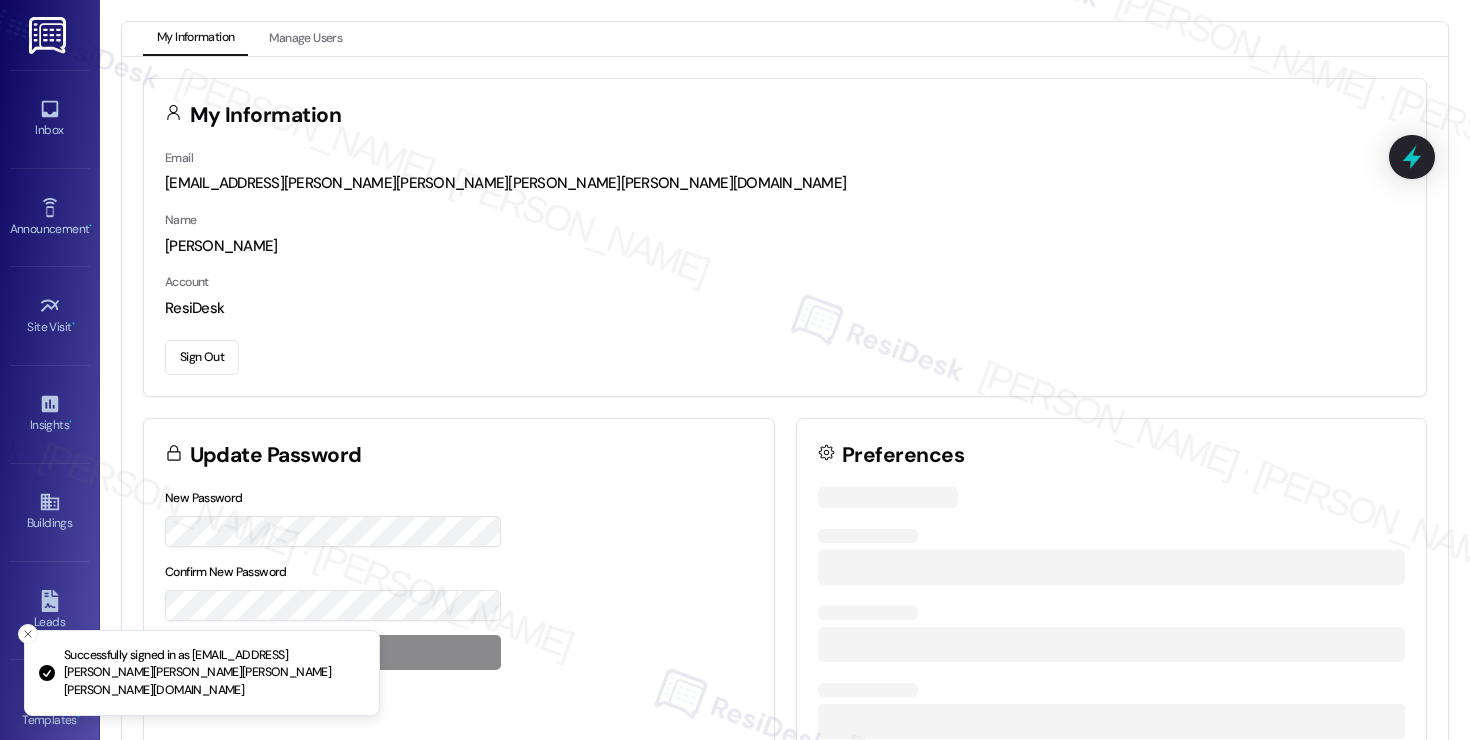scroll, scrollTop: 0, scrollLeft: 0, axis: both 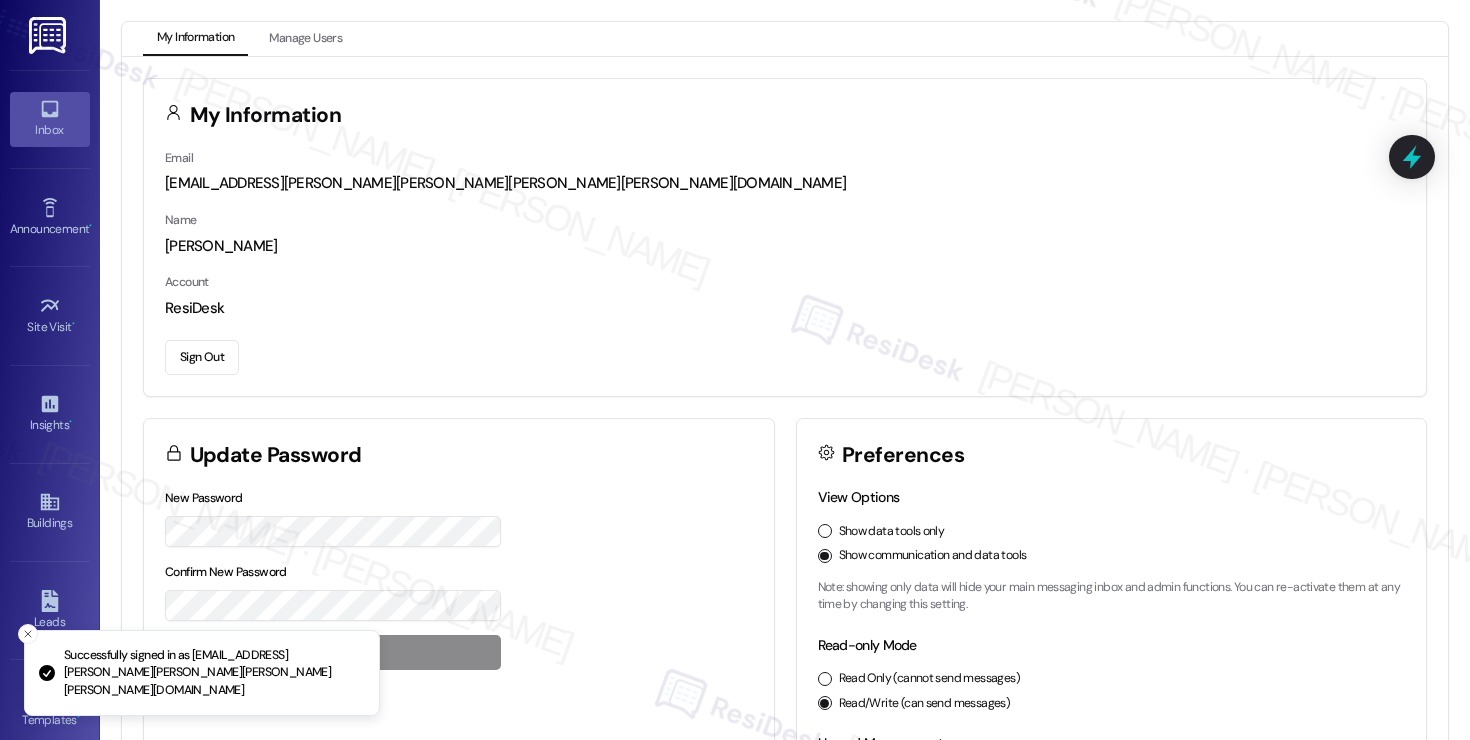 click on "Inbox" at bounding box center (50, 130) 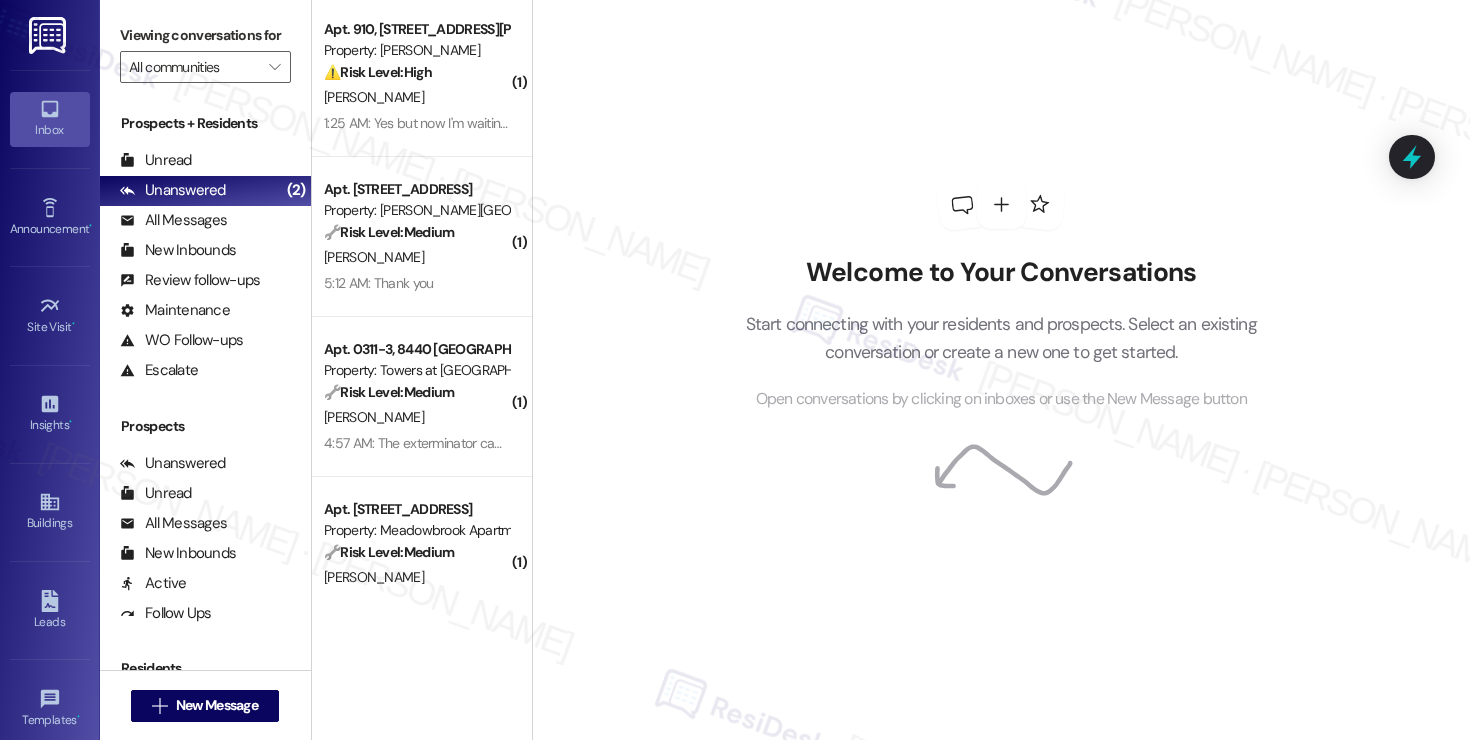 scroll, scrollTop: 1441, scrollLeft: 0, axis: vertical 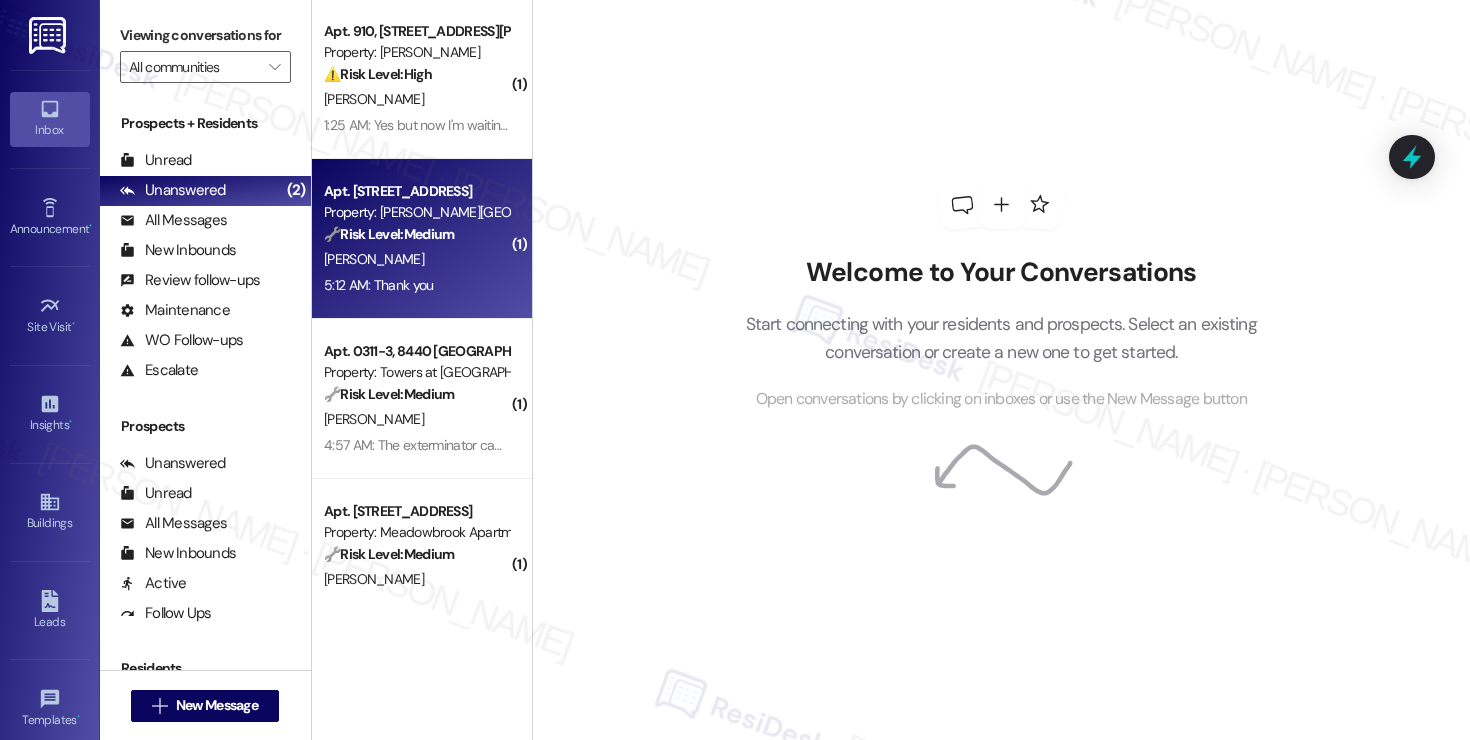 click on "[PERSON_NAME]" at bounding box center (416, 259) 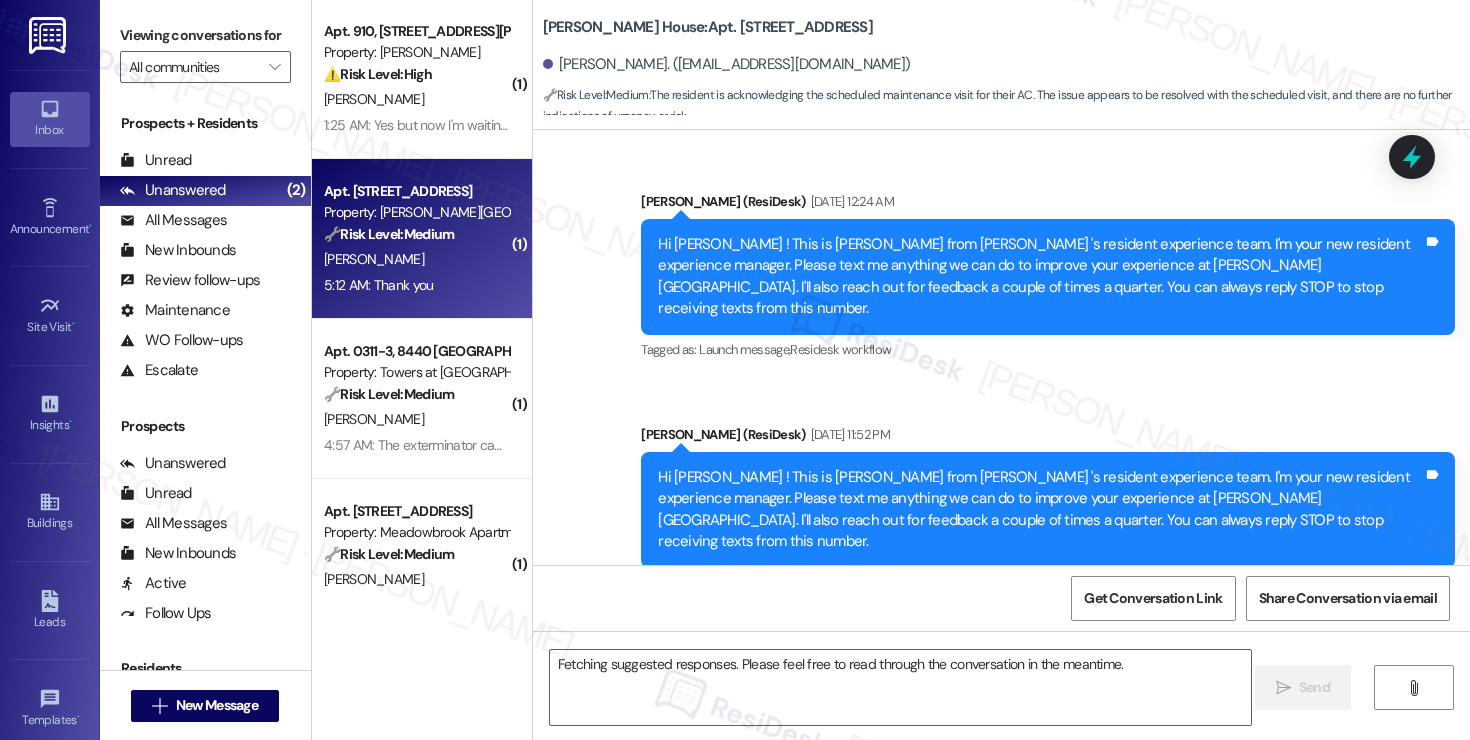 scroll, scrollTop: 39088, scrollLeft: 0, axis: vertical 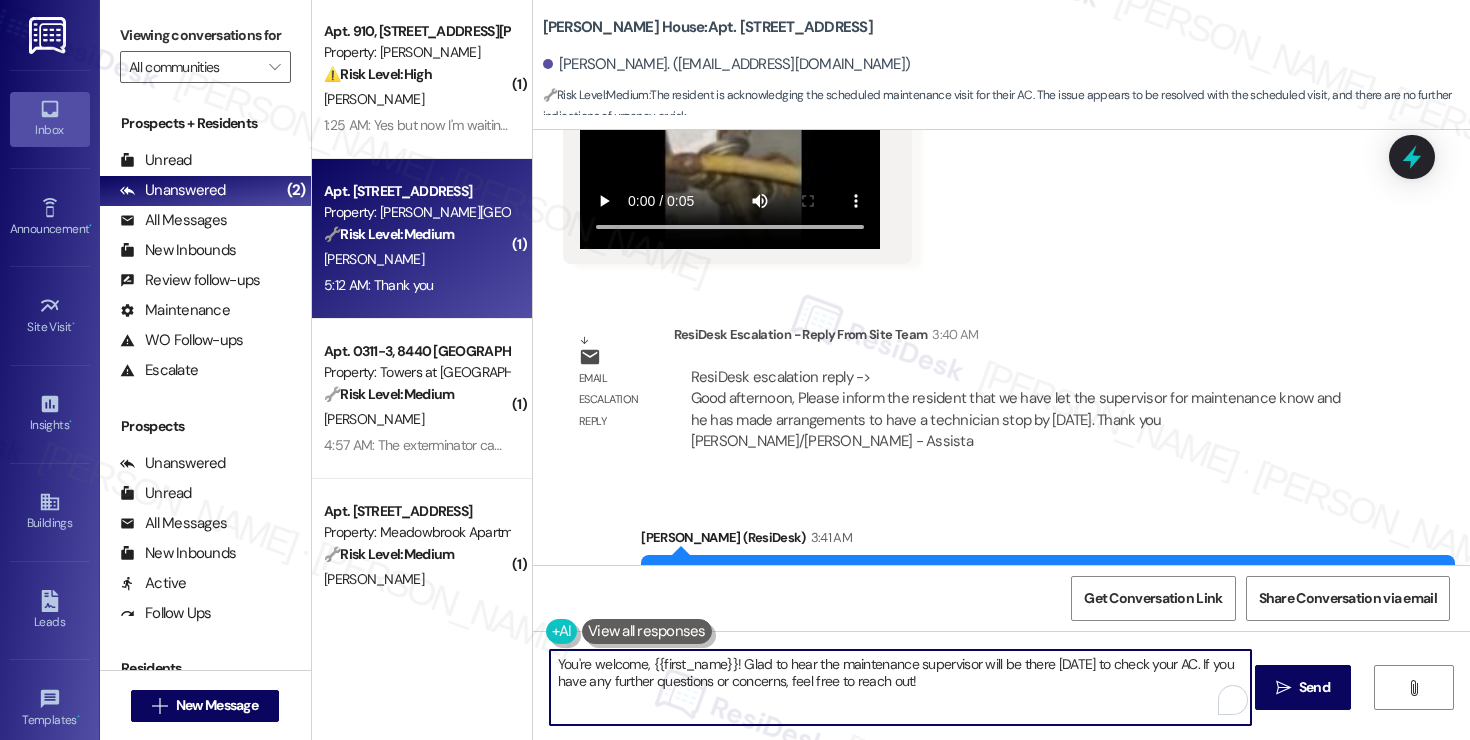 click on "You're welcome, {{first_name}}! Glad to hear the maintenance supervisor will be there [DATE] to check your AC. If you have any further questions or concerns, feel free to reach out!" at bounding box center (900, 687) 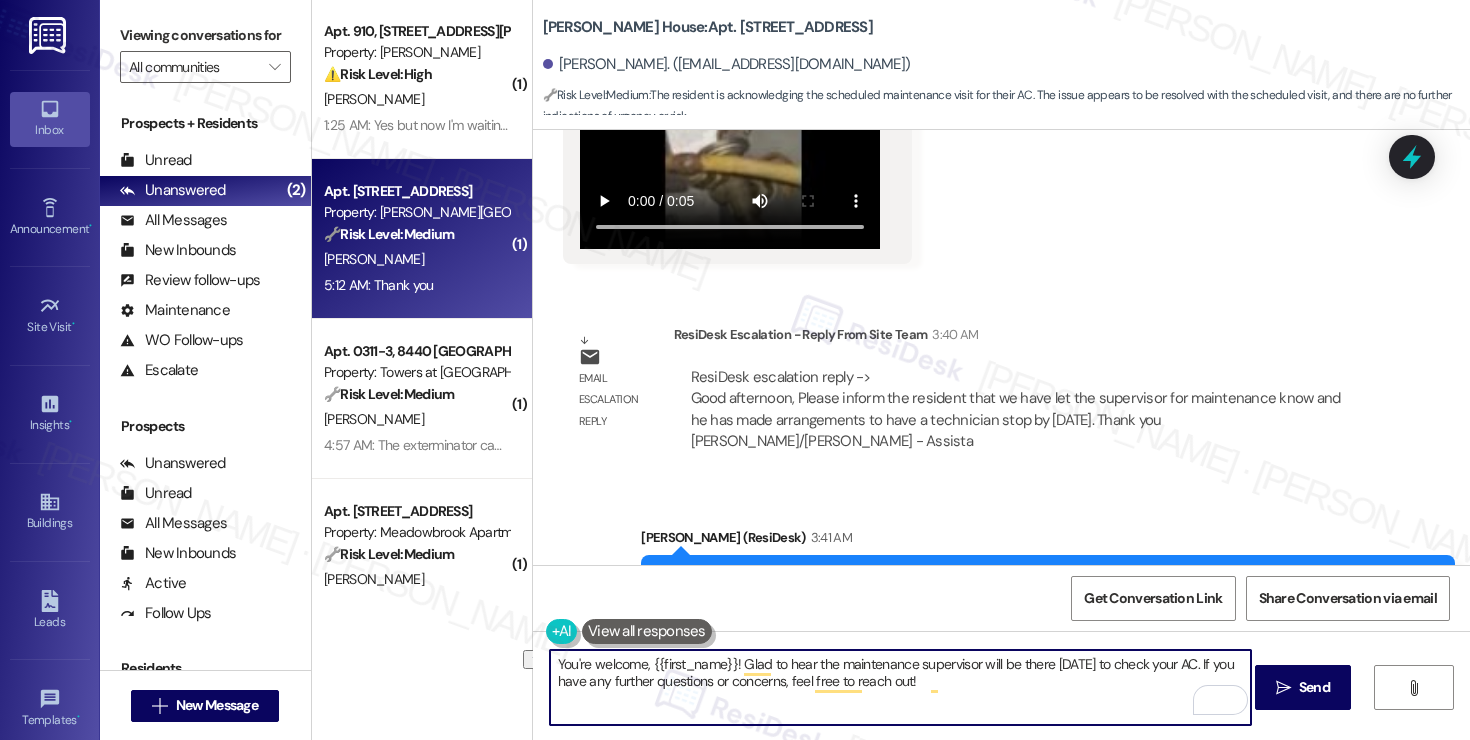 drag, startPoint x: 1207, startPoint y: 668, endPoint x: 728, endPoint y: 658, distance: 479.10437 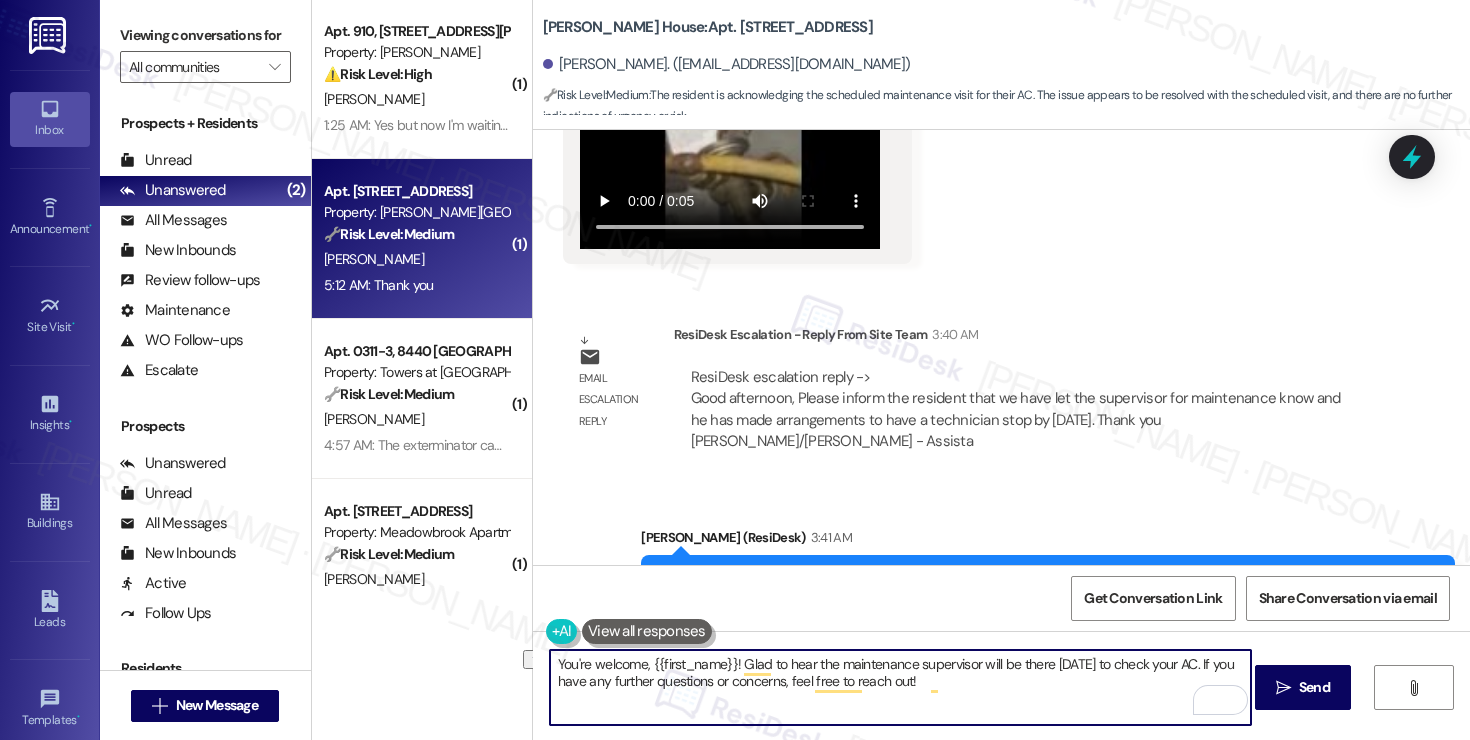 click on "You're welcome, {{first_name}}! Glad to hear the maintenance supervisor will be there [DATE] to check your AC. If you have any further questions or concerns, feel free to reach out!" at bounding box center [900, 687] 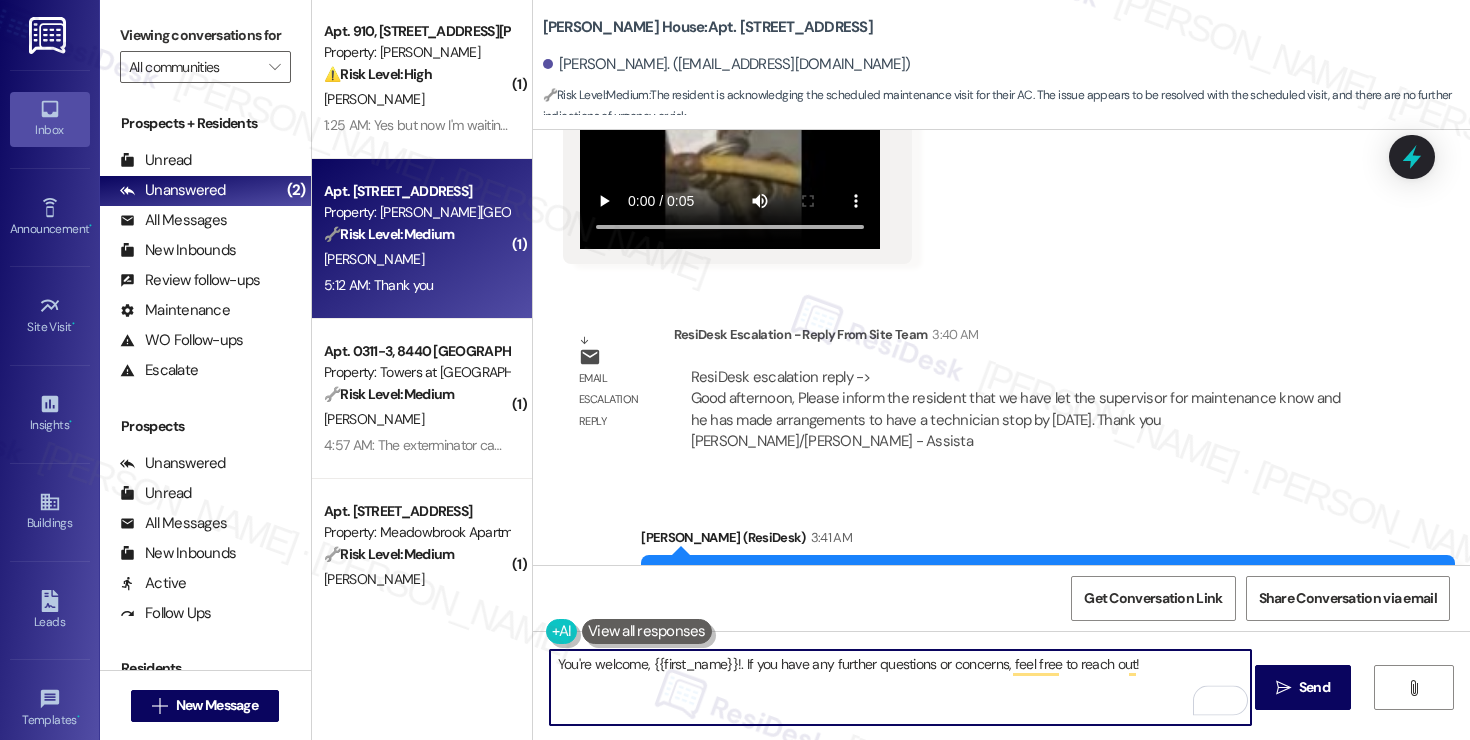 click on "You're welcome, {{first_name}}!. If you have any further questions or concerns, feel free to reach out!" at bounding box center [900, 687] 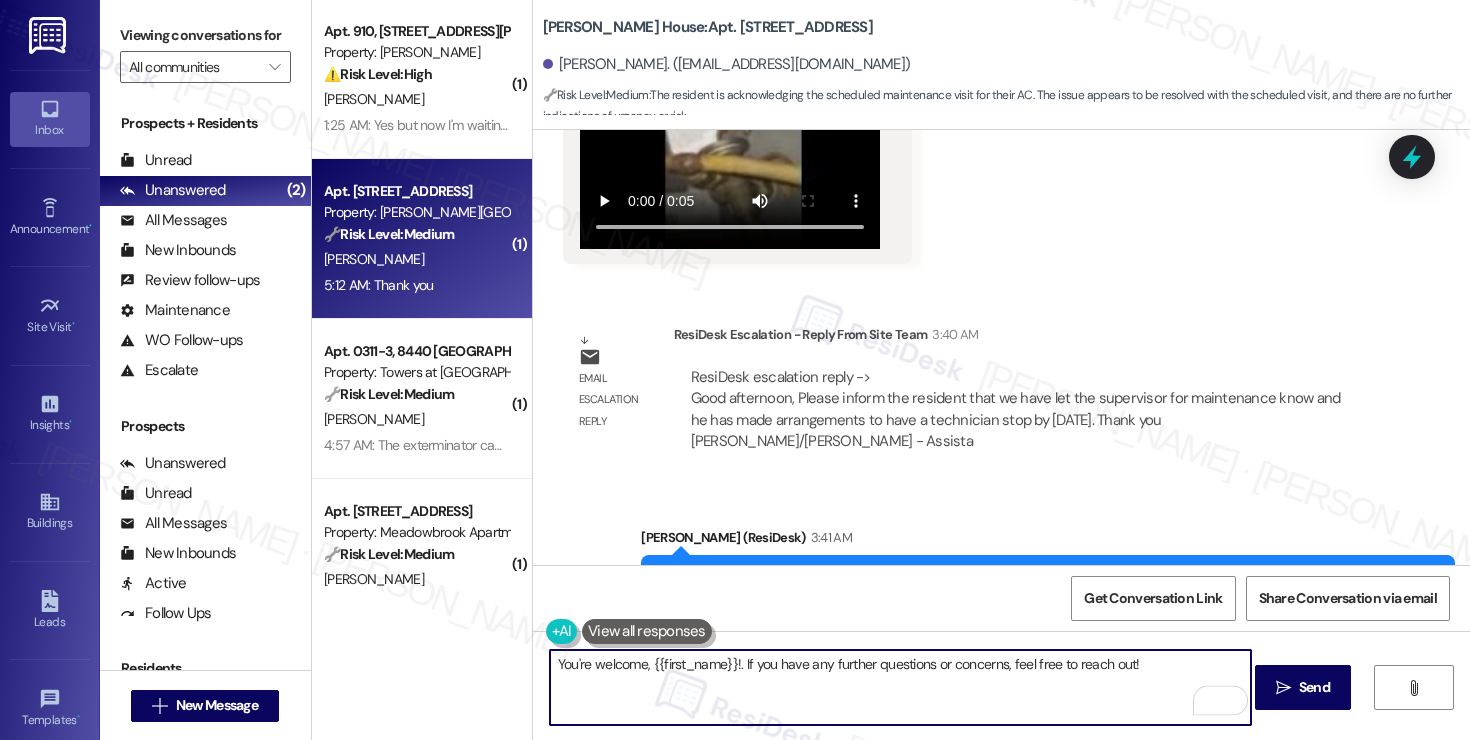 click on "You're welcome, {{first_name}}!. If you have any further questions or concerns, feel free to reach out!" at bounding box center (900, 687) 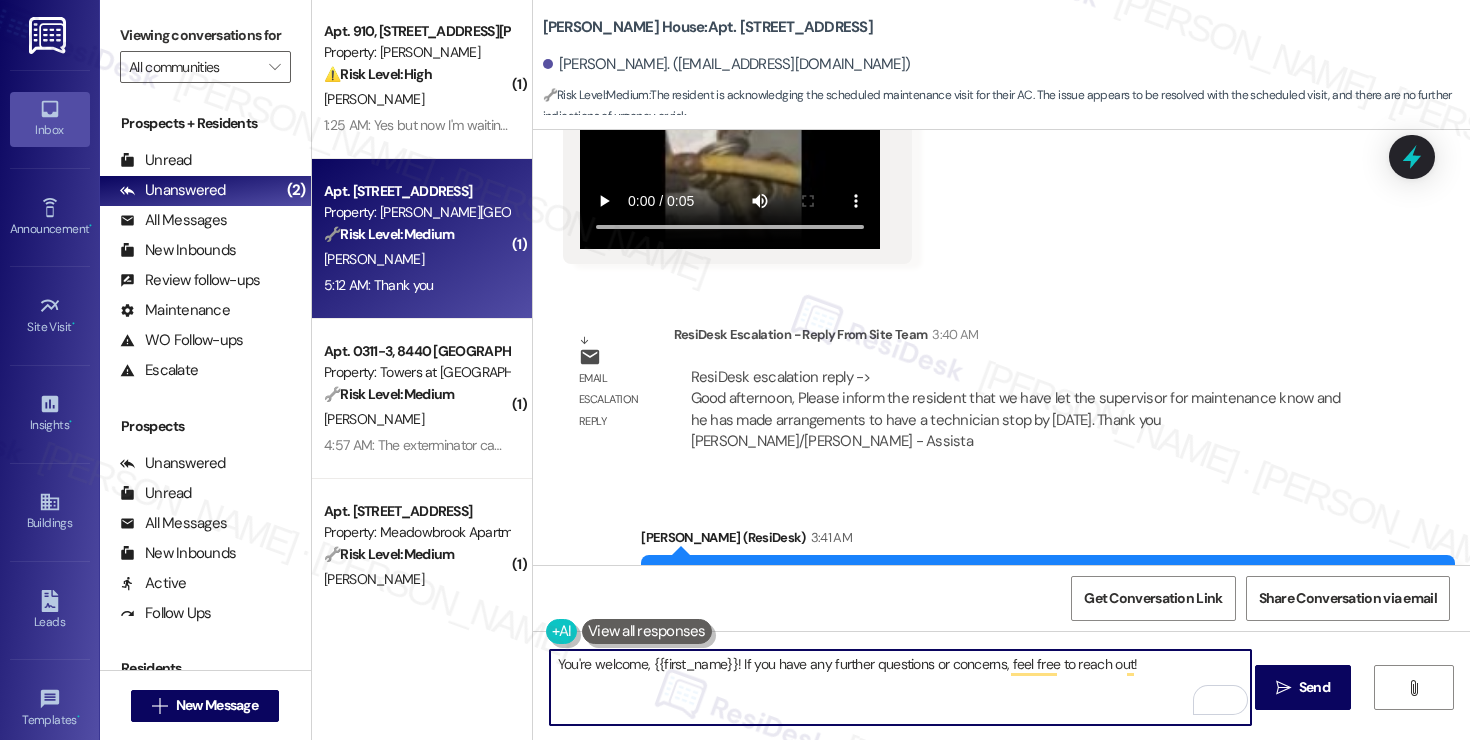 click on "You're welcome, {{first_name}}! If you have any further questions or concerns, feel free to reach out!" at bounding box center (900, 687) 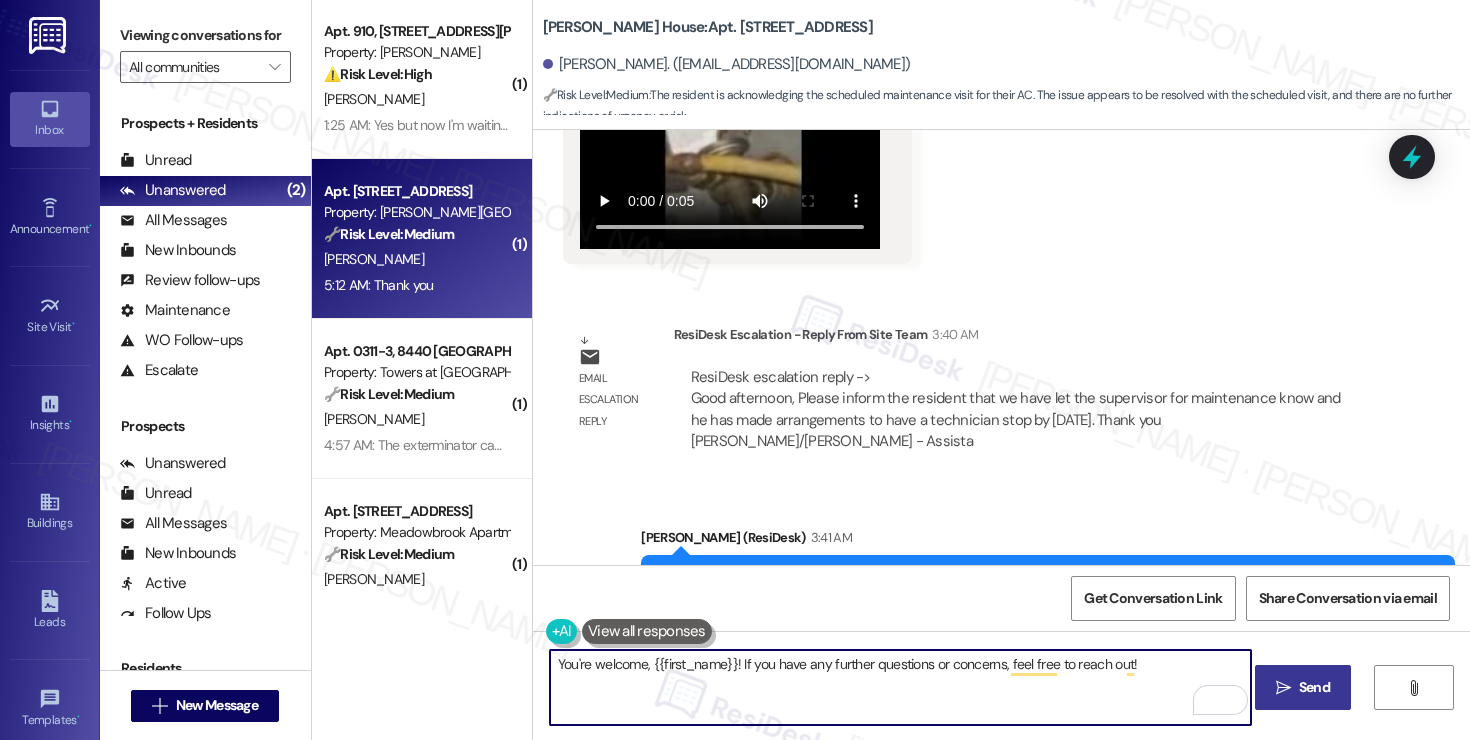 type on "You're welcome, {{first_name}}! If you have any further questions or concerns, feel free to reach out!" 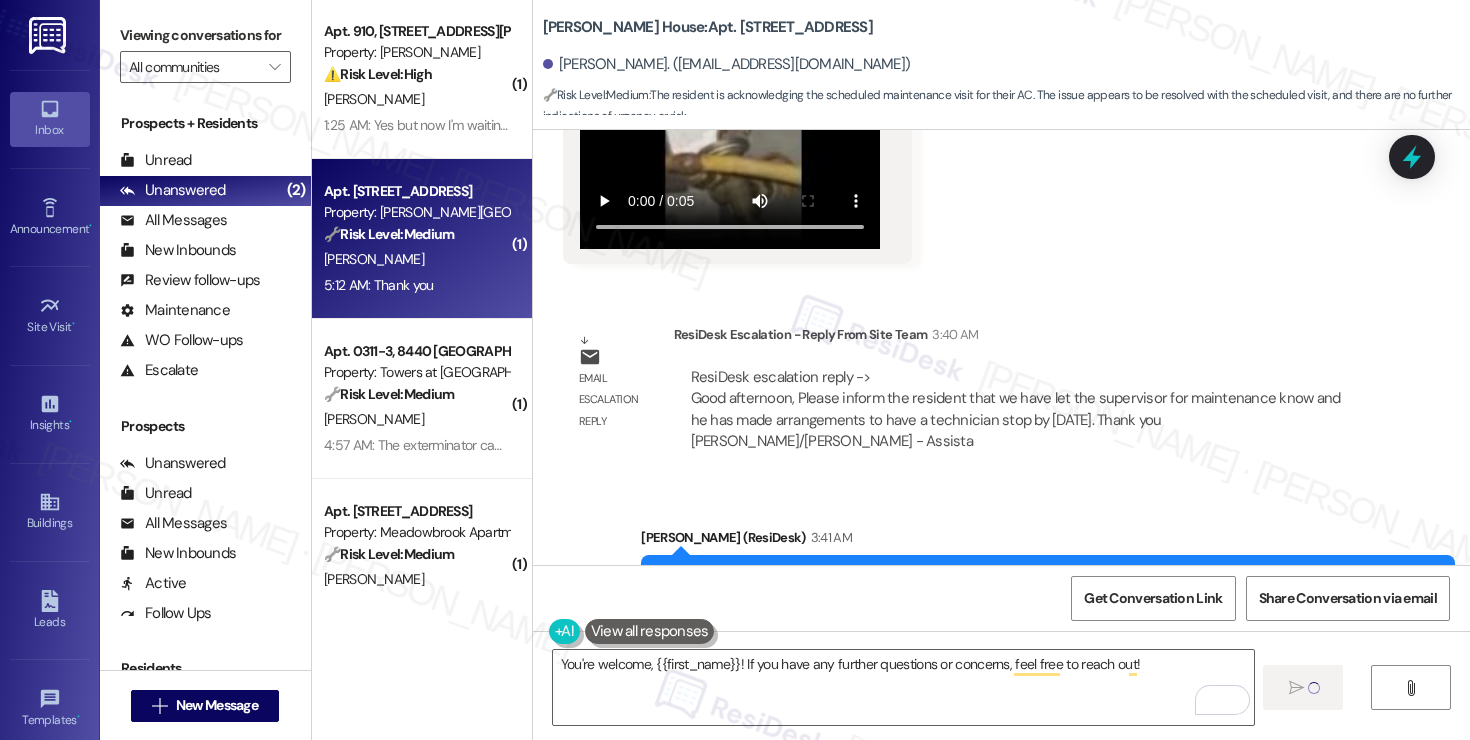 type 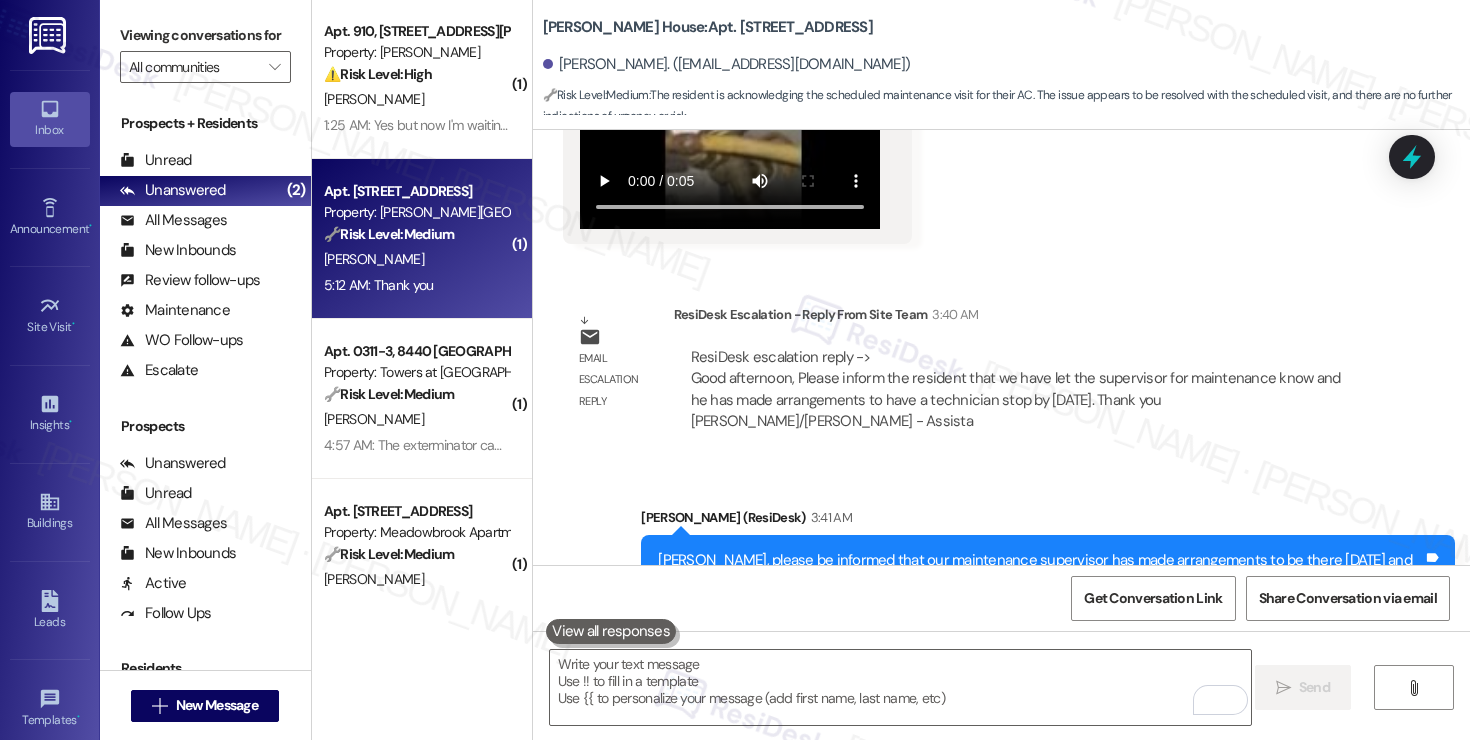 scroll, scrollTop: 39227, scrollLeft: 0, axis: vertical 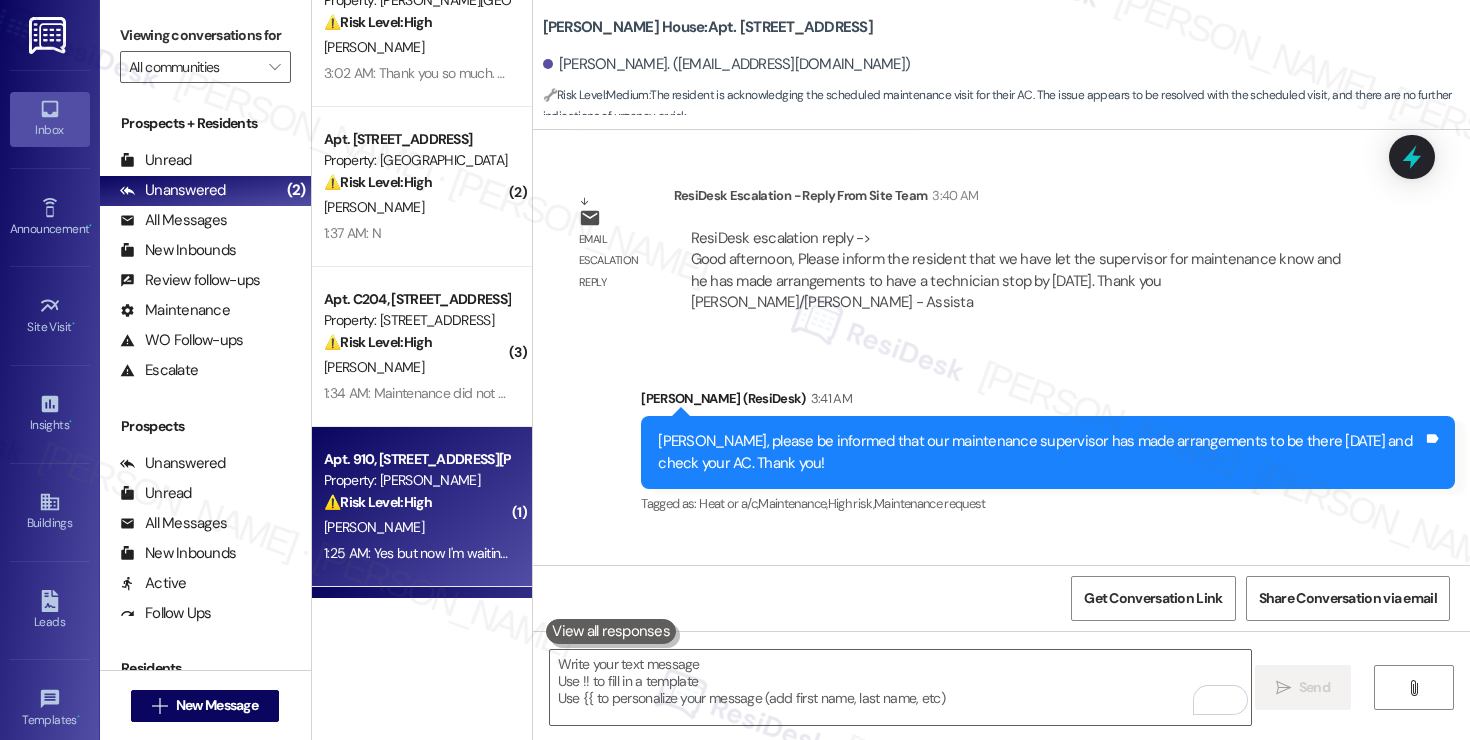 click on "⚠️  Risk Level:  High" at bounding box center (378, 502) 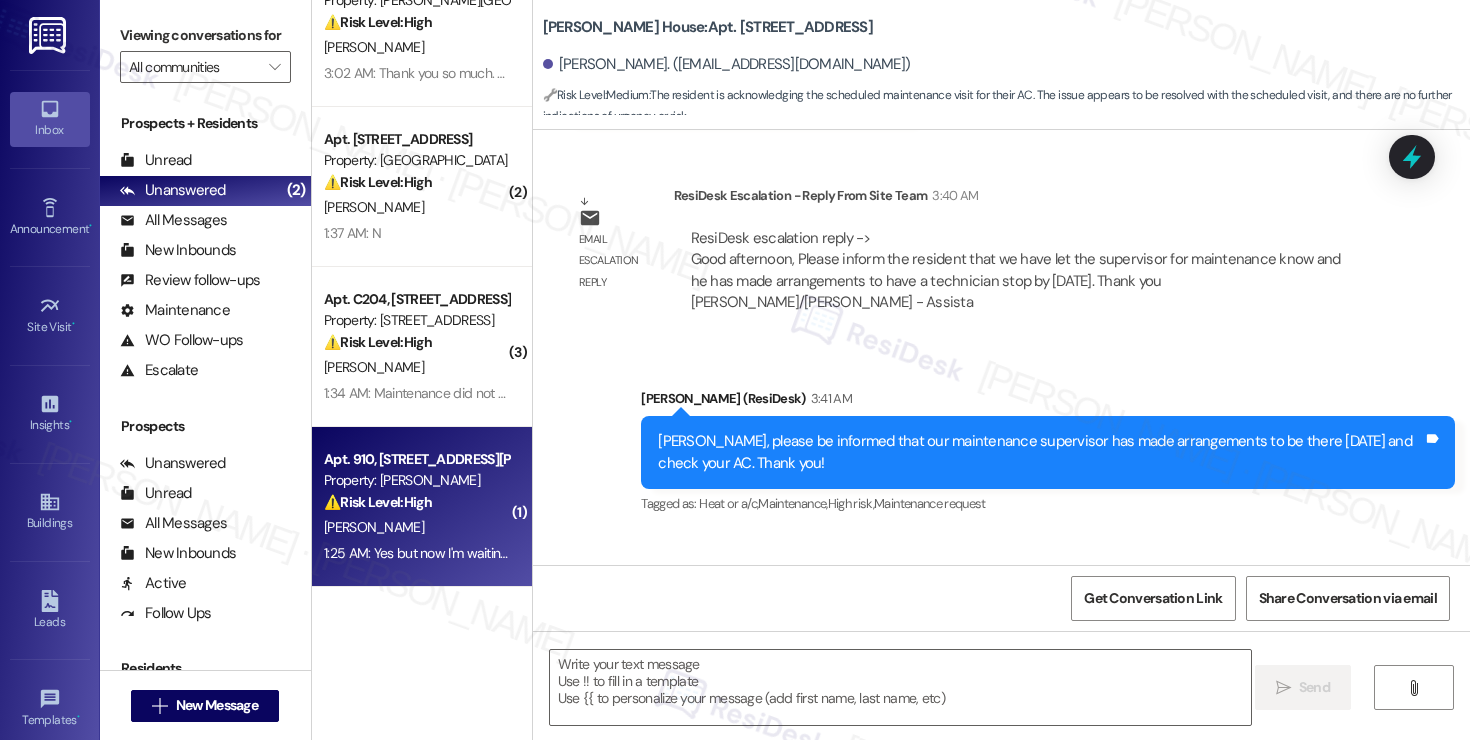type on "Fetching suggested responses. Please feel free to read through the conversation in the meantime." 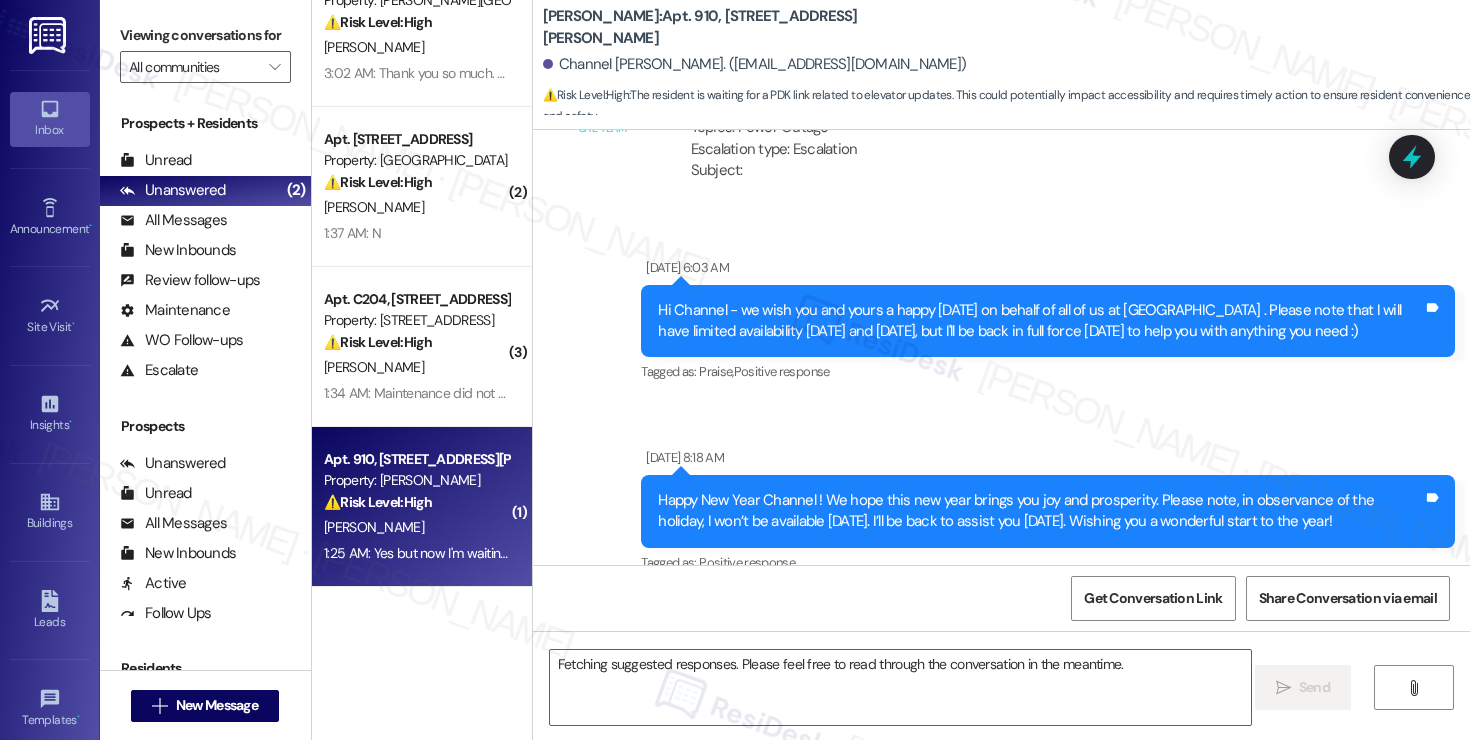 scroll, scrollTop: 18387, scrollLeft: 0, axis: vertical 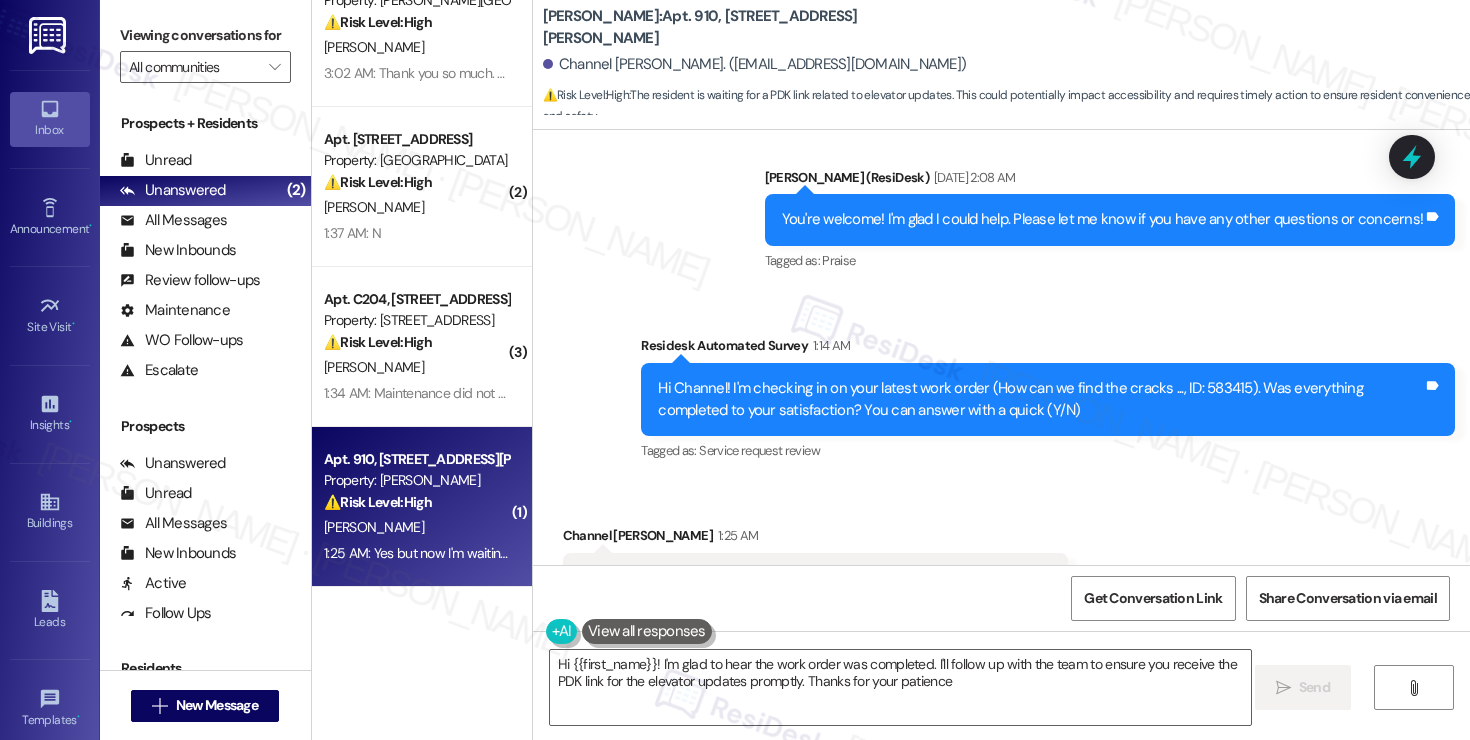 type on "Hi {{first_name}}! I'm glad to hear the work order was completed. I'll follow up with the team to ensure you receive the PDK link for the elevator updates promptly. Thanks for your patience!" 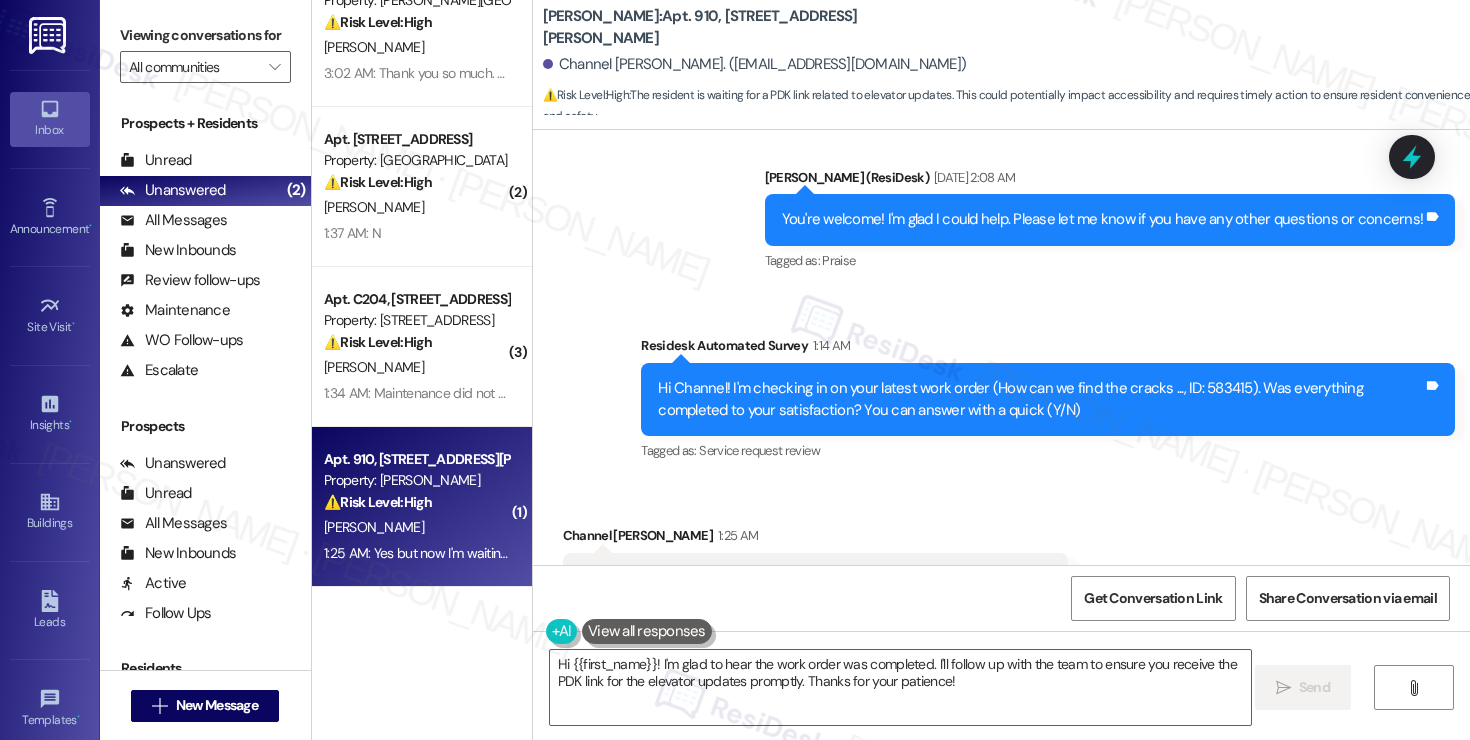 drag, startPoint x: 747, startPoint y: 489, endPoint x: 790, endPoint y: 492, distance: 43.104523 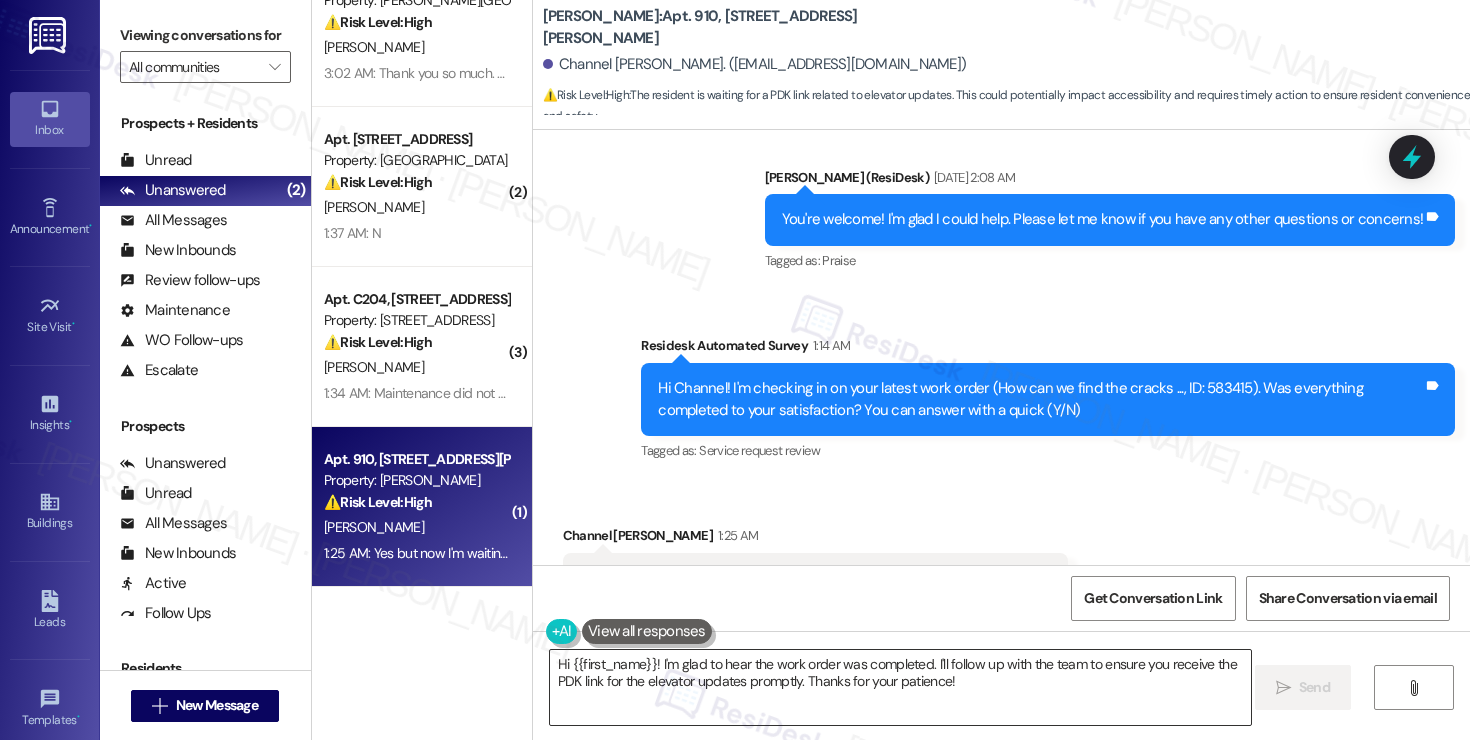 click on "Hi {{first_name}}! I'm glad to hear the work order was completed. I'll follow up with the team to ensure you receive the PDK link for the elevator updates promptly. Thanks for your patience!" at bounding box center [900, 687] 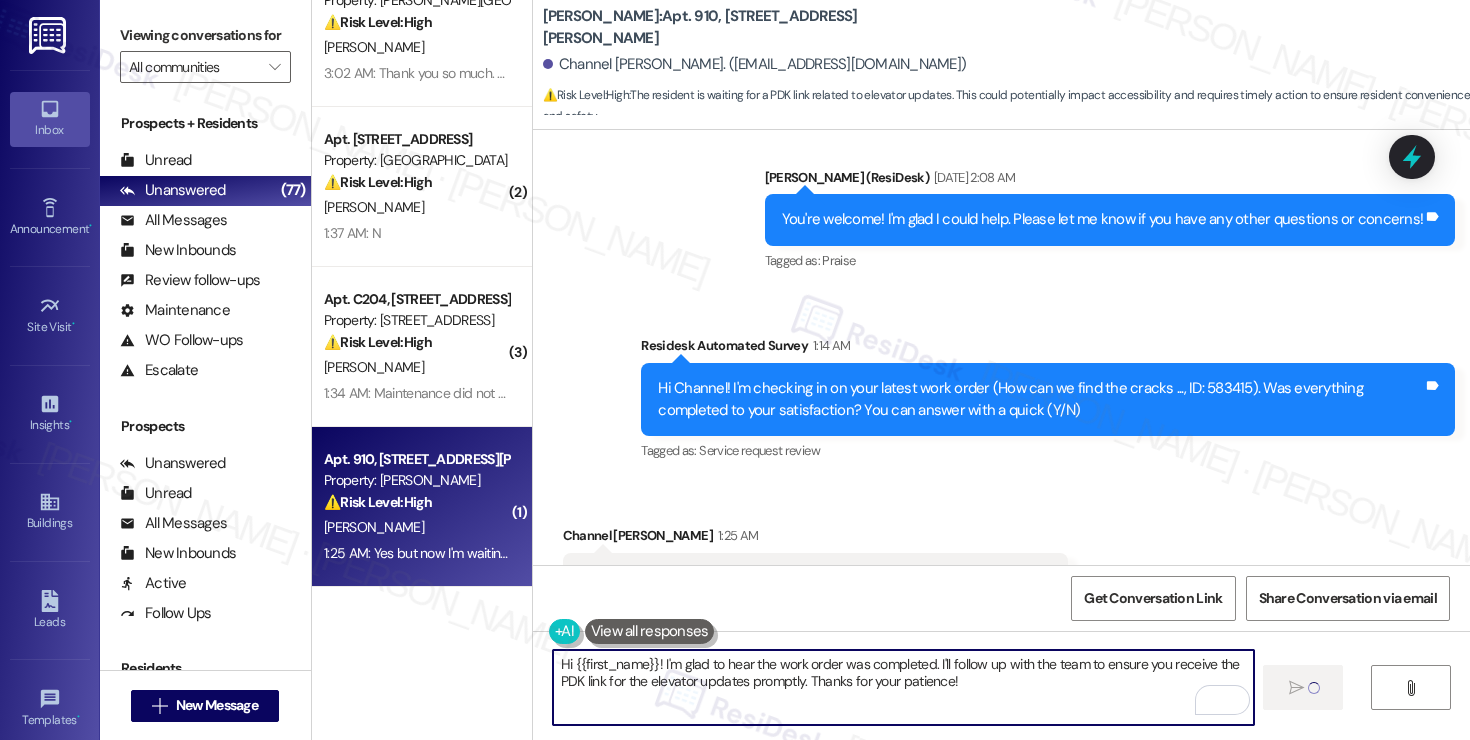 type 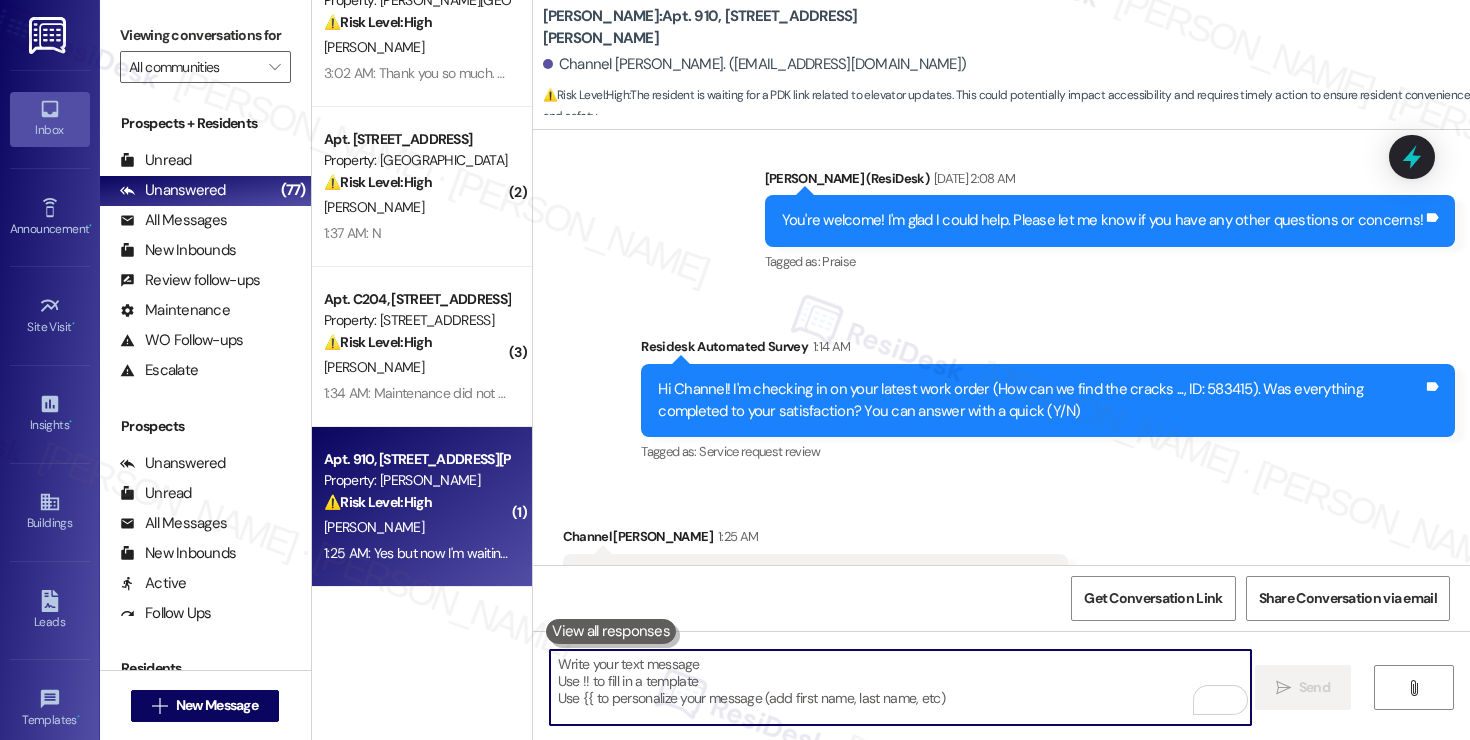 scroll, scrollTop: 18548, scrollLeft: 0, axis: vertical 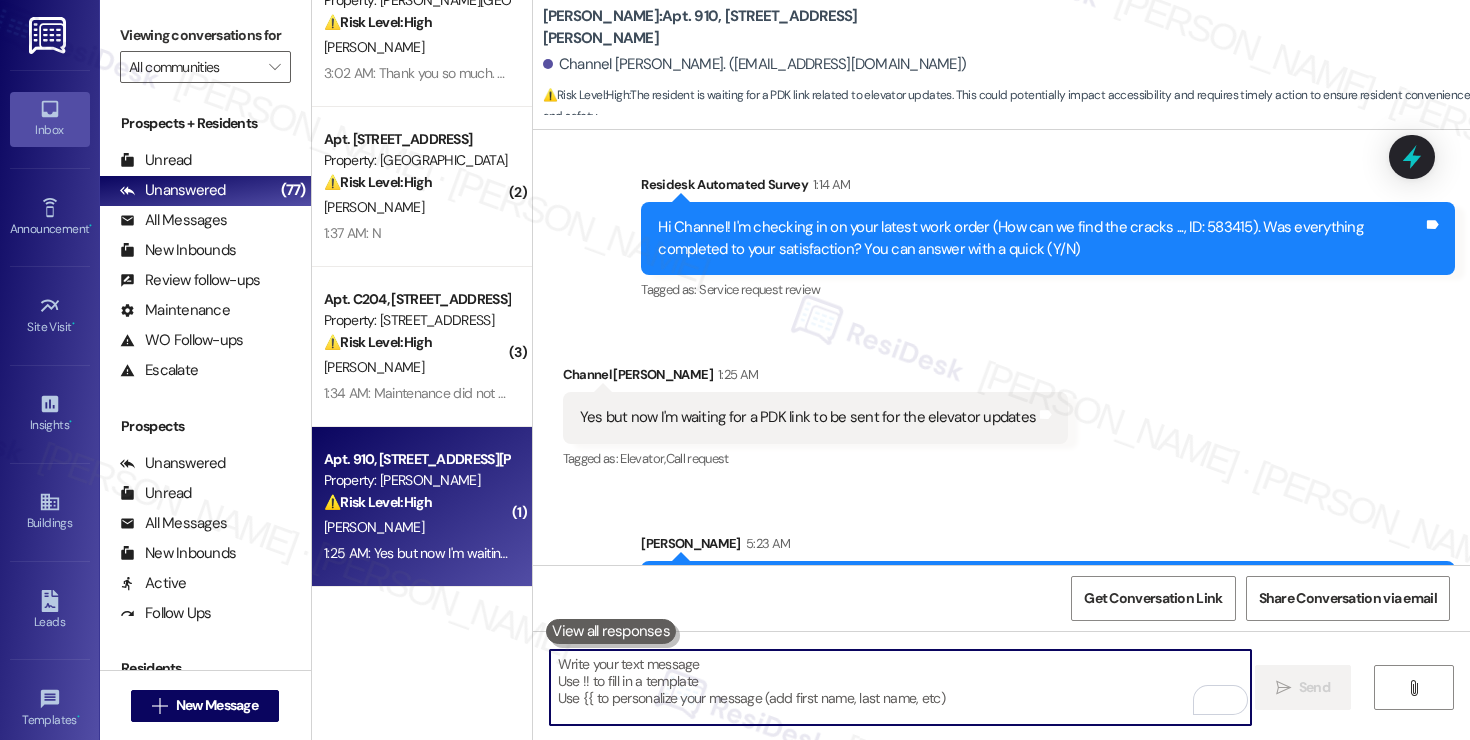 click at bounding box center [900, 687] 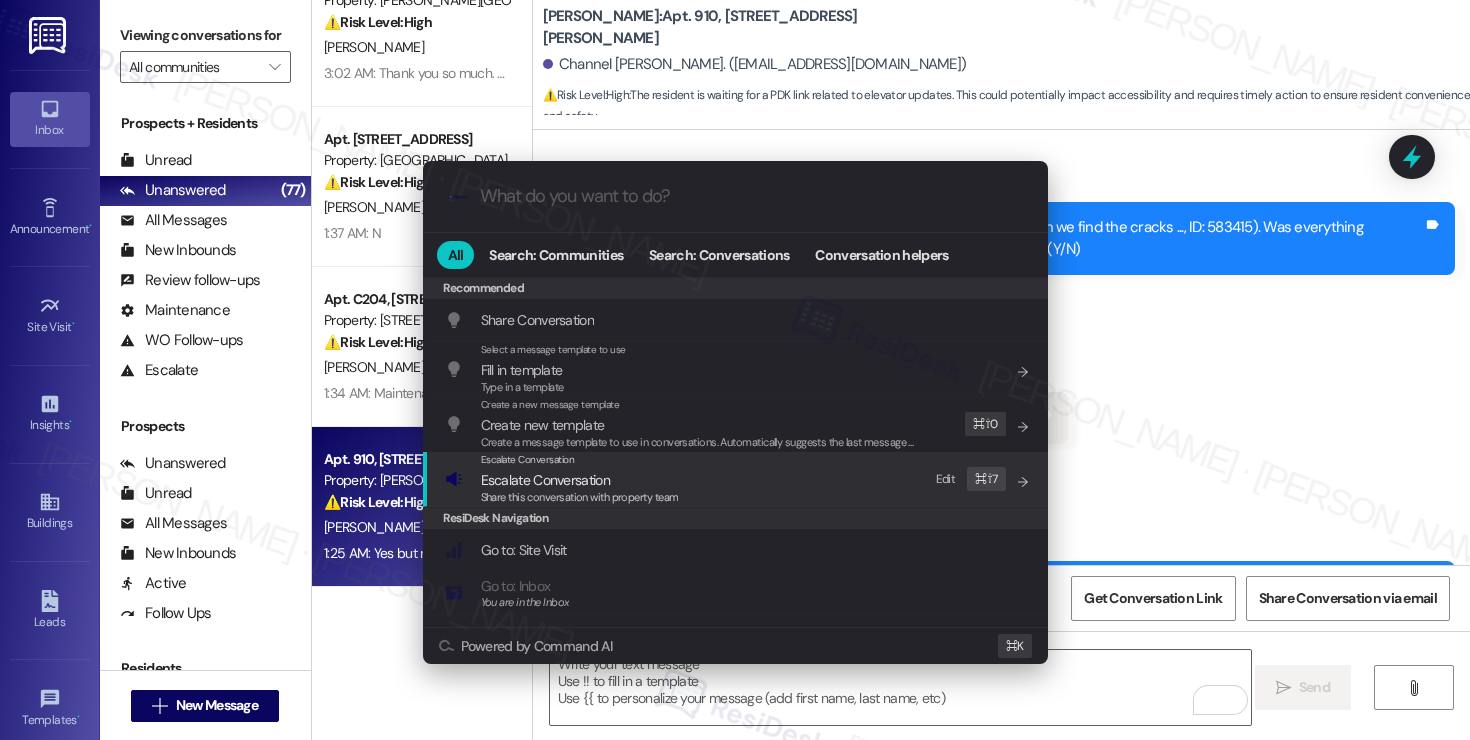 click on "Escalate Conversation Escalate Conversation Share this conversation with property team Edit ⌘ ⇧ 7" at bounding box center [737, 479] 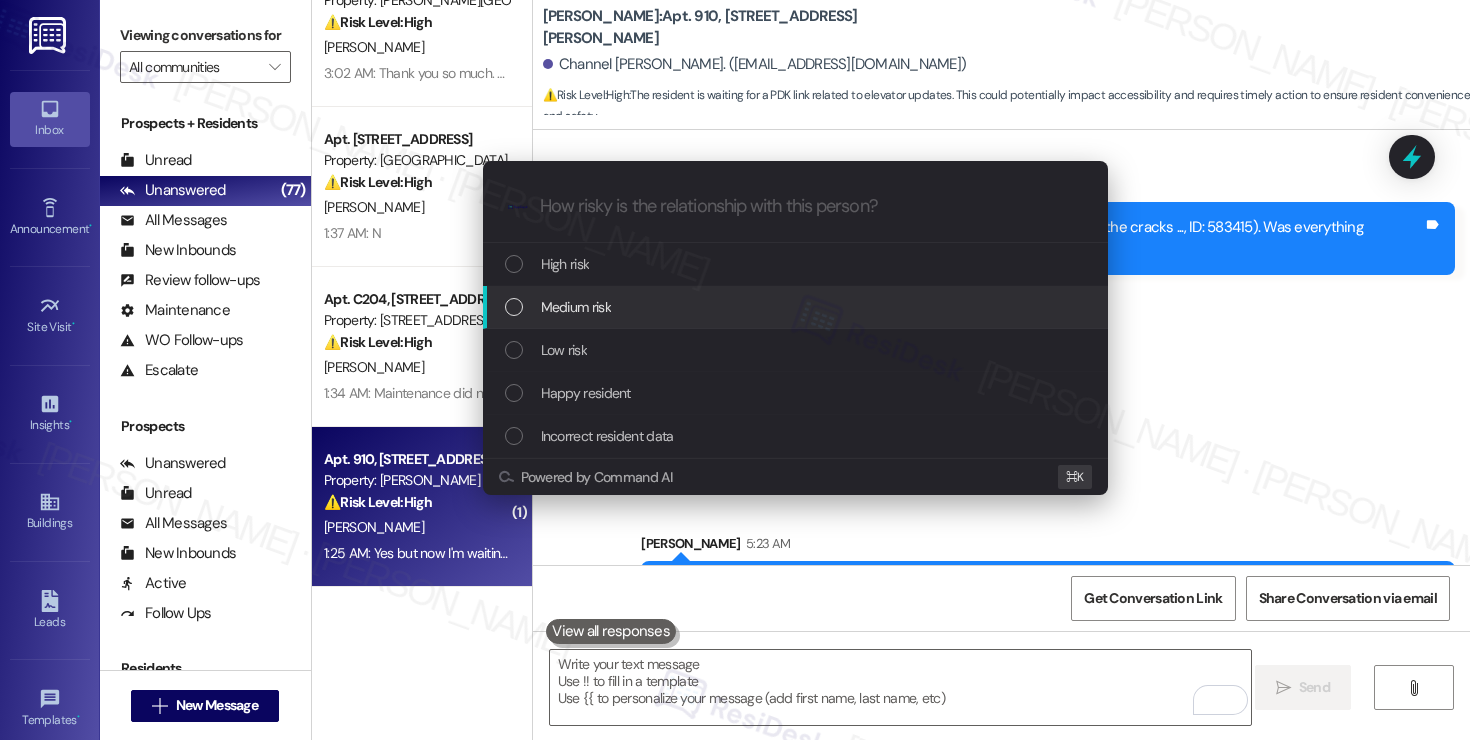 click on "Medium risk" at bounding box center (795, 307) 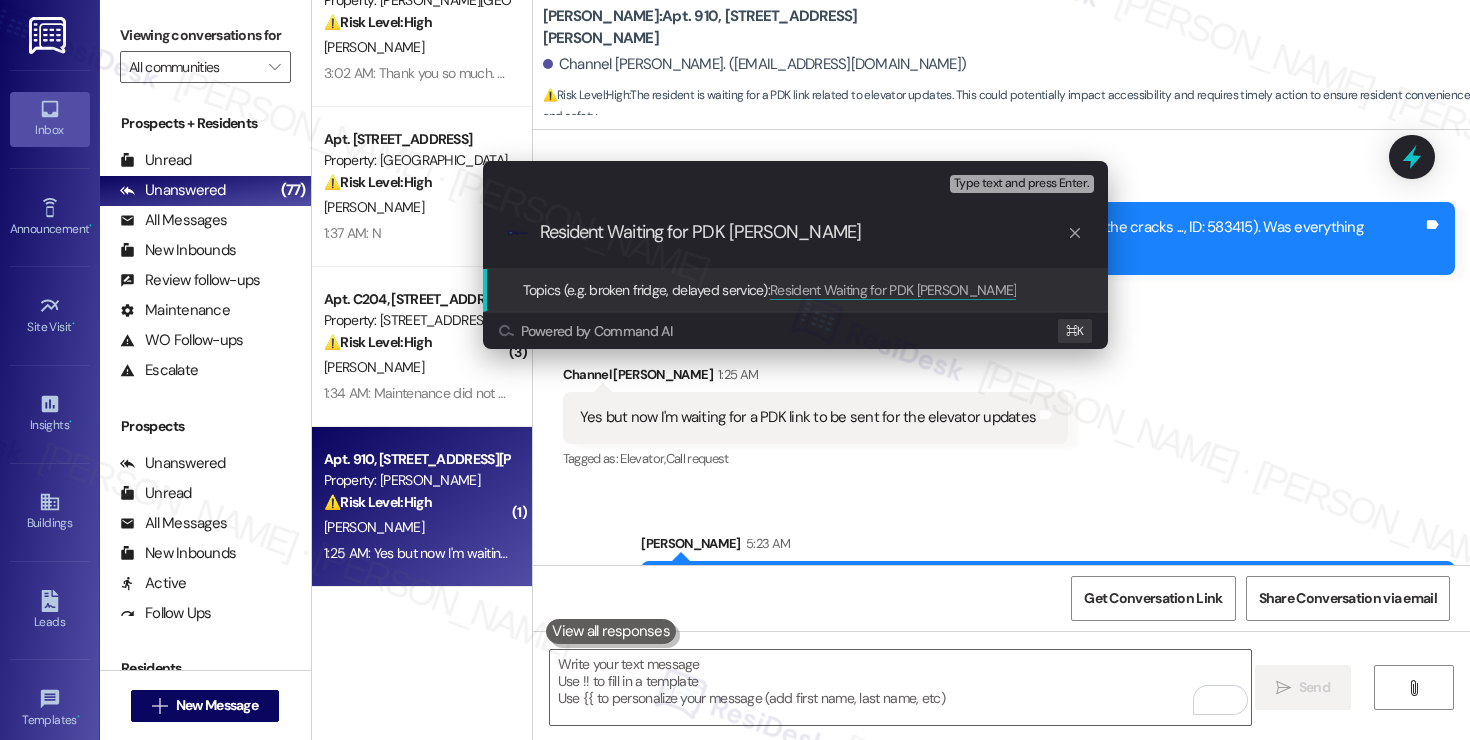 type on "Resident Waiting for PDK link" 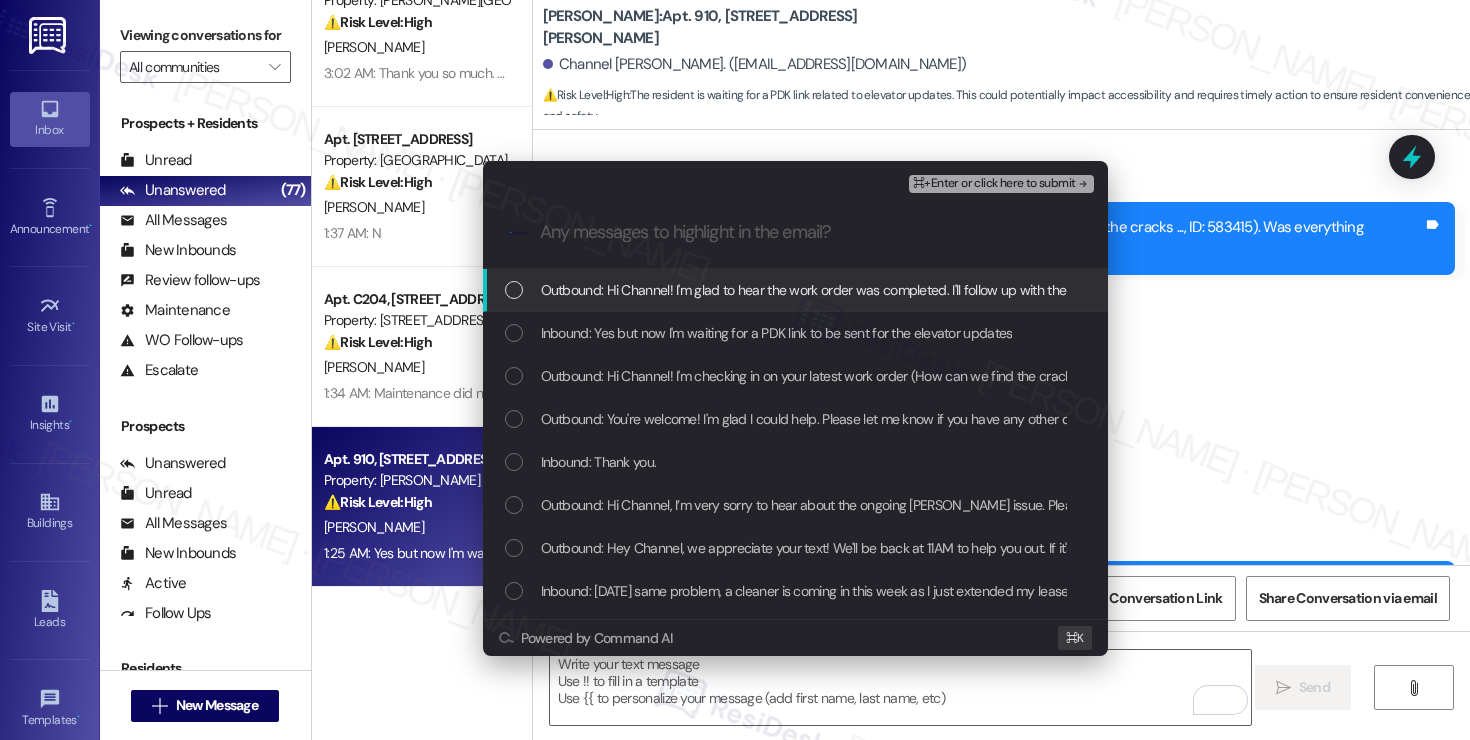 click on "Outbound: Hi Channel! I'm glad to hear the work order was completed. I'll follow up with the team to ensure you receive the PDK link for the elevator updates promptly. Thanks for your patience!" at bounding box center [1096, 290] 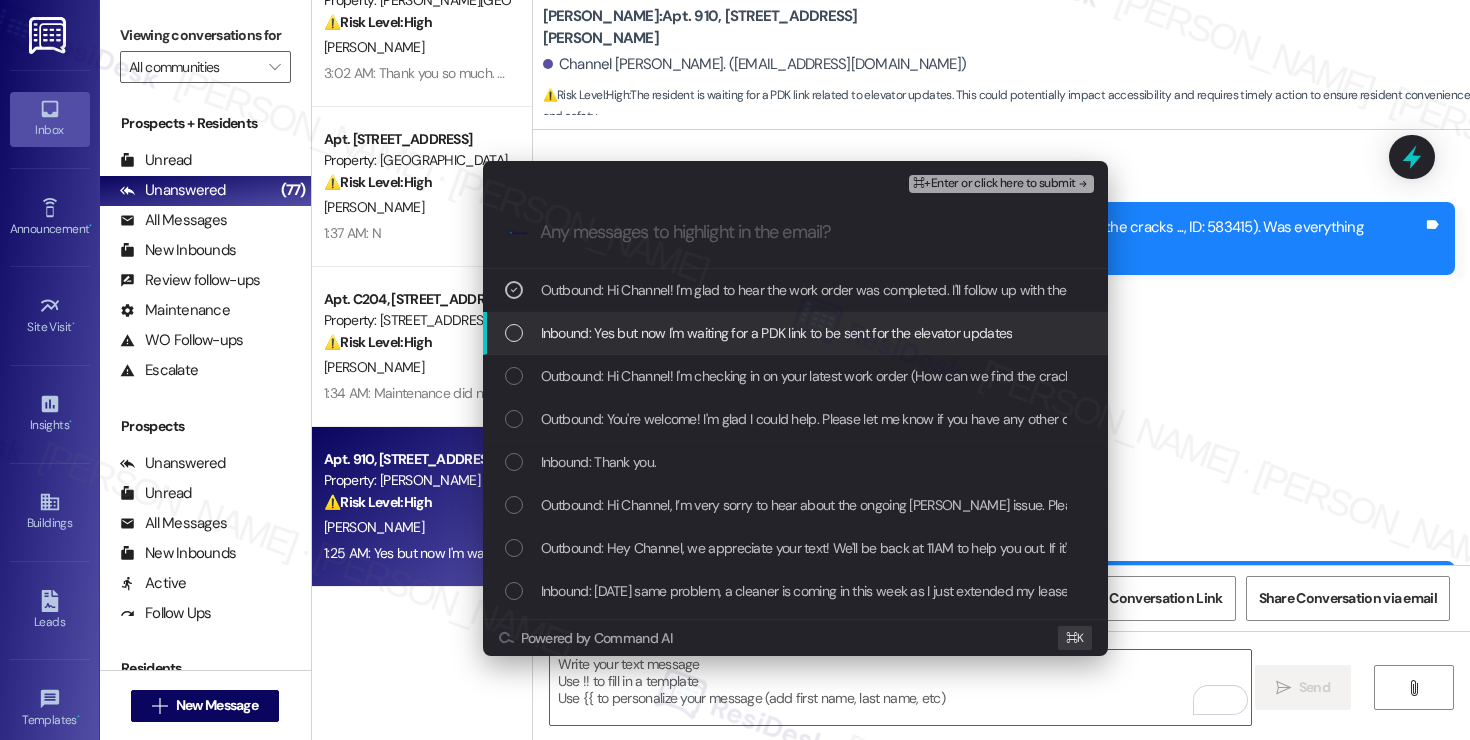 click on "Inbound: Yes but now I'm waiting for a PDK link to be sent for the elevator updates" at bounding box center (777, 333) 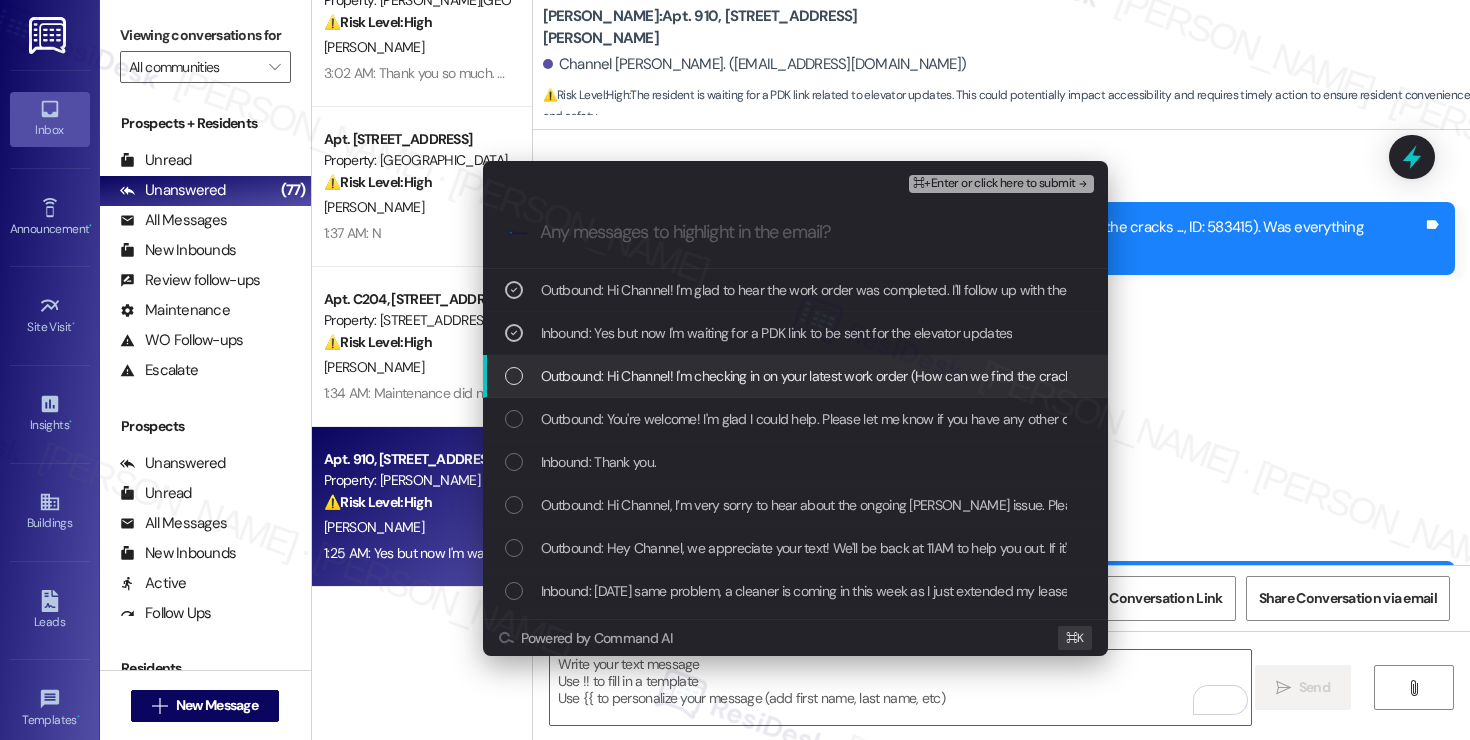 click on "Outbound: Hi Channel! I'm checking in on your latest work order (How can we find the cracks ..., ID: 583415). Was everything completed to your satisfaction? You can answer with a quick (Y/N)" at bounding box center (1092, 376) 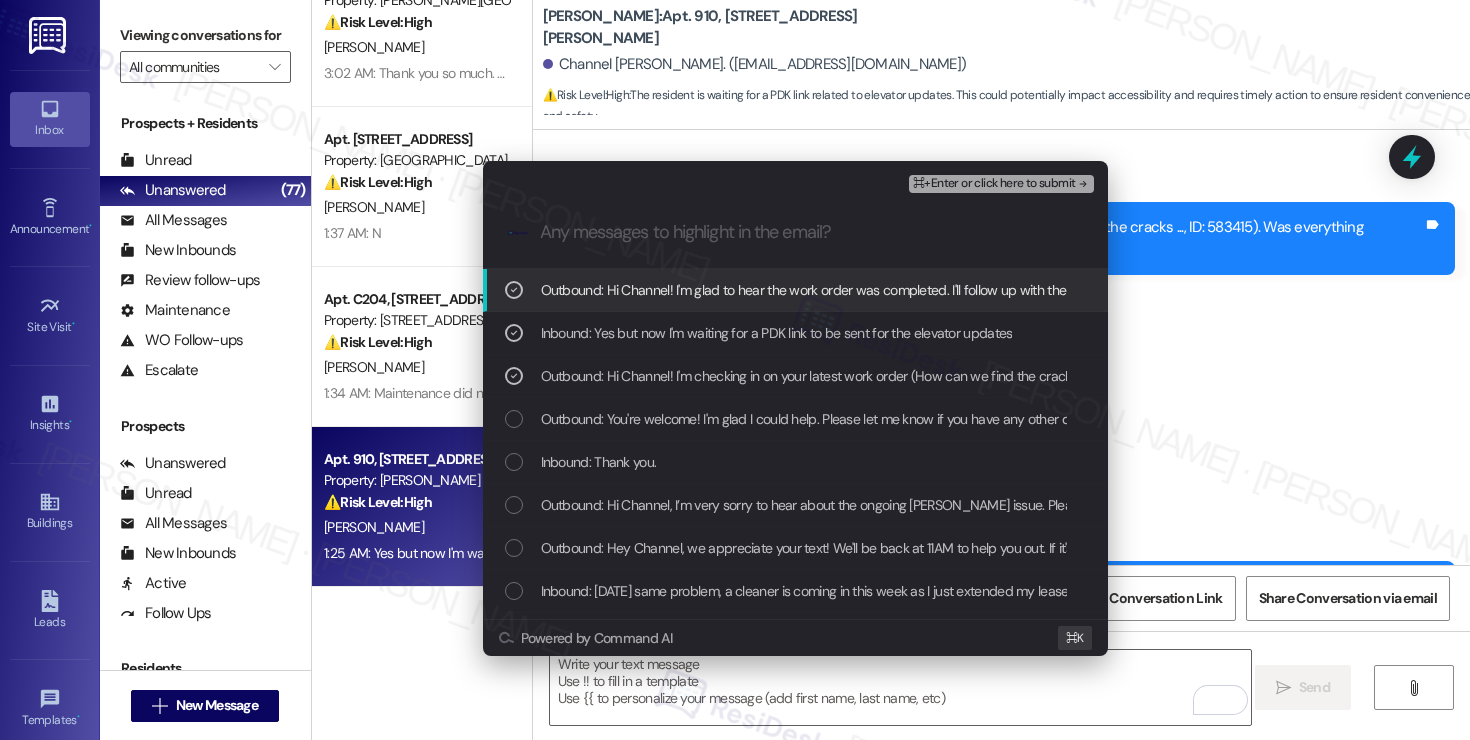 click on "⌘+Enter or click here to submit" at bounding box center (994, 184) 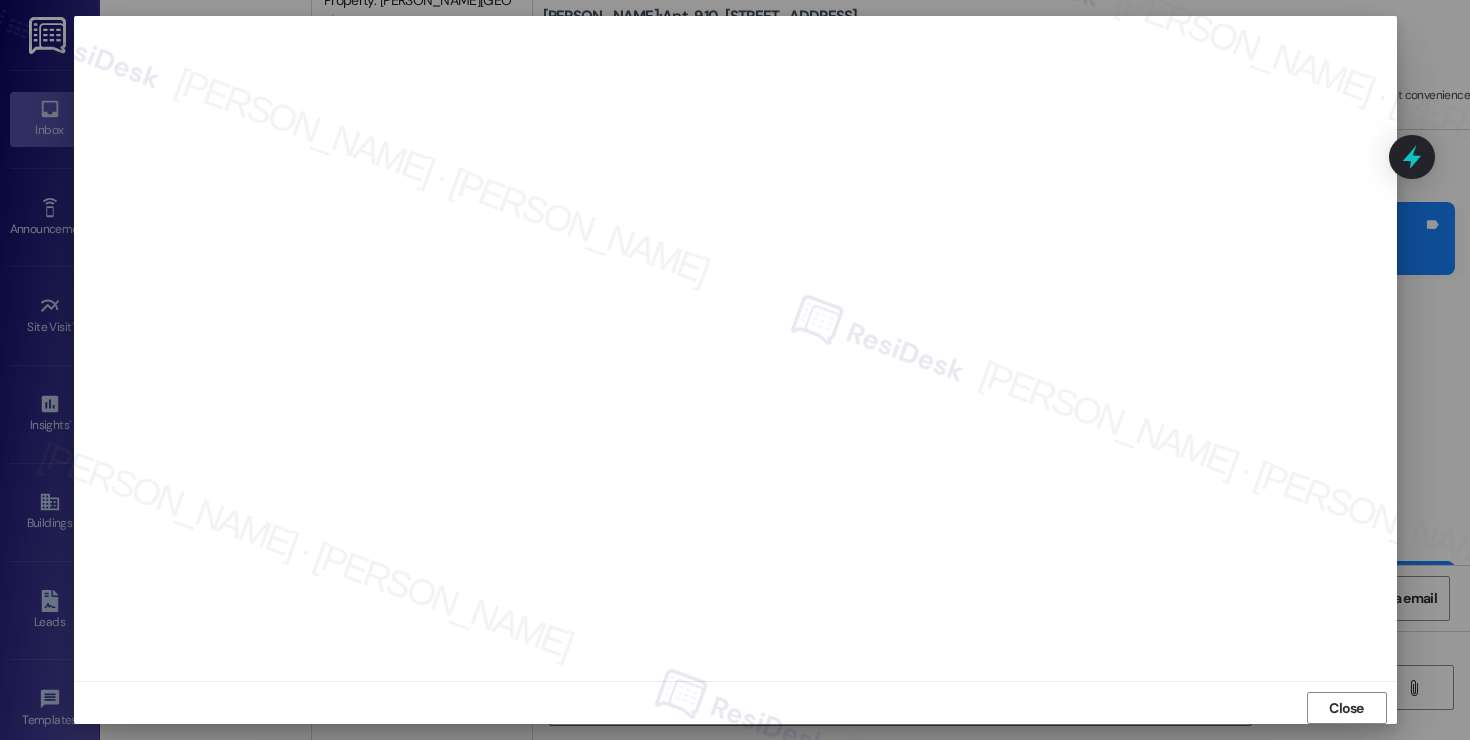scroll, scrollTop: 11, scrollLeft: 0, axis: vertical 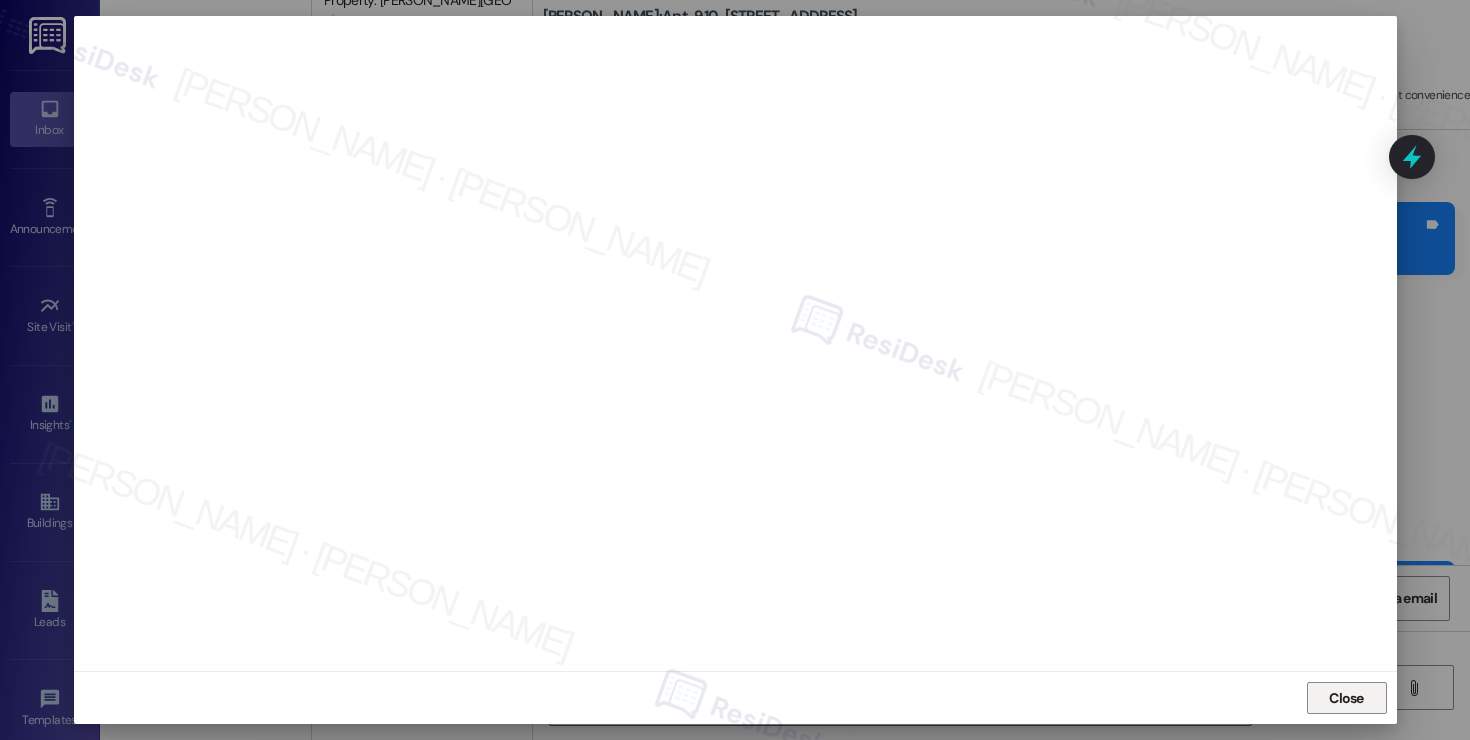 click on "Close" at bounding box center (1346, 698) 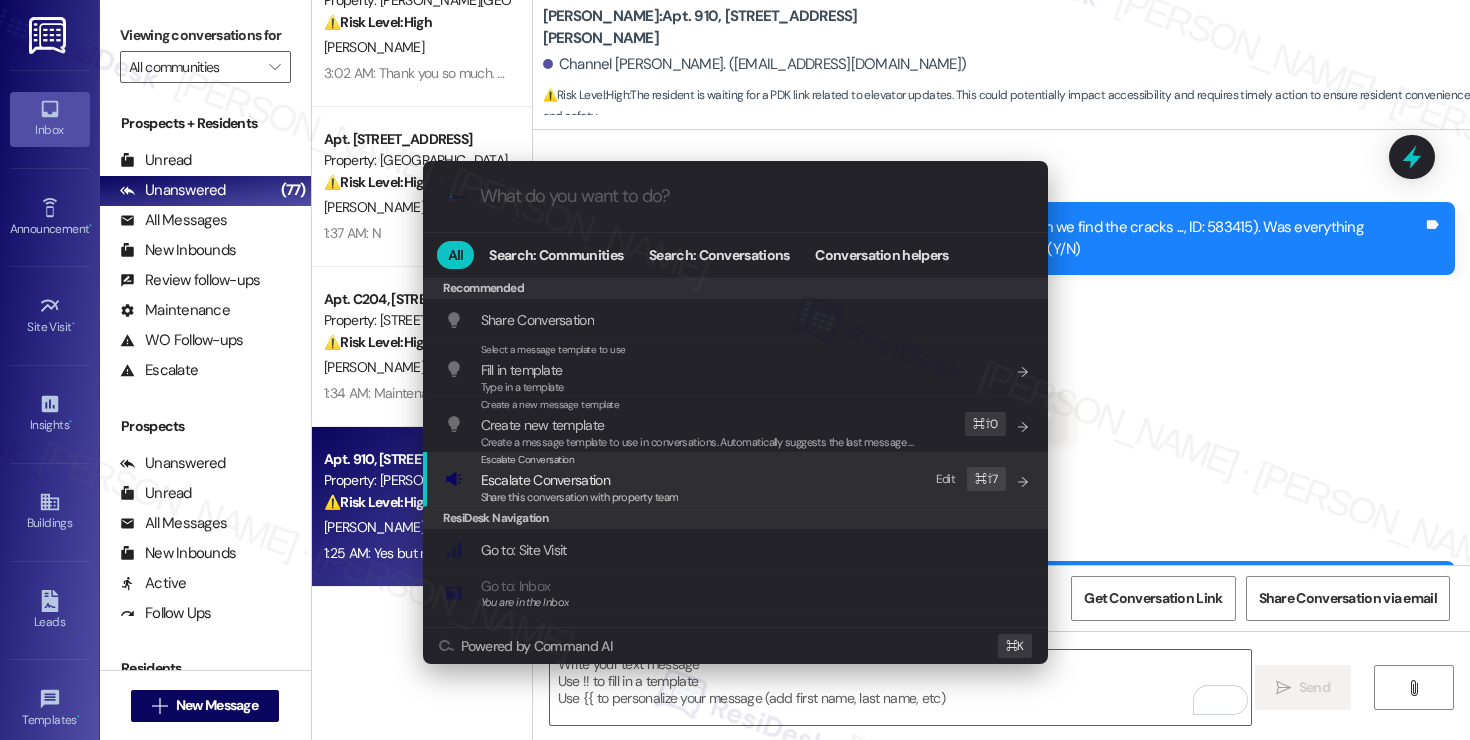 click on "Escalate Conversation Escalate Conversation Share this conversation with property team Edit ⌘ ⇧ 7" at bounding box center [737, 479] 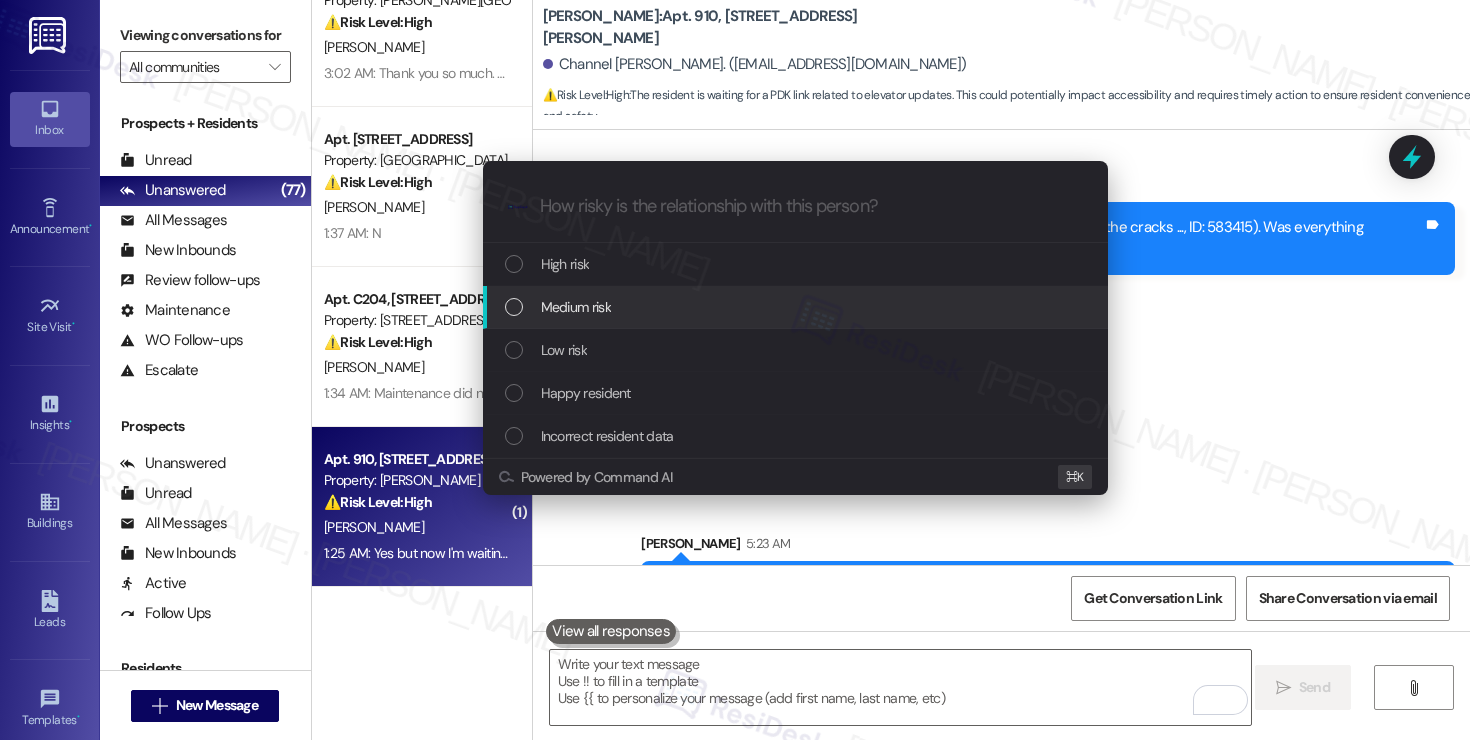 click on "Medium risk" at bounding box center [797, 307] 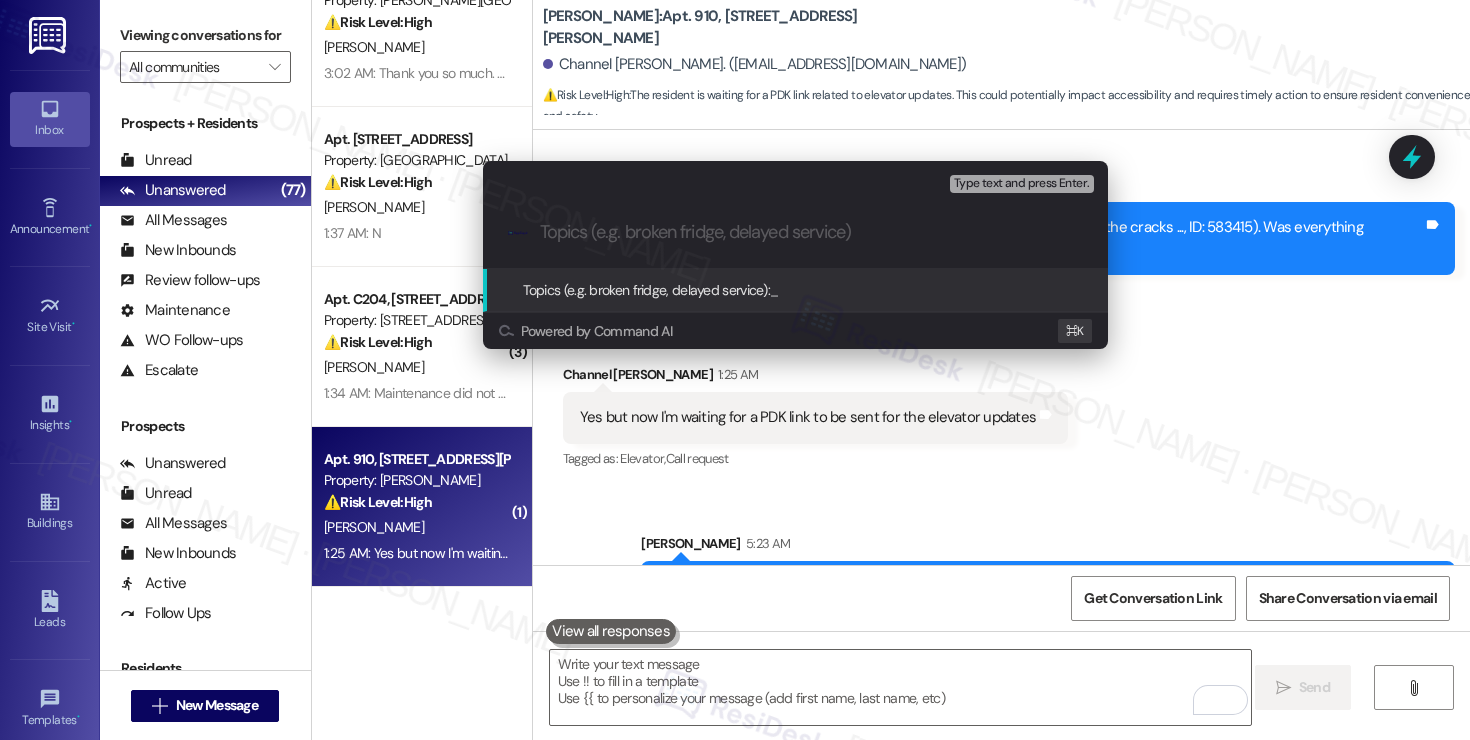 paste on "Resident Waiting for PDK link" 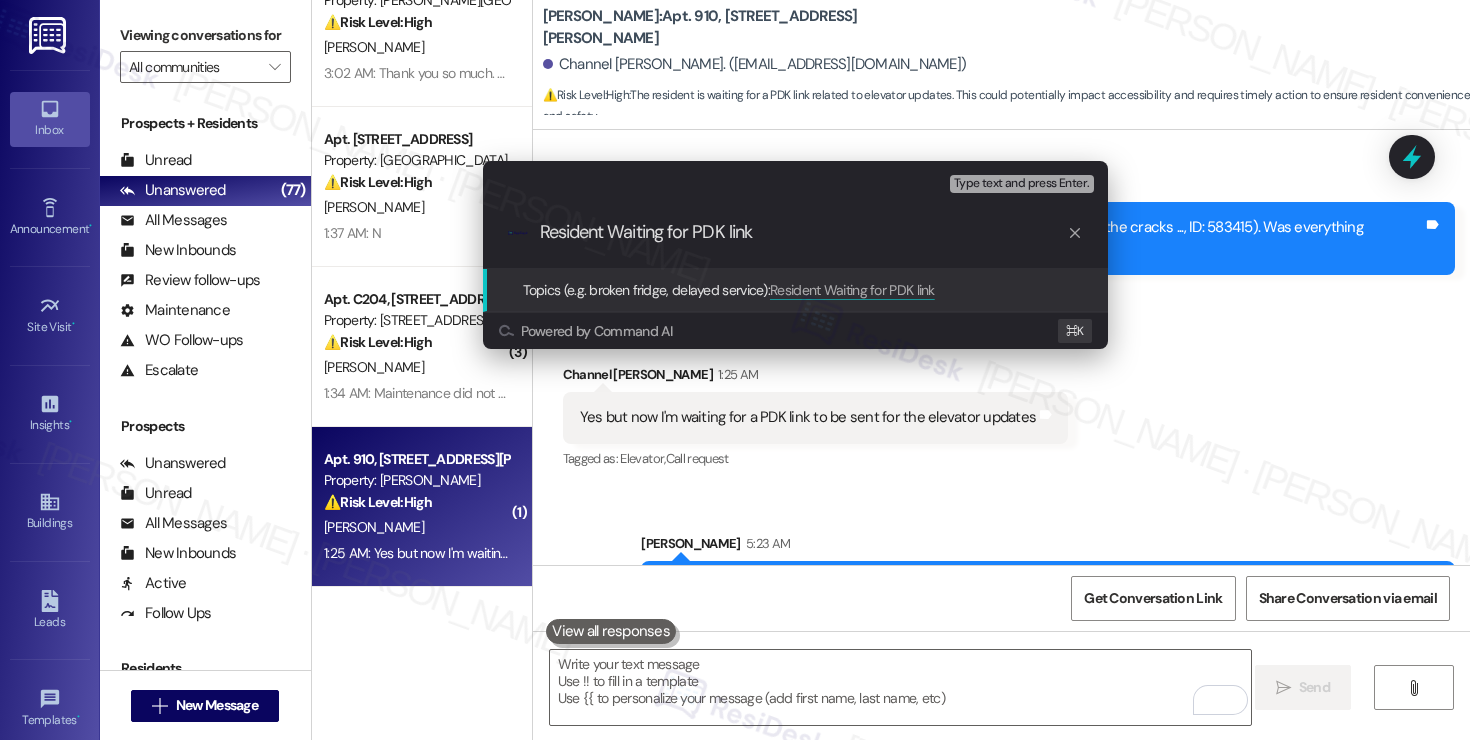 type 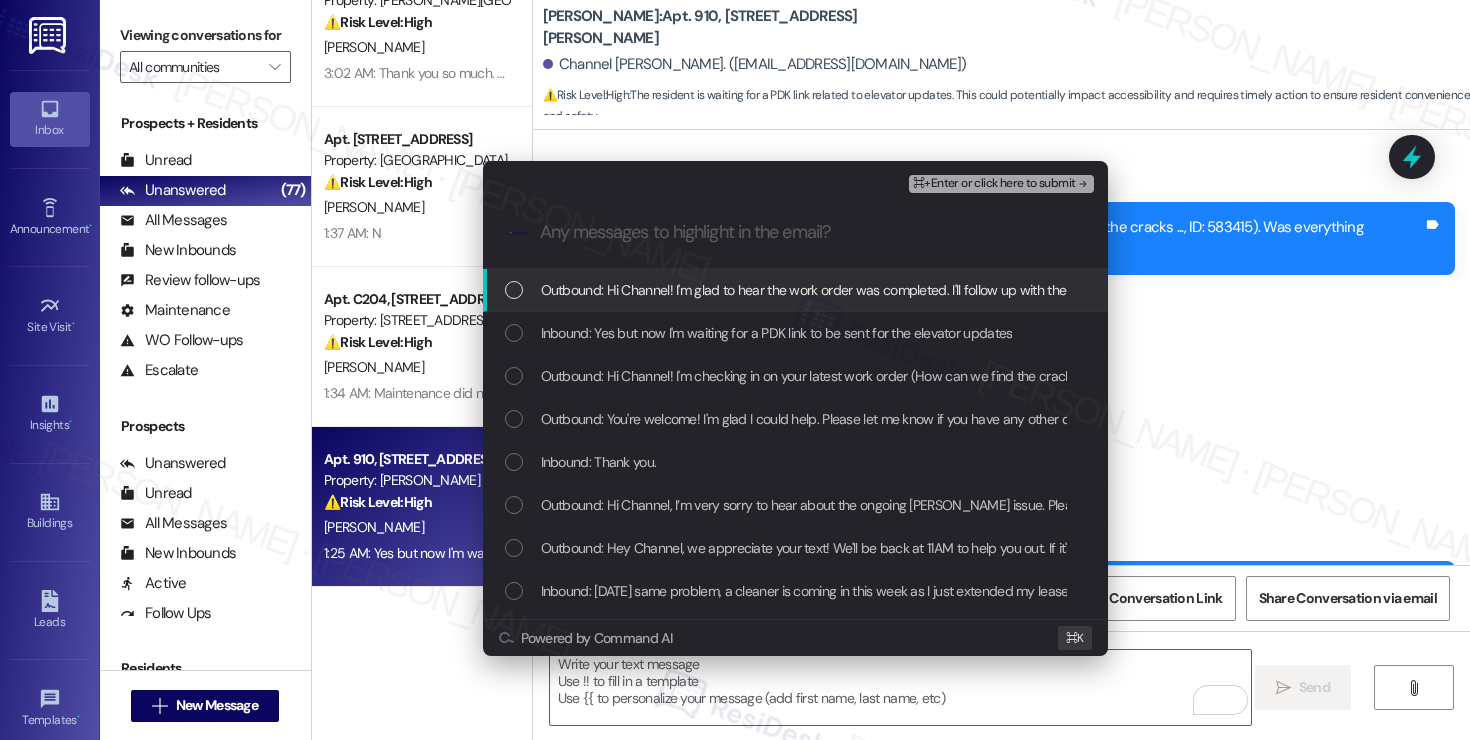 click on "Outbound: Hi Channel! I'm glad to hear the work order was completed. I'll follow up with the team to ensure you receive the PDK link for the elevator updates promptly. Thanks for your patience!" at bounding box center [1096, 290] 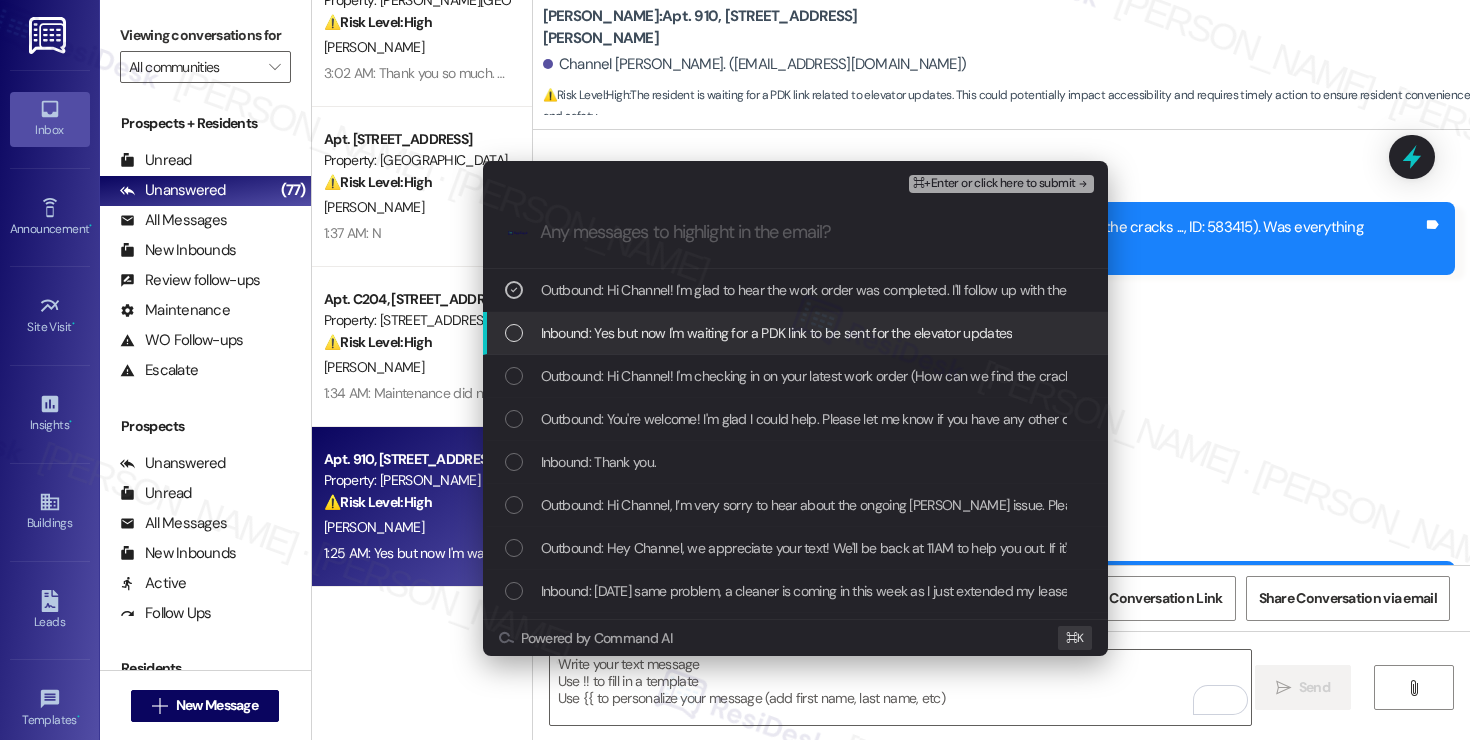 click on "Inbound: Yes but now I'm waiting for a PDK link to be sent for the elevator updates" at bounding box center [777, 333] 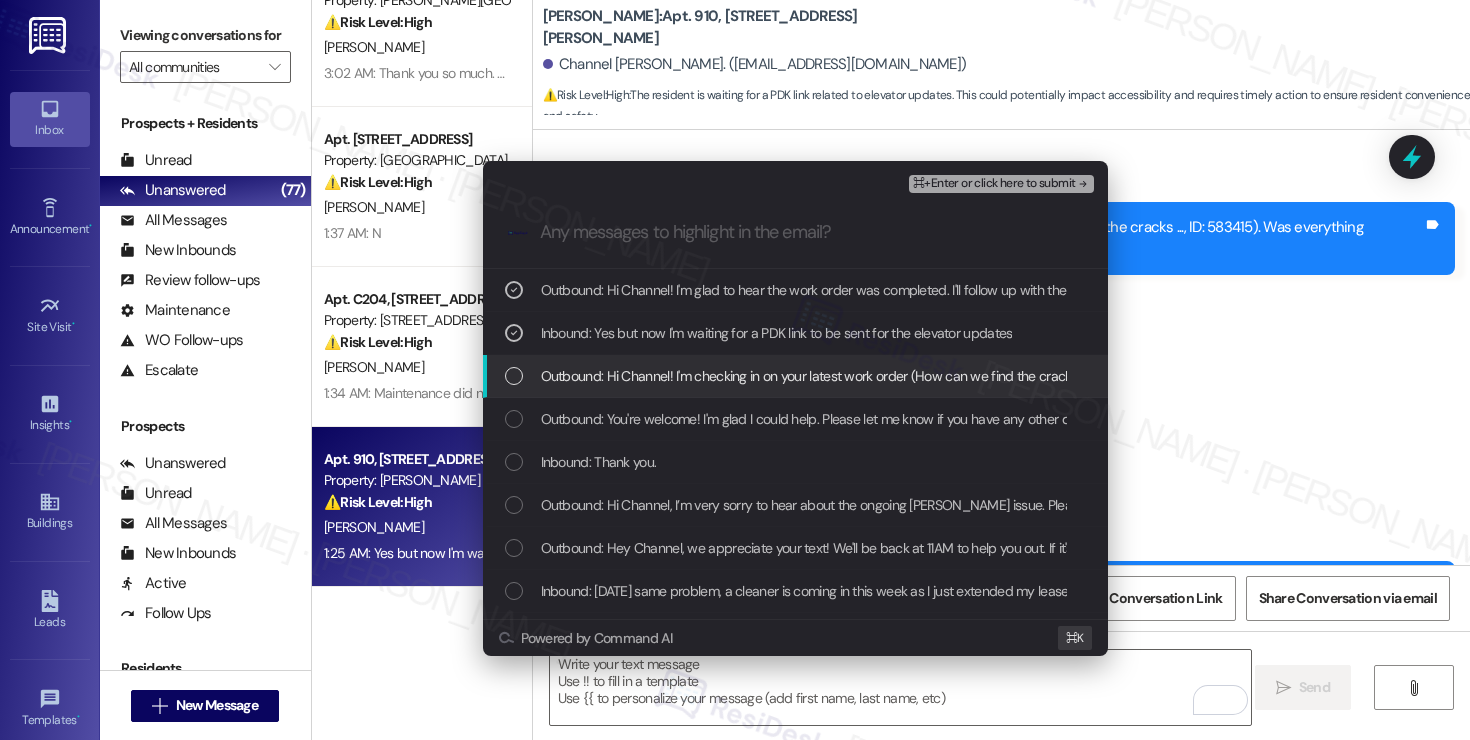 click on "Outbound: Hi Channel! I'm checking in on your latest work order (How can we find the cracks ..., ID: 583415). Was everything completed to your satisfaction? You can answer with a quick (Y/N)" at bounding box center [1092, 376] 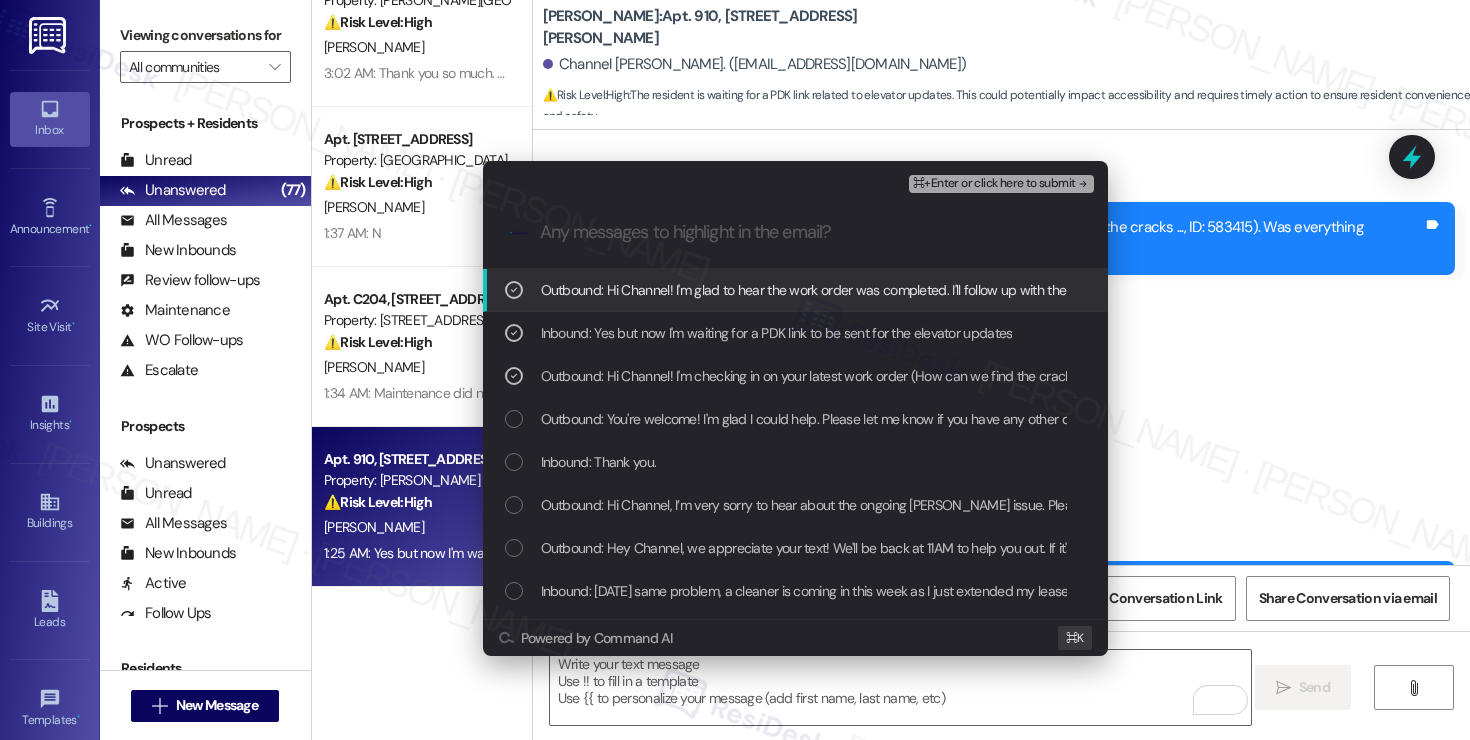 click on "⌘+Enter or click here to submit" at bounding box center [994, 184] 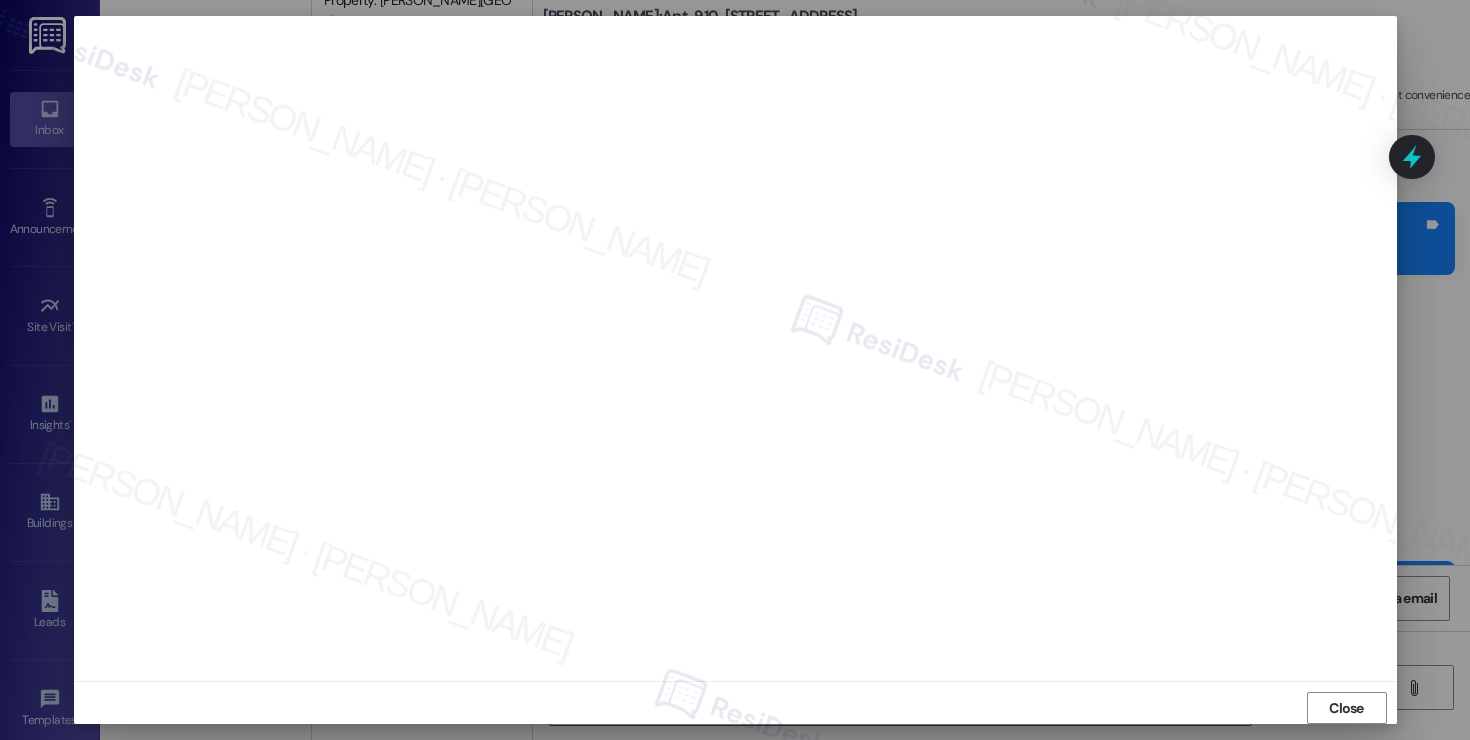 scroll, scrollTop: 11, scrollLeft: 0, axis: vertical 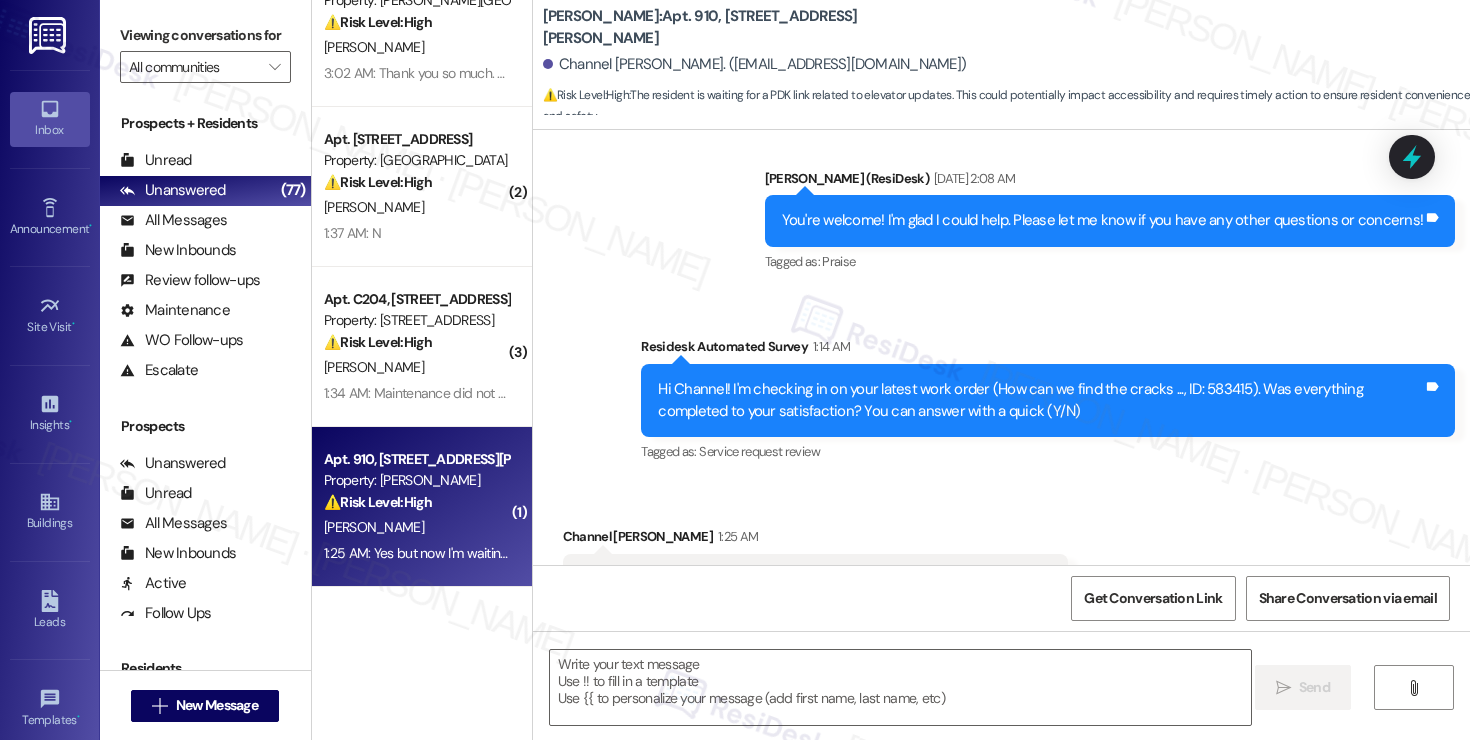 type on "Fetching suggested responses. Please feel free to read through the conversation in the meantime." 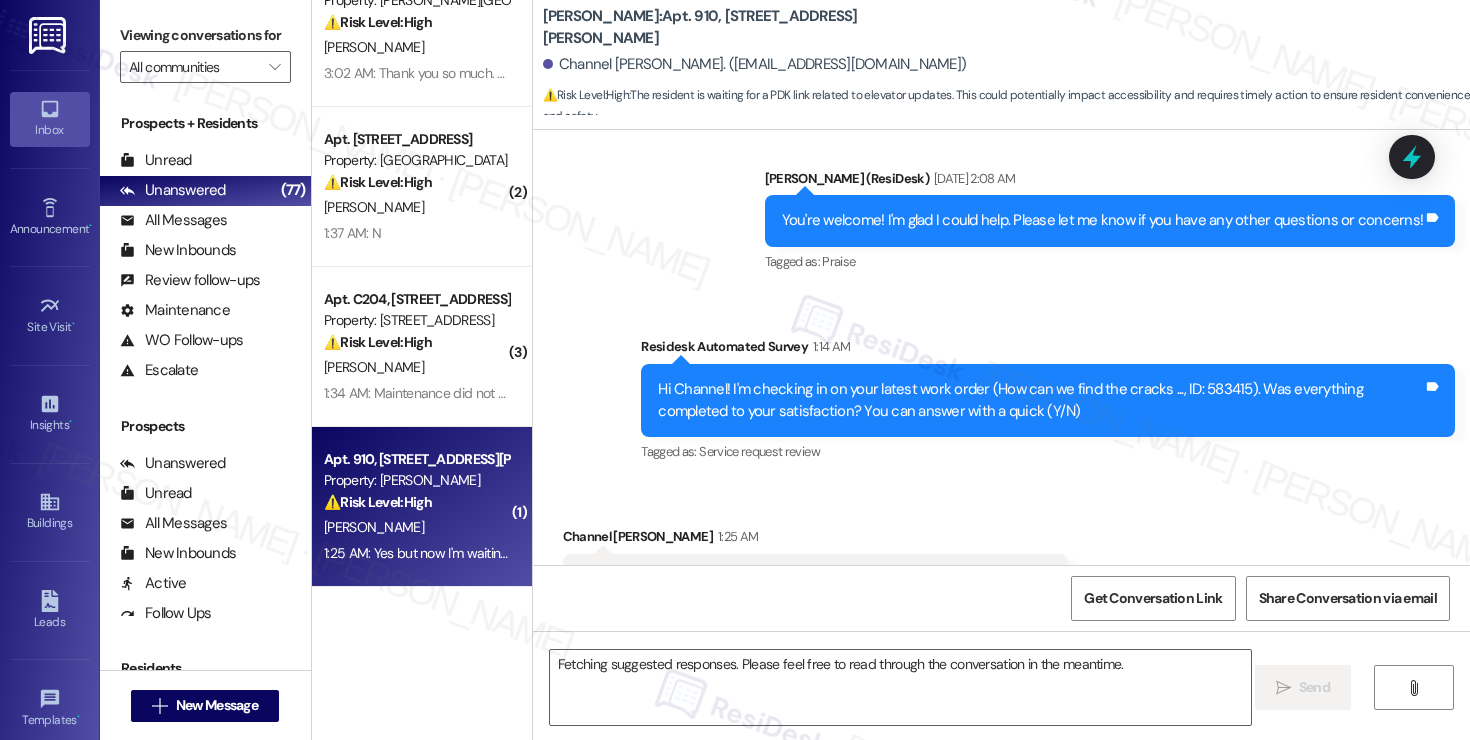 scroll, scrollTop: 18577, scrollLeft: 0, axis: vertical 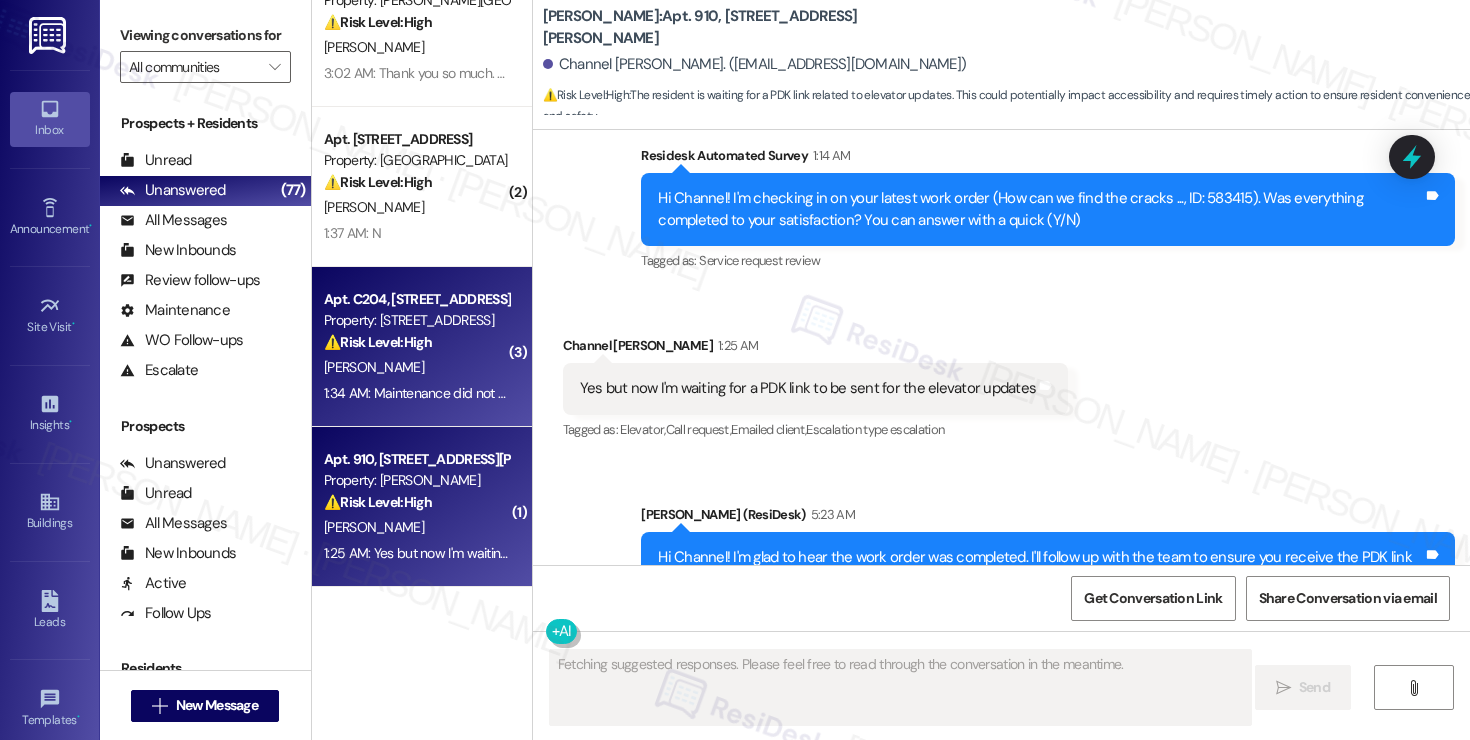click on "[PERSON_NAME]" at bounding box center (374, 367) 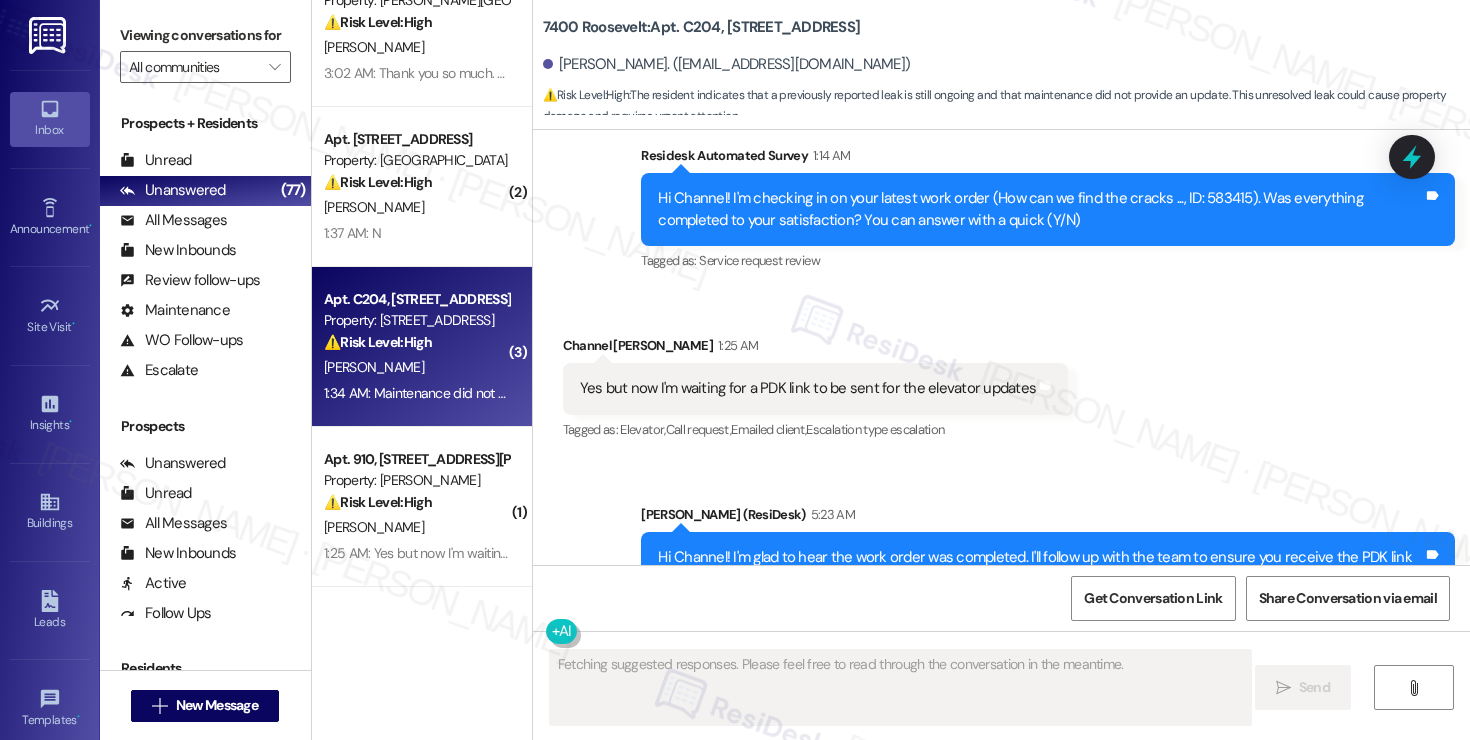 scroll, scrollTop: 2731, scrollLeft: 0, axis: vertical 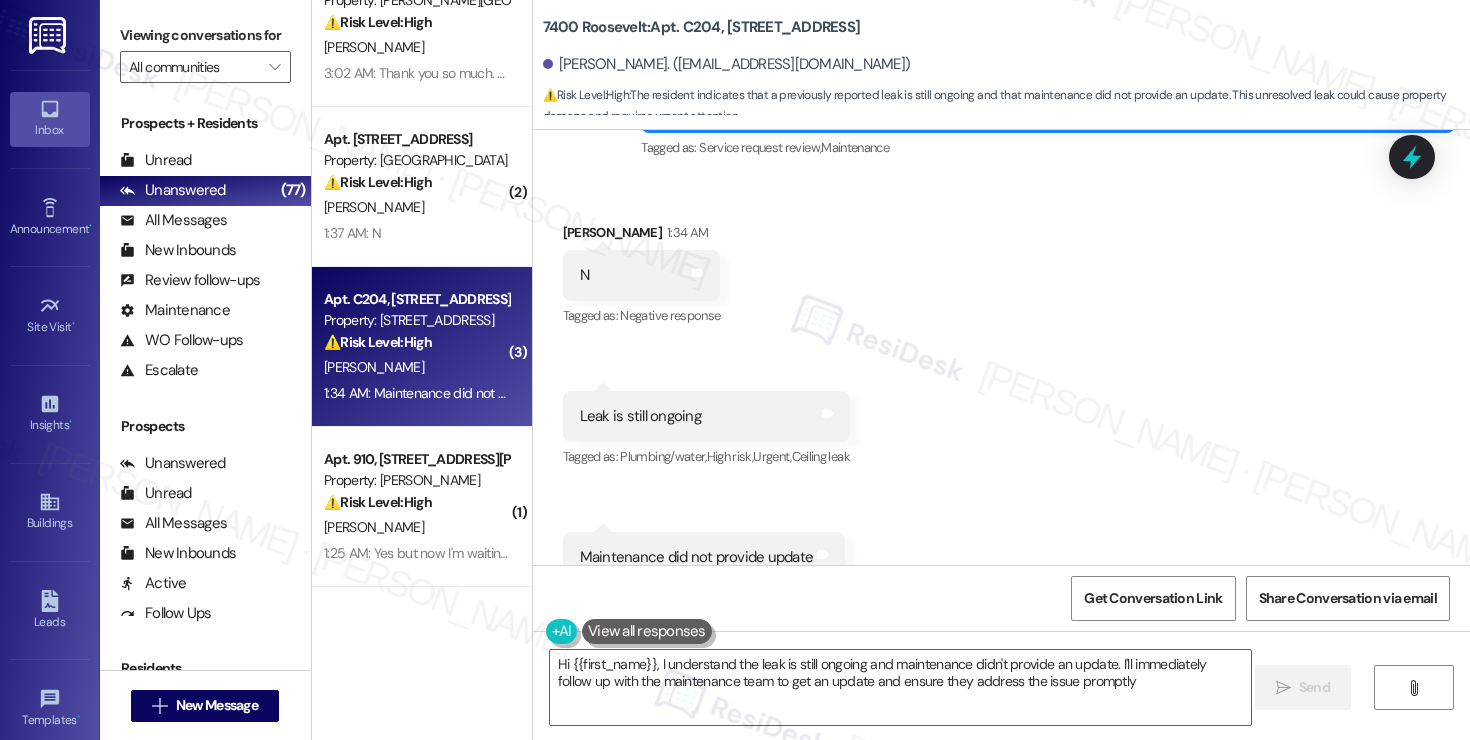 type on "Hi {{first_name}}, I understand the leak is still ongoing and maintenance didn't provide an update. I'll immediately follow up with the maintenance team to get an update and ensure they address the issue promptly." 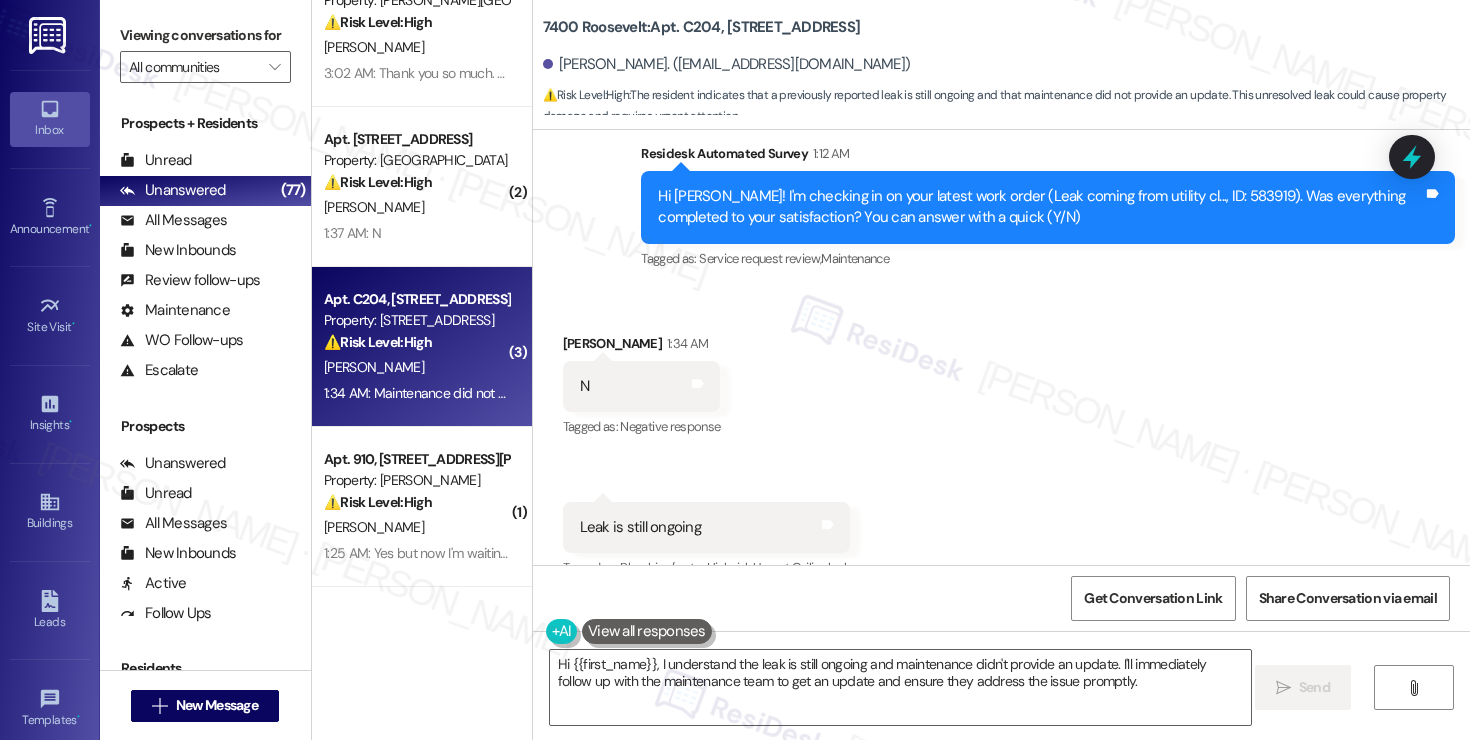 scroll, scrollTop: 2550, scrollLeft: 0, axis: vertical 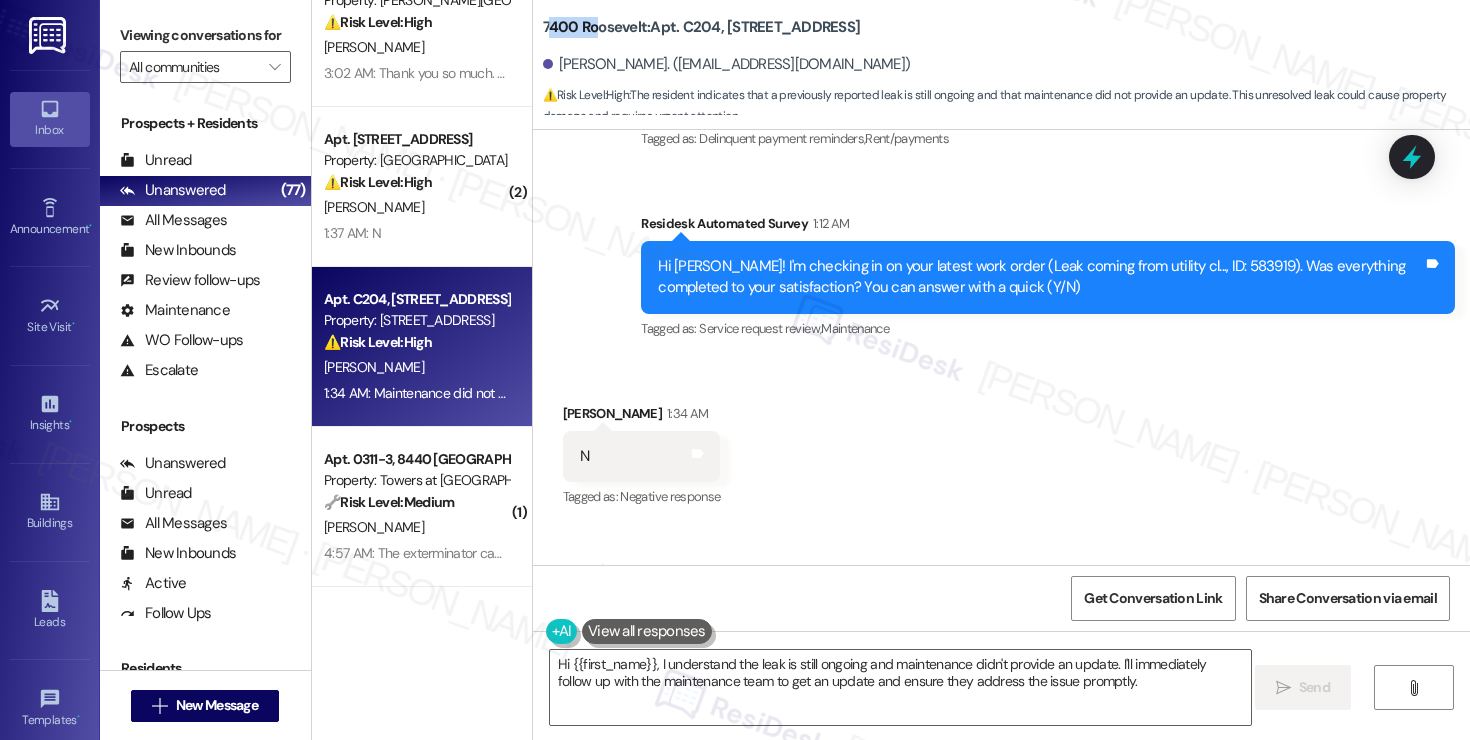 drag, startPoint x: 535, startPoint y: 26, endPoint x: 586, endPoint y: 26, distance: 51 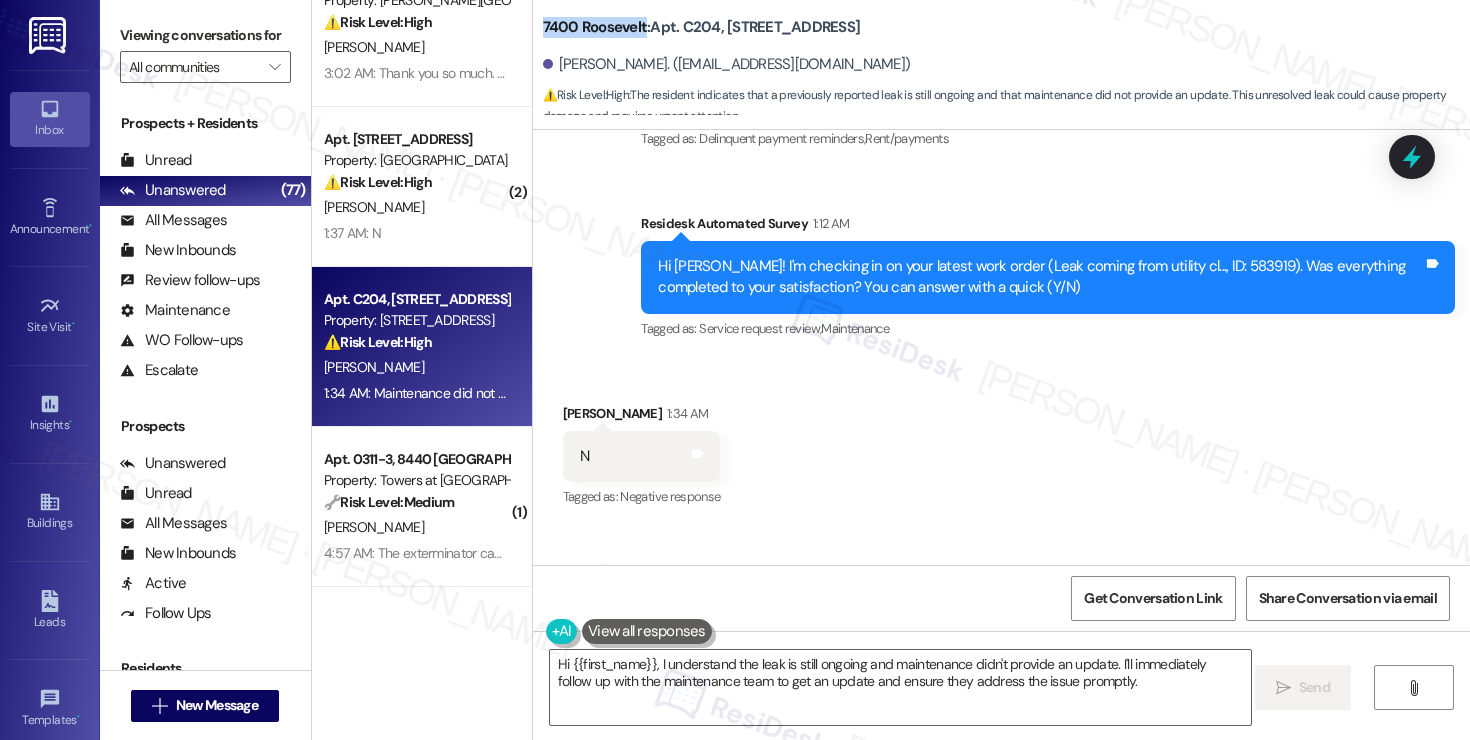 drag, startPoint x: 528, startPoint y: 24, endPoint x: 632, endPoint y: 34, distance: 104.47966 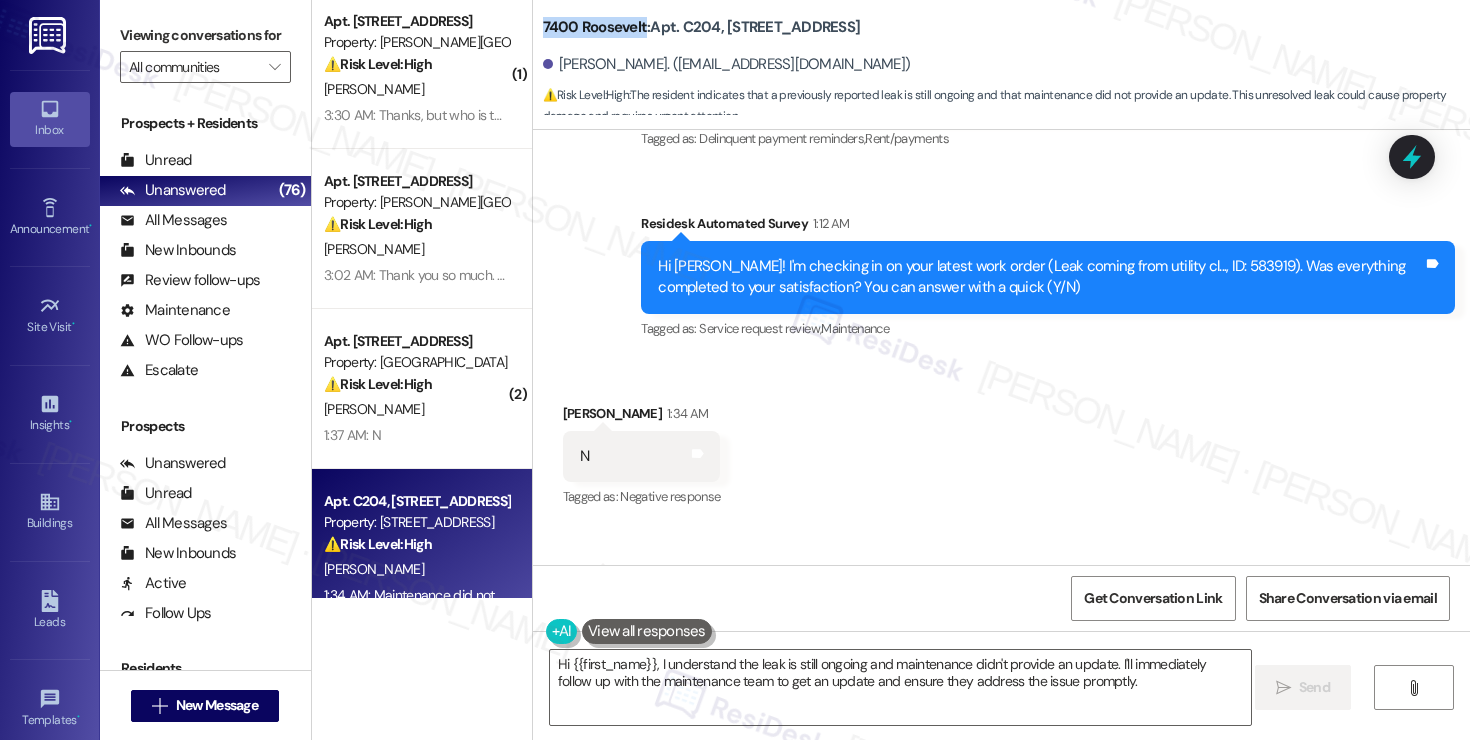 scroll, scrollTop: 797, scrollLeft: 0, axis: vertical 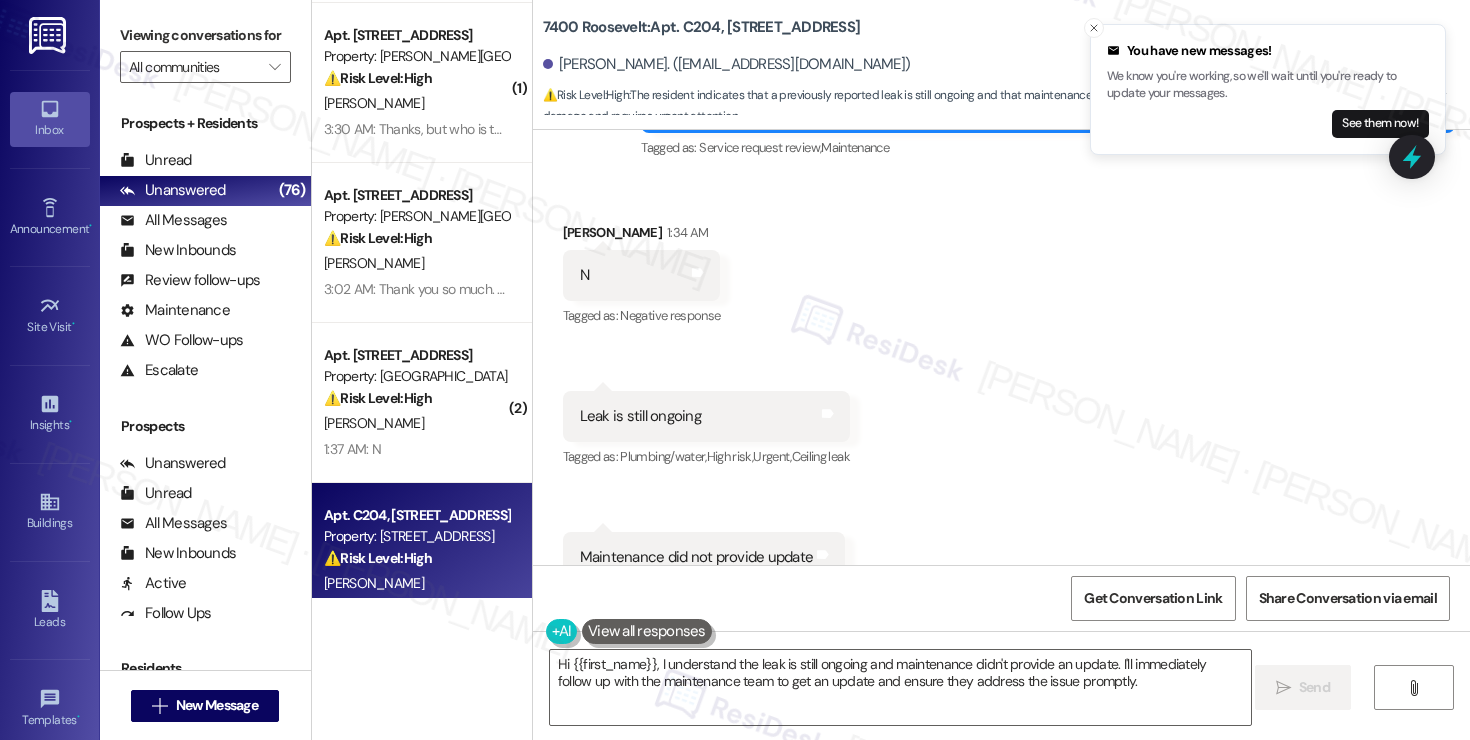 click on "Received via SMS [PERSON_NAME] 1:34 AM N Tags and notes Tagged as:   Negative response Click to highlight conversations about Negative response Received via SMS 1:34 AM [PERSON_NAME] 1:34 AM Leak is still ongoing  Tags and notes Tagged as:   Plumbing/water ,  Click to highlight conversations about Plumbing/water High risk ,  Click to highlight conversations about High risk Urgent ,  Click to highlight conversations about Urgent Ceiling leak Click to highlight conversations about Ceiling leak Received via SMS 1:34 AM [PERSON_NAME] 1:34 AM Maintenance did not provide update Tags and notes Tagged as:   Maintenance ,  Click to highlight conversations about Maintenance Bad communication Click to highlight conversations about Bad communication" at bounding box center (1001, 402) 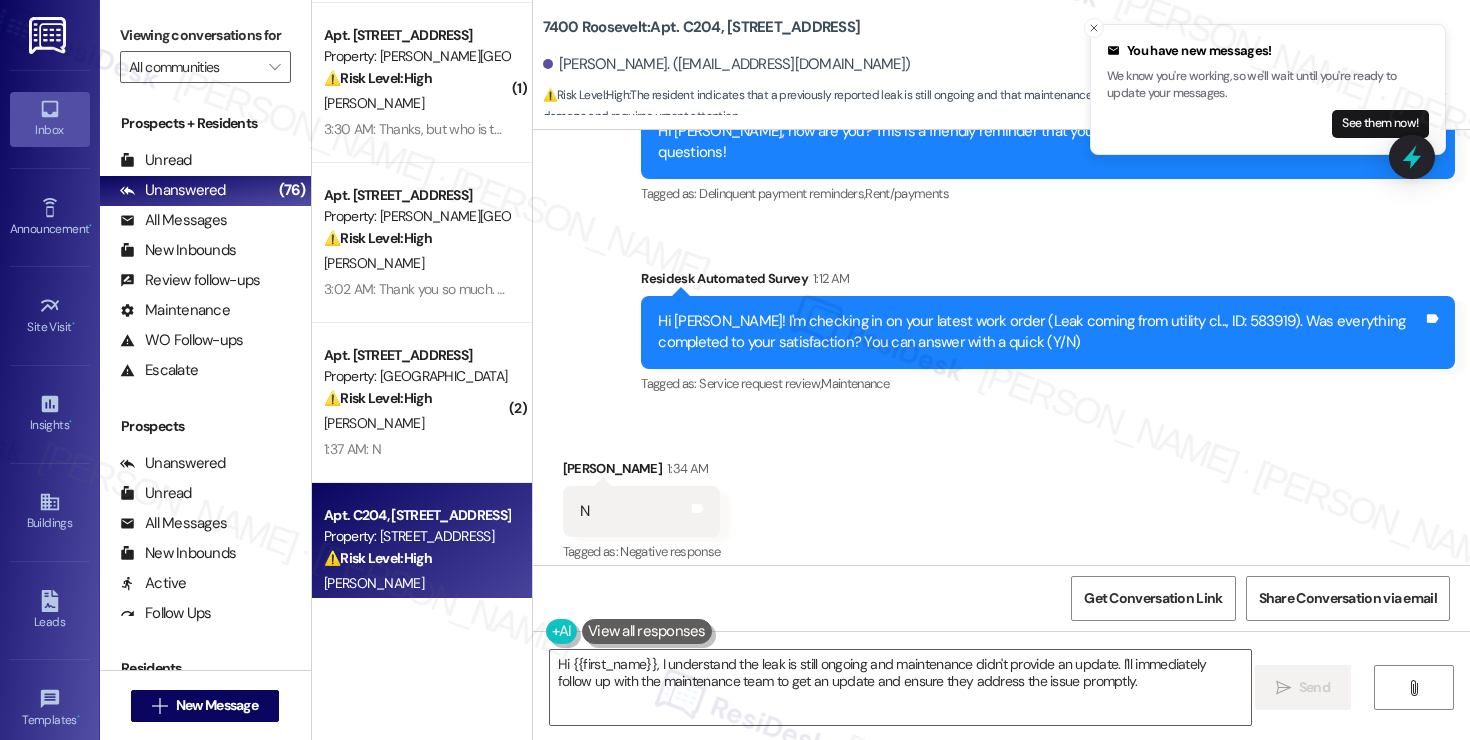 scroll, scrollTop: 2731, scrollLeft: 0, axis: vertical 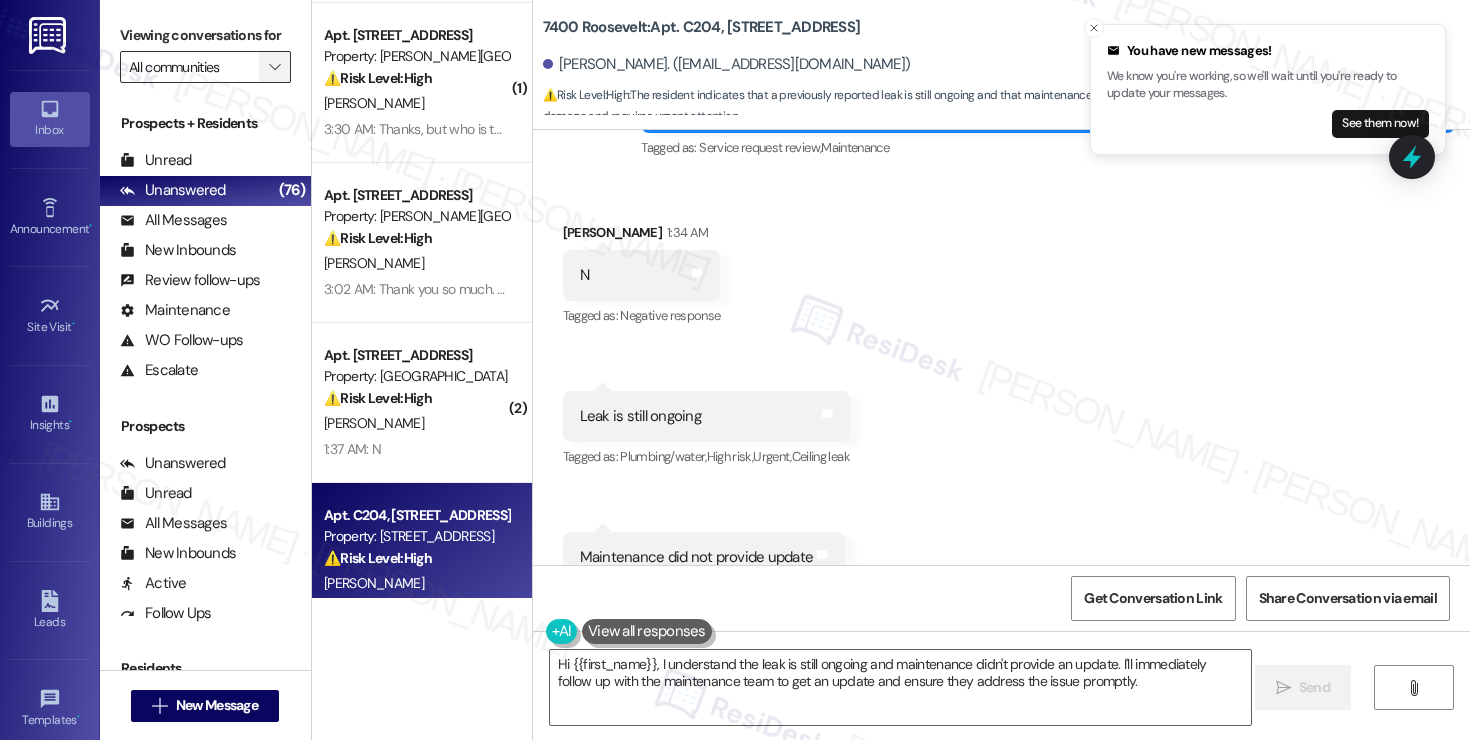 click on "" at bounding box center [274, 67] 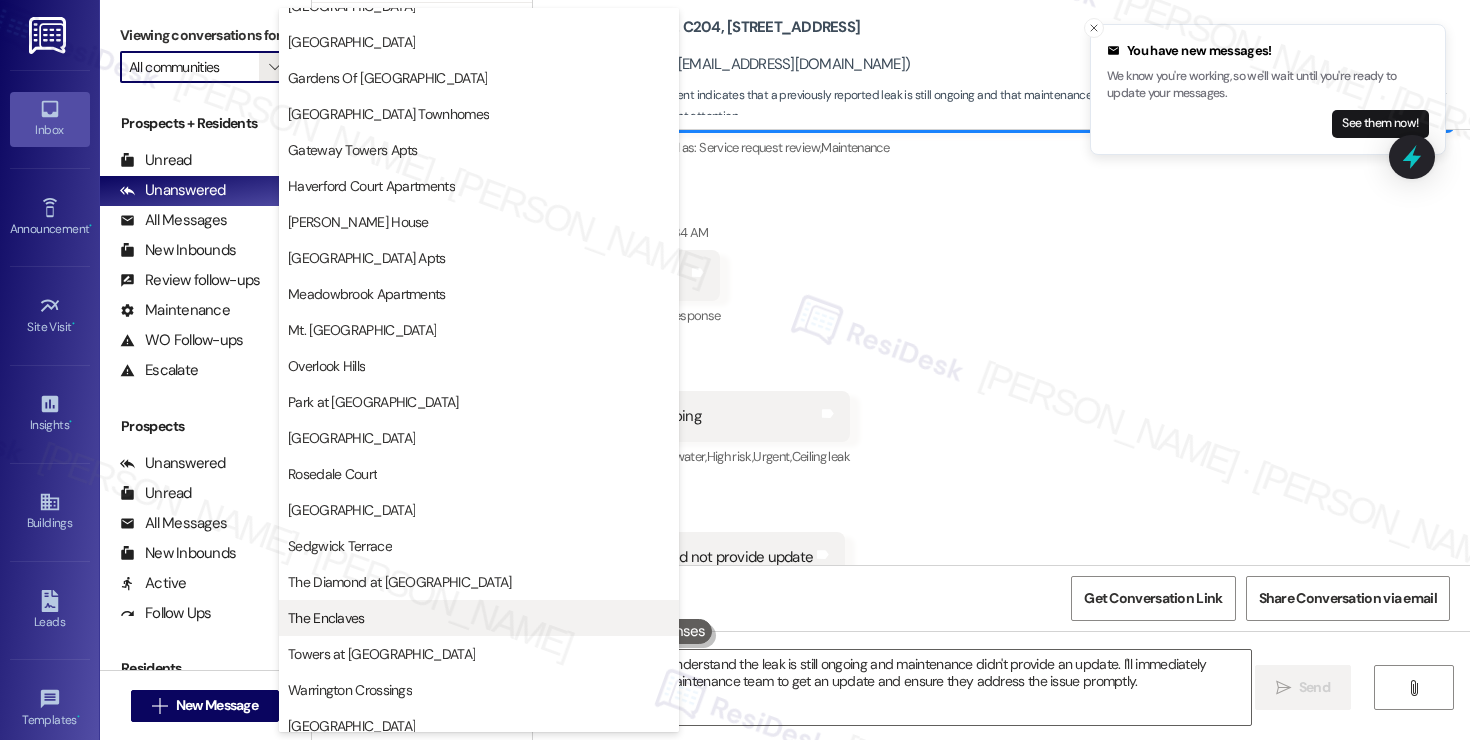 scroll, scrollTop: 429, scrollLeft: 0, axis: vertical 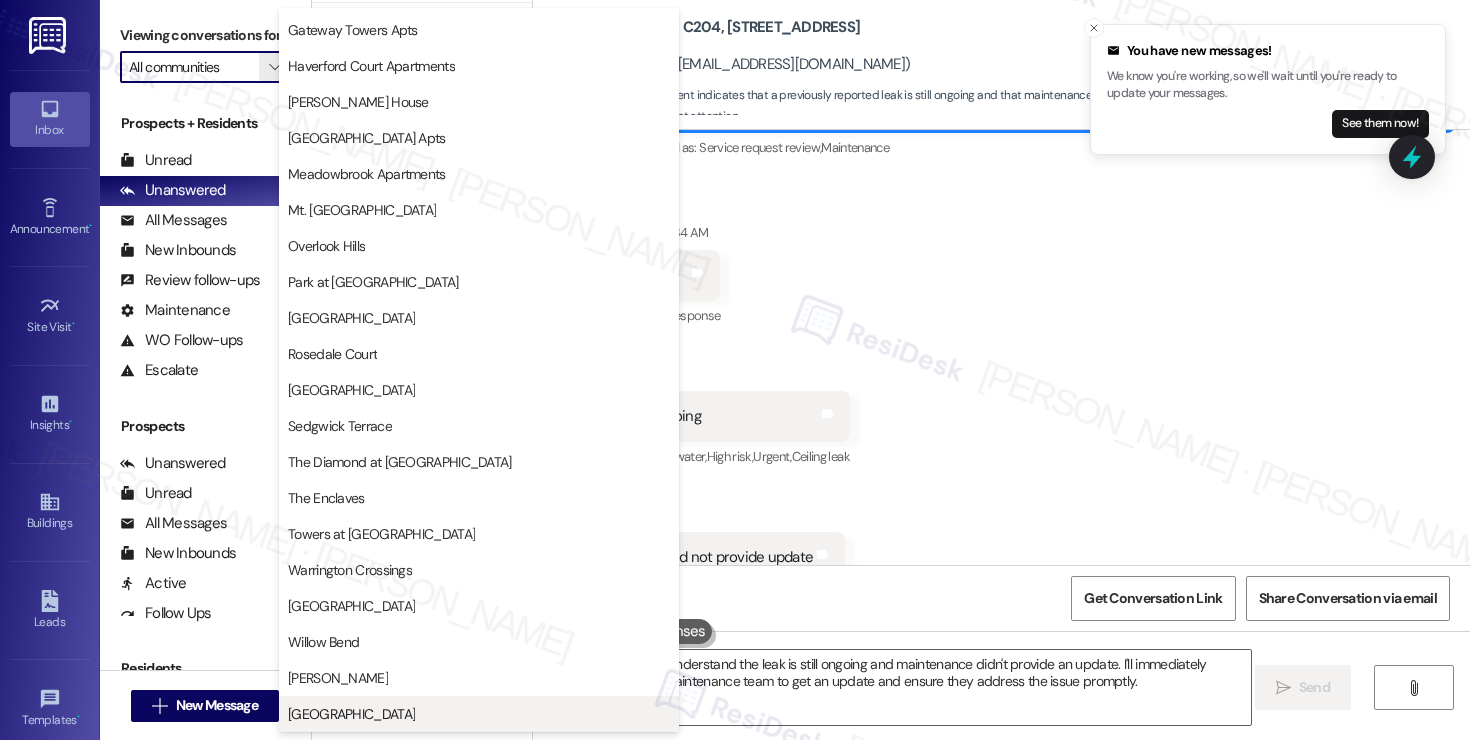 click on "[GEOGRAPHIC_DATA]" at bounding box center [479, 714] 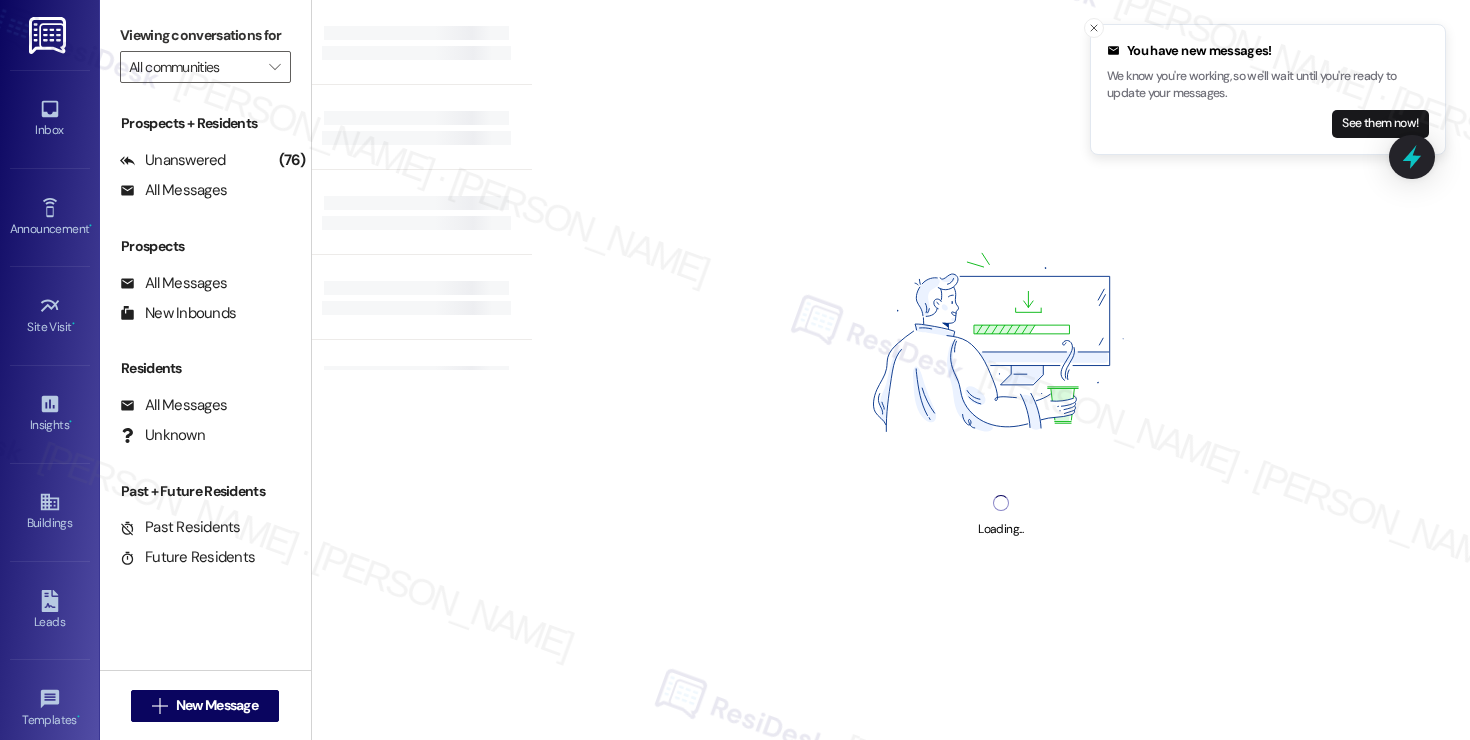 type on "[GEOGRAPHIC_DATA]" 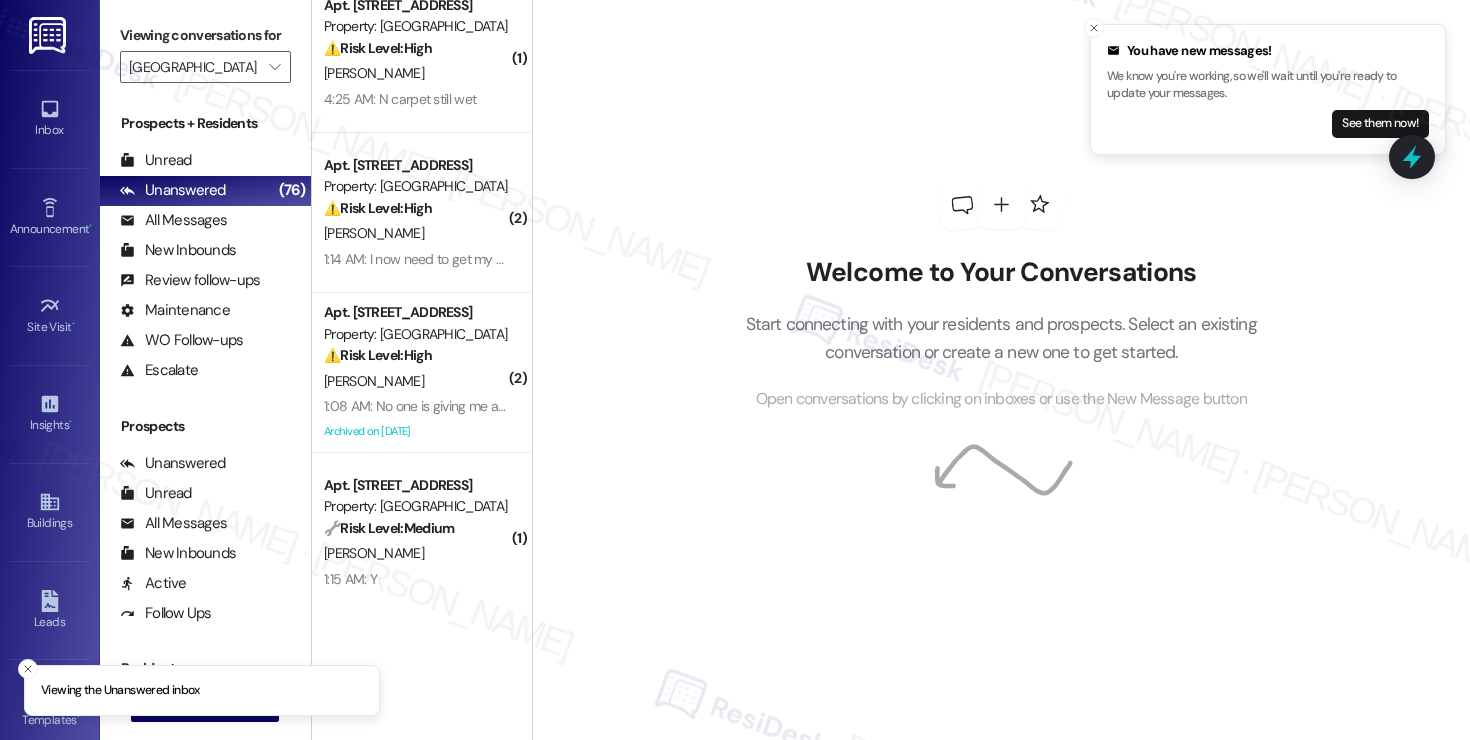 scroll, scrollTop: 42, scrollLeft: 0, axis: vertical 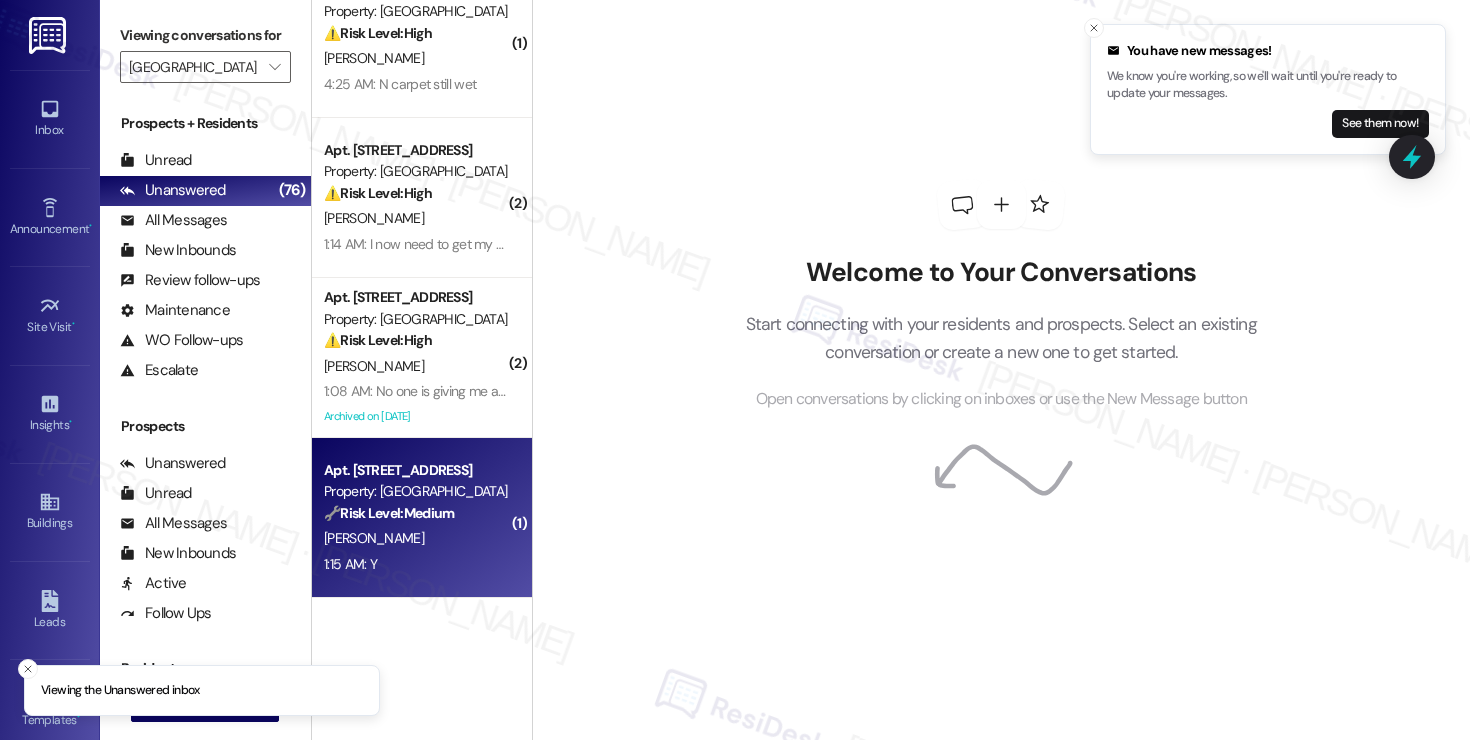 click on "[PERSON_NAME]" at bounding box center (416, 538) 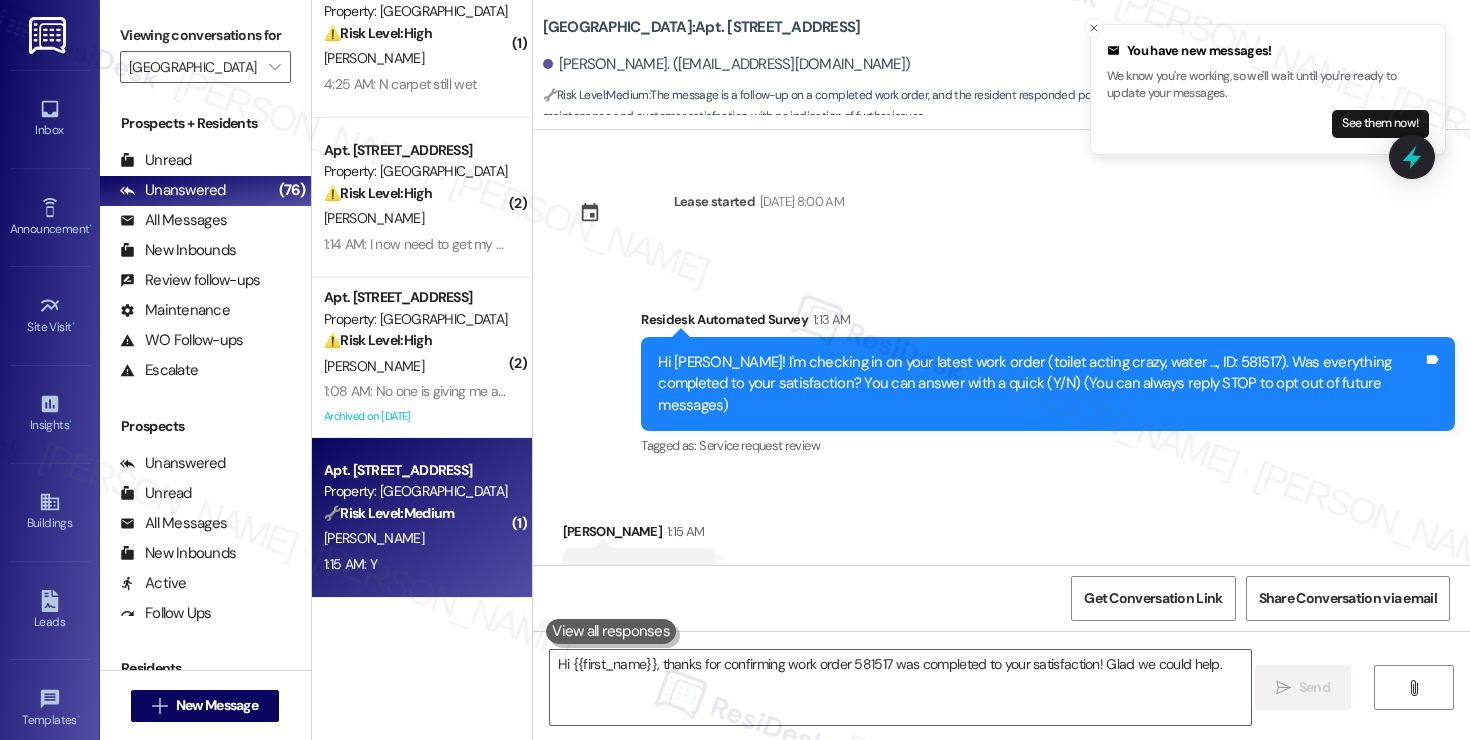 scroll, scrollTop: 58, scrollLeft: 0, axis: vertical 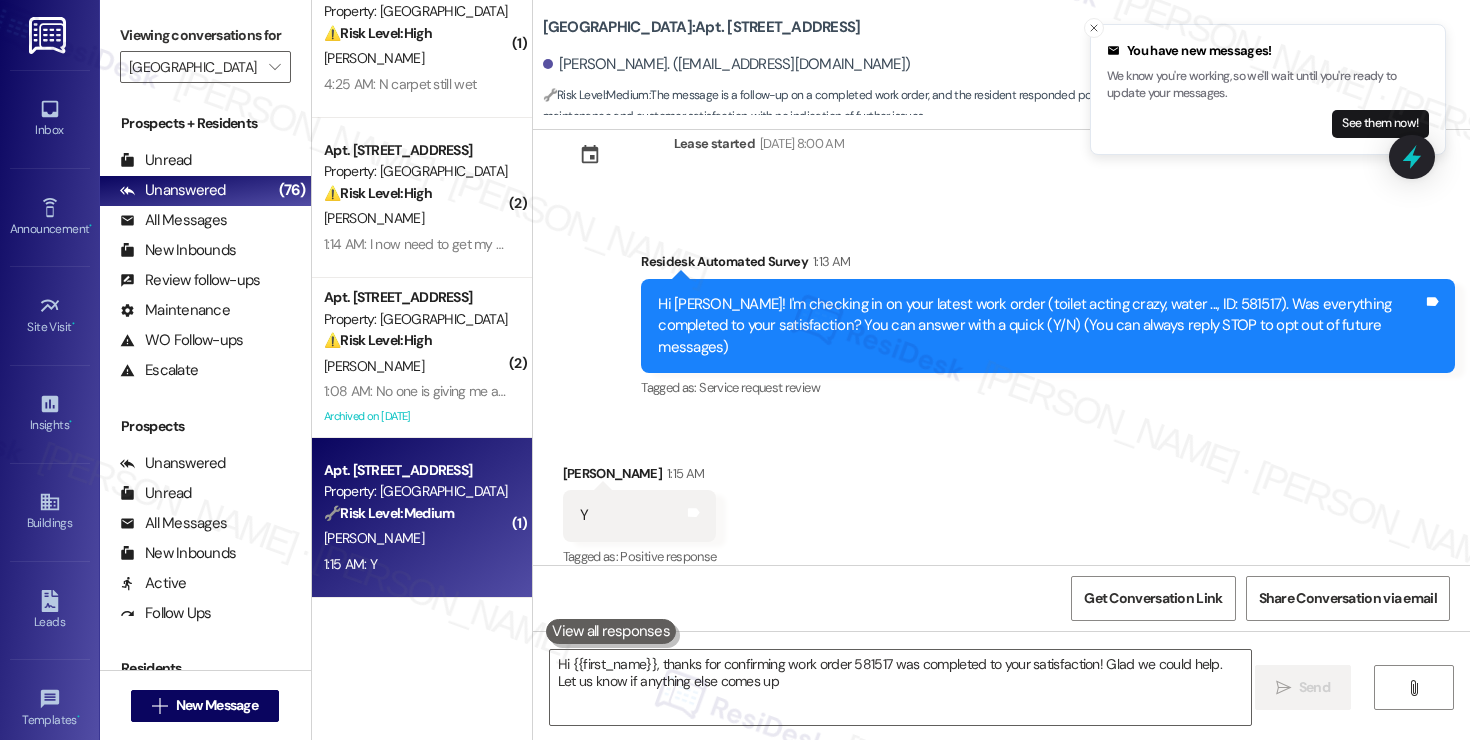 type on "Hi {{first_name}}, thanks for confirming work order 581517 was completed to your satisfaction! Glad we could help. Let us know if anything else comes up!" 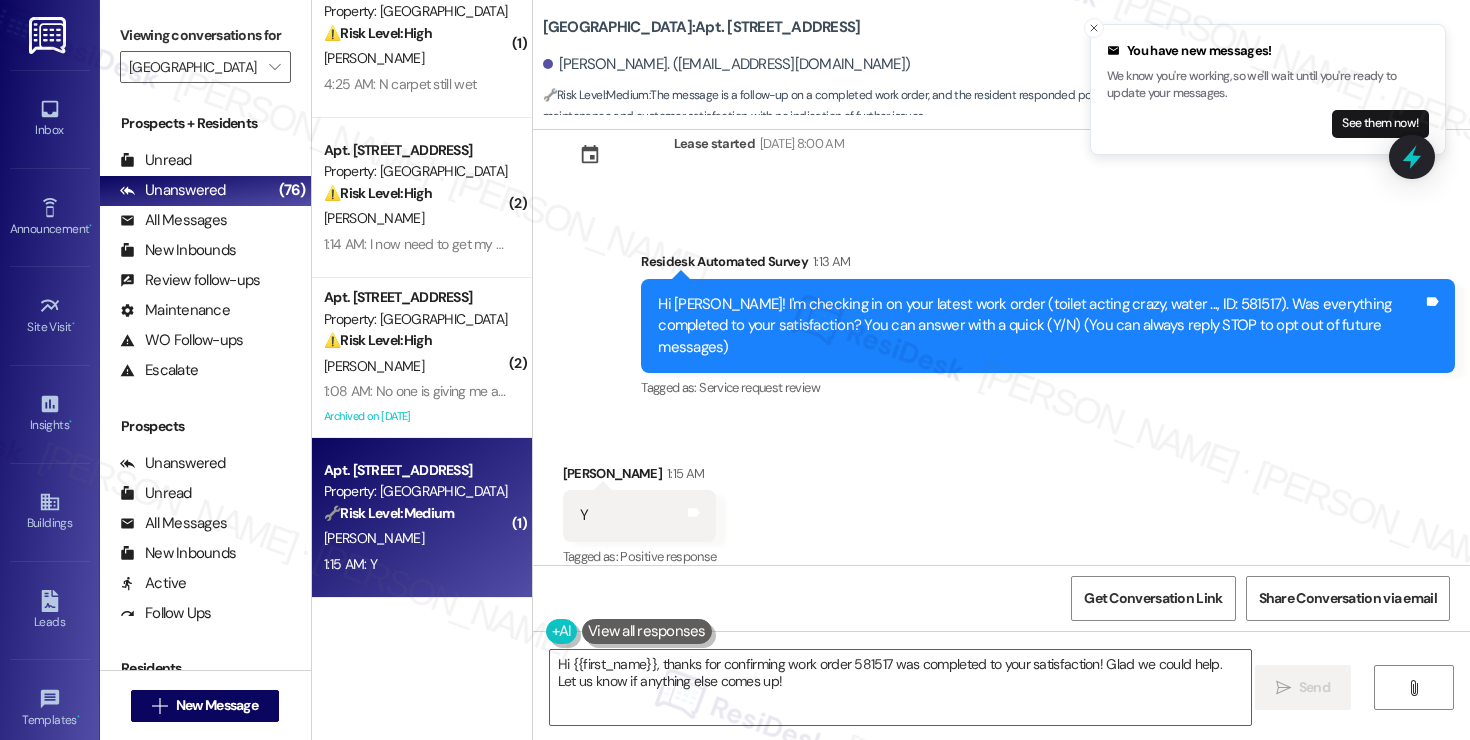 click on "E. Quarles" at bounding box center (416, 538) 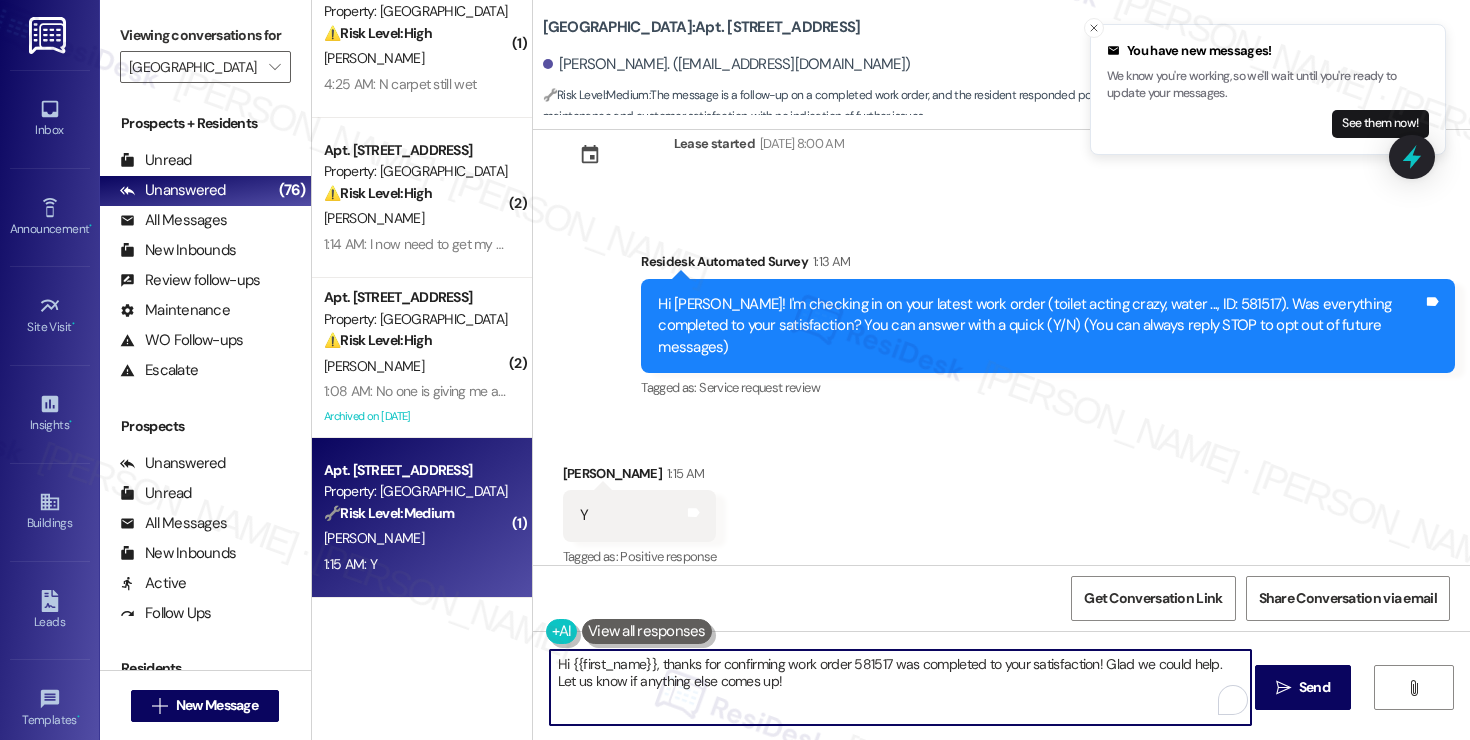 click on "Hi {{first_name}}, thanks for confirming work order 581517 was completed to your satisfaction! Glad we could help. Let us know if anything else comes up!" at bounding box center (900, 687) 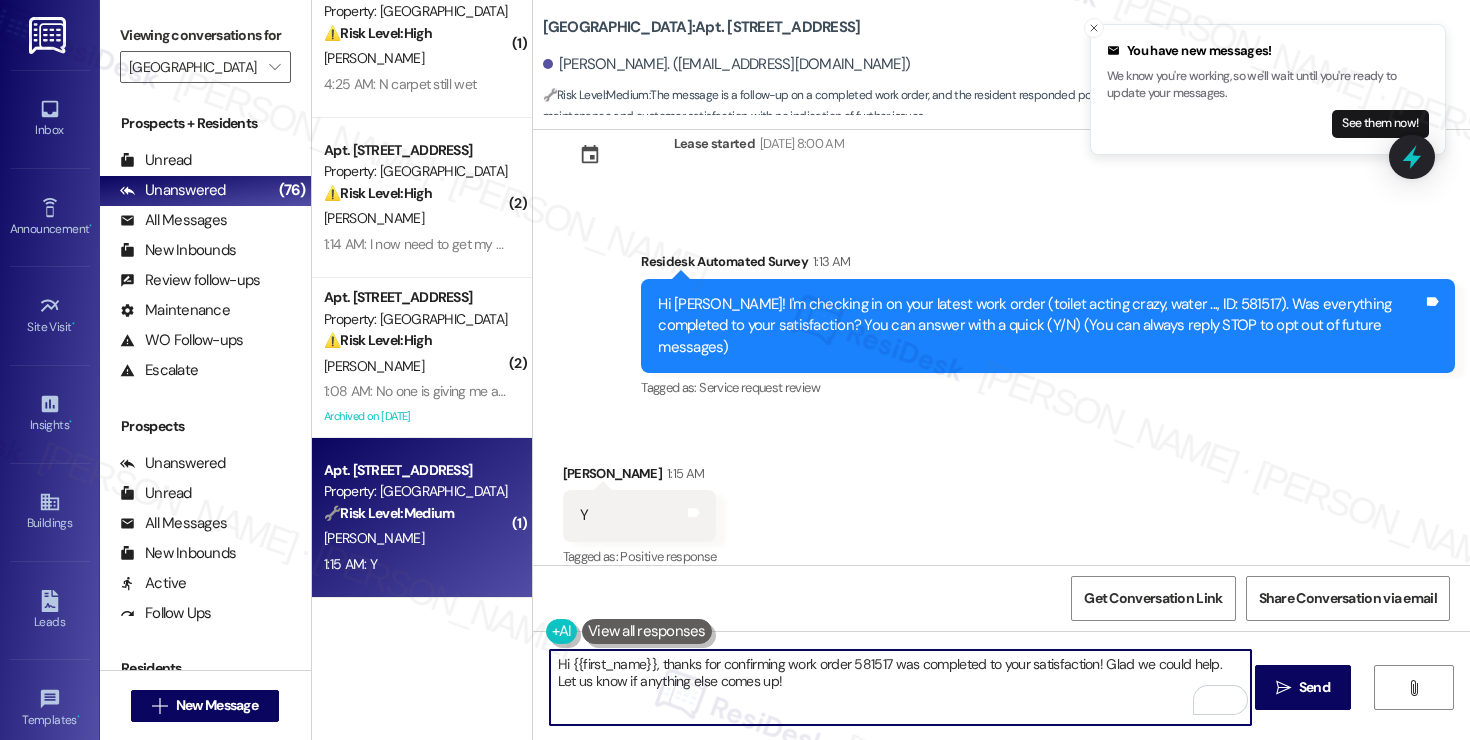 click on "Hi {{first_name}}, thanks for confirming work order 581517 was completed to your satisfaction! Glad we could help. Let us know if anything else comes up!" at bounding box center [900, 687] 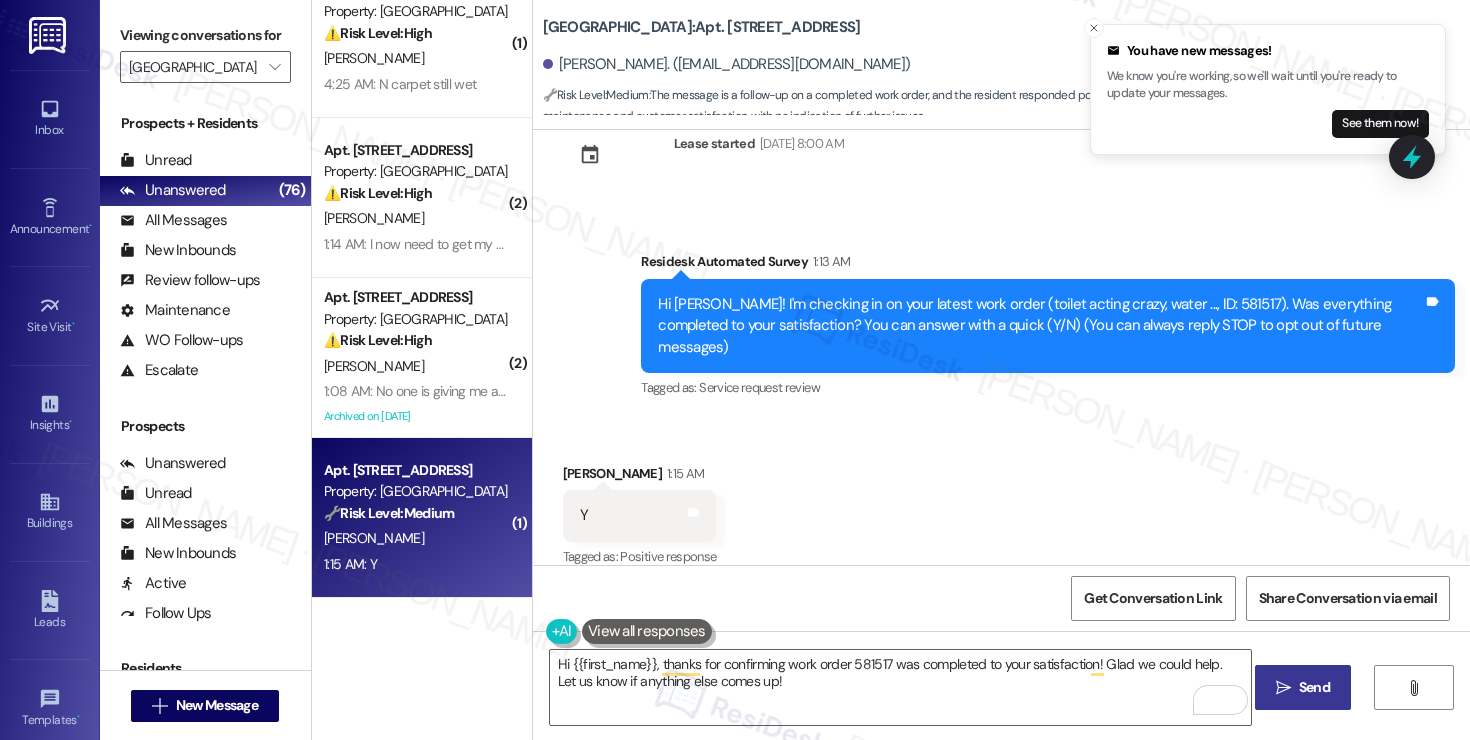 click on " Send" at bounding box center (1303, 687) 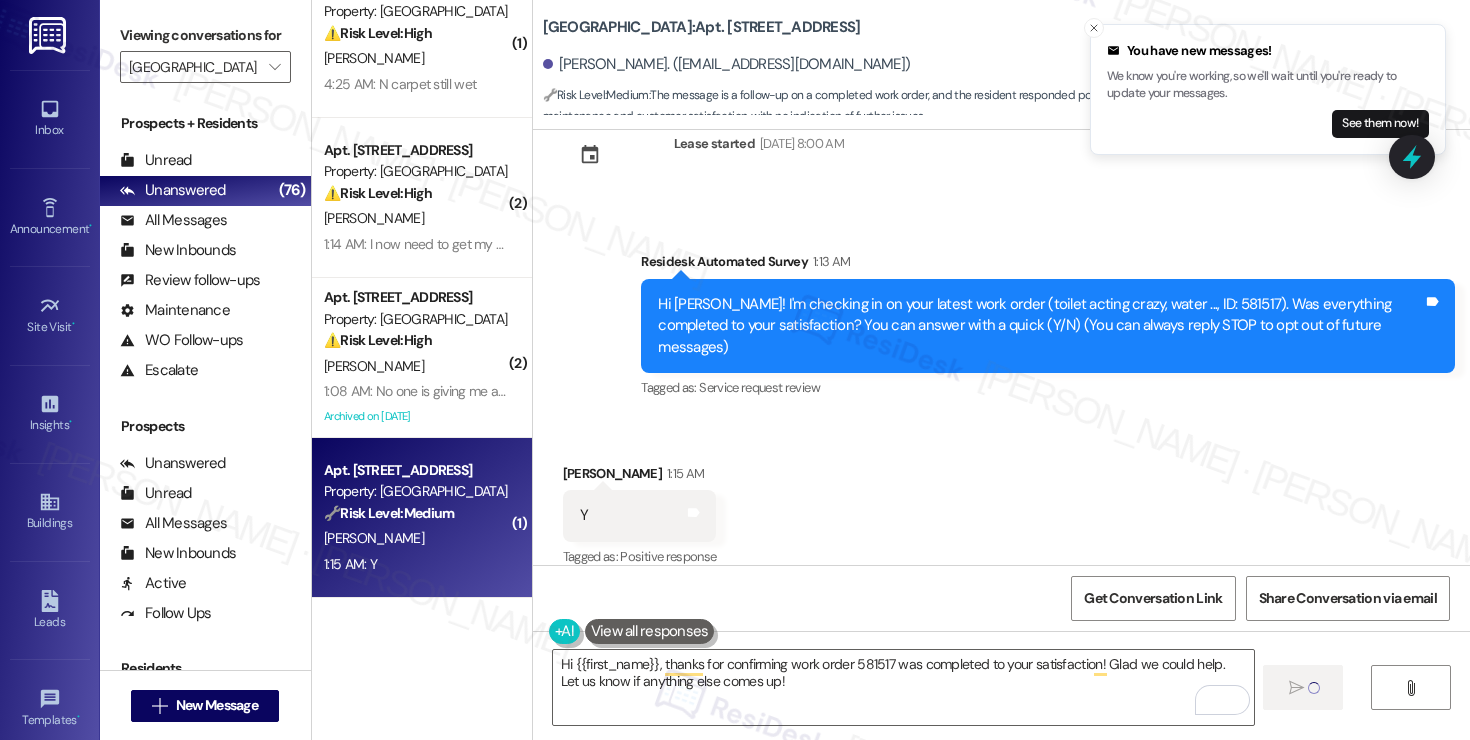 type 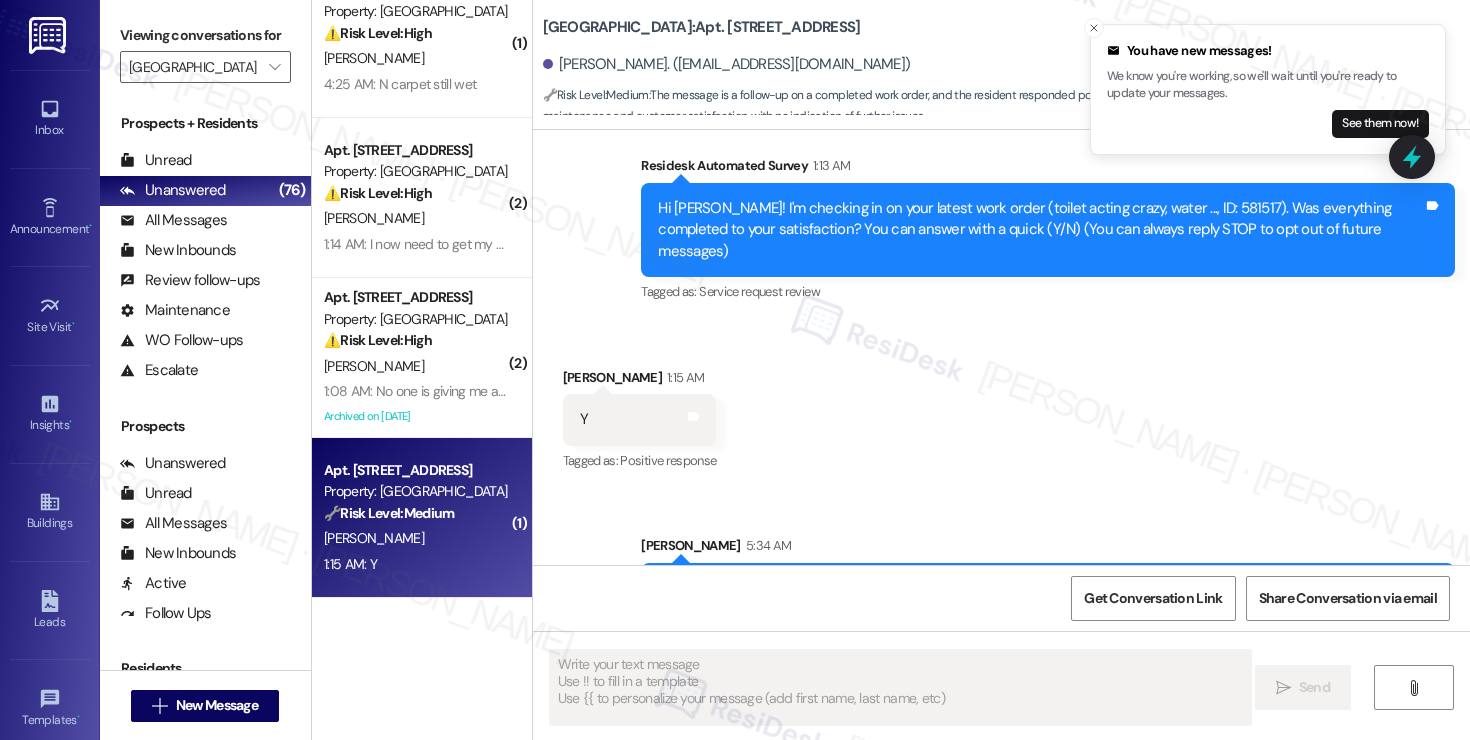 scroll, scrollTop: 219, scrollLeft: 0, axis: vertical 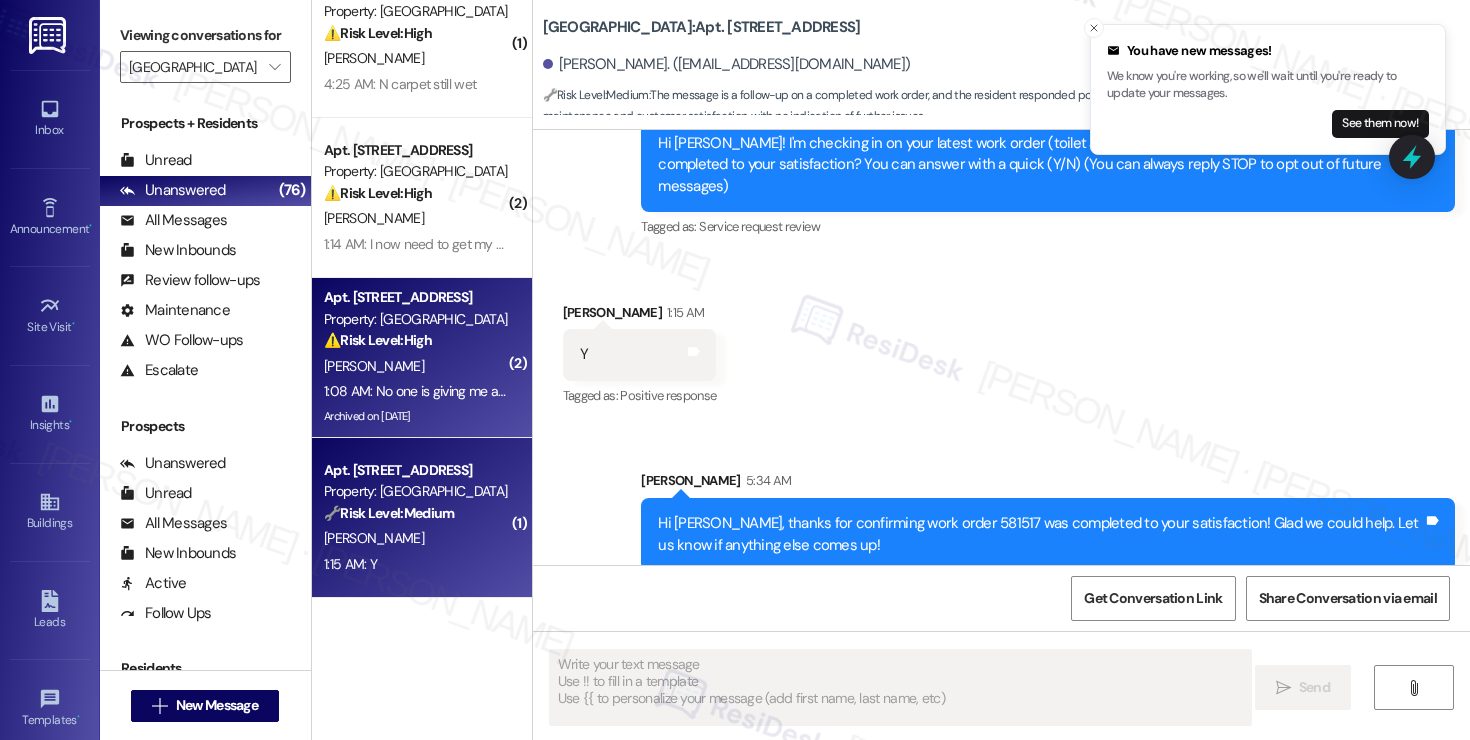 click on "S. Brown" at bounding box center (416, 366) 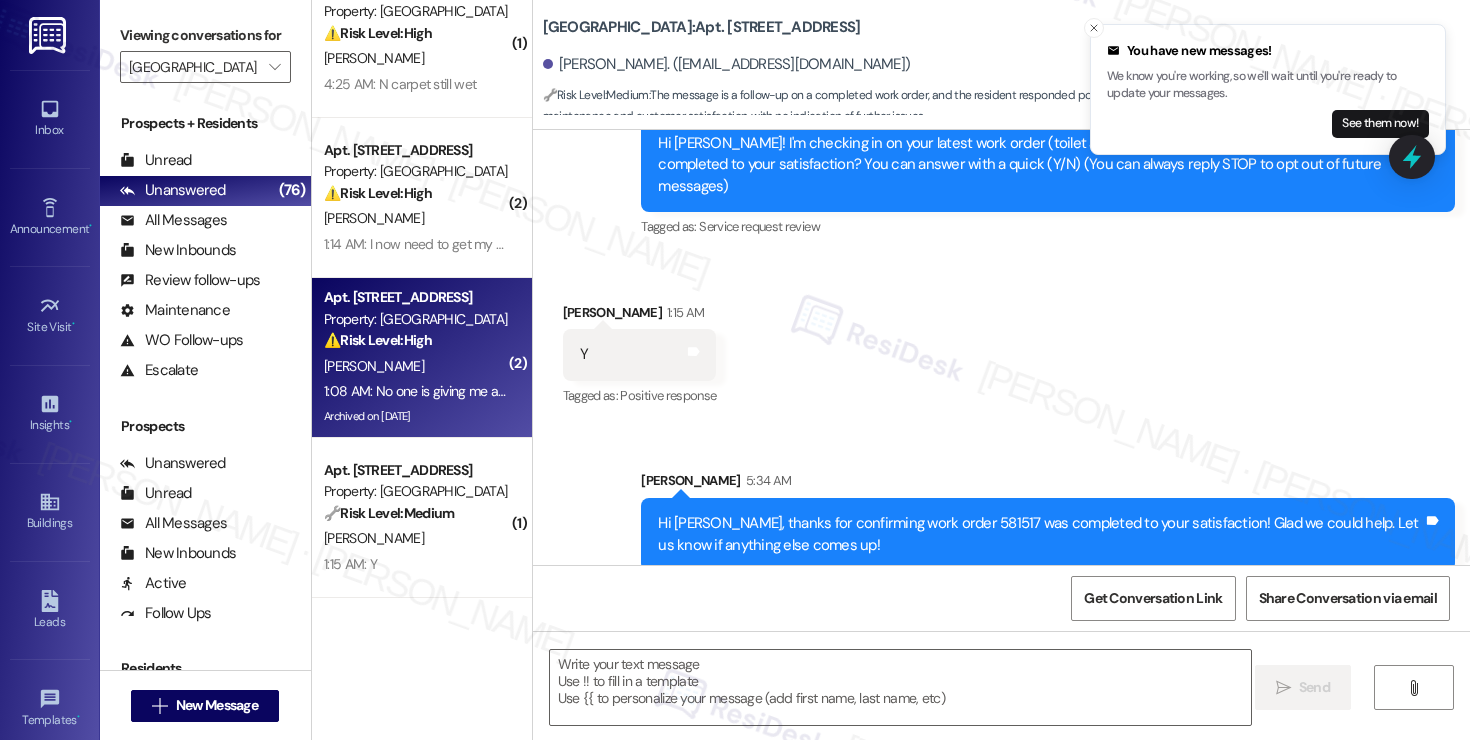 type on "Fetching suggested responses. Please feel free to read through the conversation in the meantime." 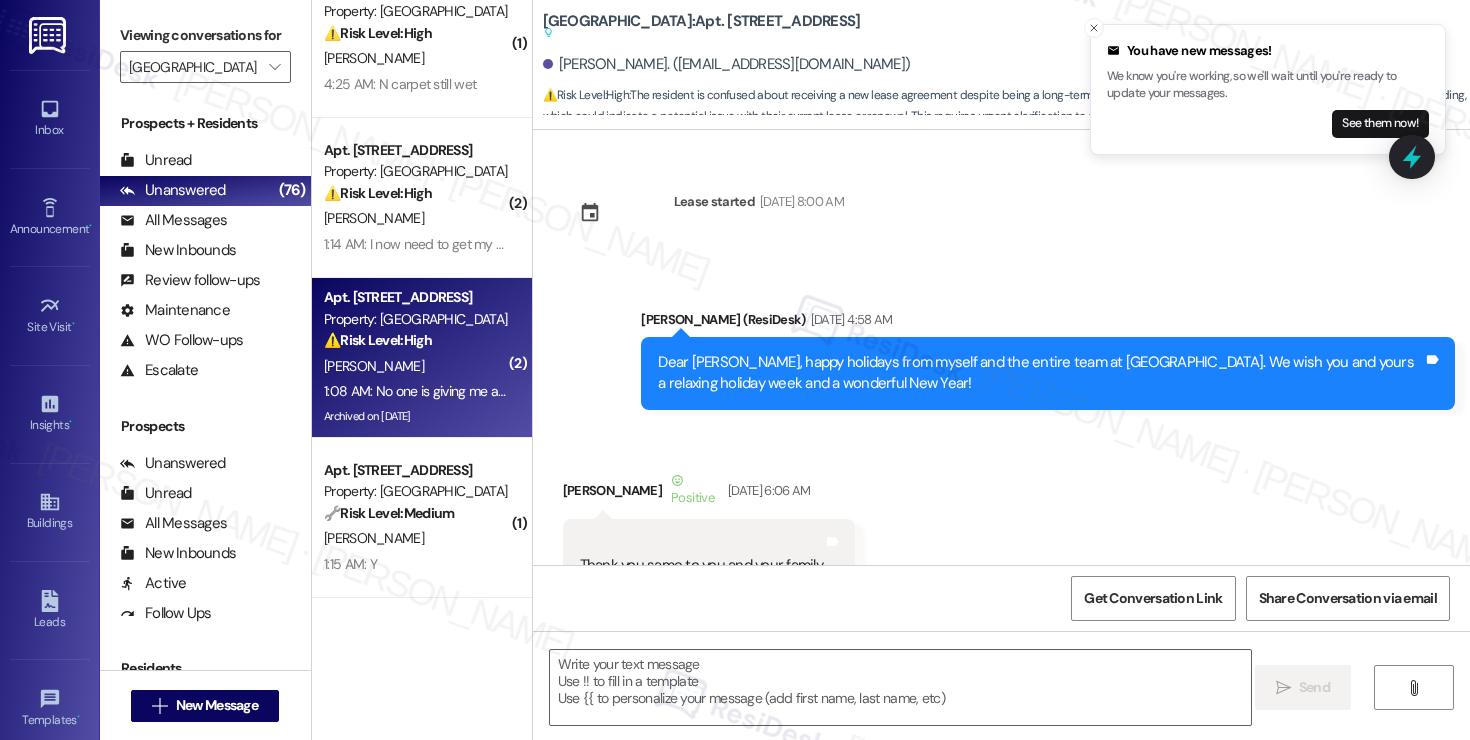 scroll, scrollTop: 16037, scrollLeft: 0, axis: vertical 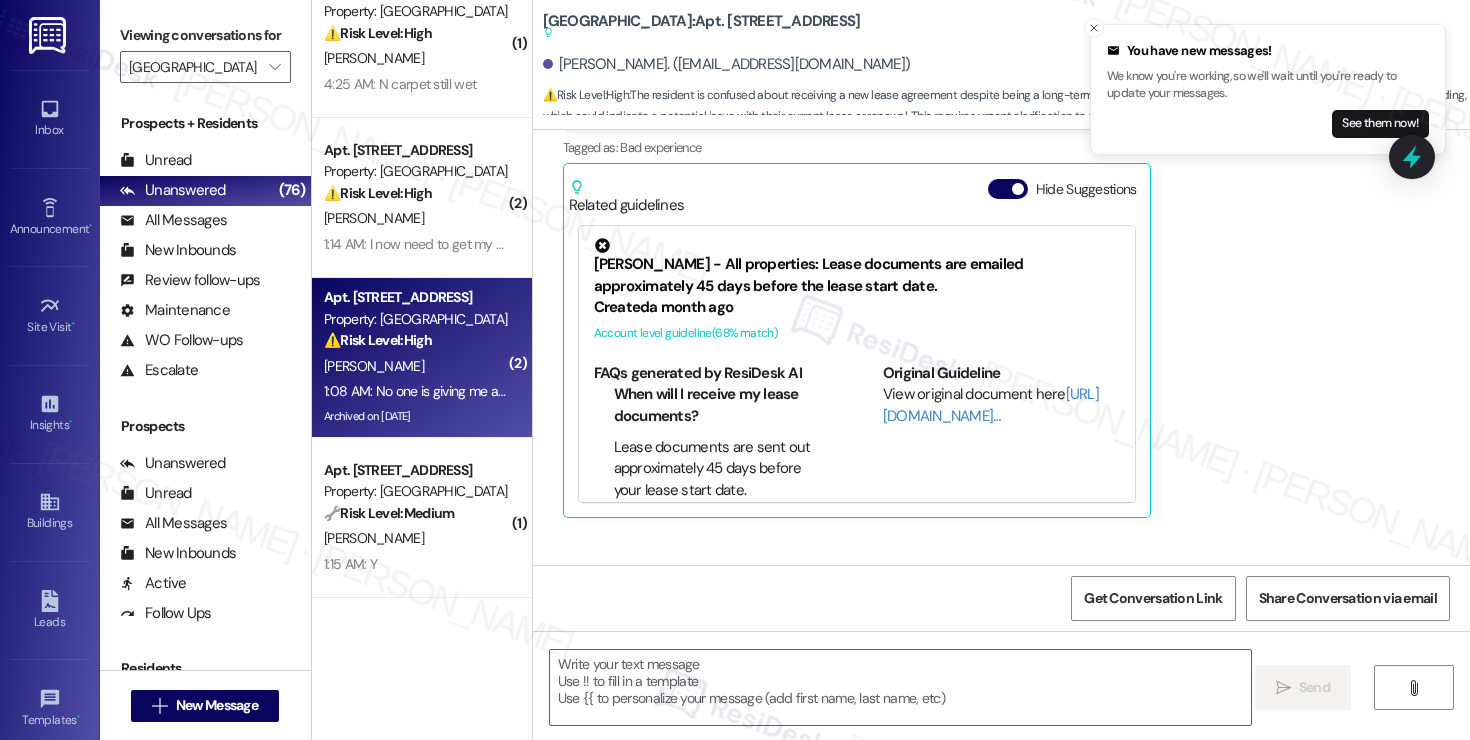 type on "Fetching suggested responses. Please feel free to read through the conversation in the meantime." 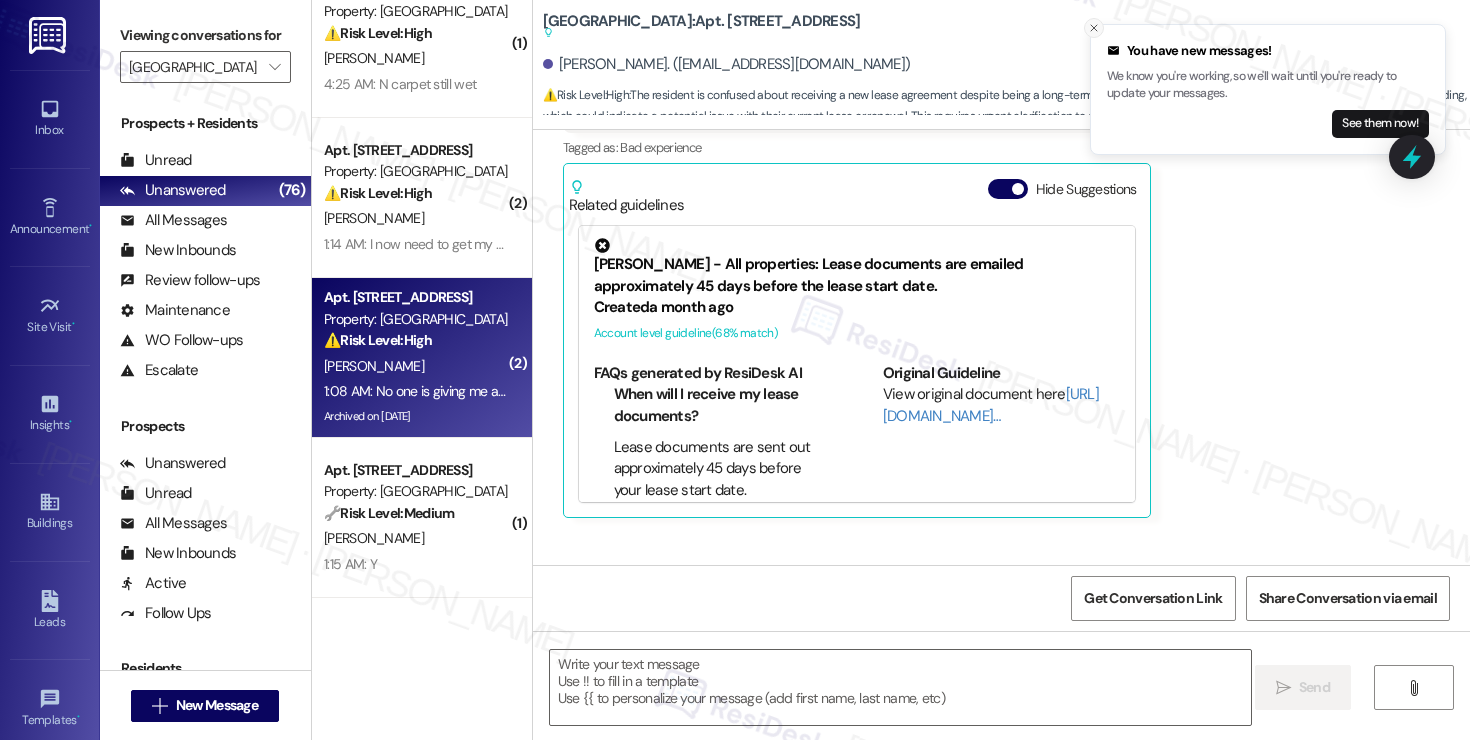 click at bounding box center (1094, 28) 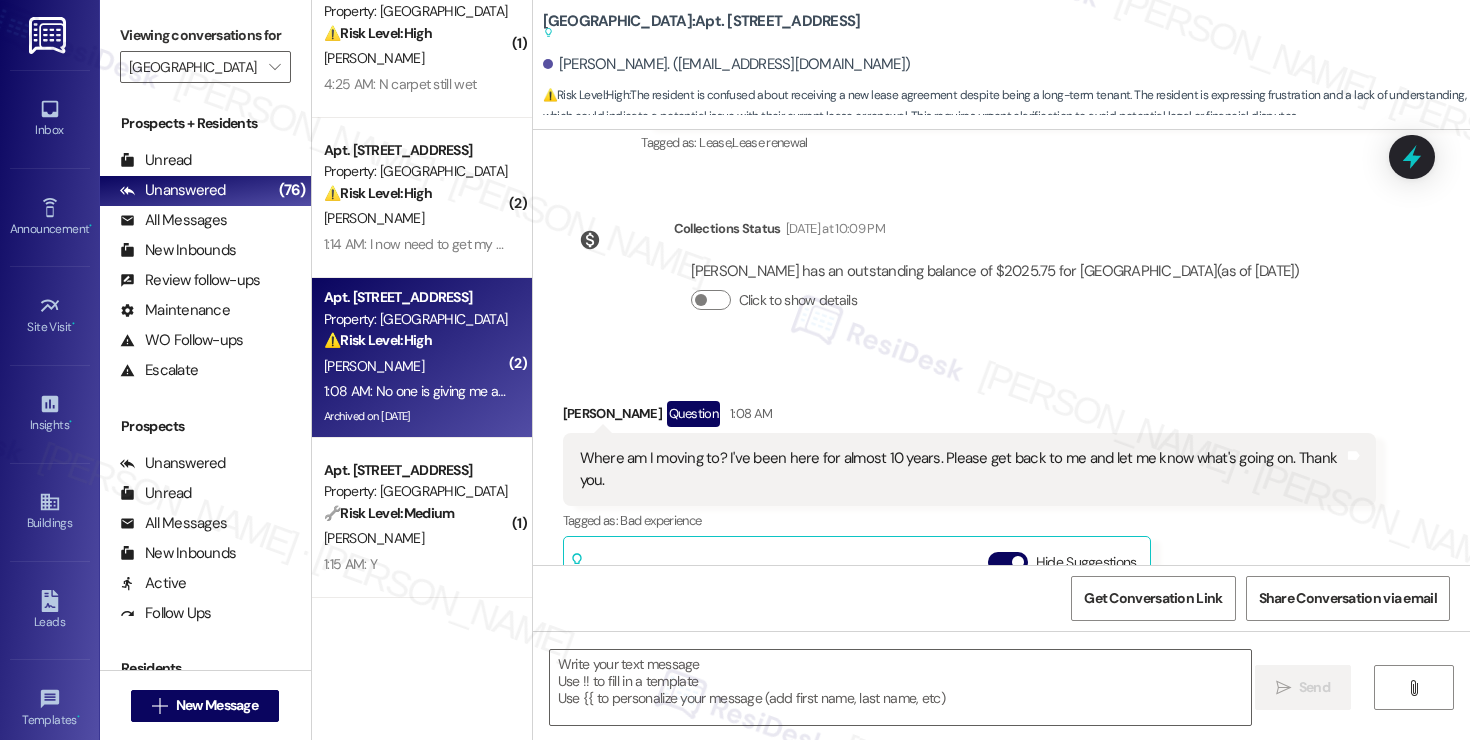 scroll, scrollTop: 15663, scrollLeft: 0, axis: vertical 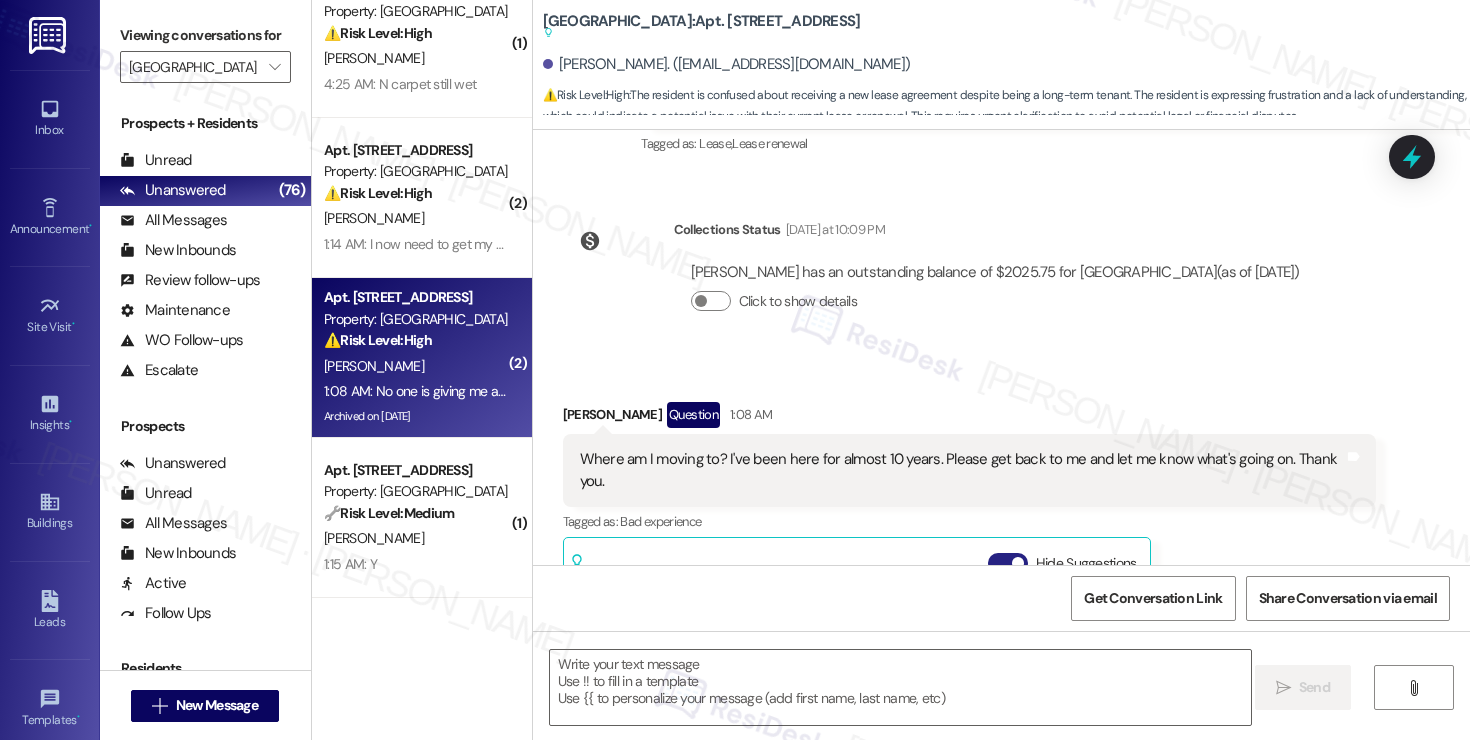 click at bounding box center [1018, 563] 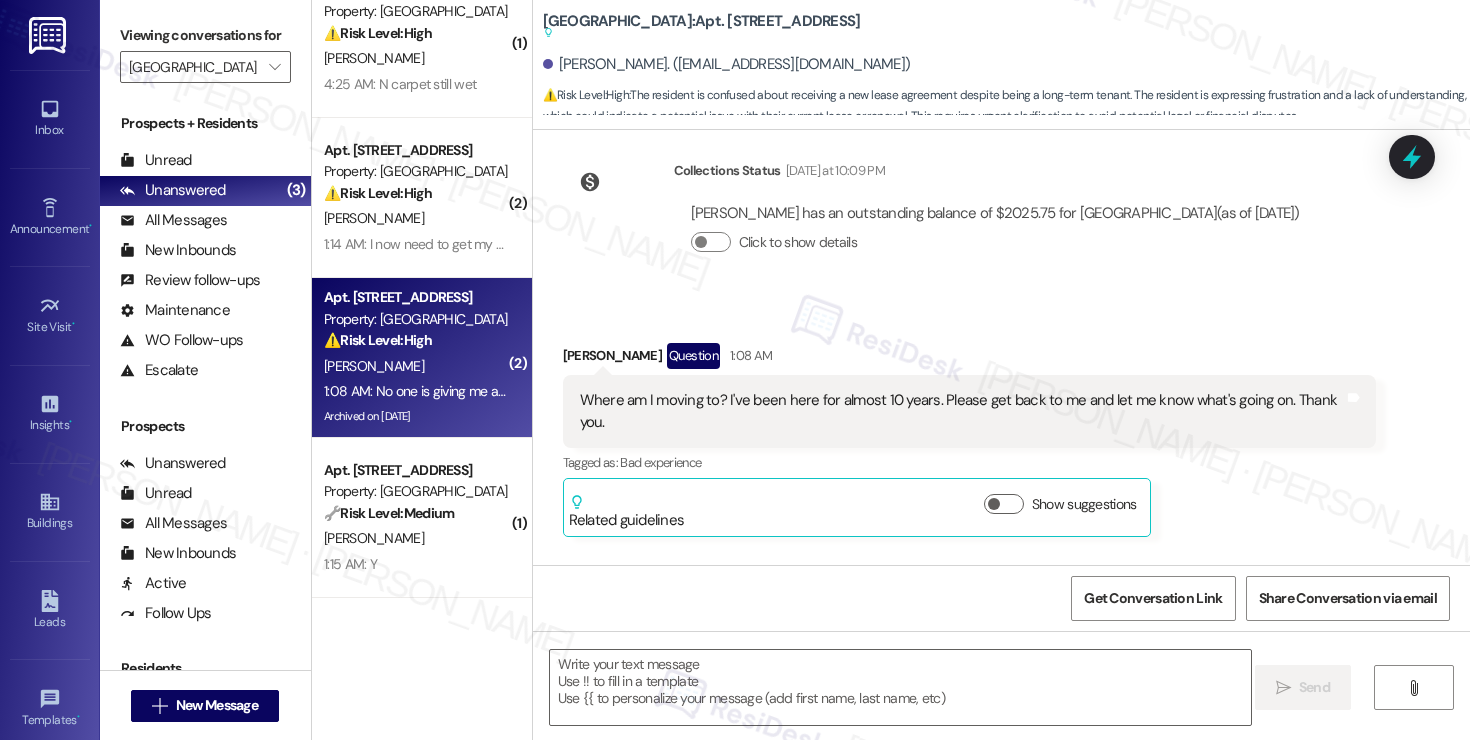 scroll, scrollTop: 15741, scrollLeft: 0, axis: vertical 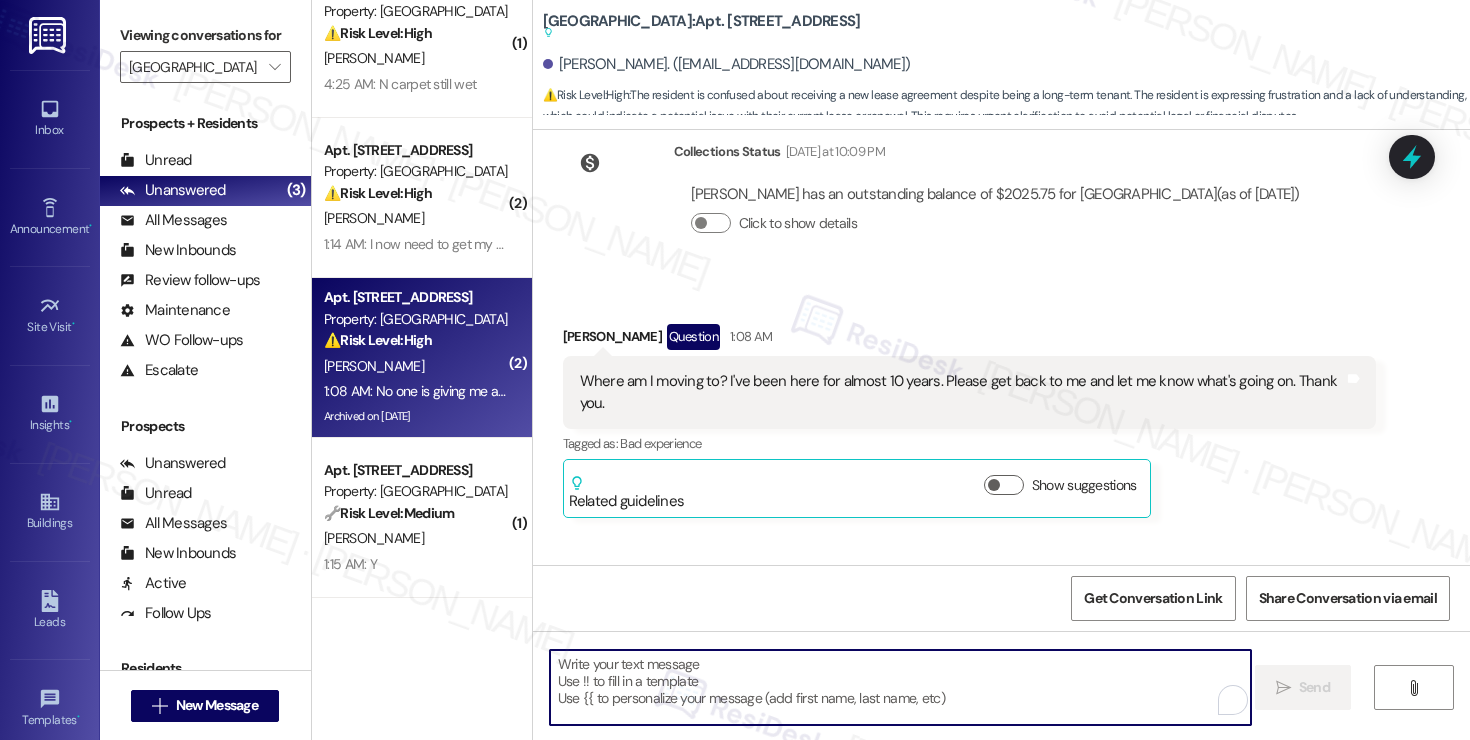 click at bounding box center (900, 687) 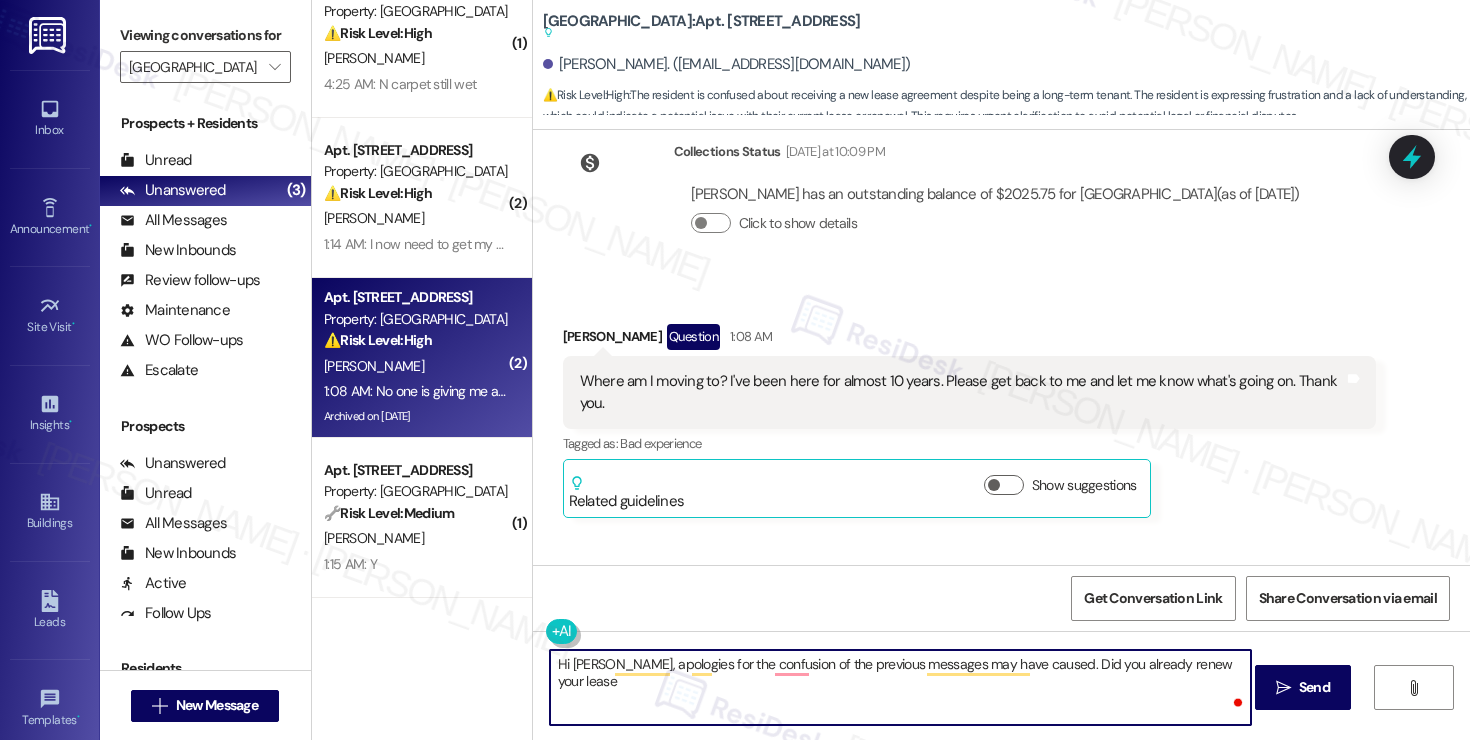 type on "Hi Shirley, apologies for the confusion of the previous messages may have caused. Did you already renew your lease?" 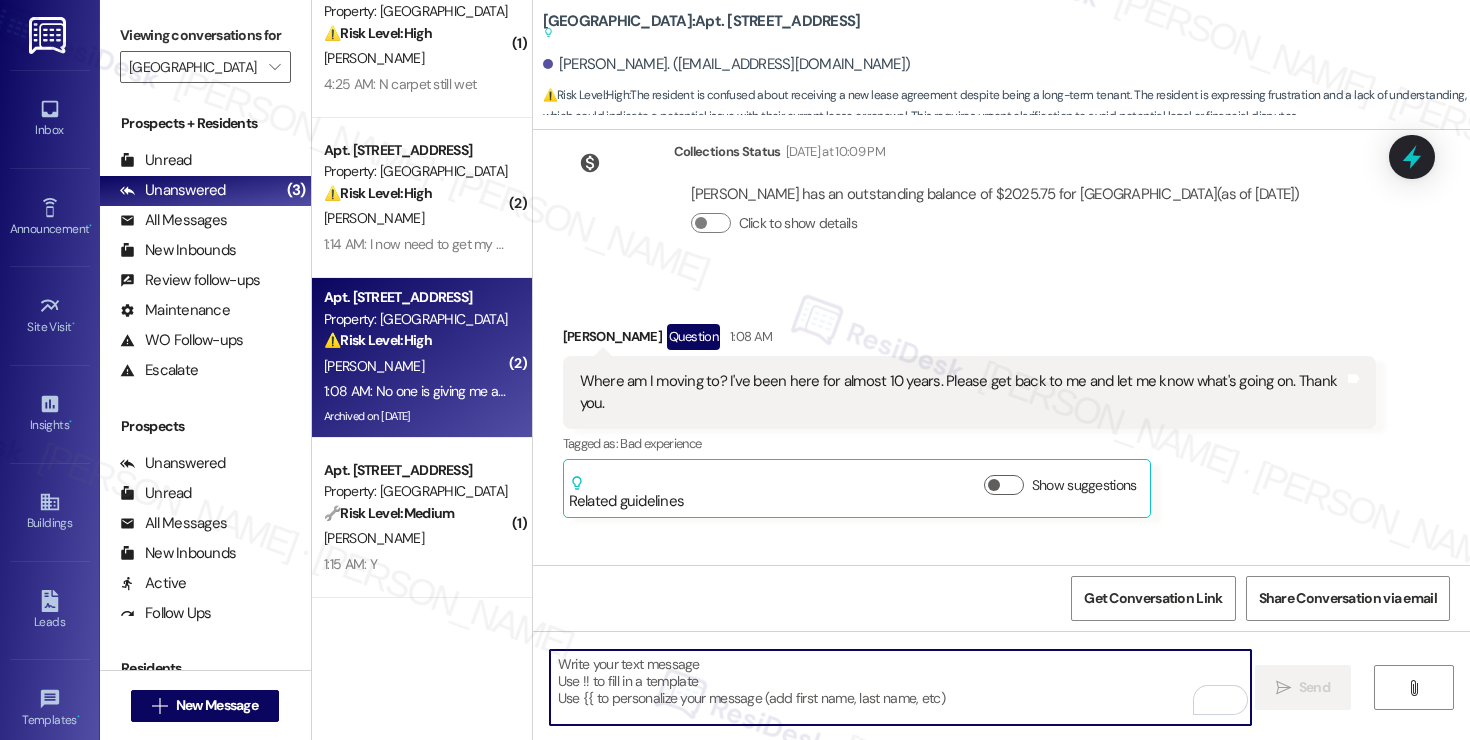 click at bounding box center [900, 687] 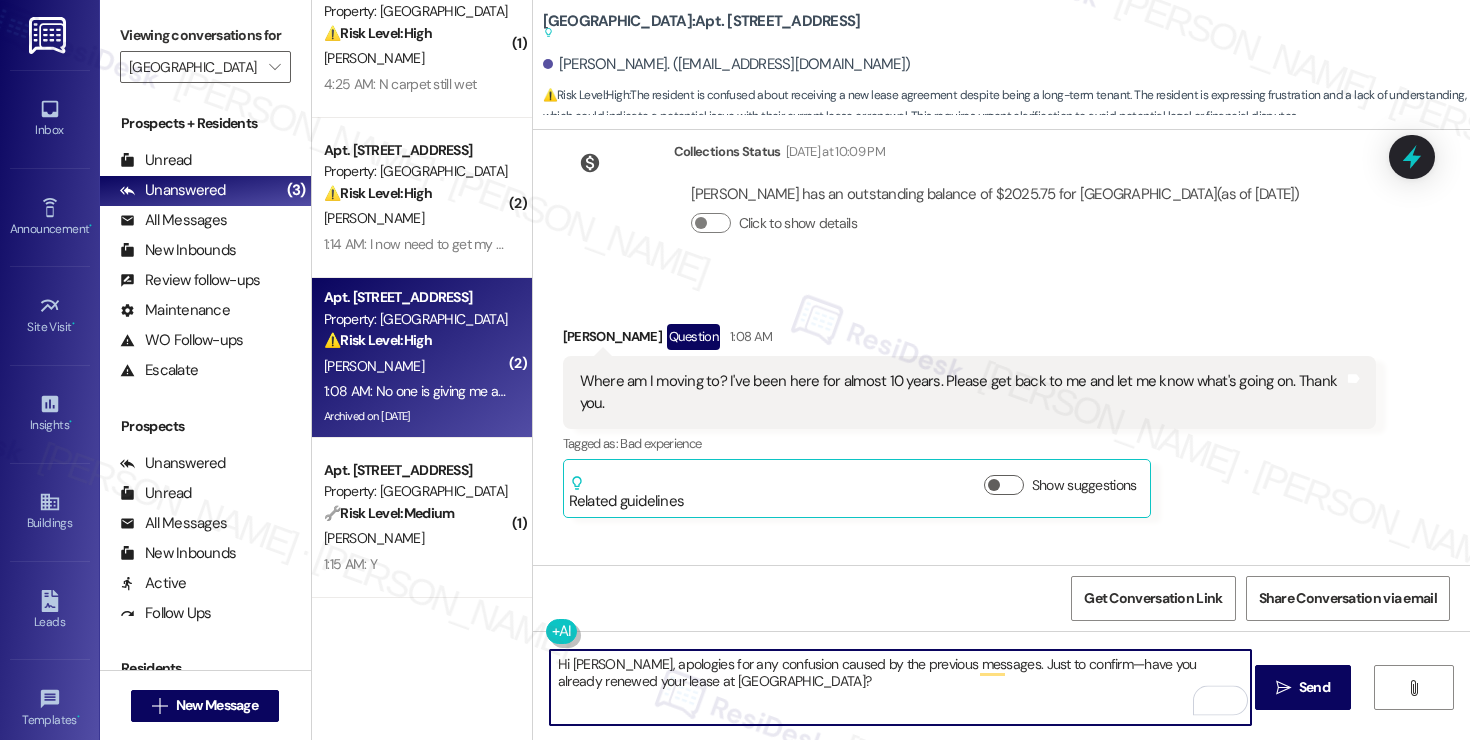 click on "Hi Shirley, apologies for any confusion caused by the previous messages. Just to confirm—have you already renewed your lease at York House?" at bounding box center [900, 687] 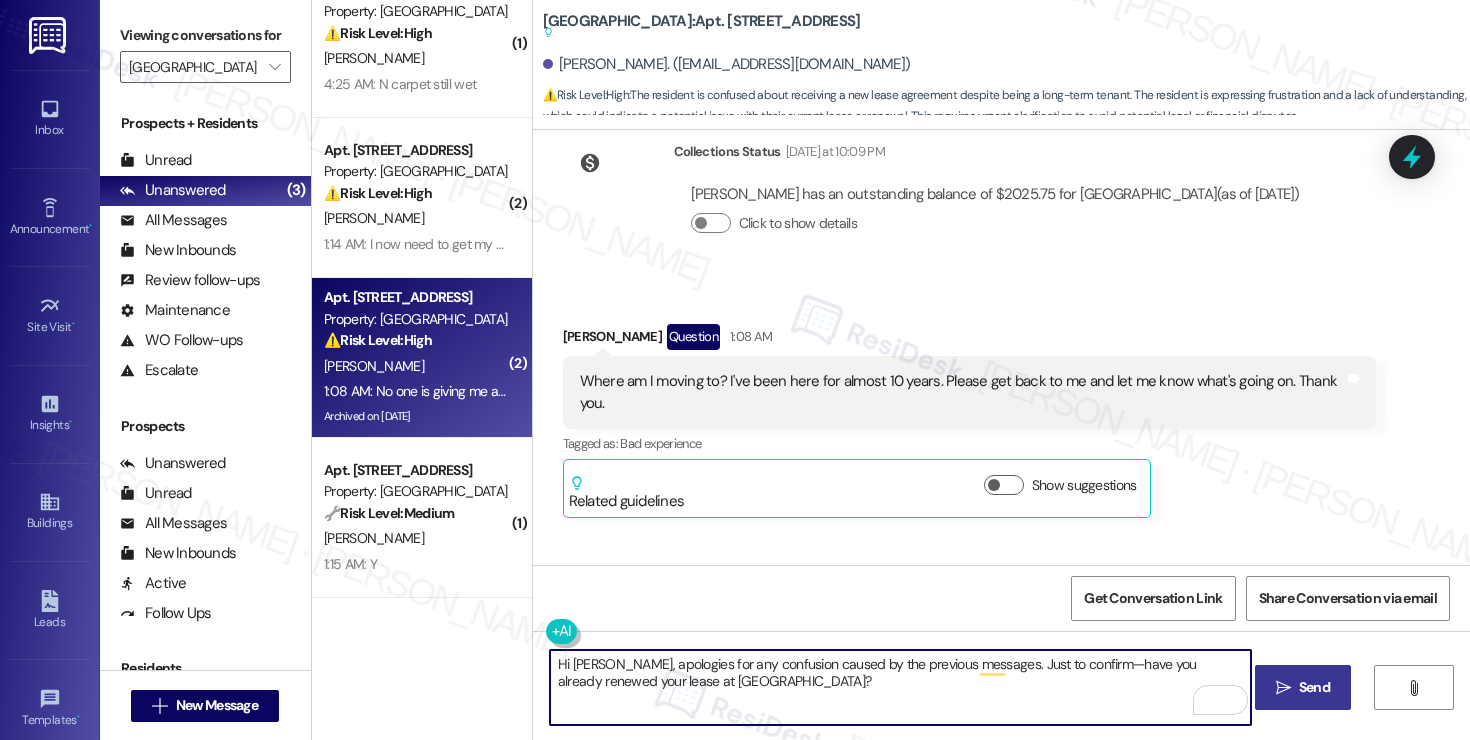 type on "Hi Shirley, apologies for any confusion caused by the previous messages. Just to confirm—have you already renewed your lease at York House?" 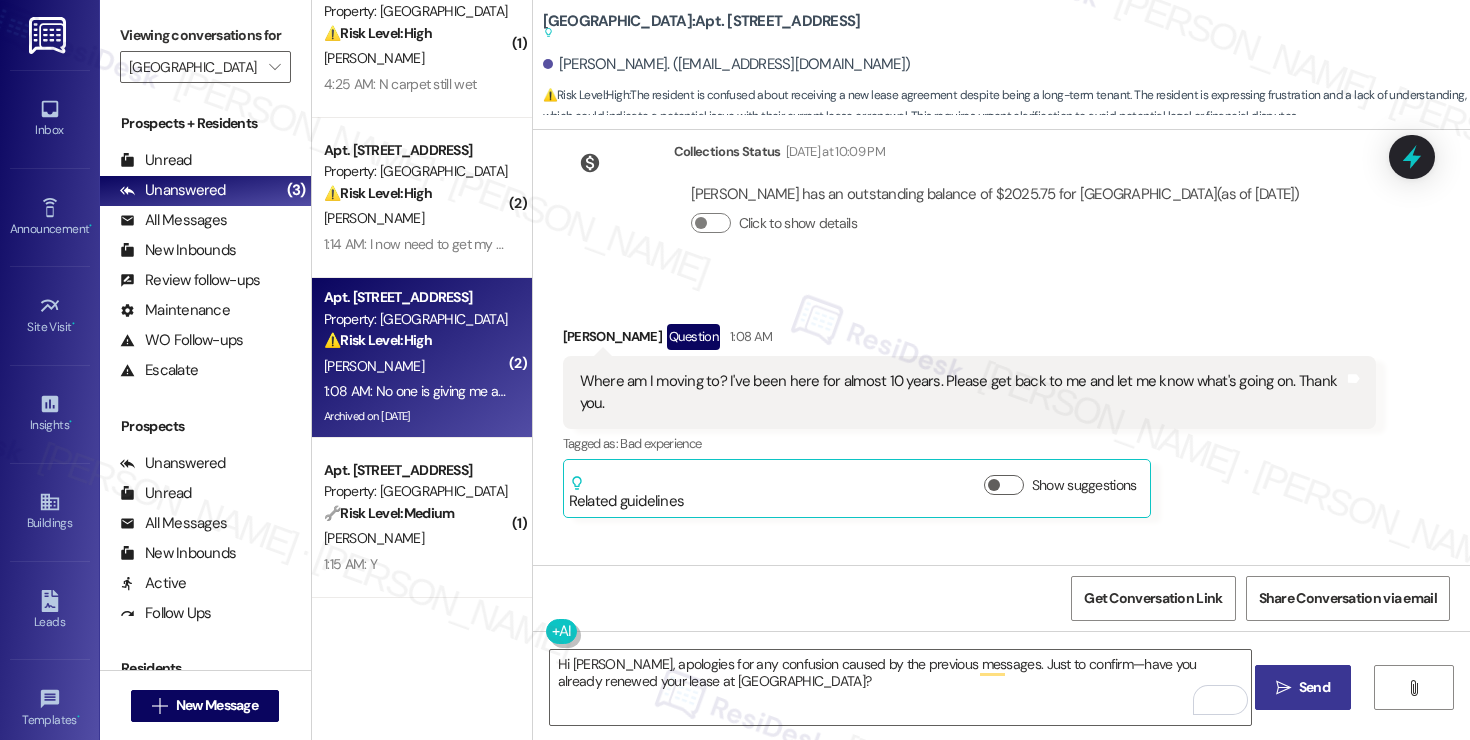 drag, startPoint x: 1285, startPoint y: 689, endPoint x: 1265, endPoint y: 685, distance: 20.396078 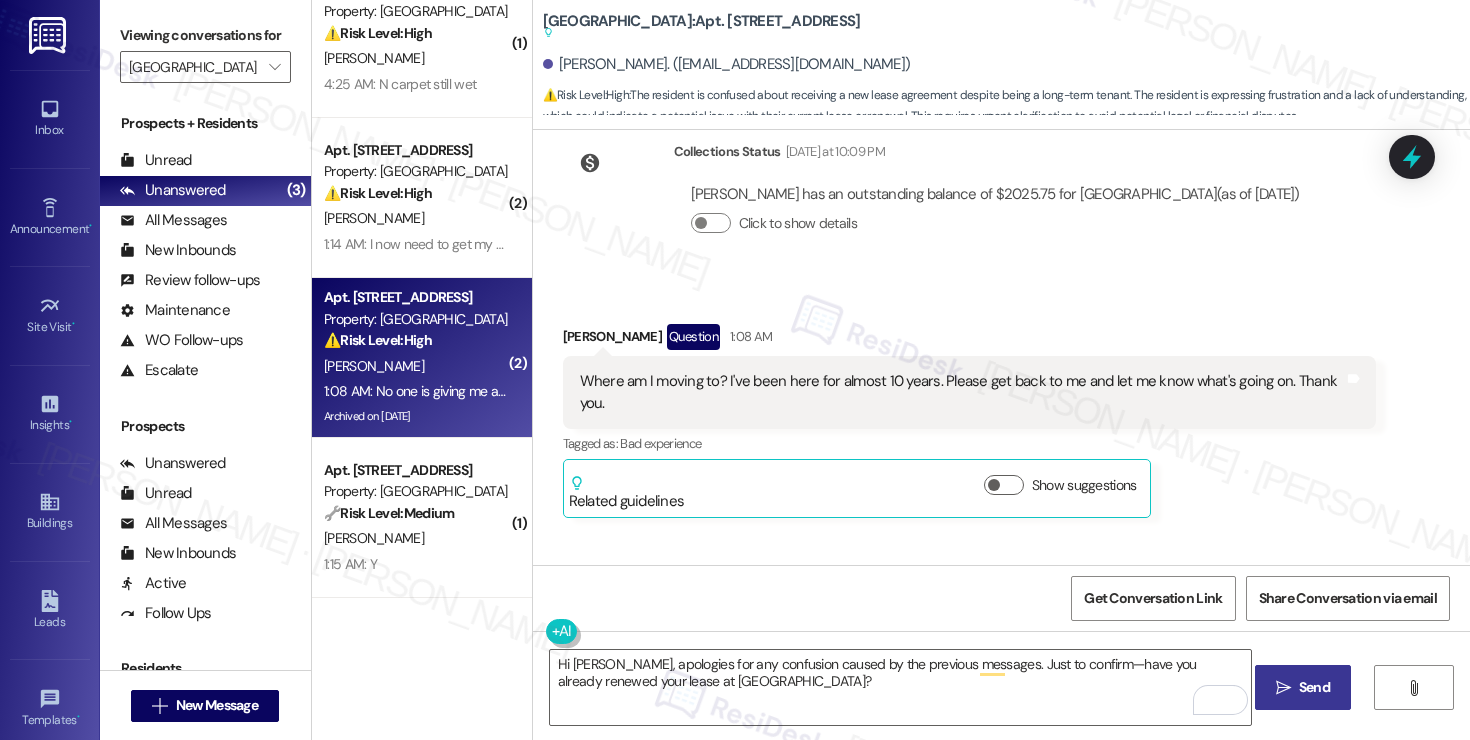 click on "" at bounding box center (1283, 688) 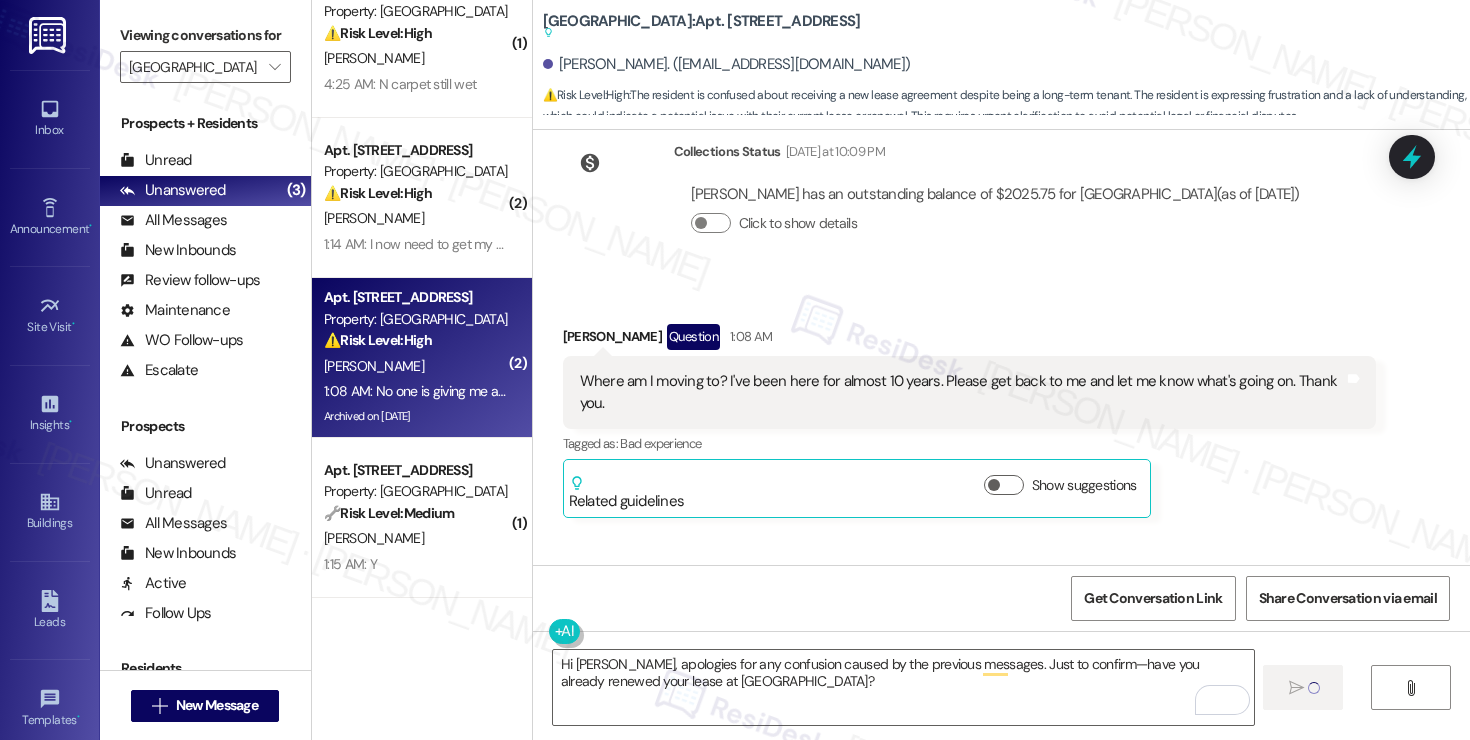 type 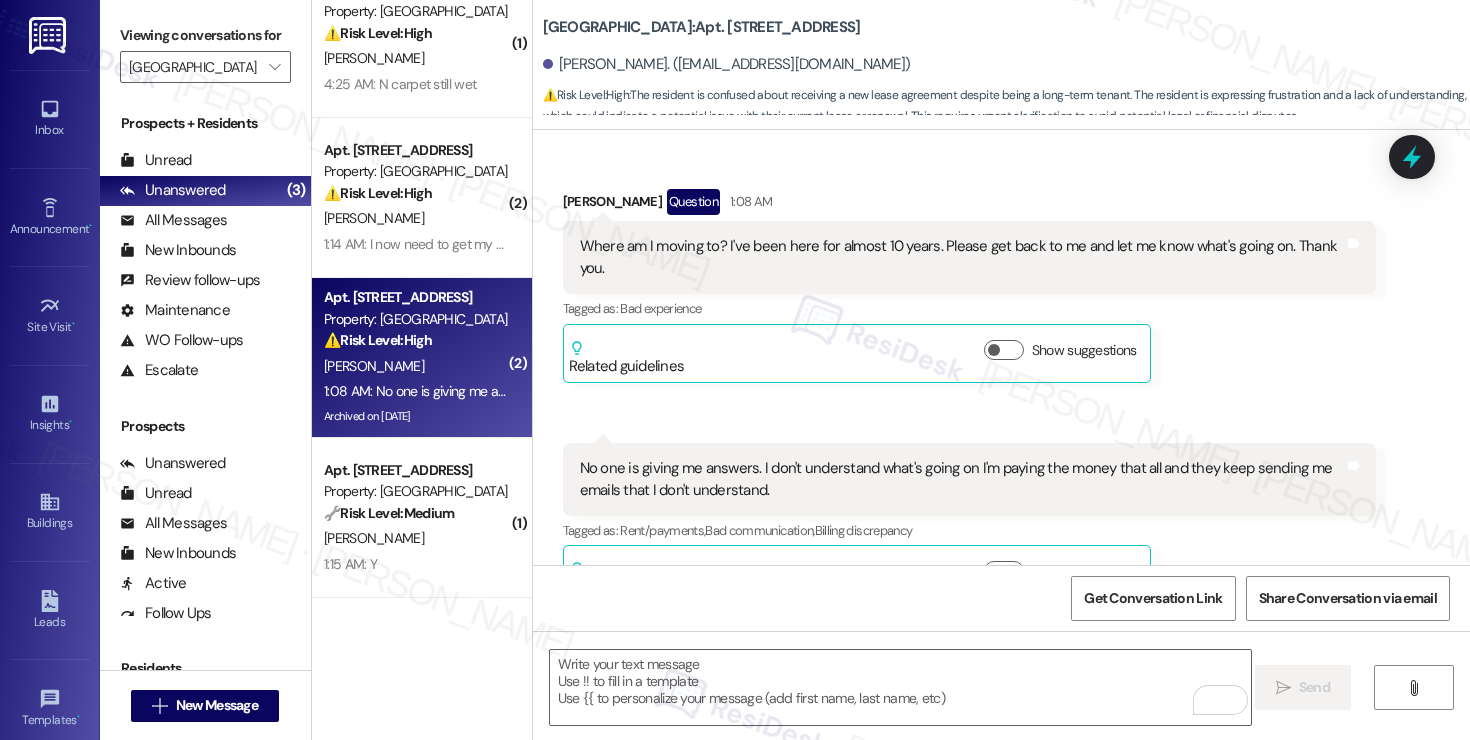 scroll, scrollTop: 15901, scrollLeft: 0, axis: vertical 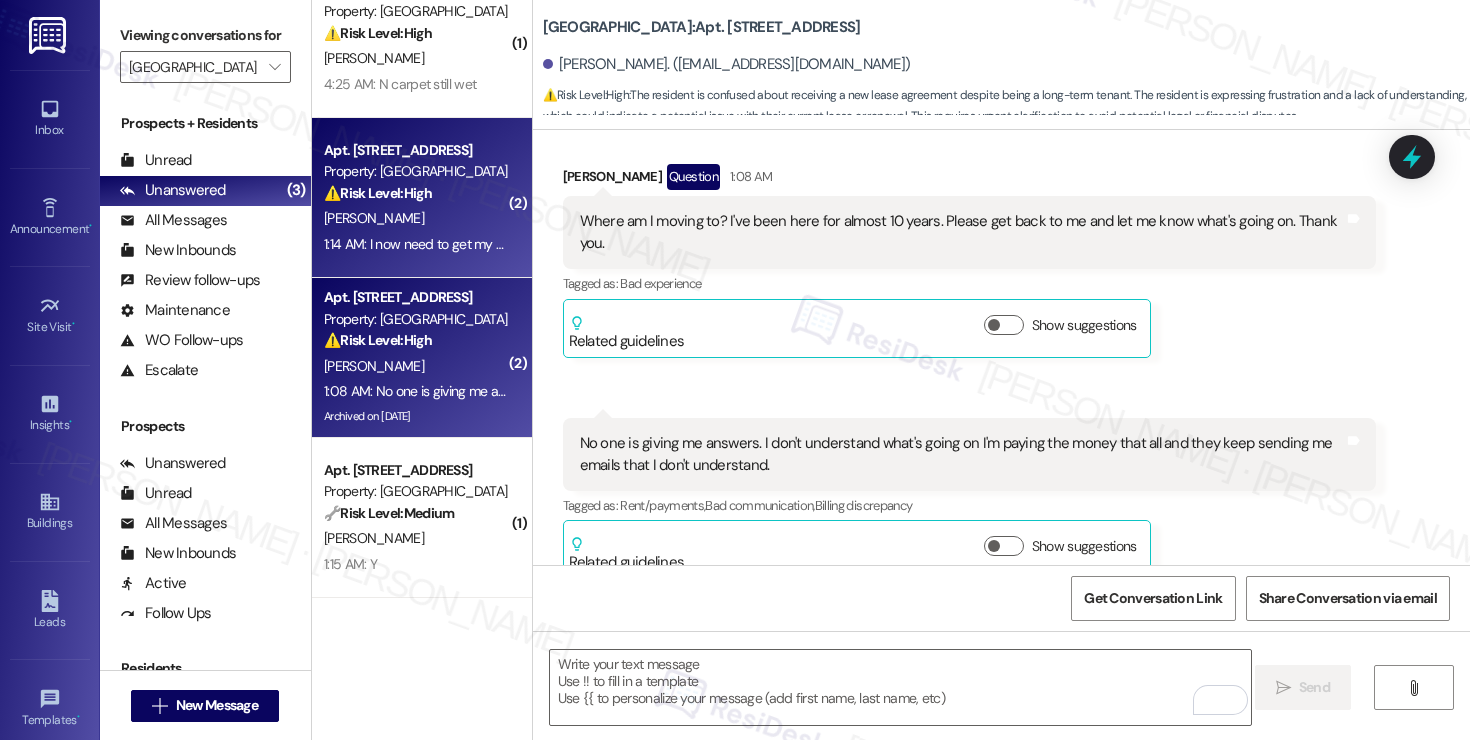 click on "G. Ceneri" at bounding box center (416, 218) 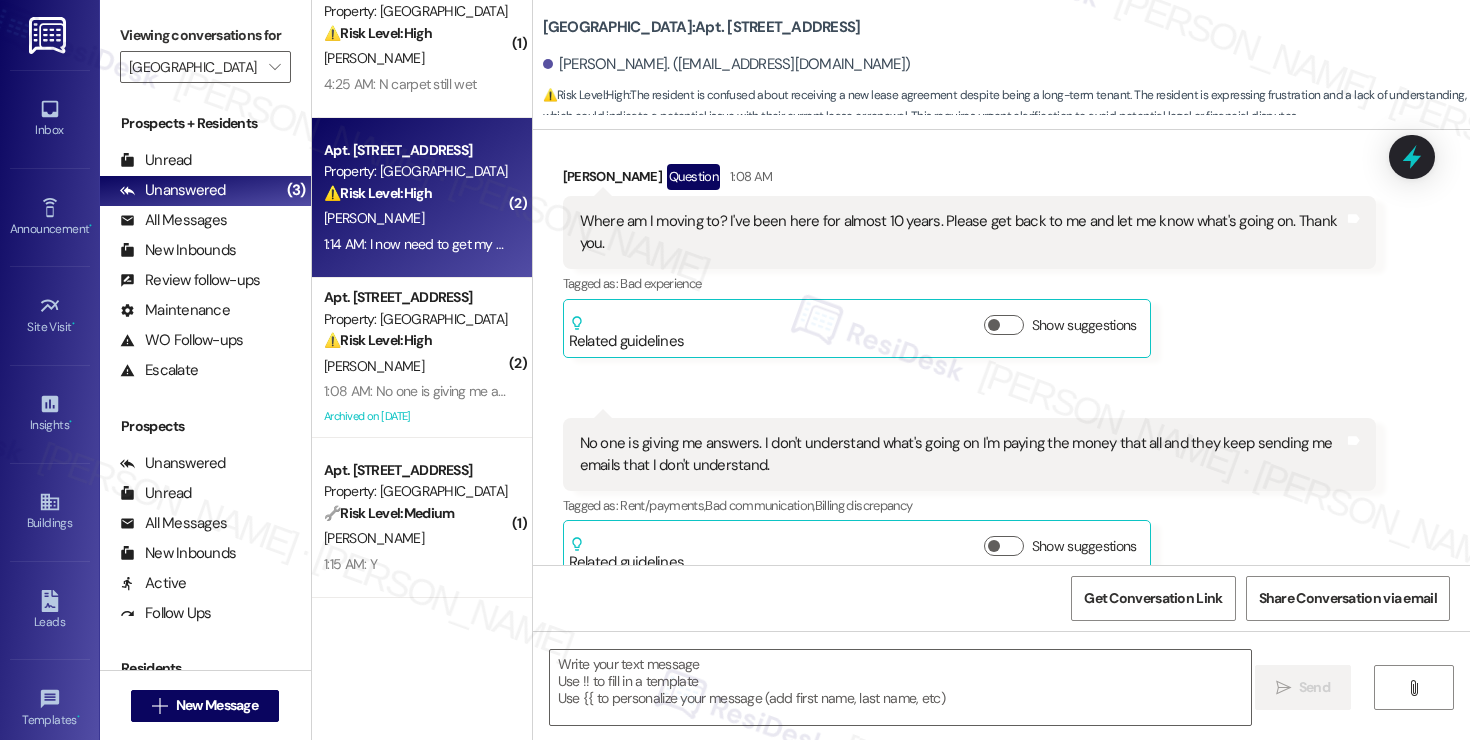 type on "Fetching suggested responses. Please feel free to read through the conversation in the meantime." 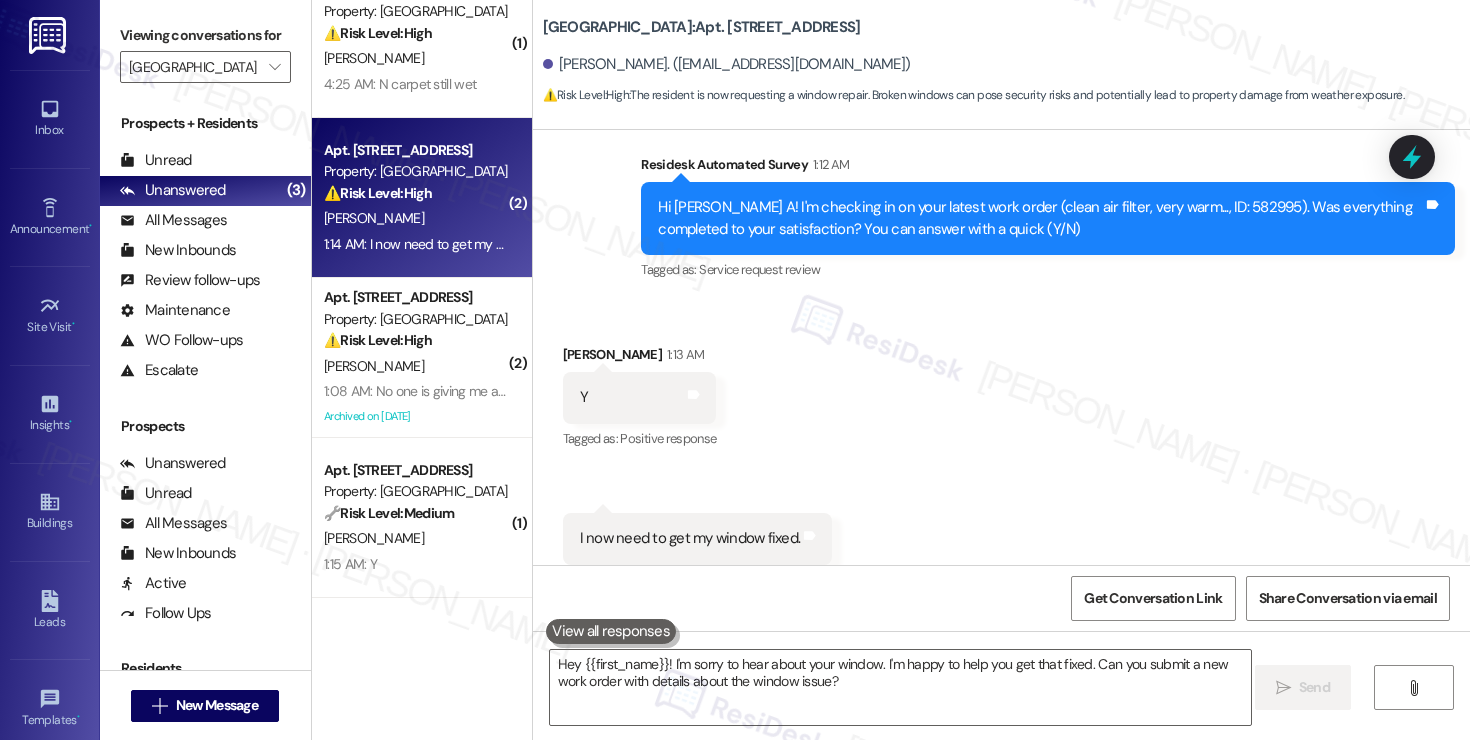 scroll, scrollTop: 1545, scrollLeft: 0, axis: vertical 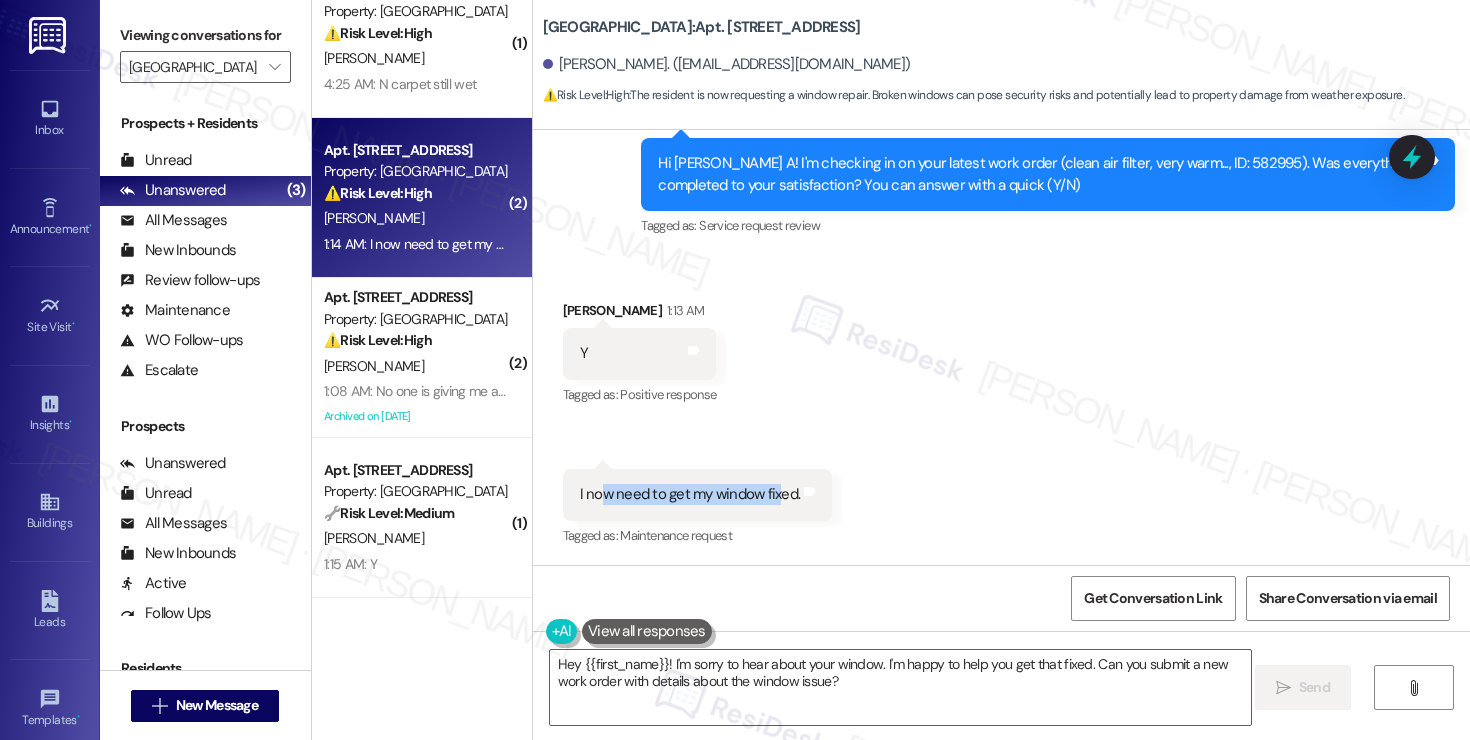 drag, startPoint x: 597, startPoint y: 495, endPoint x: 766, endPoint y: 495, distance: 169 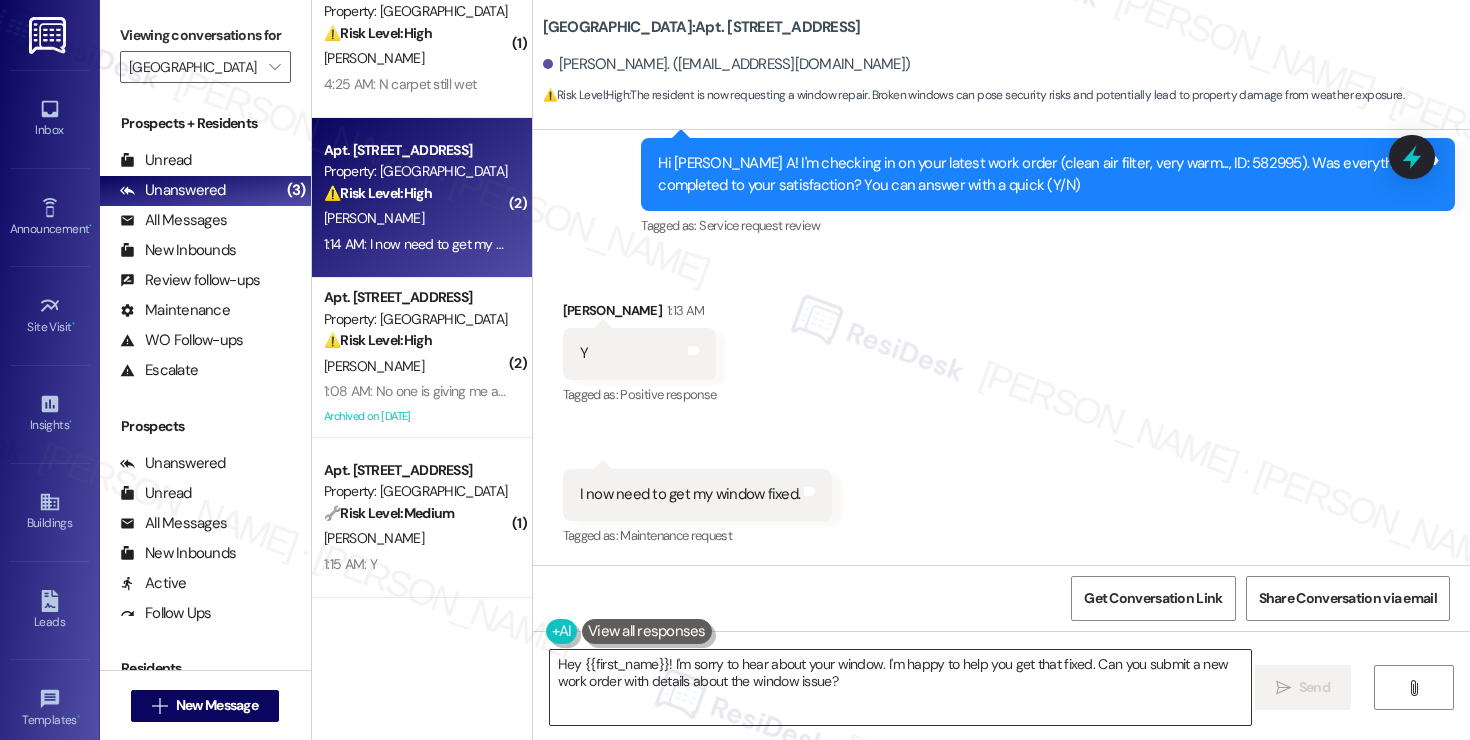 click on "Hey {{first_name}}! I'm sorry to hear about your window. I'm happy to help you get that fixed. Can you submit a new work order with details about the window issue?" at bounding box center (900, 687) 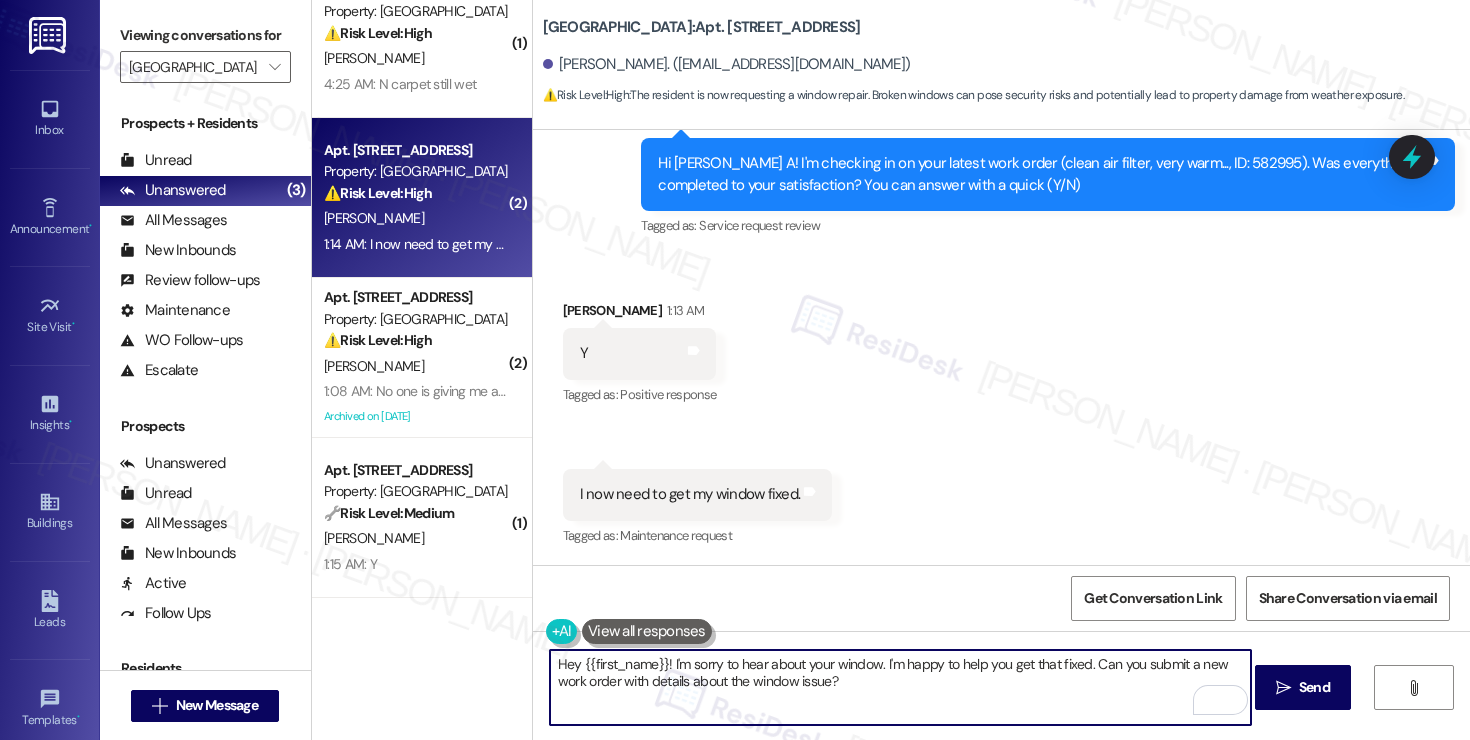 click on "Hey {{first_name}}! I'm sorry to hear about your window. I'm happy to help you get that fixed. Can you submit a new work order with details about the window issue?" at bounding box center (900, 687) 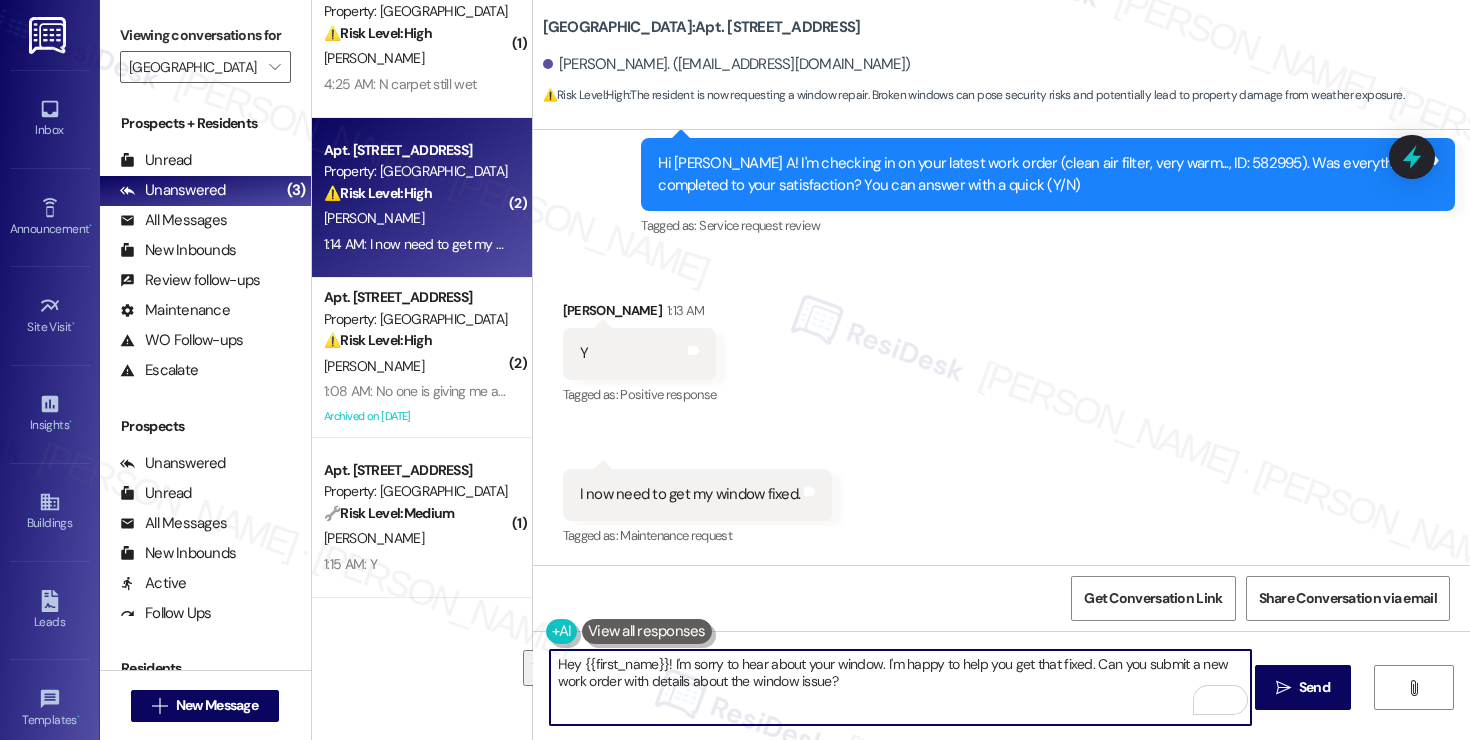 paste on "i {{first_name}}, I'm so glad to hear the work order was completed to your satisfaction." 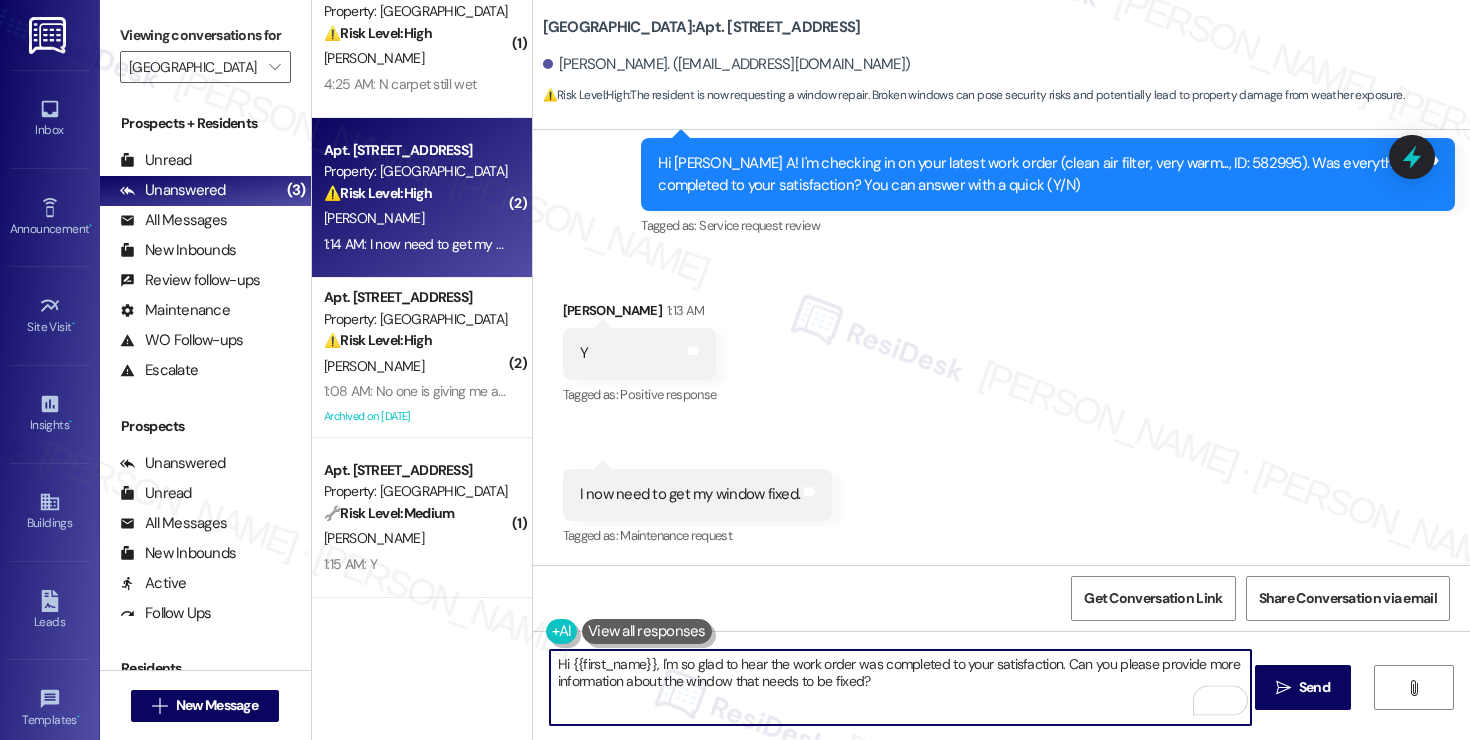 click on "Gaetano A Ceneri 1:13 AM" at bounding box center (640, 314) 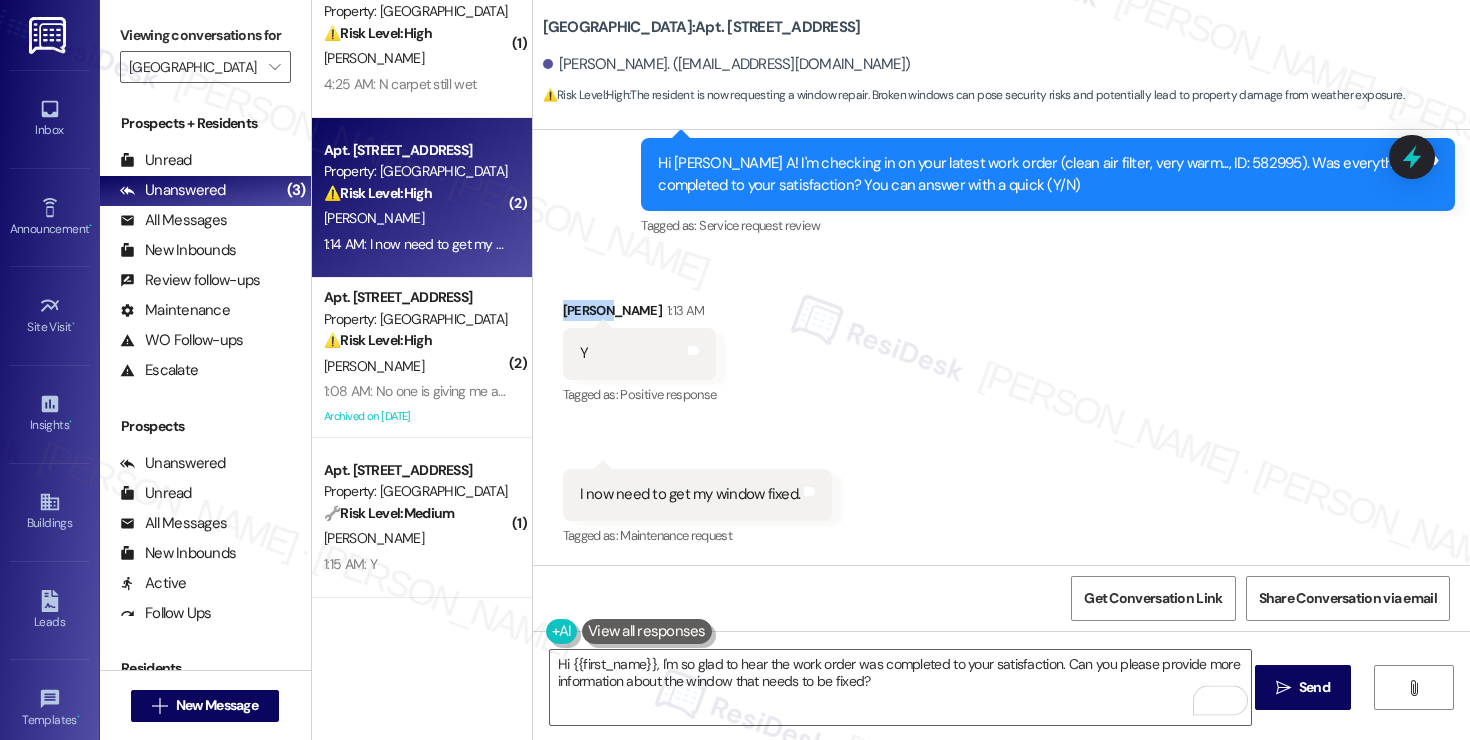 click on "Gaetano A Ceneri 1:13 AM" at bounding box center (640, 314) 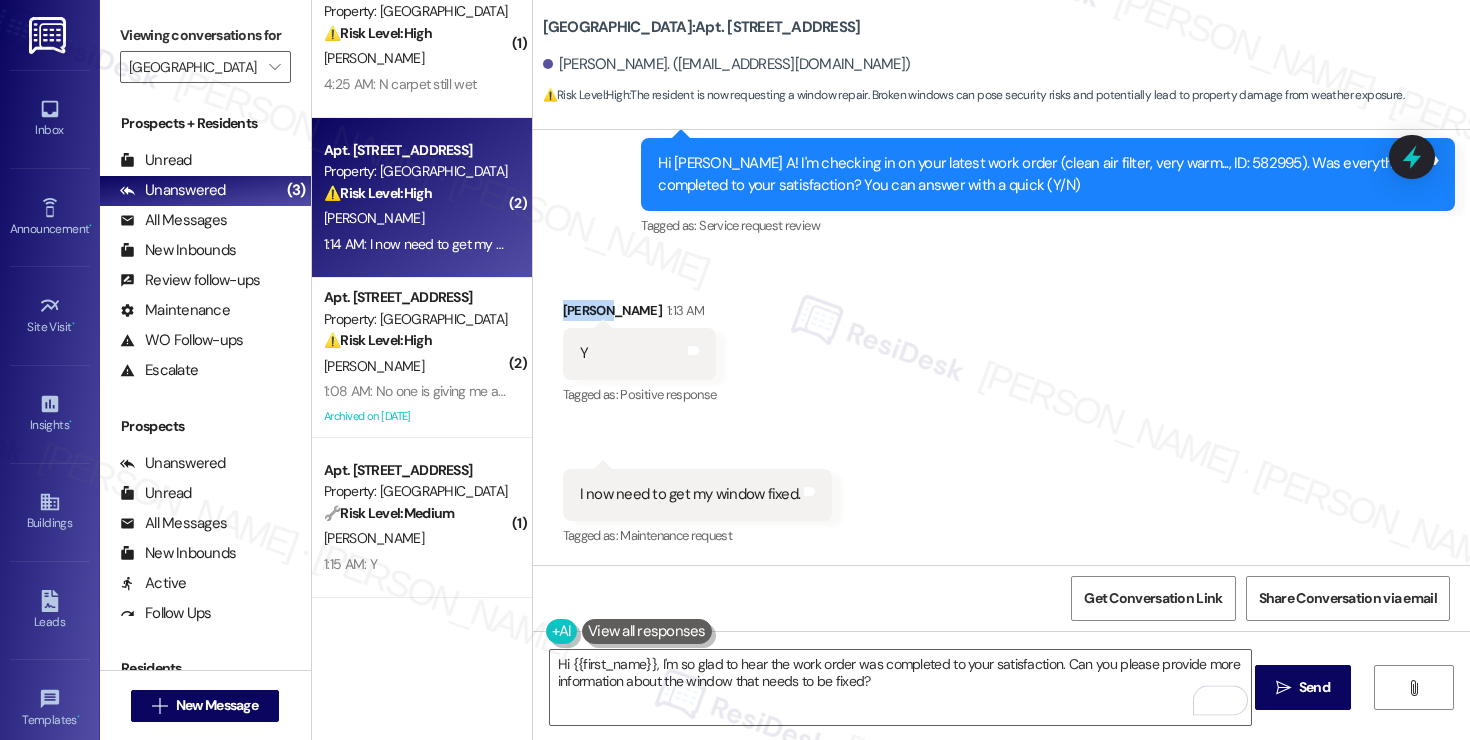 copy on "Gaetano" 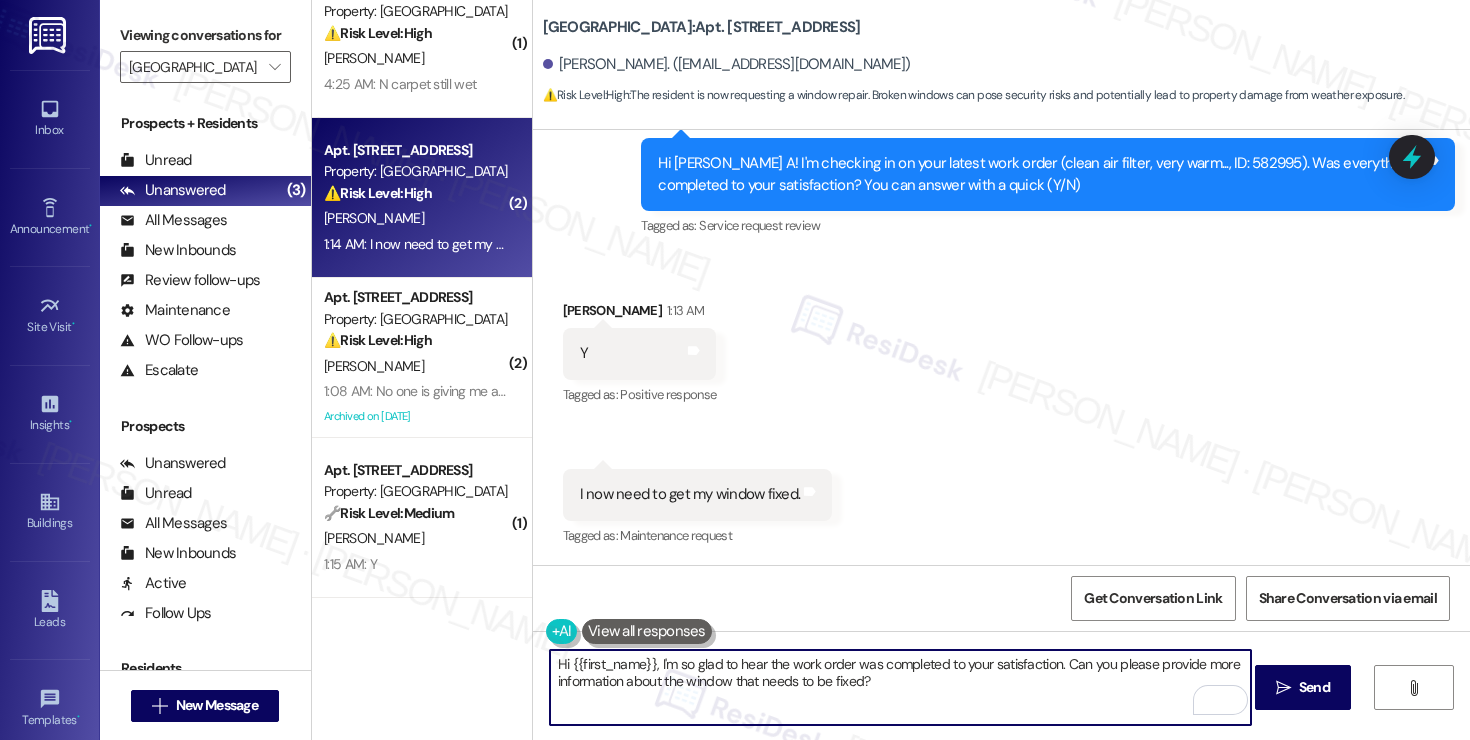 drag, startPoint x: 560, startPoint y: 667, endPoint x: 643, endPoint y: 667, distance: 83 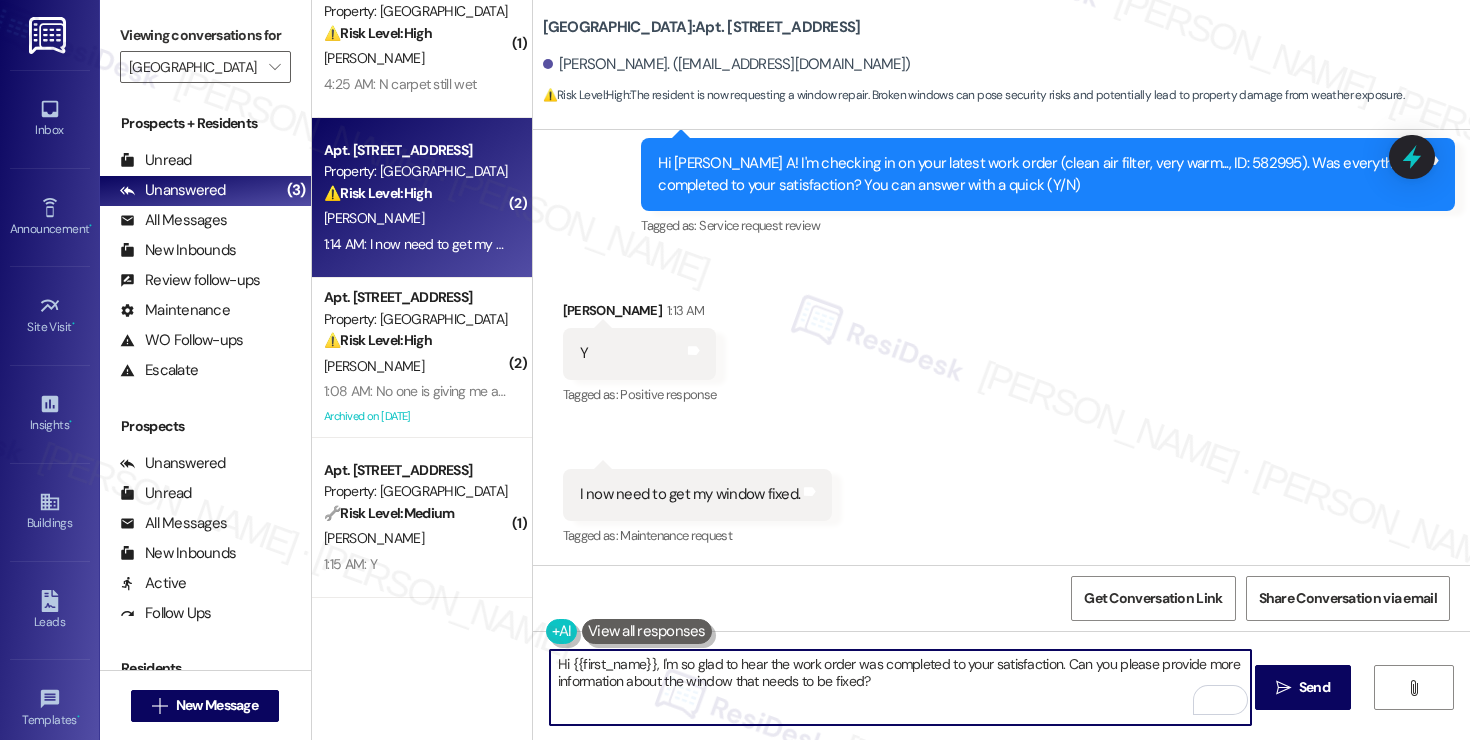 click on "Hi {{first_name}}, I'm so glad to hear the work order was completed to your satisfaction. Can you please provide more information about the window that needs to be fixed?" at bounding box center (900, 687) 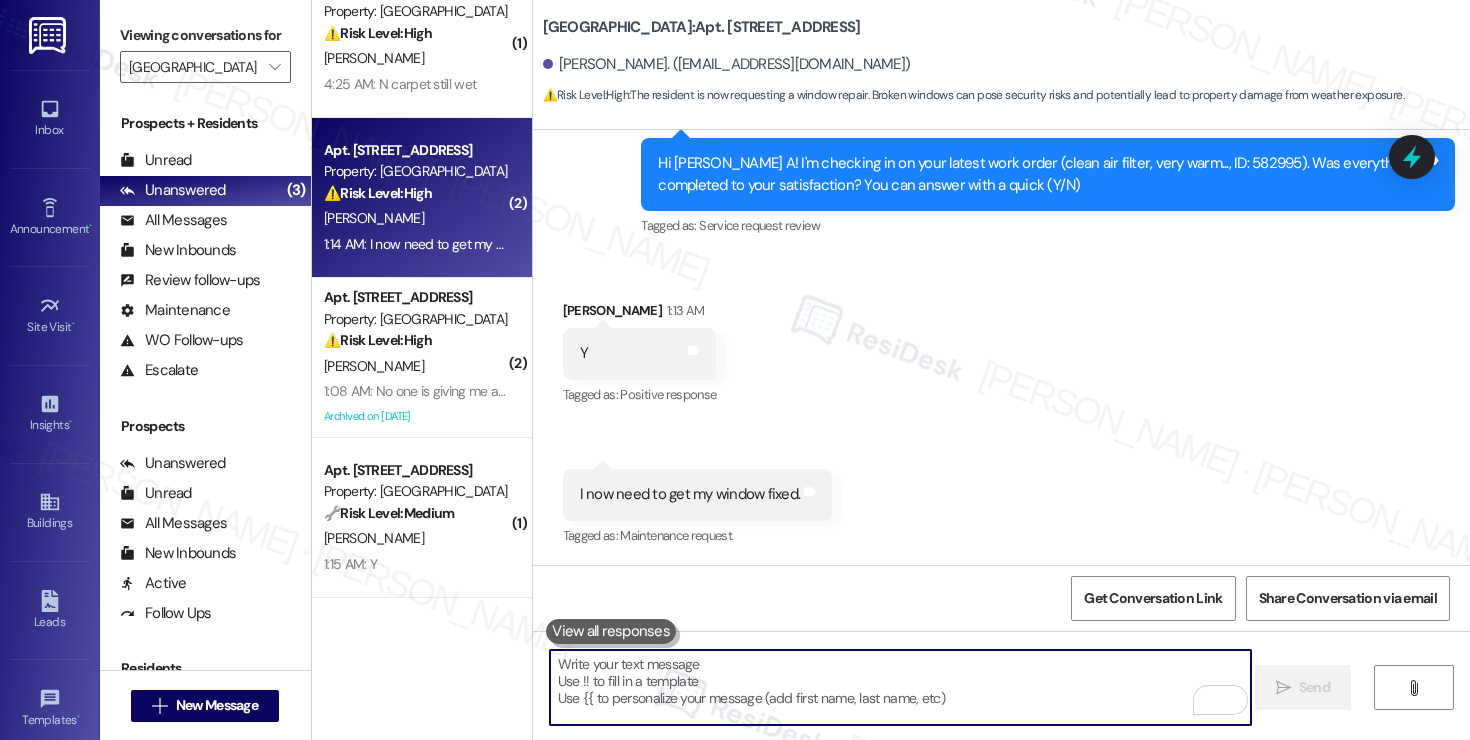 click at bounding box center [900, 687] 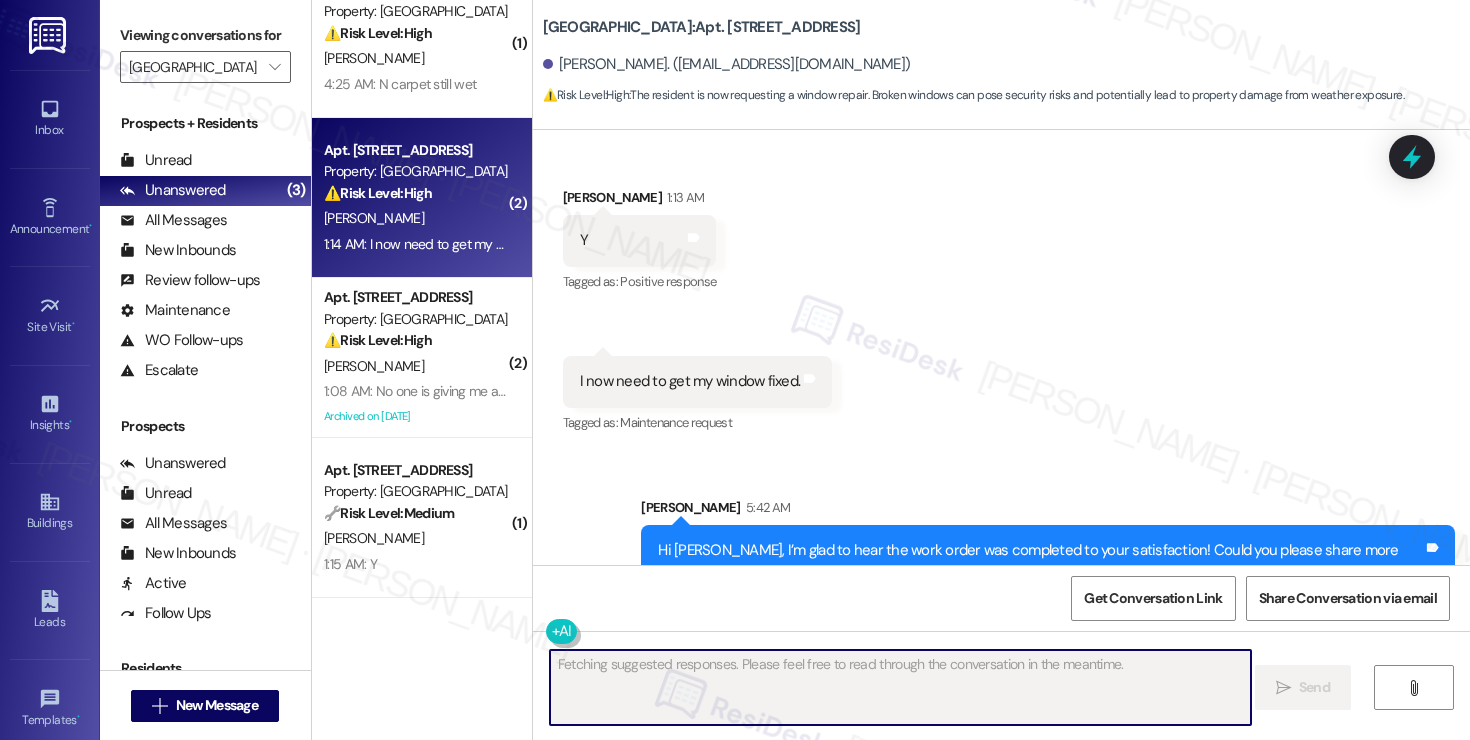 scroll, scrollTop: 1707, scrollLeft: 0, axis: vertical 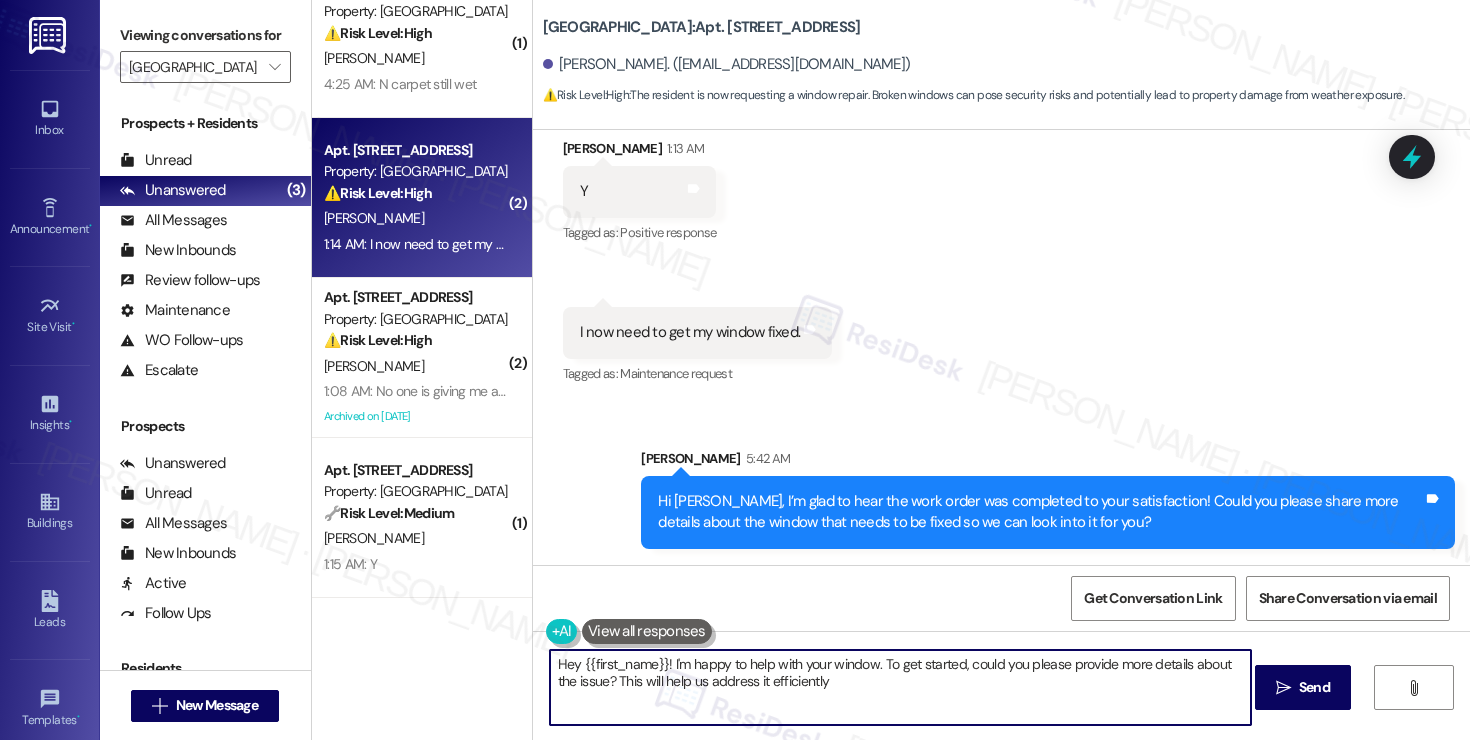 type on "Hey {{first_name}}! I'm happy to help with your window. To get started, could you please provide more details about the issue? This will help us address it efficiently." 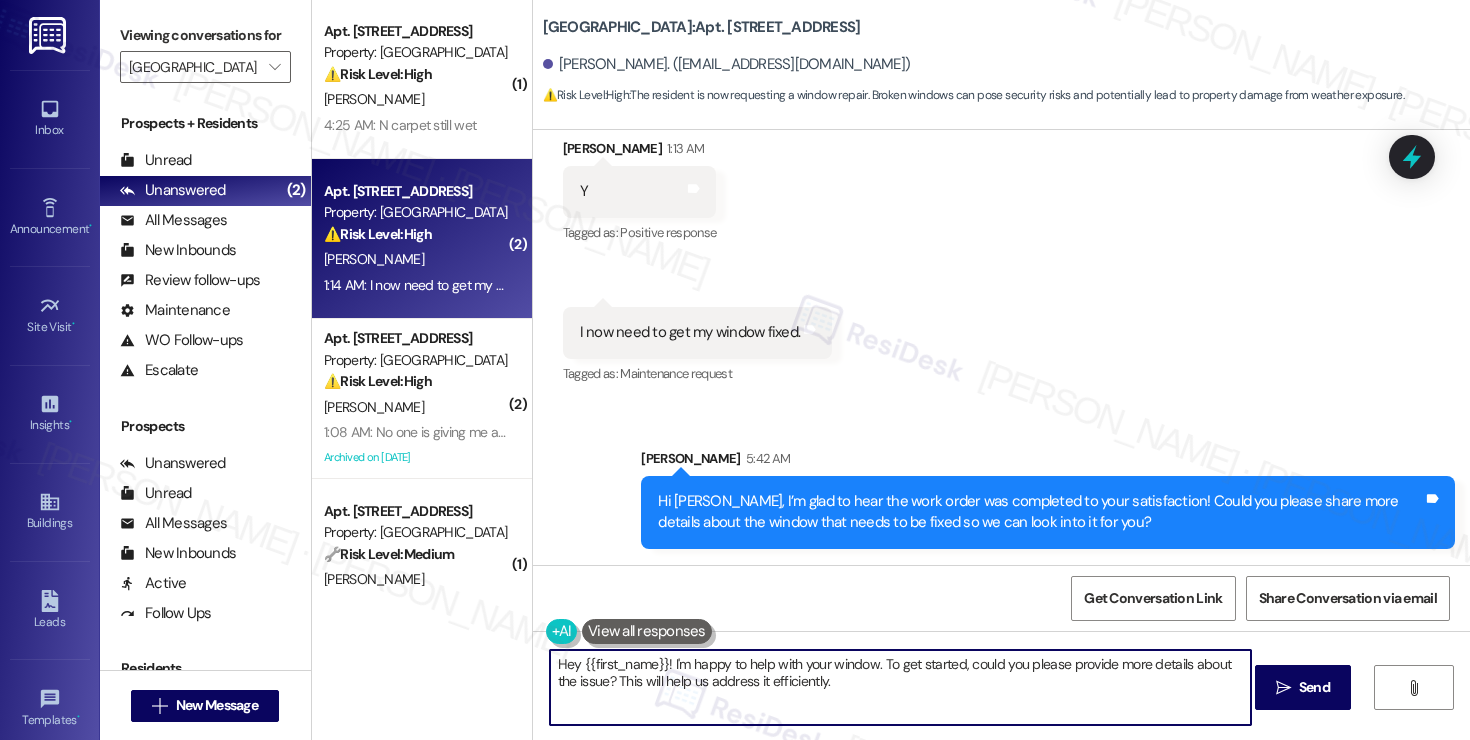 scroll, scrollTop: 0, scrollLeft: 0, axis: both 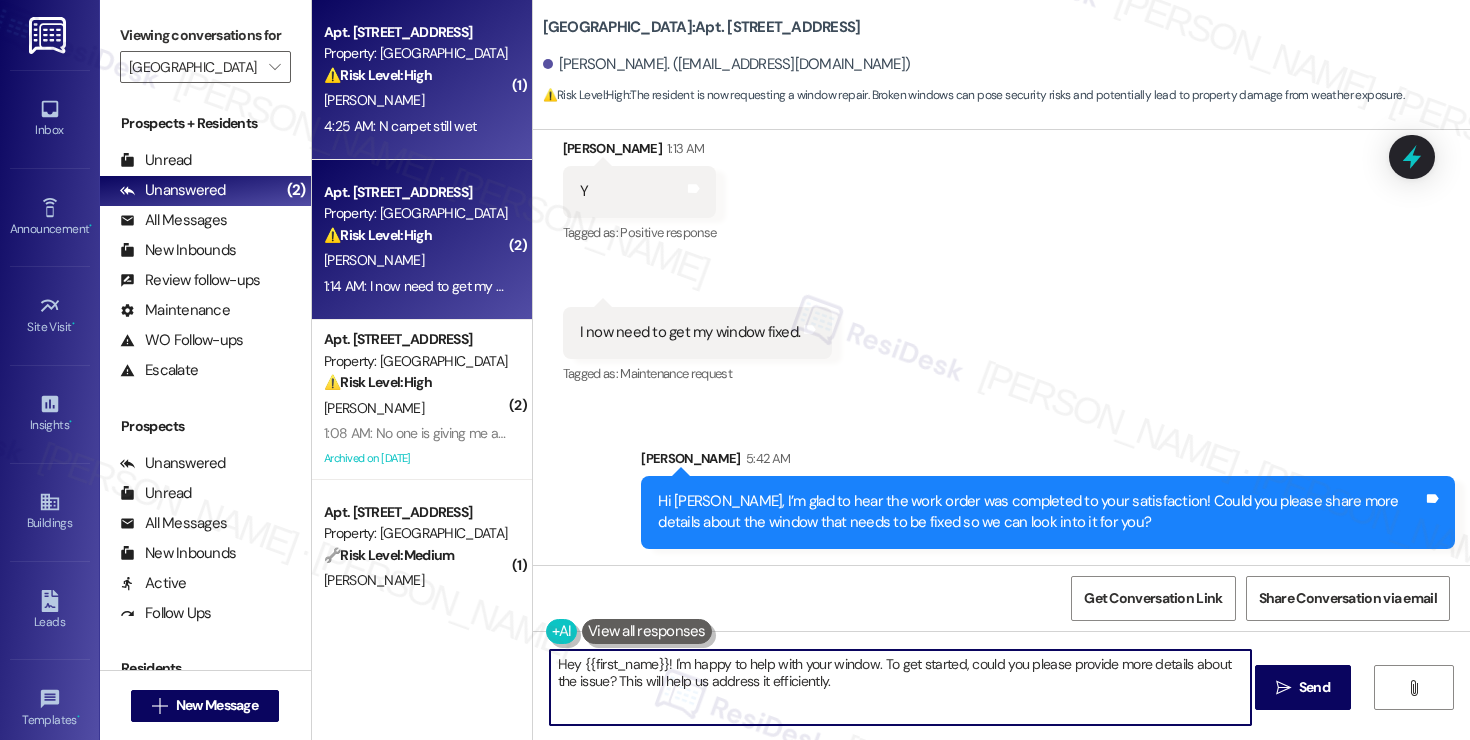 click on "Apt. 1211, 5325 Old York Rd Property: York House ⚠️  Risk Level:  High The resident indicates that the carpet is still wet after a work order was supposedly completed. This suggests a potentially ongoing water leak or unresolved issue that could lead to property damage and requires urgent attention. L. Staley 4:25 AM: N carpet still wet  4:25 AM: N carpet still wet" at bounding box center (422, 80) 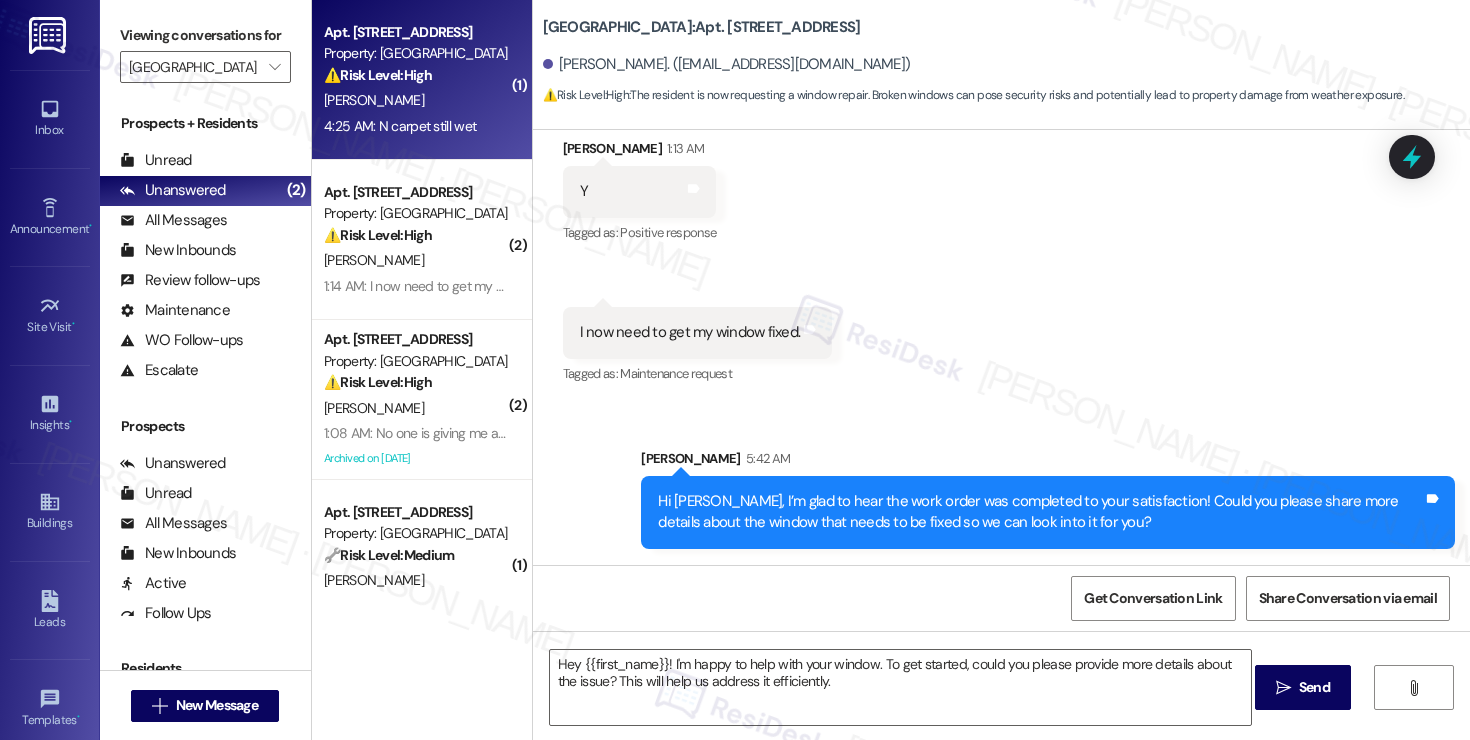 type on "Fetching suggested responses. Please feel free to read through the conversation in the meantime." 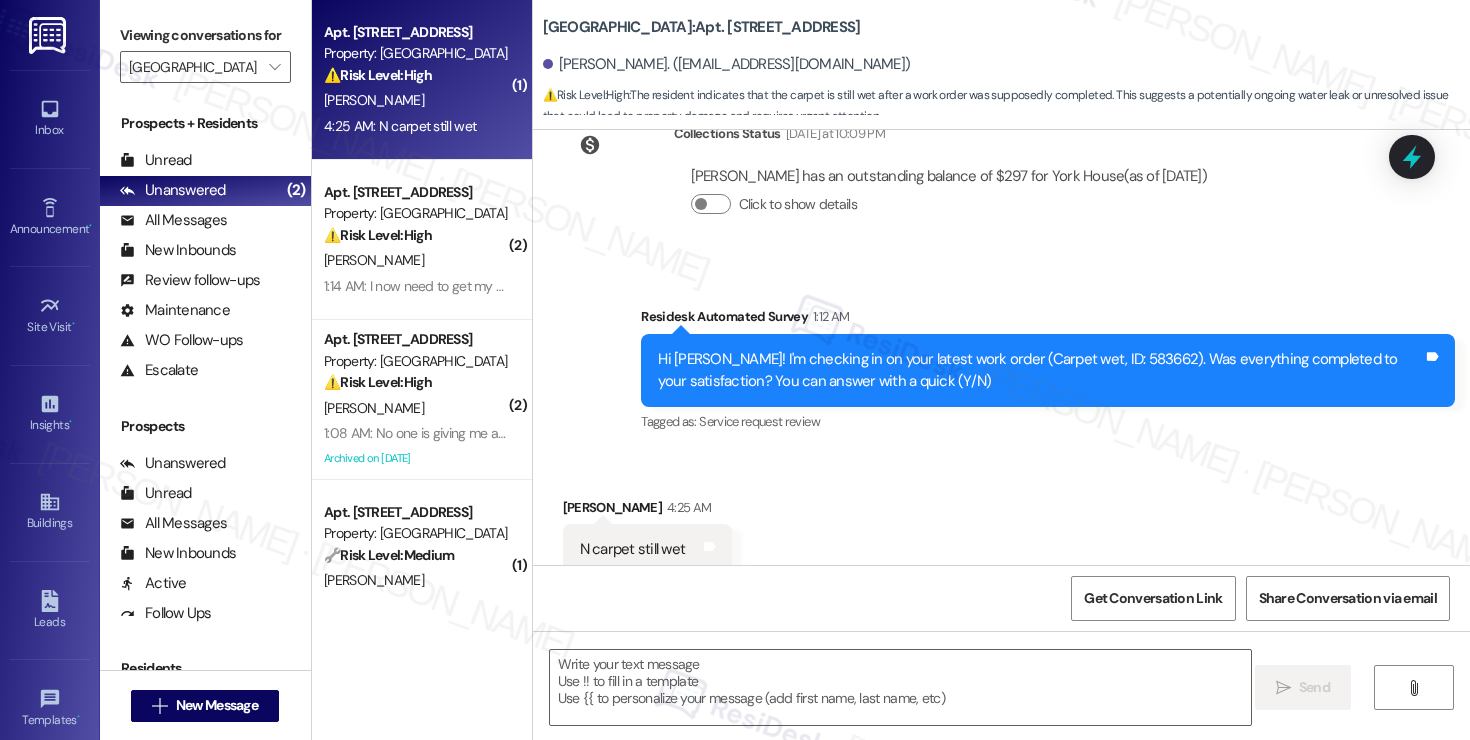 scroll, scrollTop: 1932, scrollLeft: 0, axis: vertical 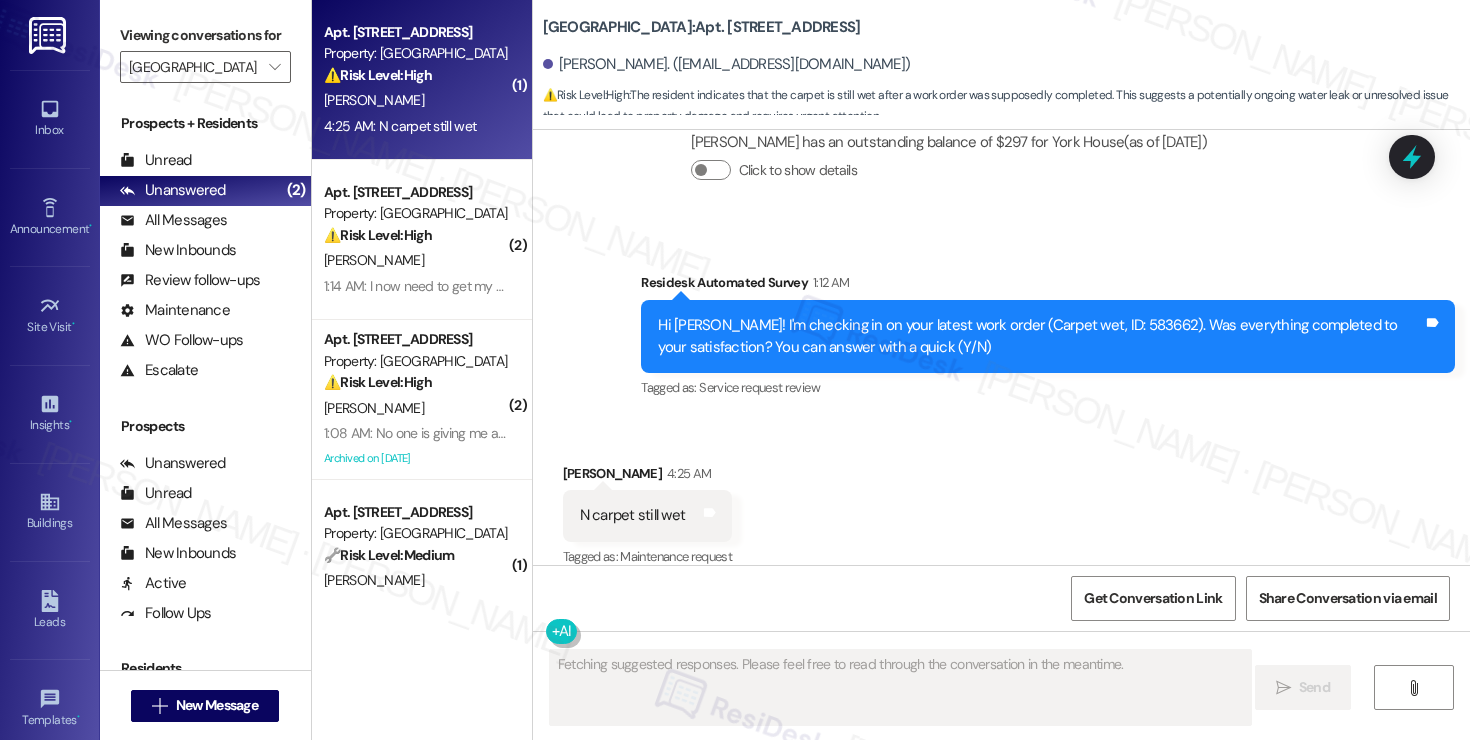 click on "N carpet still wet" at bounding box center [633, 515] 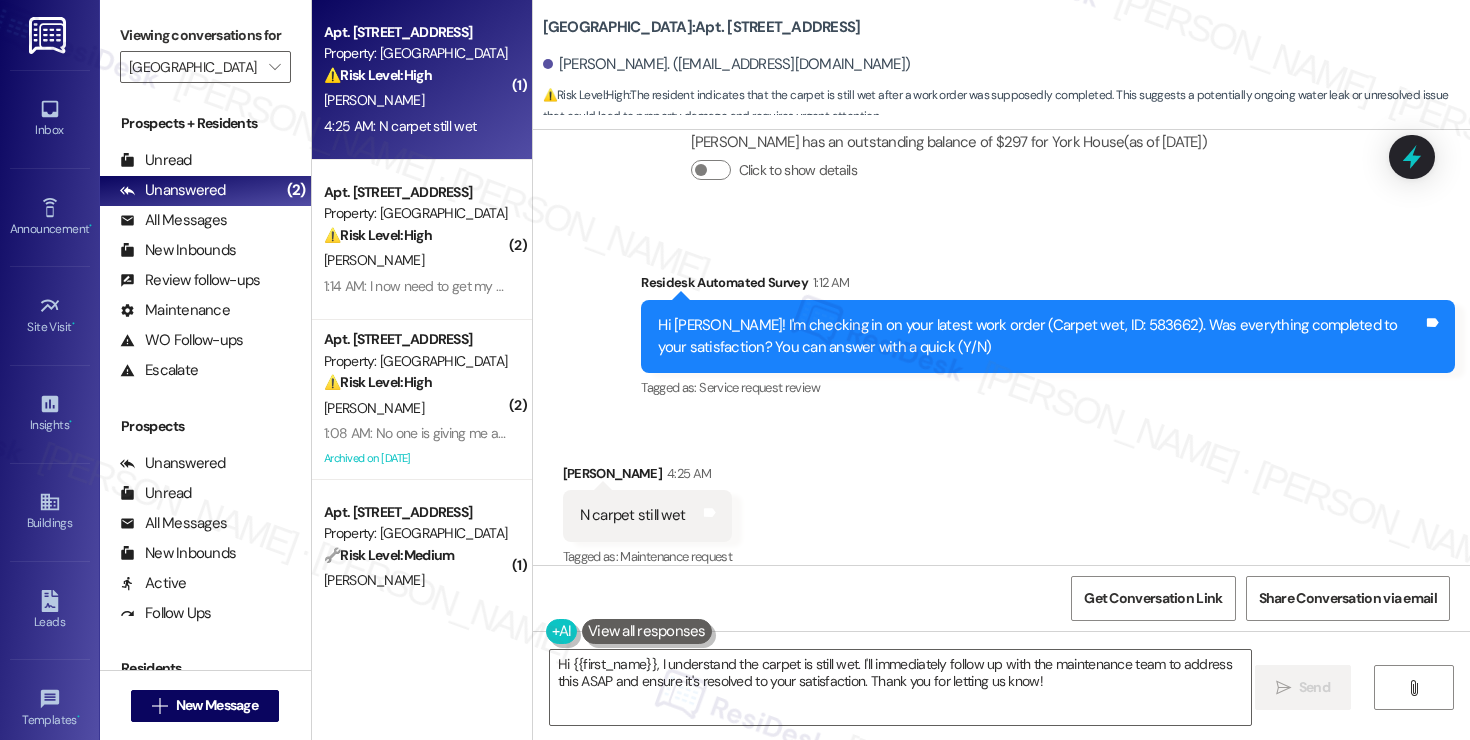click on "Hi Lloyd! I'm checking in on your latest work order (Carpet wet, ID: 583662). Was everything completed to your satisfaction? You can answer with a quick (Y/N)" at bounding box center (1040, 336) 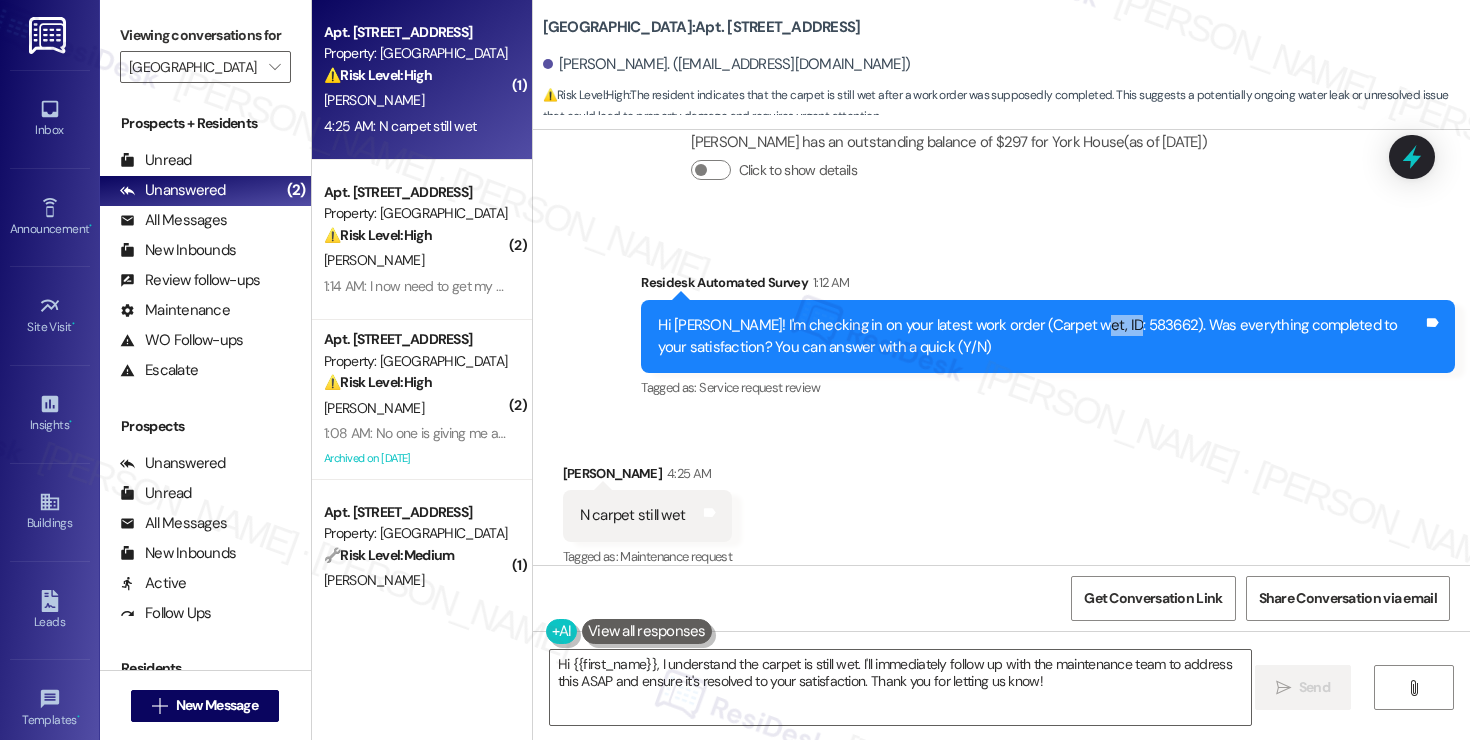 click on "Hi Lloyd! I'm checking in on your latest work order (Carpet wet, ID: 583662). Was everything completed to your satisfaction? You can answer with a quick (Y/N)" at bounding box center (1040, 336) 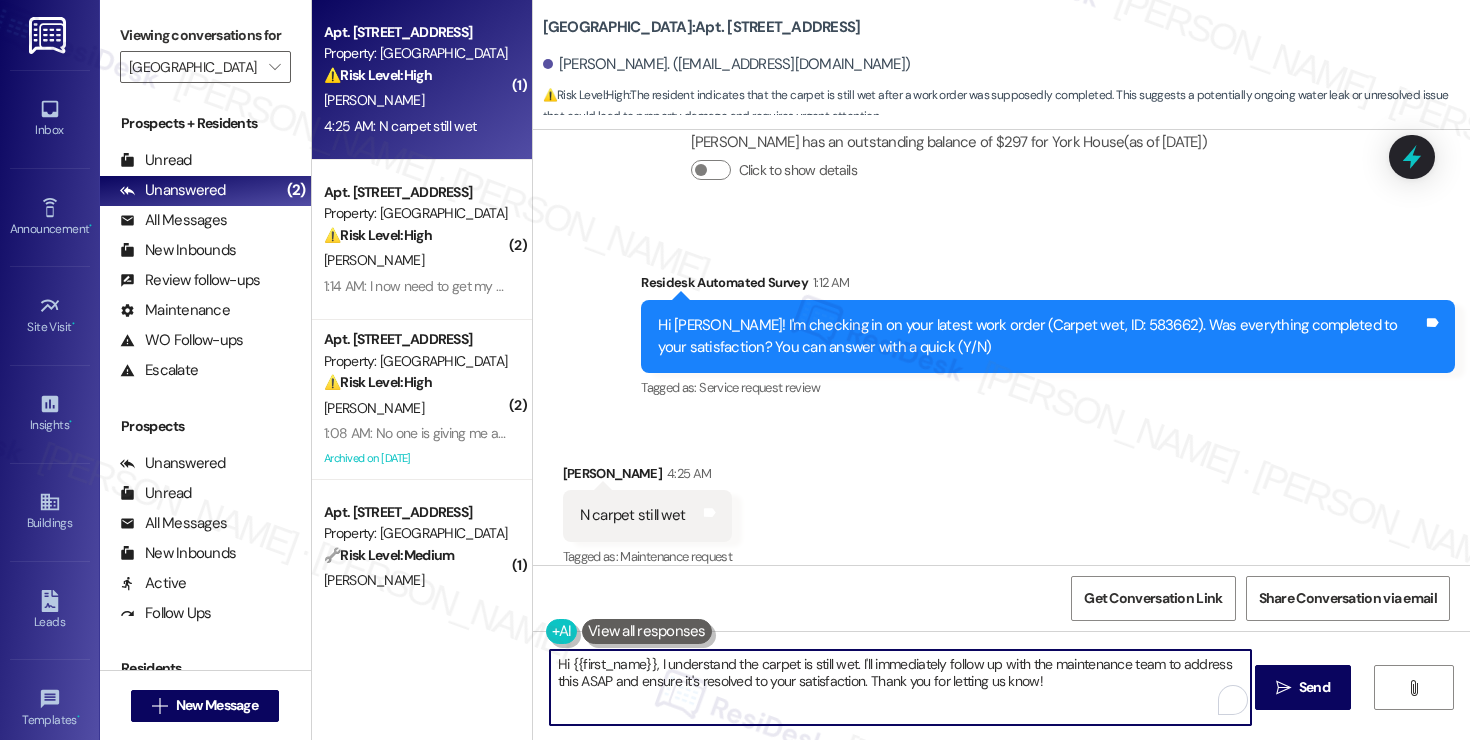 drag, startPoint x: 846, startPoint y: 667, endPoint x: 986, endPoint y: 671, distance: 140.05713 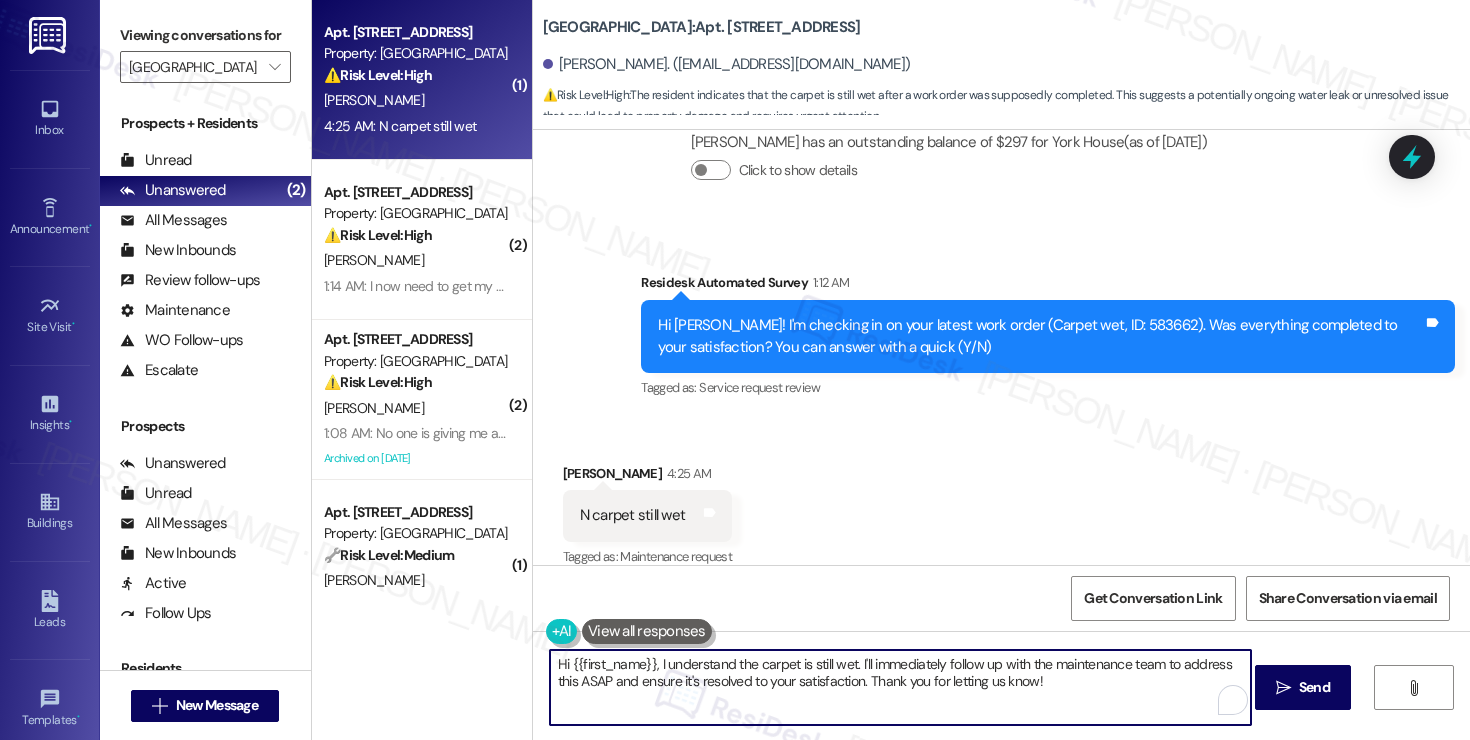 click on "Hi {{first_name}}, I understand the carpet is still wet. I'll immediately follow up with the maintenance team to address this ASAP and ensure it's resolved to your satisfaction. Thank you for letting us know!" at bounding box center [900, 687] 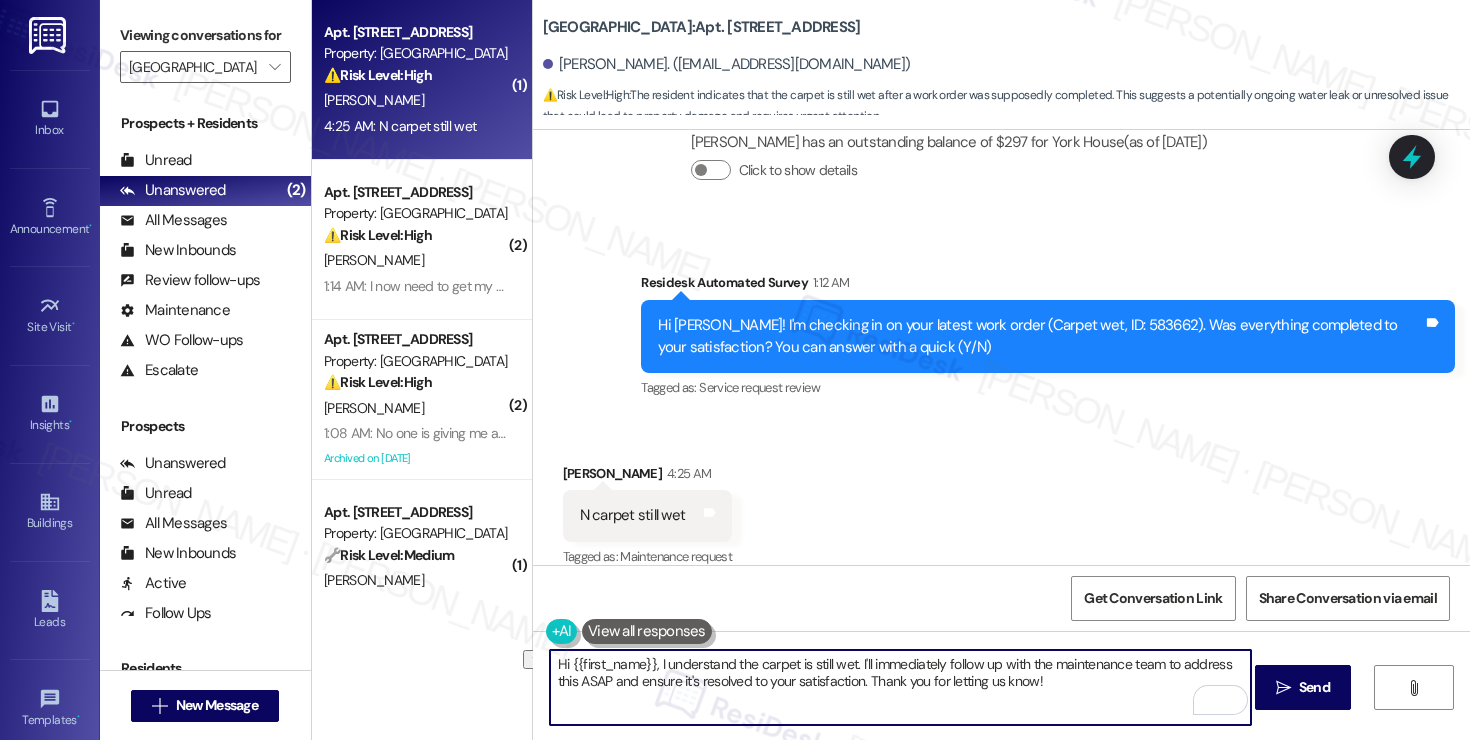 click on "Hi {{first_name}}, I understand the carpet is still wet. I'll immediately follow up with the maintenance team to address this ASAP and ensure it's resolved to your satisfaction. Thank you for letting us know!" at bounding box center [900, 687] 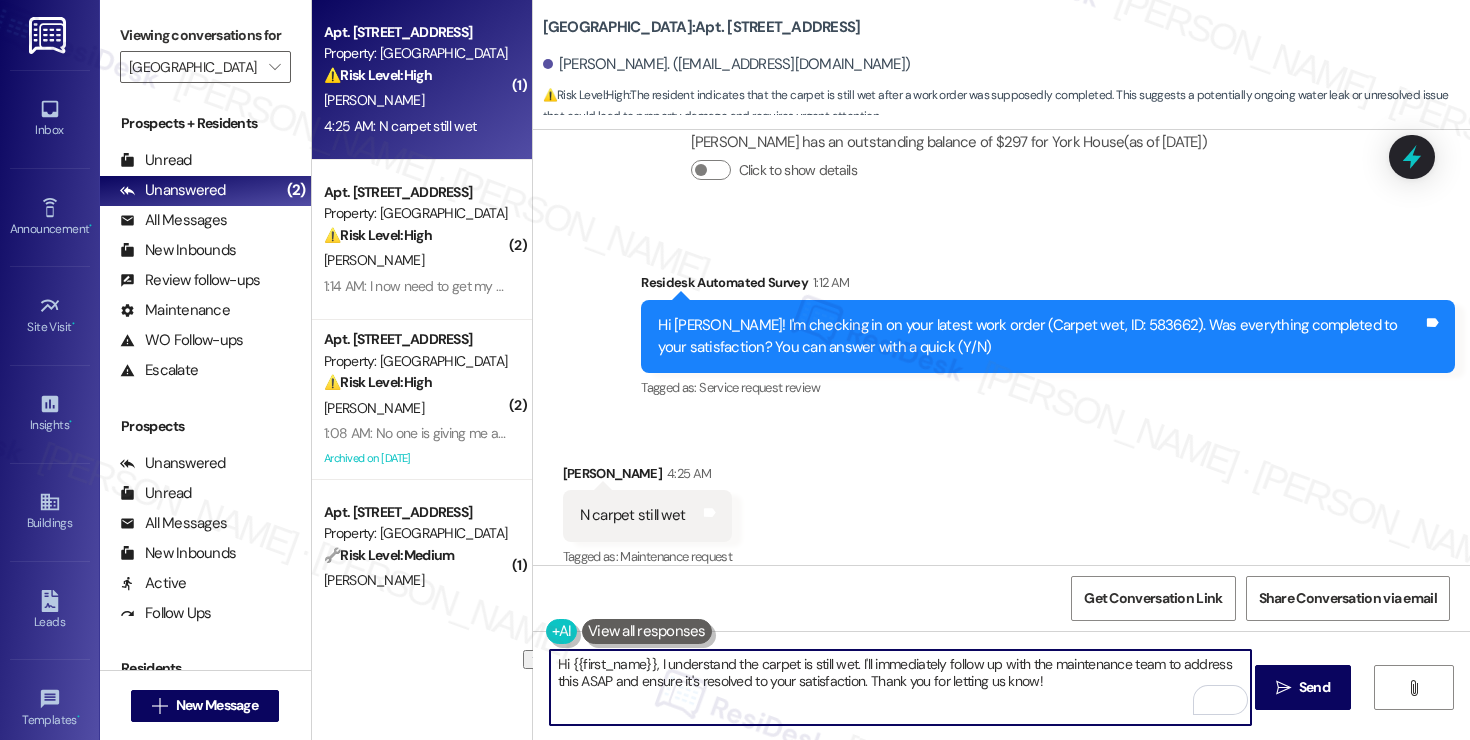 drag, startPoint x: 862, startPoint y: 684, endPoint x: 1101, endPoint y: 684, distance: 239 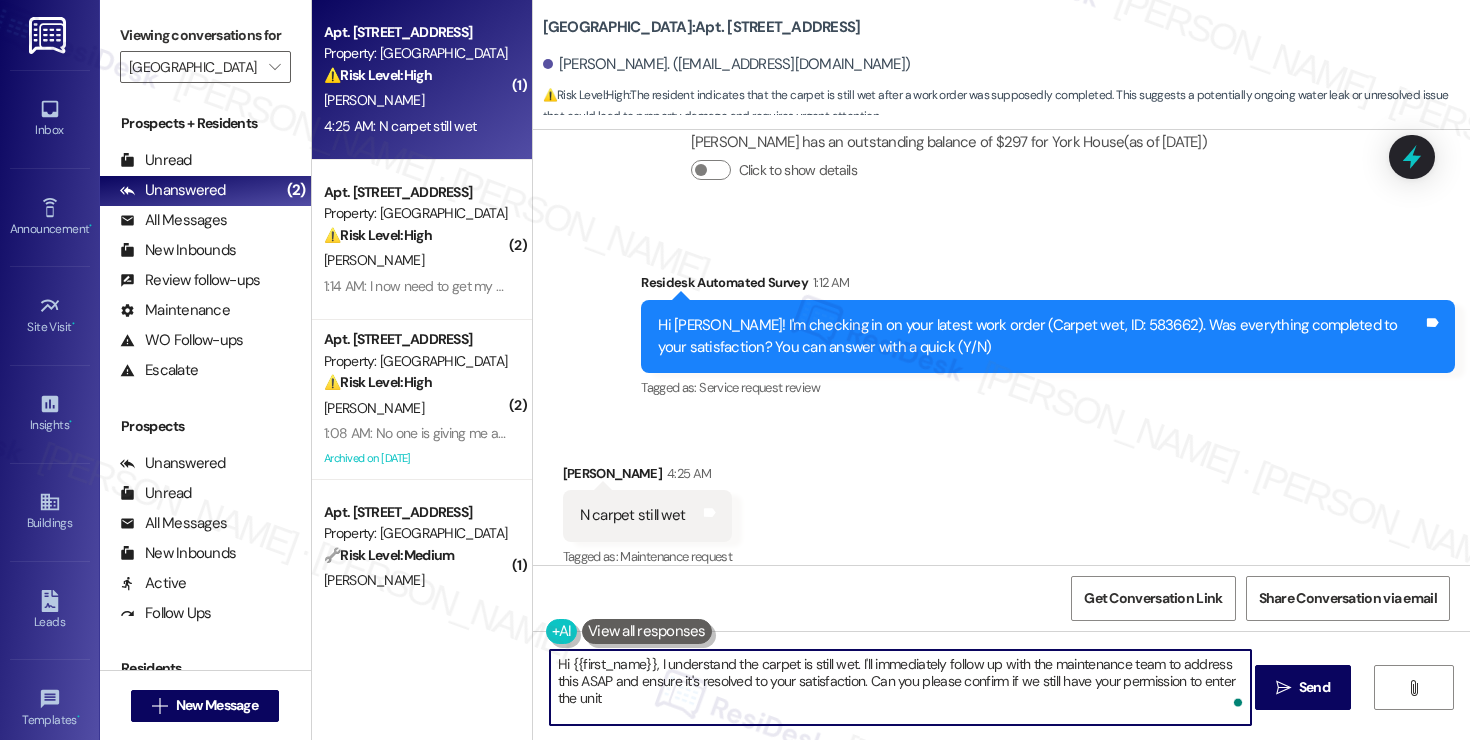type on "Hi {{first_name}}, I understand the carpet is still wet. I'll immediately follow up with the maintenance team to address this ASAP and ensure it's resolved to your satisfaction. Can you please confirm if we still have your permission to enter the unit?" 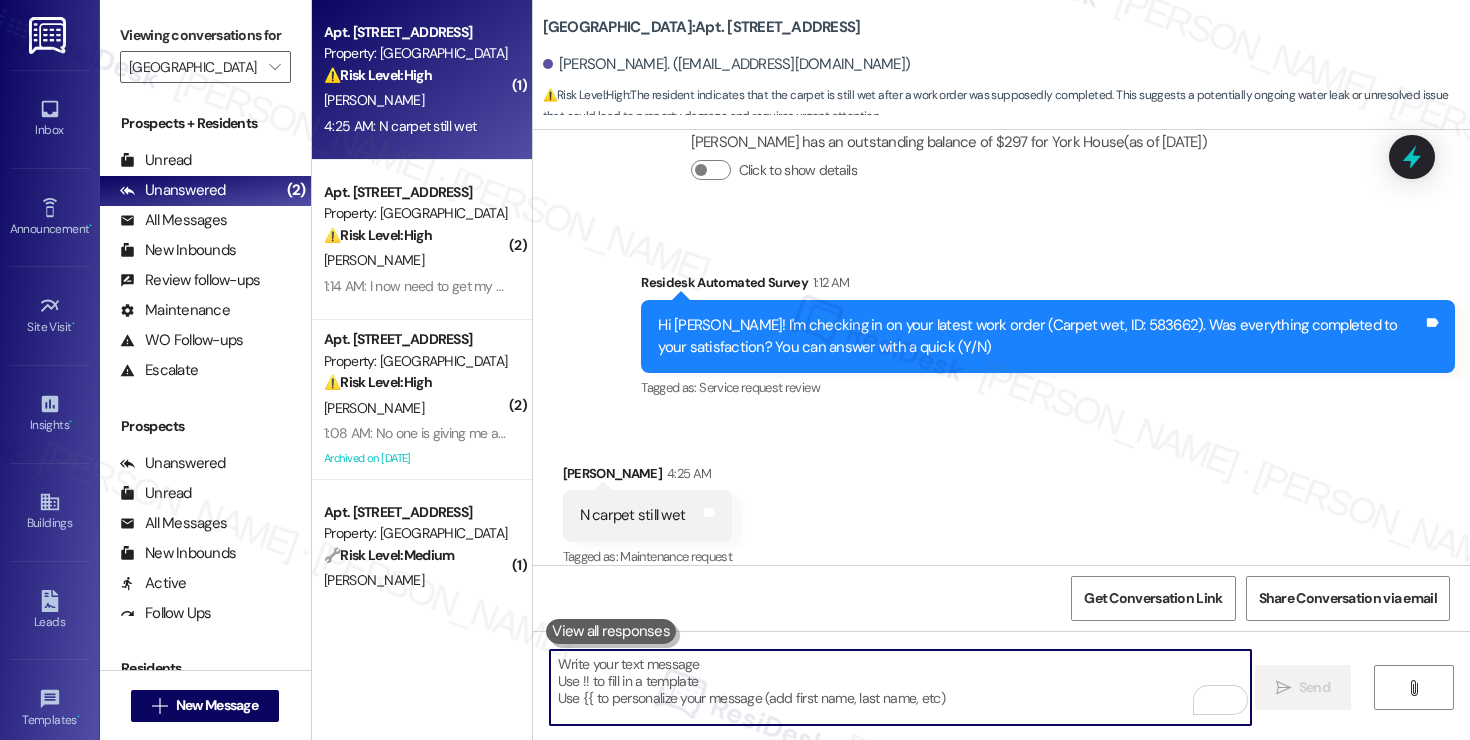 scroll, scrollTop: 2094, scrollLeft: 0, axis: vertical 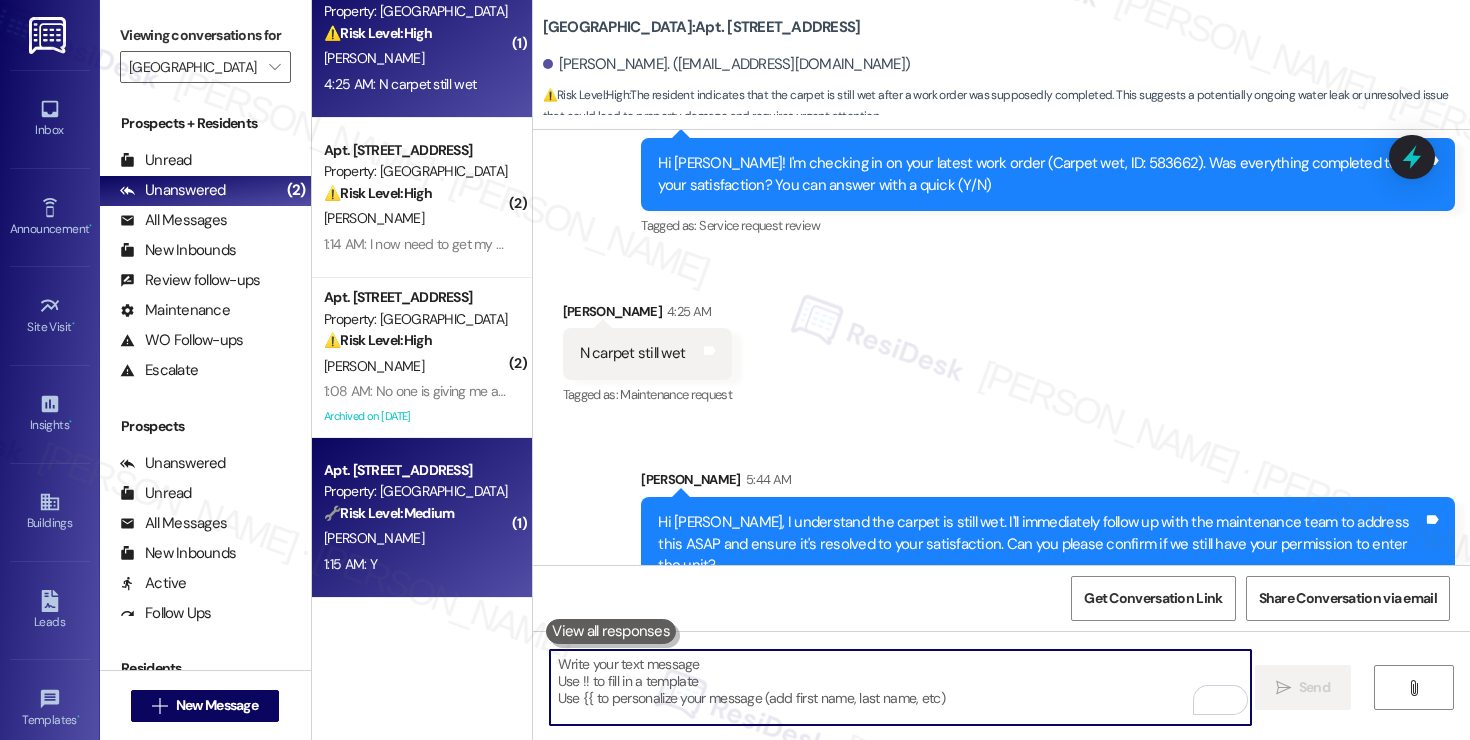 type 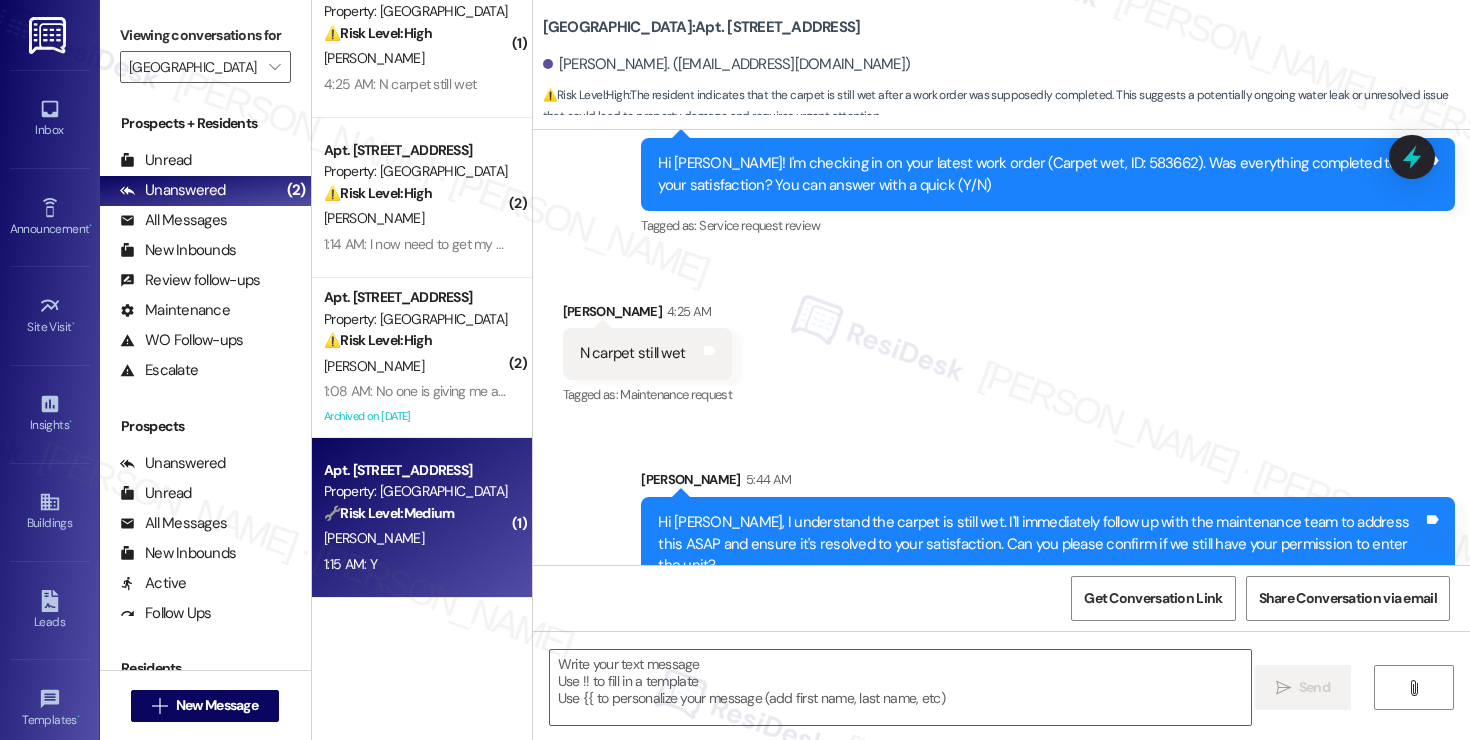 type on "Fetching suggested responses. Please feel free to read through the conversation in the meantime." 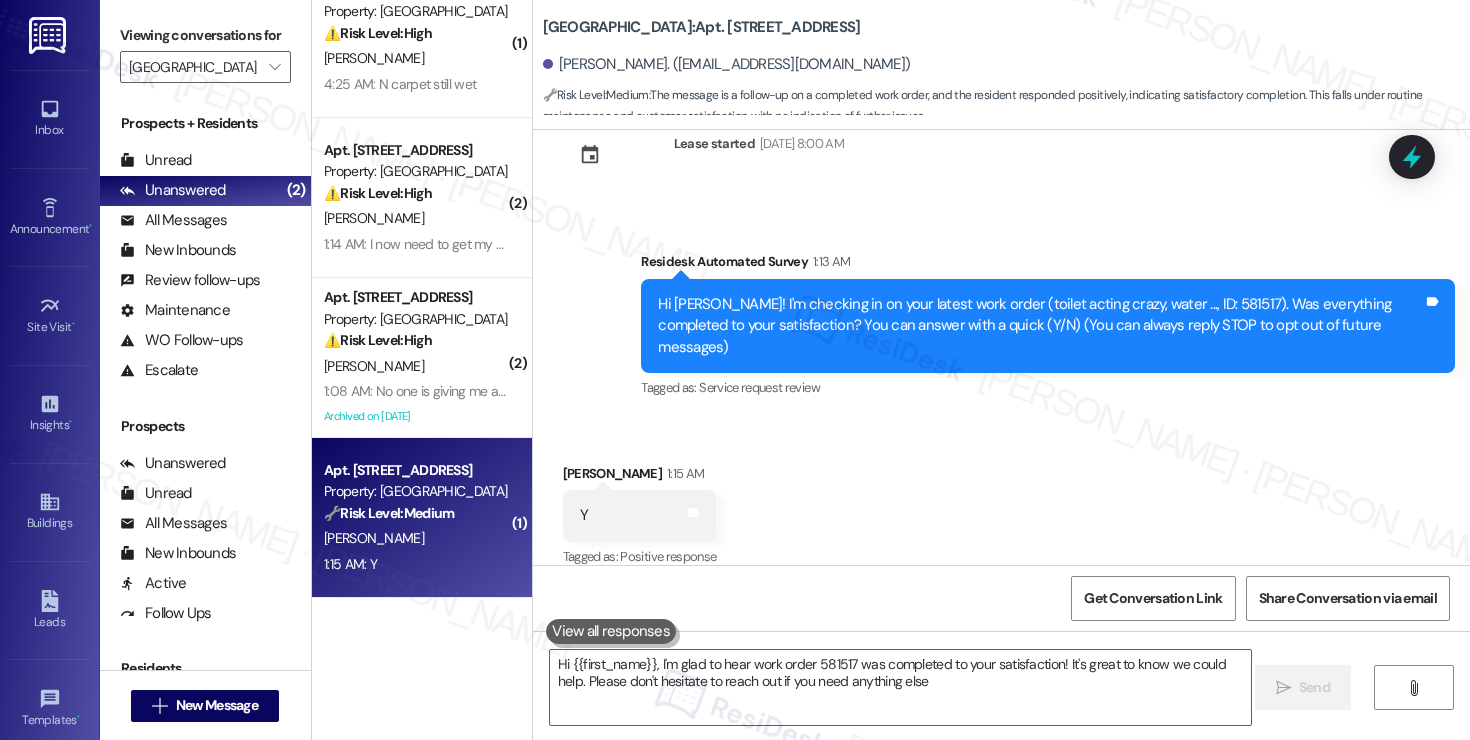 type on "Hi {{first_name}}, I'm glad to hear work order 581517 was completed to your satisfaction! It's great to know we could help. Please don't hesitate to reach out if you need anything else!" 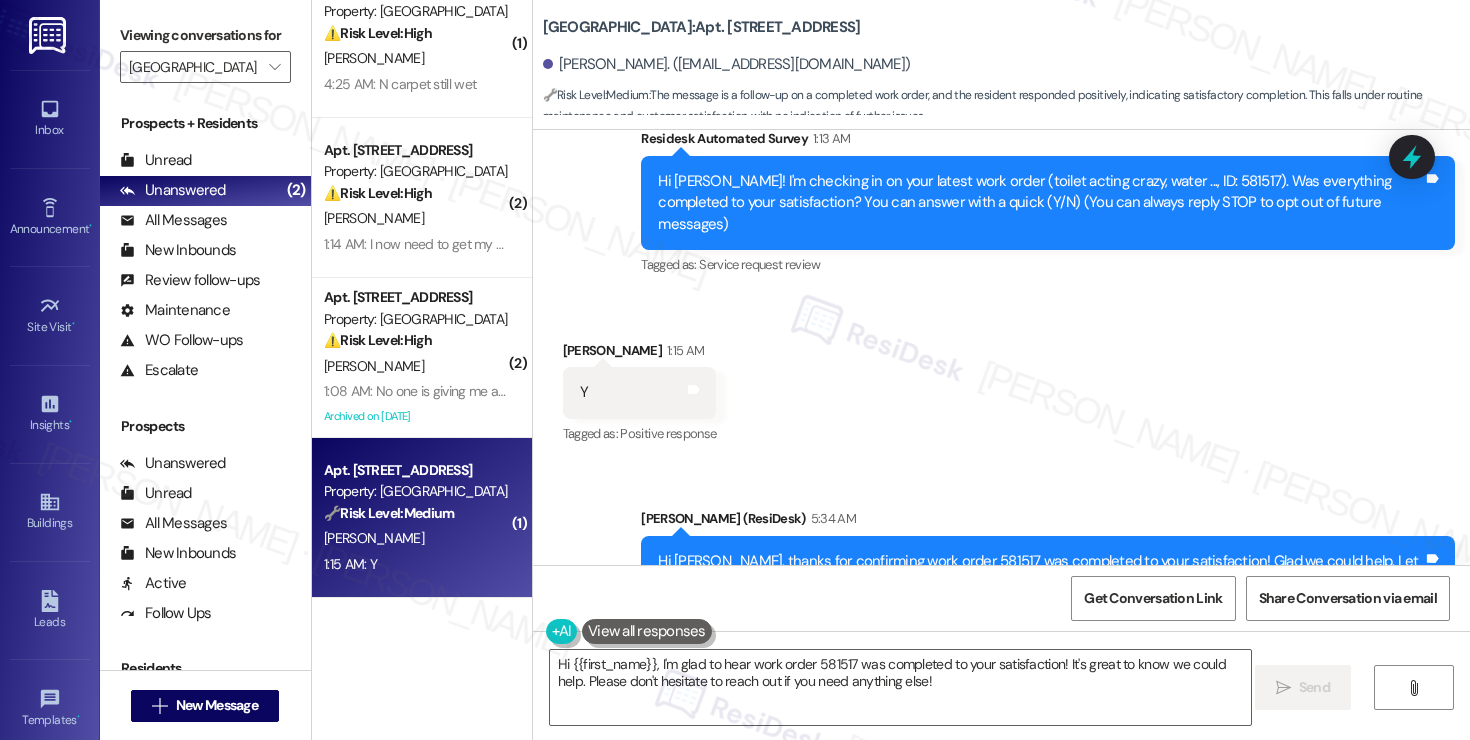 scroll, scrollTop: 249, scrollLeft: 0, axis: vertical 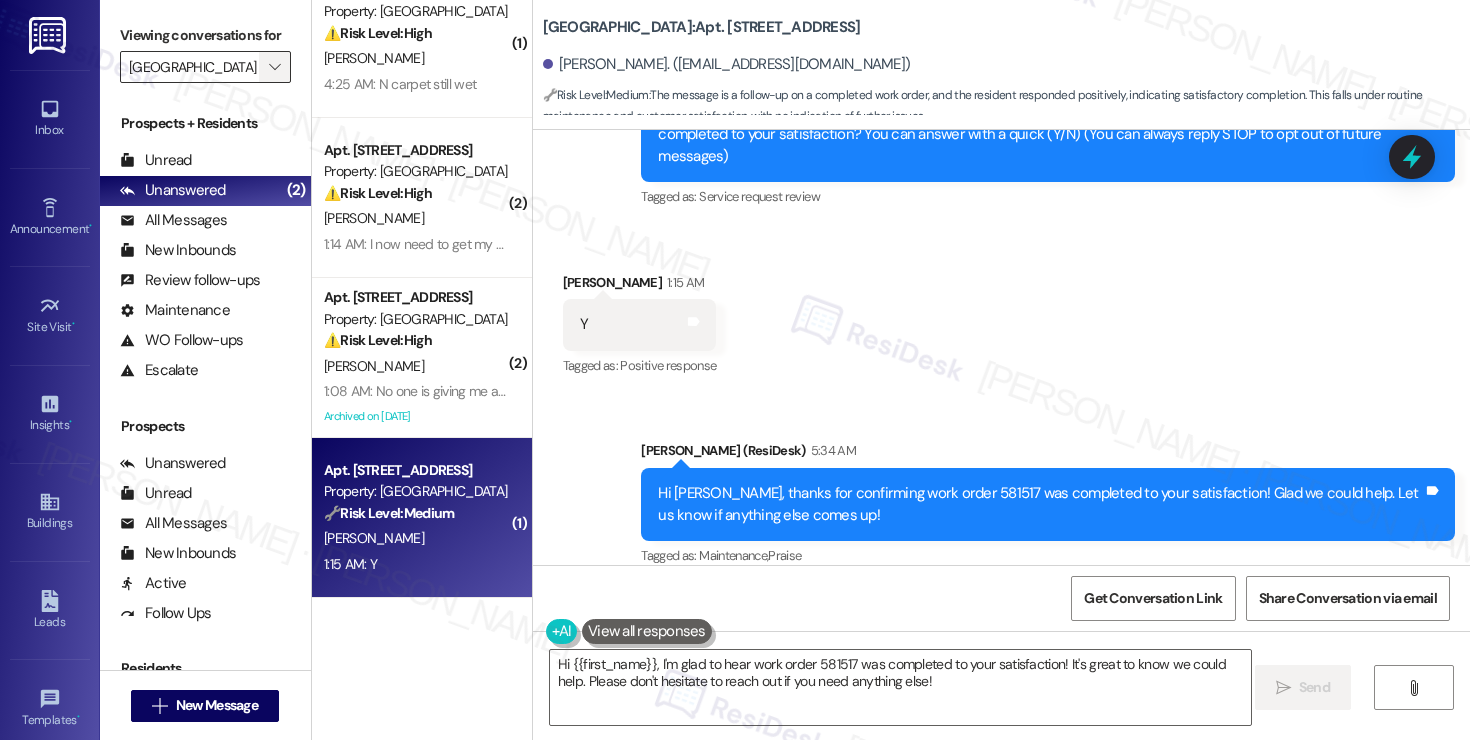 click on "" at bounding box center [274, 67] 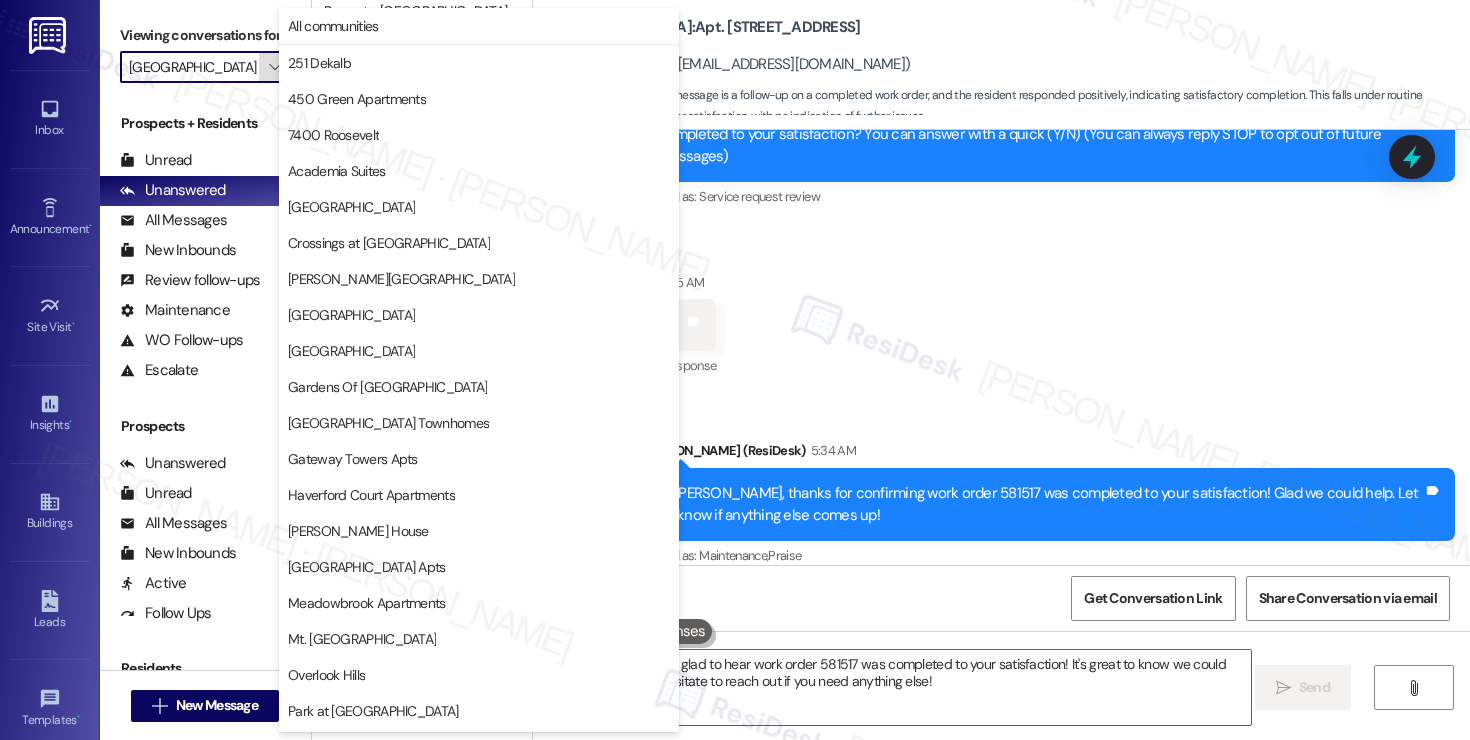 scroll, scrollTop: 429, scrollLeft: 0, axis: vertical 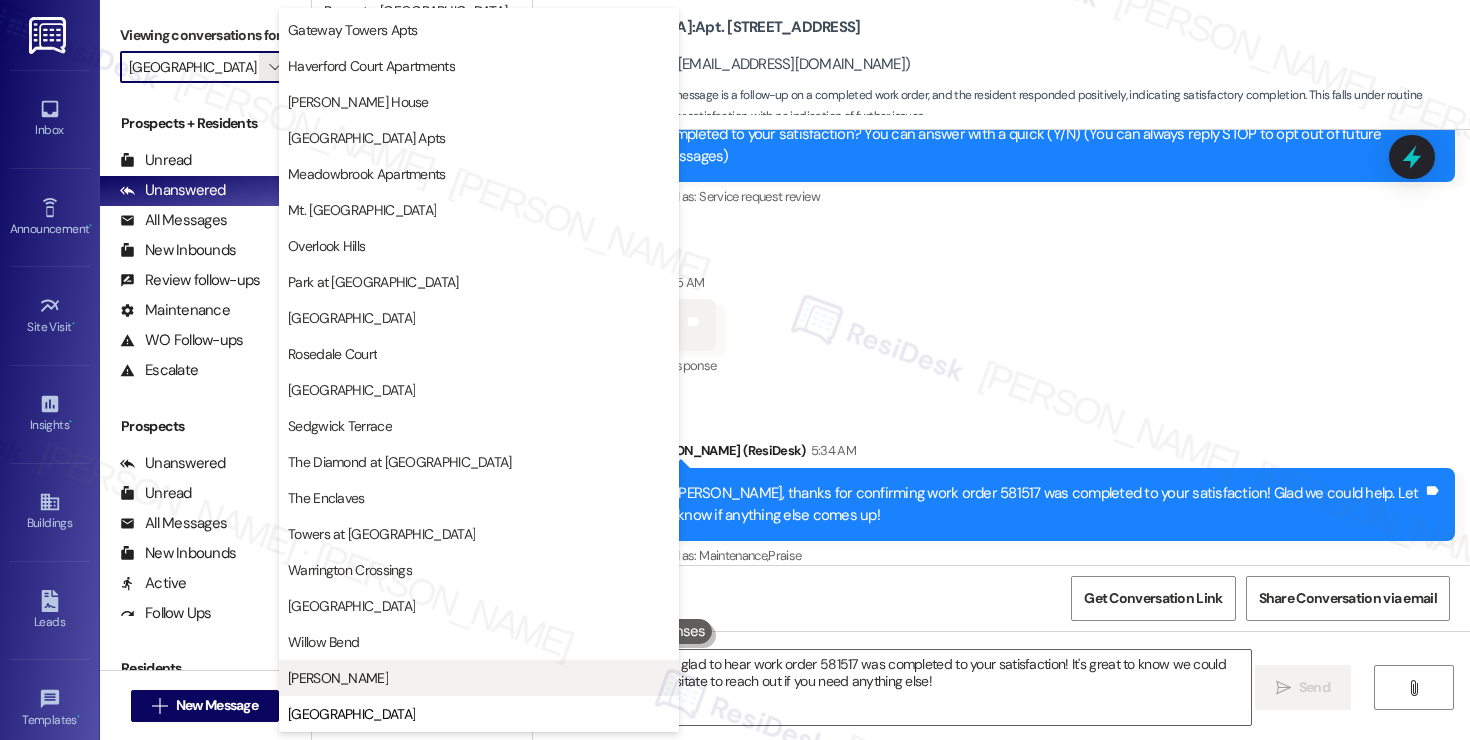 click on "YONO" at bounding box center [479, 678] 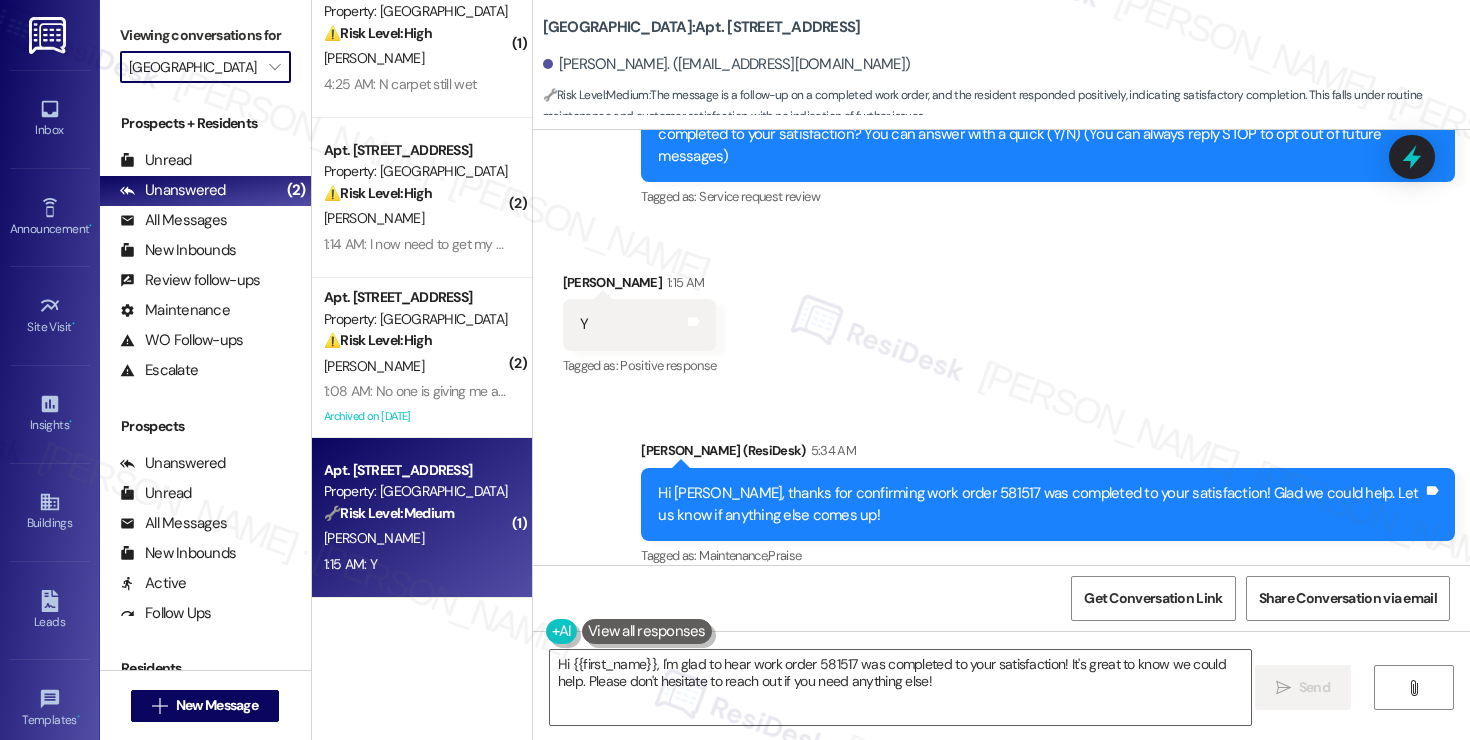 type on "YONO" 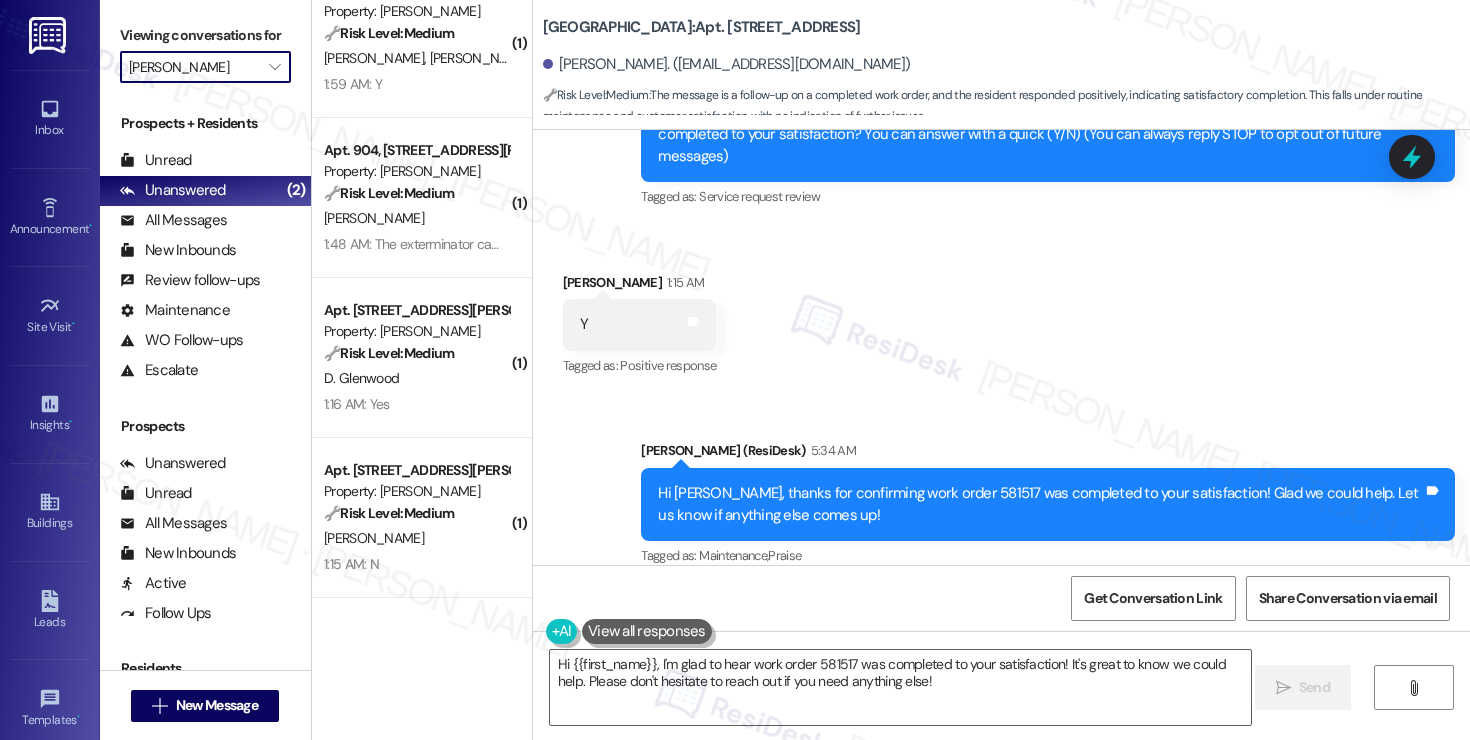 scroll, scrollTop: 362, scrollLeft: 0, axis: vertical 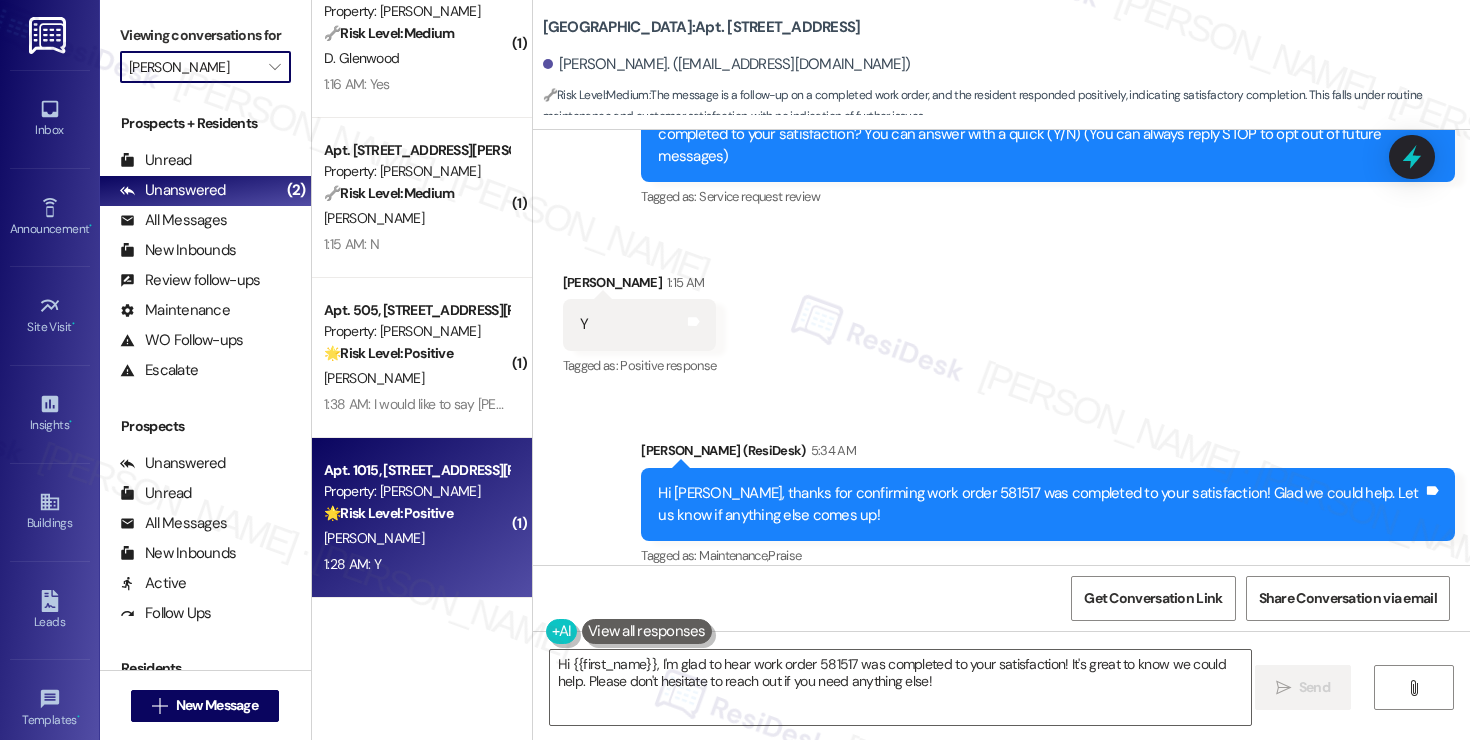 click on "A. Henson" at bounding box center [416, 538] 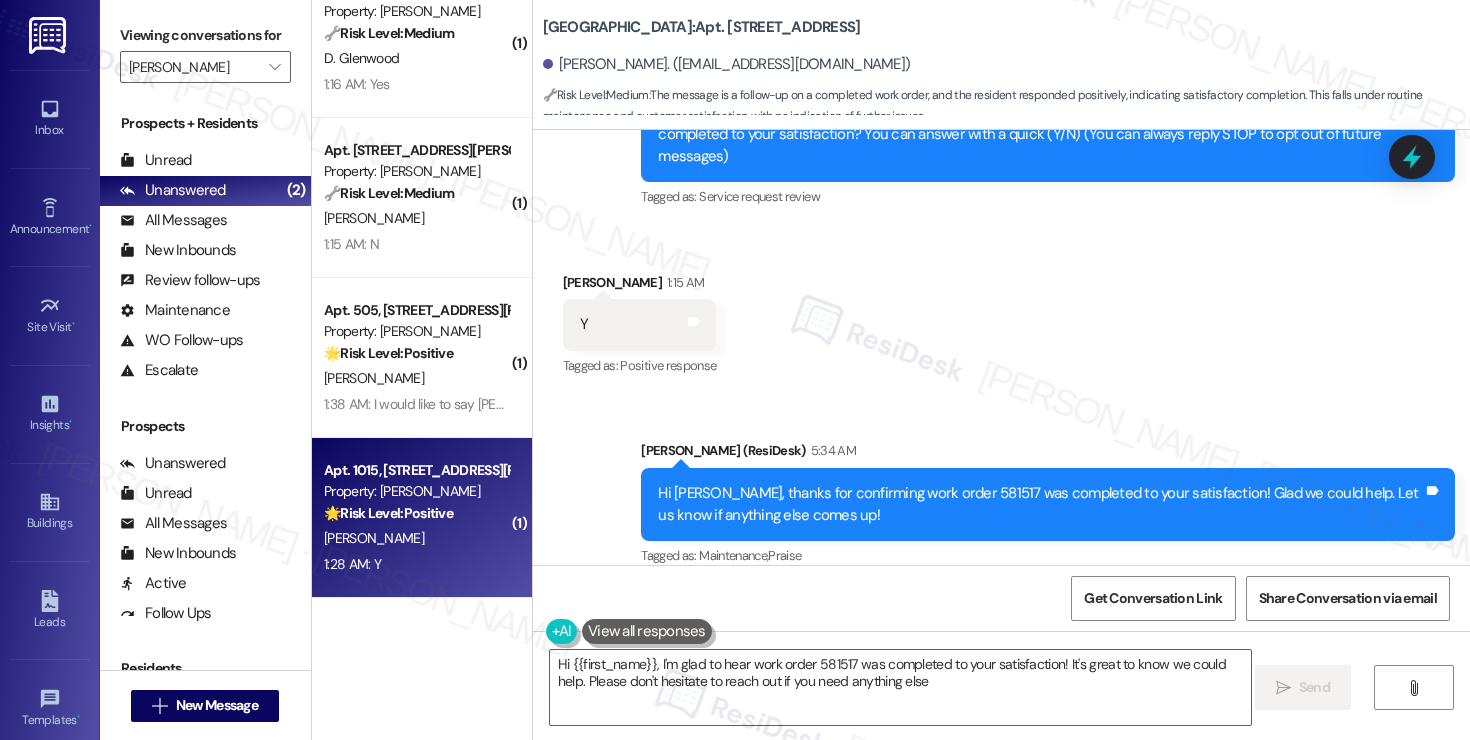 type on "Hi {{first_name}}, I'm glad to hear work order 581517 was completed to your satisfaction! It's great to know we could help. Please don't hesitate to reach out if you need anything else!" 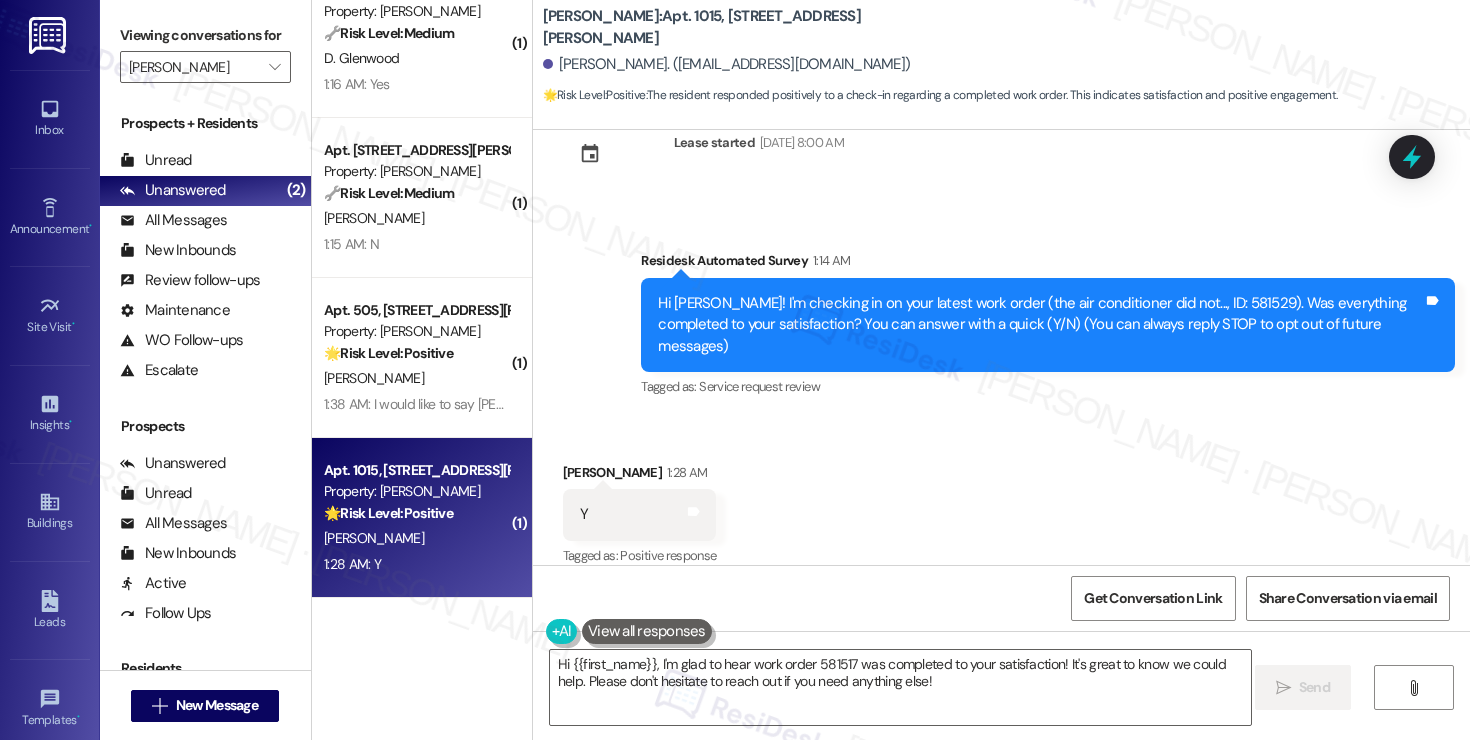 click on "A. Henson" at bounding box center [416, 538] 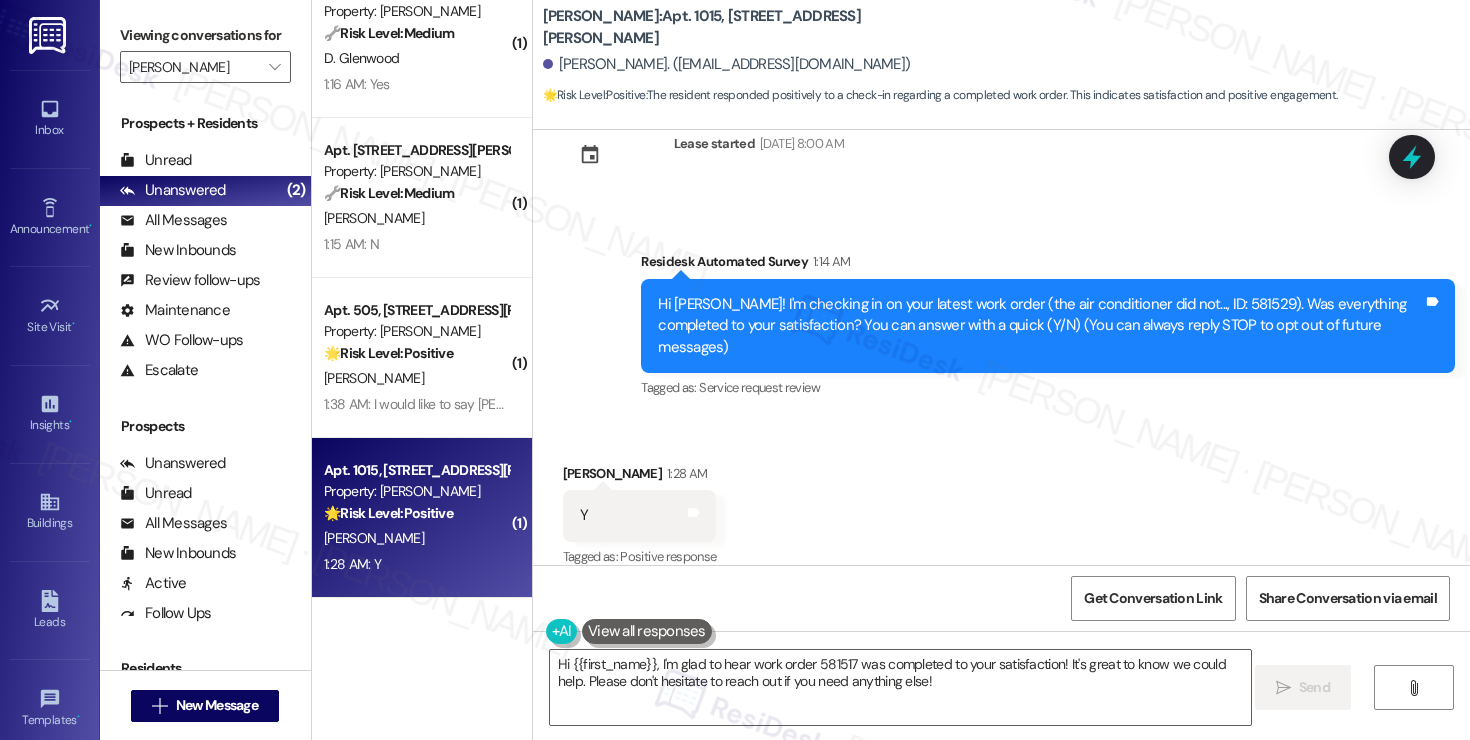 click on "A. Henson" at bounding box center [416, 538] 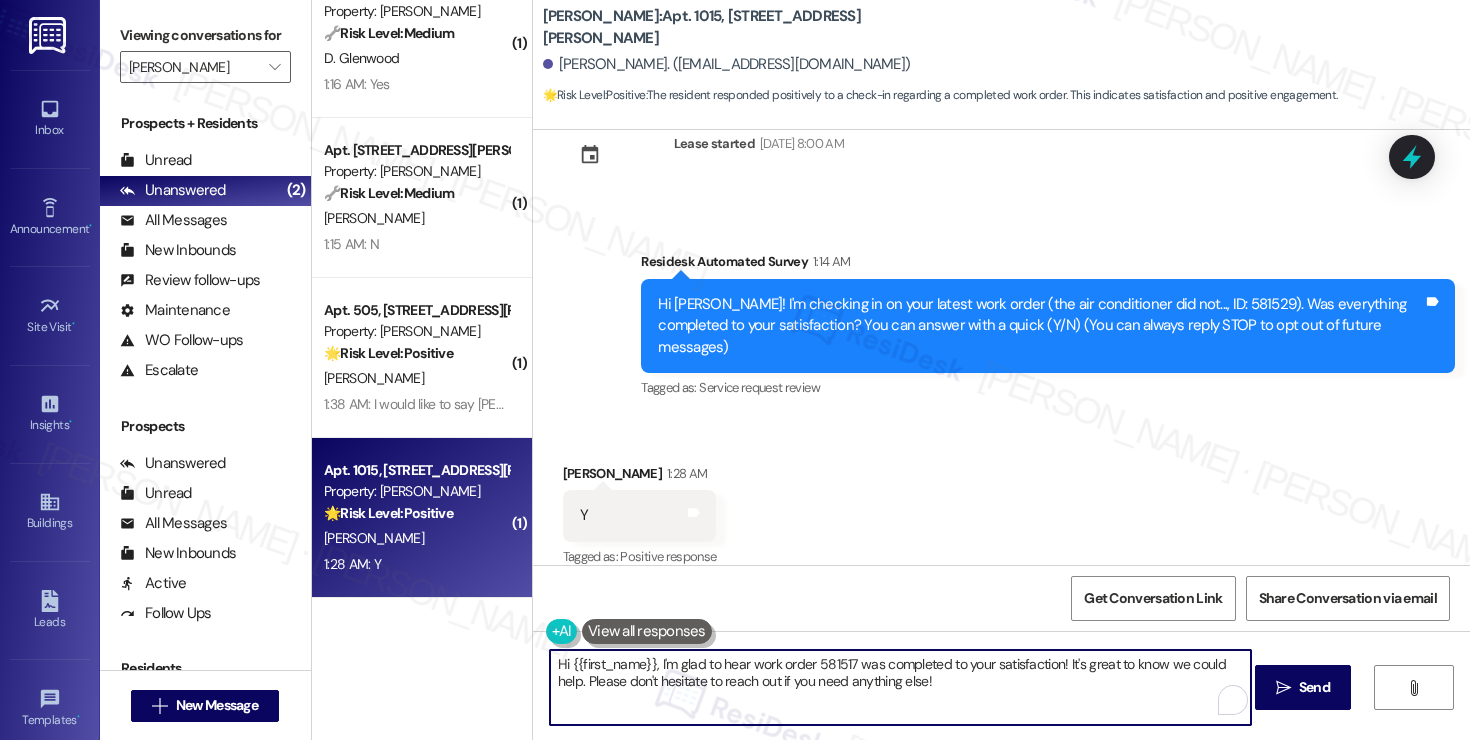 click on "Hi {{first_name}}, I'm glad to hear work order 581517 was completed to your satisfaction! It's great to know we could help. Please don't hesitate to reach out if you need anything else!" at bounding box center [900, 687] 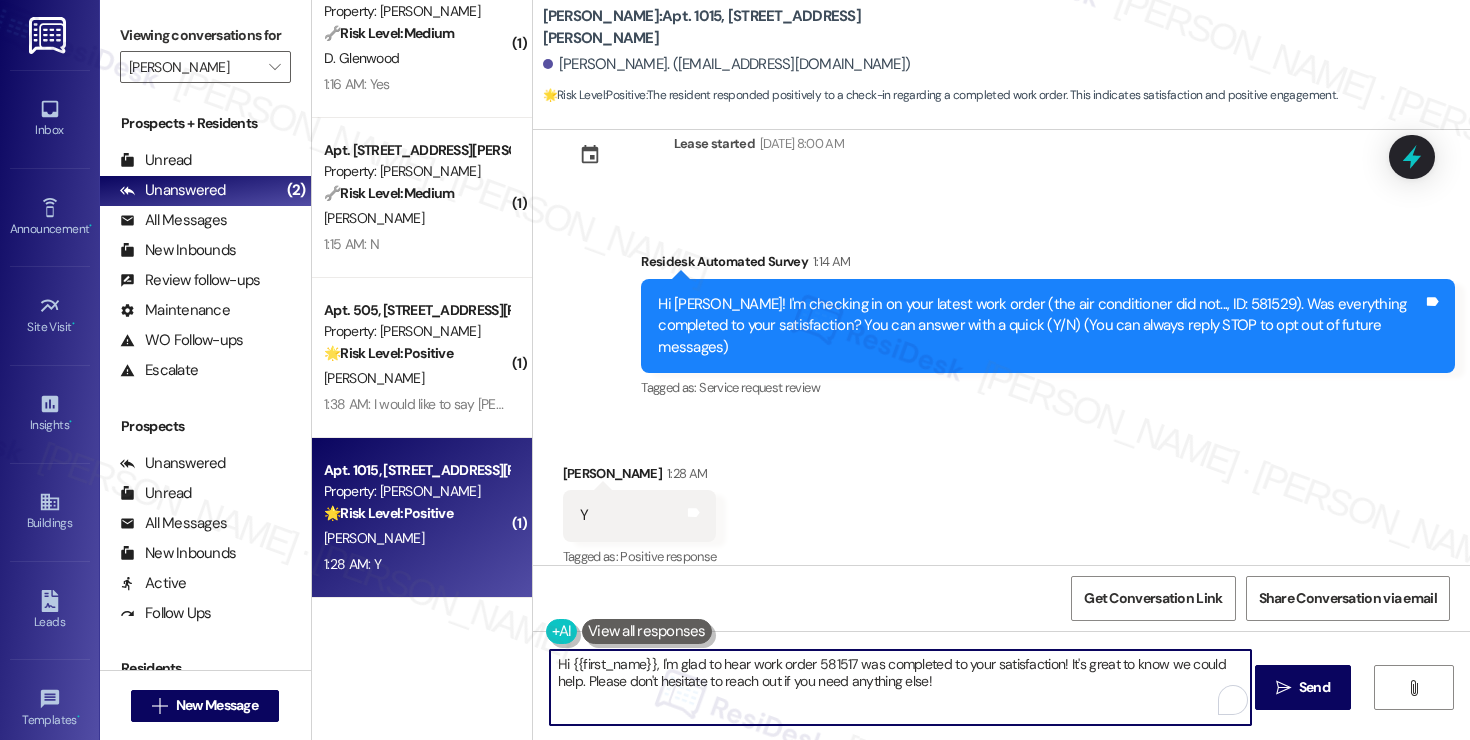 click on "Hi {{first_name}}, I'm glad to hear work order 581517 was completed to your satisfaction! It's great to know we could help. Please don't hesitate to reach out if you need anything else!" at bounding box center [900, 687] 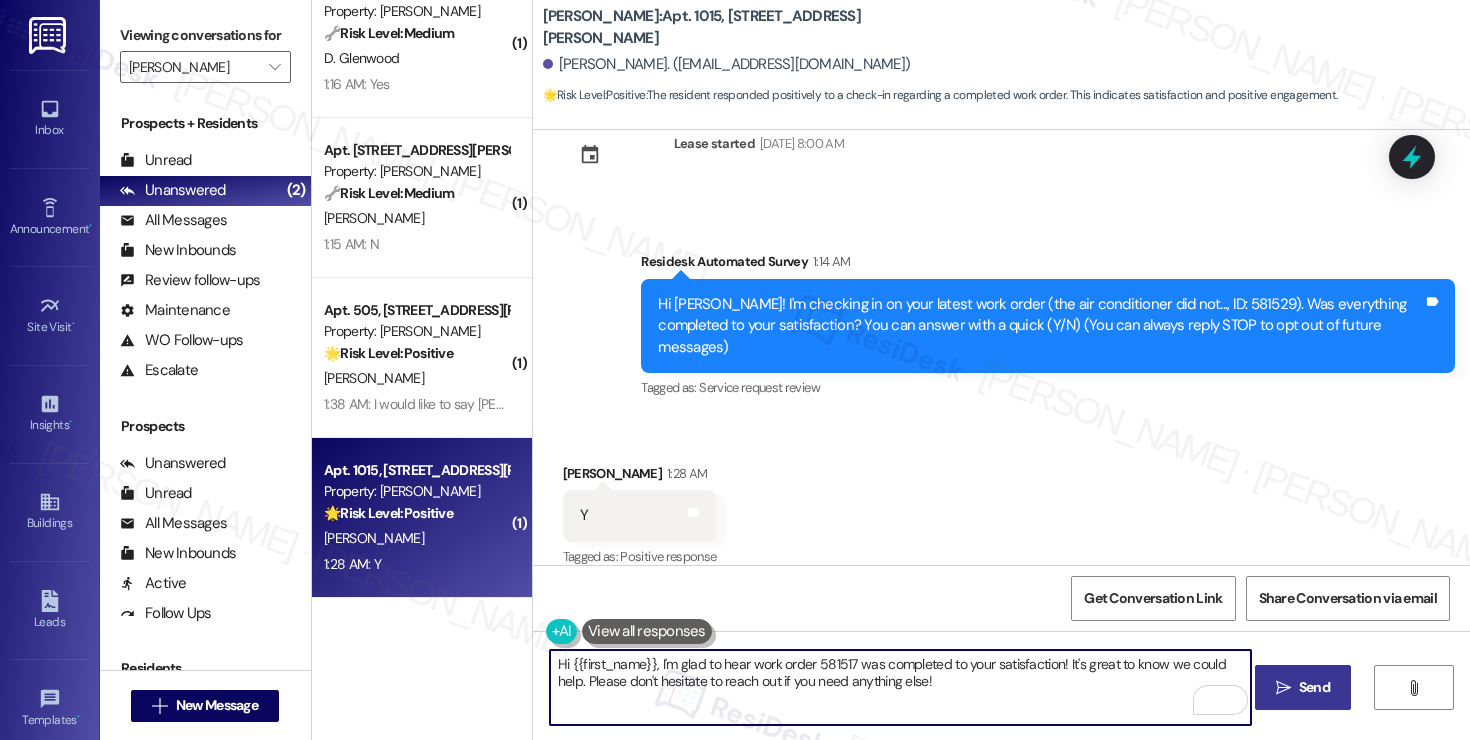 click on "Send" at bounding box center [1314, 687] 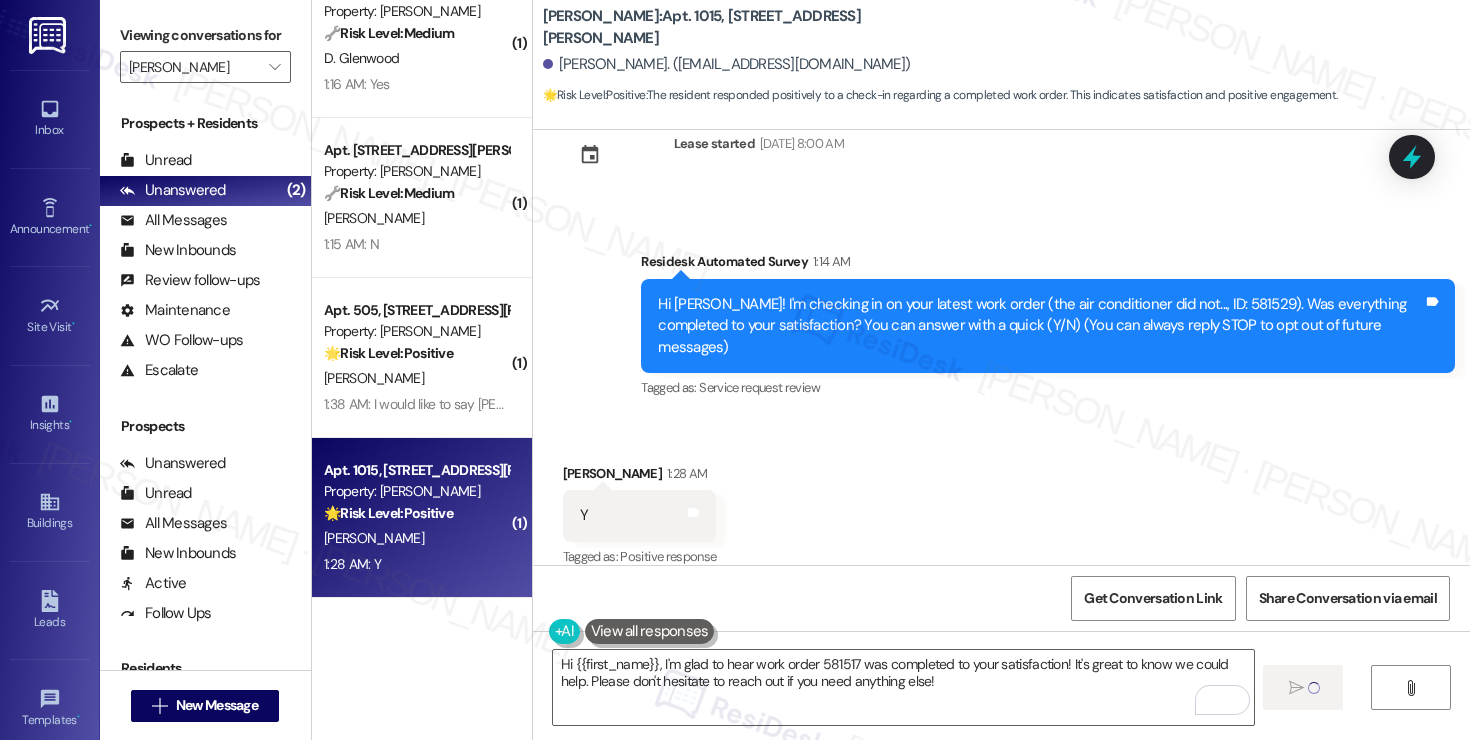 type 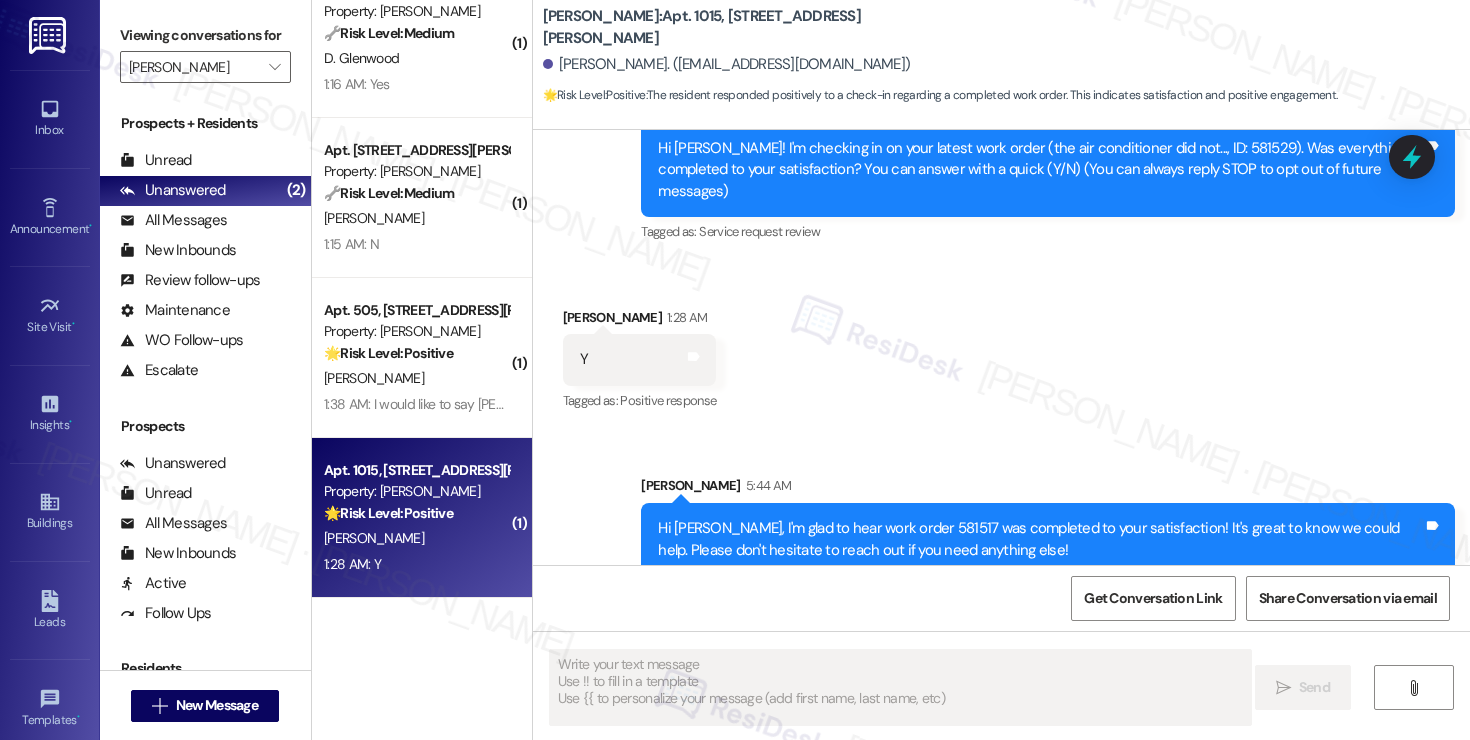 scroll, scrollTop: 219, scrollLeft: 0, axis: vertical 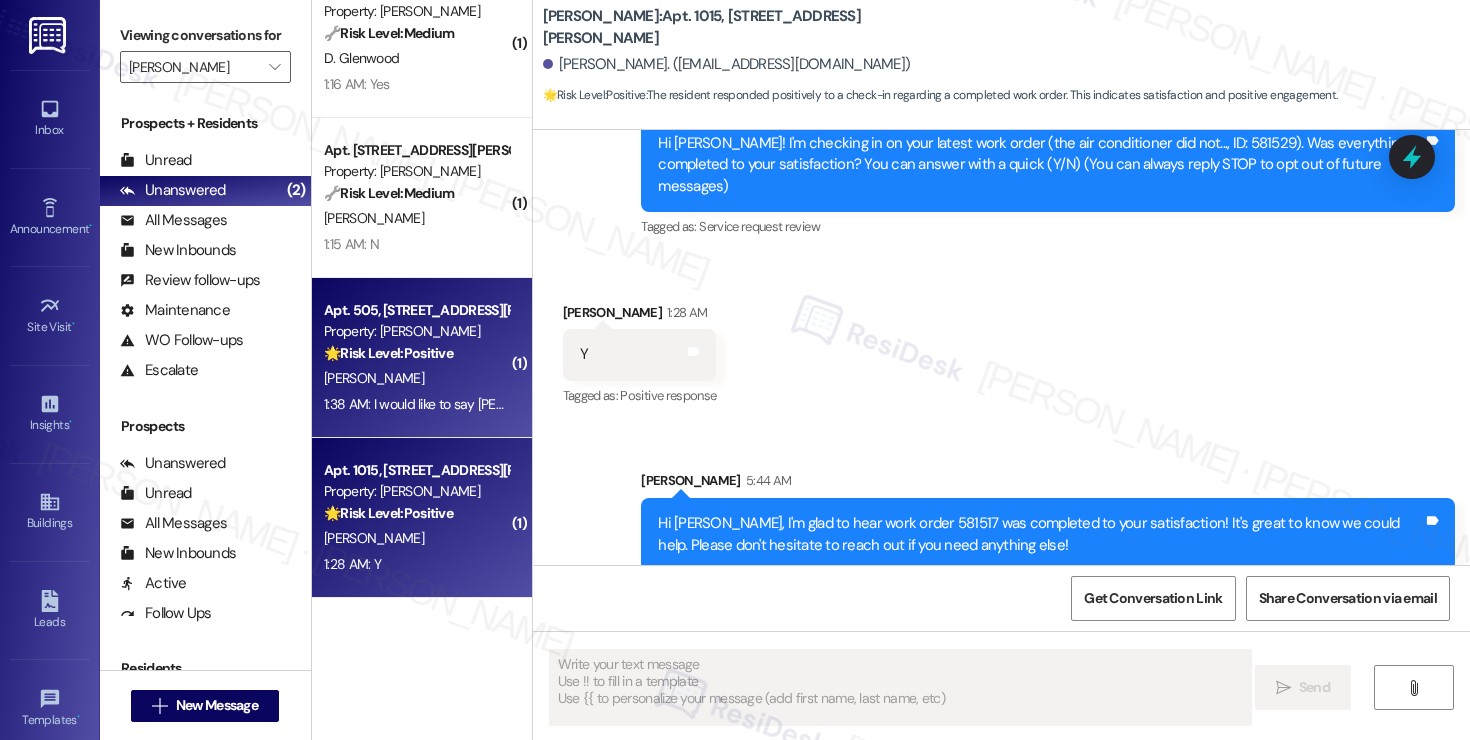 click on "F. Allen-Buckson" at bounding box center (374, 378) 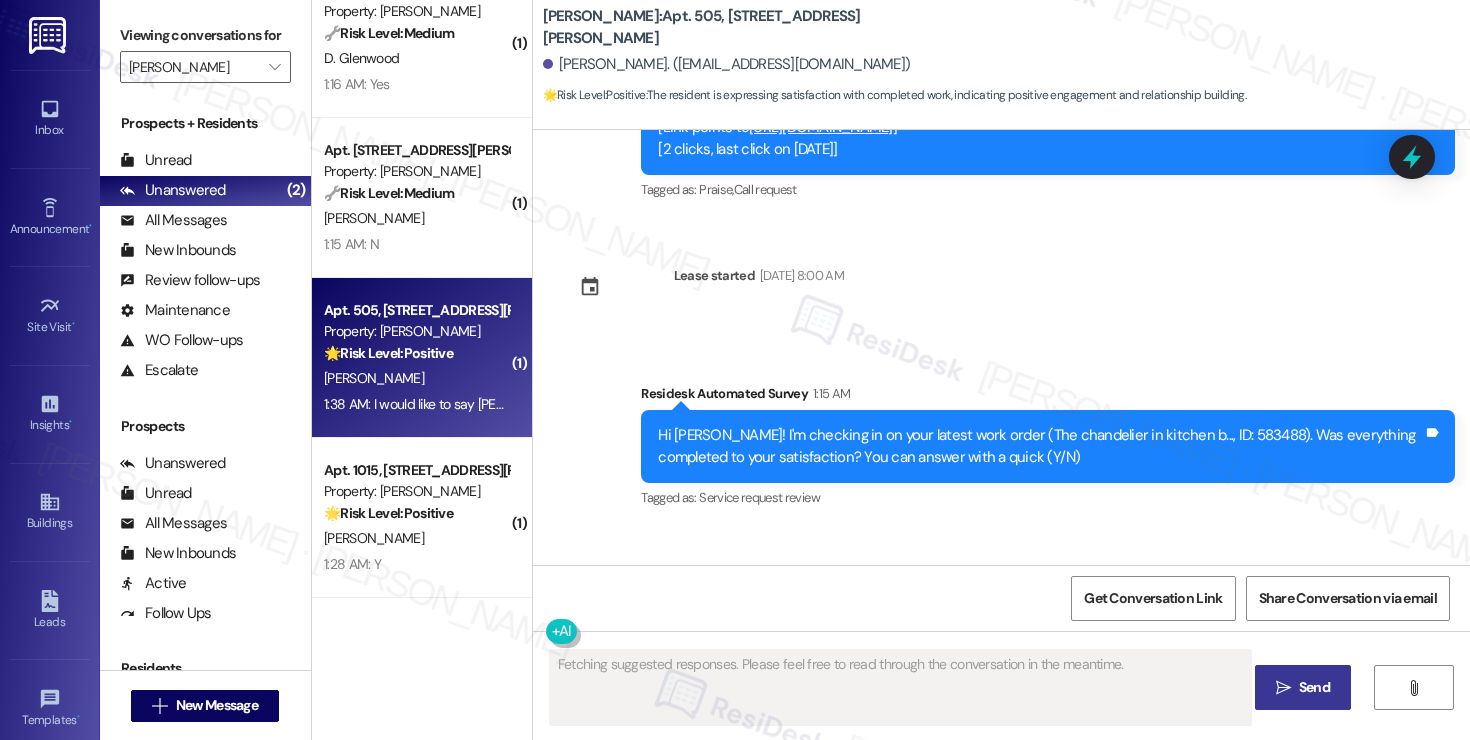 scroll, scrollTop: 4847, scrollLeft: 0, axis: vertical 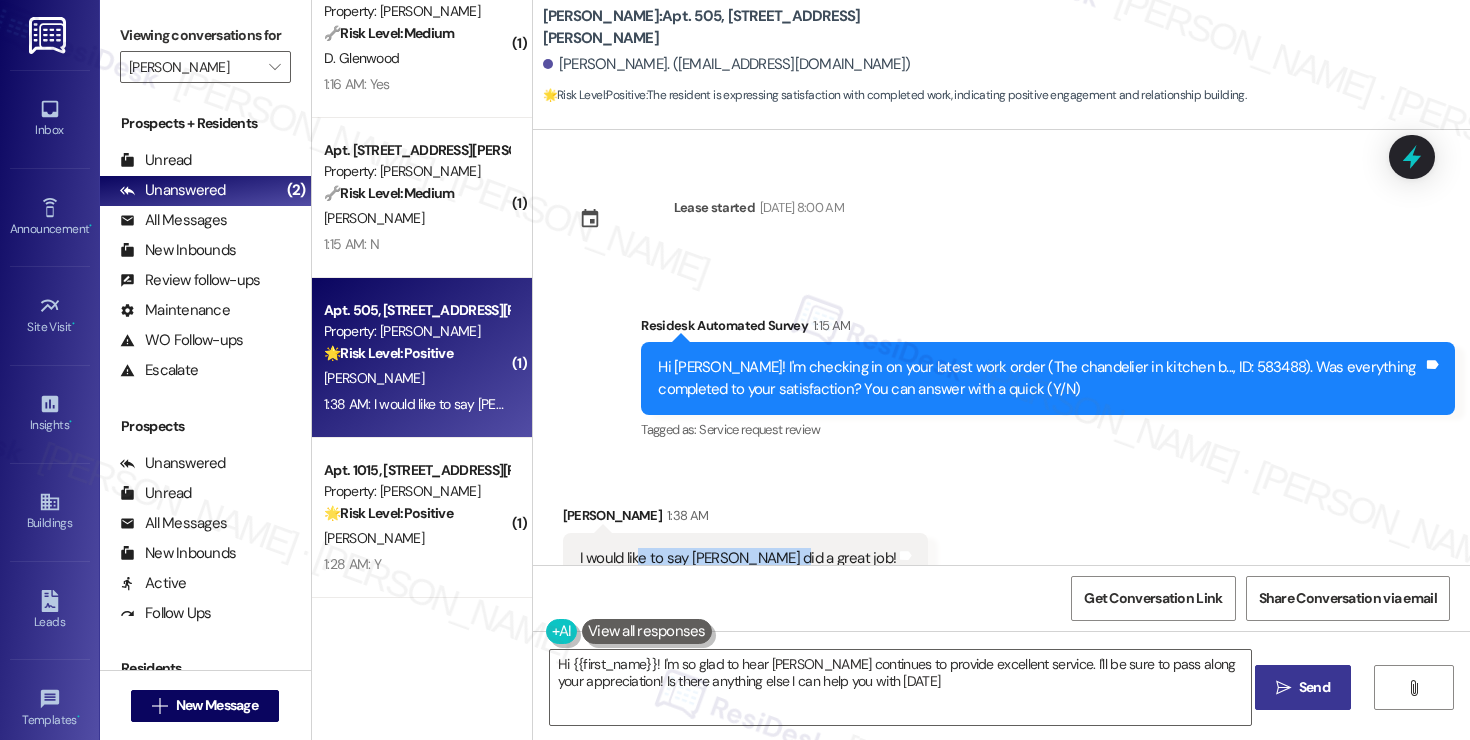 type on "Hi {{first_name}}! I'm so glad to hear Willie continues to provide excellent service. I'll be sure to pass along your appreciation! Is there anything else I can help you with today?" 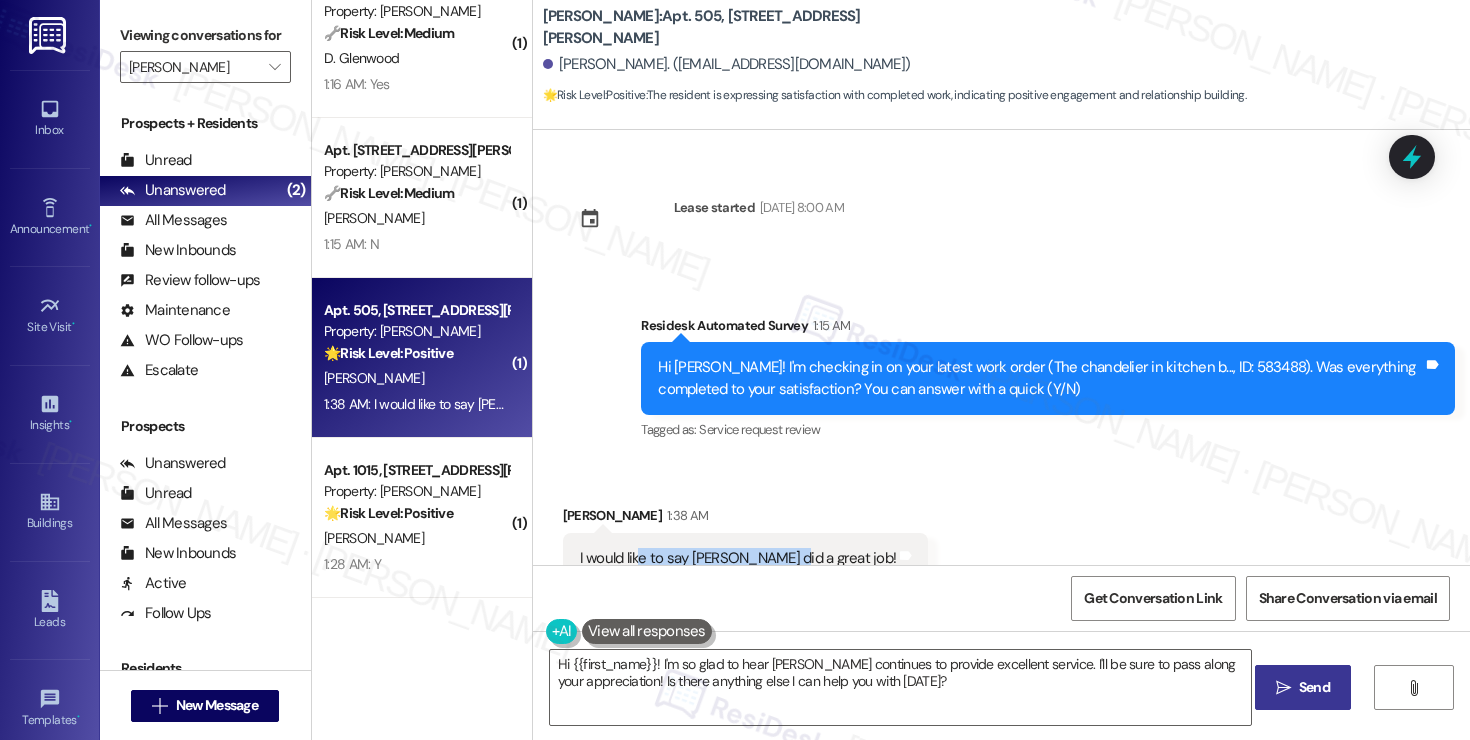drag, startPoint x: 624, startPoint y: 499, endPoint x: 761, endPoint y: 499, distance: 137 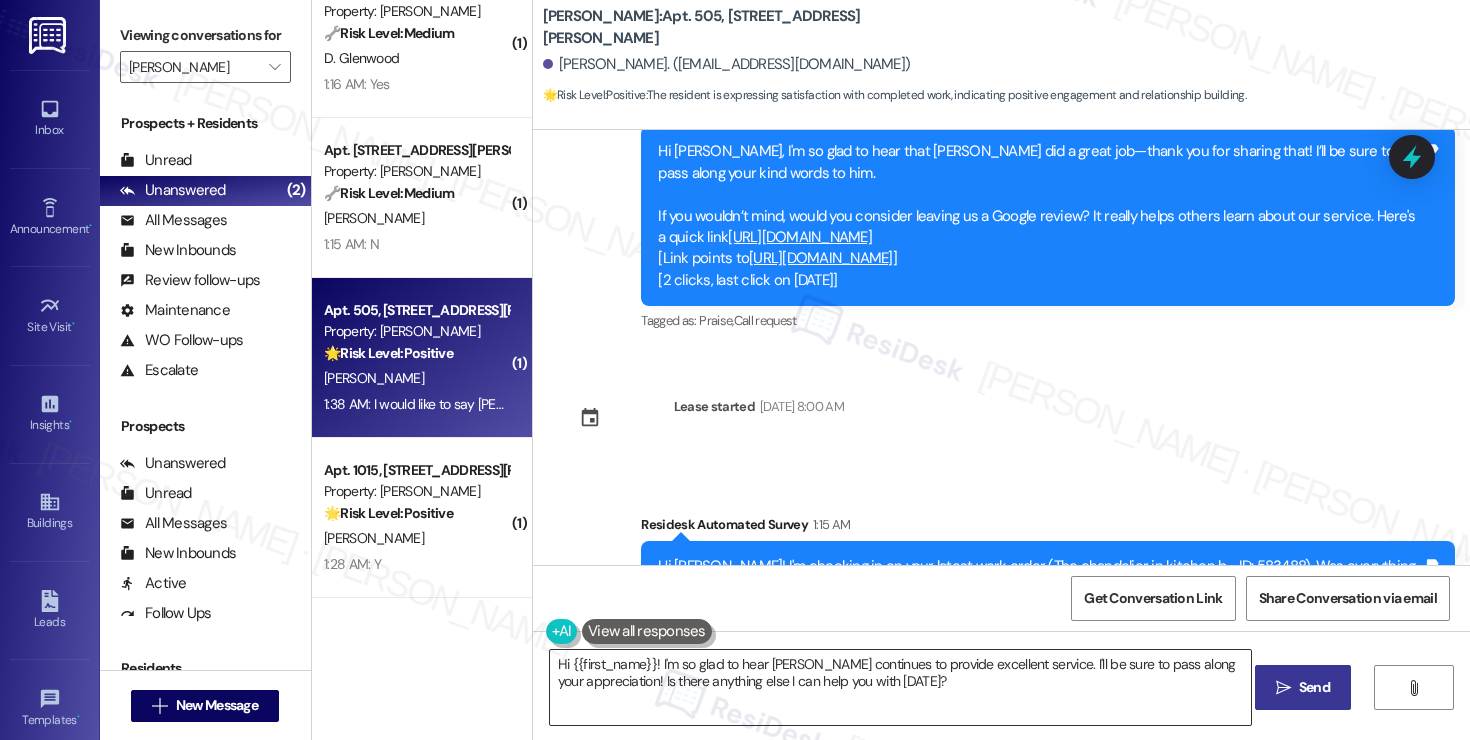 scroll, scrollTop: 4834, scrollLeft: 0, axis: vertical 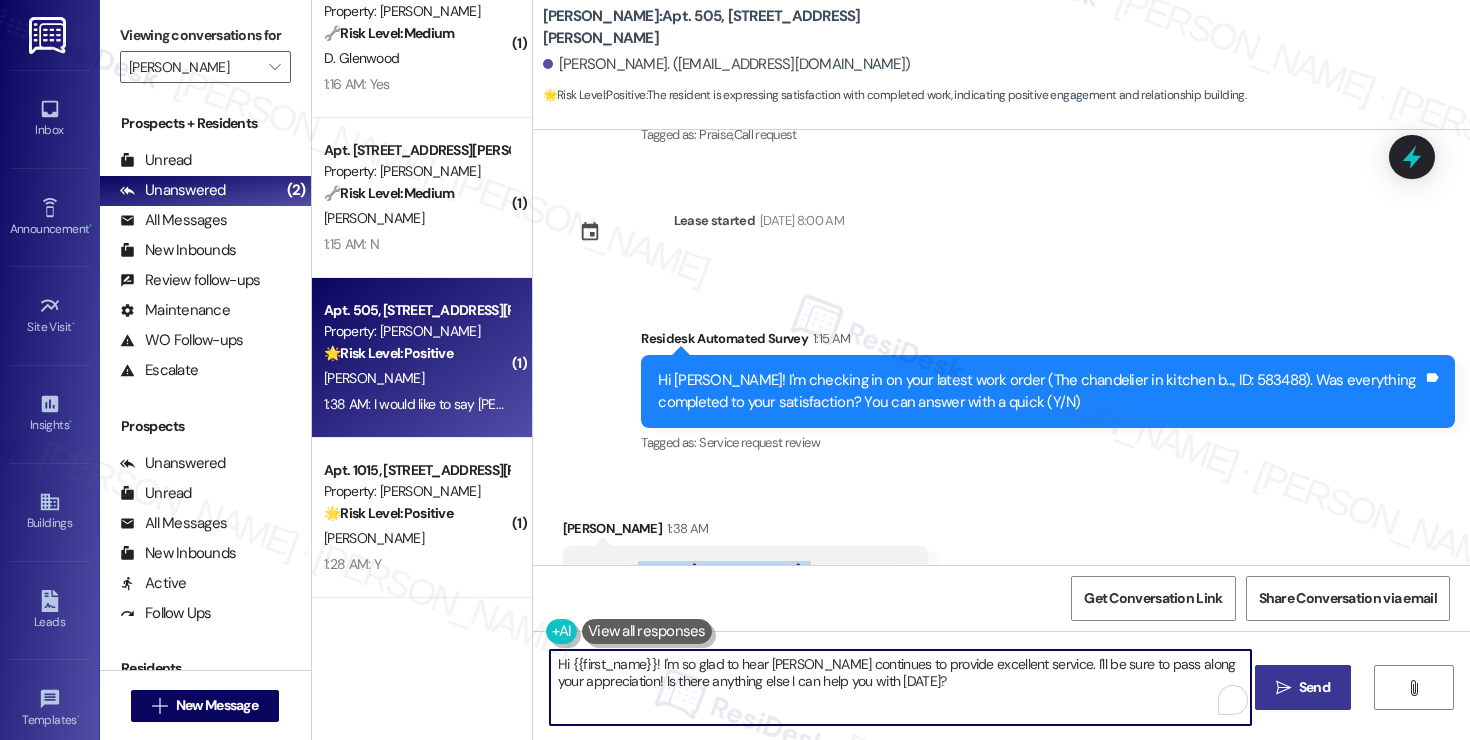 click on "Hi {{first_name}}! I'm so glad to hear Willie continues to provide excellent service. I'll be sure to pass along your appreciation! Is there anything else I can help you with today?" at bounding box center [900, 687] 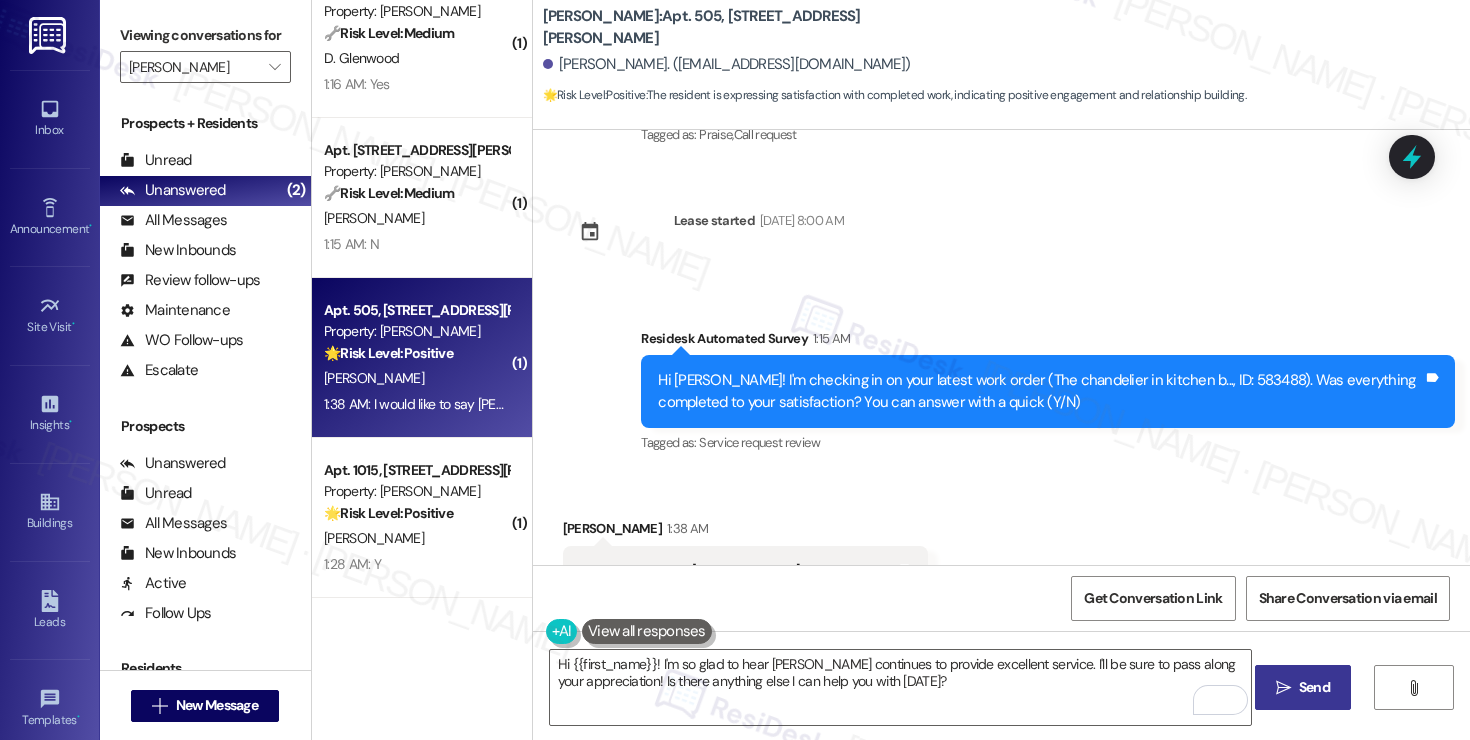 click on " Send" at bounding box center (1303, 687) 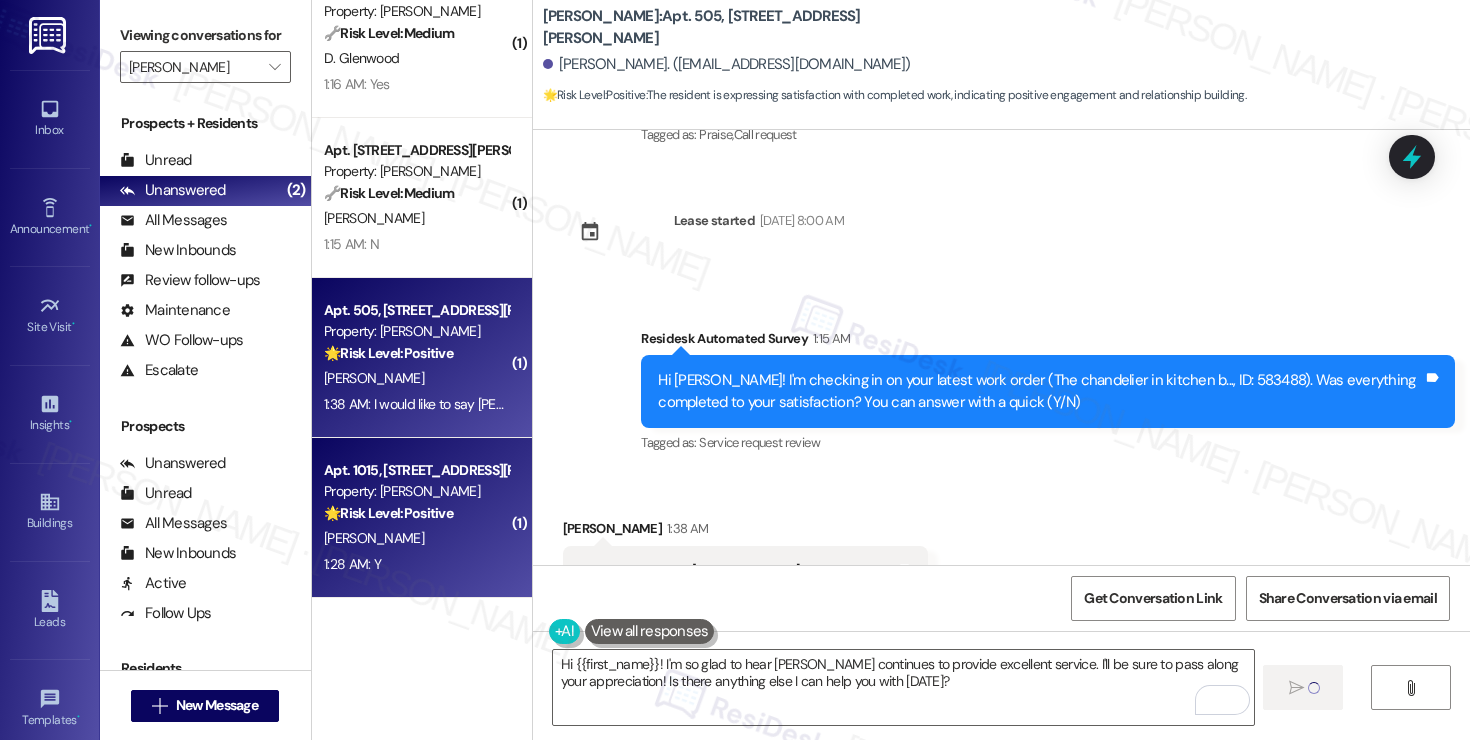 type 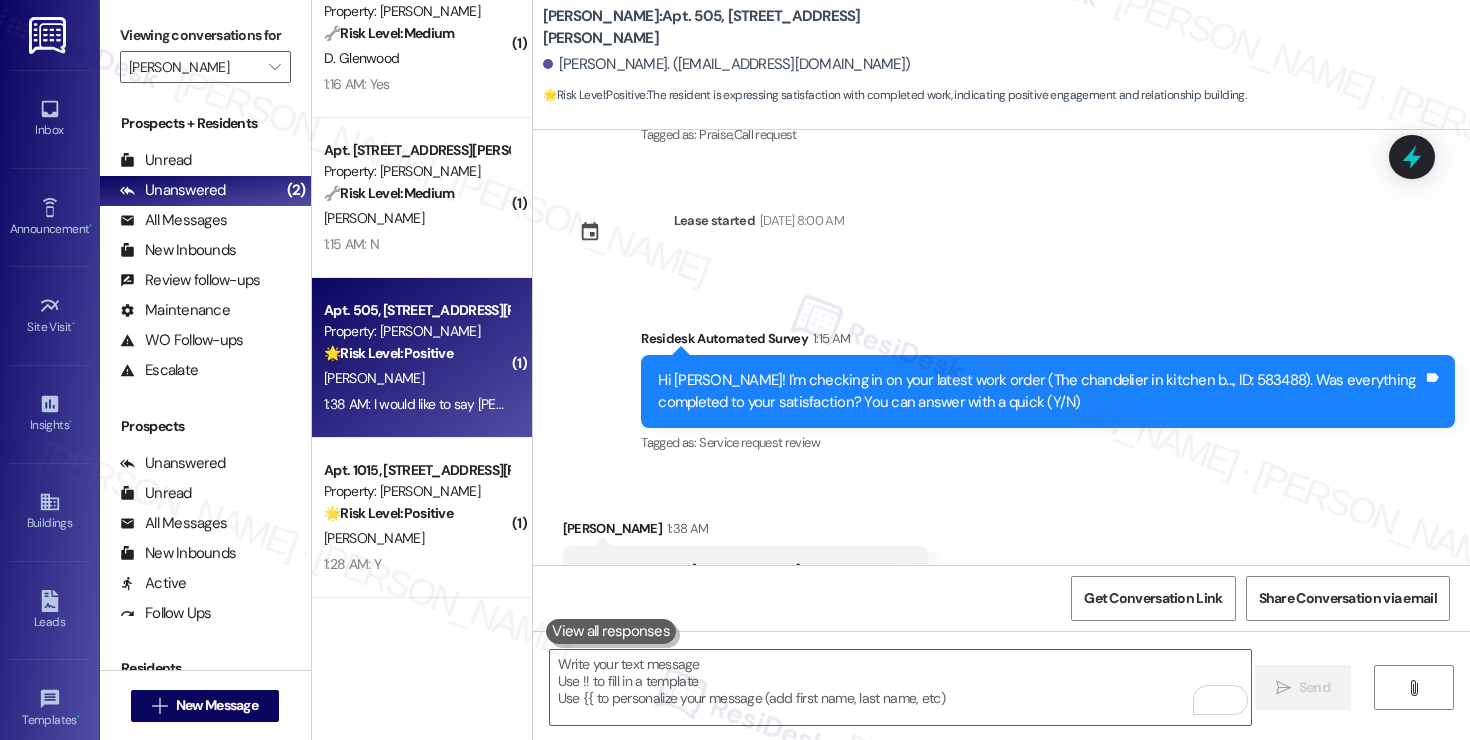 scroll, scrollTop: 4847, scrollLeft: 0, axis: vertical 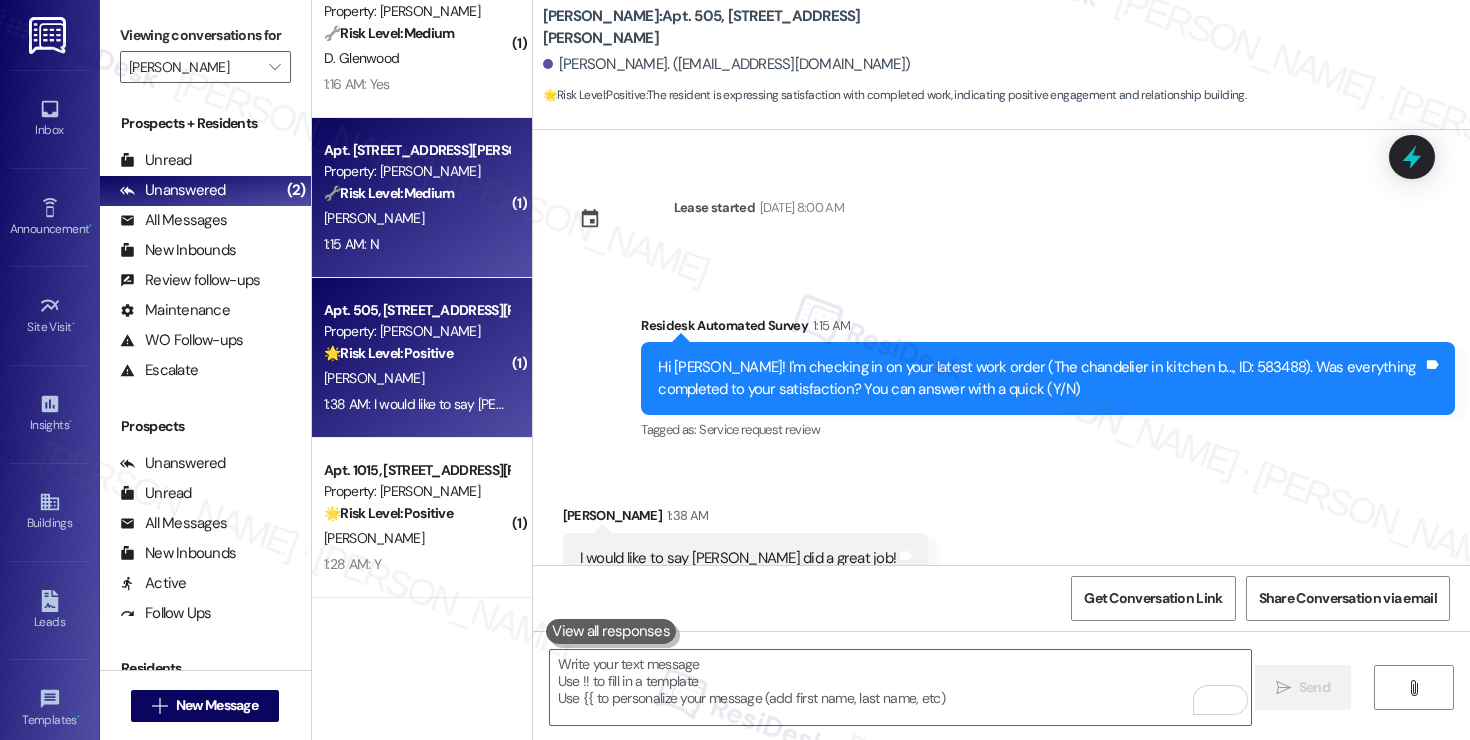 click on "M. Fletcher" at bounding box center (416, 218) 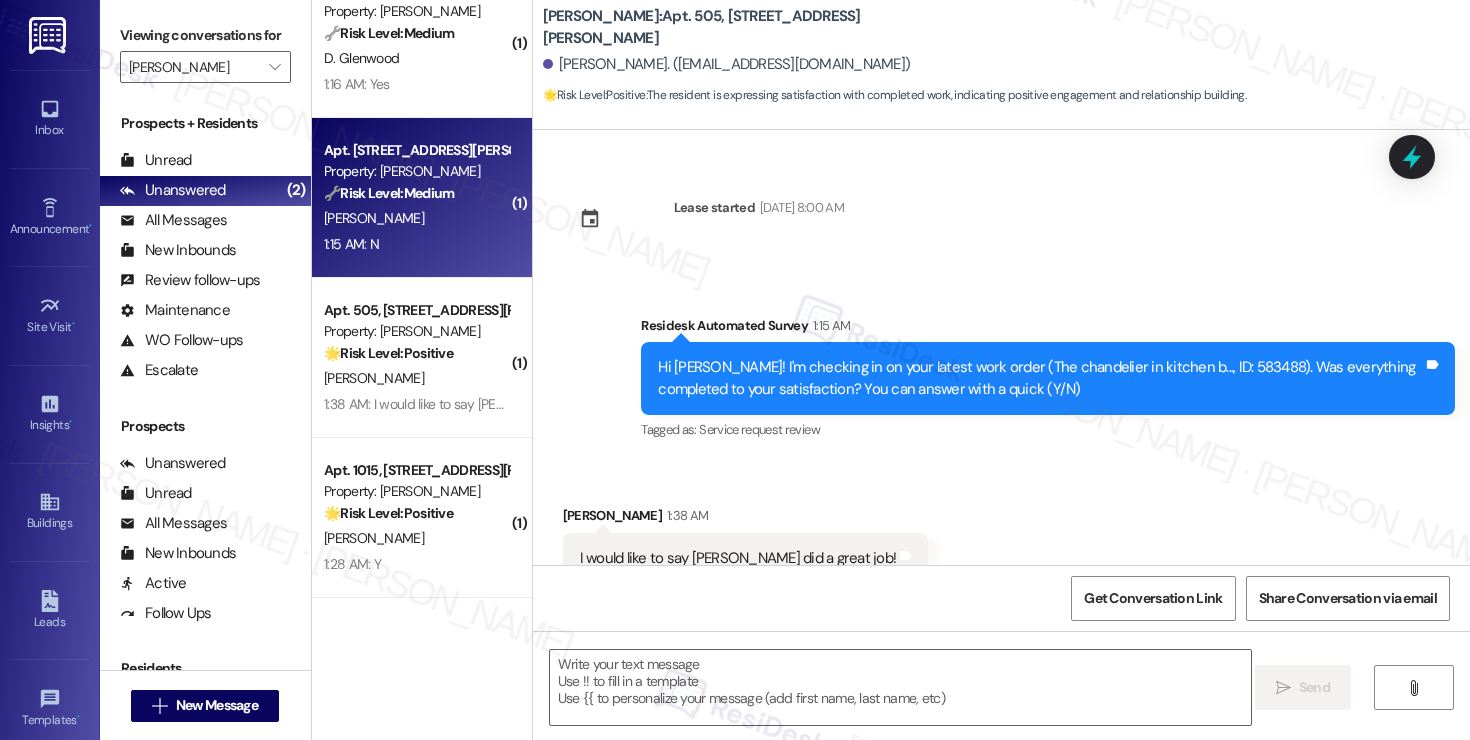 type on "Fetching suggested responses. Please feel free to read through the conversation in the meantime." 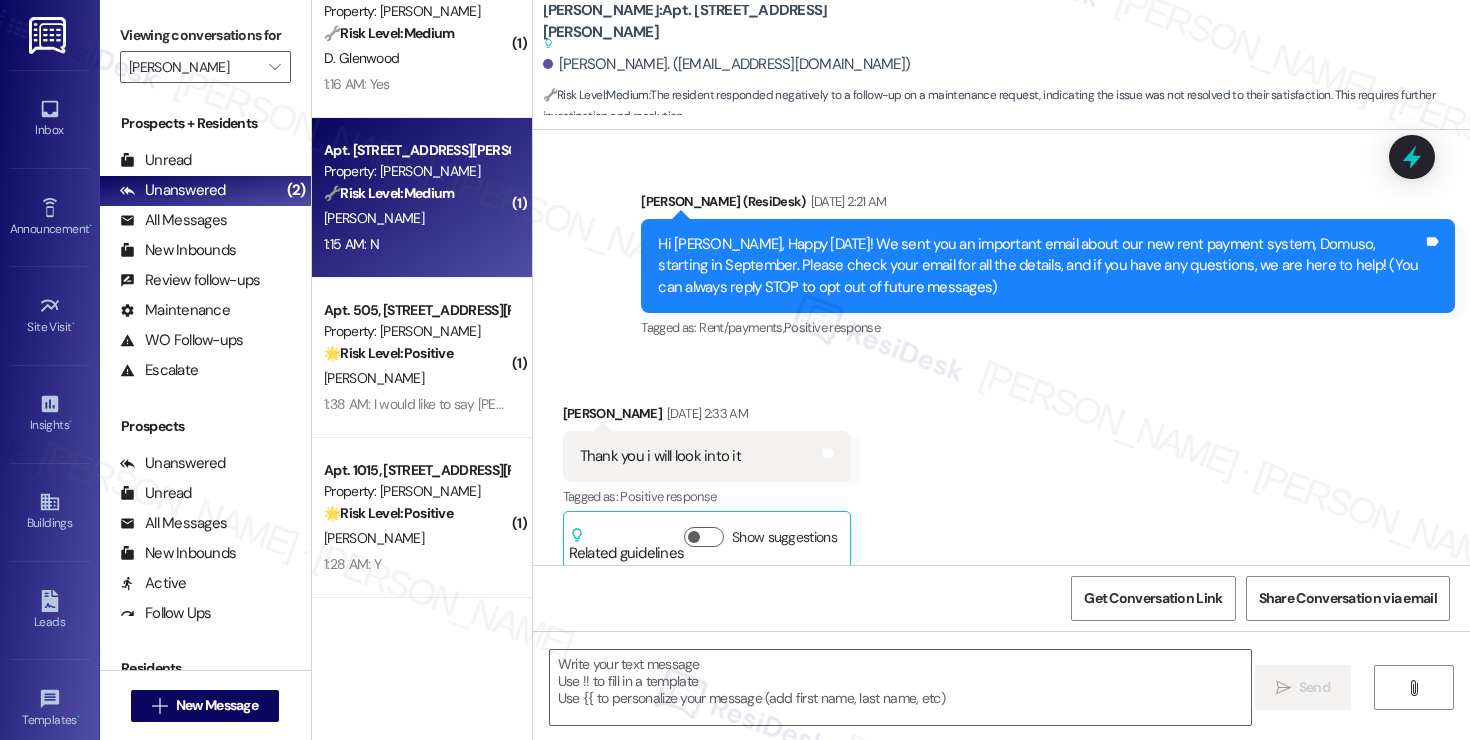 scroll, scrollTop: 18347, scrollLeft: 0, axis: vertical 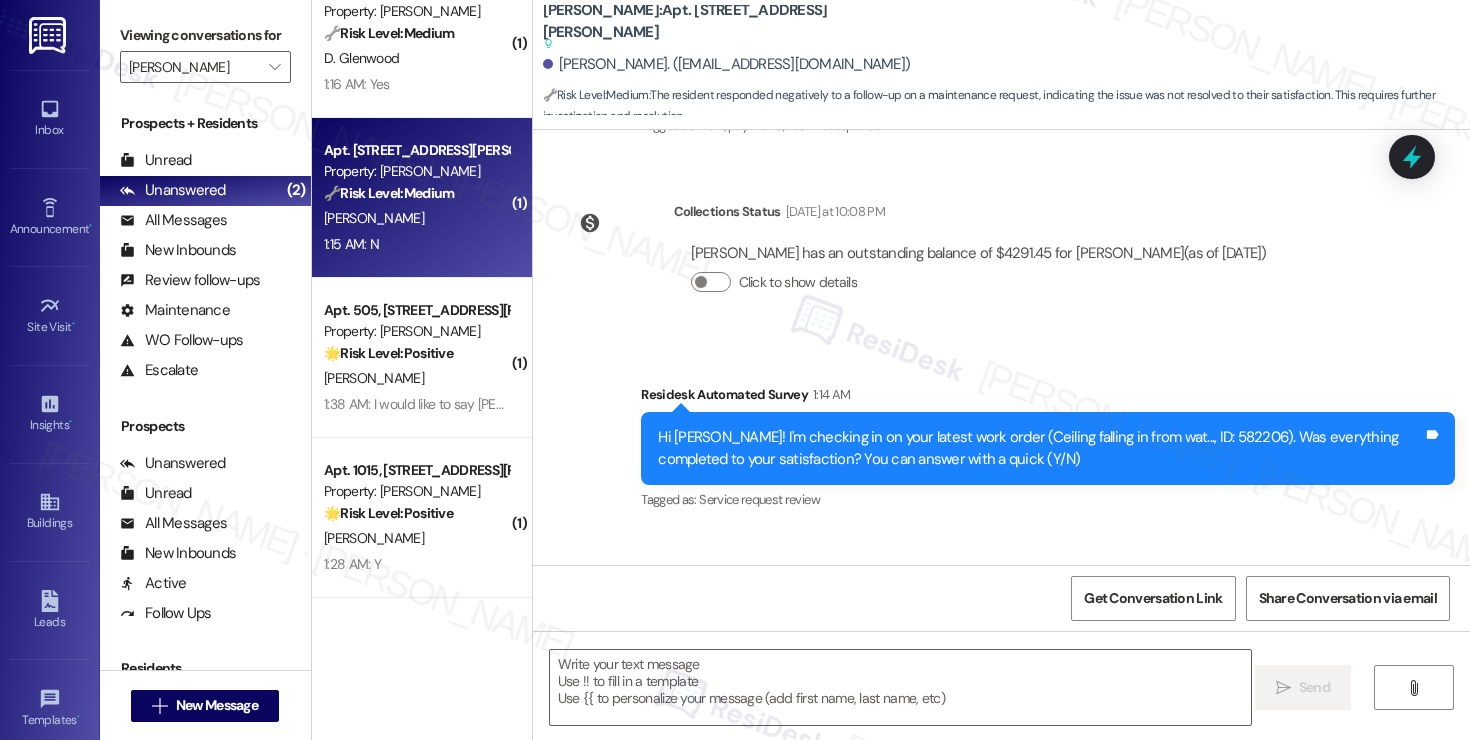 type on "Fetching suggested responses. Please feel free to read through the conversation in the meantime." 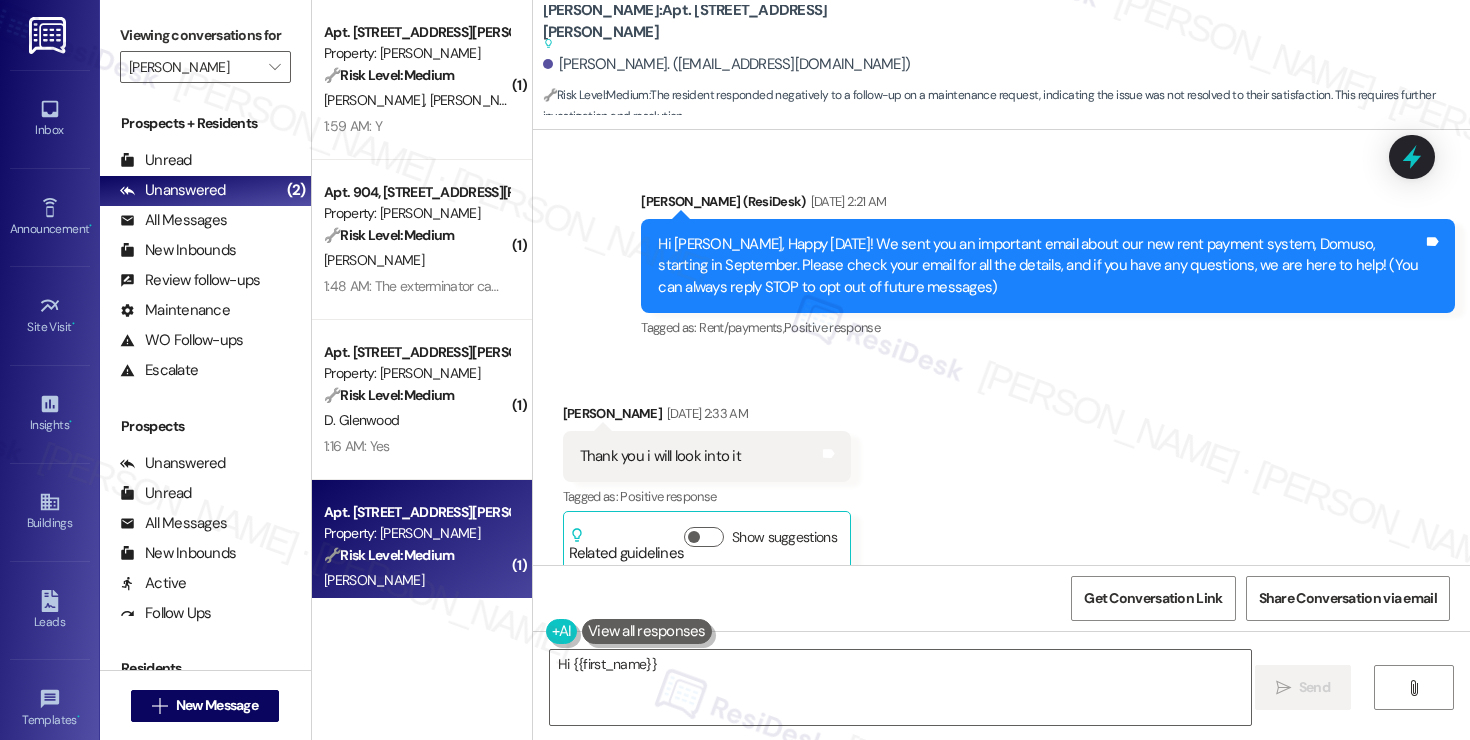 scroll, scrollTop: 0, scrollLeft: 0, axis: both 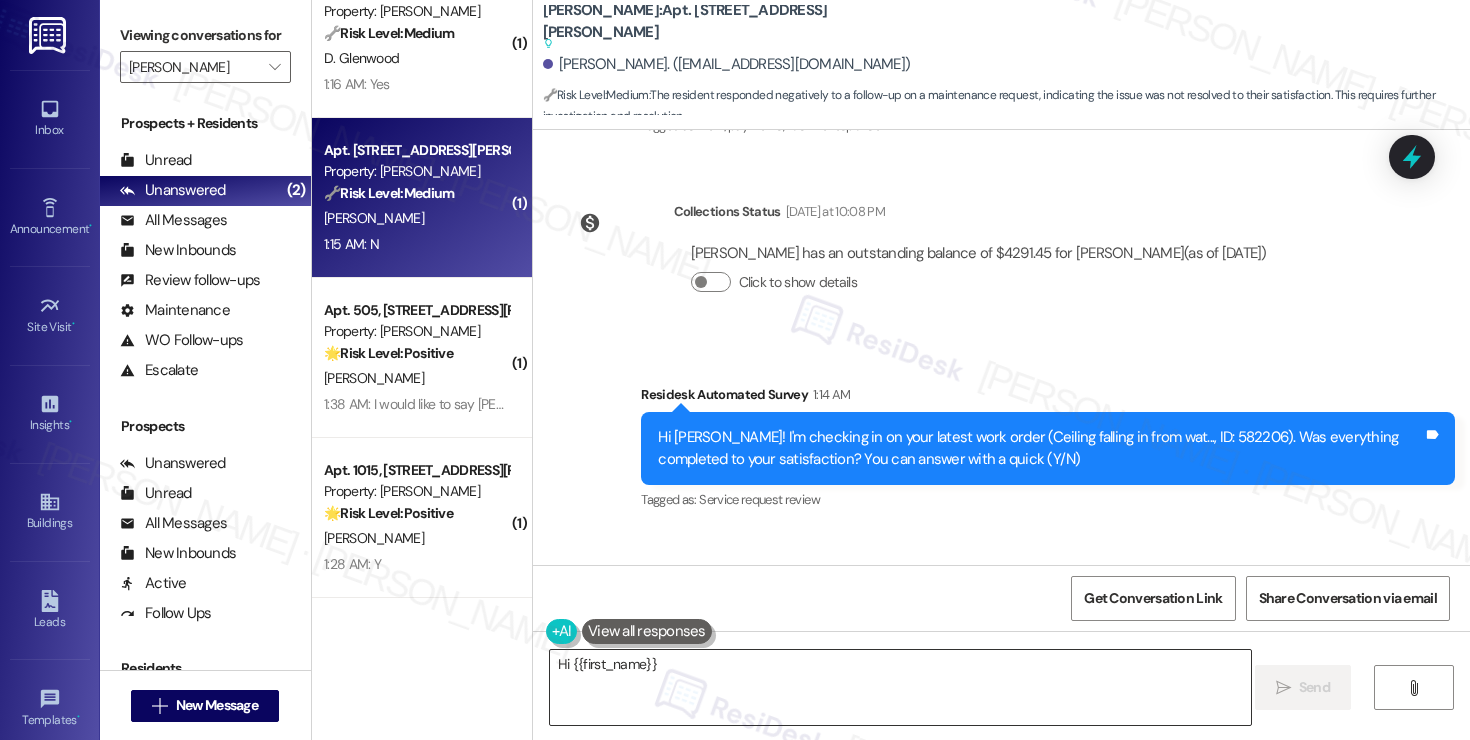 click on "Hi {{first_name}}, I understand that the work order wasn't completed to your satisfaction. I'll follow up with the property management team right away to see what the next steps are. I'll keep you updated!" at bounding box center [900, 687] 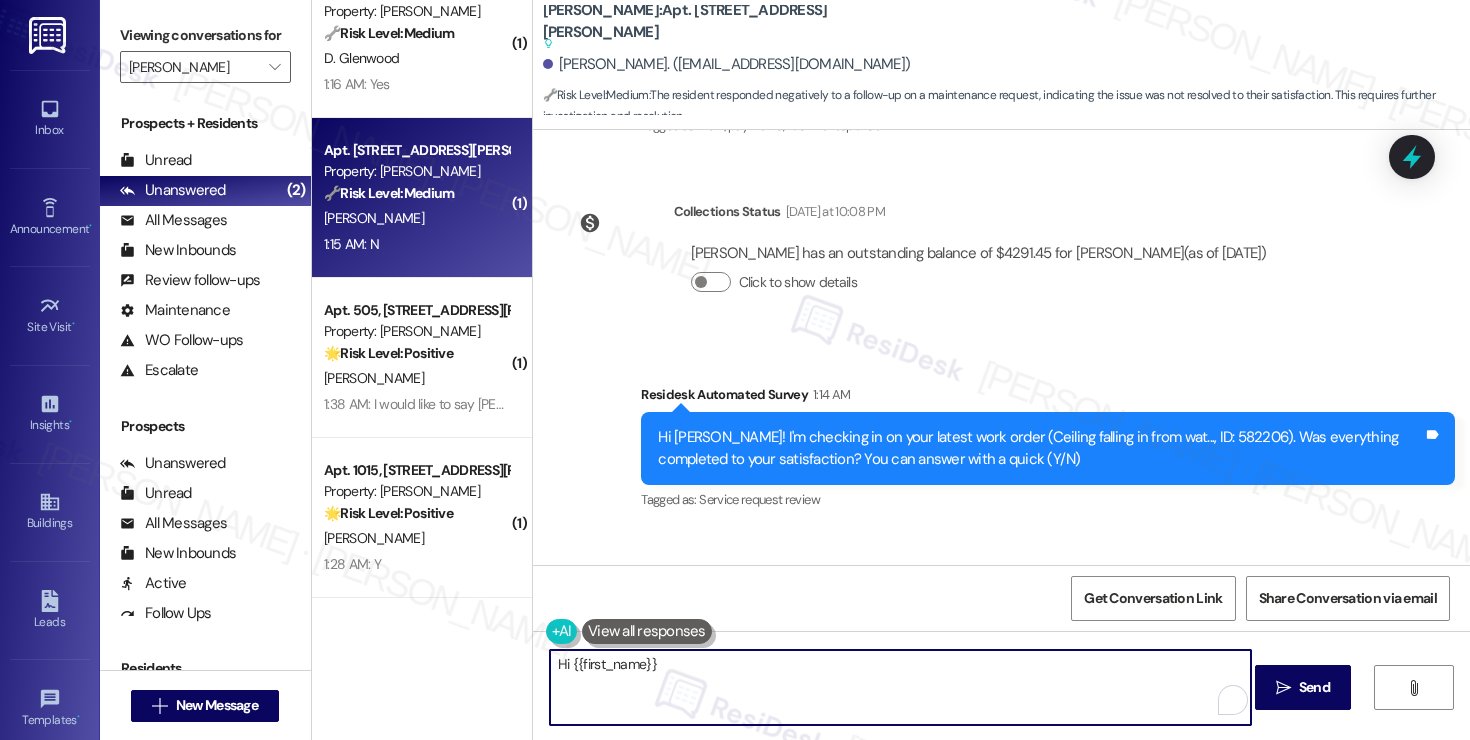 click on "Hi {{first_name}}, I understand that the work order wasn't completed to your satisfaction. I'll follow up with the property management team right away to see what the next steps are. I'll keep you updated!" at bounding box center [900, 687] 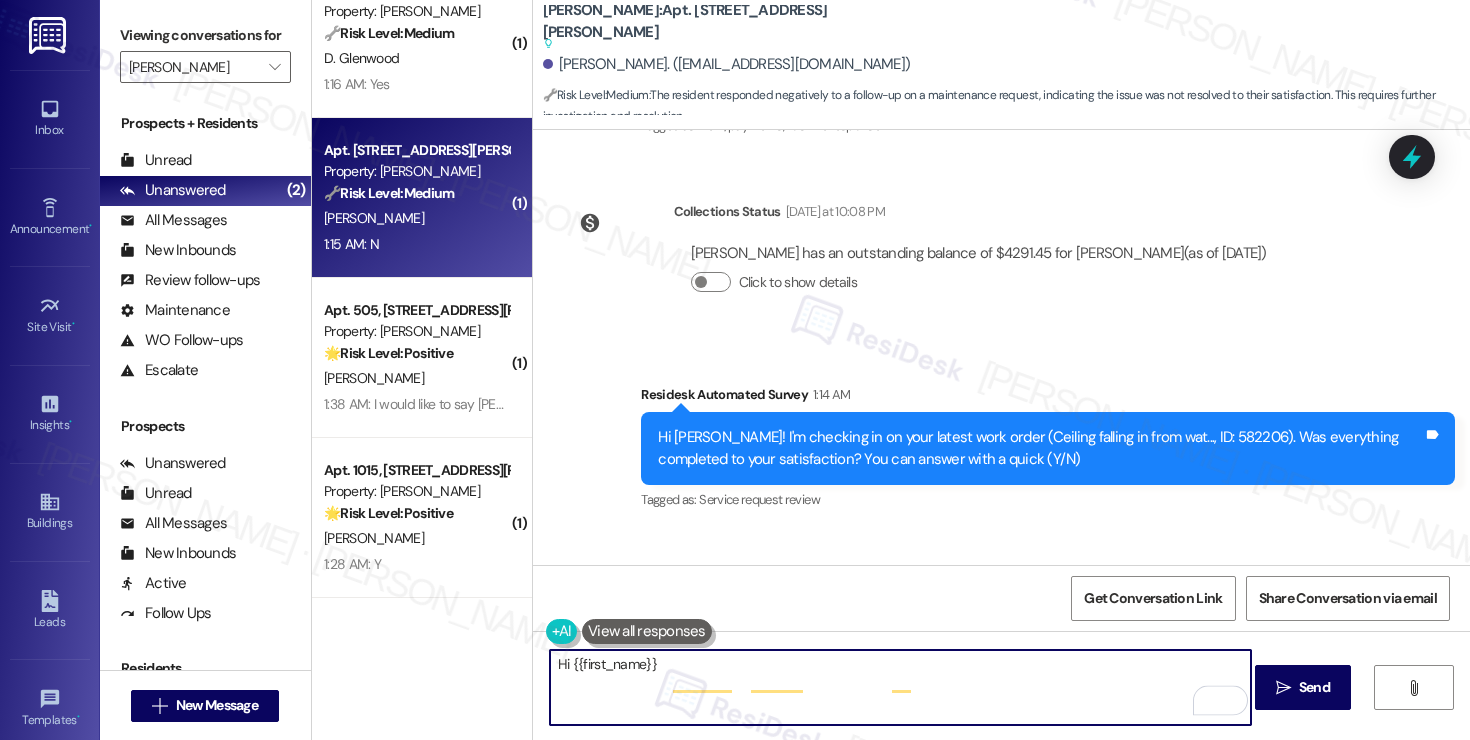 paste on "! I'm sorry to hear that the request hasn't been resolved yet. Has the maintenance team been to your home at all?" 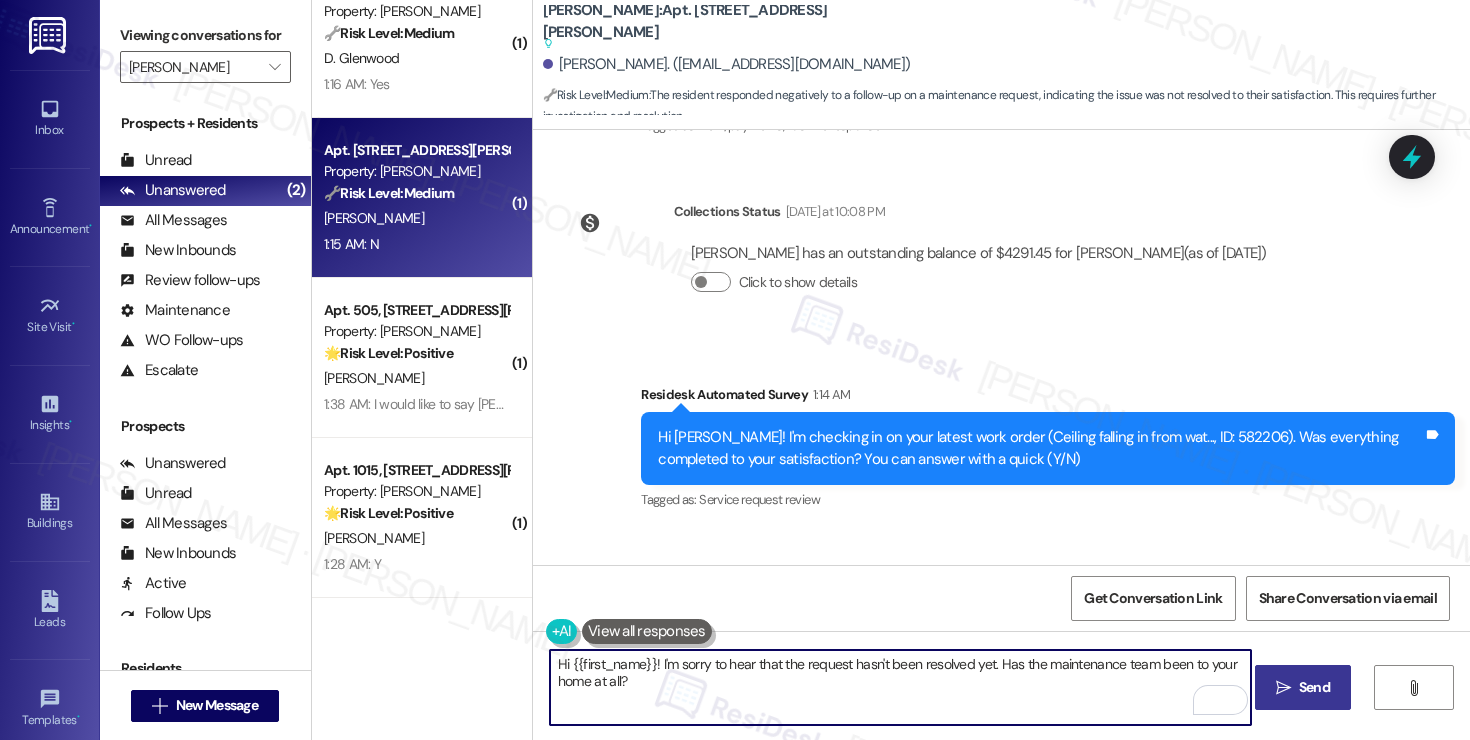 type on "Hi {{first_name}}! I'm sorry to hear that the request hasn't been resolved yet. Has the maintenance team been to your home at all?" 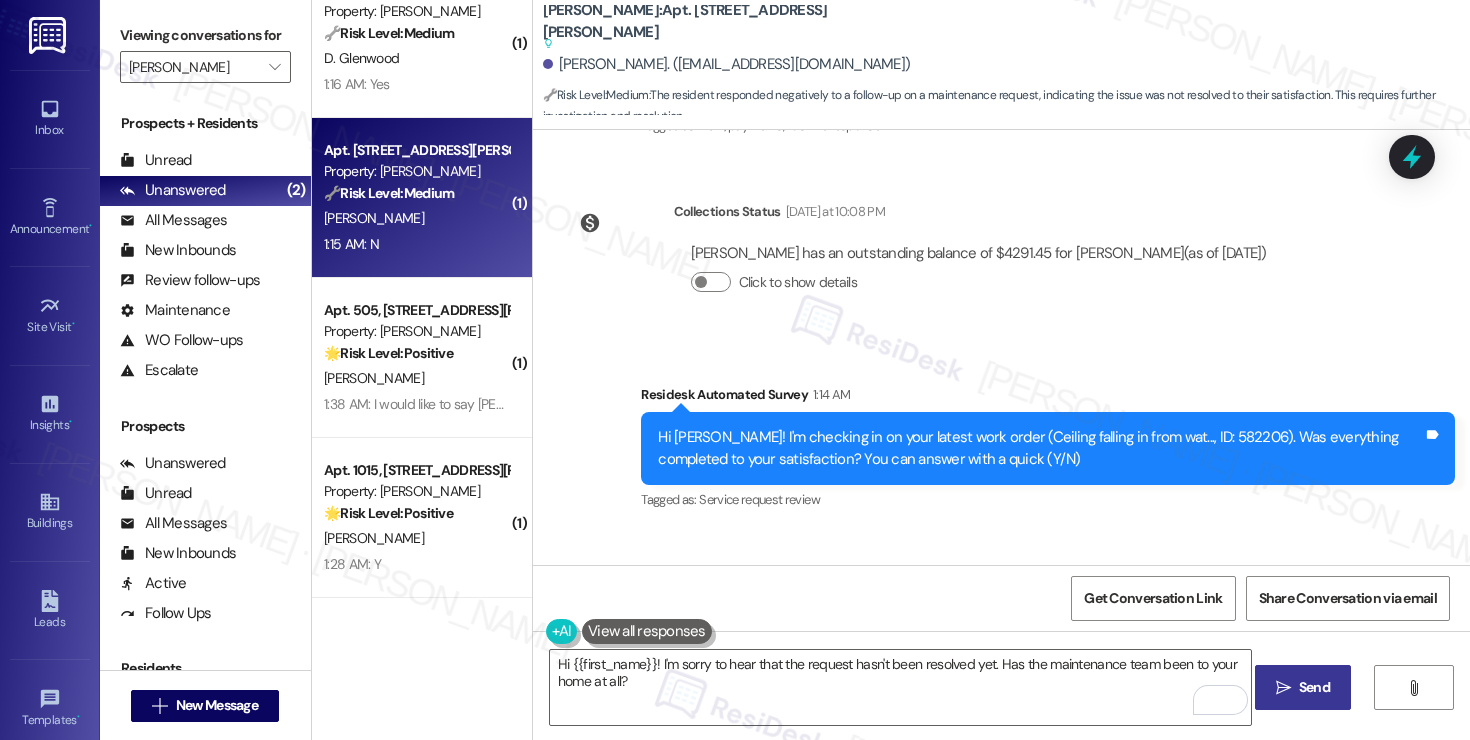 click on "" at bounding box center (1283, 688) 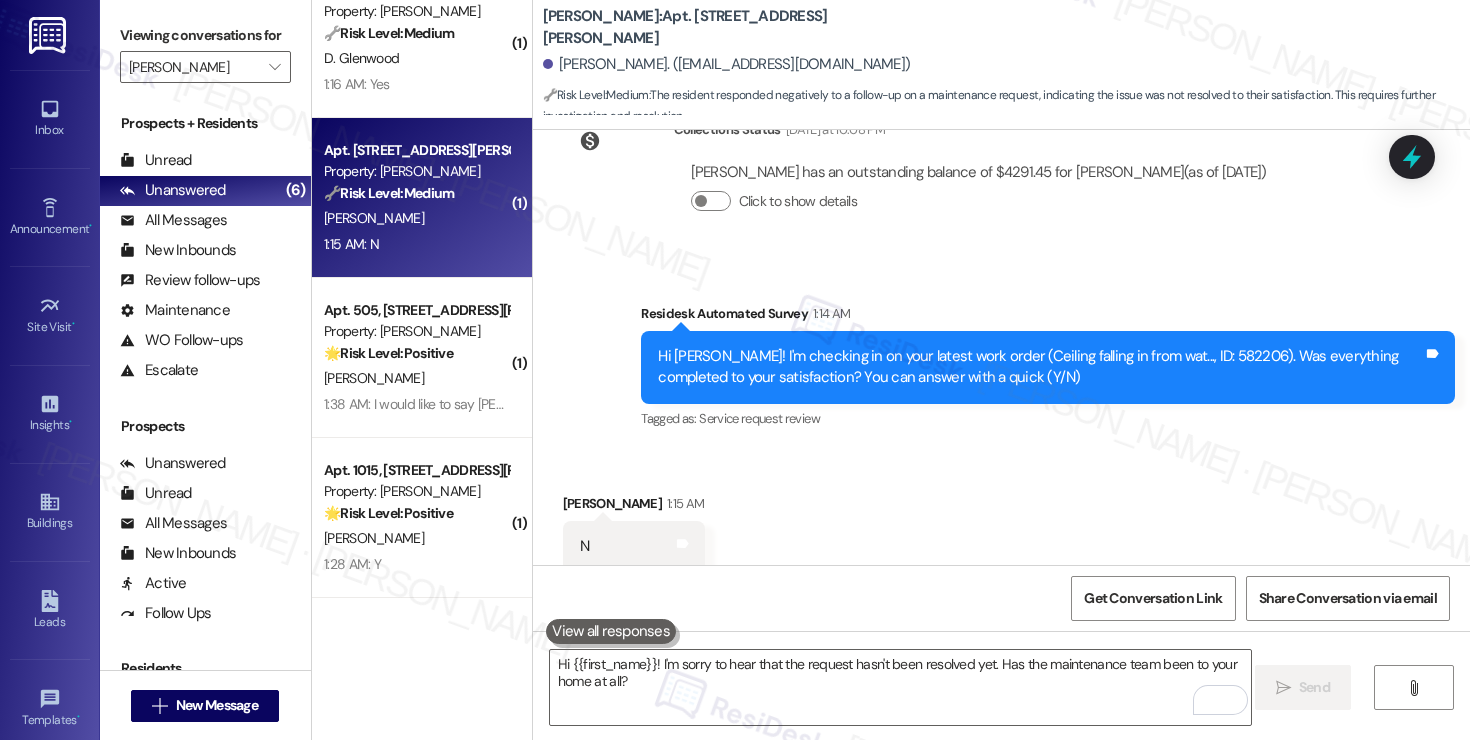 scroll, scrollTop: 18448, scrollLeft: 0, axis: vertical 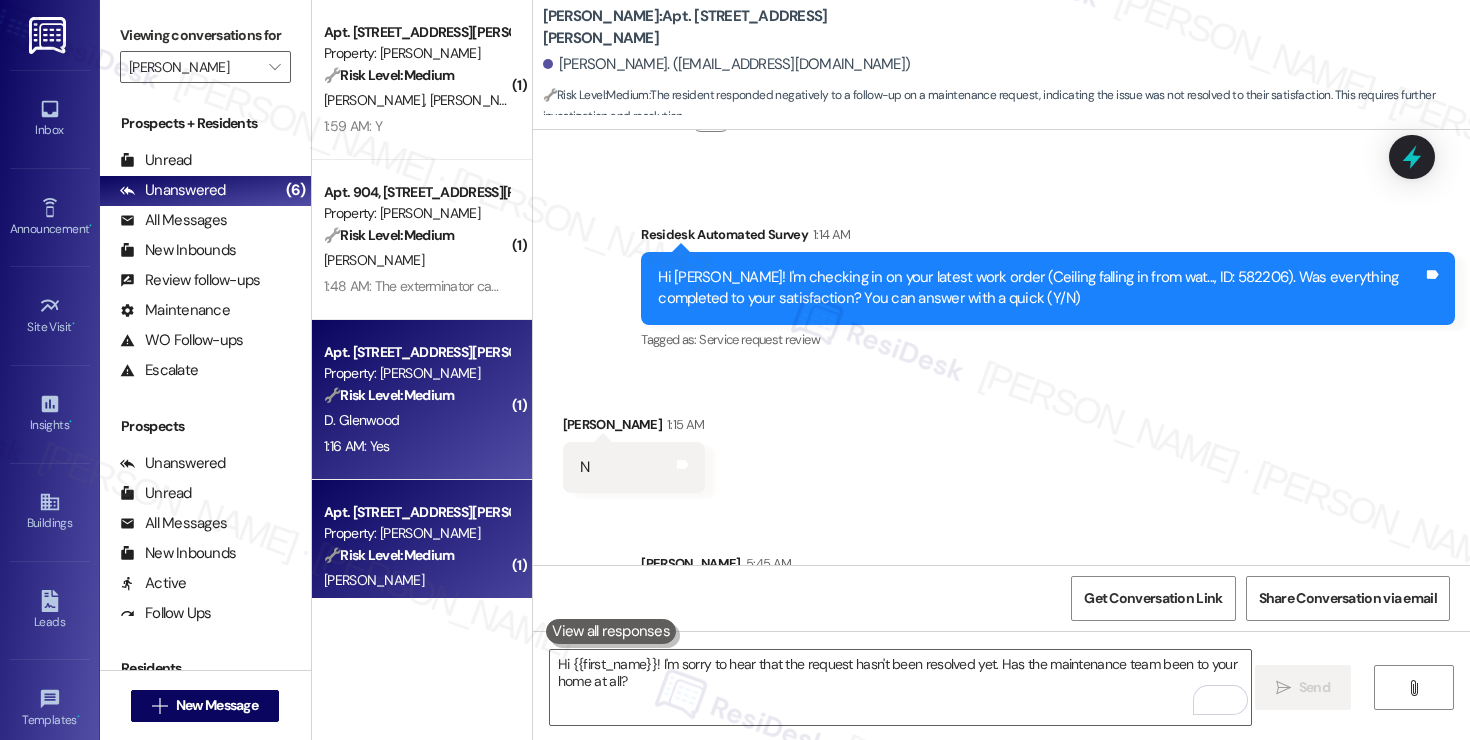 click on "D. Glenwood" at bounding box center (416, 420) 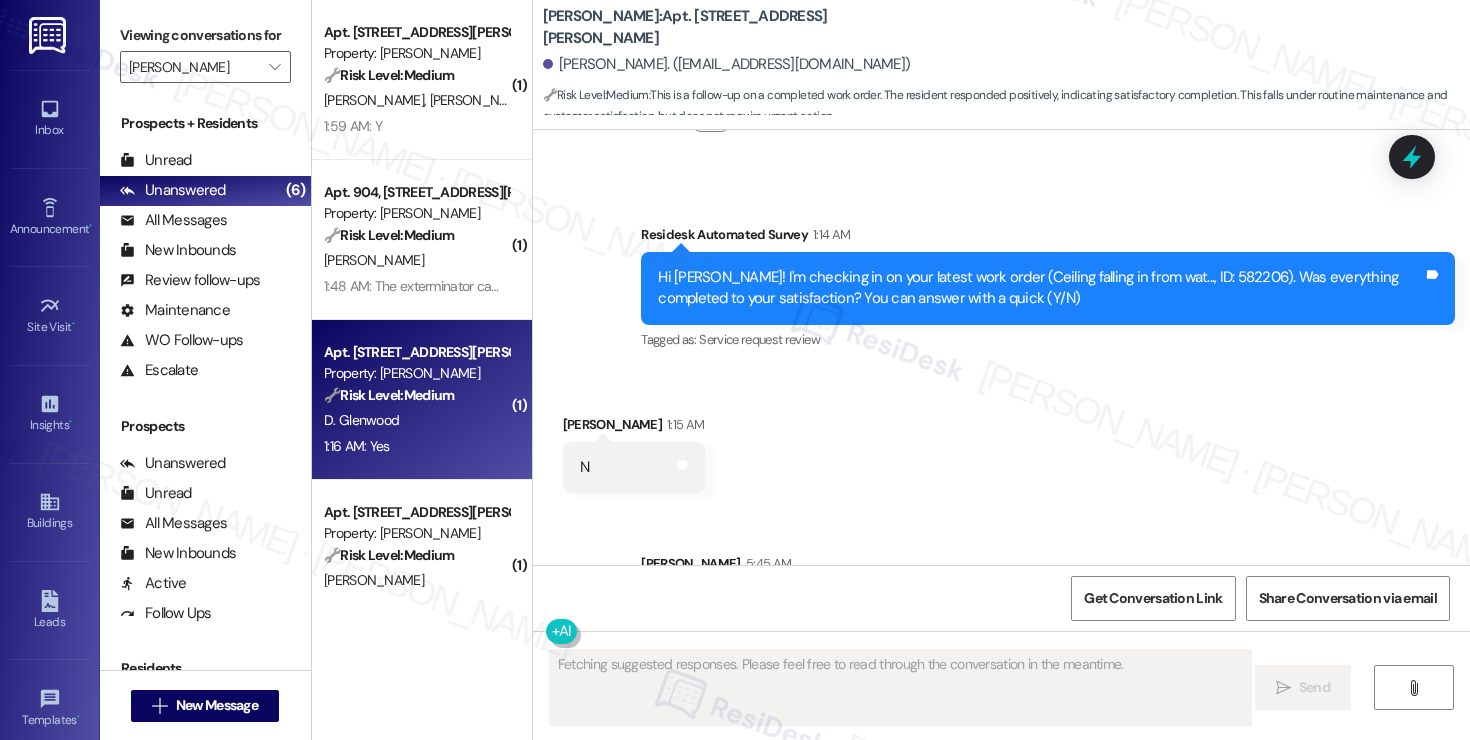 scroll, scrollTop: 6696, scrollLeft: 0, axis: vertical 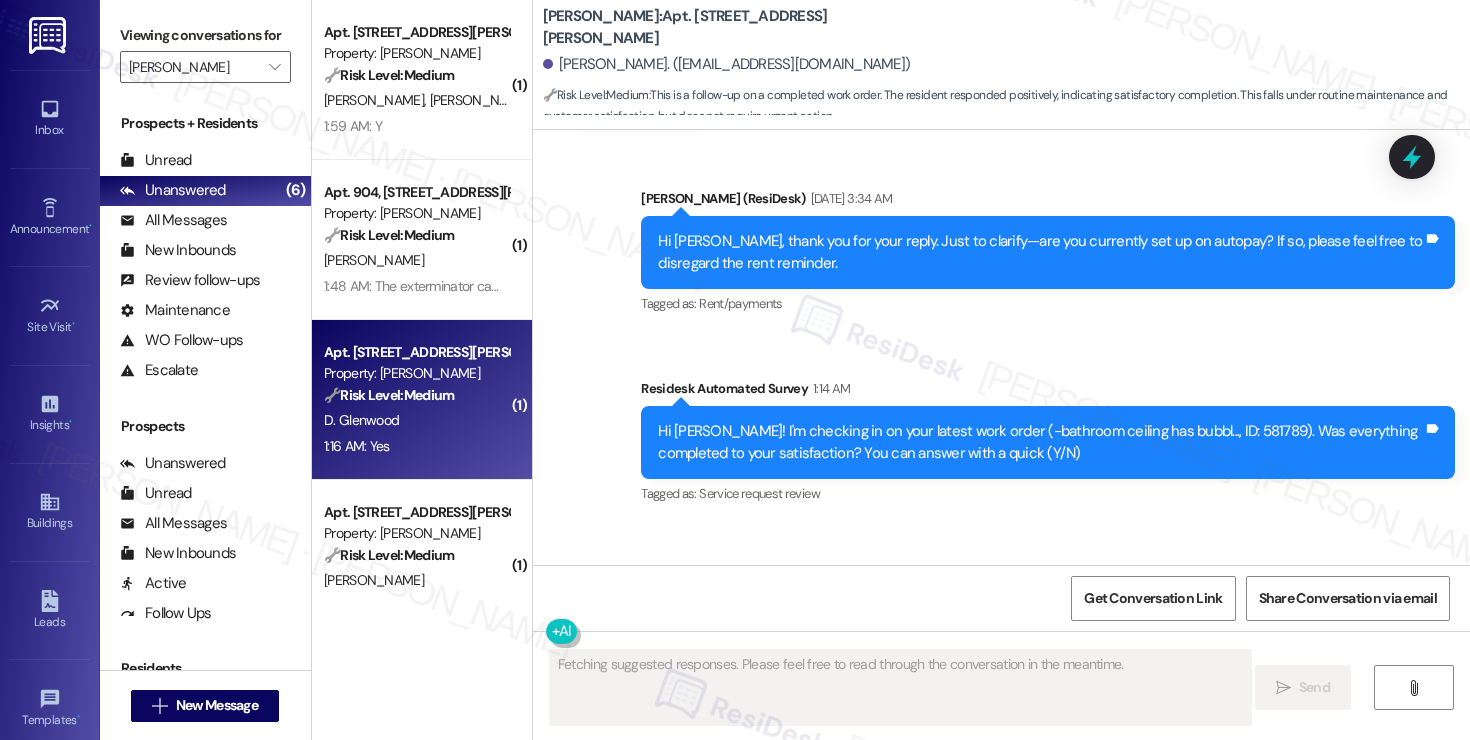 click on "D. Glenwood" at bounding box center [416, 420] 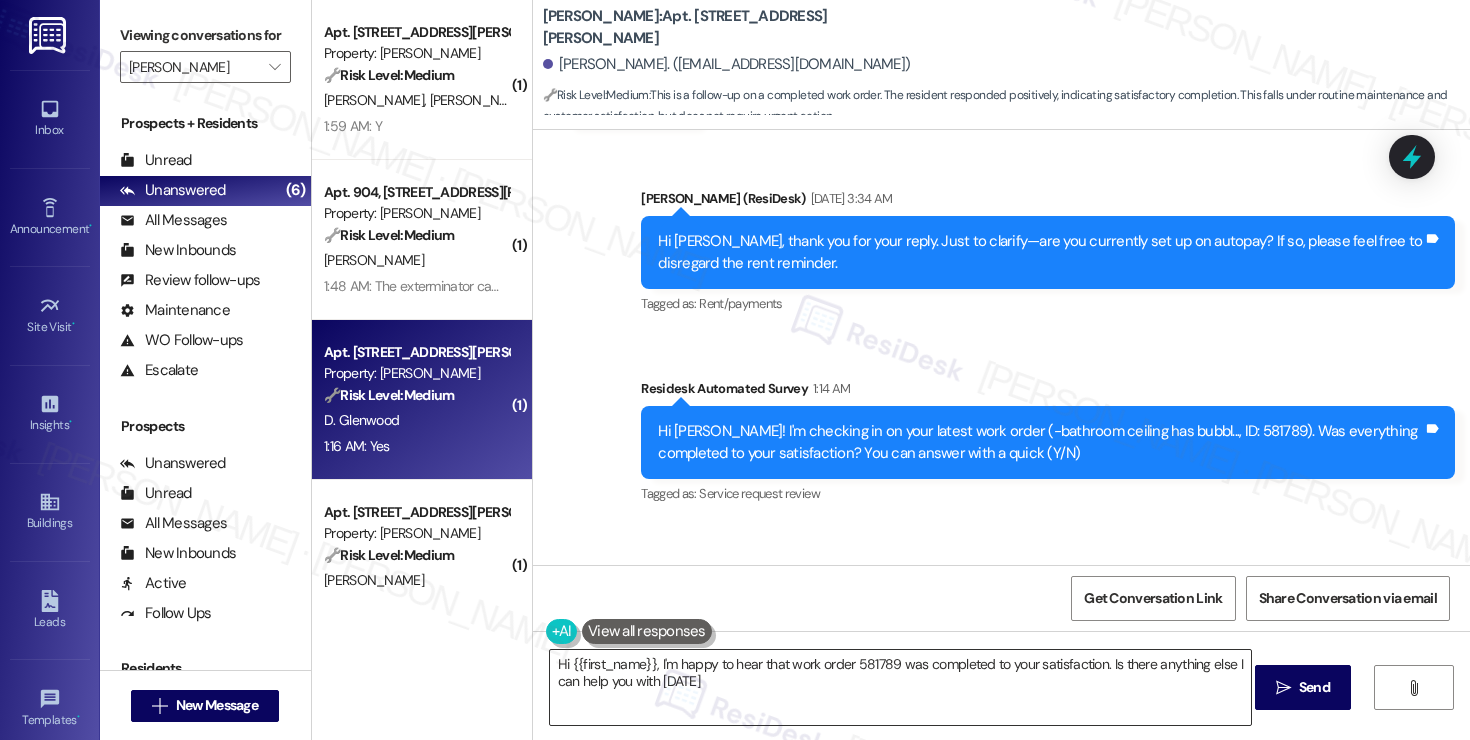 type on "Hi {{first_name}}, I'm happy to hear that work order 581789 was completed to your satisfaction. Is there anything else I can help you with today?" 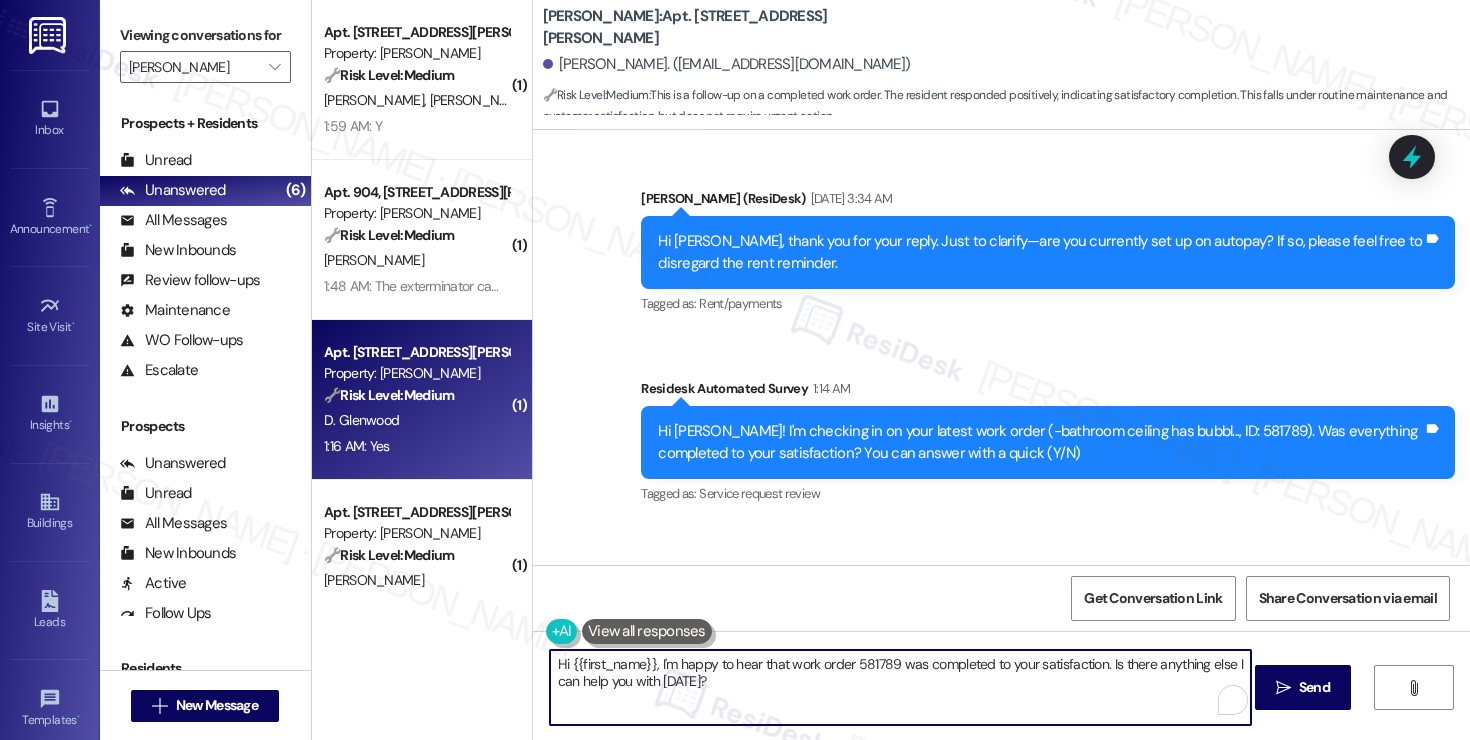 click on "Hi {{first_name}}, I'm happy to hear that work order 581789 was completed to your satisfaction. Is there anything else I can help you with today?" at bounding box center (900, 687) 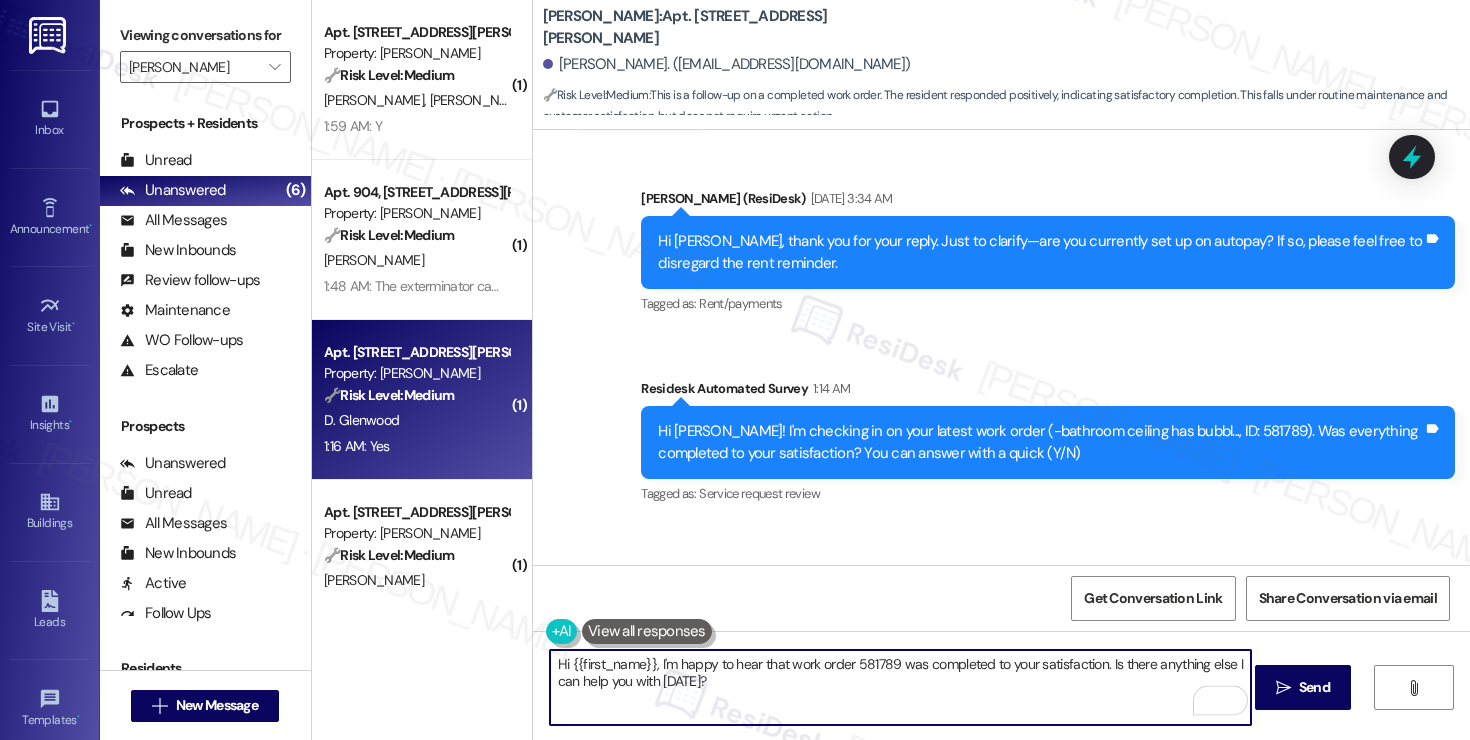 click on "Hi {{first_name}}, I'm happy to hear that work order 581789 was completed to your satisfaction. Is there anything else I can help you with today?" at bounding box center [900, 687] 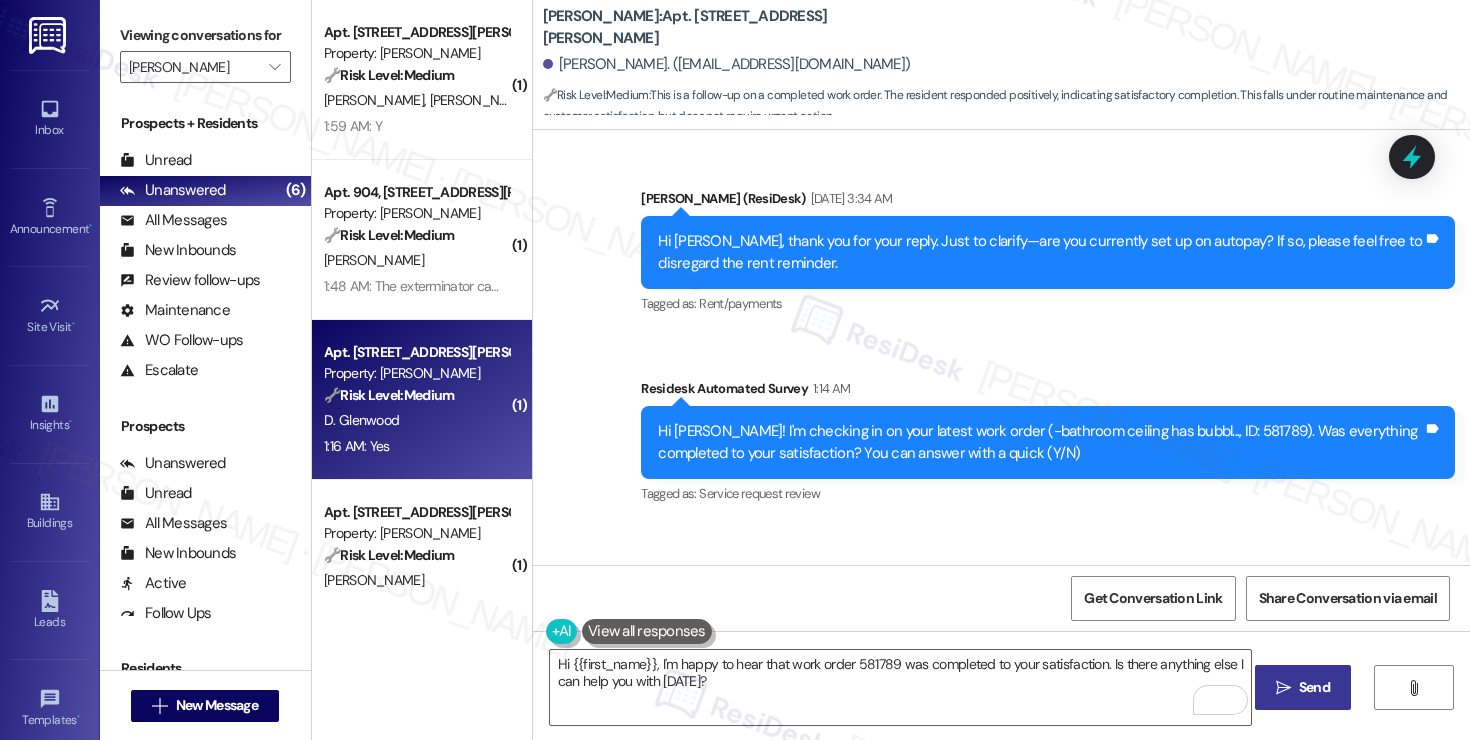 click on "Send" at bounding box center [1314, 687] 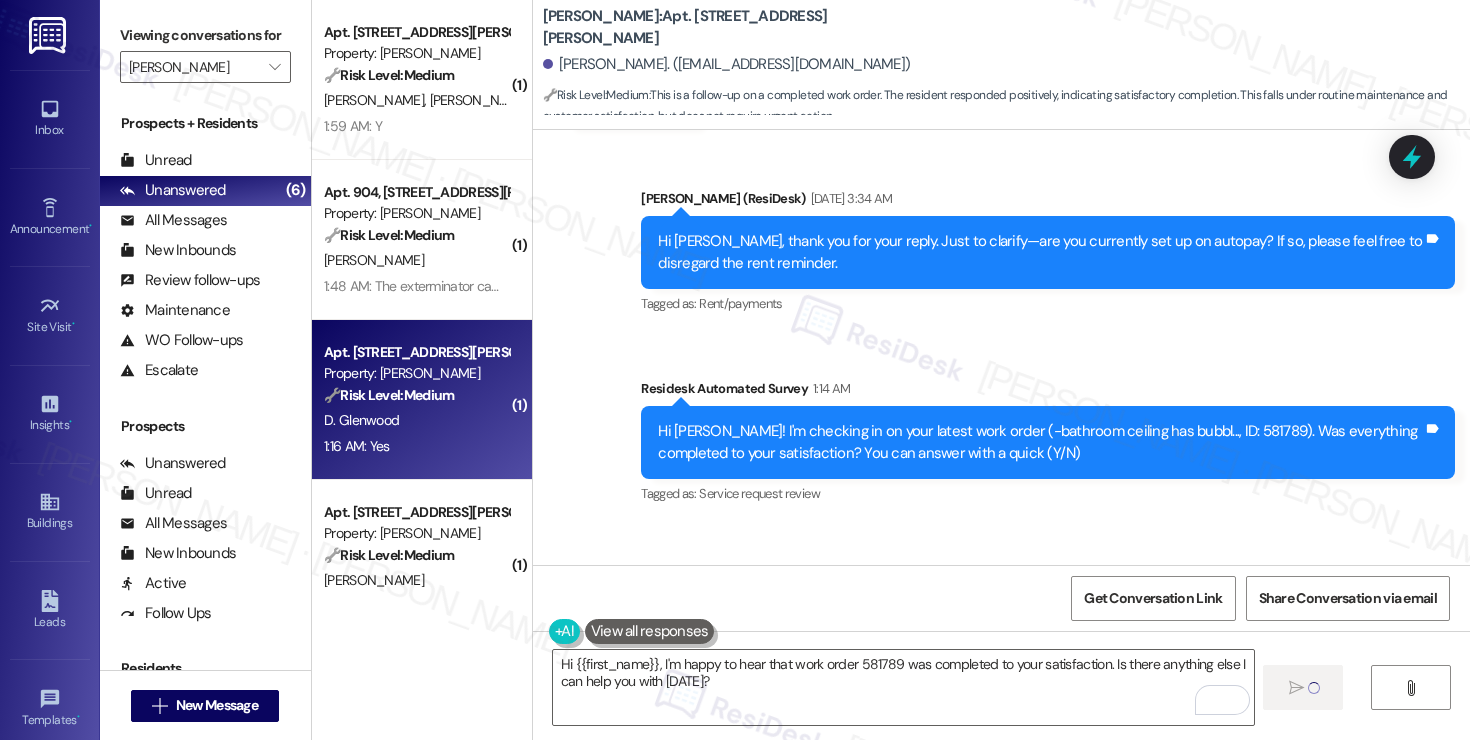type 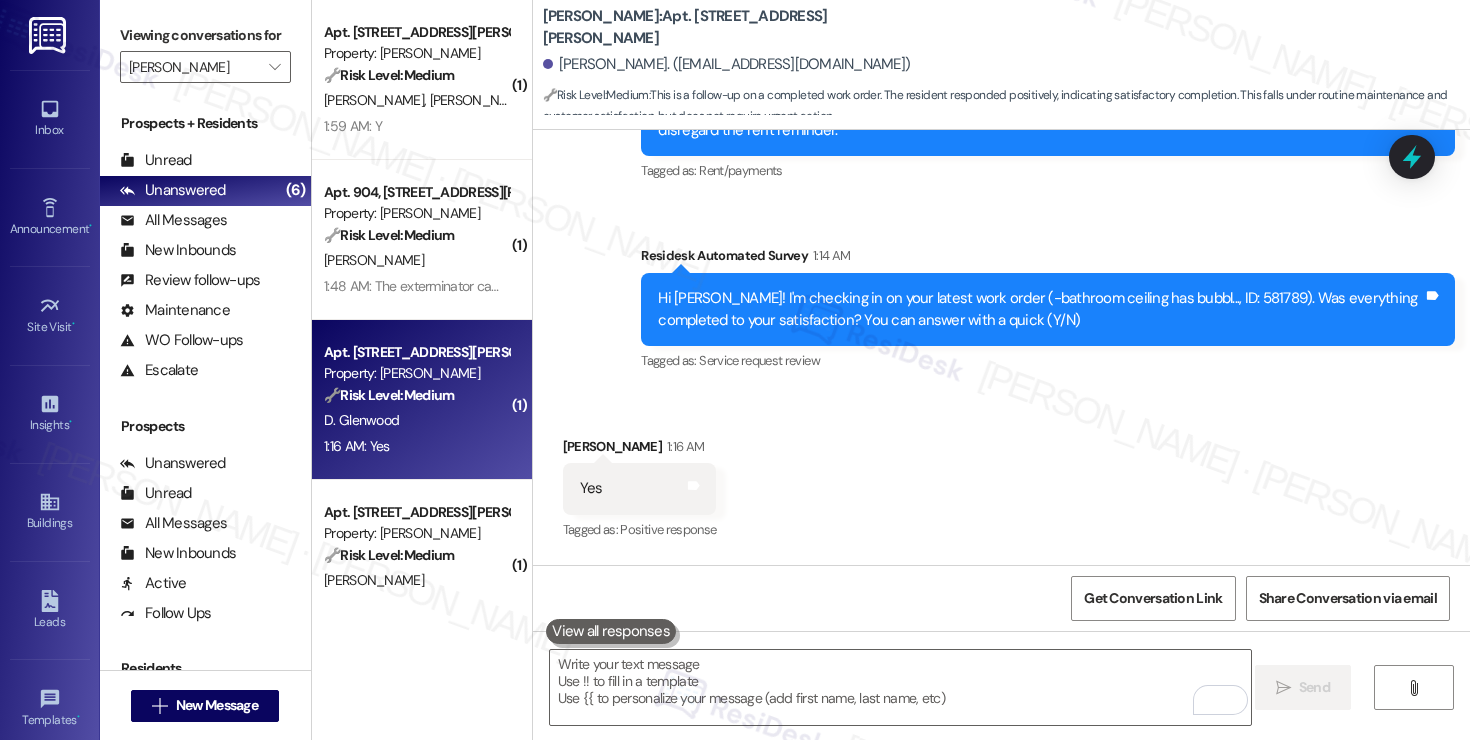 scroll, scrollTop: 6857, scrollLeft: 0, axis: vertical 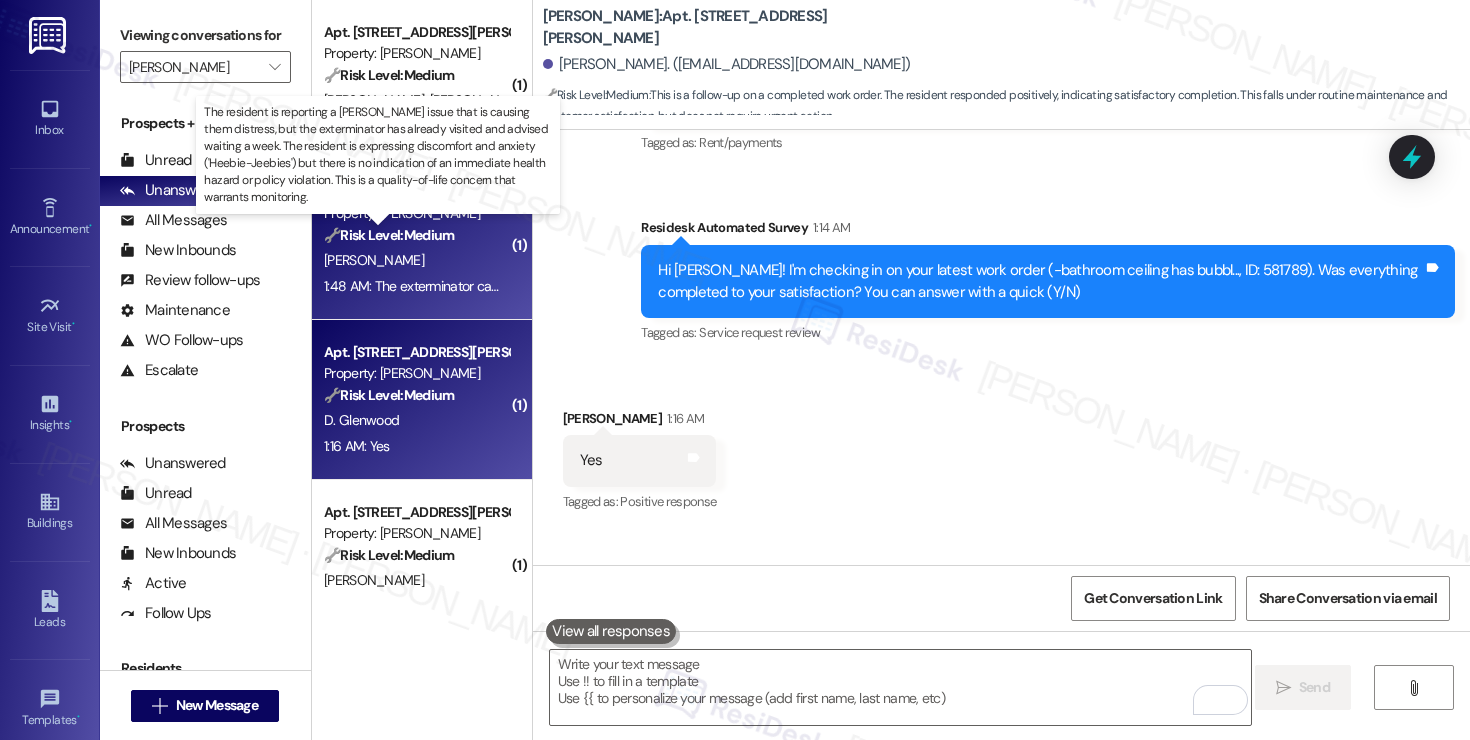 click on "🔧  Risk Level:  Medium" at bounding box center [389, 235] 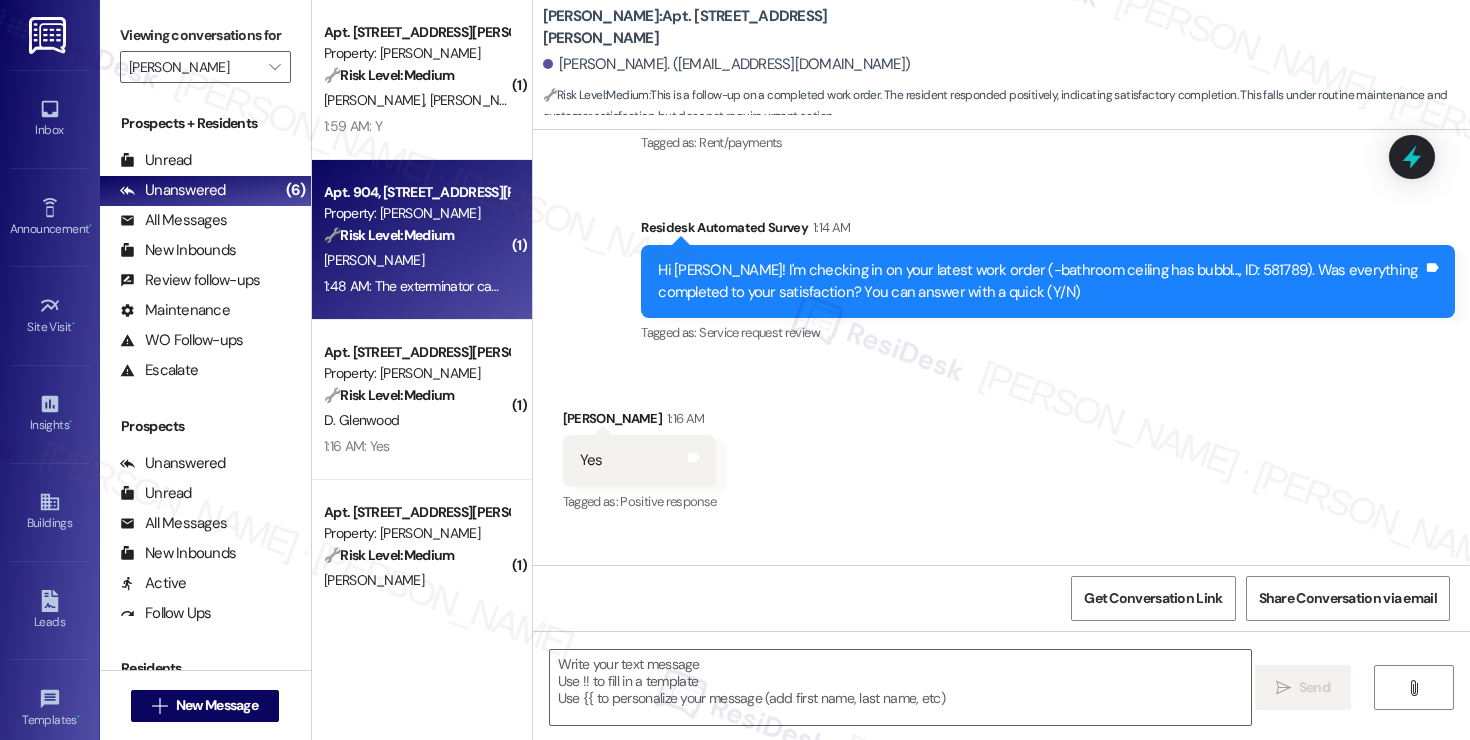 type on "Fetching suggested responses. Please feel free to read through the conversation in the meantime." 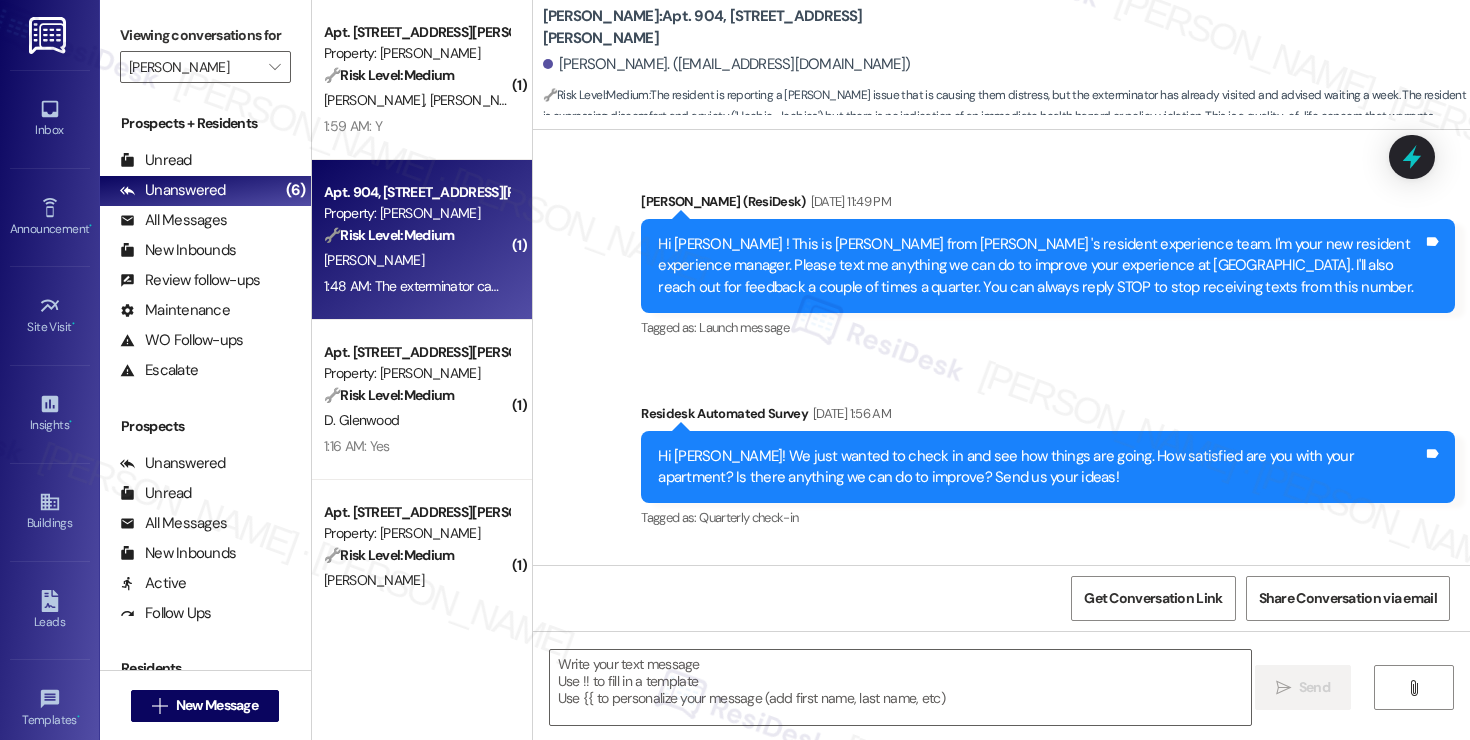 scroll, scrollTop: 34939, scrollLeft: 0, axis: vertical 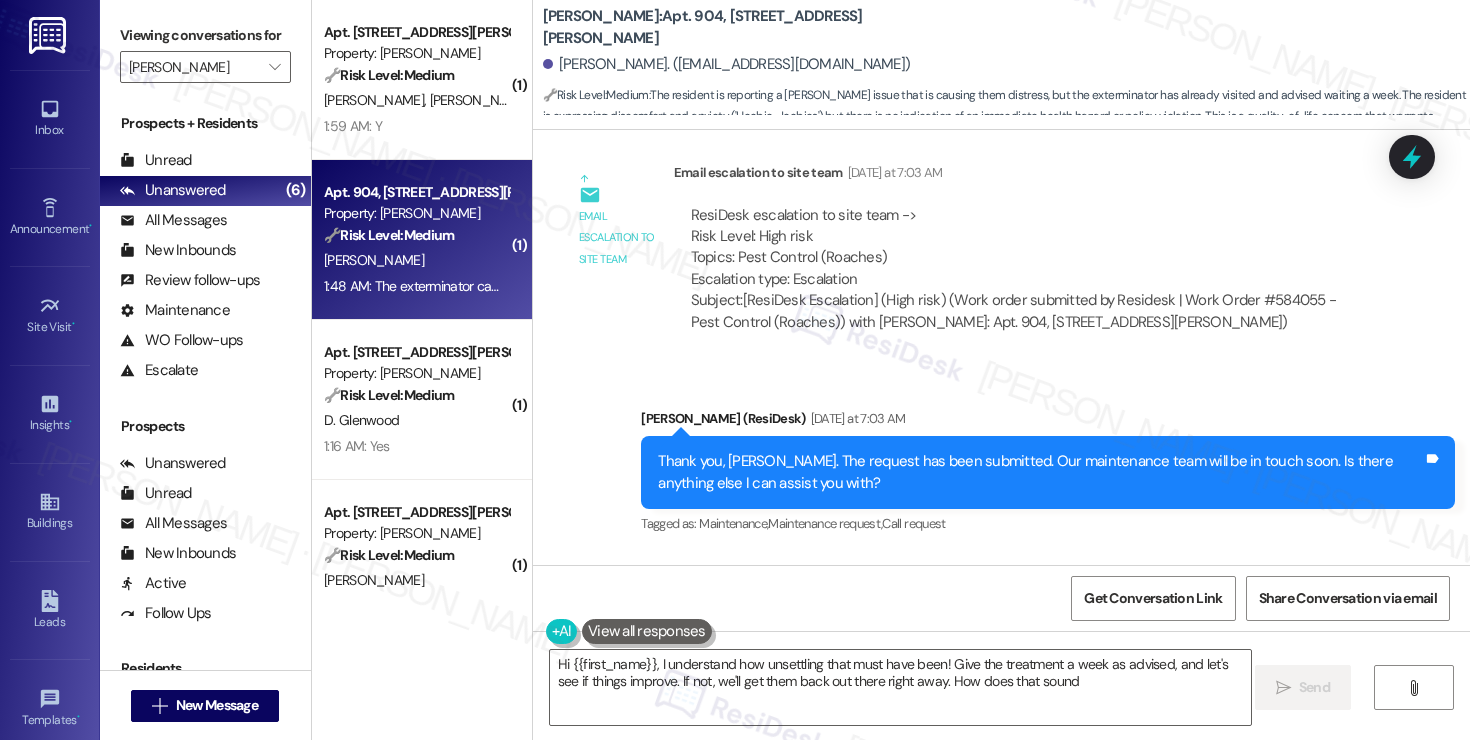 type on "Hi {{first_name}}, I understand how unsettling that must have been! Give the treatment a week as advised, and let's see if things improve. If not, we'll get them back out there right away. How does that sound?" 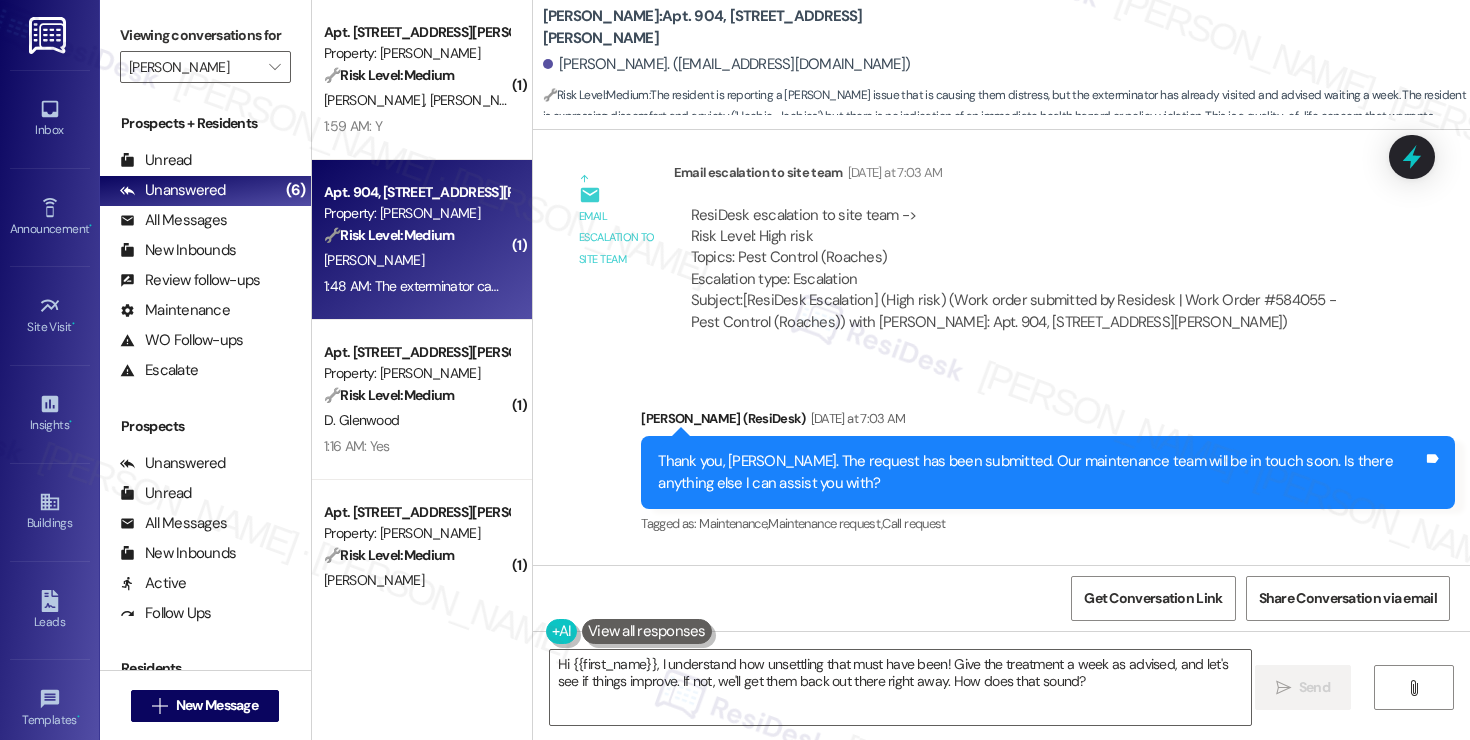 drag, startPoint x: 799, startPoint y: 446, endPoint x: 1236, endPoint y: 453, distance: 437.05606 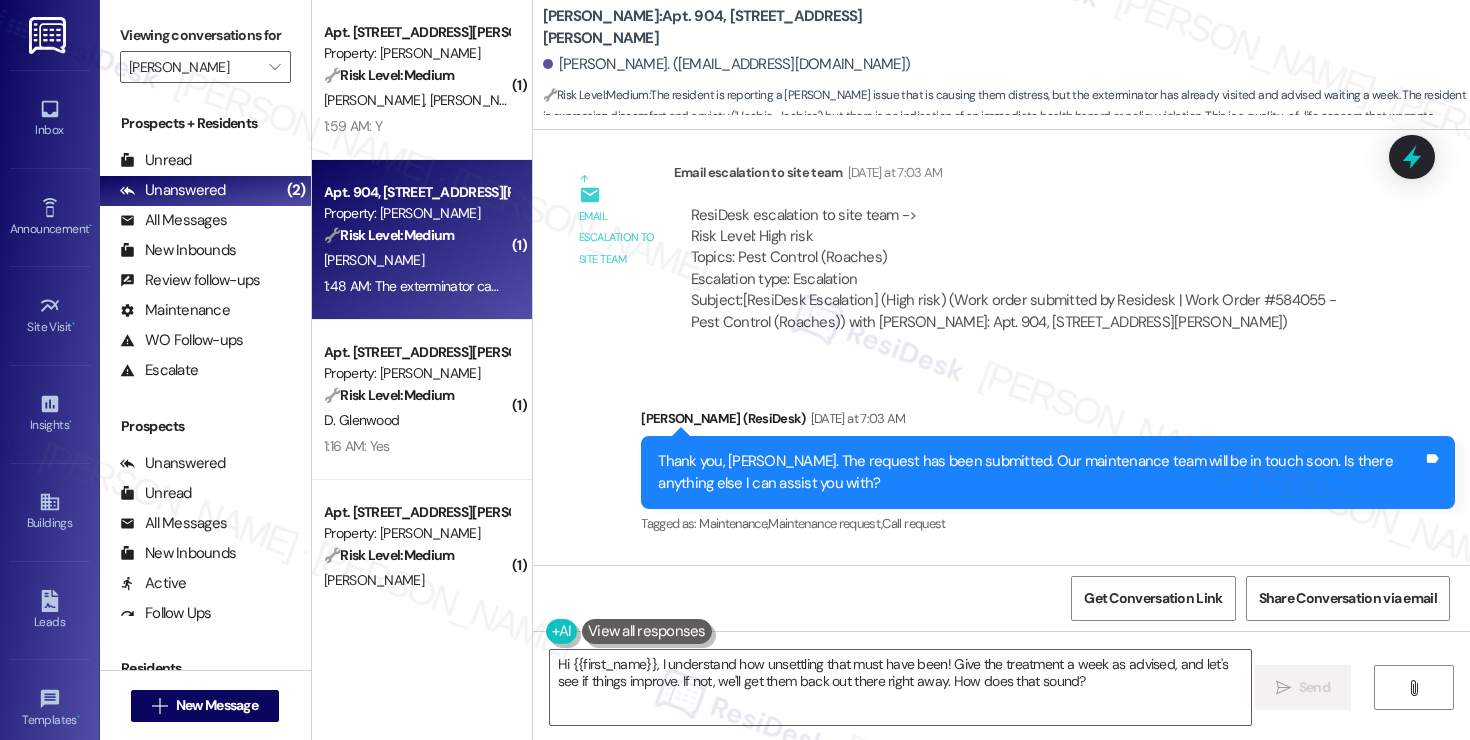 click on "The exterminator came on Tuesday.  I was just a bit freaked out that something crawled into my dinner plate last eve.  He said to give it a week, I want to do that.  But I've got the Heebie-Geebies about it- is all.  just took me off my center to see it heading towards my food." at bounding box center [962, 1068] 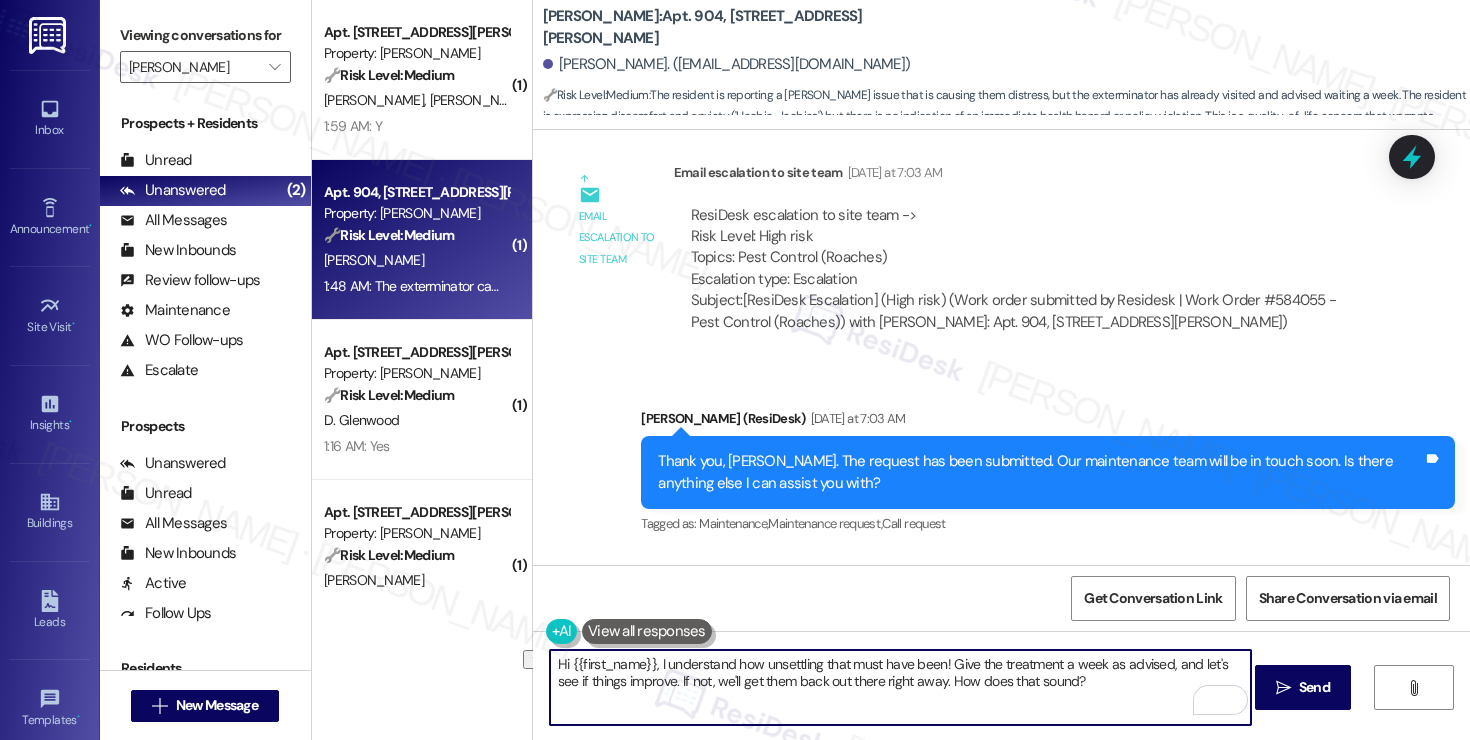 drag, startPoint x: 680, startPoint y: 681, endPoint x: 960, endPoint y: 678, distance: 280.01608 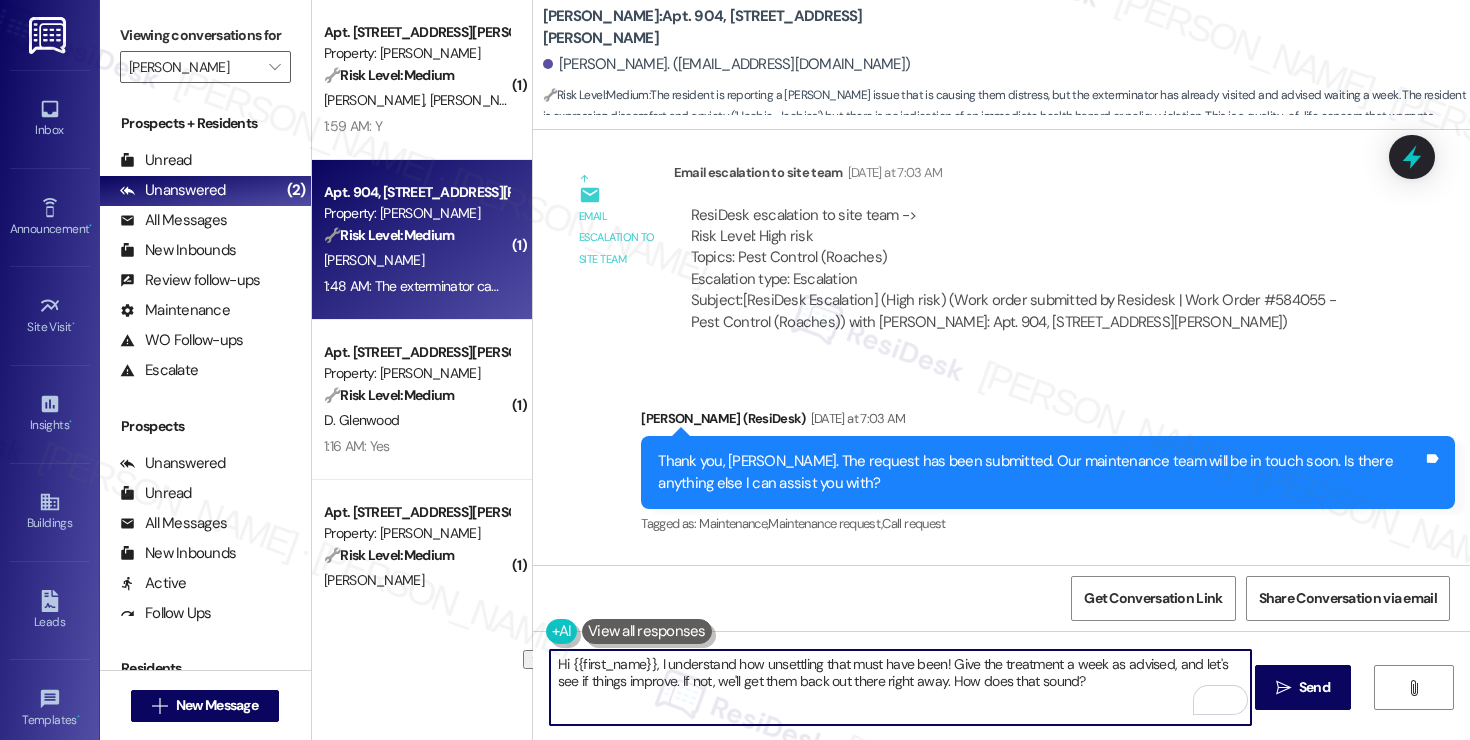 click on "Hi {{first_name}}, I understand how unsettling that must have been! Give the treatment a week as advised, and let's see if things improve. If not, we'll get them back out there right away. How does that sound?" at bounding box center (900, 687) 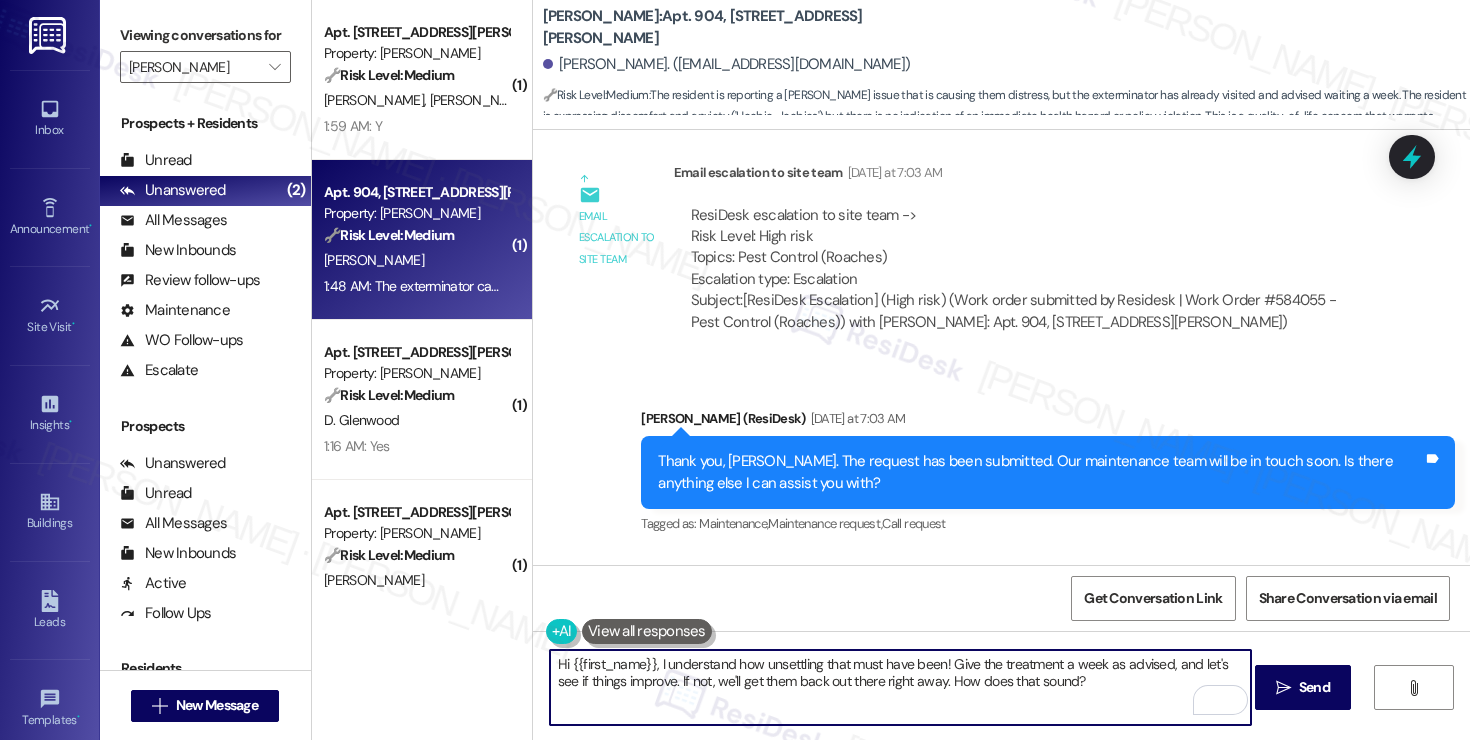 click on "Hi {{first_name}}, I understand how unsettling that must have been! Give the treatment a week as advised, and let's see if things improve. If not, we'll get them back out there right away. How does that sound?" at bounding box center (900, 687) 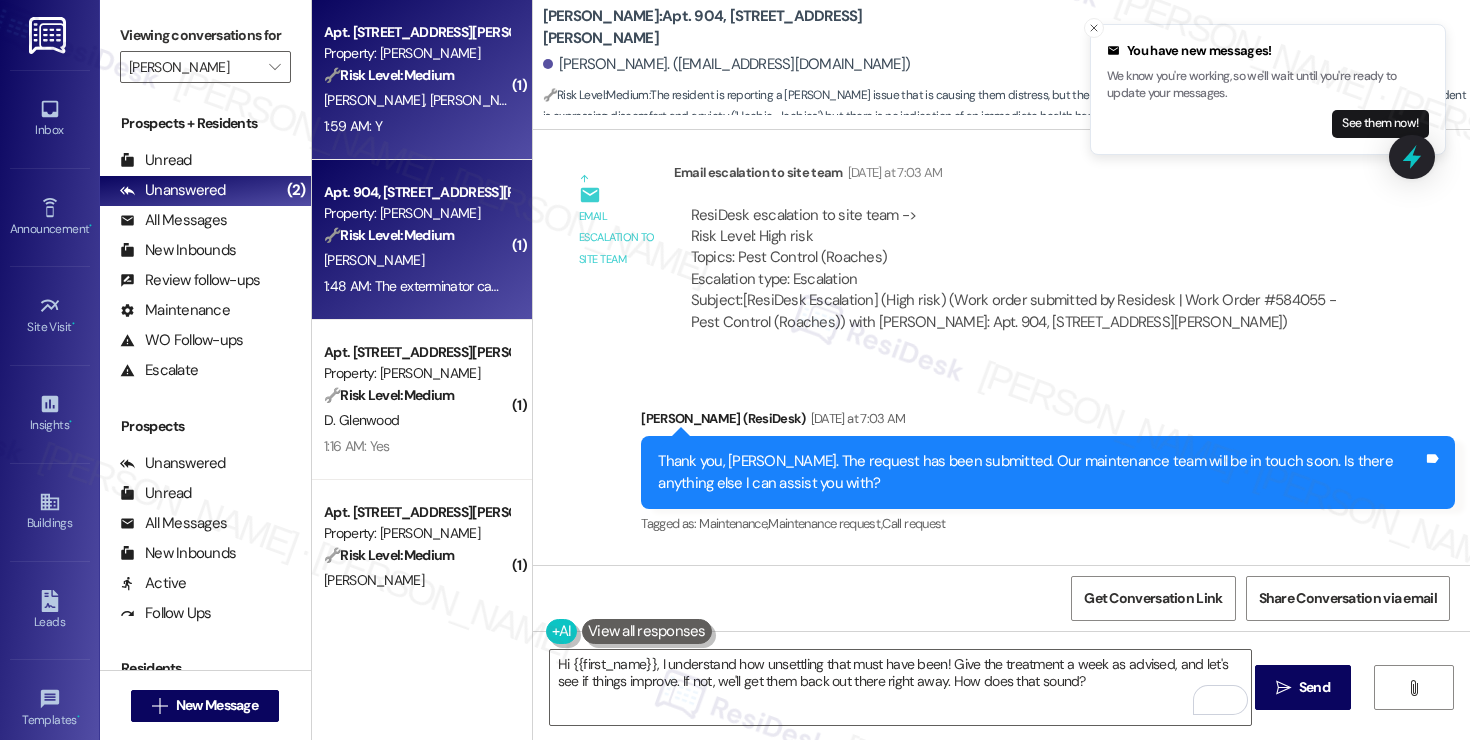 click on "[PERSON_NAME]" at bounding box center (479, 100) 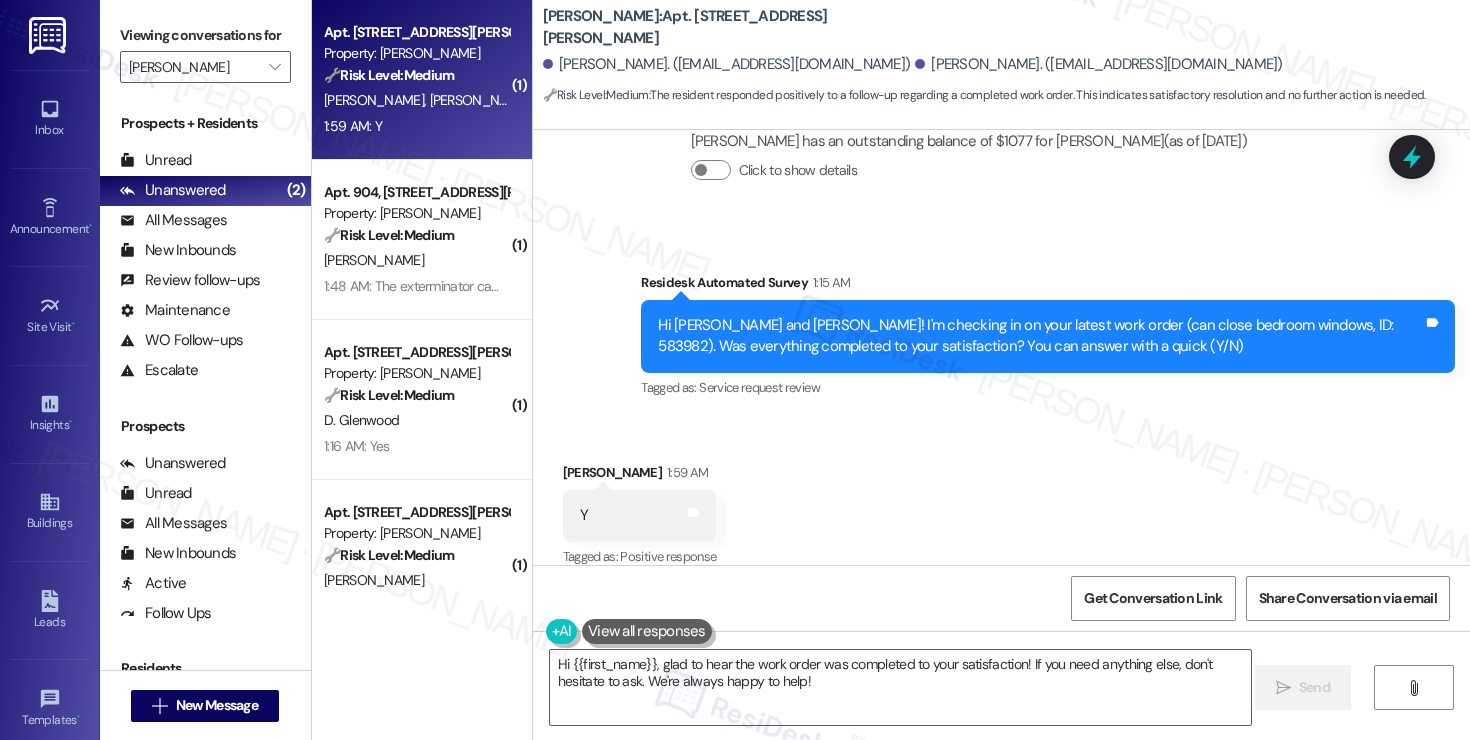 scroll, scrollTop: 2612, scrollLeft: 0, axis: vertical 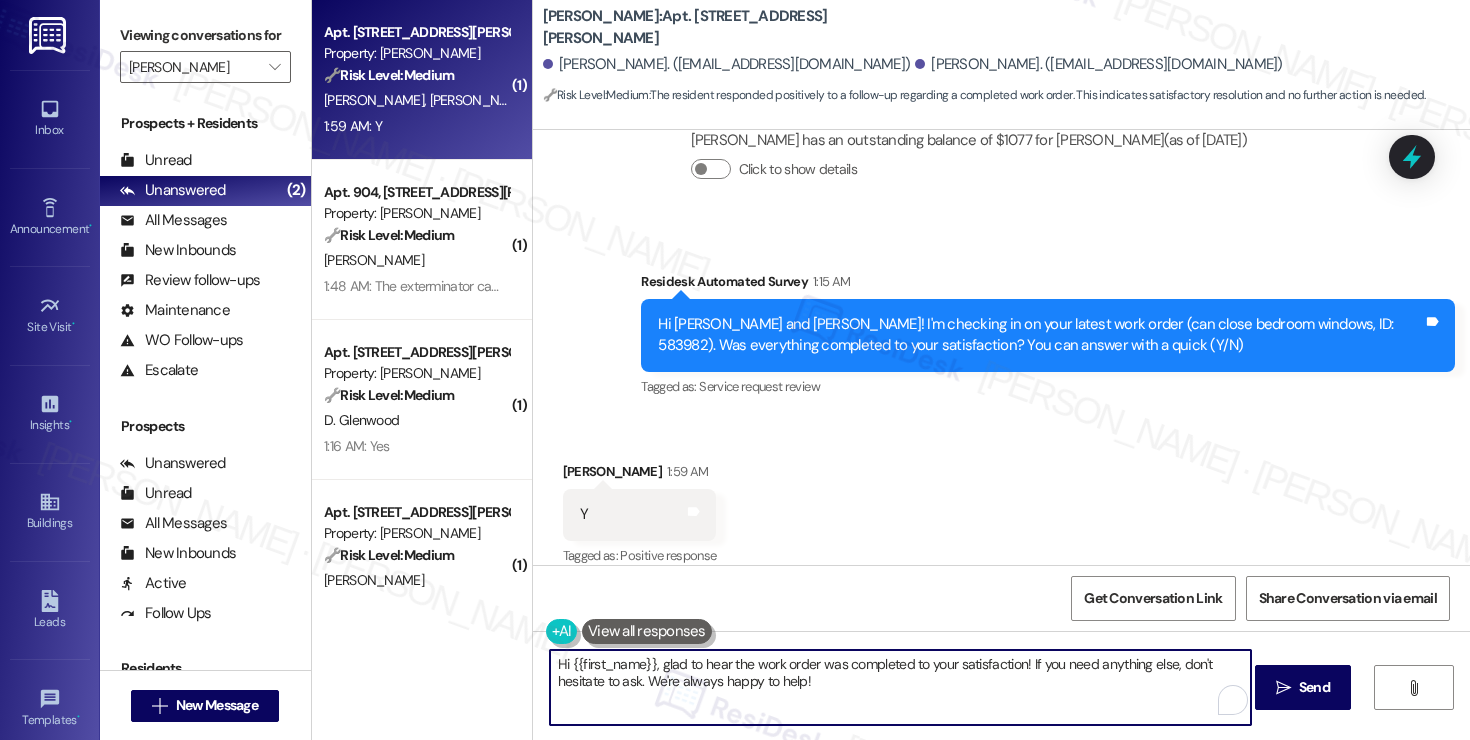 click on "Hi {{first_name}}, glad to hear the work order was completed to your satisfaction! If you need anything else, don't hesitate to ask. We're always happy to help!" at bounding box center [900, 687] 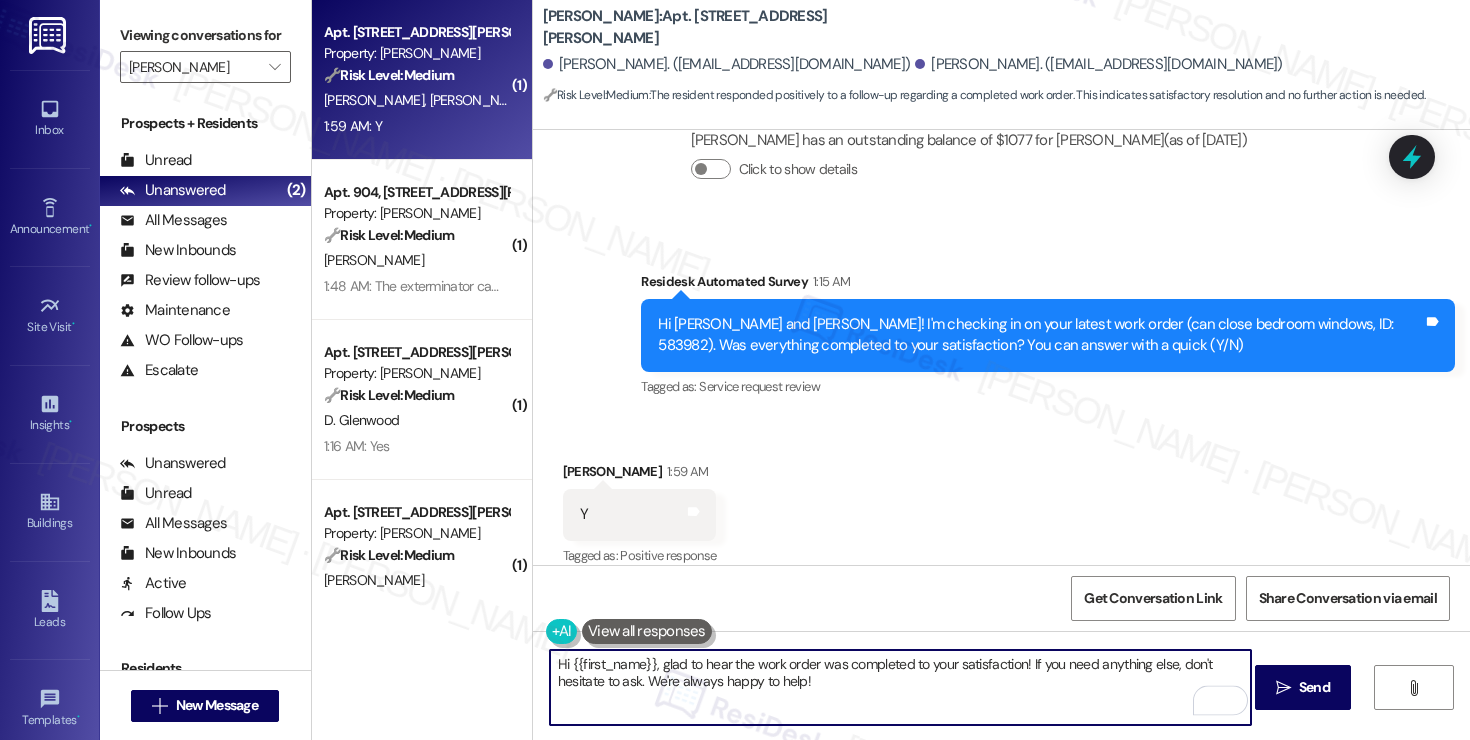 click on "Hi {{first_name}}, glad to hear the work order was completed to your satisfaction! If you need anything else, don't hesitate to ask. We're always happy to help!" at bounding box center (900, 687) 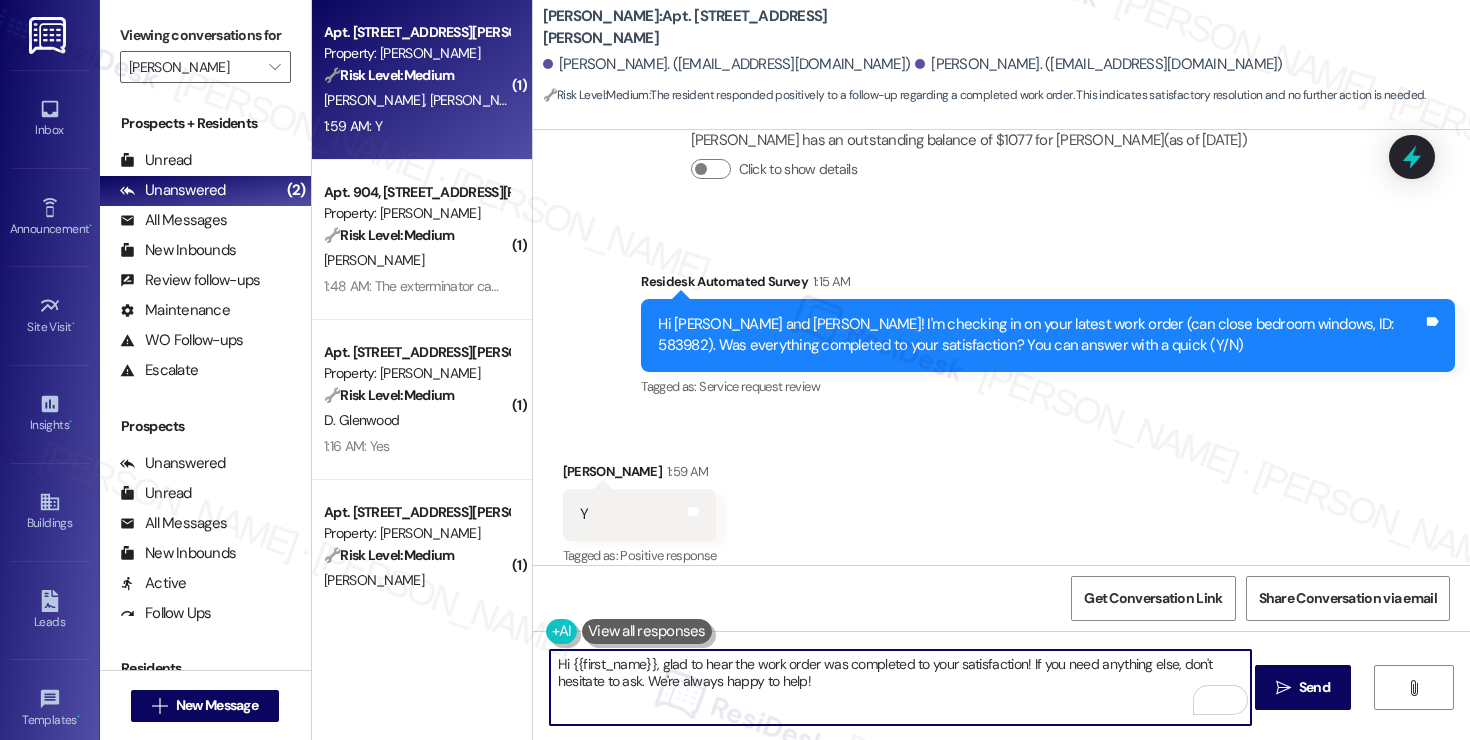 click on "Edward Davenport 1:59 AM" at bounding box center (640, 475) 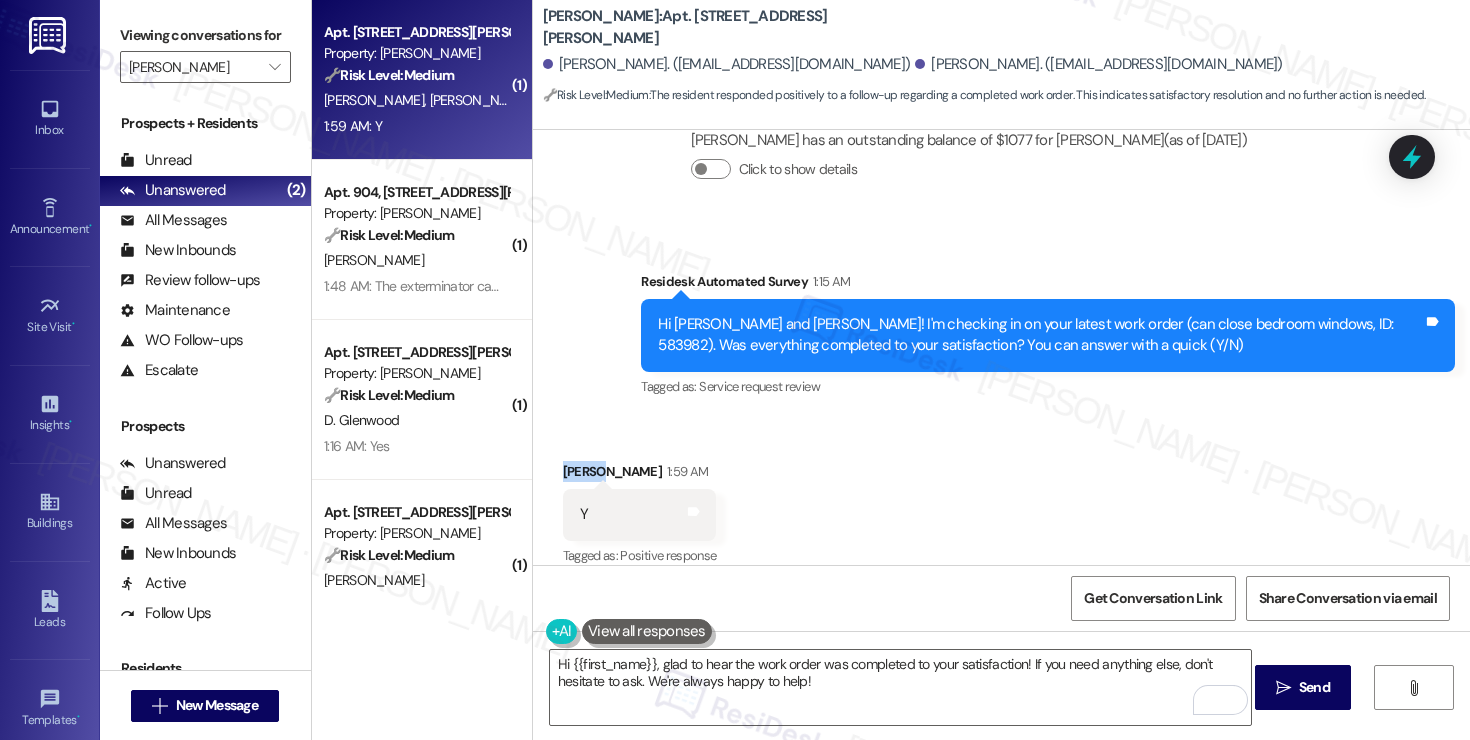 click on "Edward Davenport 1:59 AM" at bounding box center [640, 475] 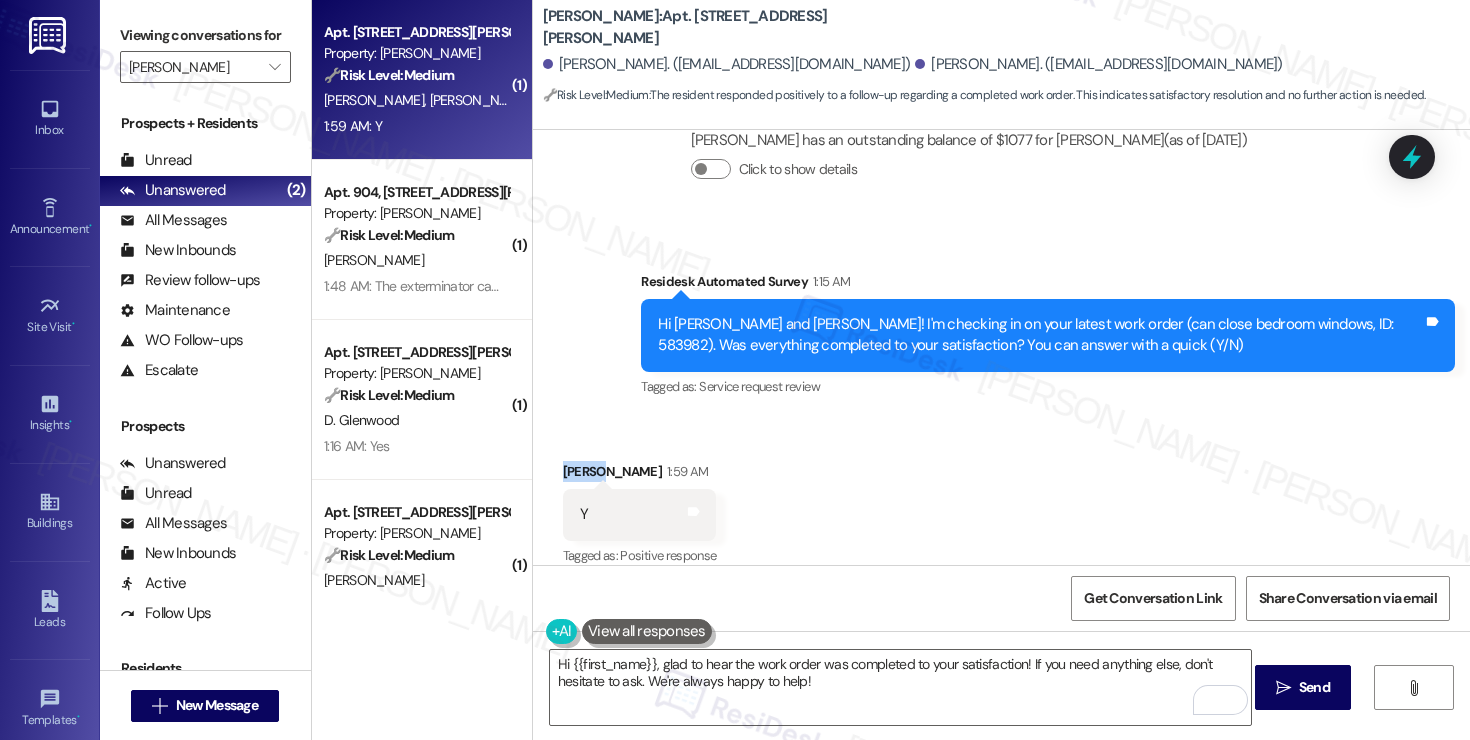 copy on "Edward" 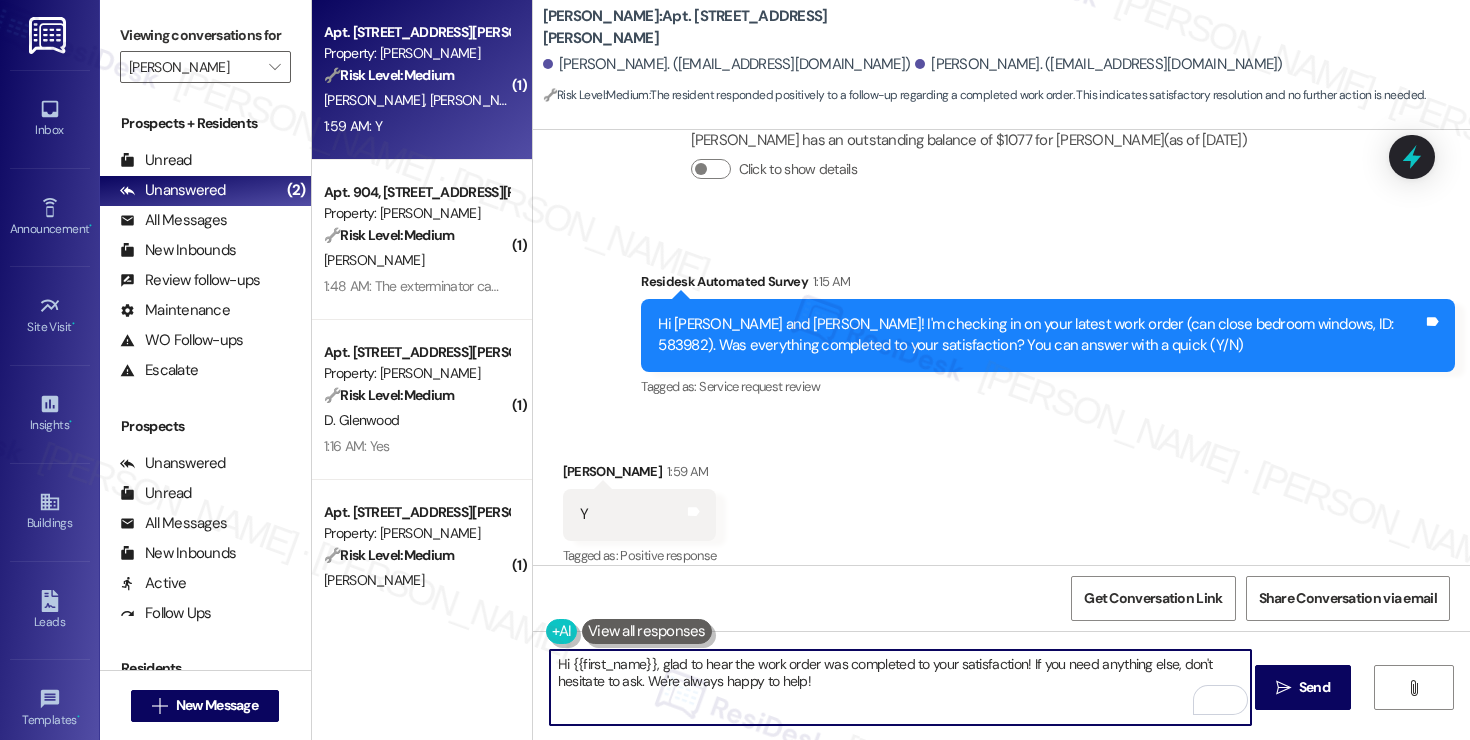 drag, startPoint x: 559, startPoint y: 664, endPoint x: 631, endPoint y: 670, distance: 72.249565 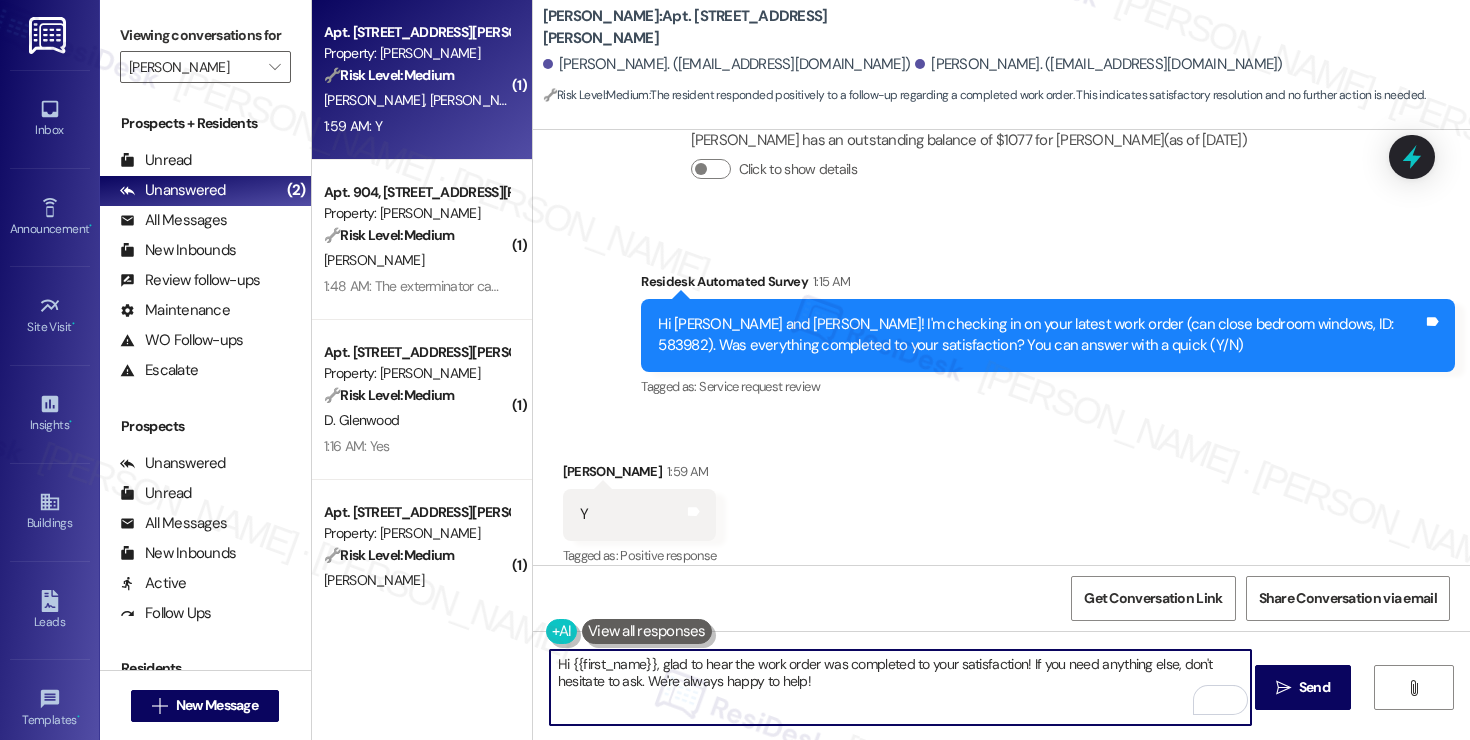 click on "Hi {{first_name}}, glad to hear the work order was completed to your satisfaction! If you need anything else, don't hesitate to ask. We're always happy to help!" at bounding box center [900, 687] 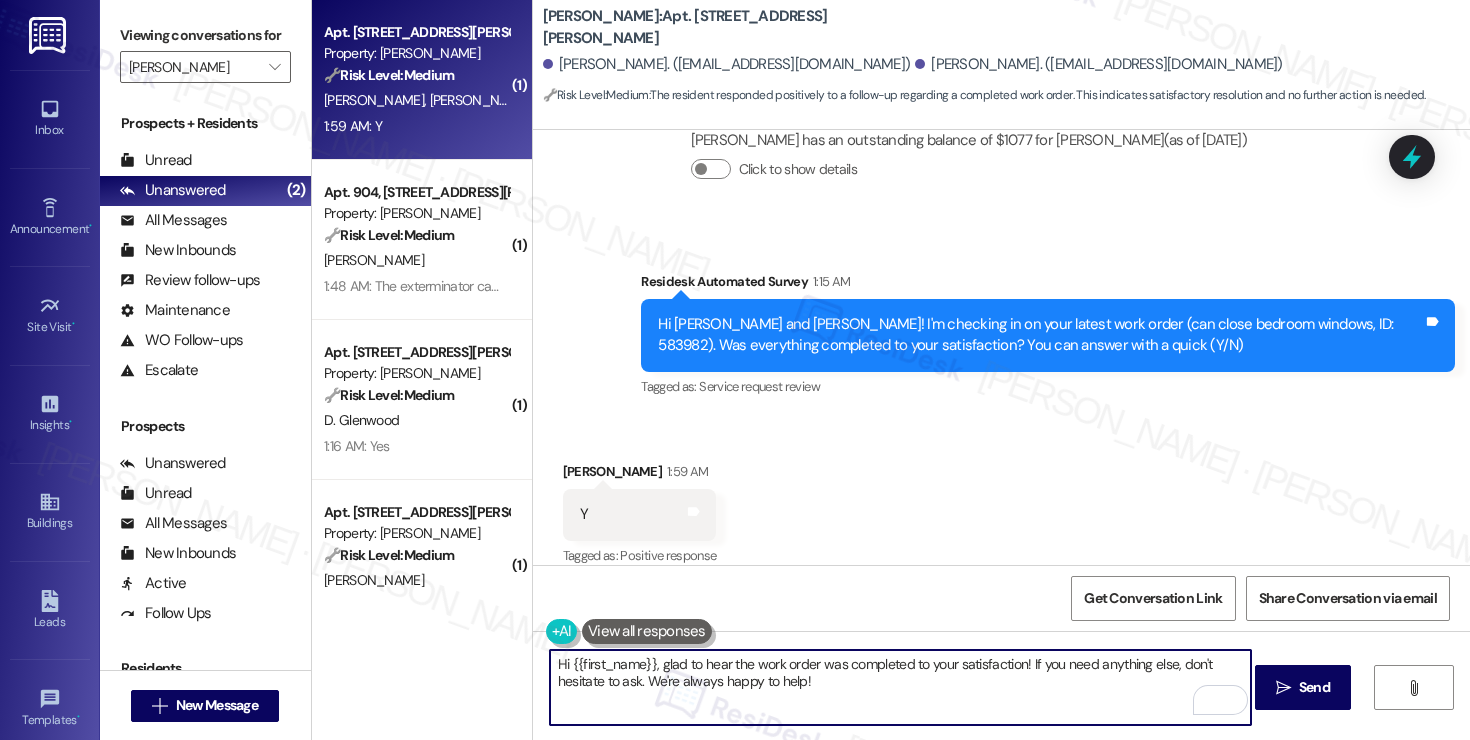 drag, startPoint x: 561, startPoint y: 665, endPoint x: 640, endPoint y: 663, distance: 79.025314 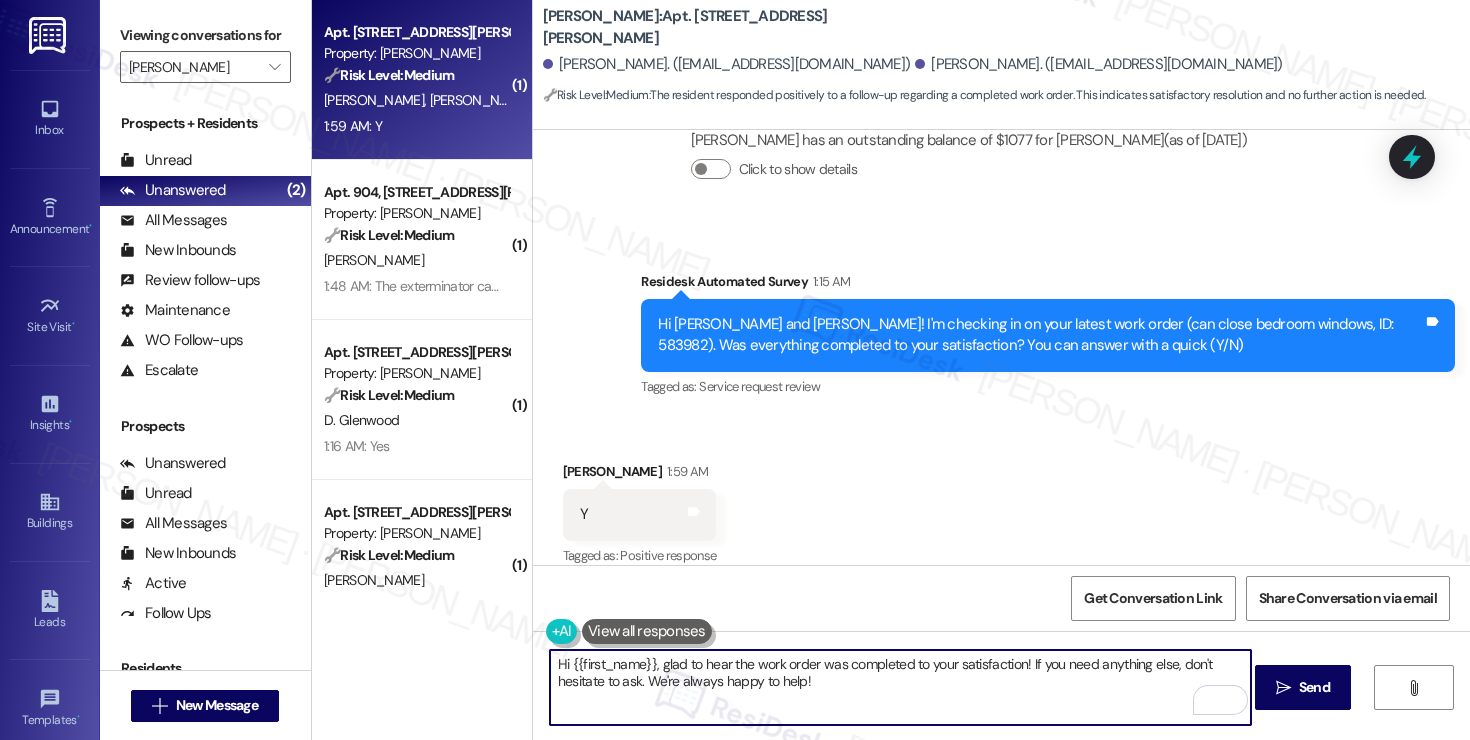click on "Hi {{first_name}}, glad to hear the work order was completed to your satisfaction! If you need anything else, don't hesitate to ask. We're always happy to help!" at bounding box center [900, 687] 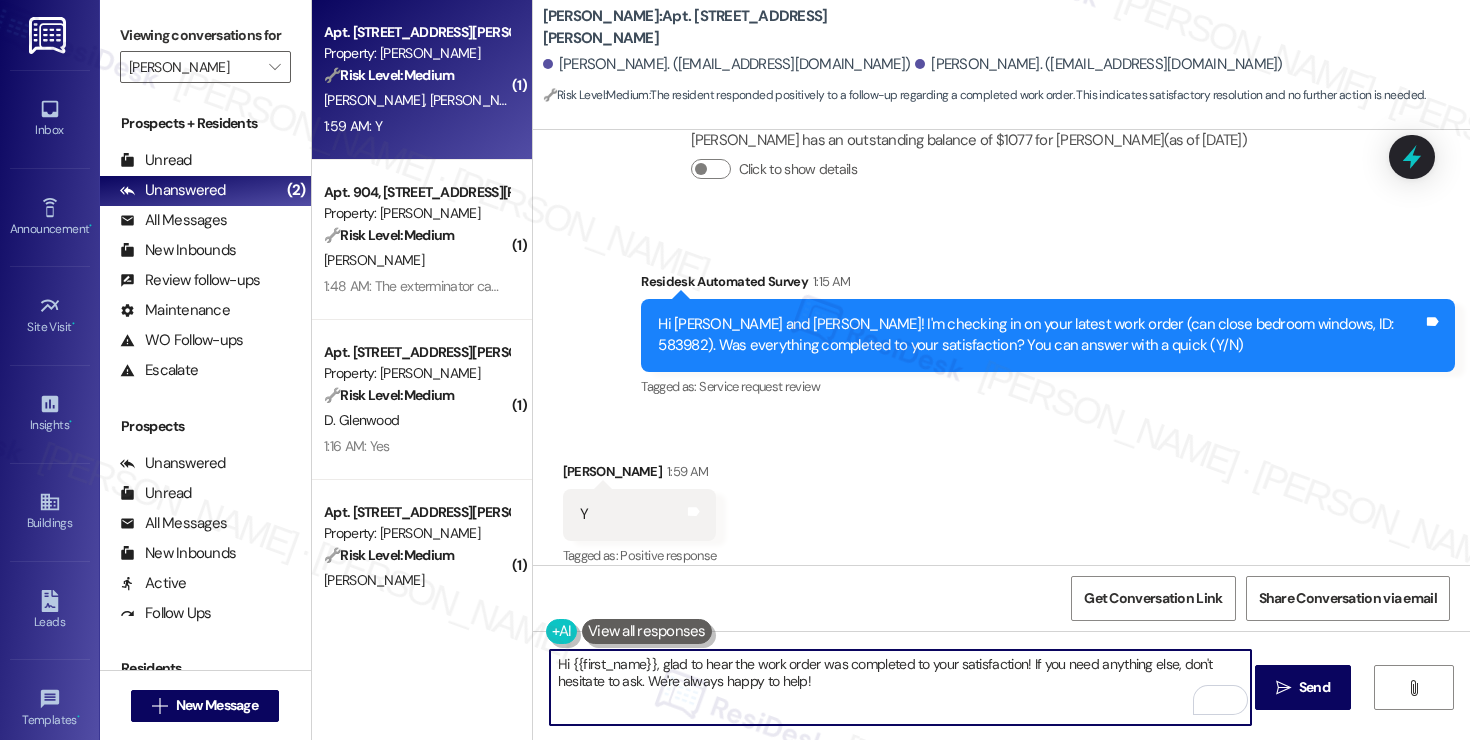 paste on "Edward" 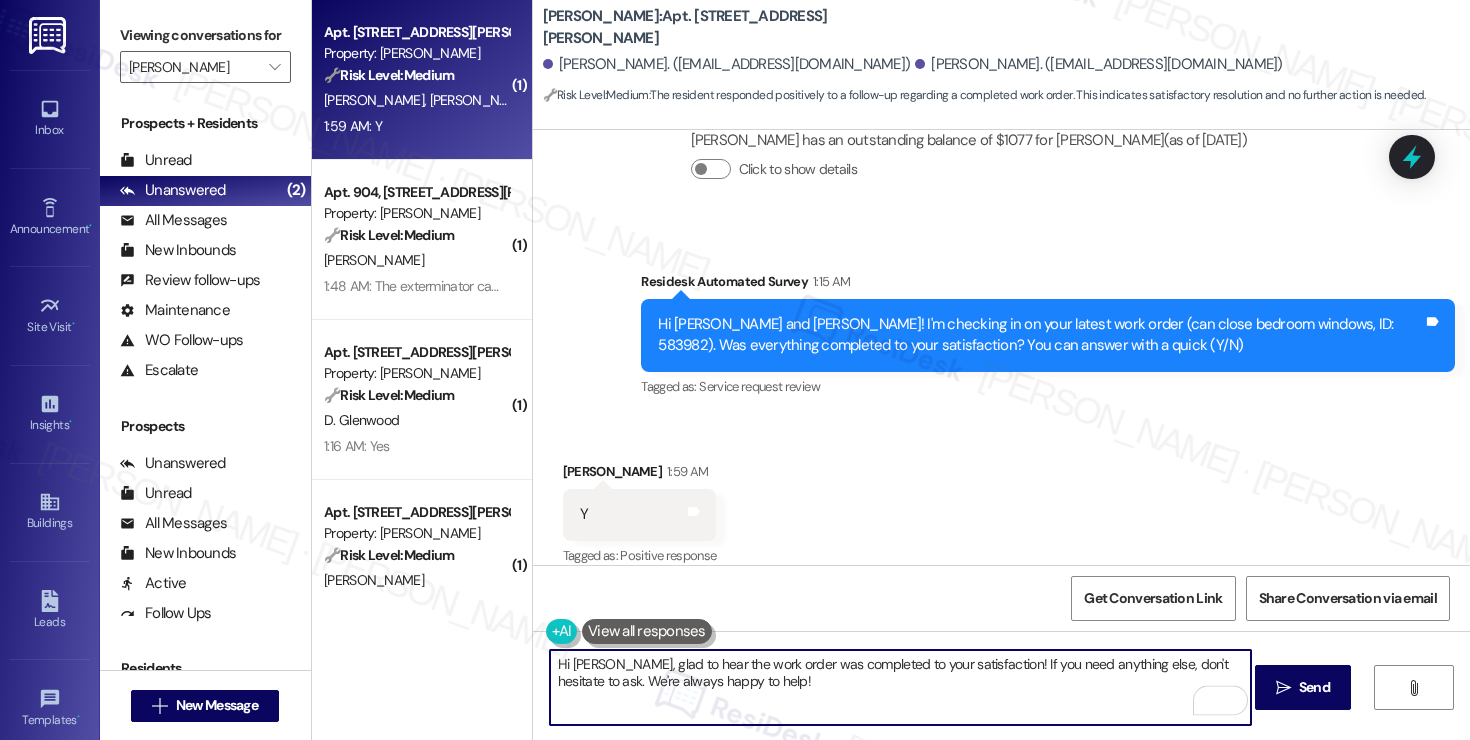 click on "Hi Edward, glad to hear the work order was completed to your satisfaction! If you need anything else, don't hesitate to ask. We're always happy to help!" at bounding box center (900, 687) 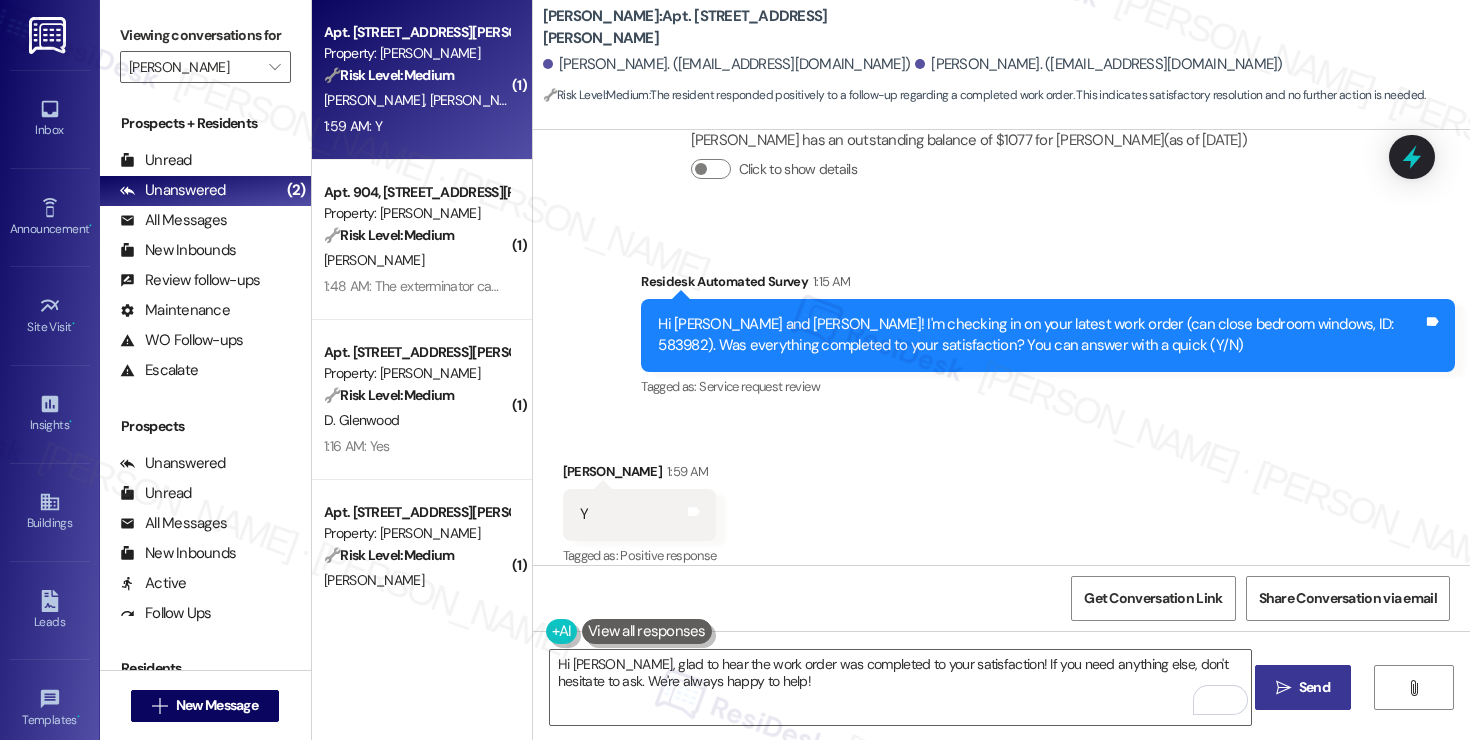 click on " Send" at bounding box center (1303, 687) 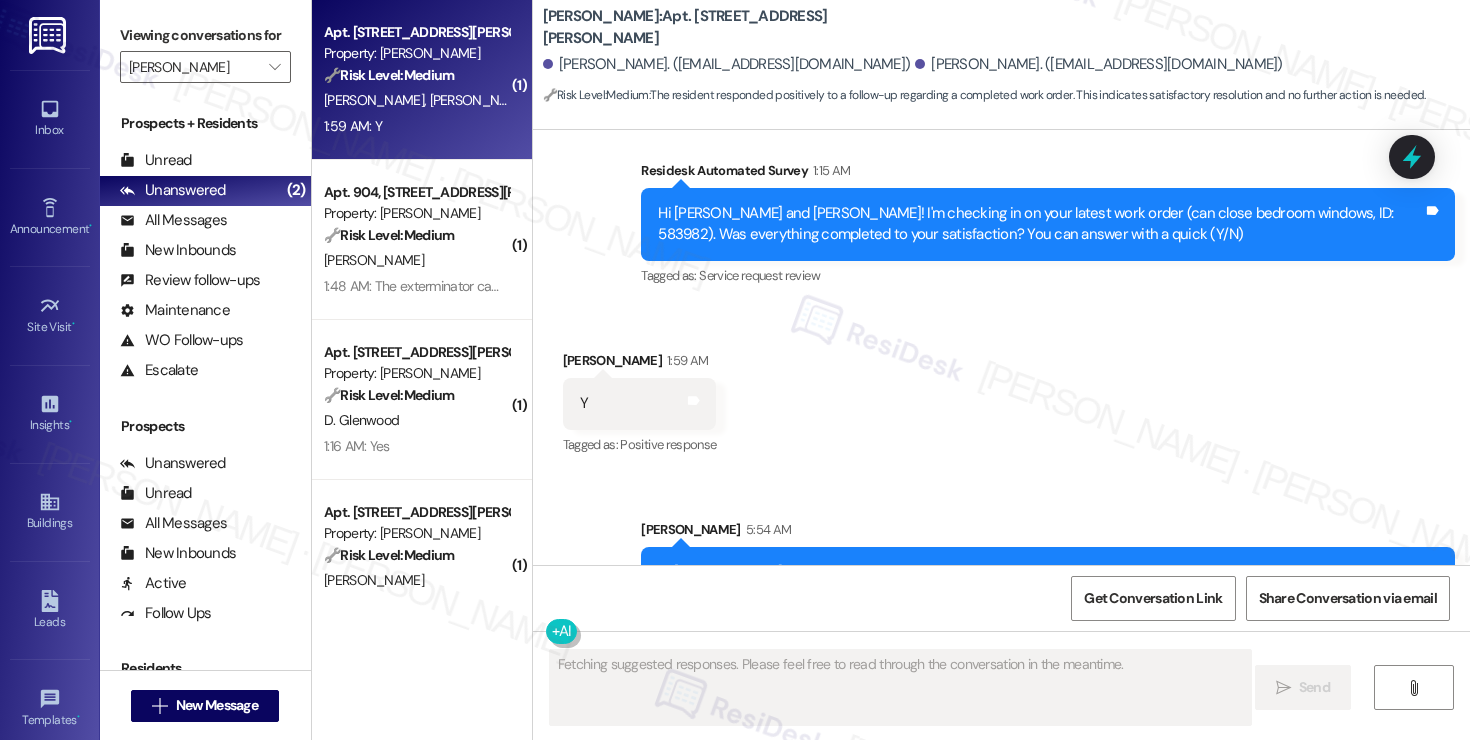 scroll, scrollTop: 2773, scrollLeft: 0, axis: vertical 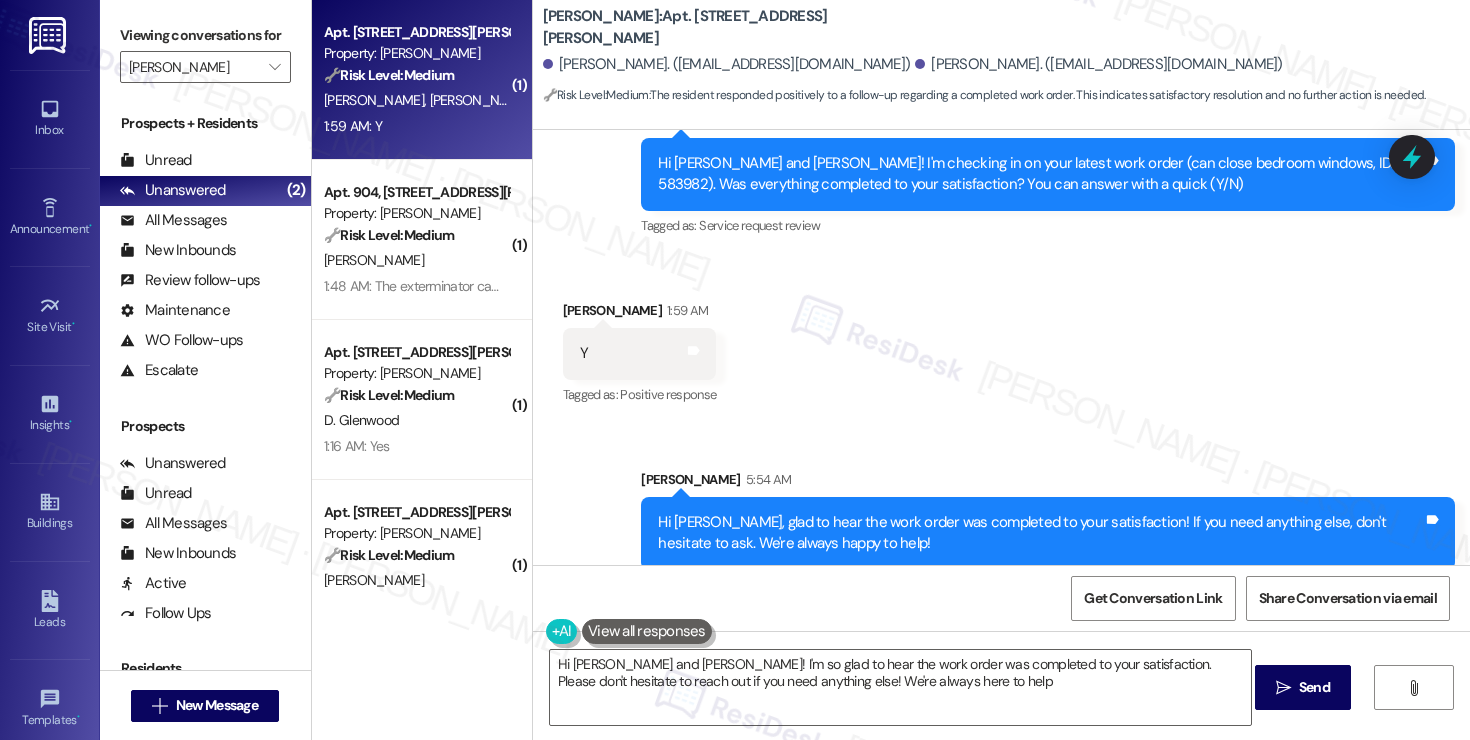 type on "Hi Edward and Bruce! I'm so glad to hear the work order was completed to your satisfaction. Please don't hesitate to reach out if you need anything else! We're always here to help!" 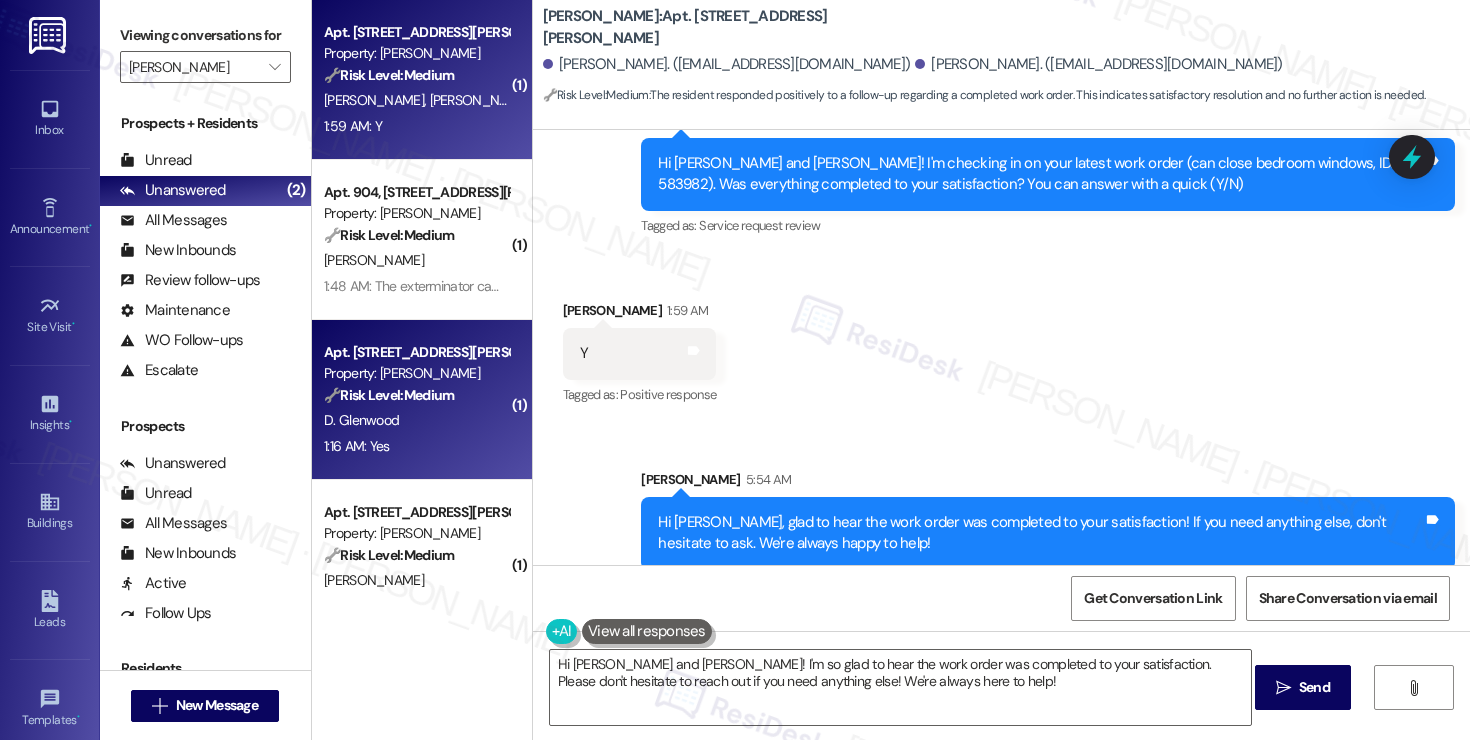 click on "🔧  Risk Level:  Medium This is a follow-up on a completed work order. The resident responded positively, indicating satisfactory completion. This falls under routine maintenance and customer satisfaction, but does not require urgent action." at bounding box center [416, 395] 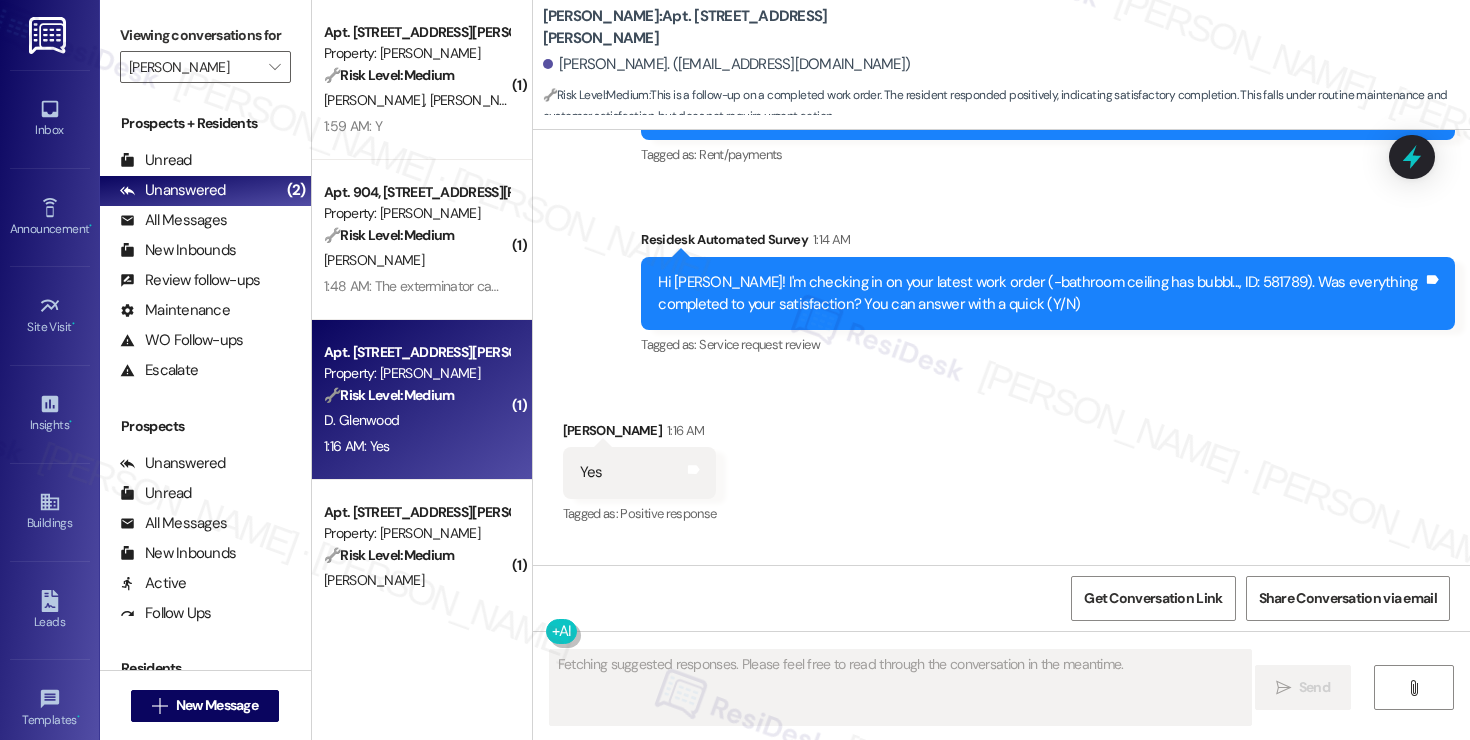 scroll, scrollTop: 6887, scrollLeft: 0, axis: vertical 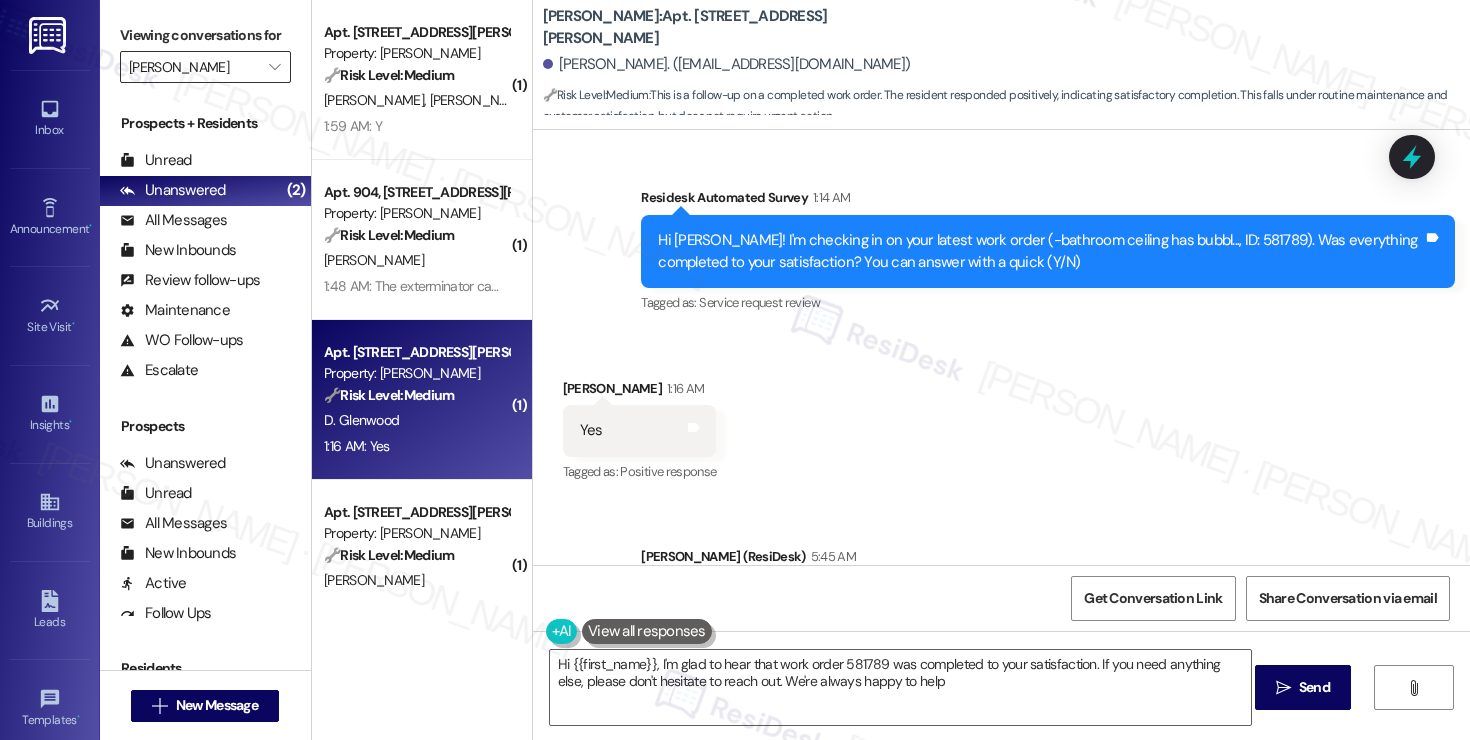 type on "Hi {{first_name}}, I'm glad to hear that work order 581789 was completed to your satisfaction. If you need anything else, please don't hesitate to reach out. We're always happy to help!" 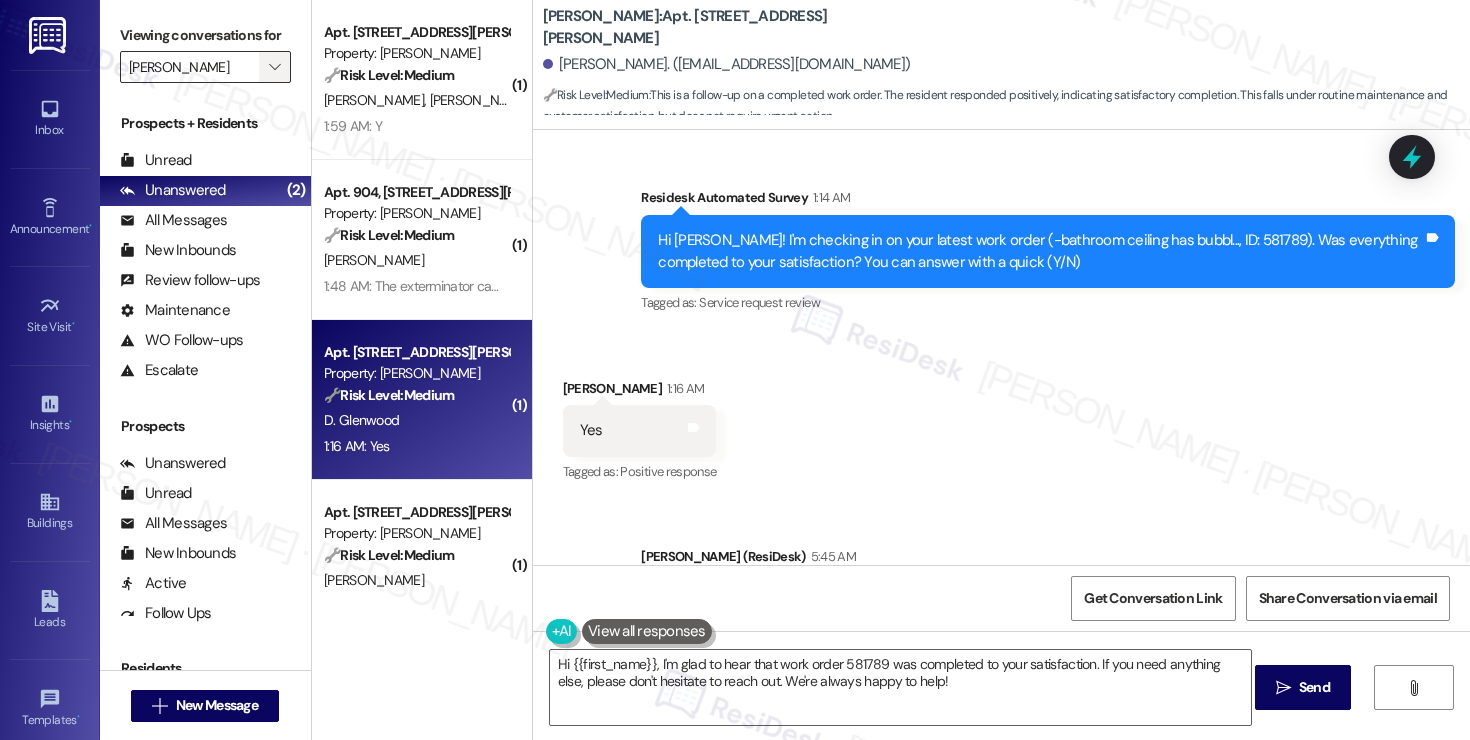 click on "" at bounding box center [274, 67] 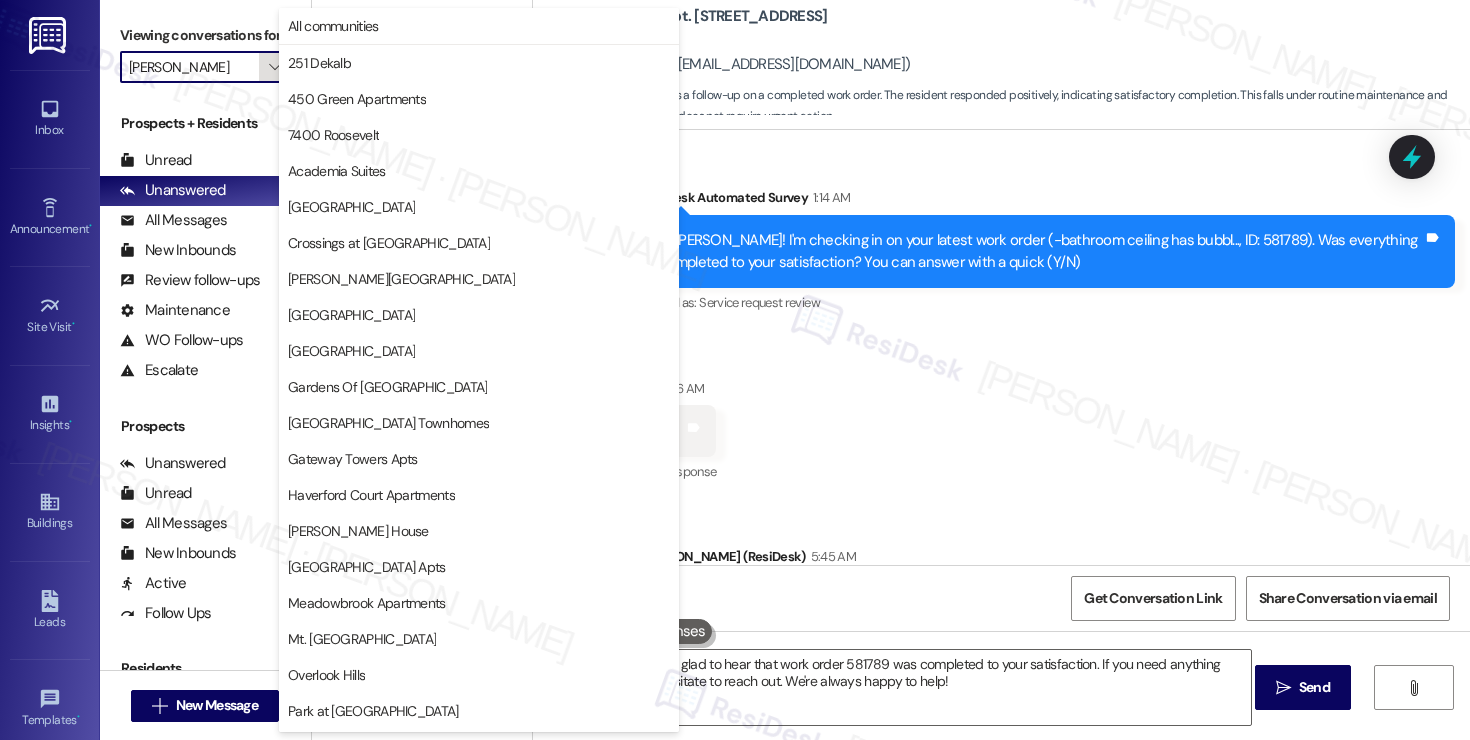 scroll, scrollTop: 429, scrollLeft: 0, axis: vertical 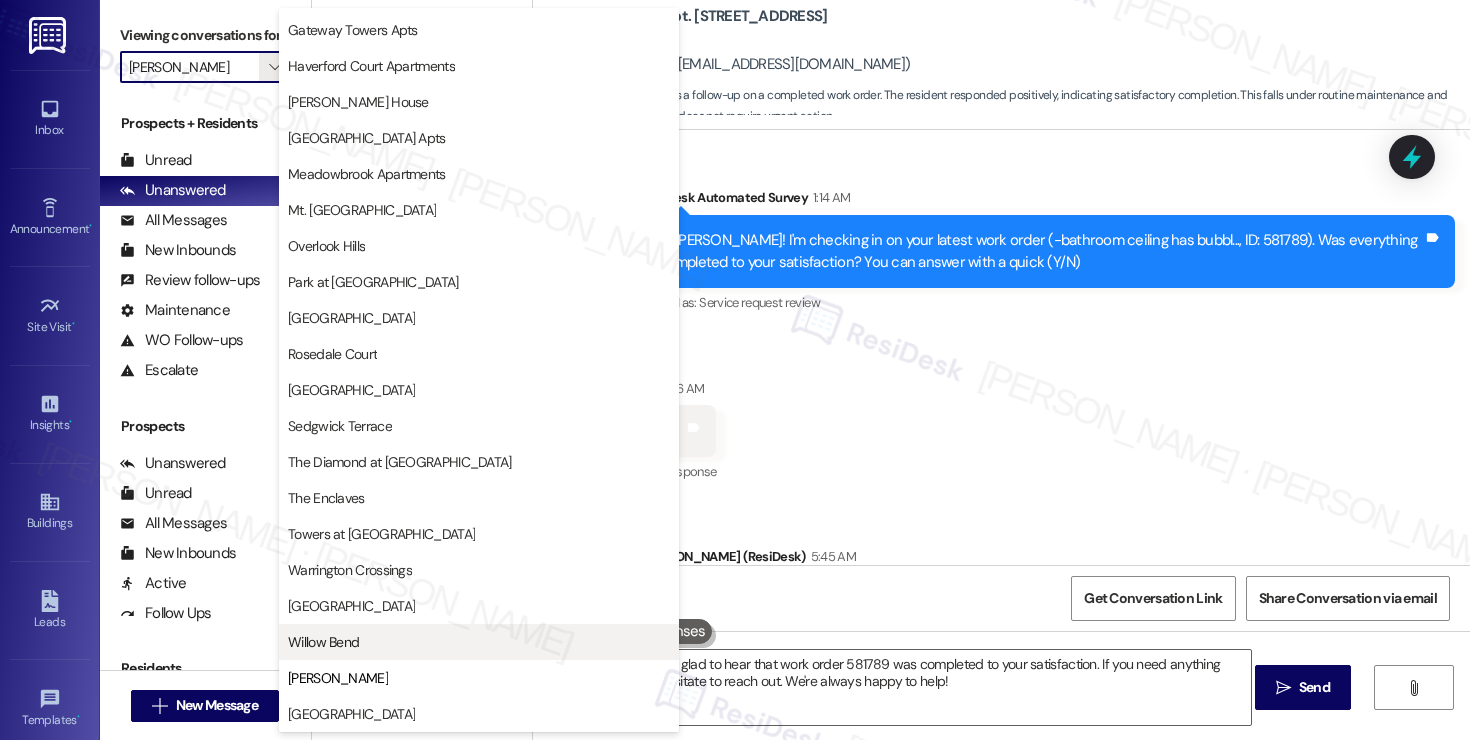 click on "Willow Bend" at bounding box center [323, 642] 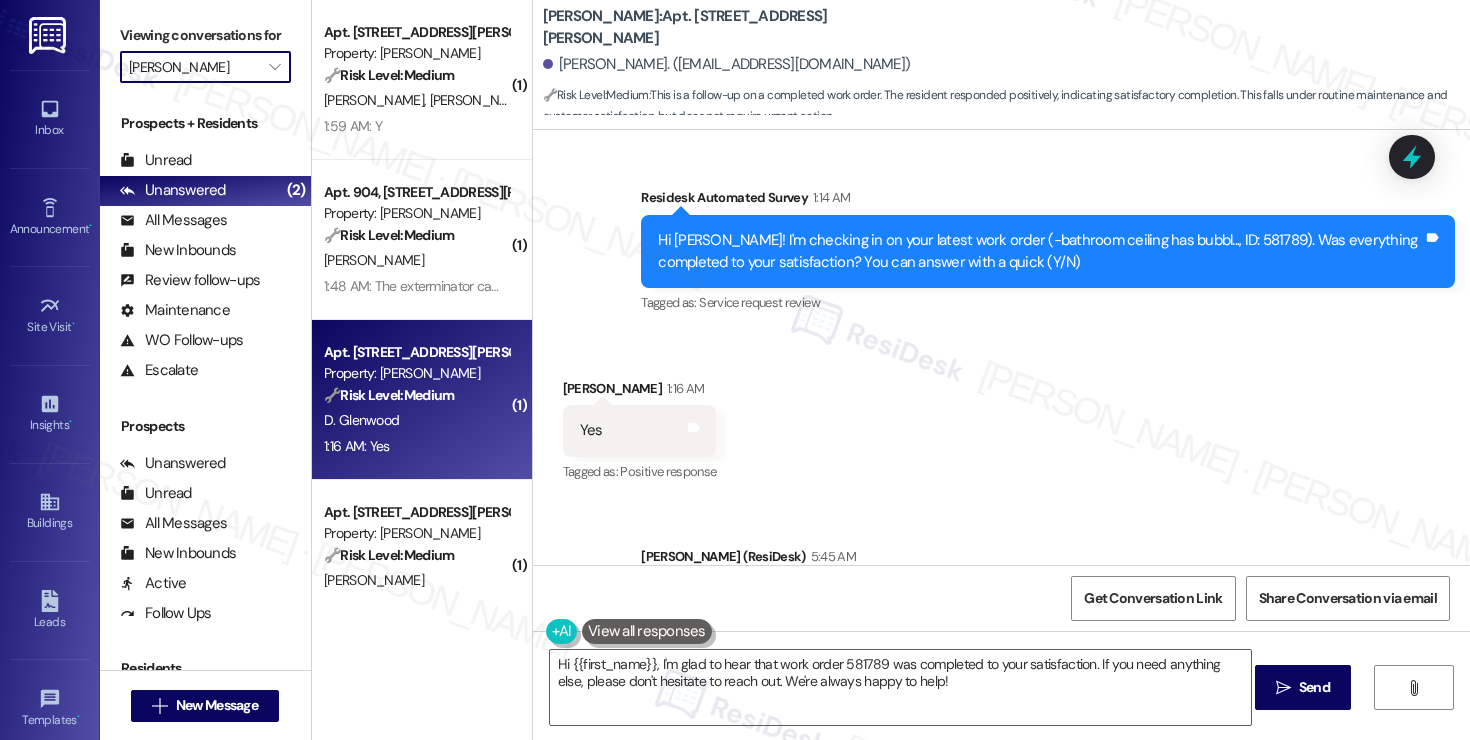 type on "Willow Bend" 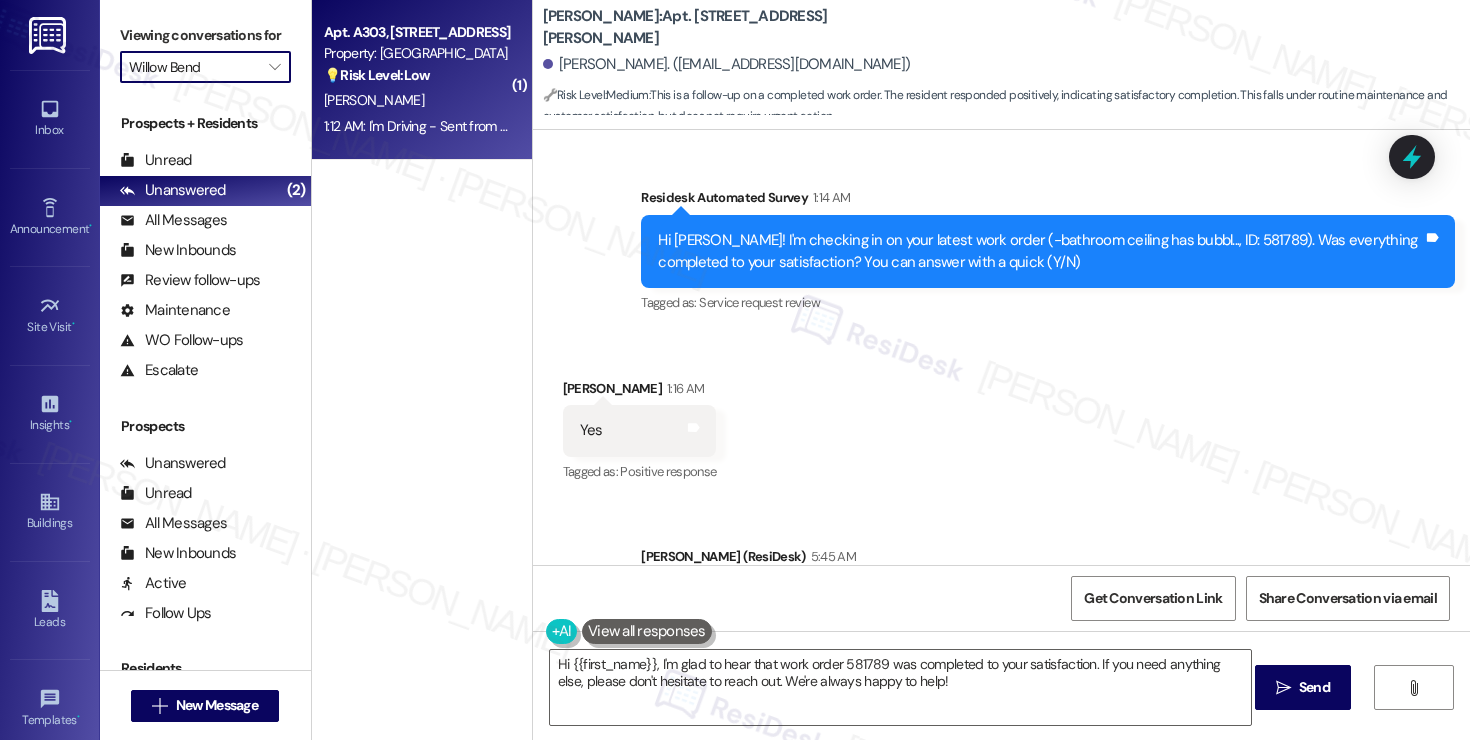 click on "P. Brown" at bounding box center (416, 100) 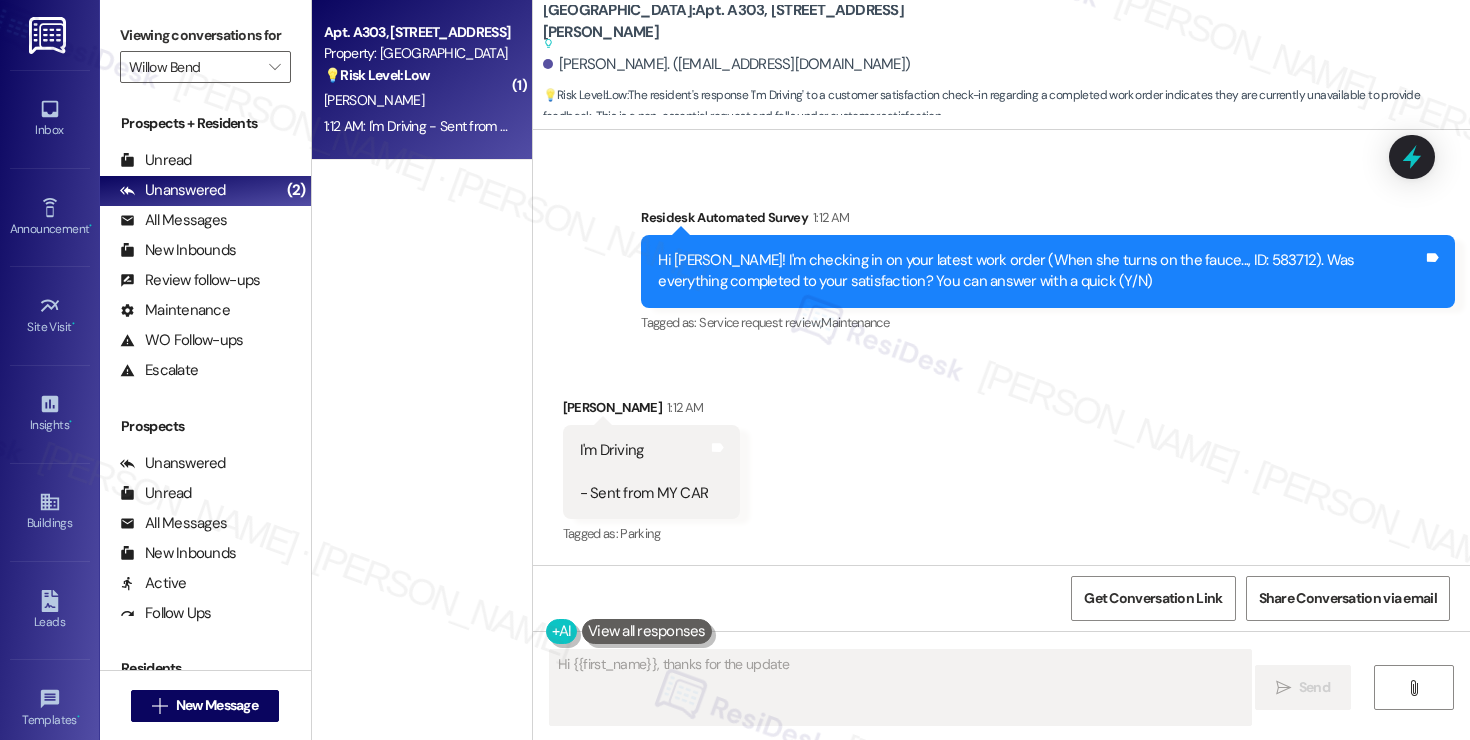 scroll, scrollTop: 5197, scrollLeft: 0, axis: vertical 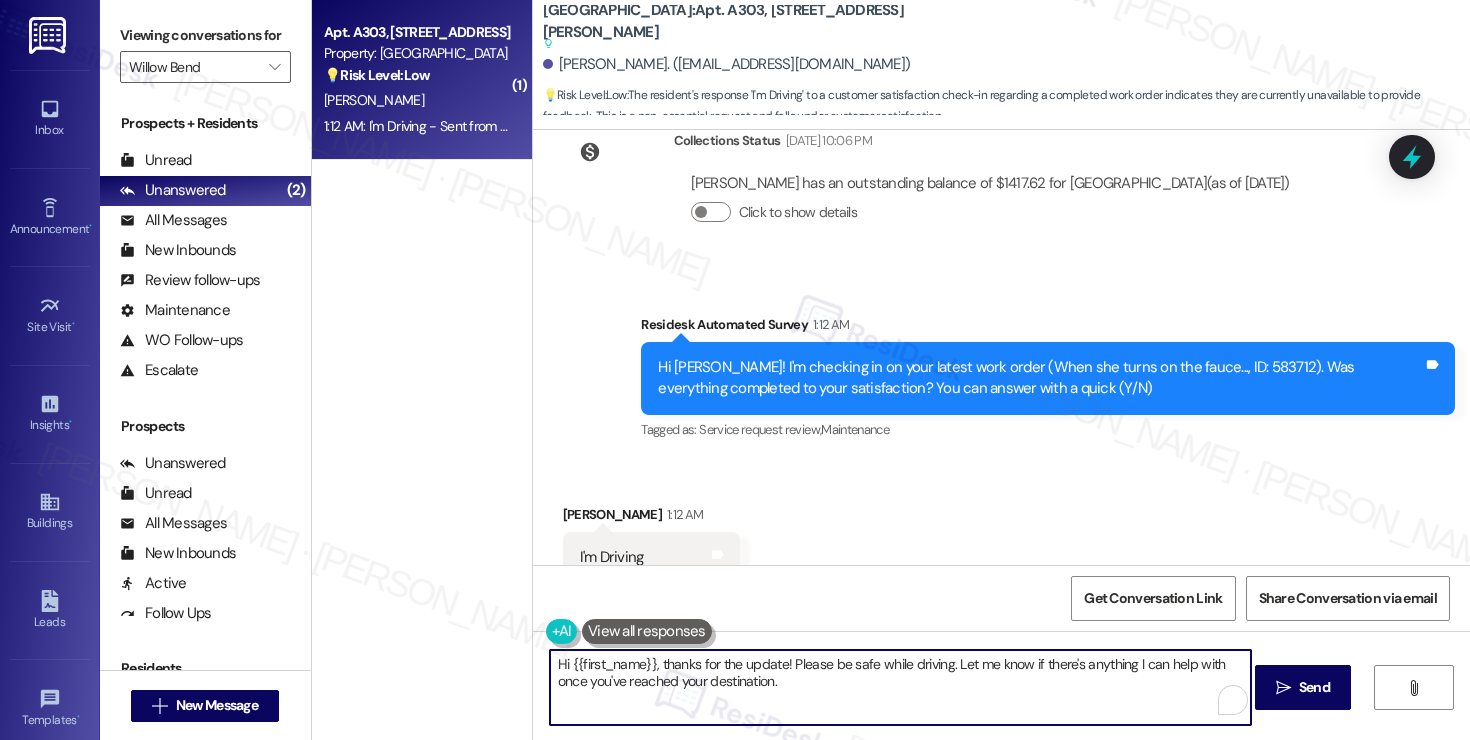 click on "Hi {{first_name}}, thanks for the update! Please be safe while driving. Let me know if there's anything I can help with once you've reached your destination." at bounding box center (900, 687) 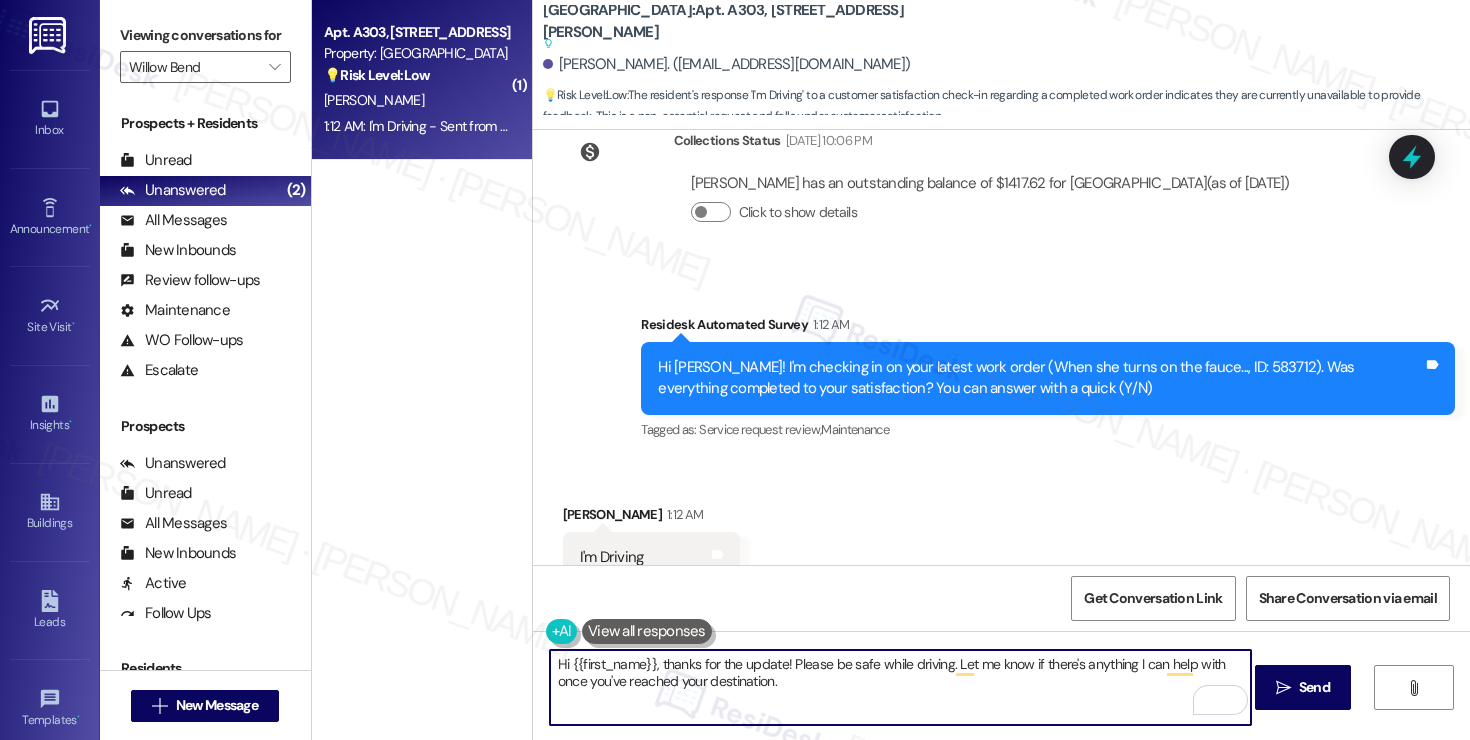 click on "Hi {{first_name}}, thanks for the update! Please be safe while driving. Let me know if there's anything I can help with once you've reached your destination." at bounding box center [900, 687] 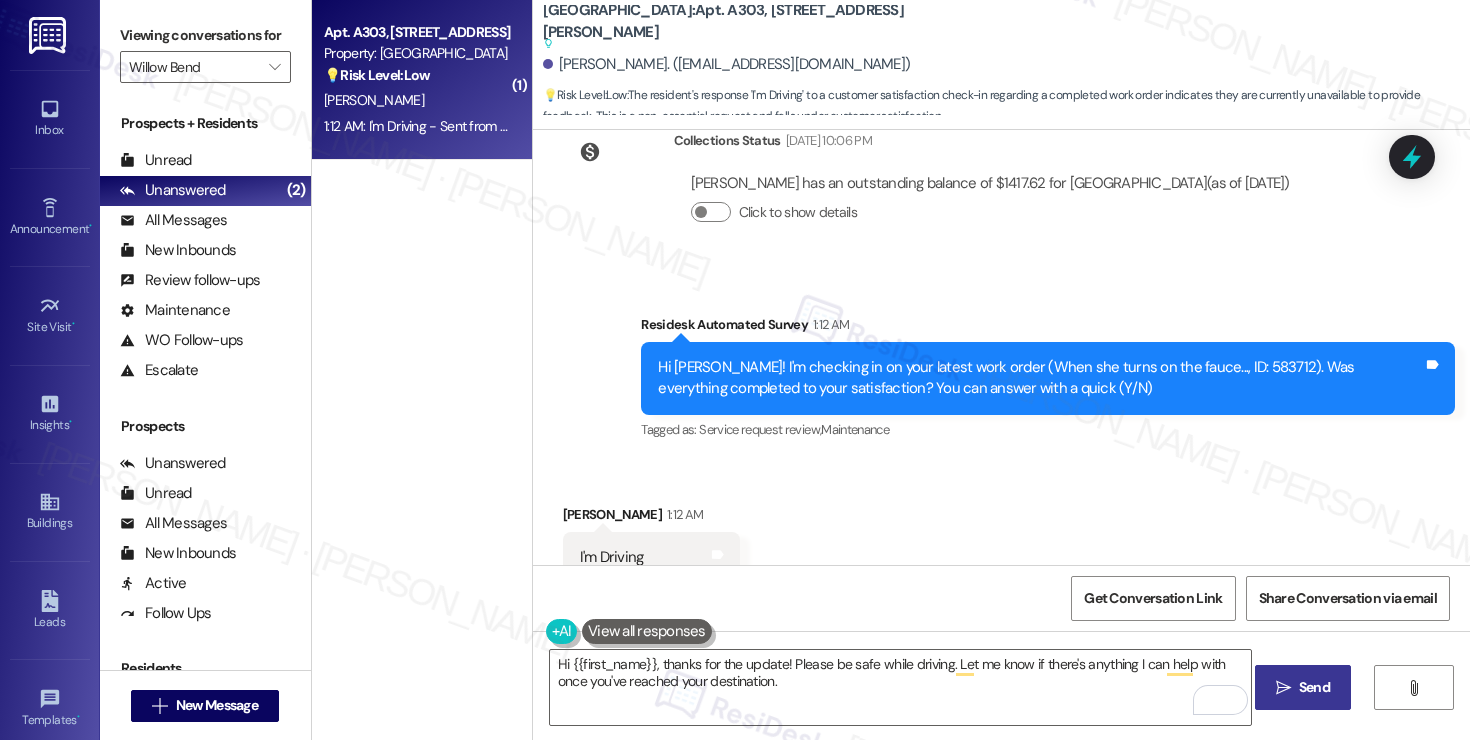 click on "" at bounding box center [1283, 688] 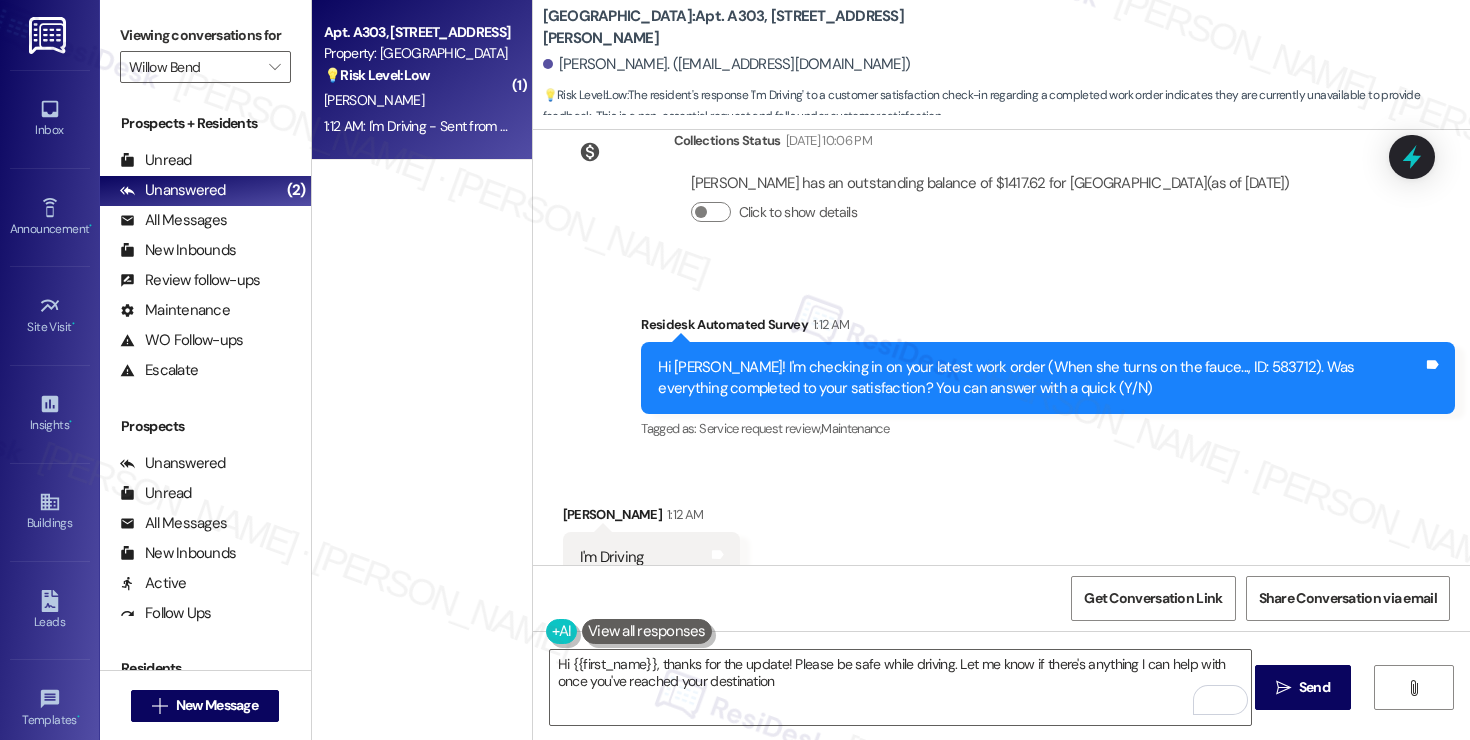 type on "Hi {{first_name}}, thanks for the update! Please be safe while driving. Let me know if there's anything I can help with once you've reached your destination." 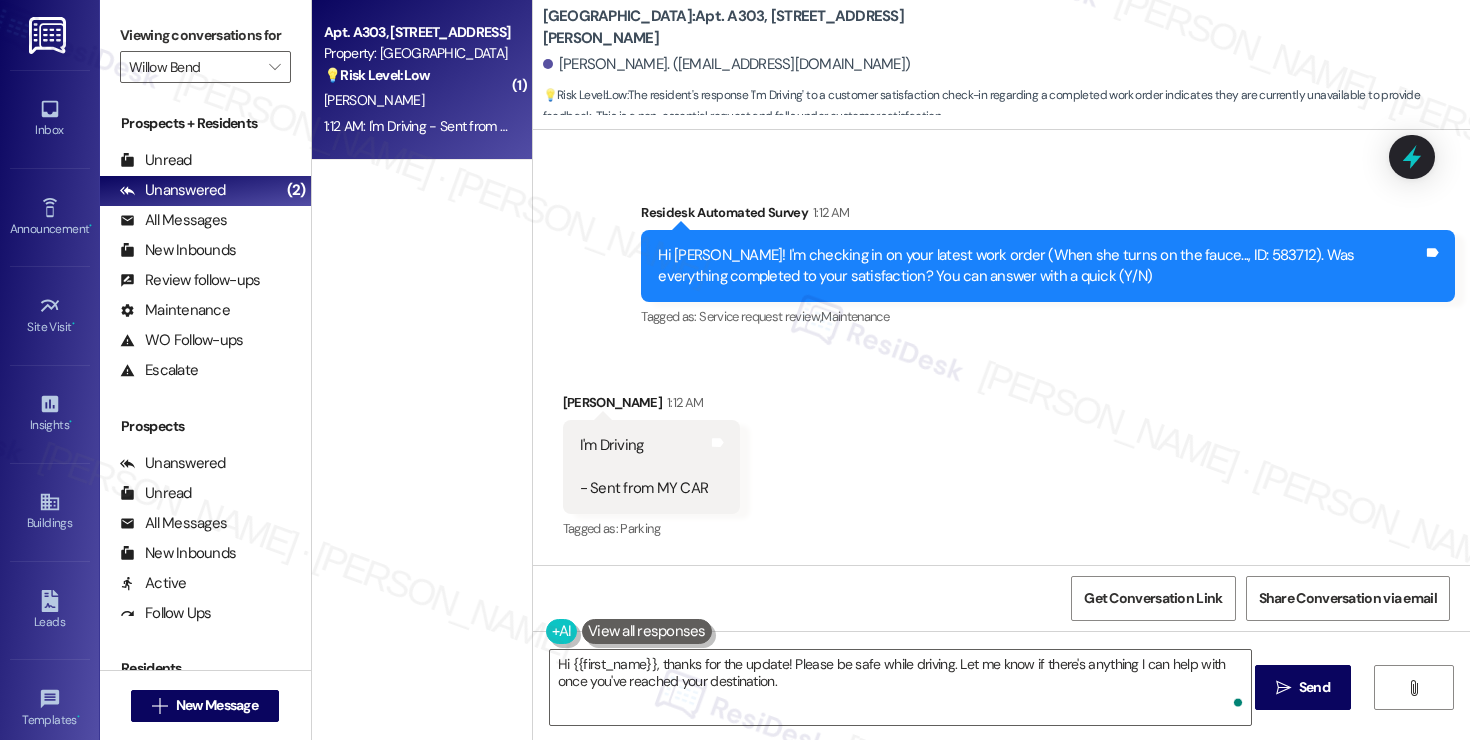 scroll, scrollTop: 5299, scrollLeft: 0, axis: vertical 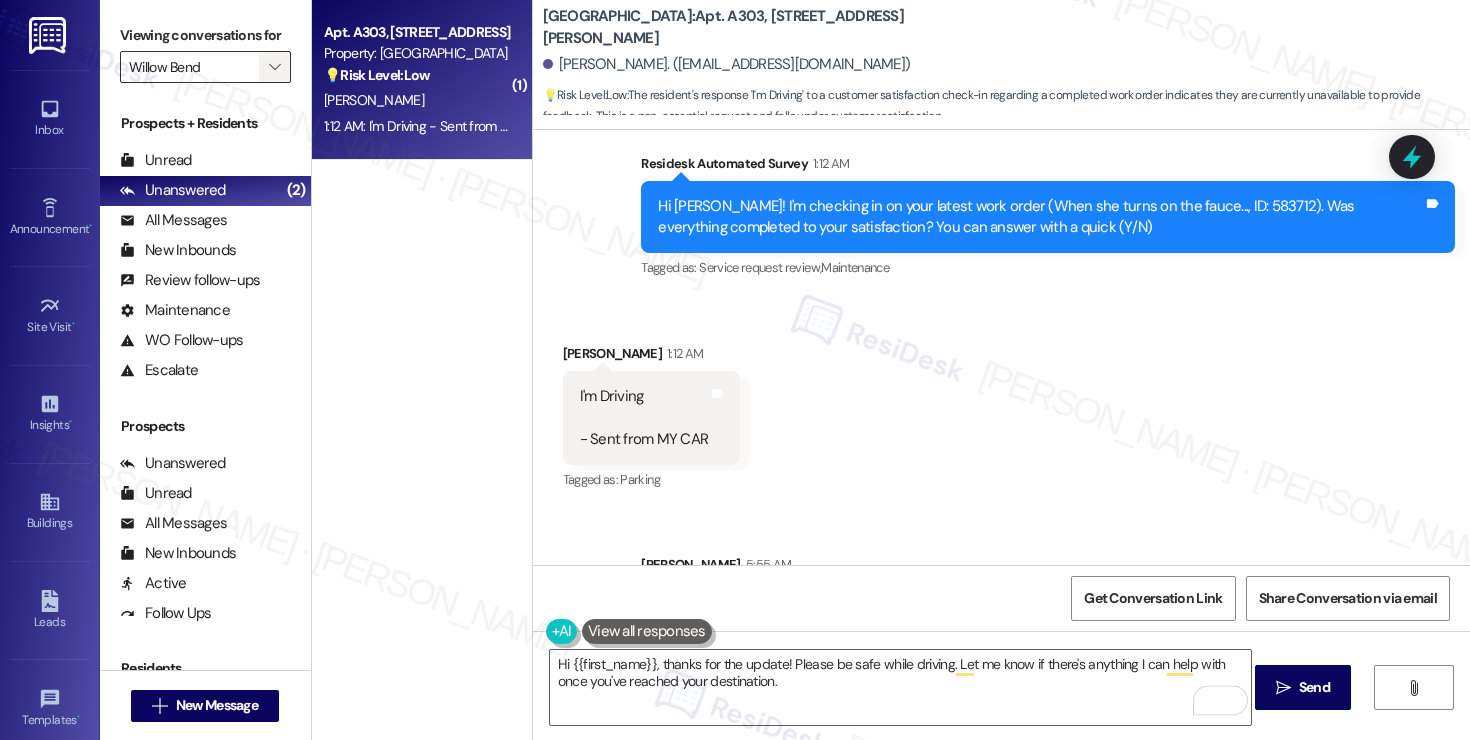 click on "" at bounding box center (274, 67) 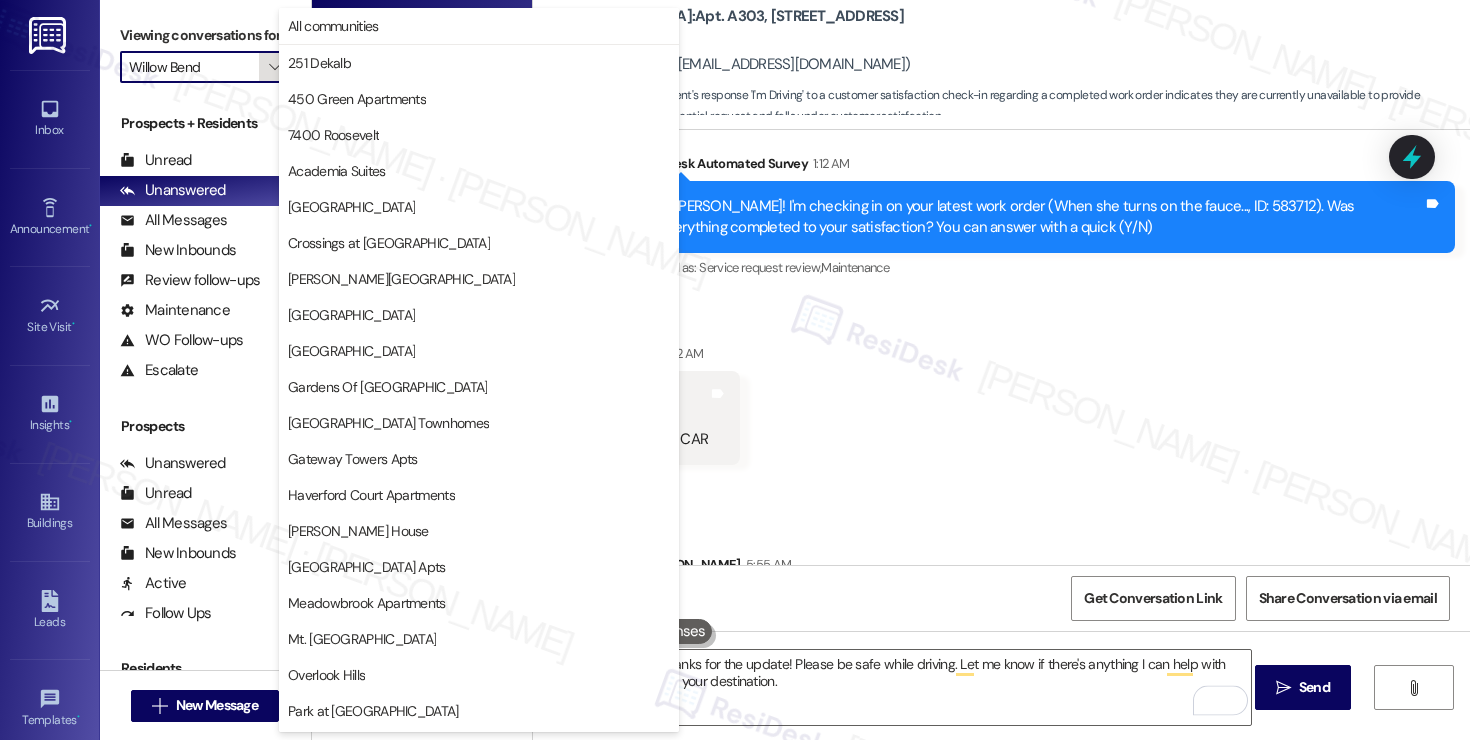 scroll, scrollTop: 429, scrollLeft: 0, axis: vertical 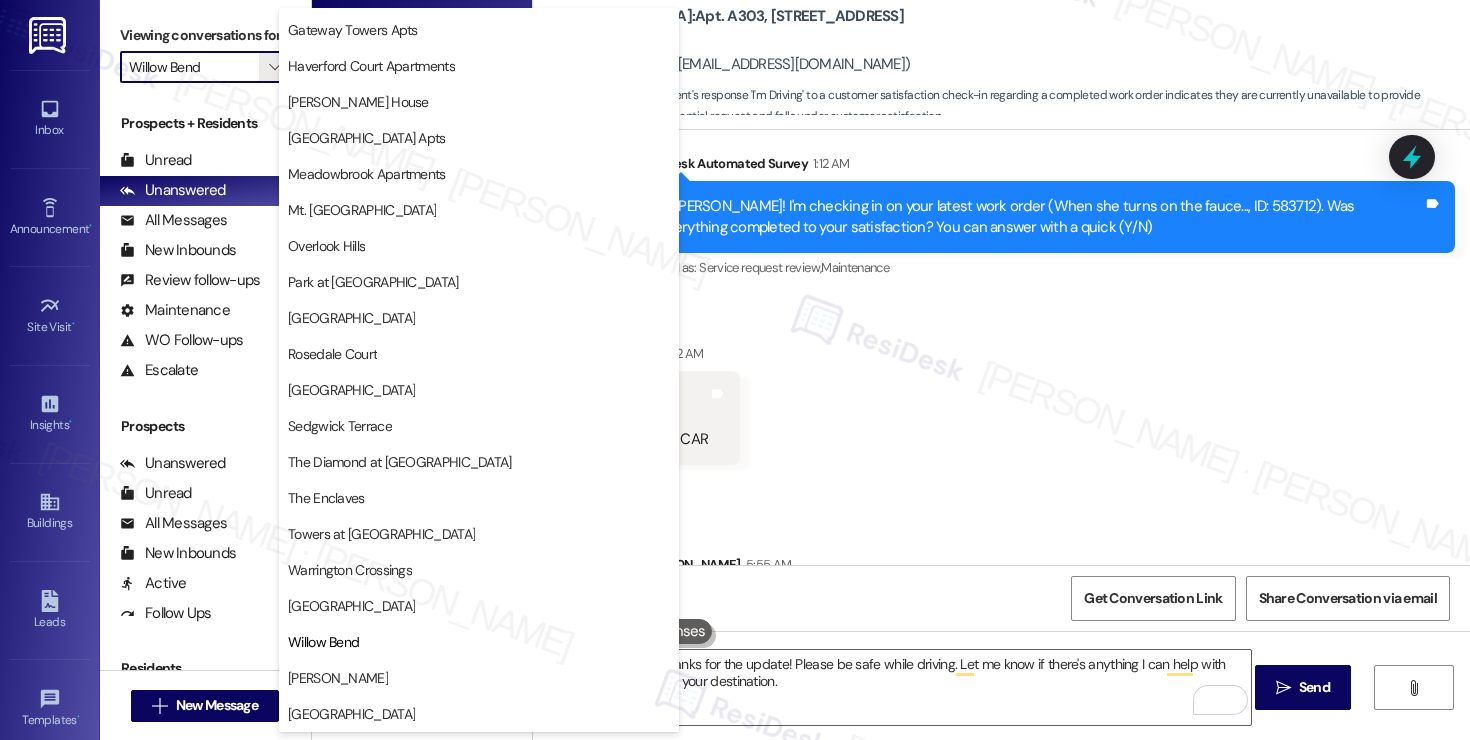 click on "[GEOGRAPHIC_DATA]" at bounding box center (351, 606) 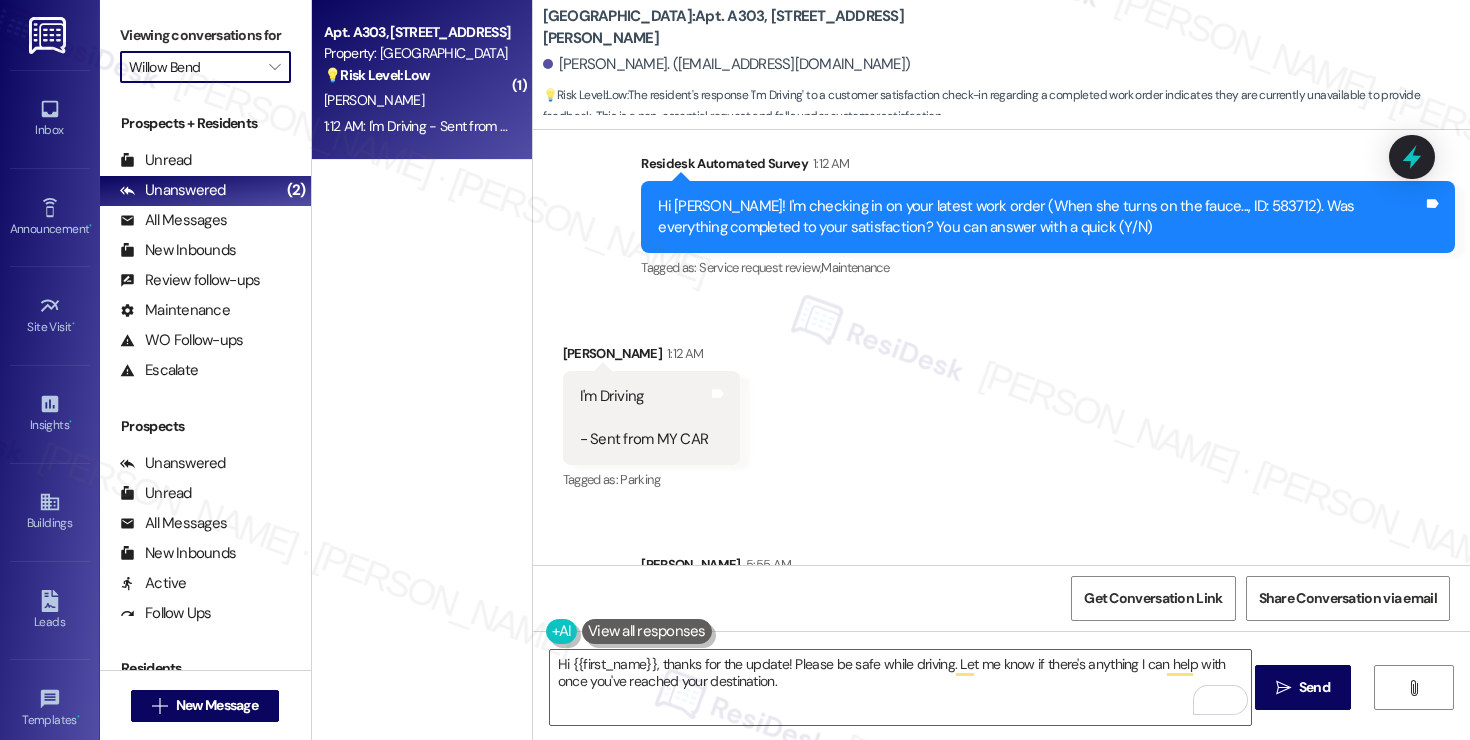 type on "[GEOGRAPHIC_DATA]" 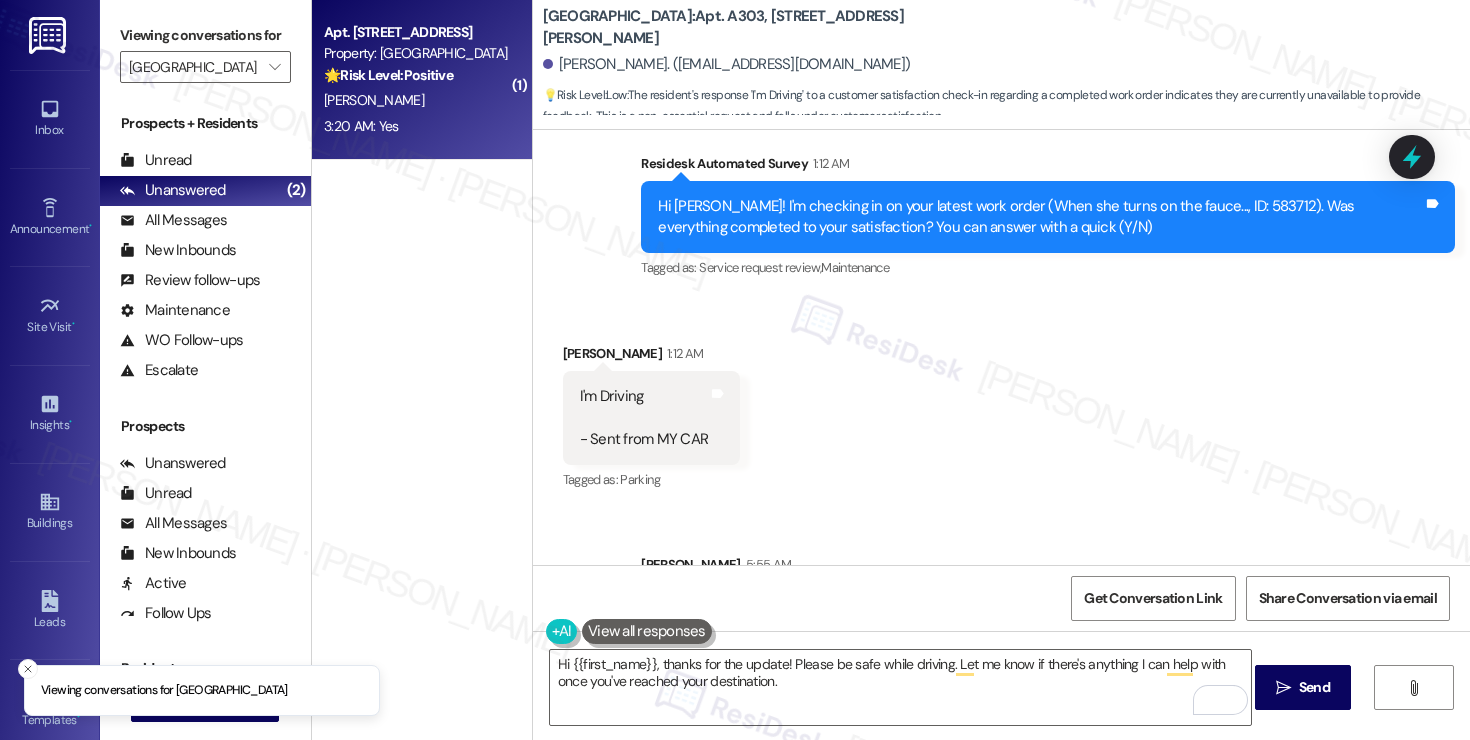 click on "3:20 AM: Yes 3:20 AM: Yes" at bounding box center [416, 126] 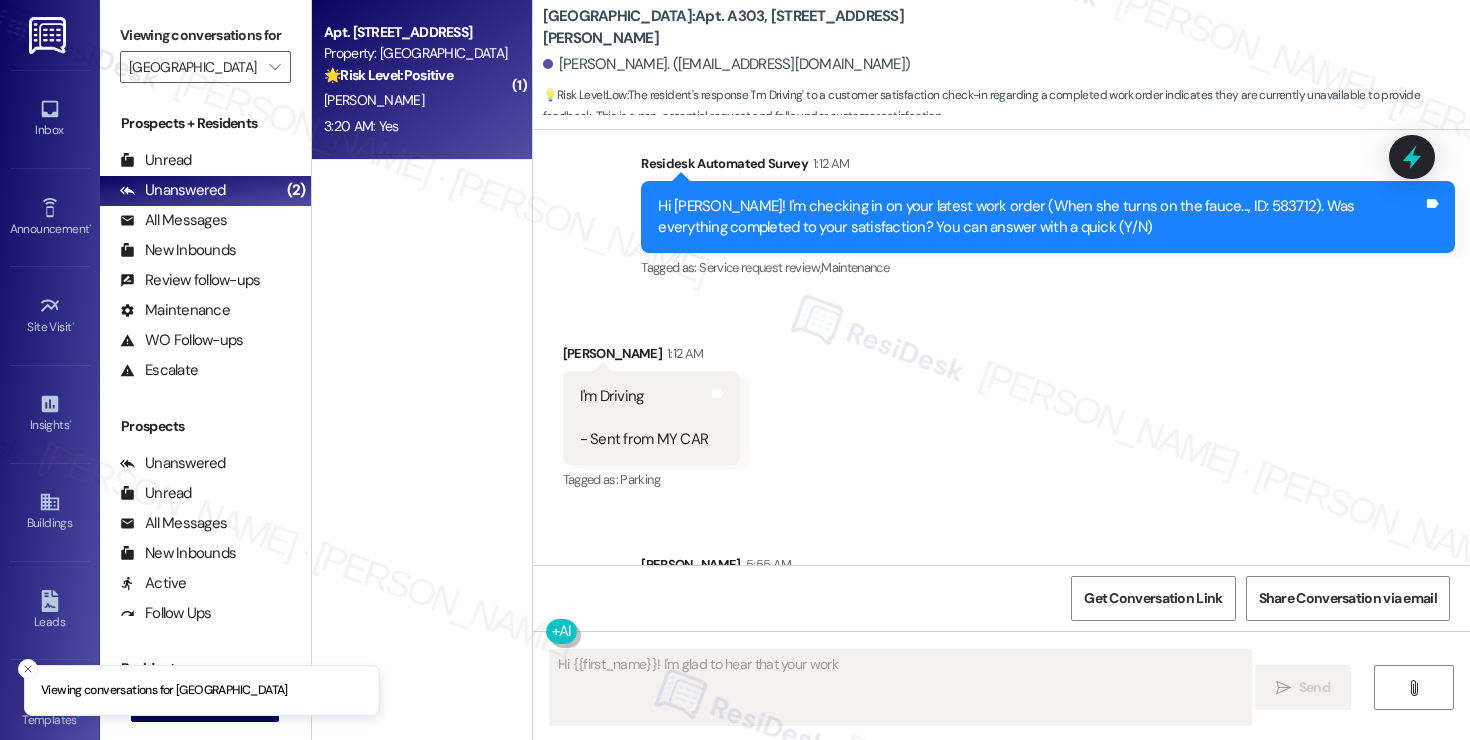 scroll, scrollTop: 623, scrollLeft: 0, axis: vertical 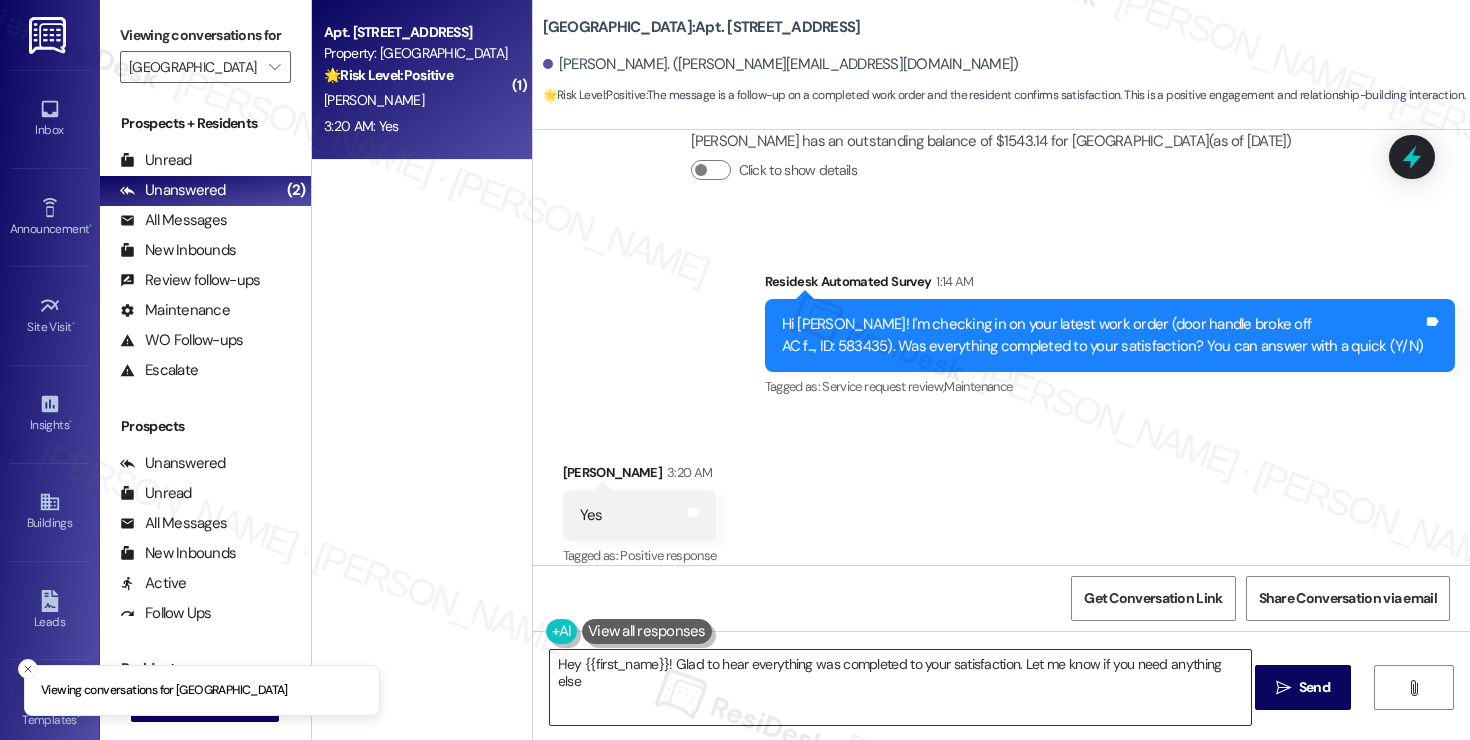 type on "Hey {{first_name}}! Glad to hear everything was completed to your satisfaction. Let me know if you need anything else!" 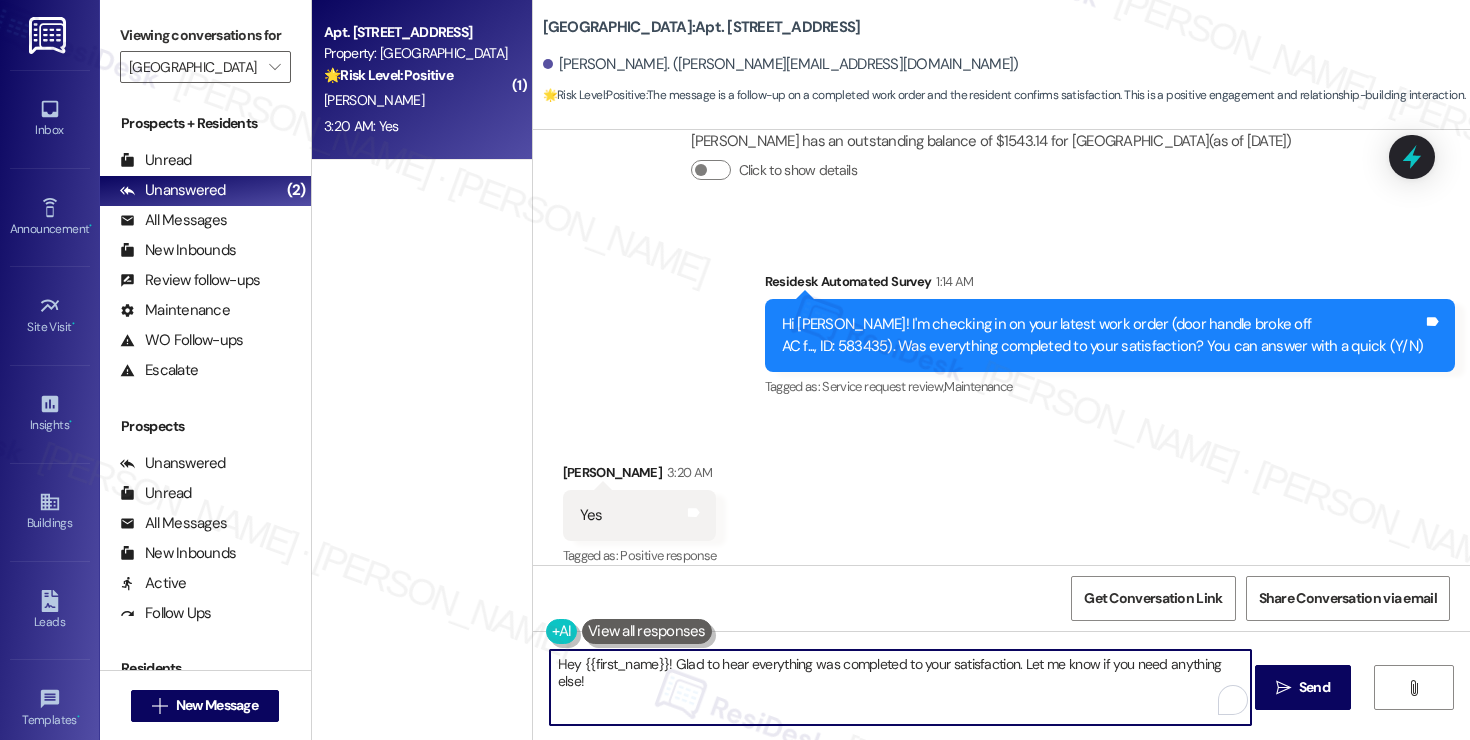 click on "Hey {{first_name}}! Glad to hear everything was completed to your satisfaction. Let me know if you need anything else!" at bounding box center [900, 687] 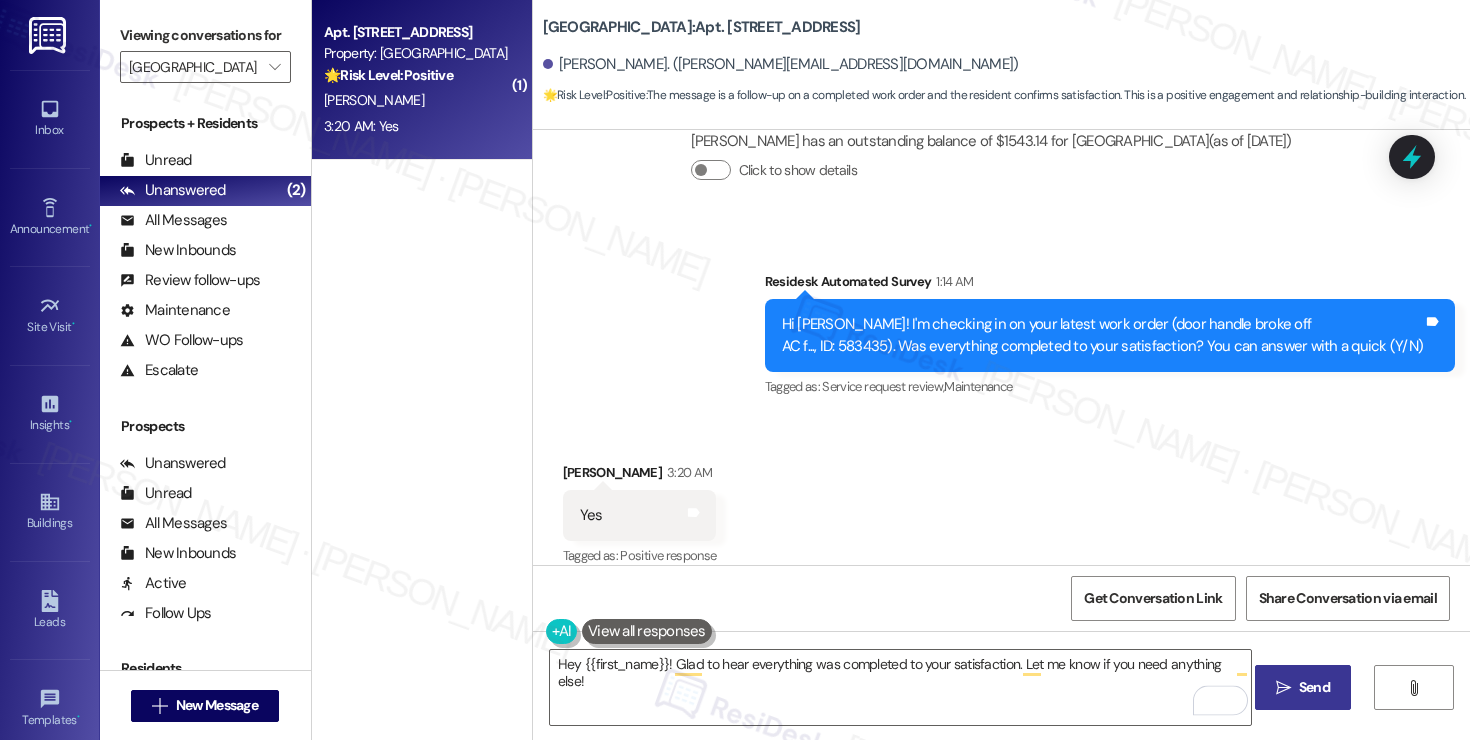 click on " Send" at bounding box center (1303, 687) 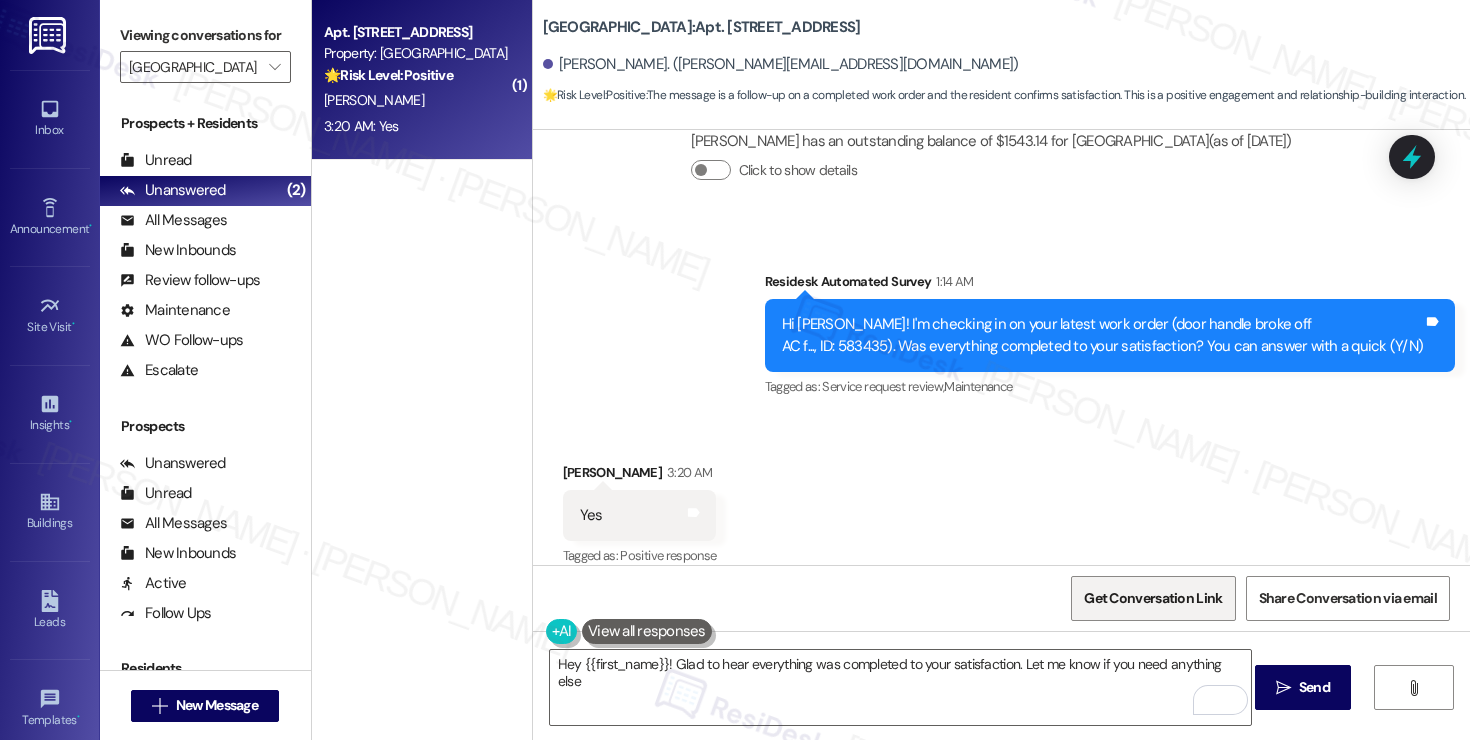 type on "Hey {{first_name}}! Glad to hear everything was completed to your satisfaction. Let me know if you need anything else!" 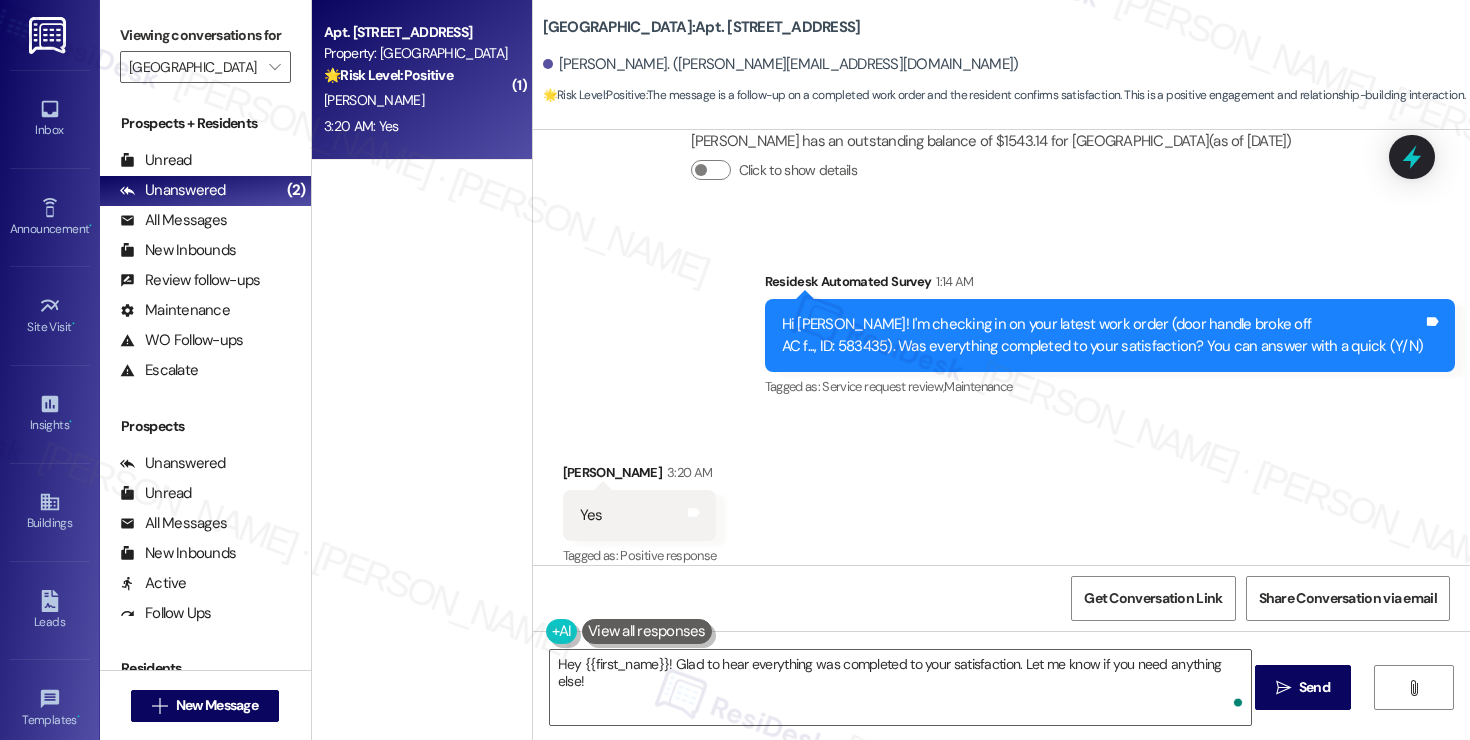 scroll, scrollTop: 762, scrollLeft: 0, axis: vertical 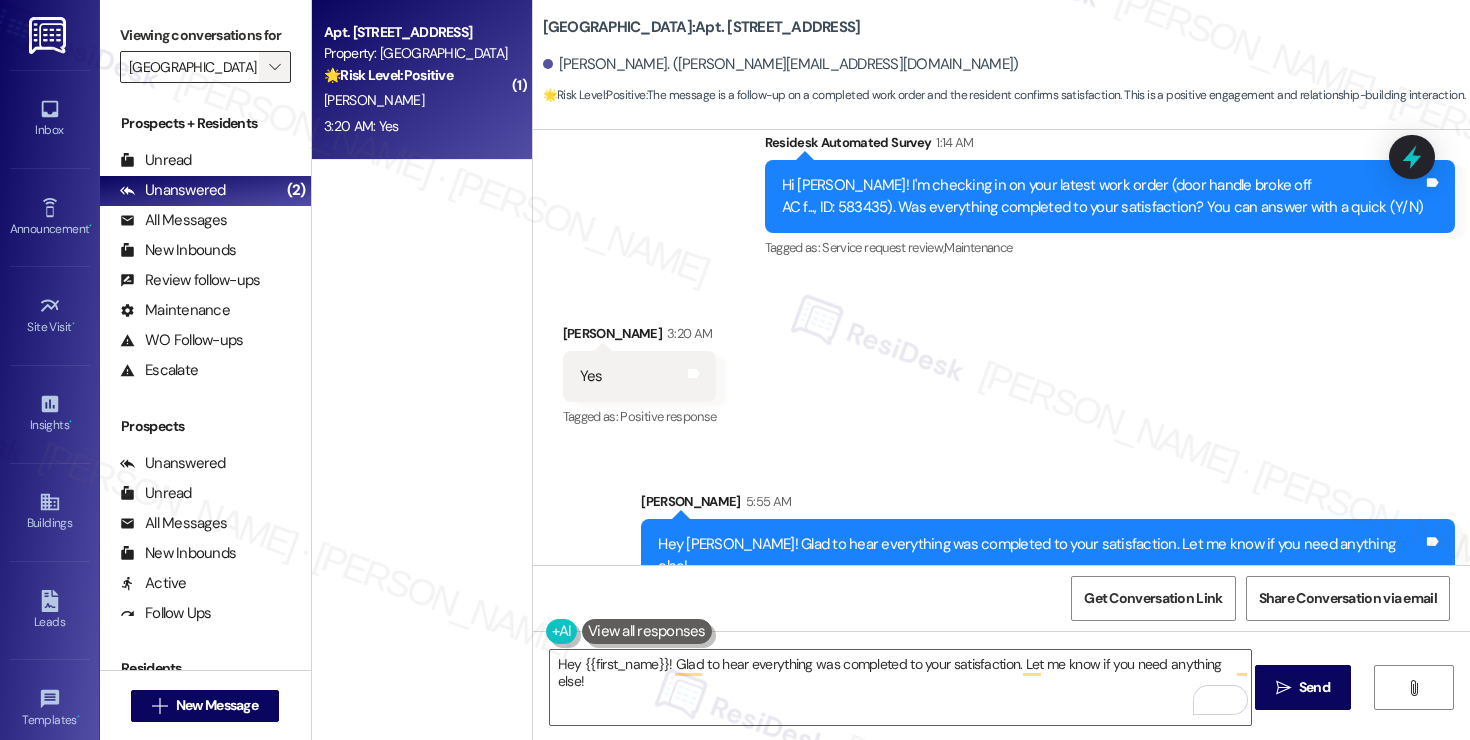 click on "" at bounding box center (274, 67) 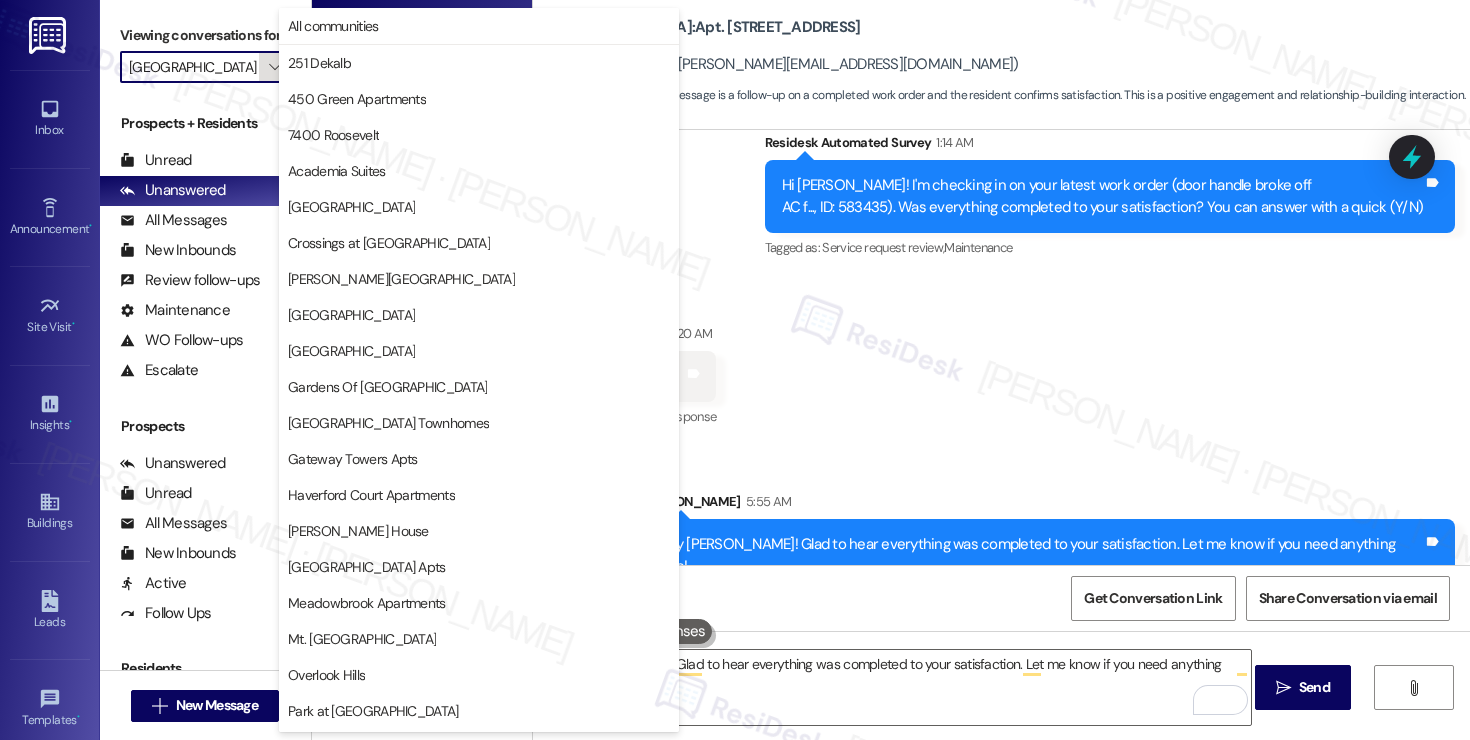 scroll, scrollTop: 429, scrollLeft: 0, axis: vertical 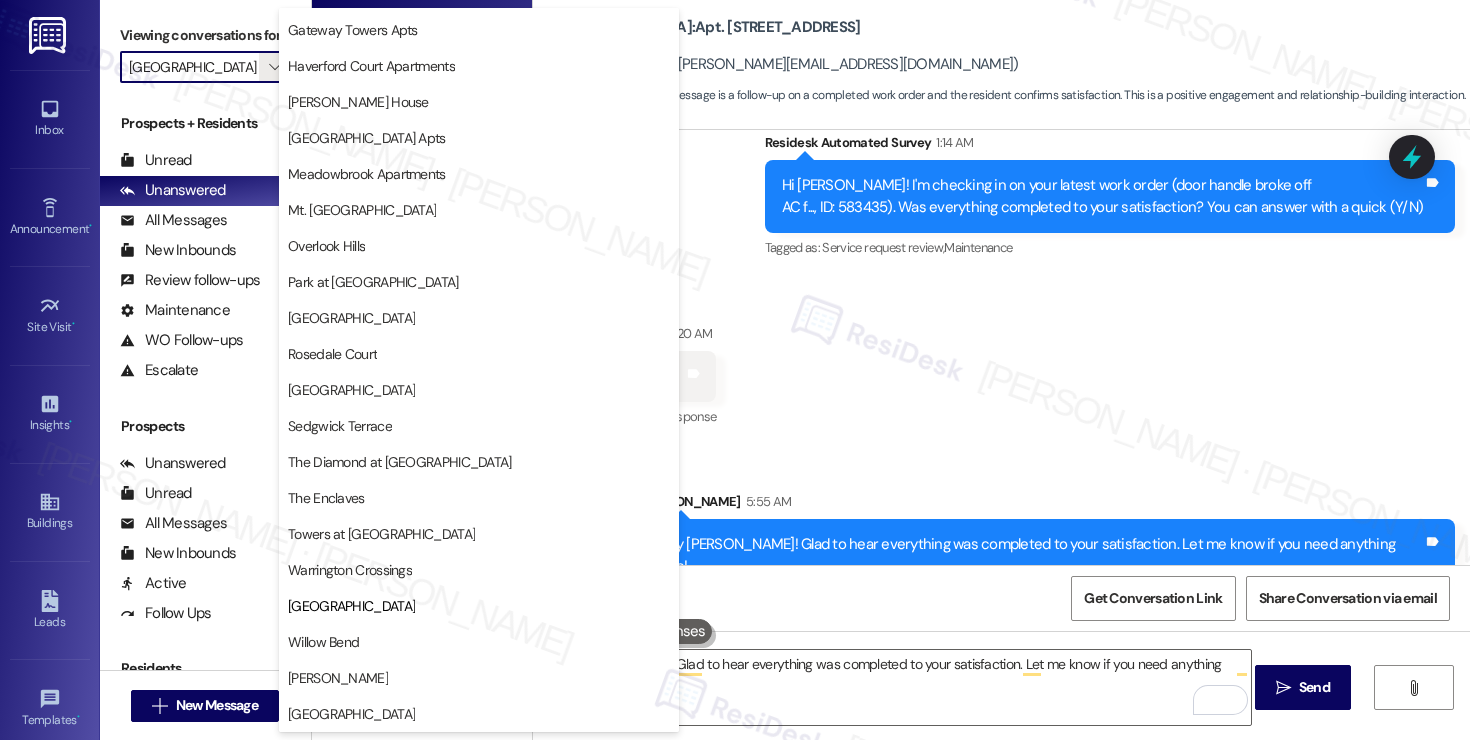 click on "Warrington Crossings" at bounding box center [350, 570] 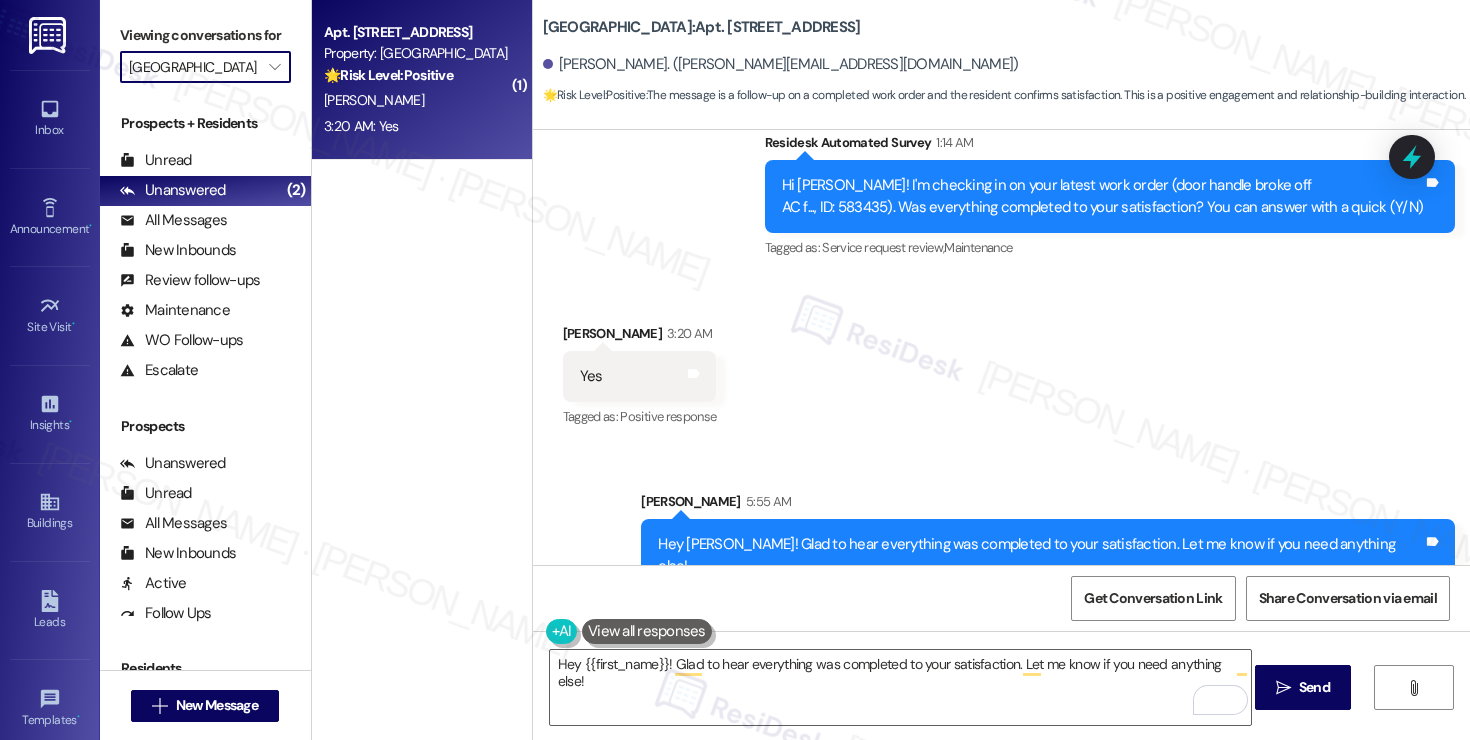 type on "Warrington Crossings" 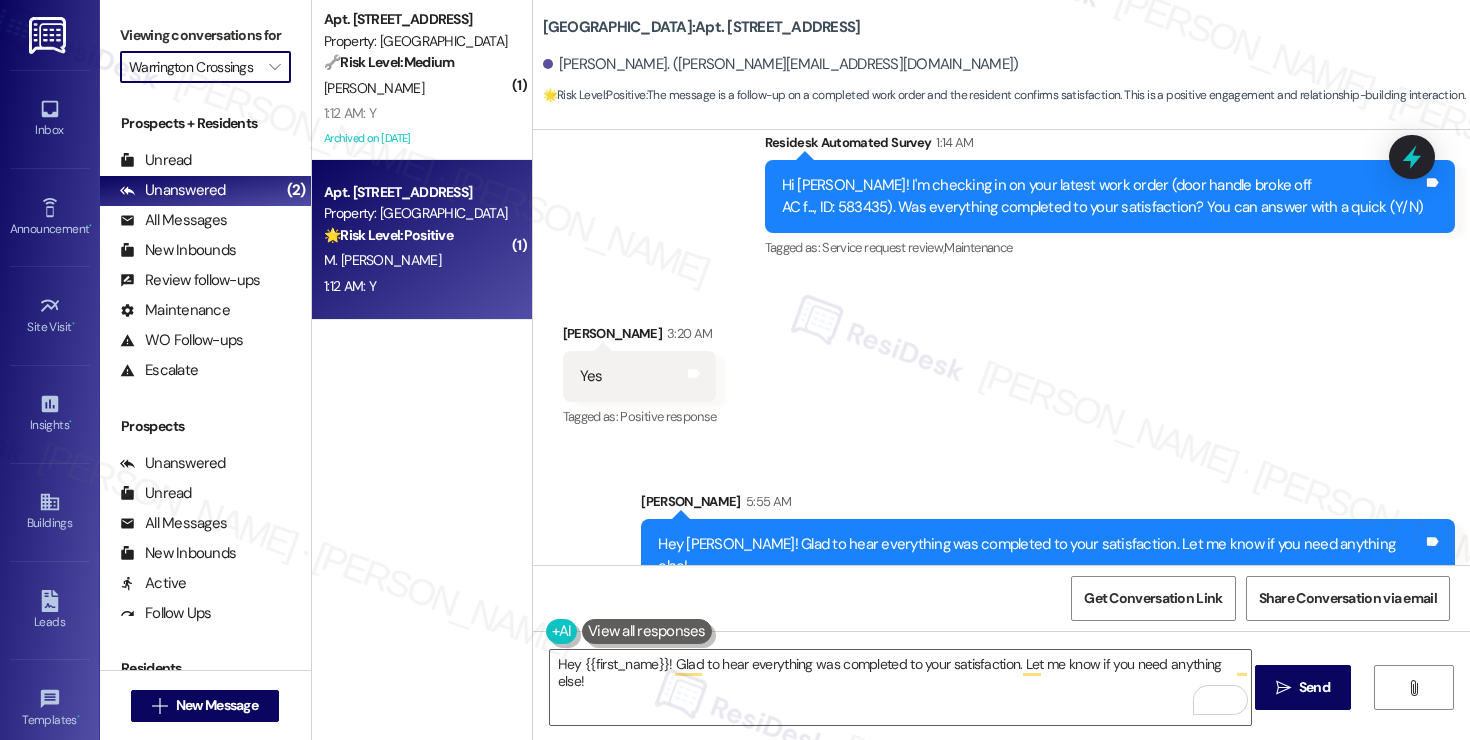 click on "M. Lessa Reilly" at bounding box center (416, 260) 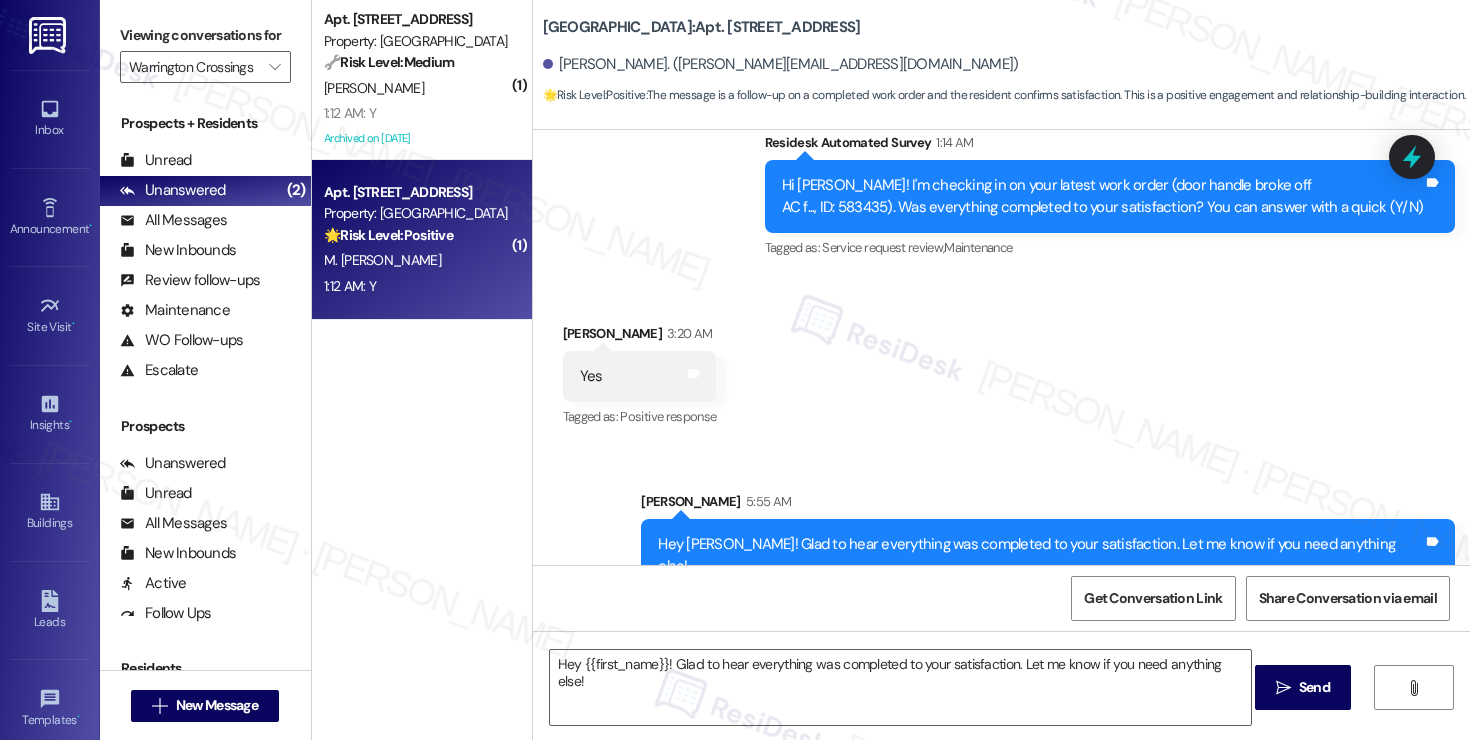 type on "Fetching suggested responses. Please feel free to read through the conversation in the meantime." 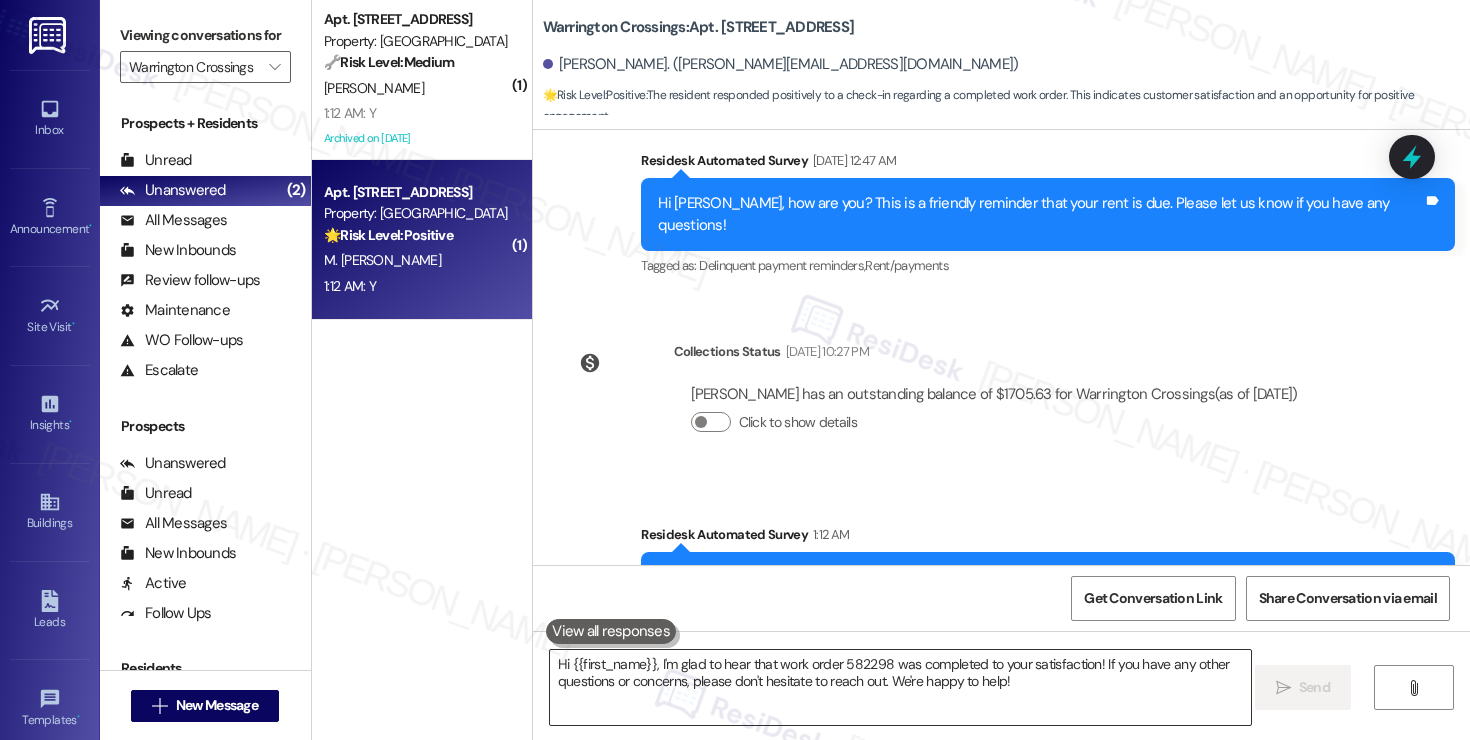 scroll, scrollTop: 4081, scrollLeft: 0, axis: vertical 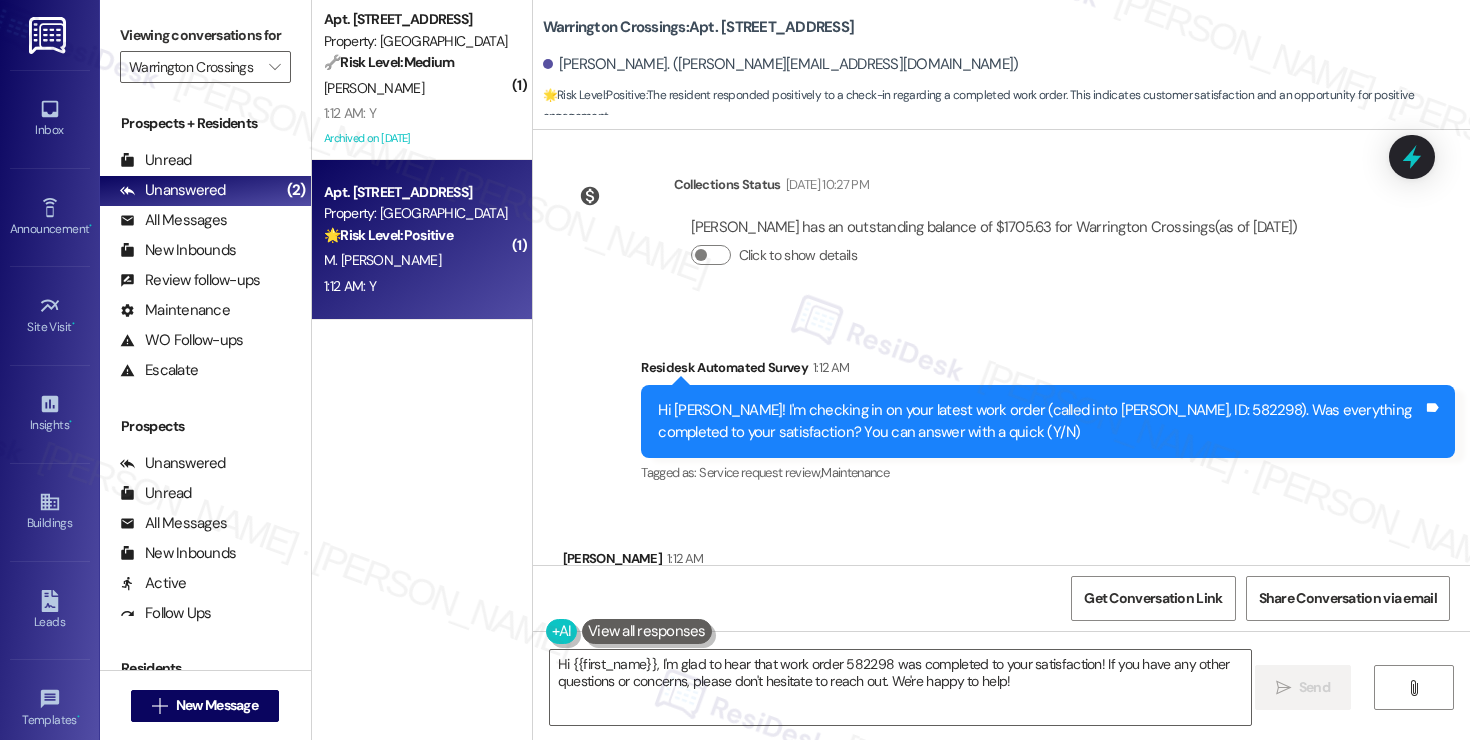 click on "Received via SMS Michelle Lessa Reilly 1:12 AM Y Tags and notes Tagged as:   Positive response Click to highlight conversations about Positive response" at bounding box center (640, 602) 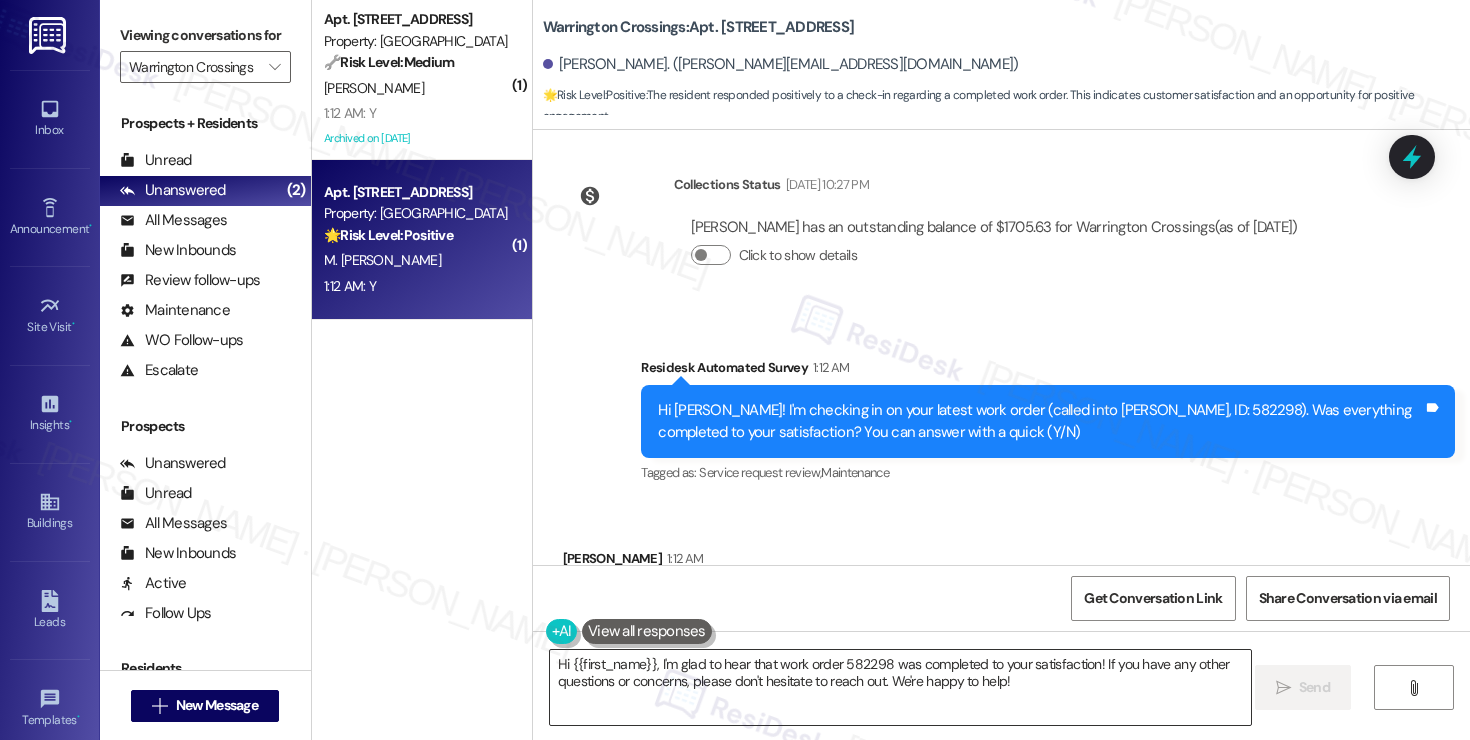 click on "Hi {{first_name}}, I'm glad to hear that work order 582298 was completed to your satisfaction! If you have any other questions or concerns, please don't hesitate to reach out. We're happy to help!" at bounding box center (900, 687) 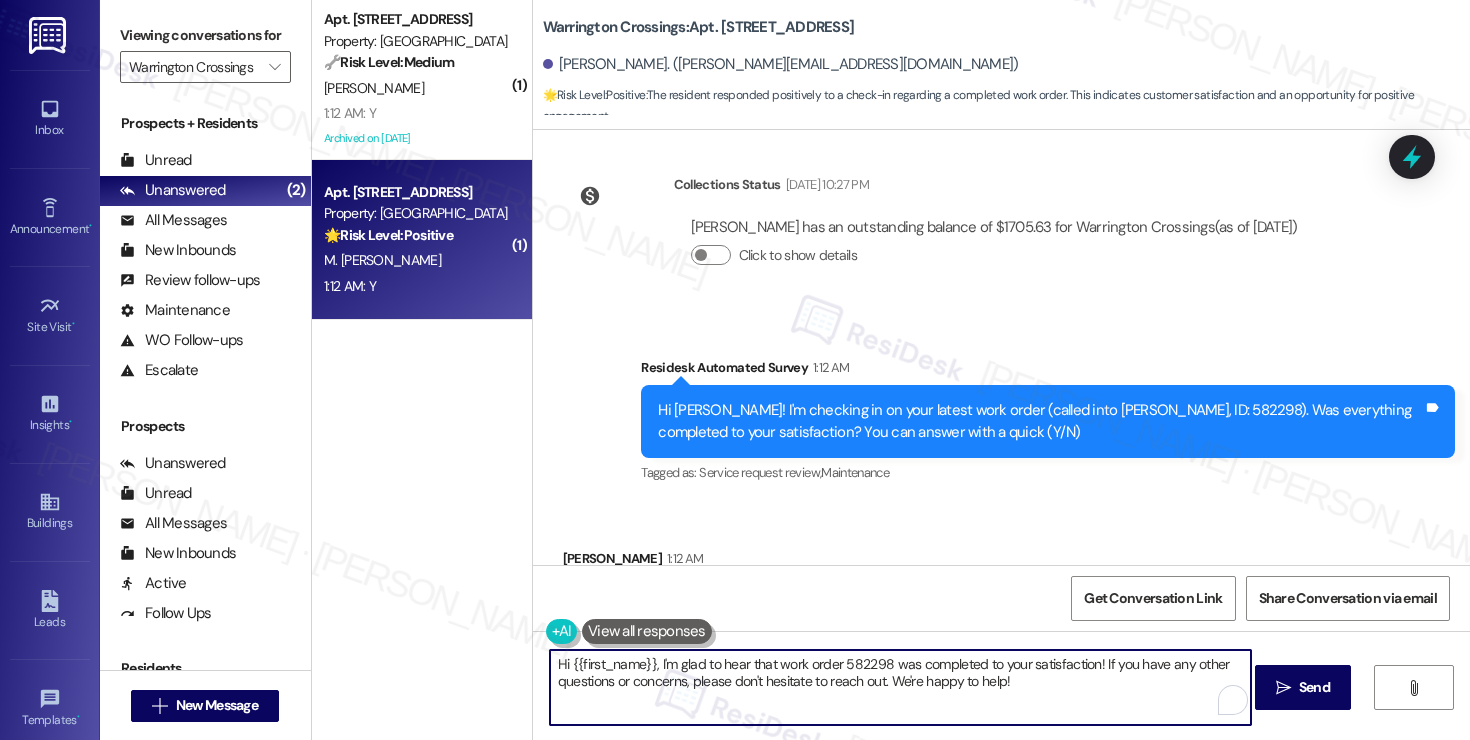 click on "Hi {{first_name}}, I'm glad to hear that work order 582298 was completed to your satisfaction! If you have any other questions or concerns, please don't hesitate to reach out. We're happy to help!" at bounding box center [900, 687] 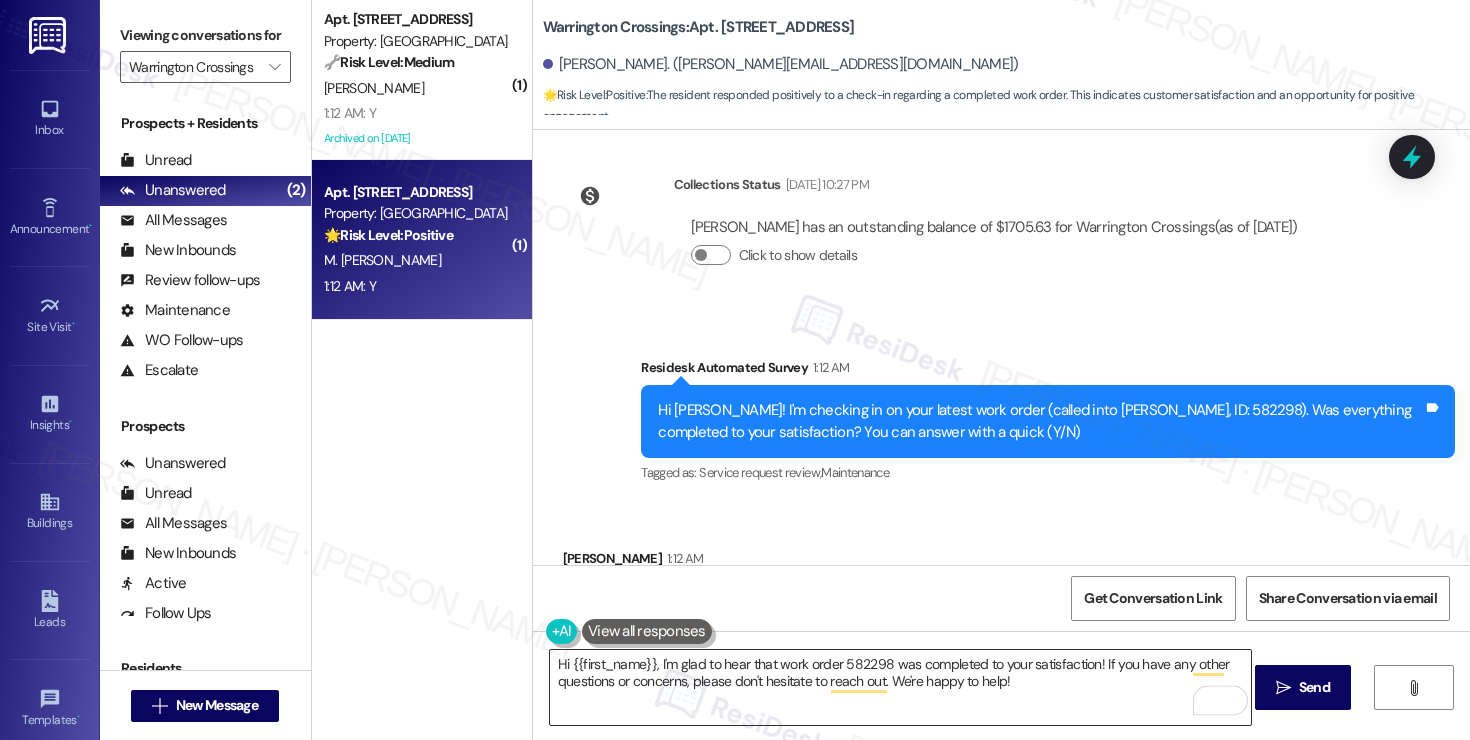 drag, startPoint x: 1301, startPoint y: 692, endPoint x: 1177, endPoint y: 662, distance: 127.57743 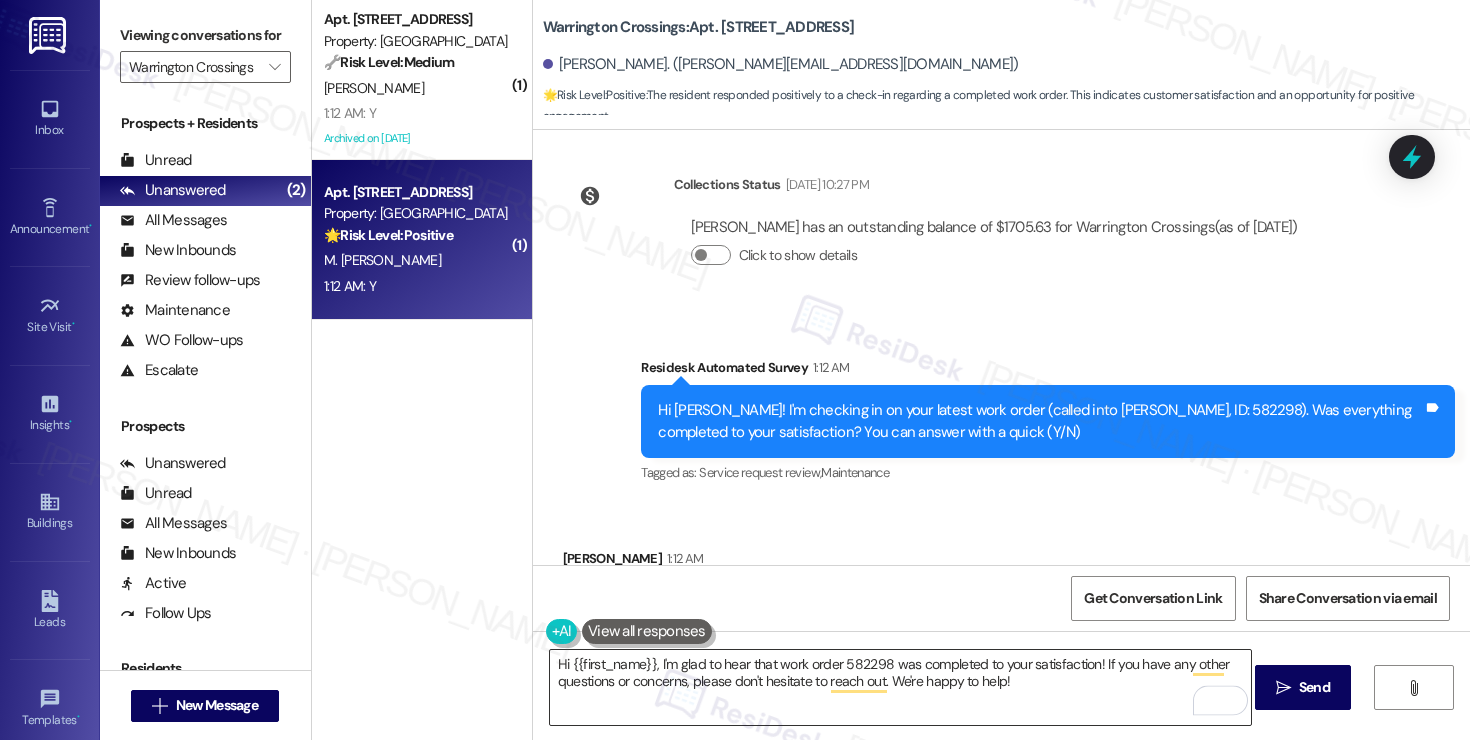 click on "Send" at bounding box center [1314, 687] 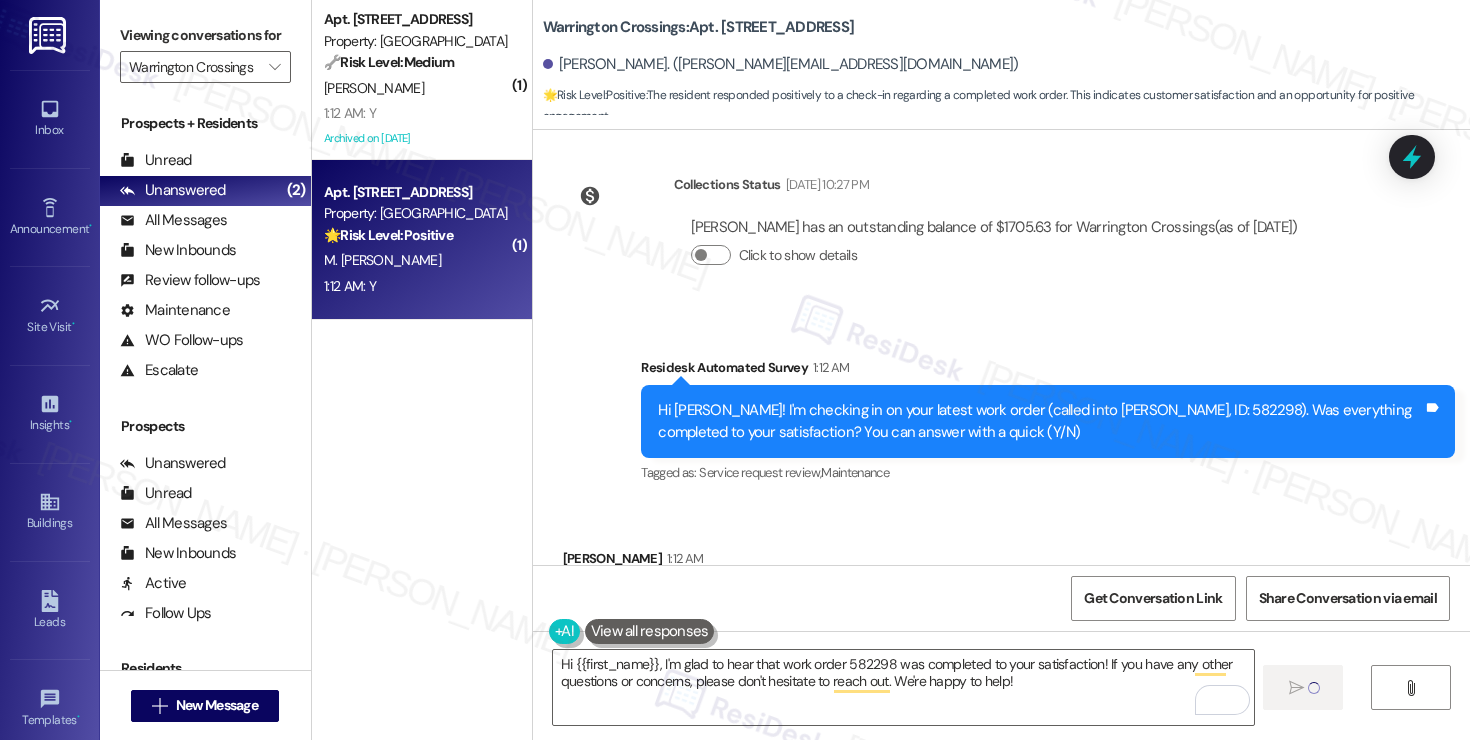 type on "Fetching suggested responses. Please feel free to read through the conversation in the meantime." 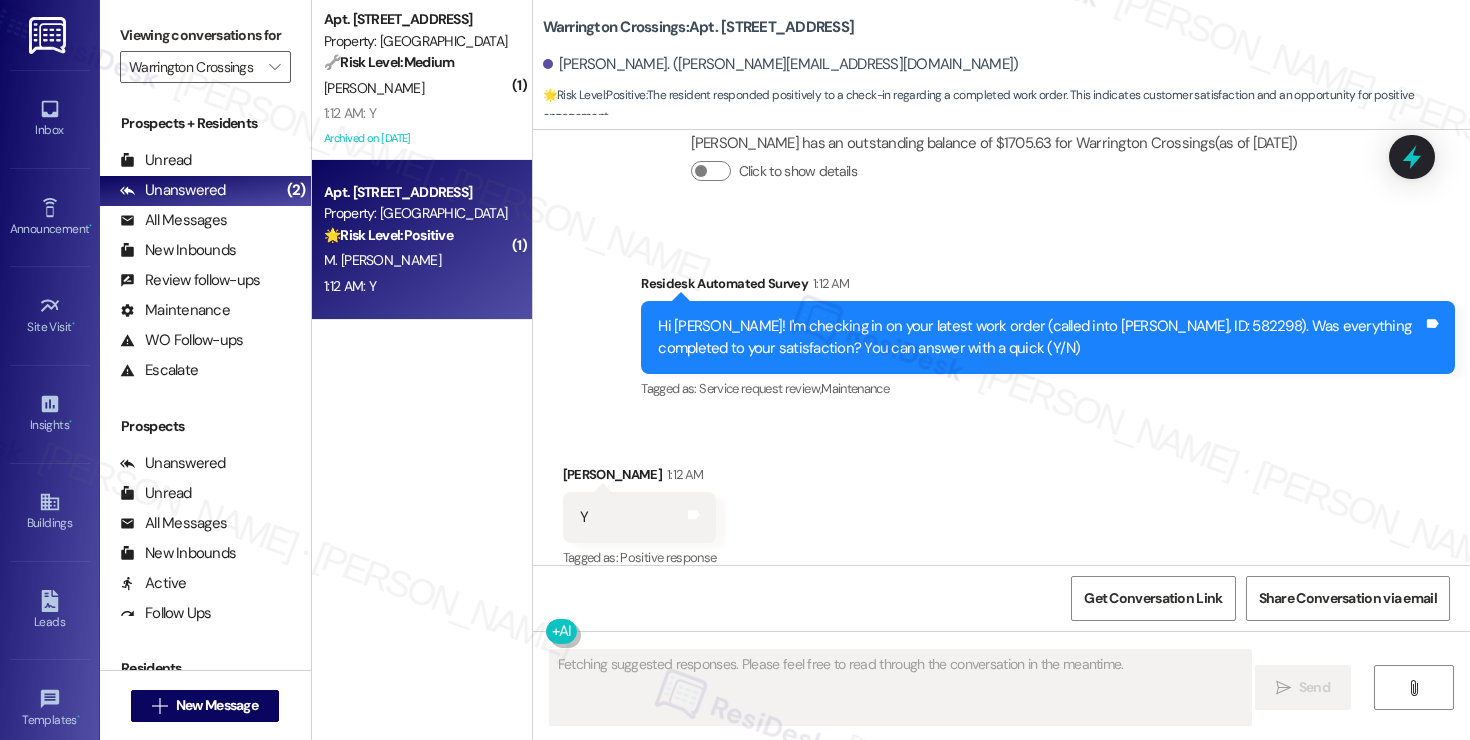 scroll, scrollTop: 4243, scrollLeft: 0, axis: vertical 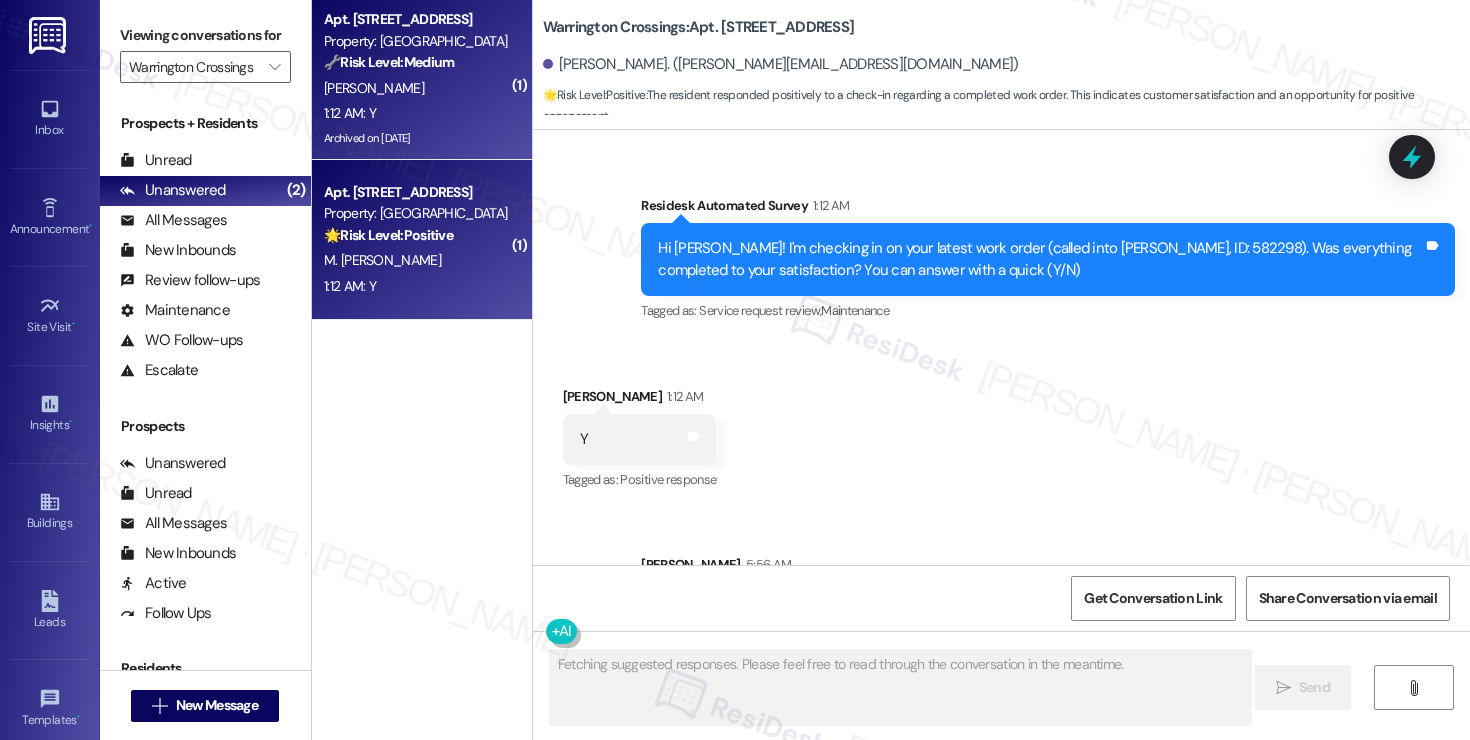 click on "1:12 AM: Y 1:12 AM: Y" at bounding box center [416, 113] 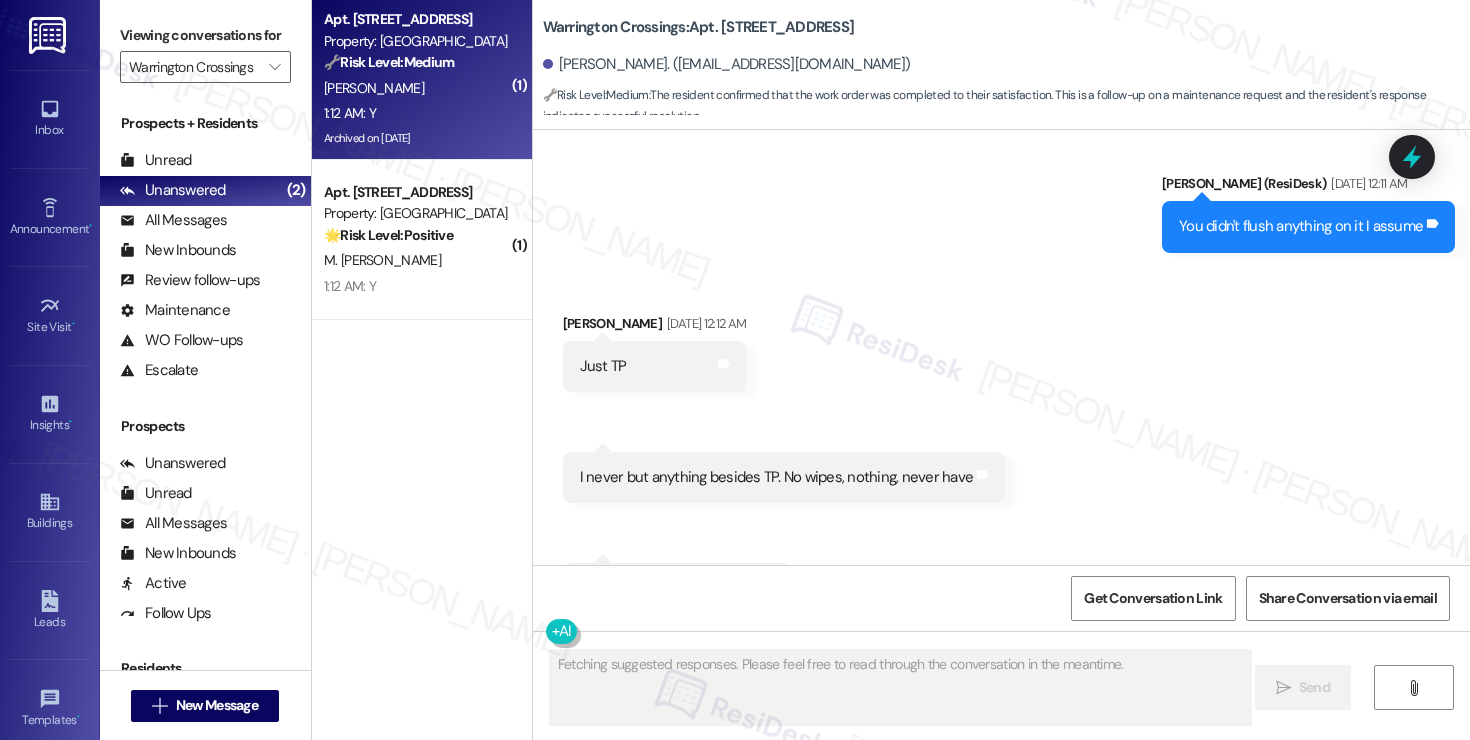 scroll, scrollTop: 22696, scrollLeft: 0, axis: vertical 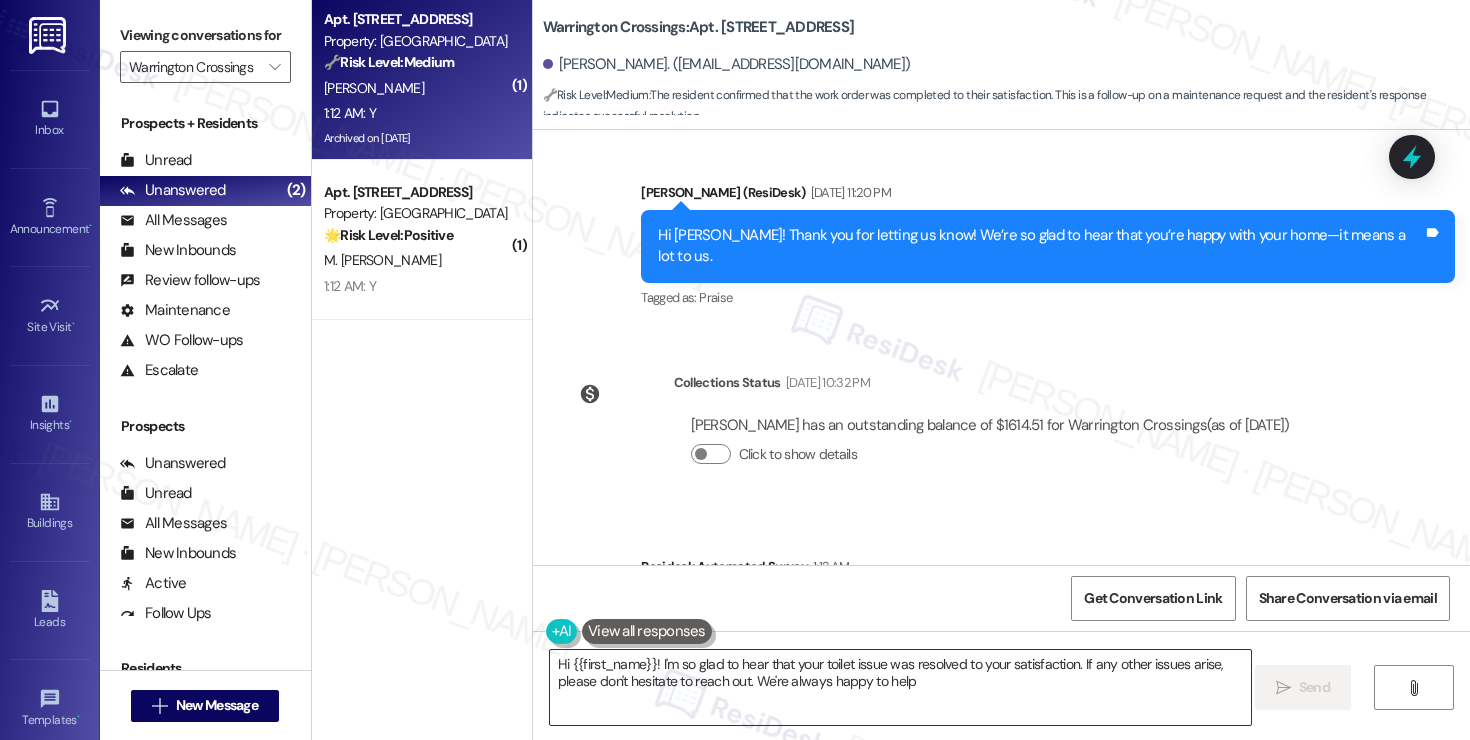 type on "Hi {{first_name}}! I'm so glad to hear that your toilet issue was resolved to your satisfaction. If any other issues arise, please don't hesitate to reach out. We're always happy to help!" 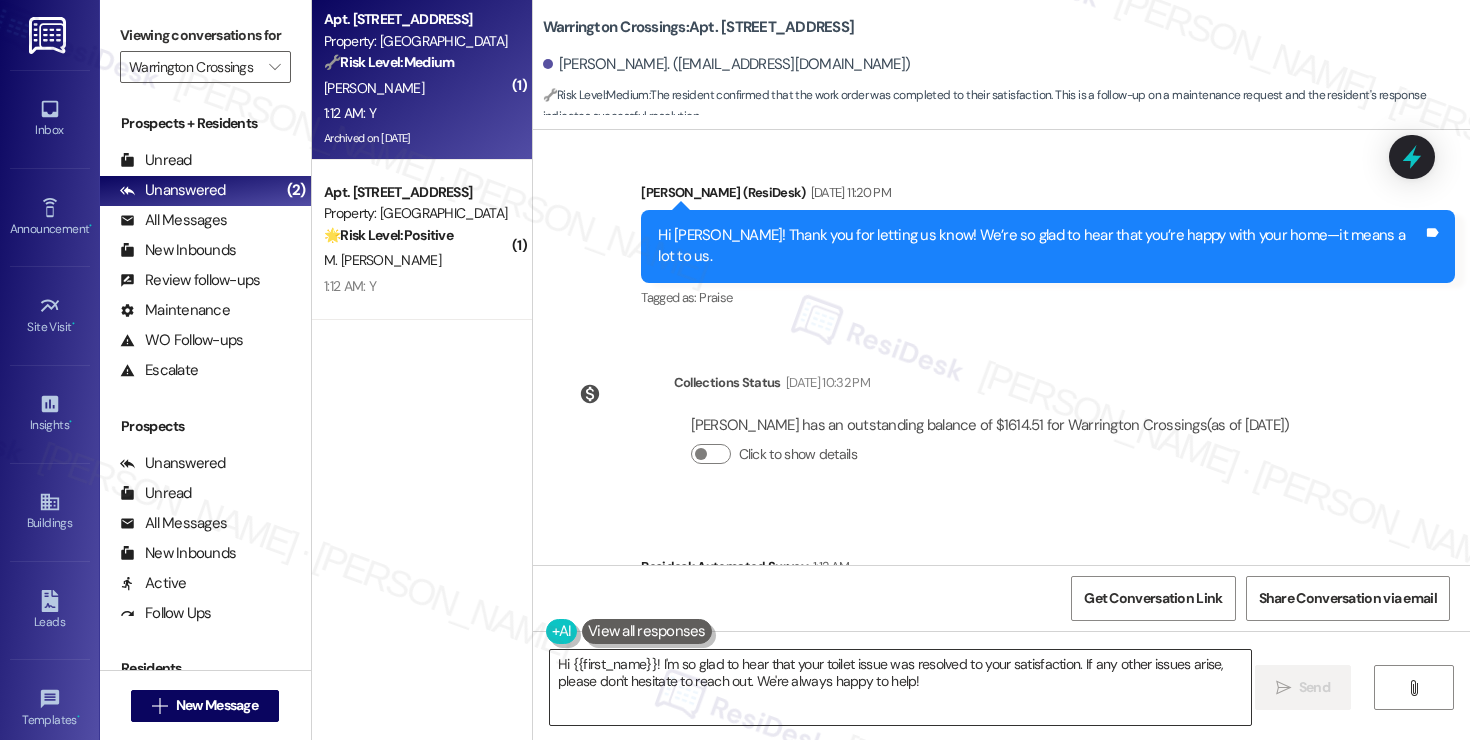 click on "Hi {{first_name}}! I'm so glad to hear that your toilet issue was resolved to your satisfaction. If any other issues arise, please don't hesitate to reach out. We're always happy to help!" at bounding box center [900, 687] 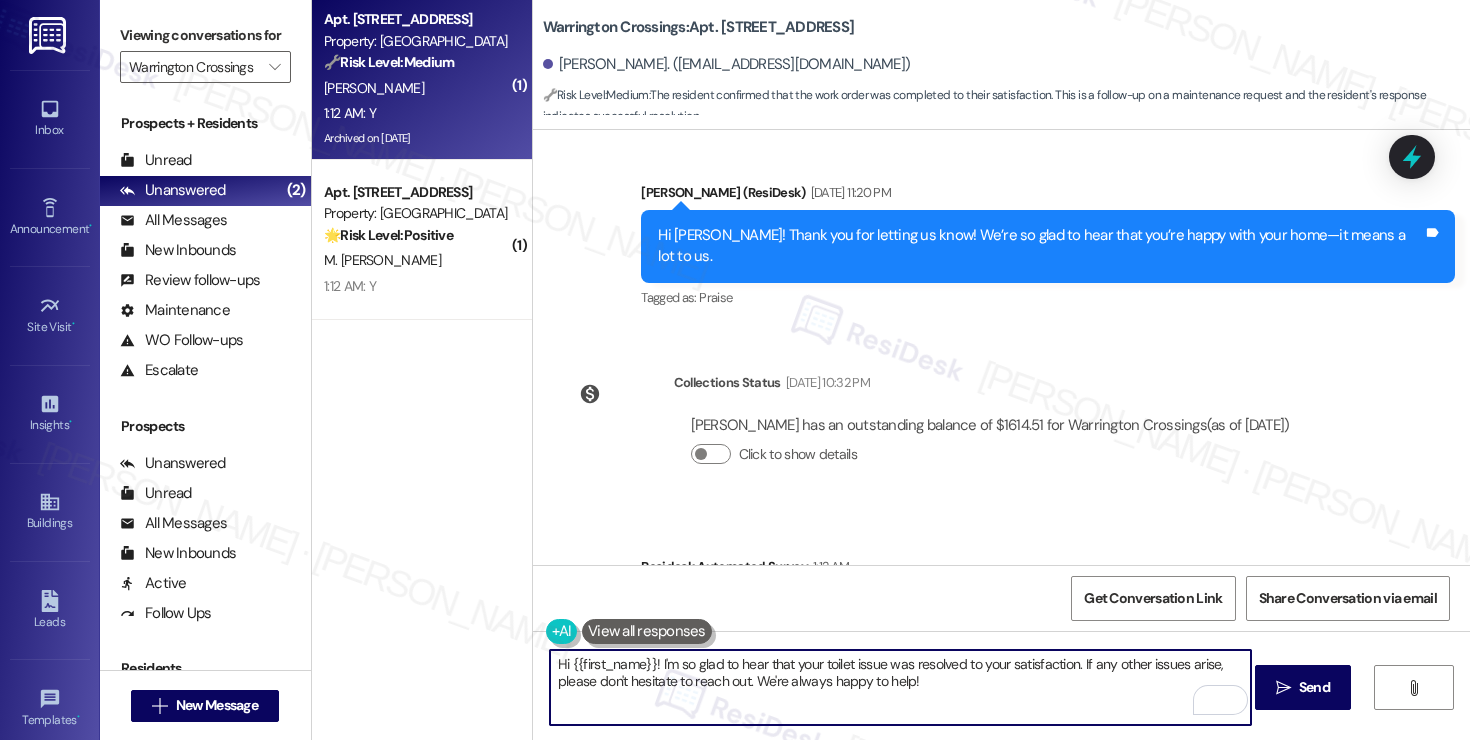 click on "Hi {{first_name}}! I'm so glad to hear that your toilet issue was resolved to your satisfaction. If any other issues arise, please don't hesitate to reach out. We're always happy to help!" at bounding box center [900, 687] 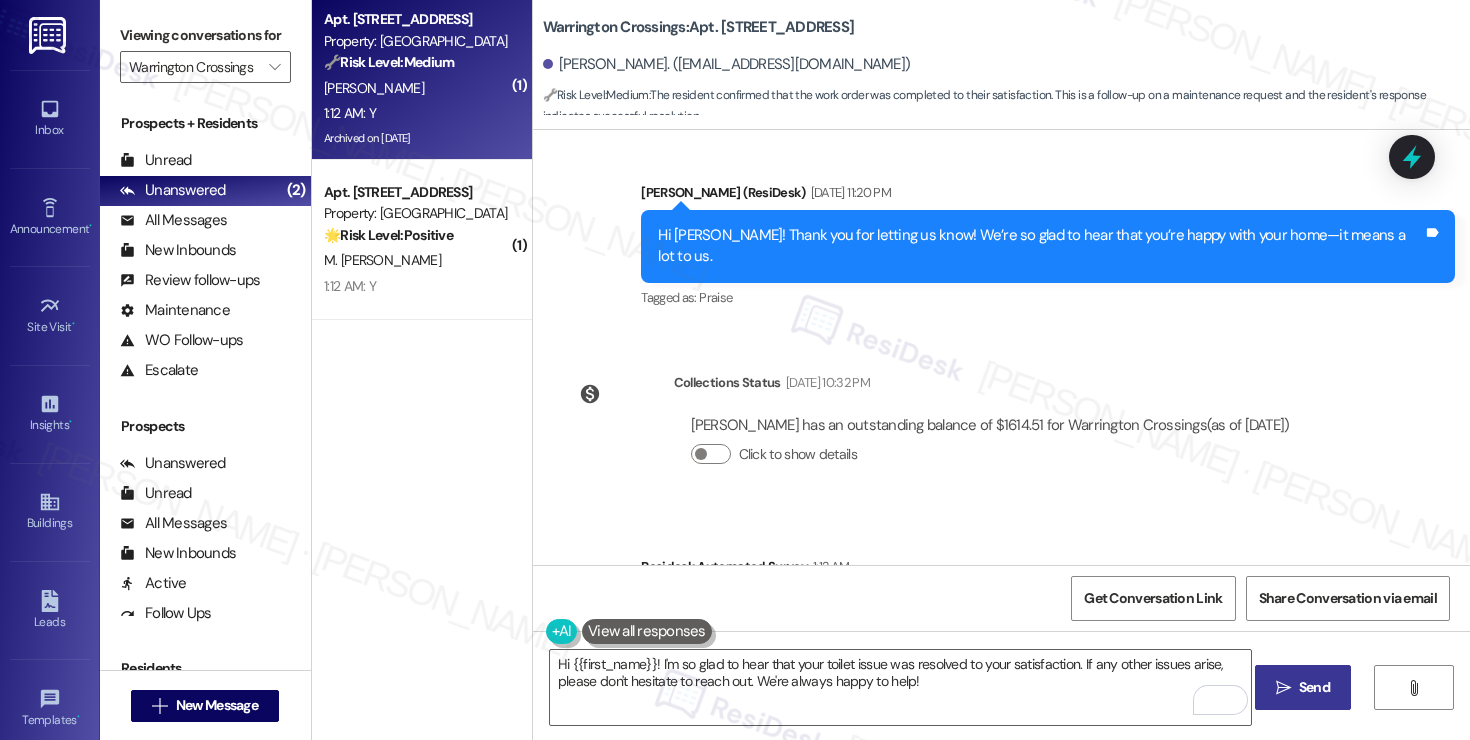 click on "Send" at bounding box center (1314, 687) 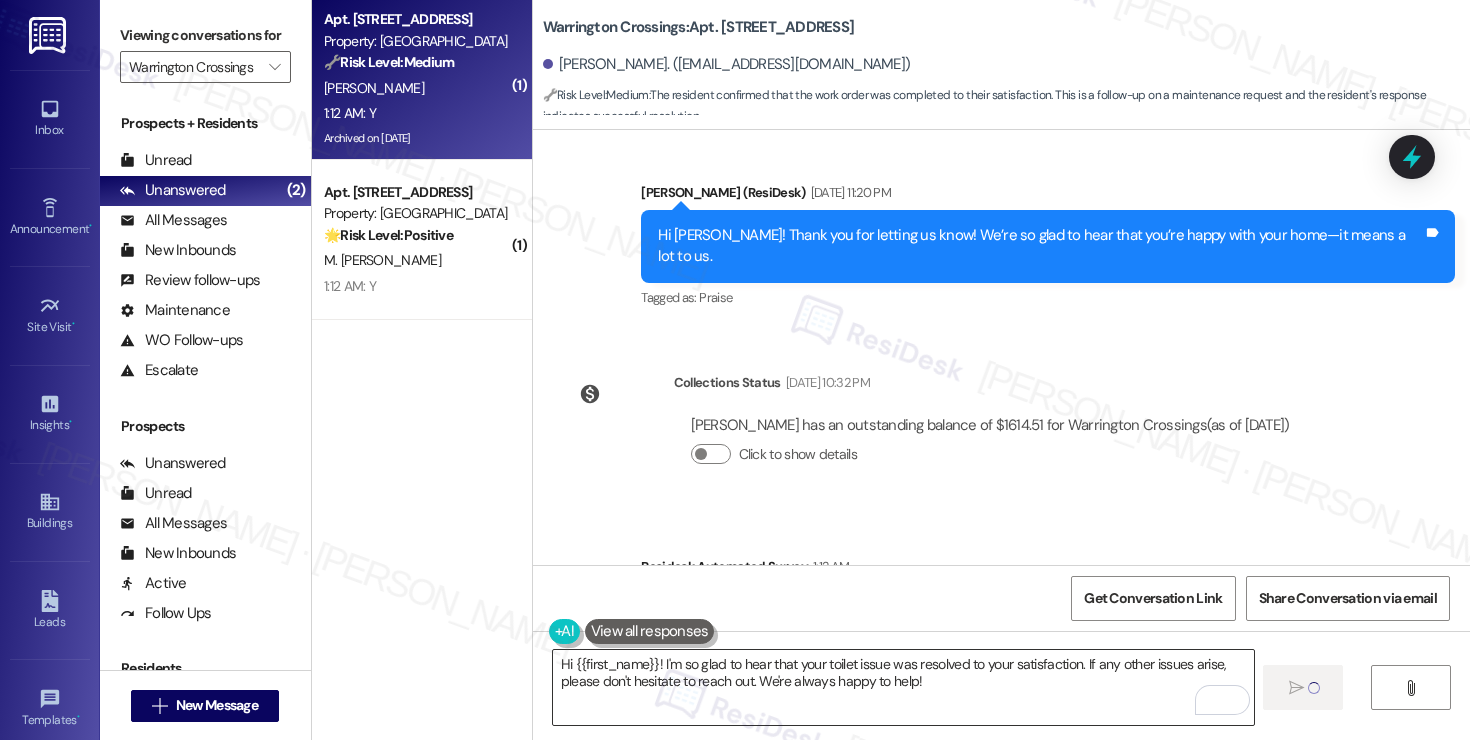 type 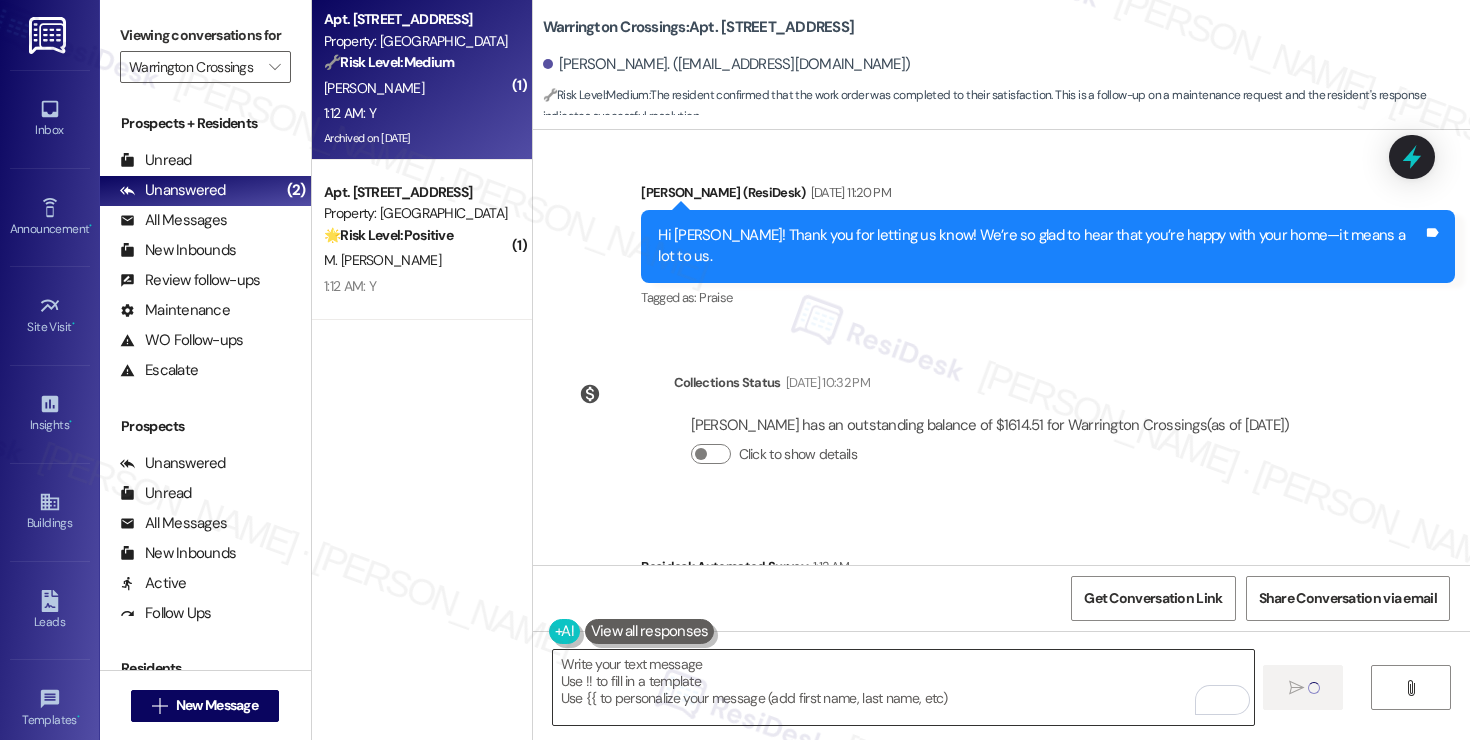 scroll, scrollTop: 22695, scrollLeft: 0, axis: vertical 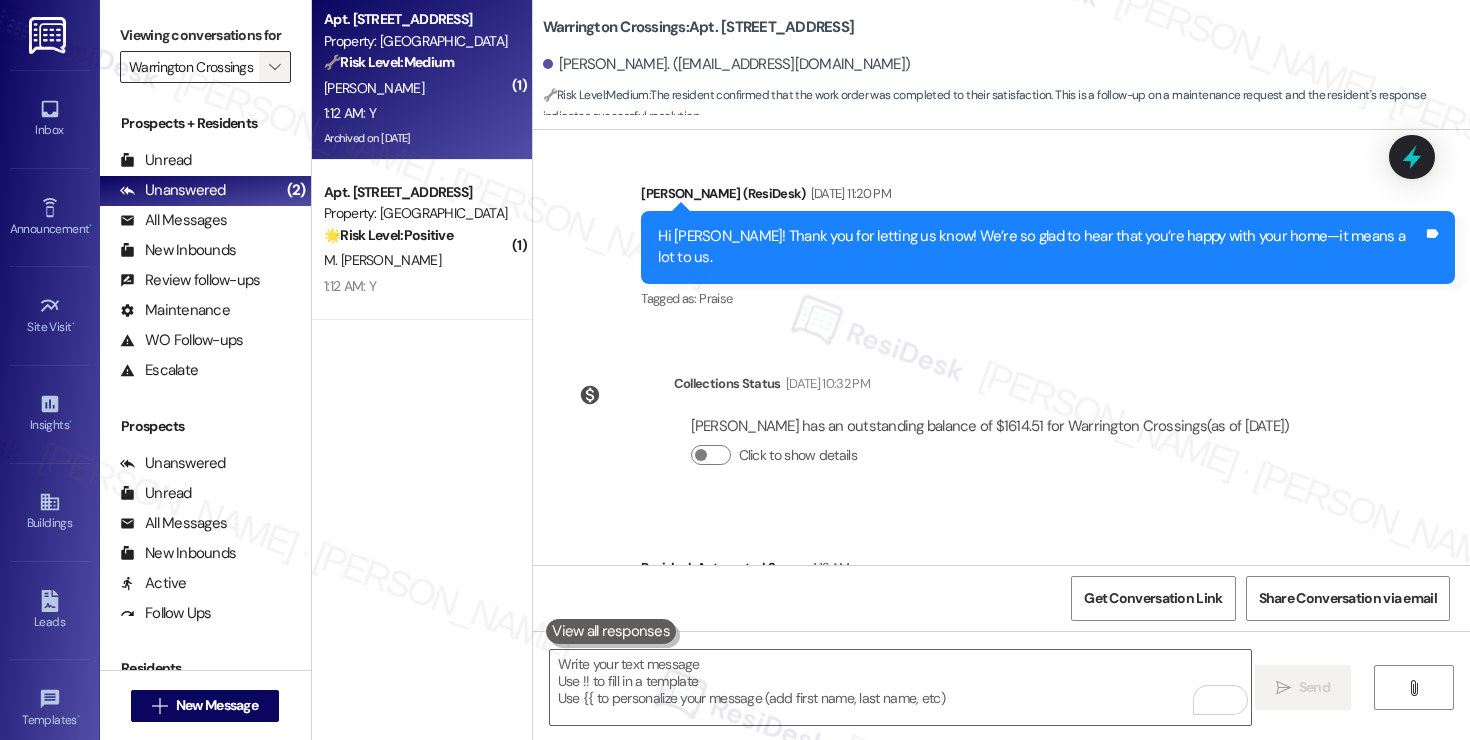 click on "" at bounding box center [275, 67] 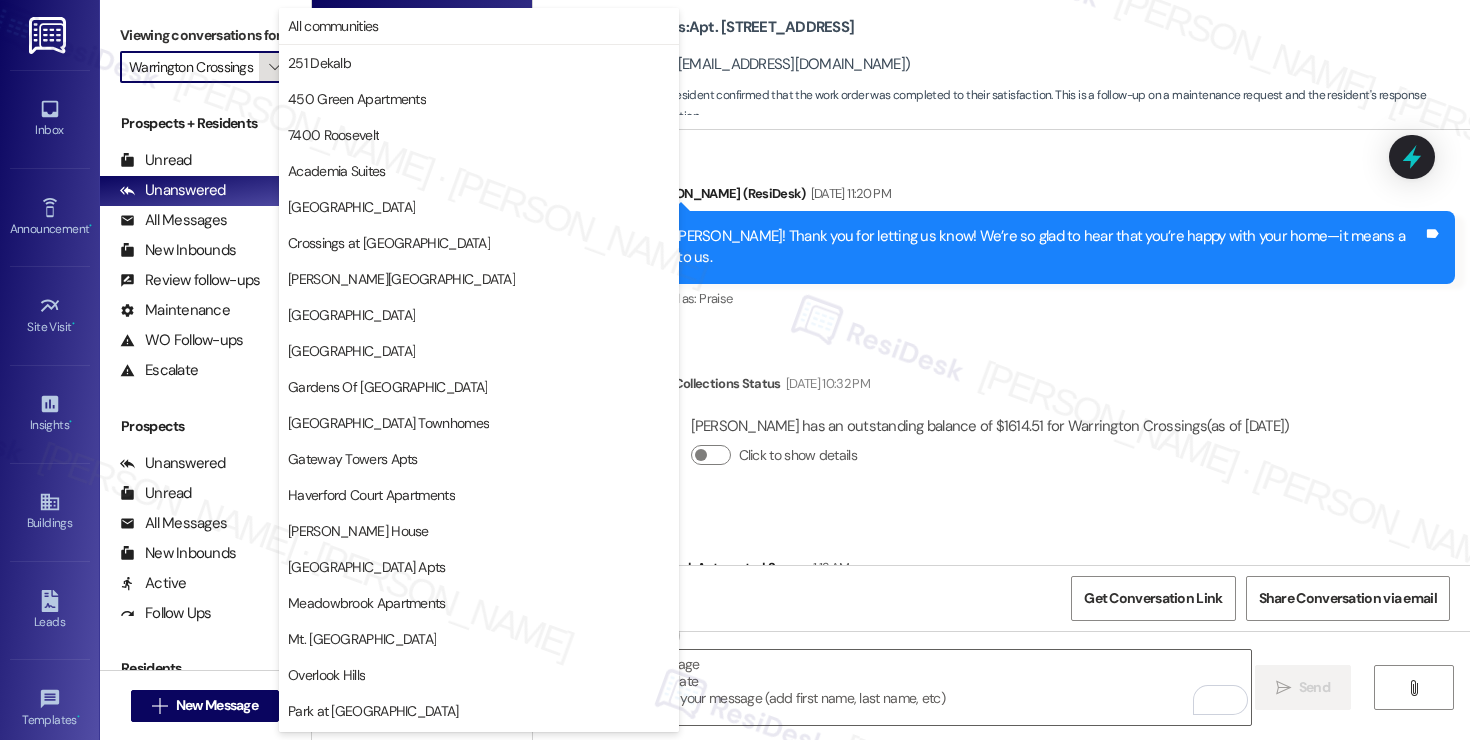 scroll, scrollTop: 429, scrollLeft: 0, axis: vertical 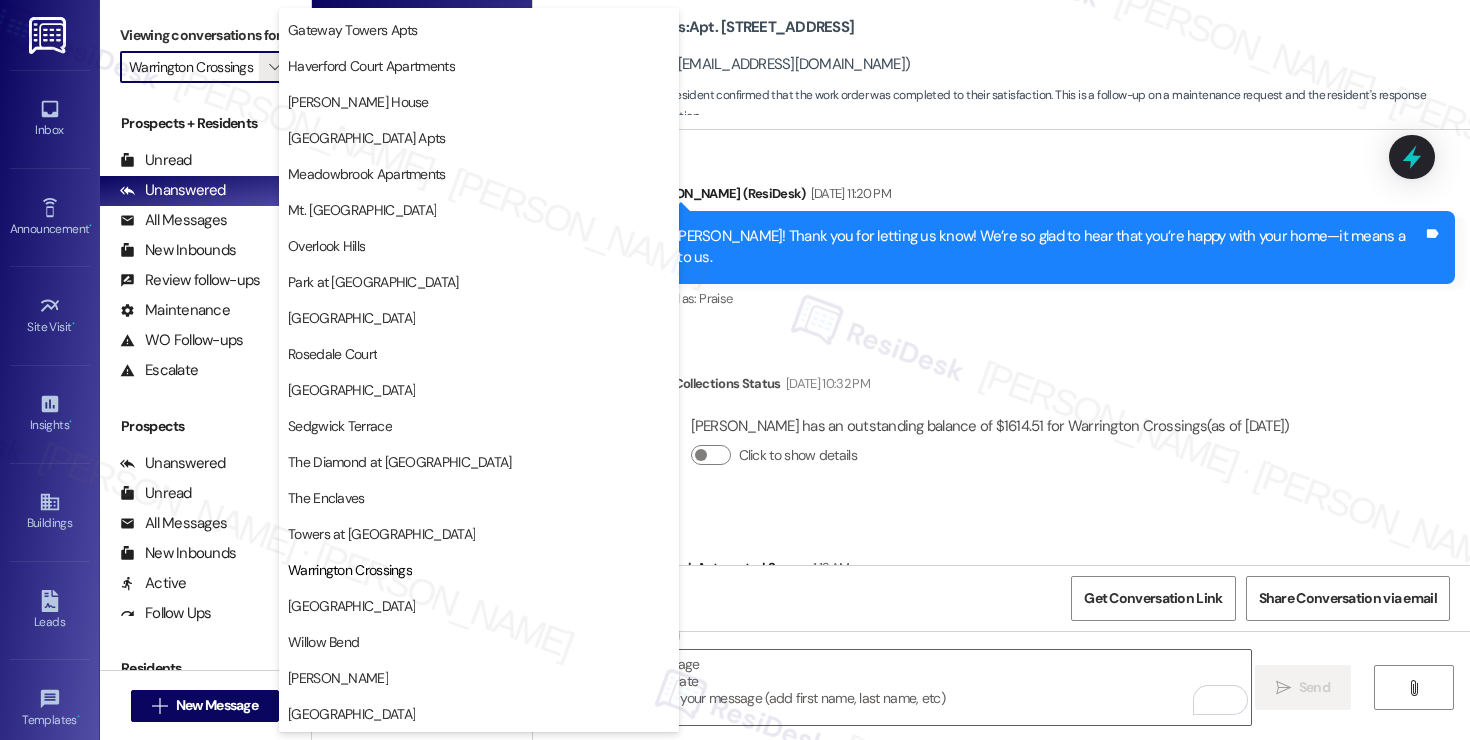 click on "Towers at [GEOGRAPHIC_DATA]" at bounding box center [381, 534] 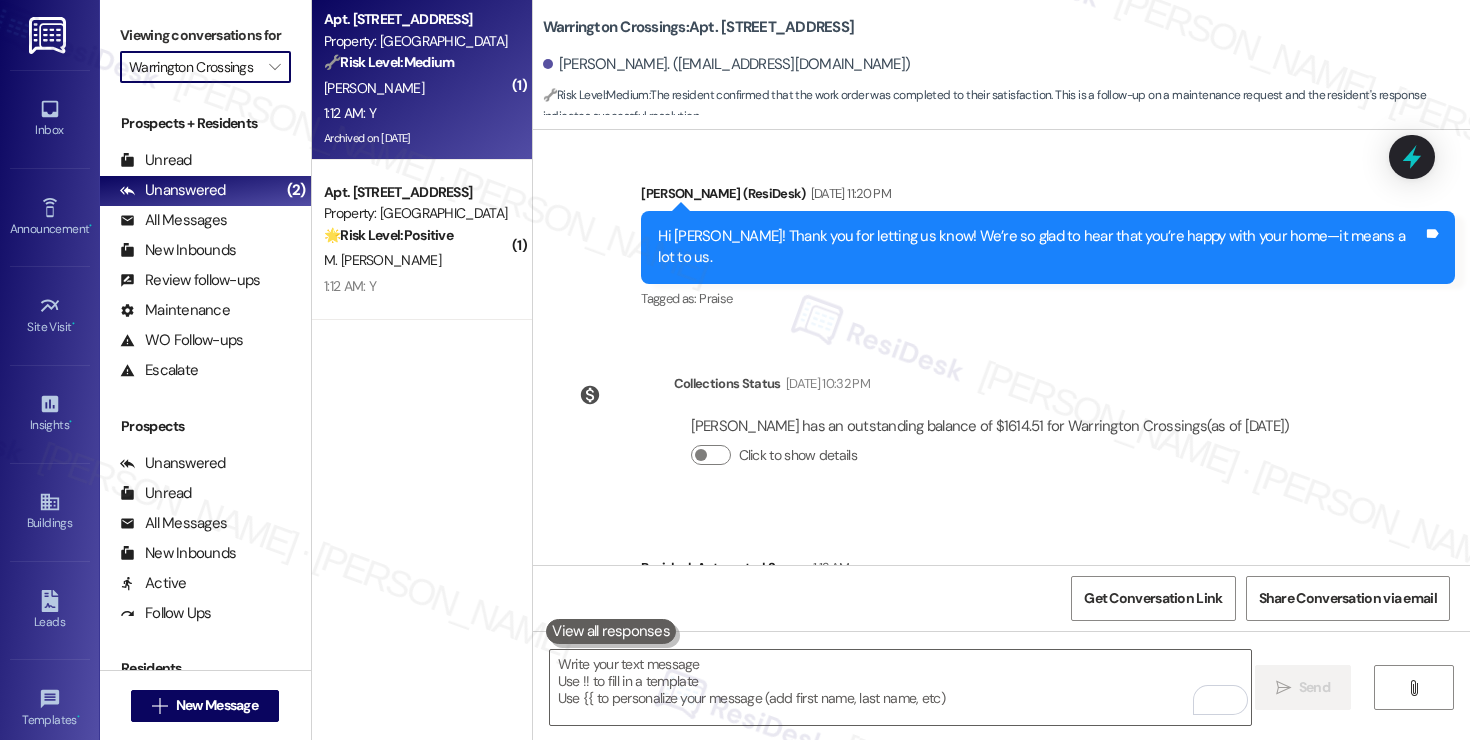 type on "Towers at [GEOGRAPHIC_DATA]" 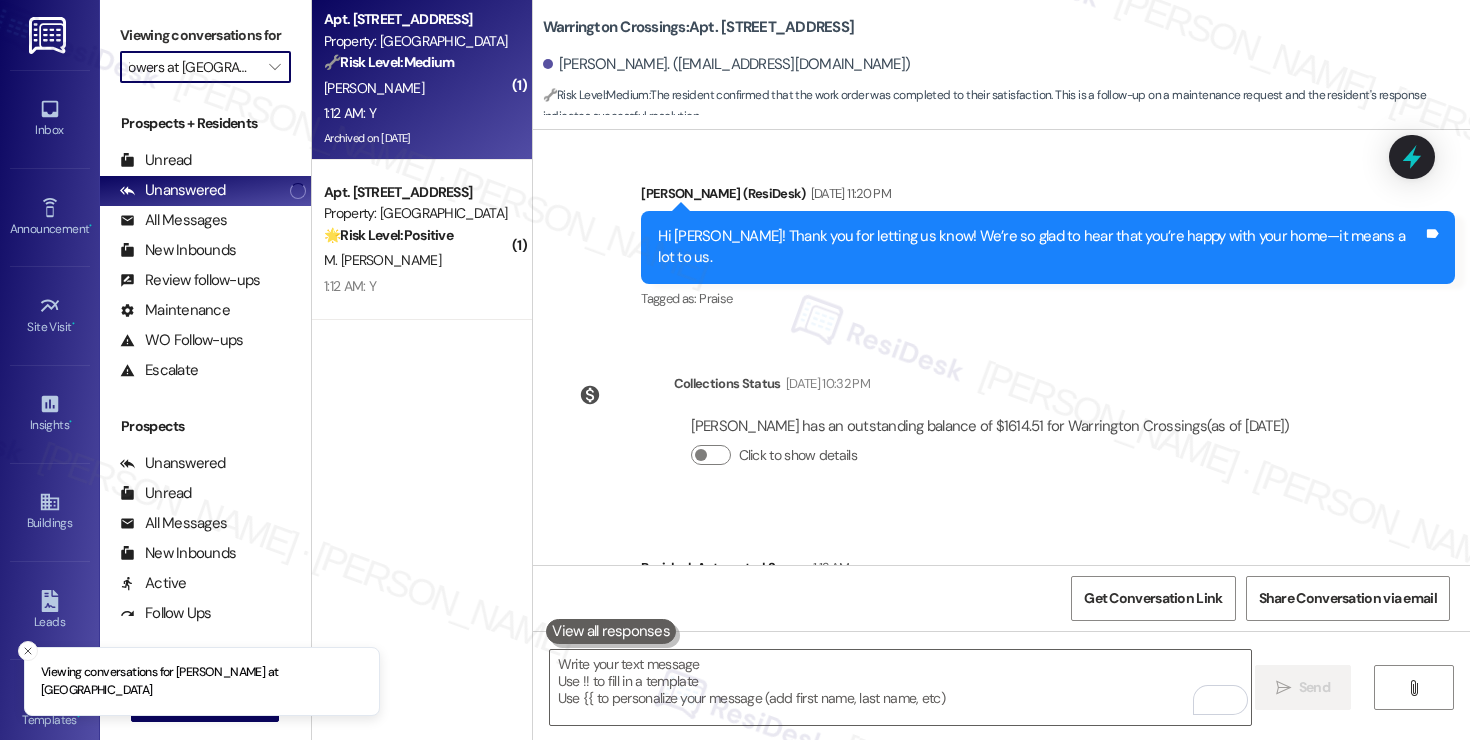 scroll, scrollTop: 0, scrollLeft: 0, axis: both 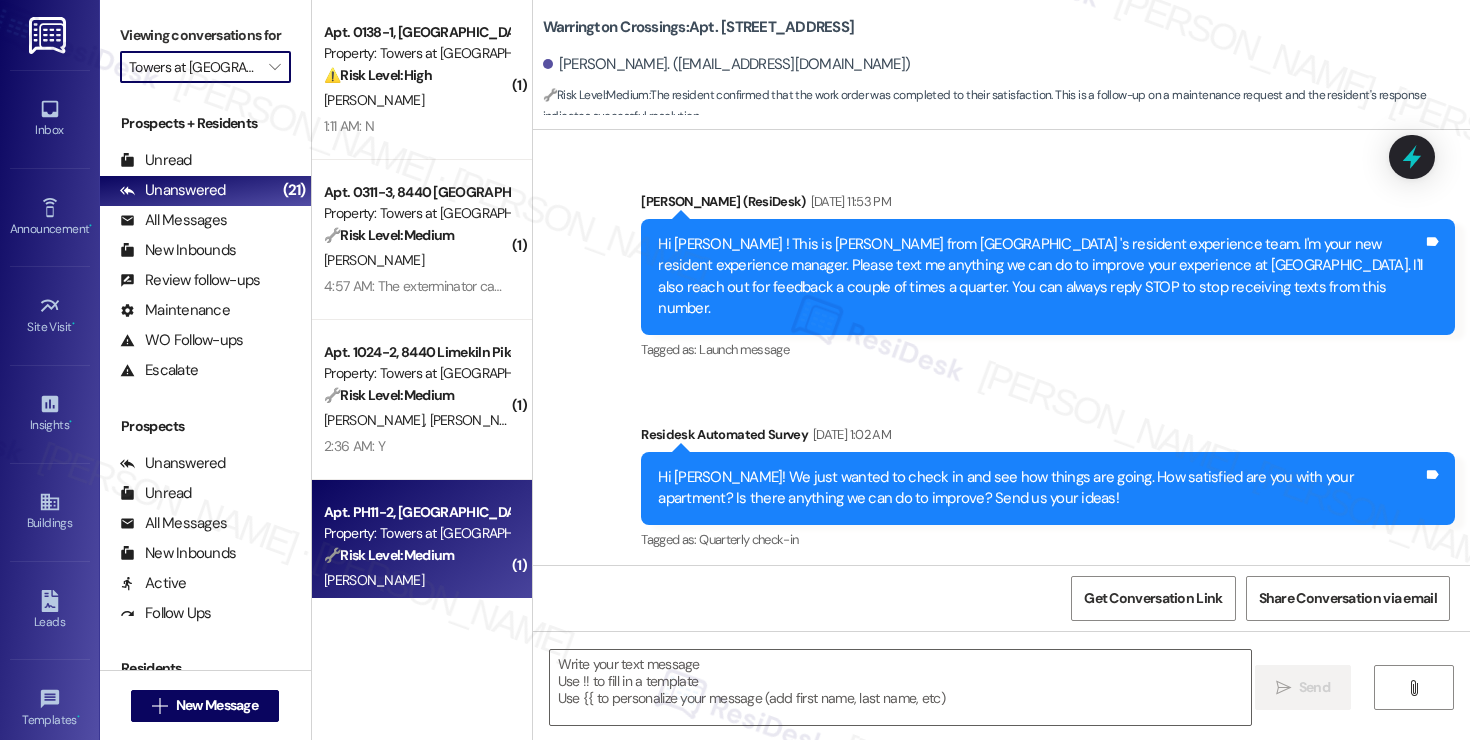 type on "Fetching suggested responses. Please feel free to read through the conversation in the meantime." 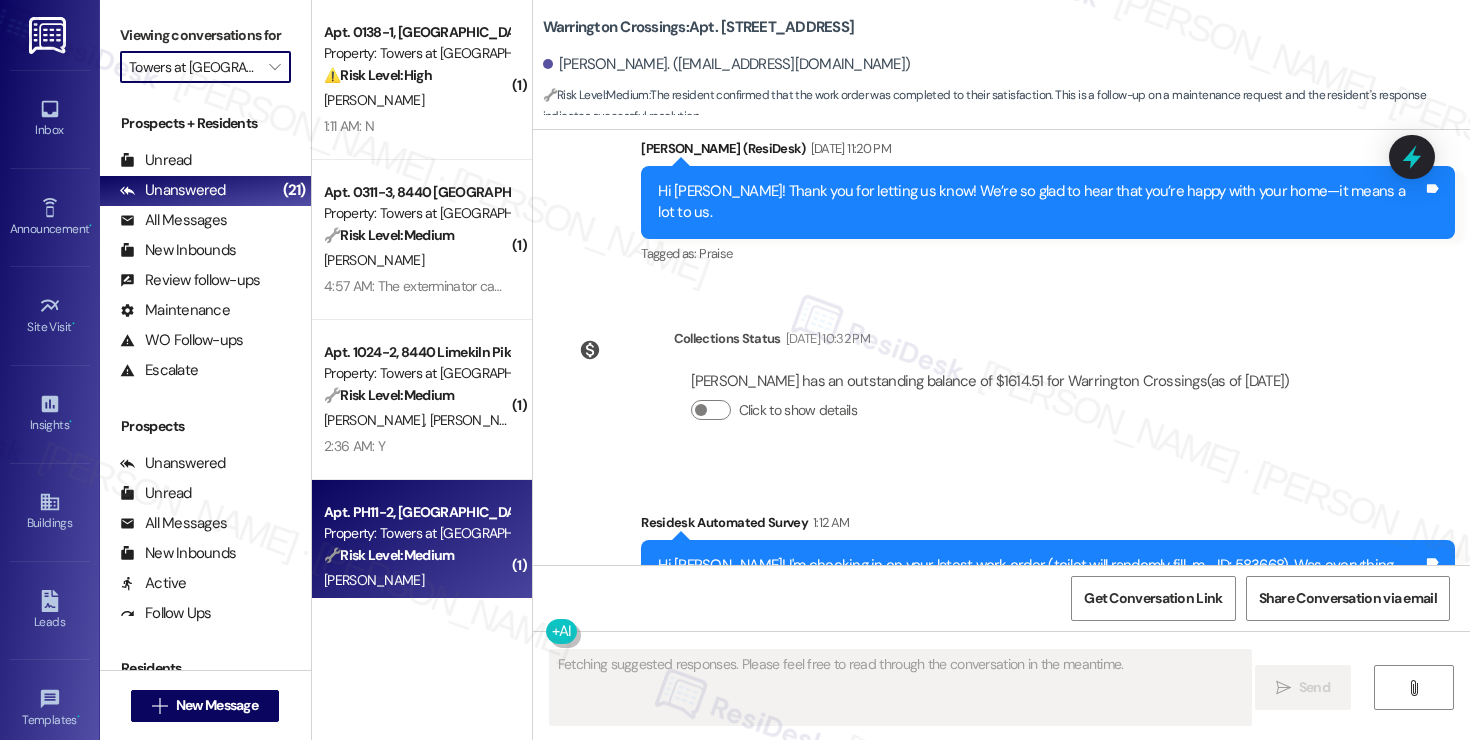 scroll, scrollTop: 22695, scrollLeft: 0, axis: vertical 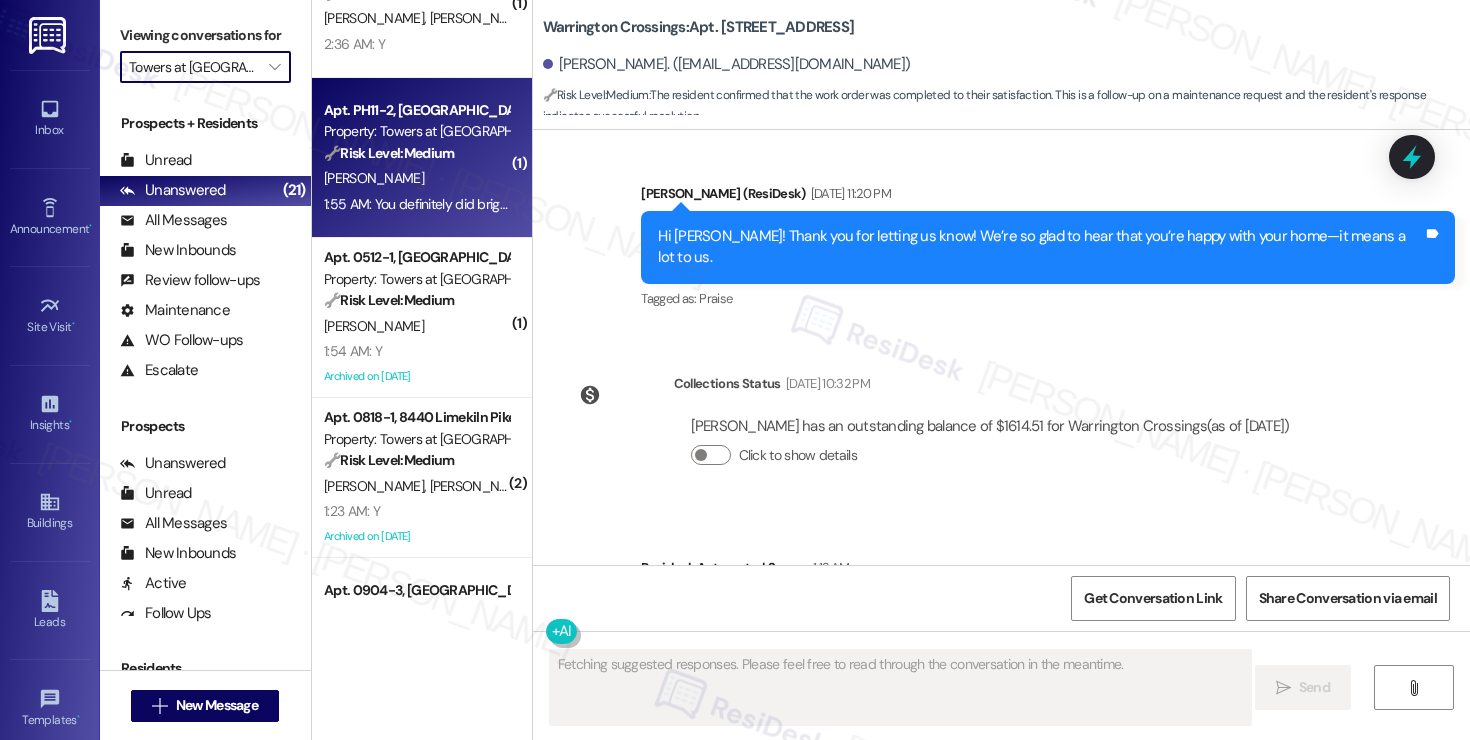 type 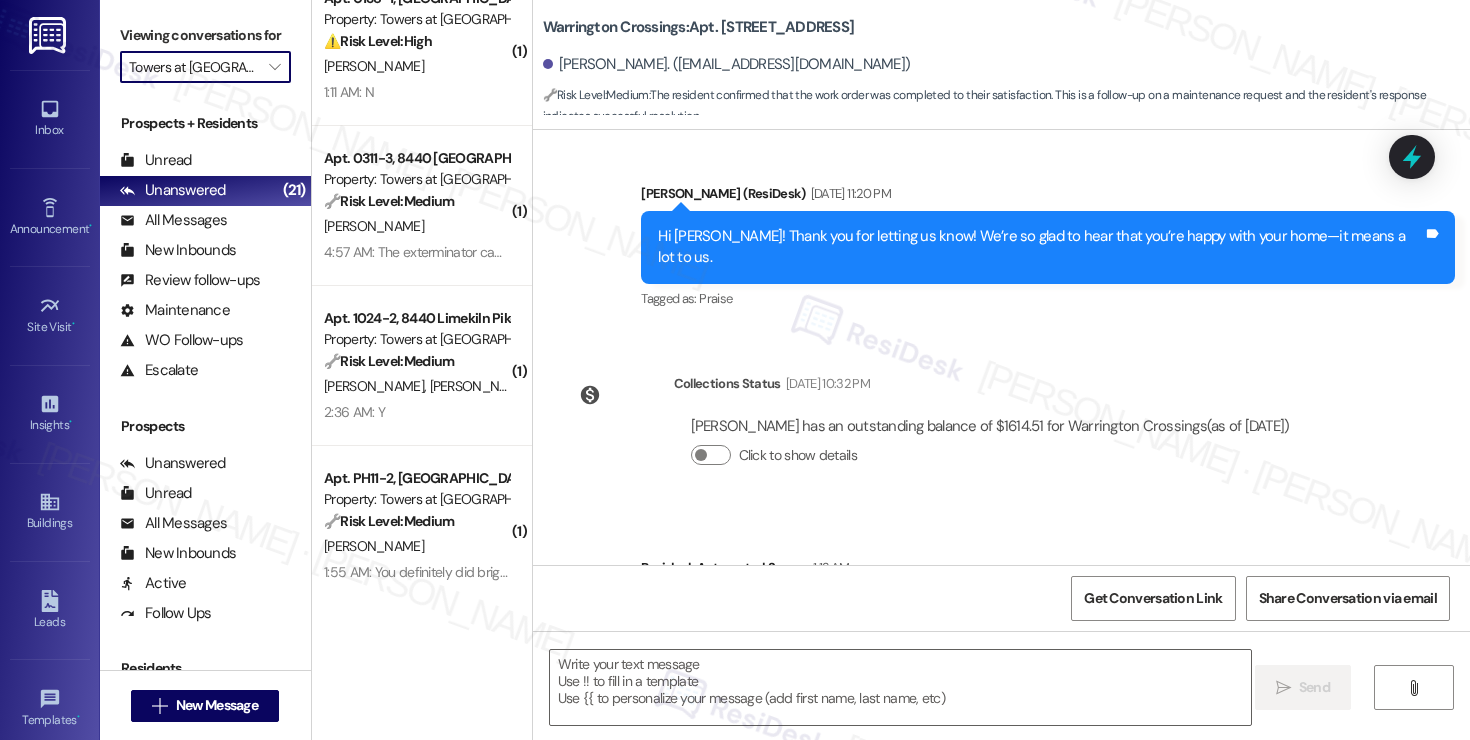 scroll, scrollTop: 0, scrollLeft: 0, axis: both 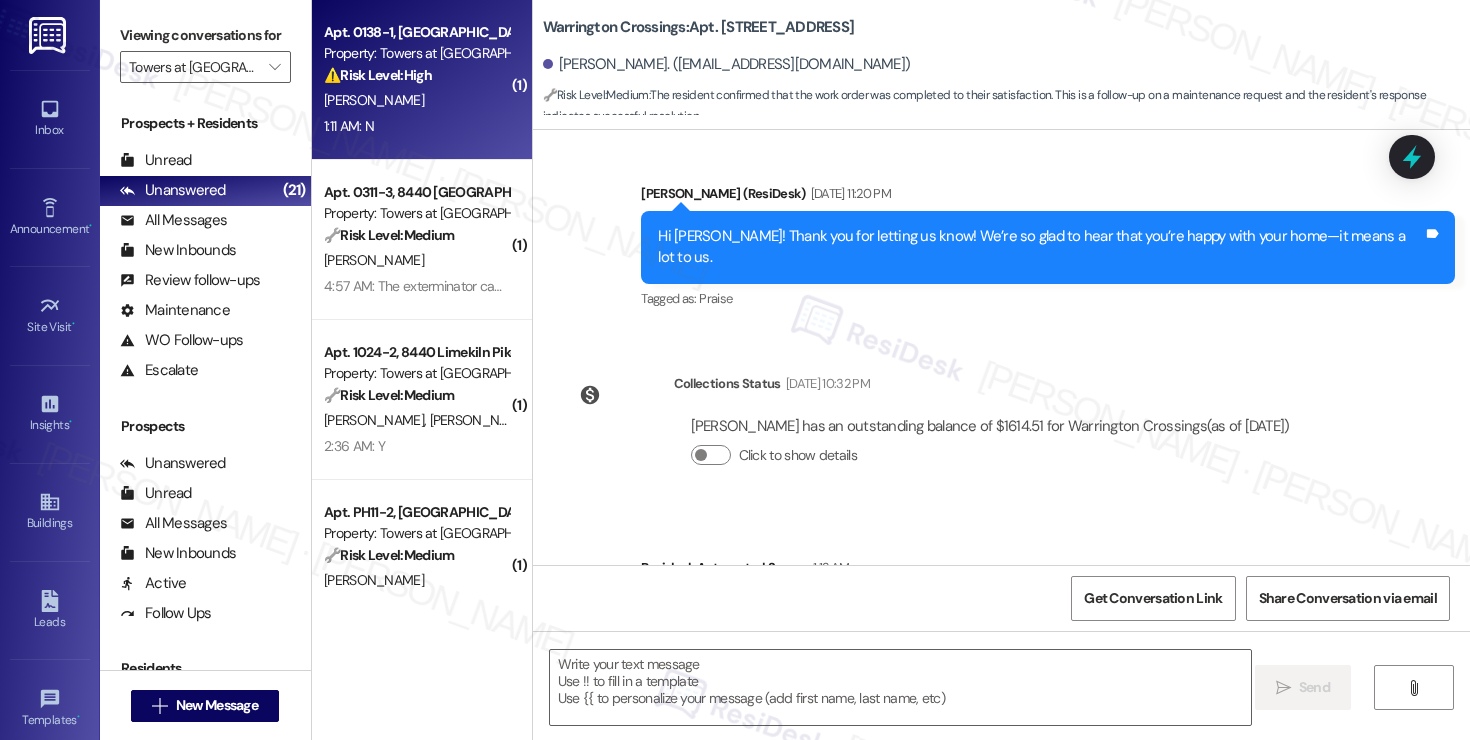 click on "1:11 AM: N 1:11 AM: N" at bounding box center [416, 126] 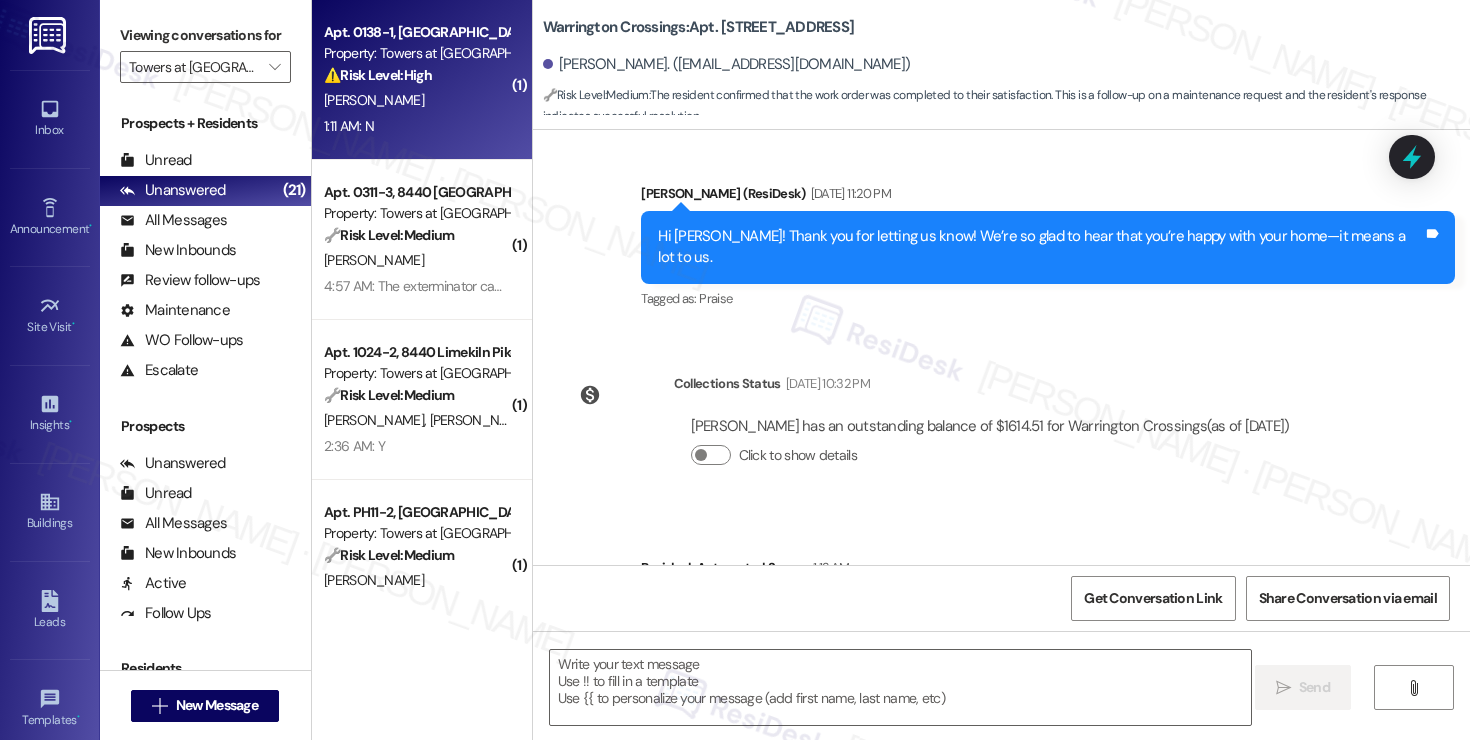 type on "Fetching suggested responses. Please feel free to read through the conversation in the meantime." 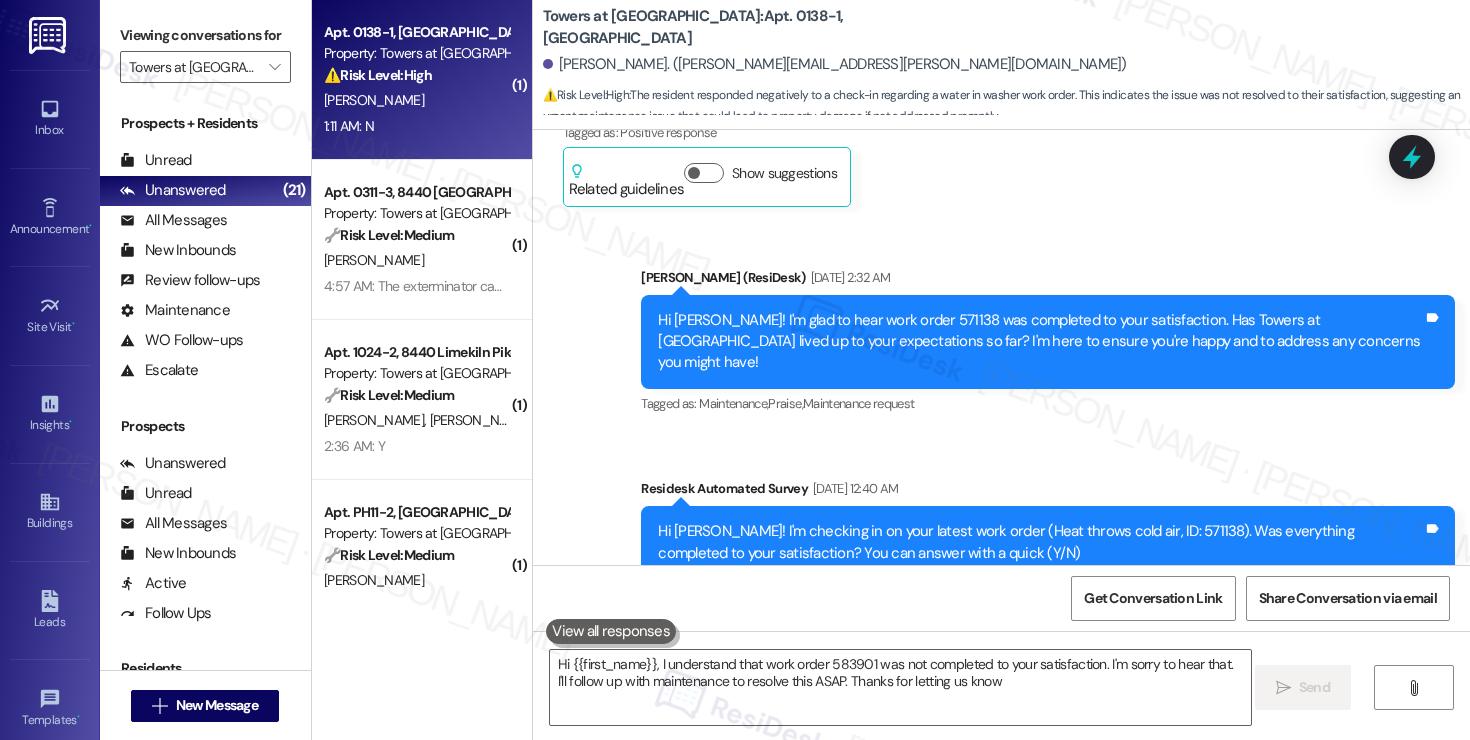 type on "Hi {{first_name}}, I understand that work order 583901 was not completed to your satisfaction. I'm sorry to hear that. I'll follow up with maintenance to resolve this ASAP. Thanks for letting us know!" 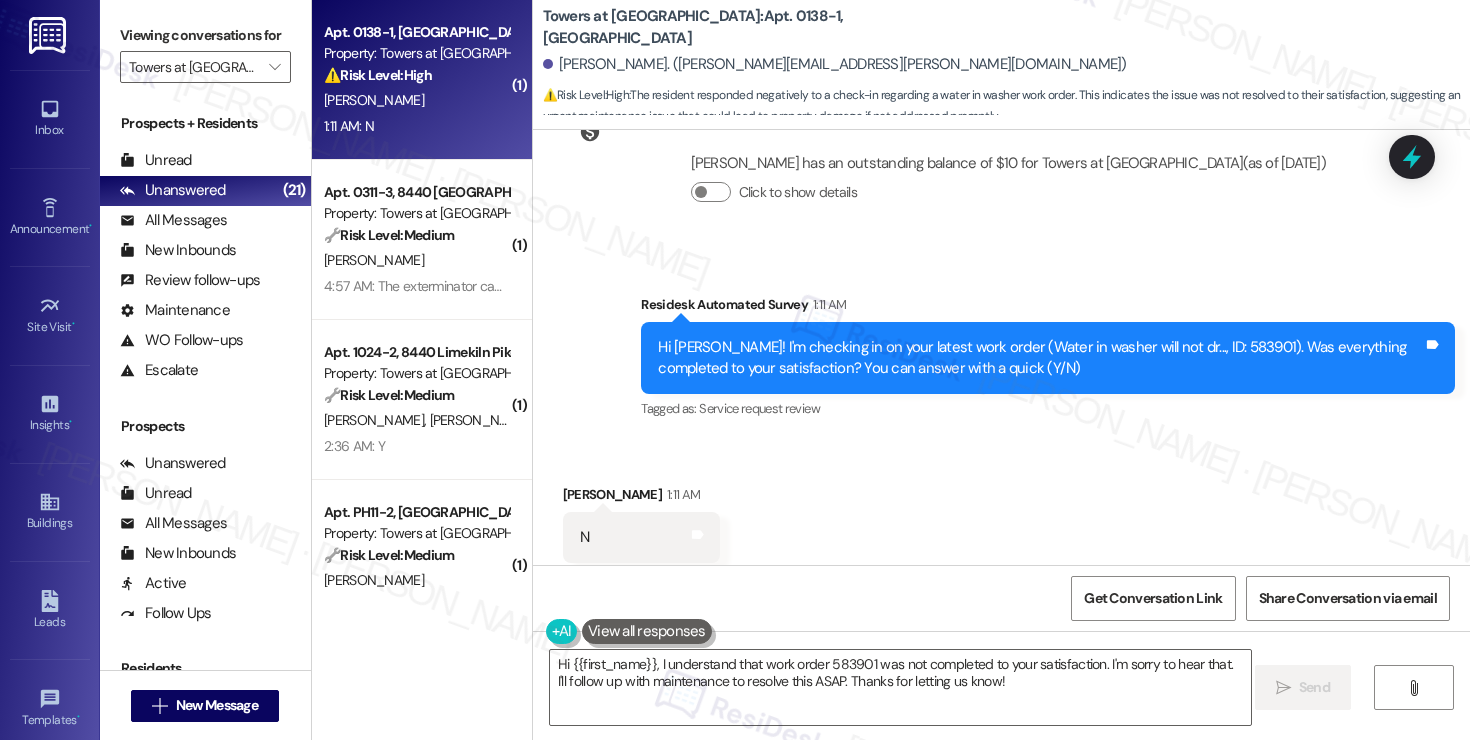 scroll, scrollTop: 1422, scrollLeft: 0, axis: vertical 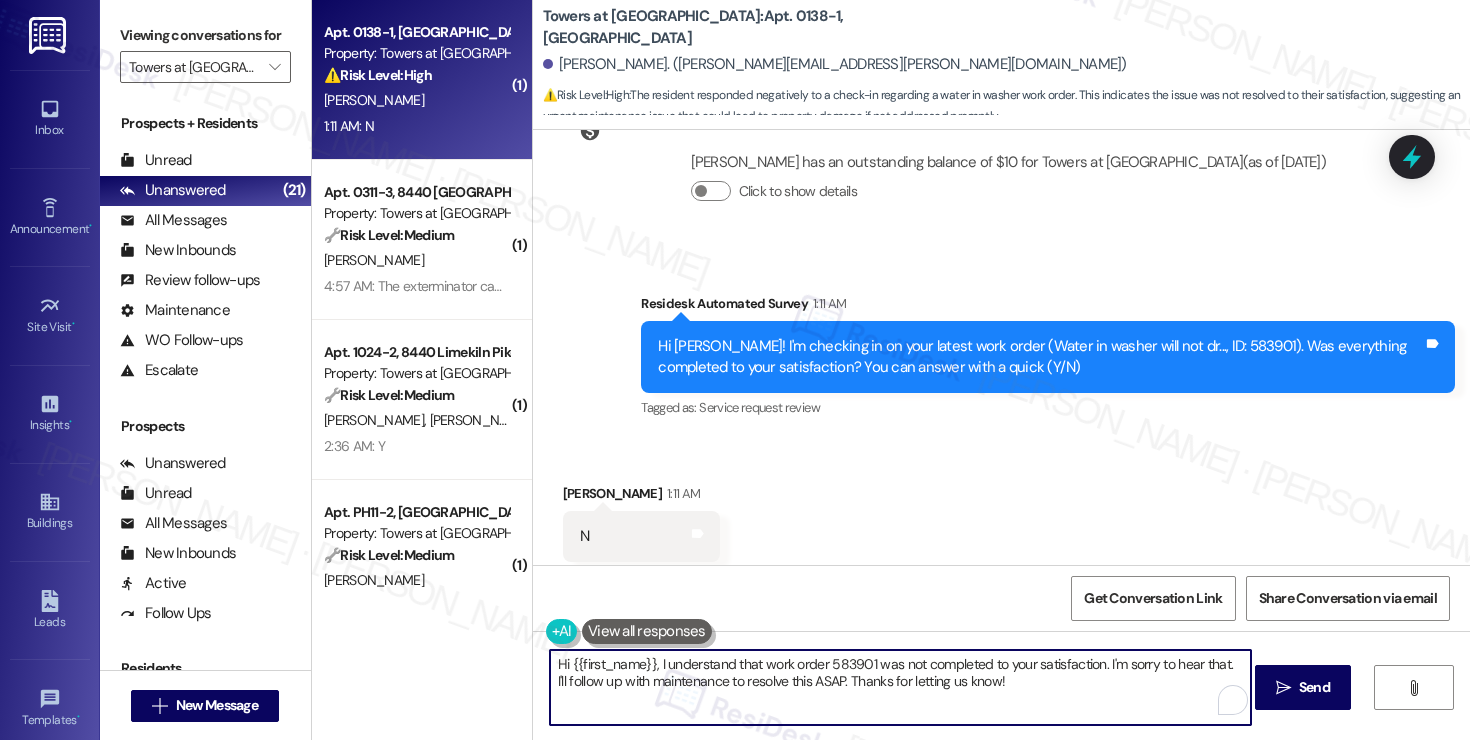 click on "Hi {{first_name}}, I understand that work order 583901 was not completed to your satisfaction. I'm sorry to hear that. I'll follow up with maintenance to resolve this ASAP. Thanks for letting us know!" at bounding box center (900, 687) 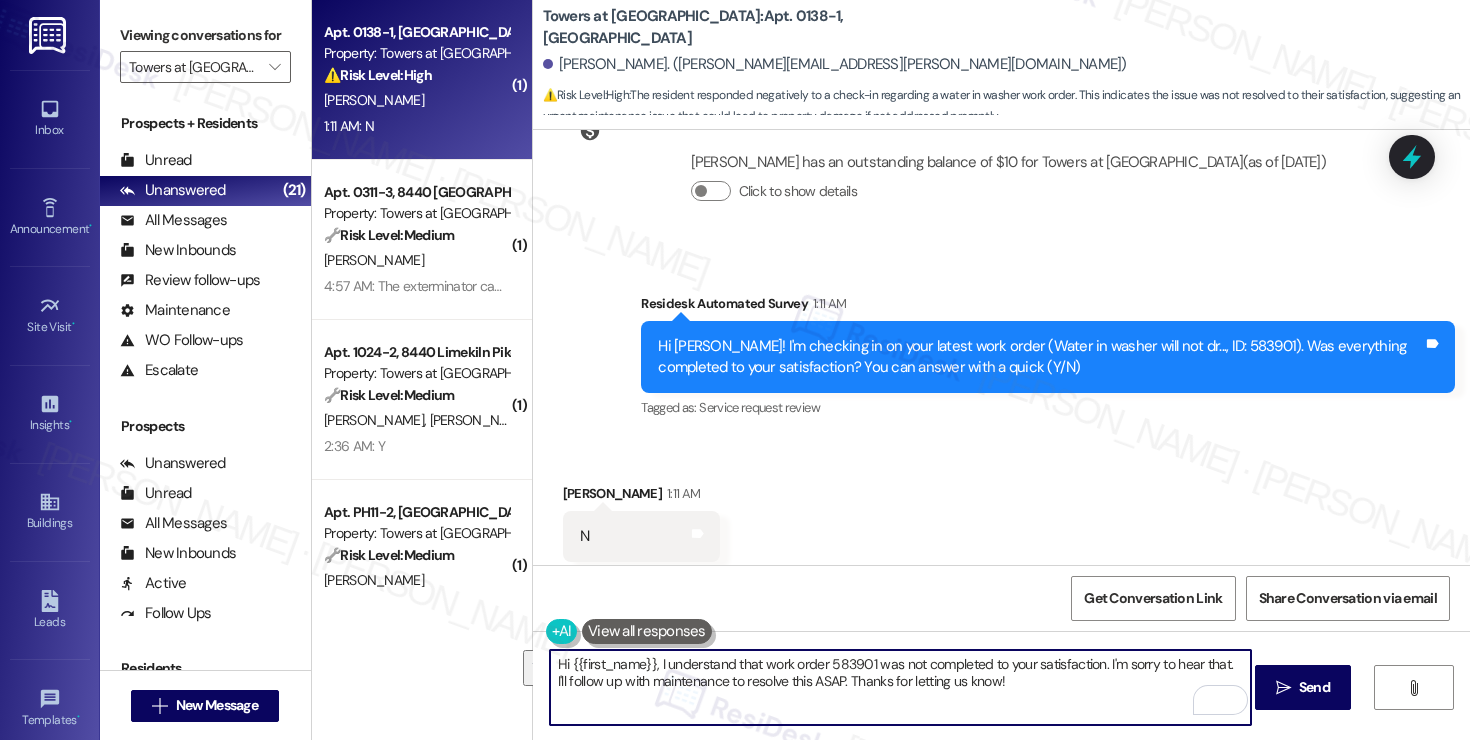 paste on "! I'm sorry to hear that the request hasn't been resolved yet. Has the maintenance team been to your home at all?" 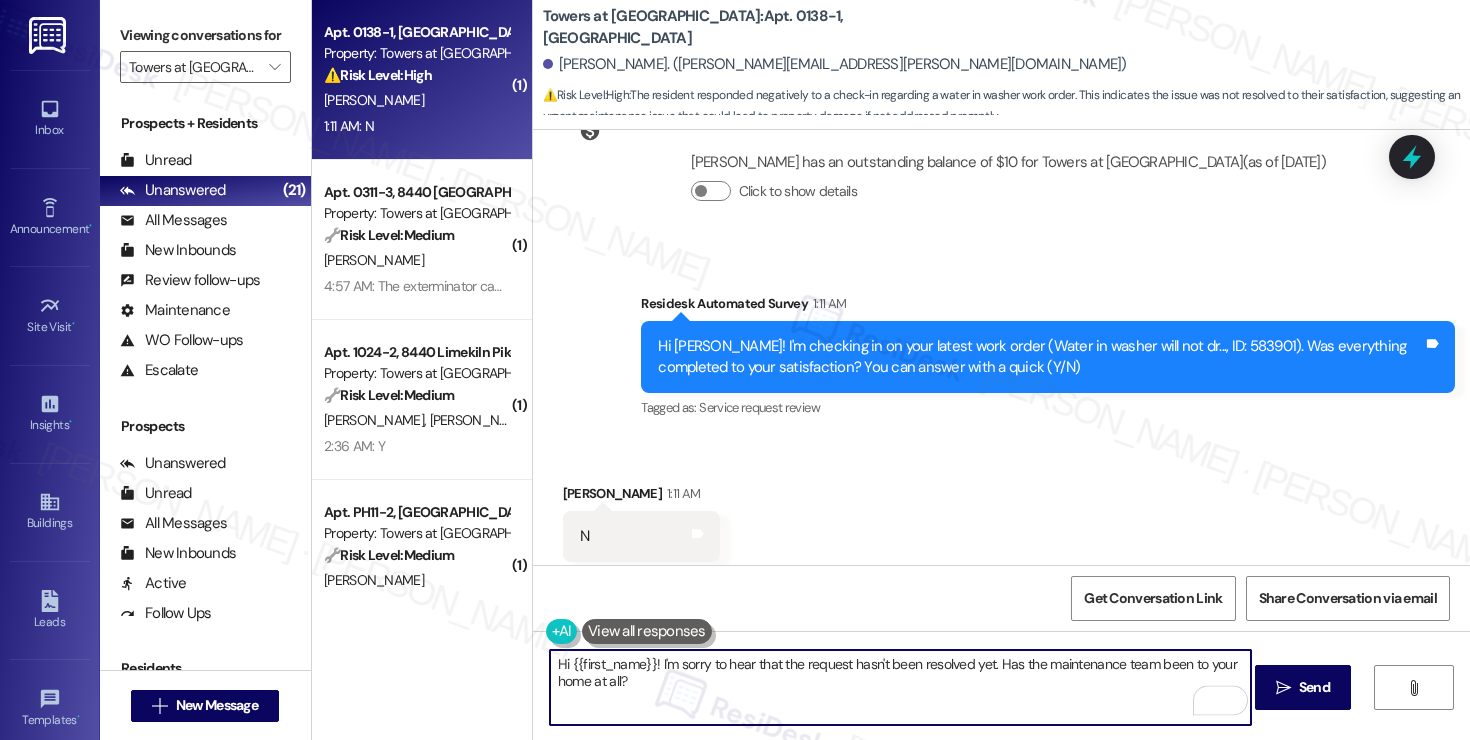 click on "Hi {{first_name}}! I'm sorry to hear that the request hasn't been resolved yet. Has the maintenance team been to your home at all?" at bounding box center [900, 687] 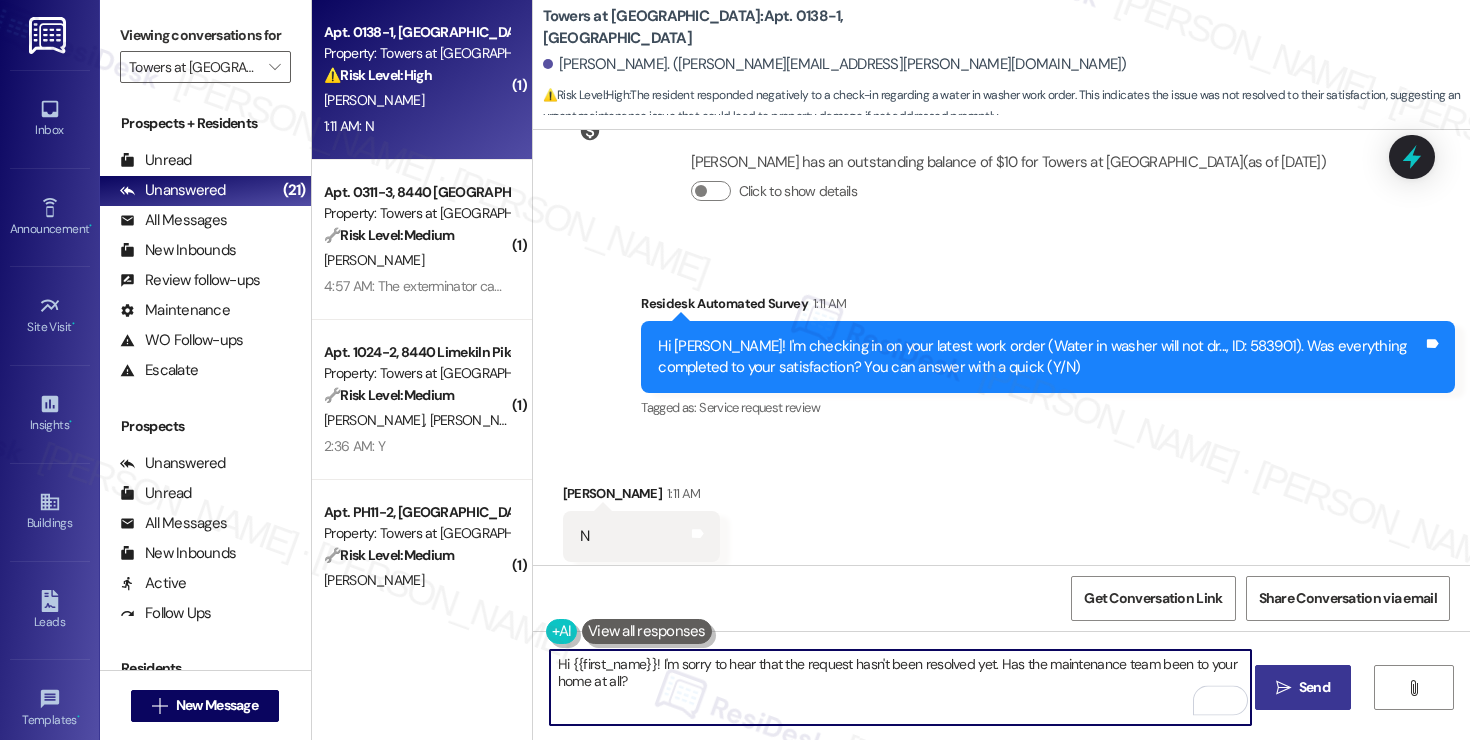 type on "Hi {{first_name}}! I'm sorry to hear that the request hasn't been resolved yet. Has the maintenance team been to your home at all?" 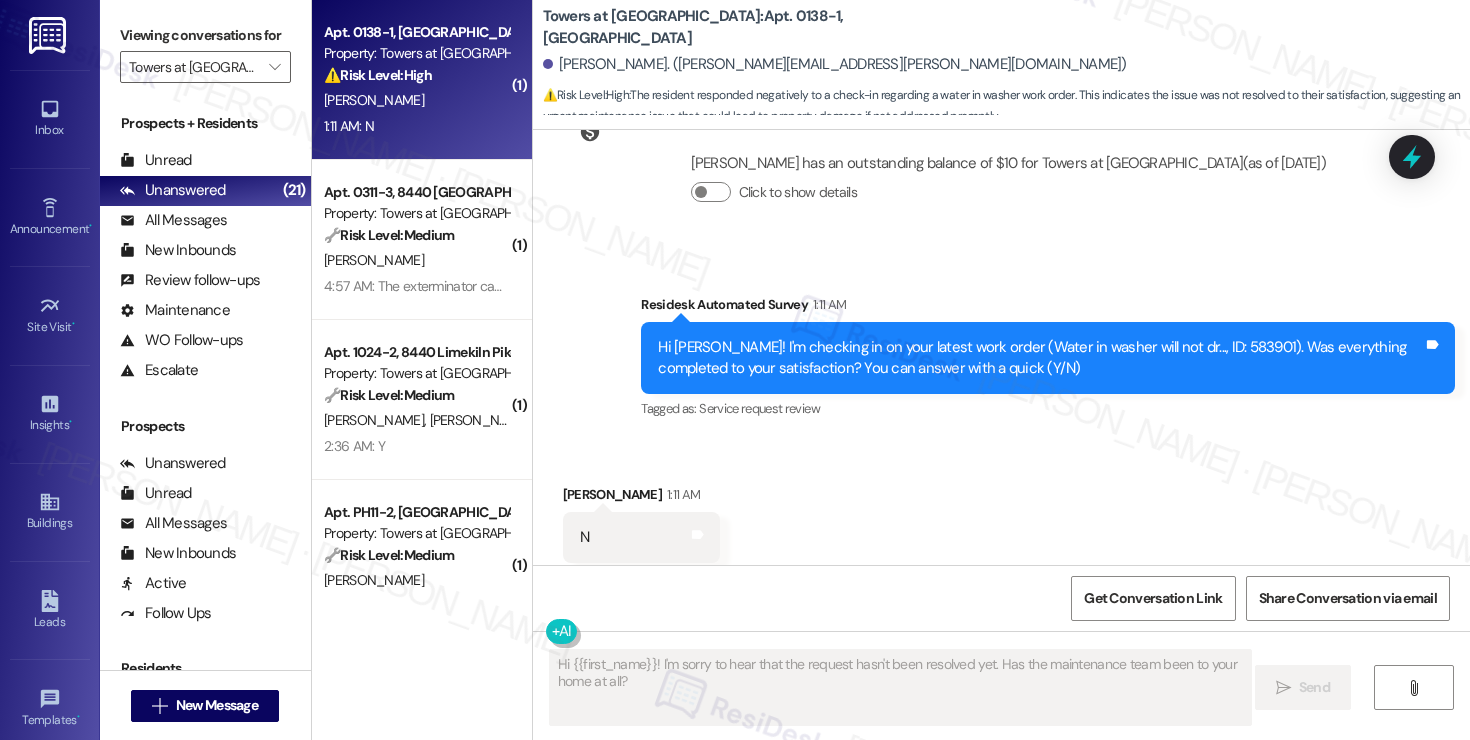 scroll, scrollTop: 1561, scrollLeft: 0, axis: vertical 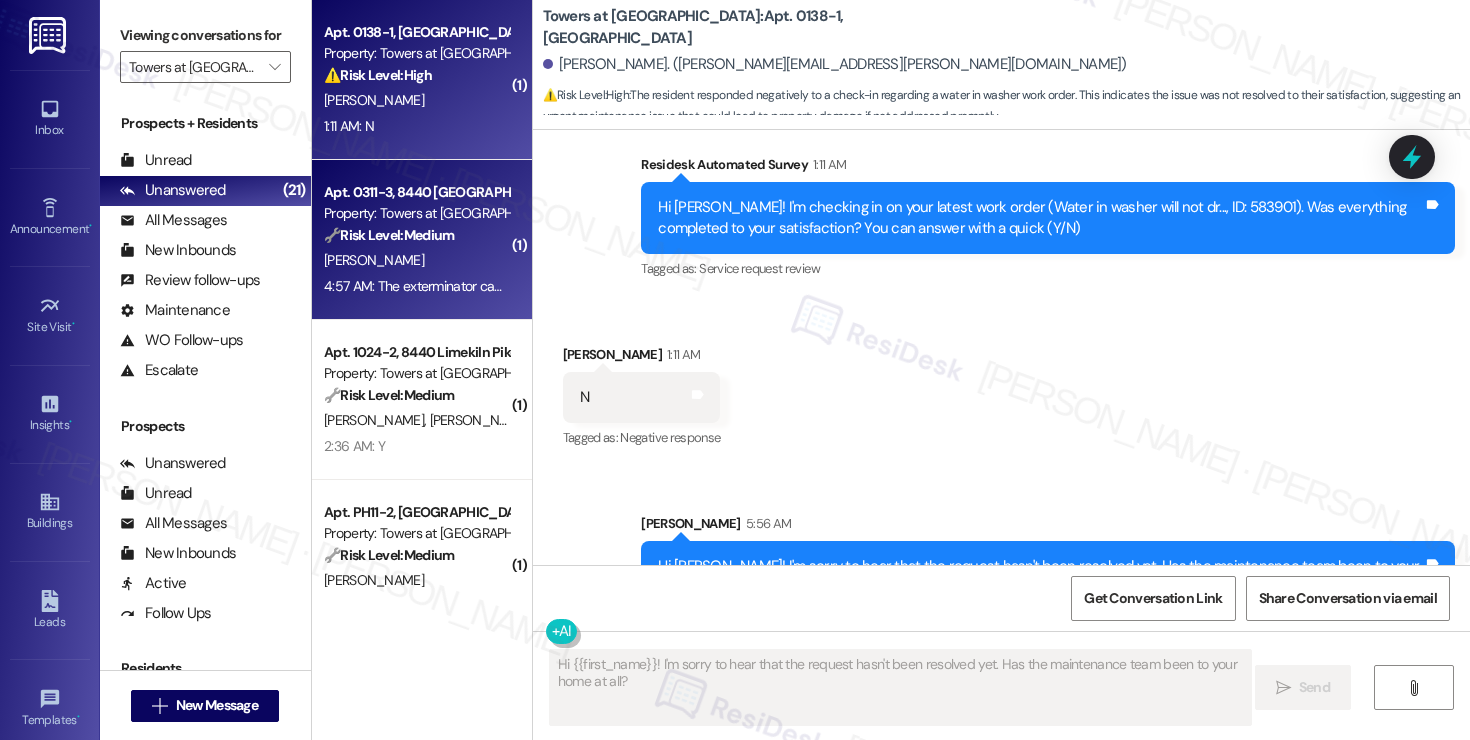 click on "Property: Towers at [GEOGRAPHIC_DATA]" at bounding box center [416, 213] 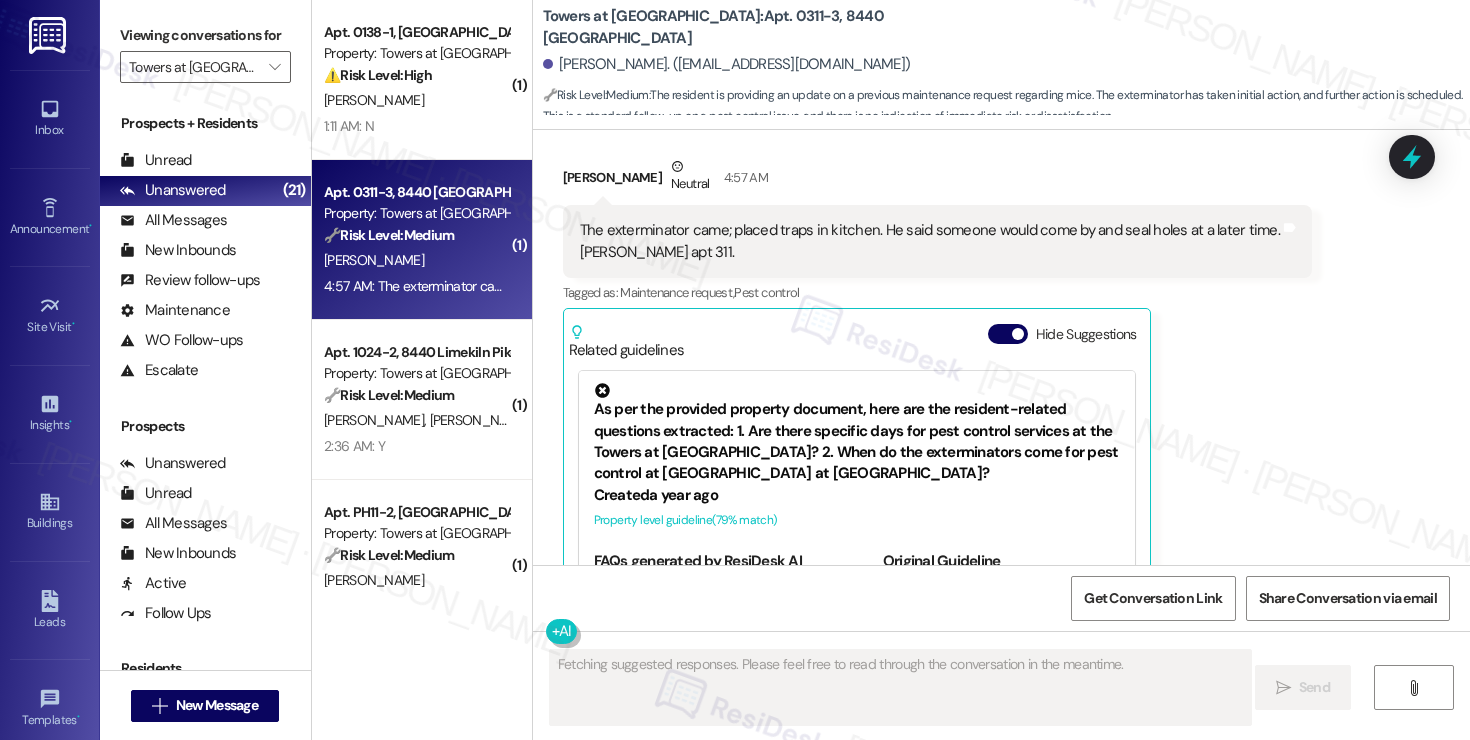 scroll, scrollTop: 3881, scrollLeft: 0, axis: vertical 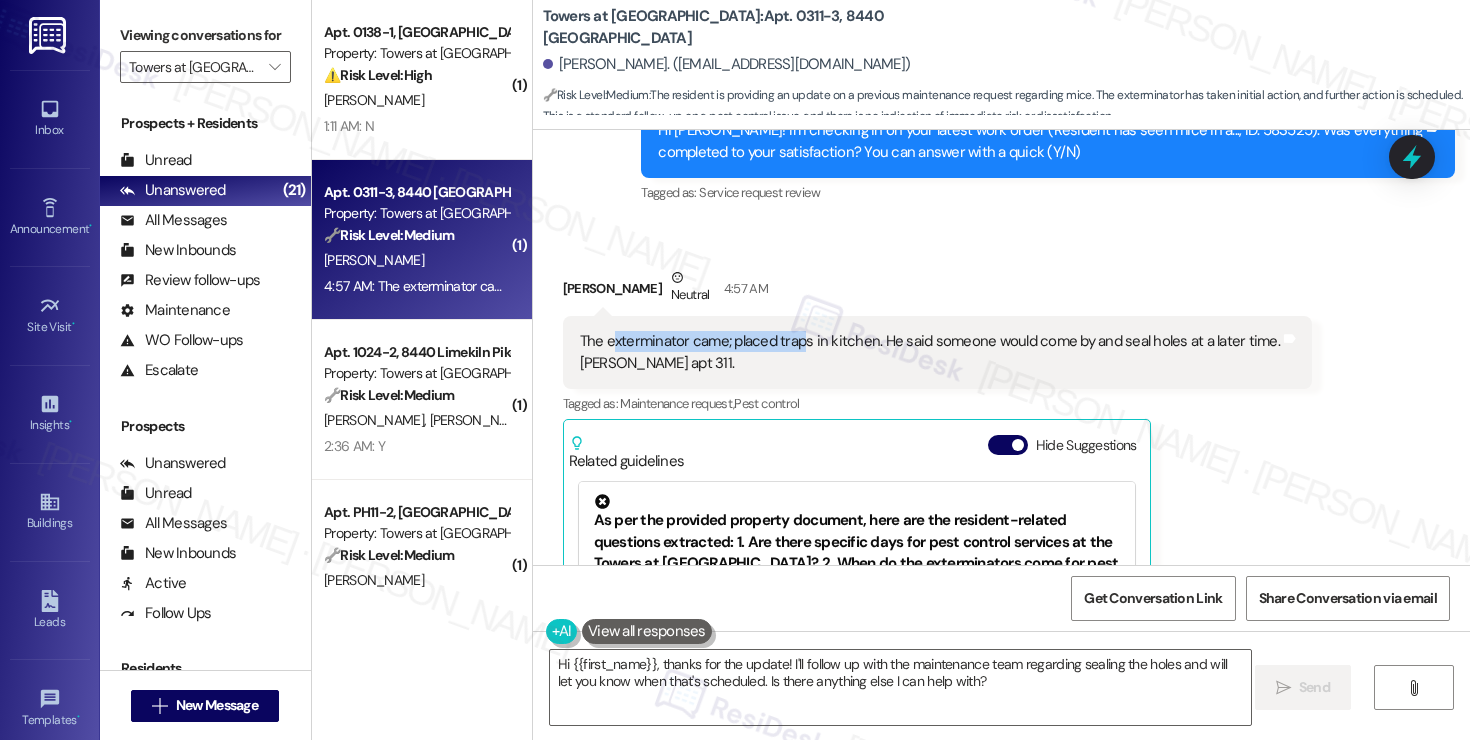 drag, startPoint x: 598, startPoint y: 277, endPoint x: 792, endPoint y: 278, distance: 194.00258 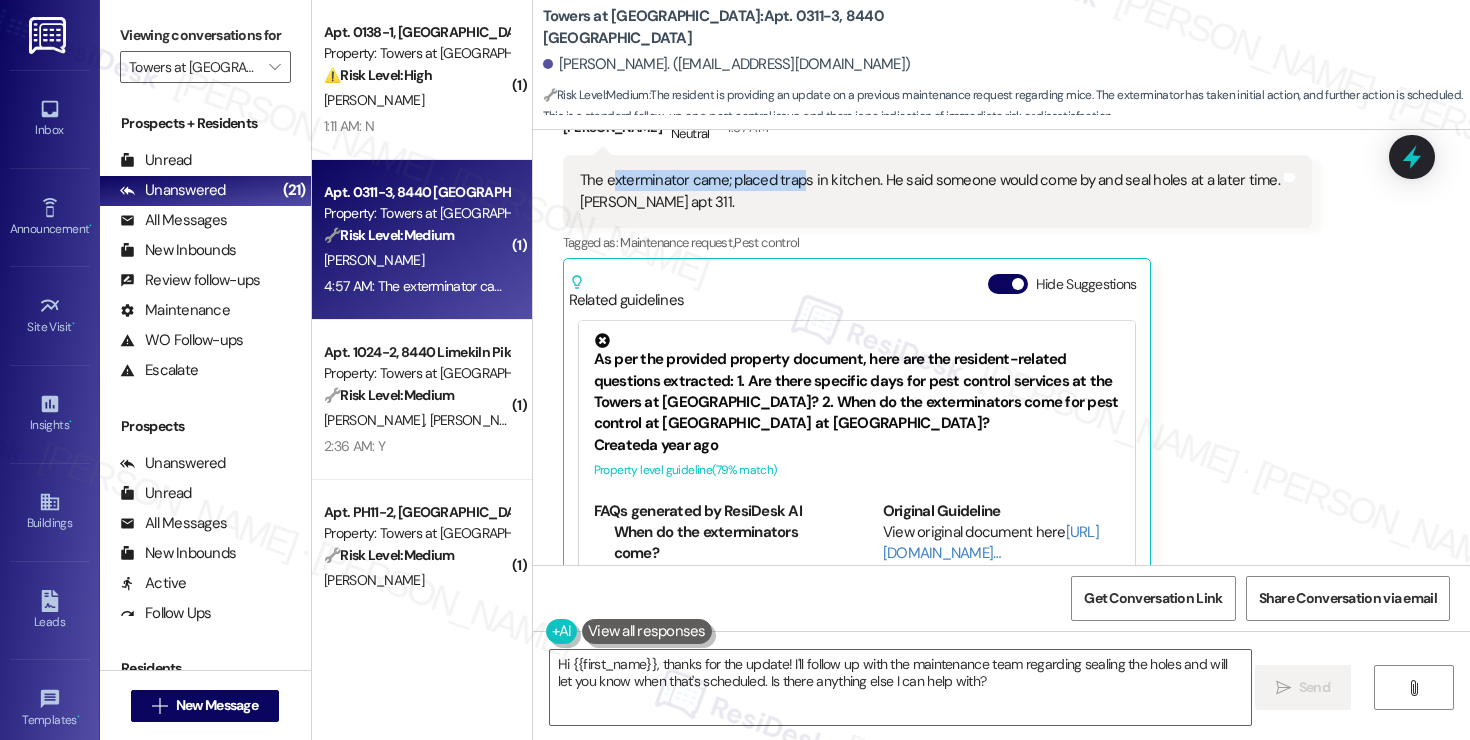 scroll, scrollTop: 3847, scrollLeft: 0, axis: vertical 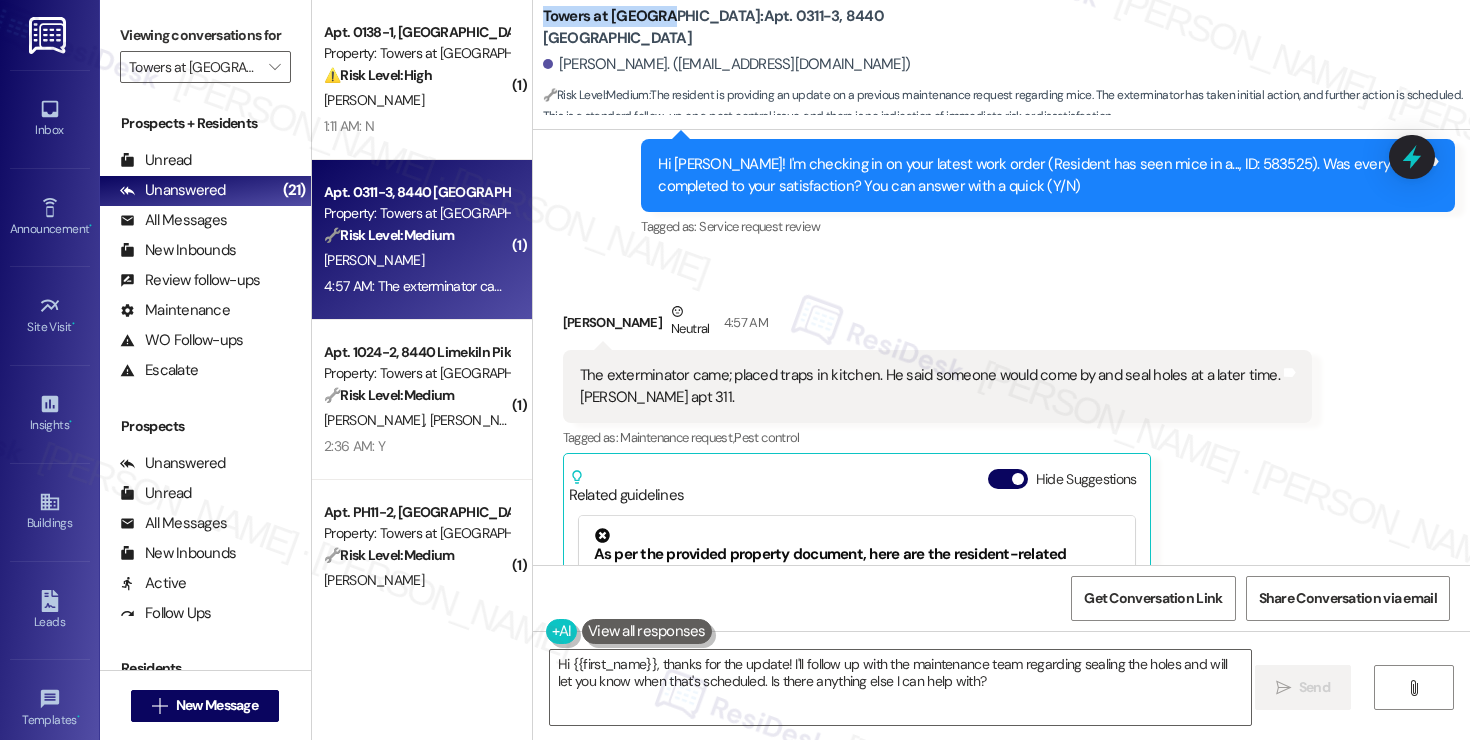 drag, startPoint x: 531, startPoint y: 27, endPoint x: 658, endPoint y: 30, distance: 127.03543 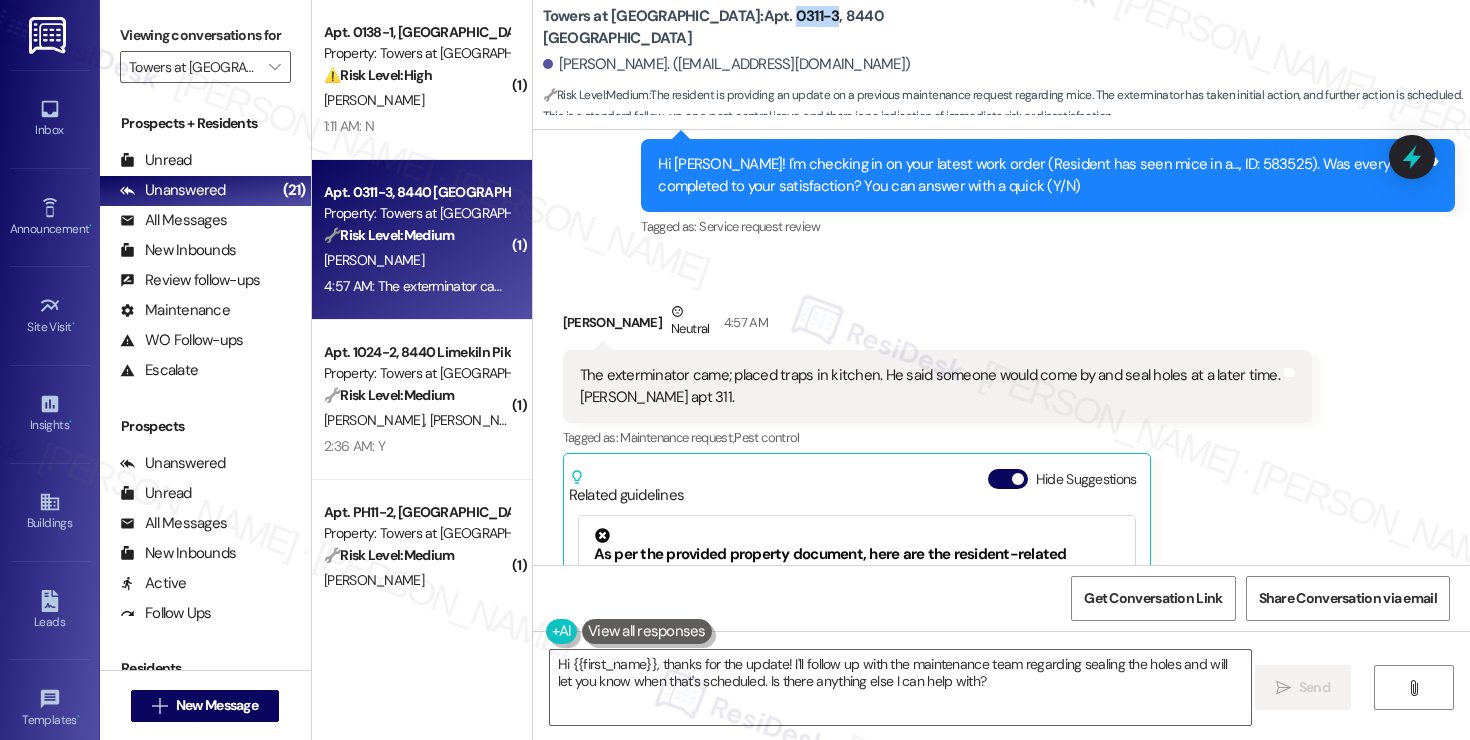 drag, startPoint x: 697, startPoint y: 26, endPoint x: 736, endPoint y: 28, distance: 39.051247 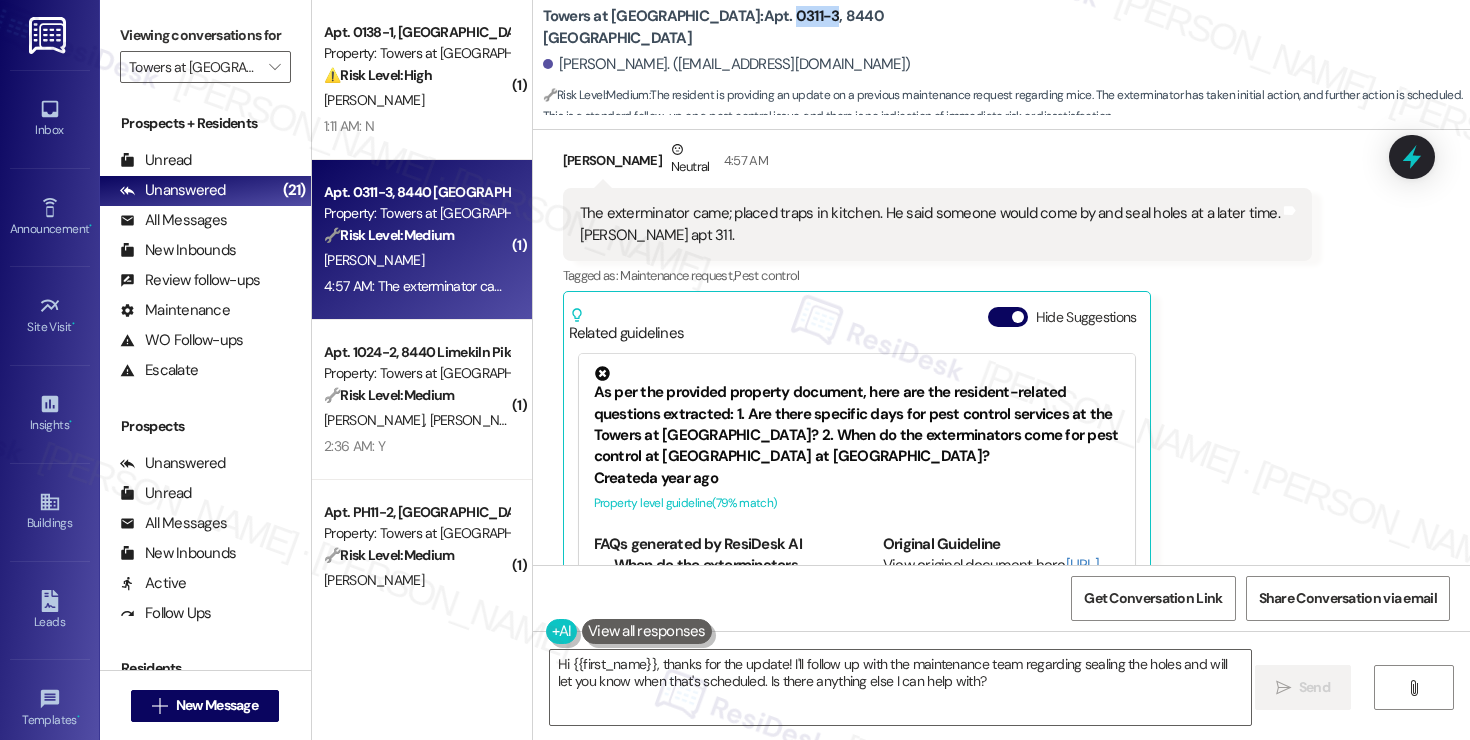 scroll, scrollTop: 4042, scrollLeft: 0, axis: vertical 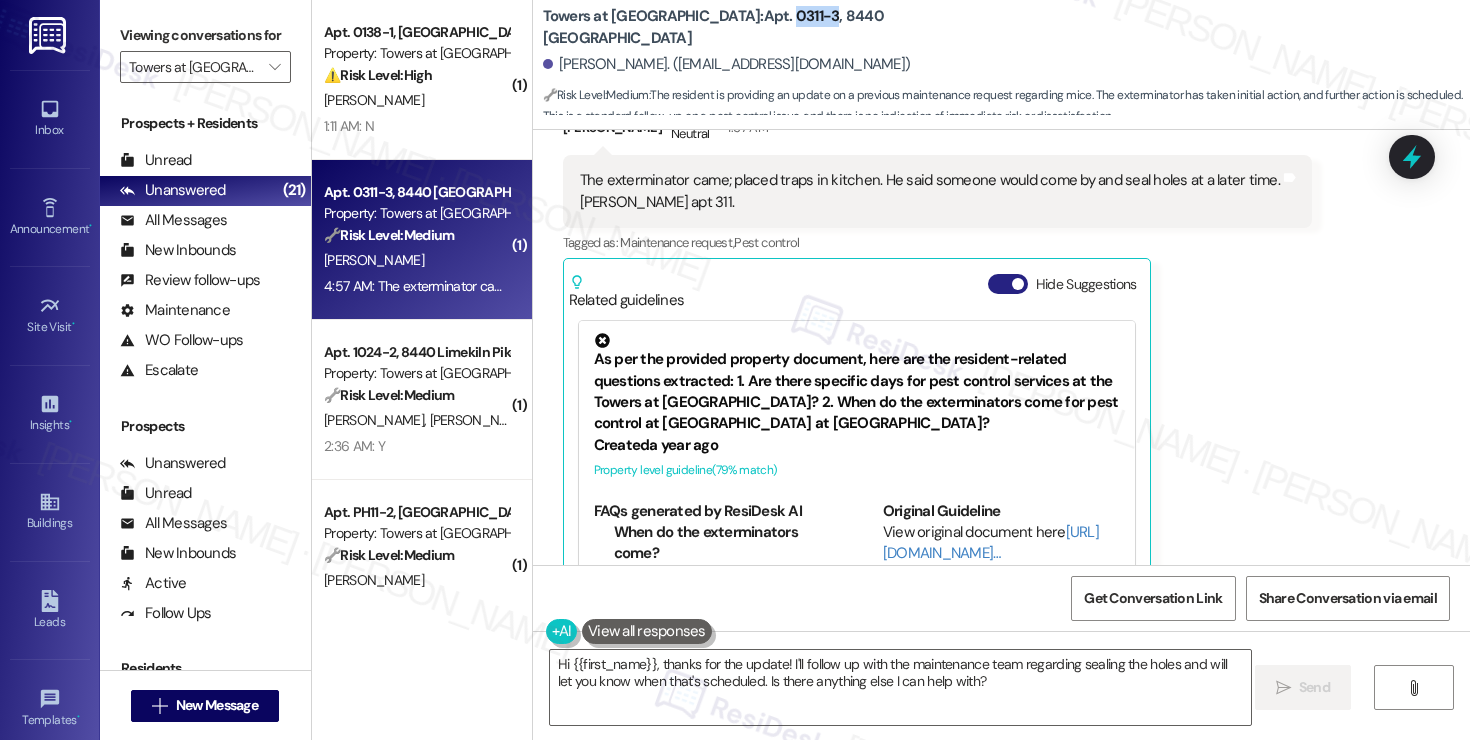 click on "Hide Suggestions" at bounding box center [1008, 284] 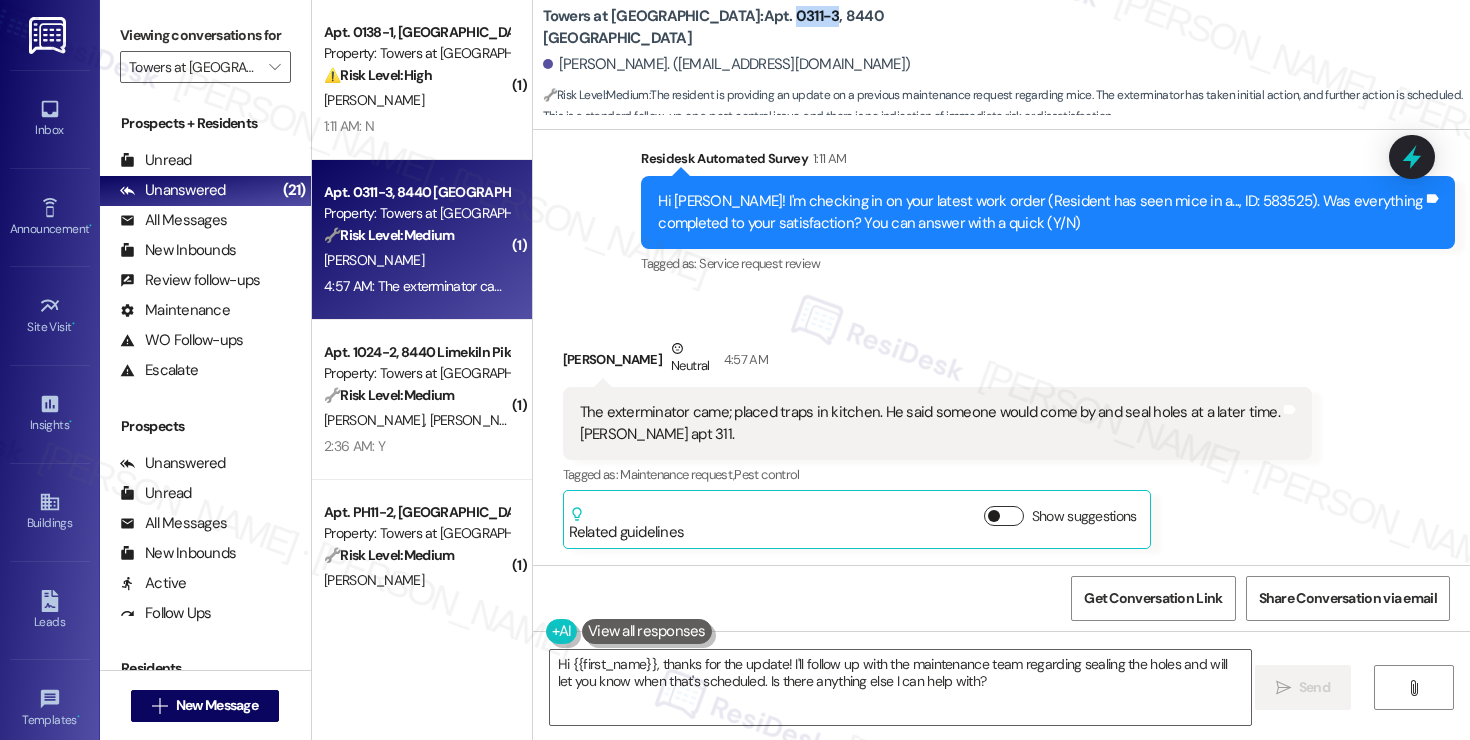 scroll, scrollTop: 3746, scrollLeft: 0, axis: vertical 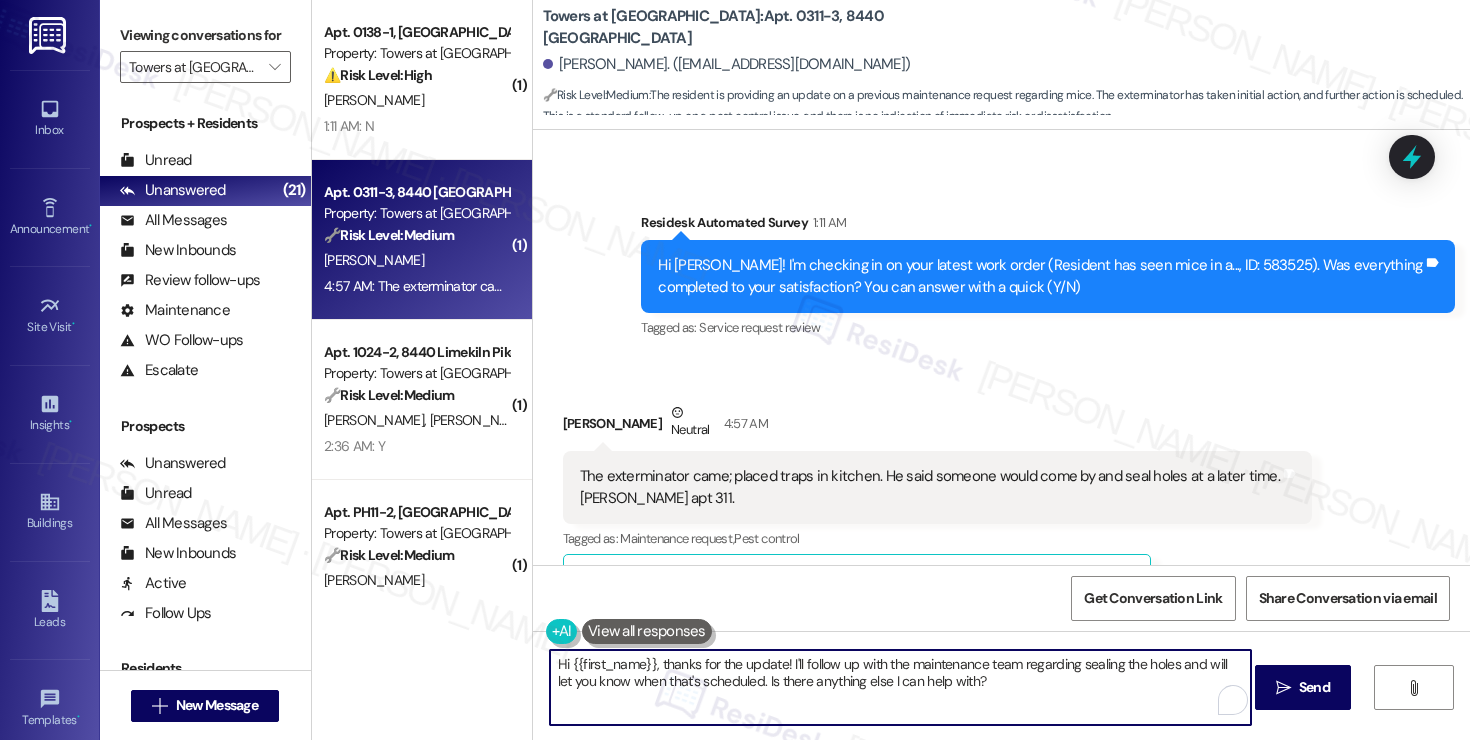 click on "Hi {{first_name}}, thanks for the update! I'll follow up with the maintenance team regarding sealing the holes and will let you know when that's scheduled. Is there anything else I can help with?" at bounding box center [900, 687] 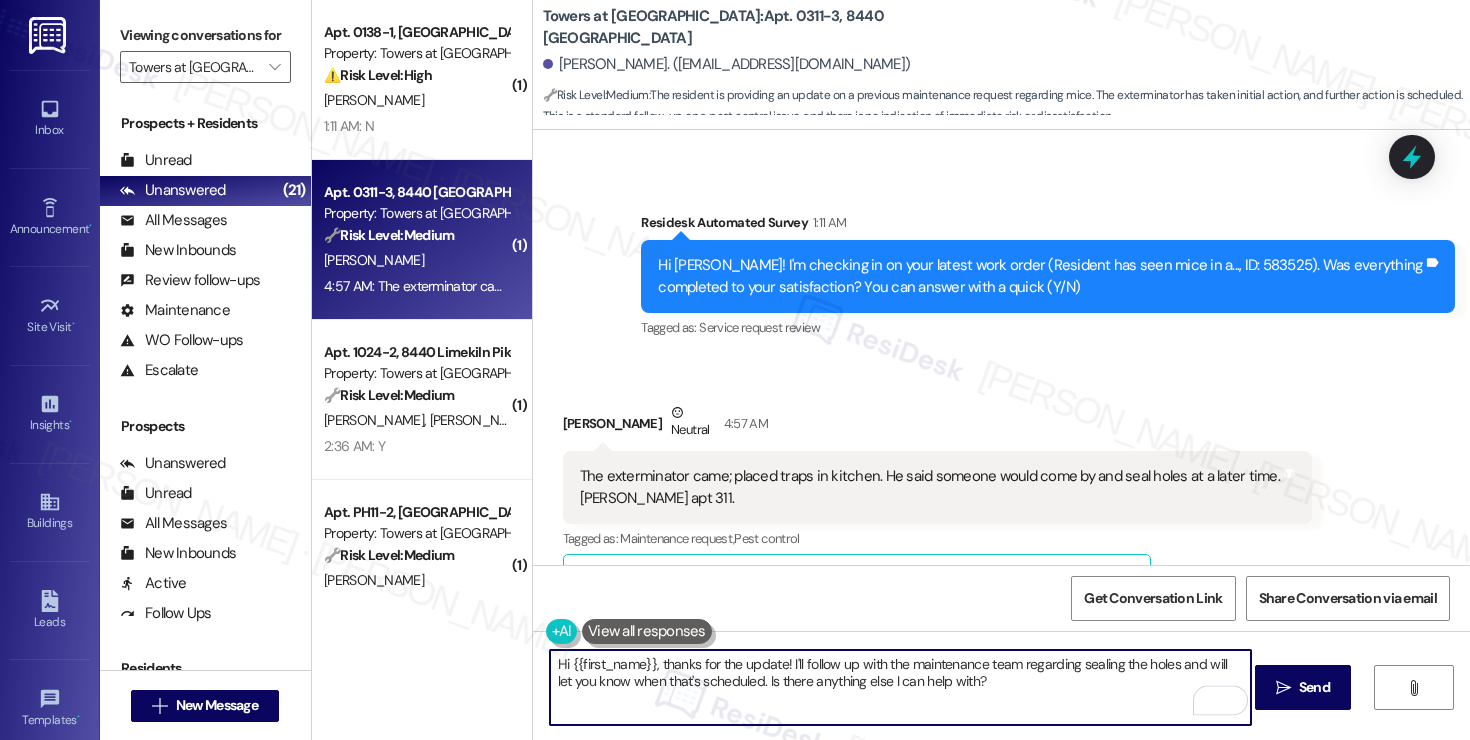 drag, startPoint x: 826, startPoint y: 664, endPoint x: 962, endPoint y: 662, distance: 136.01471 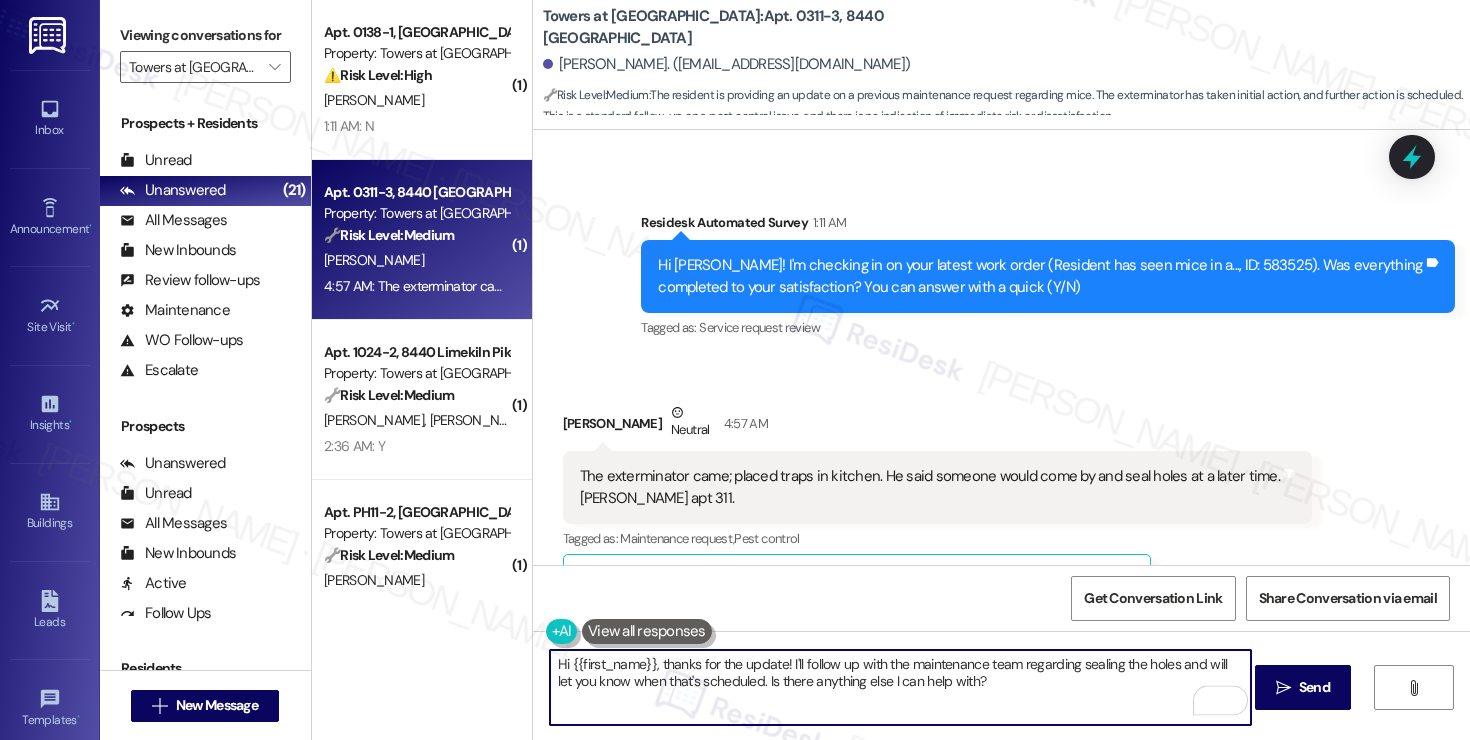 click on "Hi {{first_name}}, thanks for the update! I'll follow up with the maintenance team regarding sealing the holes and will let you know when that's scheduled. Is there anything else I can help with?" at bounding box center (900, 687) 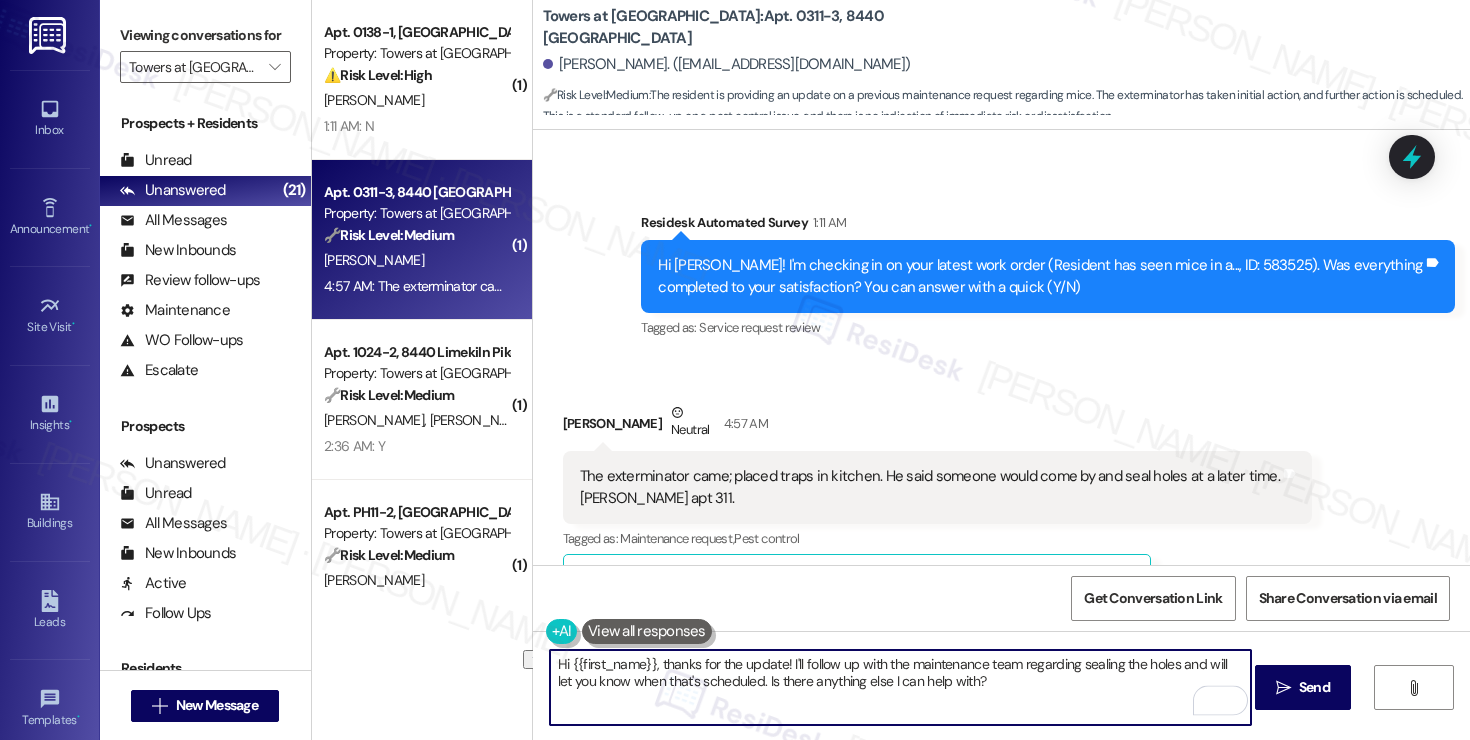 click on "Hi {{first_name}}, thanks for the update! I'll follow up with the maintenance team regarding sealing the holes and will let you know when that's scheduled. Is there anything else I can help with?" at bounding box center (900, 687) 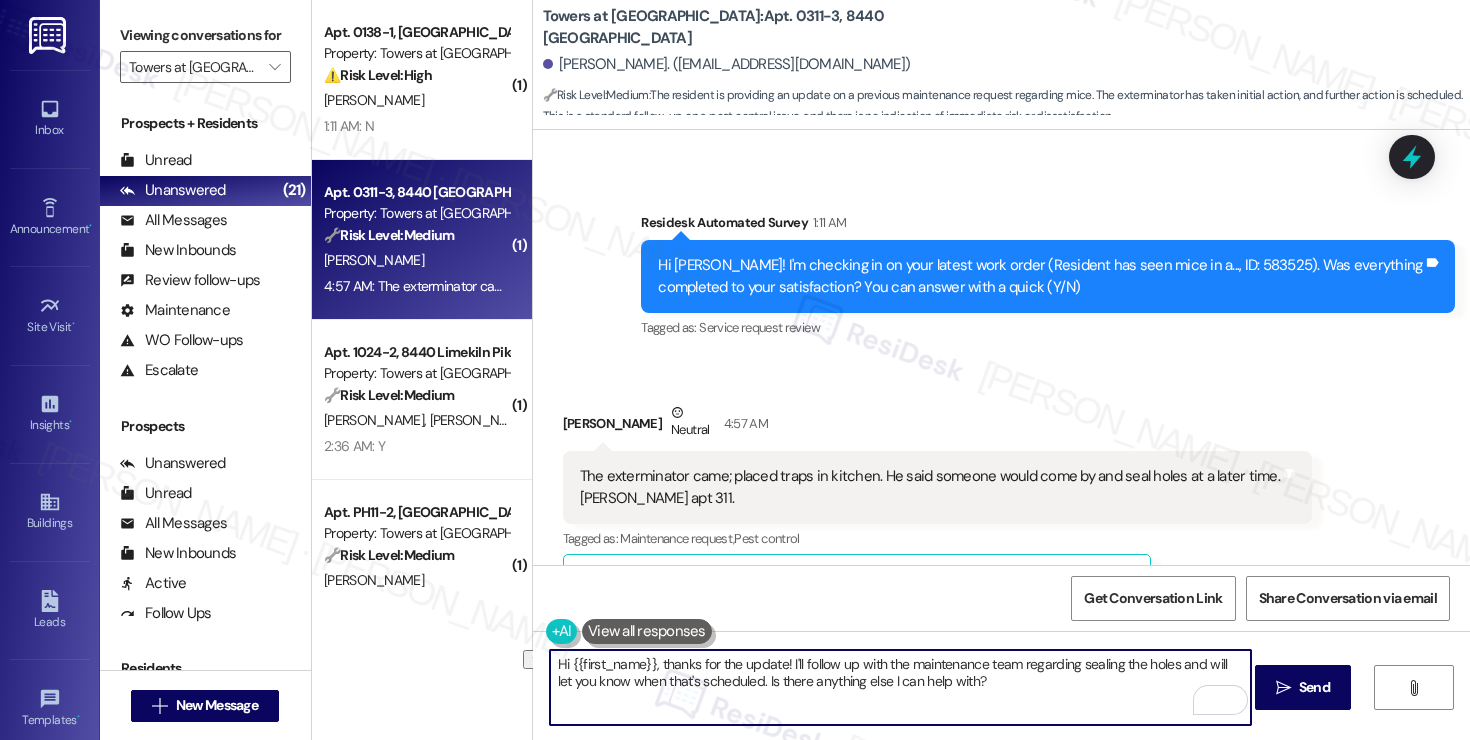 drag, startPoint x: 580, startPoint y: 688, endPoint x: 883, endPoint y: 690, distance: 303.0066 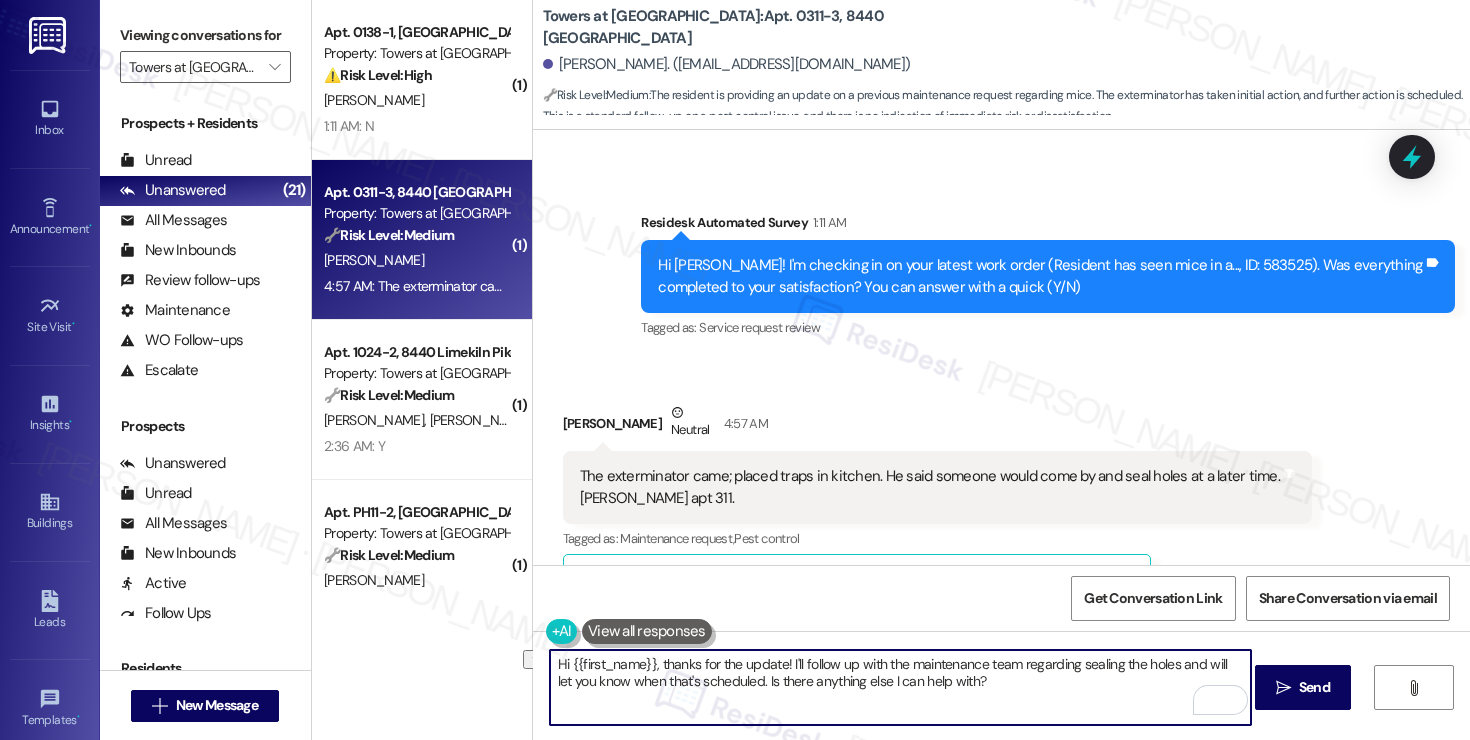 click on "Hi {{first_name}}, thanks for the update! I'll follow up with the maintenance team regarding sealing the holes and will let you know when that's scheduled. Is there anything else I can help with?" at bounding box center [900, 687] 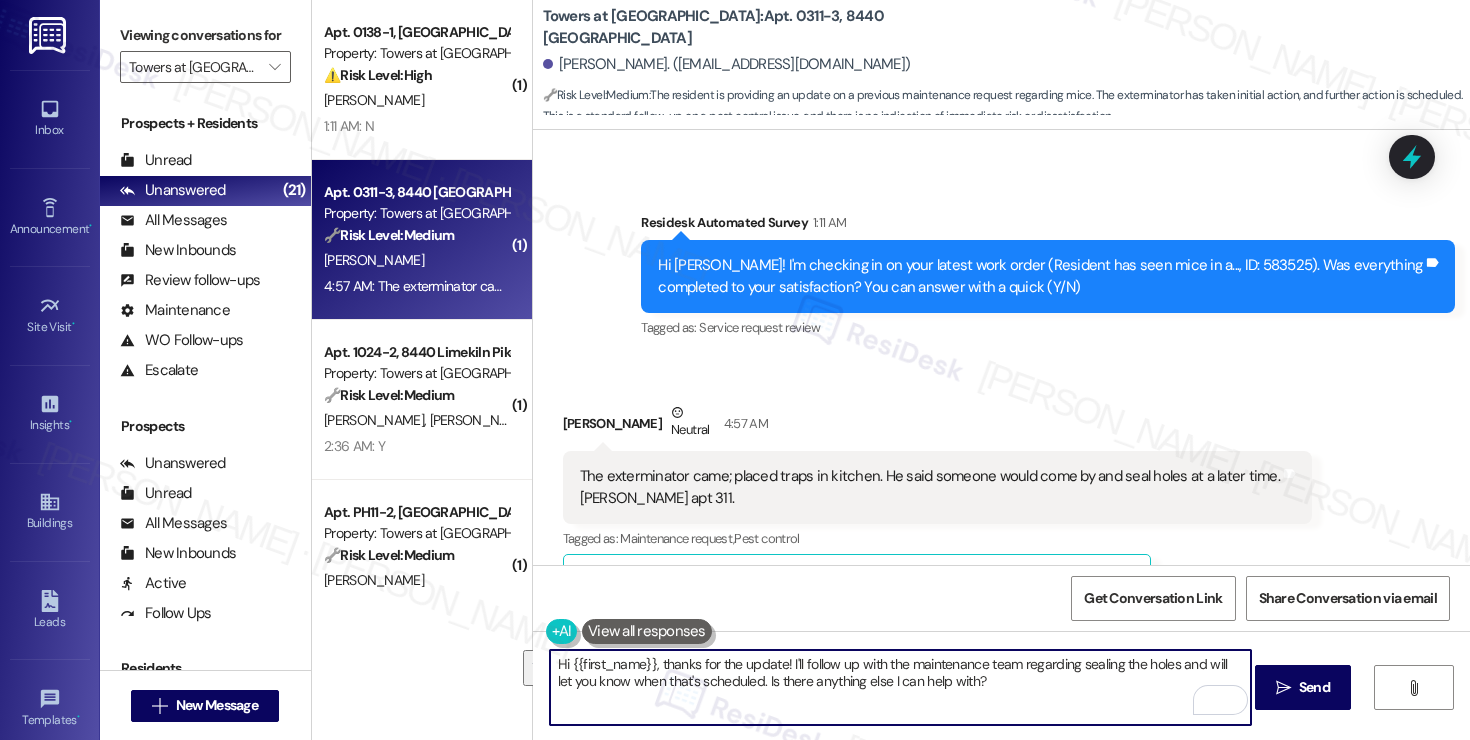 drag, startPoint x: 1168, startPoint y: 661, endPoint x: 732, endPoint y: 676, distance: 436.25797 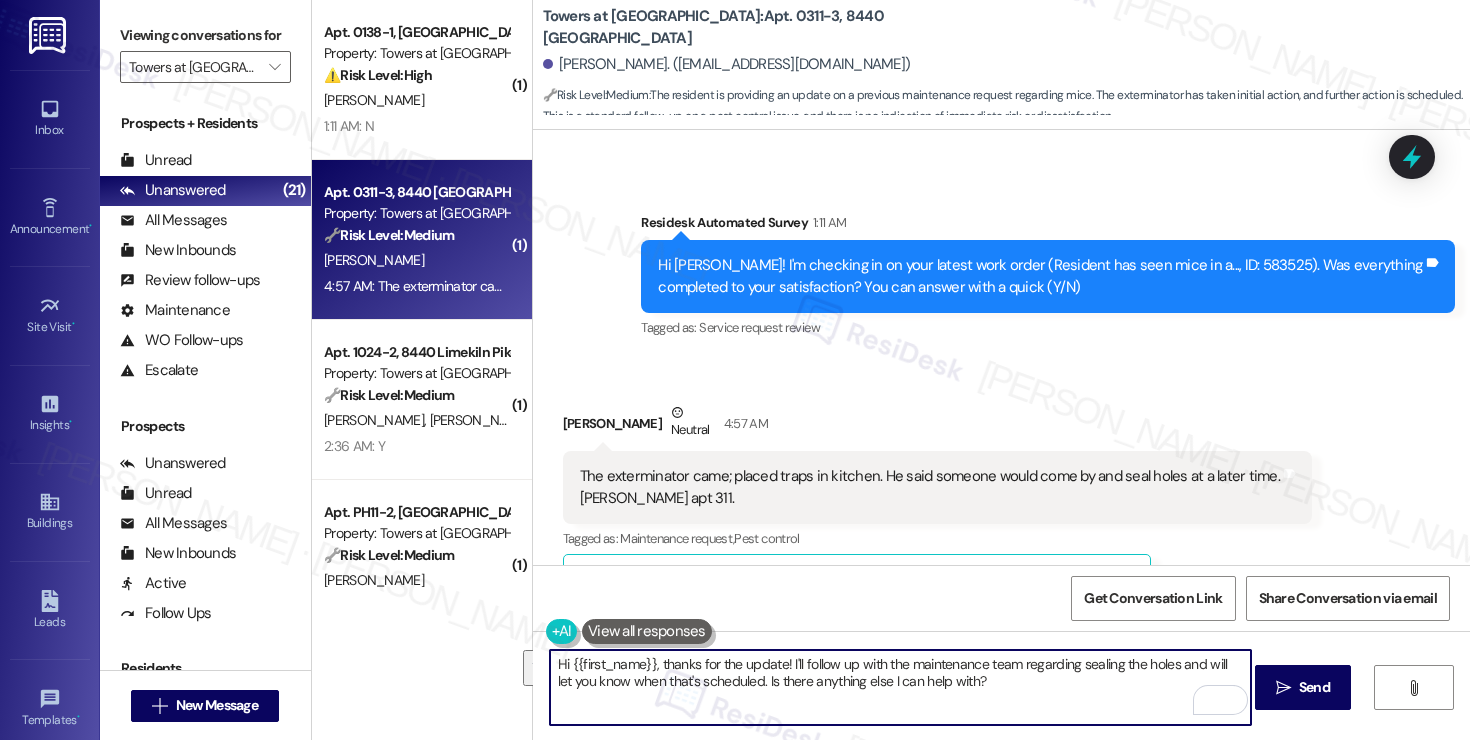 click on "Hi {{first_name}}, thanks for the update! I'll follow up with the maintenance team regarding sealing the holes and will let you know when that's scheduled. Is there anything else I can help with?" at bounding box center (900, 687) 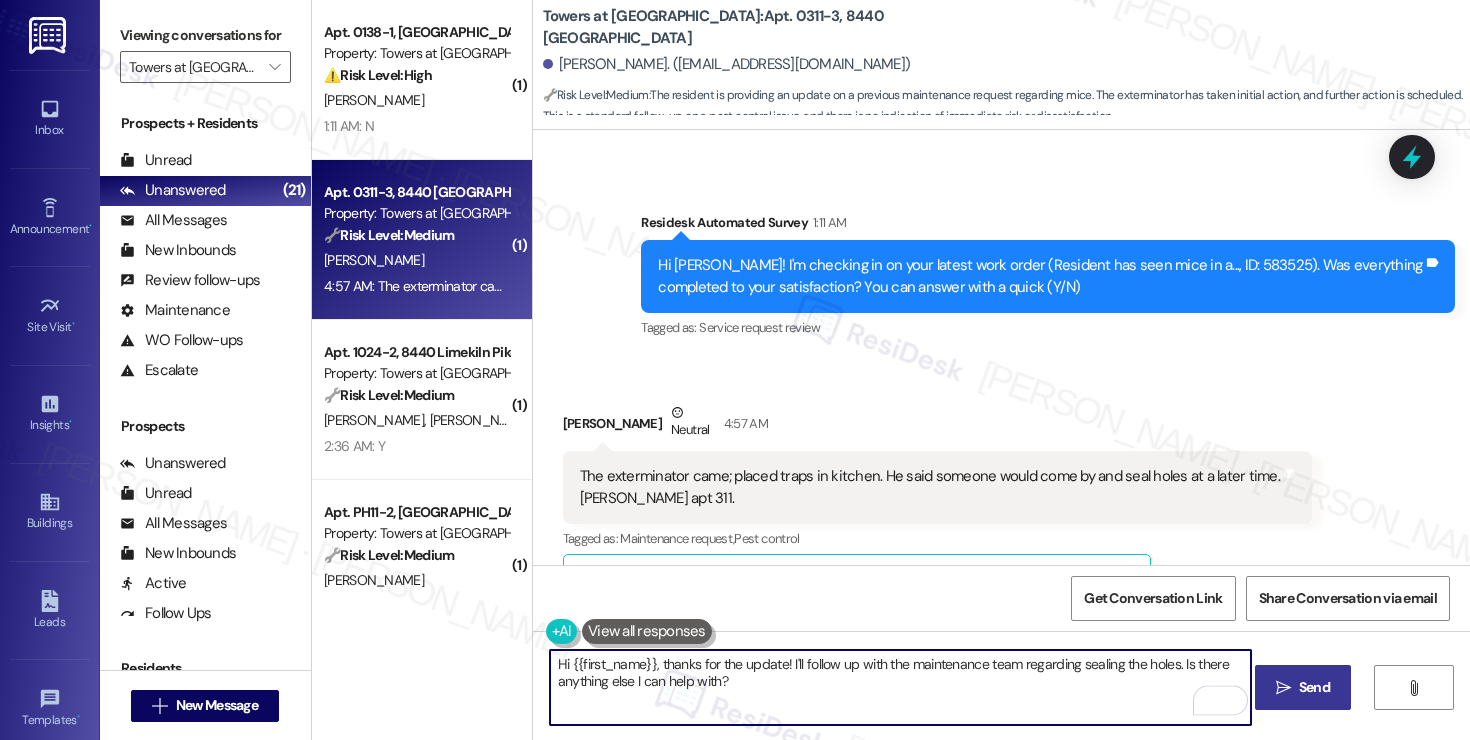 type on "Hi {{first_name}}, thanks for the update! I'll follow up with the maintenance team regarding sealing the holes. Is there anything else I can help with?" 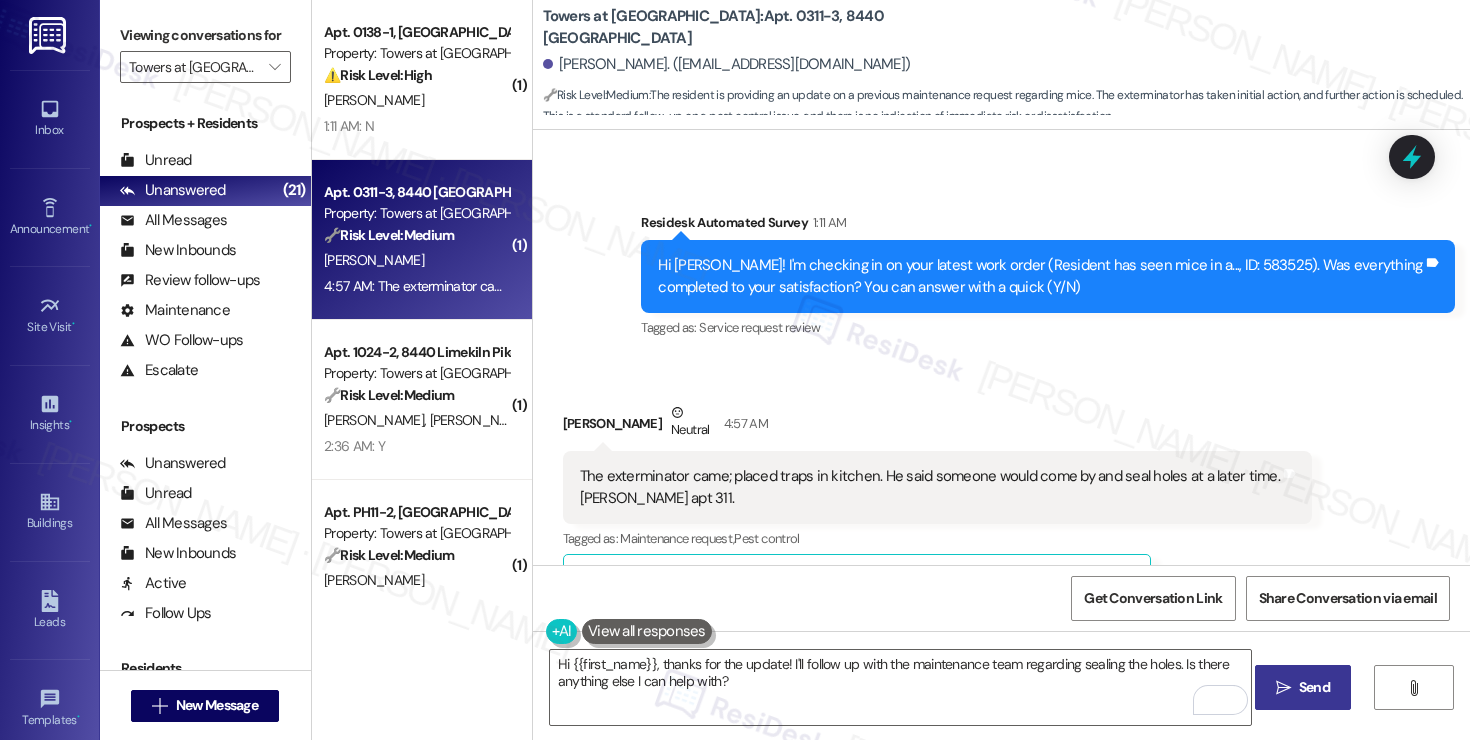 click on "Send" at bounding box center (1314, 687) 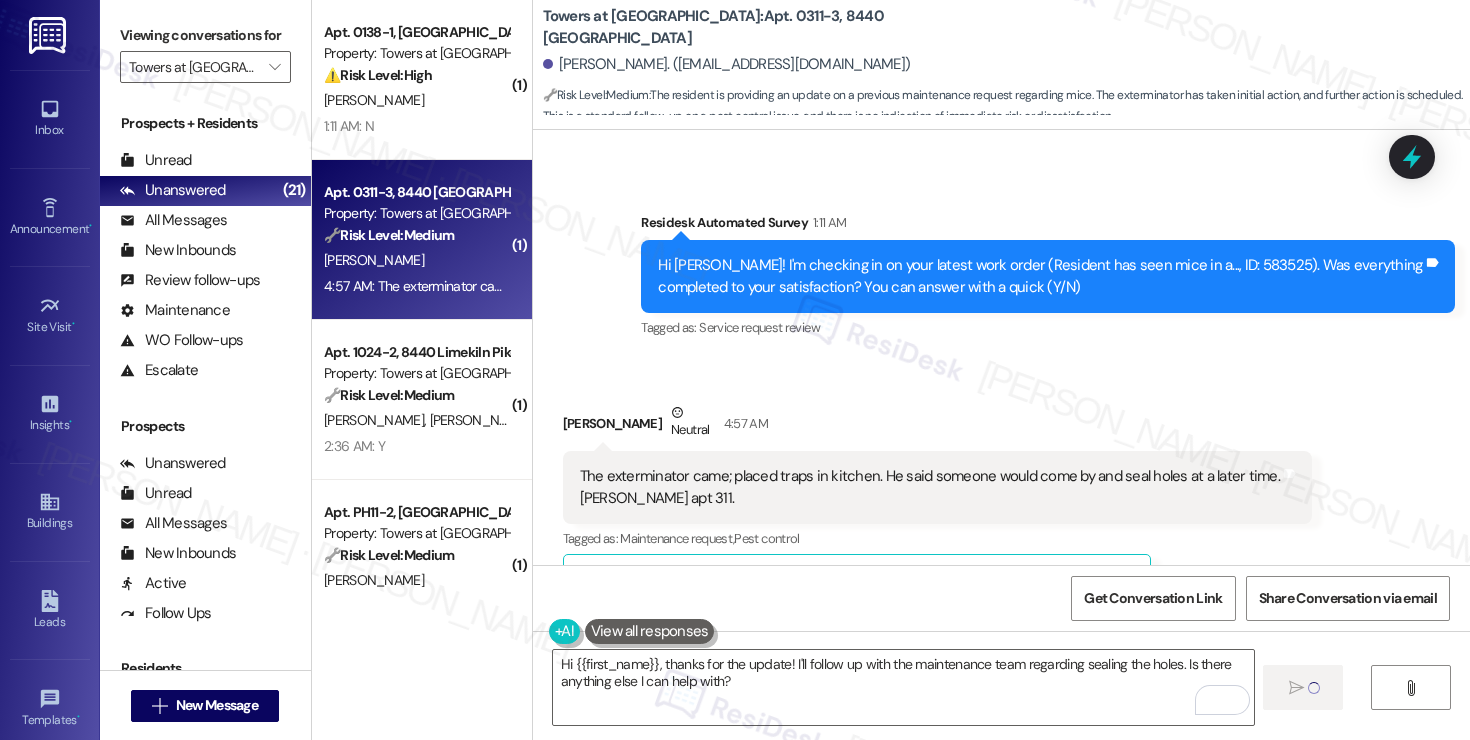 type 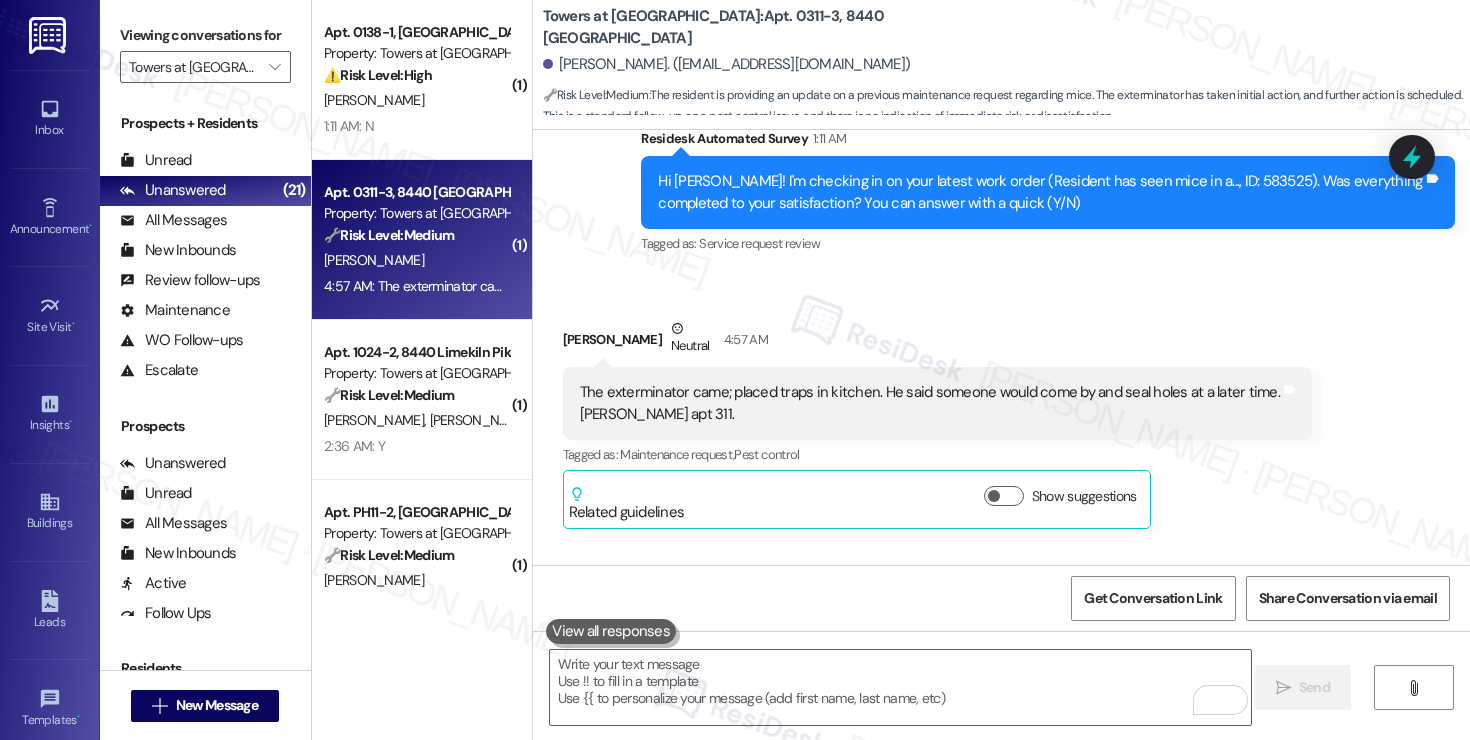 scroll, scrollTop: 3734, scrollLeft: 0, axis: vertical 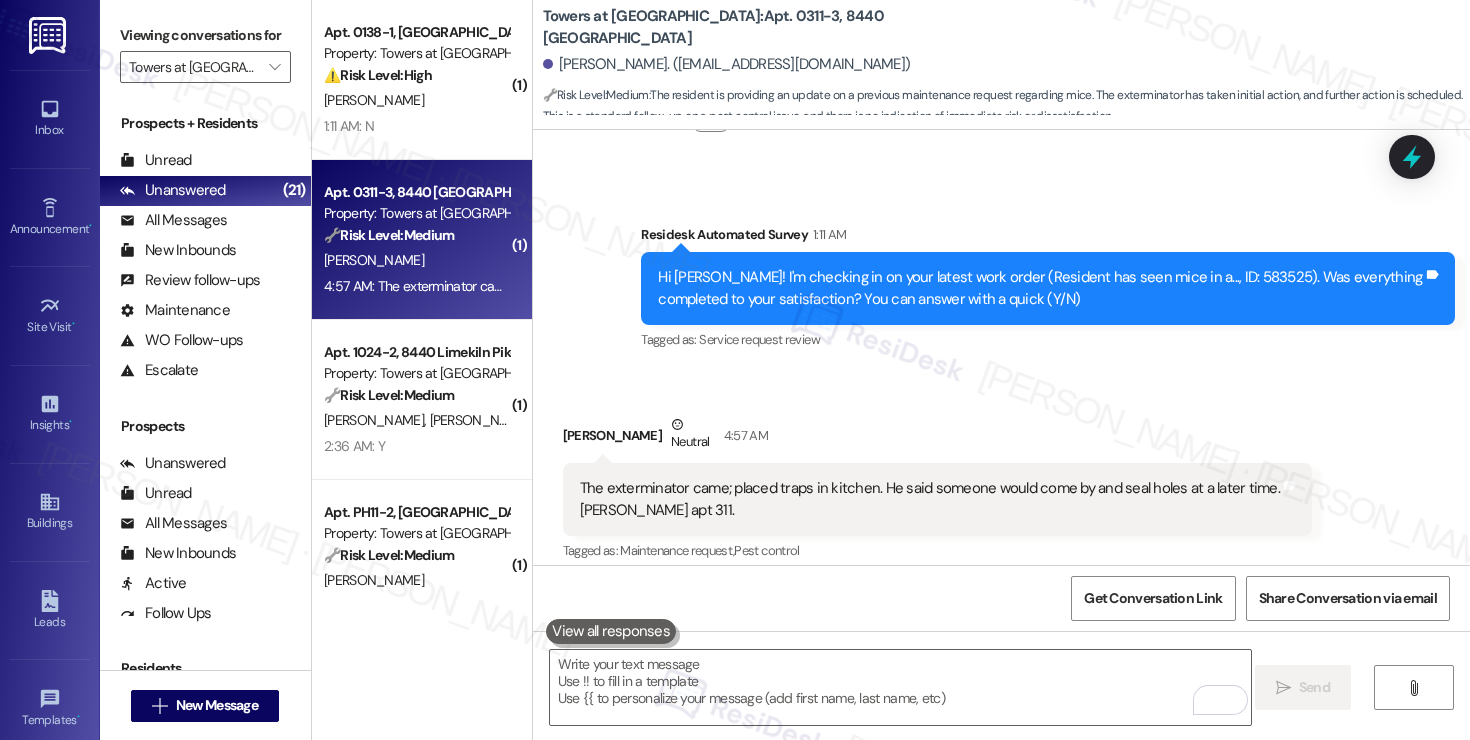 click on "The exterminator came; placed traps in kitchen. He said someone would come by and seal holes at a later time.
Ms. Iles apt 311." at bounding box center [930, 499] 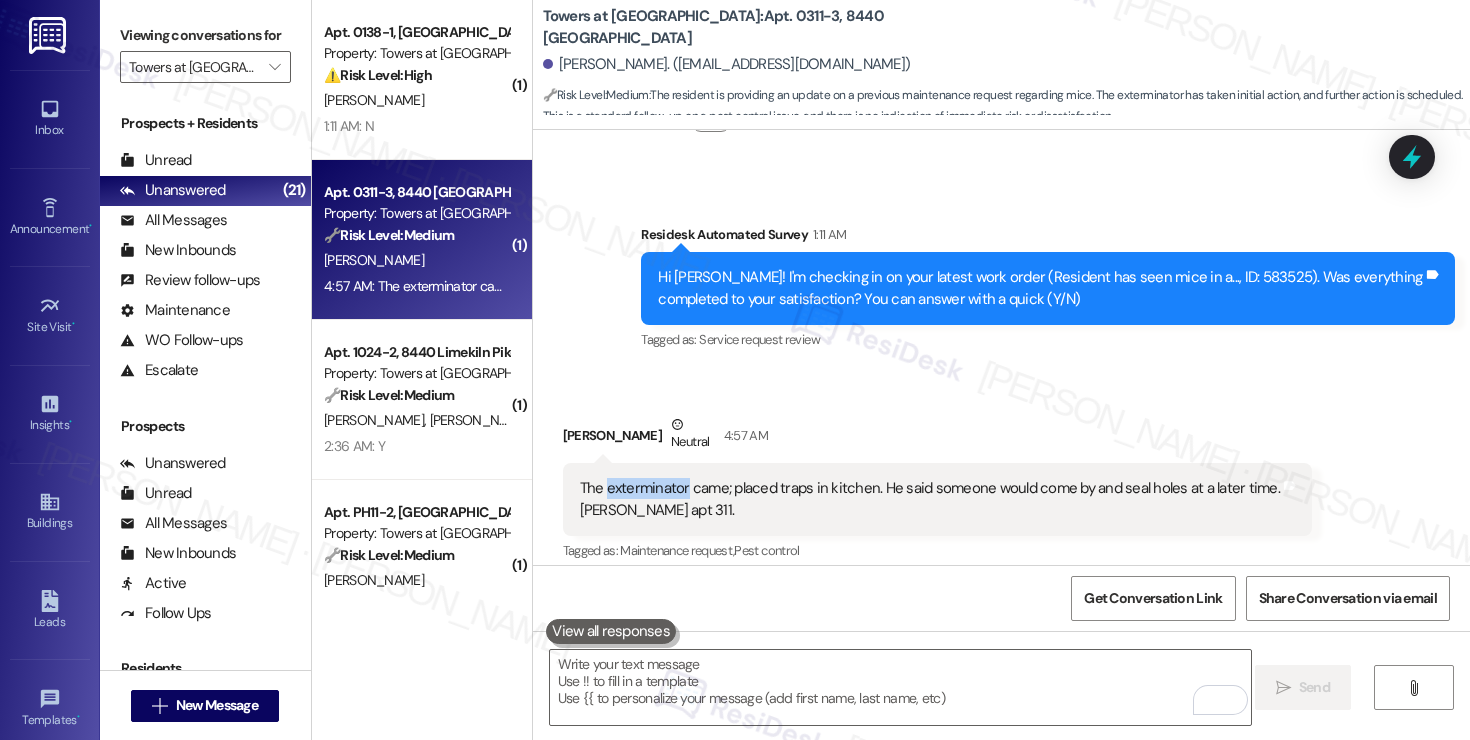 click on "The exterminator came; placed traps in kitchen. He said someone would come by and seal holes at a later time.
Ms. Iles apt 311." at bounding box center [930, 499] 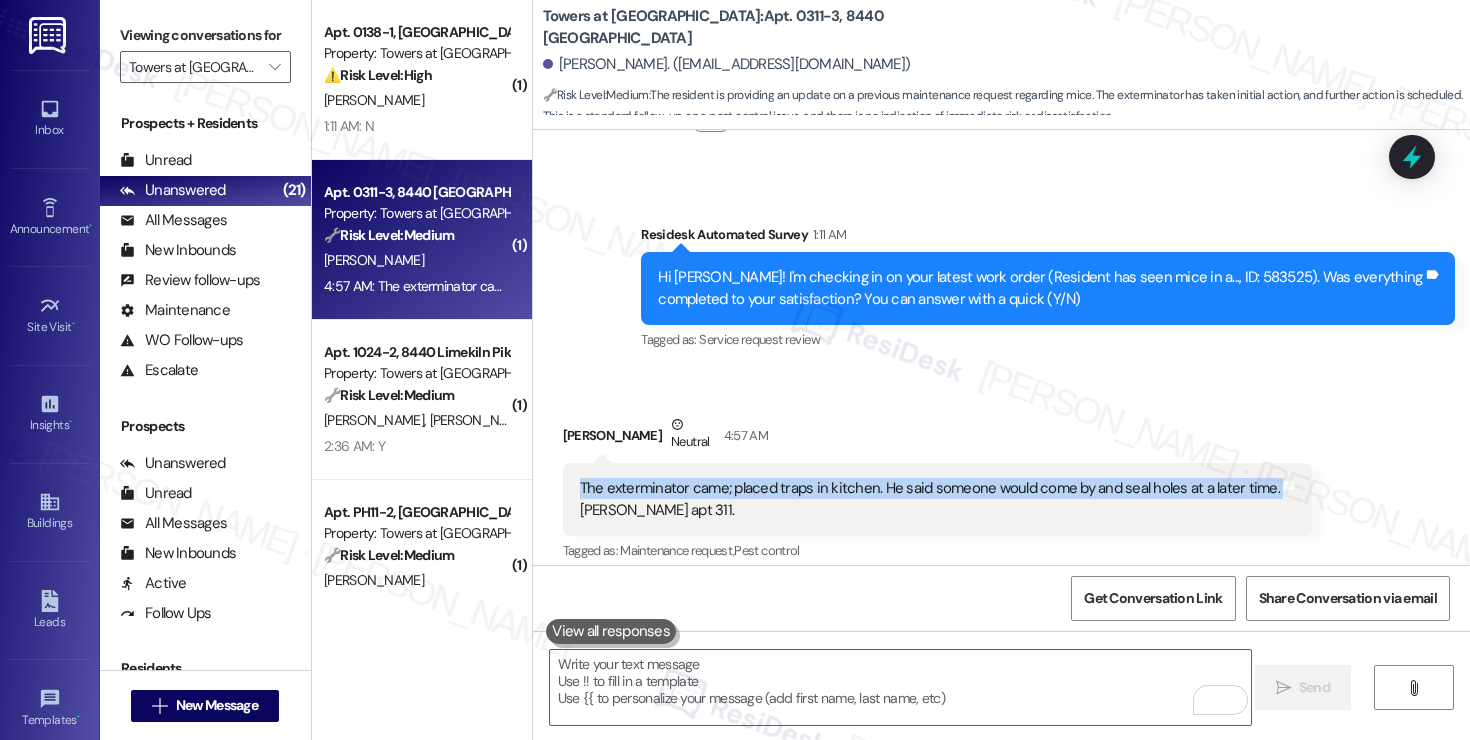 click on "The exterminator came; placed traps in kitchen. He said someone would come by and seal holes at a later time.
Ms. Iles apt 311." at bounding box center (930, 499) 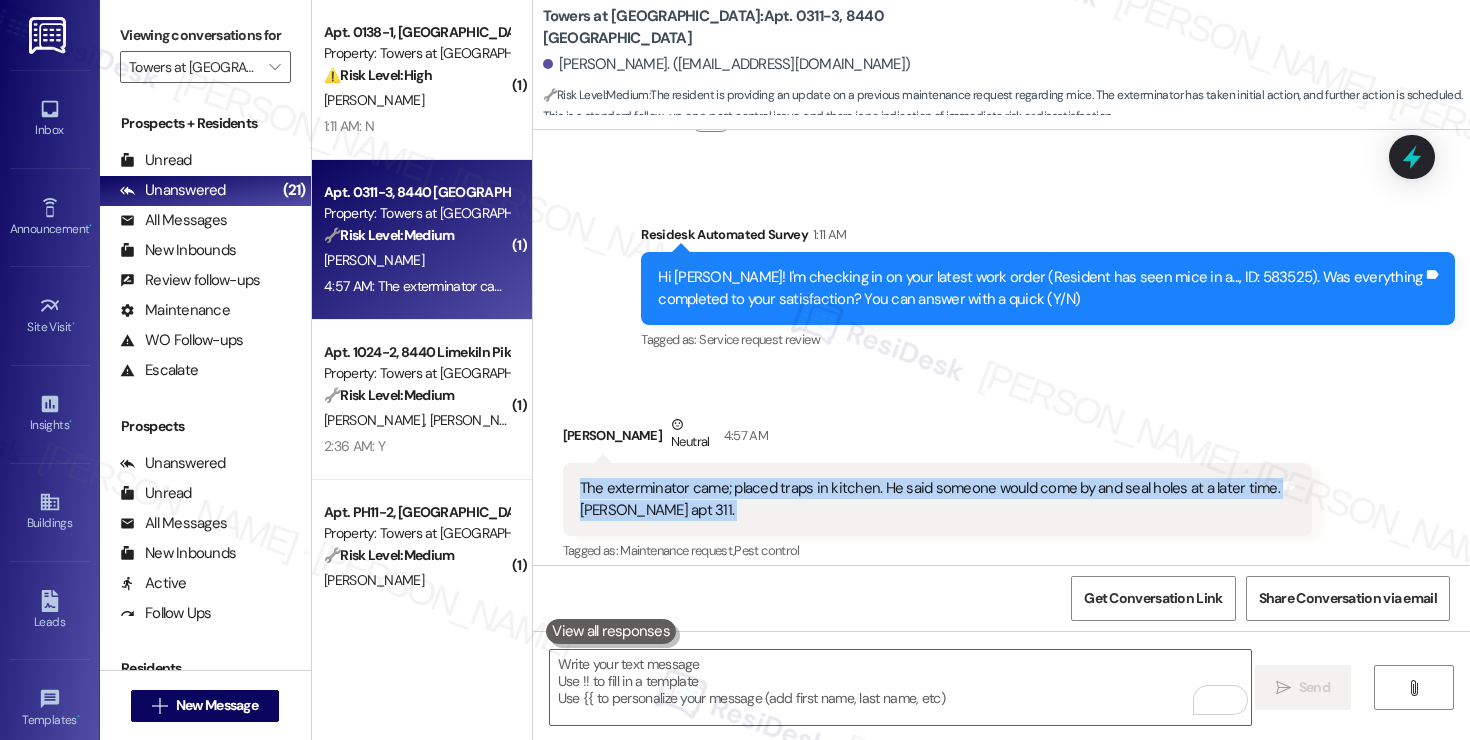 drag, startPoint x: 569, startPoint y: 423, endPoint x: 731, endPoint y: 474, distance: 169.83817 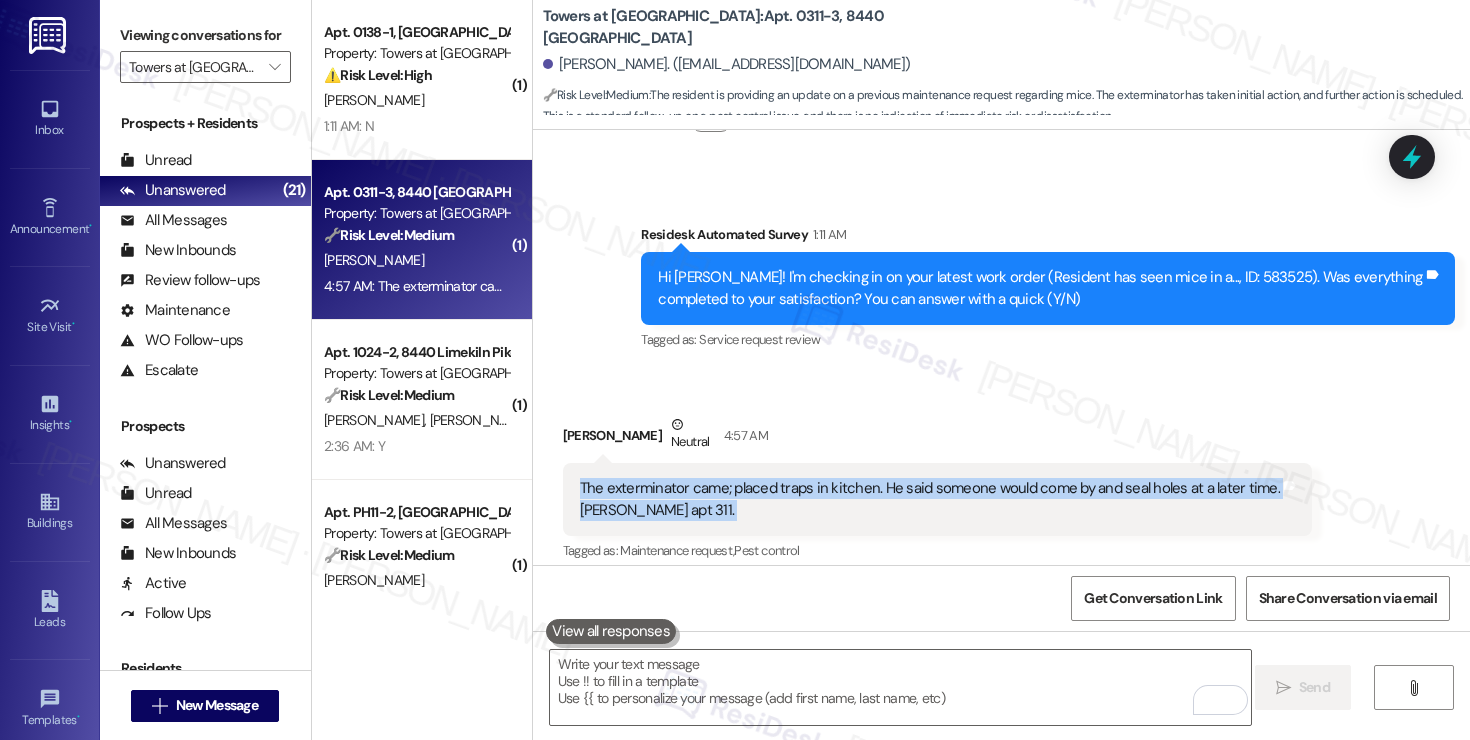 copy on "The exterminator came; placed traps in kitchen. He said someone would come by and seal holes at a later time.
Ms. Iles apt 311.  Tags and notes" 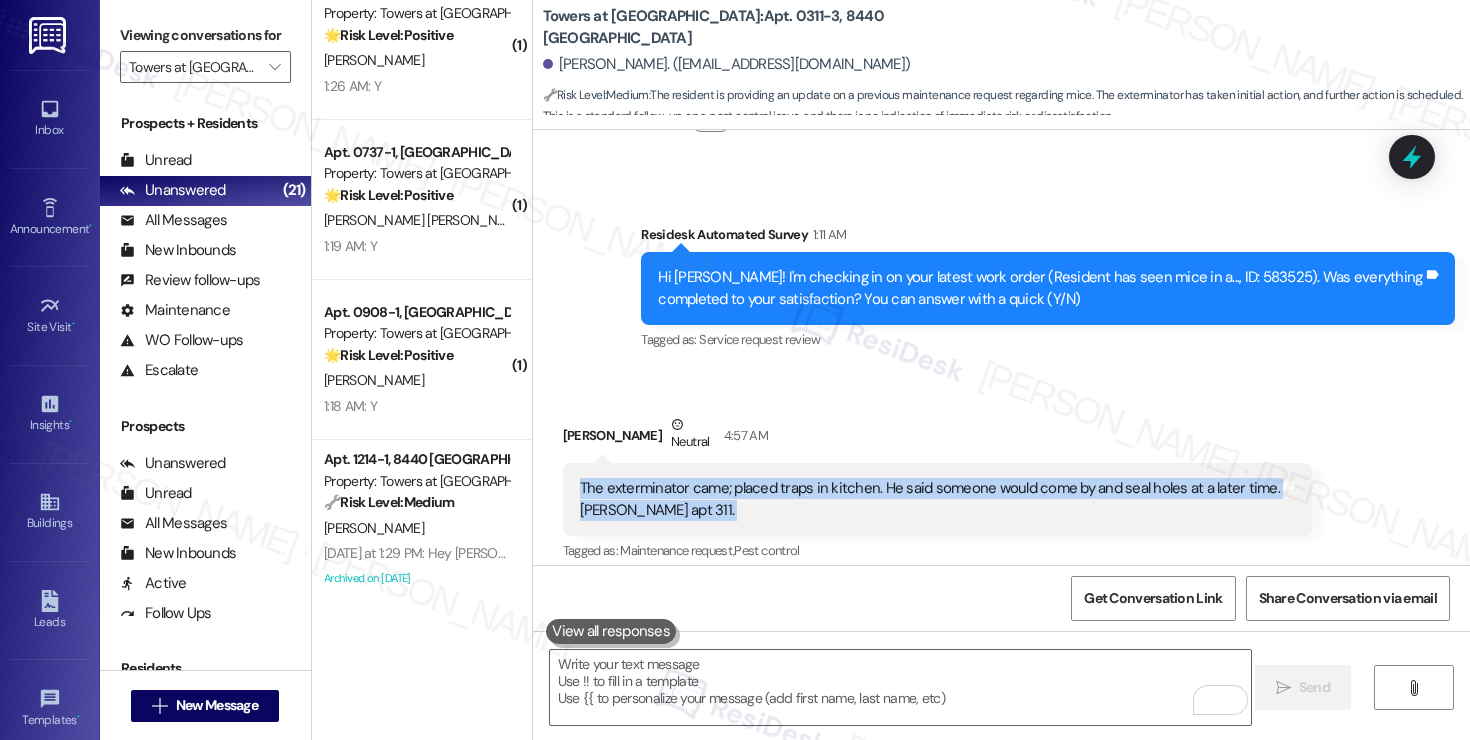scroll, scrollTop: 2442, scrollLeft: 0, axis: vertical 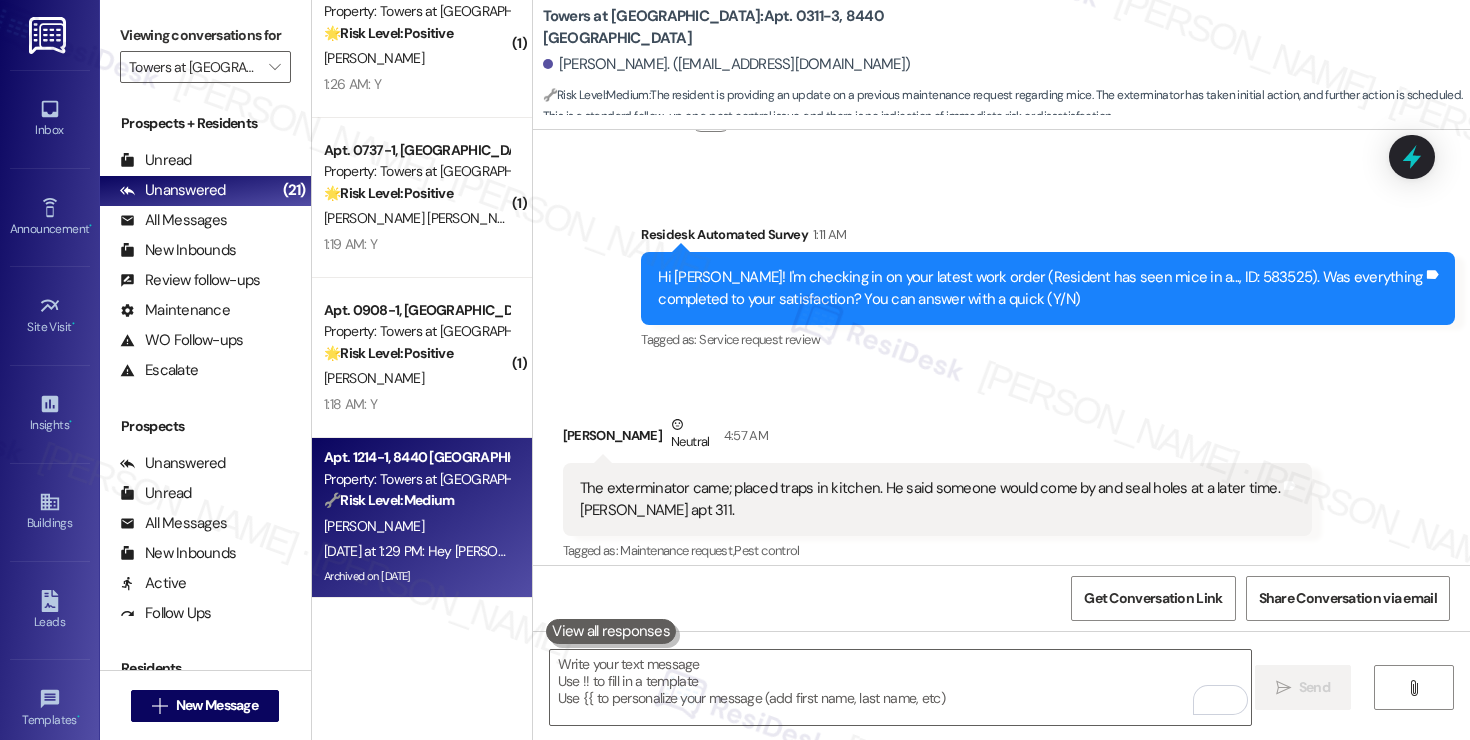 click on "🔧  Risk Level:  Medium The resident is following up on previously reported maintenance items, specifically unfinished dishwasher details and a scratched bathroom sink facade. These issues appear to be related to wear and tear and do not pose an immediate safety or habitability concern. The resident is asking if a work order is needed, indicating they are seeking resolution but not expressing urgent distress." at bounding box center [416, 500] 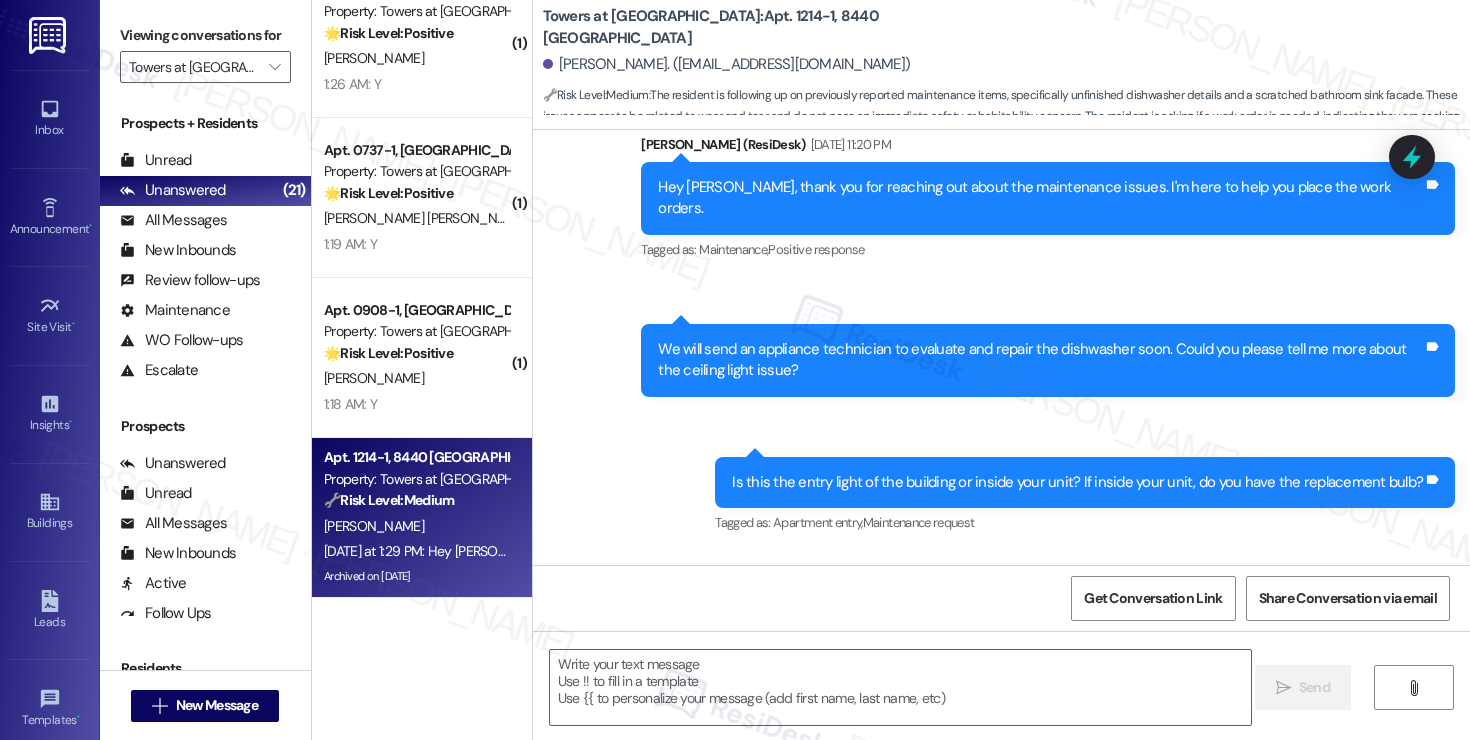 scroll, scrollTop: 39716, scrollLeft: 0, axis: vertical 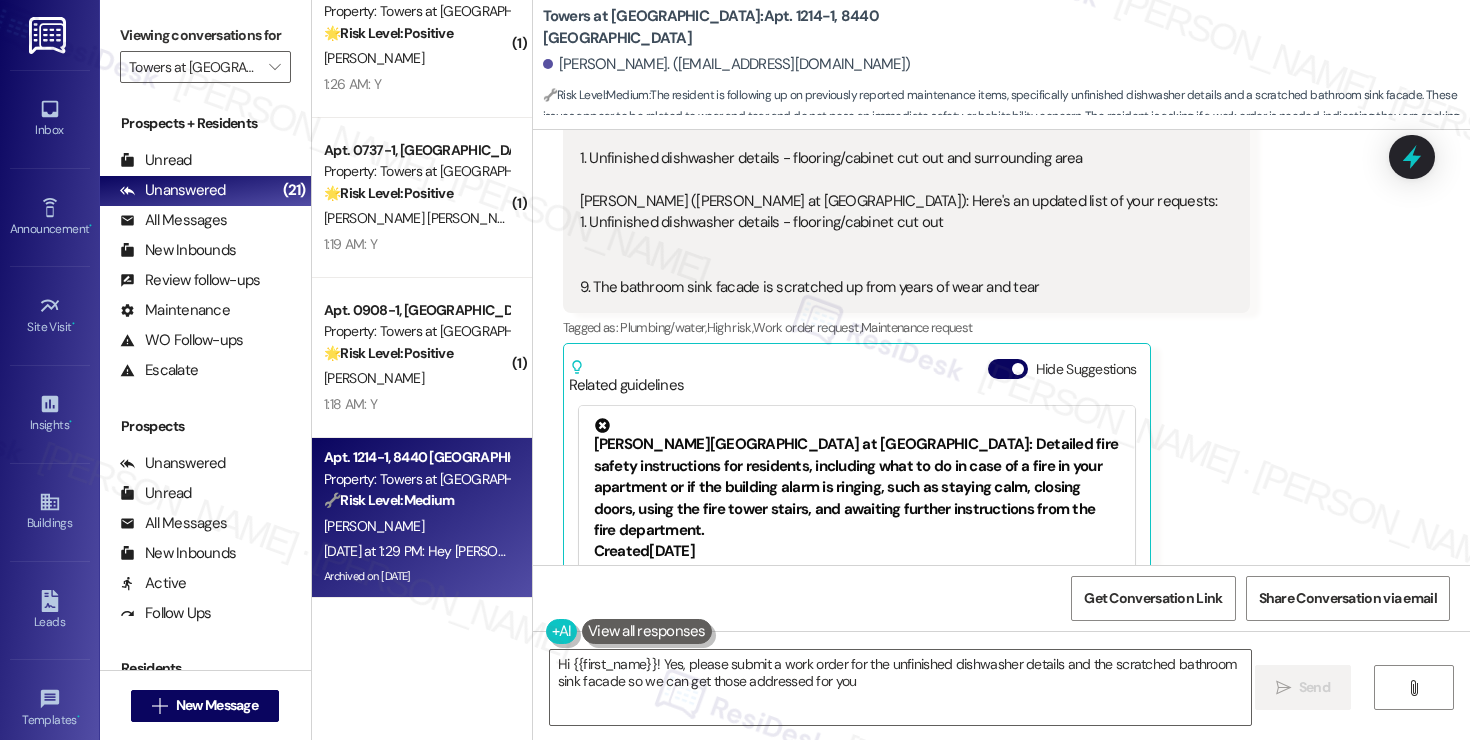 type on "Hi {{first_name}}! Yes, please submit a work order for the unfinished dishwasher details and the scratched bathroom sink facade so we can get those addressed for you!" 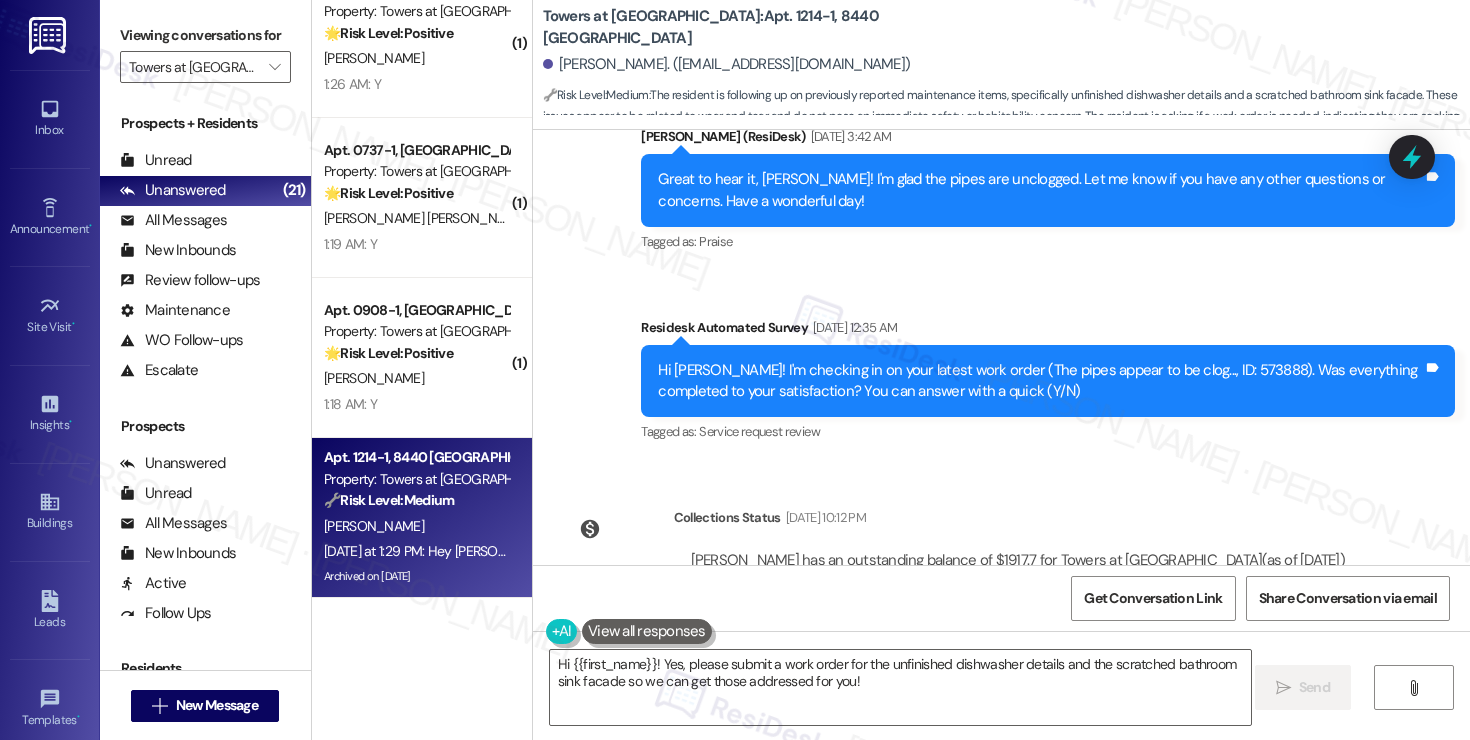 scroll, scrollTop: 39011, scrollLeft: 0, axis: vertical 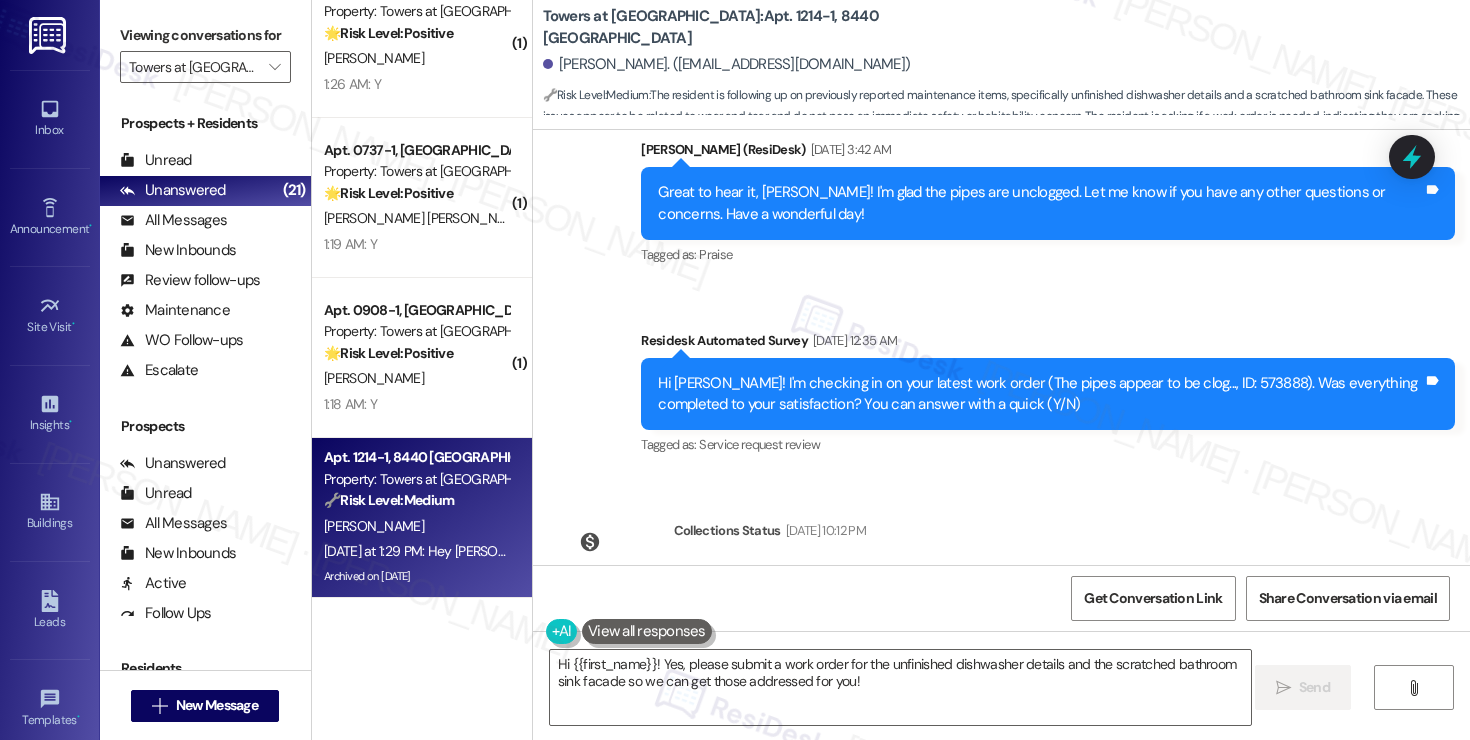 drag, startPoint x: 583, startPoint y: 482, endPoint x: 797, endPoint y: 485, distance: 214.02103 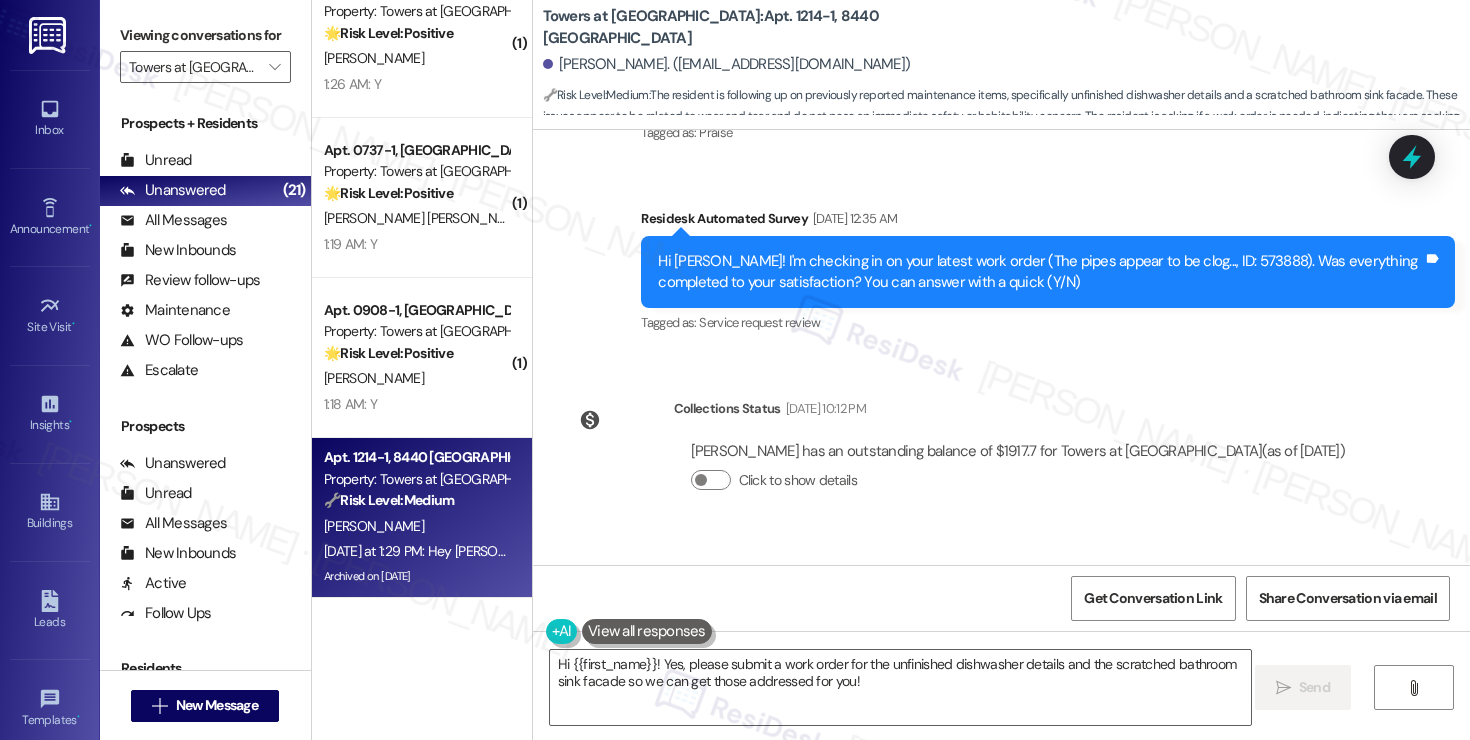 scroll, scrollTop: 39180, scrollLeft: 0, axis: vertical 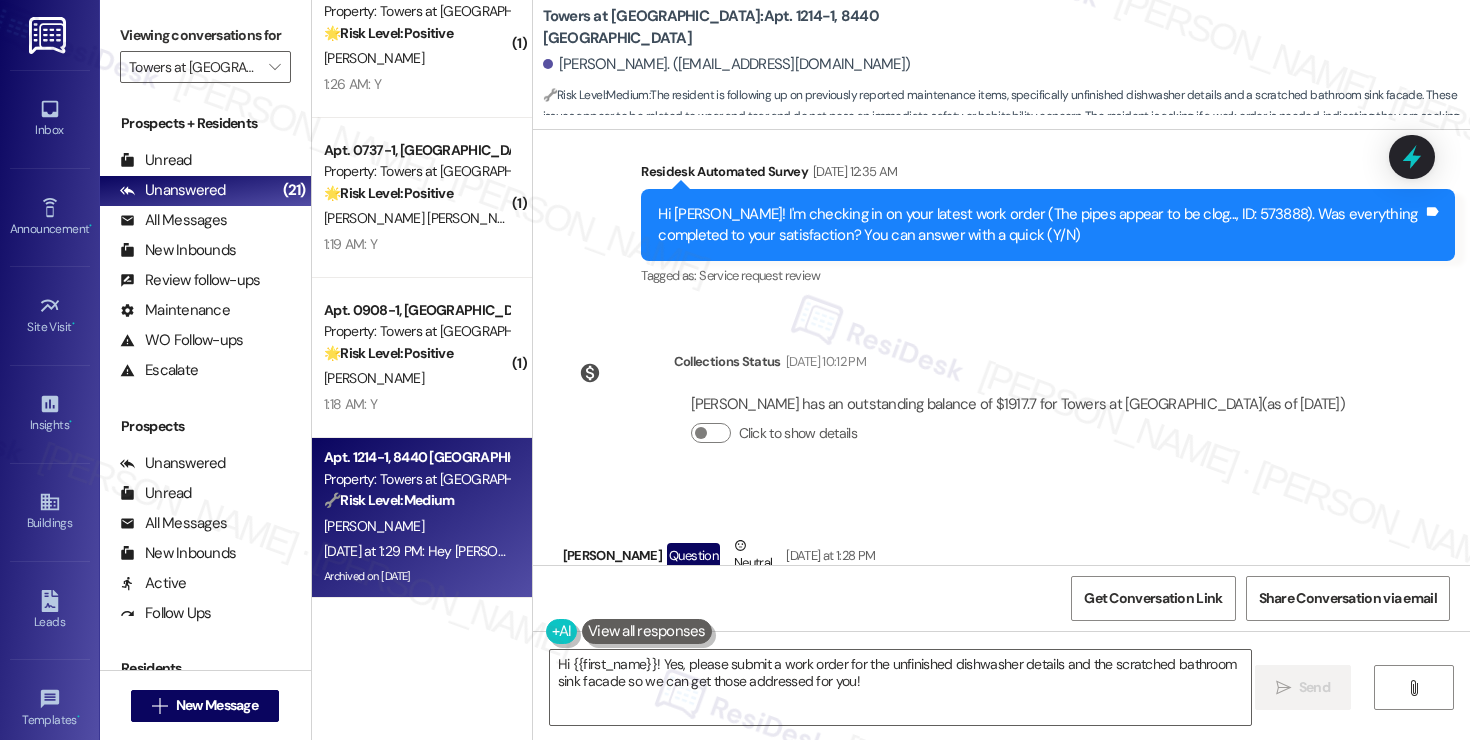 drag, startPoint x: 582, startPoint y: 416, endPoint x: 879, endPoint y: 427, distance: 297.20364 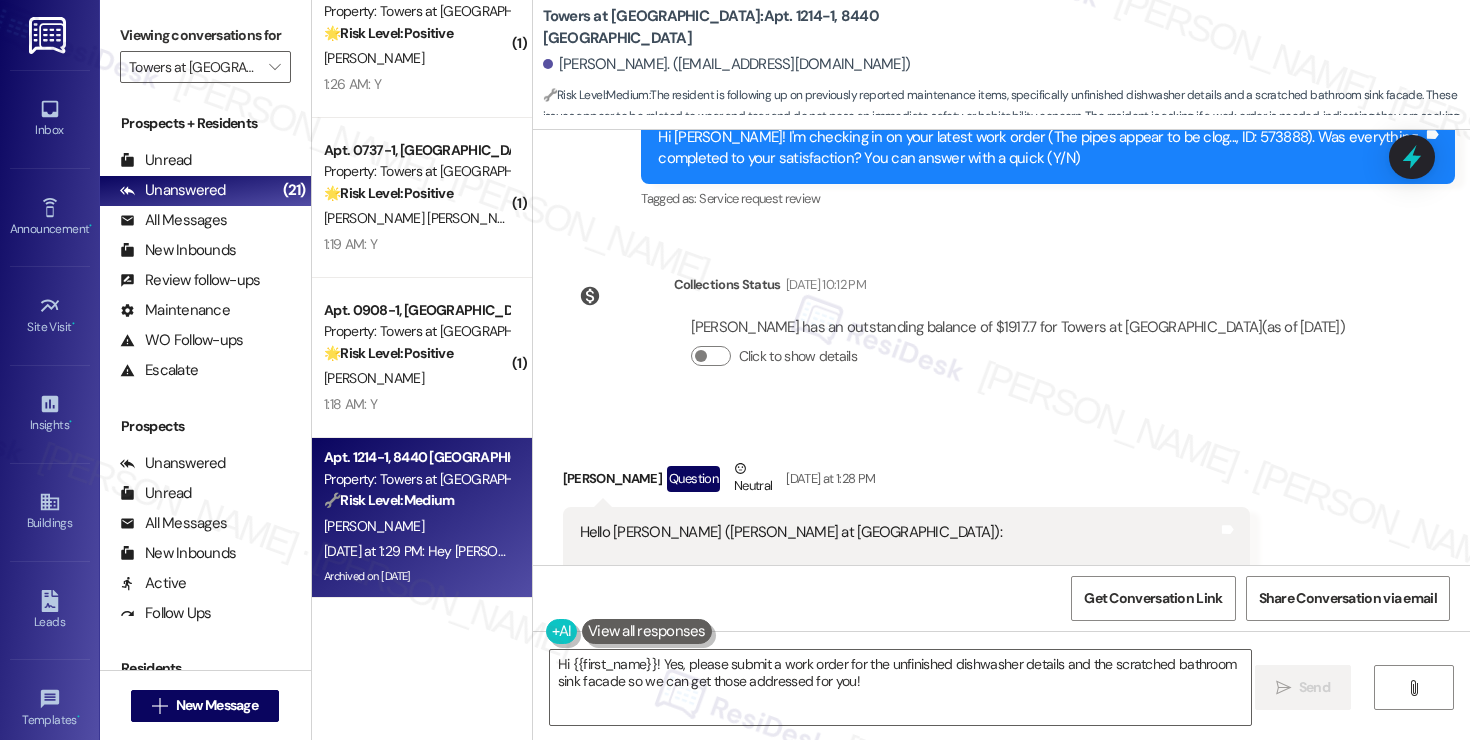 scroll, scrollTop: 39258, scrollLeft: 0, axis: vertical 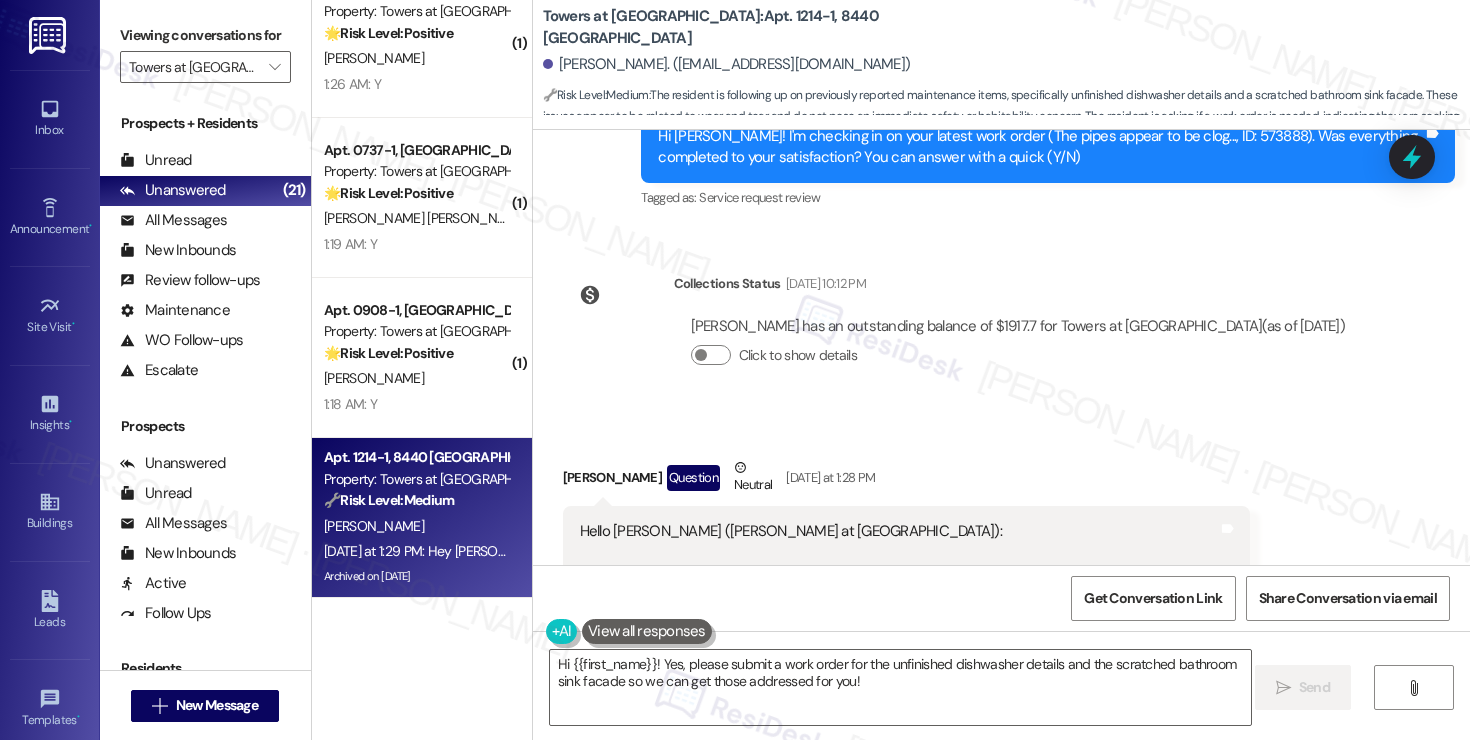 drag, startPoint x: 633, startPoint y: 405, endPoint x: 901, endPoint y: 409, distance: 268.02985 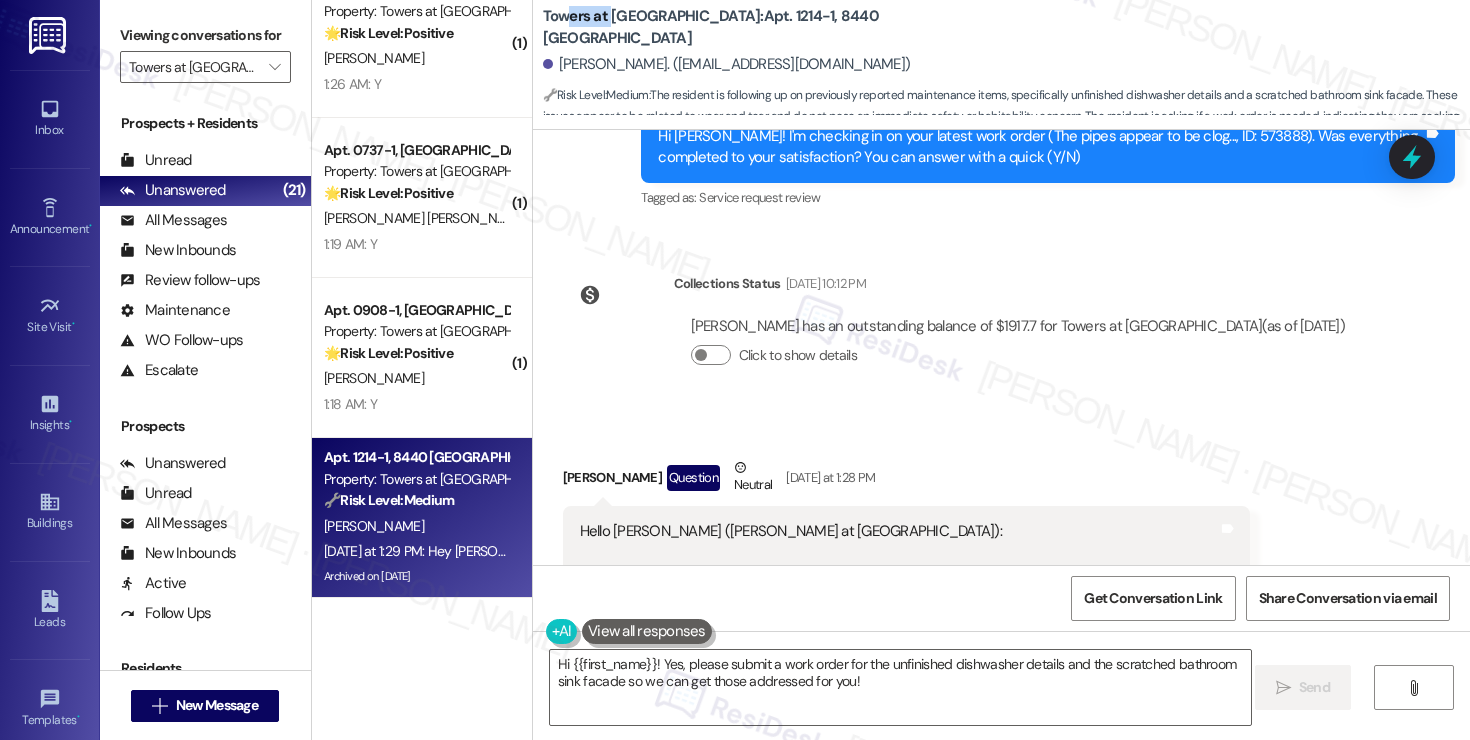 click on "Towers at Wyncote:  Apt. 1214-1, 8440 Limekiln Pike" at bounding box center [743, 27] 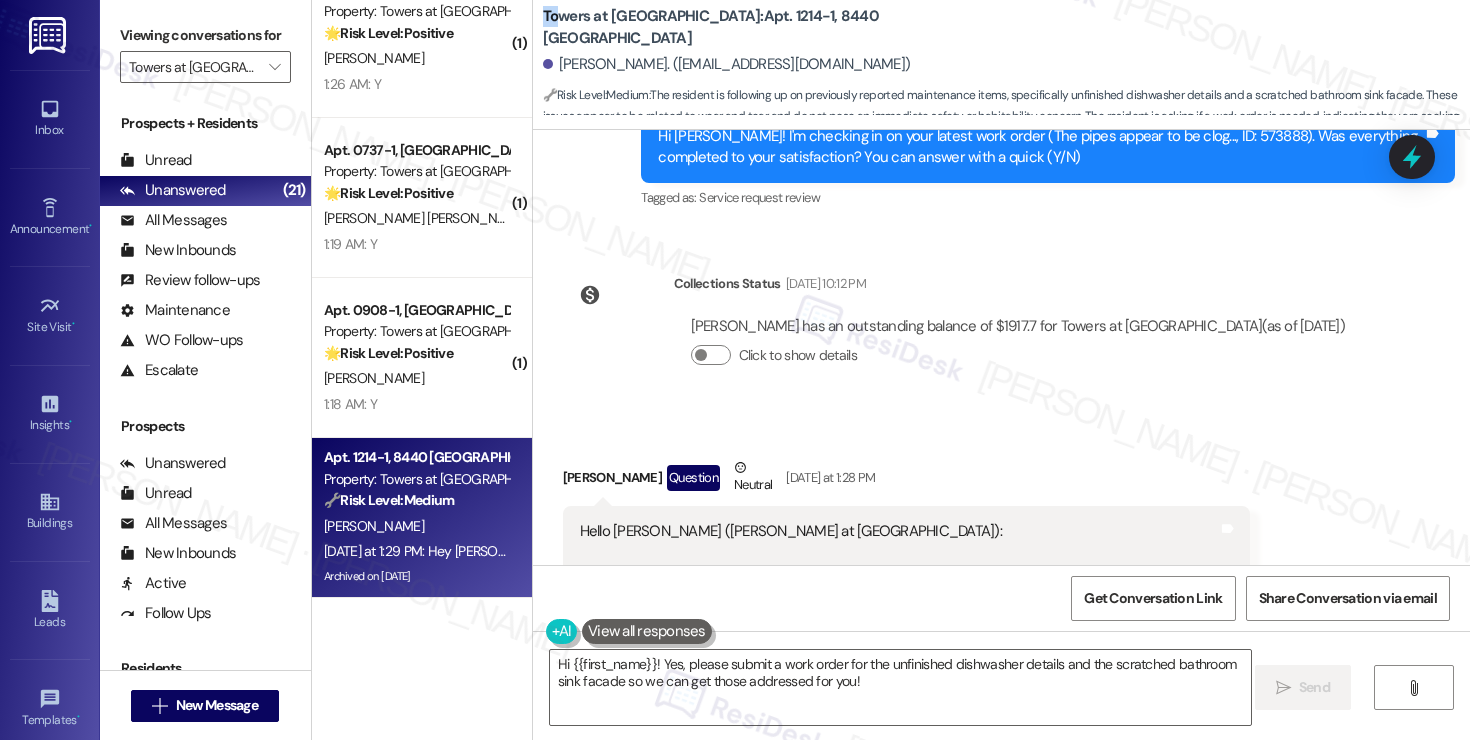 drag, startPoint x: 524, startPoint y: 29, endPoint x: 545, endPoint y: 29, distance: 21 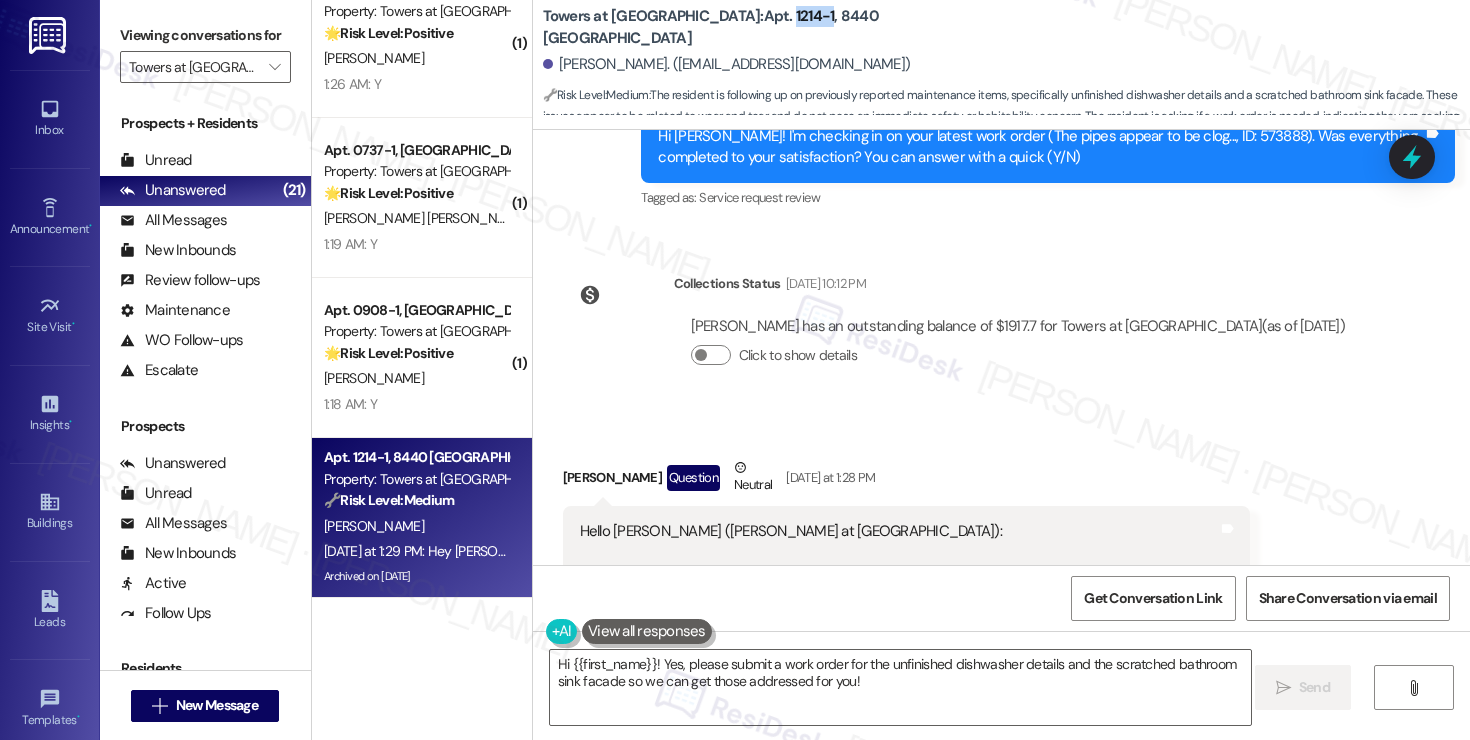 drag, startPoint x: 696, startPoint y: 26, endPoint x: 733, endPoint y: 26, distance: 37 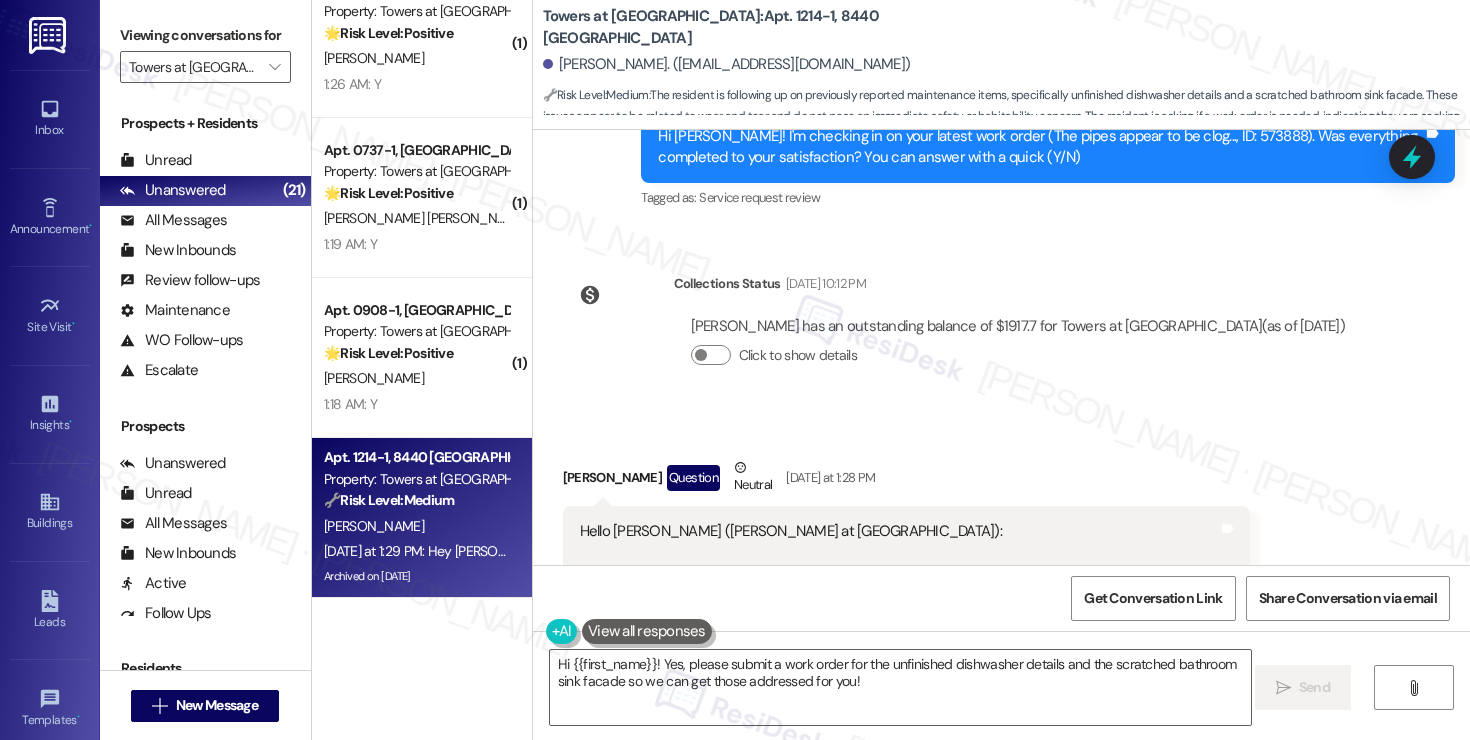drag, startPoint x: 796, startPoint y: 323, endPoint x: 929, endPoint y: 323, distance: 133 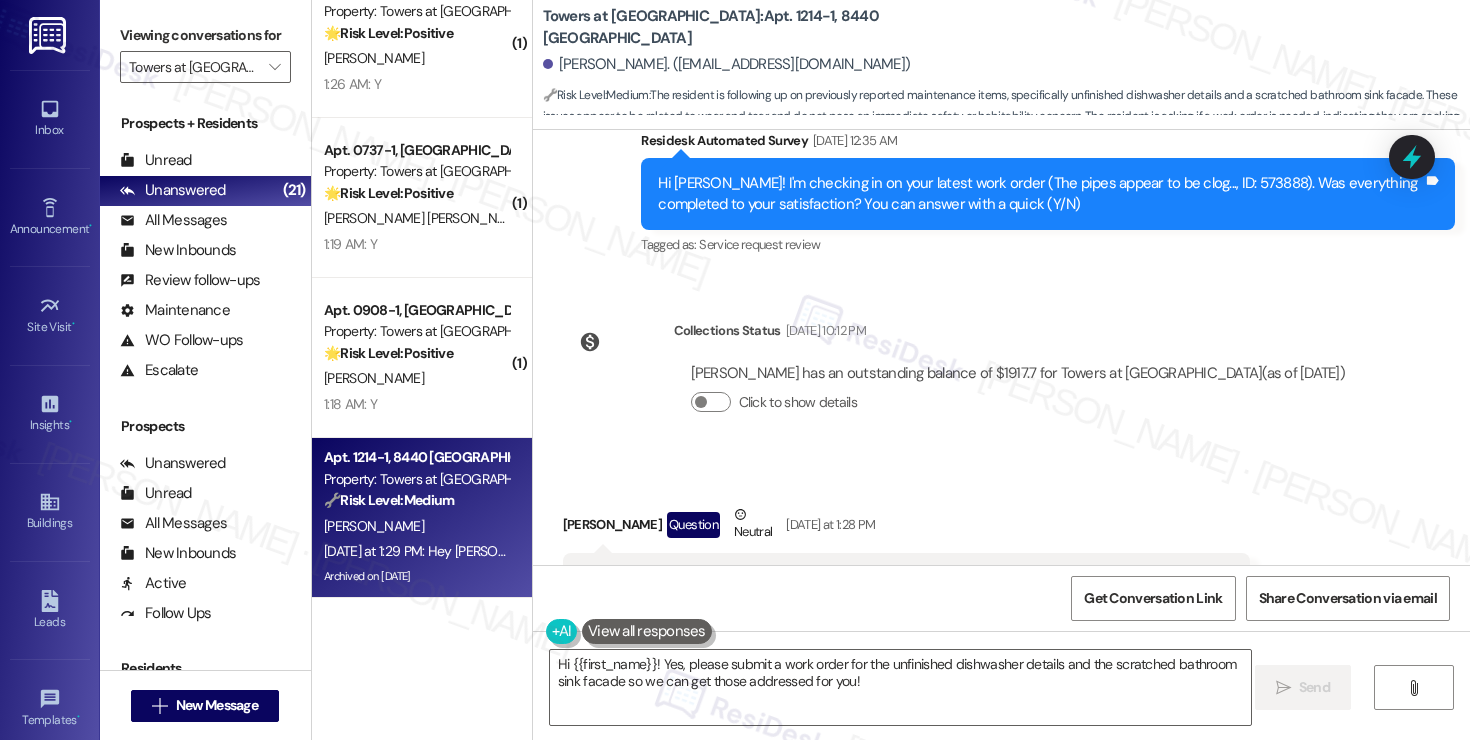 scroll, scrollTop: 39210, scrollLeft: 0, axis: vertical 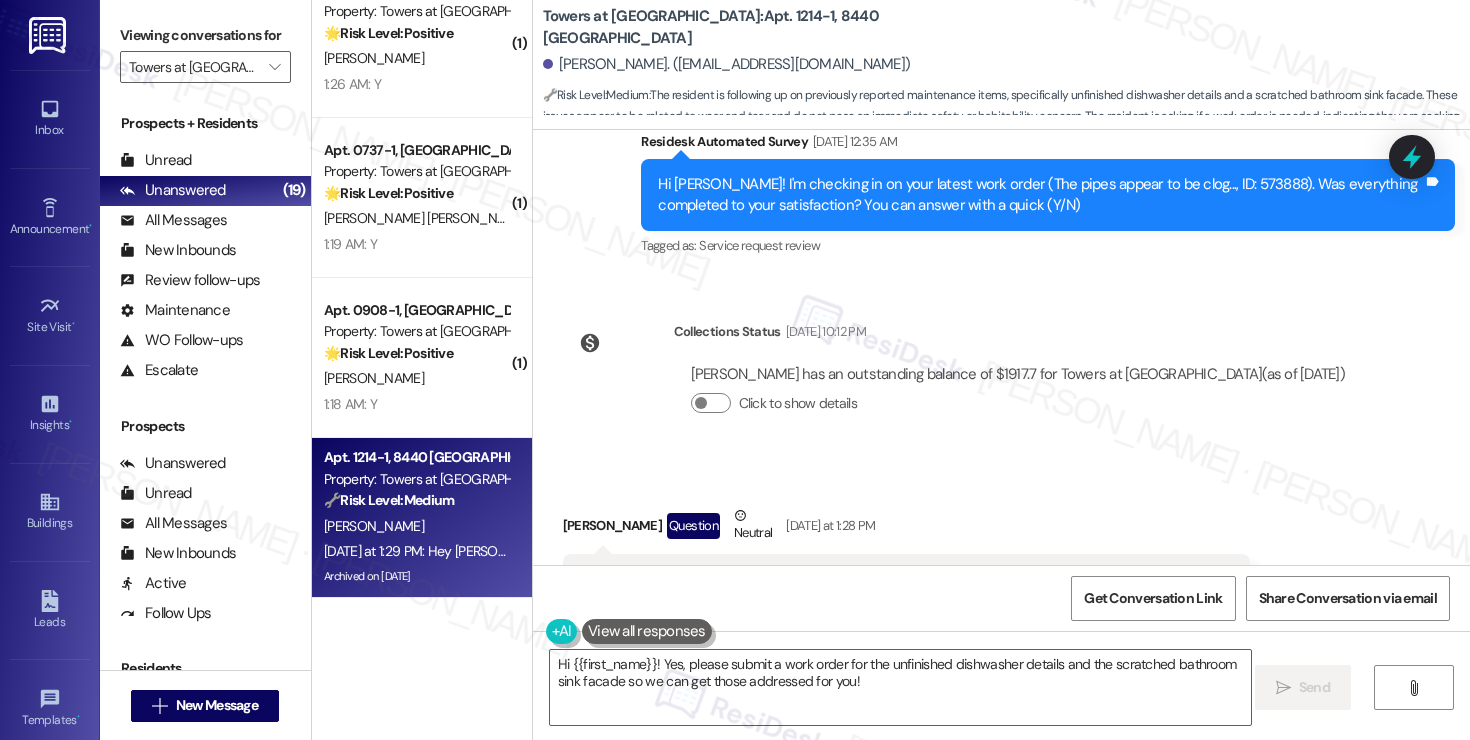 click on "Hello Emily (Towers at Wyncote):
I was following up on these items:  do I have to put in a work order?
1. Unfinished dishwasher details - flooring/cabinet cut out and surrounding area
Emily (Towers at Wyncote): Here's an updated list of your requests:
1. Unfinished dishwasher details - flooring/cabinet cut out
9. The bathroom sink facade is scratched up from years of wear and tear" at bounding box center (899, 687) 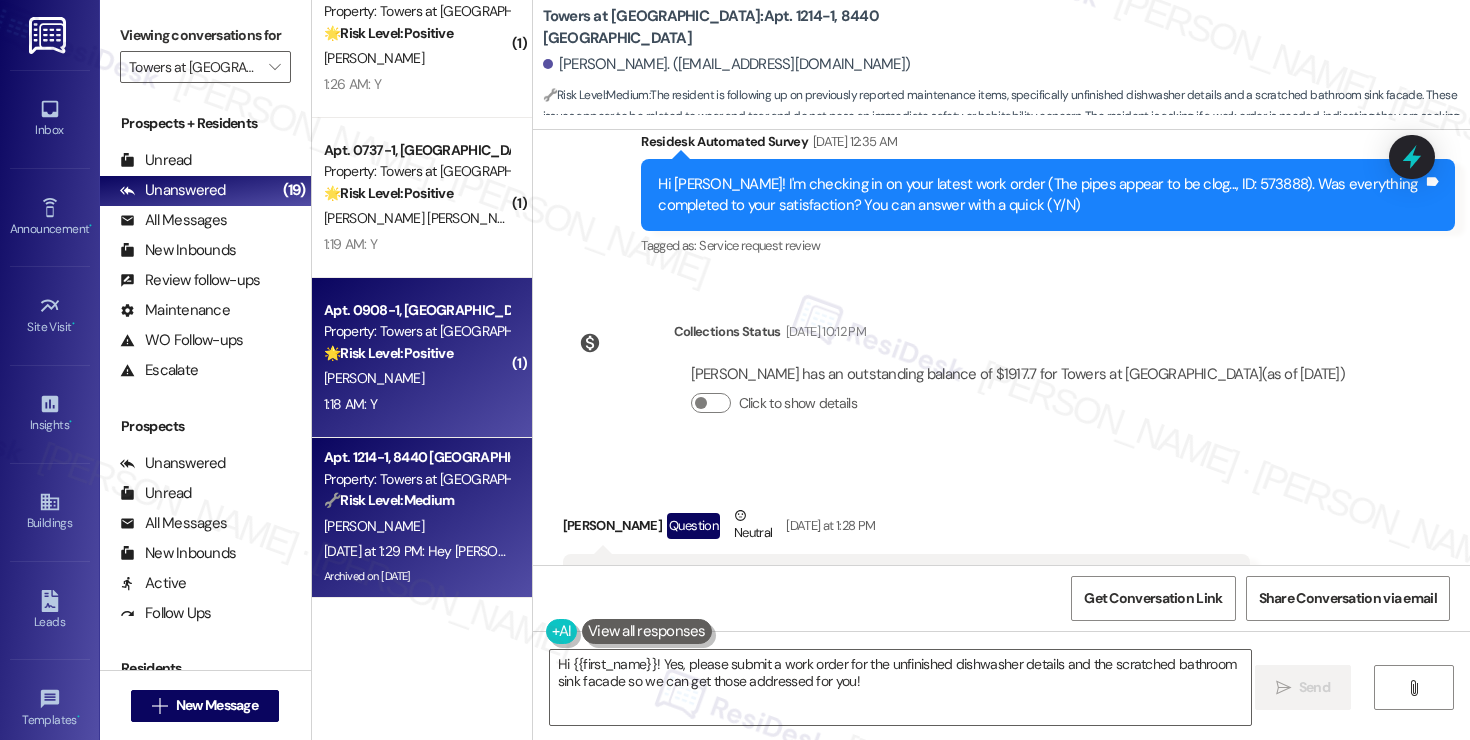 click on "1:18 AM: Y 1:18 AM: Y" at bounding box center (416, 404) 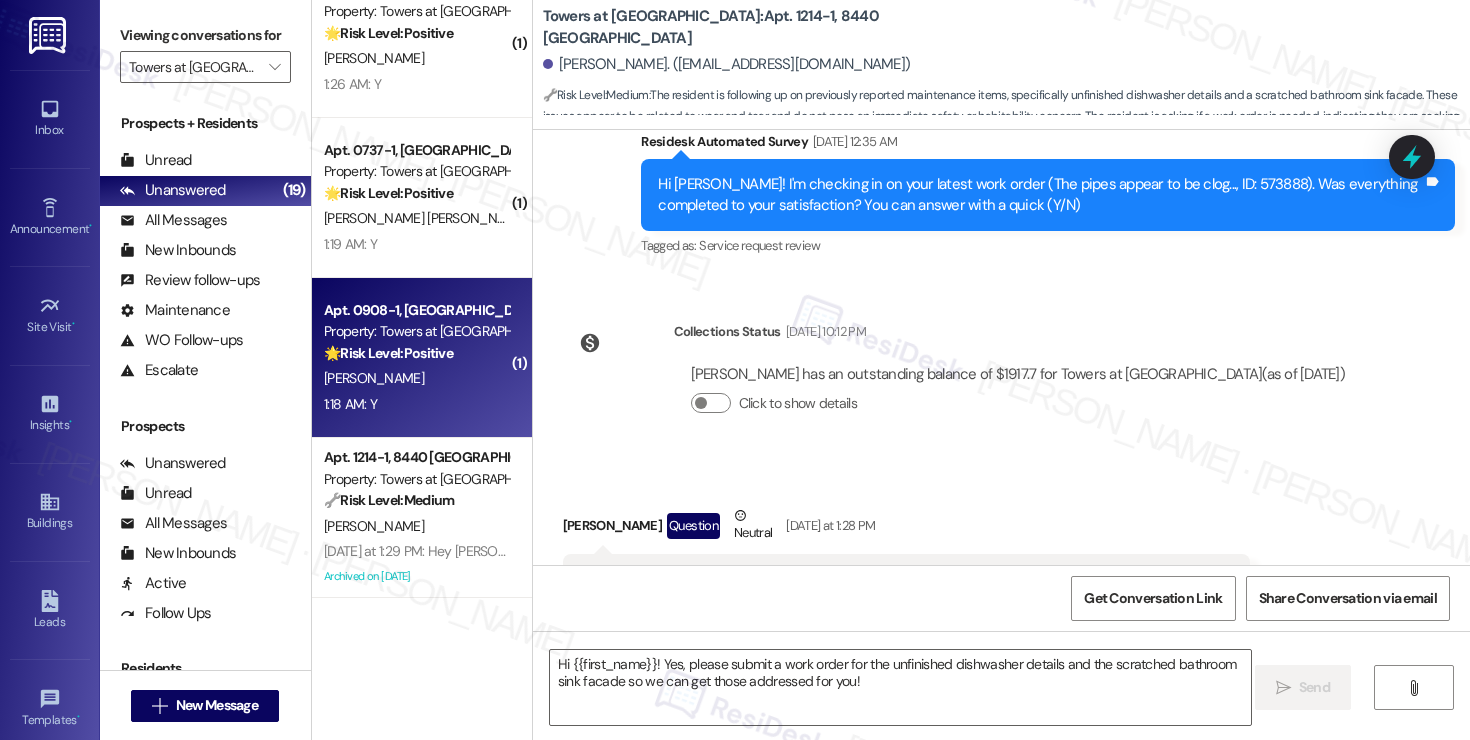 type on "Fetching suggested responses. Please feel free to read through the conversation in the meantime." 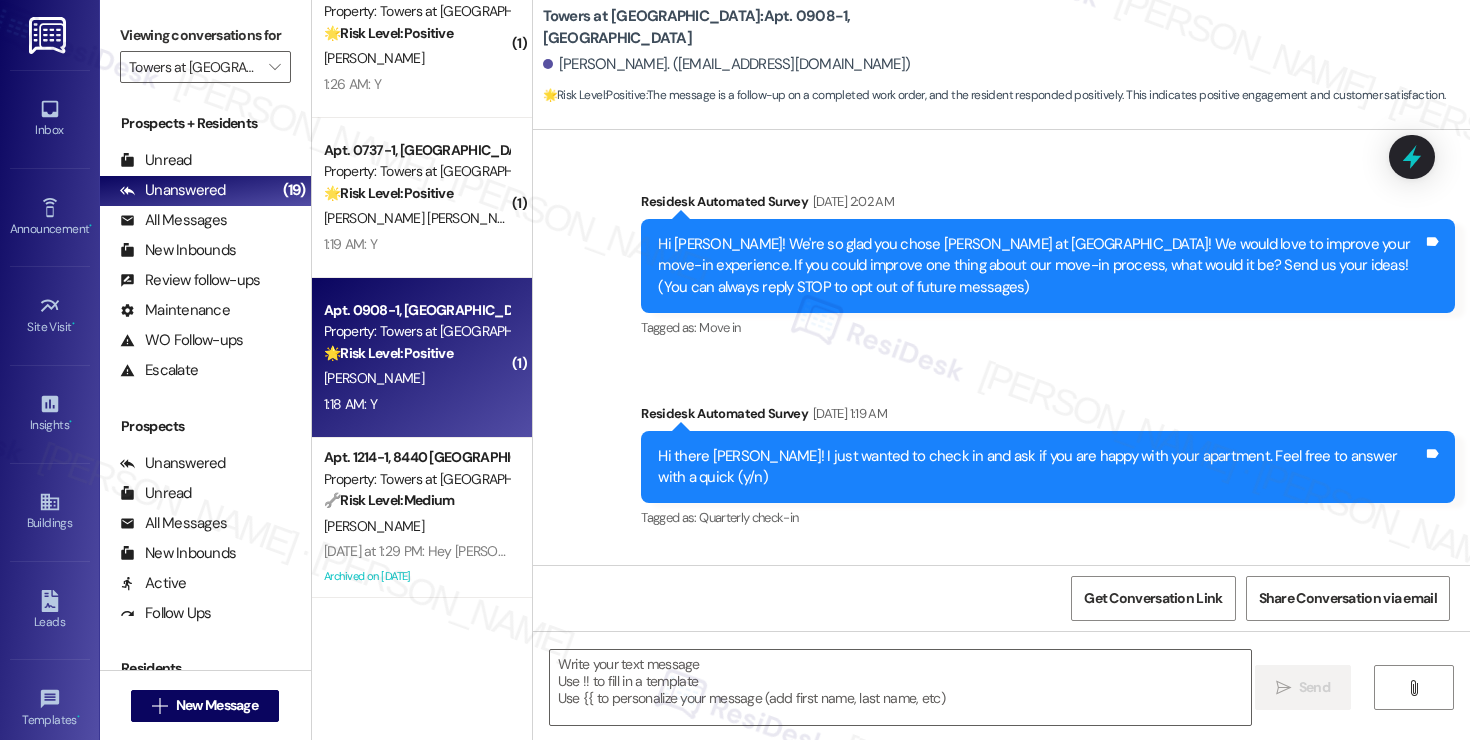 click on "1:18 AM: Y 1:18 AM: Y" at bounding box center [416, 404] 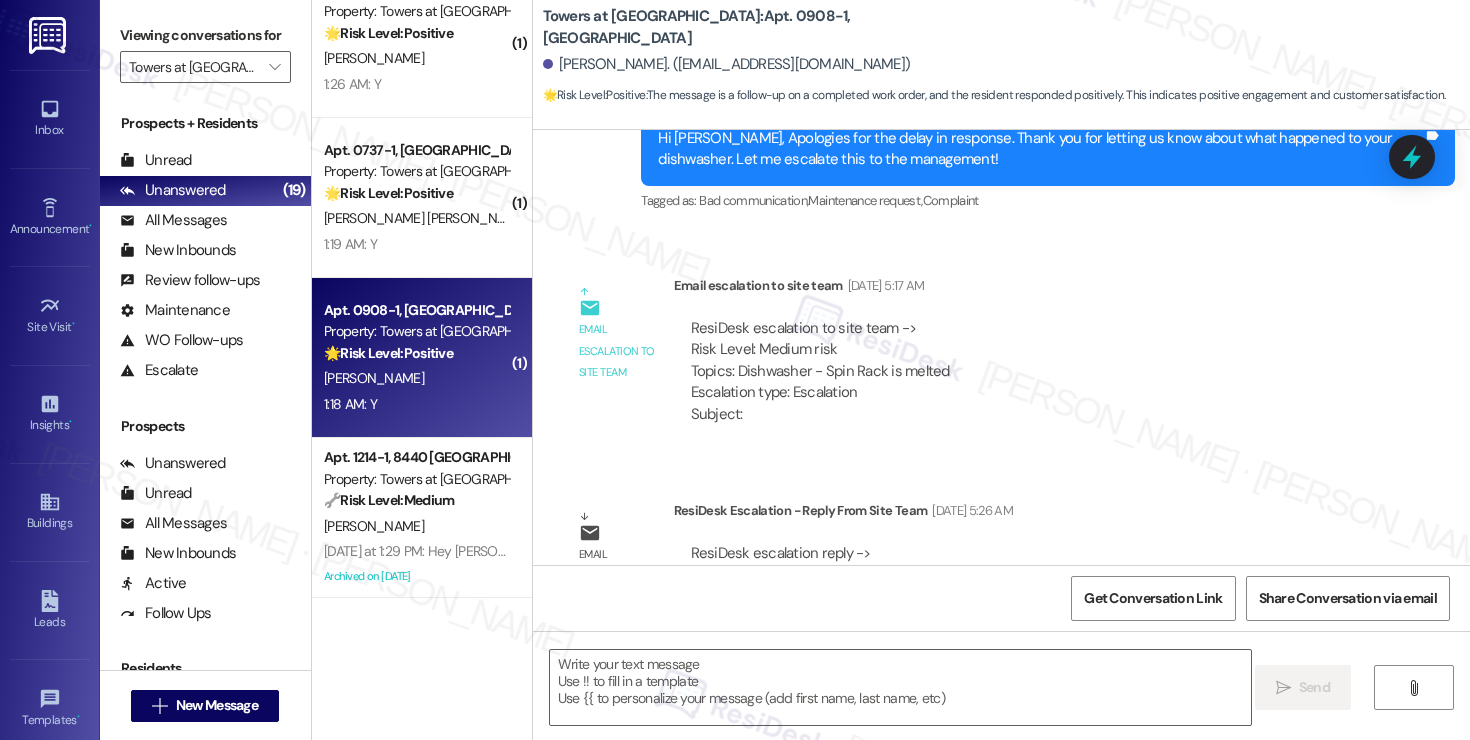 scroll, scrollTop: 7866, scrollLeft: 0, axis: vertical 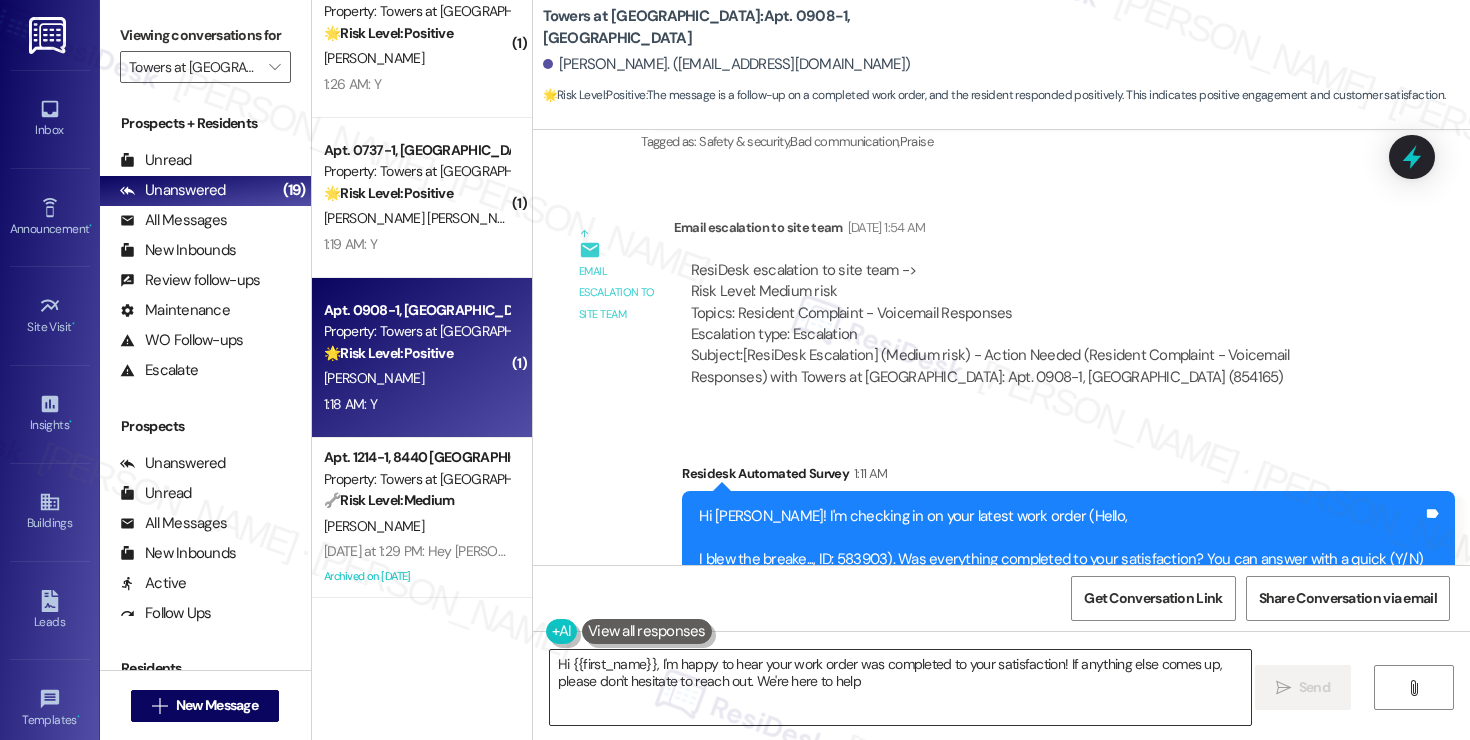 type on "Hi {{first_name}}, I'm happy to hear your work order was completed to your satisfaction! If anything else comes up, please don't hesitate to reach out. We're here to help!" 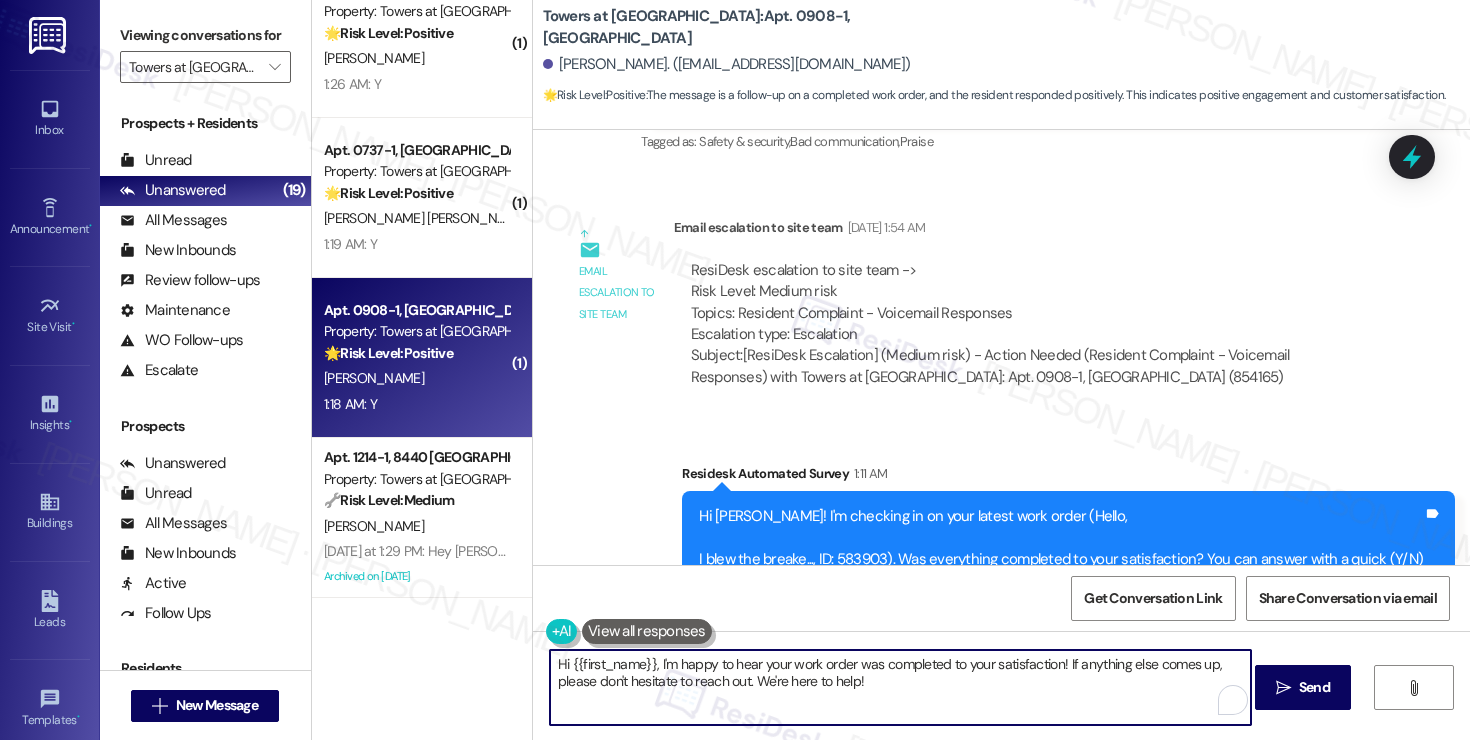 click on "Hi {{first_name}}, I'm happy to hear your work order was completed to your satisfaction! If anything else comes up, please don't hesitate to reach out. We're here to help!" at bounding box center [900, 687] 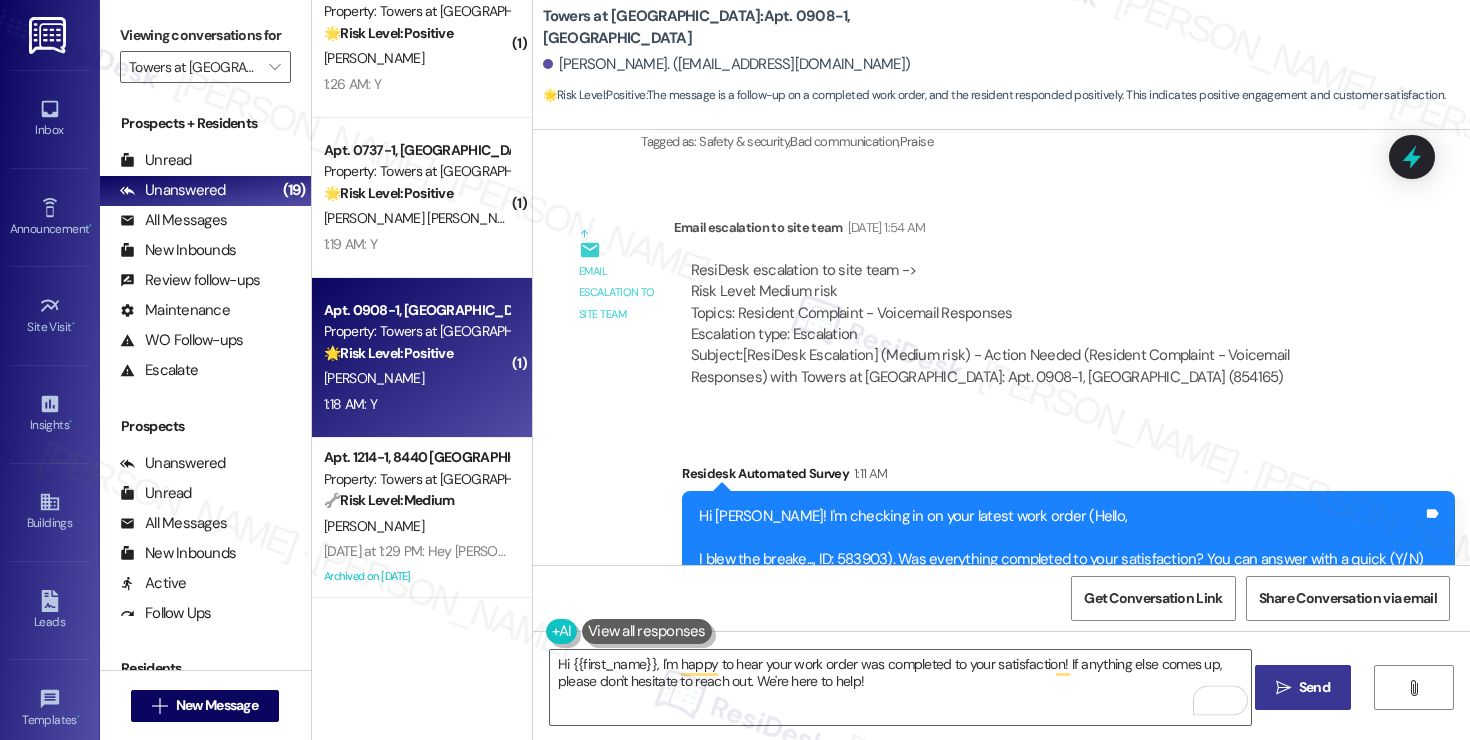 click on " Send" at bounding box center (1303, 687) 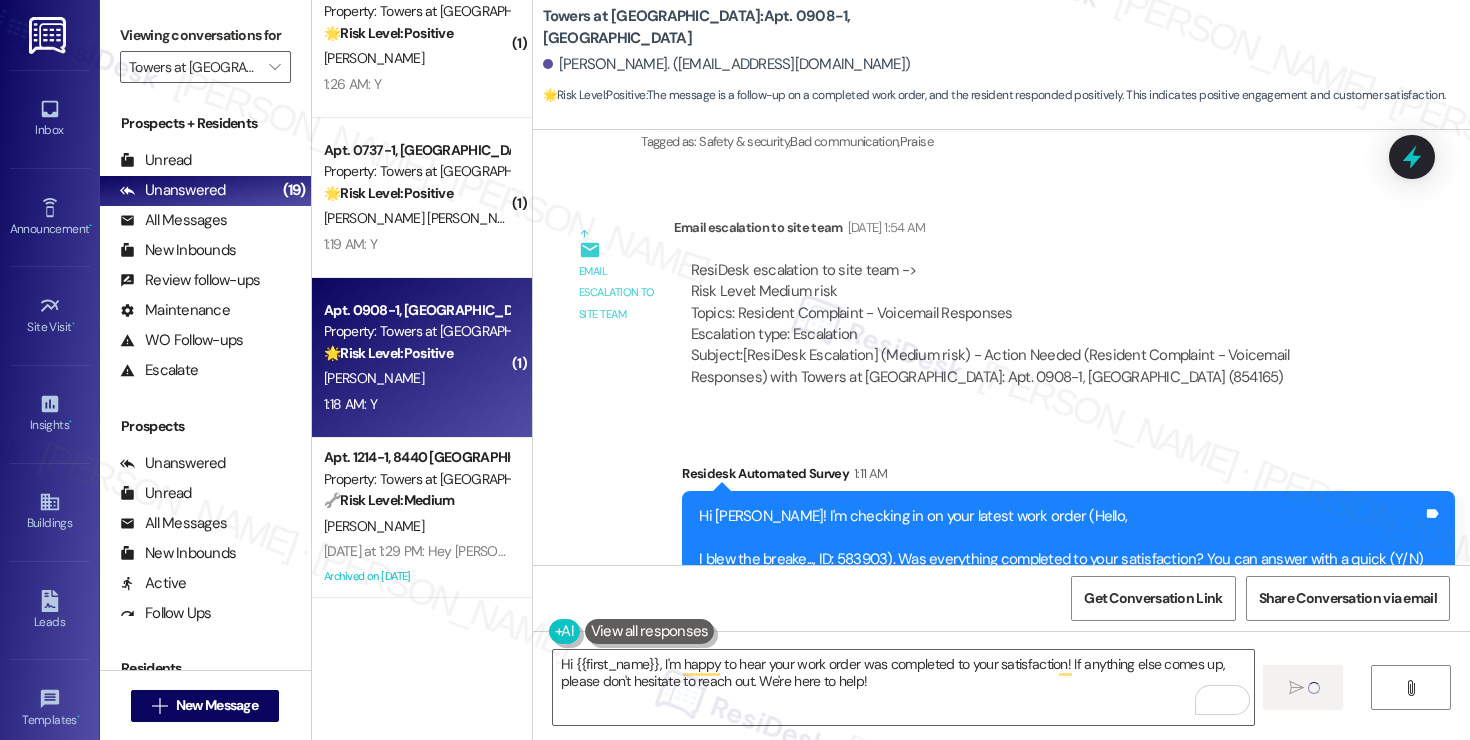 type 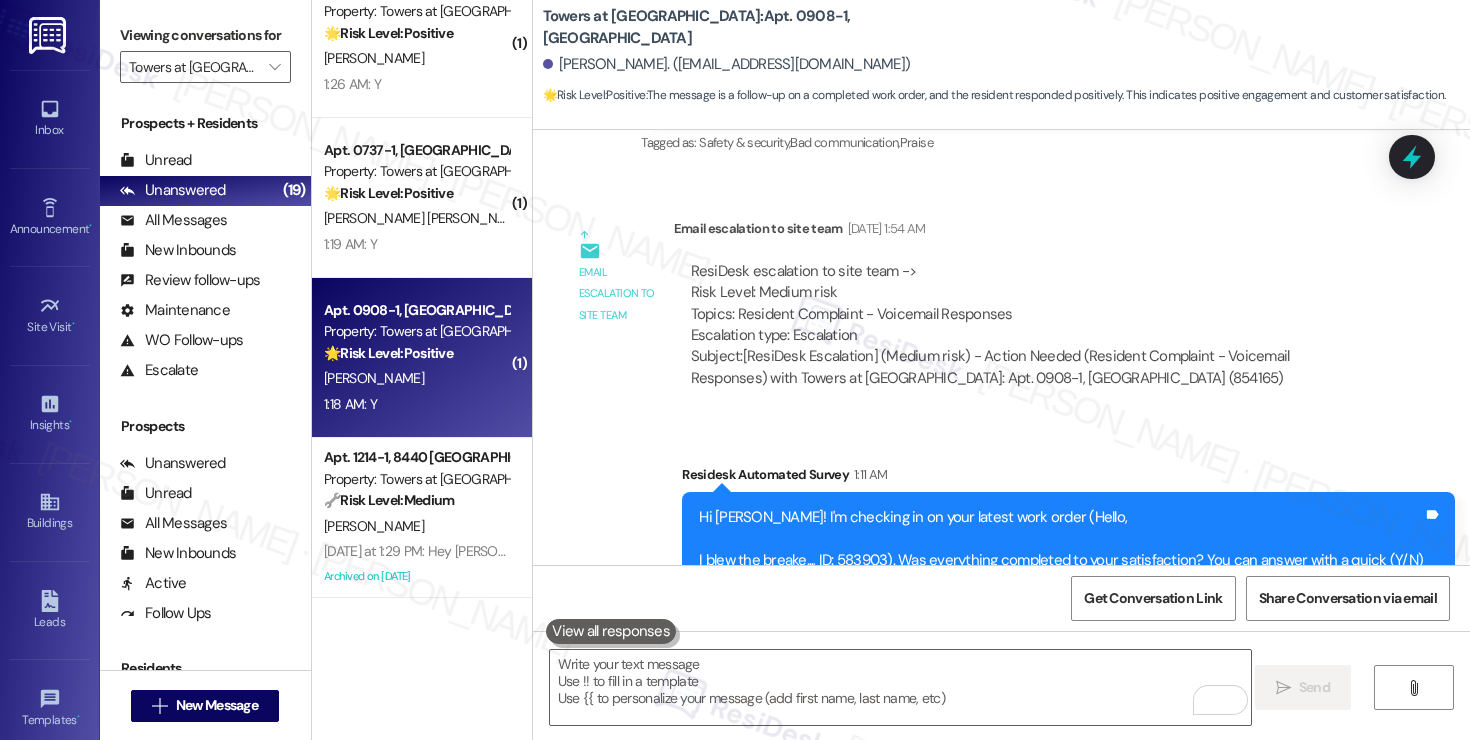scroll, scrollTop: 8026, scrollLeft: 0, axis: vertical 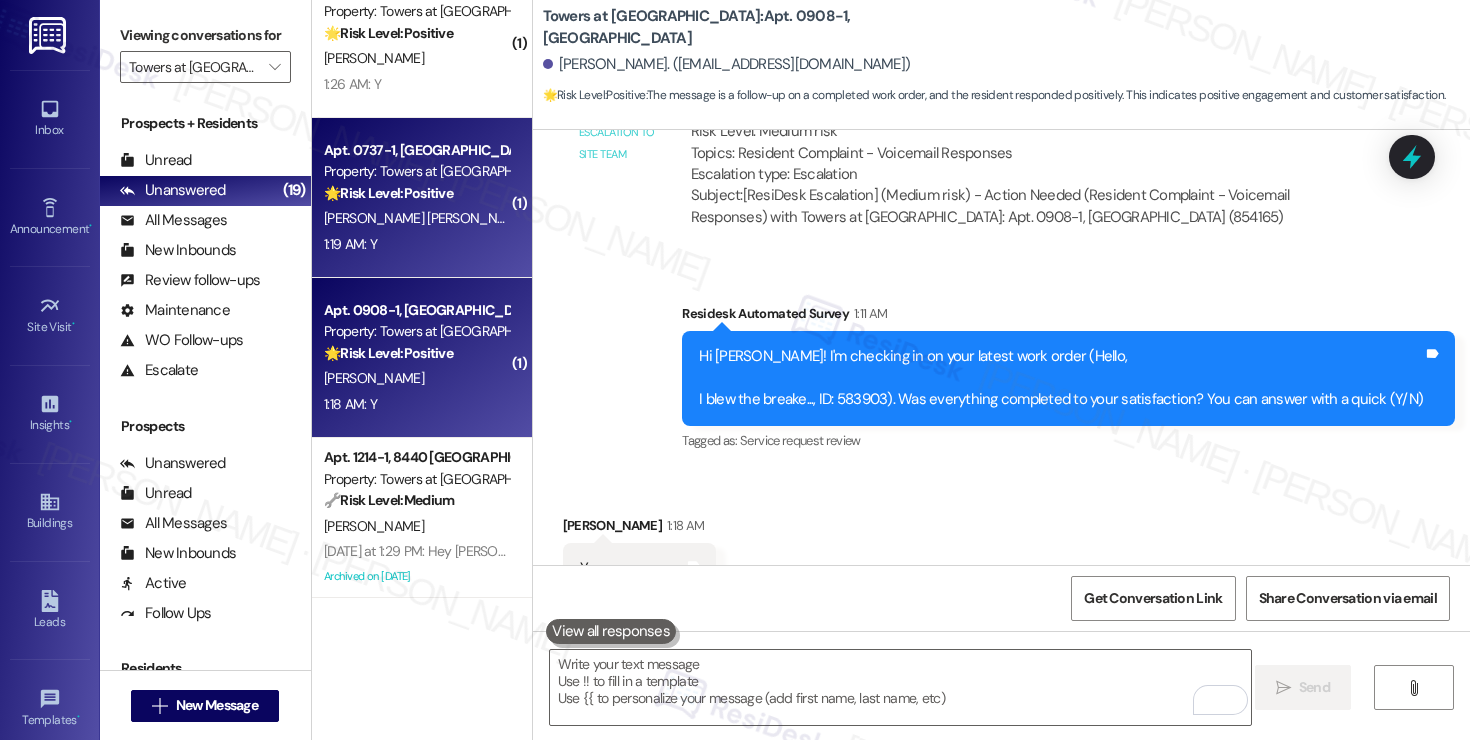 click on "[PERSON_NAME] [PERSON_NAME]" at bounding box center (416, 218) 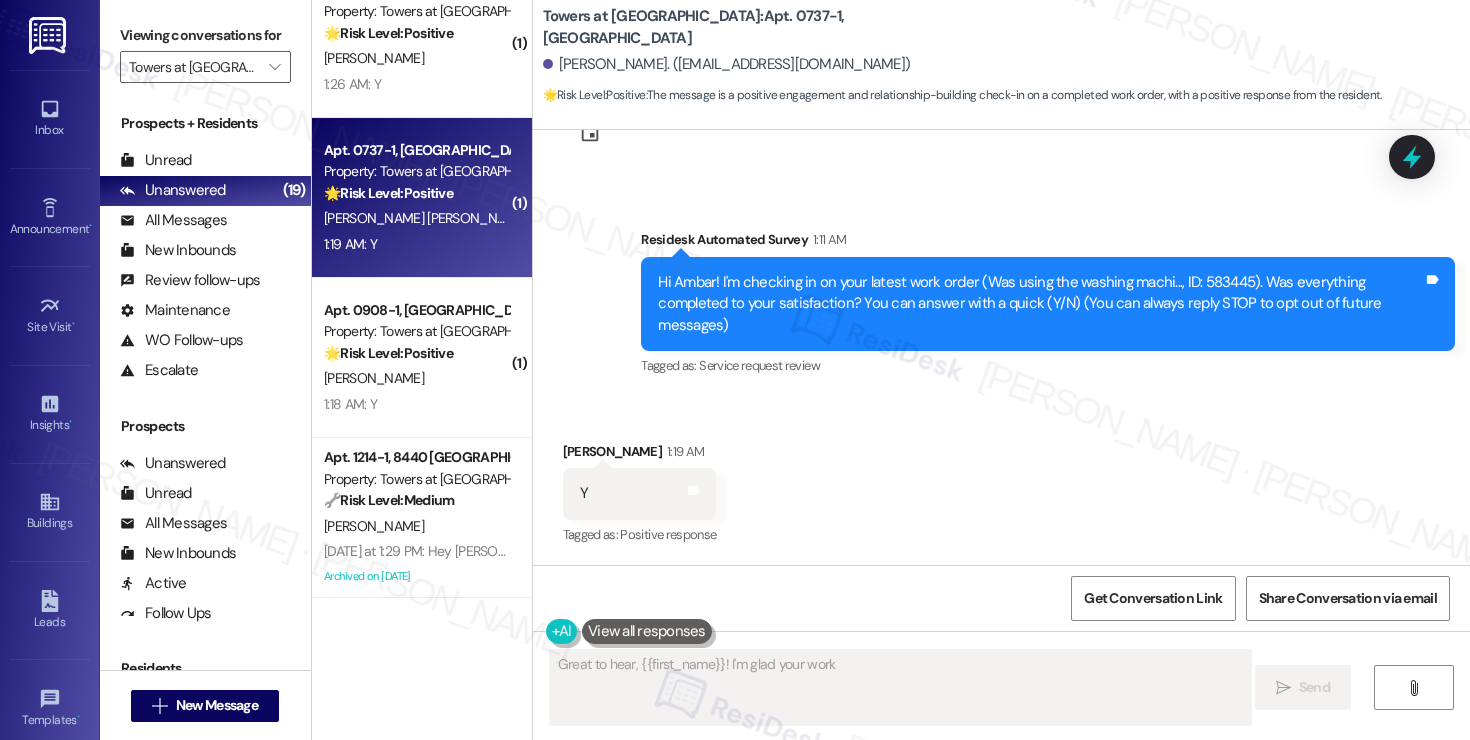 scroll, scrollTop: 59, scrollLeft: 0, axis: vertical 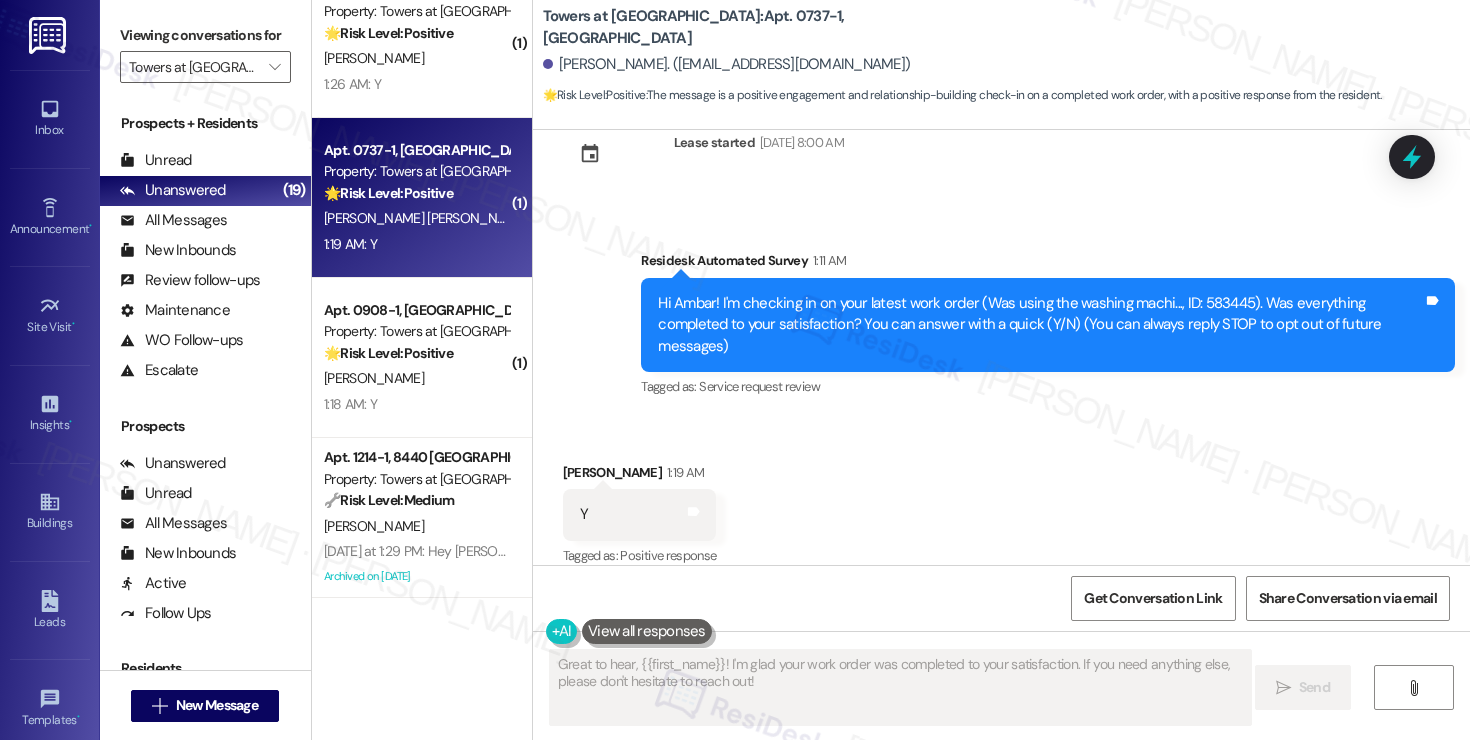 click on "Received via SMS Ambar Rodriguez Ramos 1:19 AM Y Tags and notes Tagged as:   Positive response Click to highlight conversations about Positive response" at bounding box center [1001, 501] 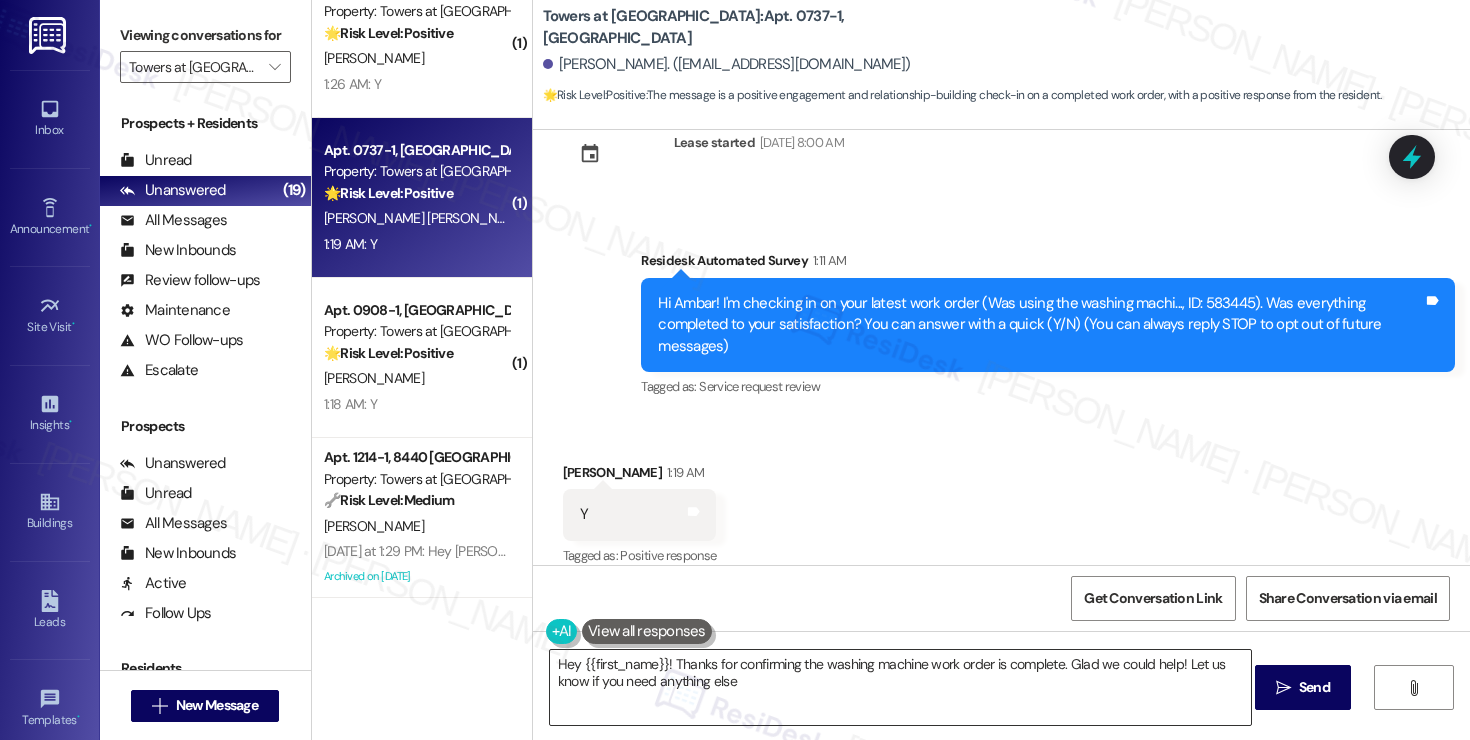 type on "Hey {{first_name}}! Thanks for confirming the washing machine work order is complete. Glad we could help! Let us know if you need anything else!" 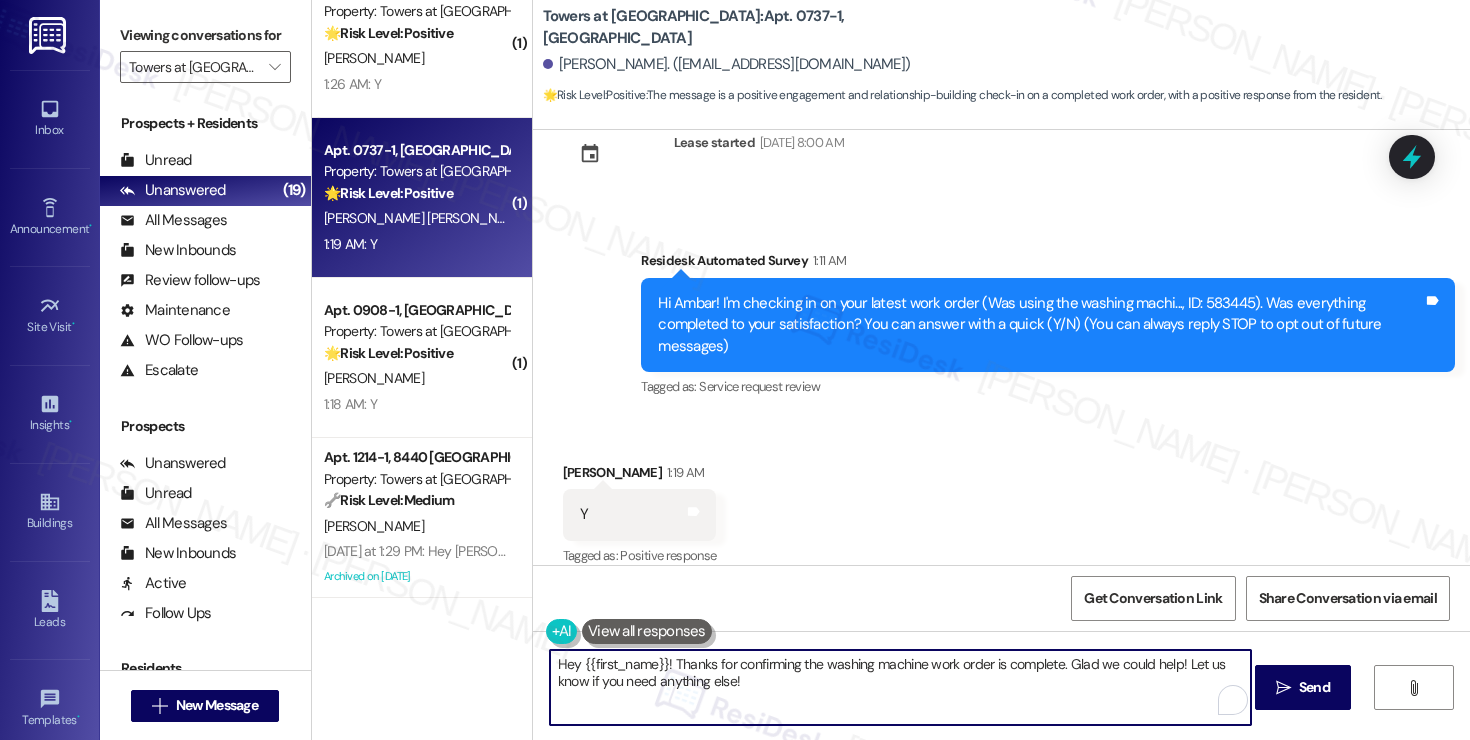 click on "Hey {{first_name}}! Thanks for confirming the washing machine work order is complete. Glad we could help! Let us know if you need anything else!" at bounding box center (900, 687) 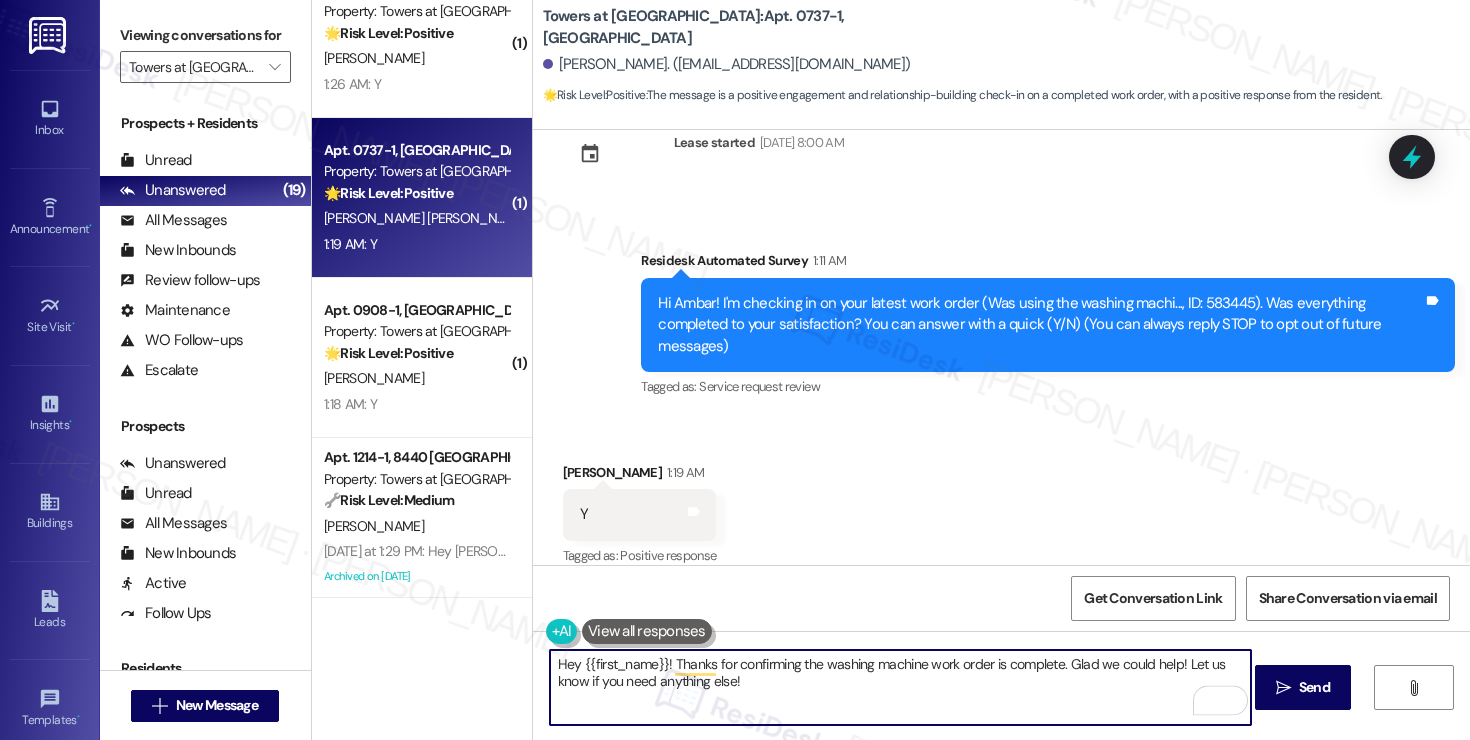 click on "Hey {{first_name}}! Thanks for confirming the washing machine work order is complete. Glad we could help! Let us know if you need anything else!" at bounding box center [900, 687] 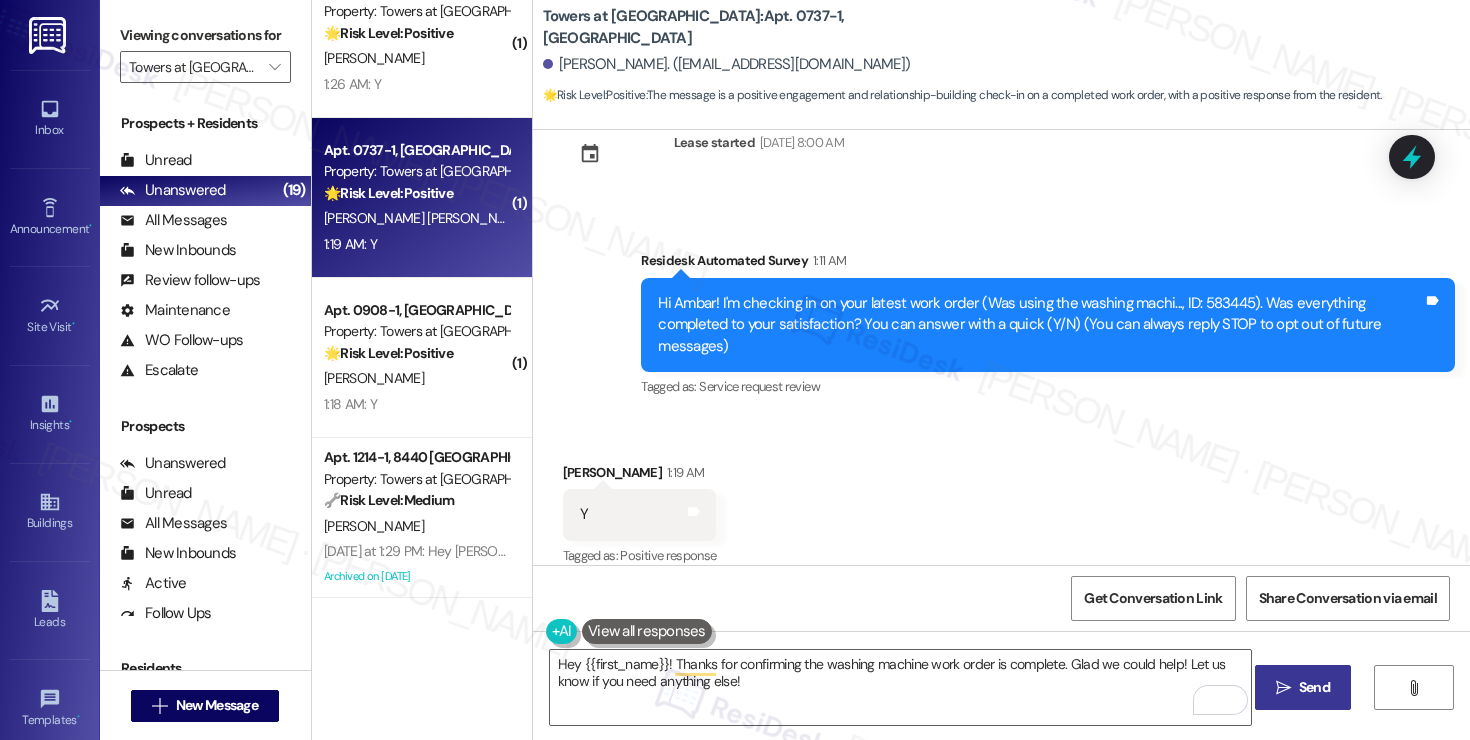 click on "Send" at bounding box center [1314, 687] 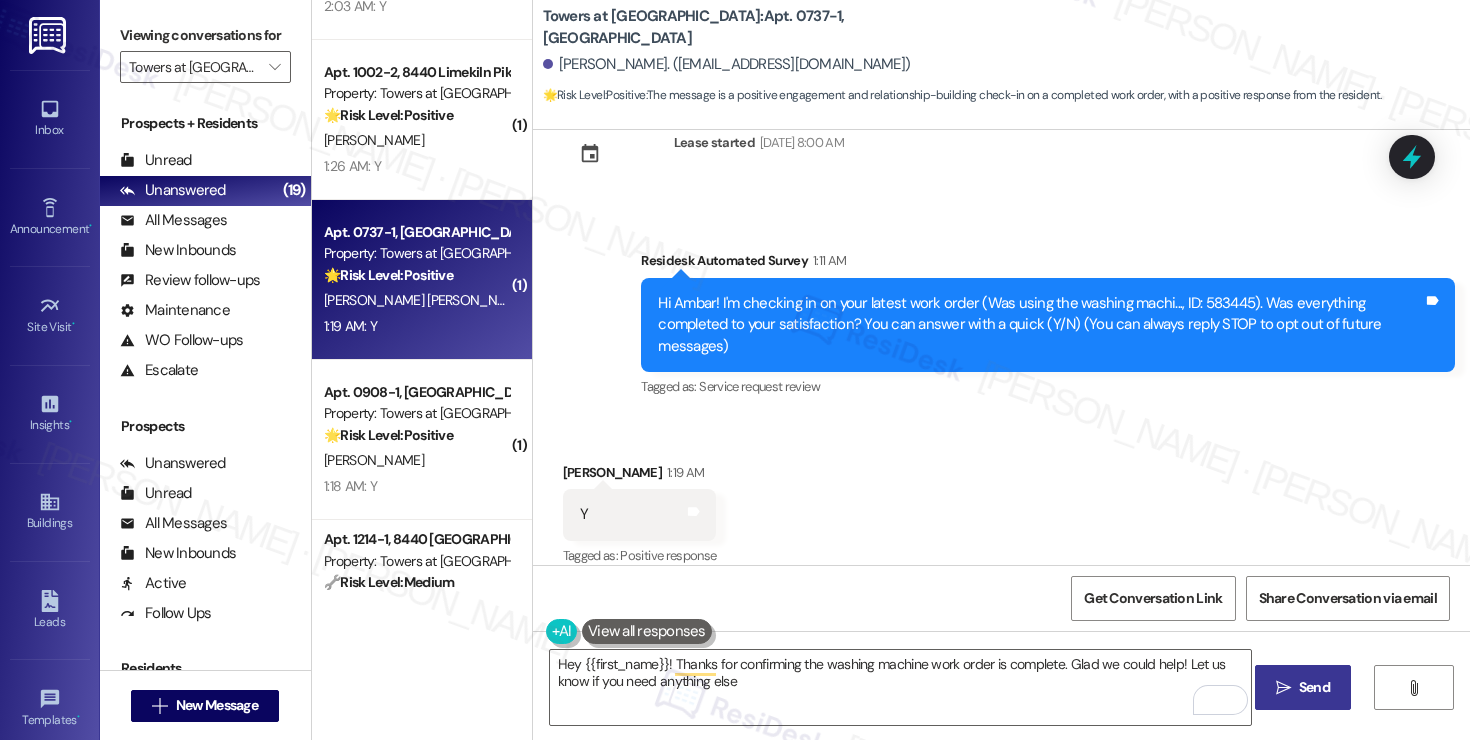 type on "Hey {{first_name}}! Thanks for confirming the washing machine work order is complete. Glad we could help! Let us know if you need anything else!" 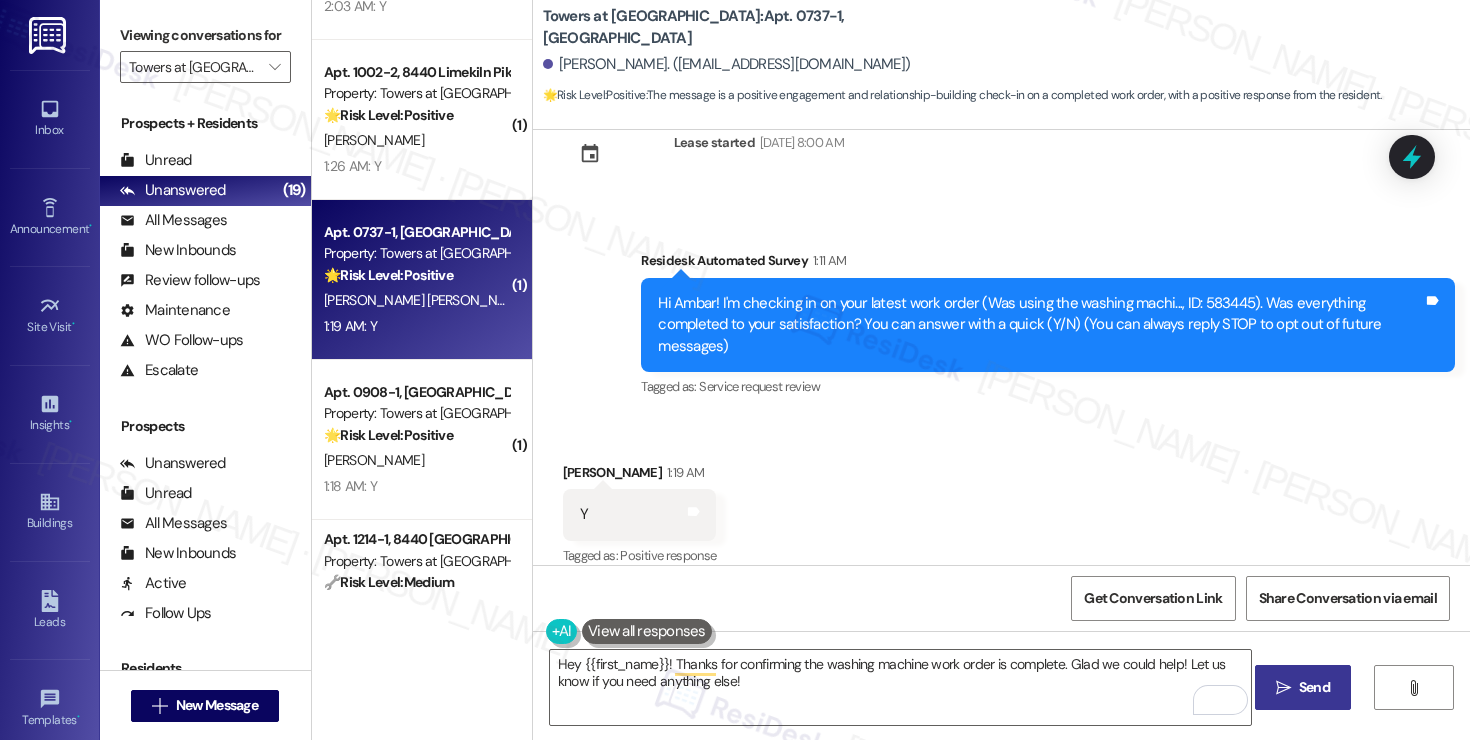 scroll, scrollTop: 2360, scrollLeft: 0, axis: vertical 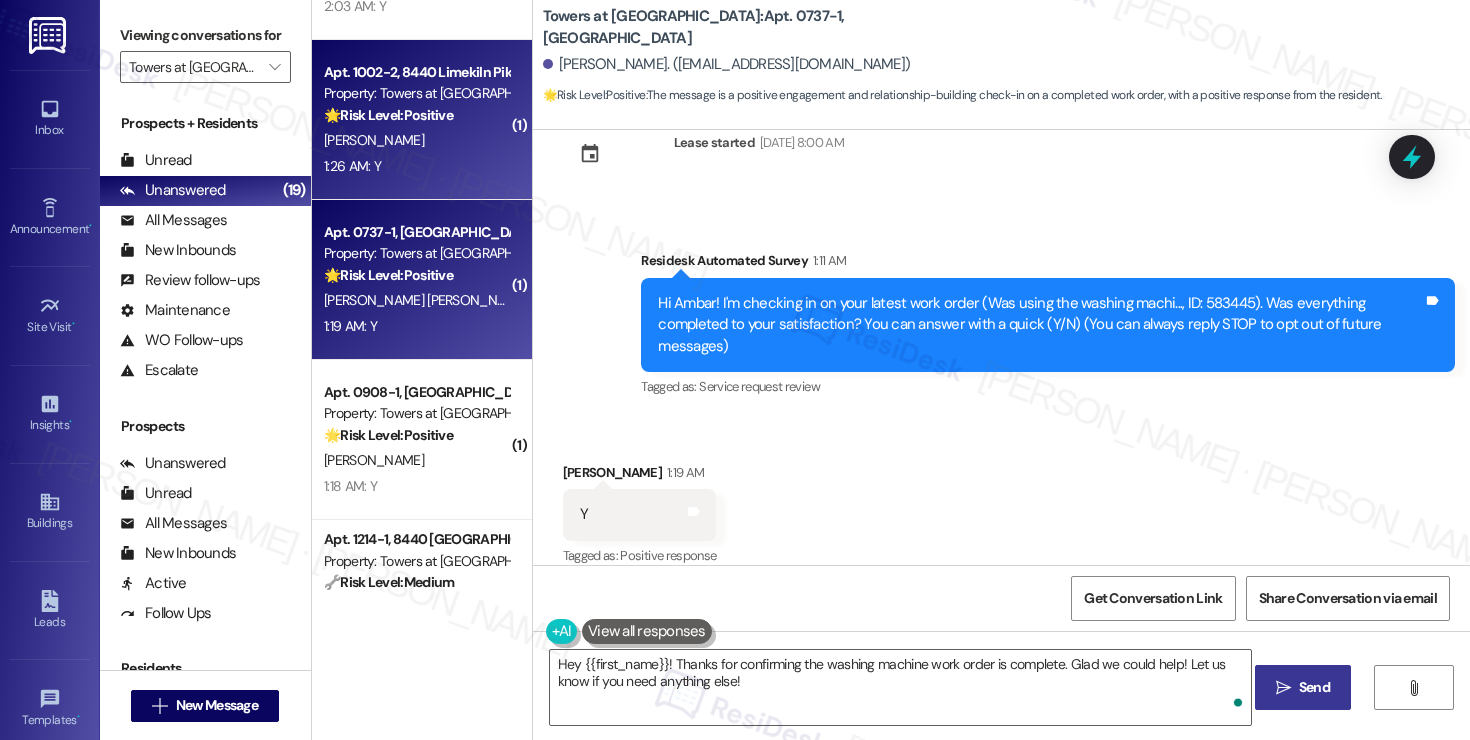 click on "1:26 AM: Y 1:26 AM: Y" at bounding box center (416, 166) 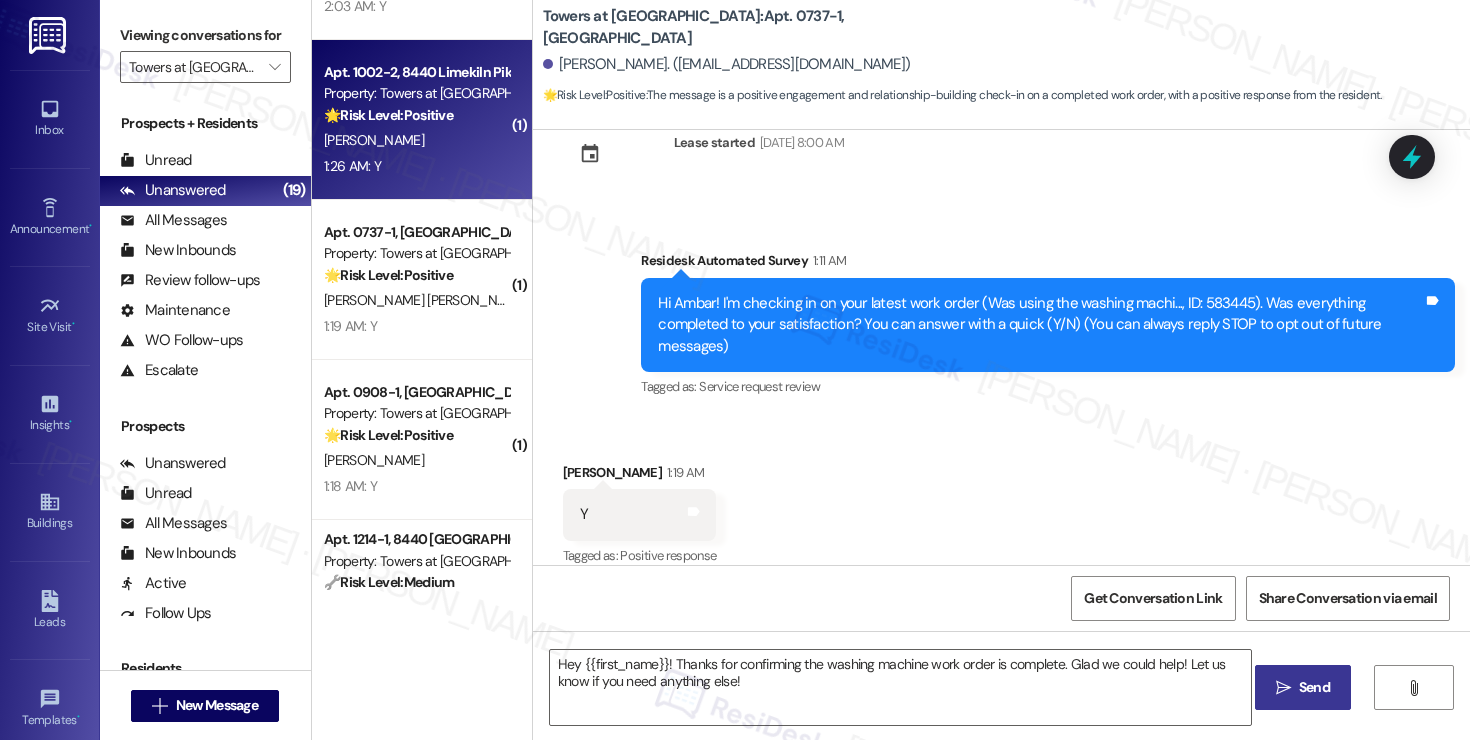 type on "Fetching suggested responses. Please feel free to read through the conversation in the meantime." 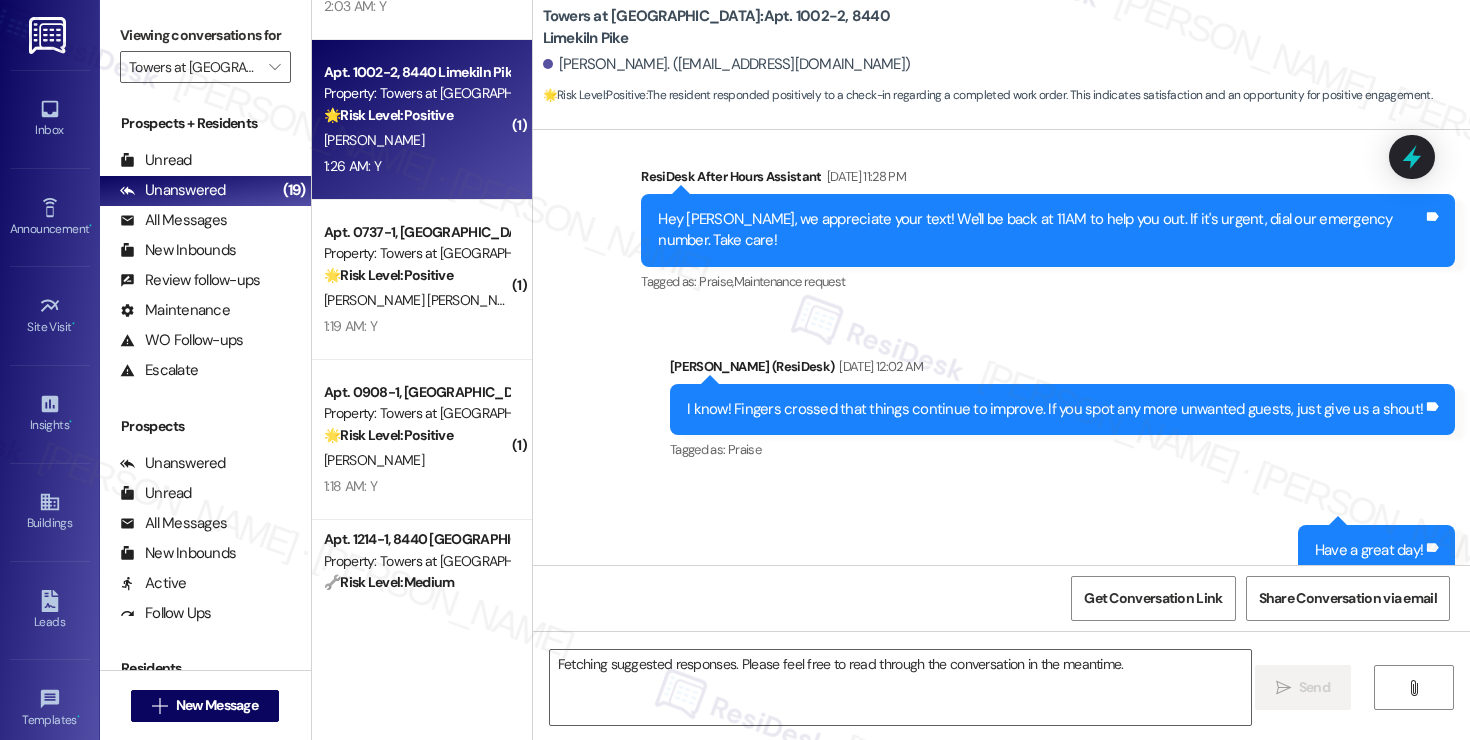 scroll, scrollTop: 21155, scrollLeft: 0, axis: vertical 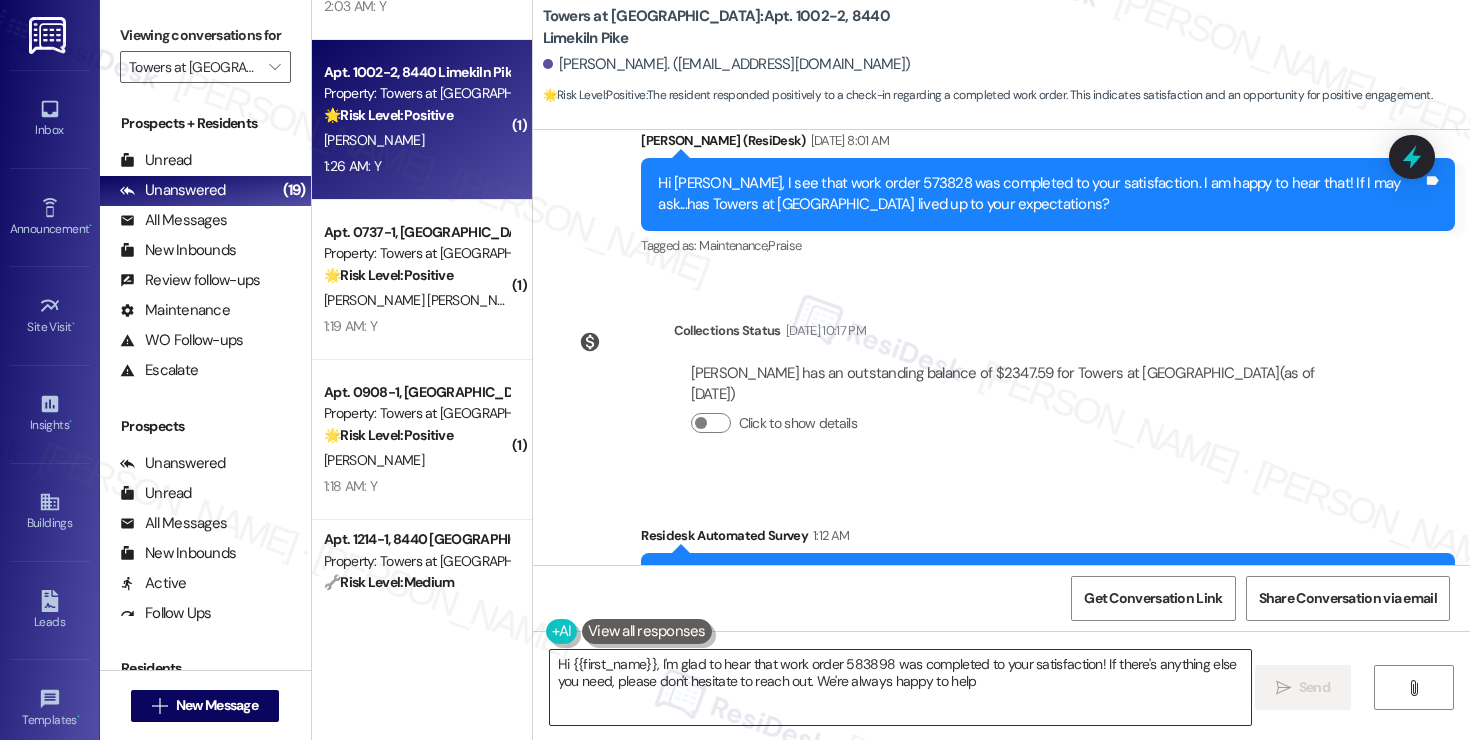 type on "Hi {{first_name}}, I'm glad to hear that work order 583898 was completed to your satisfaction! If there's anything else you need, please don't hesitate to reach out. We're always happy to help!" 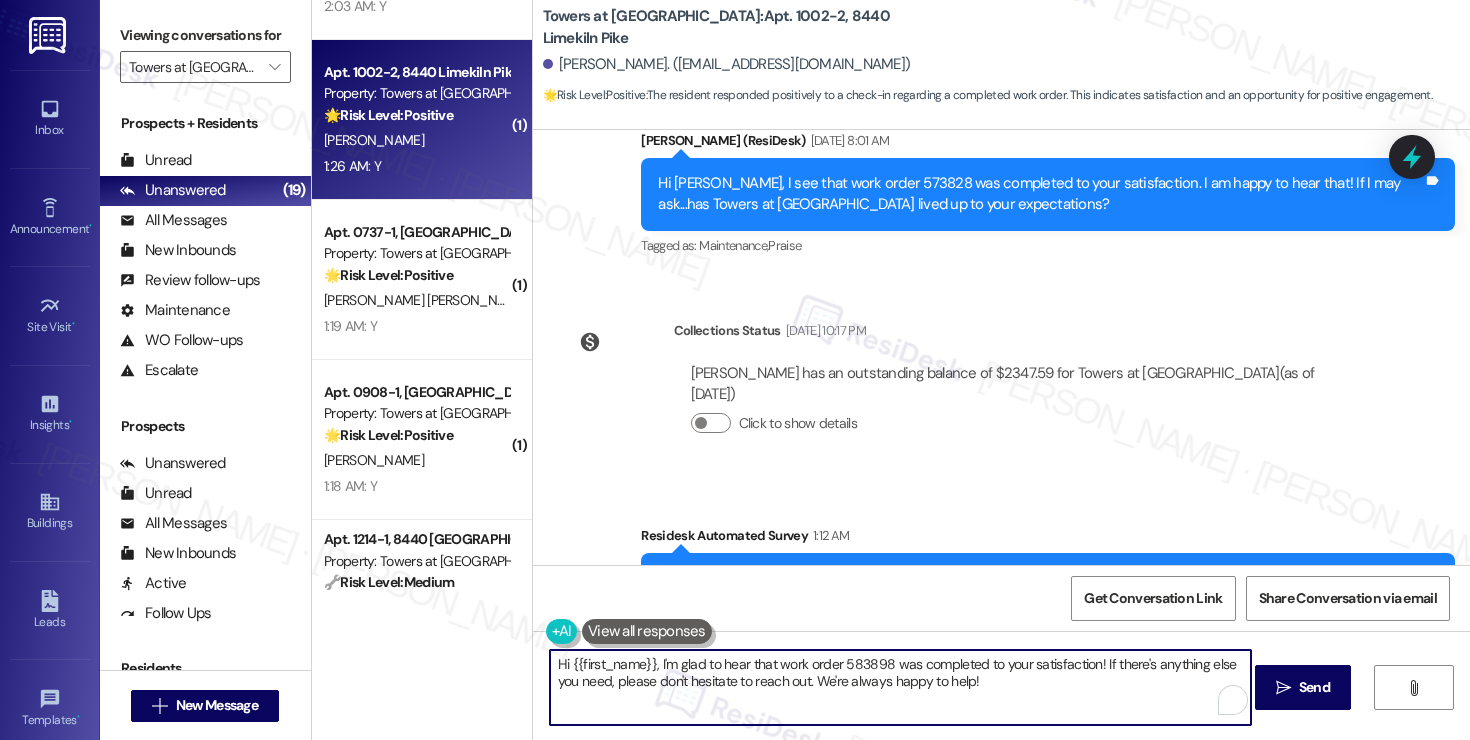 click on "Hi {{first_name}}, I'm glad to hear that work order 583898 was completed to your satisfaction! If there's anything else you need, please don't hesitate to reach out. We're always happy to help!" at bounding box center [900, 687] 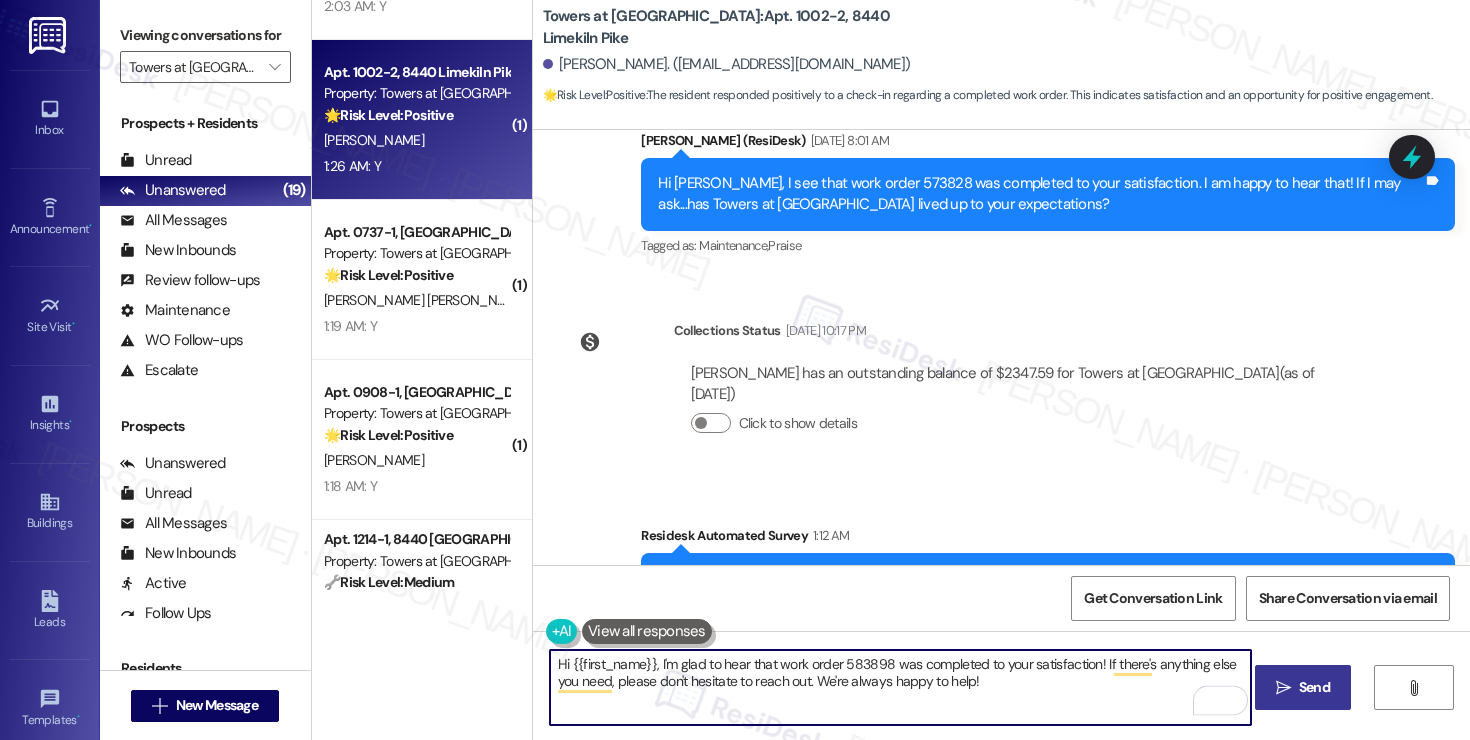 click on " Send" at bounding box center (1303, 687) 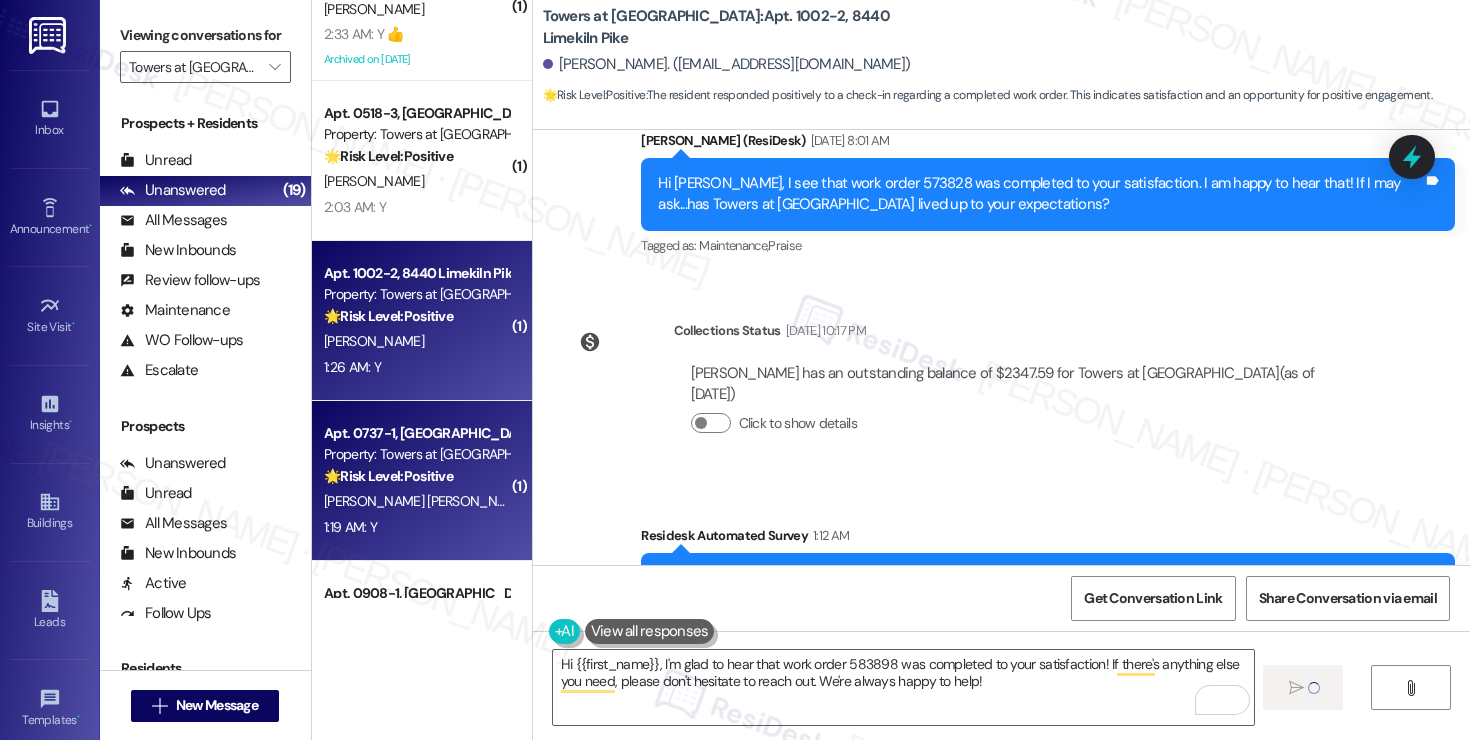 scroll, scrollTop: 1998, scrollLeft: 0, axis: vertical 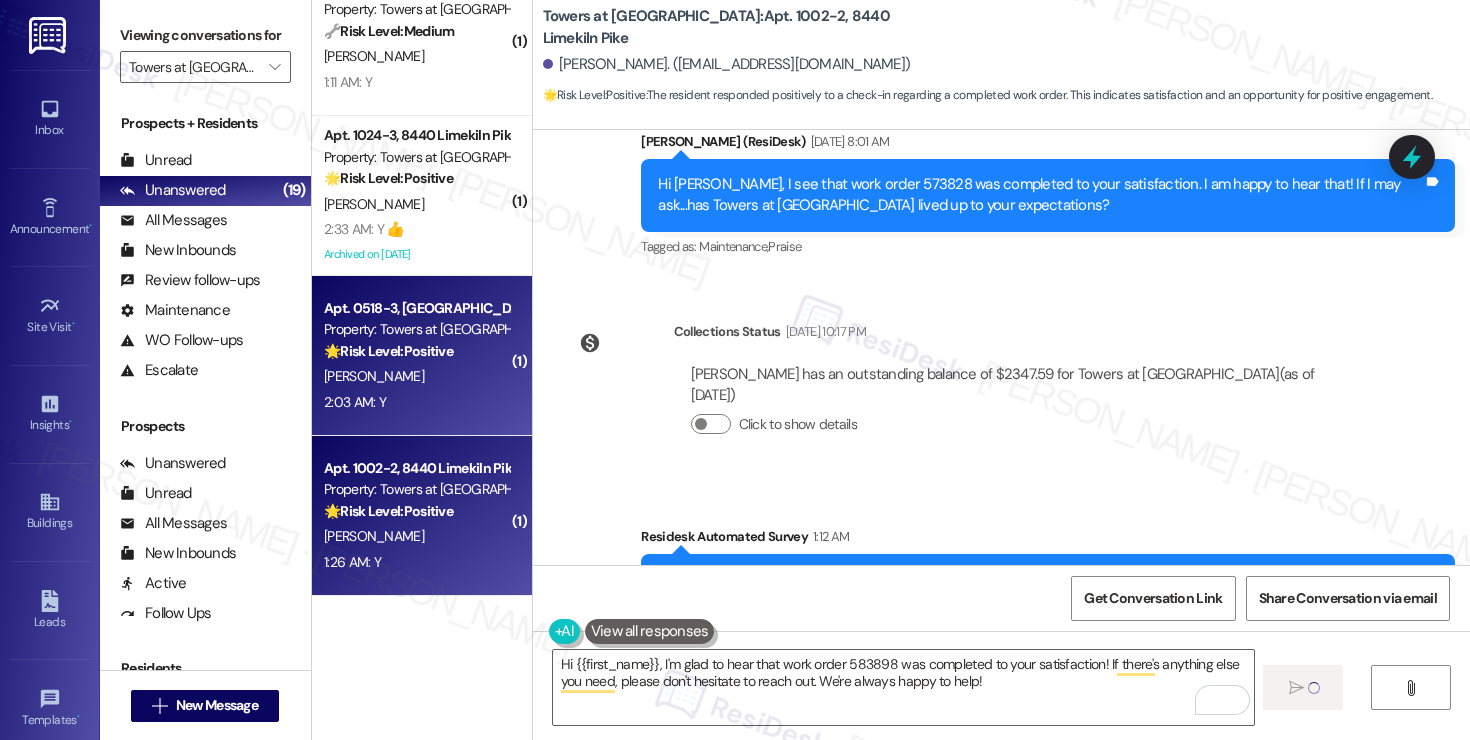 click on "2:03 AM: Y 2:03 AM: Y" at bounding box center [416, 402] 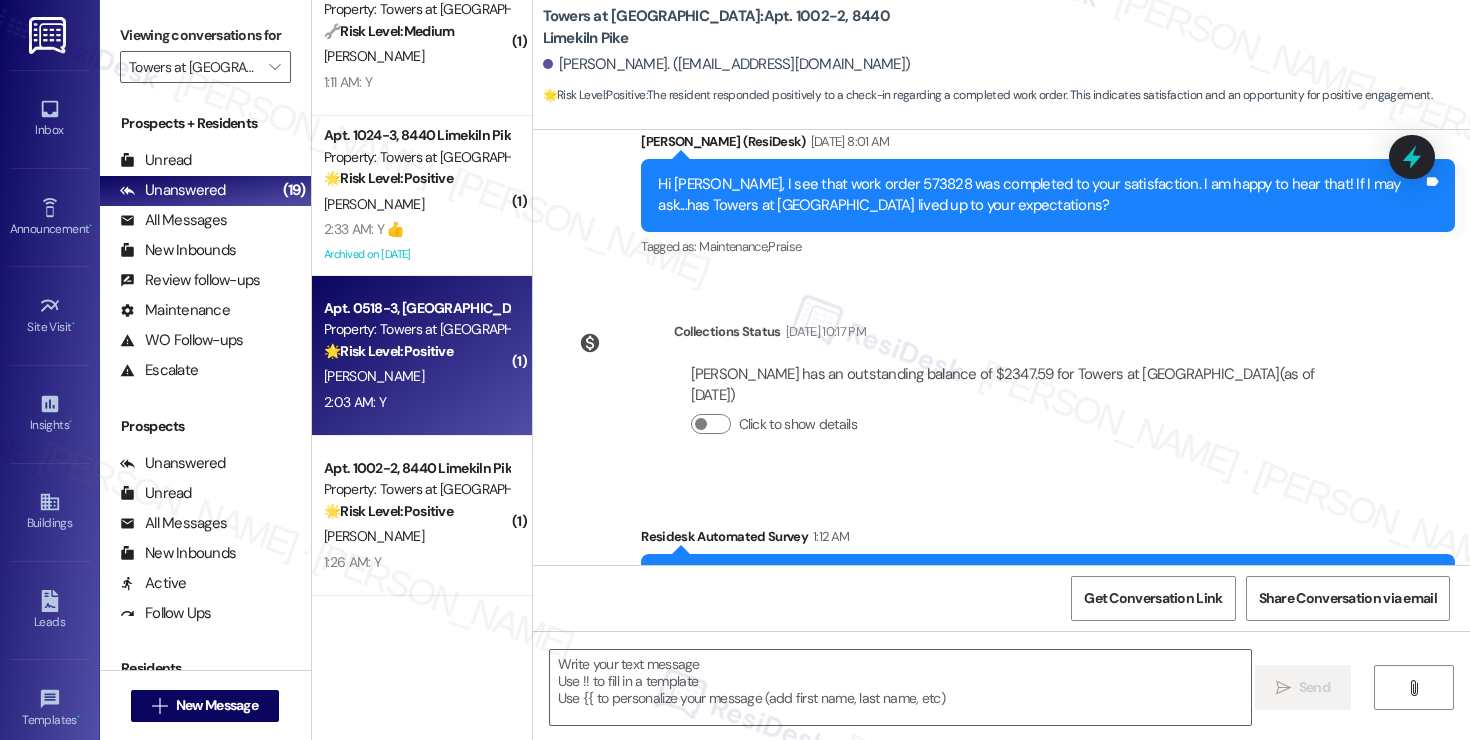 type on "Fetching suggested responses. Please feel free to read through the conversation in the meantime." 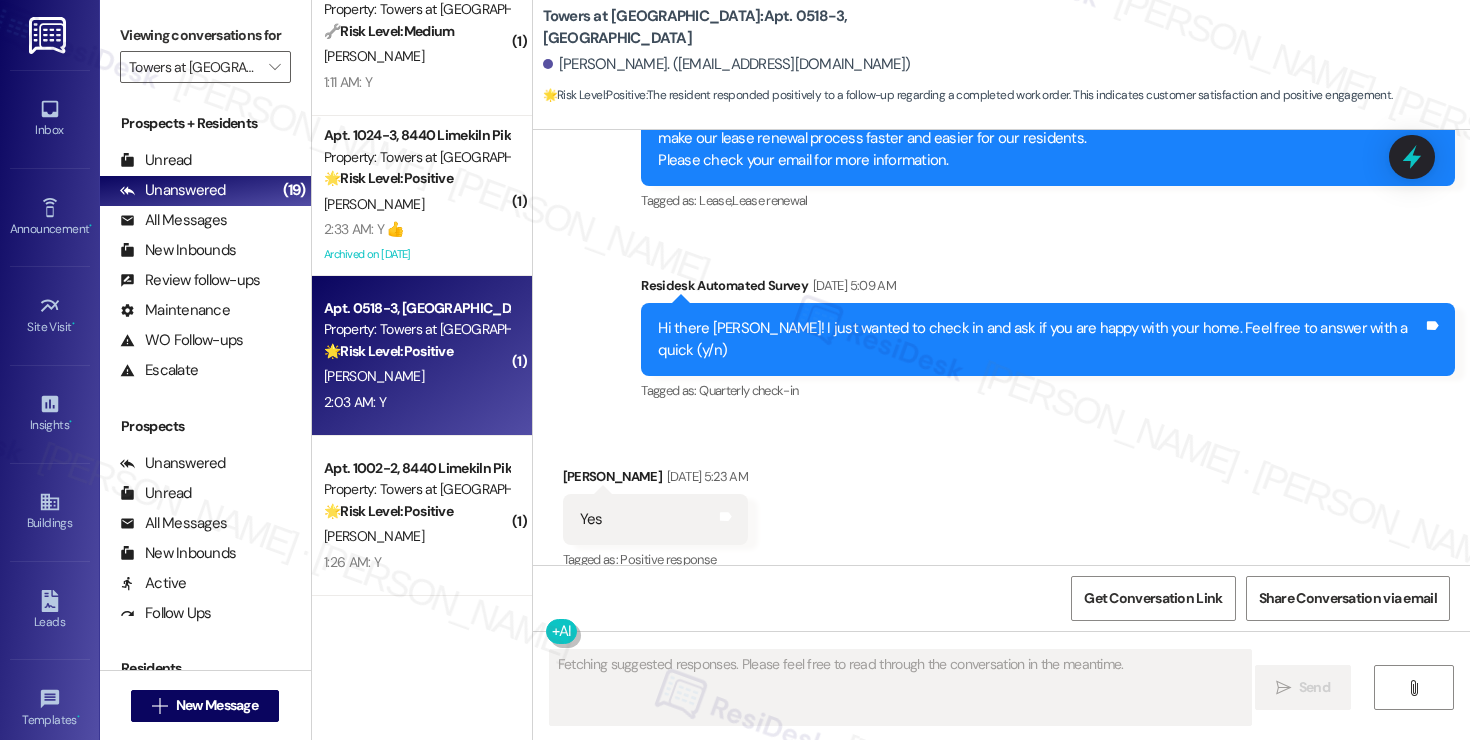 scroll, scrollTop: 10350, scrollLeft: 0, axis: vertical 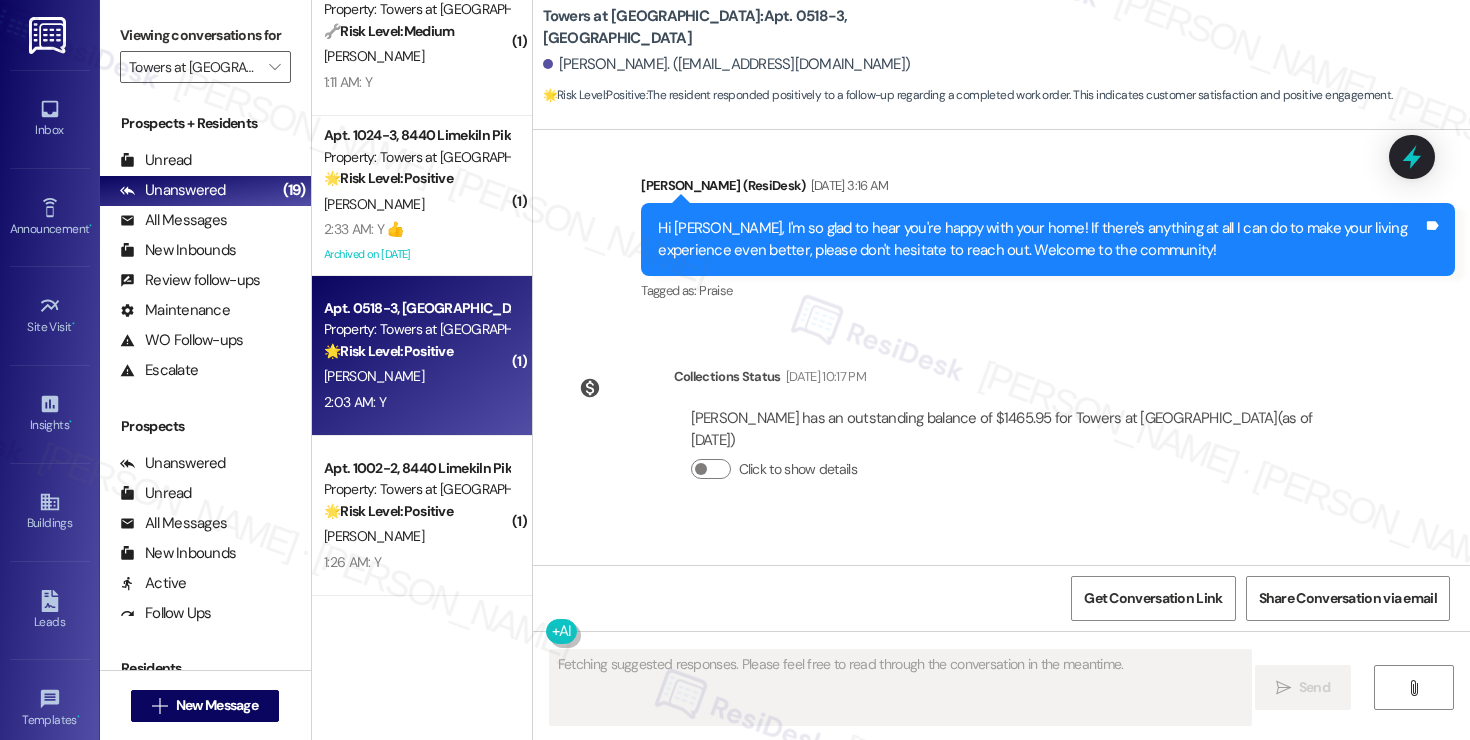 click on "Received via SMS Dave Shapiro 2:03 AM Y Tags and notes Tagged as:   Positive response Click to highlight conversations about Positive response" at bounding box center (1001, 800) 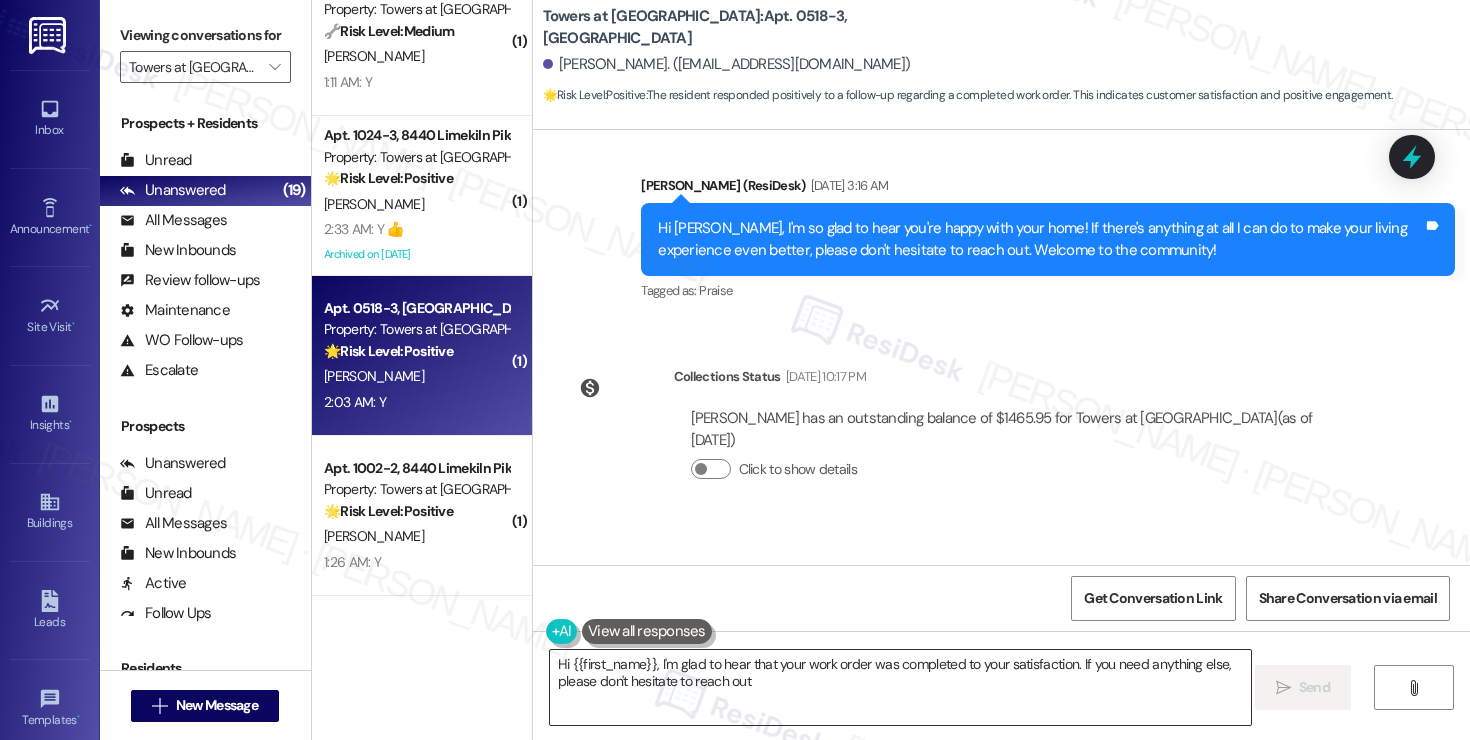 type on "Hi {{first_name}}, I'm glad to hear that your work order was completed to your satisfaction. If you need anything else, please don't hesitate to reach out!" 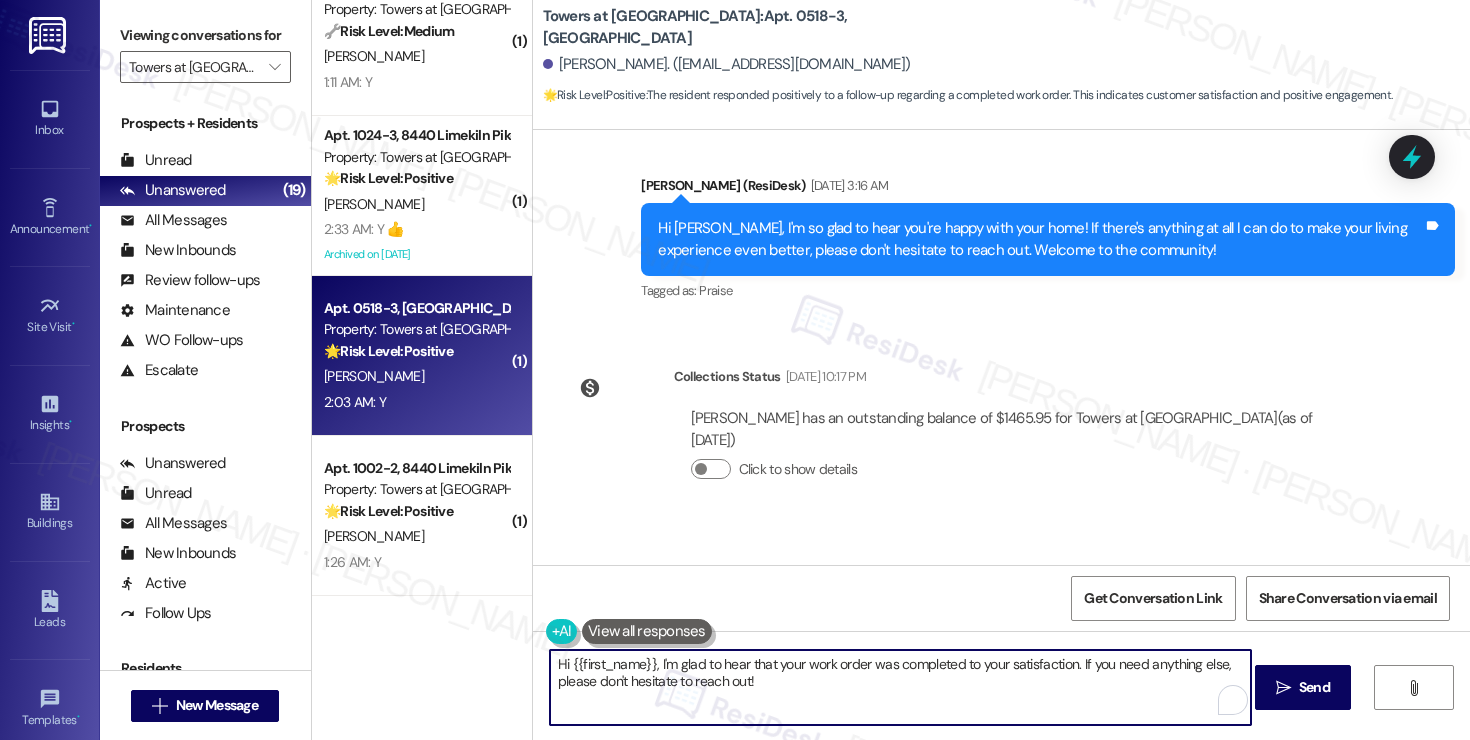 click on "Hi {{first_name}}, I'm glad to hear that your work order was completed to your satisfaction. If you need anything else, please don't hesitate to reach out!" at bounding box center [900, 687] 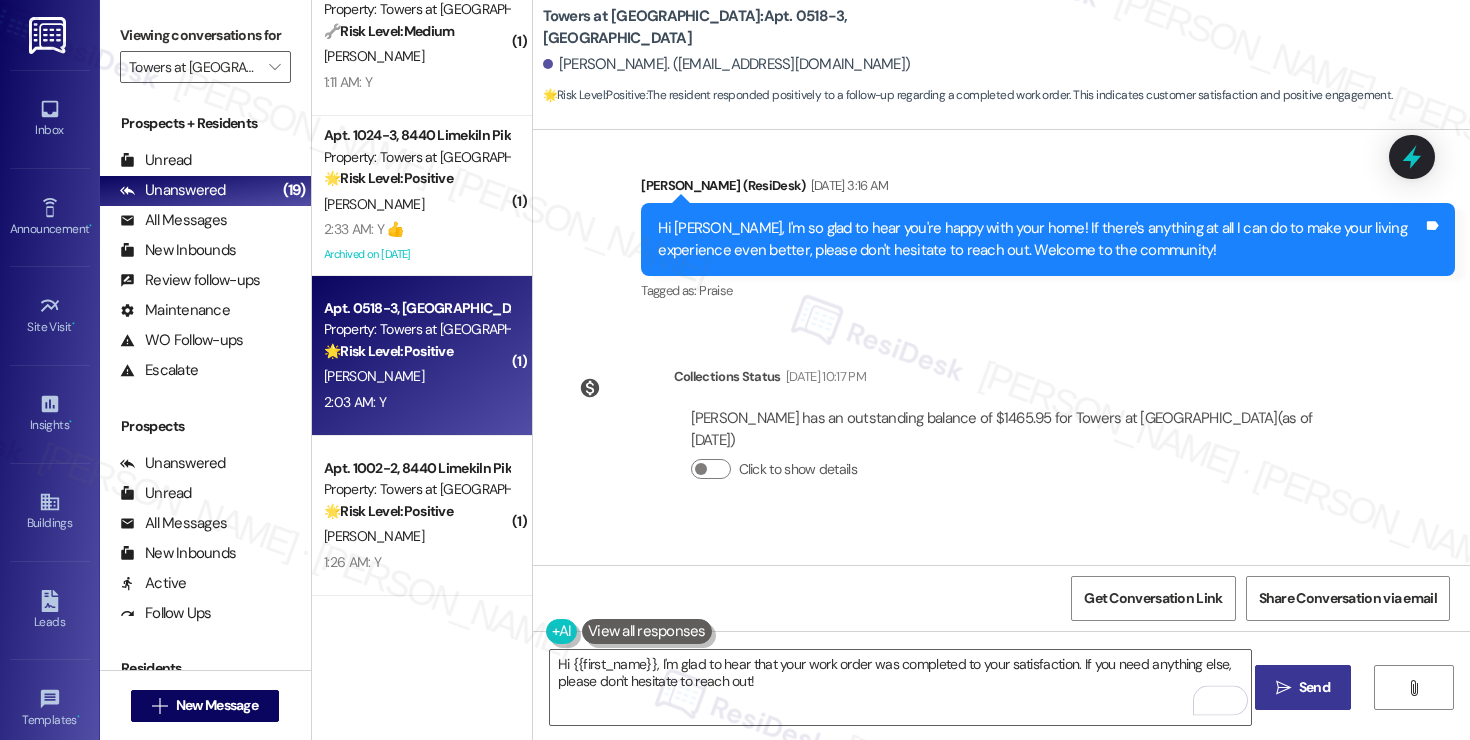 click on "Send" at bounding box center [1314, 687] 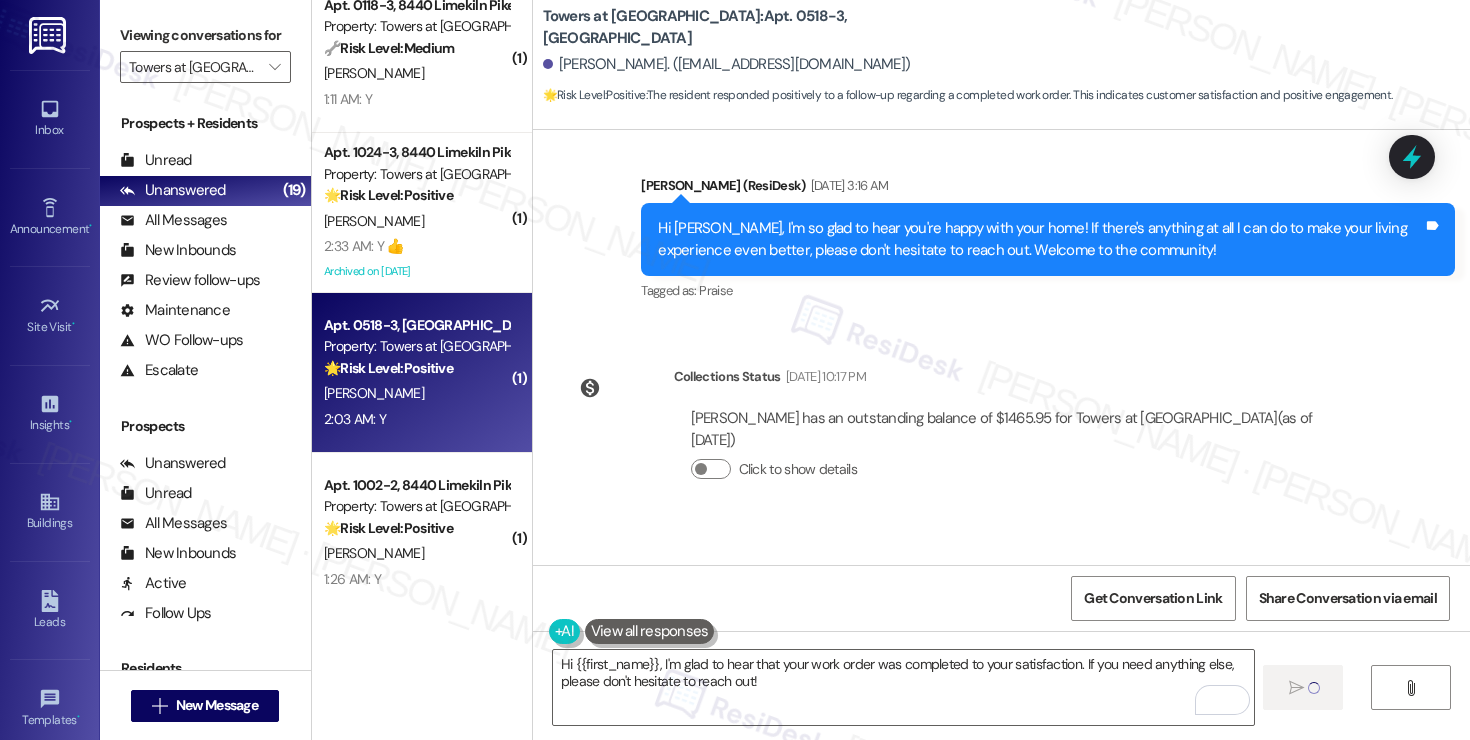type 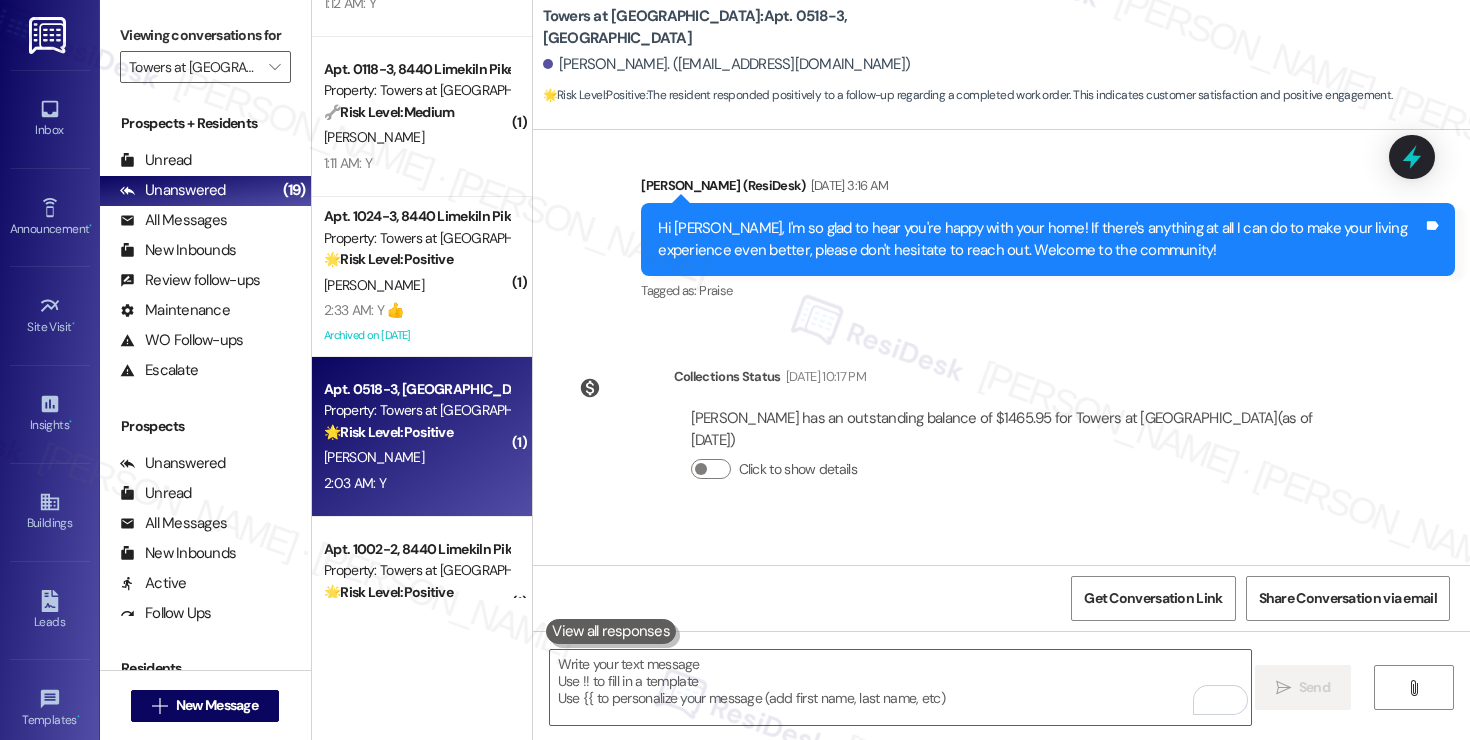 scroll, scrollTop: 1875, scrollLeft: 0, axis: vertical 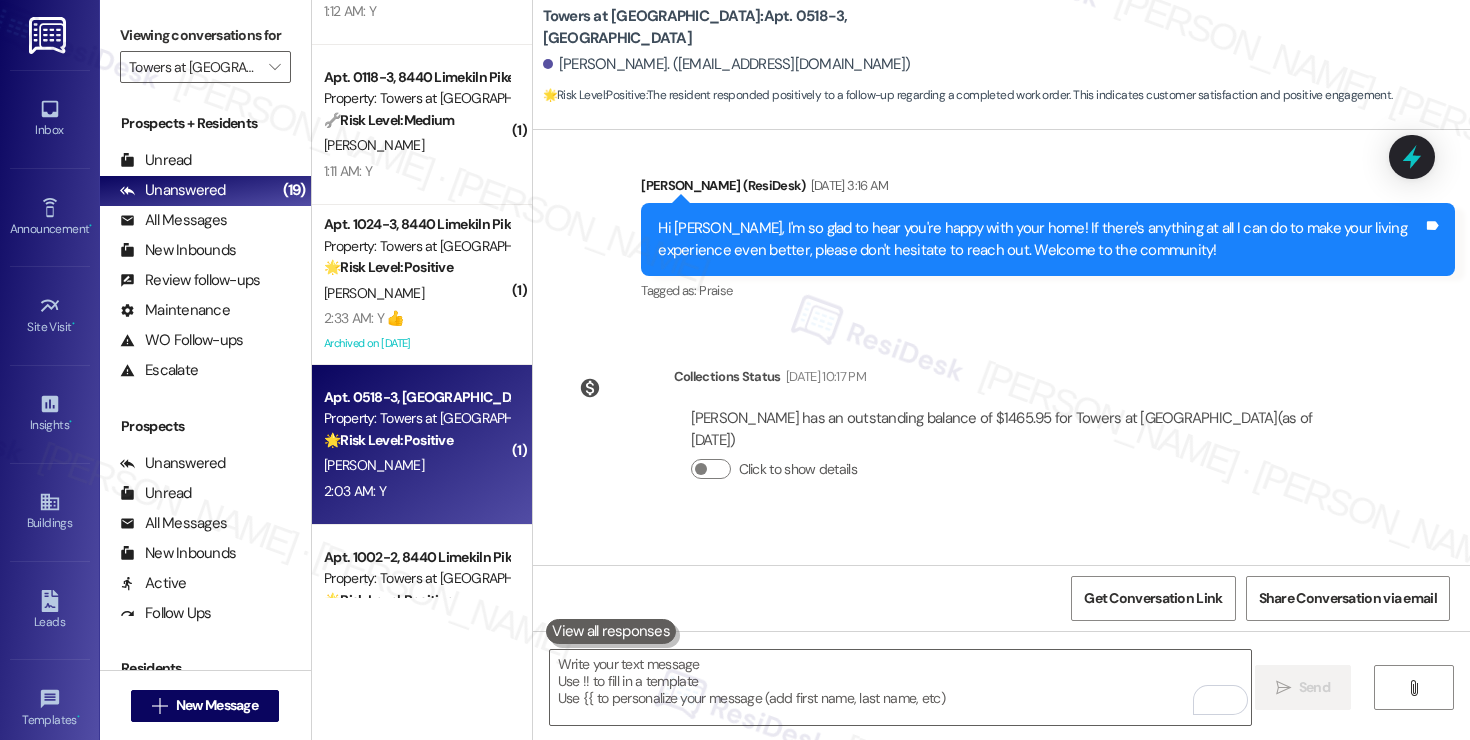 click on "[PERSON_NAME]" at bounding box center (416, 293) 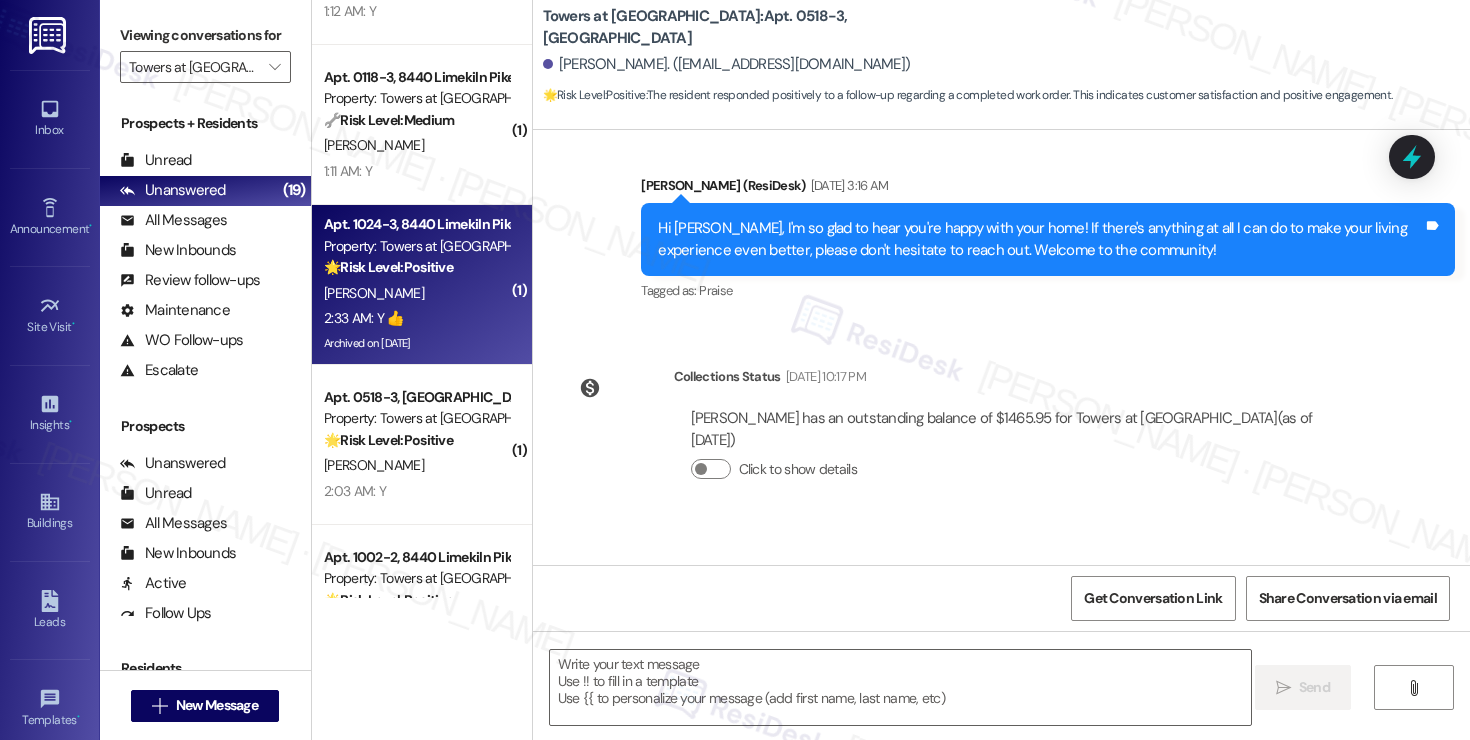 type on "Fetching suggested responses. Please feel free to read through the conversation in the meantime." 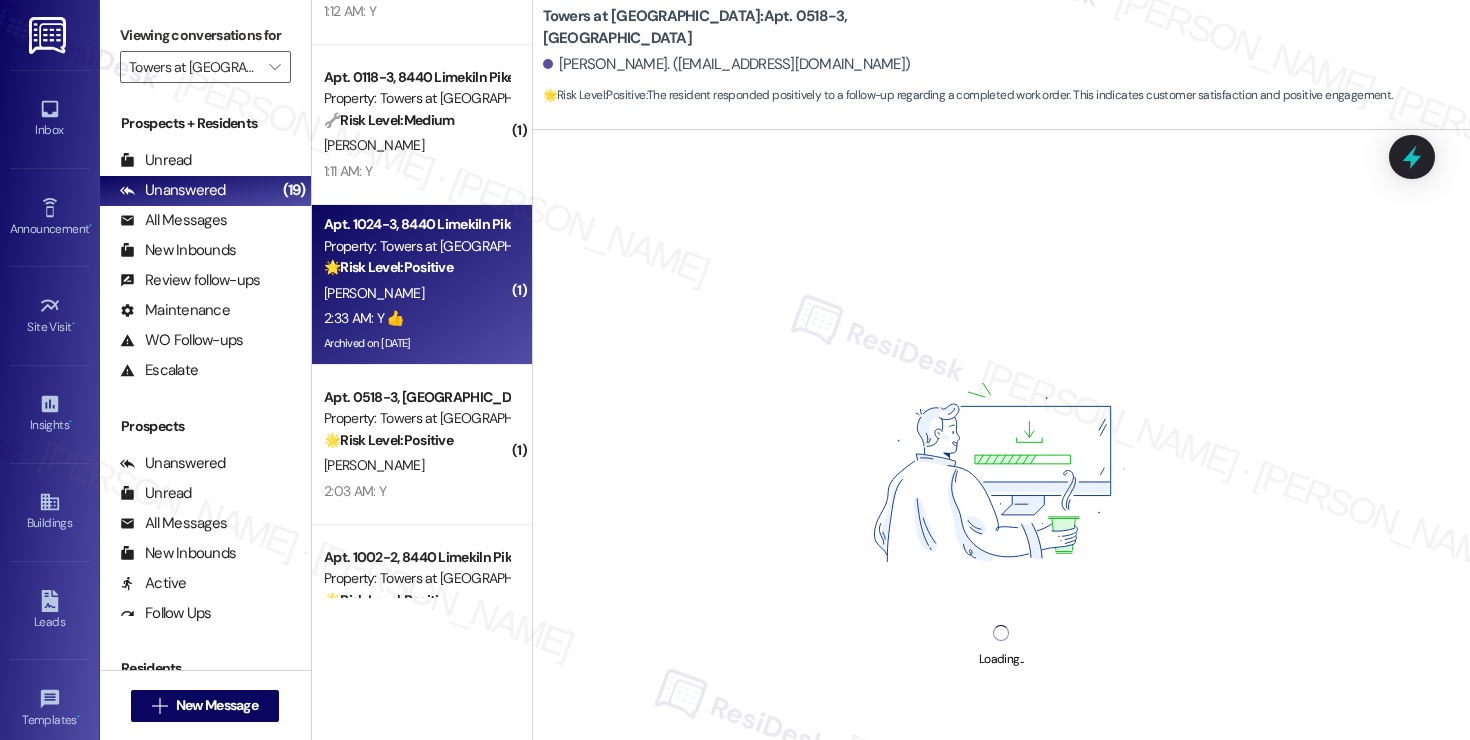 click on "[PERSON_NAME]" at bounding box center [416, 293] 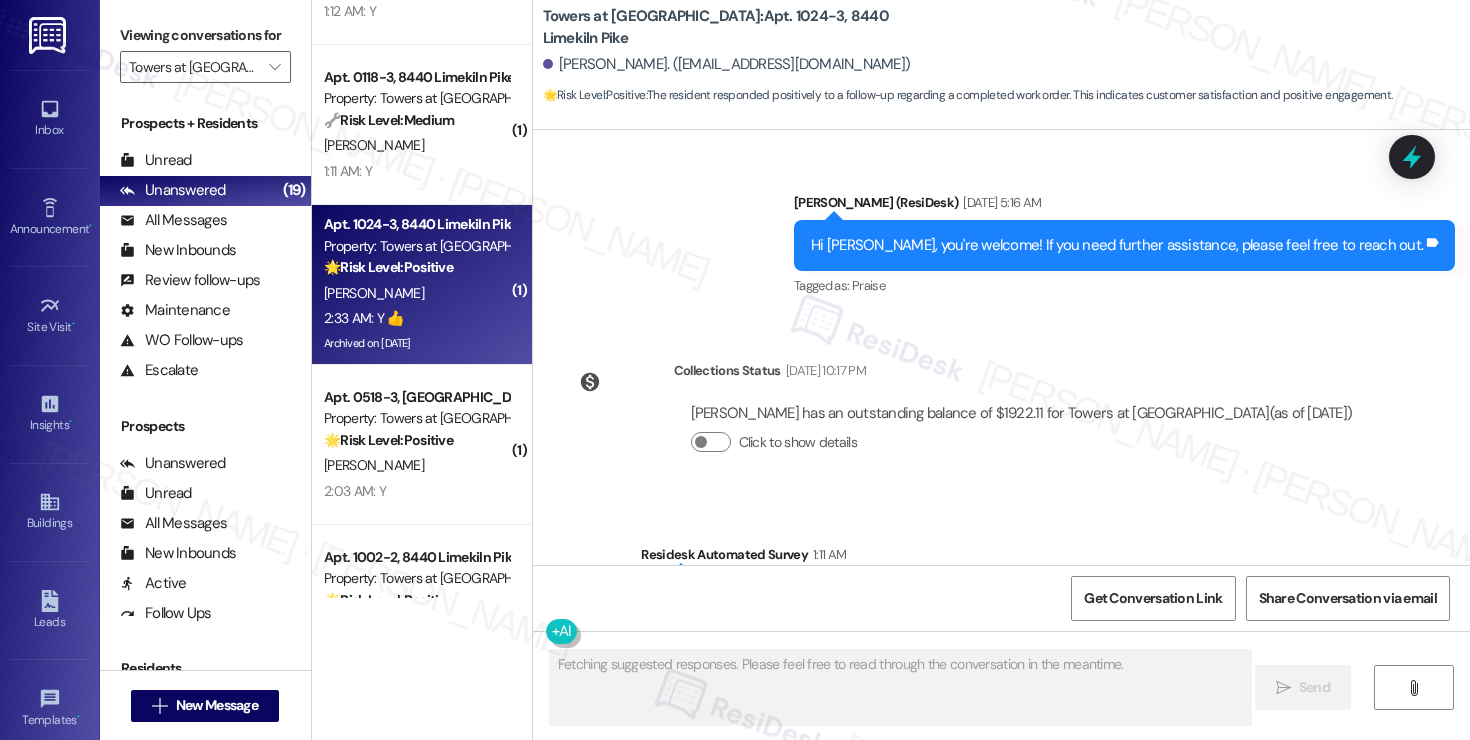 scroll, scrollTop: 15311, scrollLeft: 0, axis: vertical 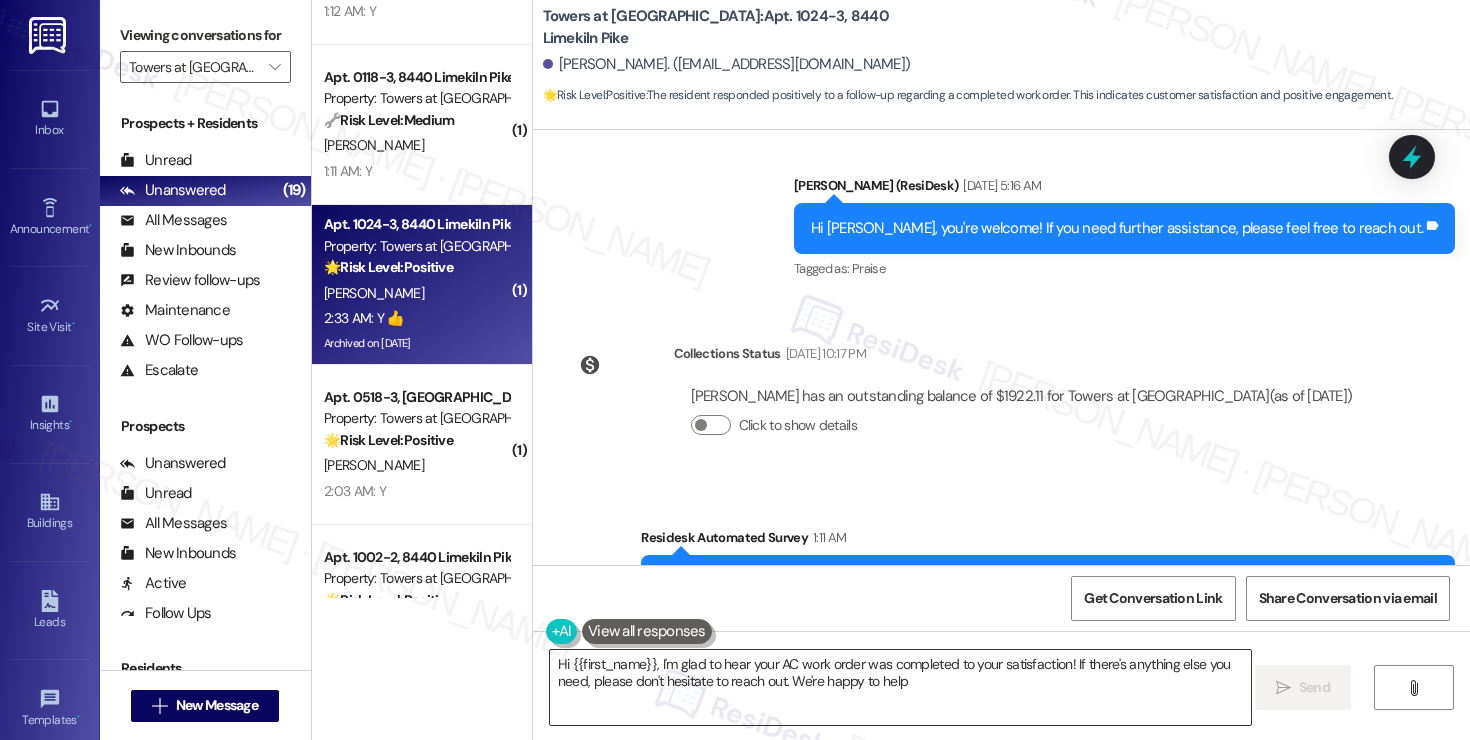 type on "Hi {{first_name}}, I'm glad to hear your AC work order was completed to your satisfaction! If there's anything else you need, please don't hesitate to reach out. We're happy to help!" 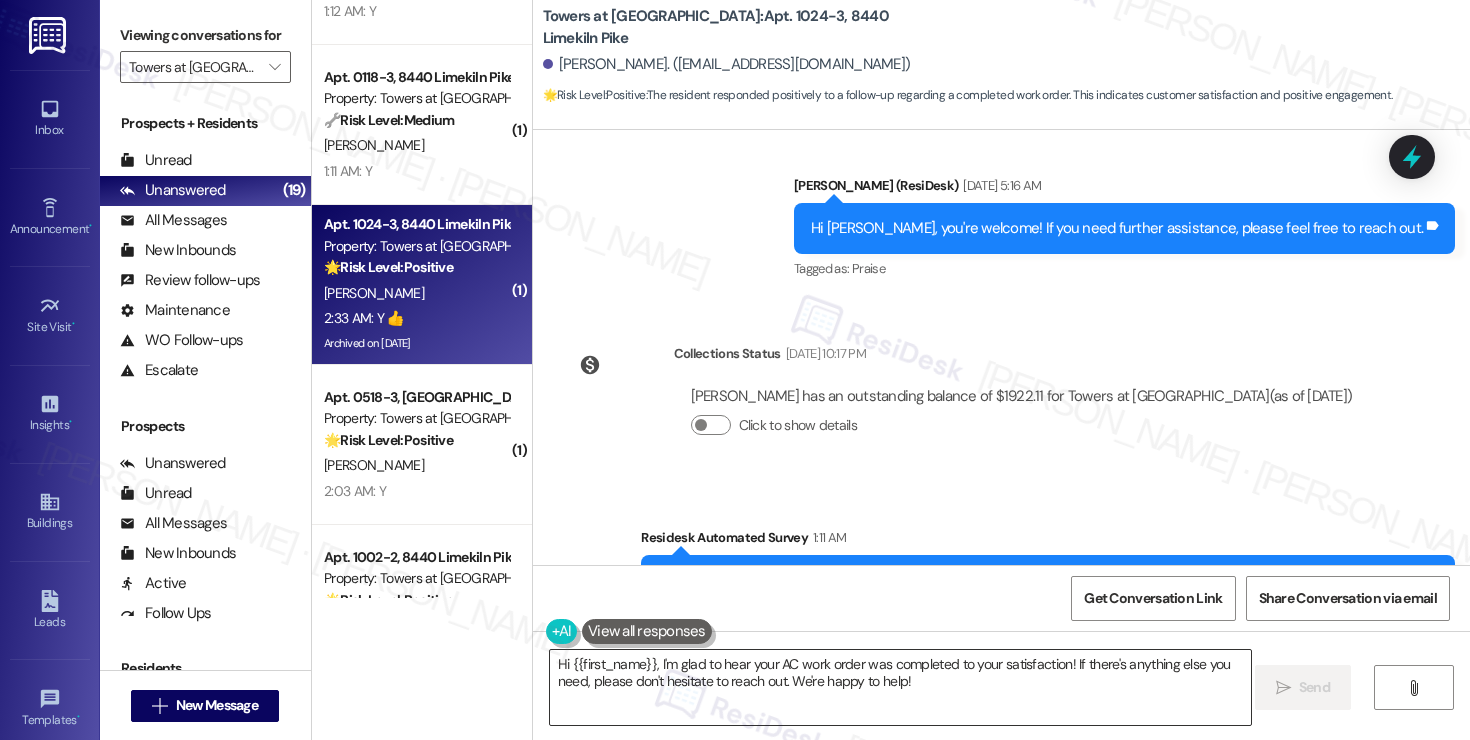 click on "Hi {{first_name}}, I'm glad to hear your AC work order was completed to your satisfaction! If there's anything else you need, please don't hesitate to reach out. We're happy to help!" at bounding box center (900, 687) 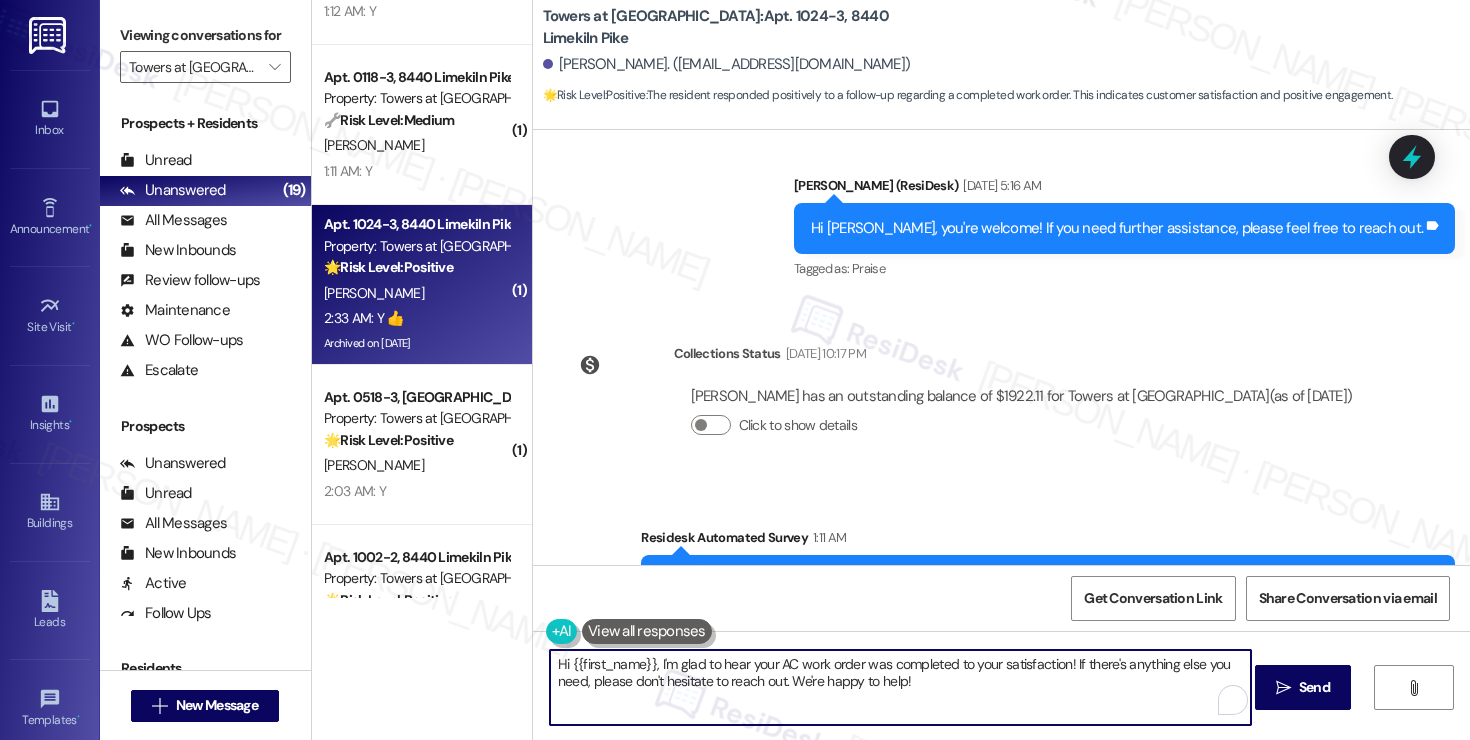 click on "Hi {{first_name}}, I'm glad to hear your AC work order was completed to your satisfaction! If there's anything else you need, please don't hesitate to reach out. We're happy to help!" at bounding box center (900, 687) 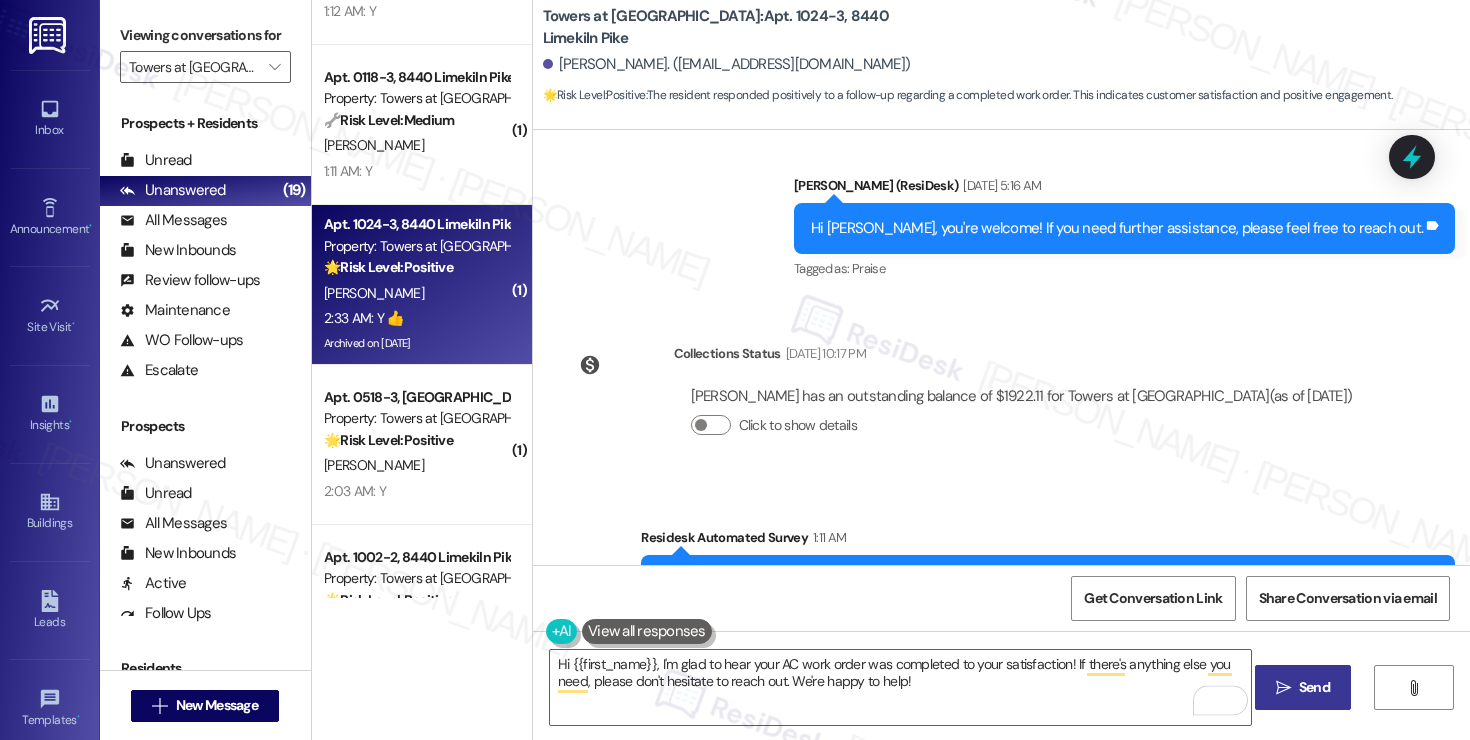 click on " Send" at bounding box center [1303, 687] 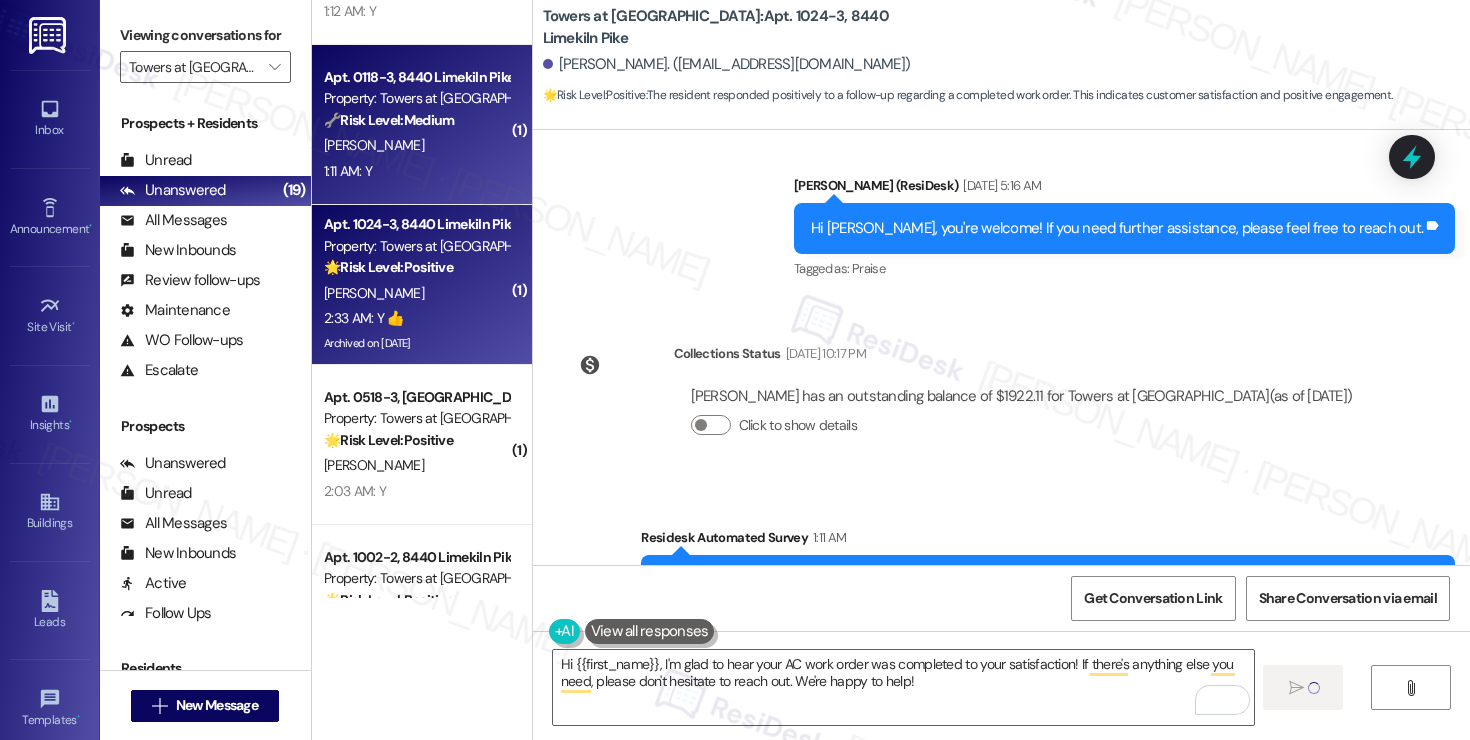 type 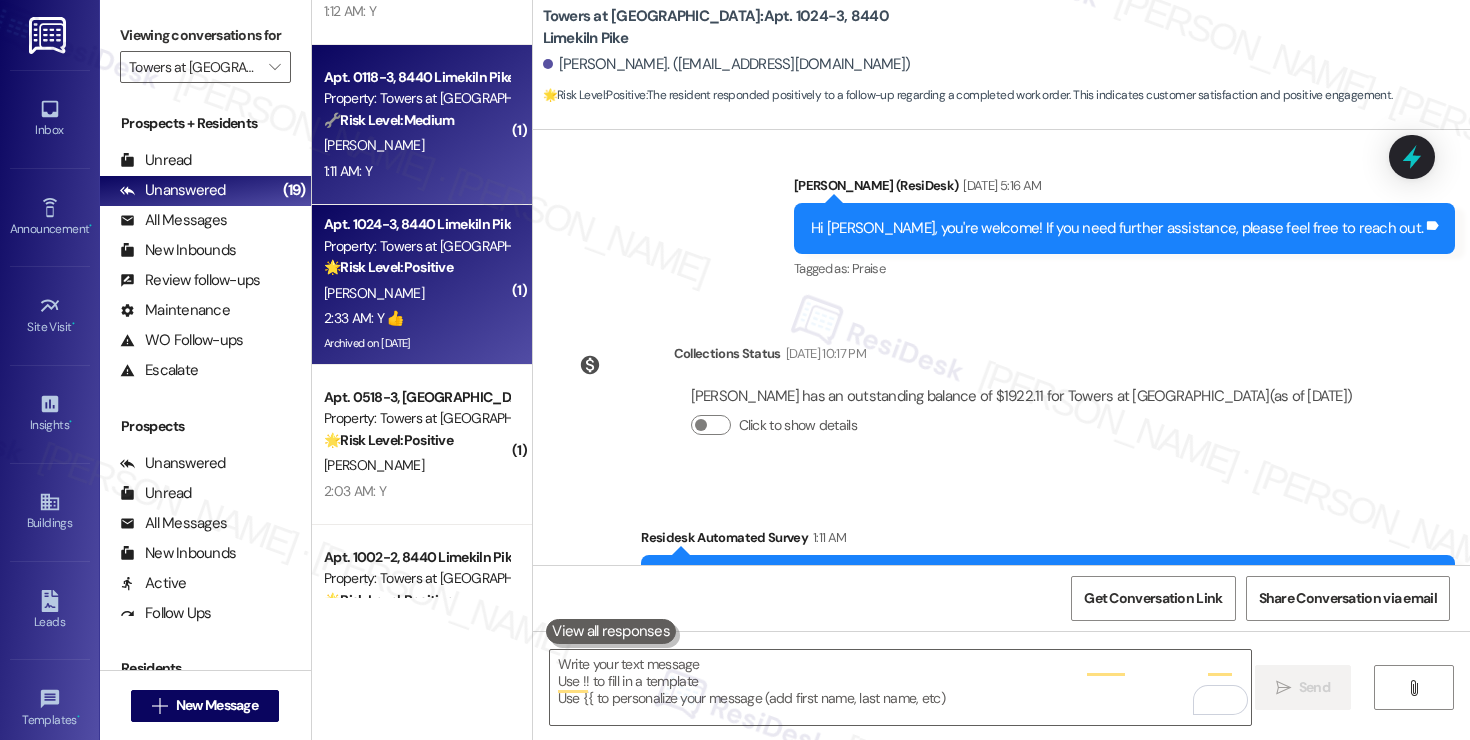 click on "N. Polidura" at bounding box center [416, 145] 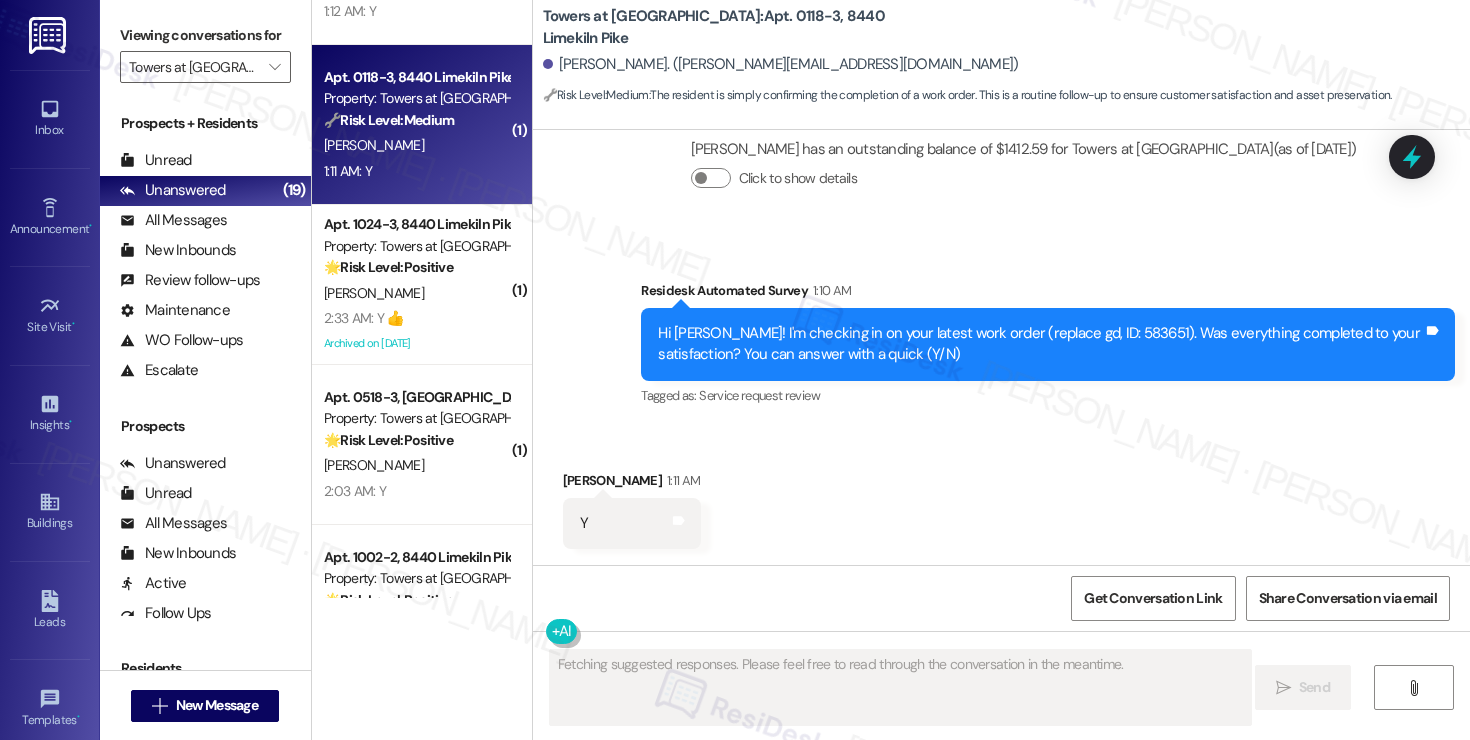 scroll, scrollTop: 1163, scrollLeft: 0, axis: vertical 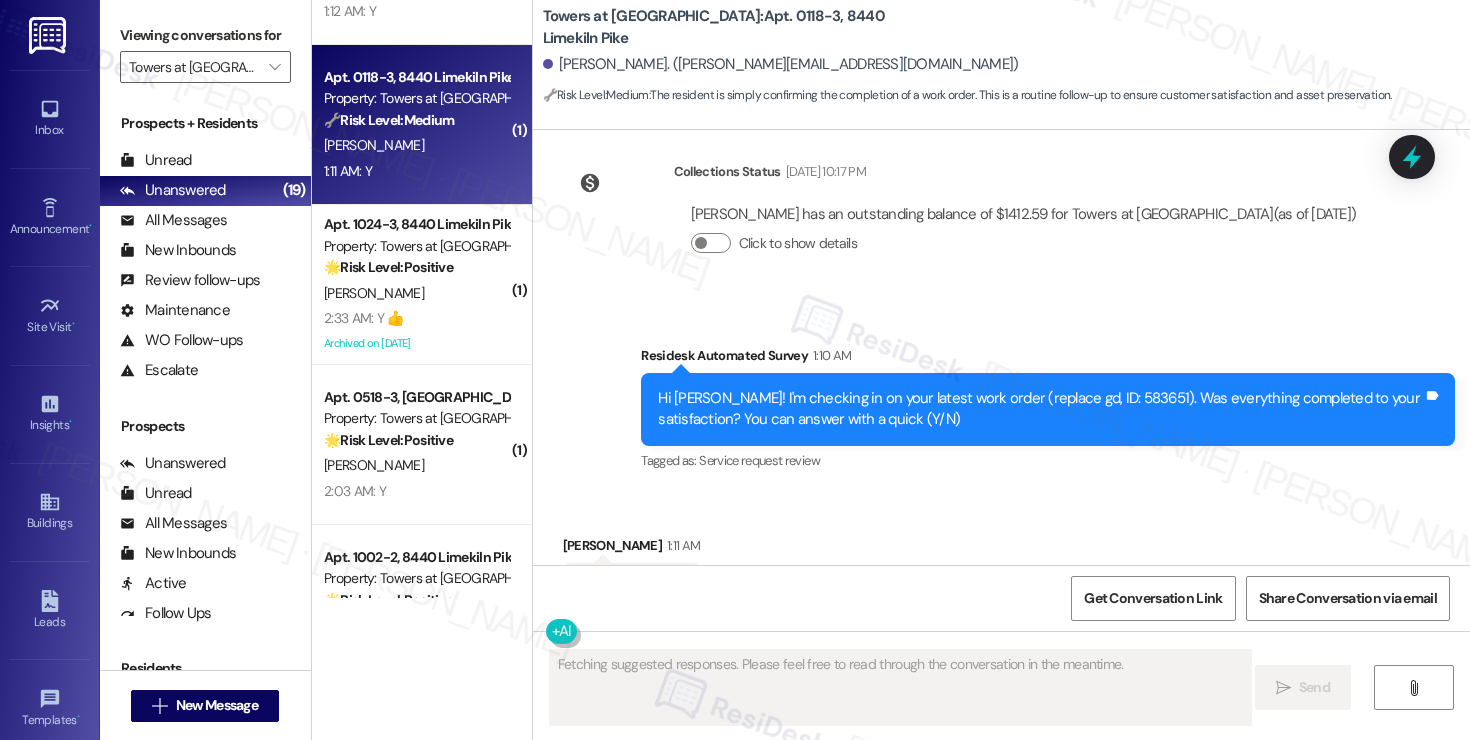 click on "N. Polidura" at bounding box center (416, 145) 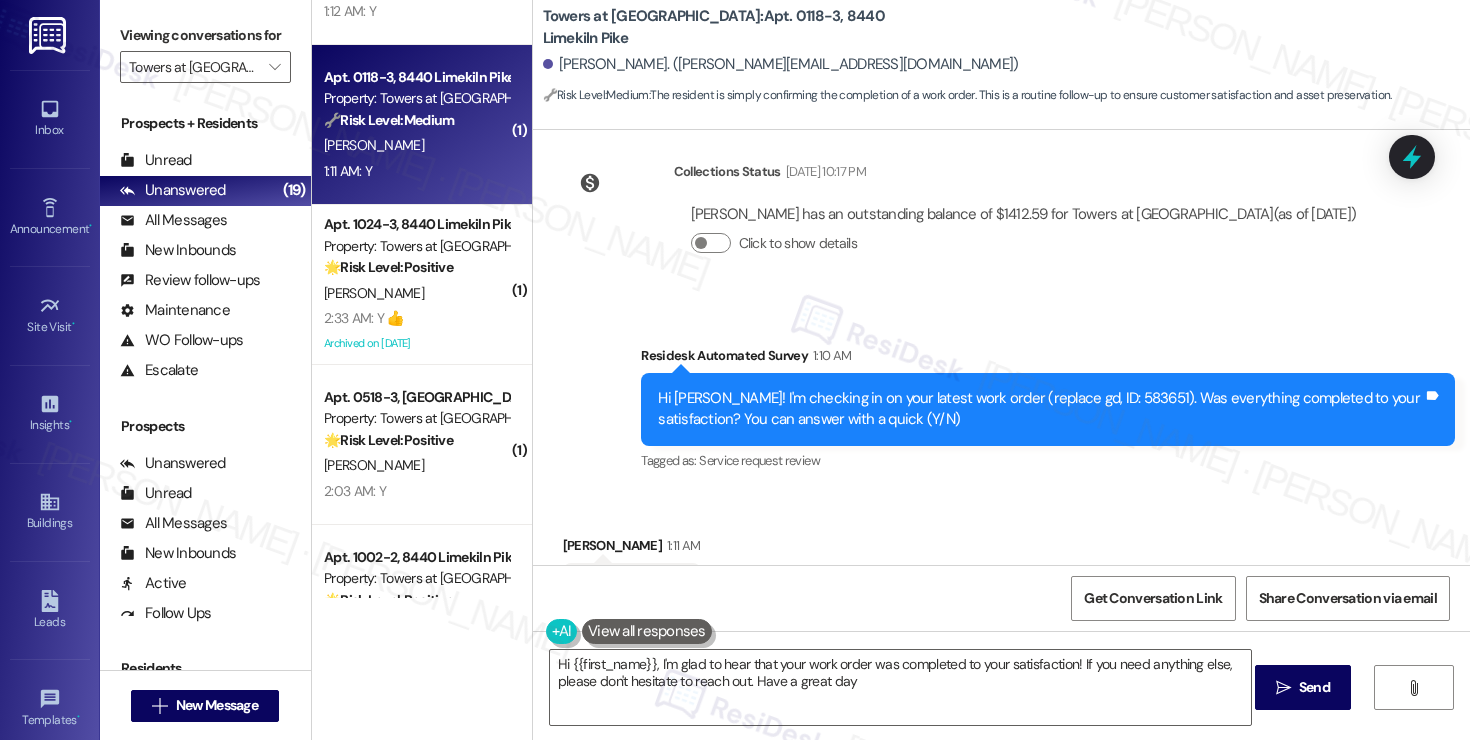 type on "Hi {{first_name}}, I'm glad to hear that your work order was completed to your satisfaction! If you need anything else, please don't hesitate to reach out. Have a great day!" 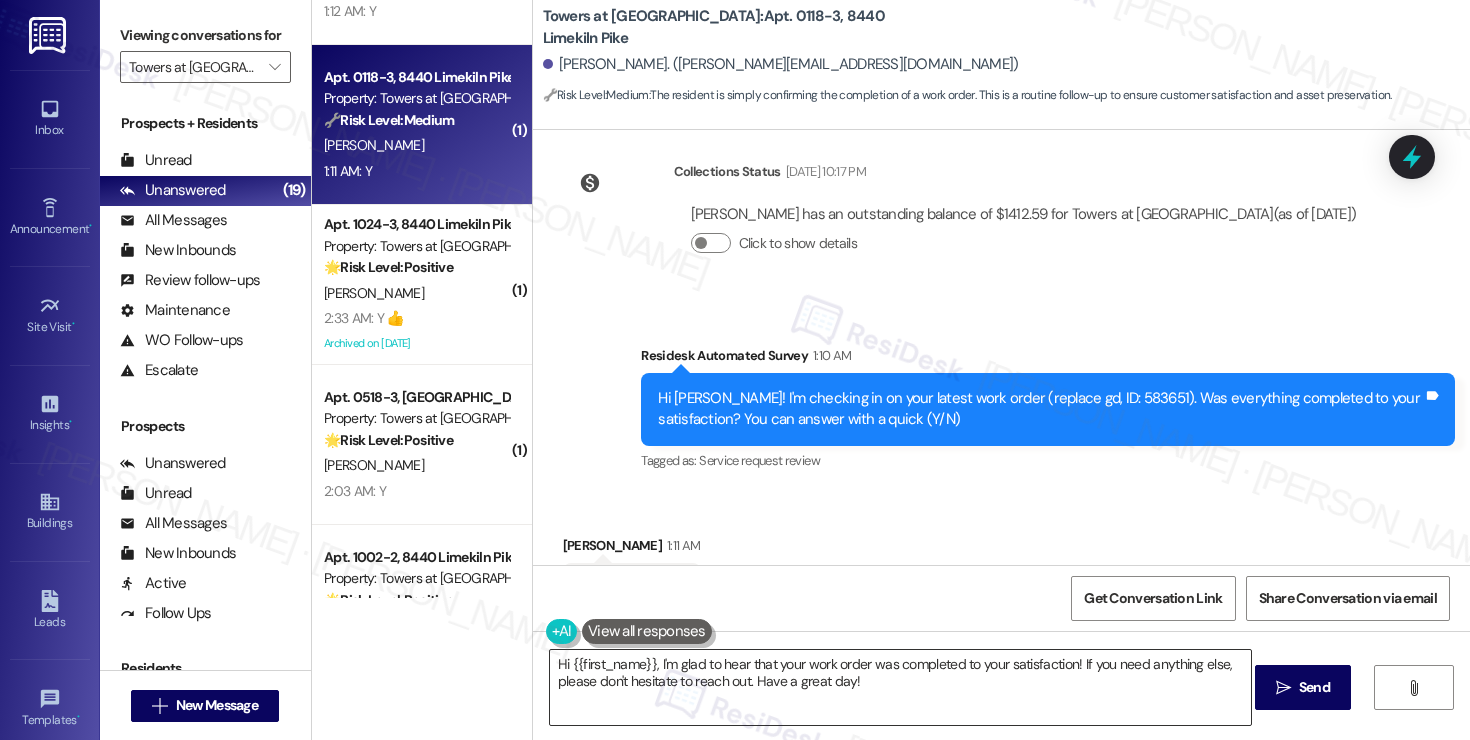 scroll, scrollTop: 1164, scrollLeft: 0, axis: vertical 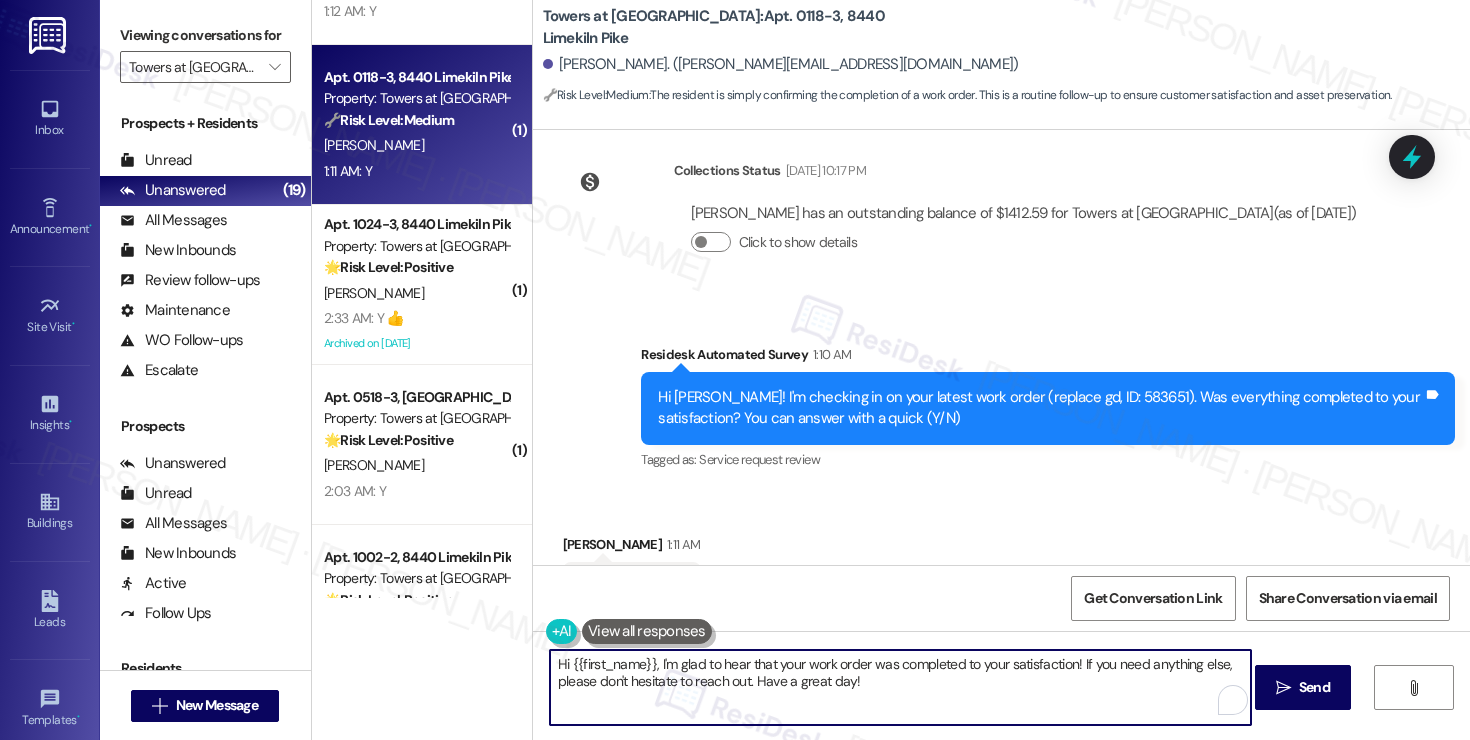 click on "Hi {{first_name}}, I'm glad to hear that your work order was completed to your satisfaction! If you need anything else, please don't hesitate to reach out. Have a great day!" at bounding box center [900, 687] 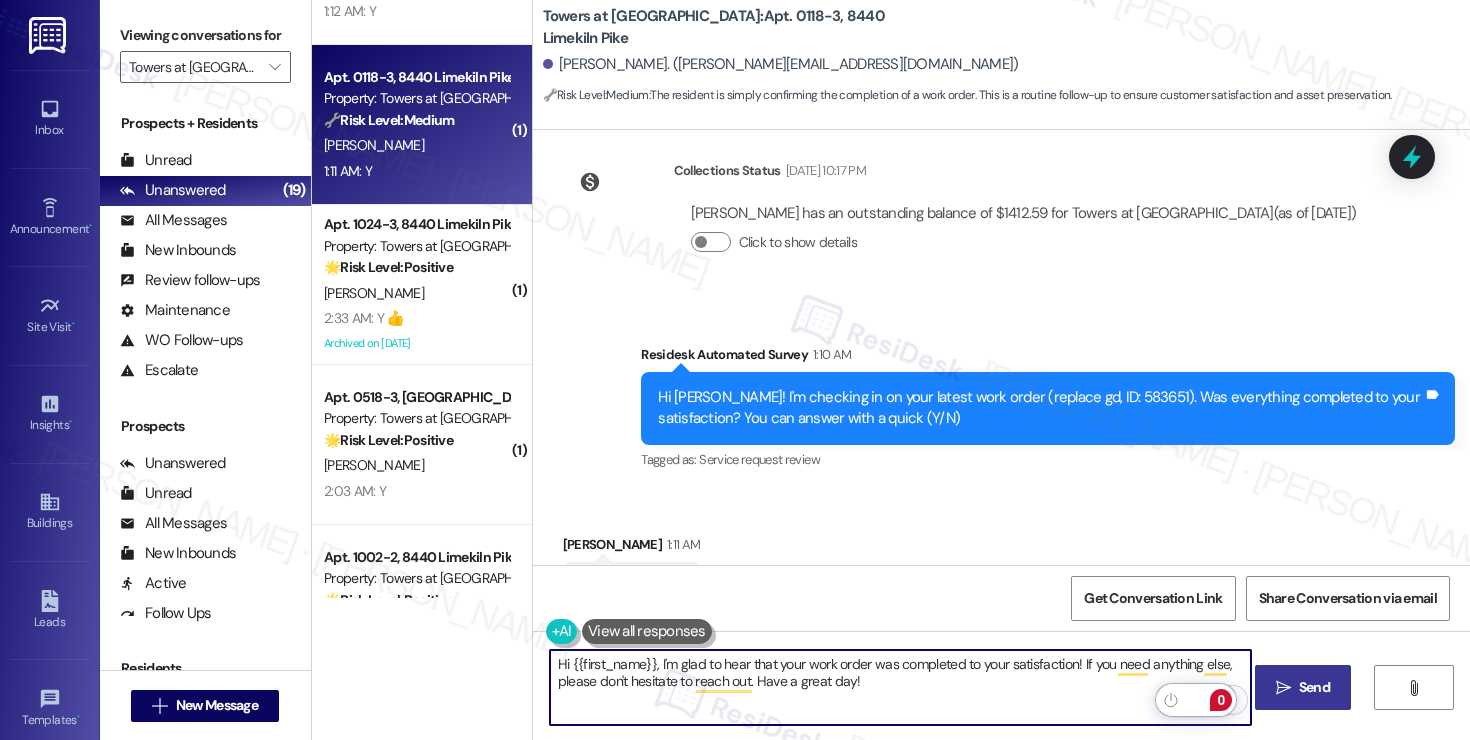 click on "Send" at bounding box center (1314, 687) 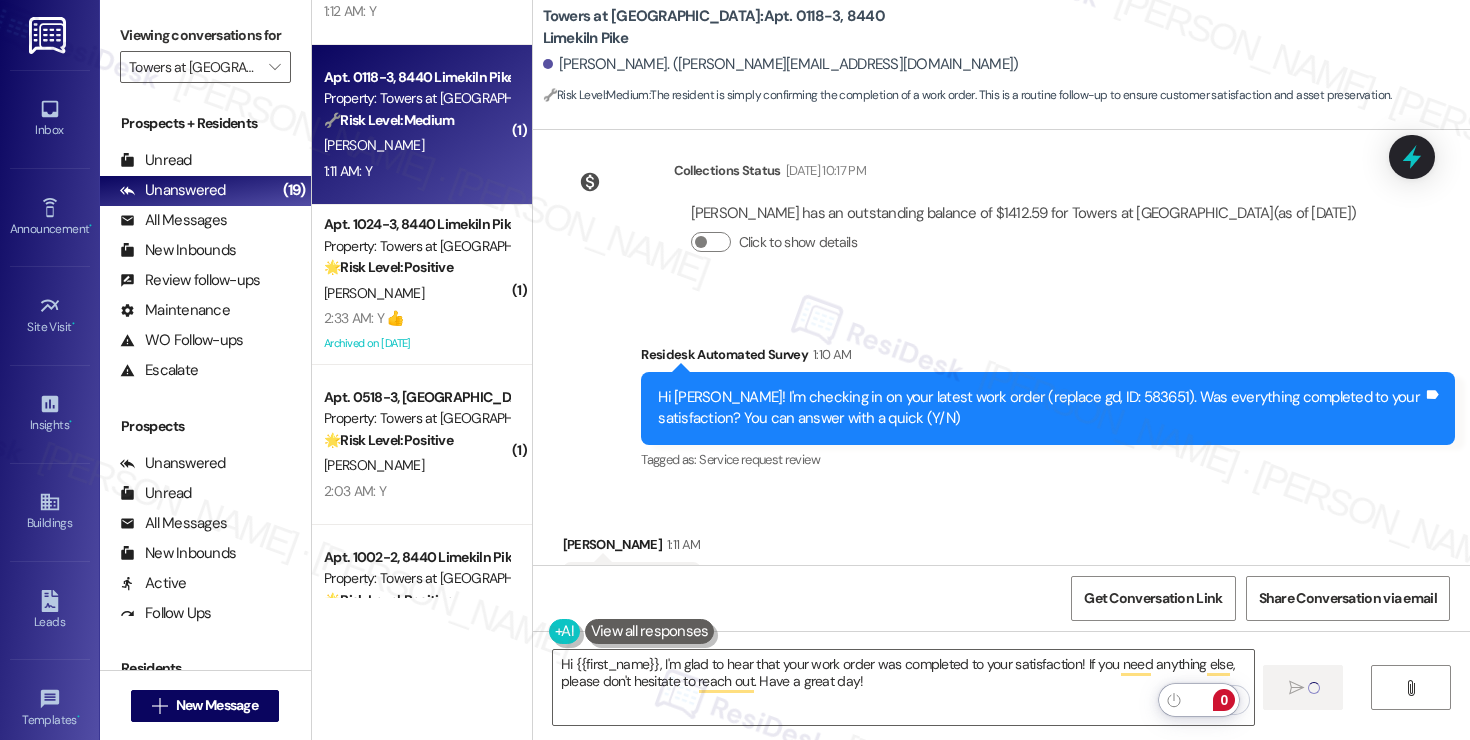 type 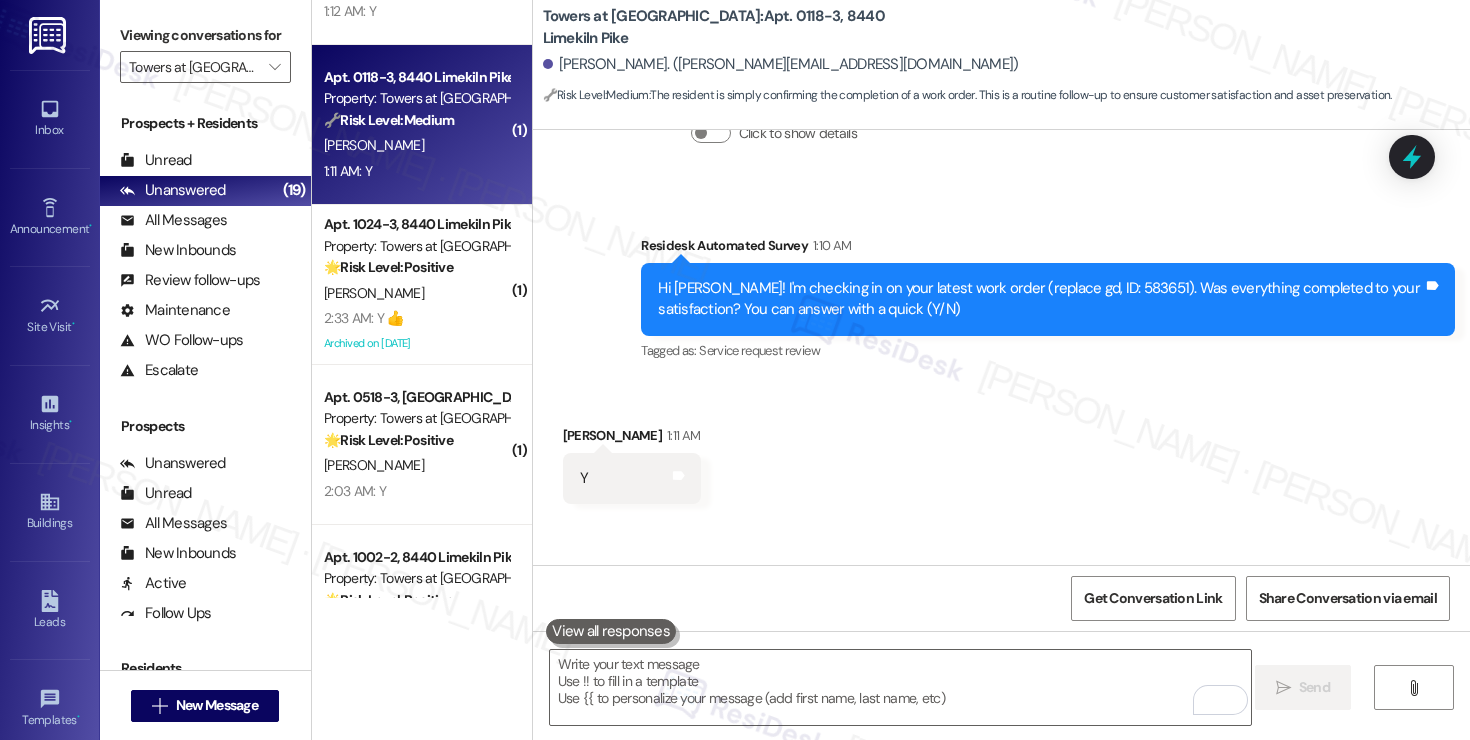 scroll, scrollTop: 1325, scrollLeft: 0, axis: vertical 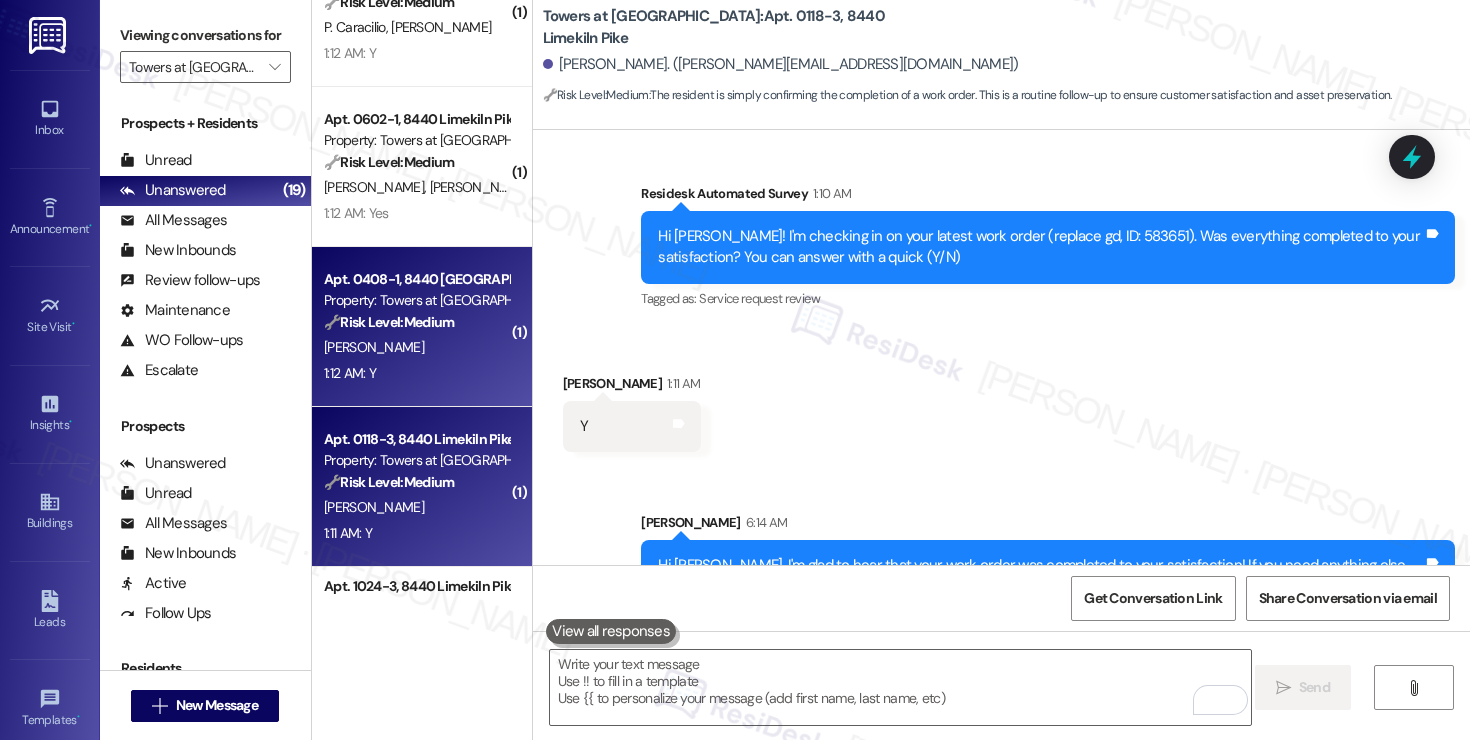 click on "🔧  Risk Level:  Medium" at bounding box center (389, 322) 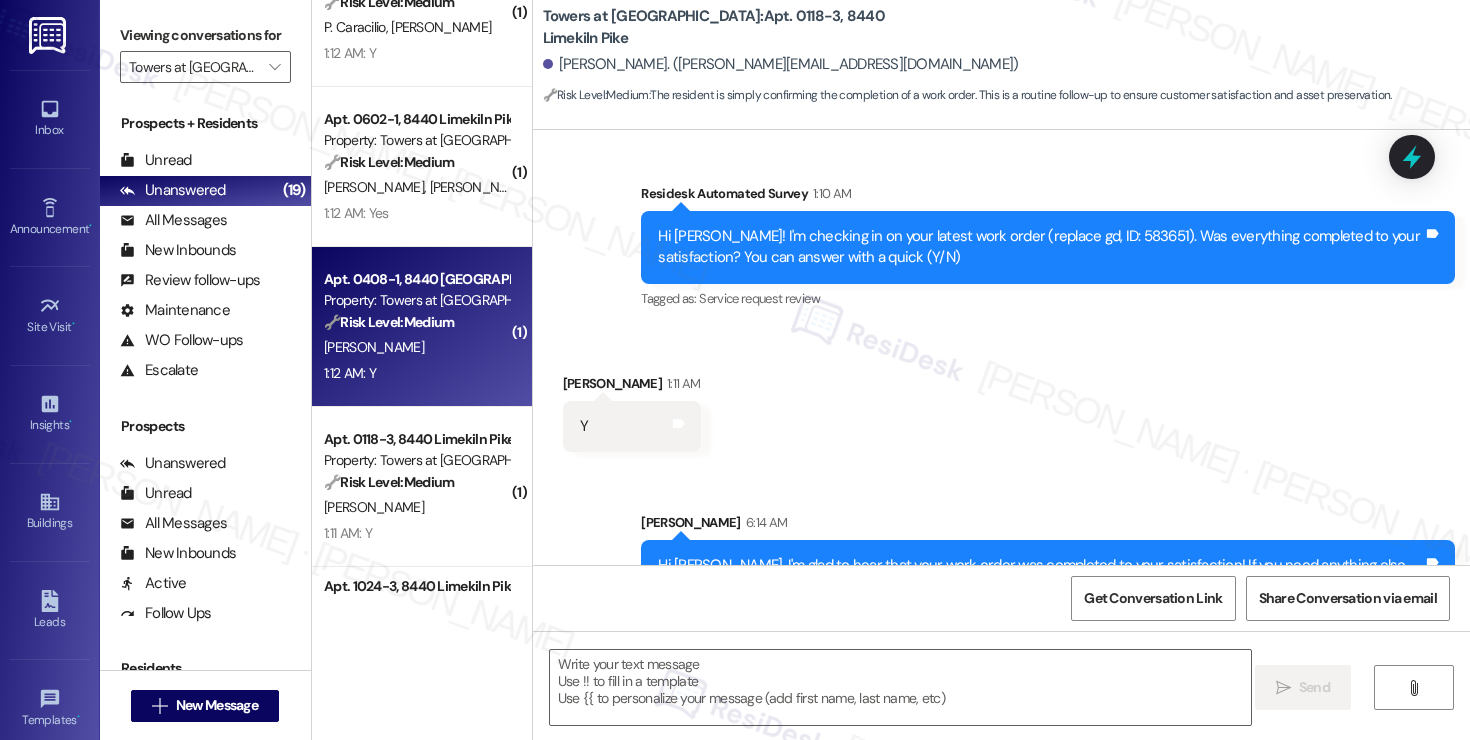 type on "Fetching suggested responses. Please feel free to read through the conversation in the meantime." 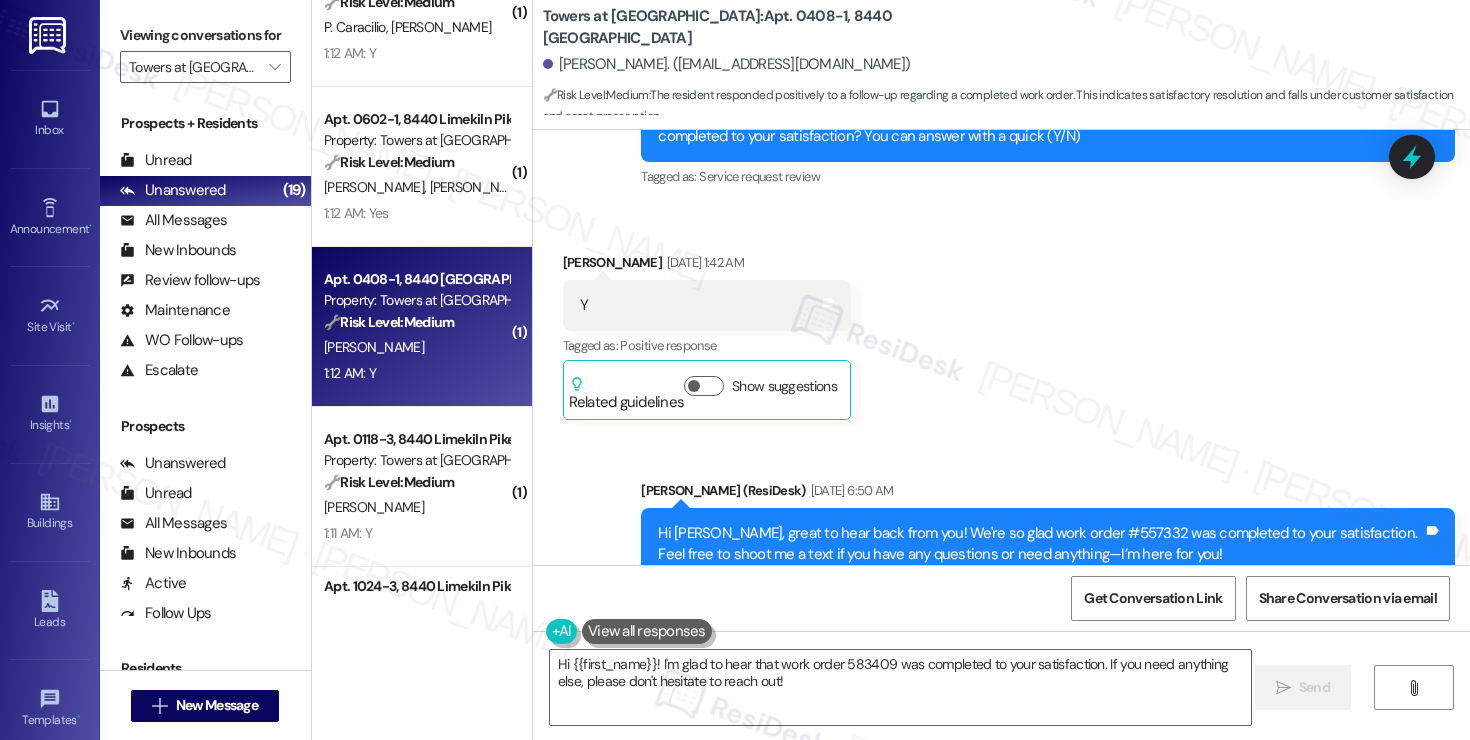 scroll, scrollTop: 6309, scrollLeft: 0, axis: vertical 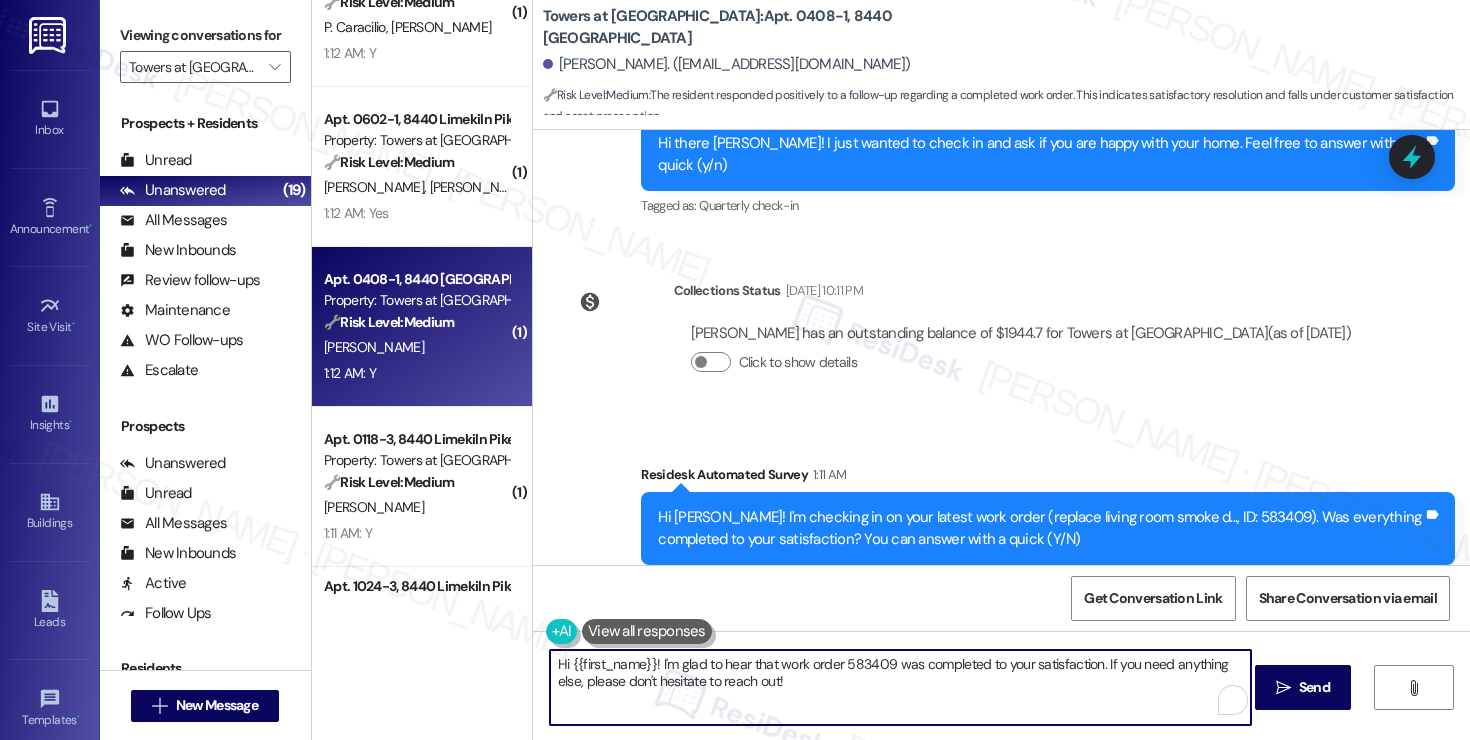 click on "Hi {{first_name}}! I'm glad to hear that work order 583409 was completed to your satisfaction. If you need anything else, please don't hesitate to reach out!" at bounding box center (900, 687) 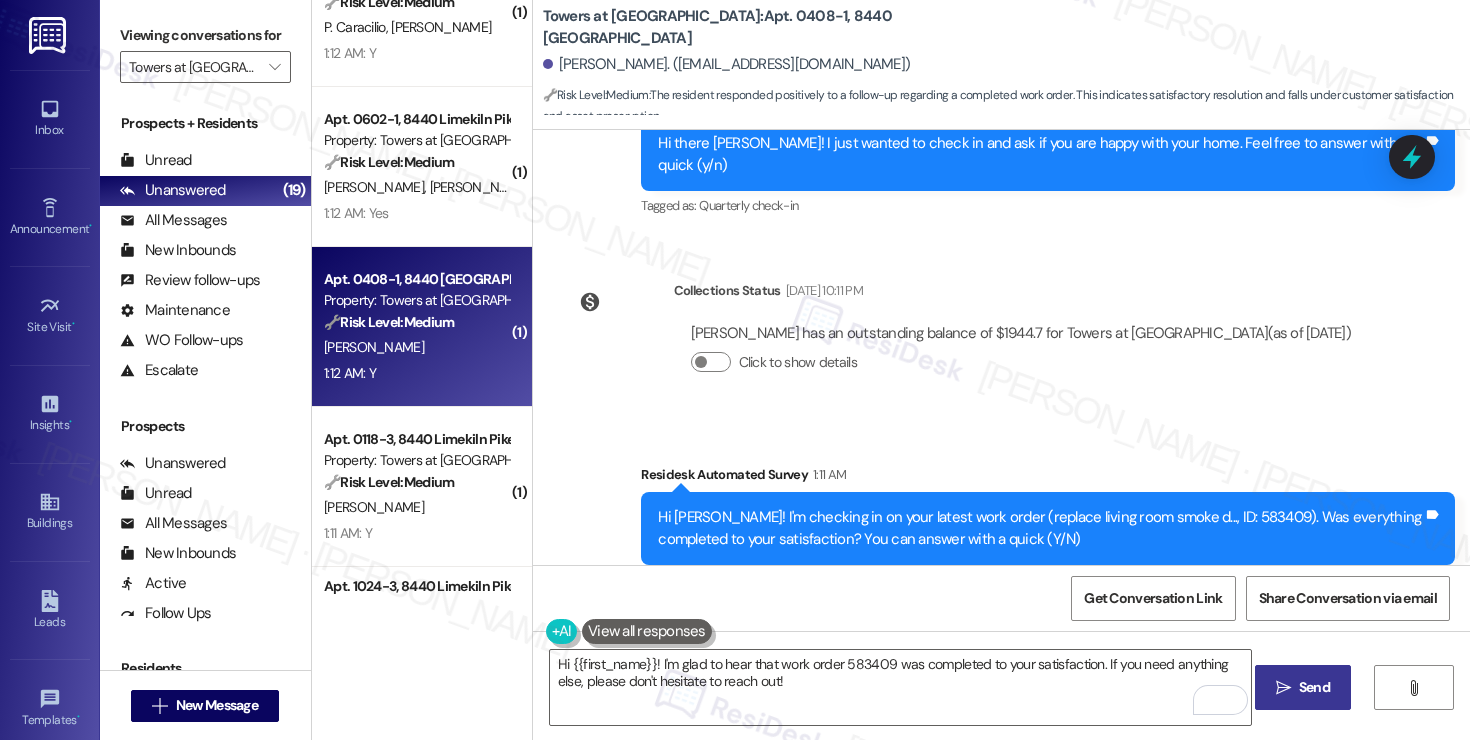 click on "Send" at bounding box center [1314, 687] 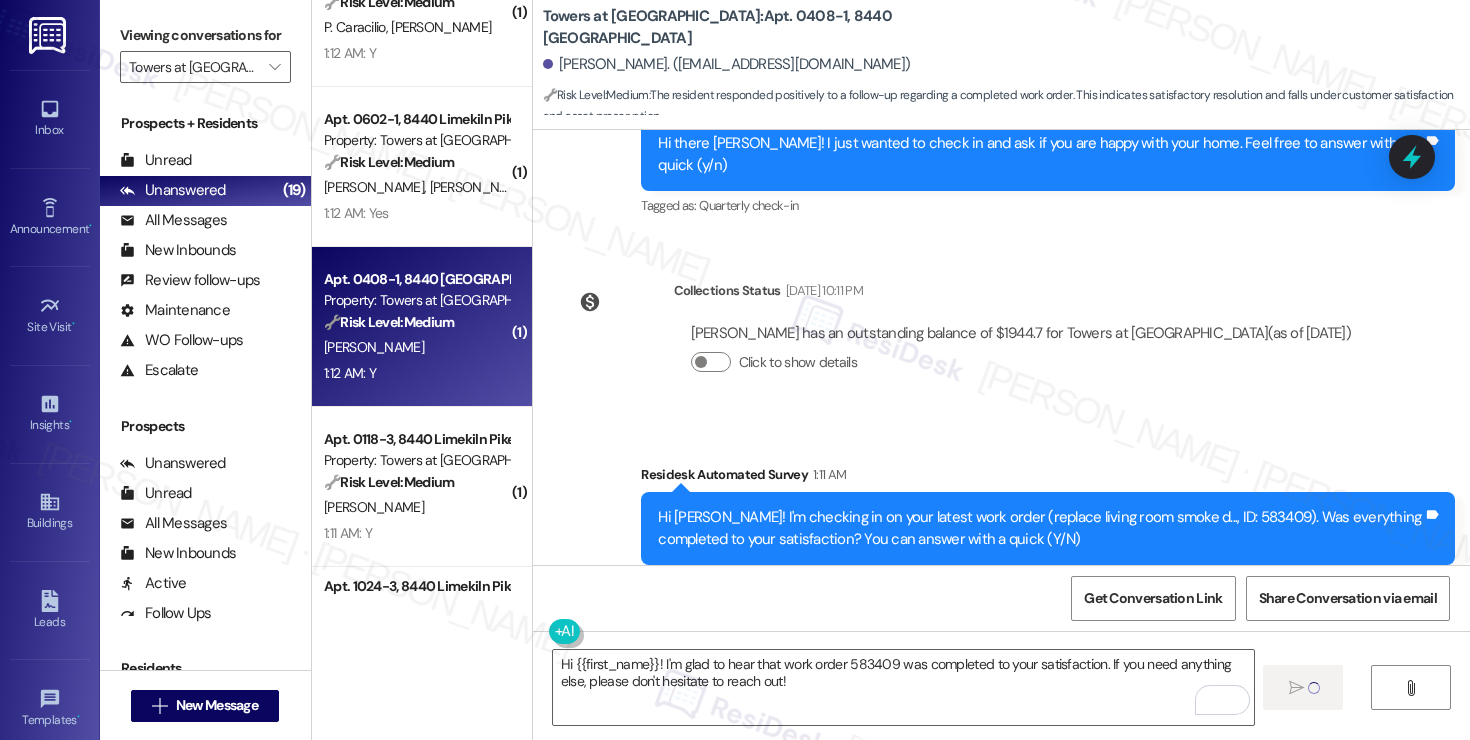 type on "Fetching suggested responses. Please feel free to read through the conversation in the meantime." 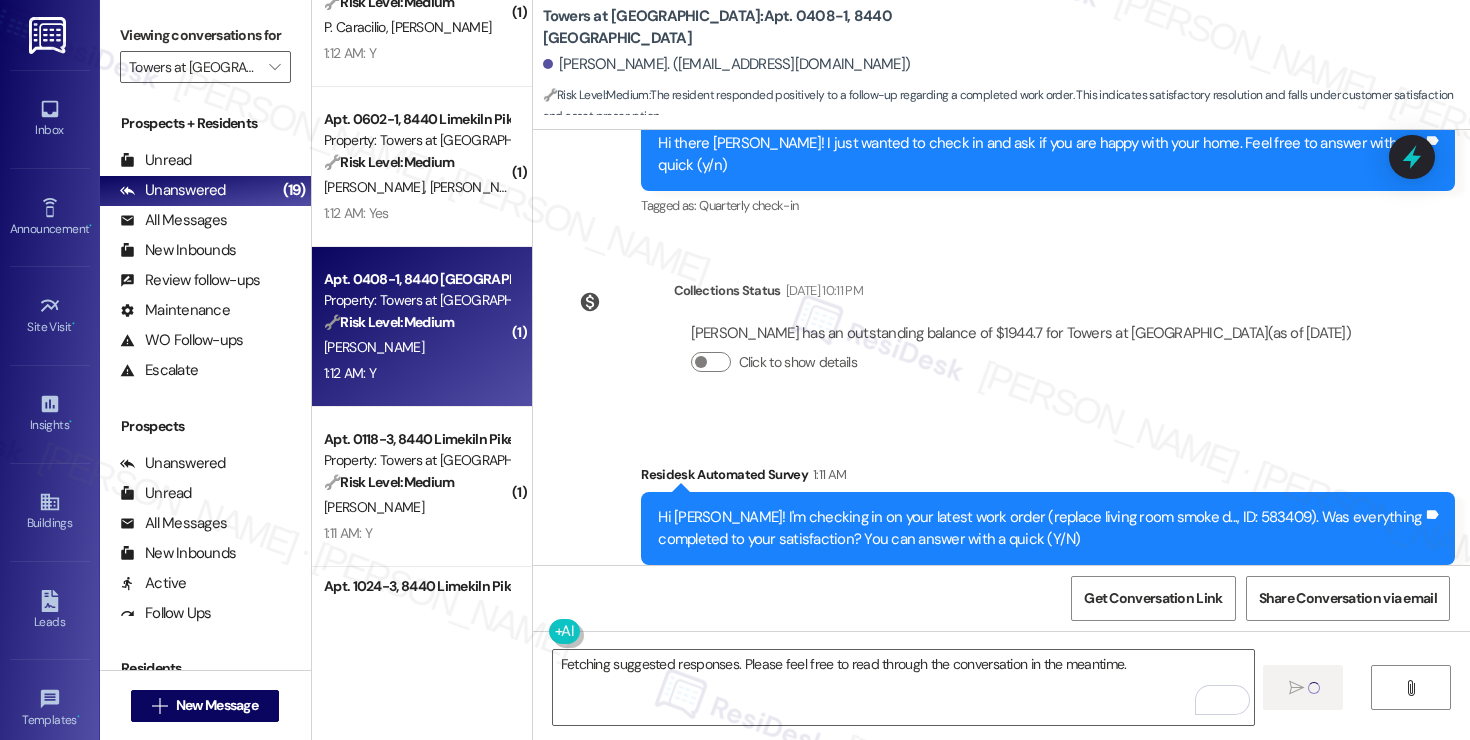 type 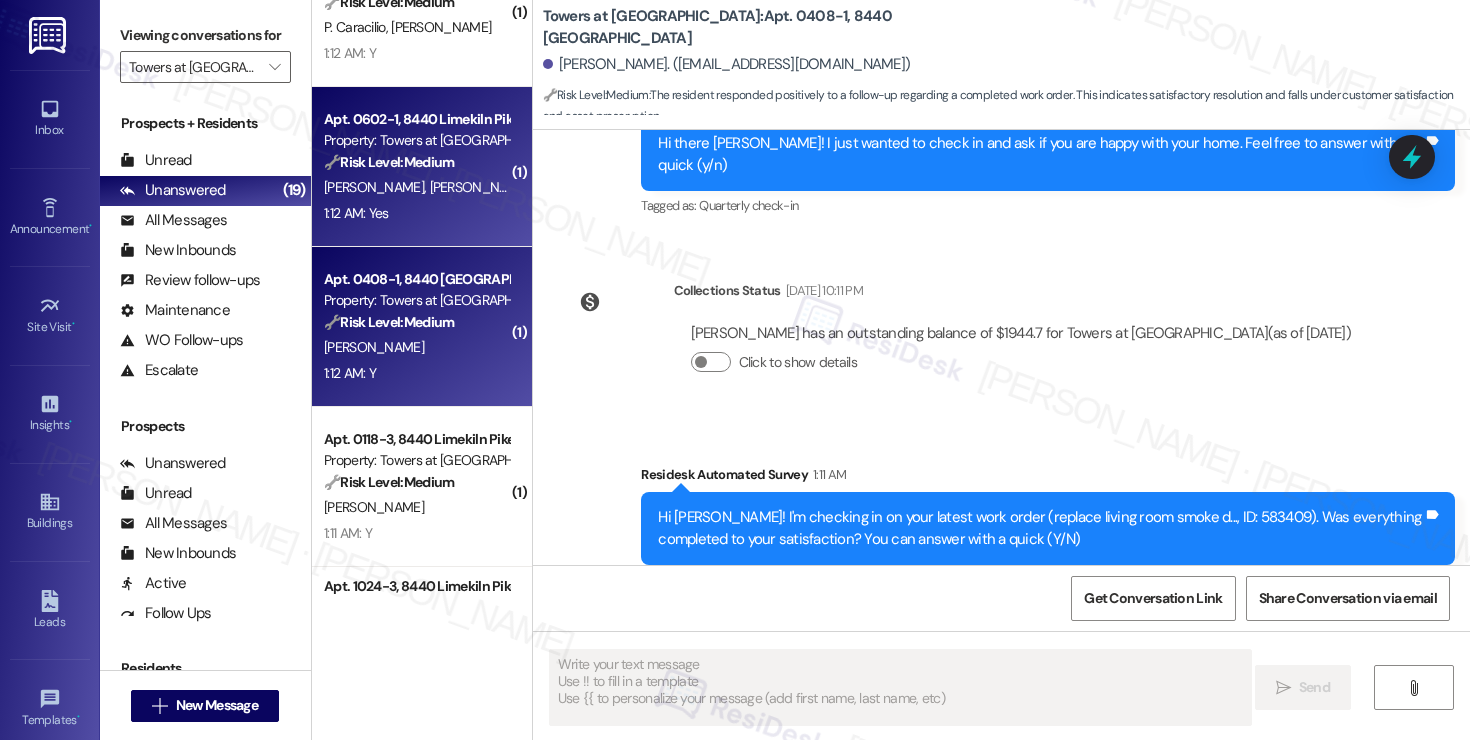 click on "1:12 AM: Yes  1:12 AM: Yes" at bounding box center [416, 213] 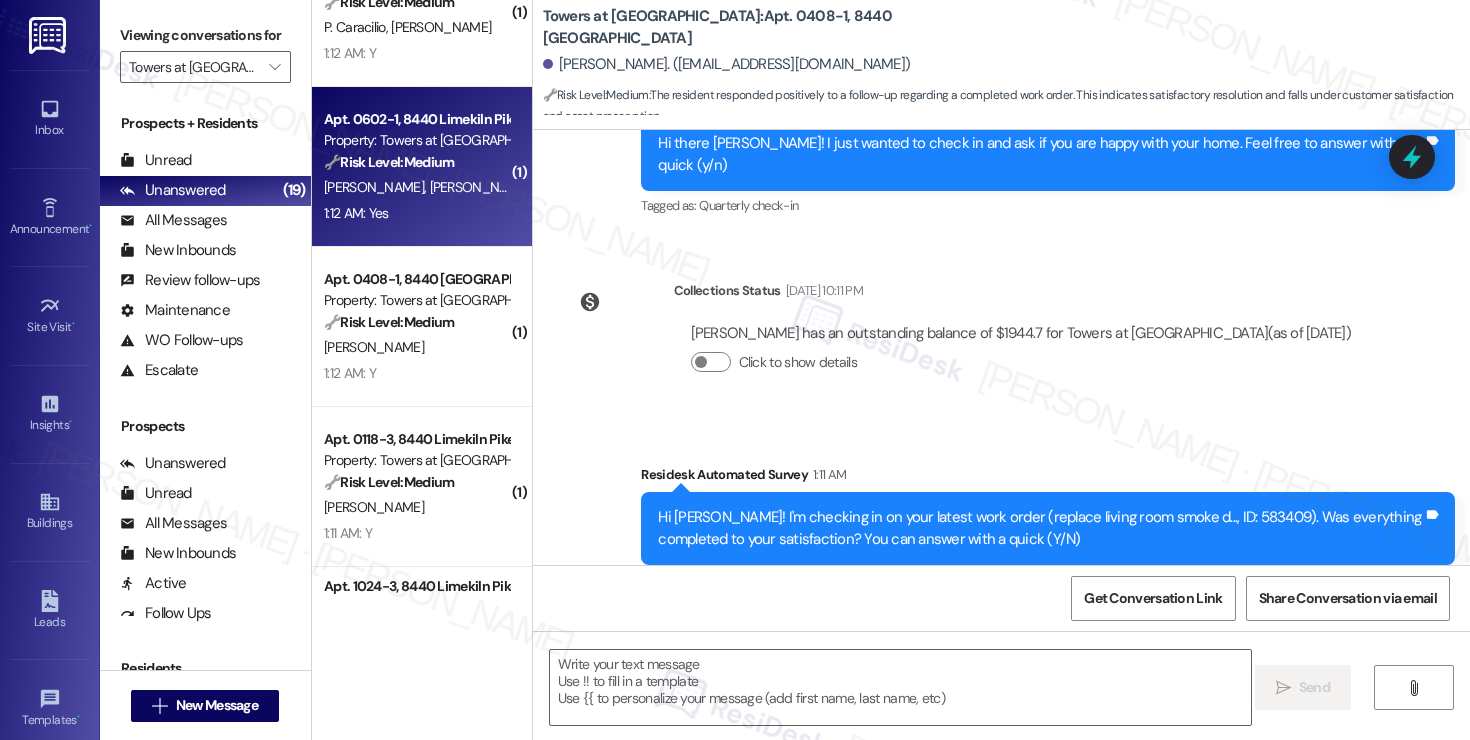 type on "Fetching suggested responses. Please feel free to read through the conversation in the meantime." 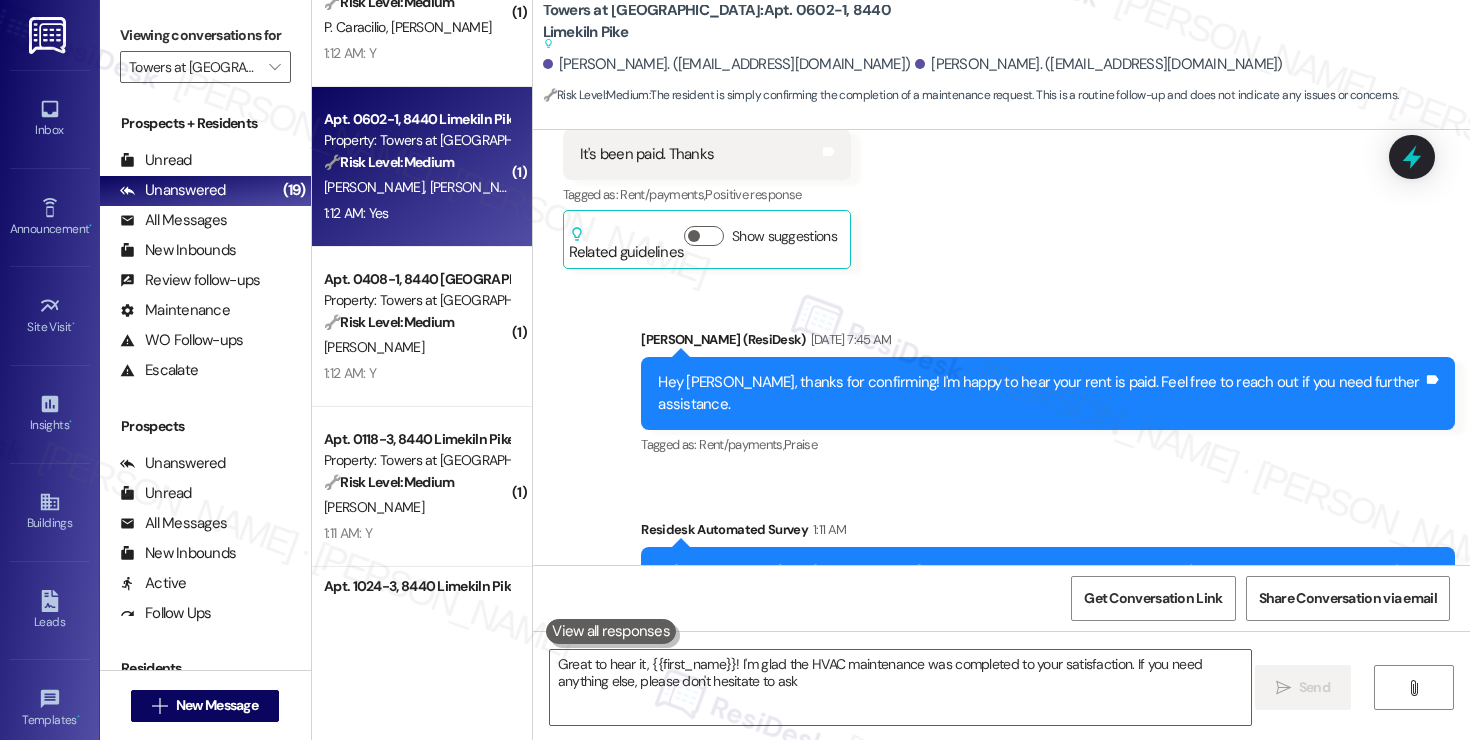 type on "Great to hear it, {{first_name}}! I'm glad the HVAC maintenance was completed to your satisfaction. If you need anything else, please don't hesitate to ask!" 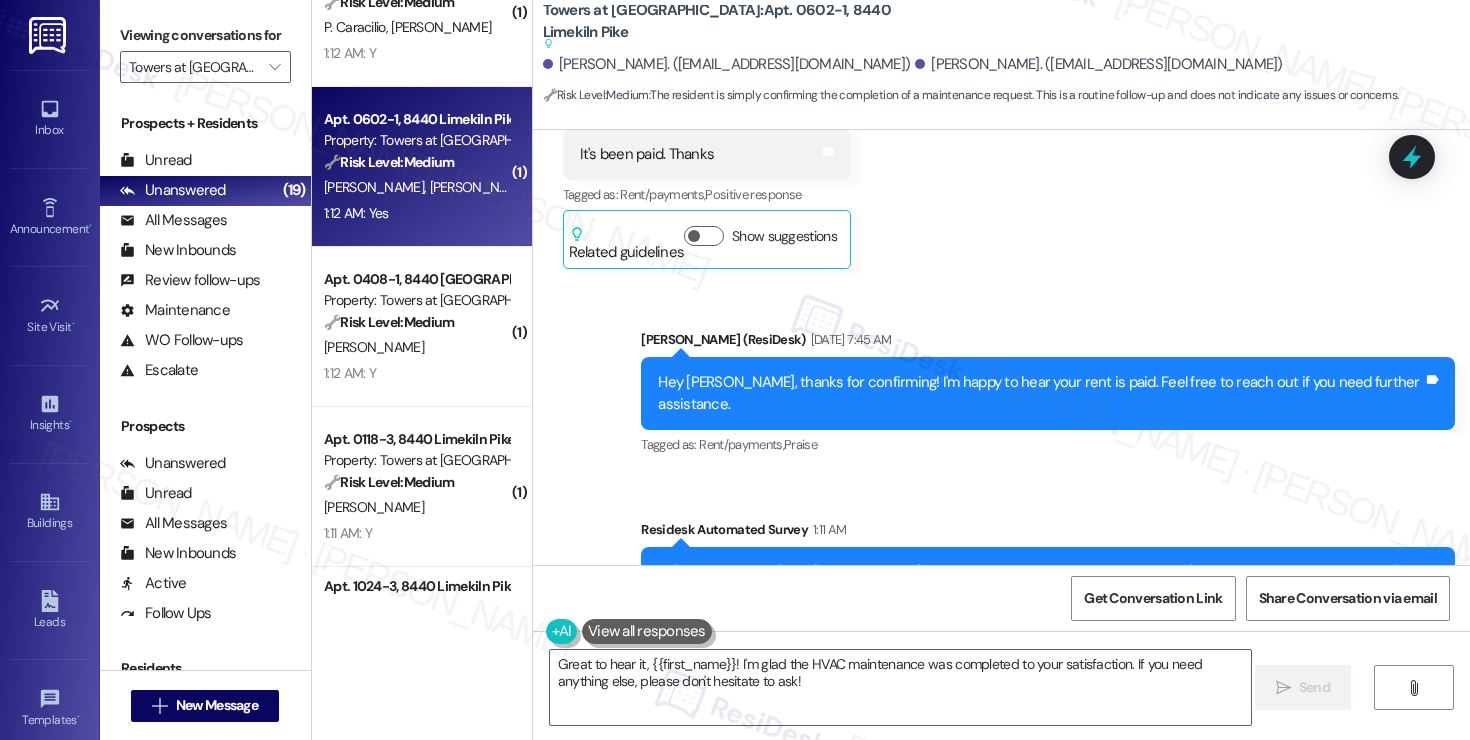 scroll, scrollTop: 13537, scrollLeft: 0, axis: vertical 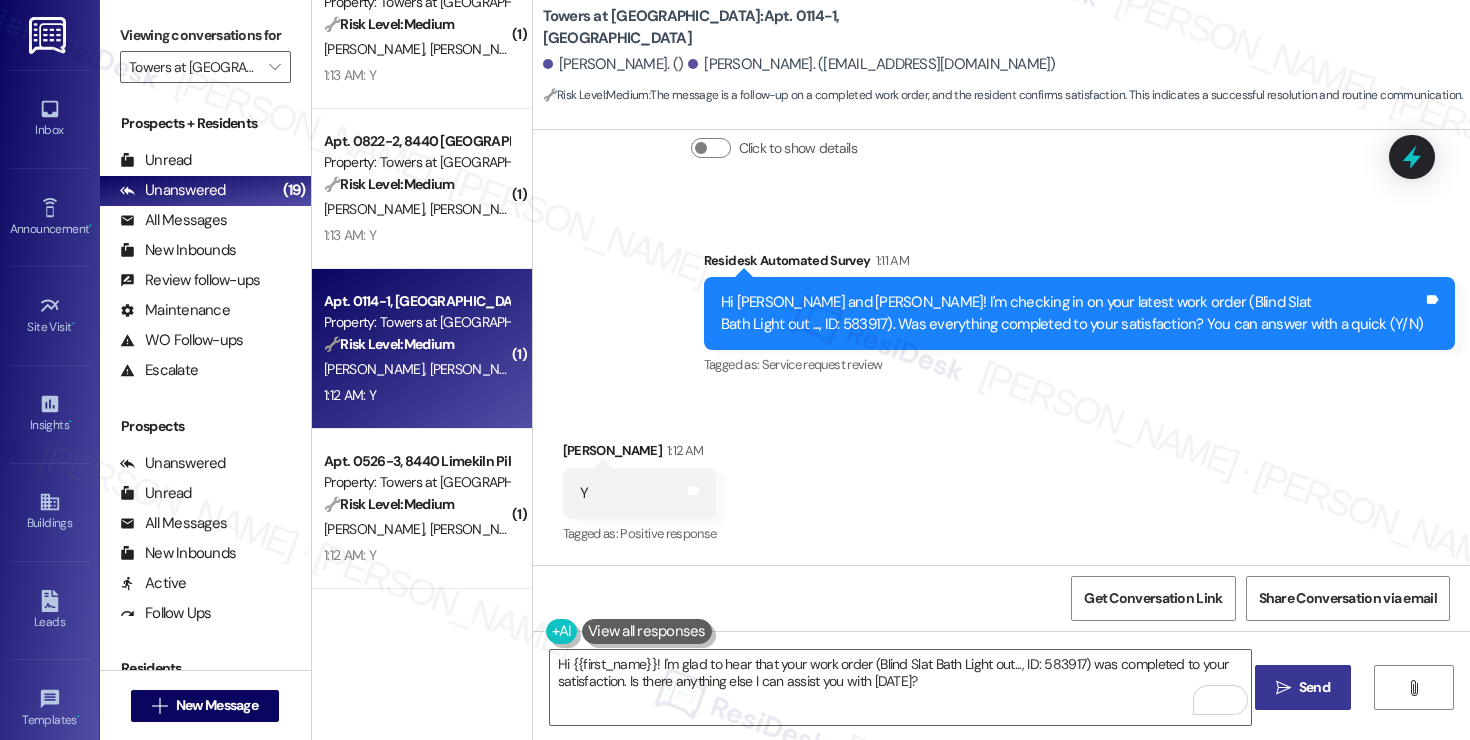 click on "Send" at bounding box center [1314, 687] 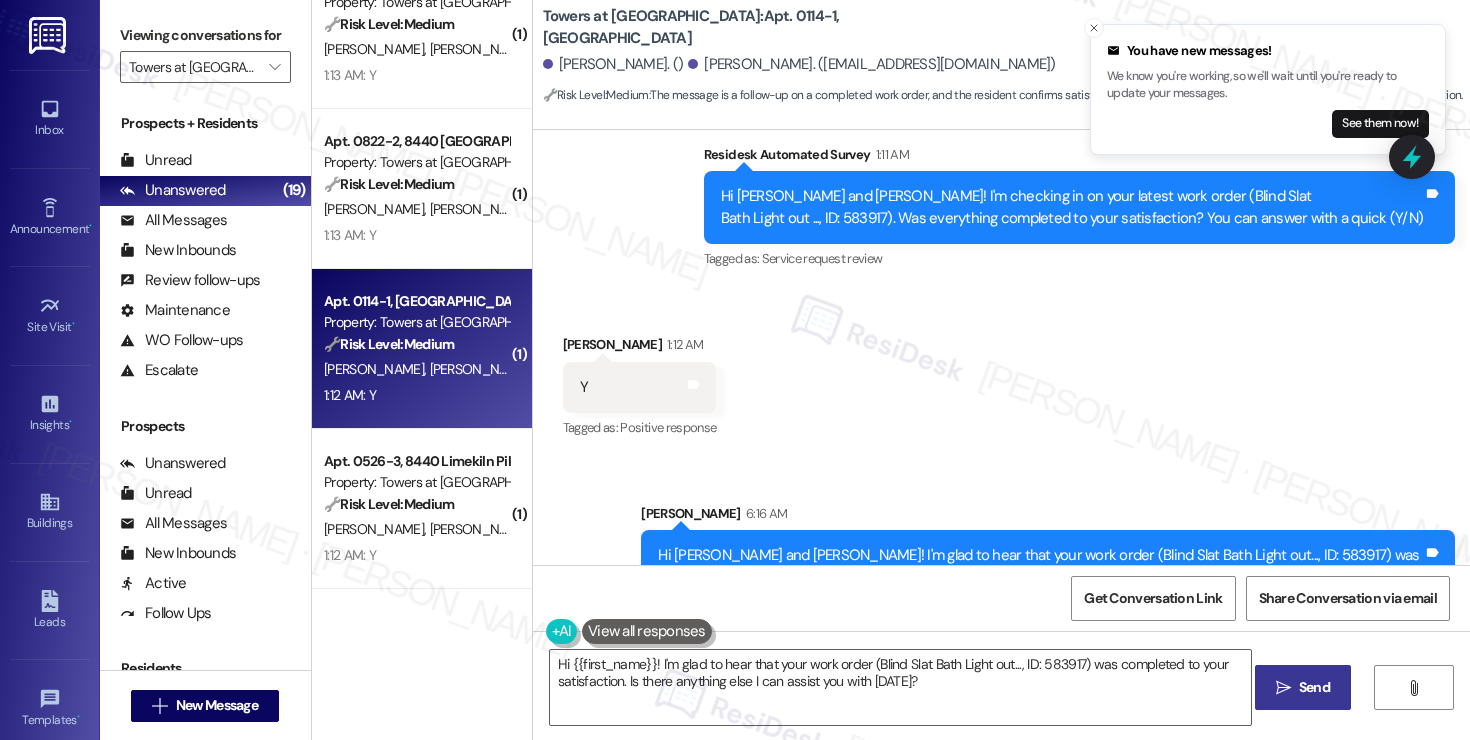 scroll, scrollTop: 2343, scrollLeft: 0, axis: vertical 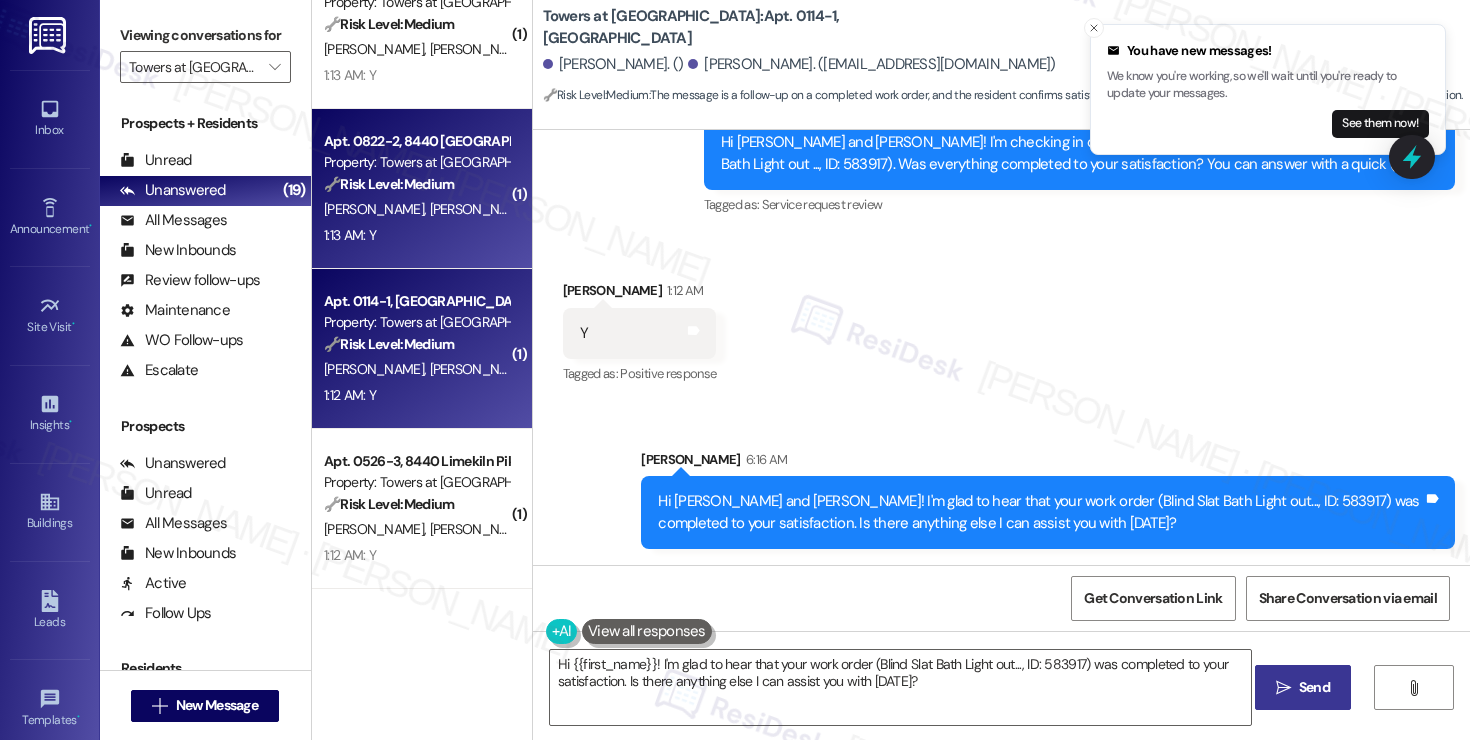 click on "1:13 AM: Y 1:13 AM: Y" at bounding box center (416, 235) 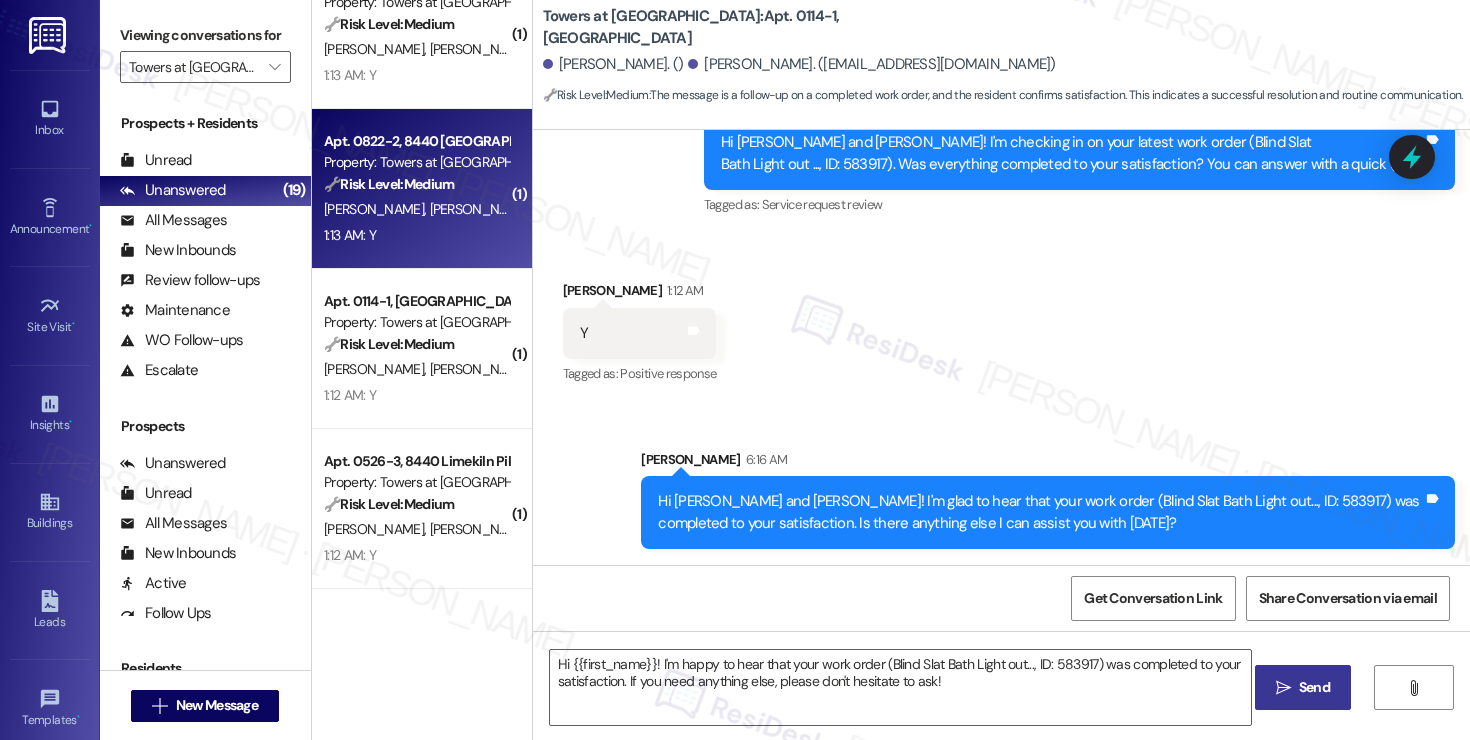 type on "Fetching suggested responses. Please feel free to read through the conversation in the meantime." 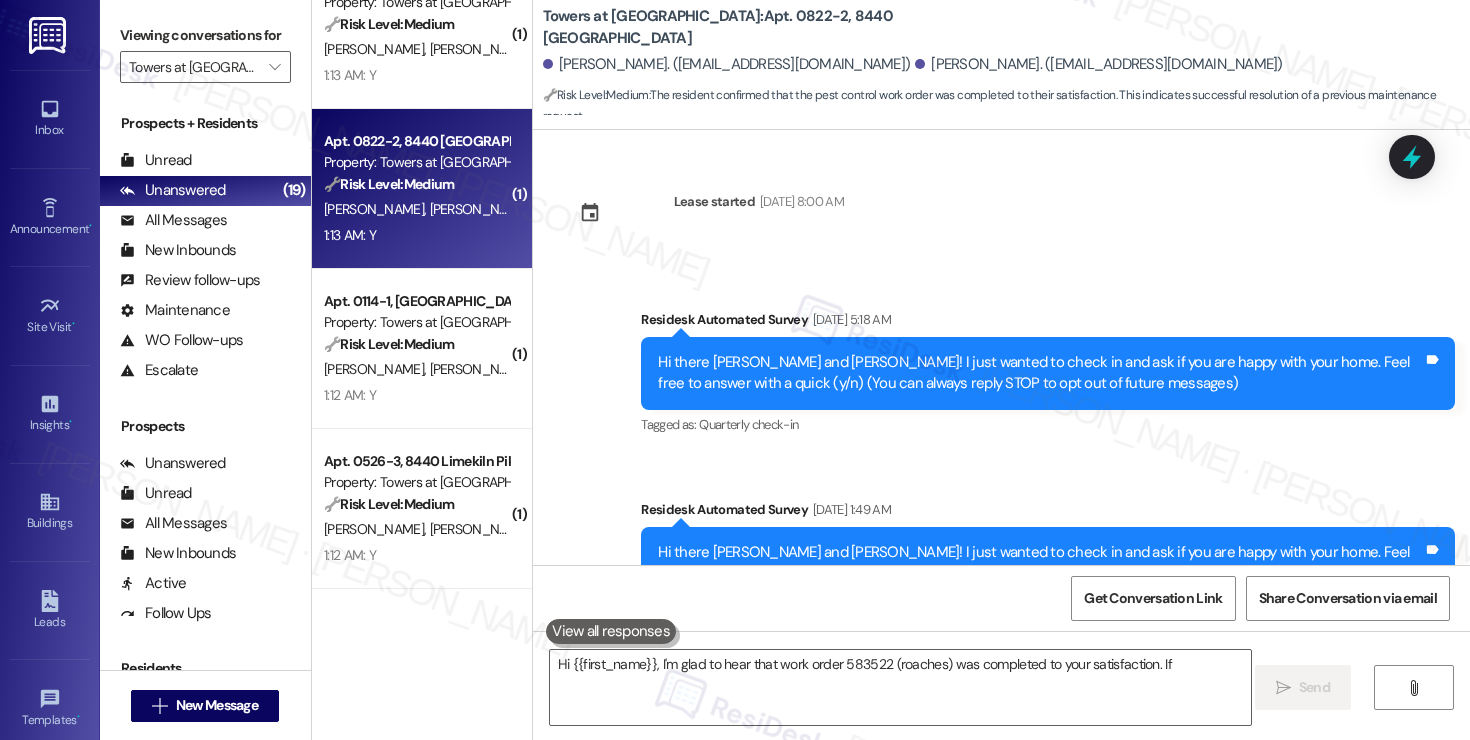 click on "1:13 AM: Y 1:13 AM: Y" at bounding box center [416, 235] 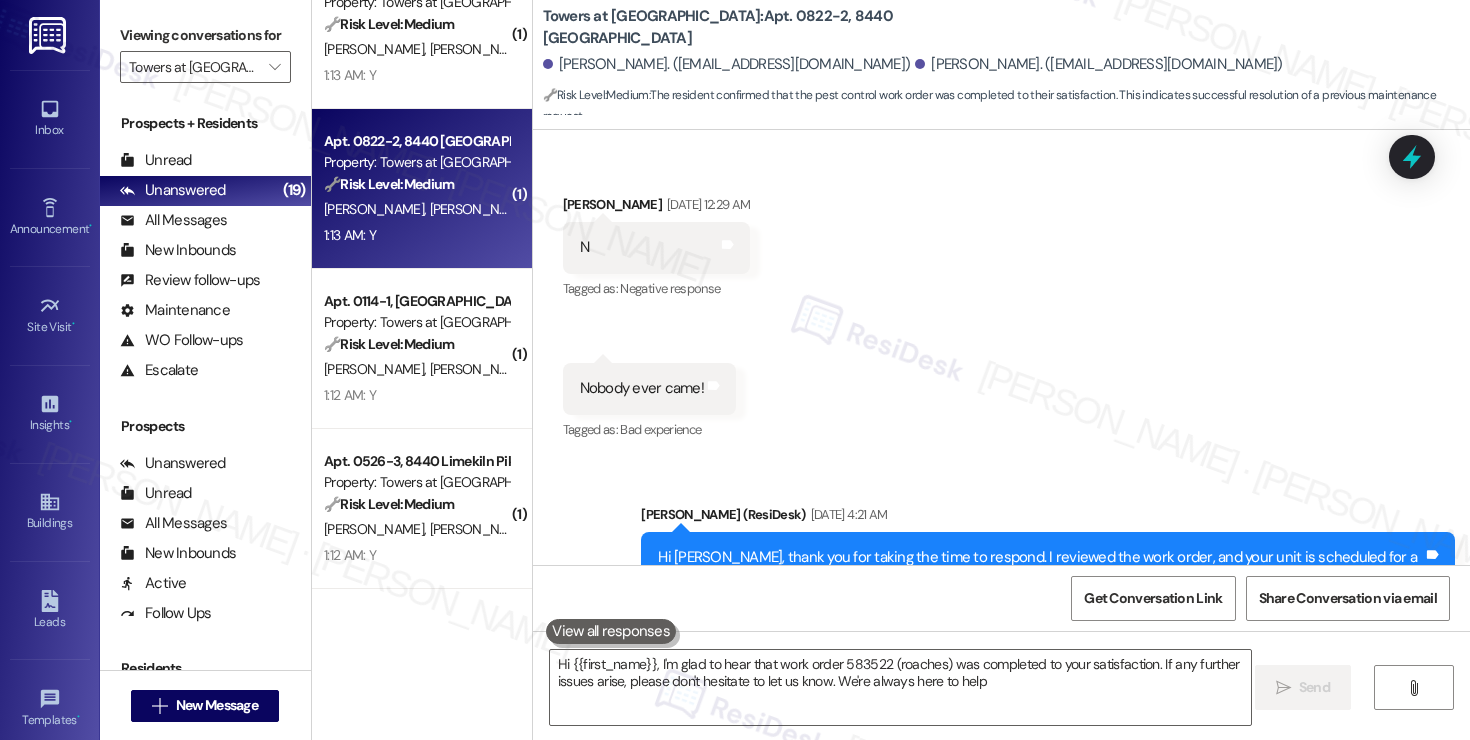 type on "Hi {{first_name}}, I'm glad to hear that work order 583522 (roaches) was completed to your satisfaction. If any further issues arise, please don't hesitate to let us know. We're always here to help!" 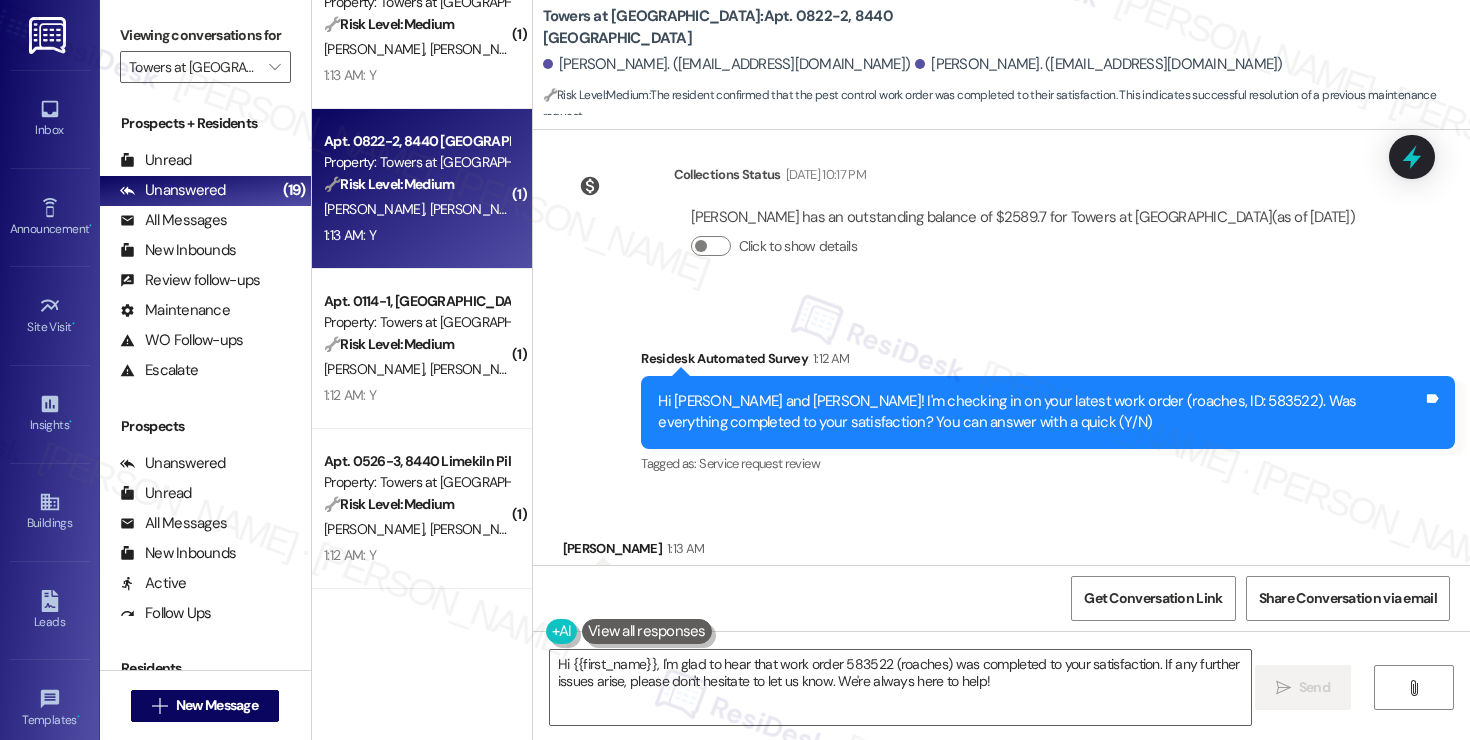 scroll, scrollTop: 1312, scrollLeft: 0, axis: vertical 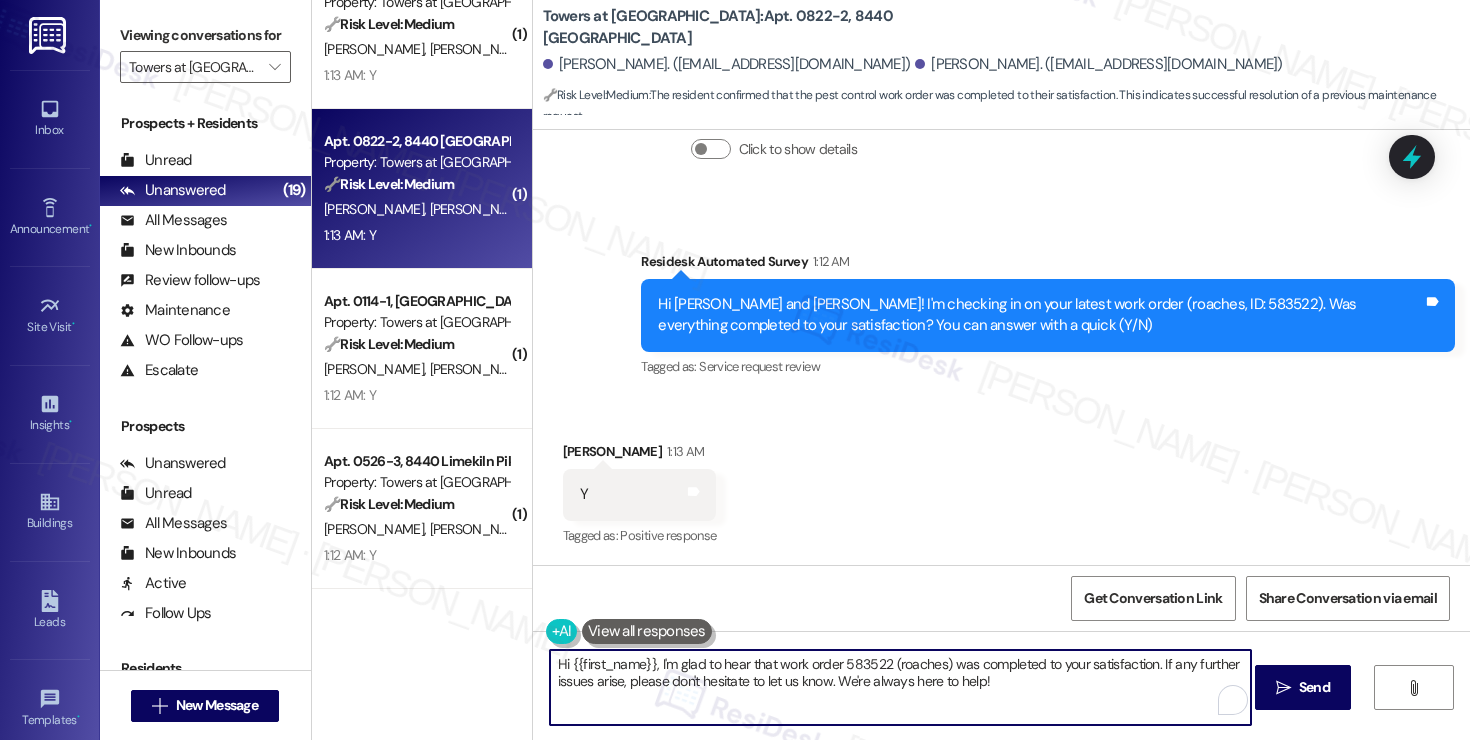click on "Hi {{first_name}}, I'm glad to hear that work order 583522 (roaches) was completed to your satisfaction. If any further issues arise, please don't hesitate to let us know. We're always here to help!" at bounding box center (900, 687) 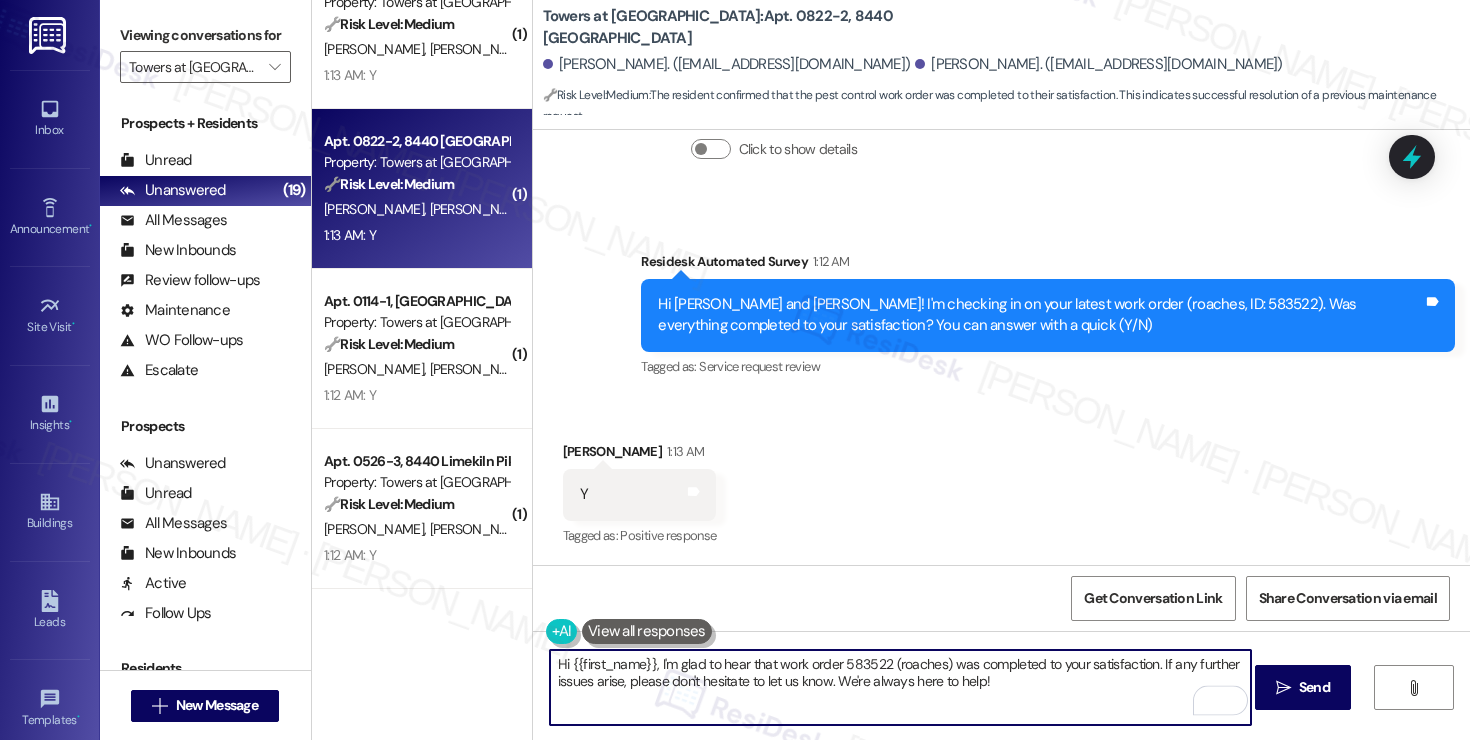 drag, startPoint x: 717, startPoint y: 668, endPoint x: 976, endPoint y: 670, distance: 259.00772 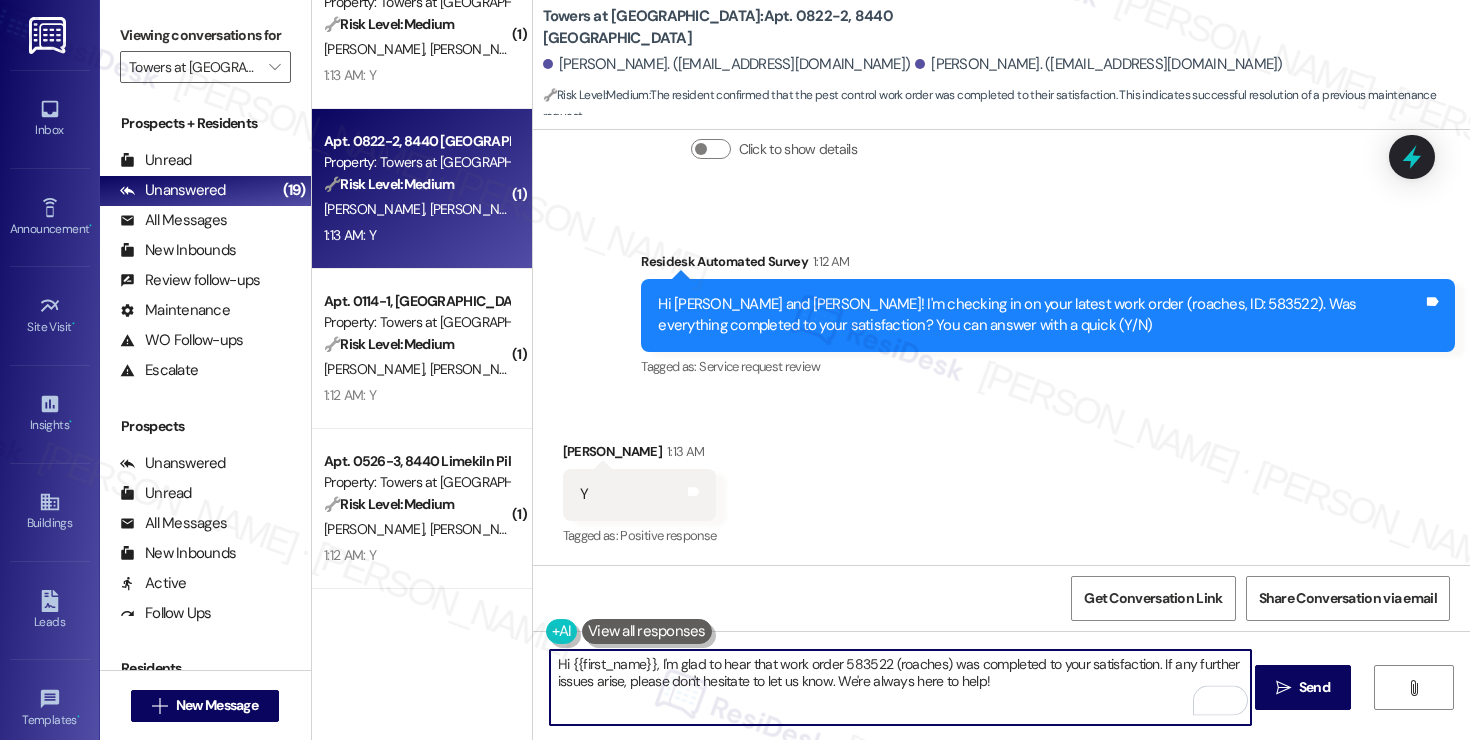 click on "Hi {{first_name}}, I'm glad to hear that work order 583522 (roaches) was completed to your satisfaction. If any further issues arise, please don't hesitate to let us know. We're always here to help!" at bounding box center (900, 687) 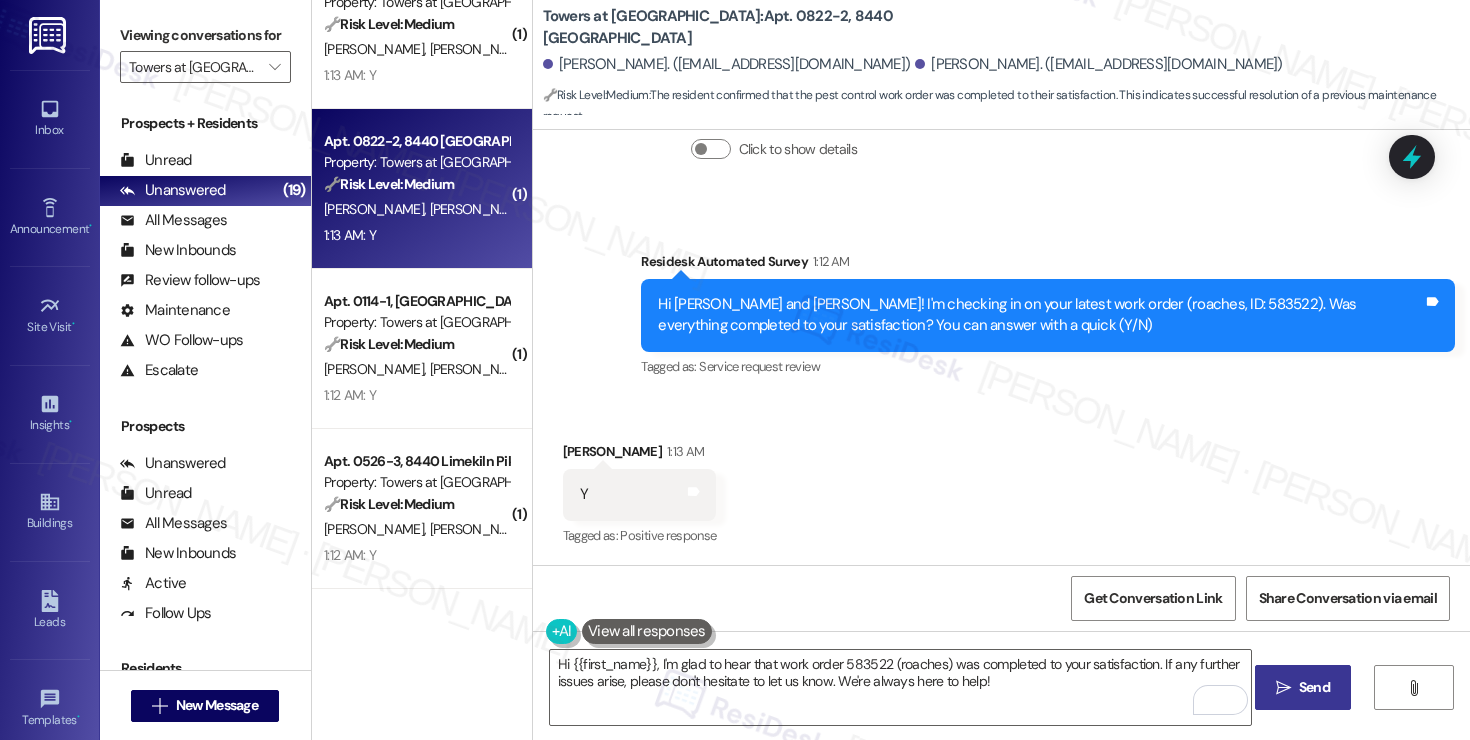 click on "Send" at bounding box center (1314, 687) 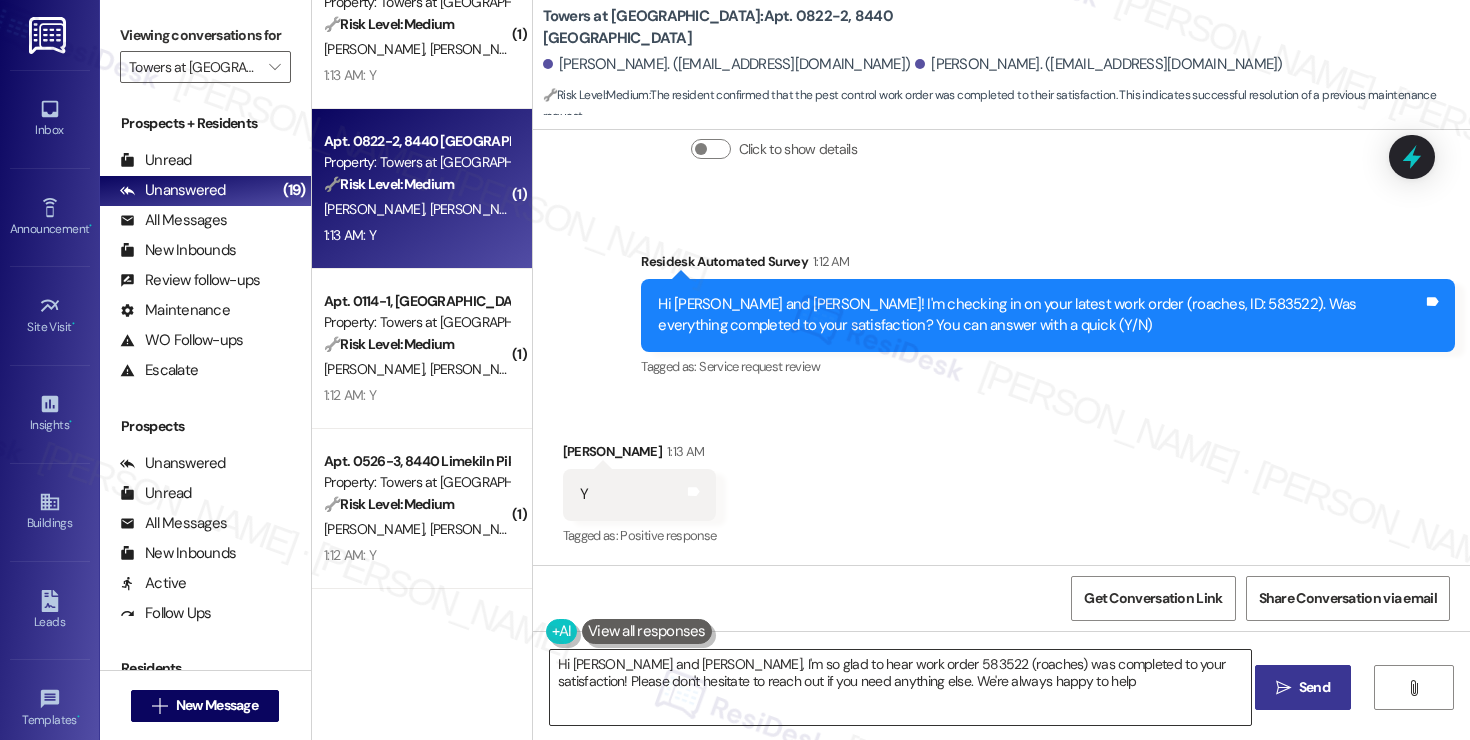 type on "Hi Alex and Janelle, I'm so glad to hear work order 583522 (roaches) was completed to your satisfaction! Please don't hesitate to reach out if you need anything else. We're always happy to help!" 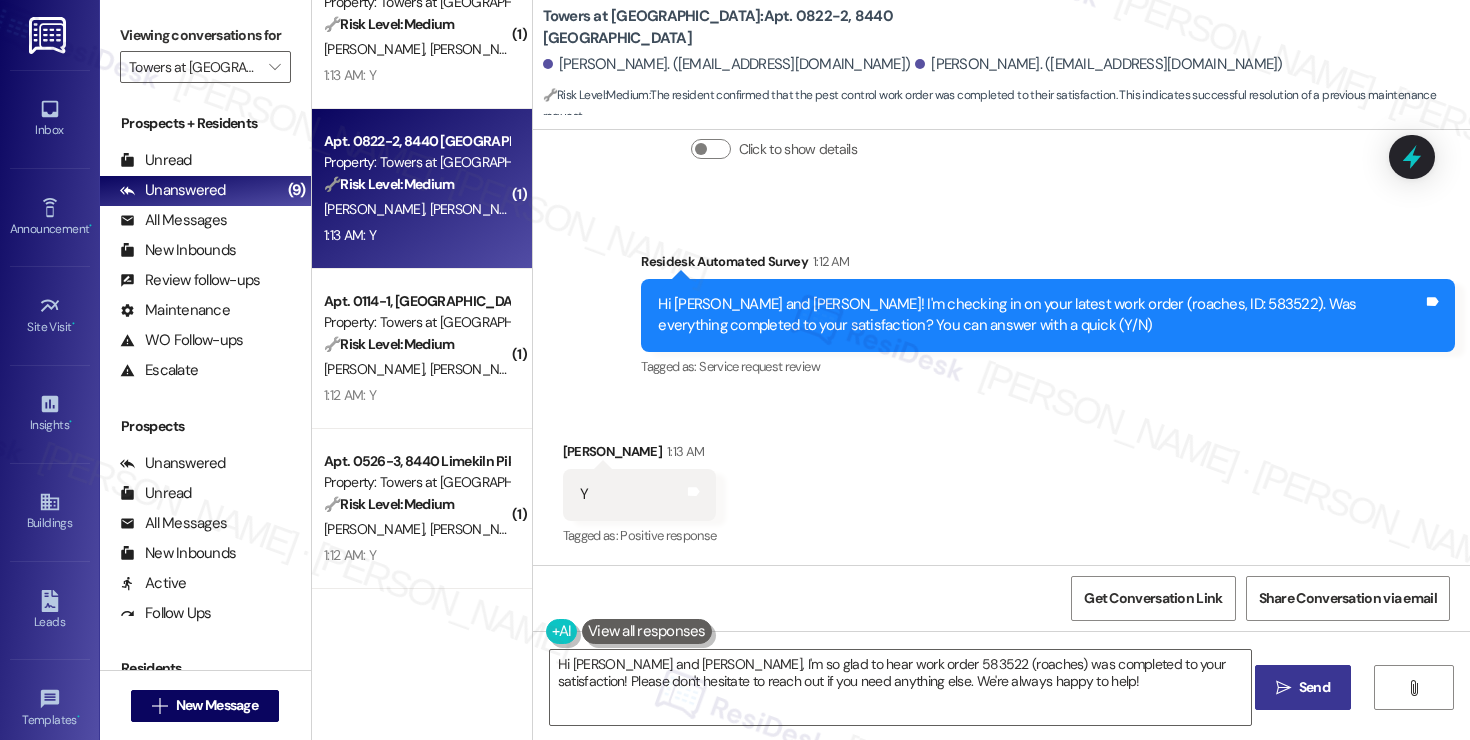 click on "Received via SMS Janelle Glenn 1:13 AM Y Tags and notes Tagged as:   Positive response Click to highlight conversations about Positive response" at bounding box center [1001, 480] 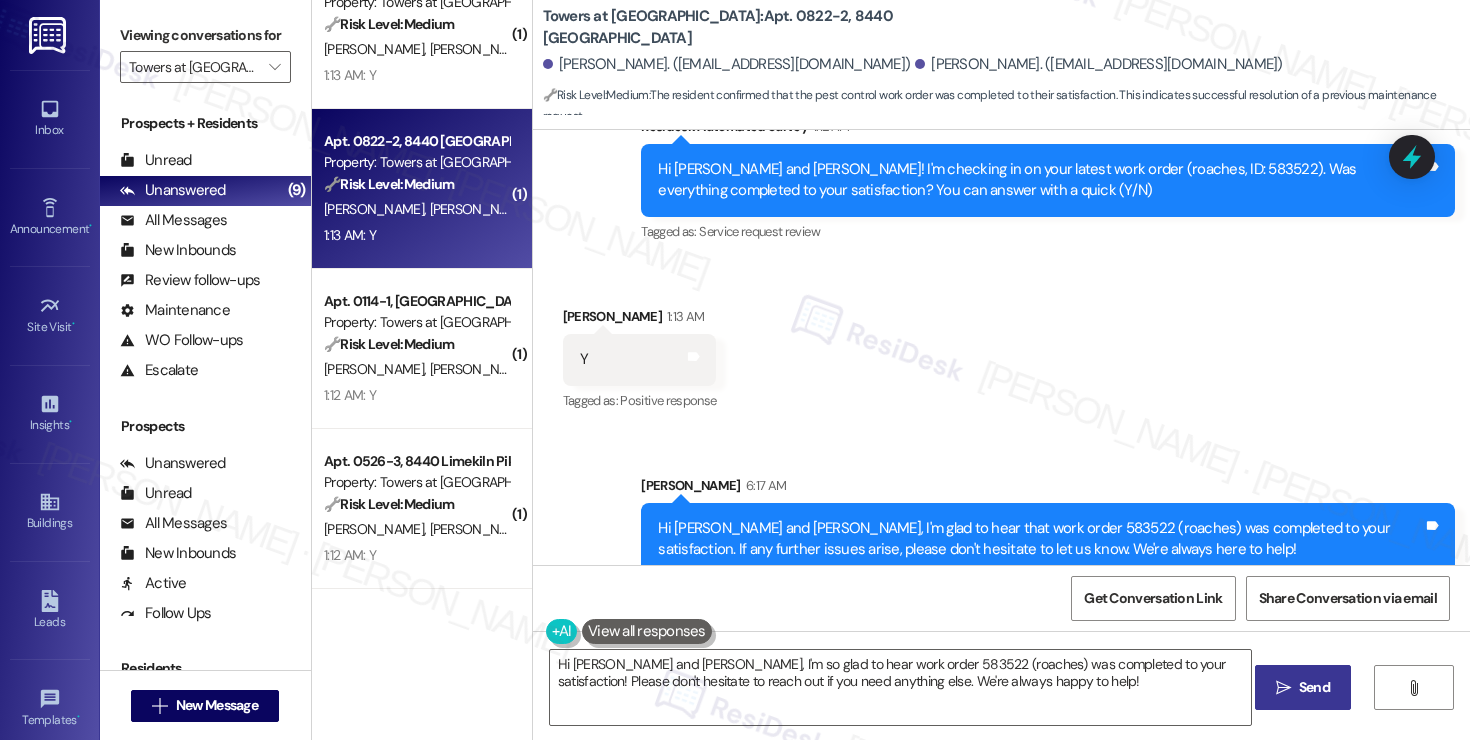 scroll, scrollTop: 1474, scrollLeft: 0, axis: vertical 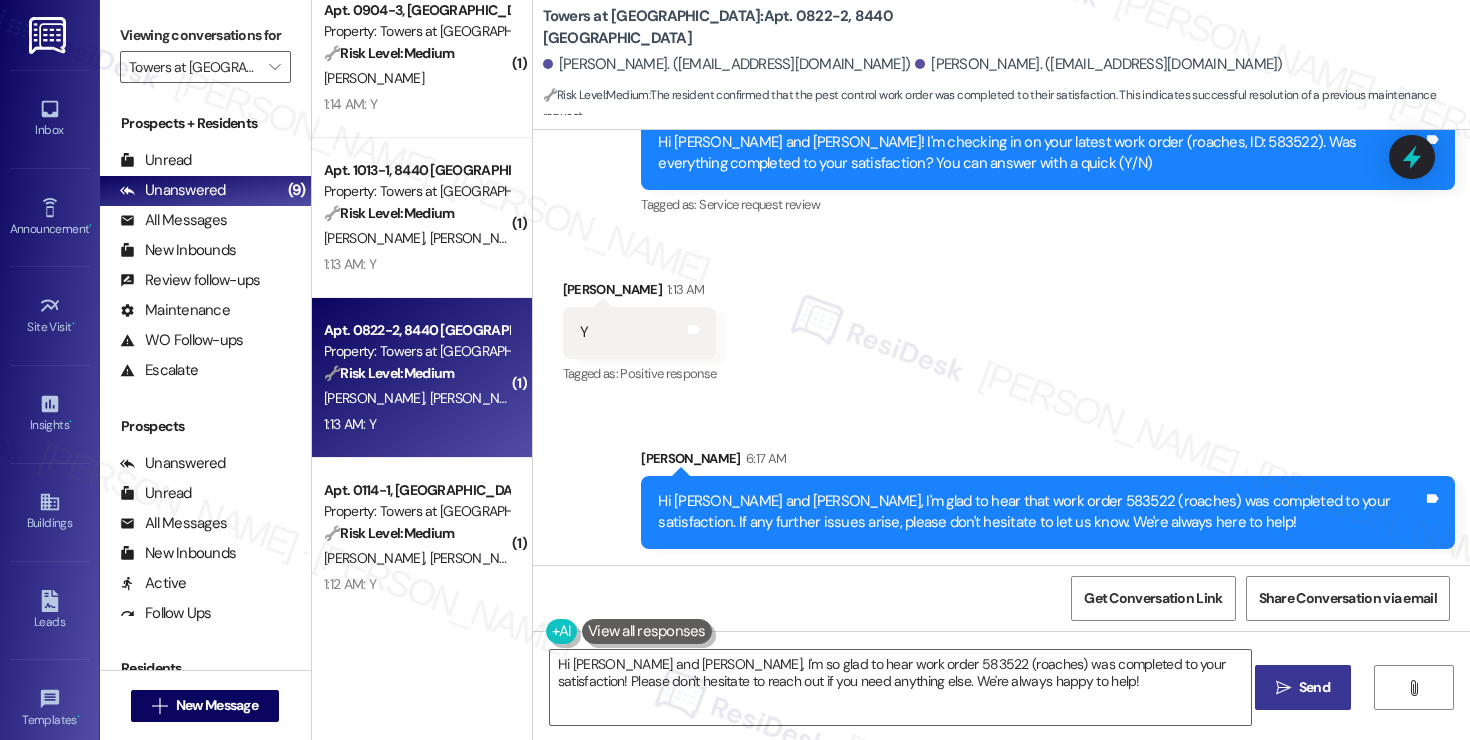 click on "1:13 AM: Y 1:13 AM: Y" at bounding box center [416, 264] 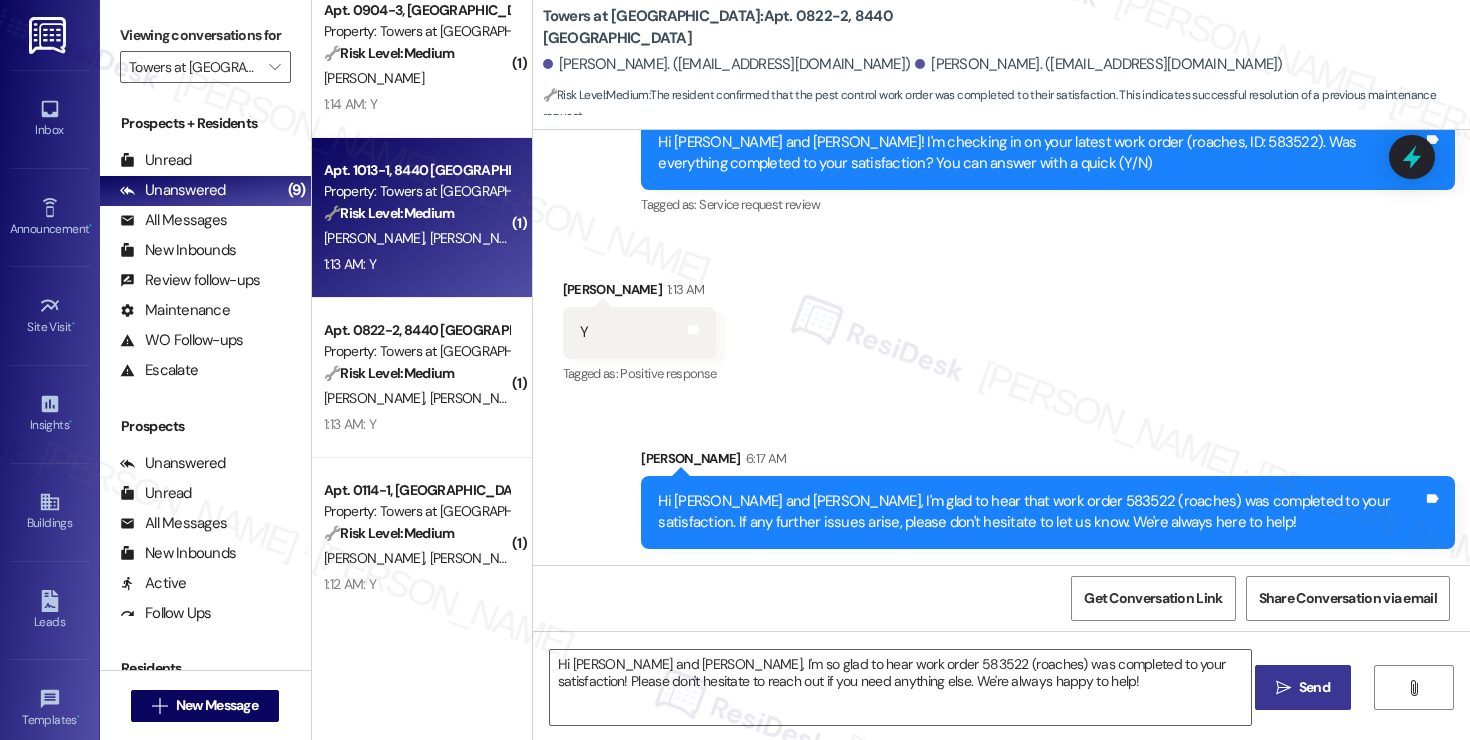 click on "1:13 AM: Y 1:13 AM: Y" at bounding box center [416, 264] 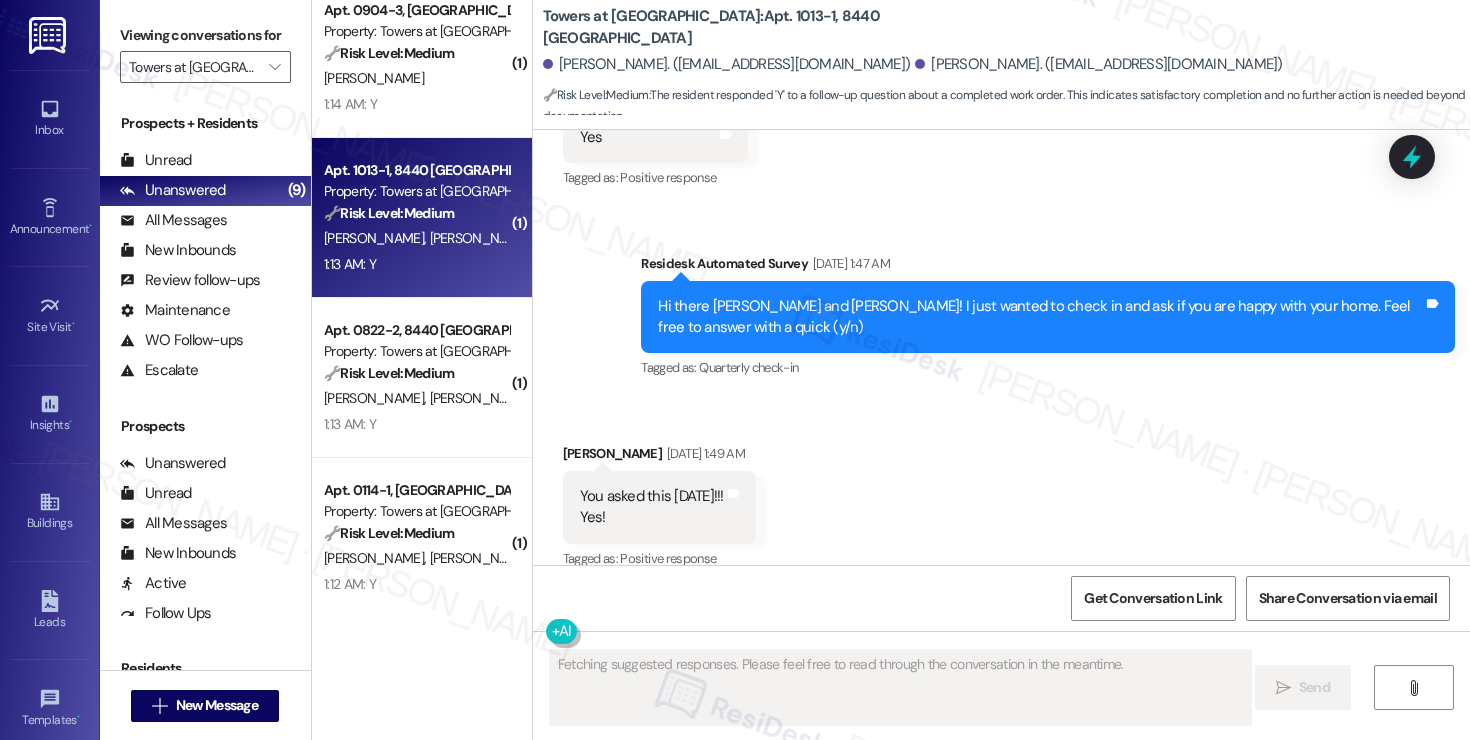 scroll, scrollTop: 9378, scrollLeft: 0, axis: vertical 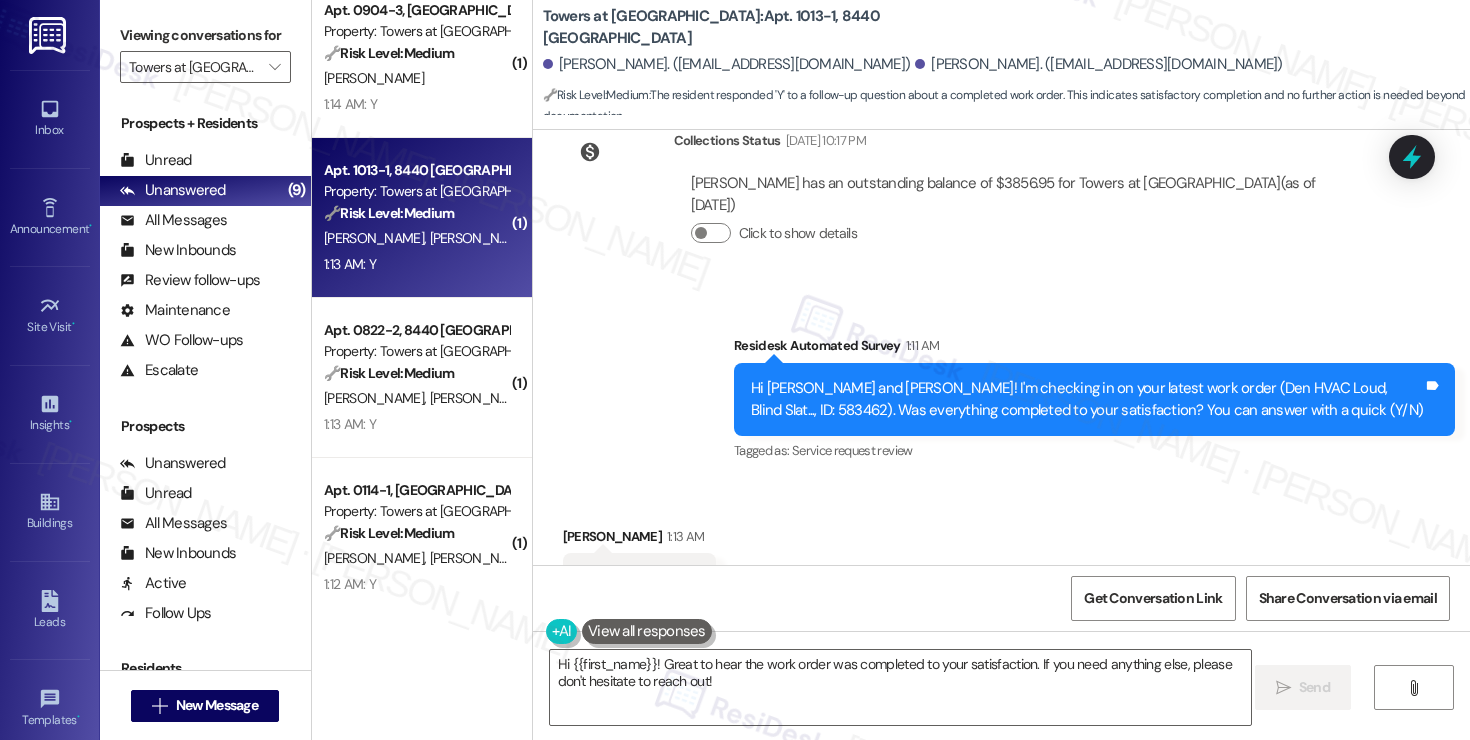 click on "Received via SMS Katherine Hebert 1:13 AM Y Tags and notes Tagged as:   Positive response Click to highlight conversations about Positive response" at bounding box center [1001, 565] 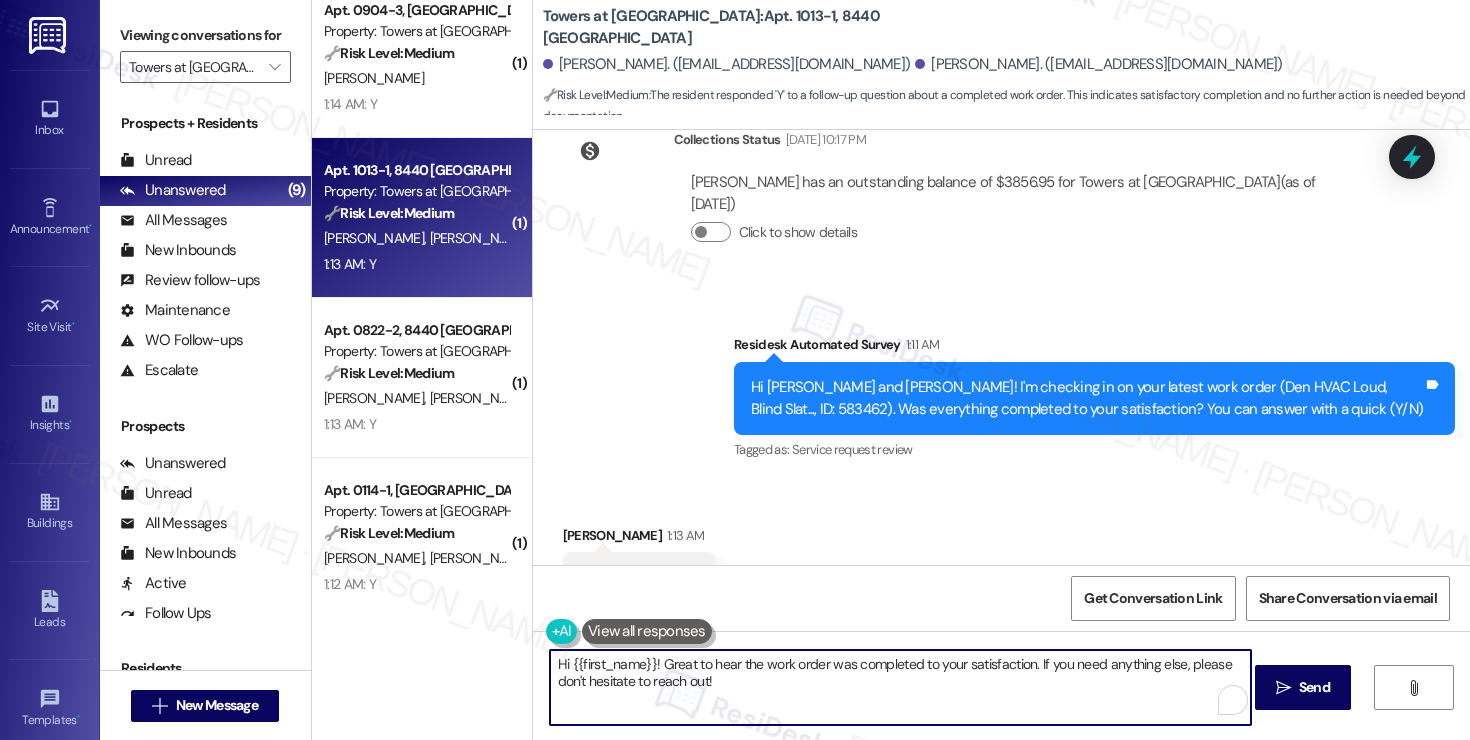 click on "Hi {{first_name}}! Great to hear the work order was completed to your satisfaction. If you need anything else, please don't hesitate to reach out!" at bounding box center [900, 687] 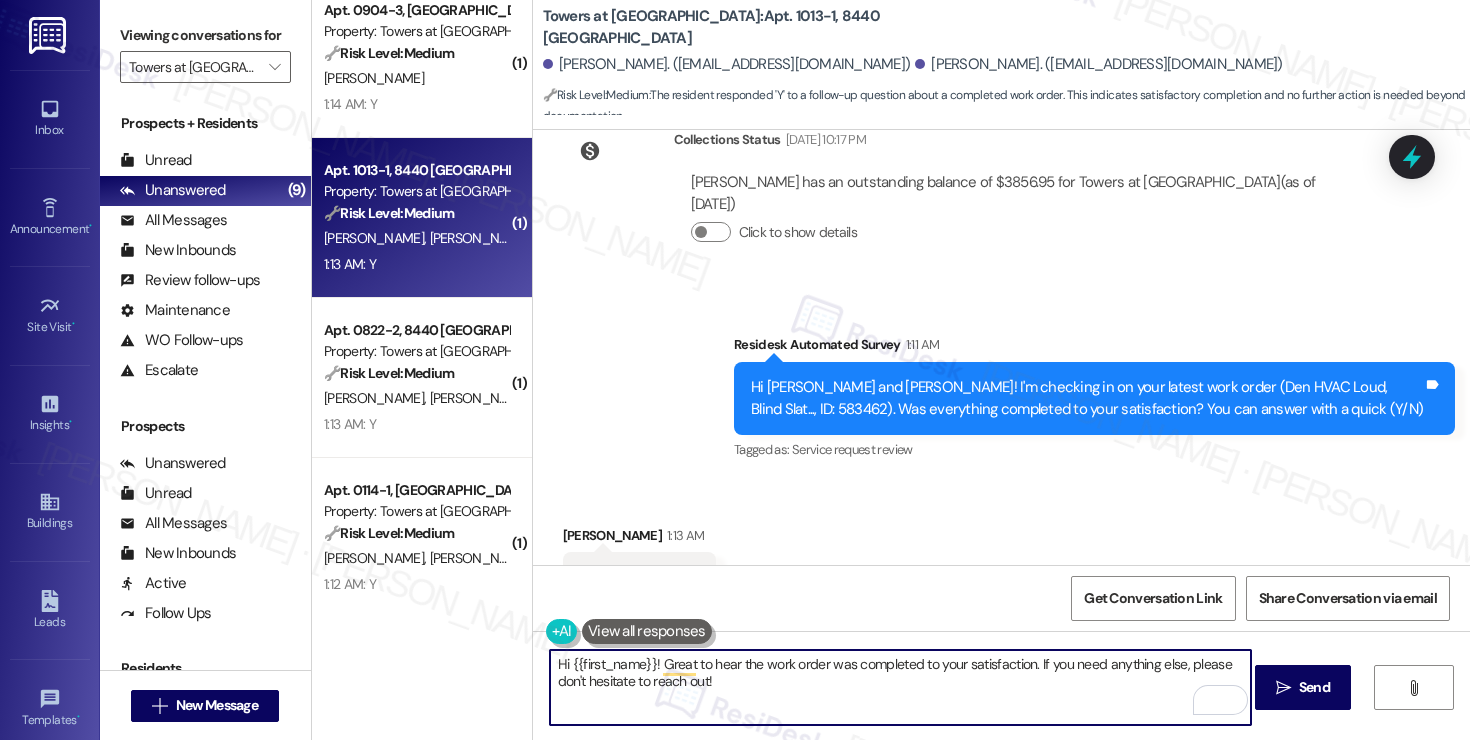 click on "Katherine Hebert 1:13 AM" at bounding box center (640, 539) 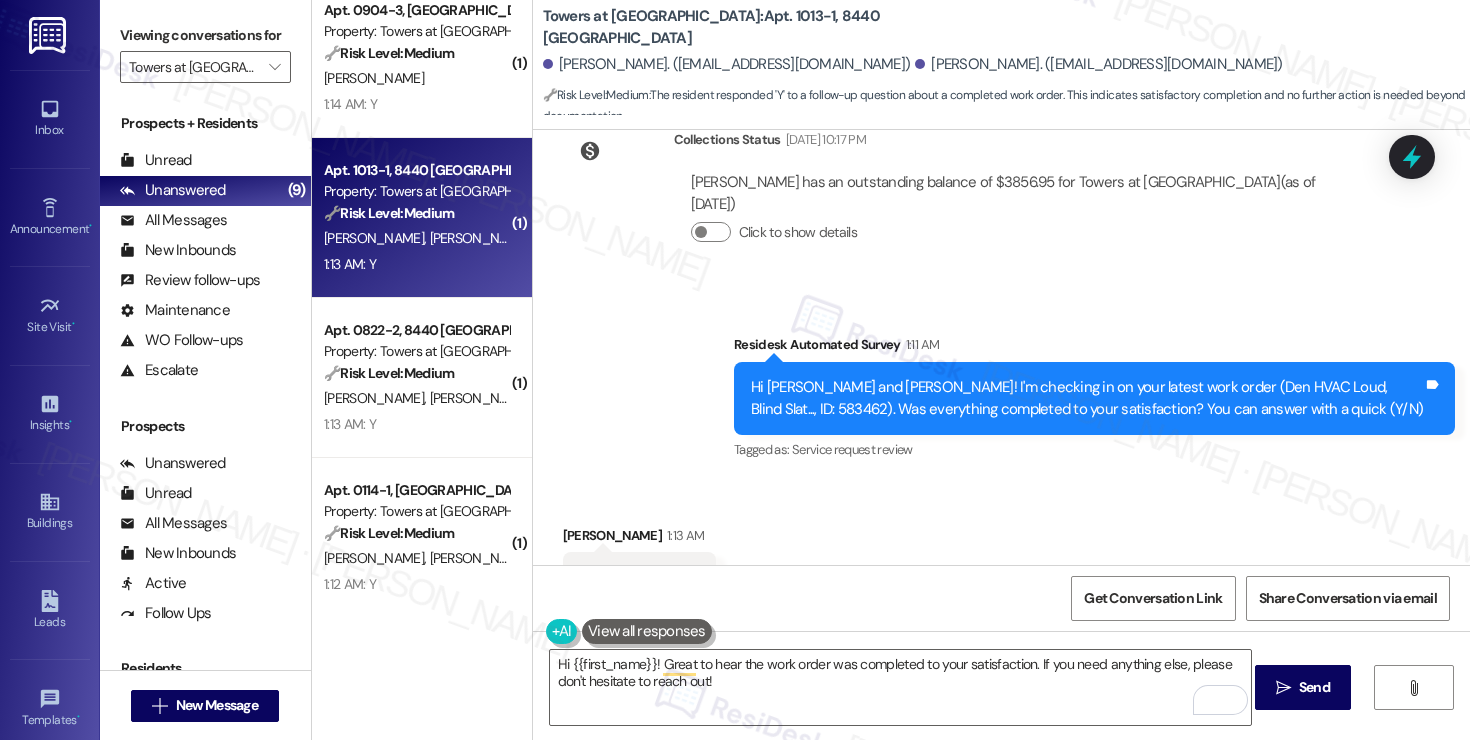 click on "Katherine Hebert 1:13 AM" at bounding box center [640, 539] 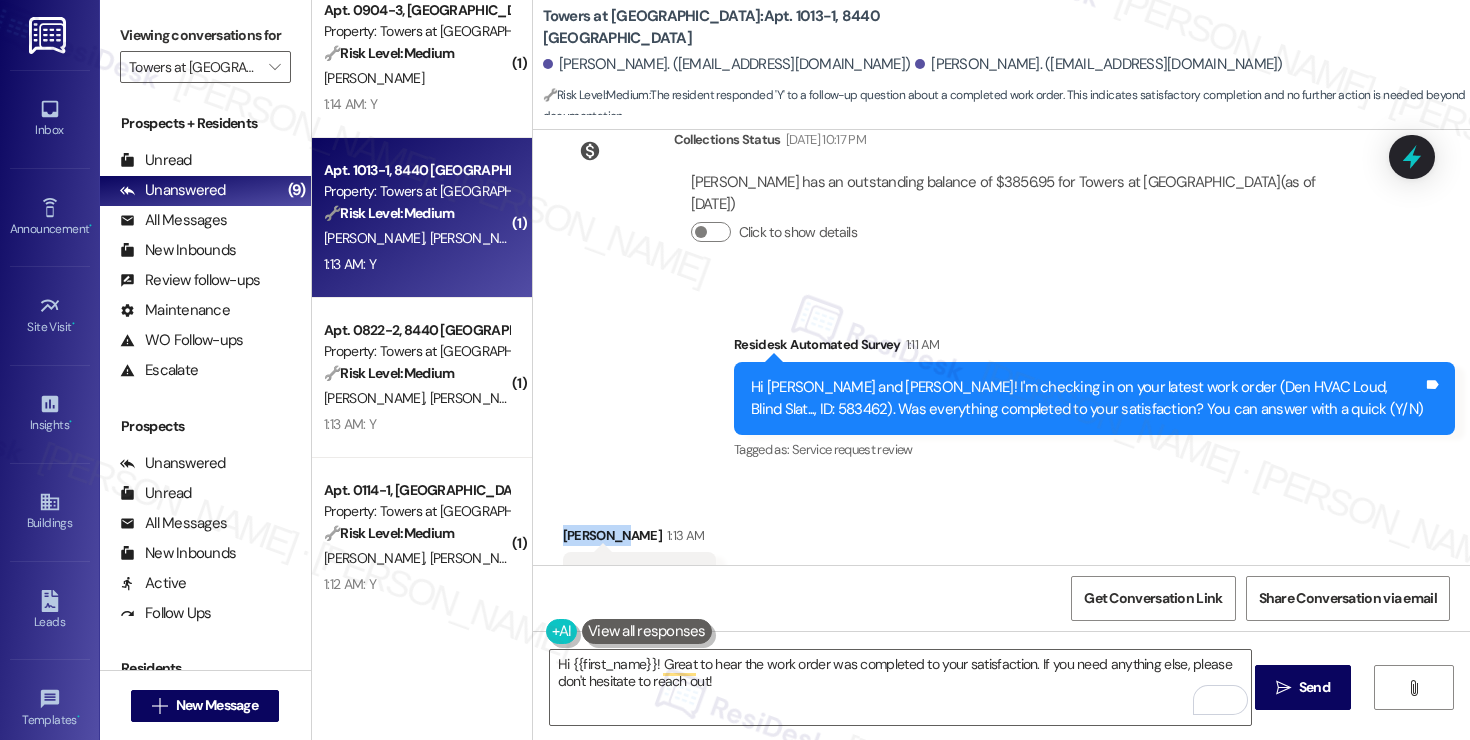 click on "Katherine Hebert 1:13 AM" at bounding box center [640, 539] 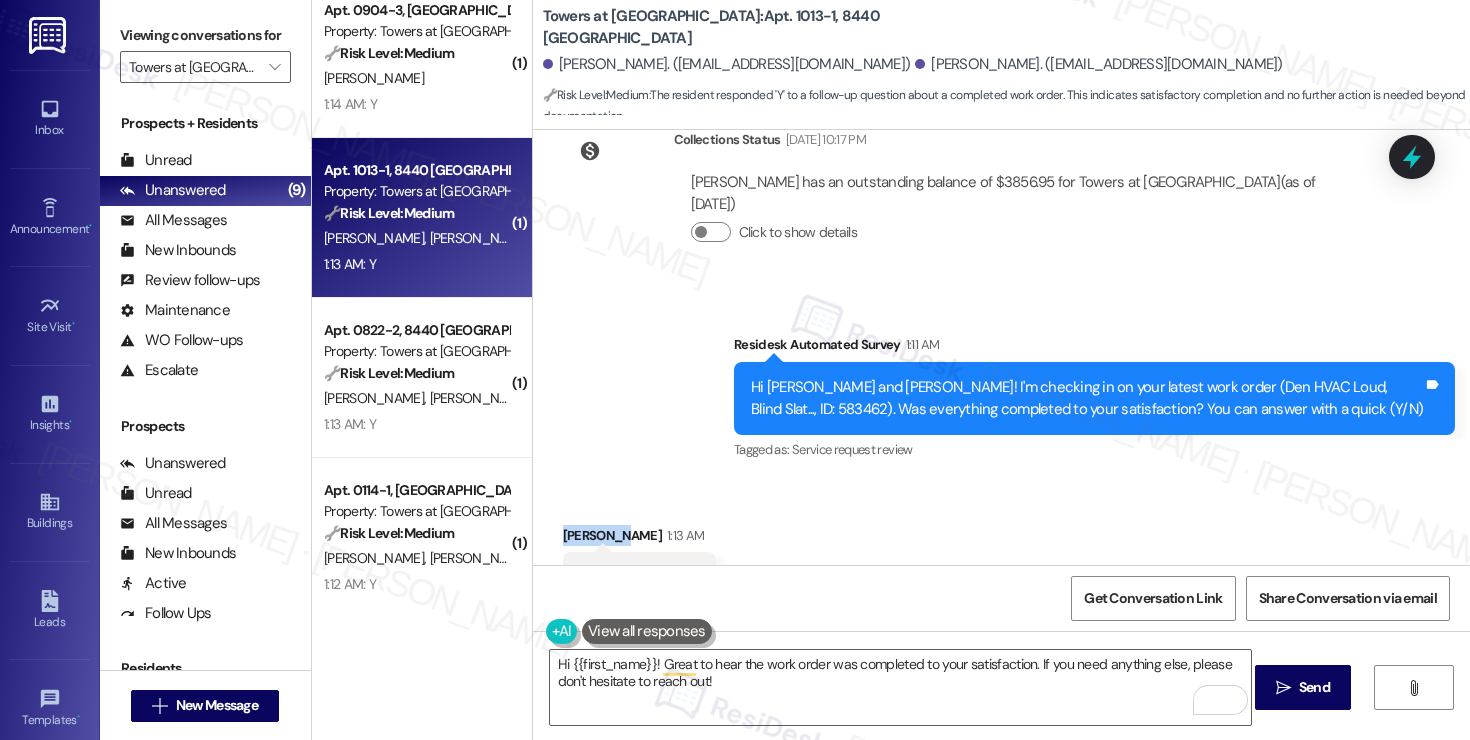 copy on "Katherine" 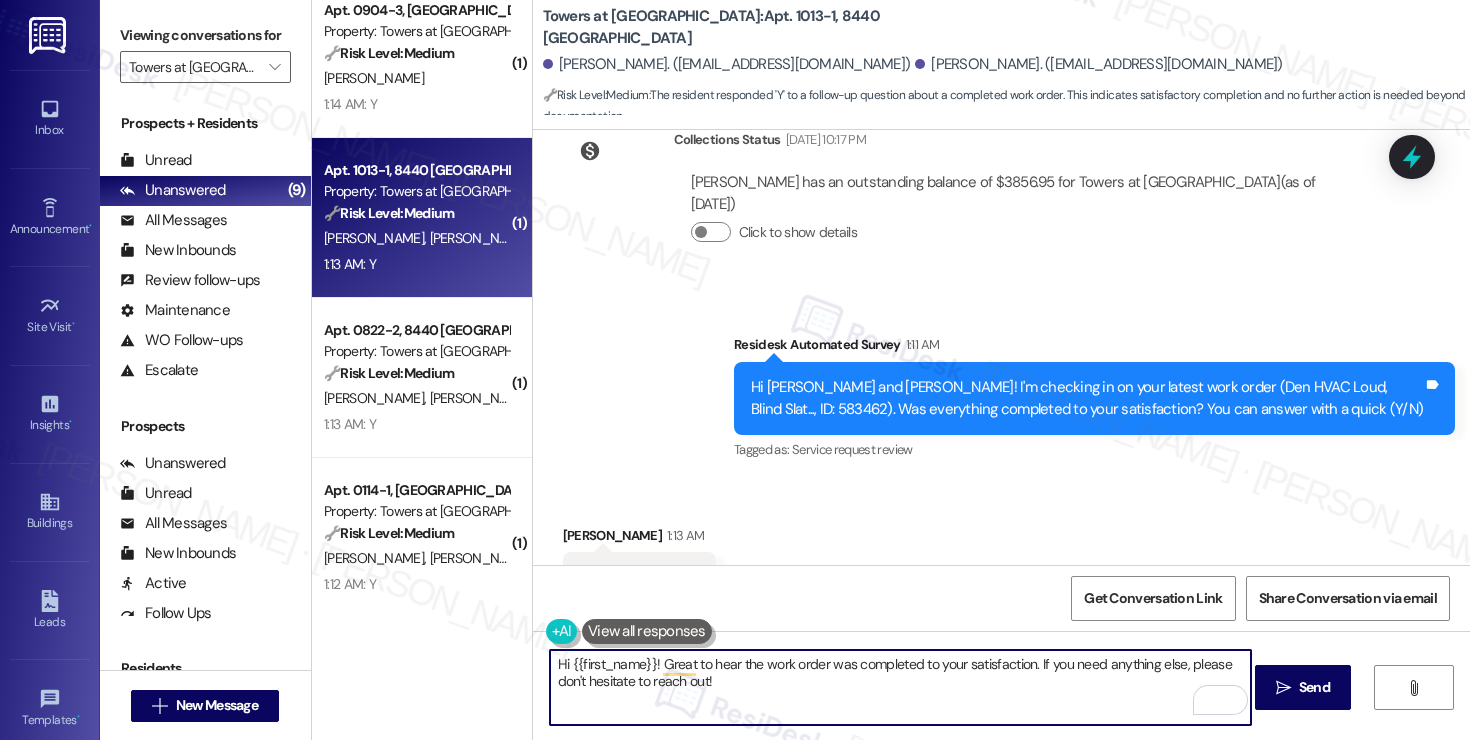 drag, startPoint x: 560, startPoint y: 661, endPoint x: 644, endPoint y: 664, distance: 84.05355 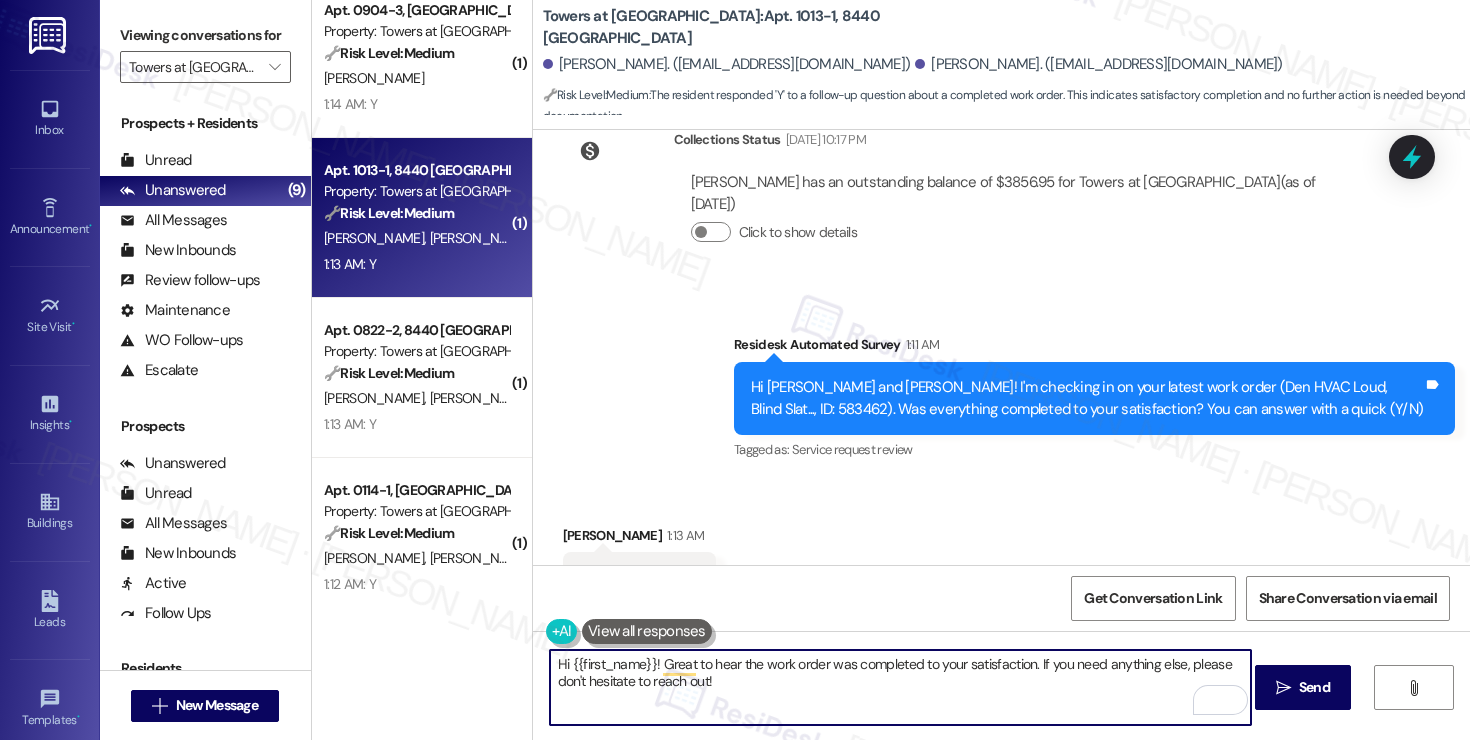 click on "Hi {{first_name}}! Great to hear the work order was completed to your satisfaction. If you need anything else, please don't hesitate to reach out!" at bounding box center (900, 687) 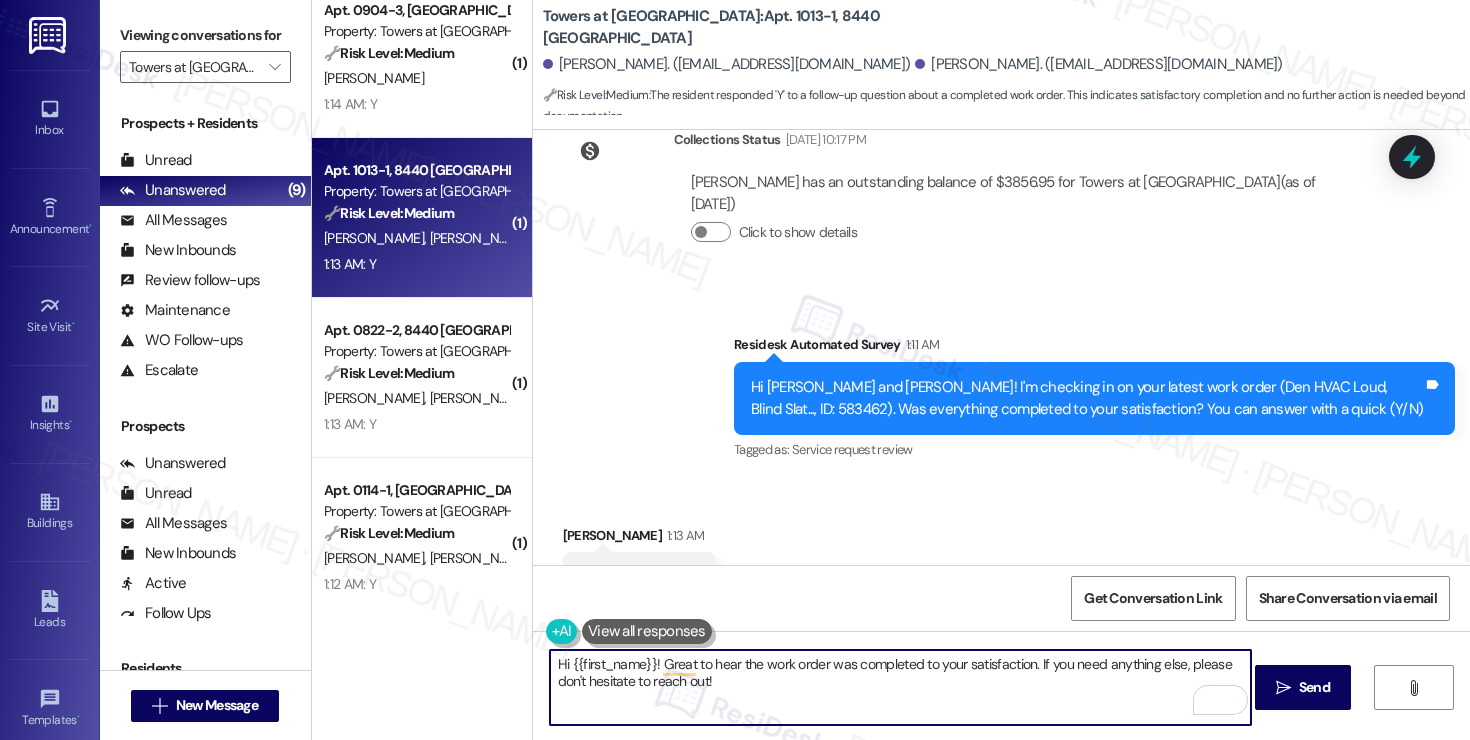 paste on "Katherine" 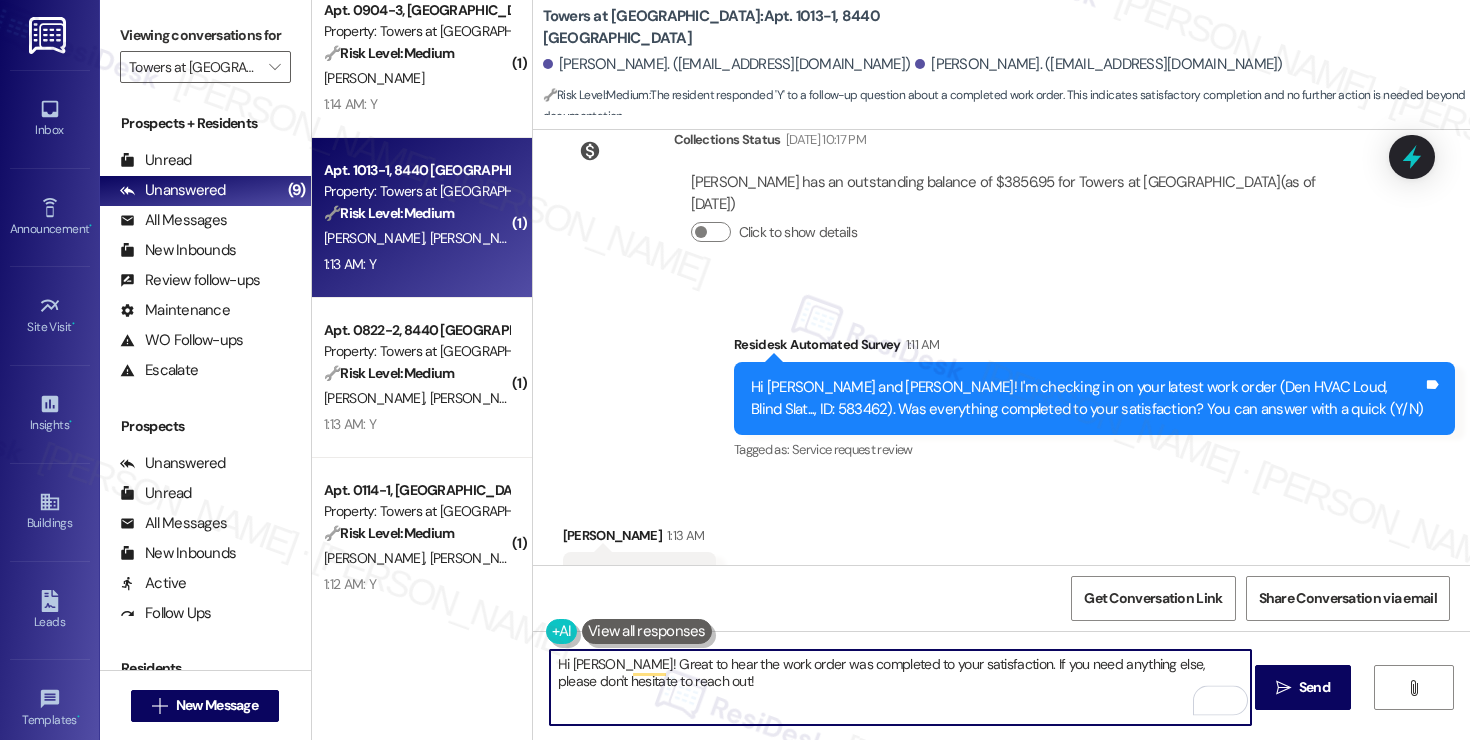 click on "Hi Katherine! Great to hear the work order was completed to your satisfaction. If you need anything else, please don't hesitate to reach out!" at bounding box center [900, 687] 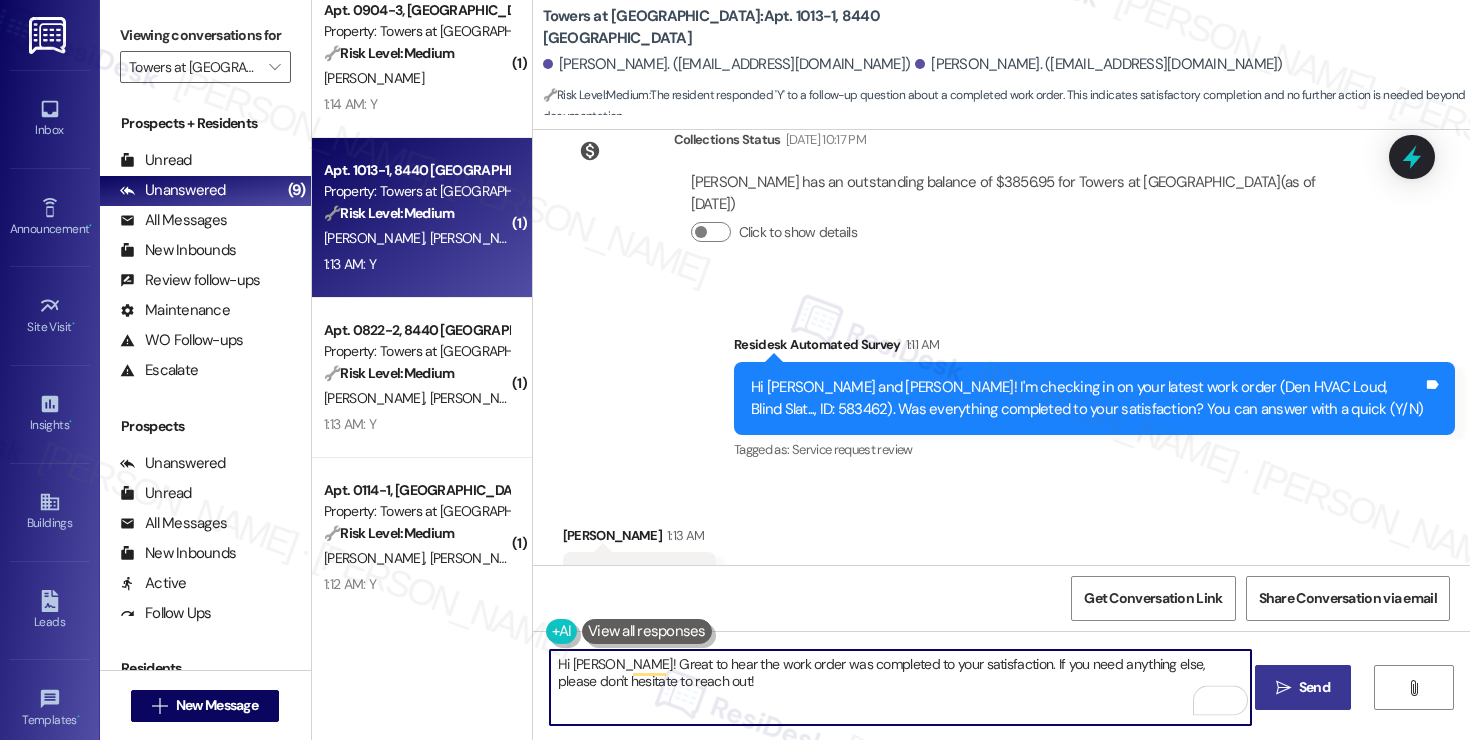 type on "Hi Katherine! Great to hear the work order was completed to your satisfaction. If you need anything else, please don't hesitate to reach out!" 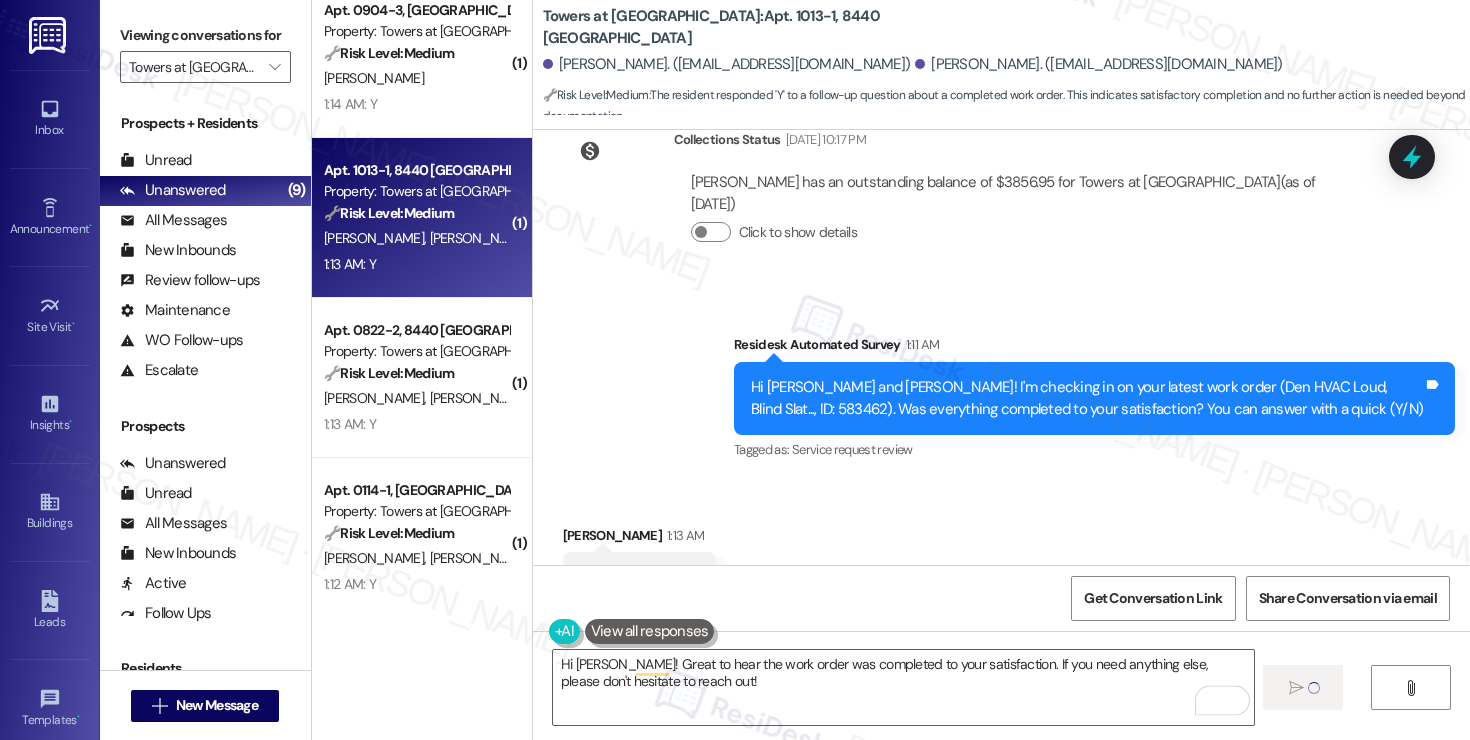 type 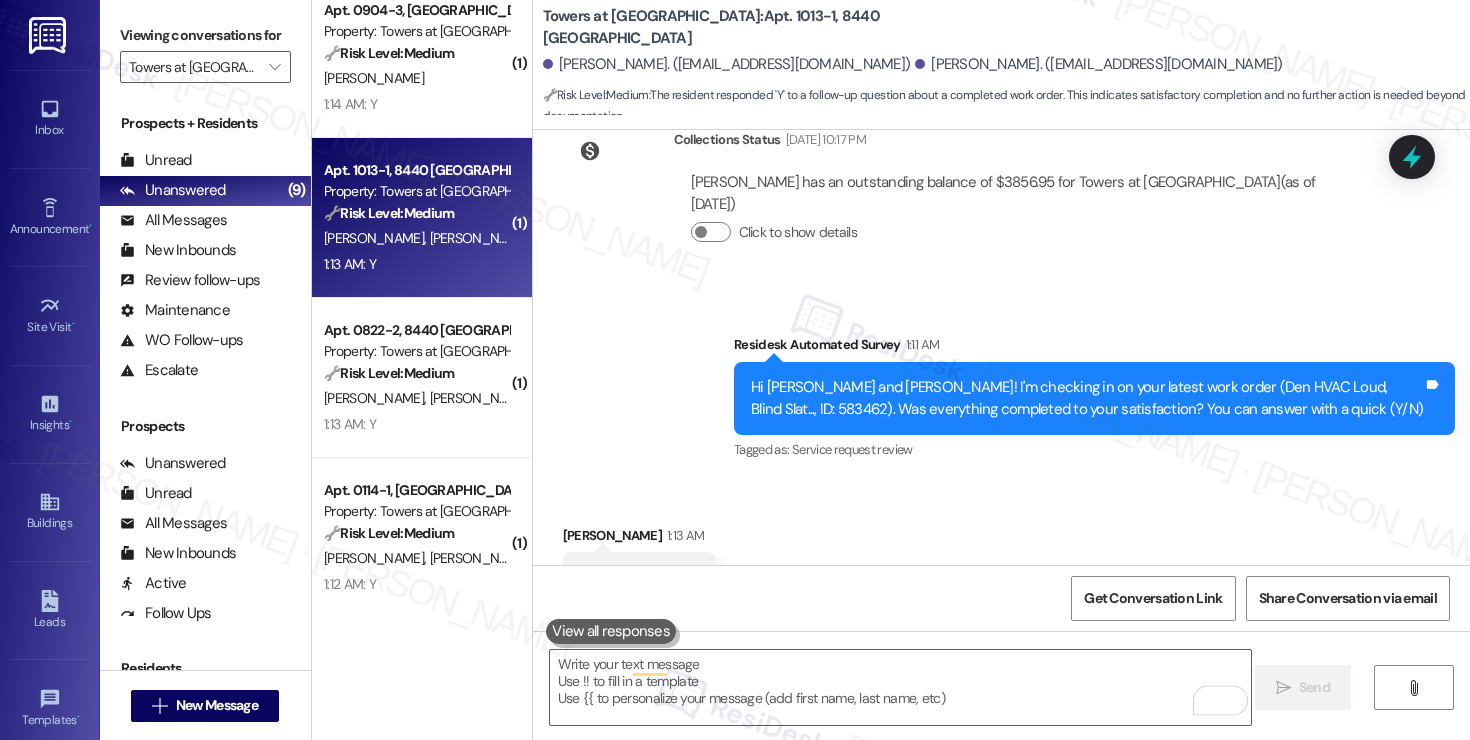 scroll, scrollTop: 9378, scrollLeft: 0, axis: vertical 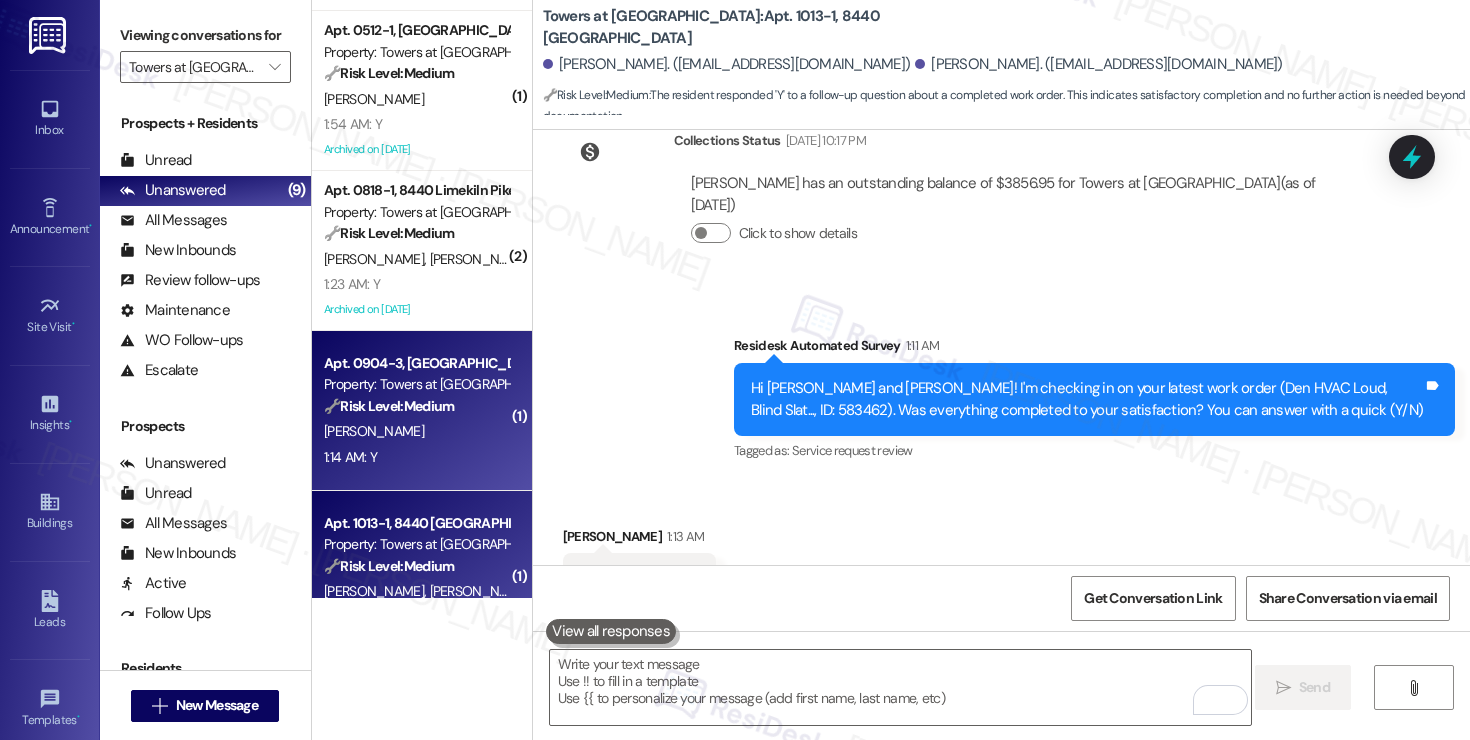 click on "E. Mccabe" at bounding box center [416, 431] 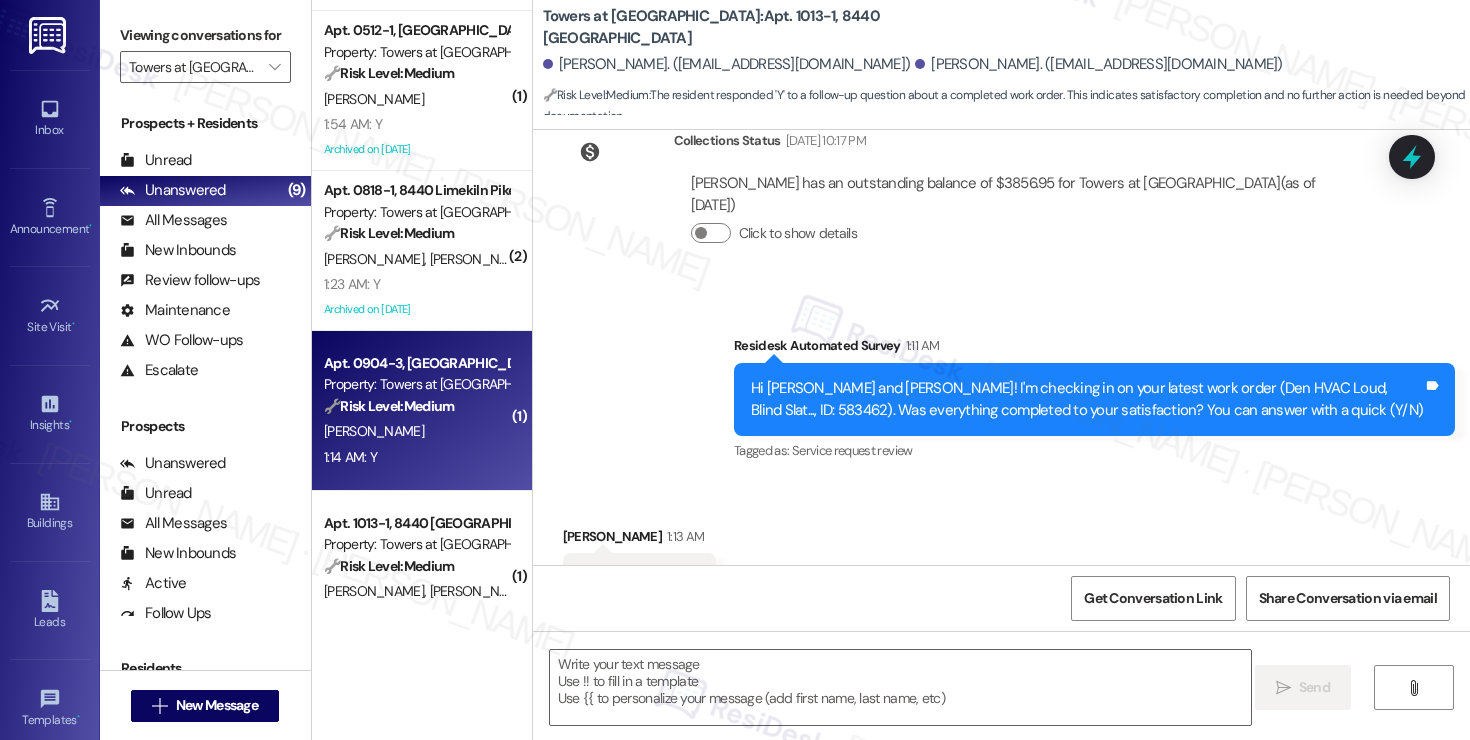 type on "Fetching suggested responses. Please feel free to read through the conversation in the meantime." 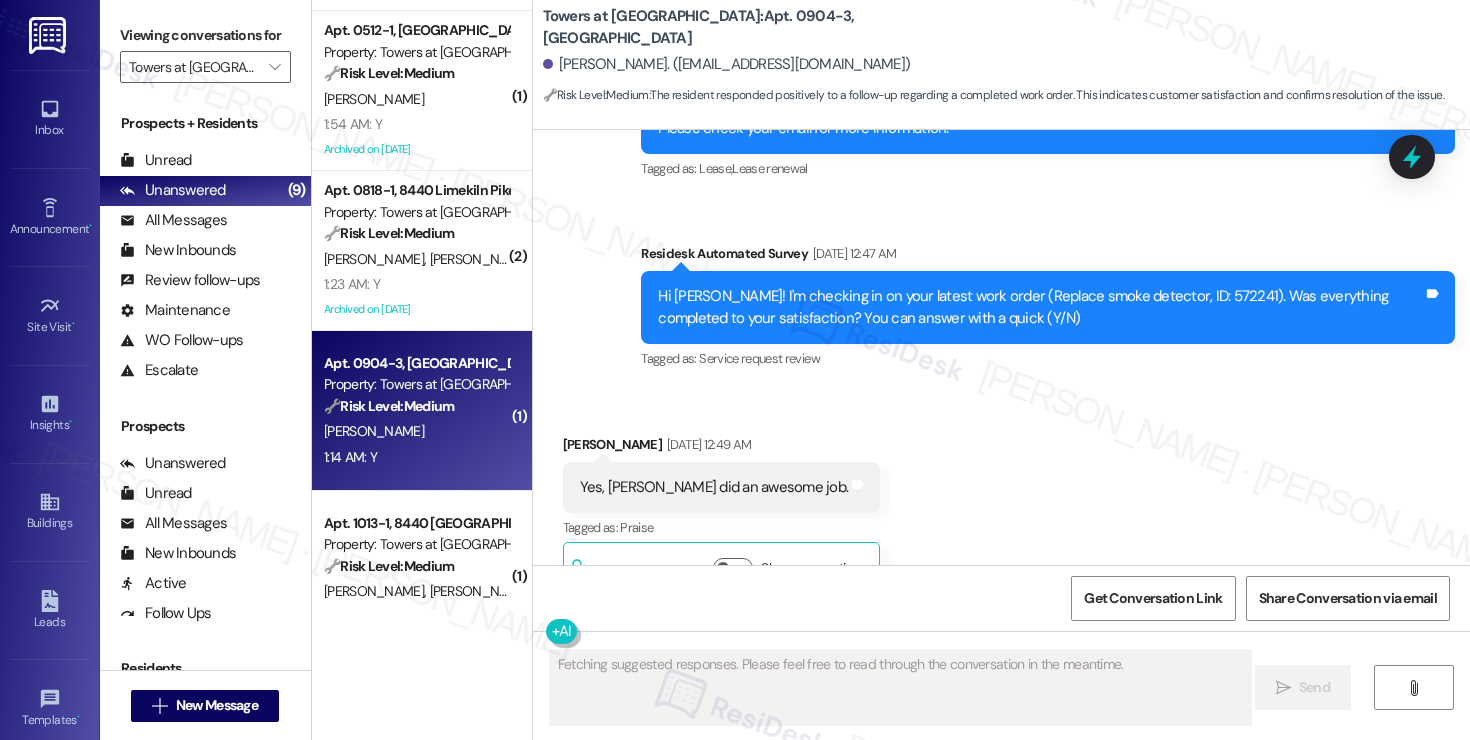 scroll, scrollTop: 15378, scrollLeft: 0, axis: vertical 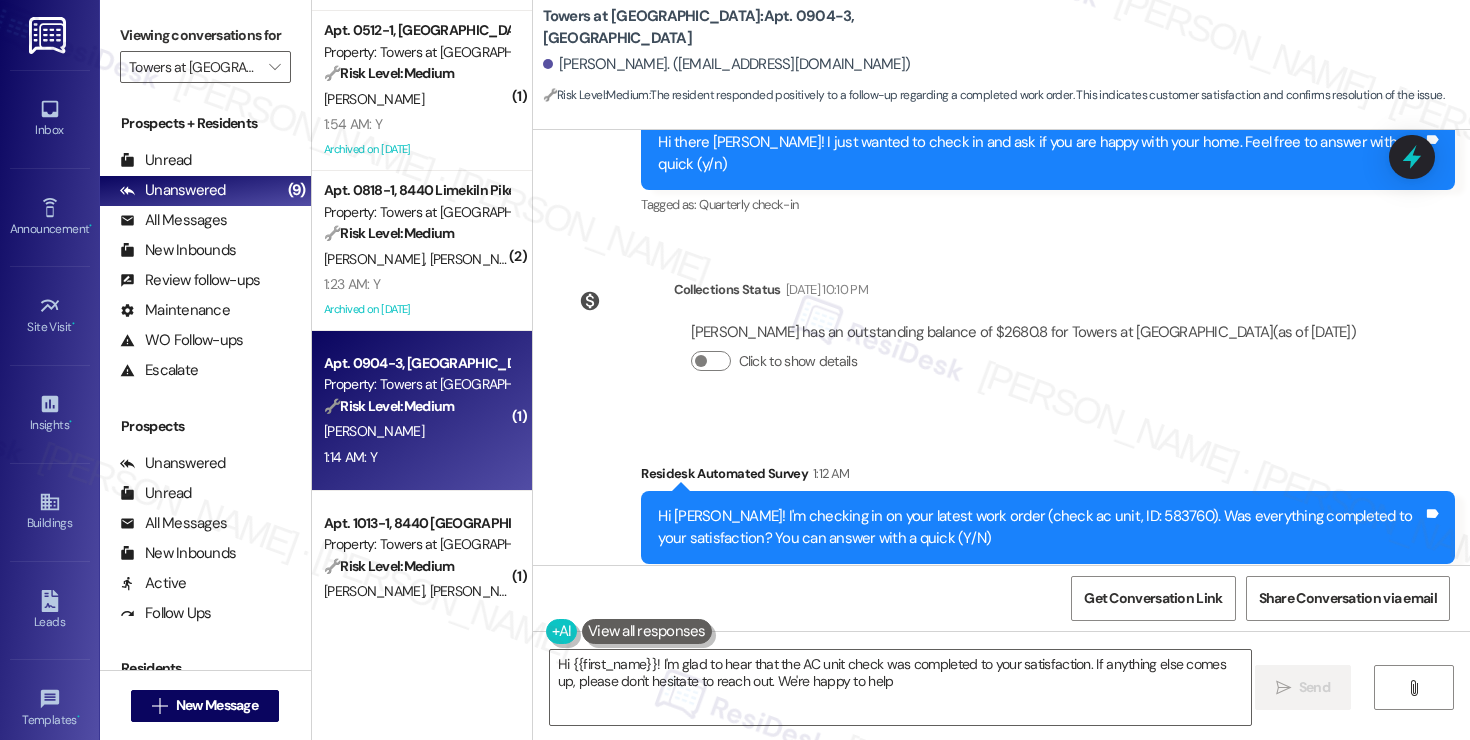 type on "Hi {{first_name}}! I'm glad to hear that the AC unit check was completed to your satisfaction. If anything else comes up, please don't hesitate to reach out. We're happy to help!" 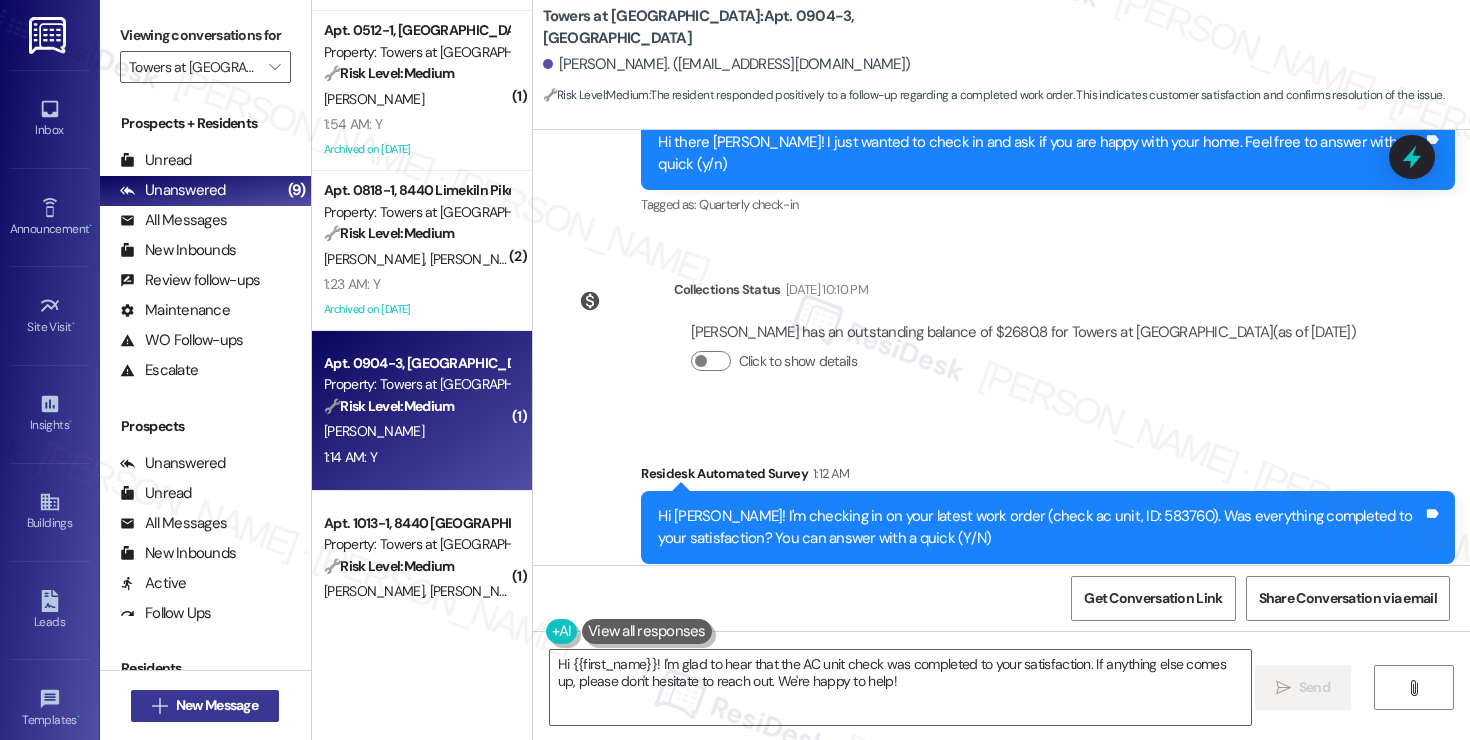 click on "New Message" at bounding box center [217, 705] 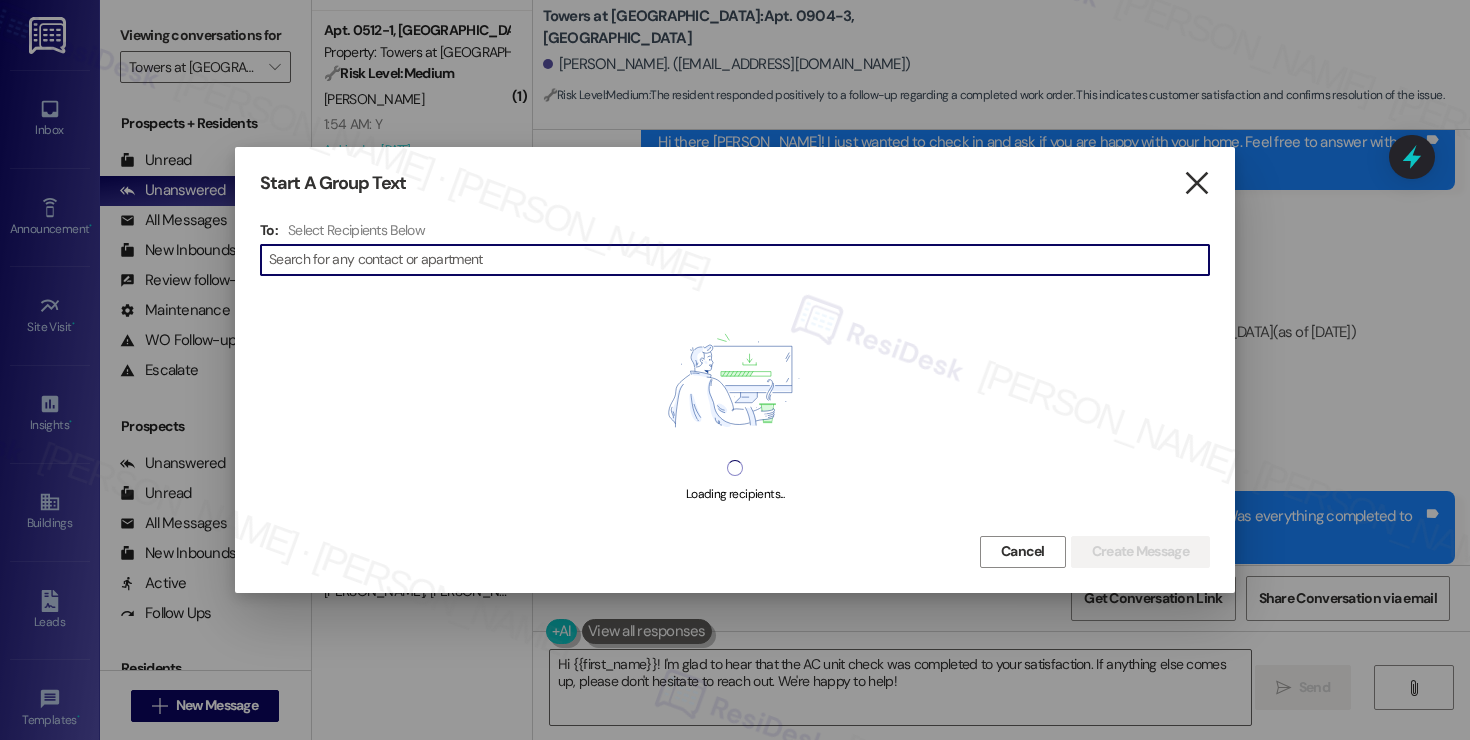click on "" at bounding box center (1196, 183) 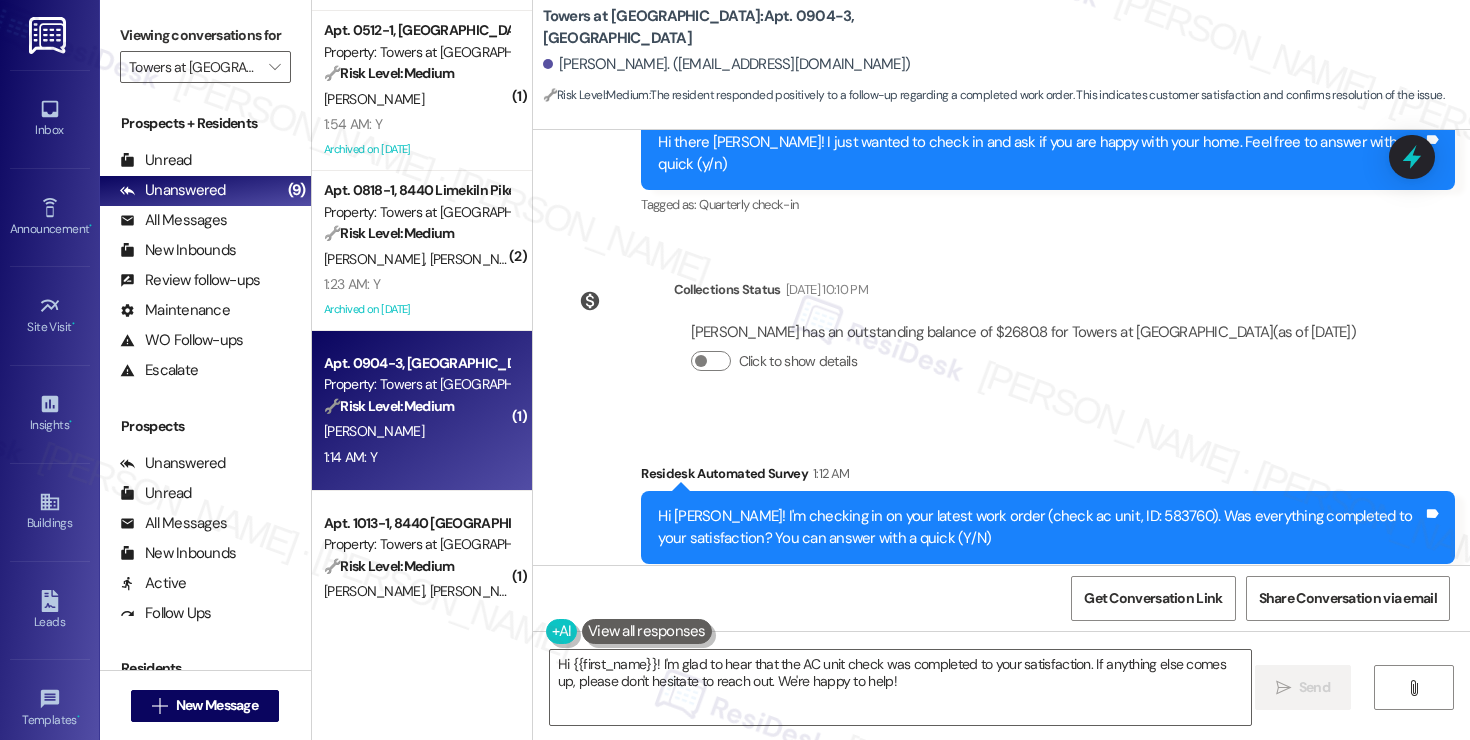click on "Collections Status Jun 28, 2025 at 10:10 PM Elizabeth Mccabe has an outstanding balance of $2680.8 for Towers at Wyncote  (as of Jun 28, 2025) Click to show details" at bounding box center [968, 341] 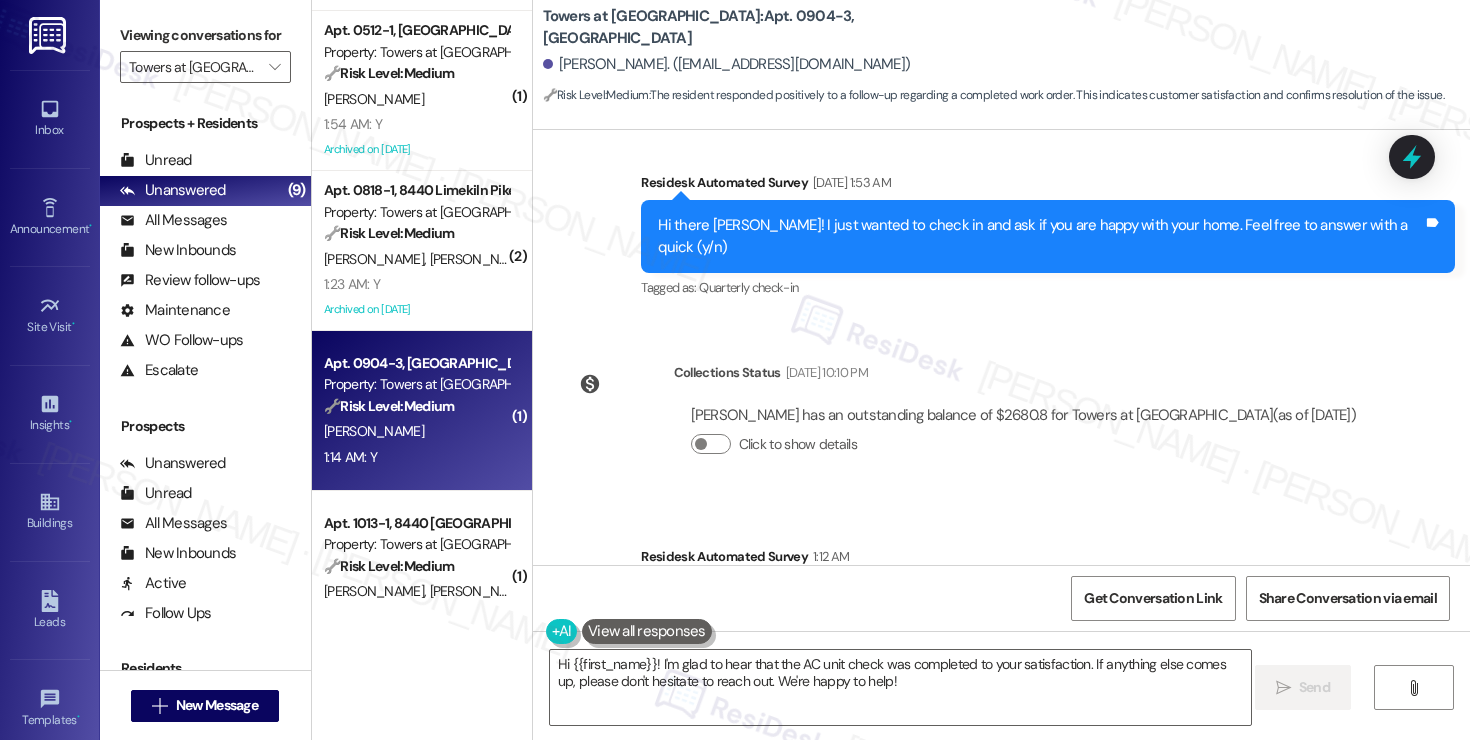 scroll, scrollTop: 15379, scrollLeft: 0, axis: vertical 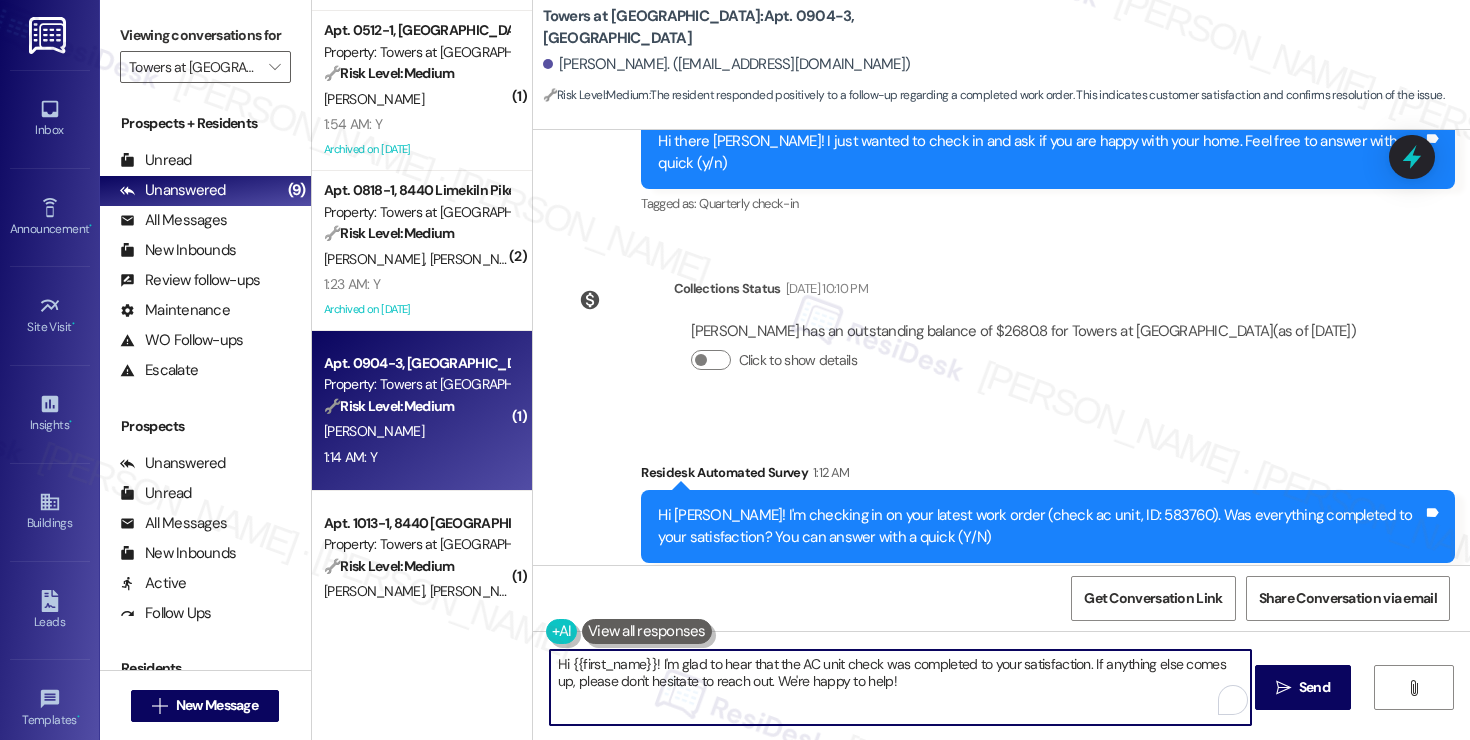 drag, startPoint x: 689, startPoint y: 653, endPoint x: 917, endPoint y: 644, distance: 228.17757 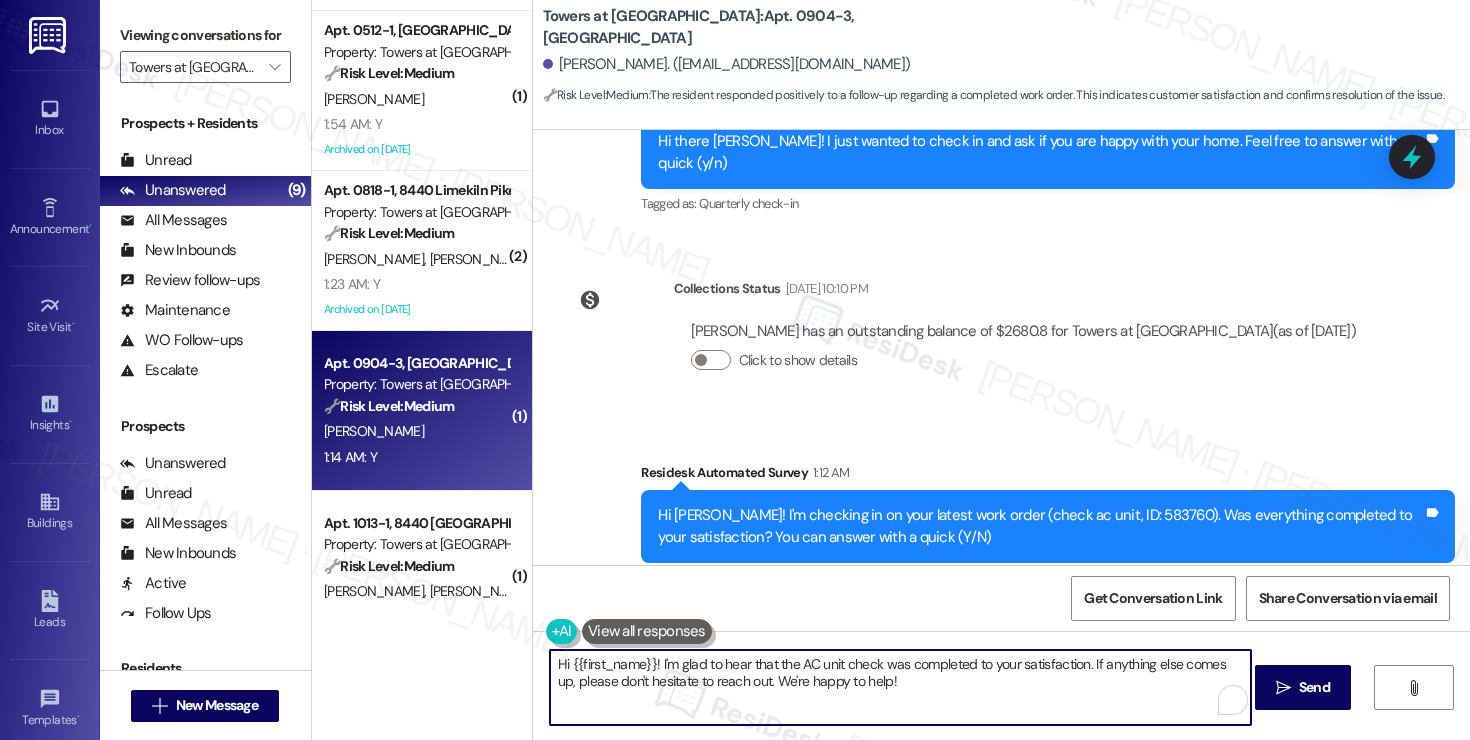 click on "Hi {{first_name}}! I'm glad to hear that the AC unit check was completed to your satisfaction. If anything else comes up, please don't hesitate to reach out. We're happy to help!  Send " at bounding box center (1001, 706) 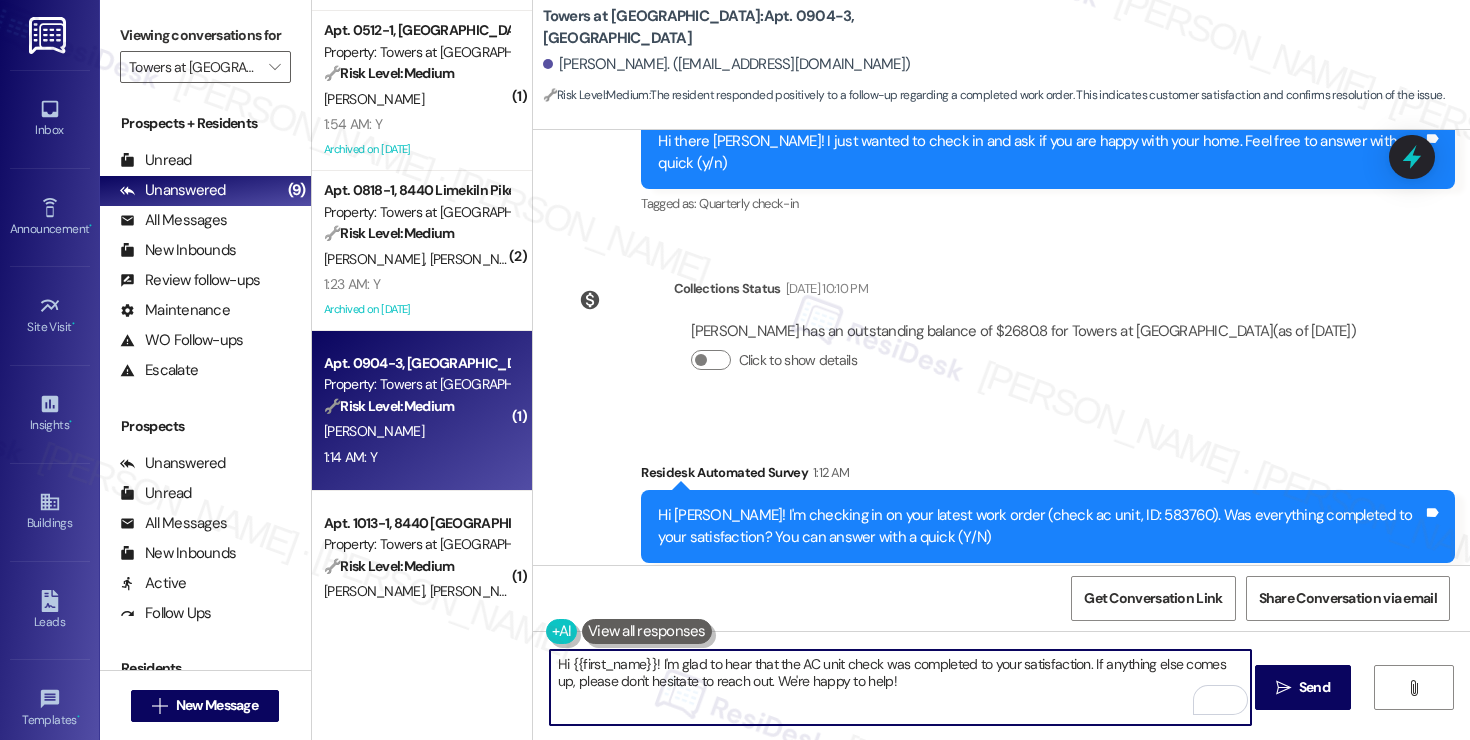 click on "Hi {{first_name}}! I'm glad to hear that the AC unit check was completed to your satisfaction. If anything else comes up, please don't hesitate to reach out. We're happy to help!" at bounding box center (900, 687) 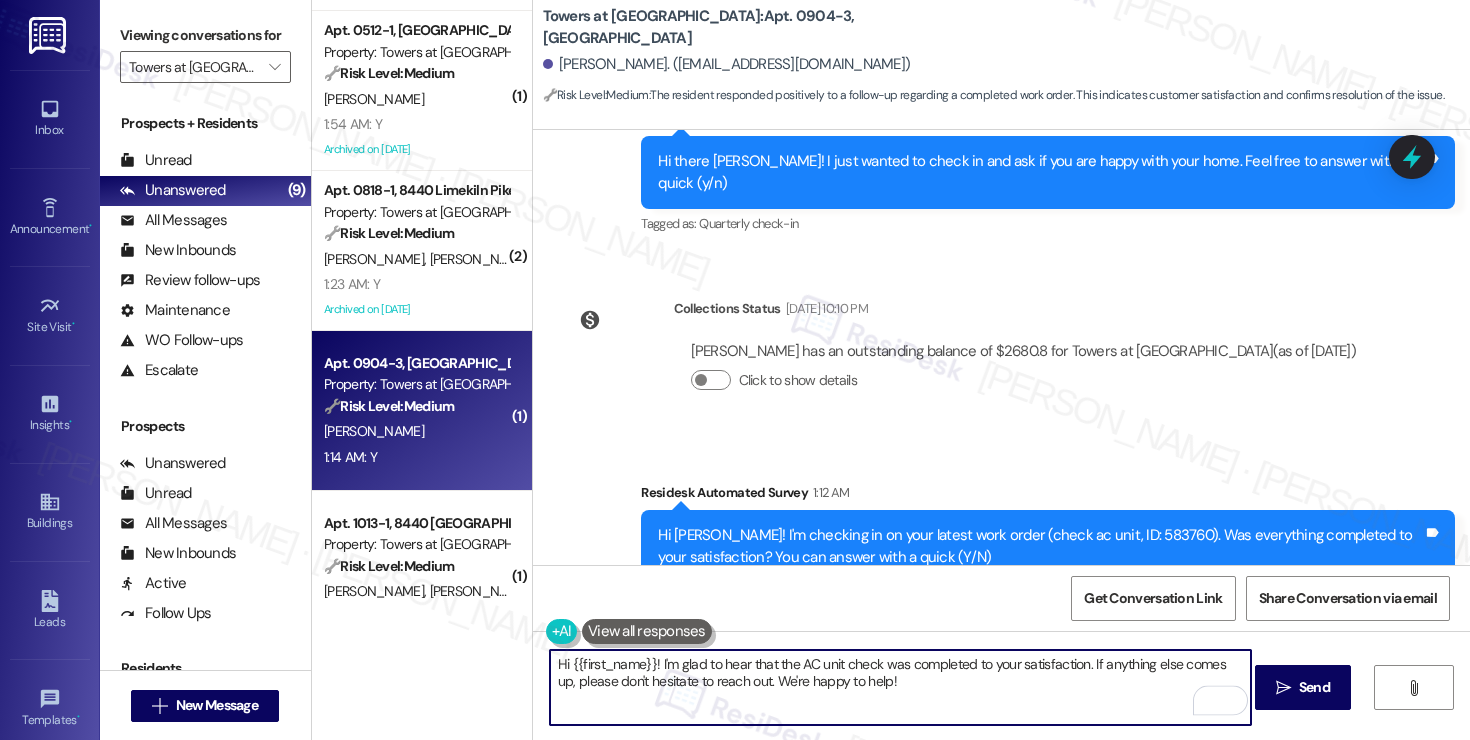 scroll, scrollTop: 15358, scrollLeft: 0, axis: vertical 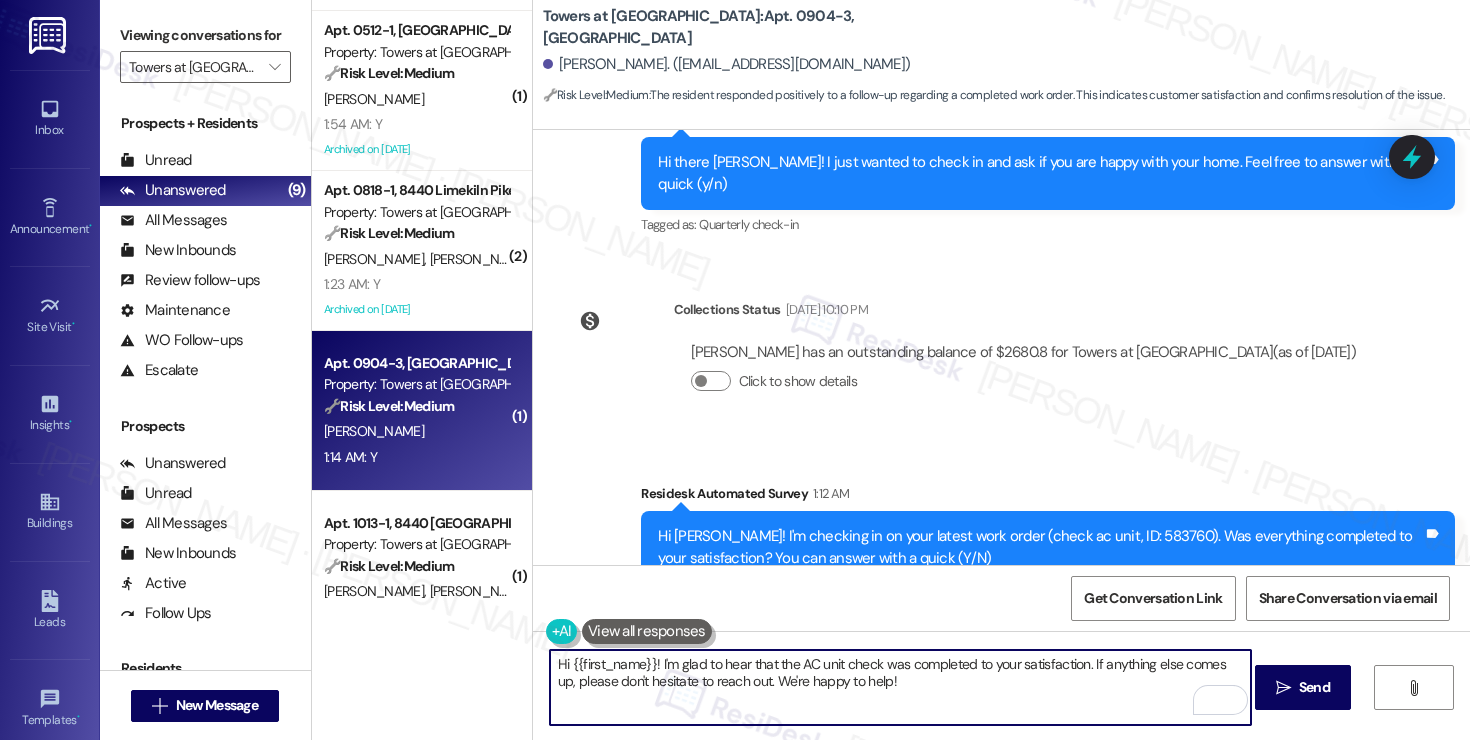 click on "Hi {{first_name}}! I'm glad to hear that the AC unit check was completed to your satisfaction. If anything else comes up, please don't hesitate to reach out. We're happy to help!" at bounding box center (900, 687) 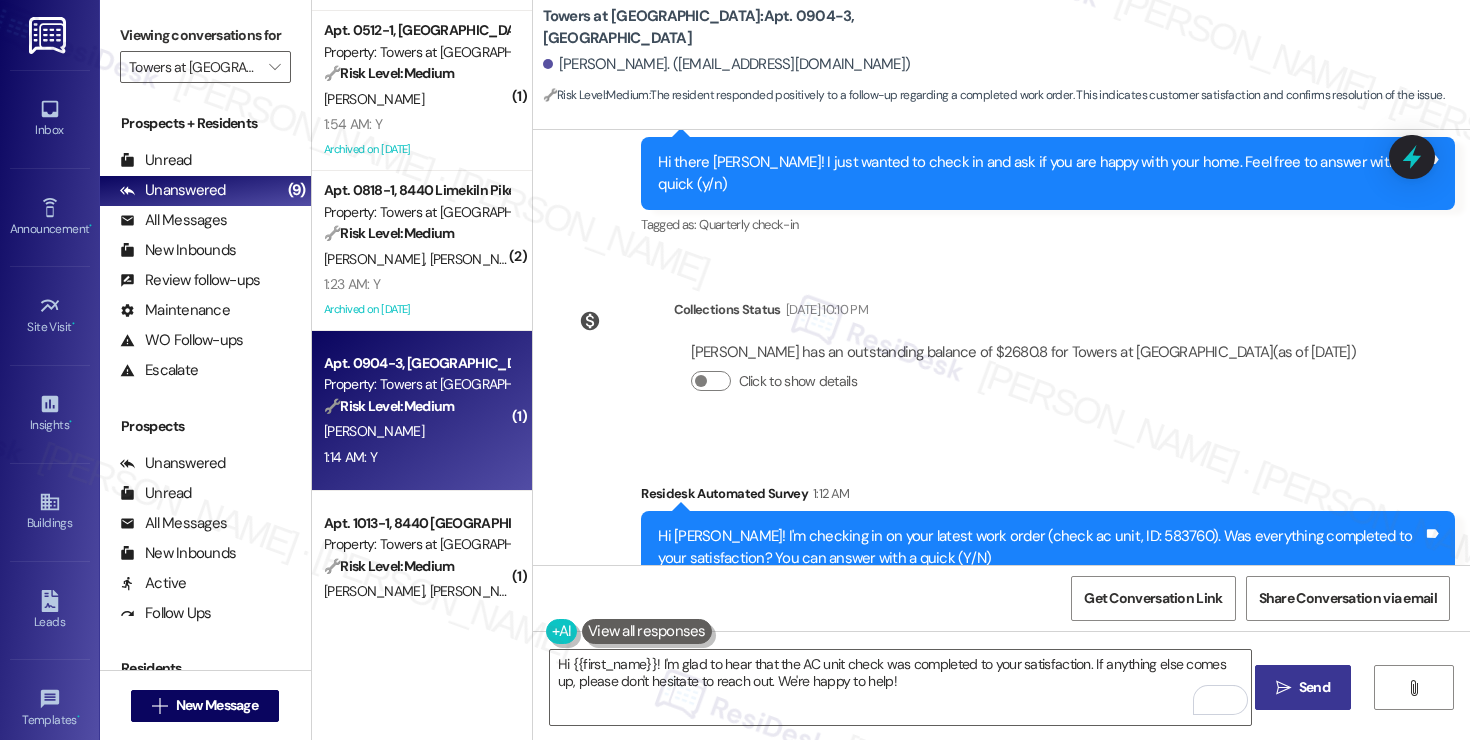 click on "Send" at bounding box center [1314, 687] 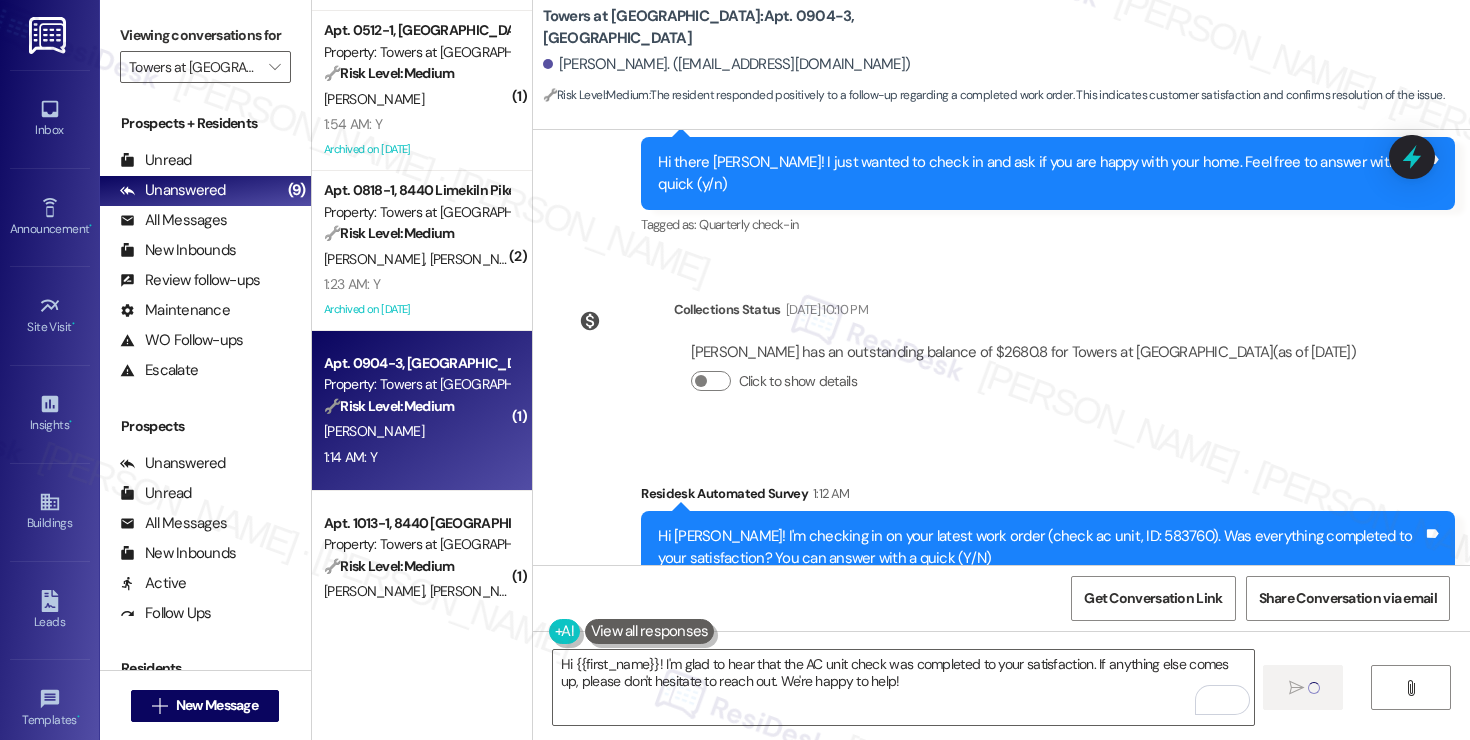 type 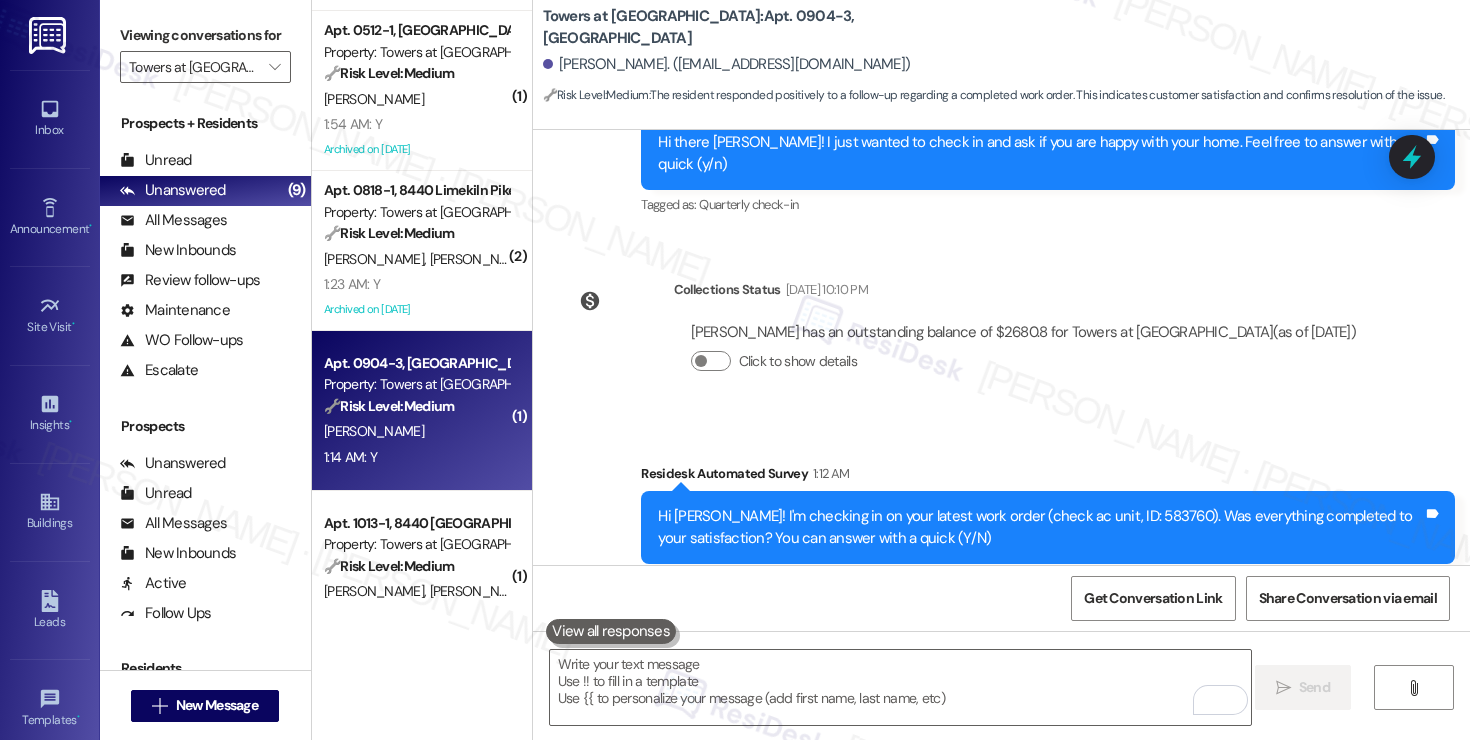 scroll, scrollTop: 15540, scrollLeft: 0, axis: vertical 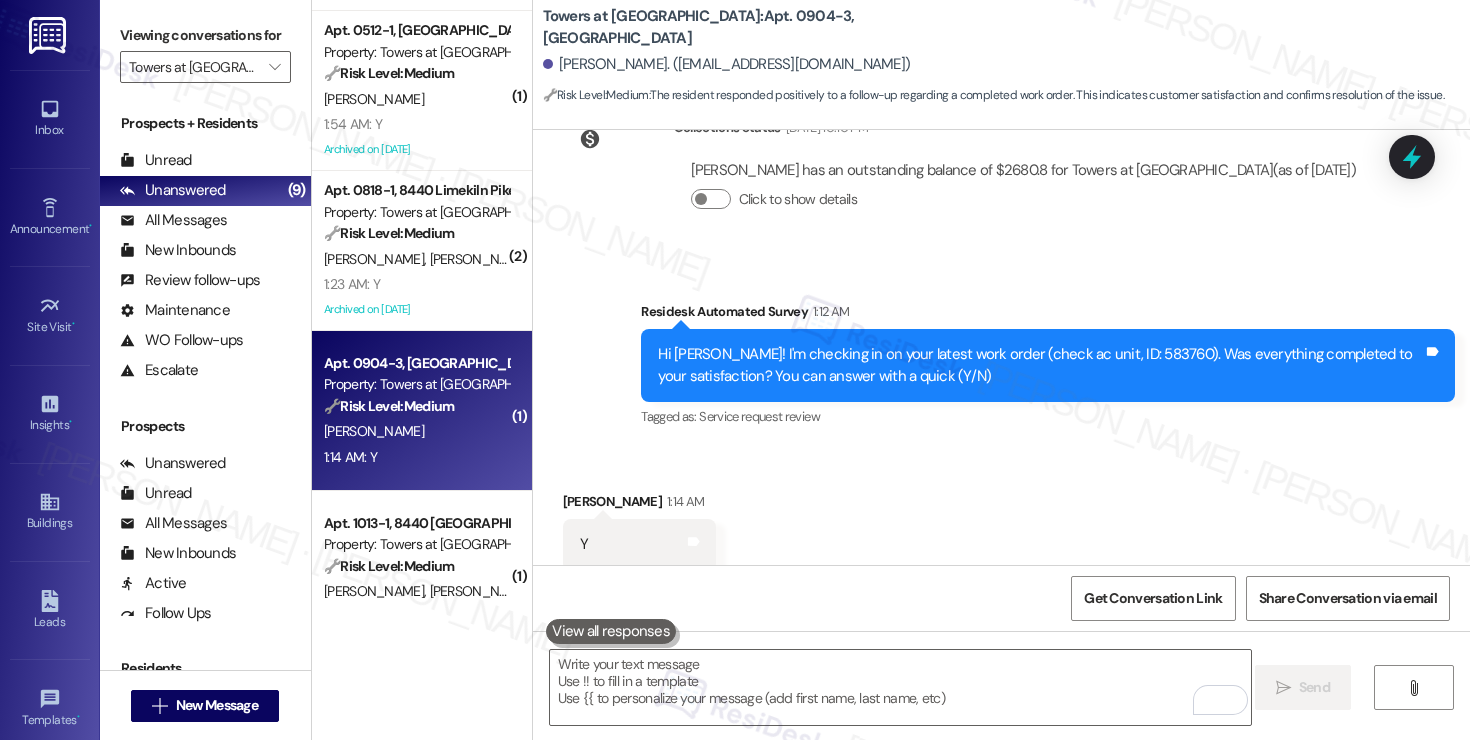 click on "Sent via SMS Sarah 6:26 AM Hi Elizabeth! I'm glad to hear that the AC unit check was completed to your satisfaction. If anything else comes up, please don't hesitate to reach out. We're happy to help! Tags and notes" at bounding box center (1001, 695) 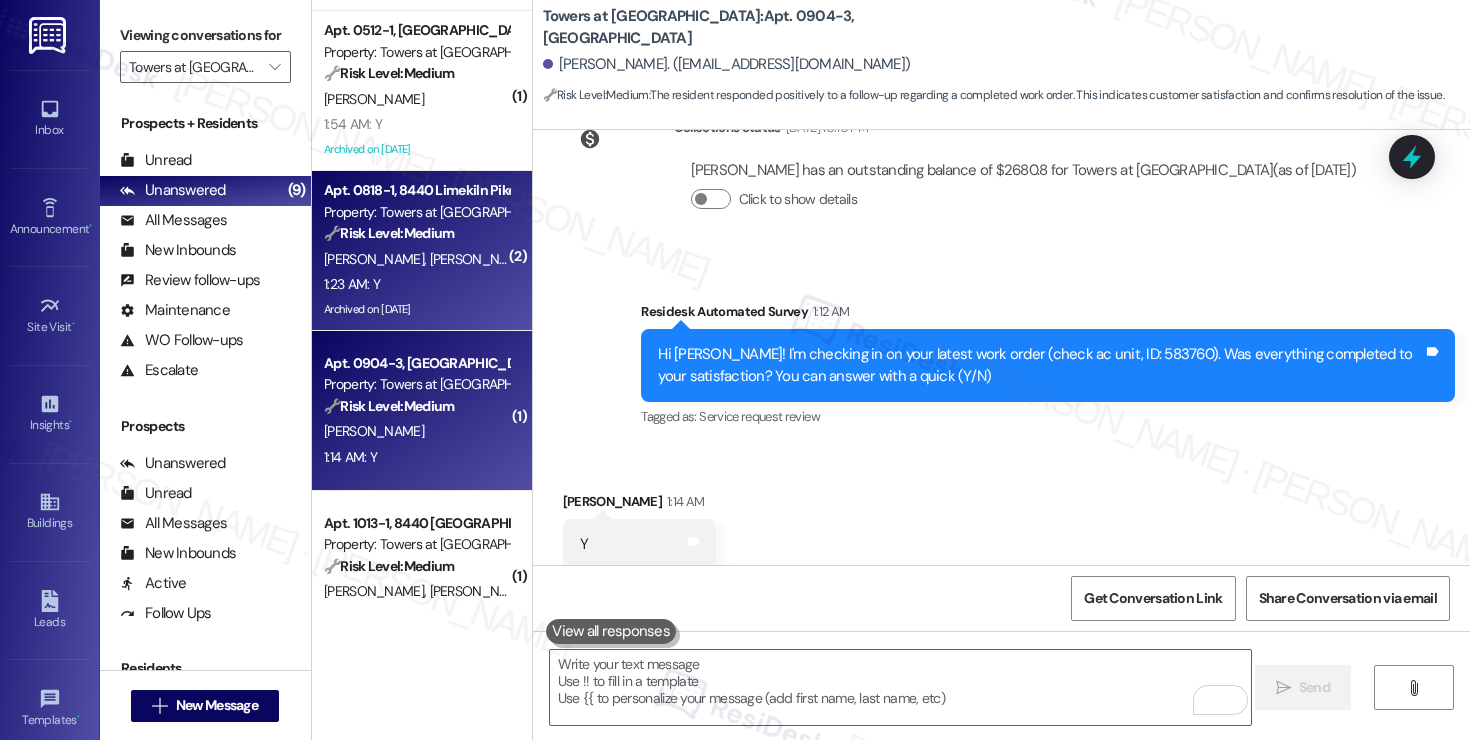 click on "1:23 AM: Y 1:23 AM: Y" at bounding box center (416, 284) 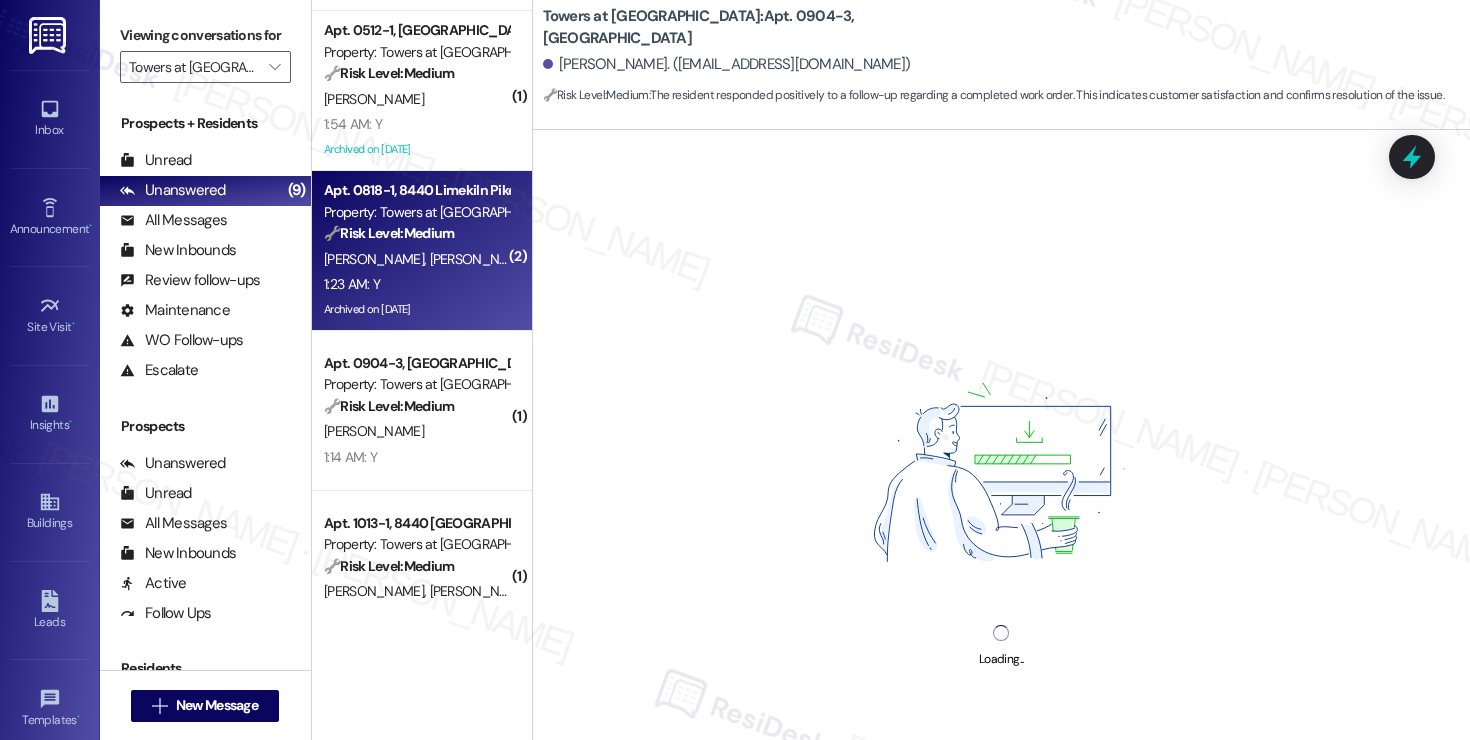 click on "1:23 AM: Y 1:23 AM: Y" at bounding box center [416, 284] 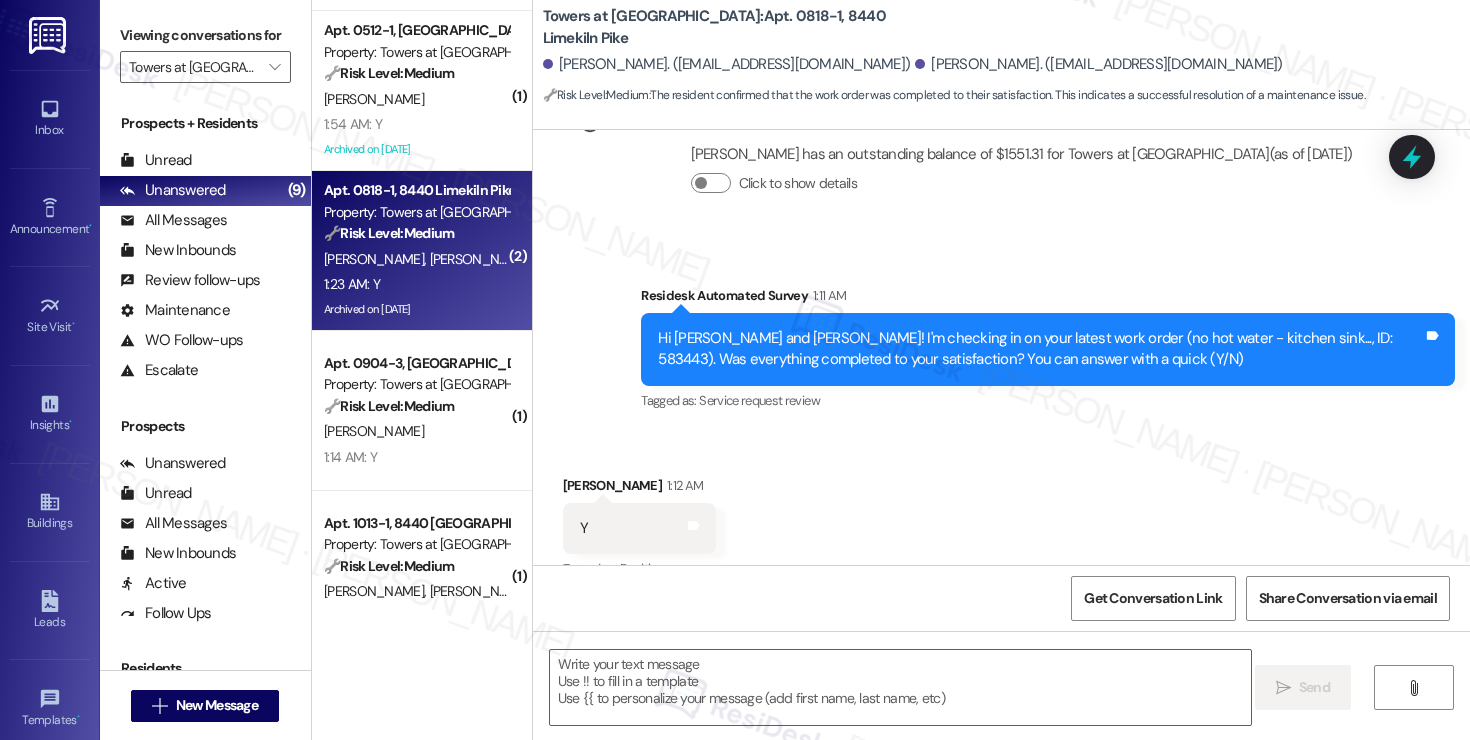 scroll, scrollTop: 10805, scrollLeft: 0, axis: vertical 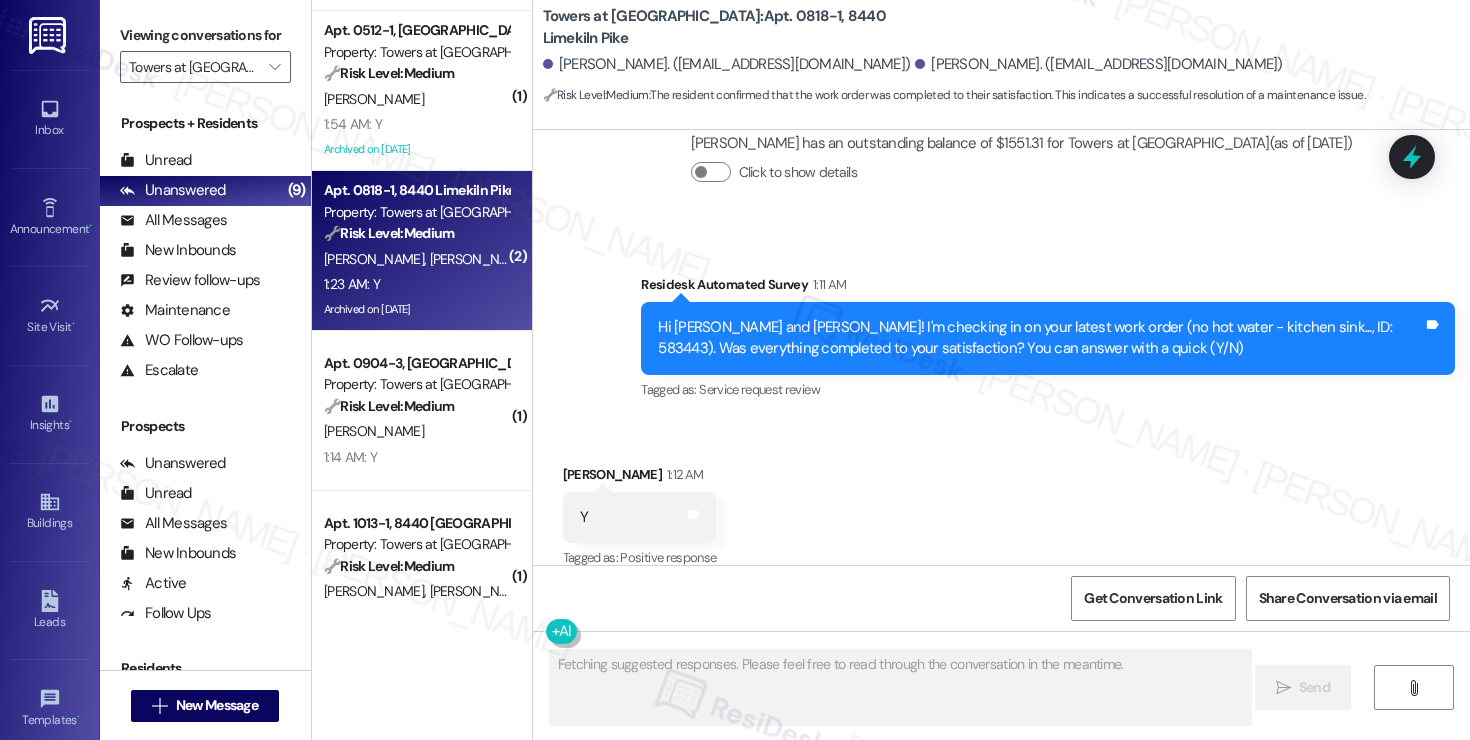 click on "Fetching suggested responses. Please feel free to read through the conversation in the meantime.  Send " at bounding box center (1001, 706) 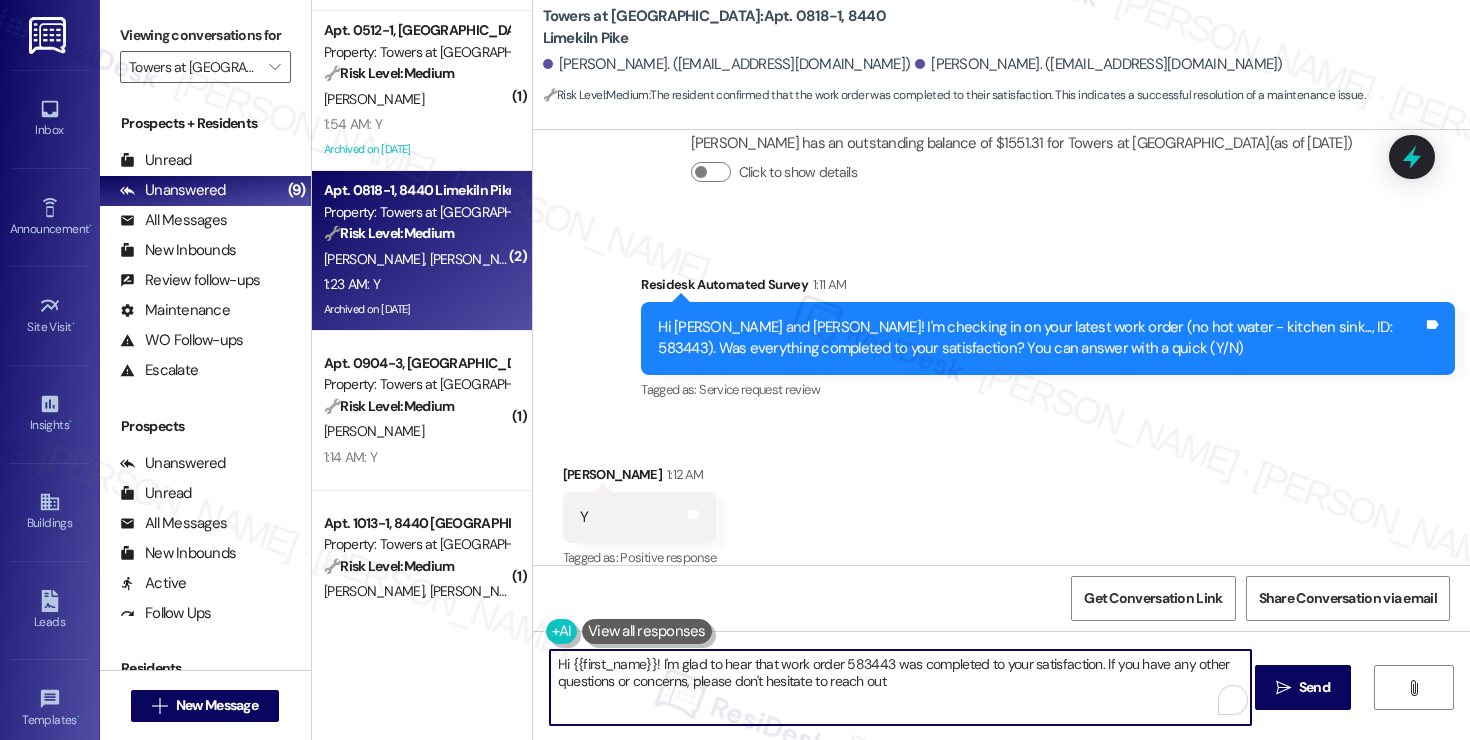 type on "Hi {{first_name}}! I'm glad to hear that work order 583443 was completed to your satisfaction. If you have any other questions or concerns, please don't hesitate to reach out!" 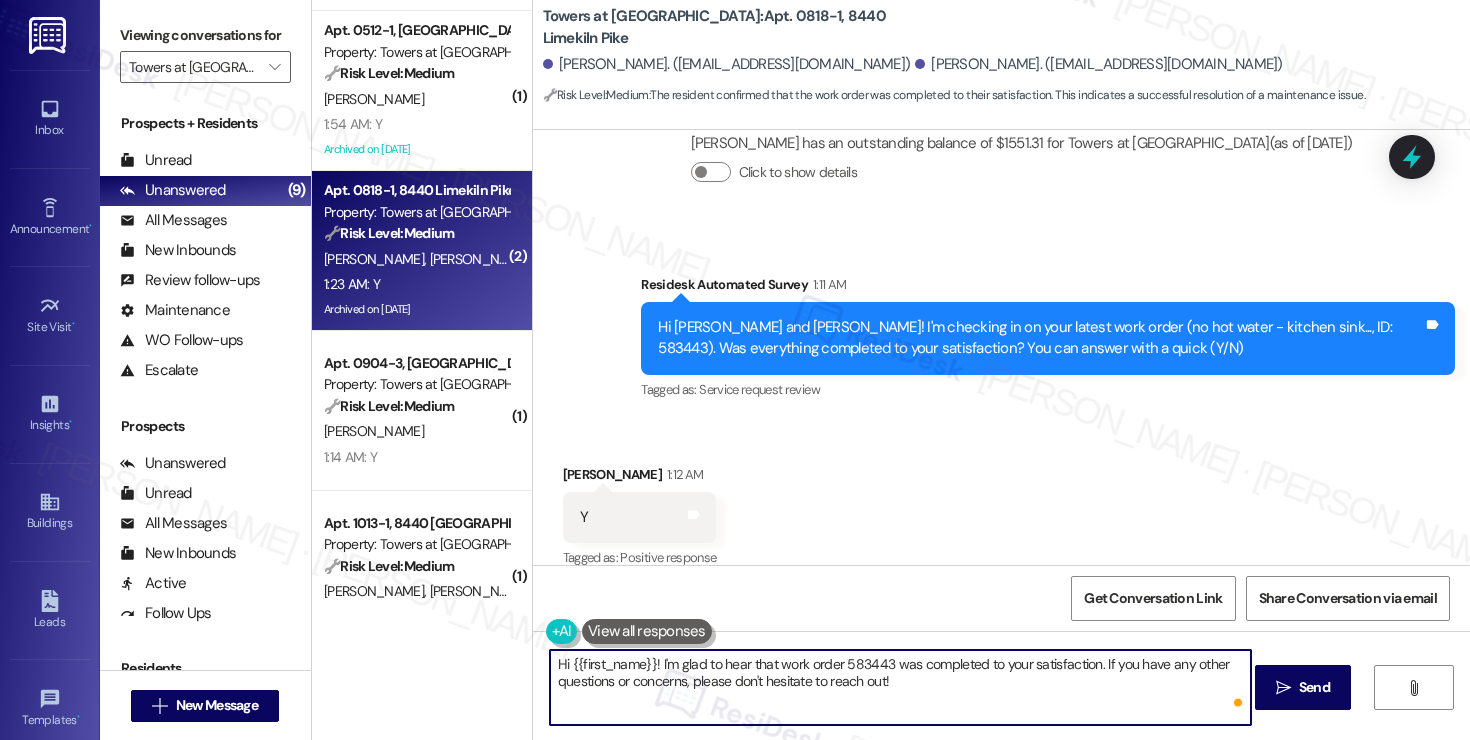 drag, startPoint x: 682, startPoint y: 667, endPoint x: 939, endPoint y: 682, distance: 257.43738 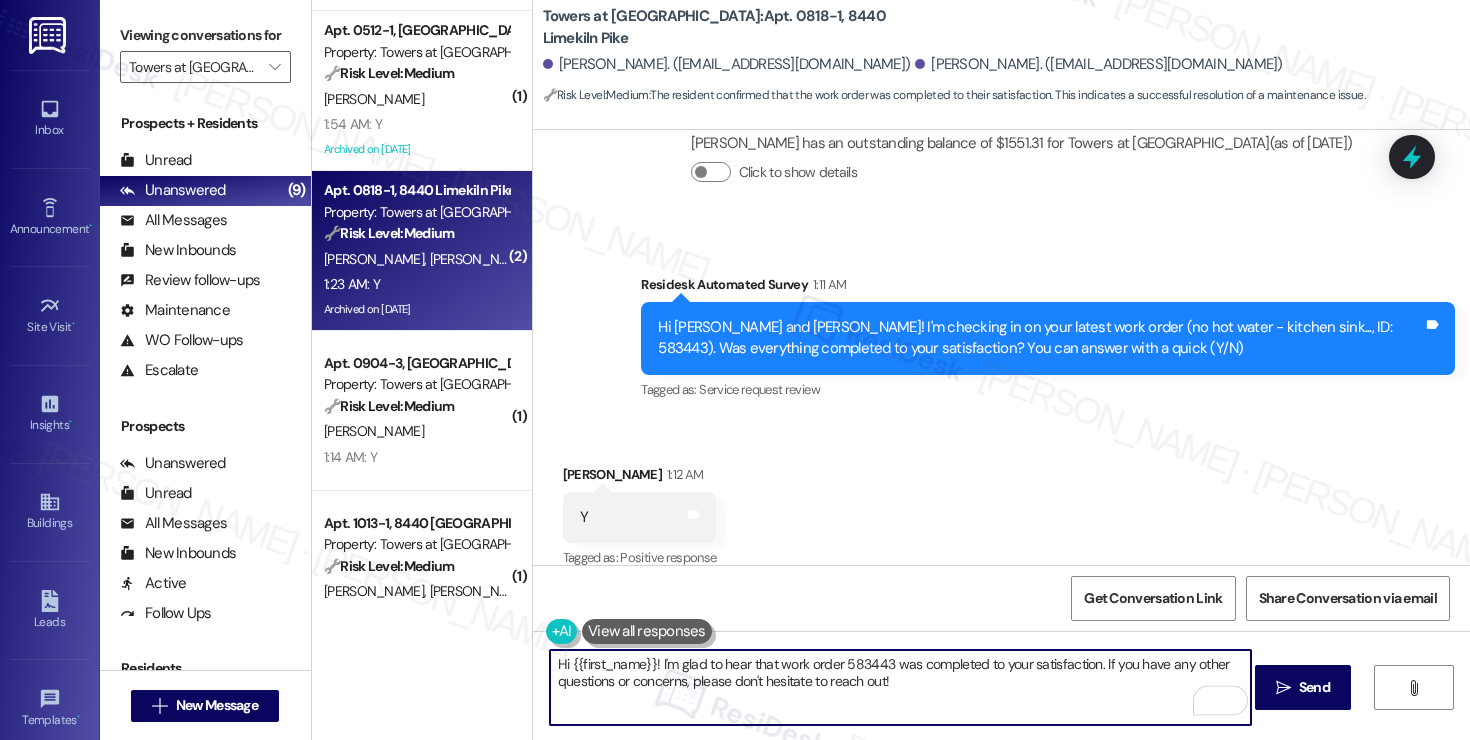 click on "Hi {{first_name}}! I'm glad to hear that work order 583443 was completed to your satisfaction. If you have any other questions or concerns, please don't hesitate to reach out!" at bounding box center [900, 687] 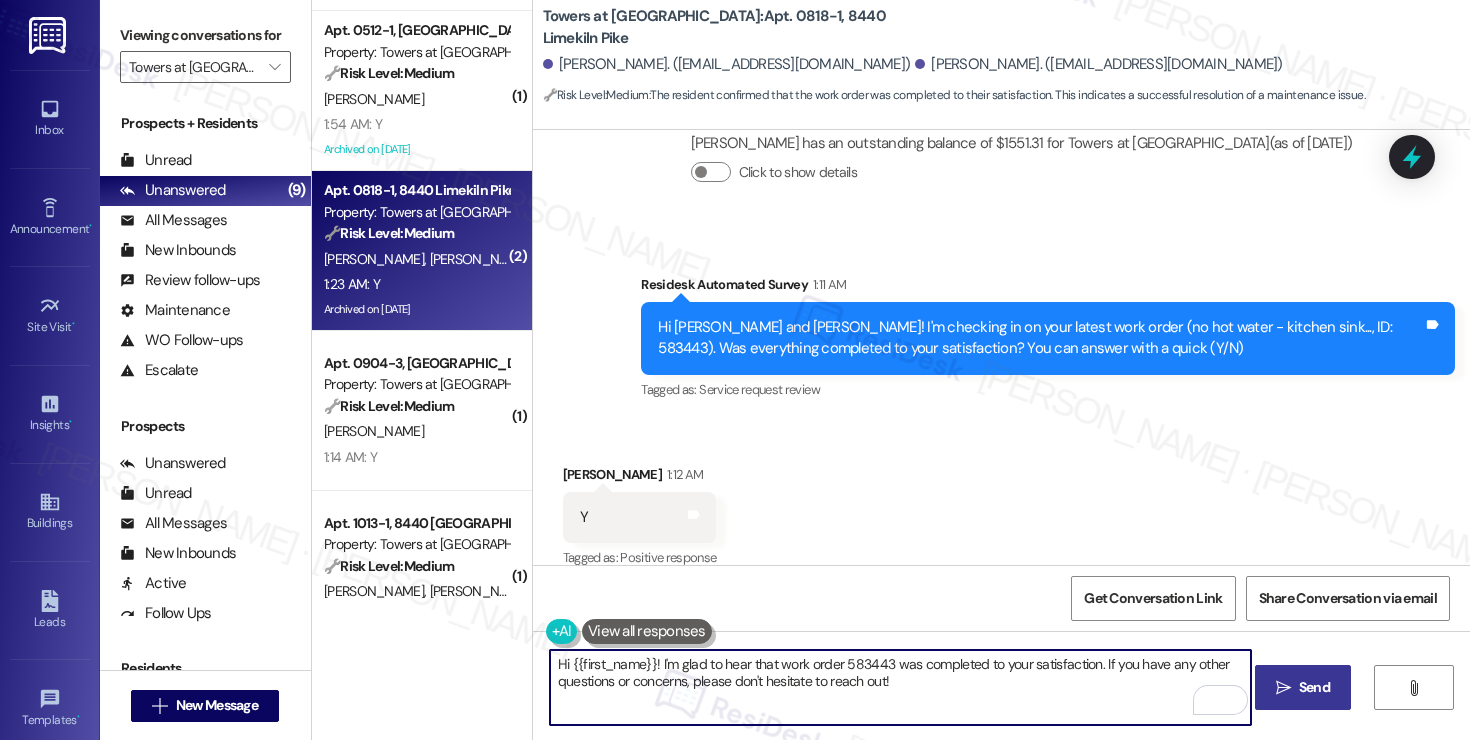 click on "Send" at bounding box center (1314, 687) 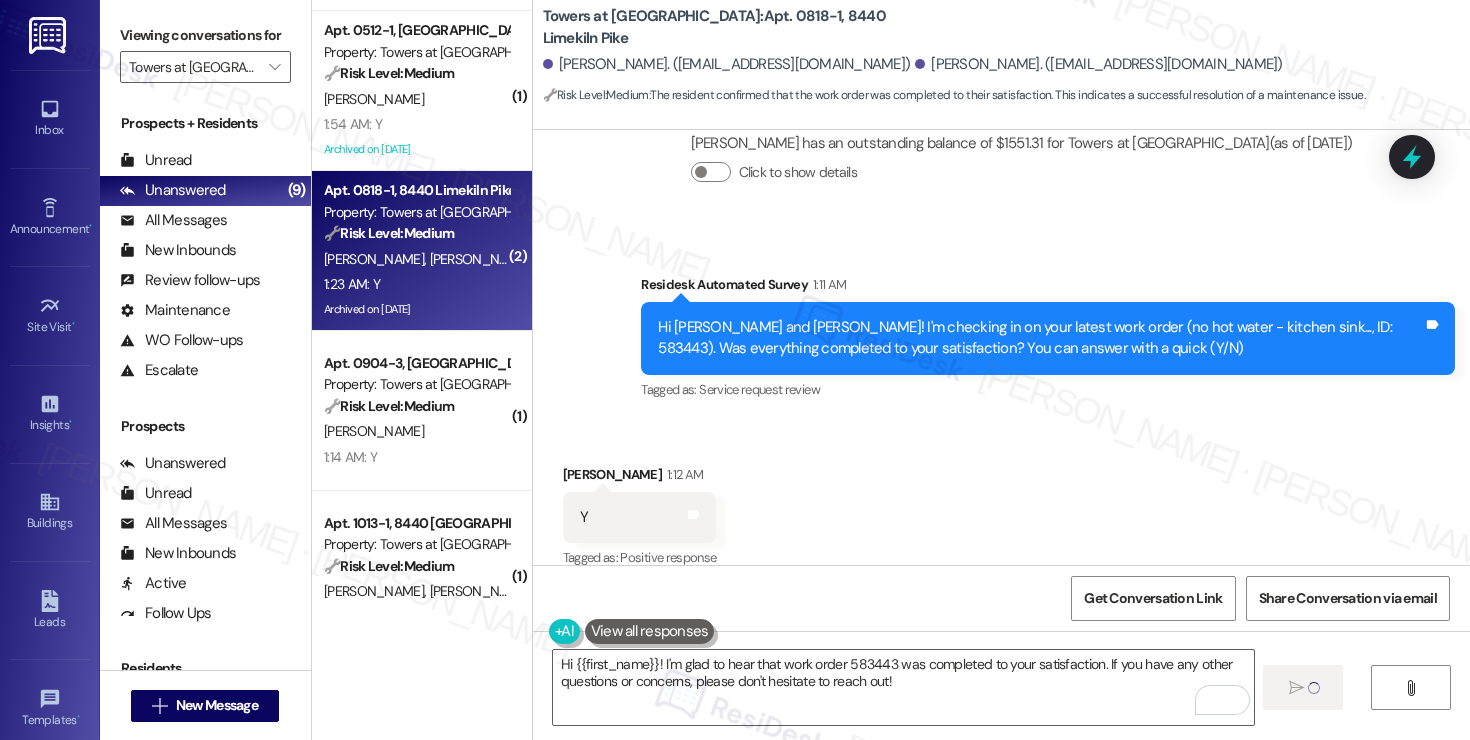 type 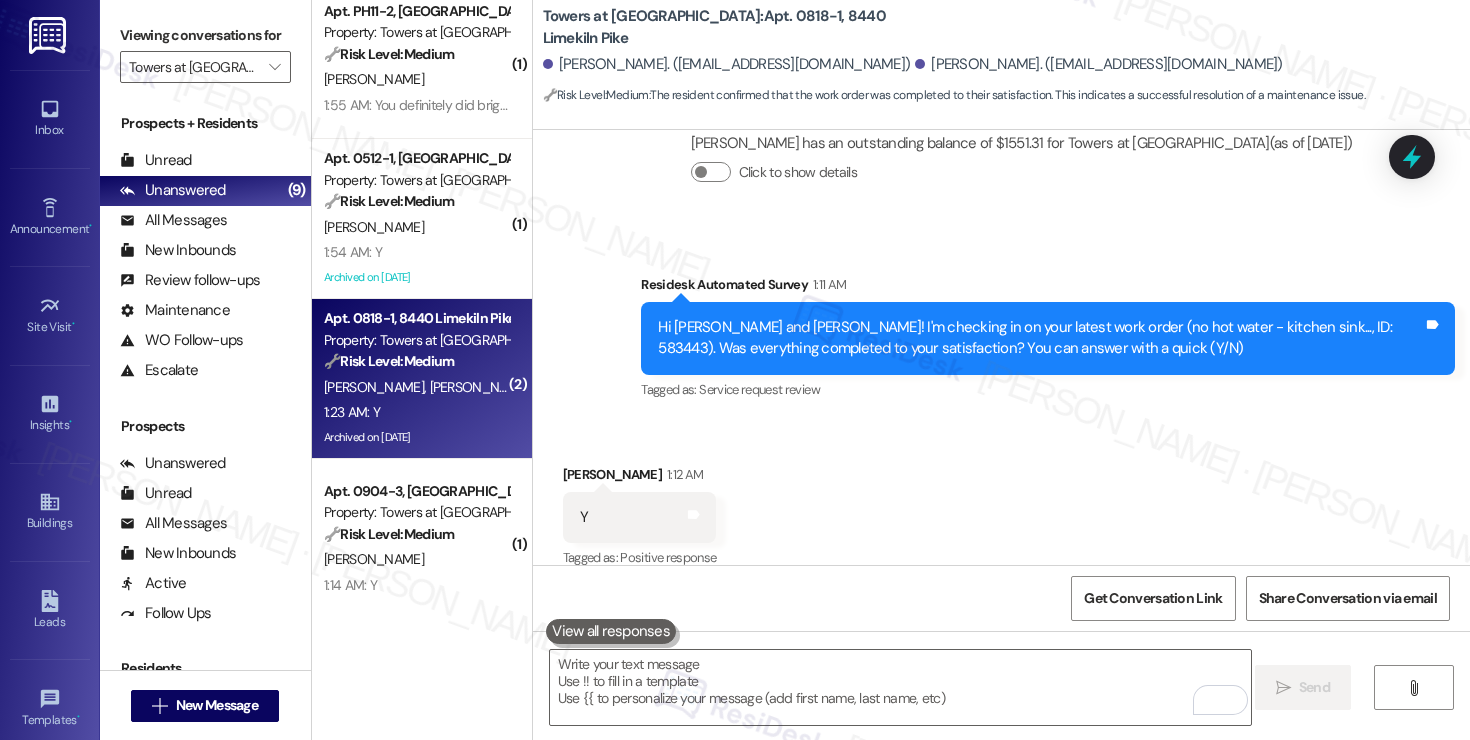 scroll, scrollTop: 155, scrollLeft: 0, axis: vertical 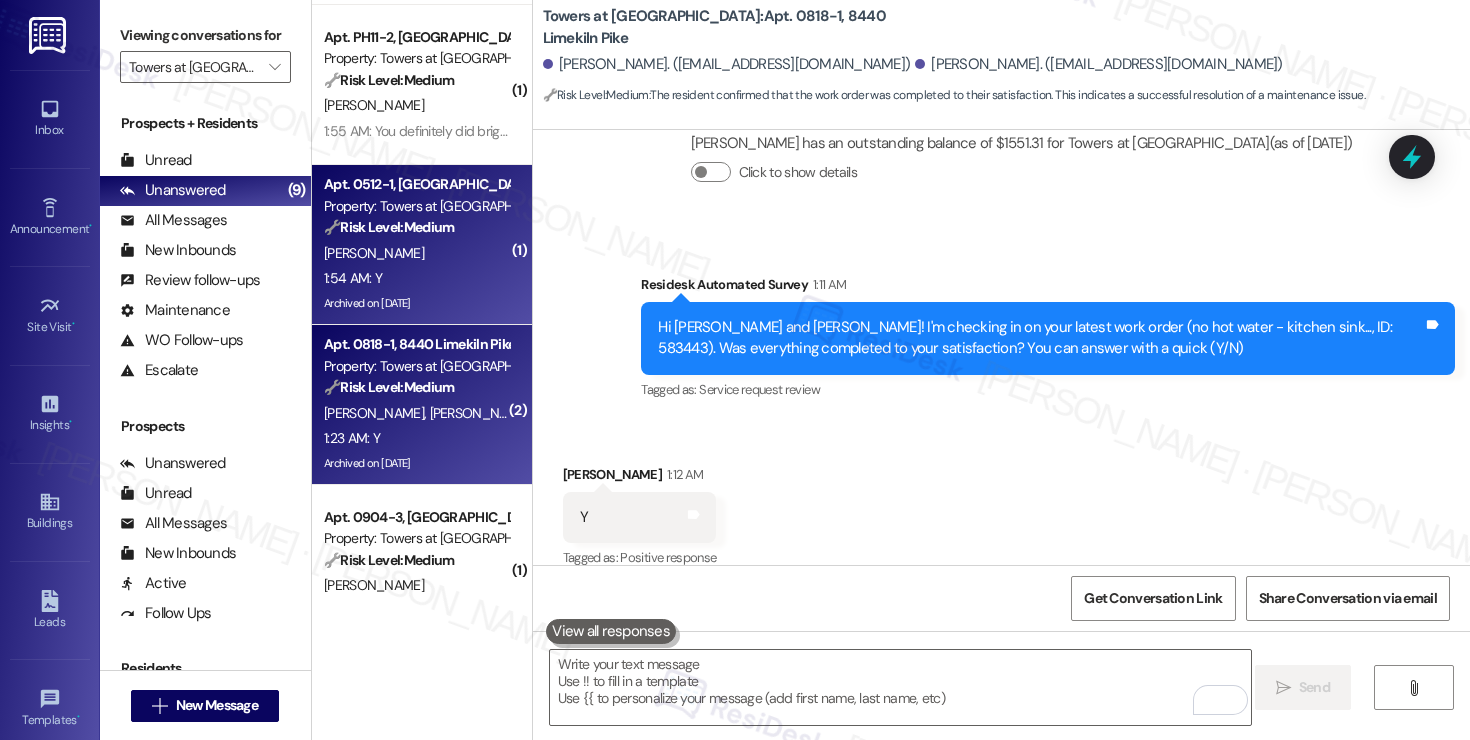 click on "1:54 AM: Y 1:54 AM: Y" at bounding box center [416, 278] 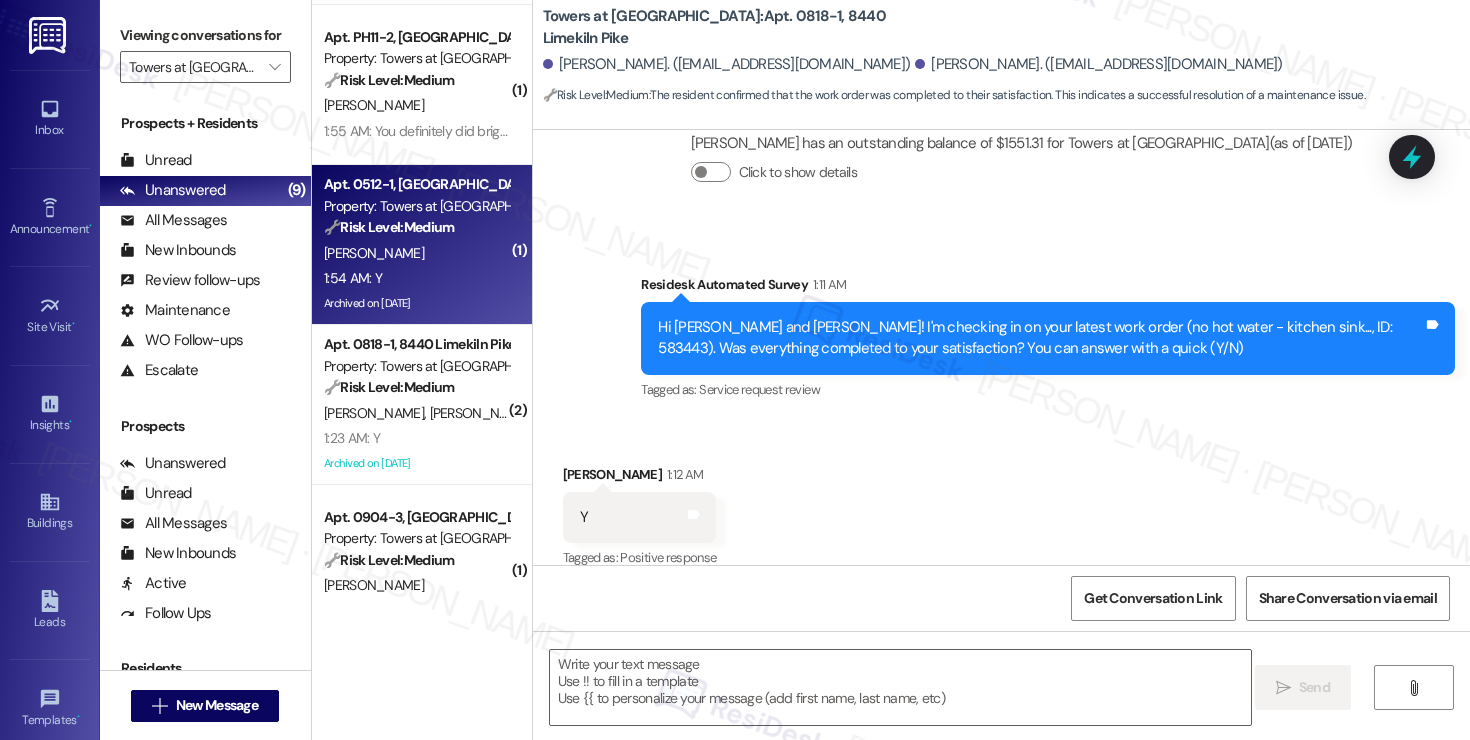 type on "Fetching suggested responses. Please feel free to read through the conversation in the meantime." 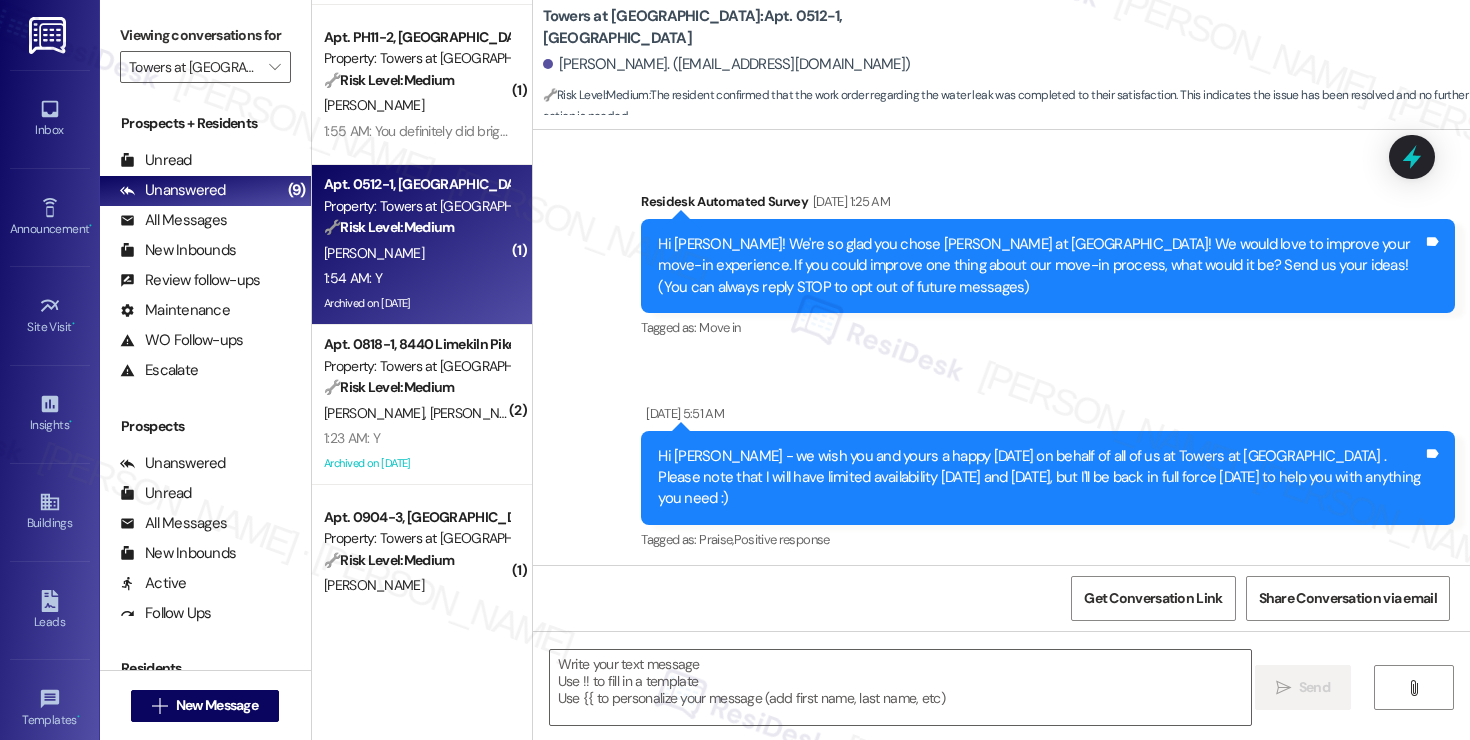 scroll, scrollTop: 32387, scrollLeft: 0, axis: vertical 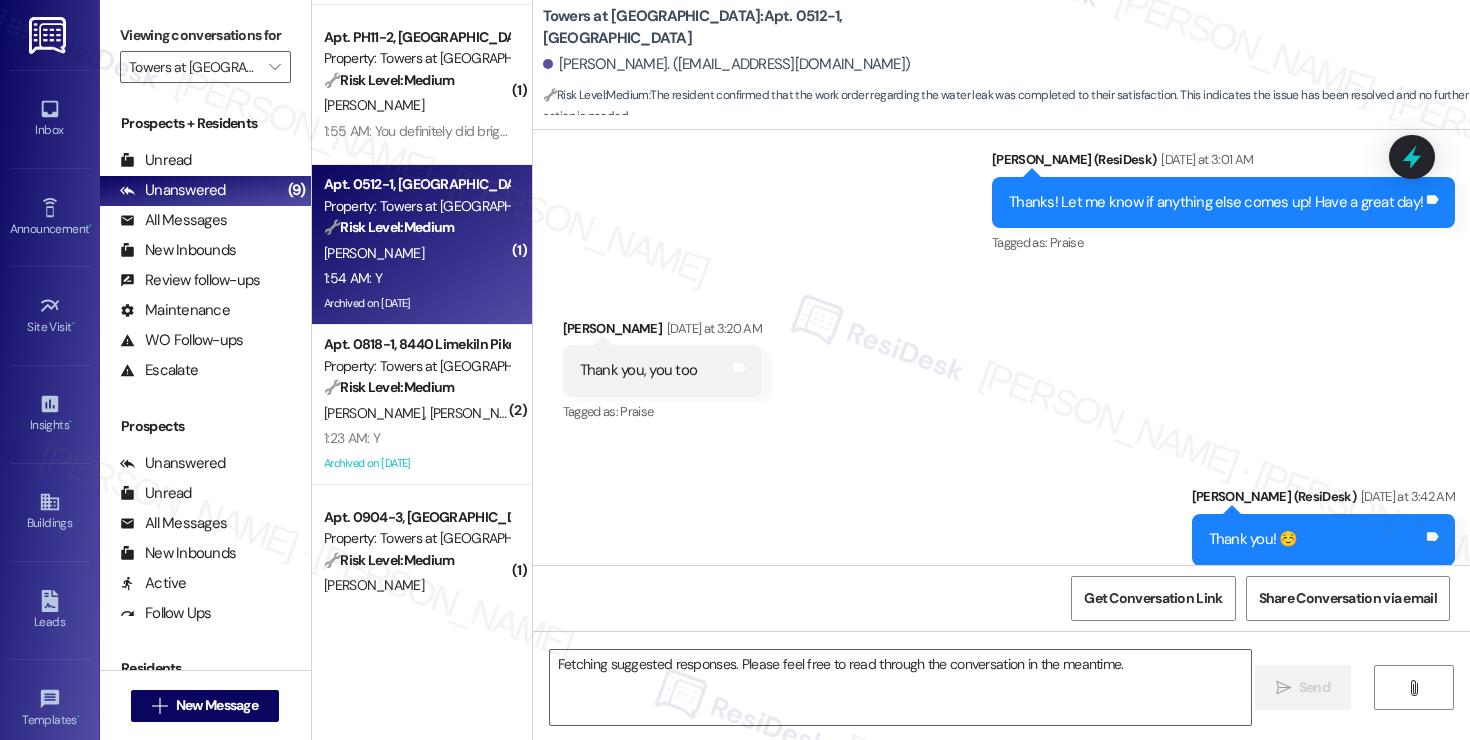click on "1:54 AM: Y 1:54 AM: Y" at bounding box center [416, 278] 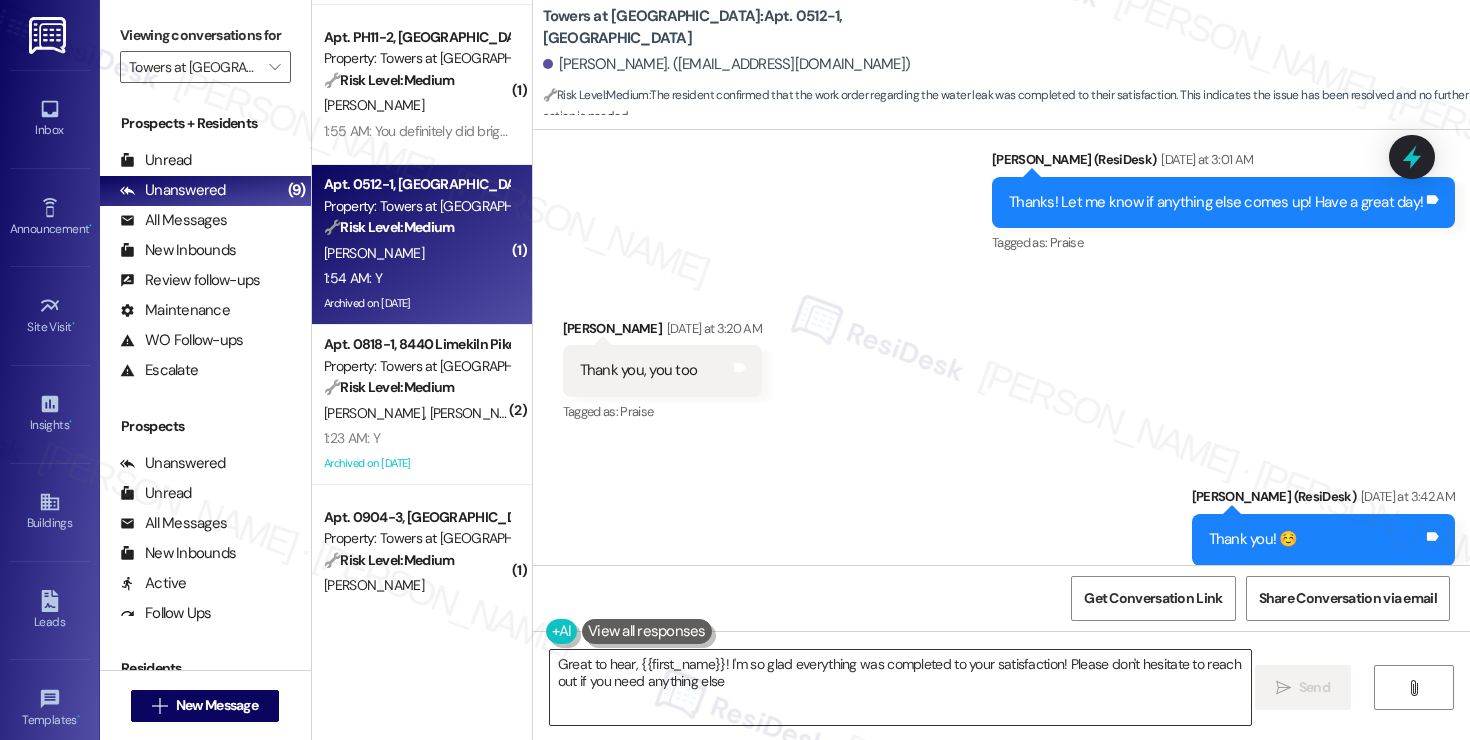 type on "Great to hear, {{first_name}}! I'm so glad everything was completed to your satisfaction! Please don't hesitate to reach out if you need anything else!" 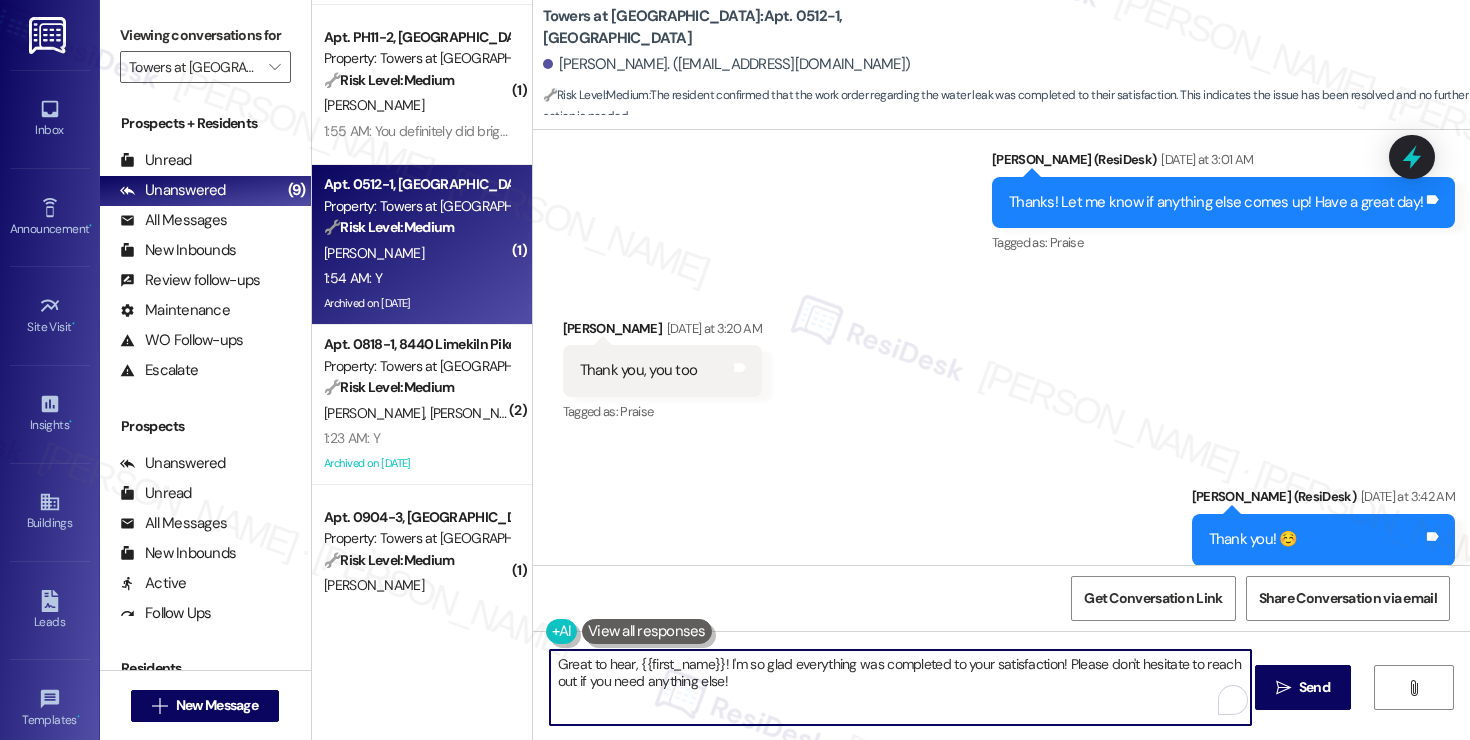 click on "Great to hear, {{first_name}}! I'm so glad everything was completed to your satisfaction! Please don't hesitate to reach out if you need anything else!" at bounding box center [900, 687] 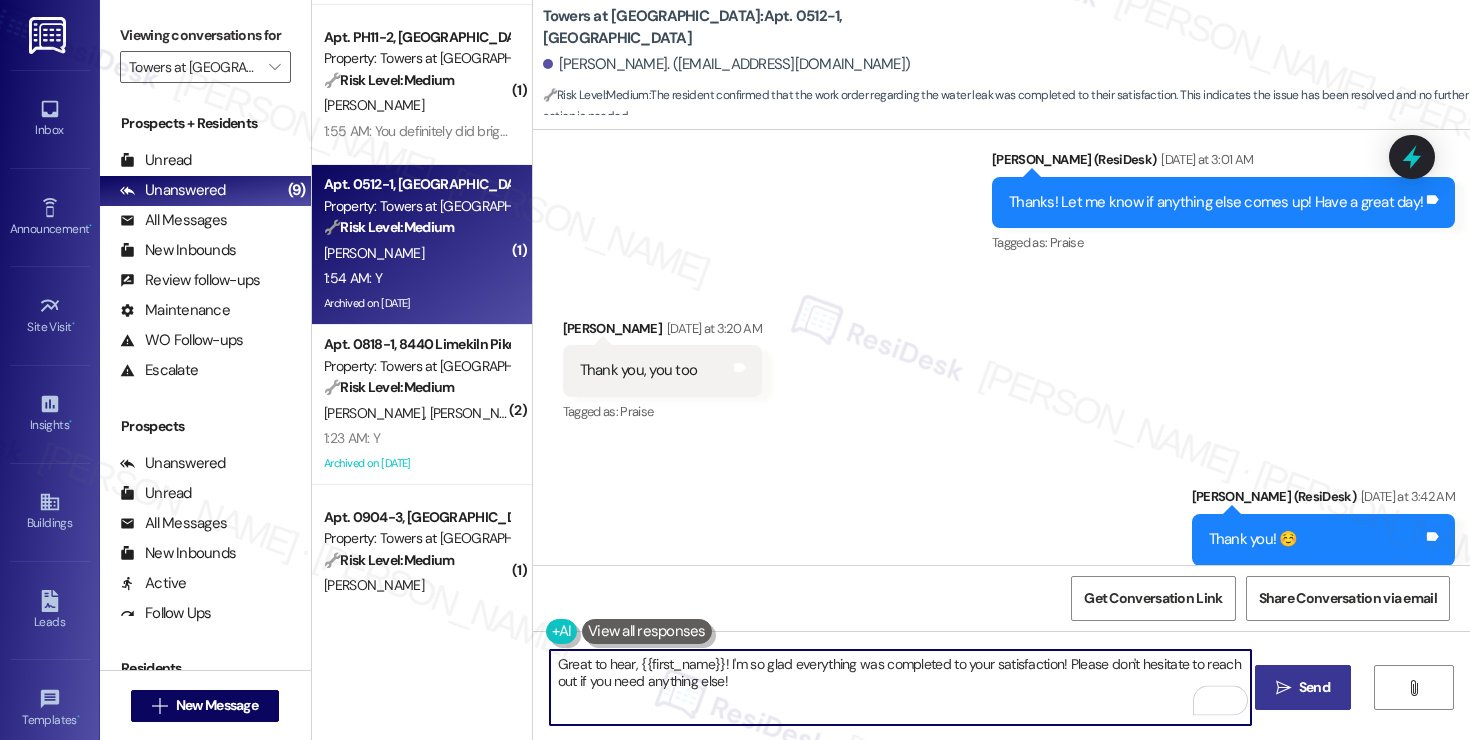 click on "Send" at bounding box center [1314, 687] 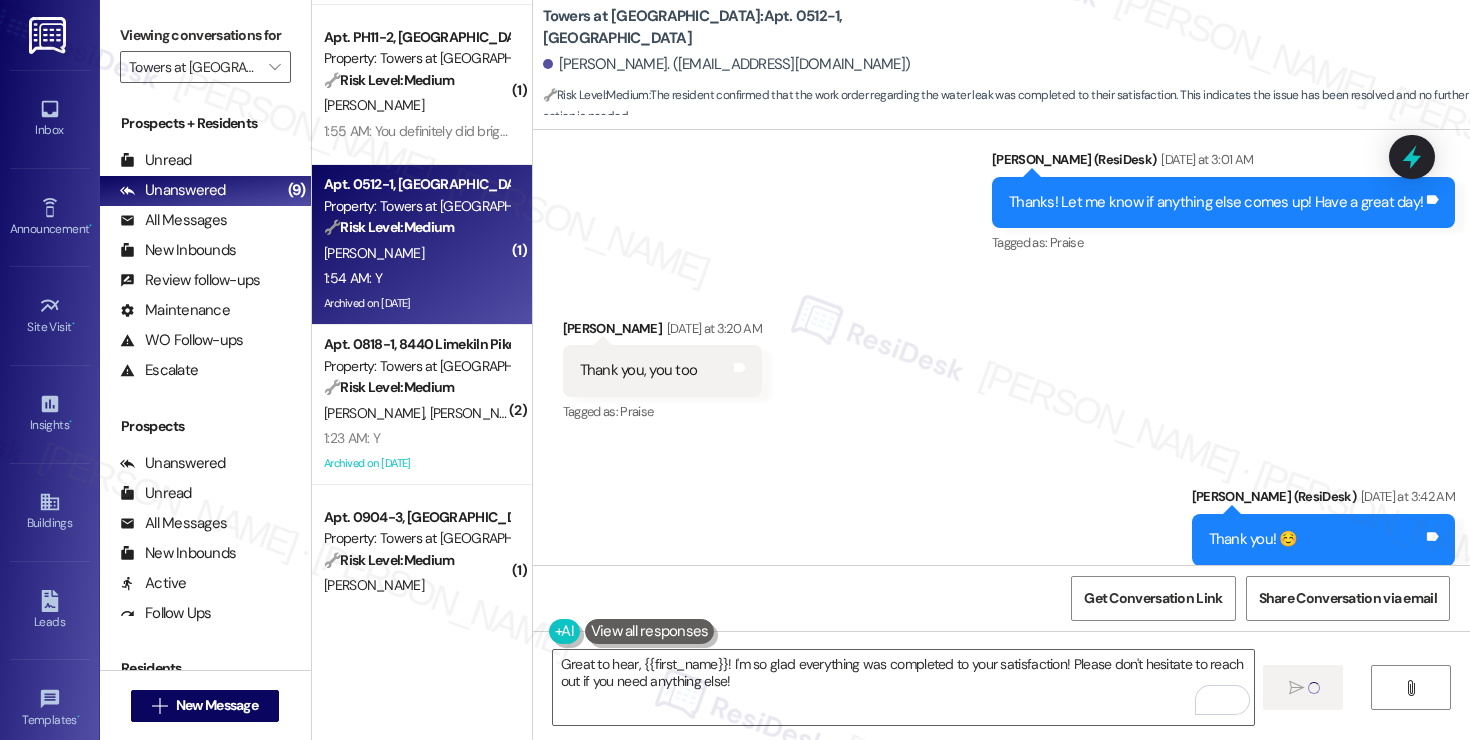 type 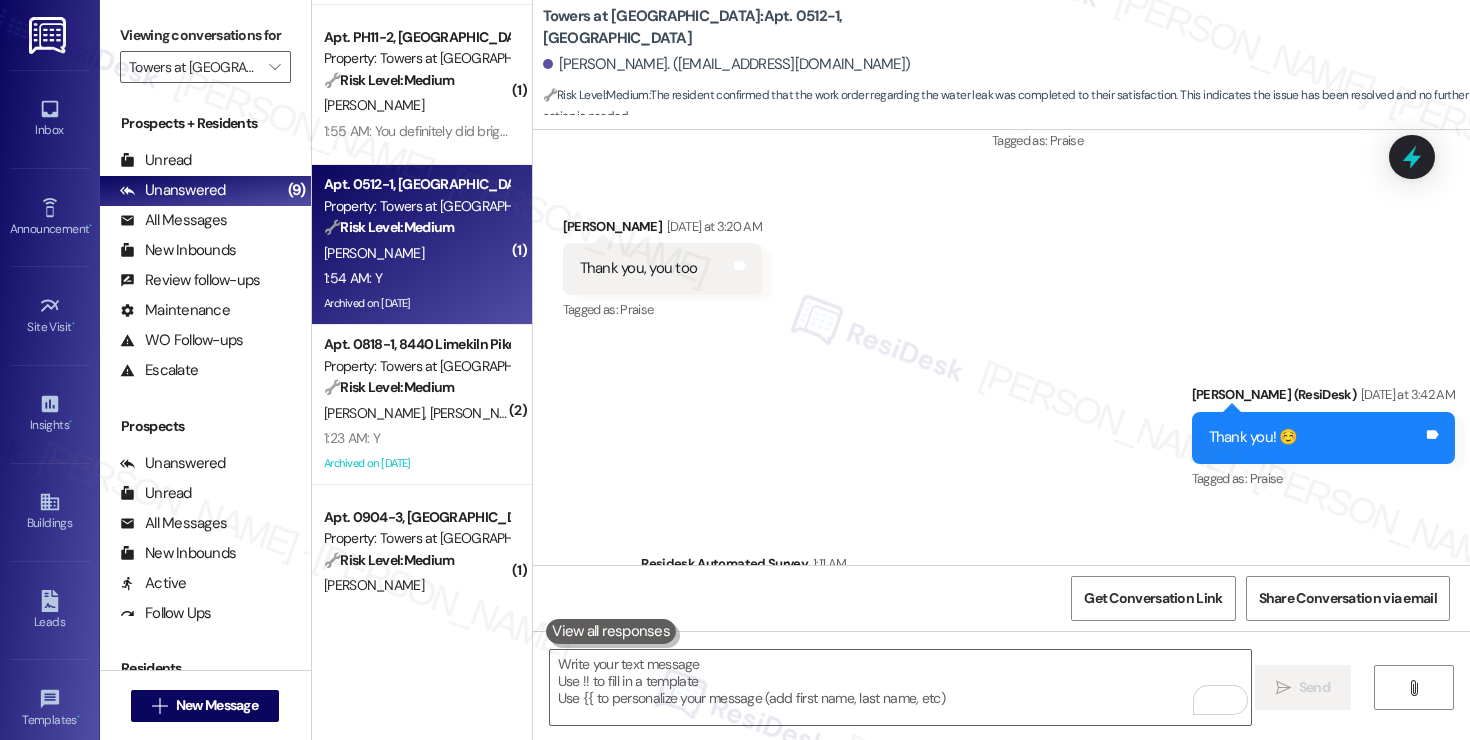 scroll, scrollTop: 32548, scrollLeft: 0, axis: vertical 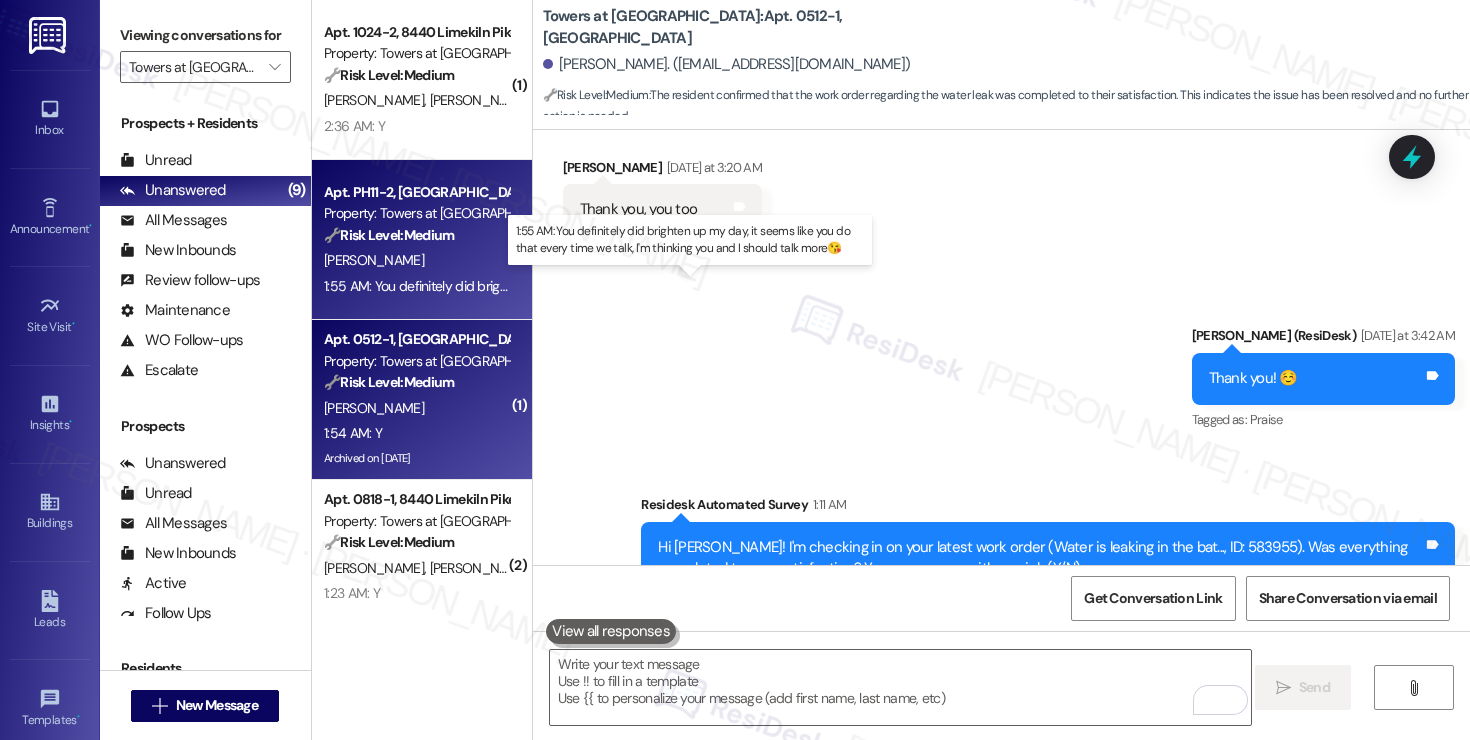 click on "1:55 AM: You definitely did brighten up my day, it seems like you do that every time we talk, I'm thinking you and I should talk more😘 1:55 AM: You definitely did brighten up my day, it seems like you do that every time we talk, I'm thinking you and I should talk more😘" at bounding box center (704, 286) 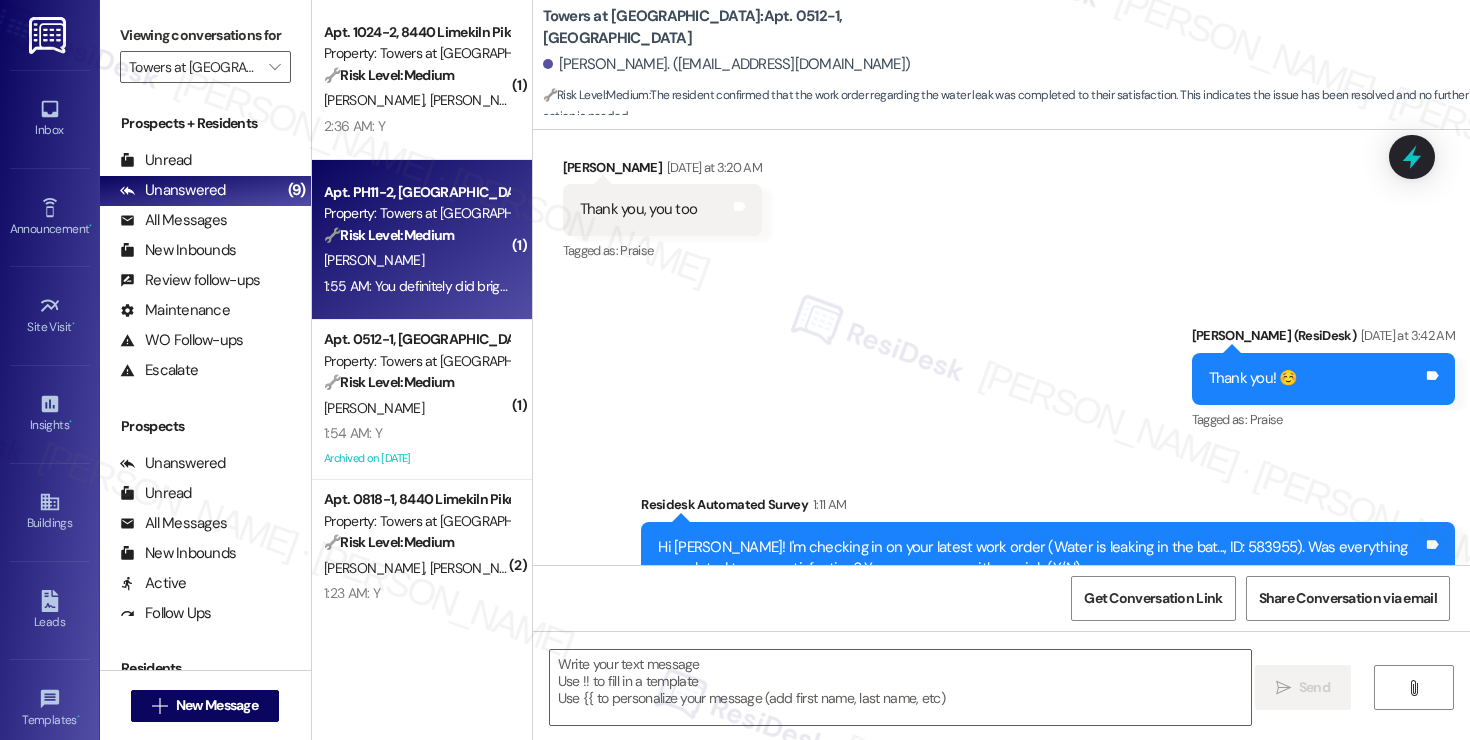 type on "Fetching suggested responses. Please feel free to read through the conversation in the meantime." 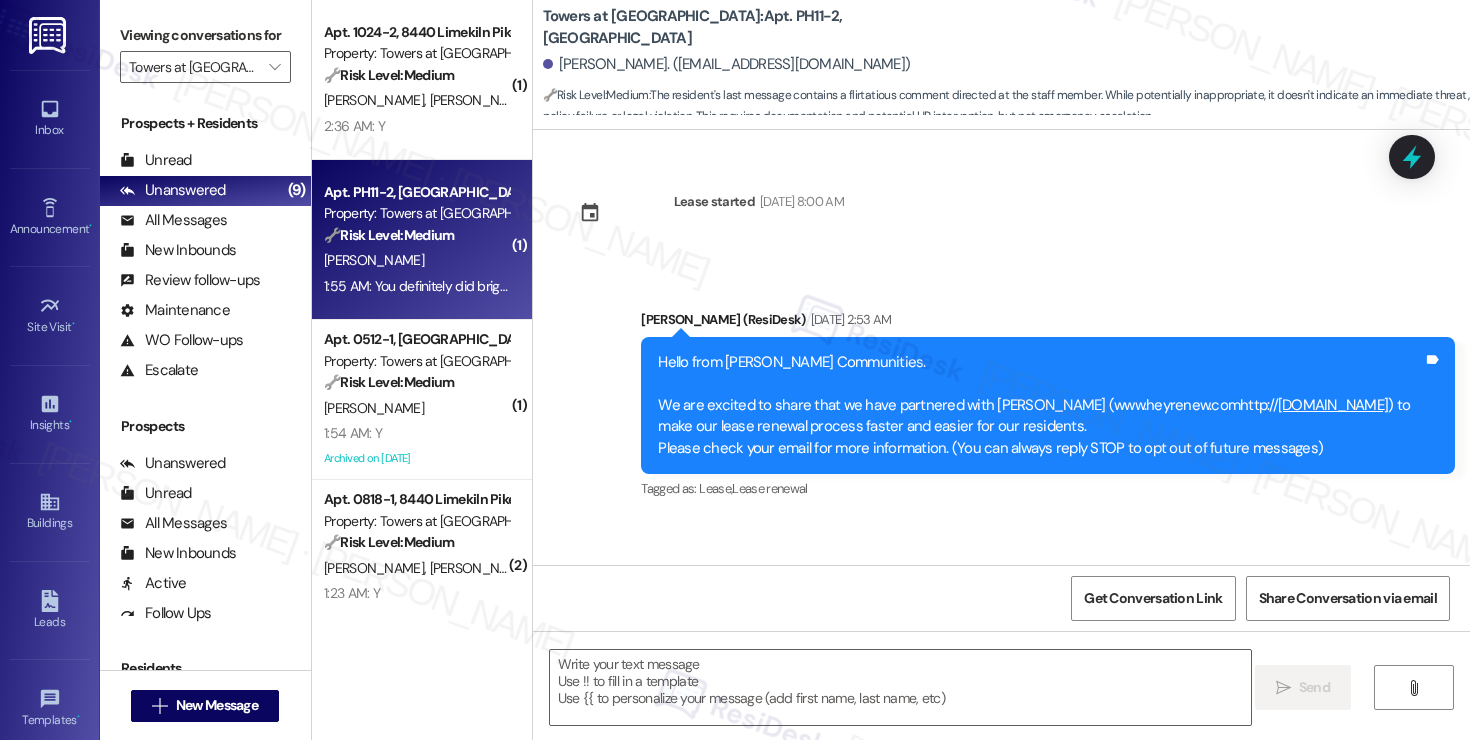 scroll, scrollTop: 13347, scrollLeft: 0, axis: vertical 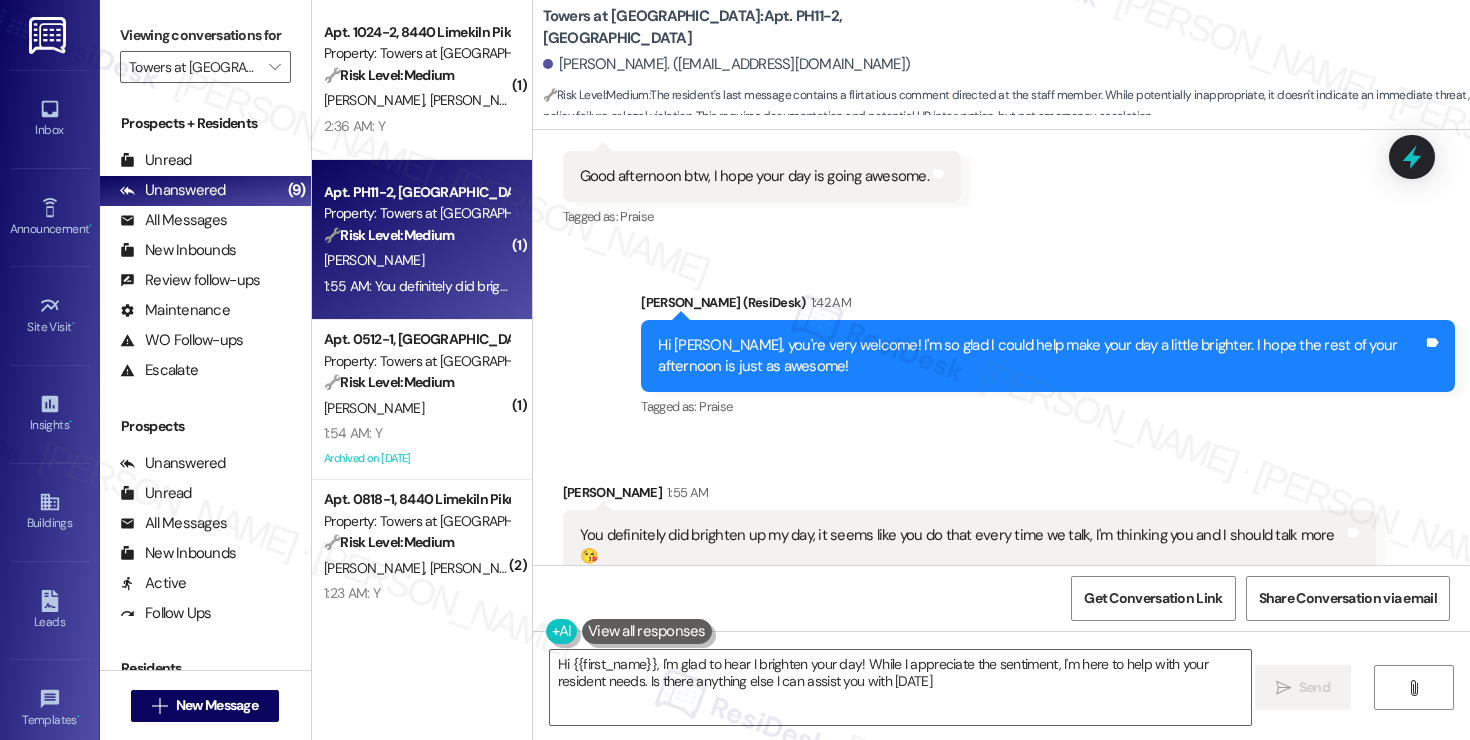 type on "Hi {{first_name}}, I'm glad to hear I brighten your day! While I appreciate the sentiment, I'm here to help with your resident needs. Is there anything else I can assist you with today?" 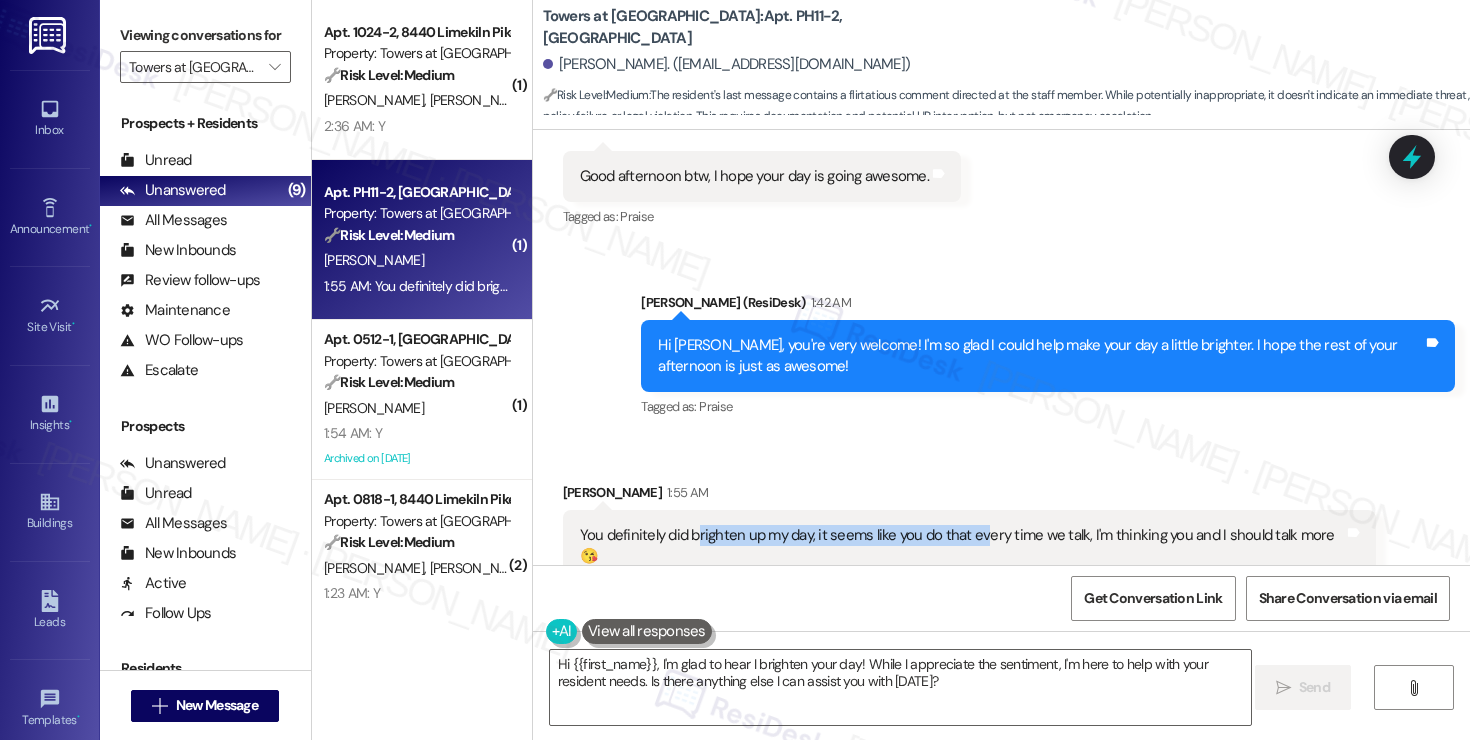 drag, startPoint x: 684, startPoint y: 494, endPoint x: 973, endPoint y: 500, distance: 289.0623 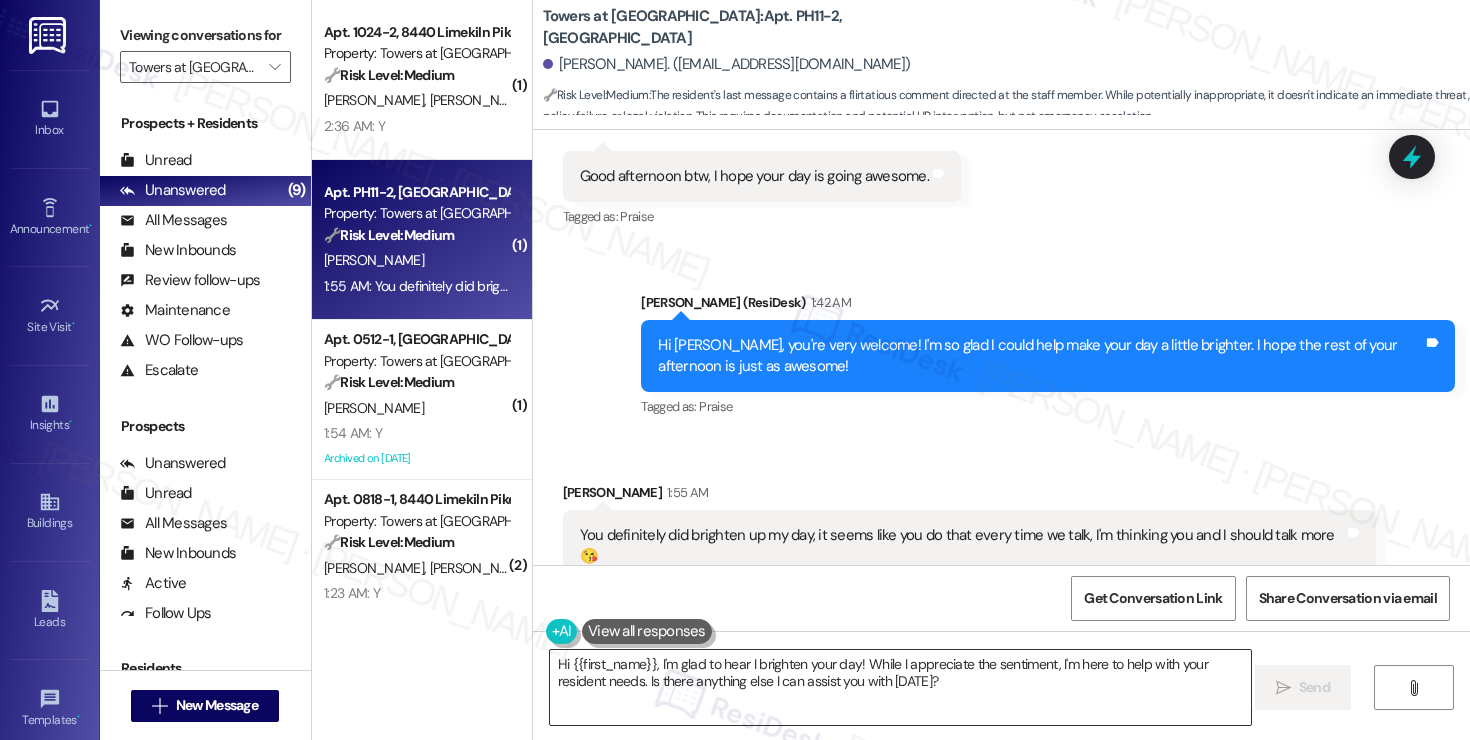 click on "Hi {{first_name}}, I'm glad to hear I brighten your day! While I appreciate the sentiment, I'm here to help with your resident needs. Is there anything else I can assist you with today?" at bounding box center [900, 687] 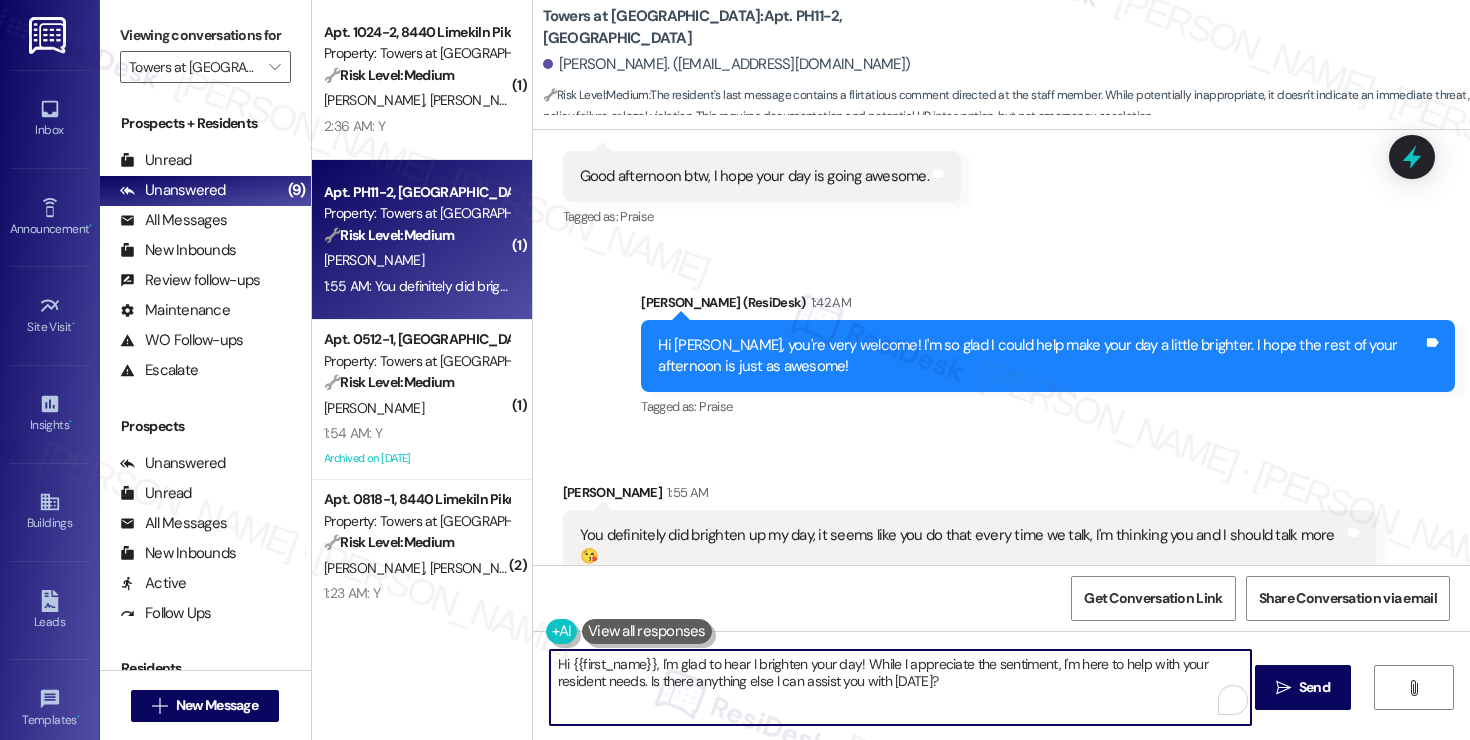 click on "Hi {{first_name}}, I'm glad to hear I brighten your day! While I appreciate the sentiment, I'm here to help with your resident needs. Is there anything else I can assist you with today?" at bounding box center (900, 687) 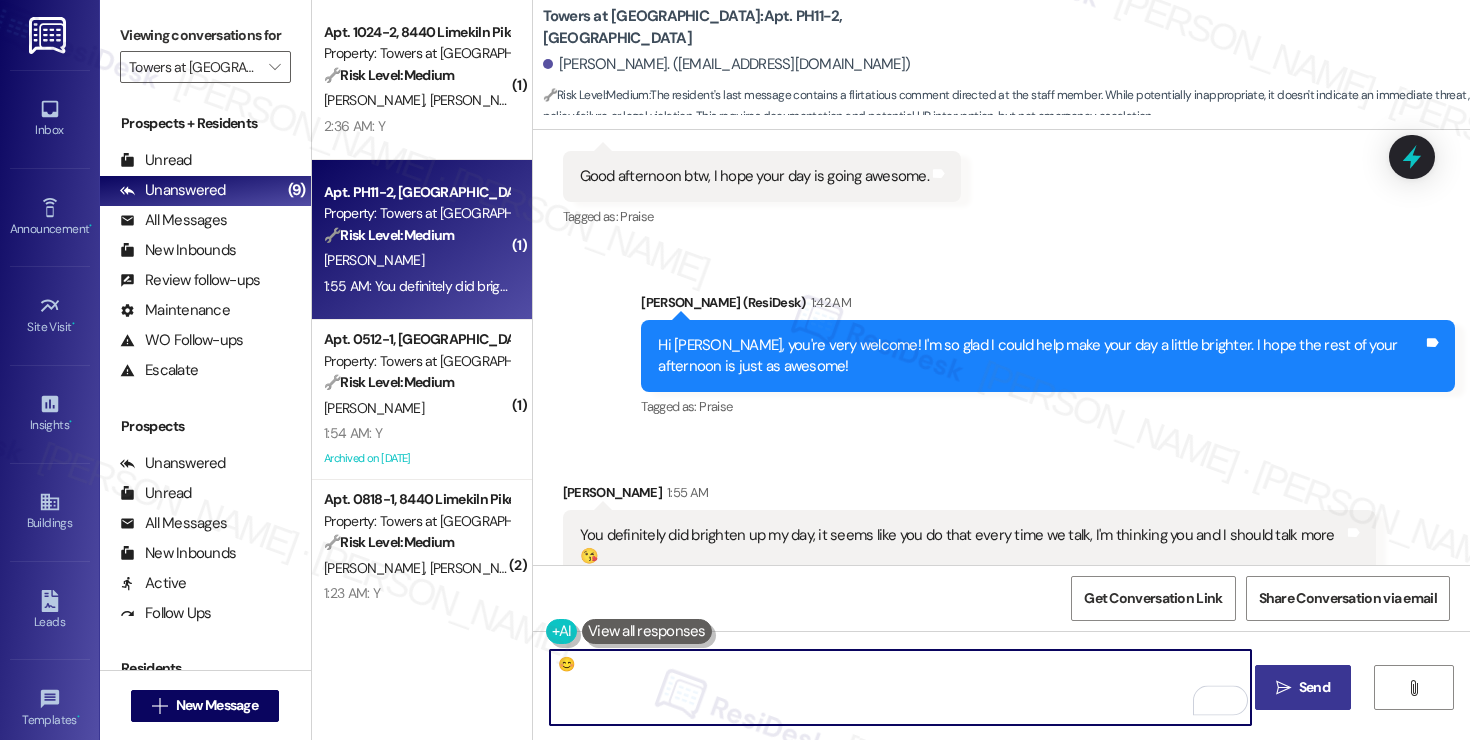 type on "😊" 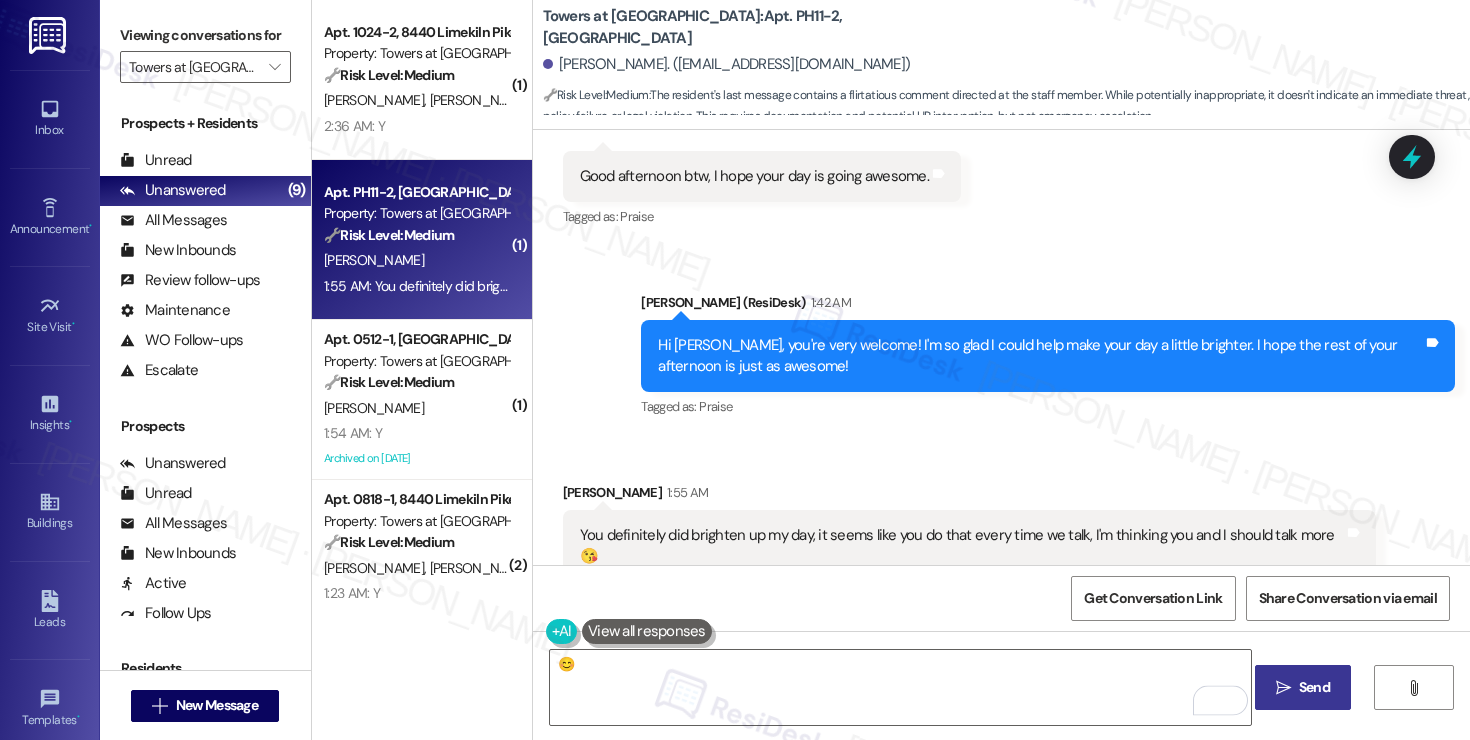 drag, startPoint x: 1303, startPoint y: 690, endPoint x: 1291, endPoint y: 685, distance: 13 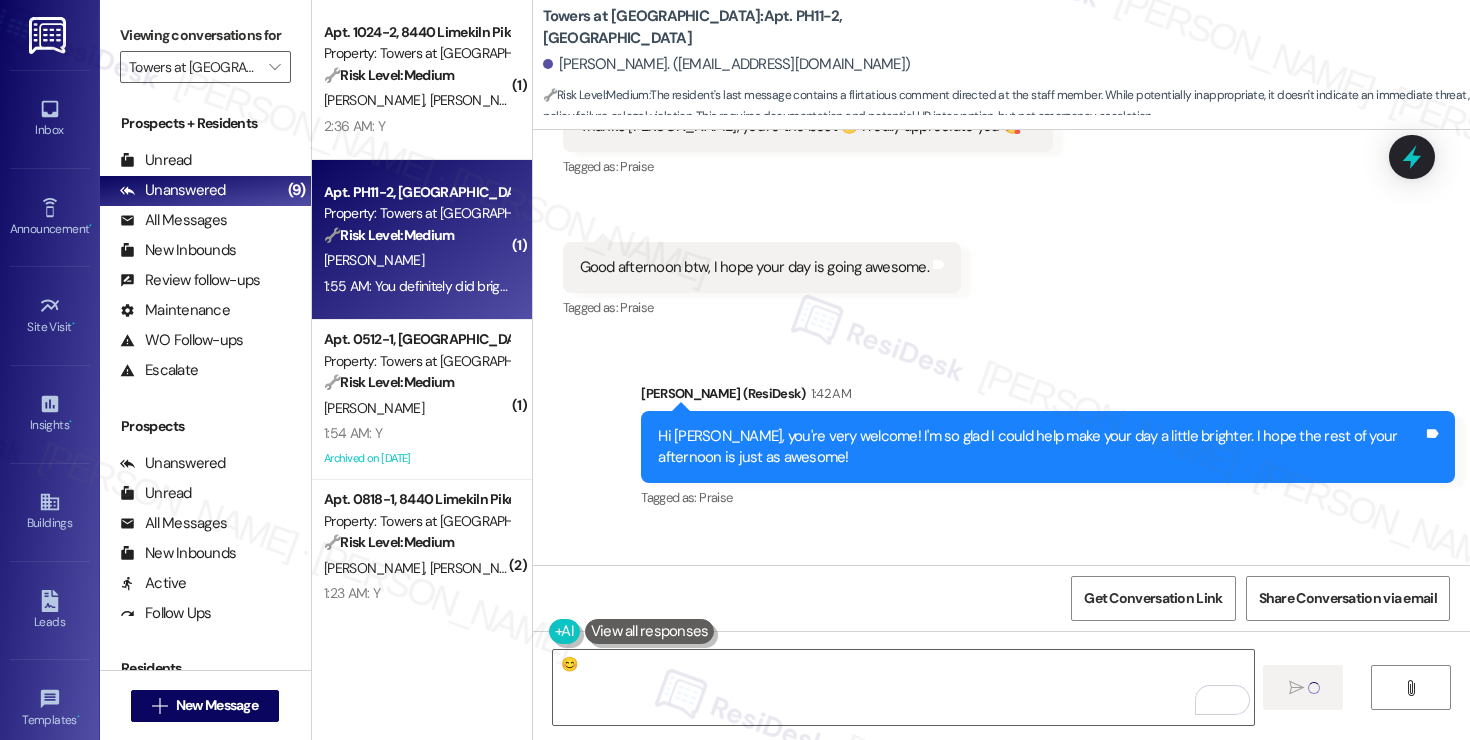 type 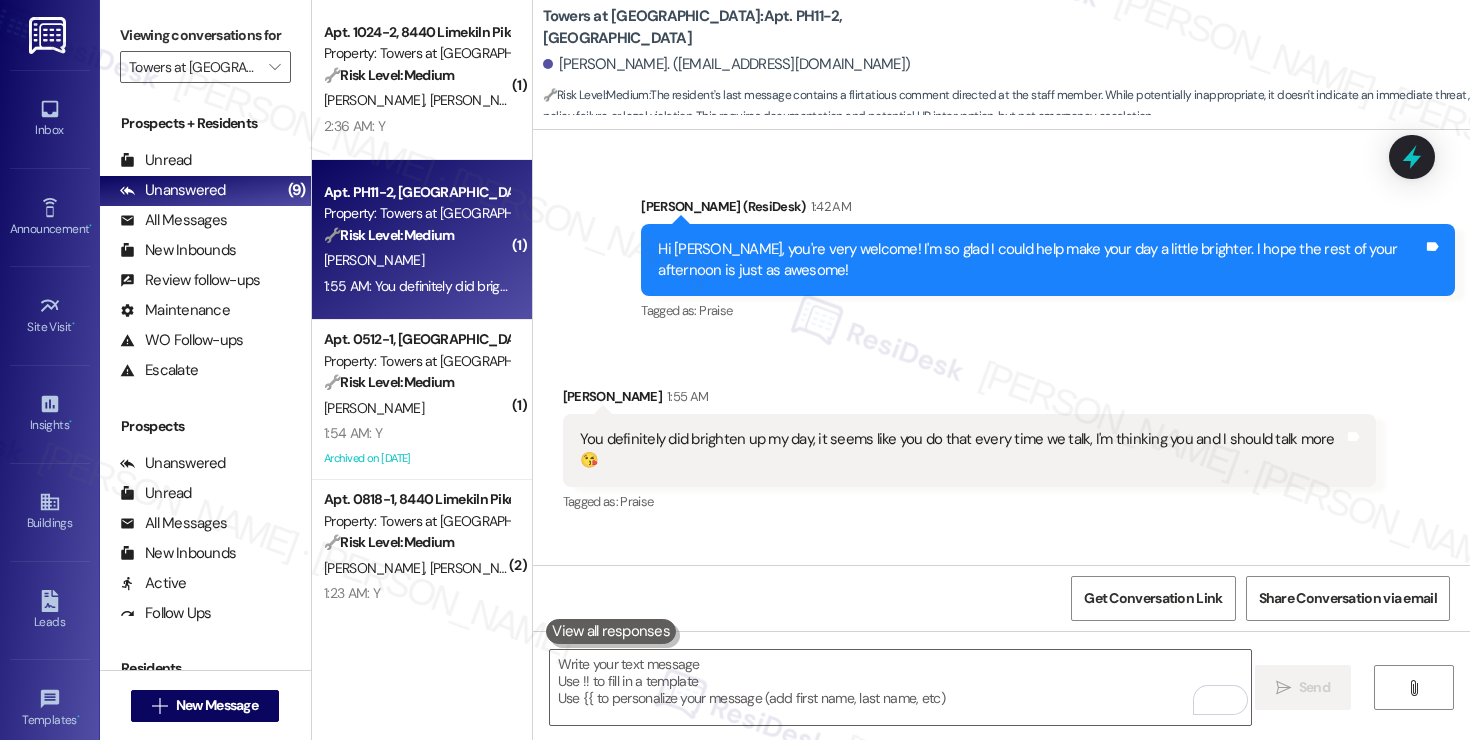 scroll, scrollTop: 13487, scrollLeft: 0, axis: vertical 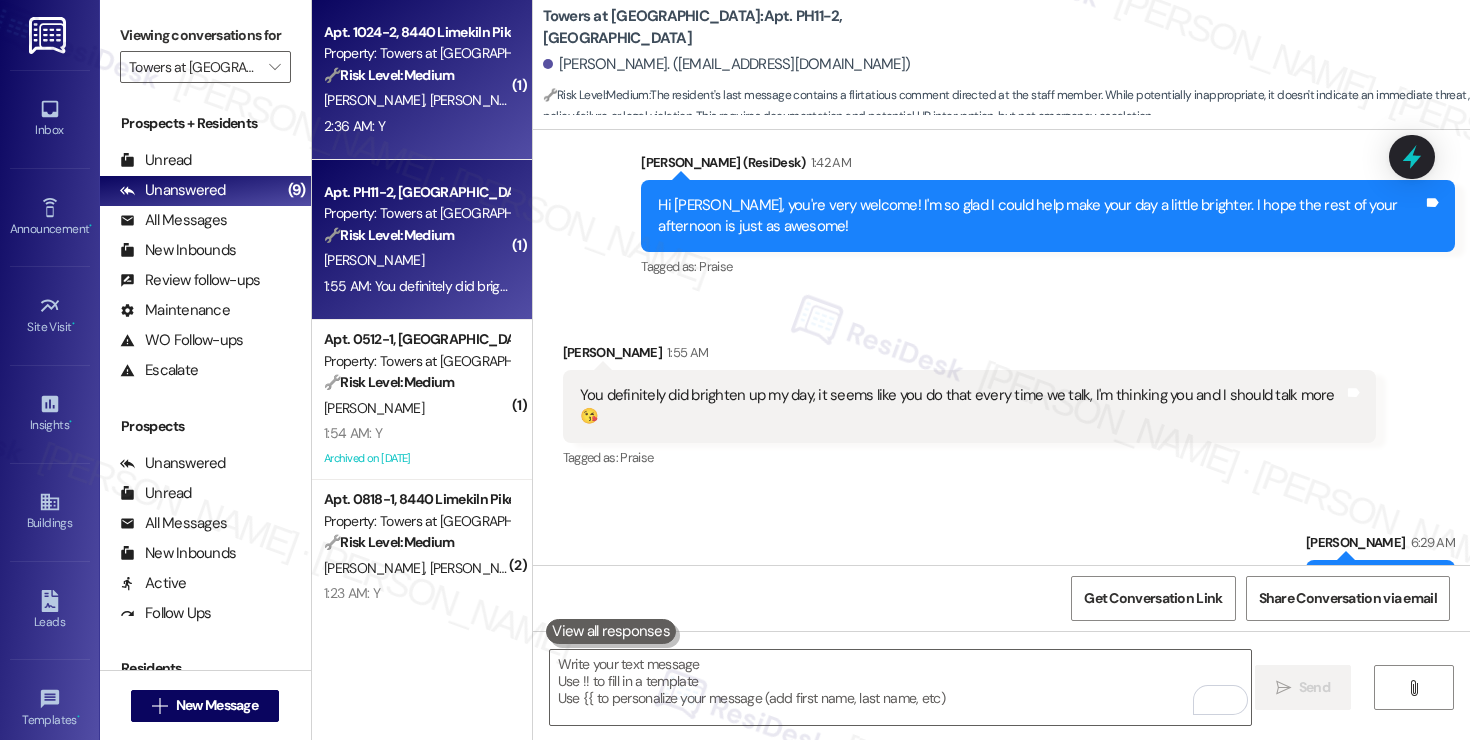 click on "[PERSON_NAME]" at bounding box center (479, 100) 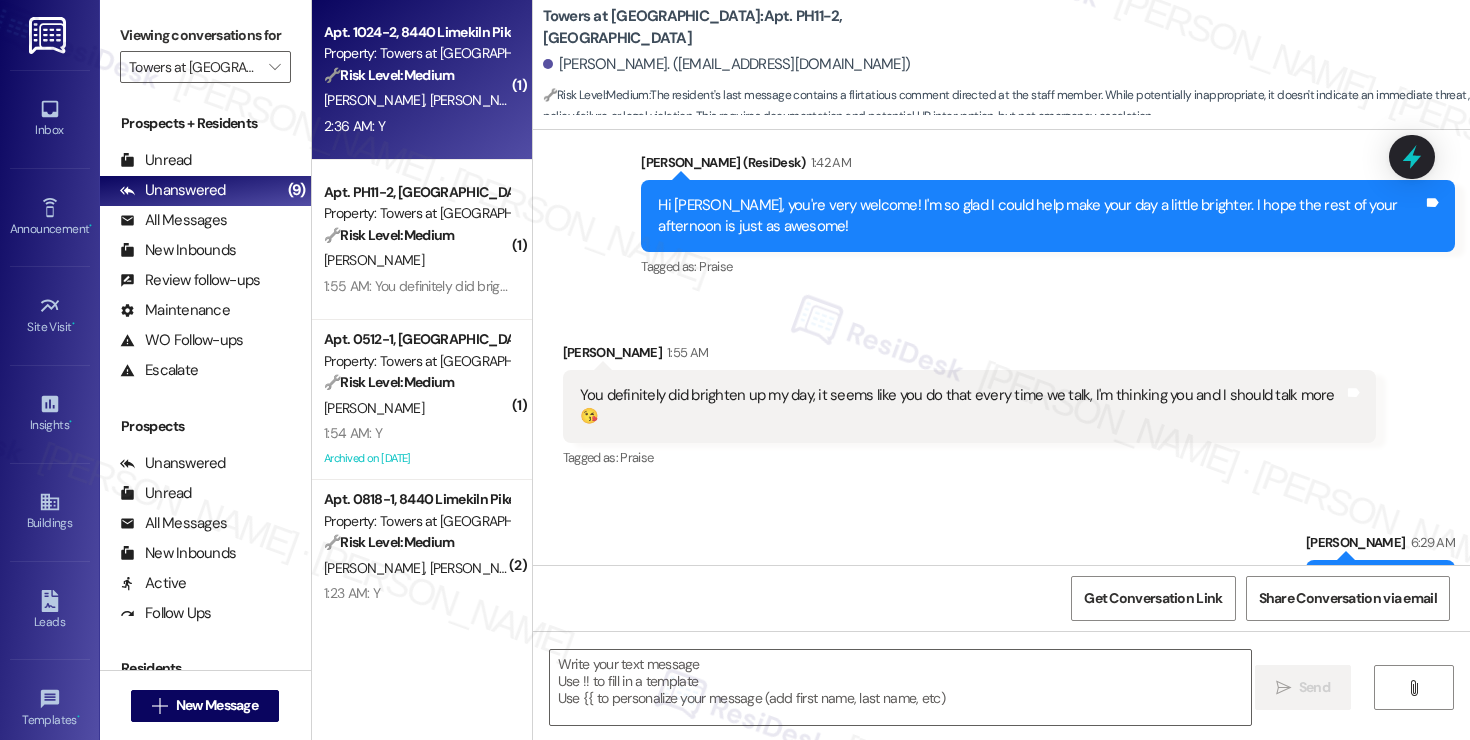 type on "Fetching suggested responses. Please feel free to read through the conversation in the meantime." 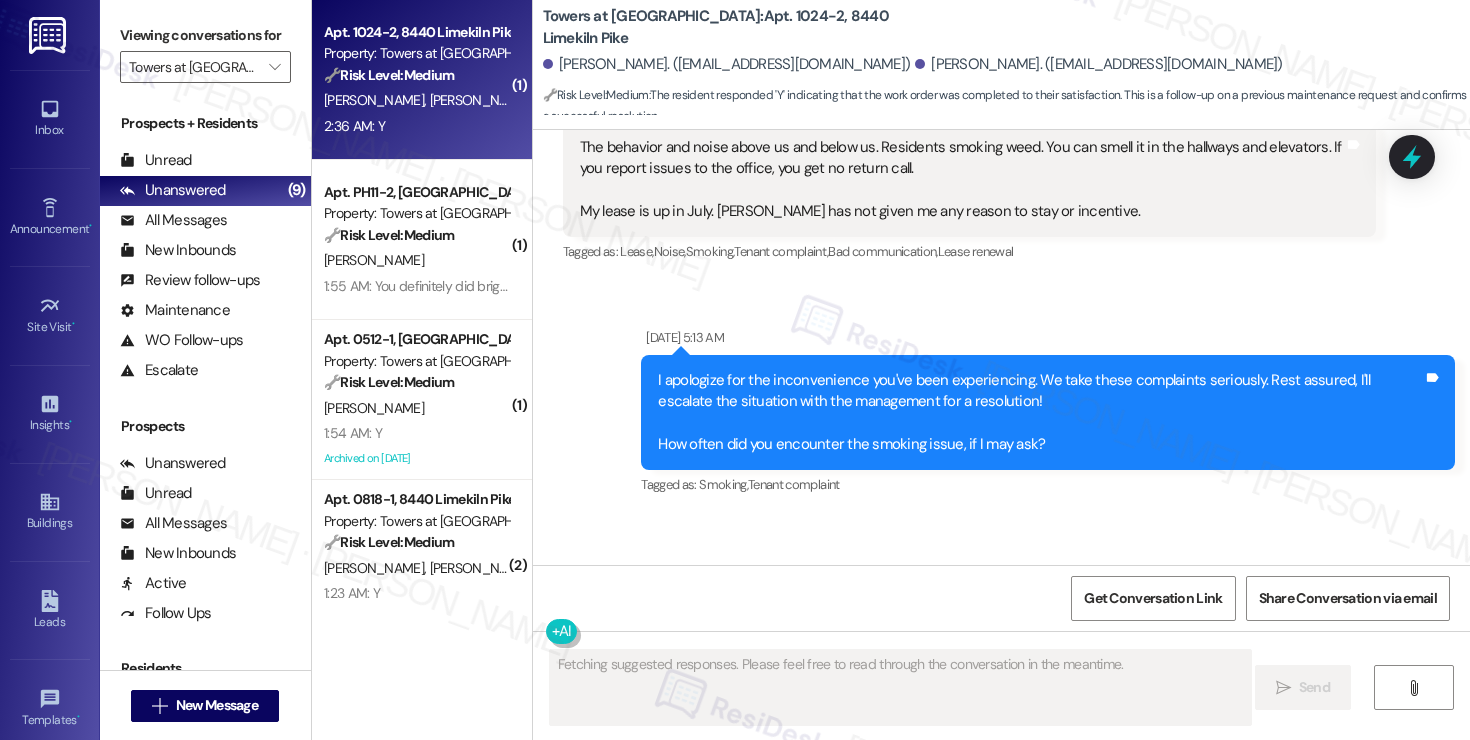 scroll, scrollTop: 28649, scrollLeft: 0, axis: vertical 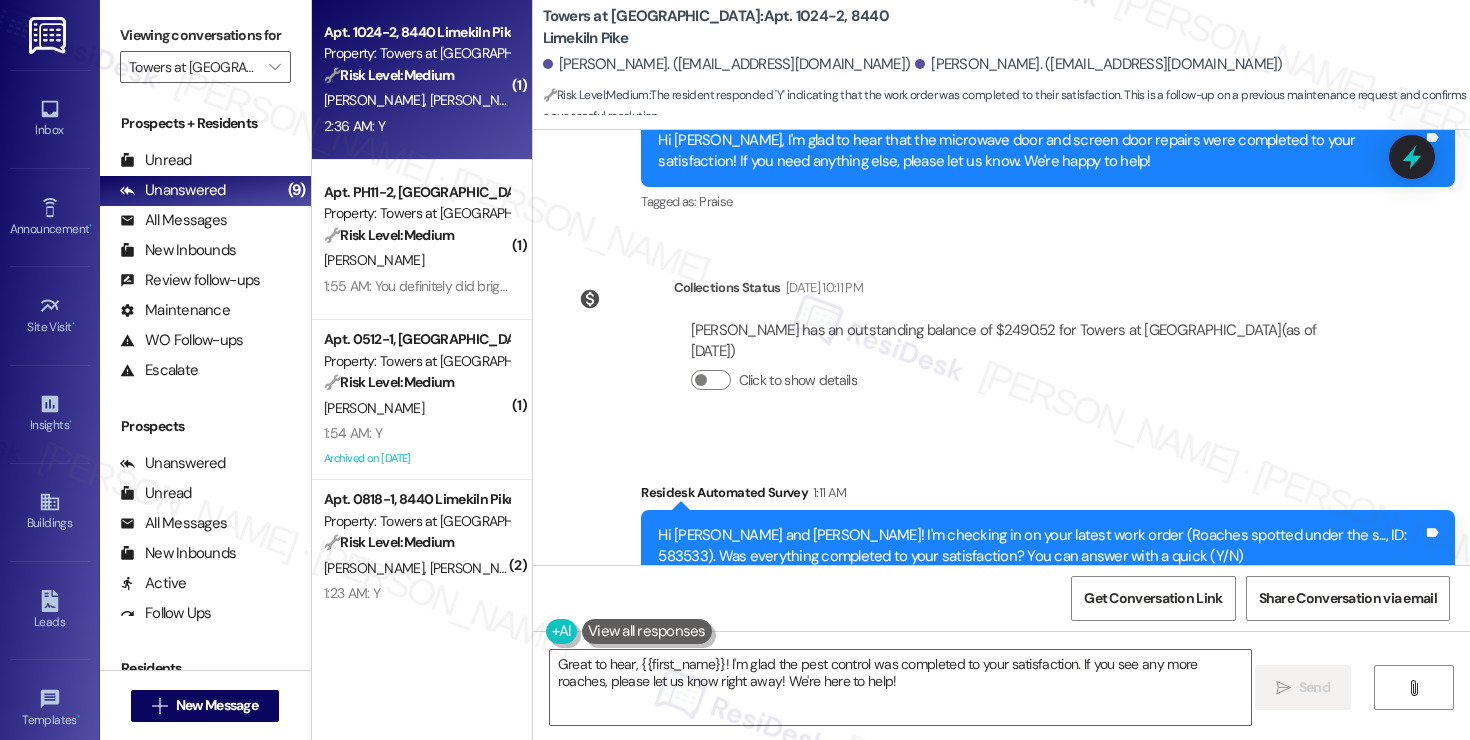 click on "Travis Oliver 2:36 AM" at bounding box center [640, 686] 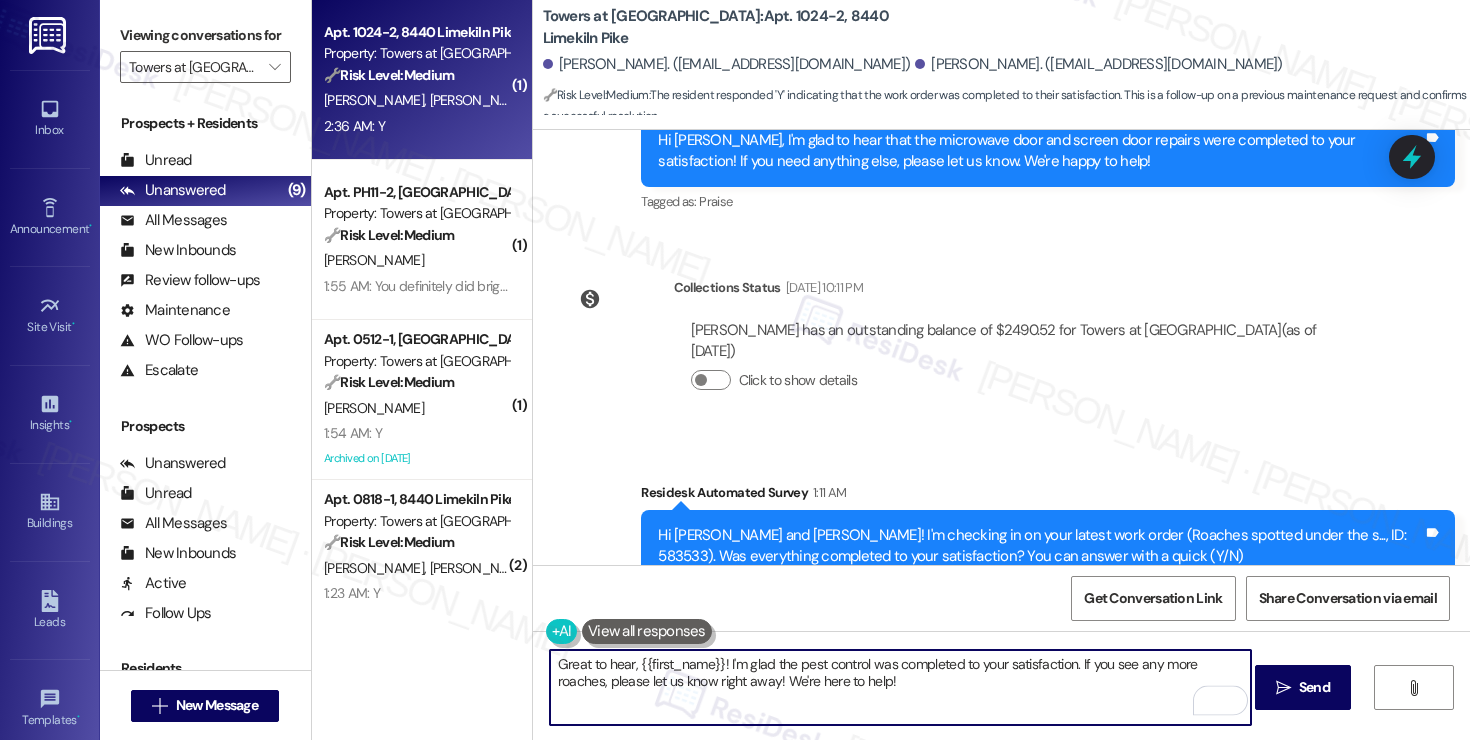 drag, startPoint x: 628, startPoint y: 665, endPoint x: 711, endPoint y: 663, distance: 83.02409 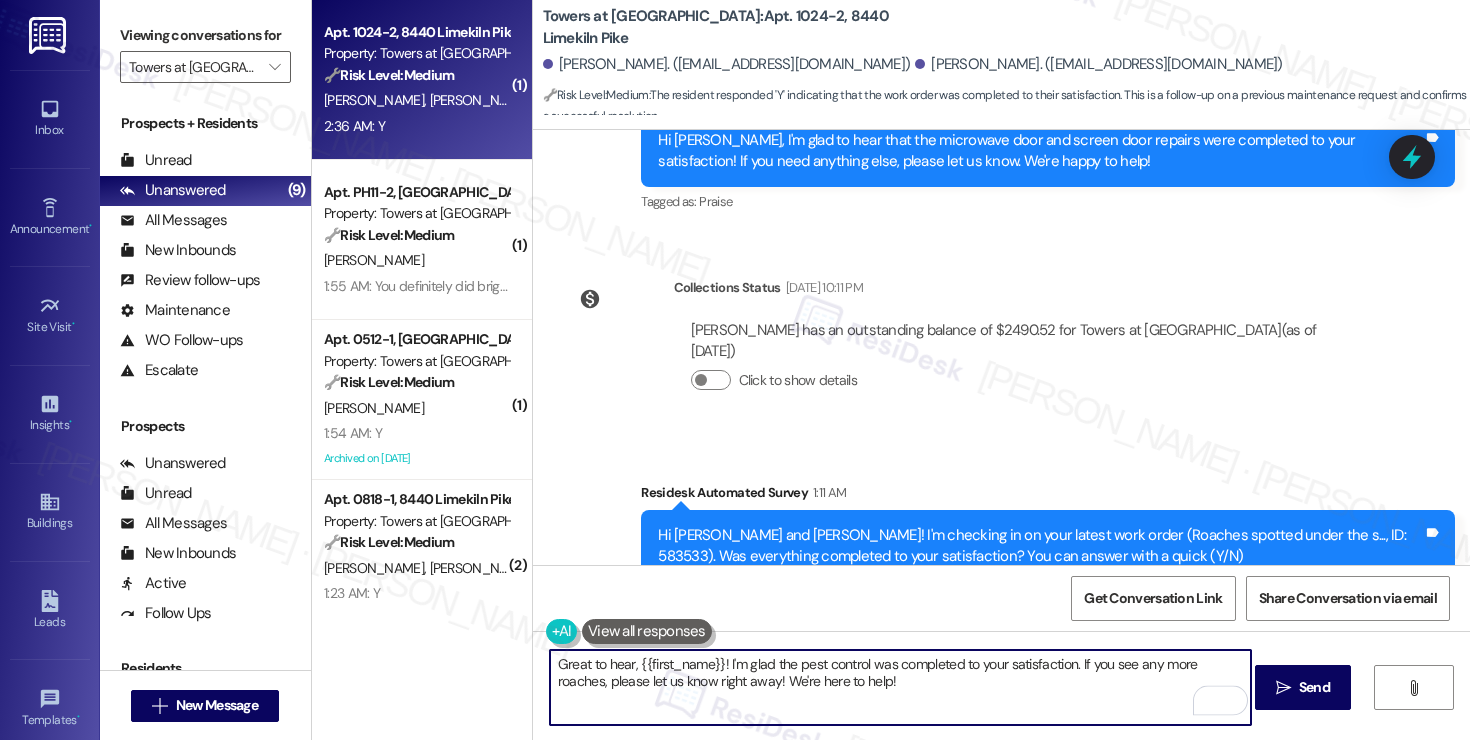 click on "Great to hear, {{first_name}}! I'm glad the pest control was completed to your satisfaction. If you see any more roaches, please let us know right away! We're here to help!" at bounding box center [900, 687] 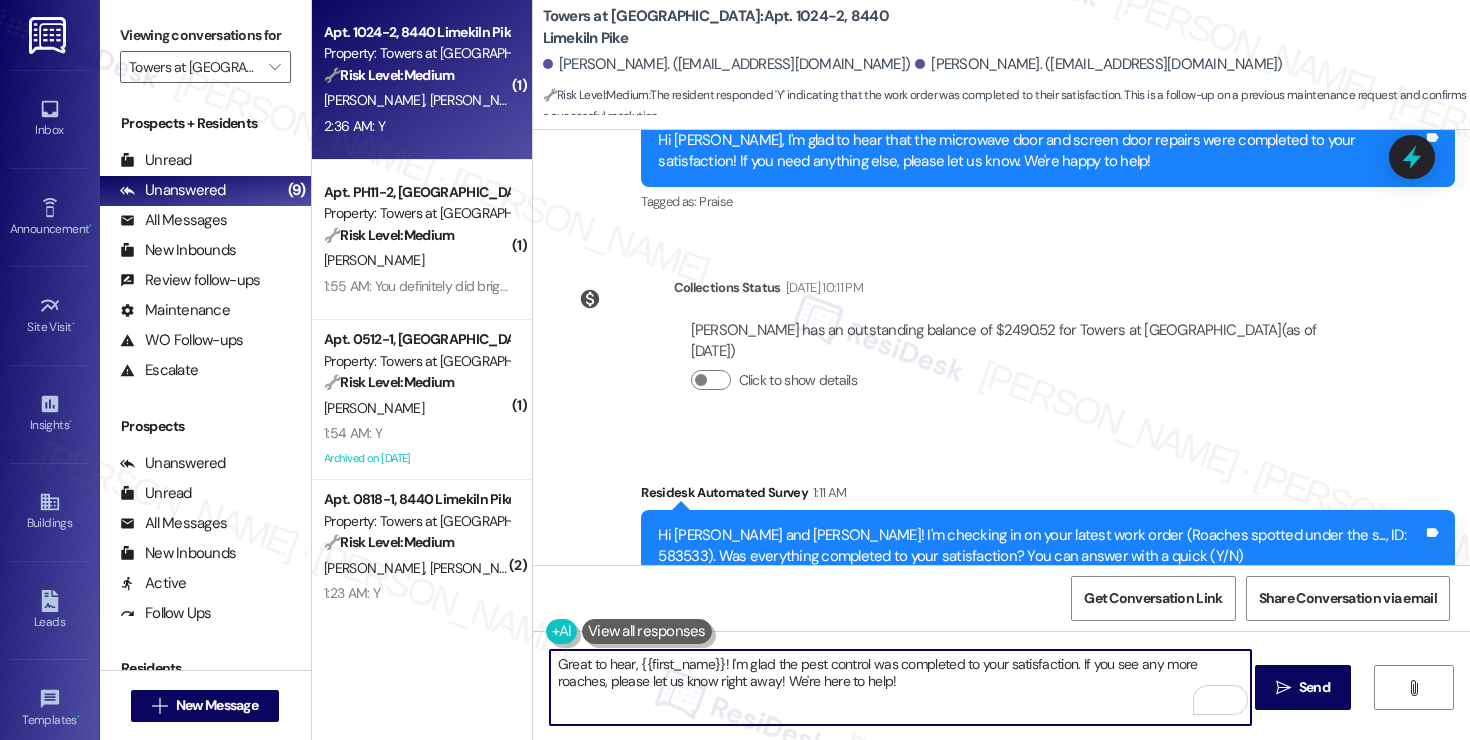 paste on "Travis" 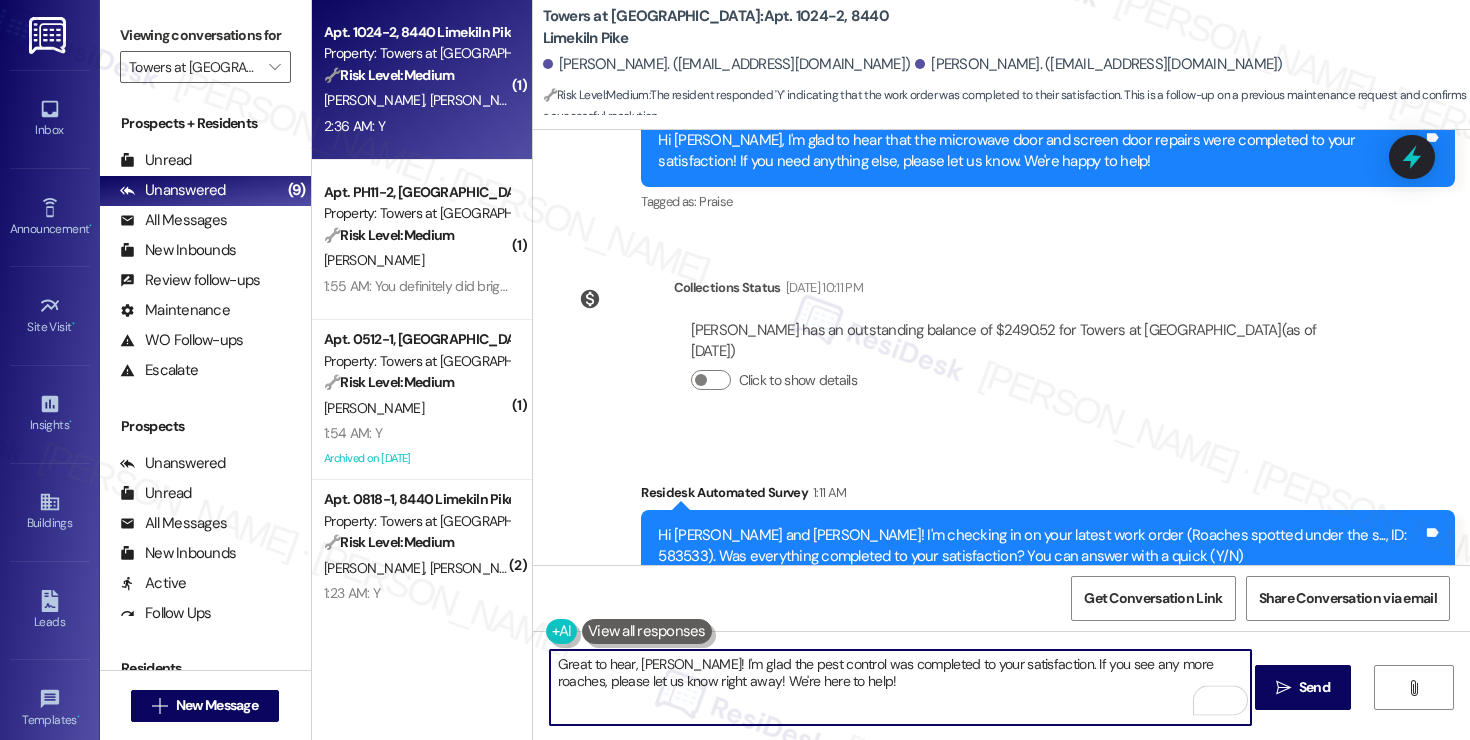 click on "Great to hear, Travis! I'm glad the pest control was completed to your satisfaction. If you see any more roaches, please let us know right away! We're here to help!" at bounding box center [900, 687] 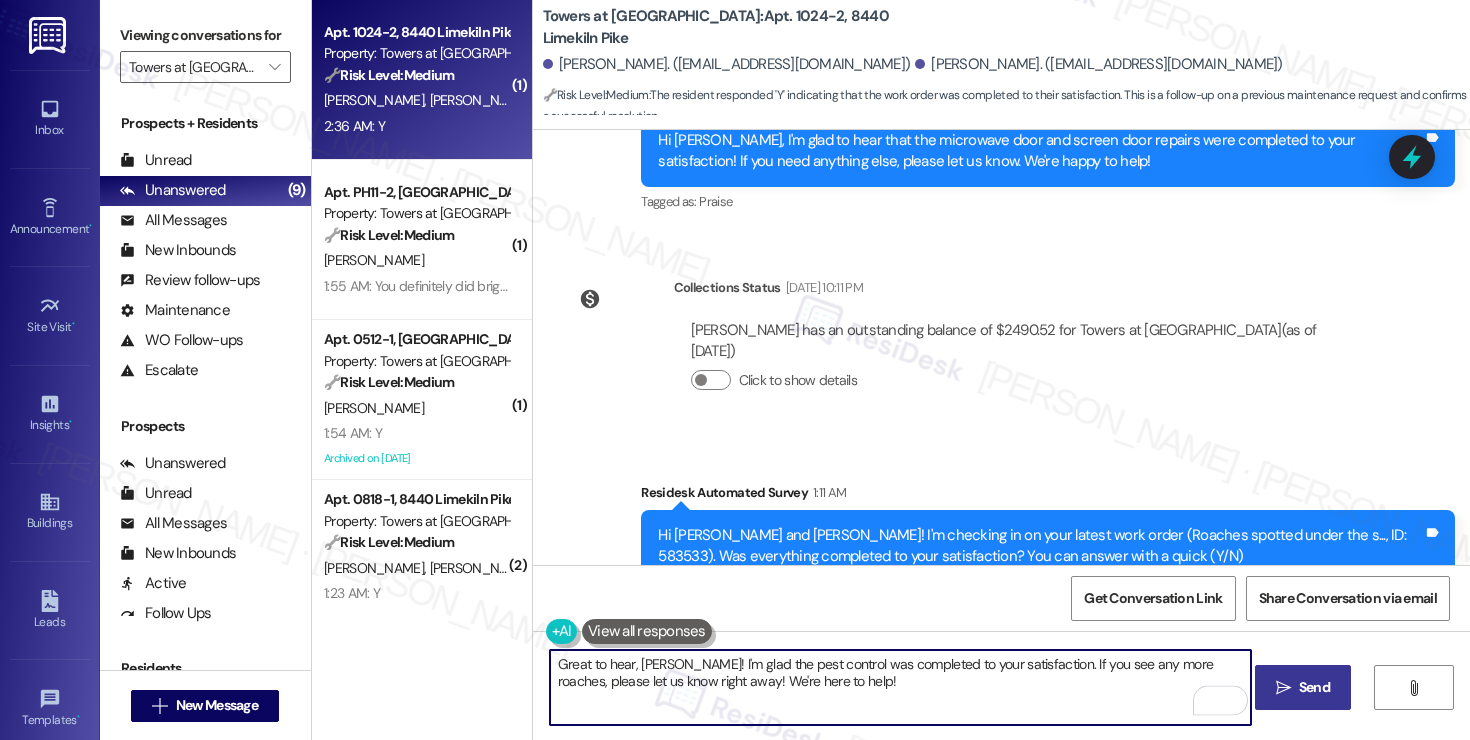 type on "Great to hear, Travis! I'm glad the pest control was completed to your satisfaction. If you see any more roaches, please let us know right away! We're here to help!" 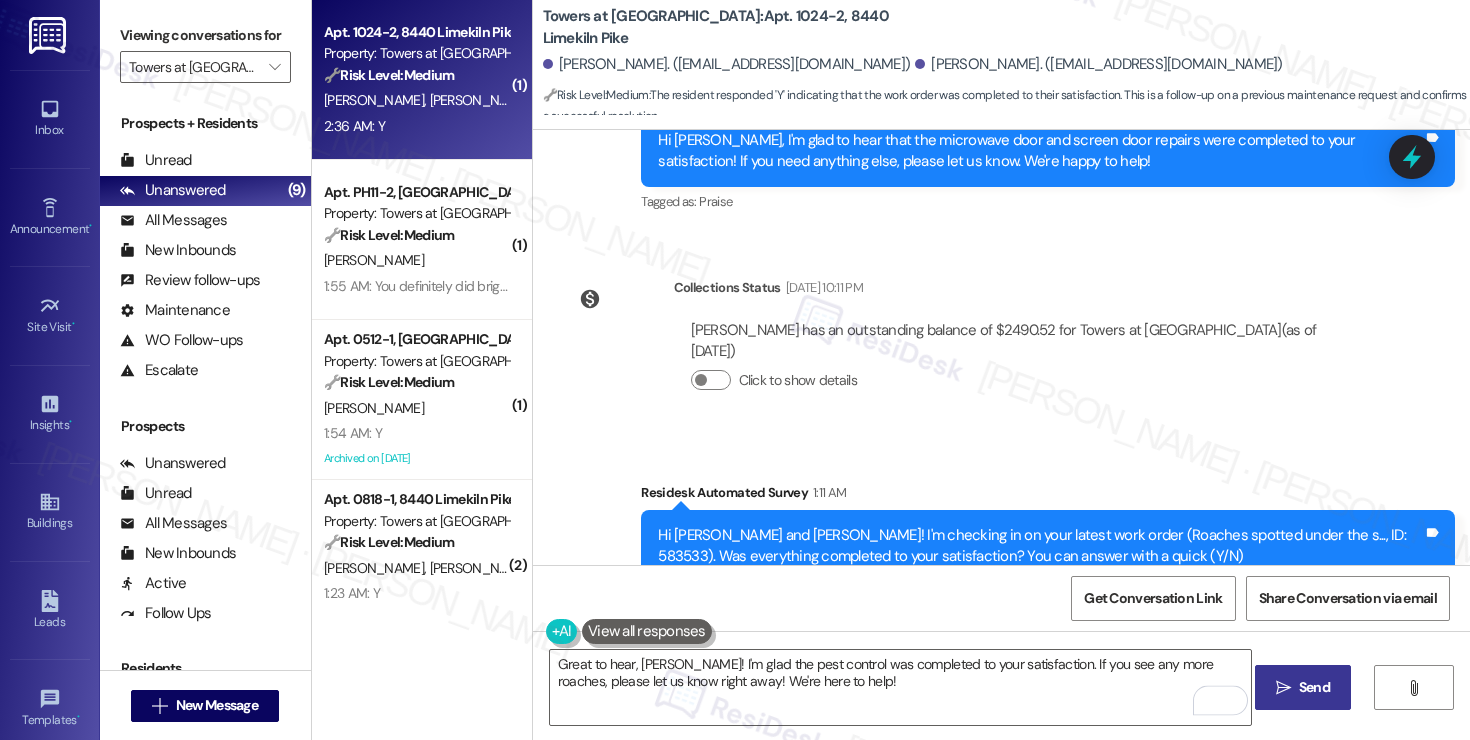 click on "Send" at bounding box center [1314, 687] 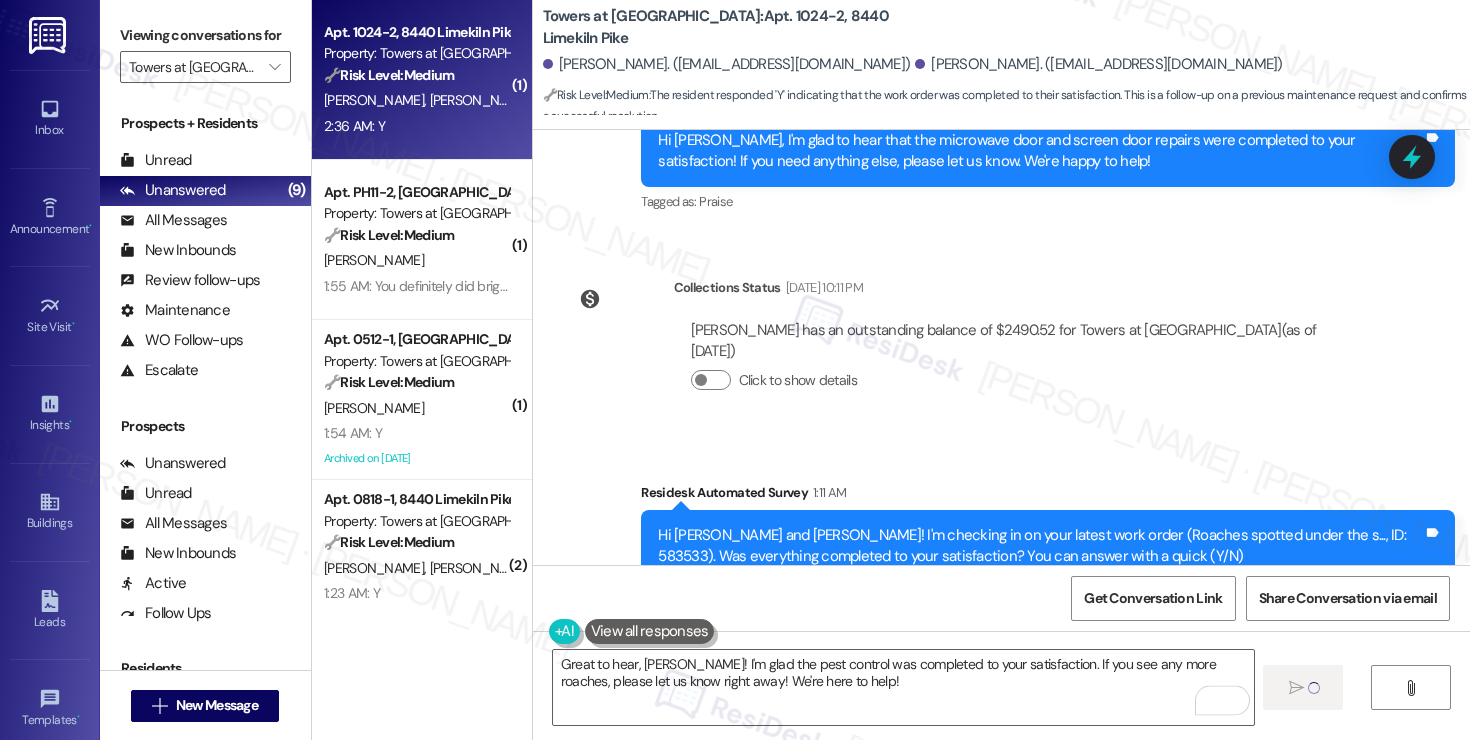 type 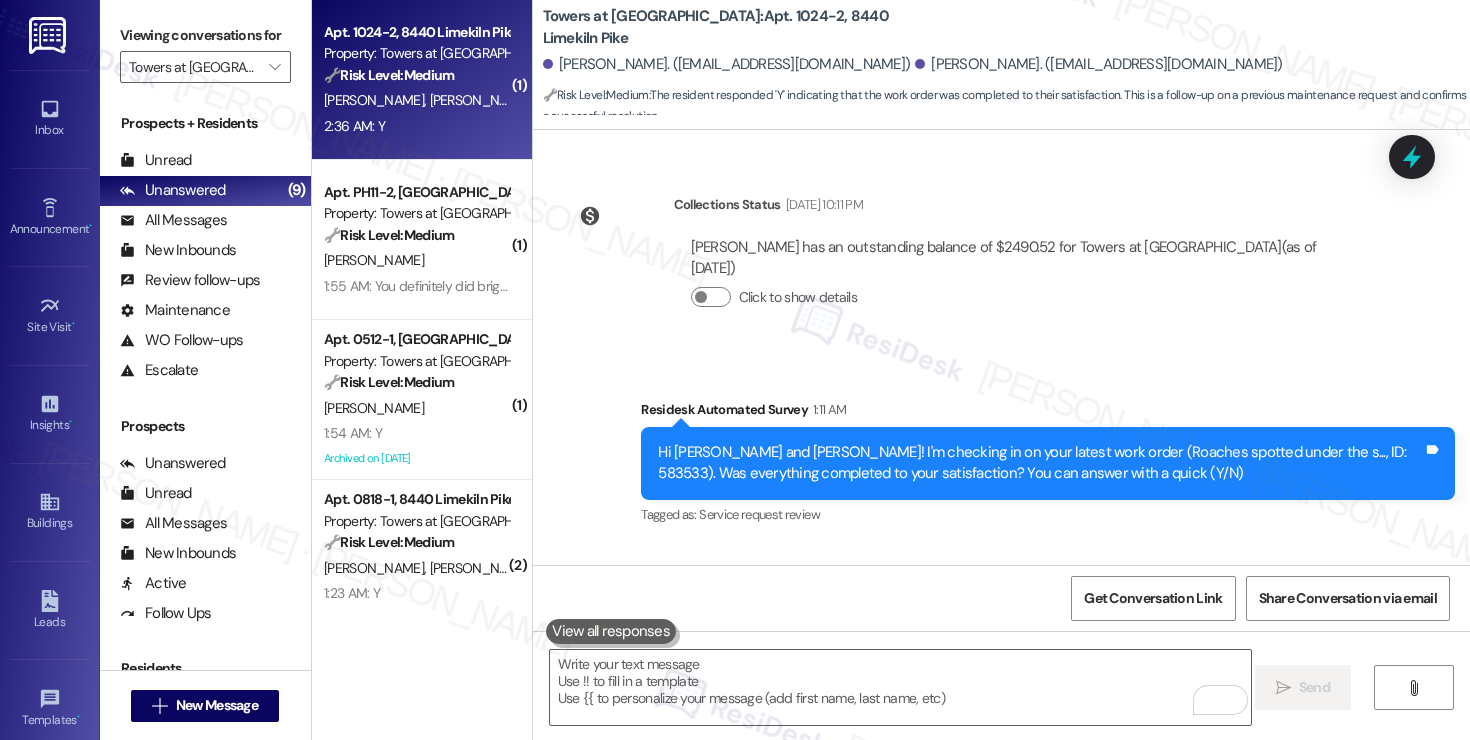 scroll, scrollTop: 28810, scrollLeft: 0, axis: vertical 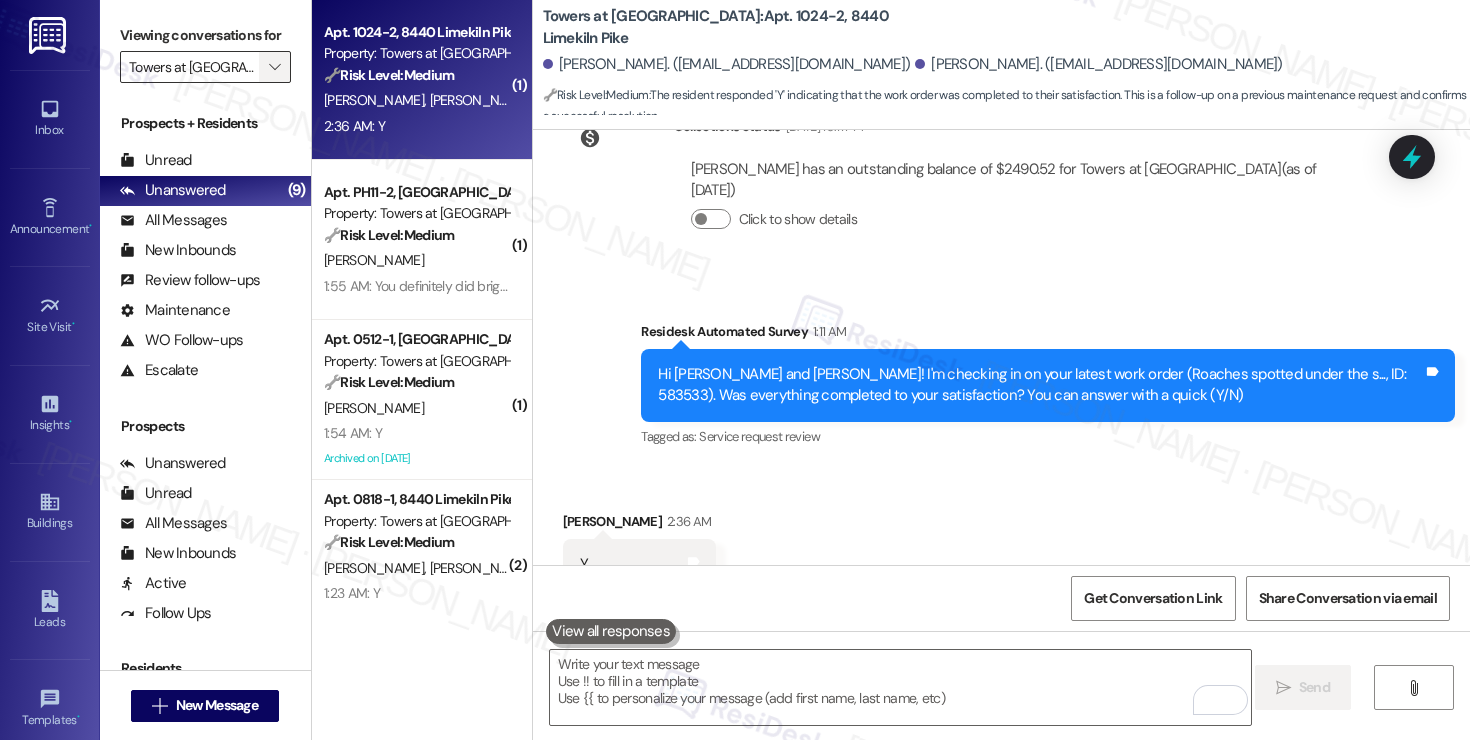 click on "" at bounding box center (274, 67) 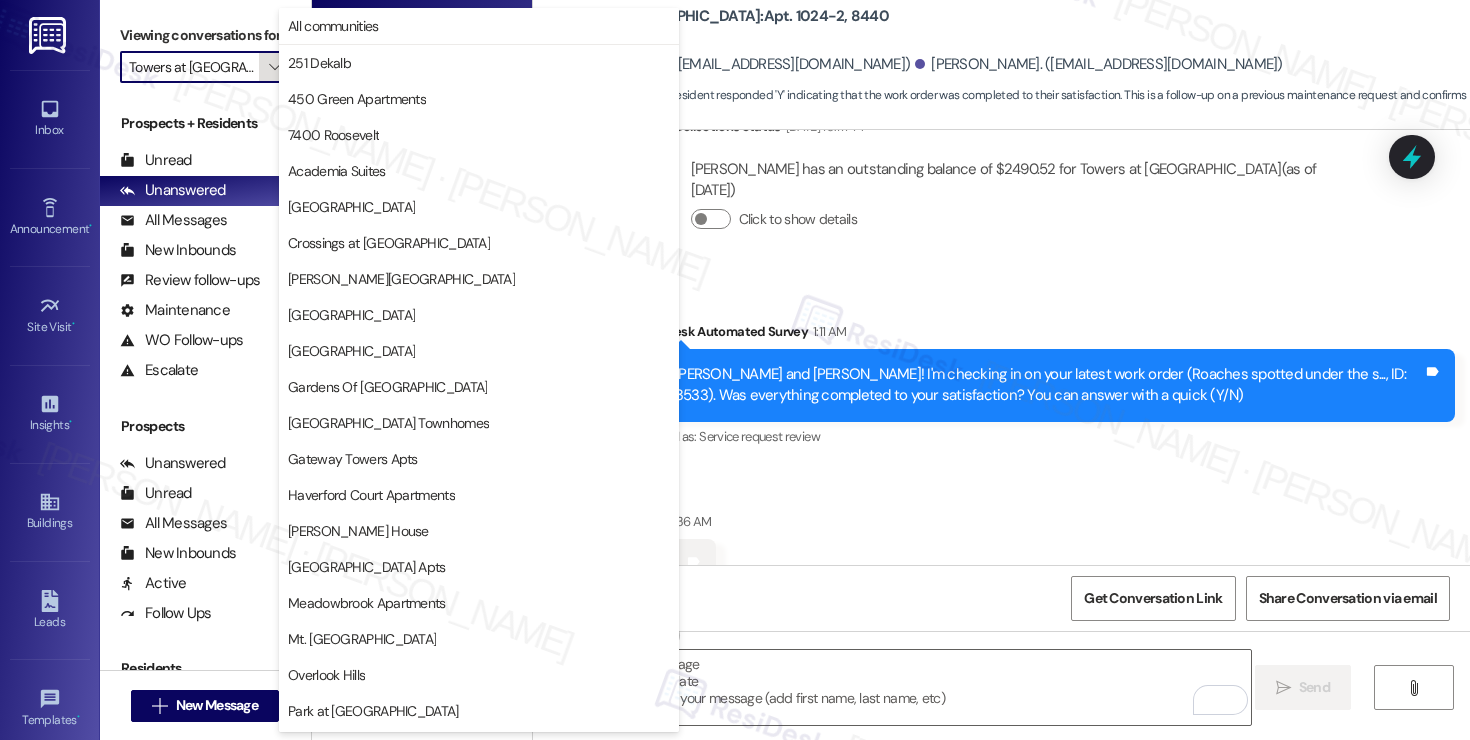 scroll, scrollTop: 429, scrollLeft: 0, axis: vertical 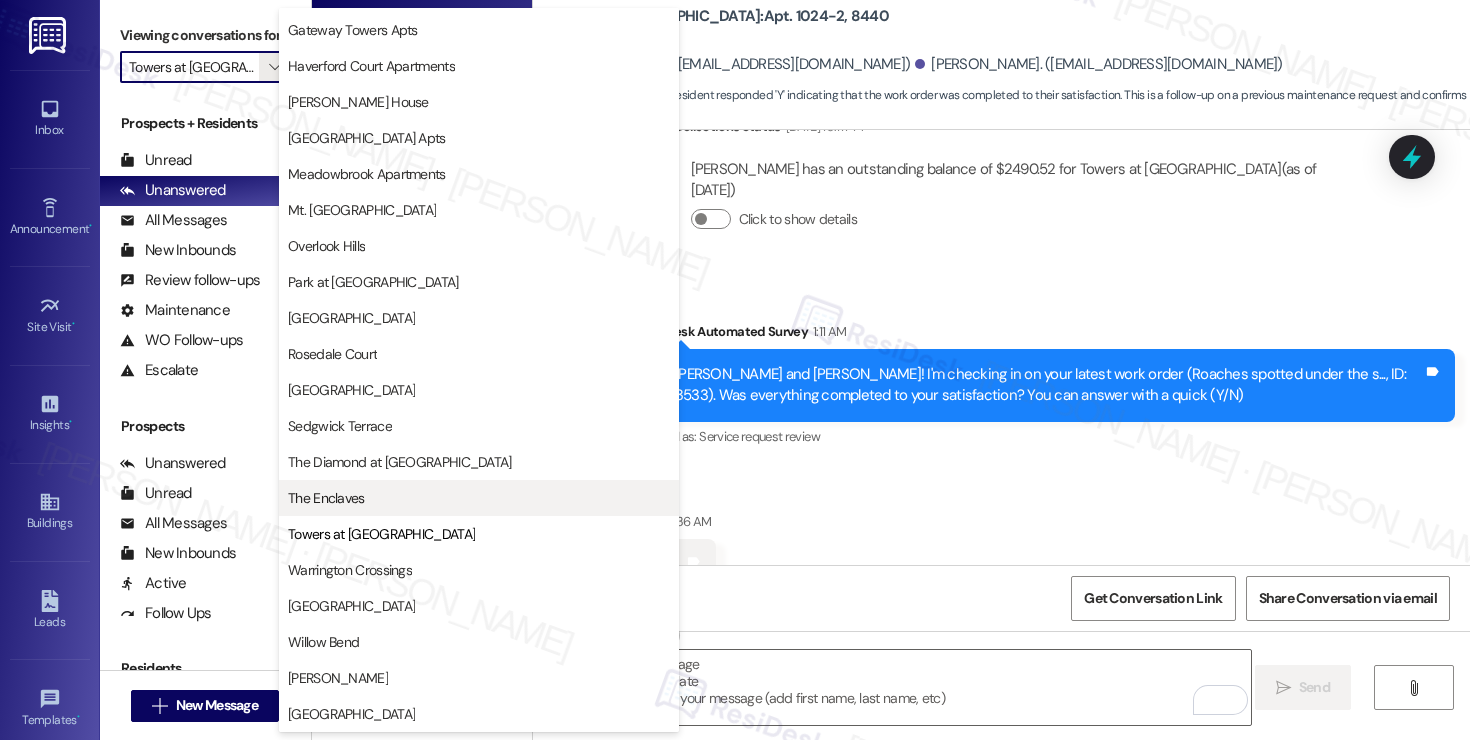 click on "The Enclaves" at bounding box center [326, 498] 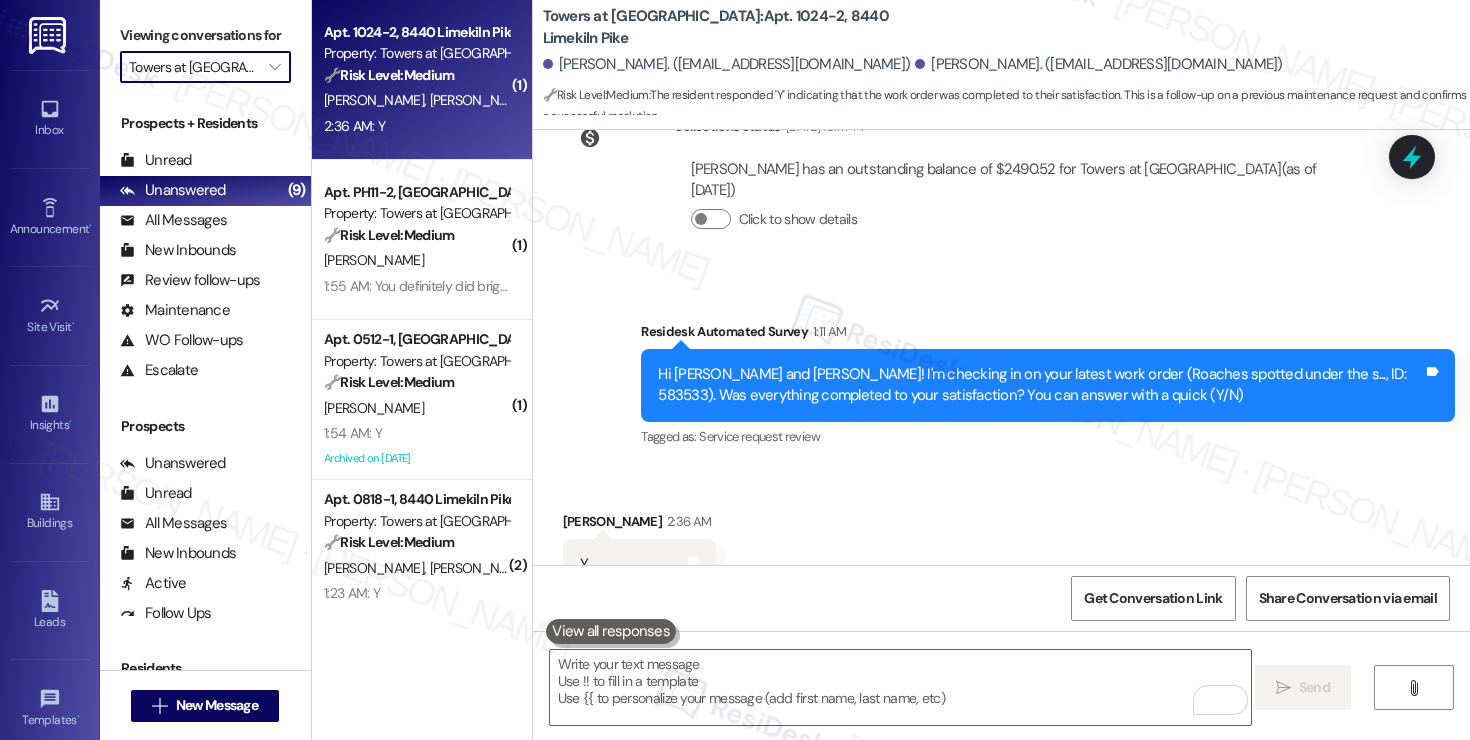type on "The Enclaves" 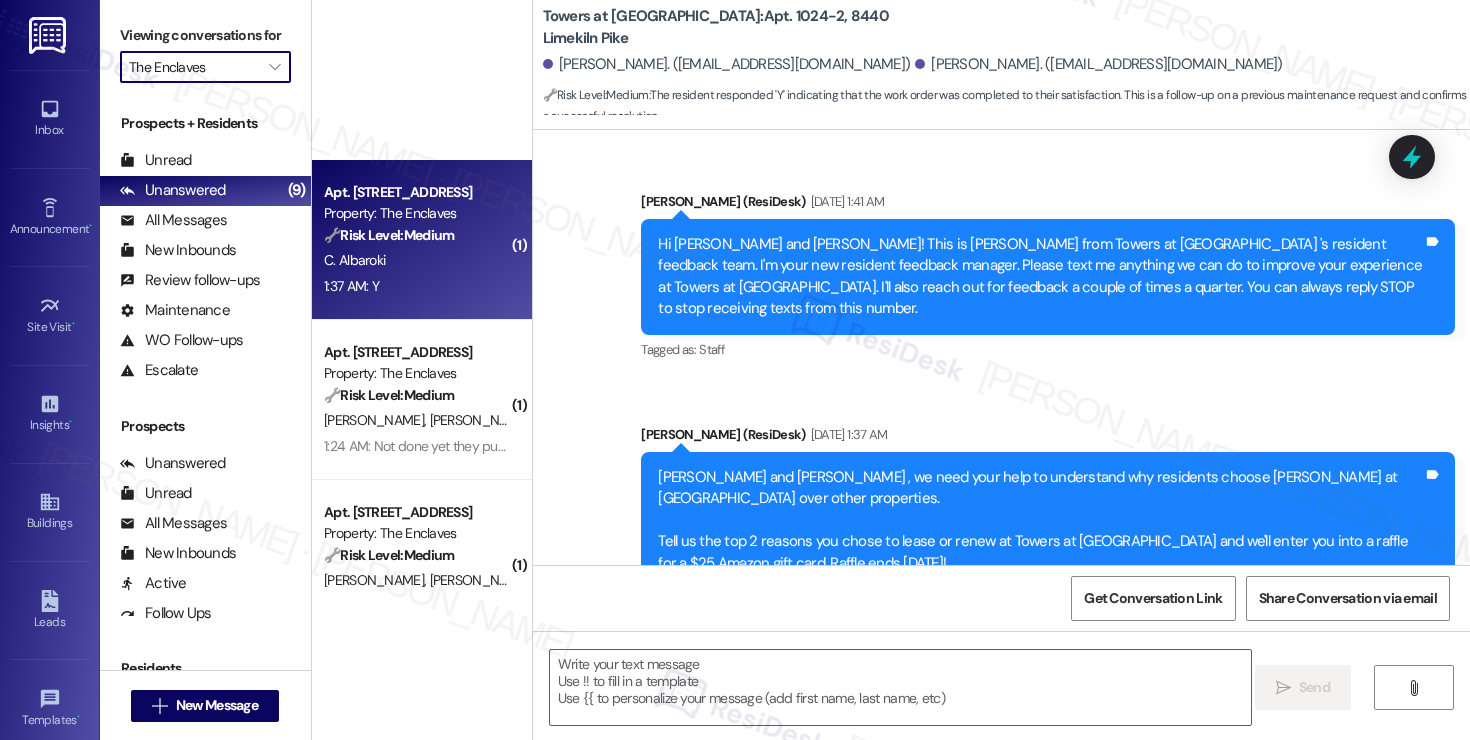 scroll, scrollTop: 28757, scrollLeft: 0, axis: vertical 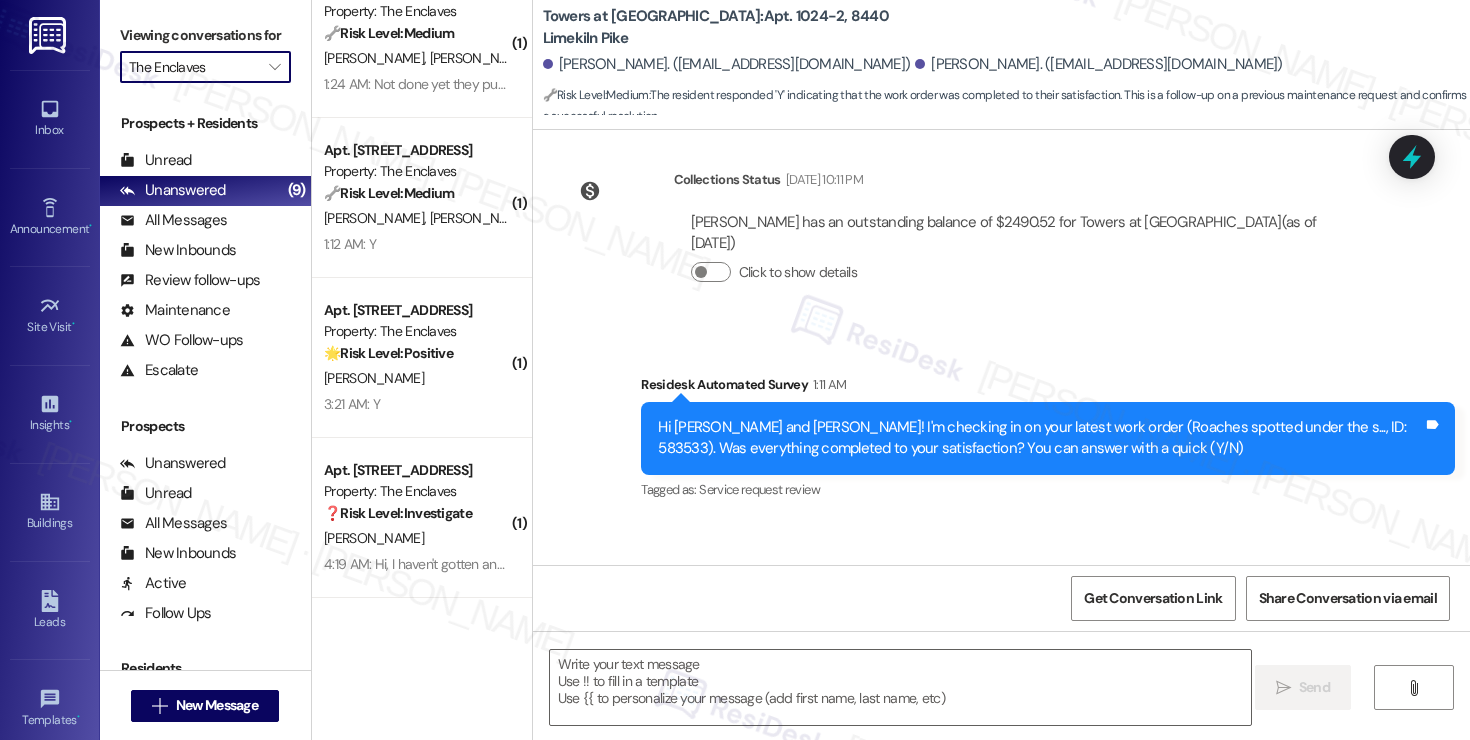 type on "Fetching suggested responses. Please feel free to read through the conversation in the meantime." 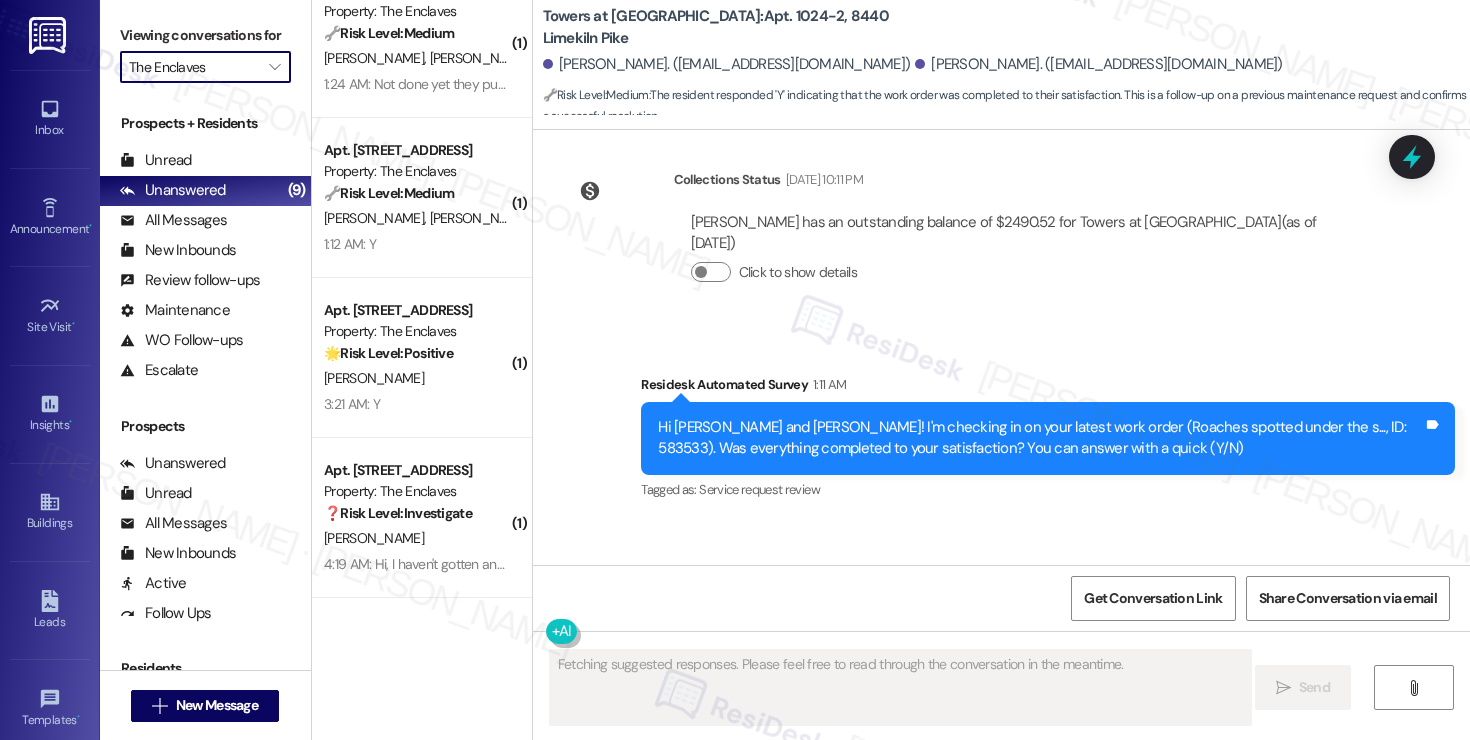 scroll, scrollTop: 28648, scrollLeft: 0, axis: vertical 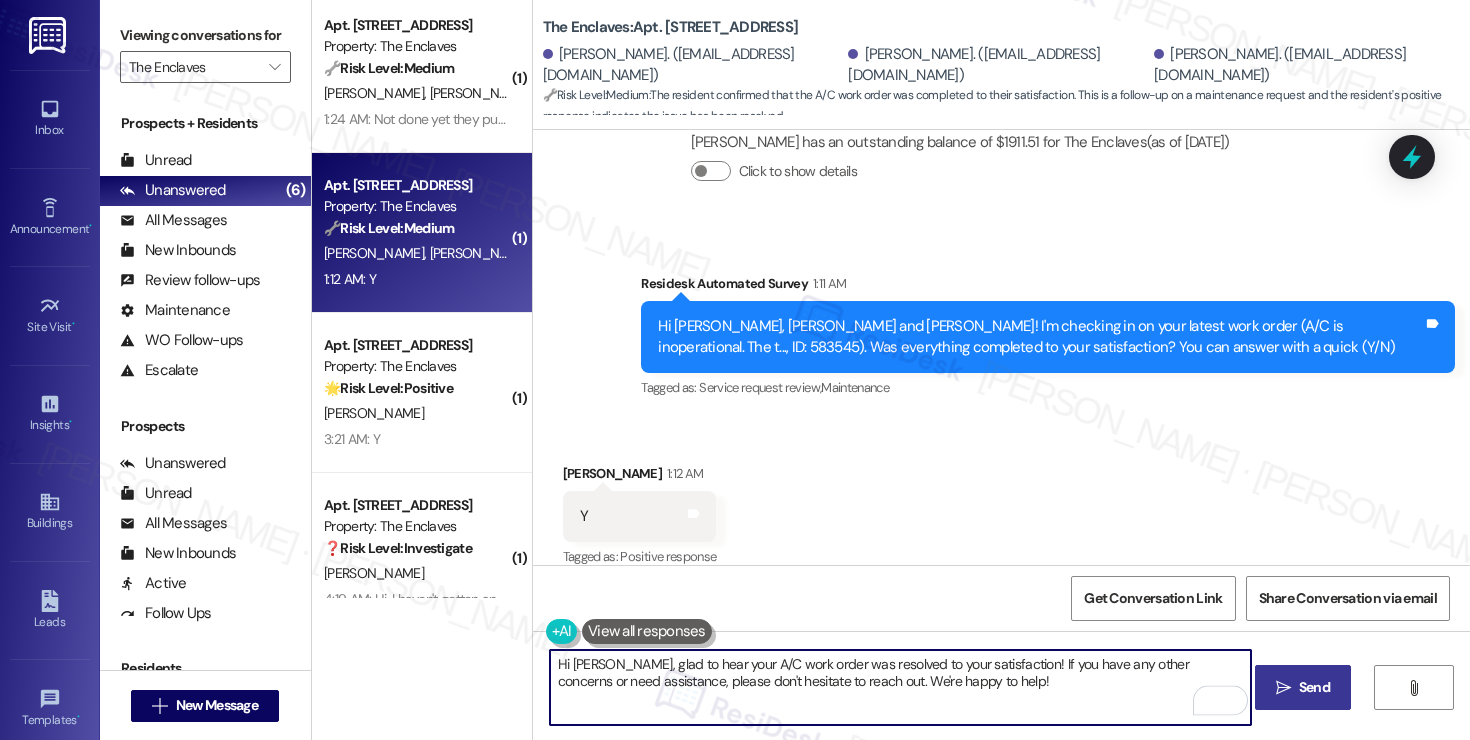 type on "Hi [PERSON_NAME], glad to hear your A/C work order was resolved to your satisfaction! If you have any other concerns or need assistance, please don't hesitate to reach out. We're happy to help!" 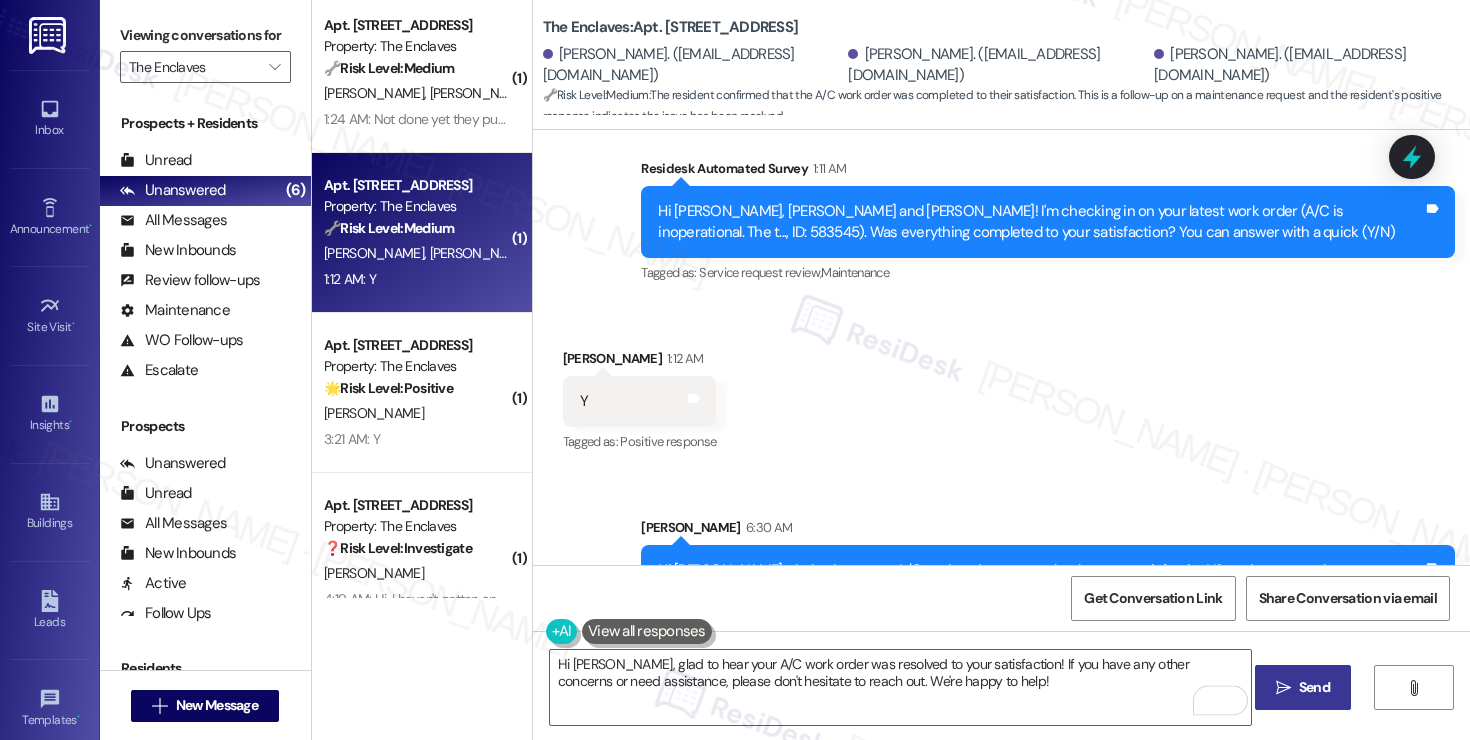 scroll, scrollTop: 2624, scrollLeft: 0, axis: vertical 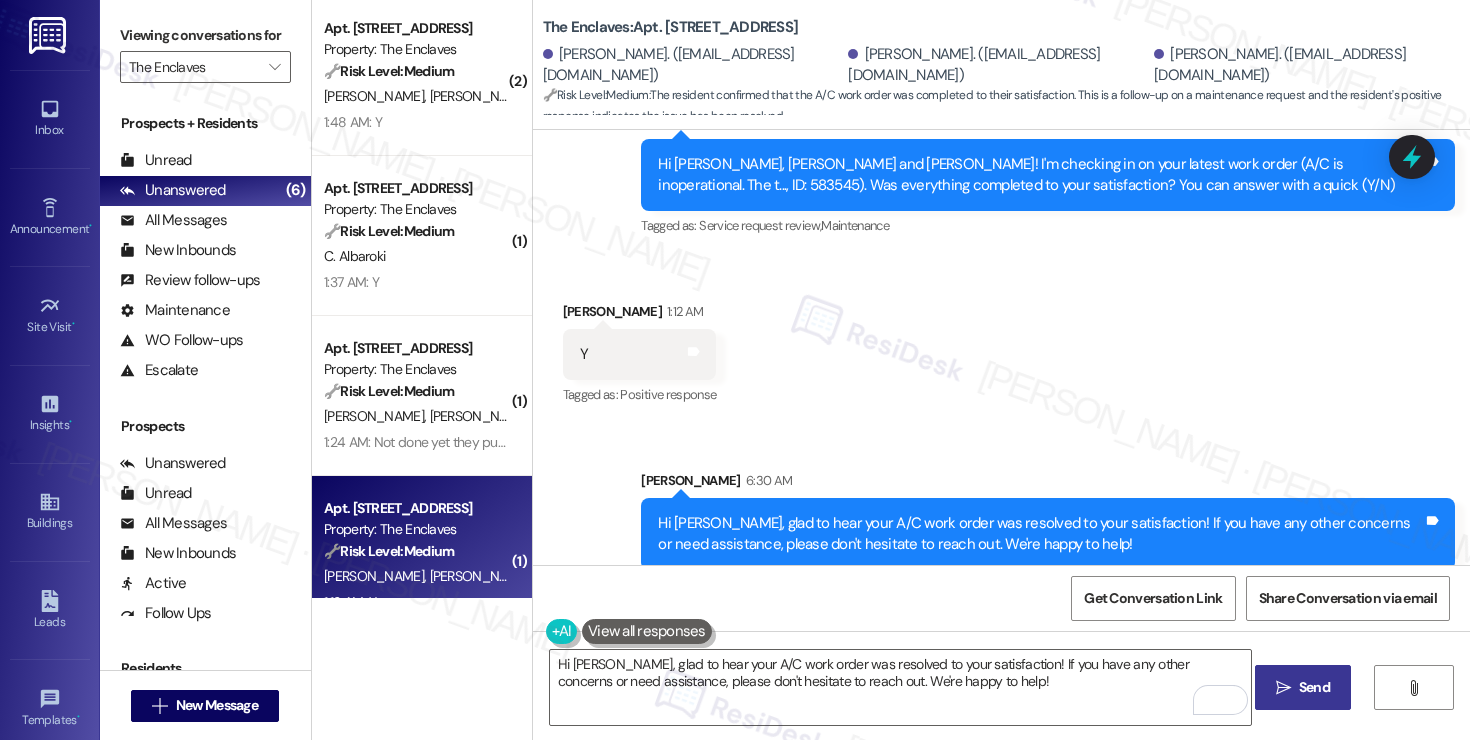 click on "C. Albaroki" at bounding box center (416, 256) 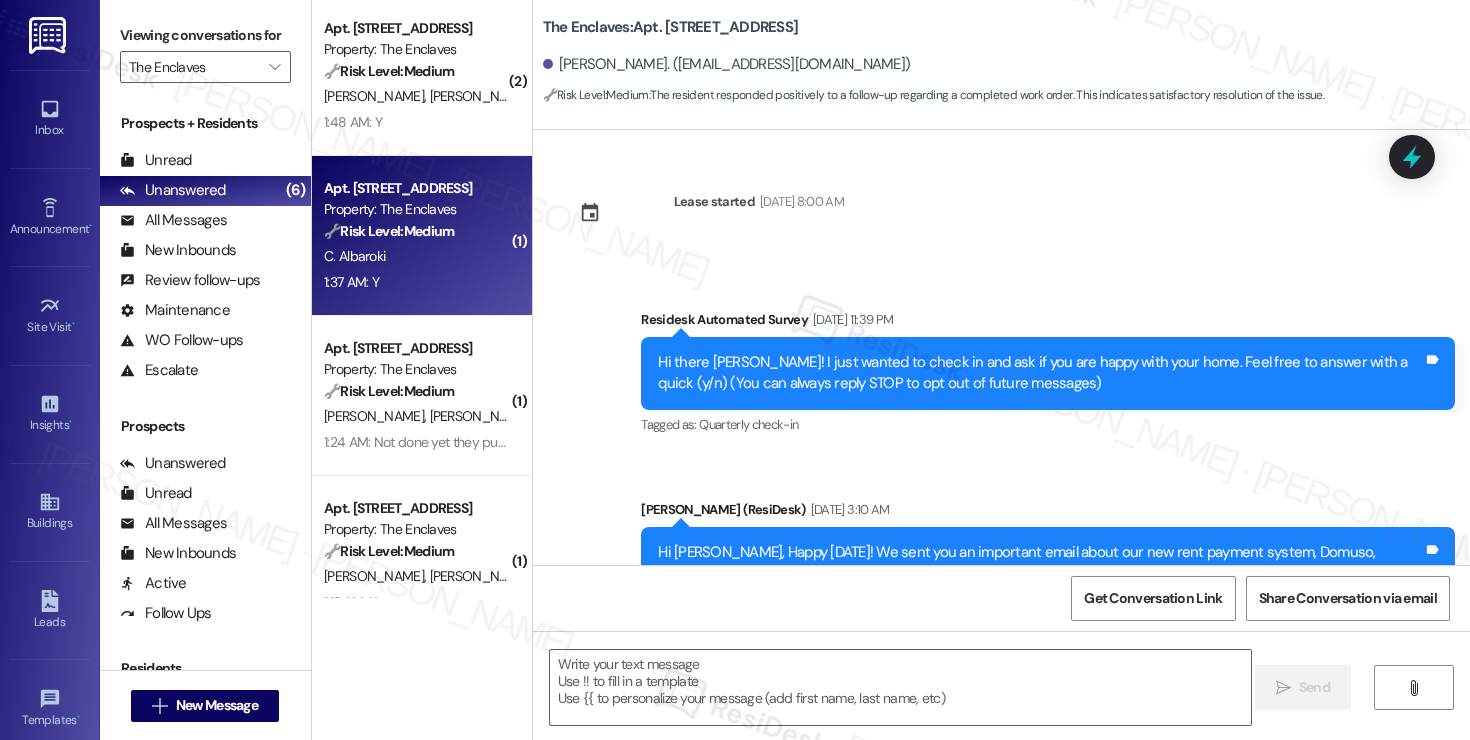 type on "Fetching suggested responses. Please feel free to read through the conversation in the meantime." 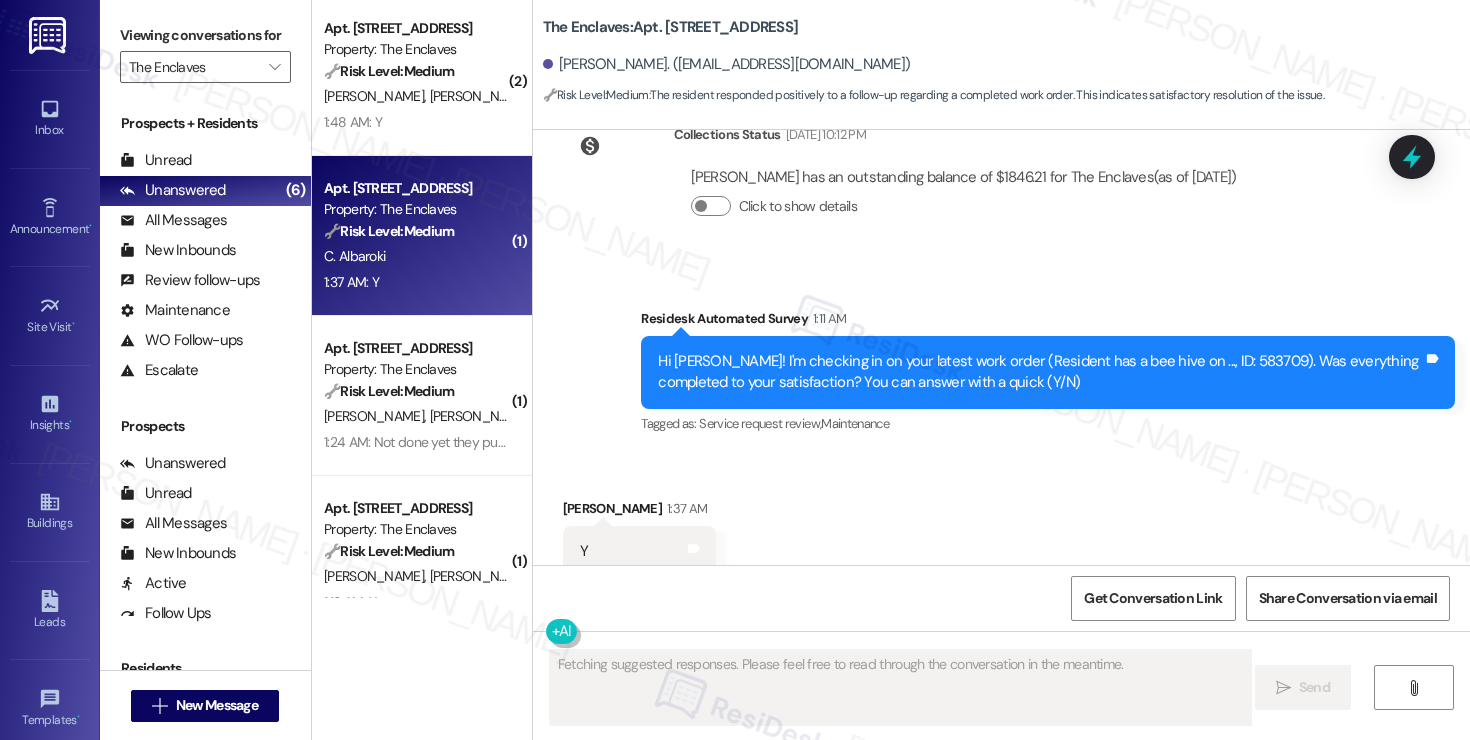 scroll, scrollTop: 1404, scrollLeft: 0, axis: vertical 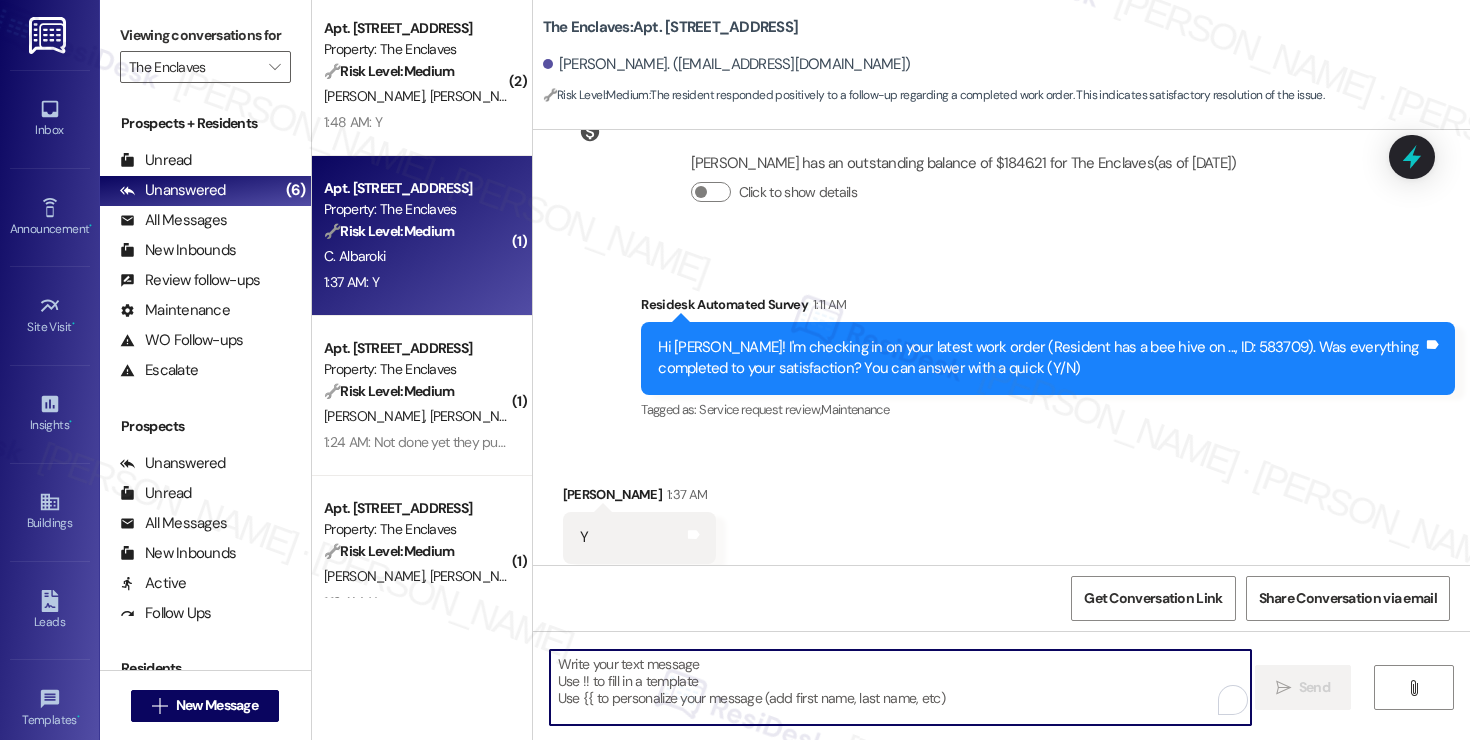 click at bounding box center (900, 687) 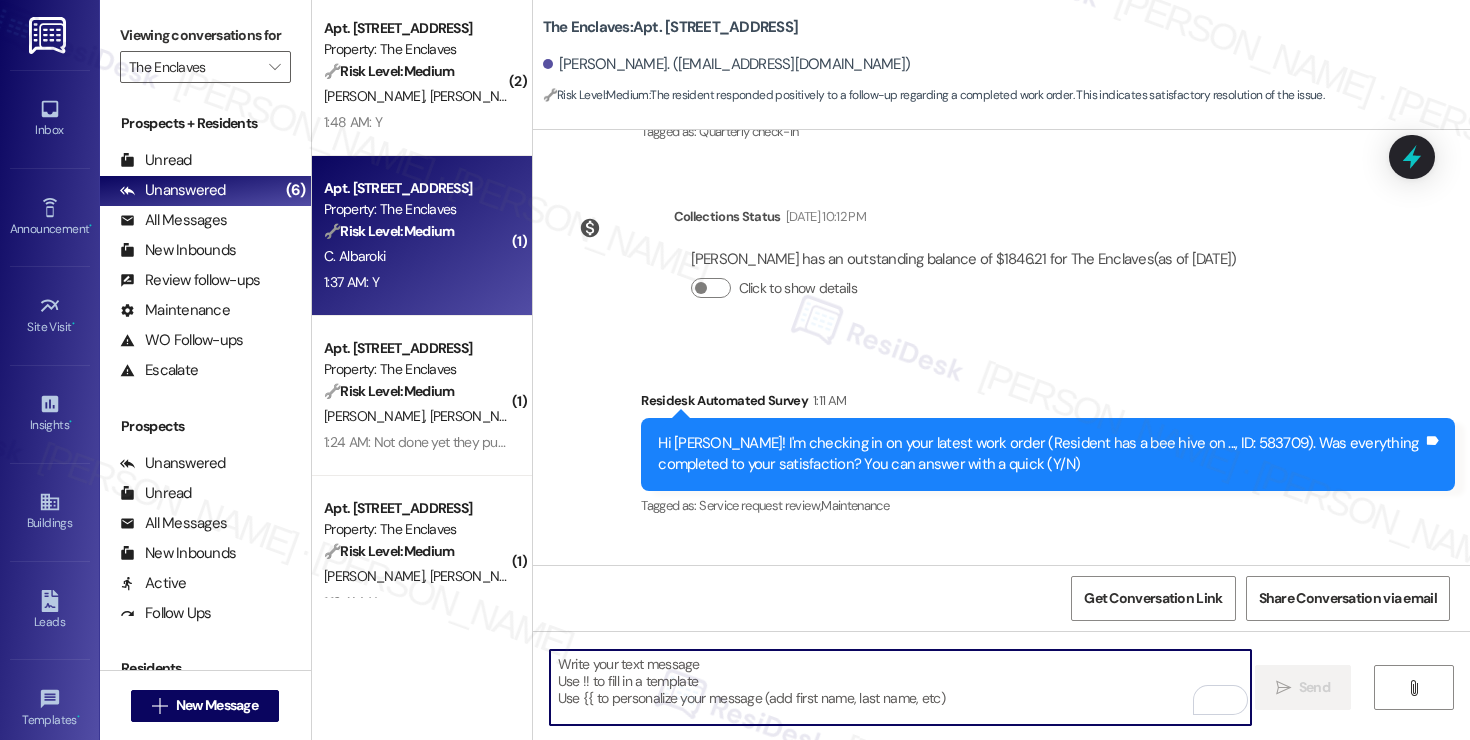 scroll, scrollTop: 1405, scrollLeft: 0, axis: vertical 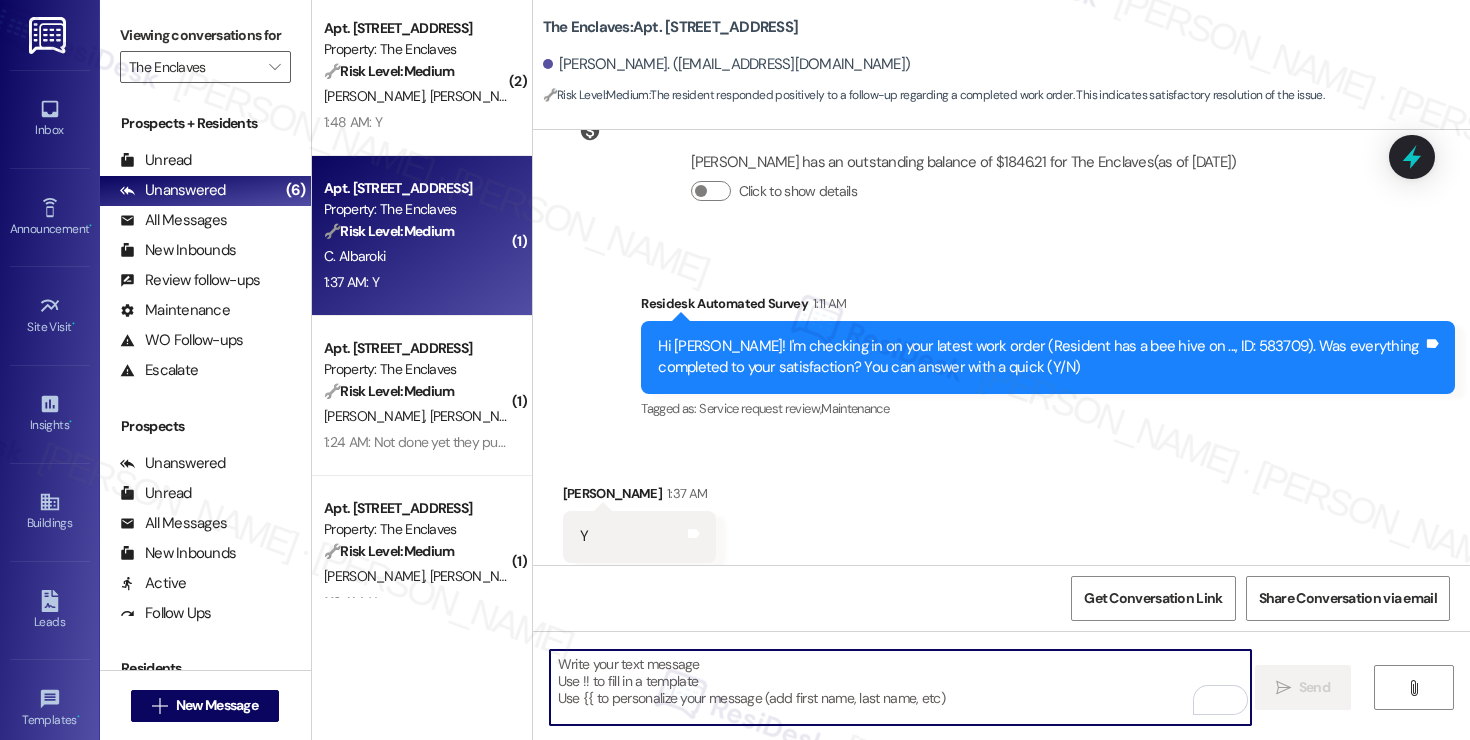 click at bounding box center (900, 687) 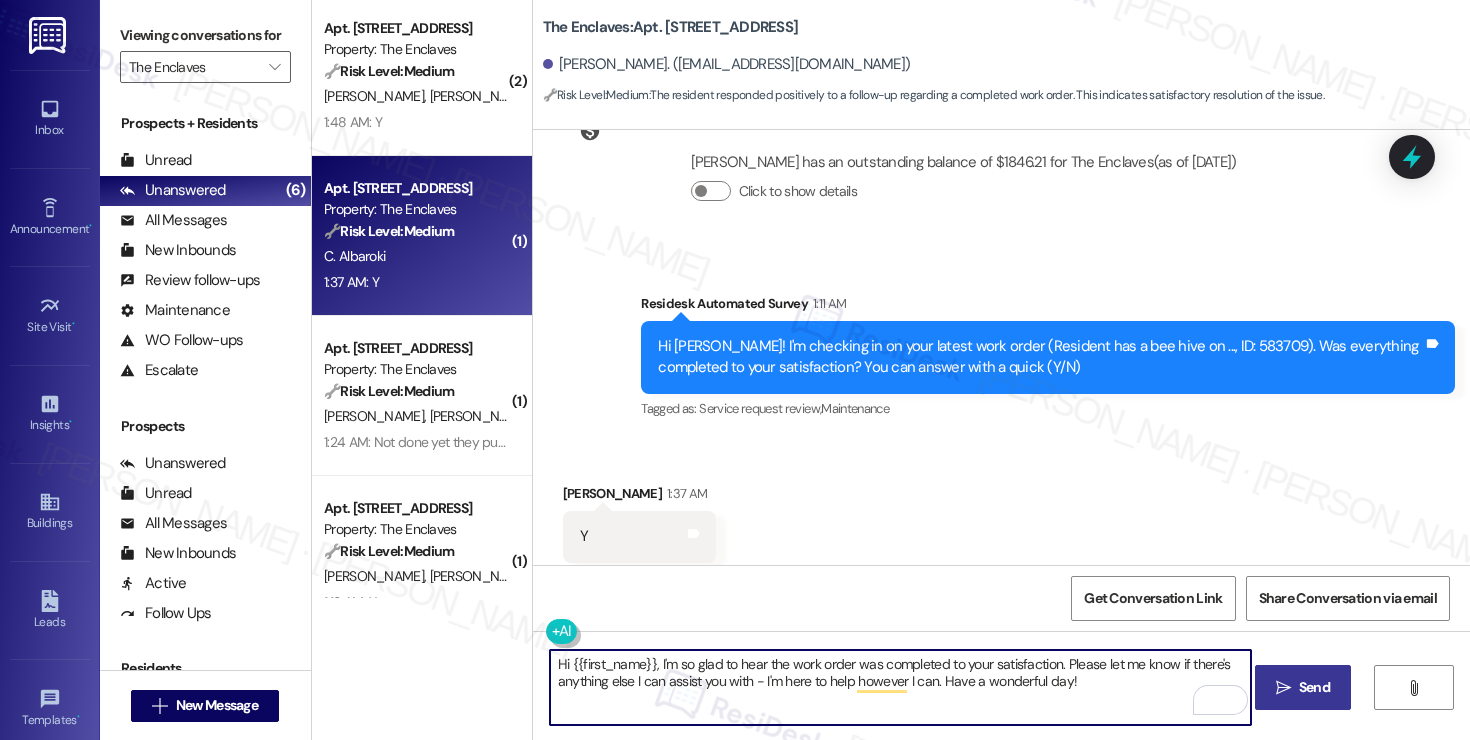 type on "Hi {{first_name}}, I'm so glad to hear the work order was completed to your satisfaction. Please let me know if there's anything else I can assist you with - I'm here to help however I can. Have a wonderful day!" 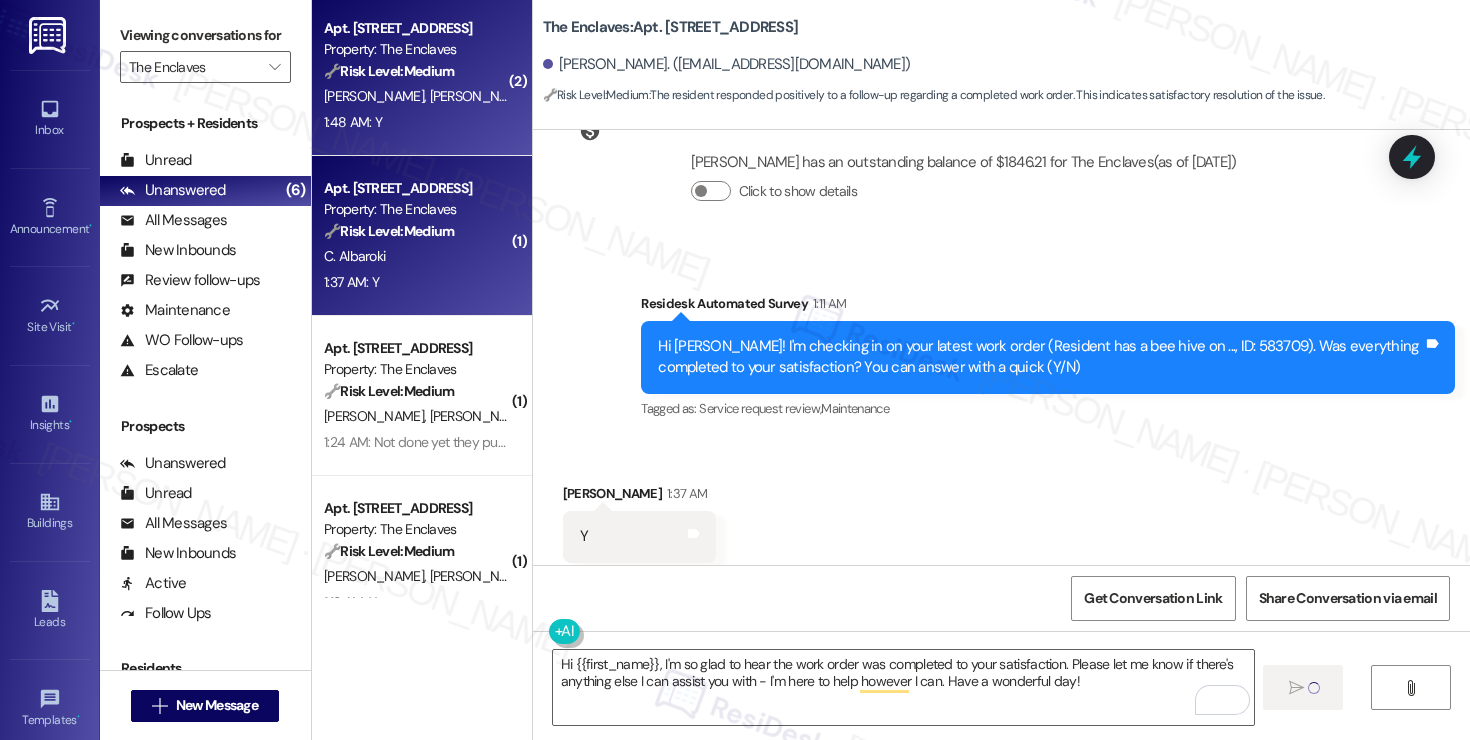 type 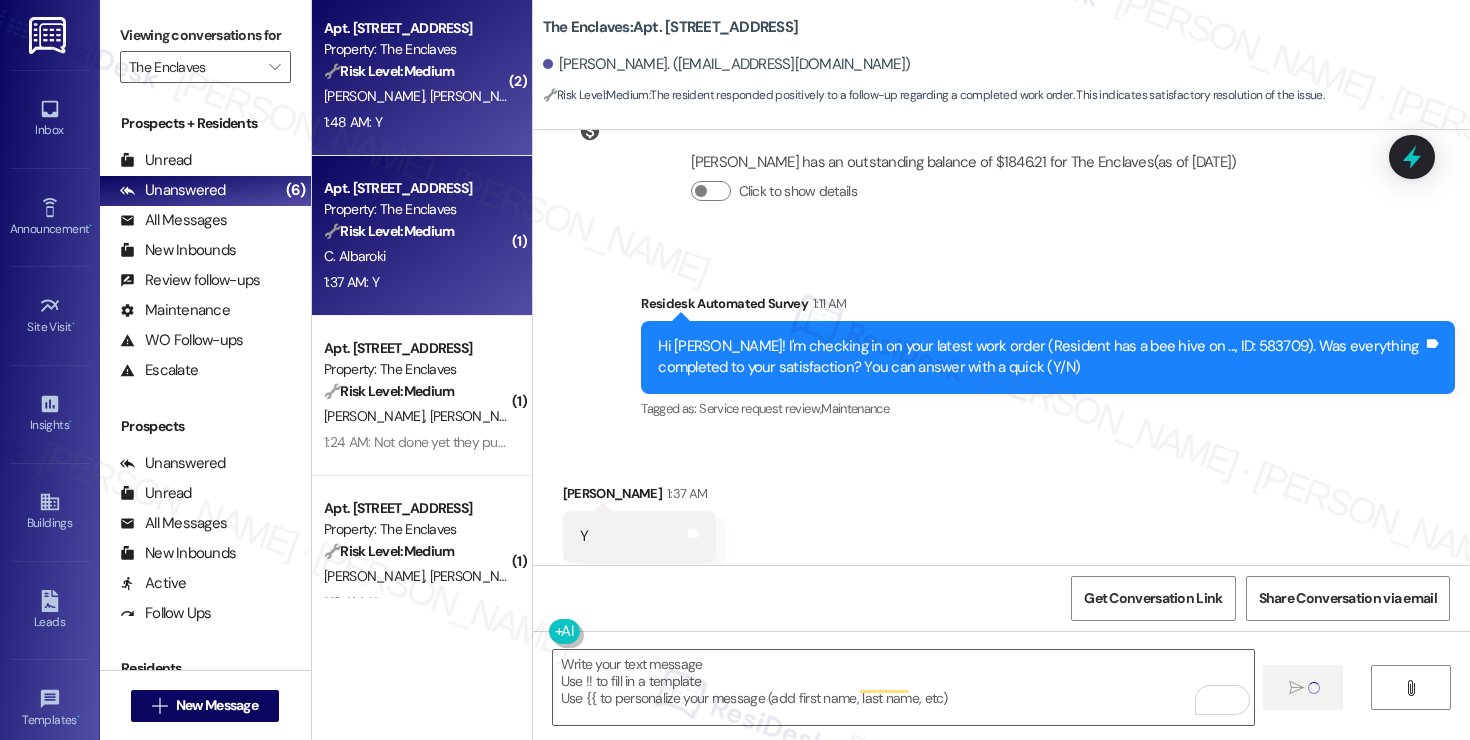 scroll, scrollTop: 1404, scrollLeft: 0, axis: vertical 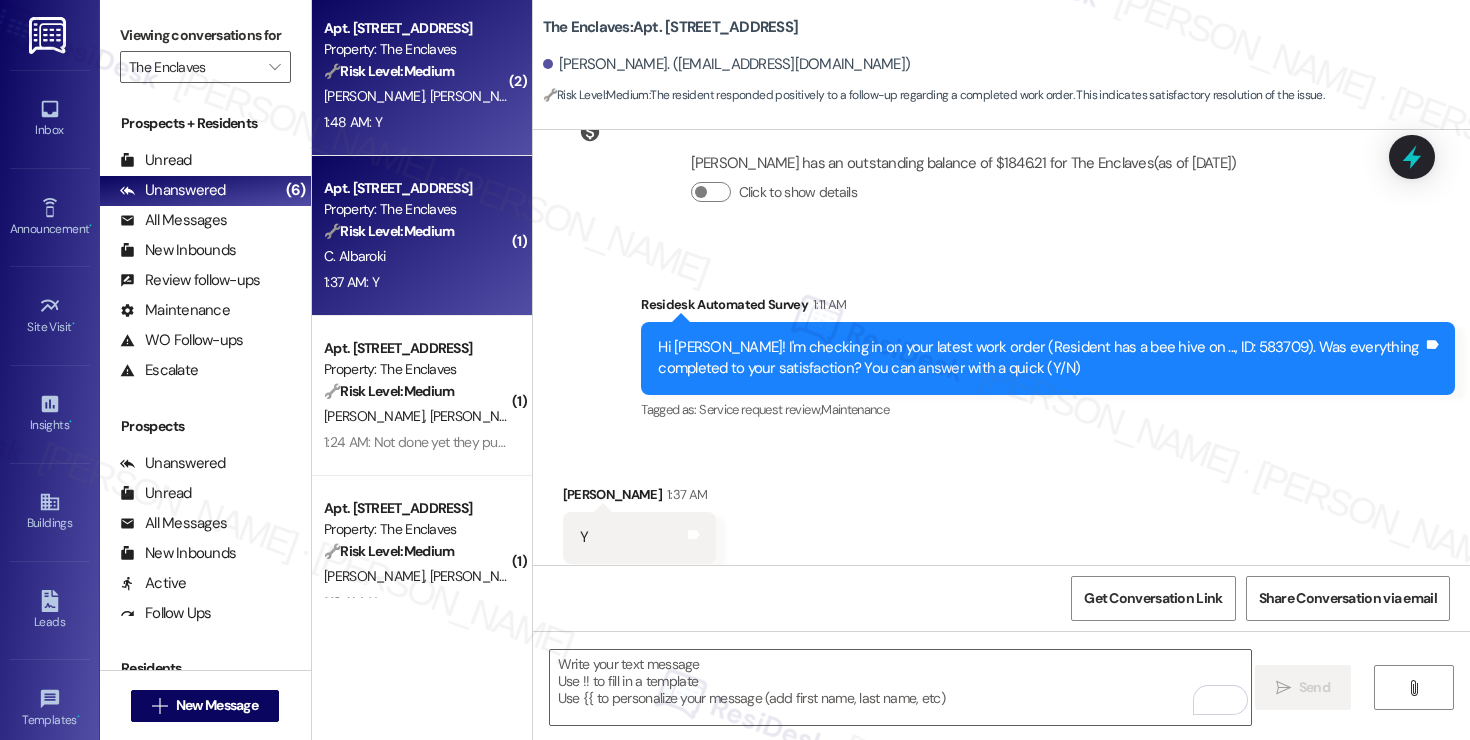 click on "1:48 AM: Y 1:48 AM: Y" at bounding box center [416, 122] 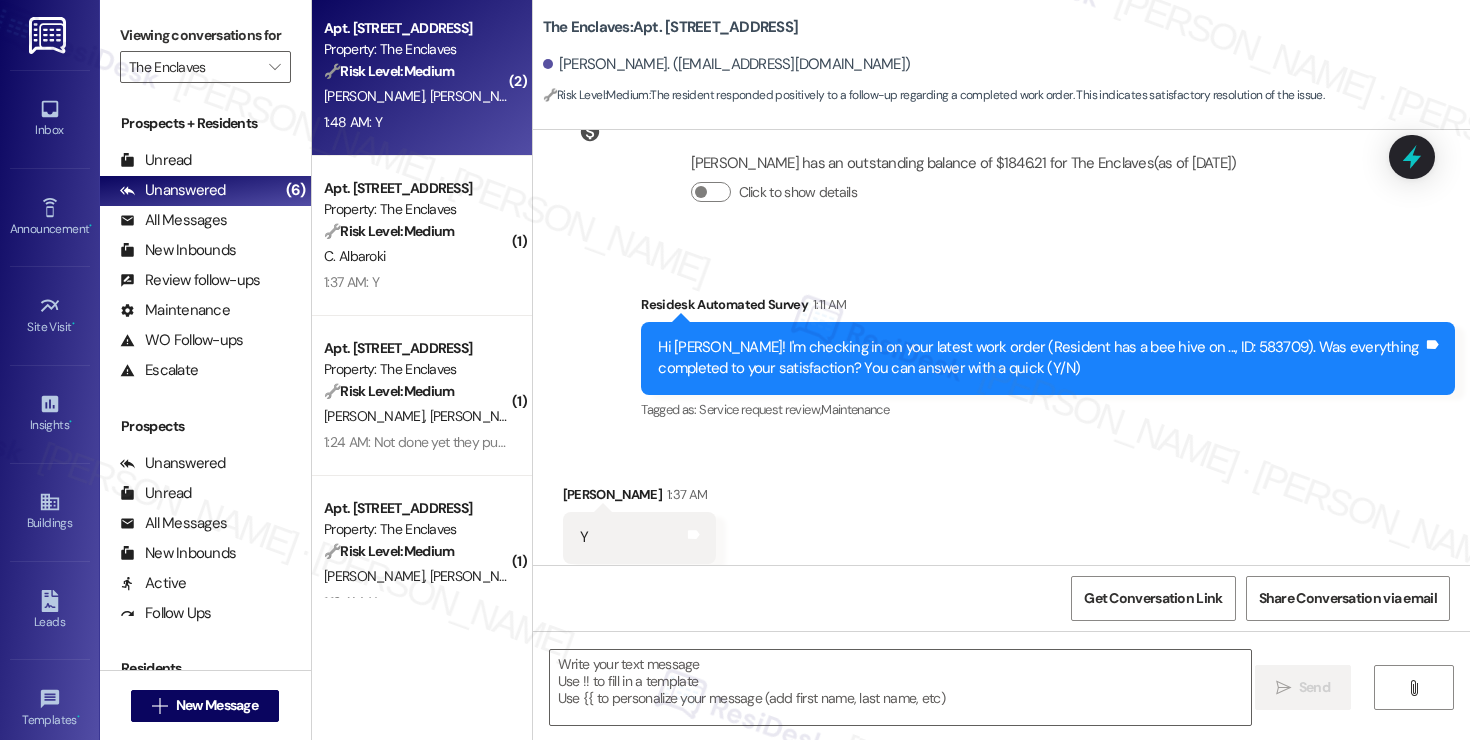 type on "Fetching suggested responses. Please feel free to read through the conversation in the meantime." 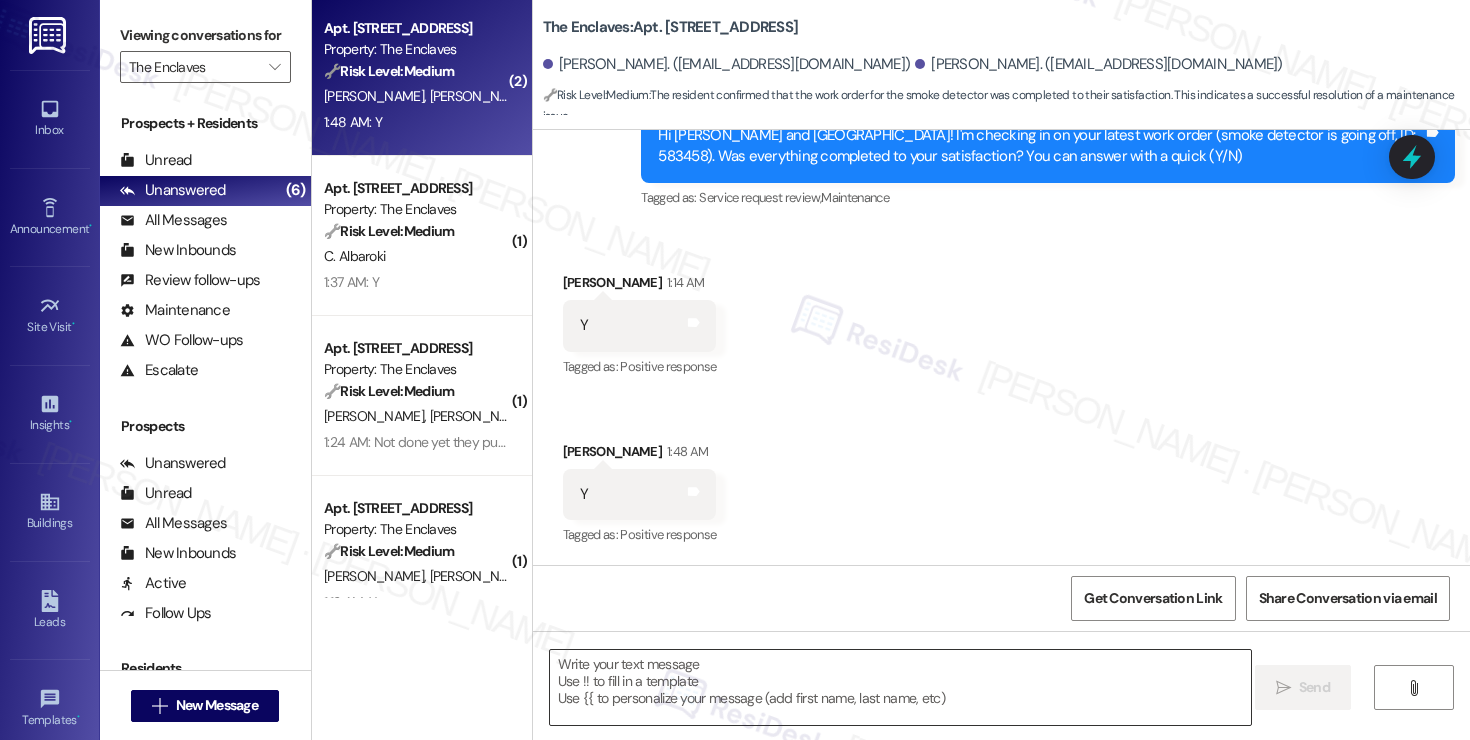 scroll, scrollTop: 418, scrollLeft: 0, axis: vertical 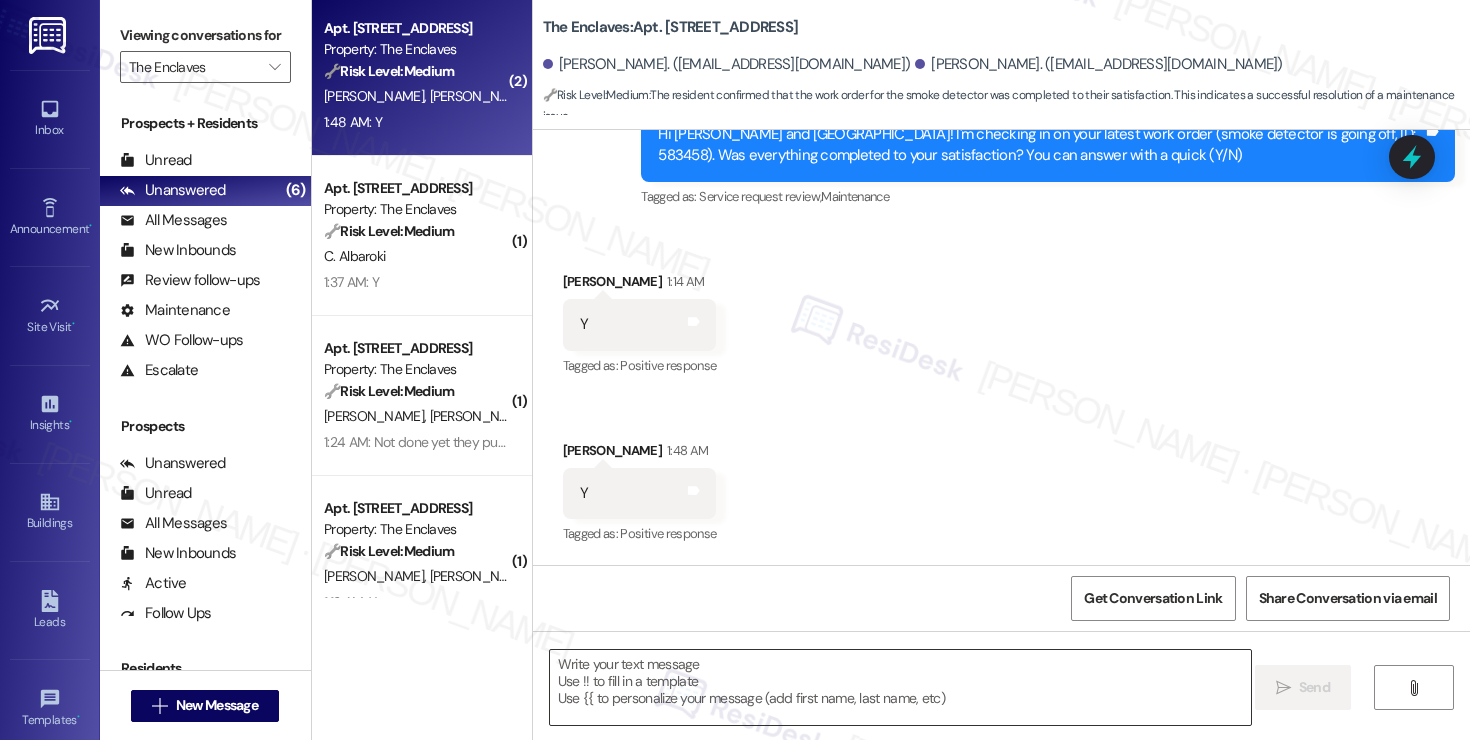 click at bounding box center [900, 687] 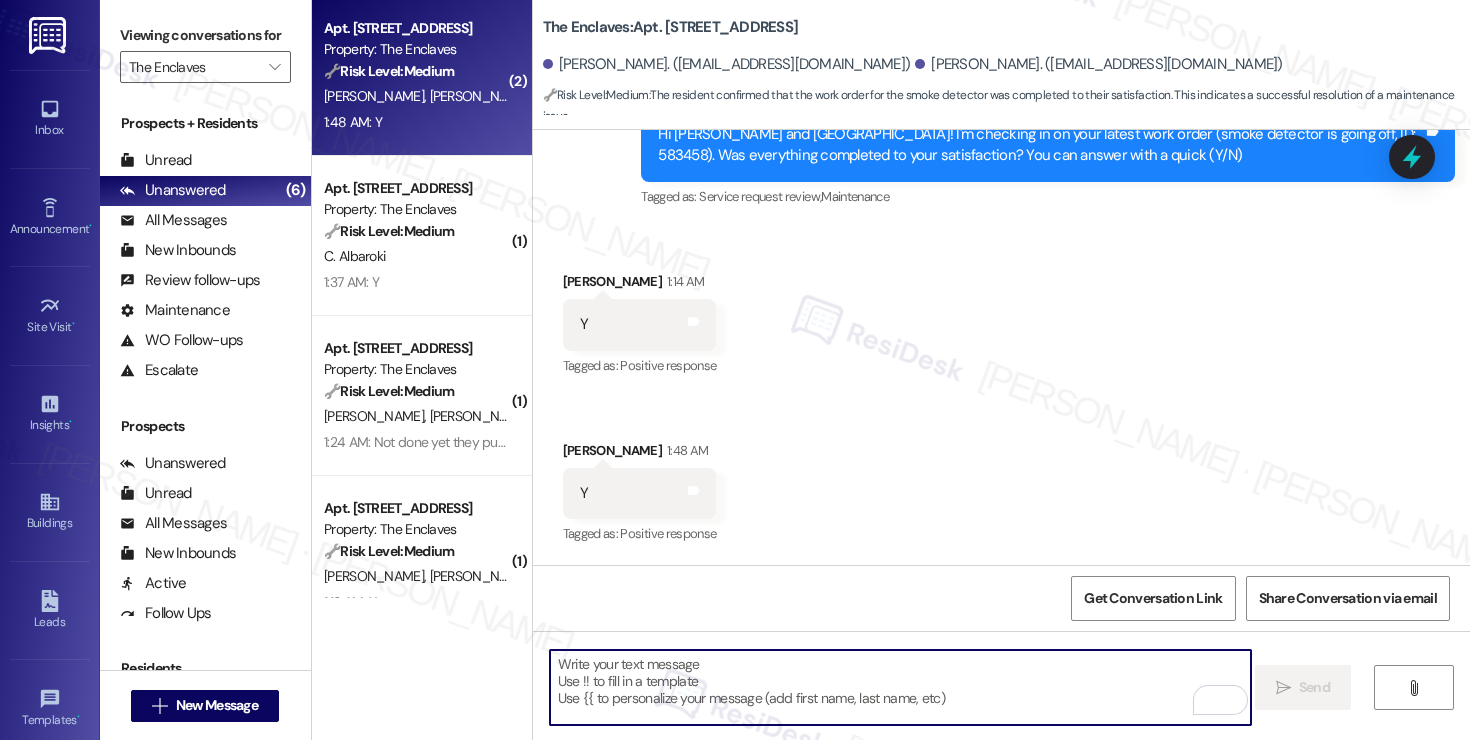 paste on "Hi {{first_name}}, I'm so glad to hear the work order was completed to your satisfaction. Please let me know if there's anything else I can assist you with - I'm here to help however I can. Have a wonderful day!" 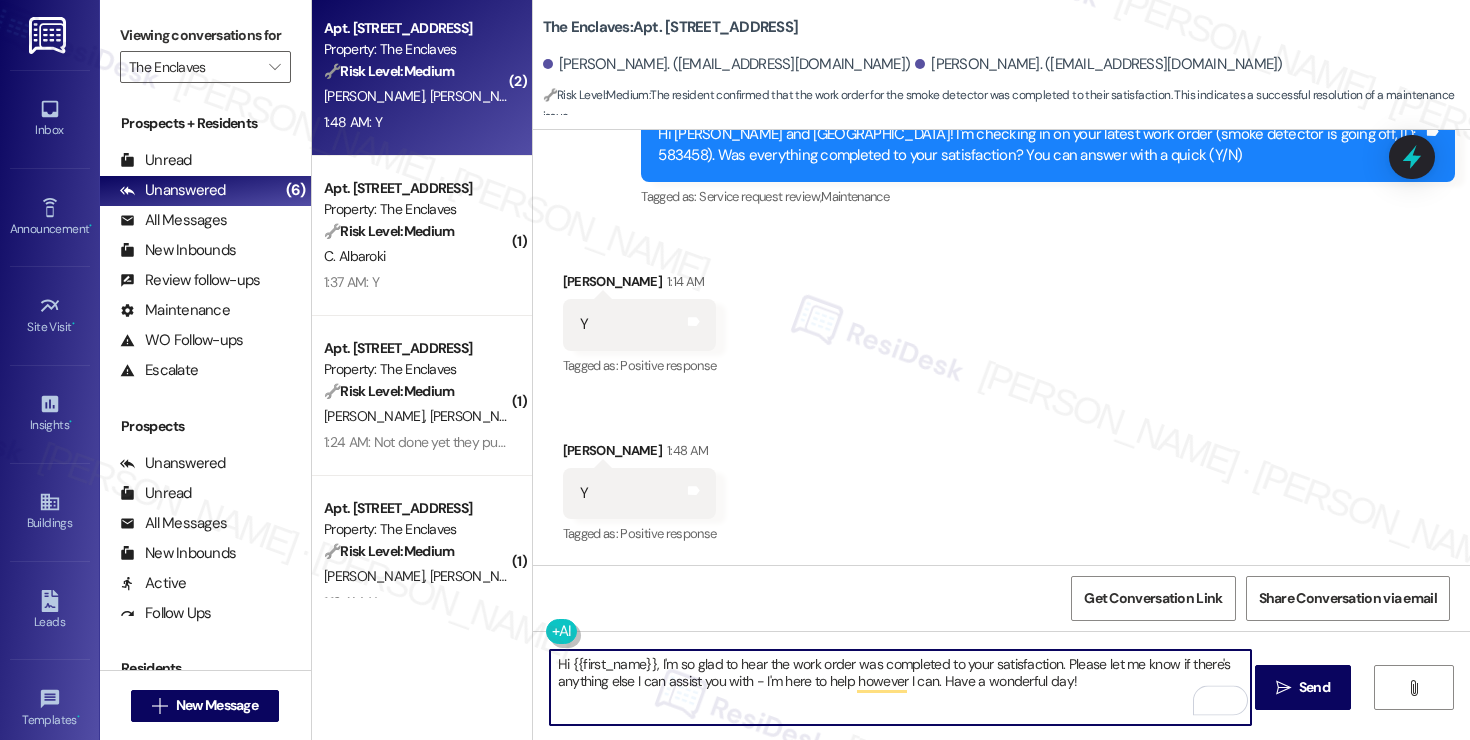 click on "Hi {{first_name}}, I'm so glad to hear the work order was completed to your satisfaction. Please let me know if there's anything else I can assist you with - I'm here to help however I can. Have a wonderful day!" at bounding box center (900, 687) 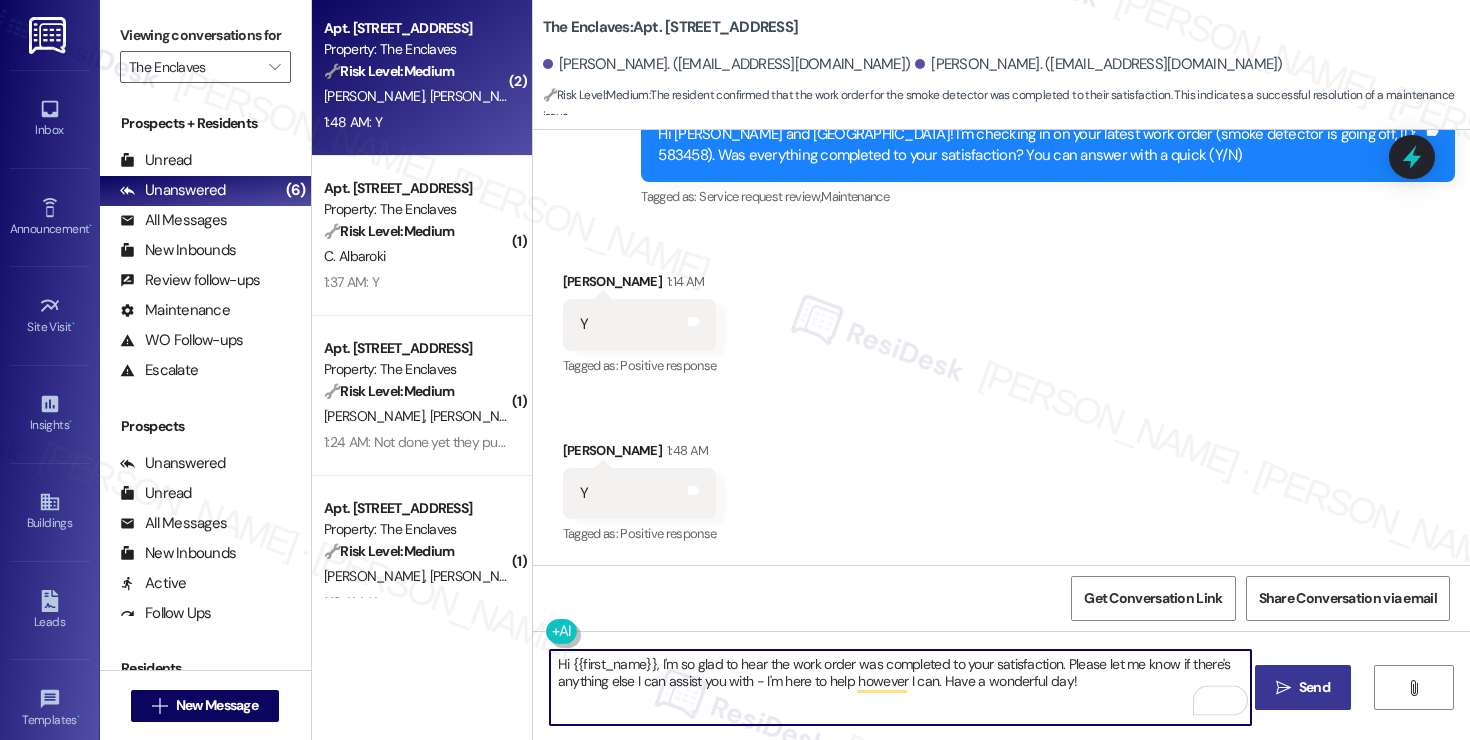 type on "Hi {{first_name}}, I'm so glad to hear the work order was completed to your satisfaction. Please let me know if there's anything else I can assist you with - I'm here to help however I can. Have a wonderful day!" 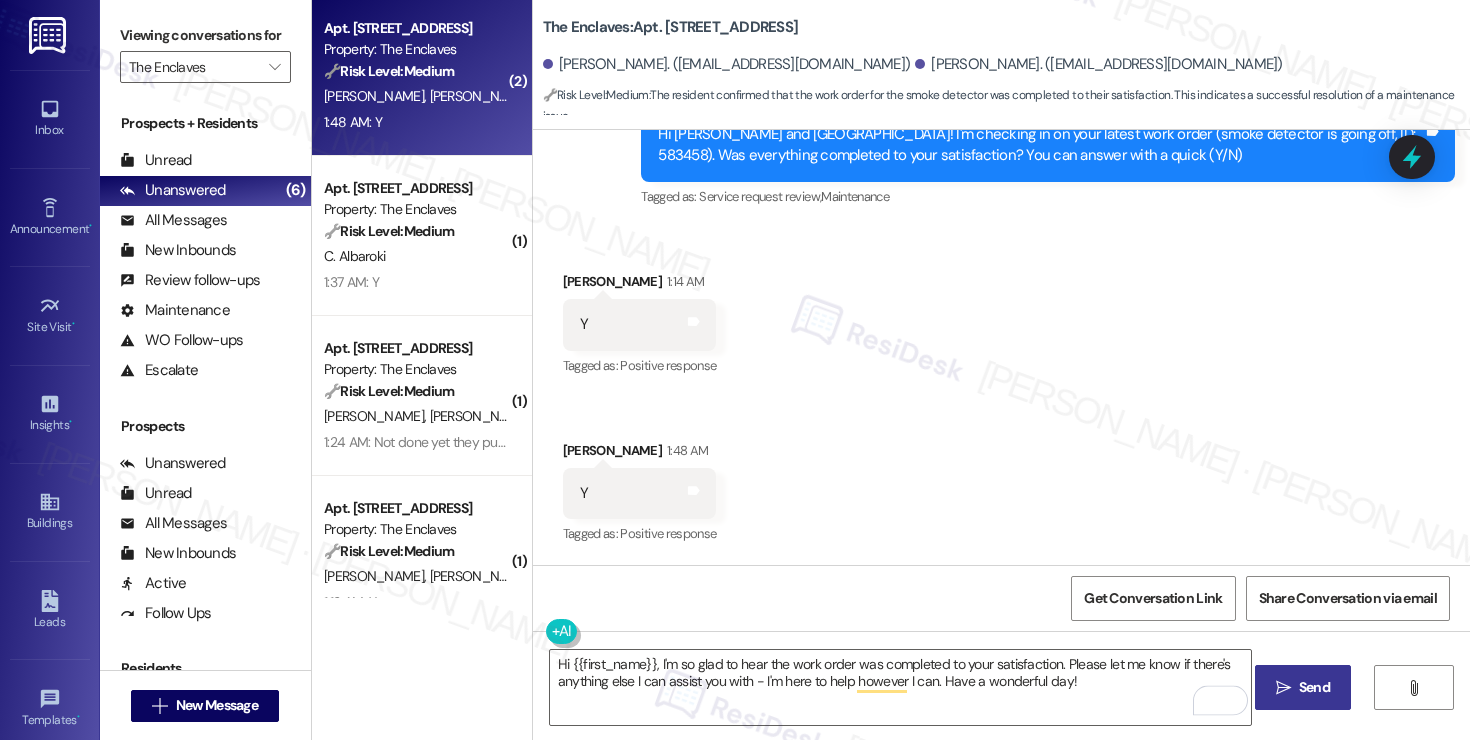 click on "" at bounding box center (1283, 688) 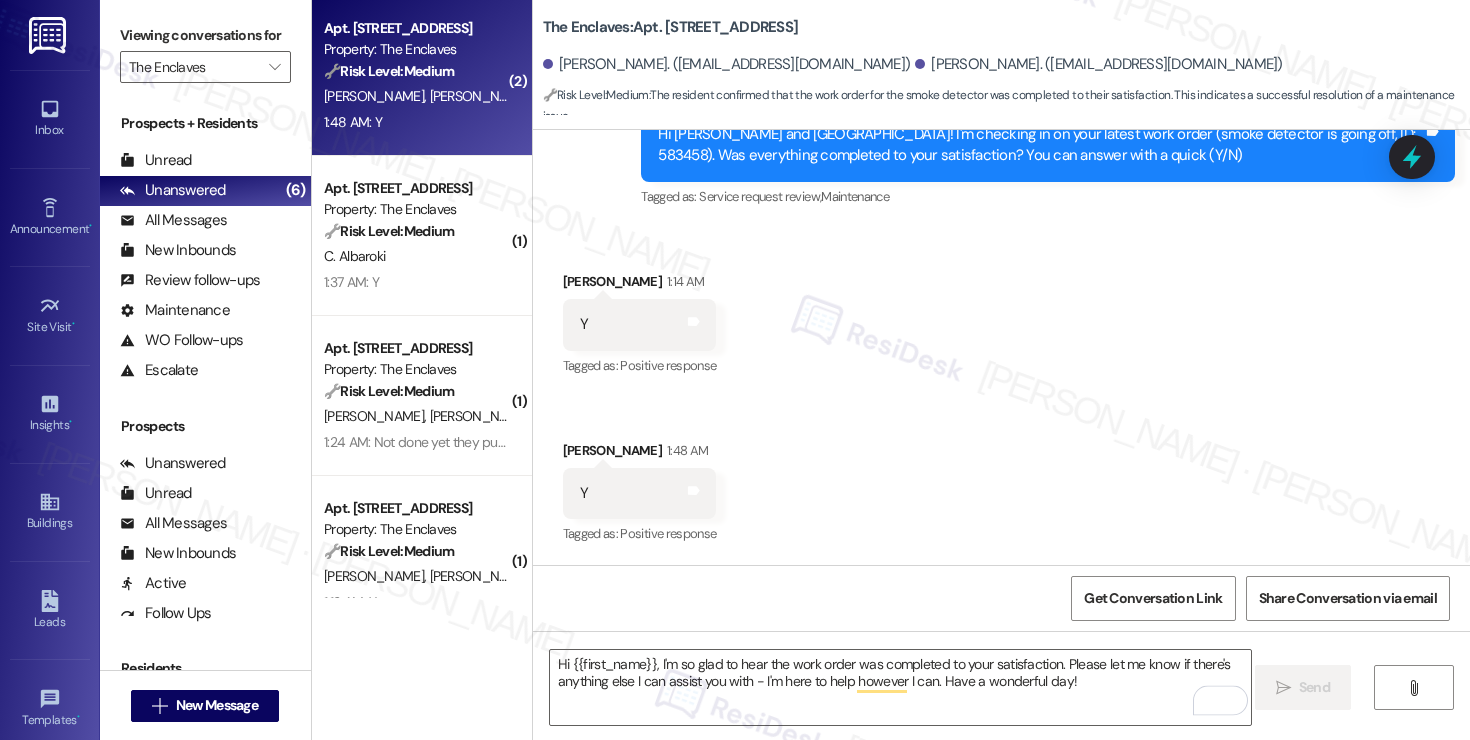 type 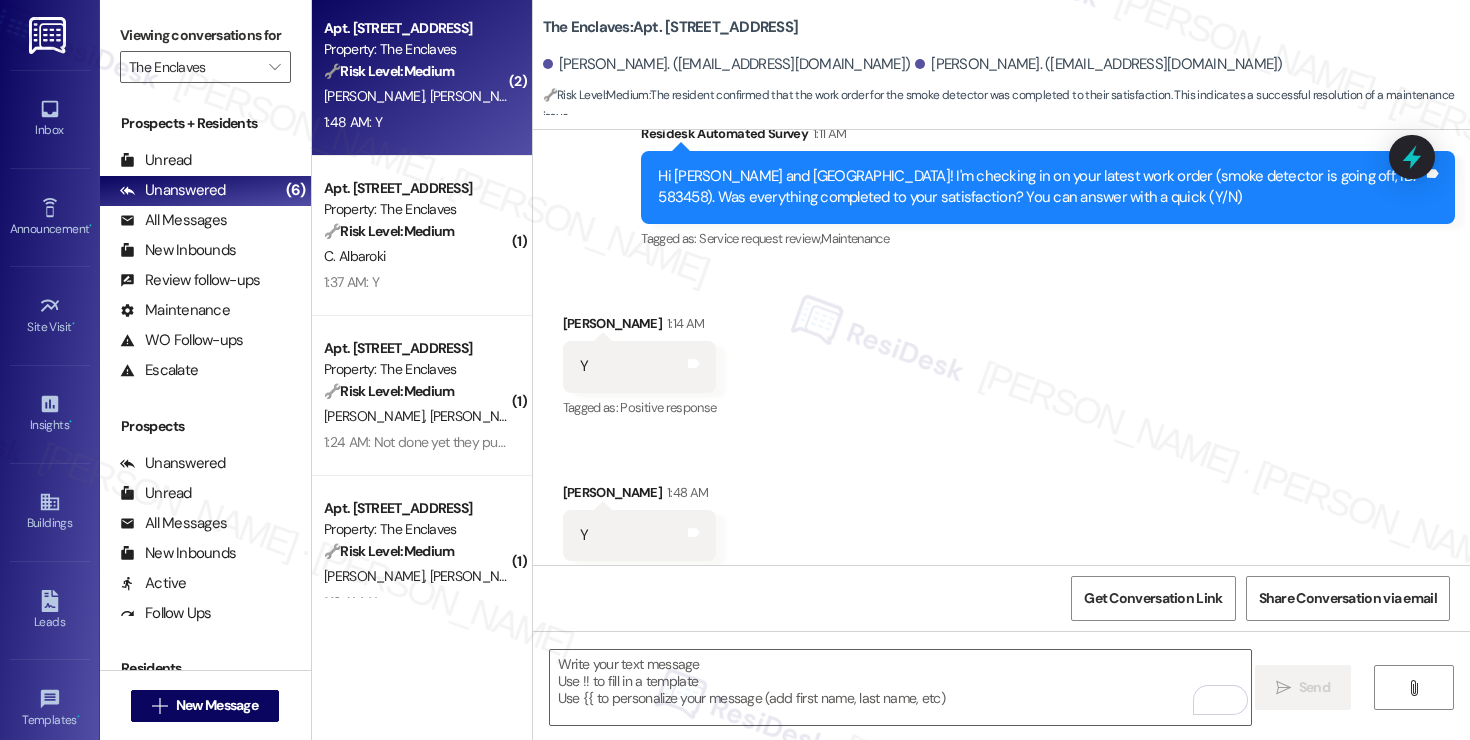 scroll, scrollTop: 578, scrollLeft: 0, axis: vertical 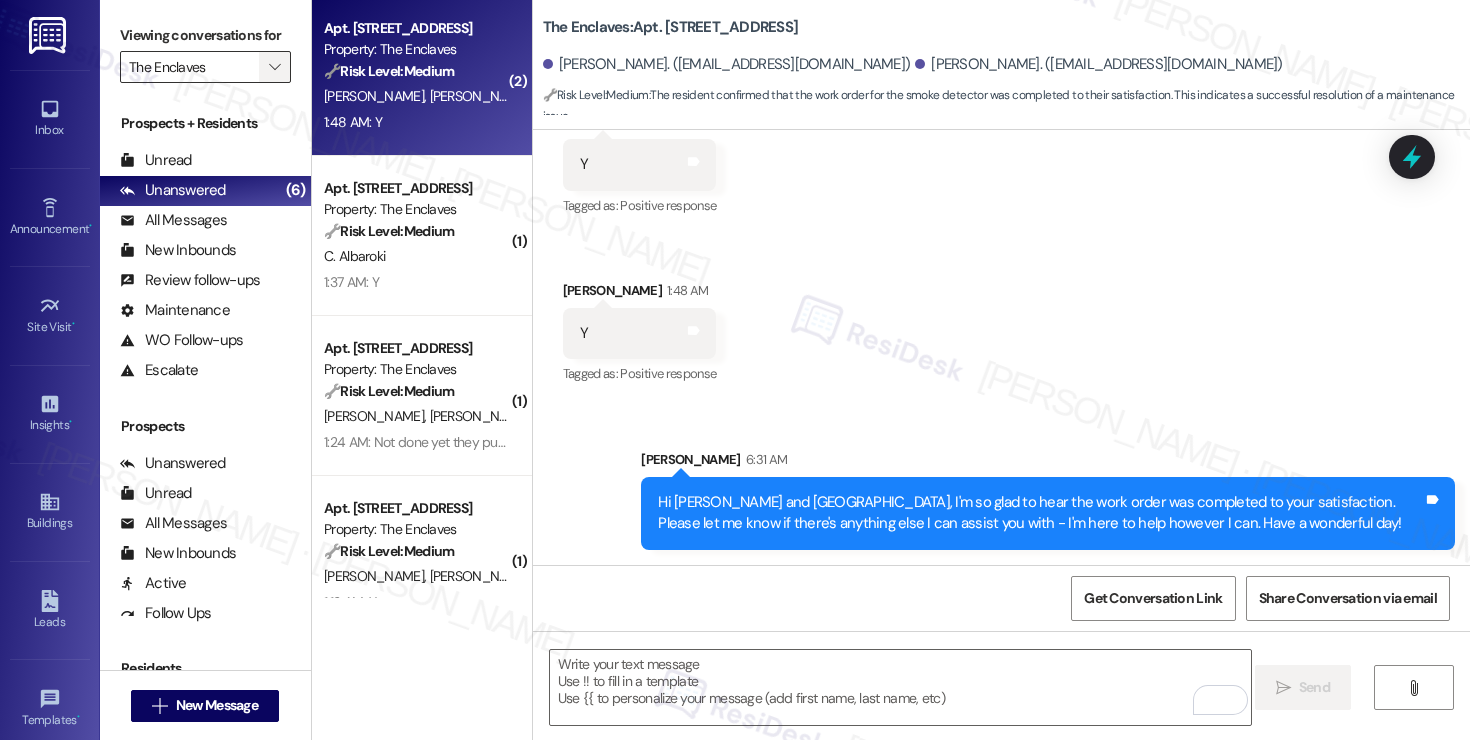 click on "" at bounding box center [274, 67] 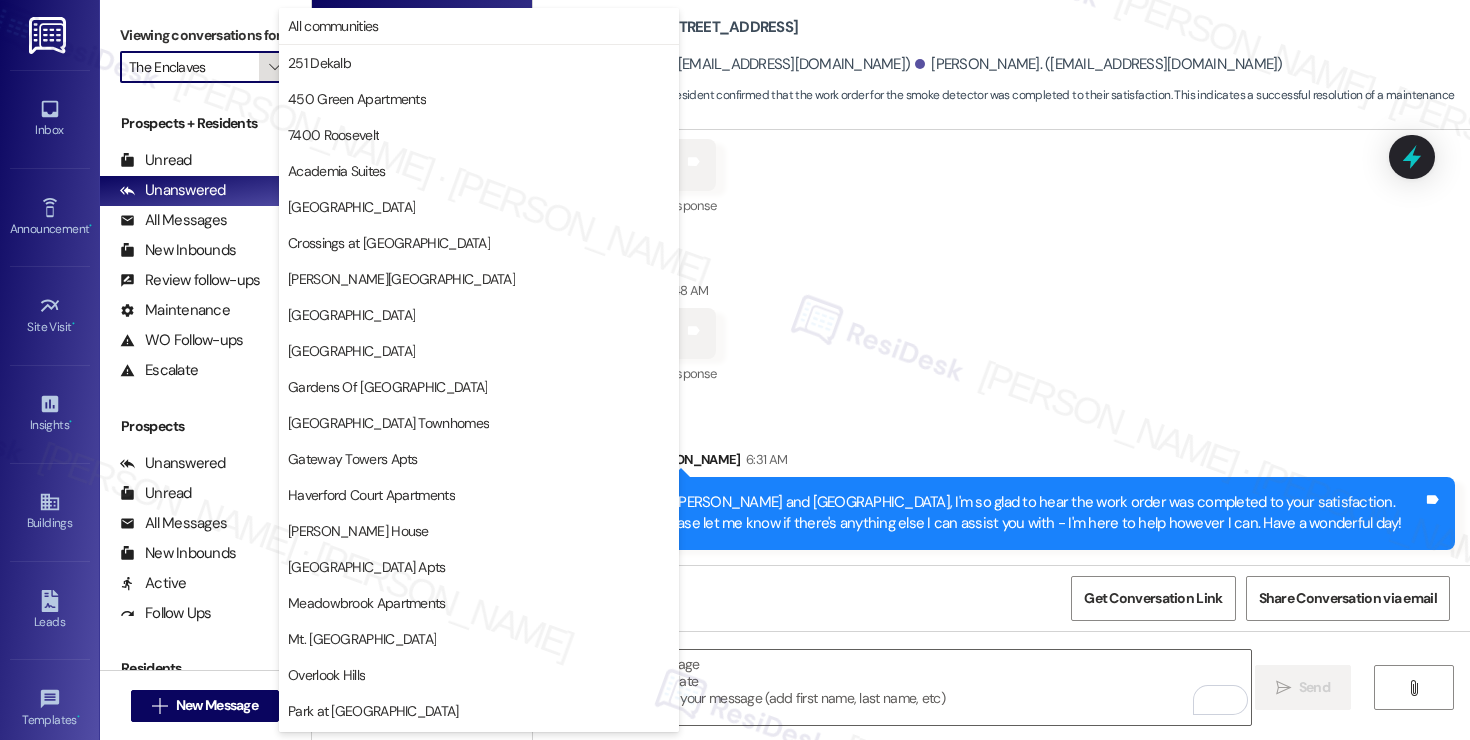 scroll, scrollTop: 429, scrollLeft: 0, axis: vertical 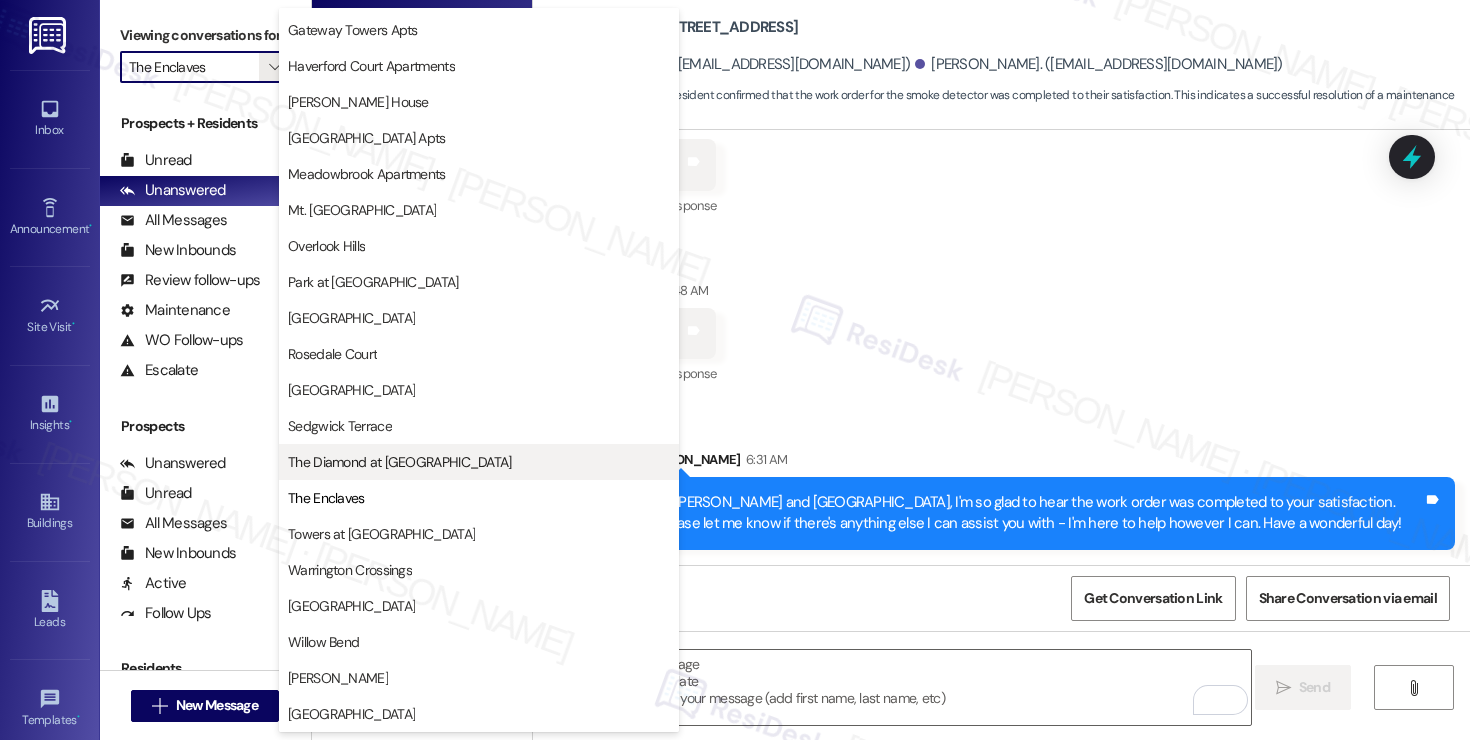click on "The Diamond at [GEOGRAPHIC_DATA]" at bounding box center (400, 462) 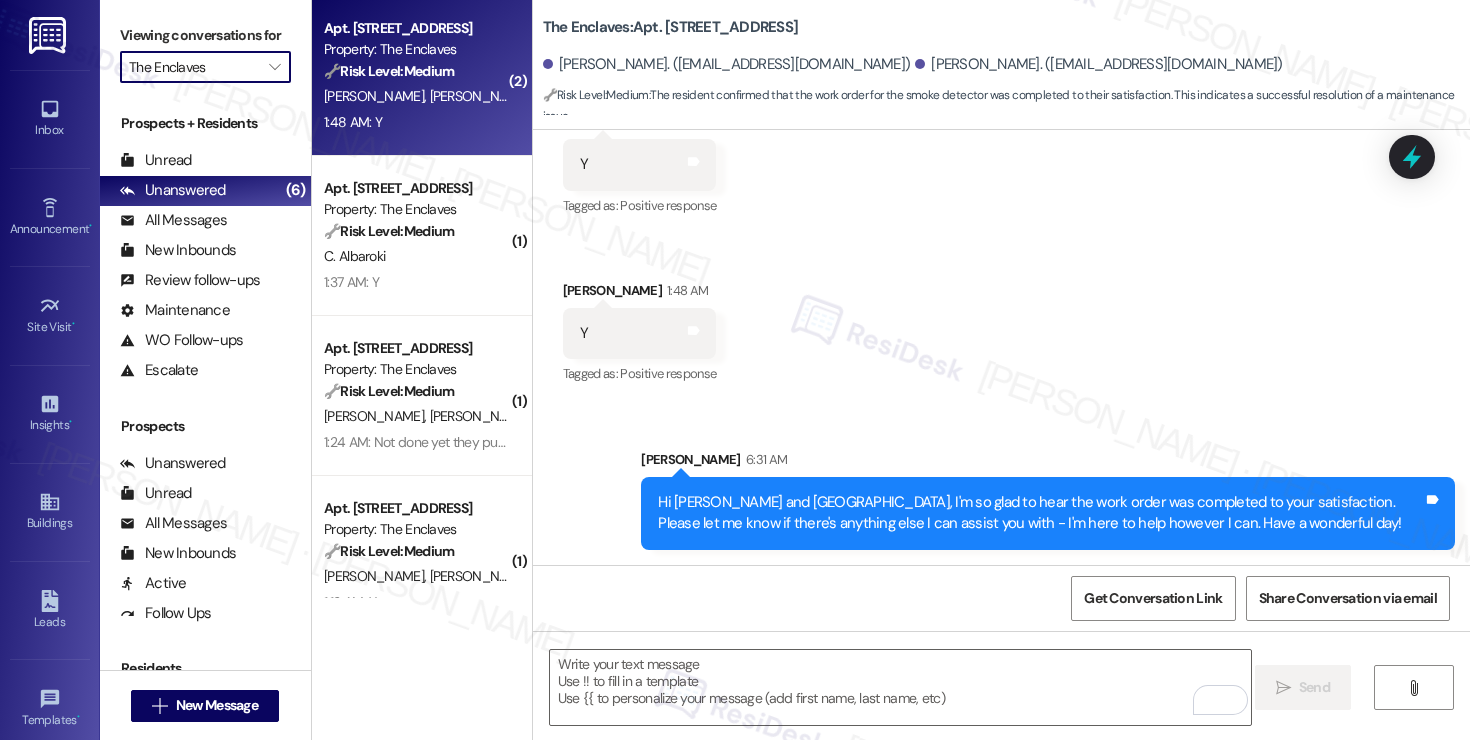 type on "The Diamond at [GEOGRAPHIC_DATA]" 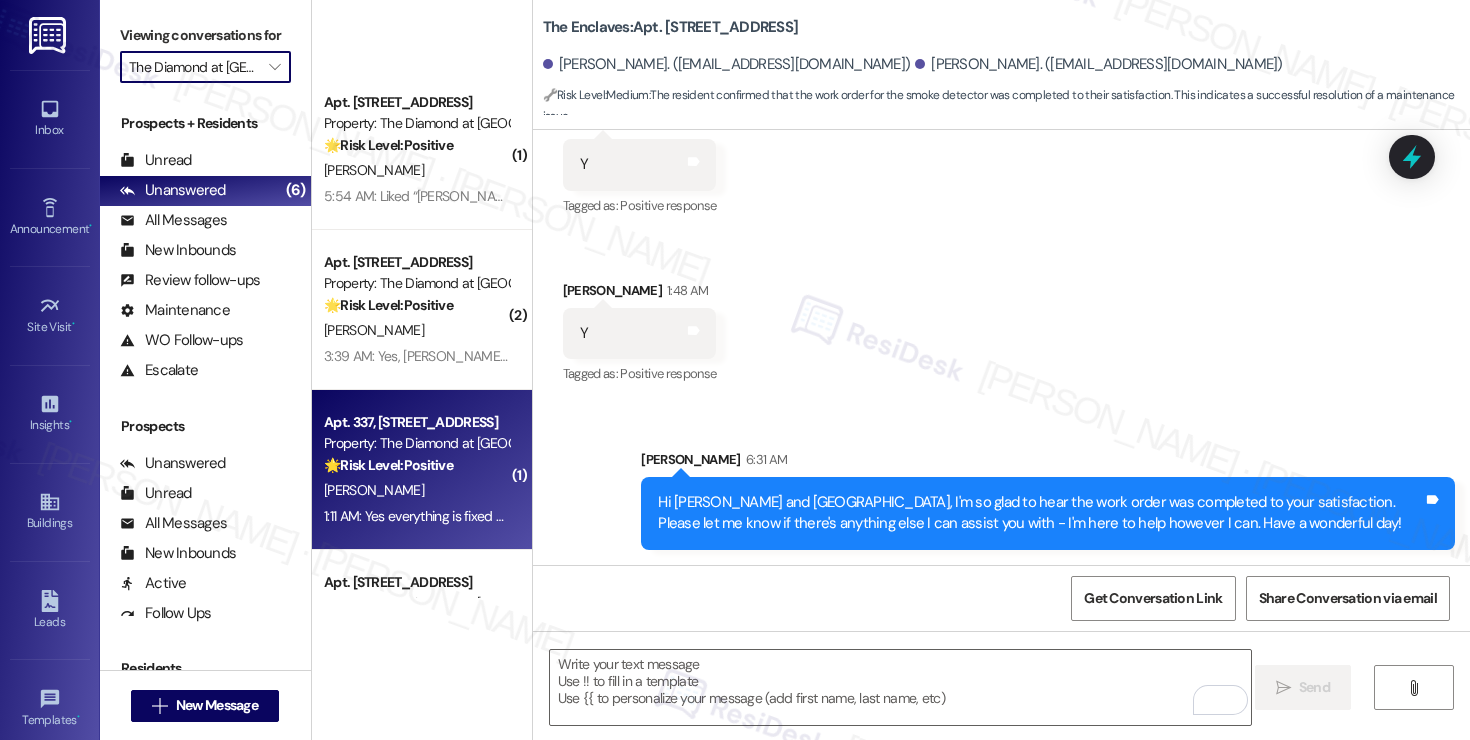 scroll, scrollTop: 362, scrollLeft: 0, axis: vertical 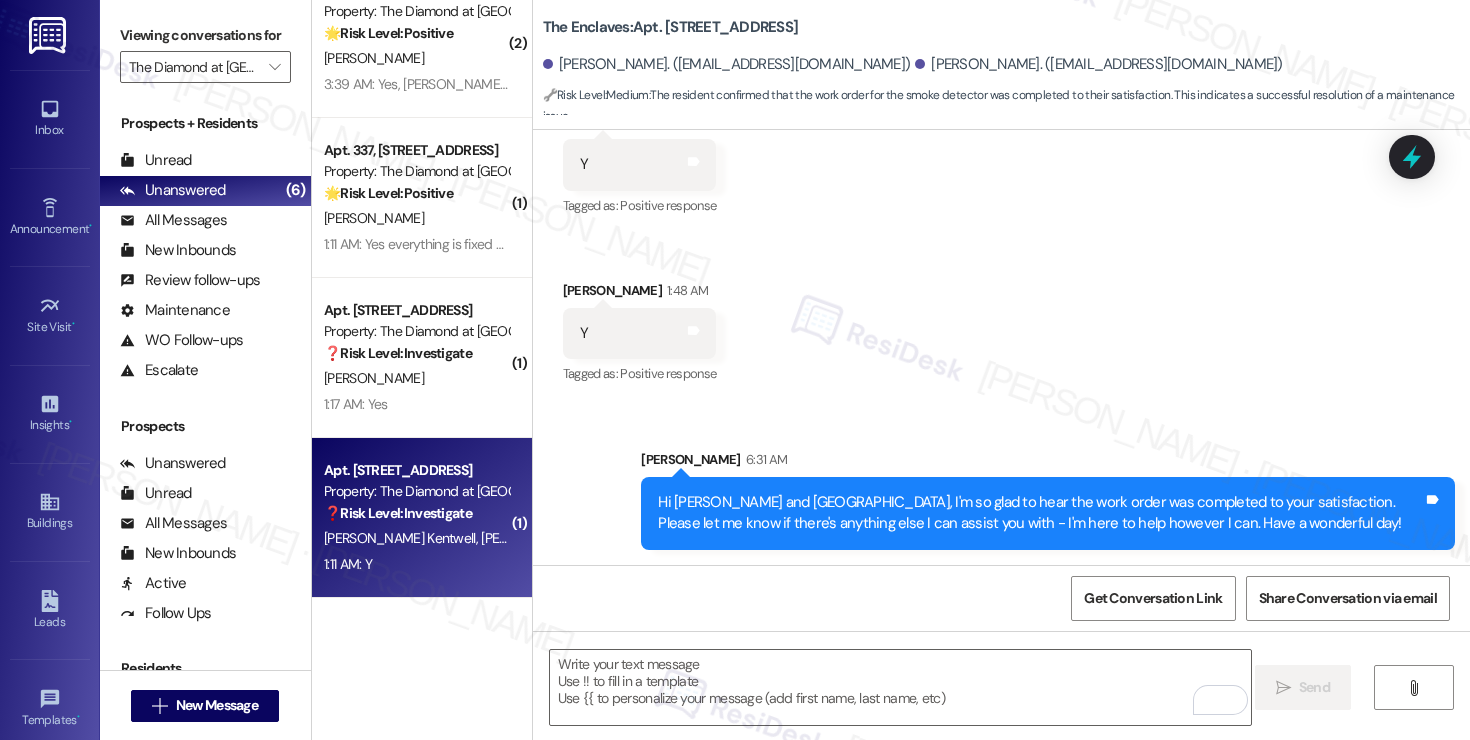 click on "[PERSON_NAME] [PERSON_NAME]" at bounding box center [416, 538] 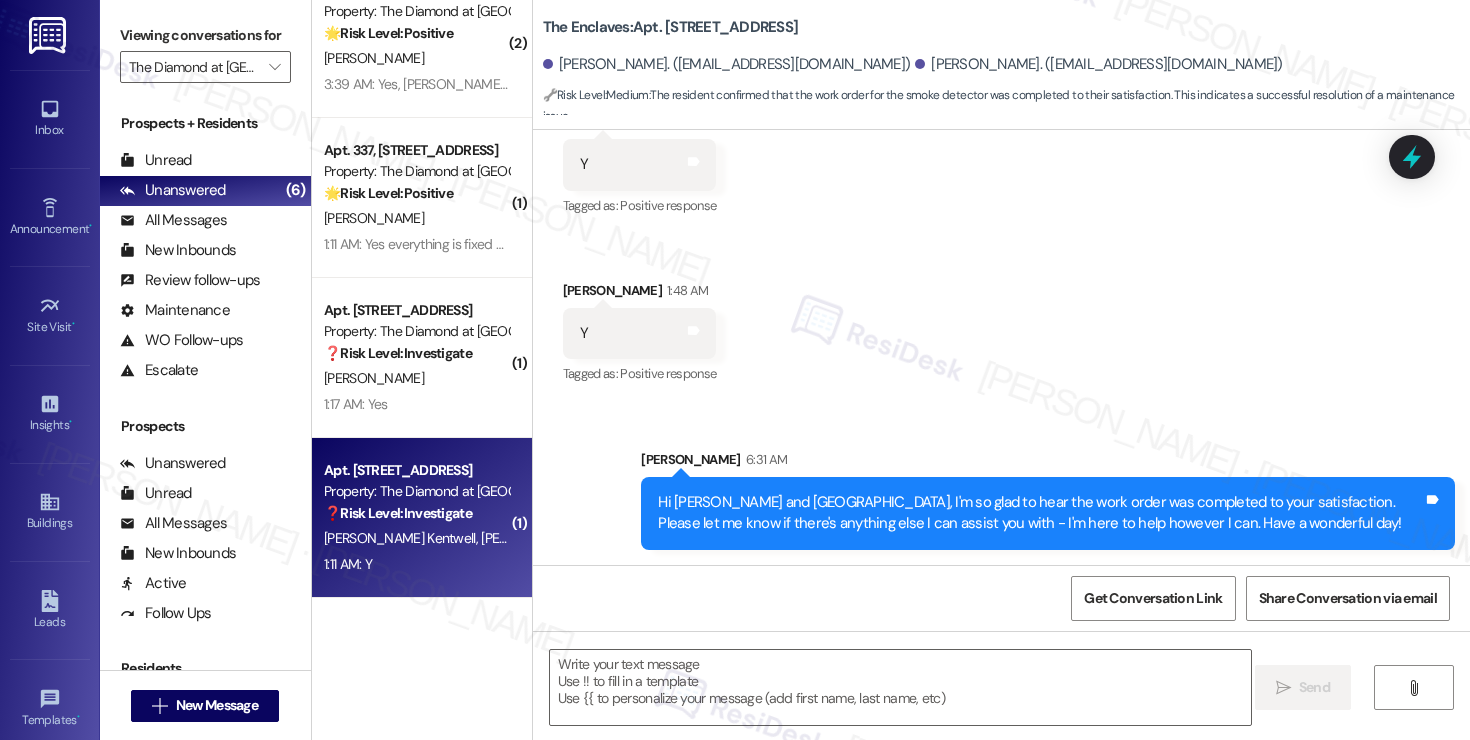 type on "Fetching suggested responses. Please feel free to read through the conversation in the meantime." 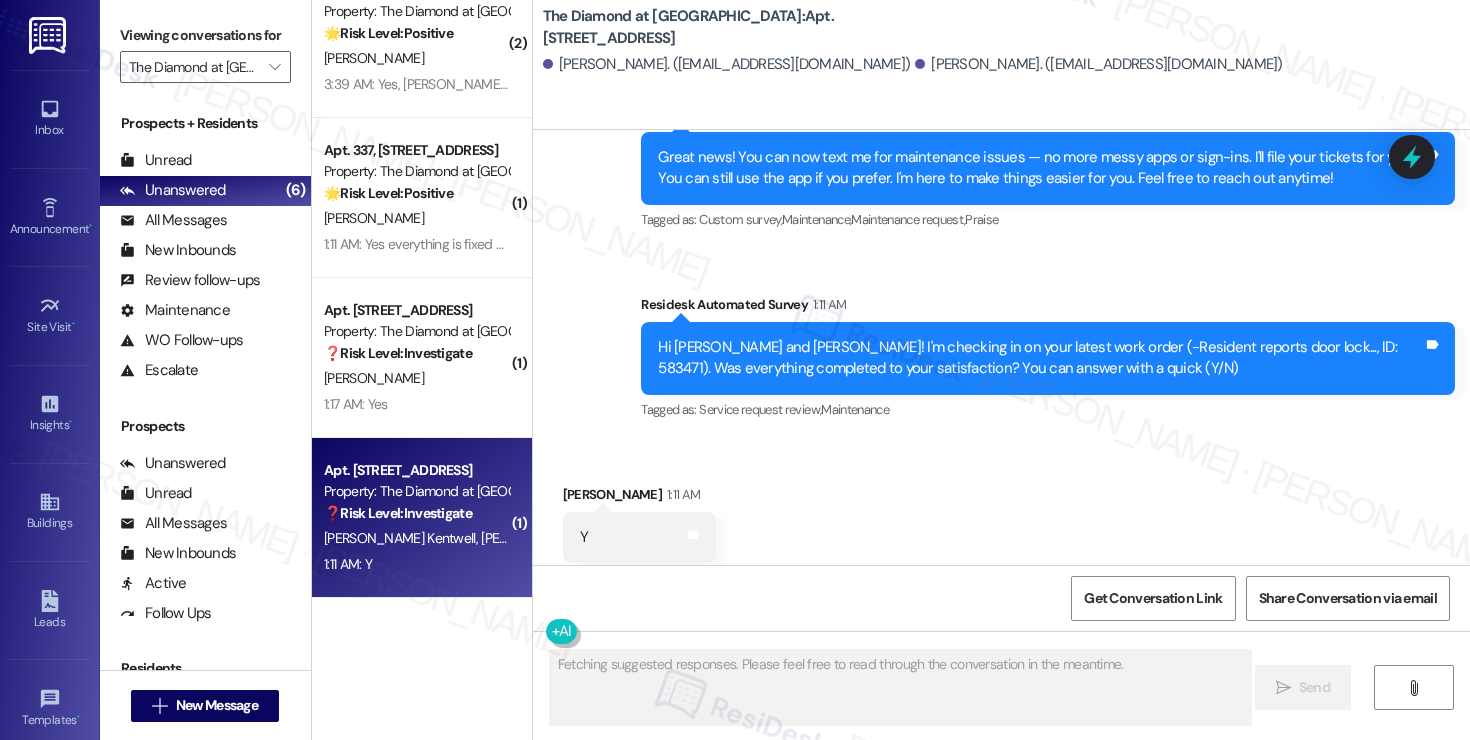 scroll, scrollTop: 2347, scrollLeft: 0, axis: vertical 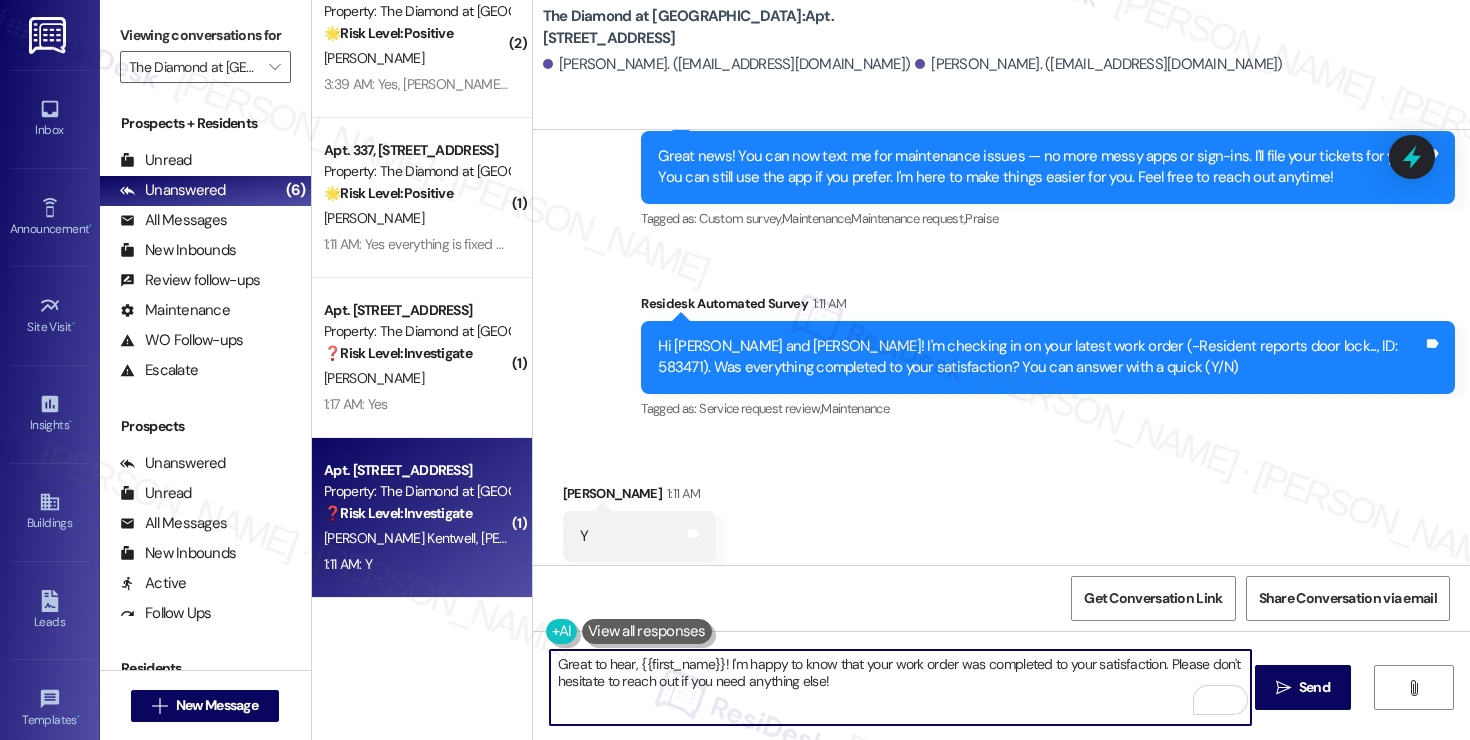 drag, startPoint x: 629, startPoint y: 665, endPoint x: 711, endPoint y: 661, distance: 82.0975 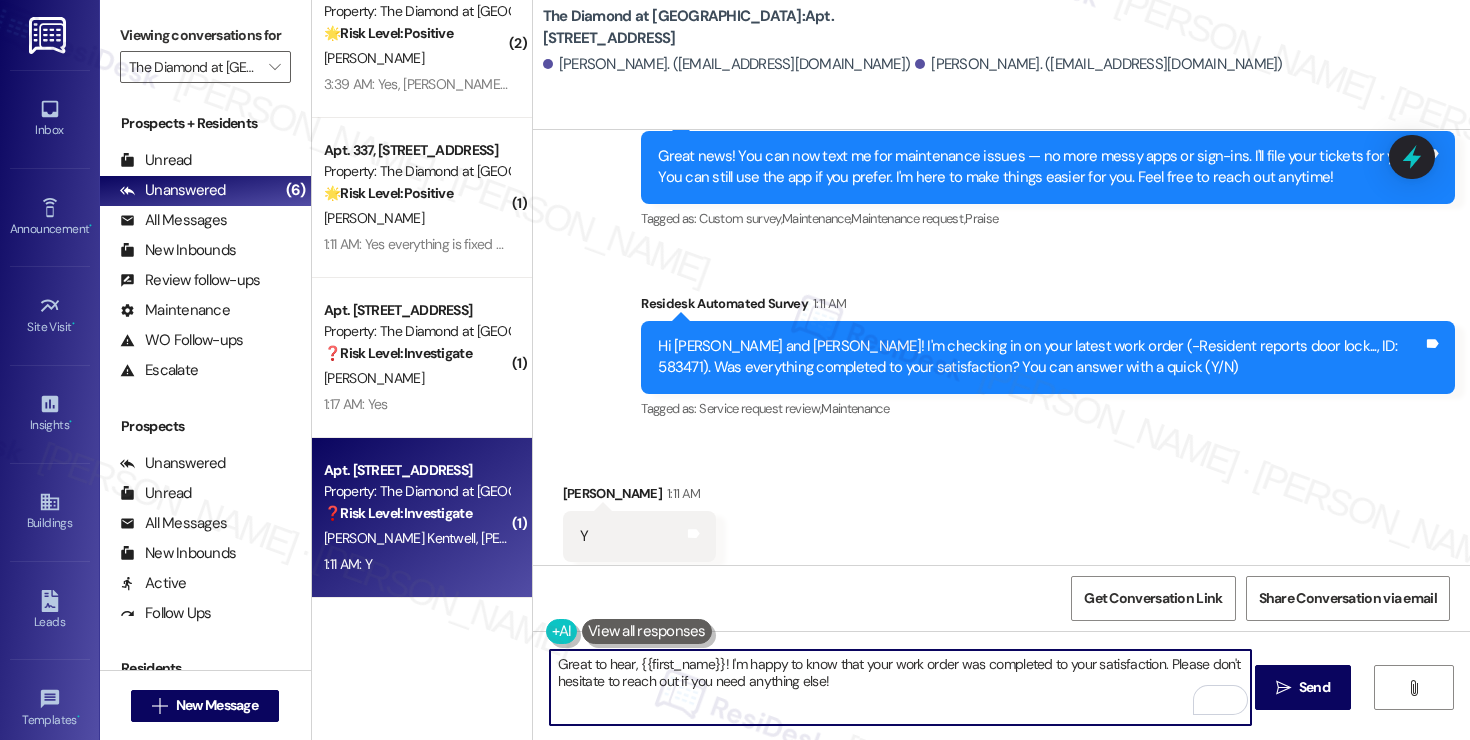 click on "Great to hear, {{first_name}}! I'm happy to know that your work order was completed to your satisfaction. Please don't hesitate to reach out if you need anything else!" at bounding box center [900, 687] 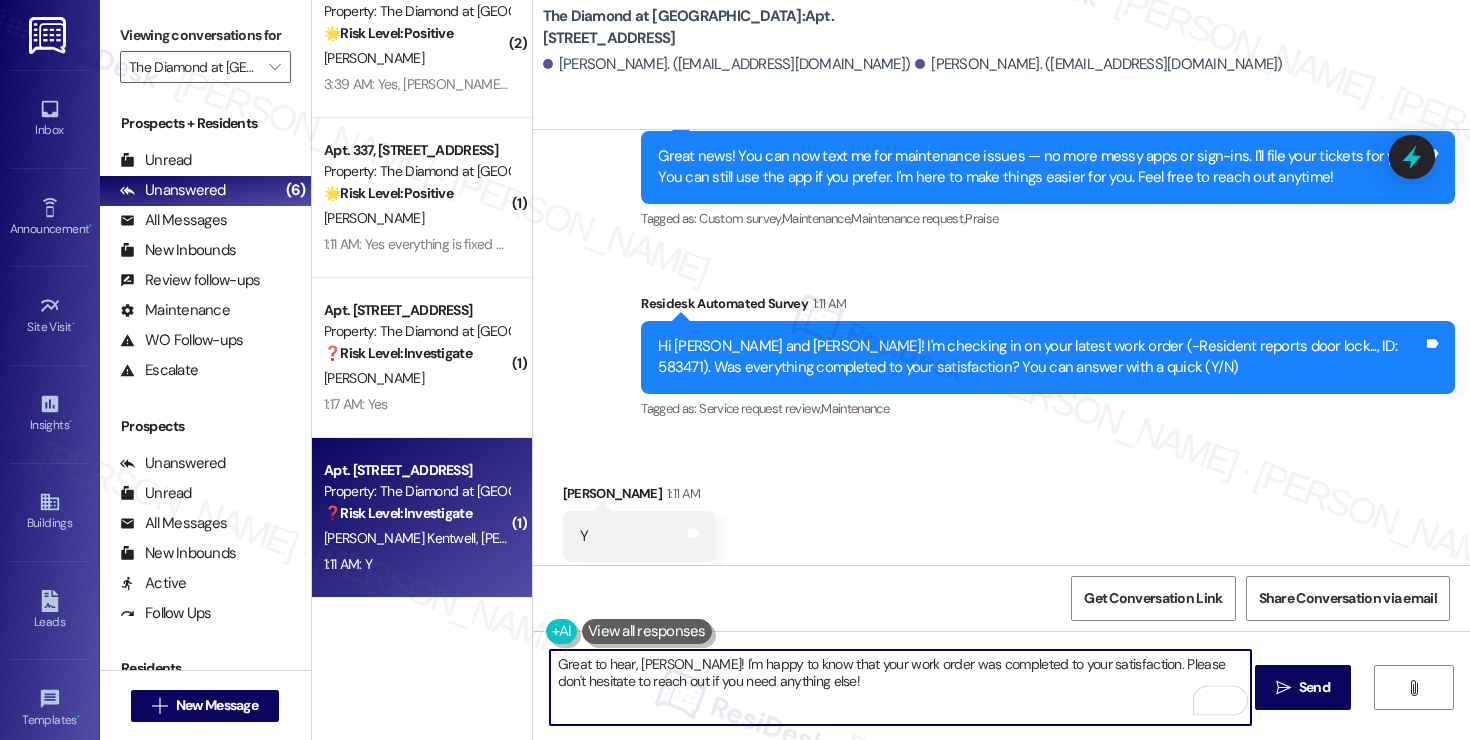 click on "Great to hear, [PERSON_NAME]! I'm happy to know that your work order was completed to your satisfaction. Please don't hesitate to reach out if you need anything else!" at bounding box center [900, 687] 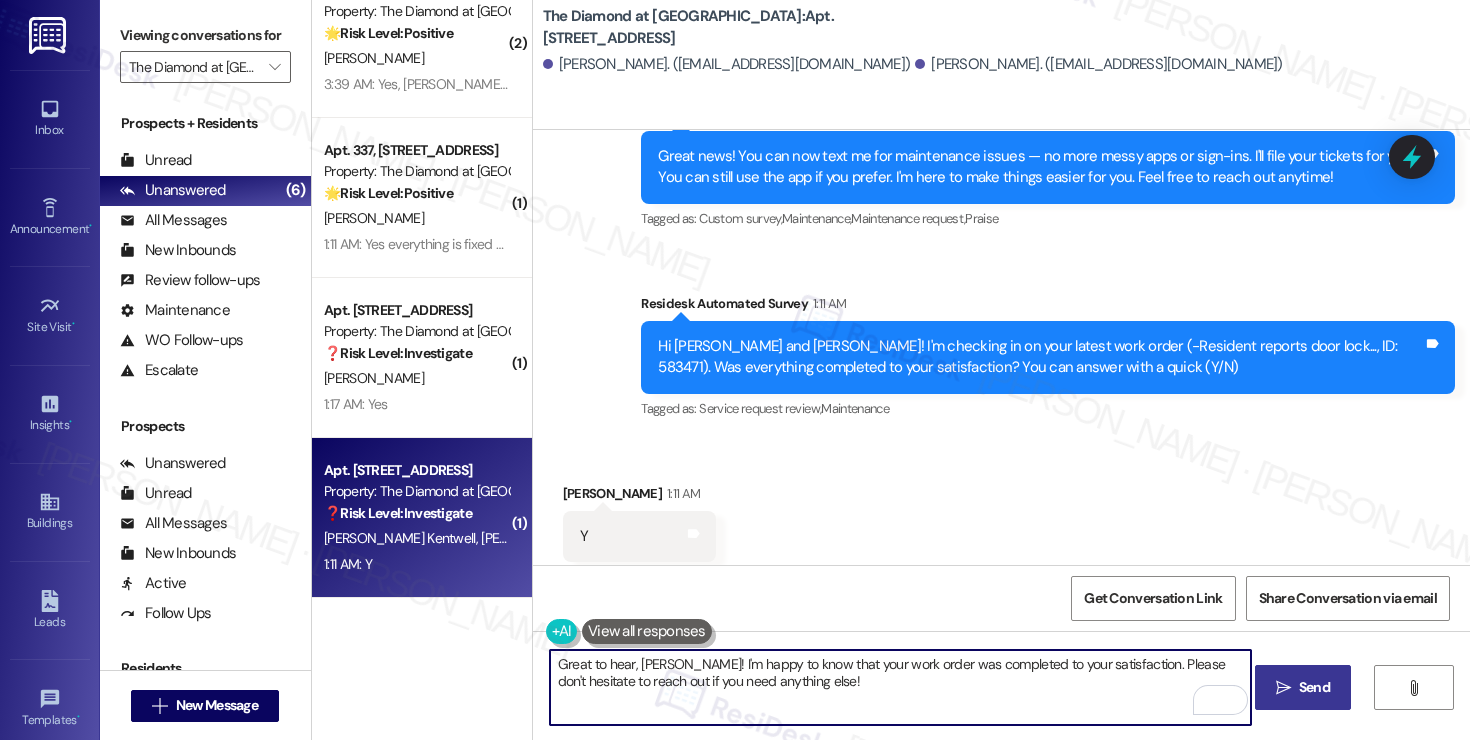 type on "Great to hear, [PERSON_NAME]! I'm happy to know that your work order was completed to your satisfaction. Please don't hesitate to reach out if you need anything else!" 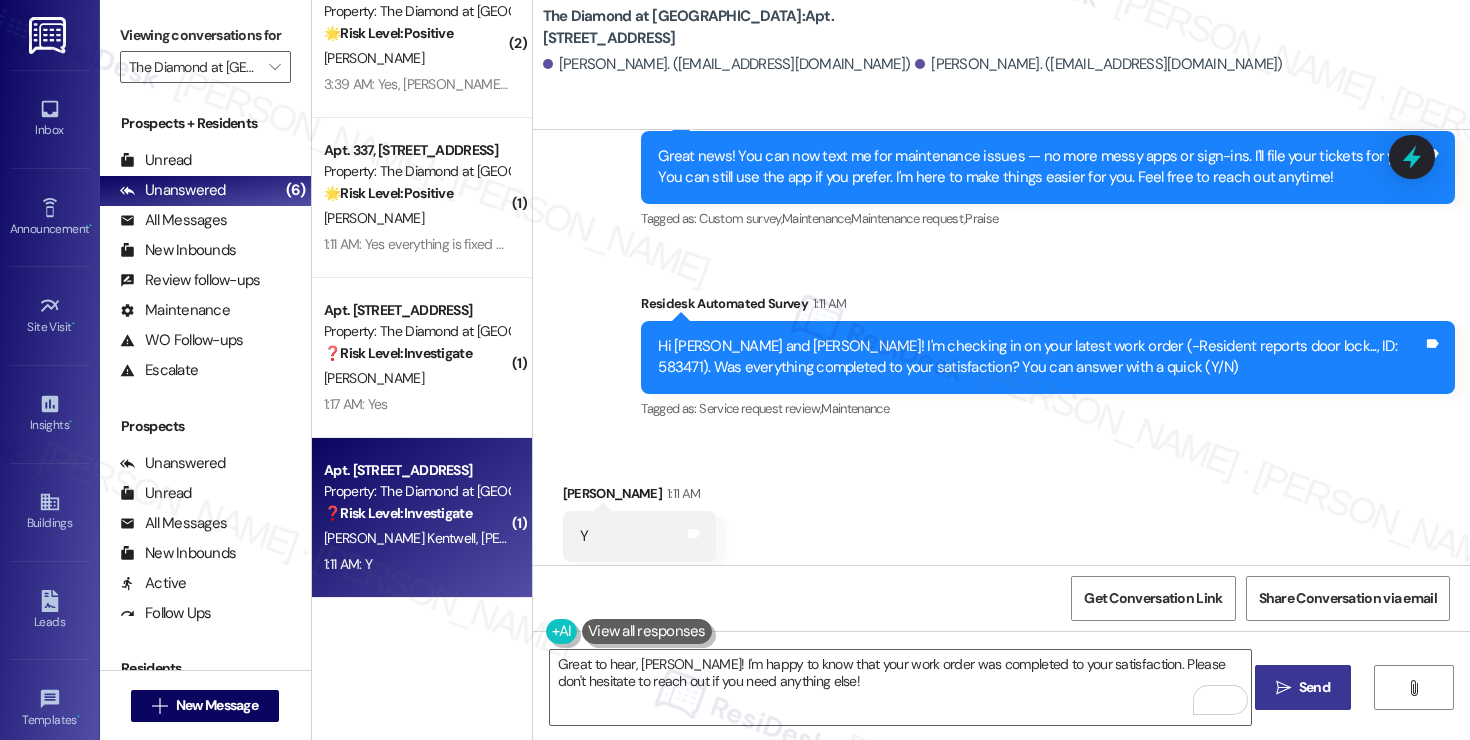 click on " Send" at bounding box center (1303, 687) 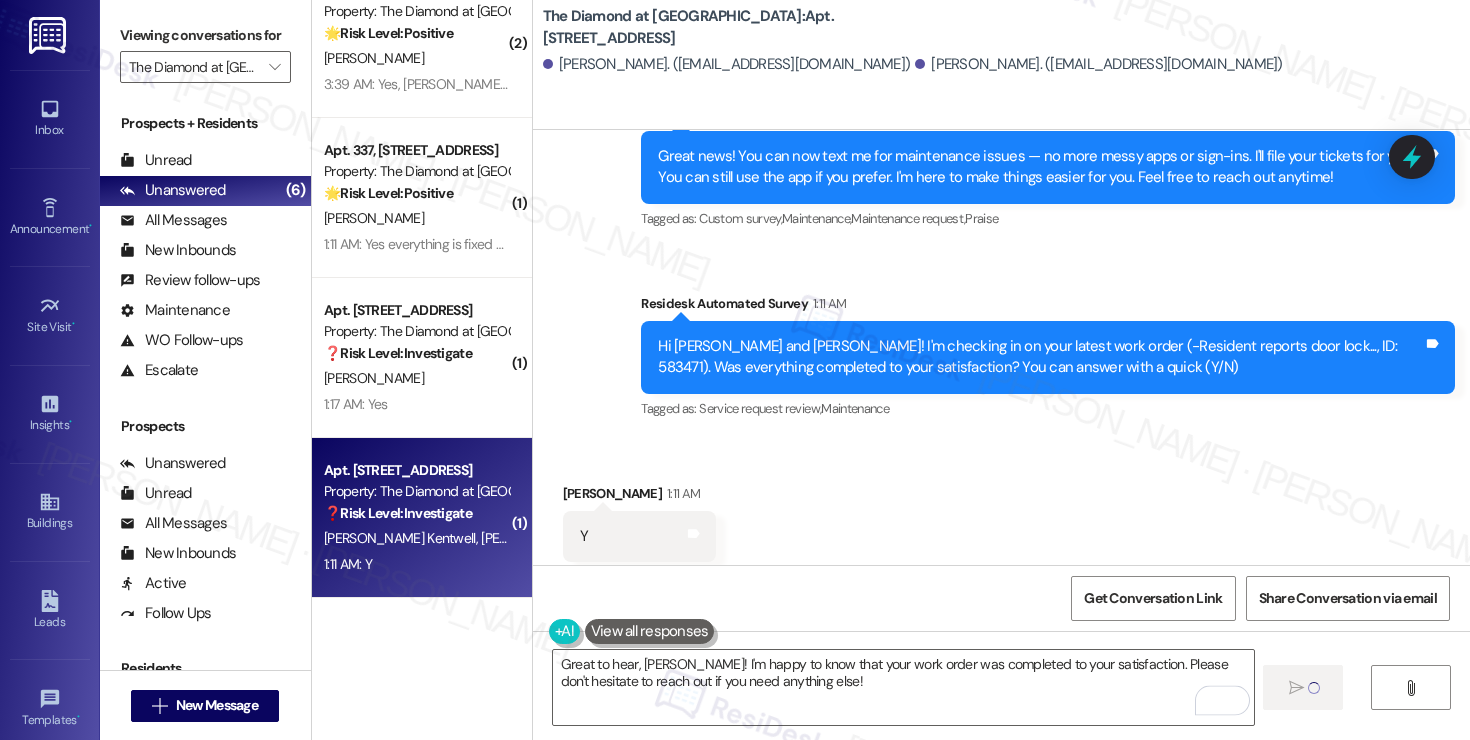 type 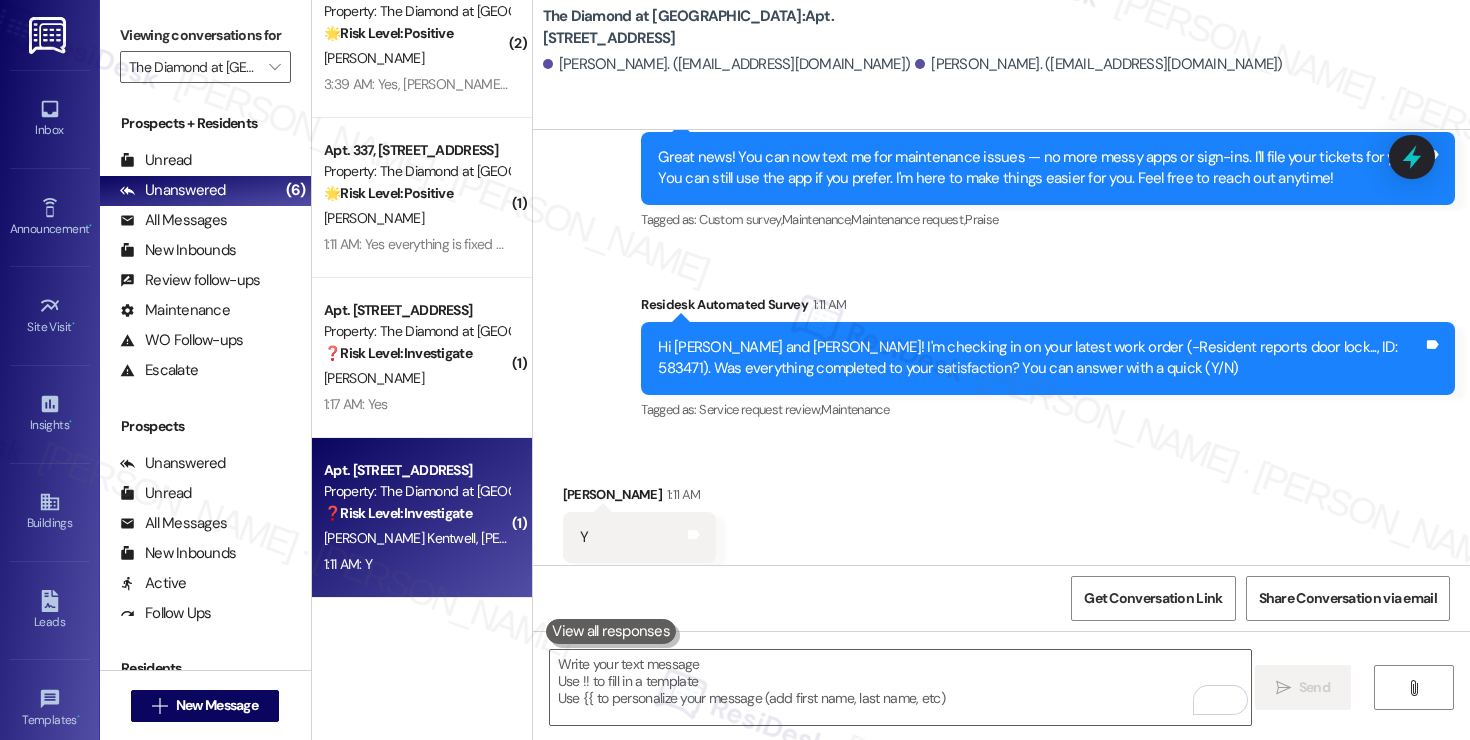 scroll, scrollTop: 2508, scrollLeft: 0, axis: vertical 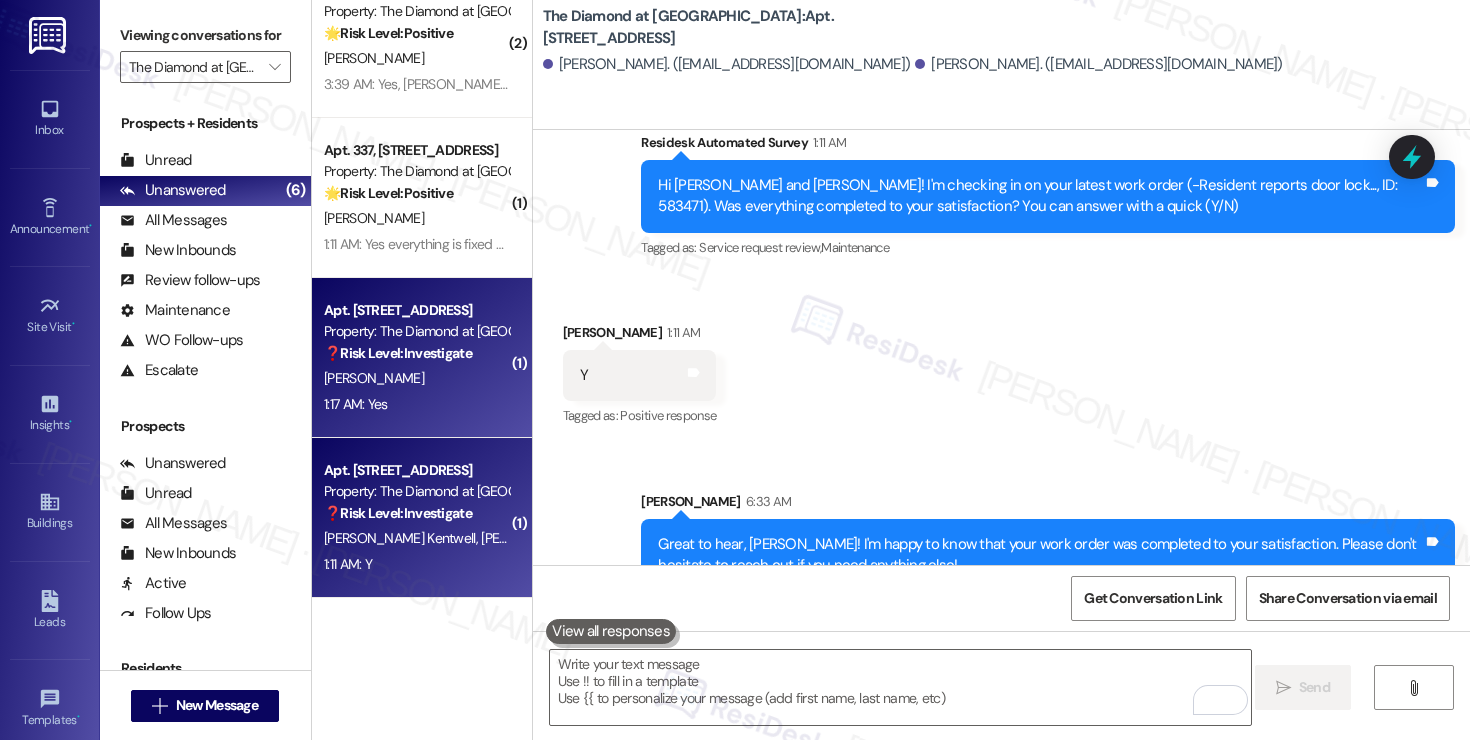 click on "[PERSON_NAME]" at bounding box center [416, 378] 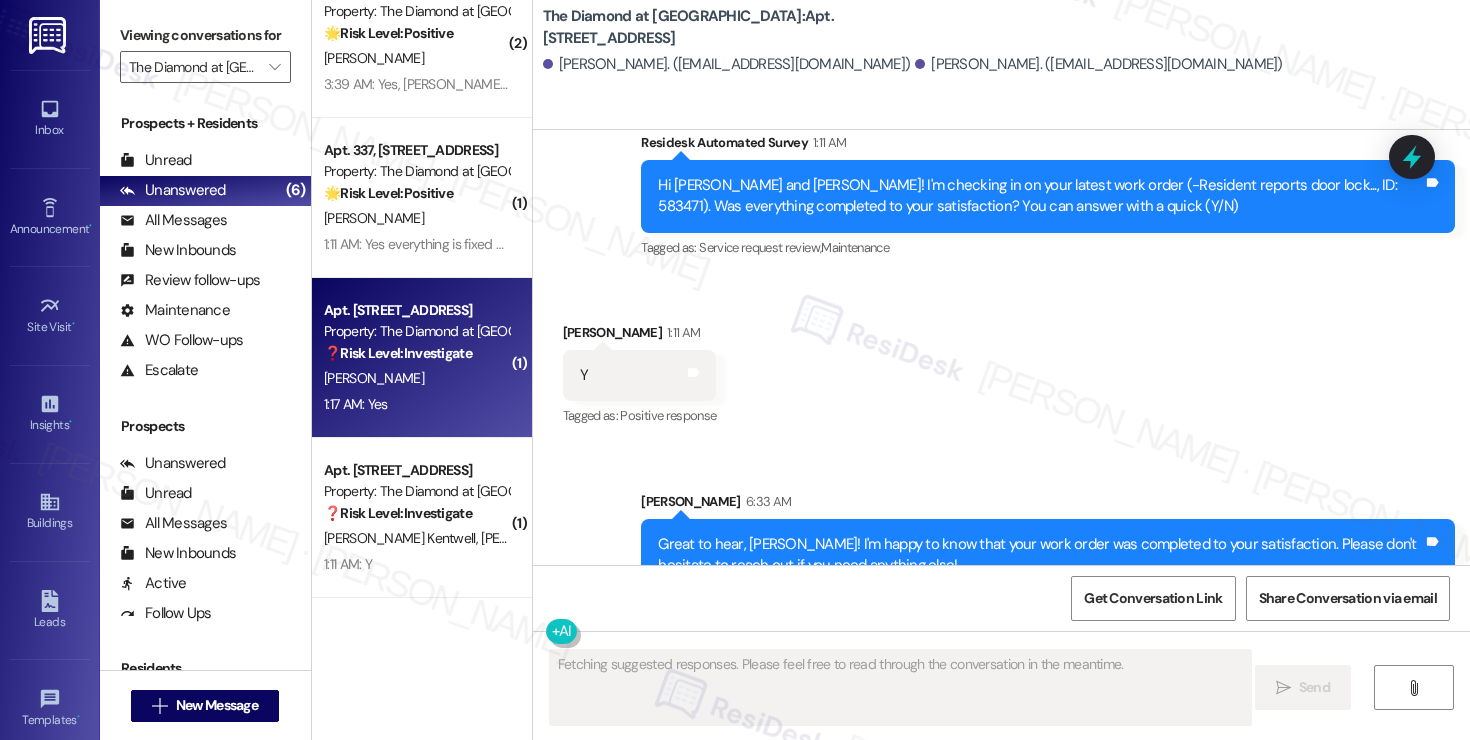 scroll, scrollTop: 1321, scrollLeft: 0, axis: vertical 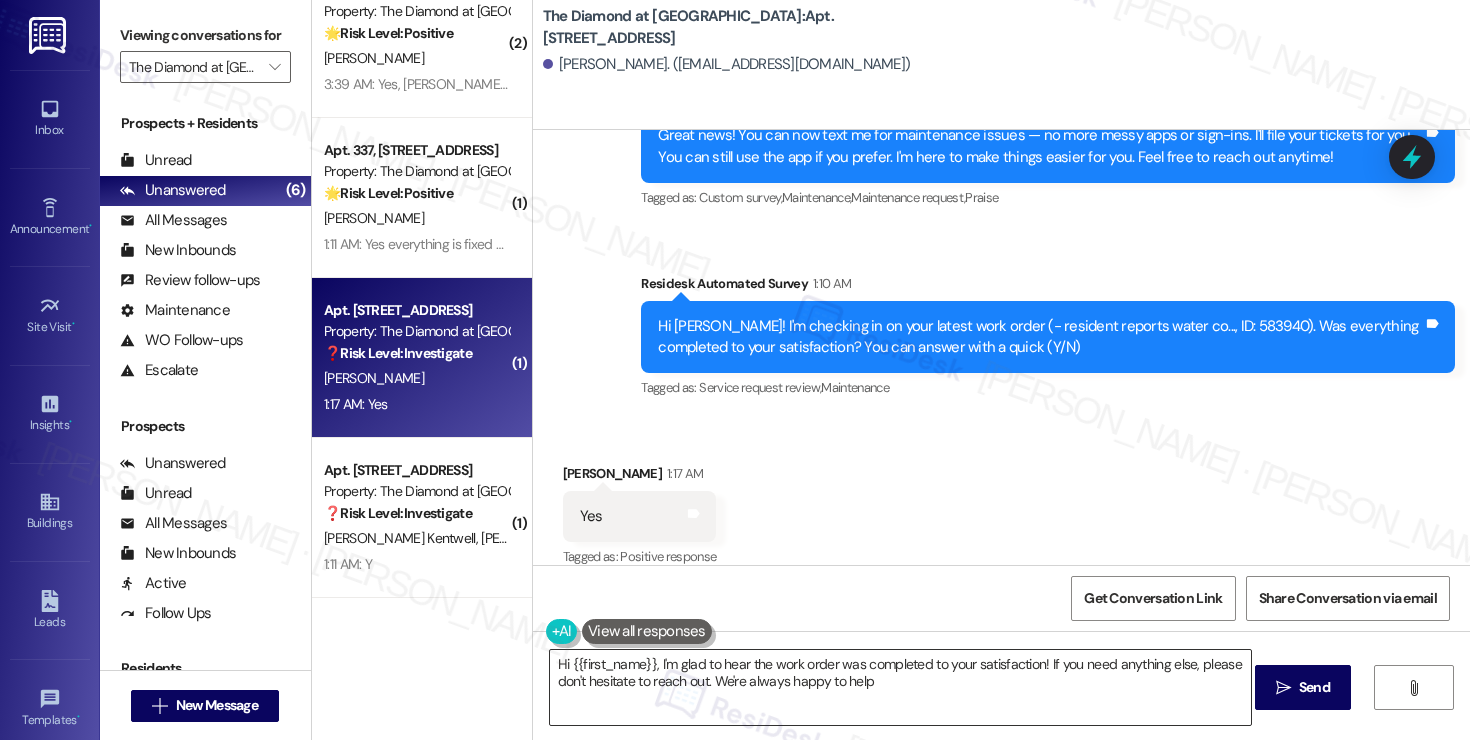 type on "Hi {{first_name}}, I'm glad to hear the work order was completed to your satisfaction! If you need anything else, please don't hesitate to reach out. We're always happy to help!" 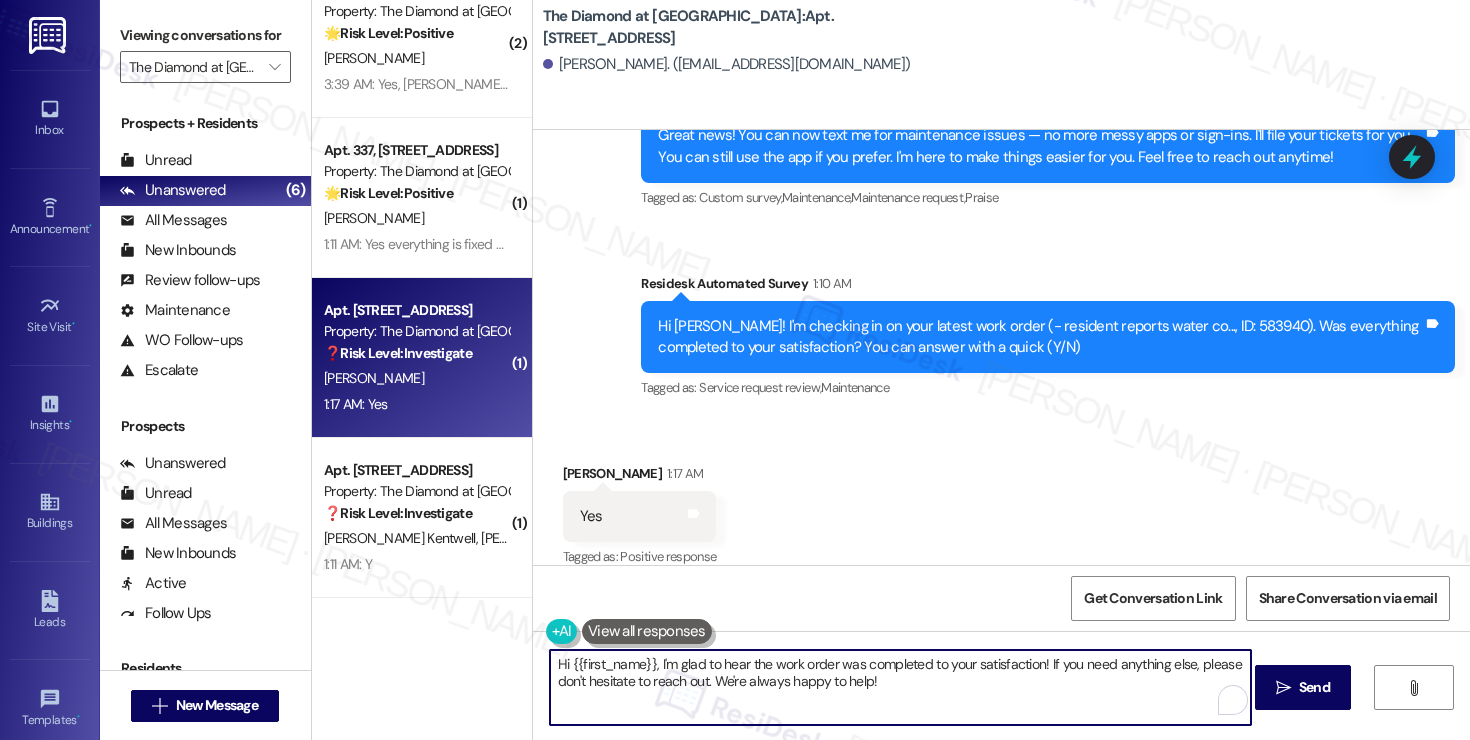 click on "Hi {{first_name}}, I'm glad to hear the work order was completed to your satisfaction! If you need anything else, please don't hesitate to reach out. We're always happy to help!" at bounding box center [900, 687] 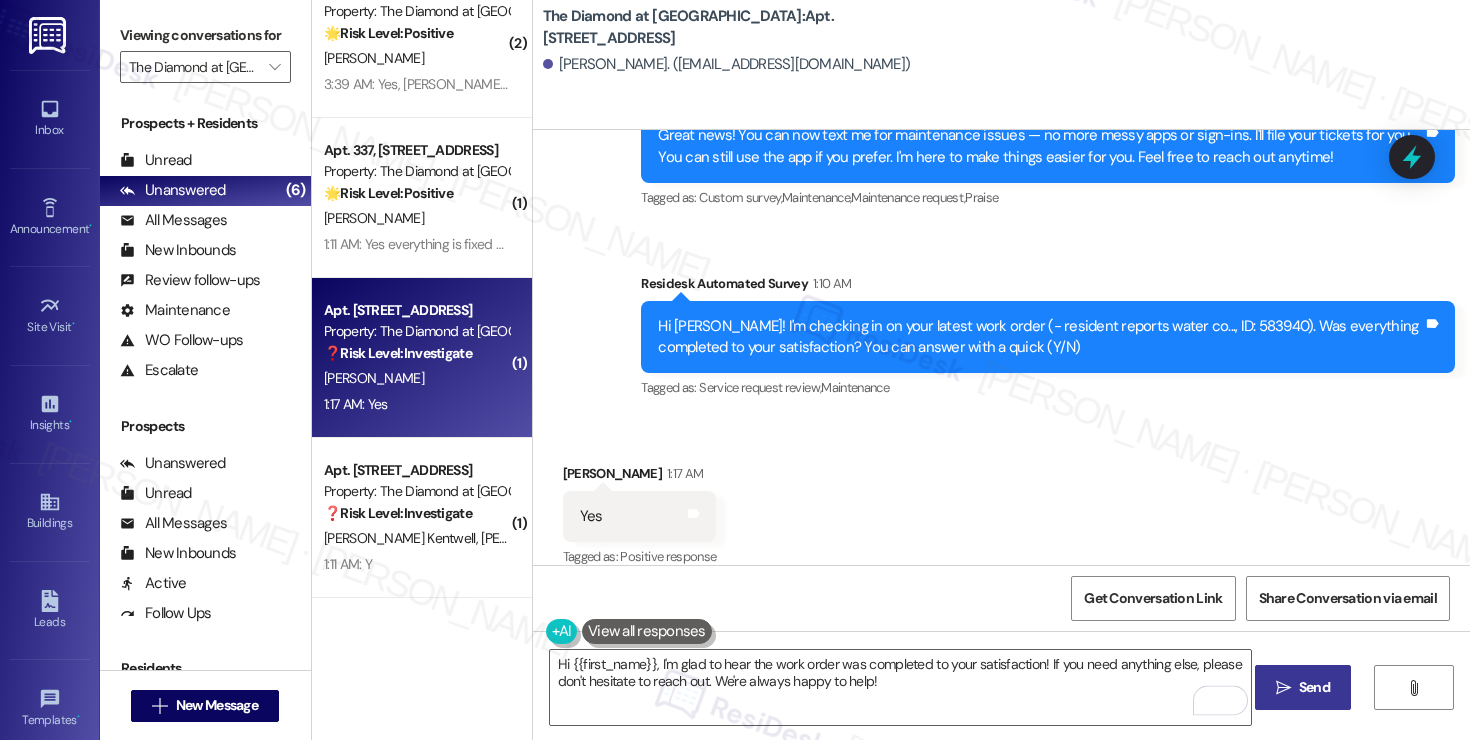 click on "Send" at bounding box center (1314, 687) 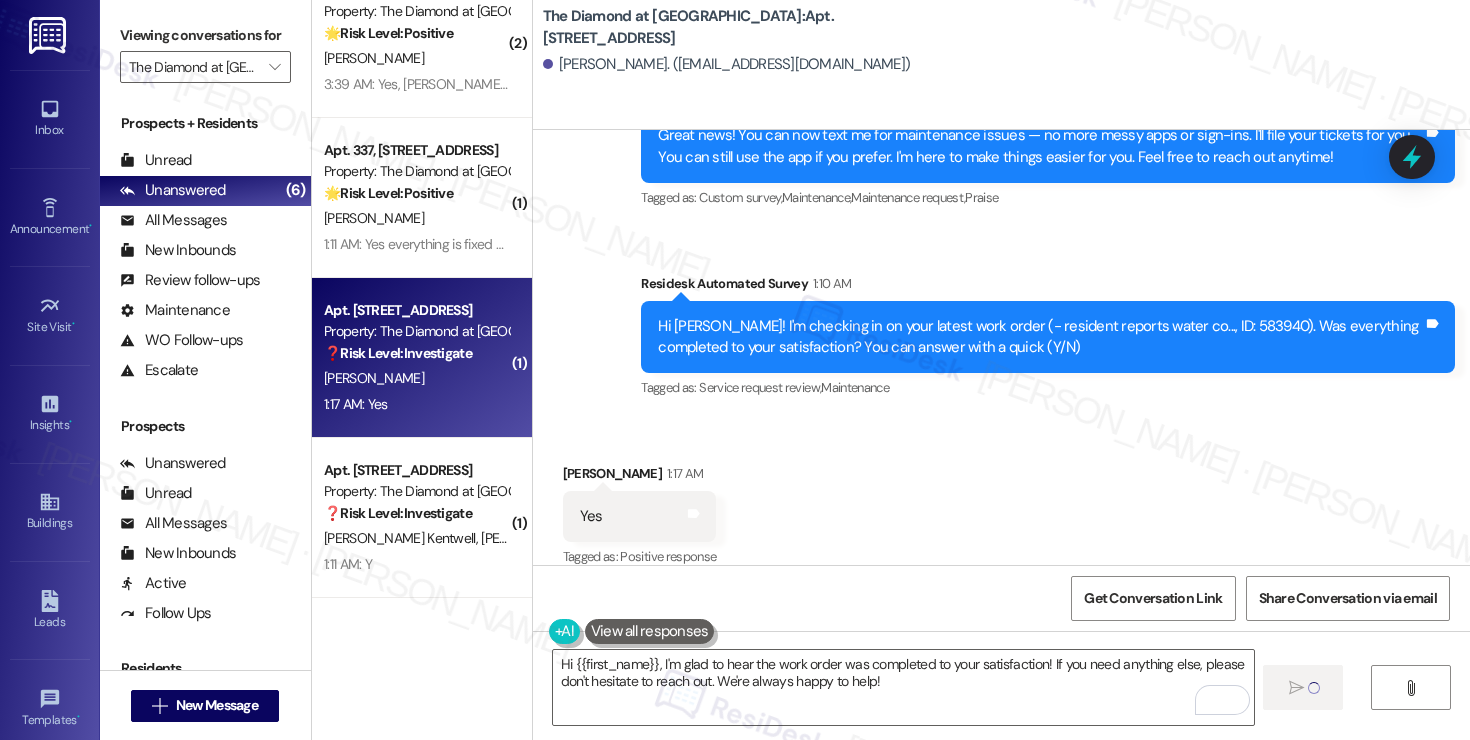 type 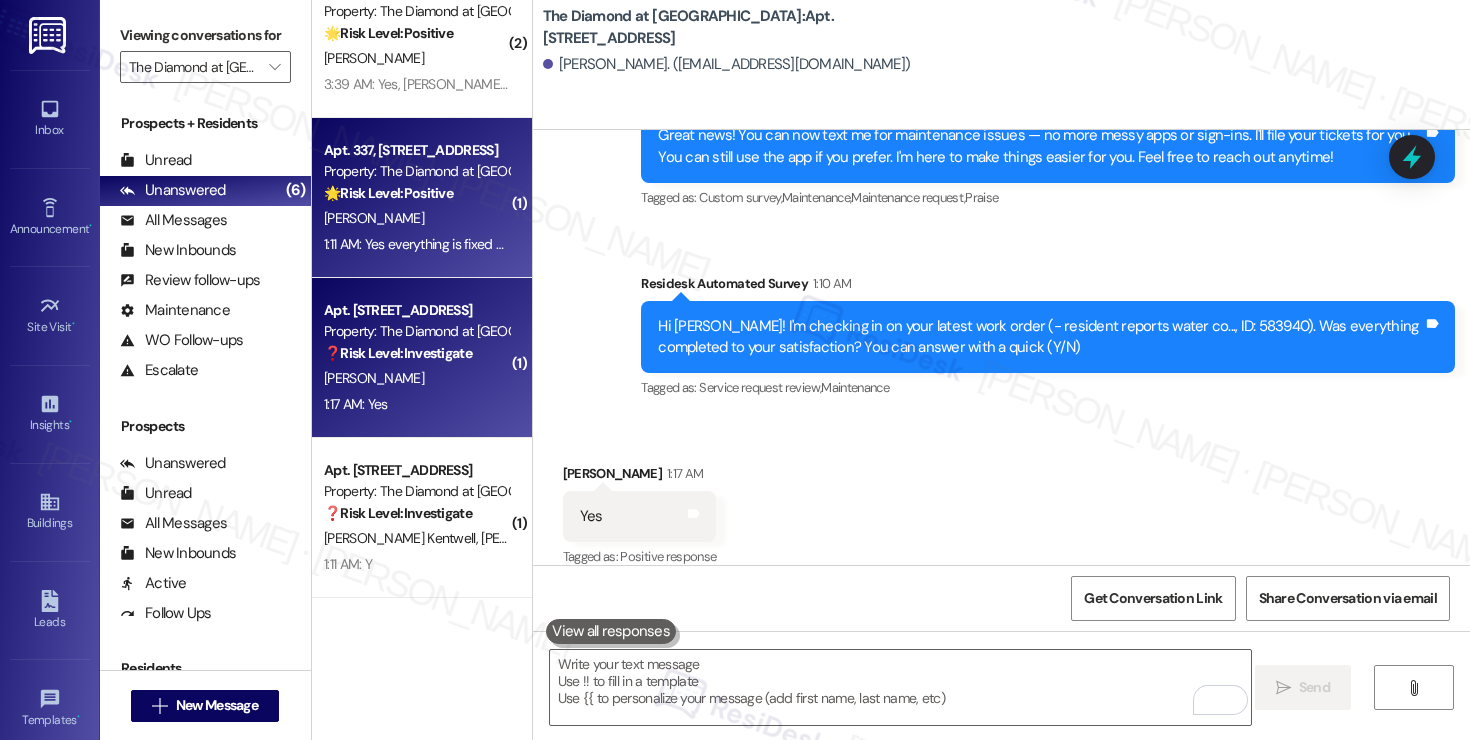 click on "[PERSON_NAME]" at bounding box center (416, 218) 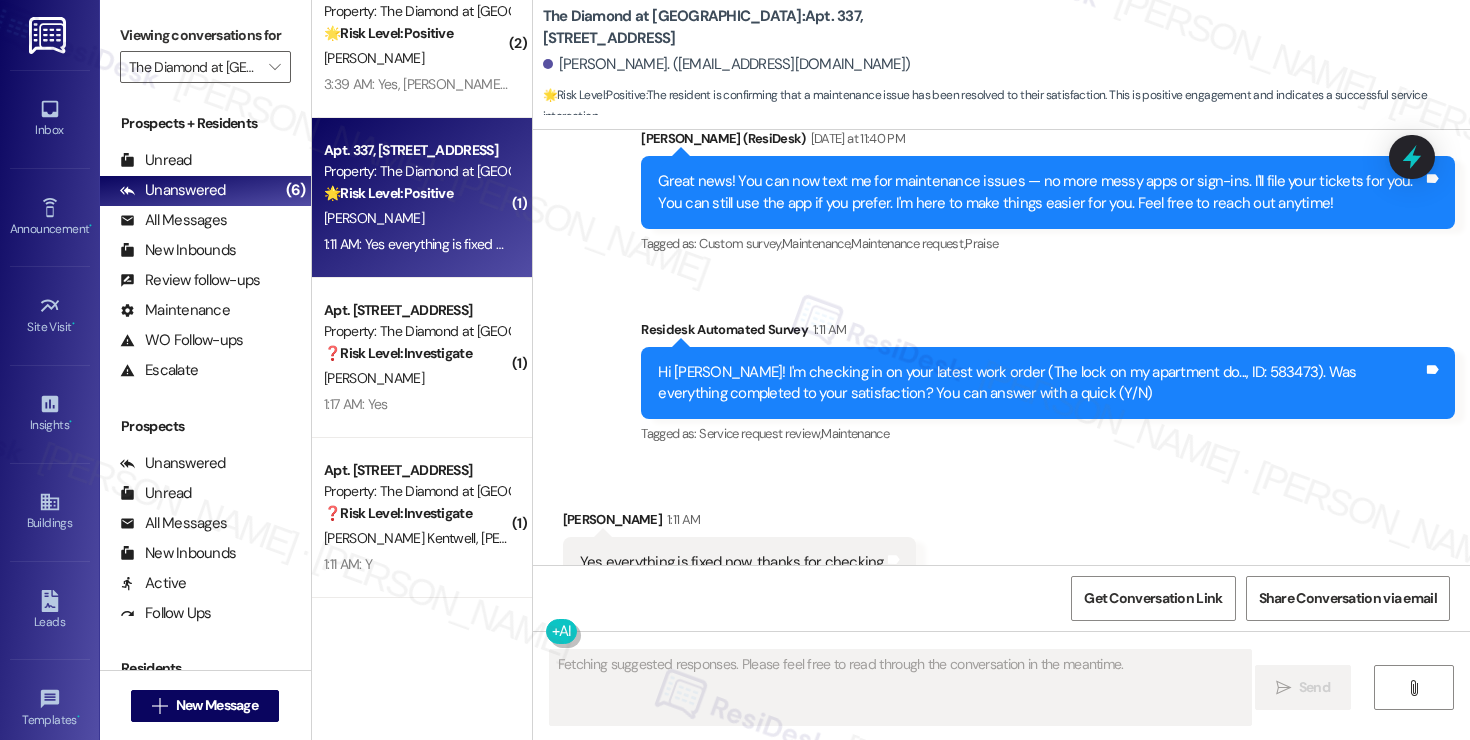scroll, scrollTop: 1856, scrollLeft: 0, axis: vertical 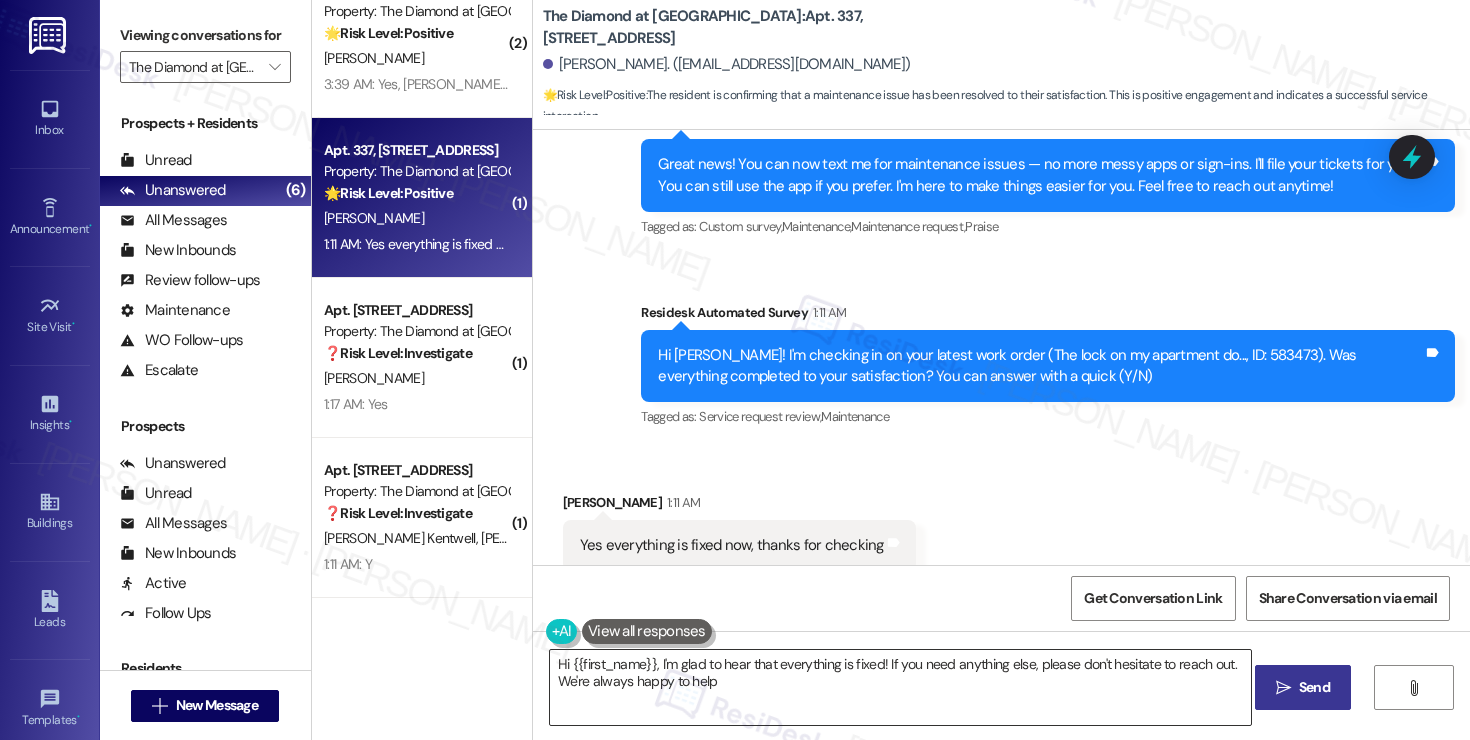 type on "Hi {{first_name}}, I'm glad to hear that everything is fixed! If you need anything else, please don't hesitate to reach out. We're always happy to help!" 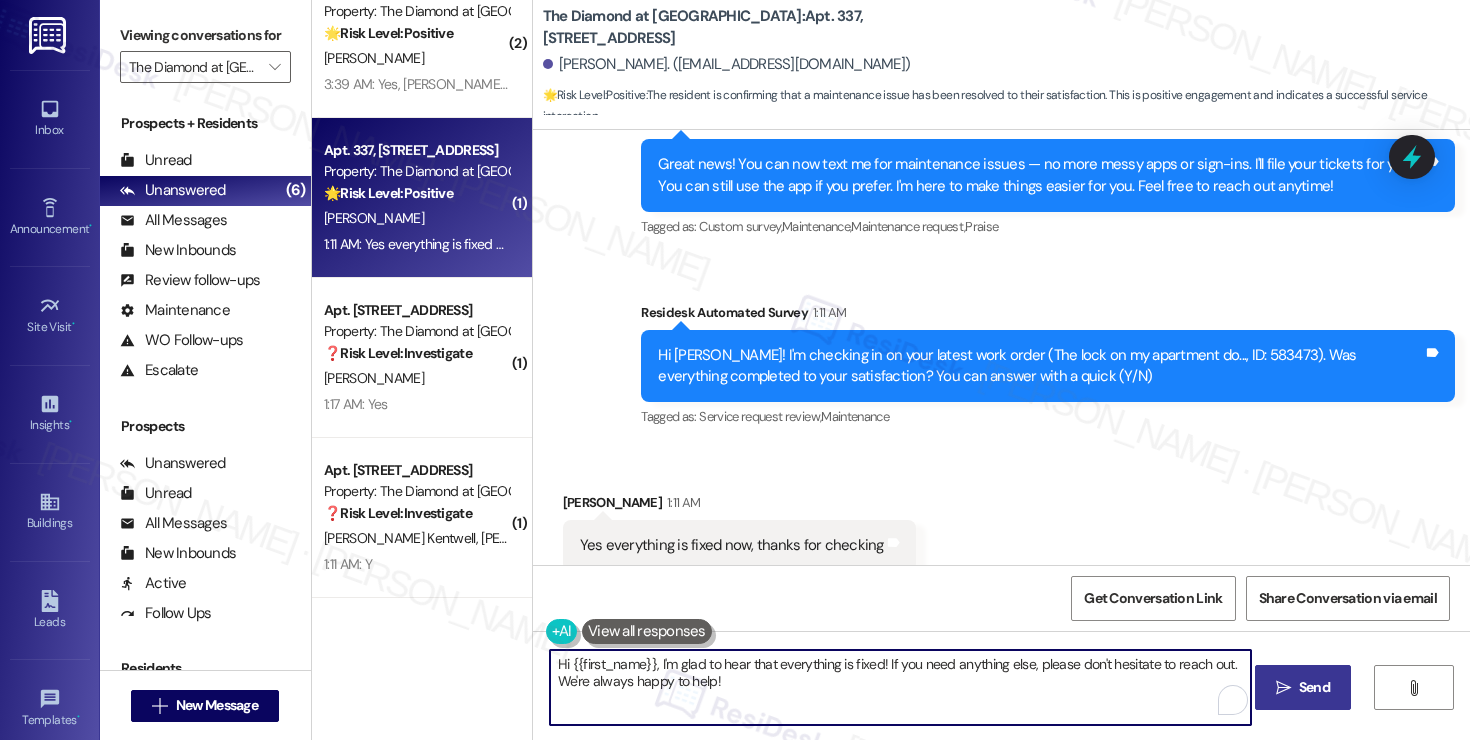 click on "Hi {{first_name}}, I'm glad to hear that everything is fixed! If you need anything else, please don't hesitate to reach out. We're always happy to help!" at bounding box center [900, 687] 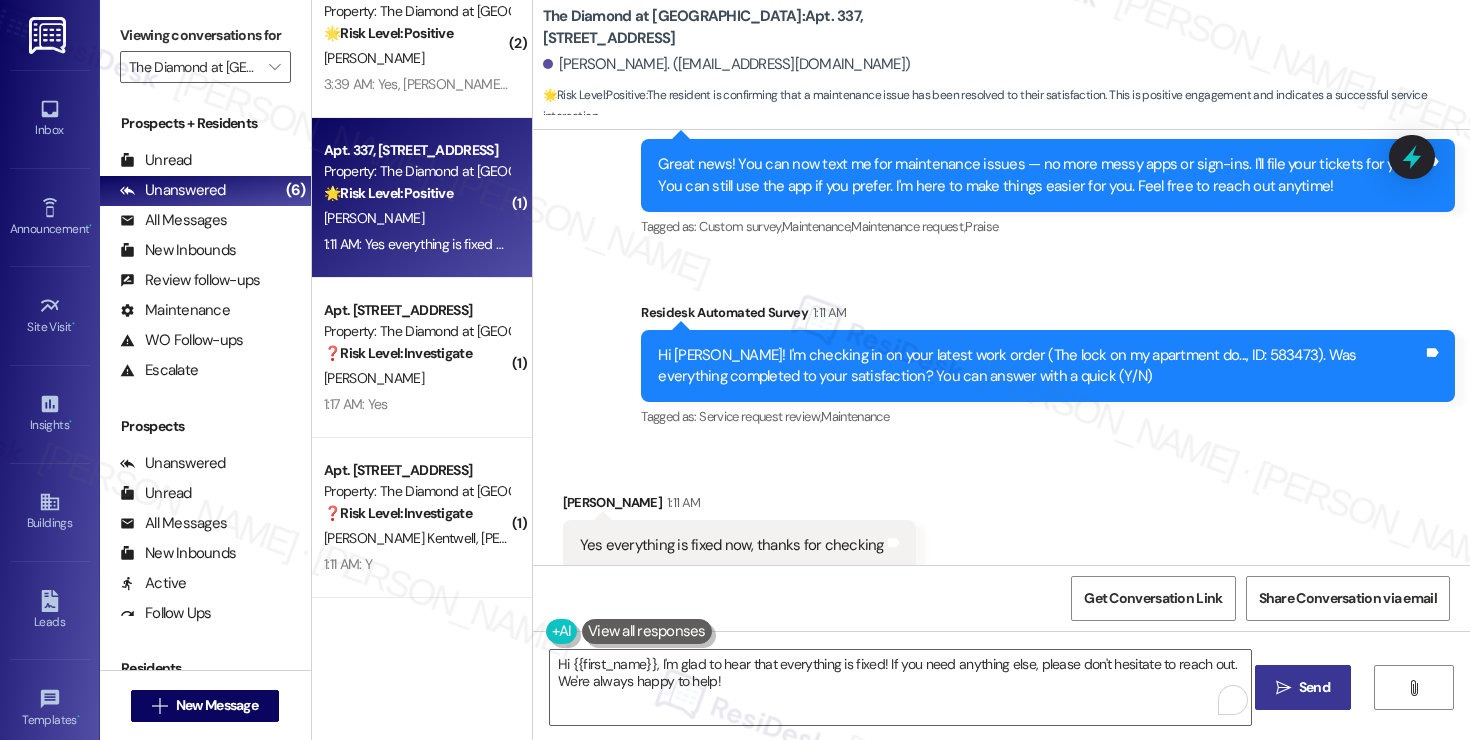 click on "Send" at bounding box center (1314, 687) 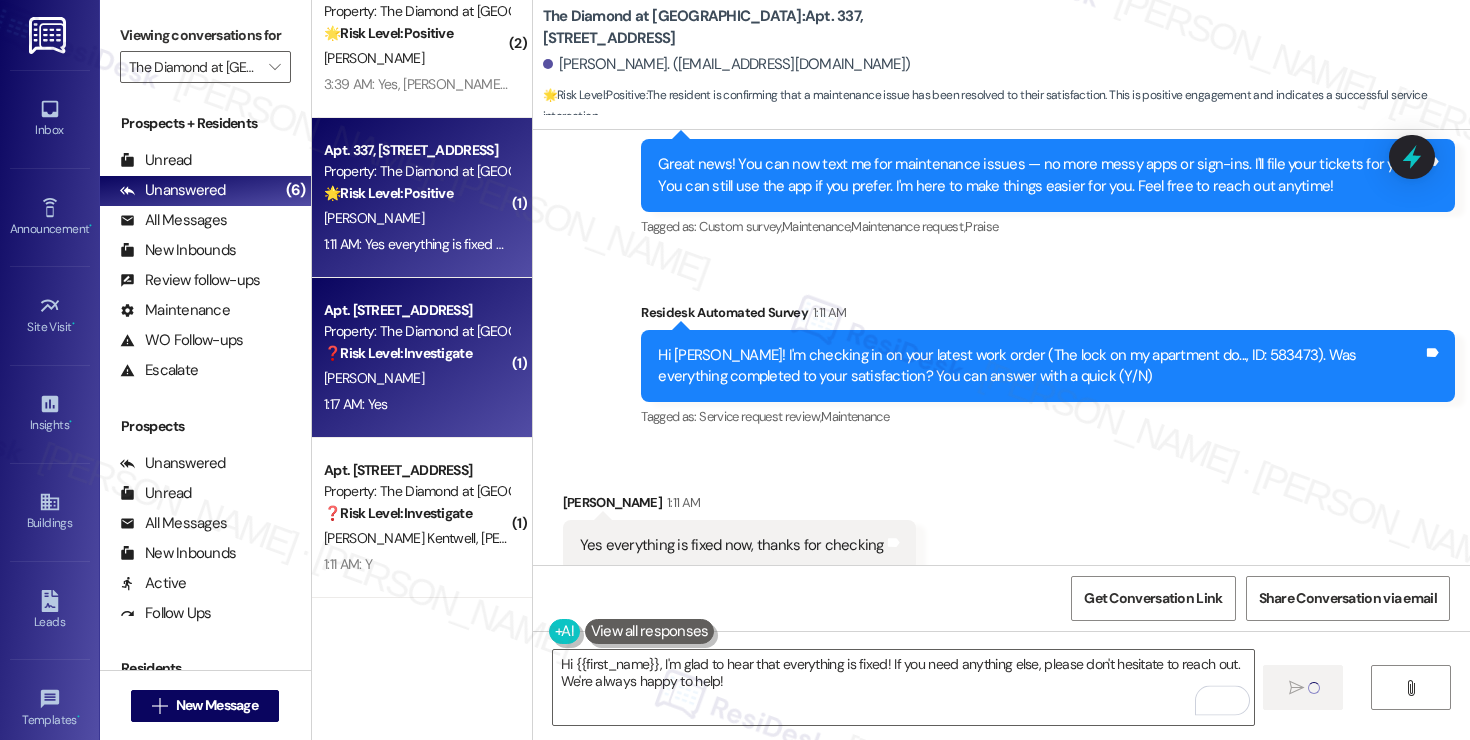type 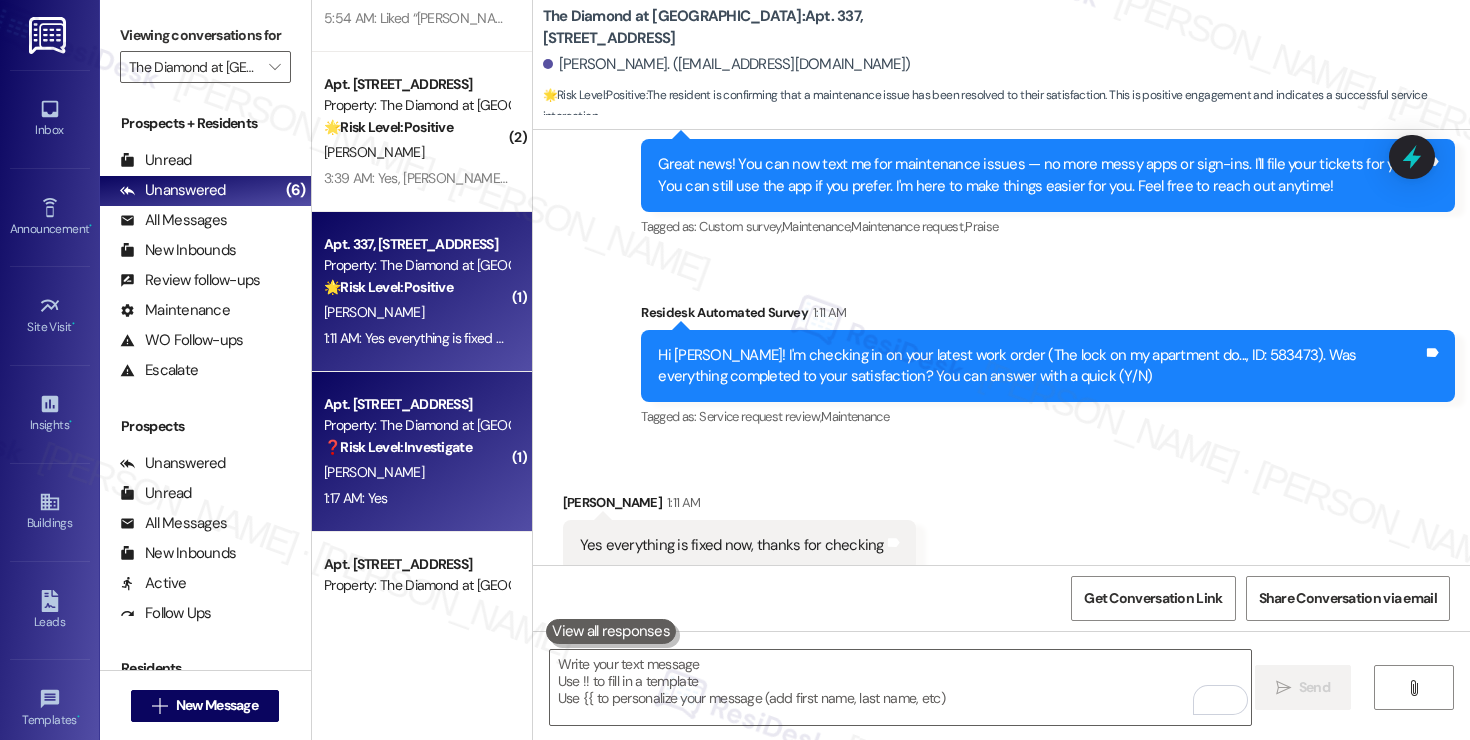 scroll, scrollTop: 87, scrollLeft: 0, axis: vertical 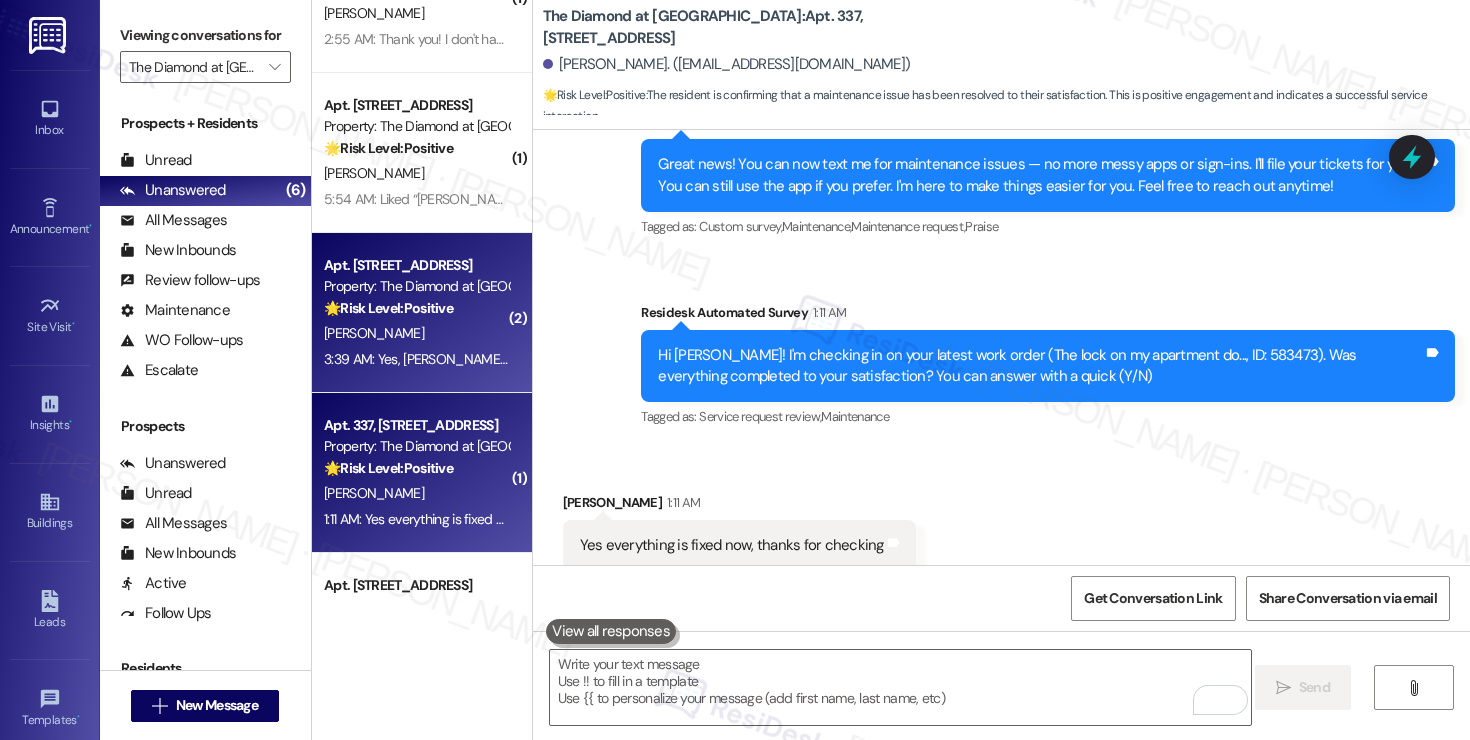 click on "[PERSON_NAME]" at bounding box center (416, 333) 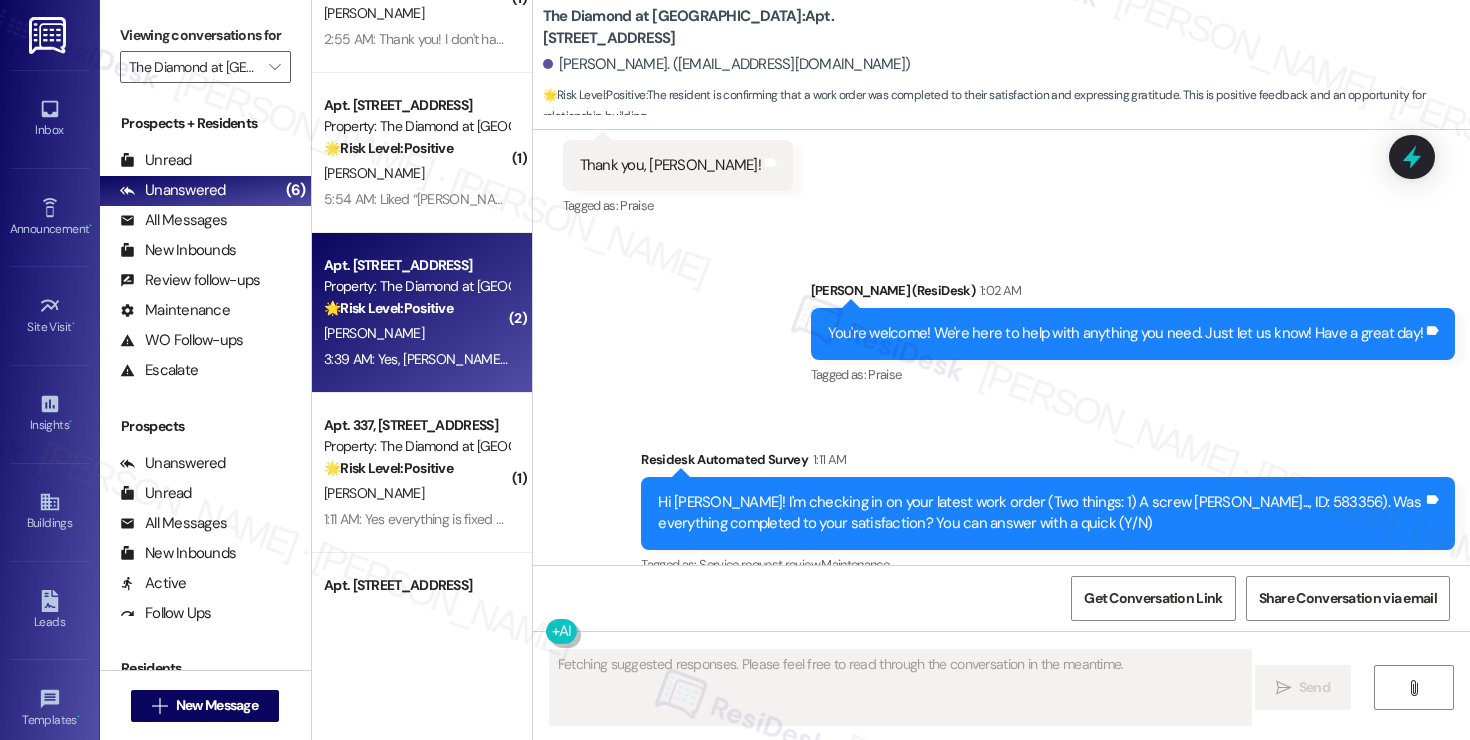 scroll, scrollTop: 1801, scrollLeft: 0, axis: vertical 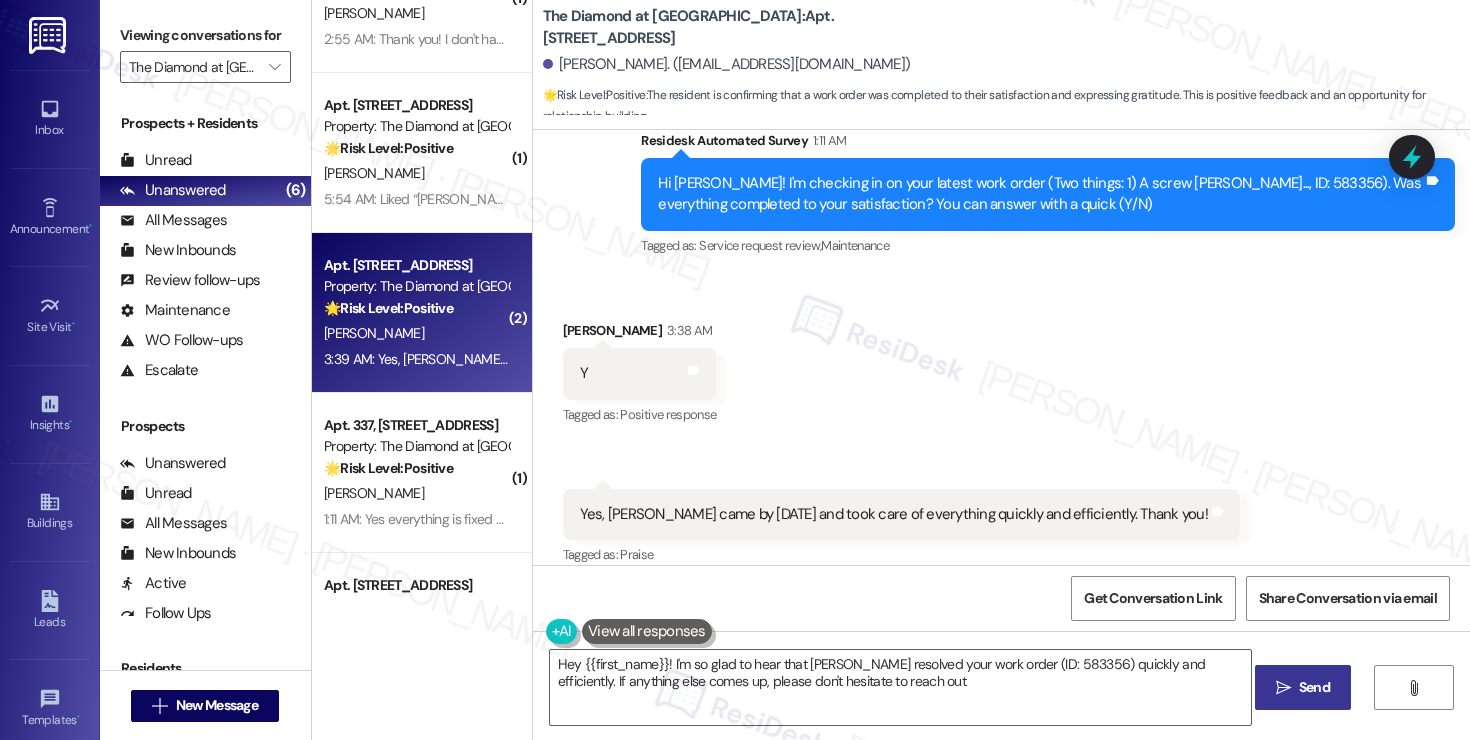 type on "Hey {{first_name}}! I'm so glad to hear that [PERSON_NAME] resolved your work order (ID: 583356) quickly and efficiently. If anything else comes up, please don't hesitate to reach out!" 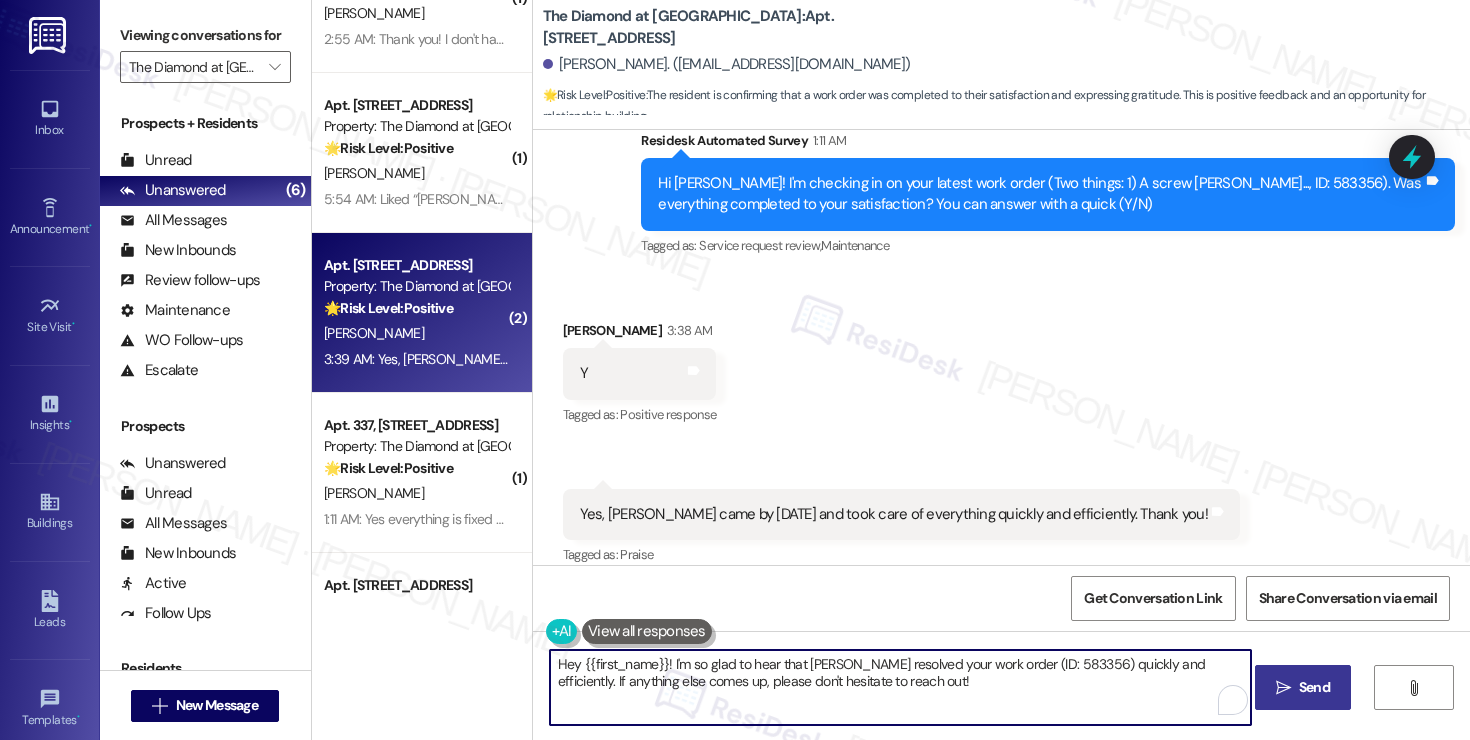 click on "Hey {{first_name}}! I'm so glad to hear that Joe resolved your work order (ID: 583356) quickly and efficiently. If anything else comes up, please don't hesitate to reach out!" at bounding box center [900, 687] 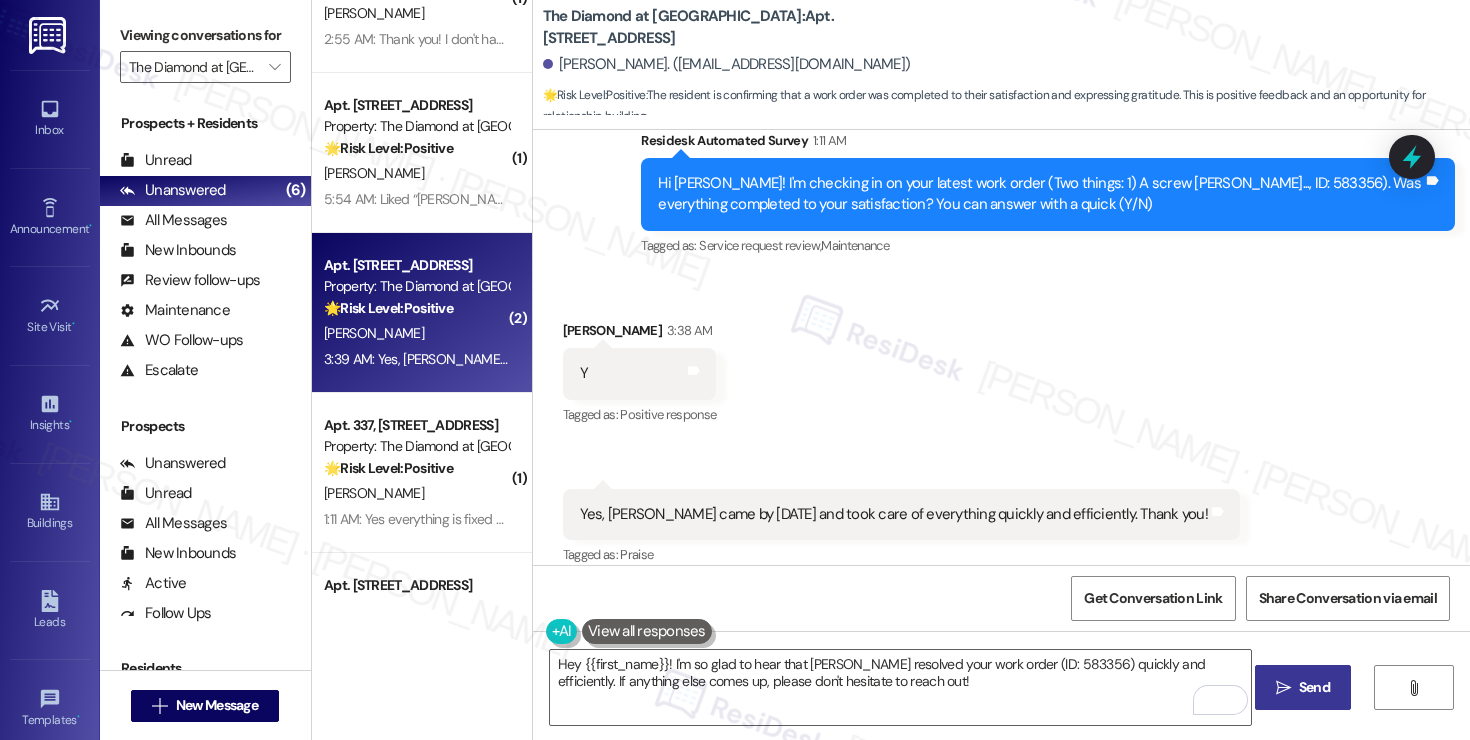 click on "Send" at bounding box center [1314, 687] 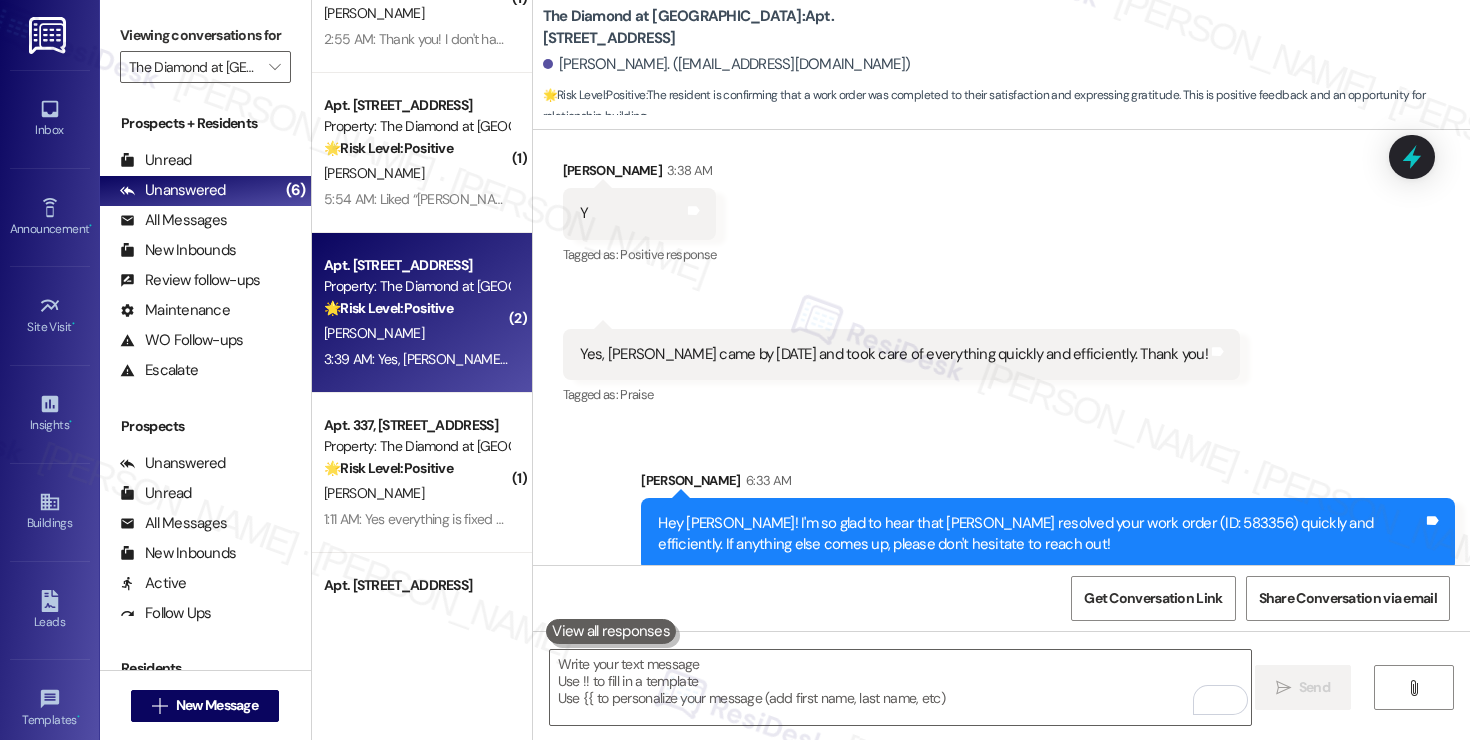 scroll, scrollTop: 1961, scrollLeft: 0, axis: vertical 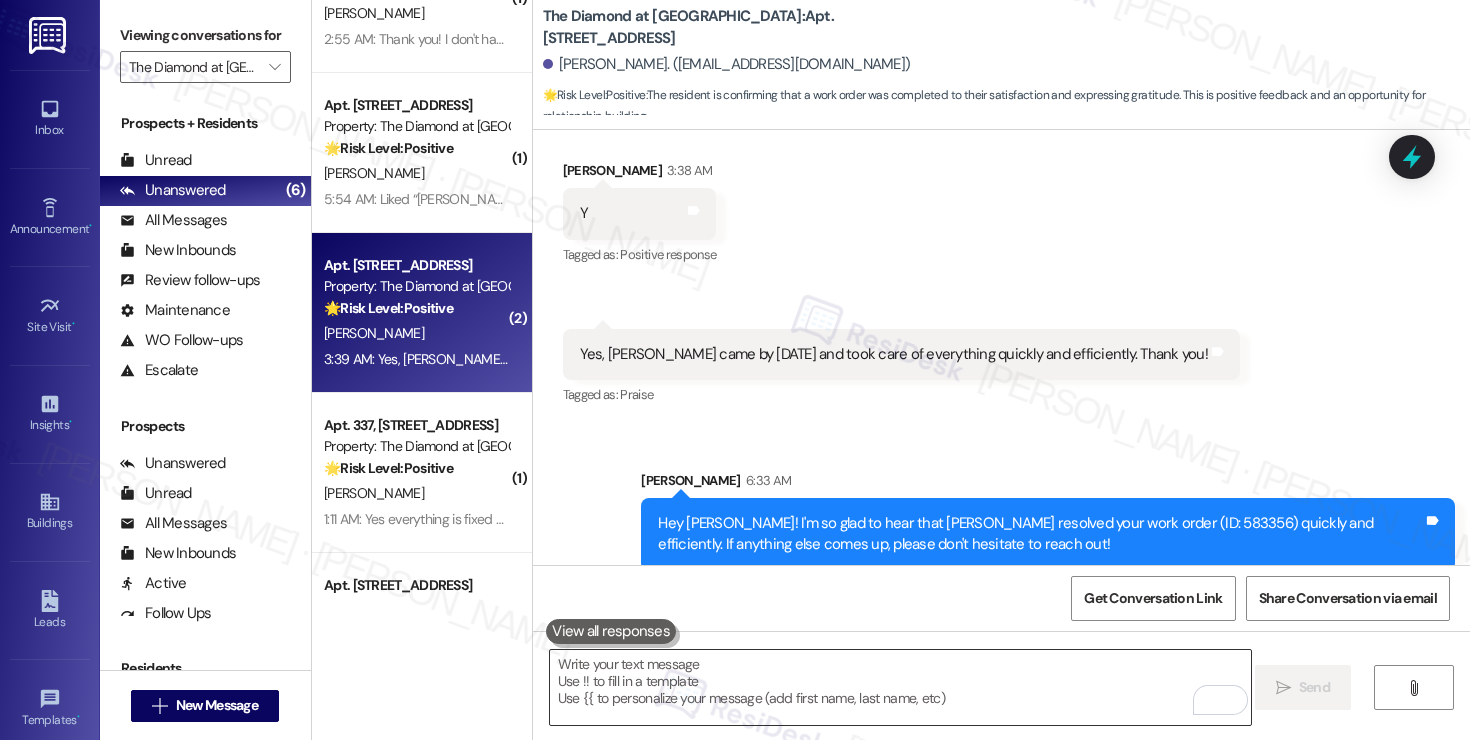 click at bounding box center (900, 687) 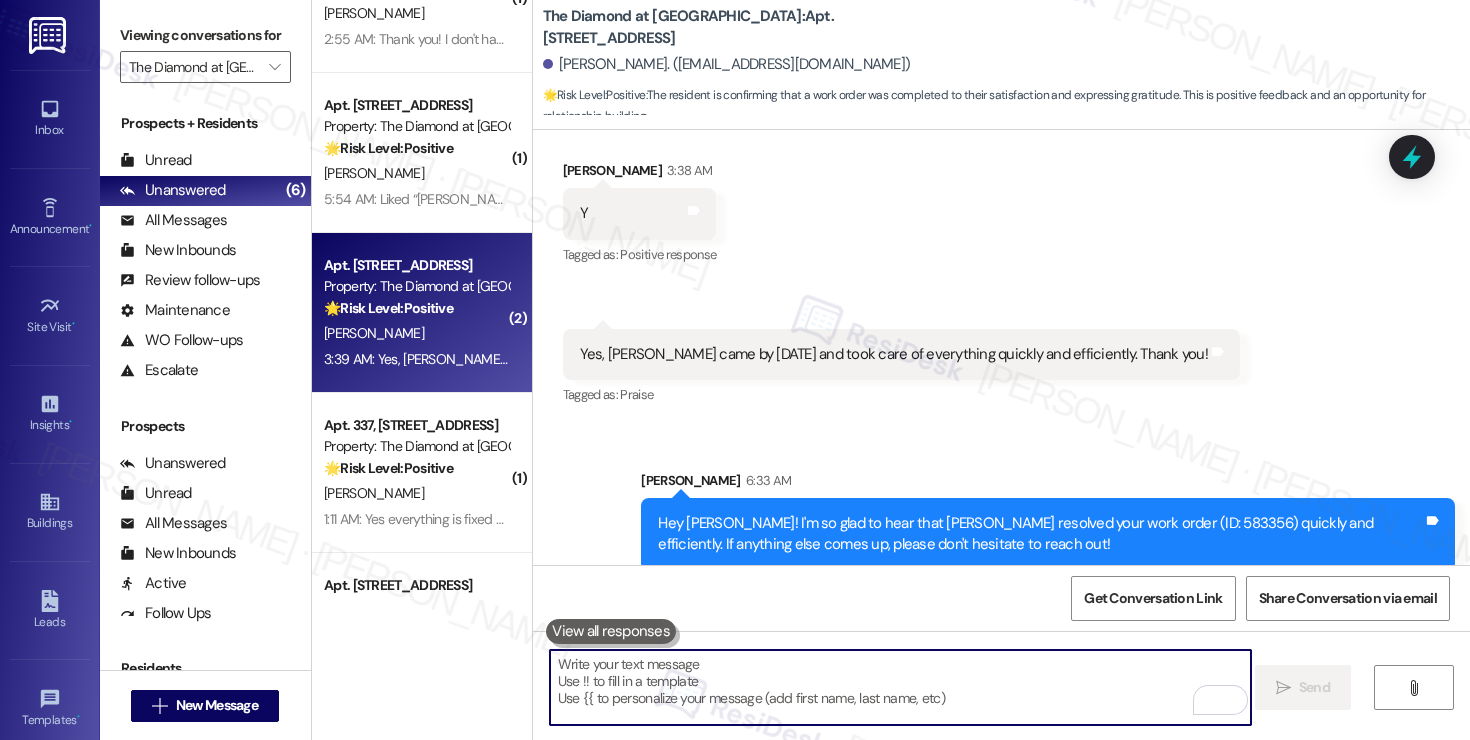 paste on "Hi! Can I ask a quick favor? If you have a moment, would you mind leaving us a Google review? It really helps us out—but no worries at all if you can’t. Thank you so much! Here’s the link: {{google_review_link}}" 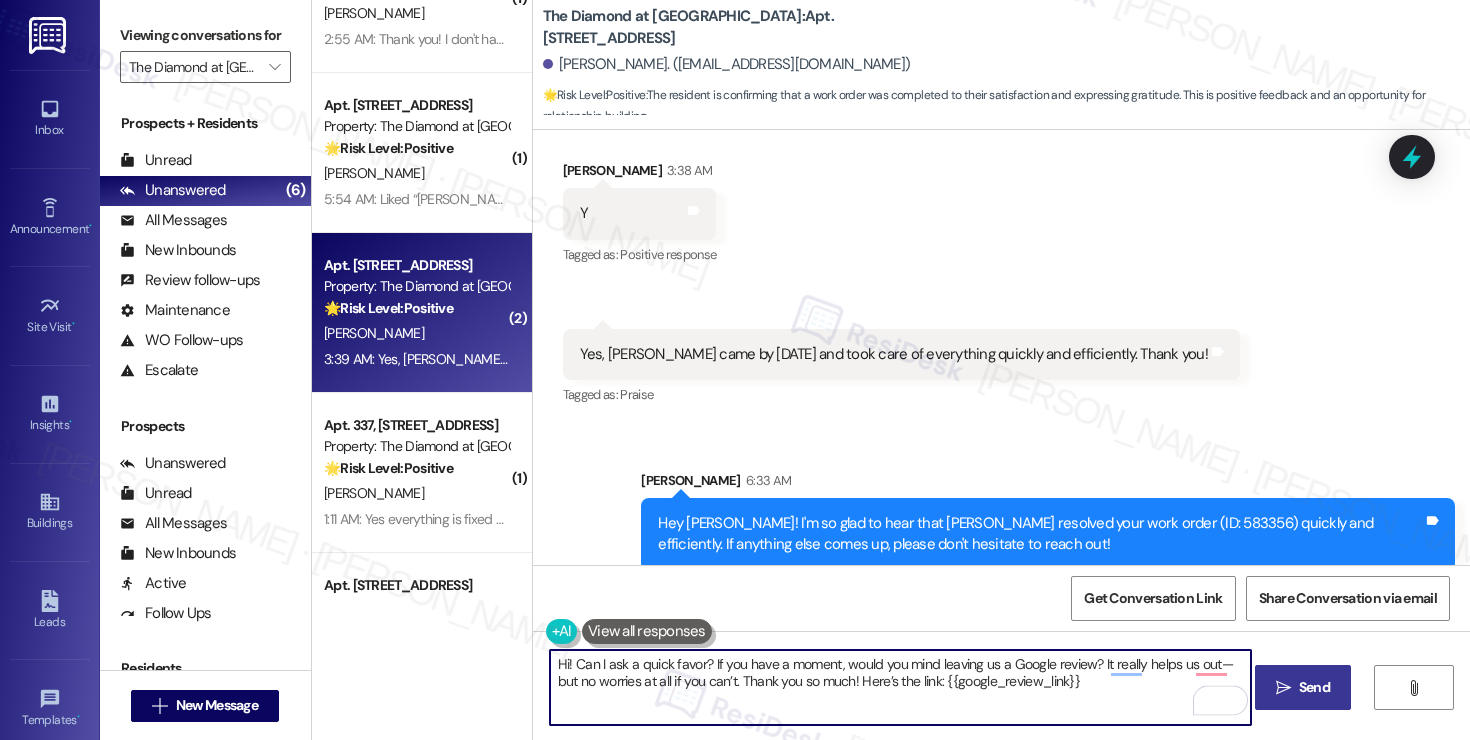 drag, startPoint x: 748, startPoint y: 666, endPoint x: 1015, endPoint y: 663, distance: 267.01685 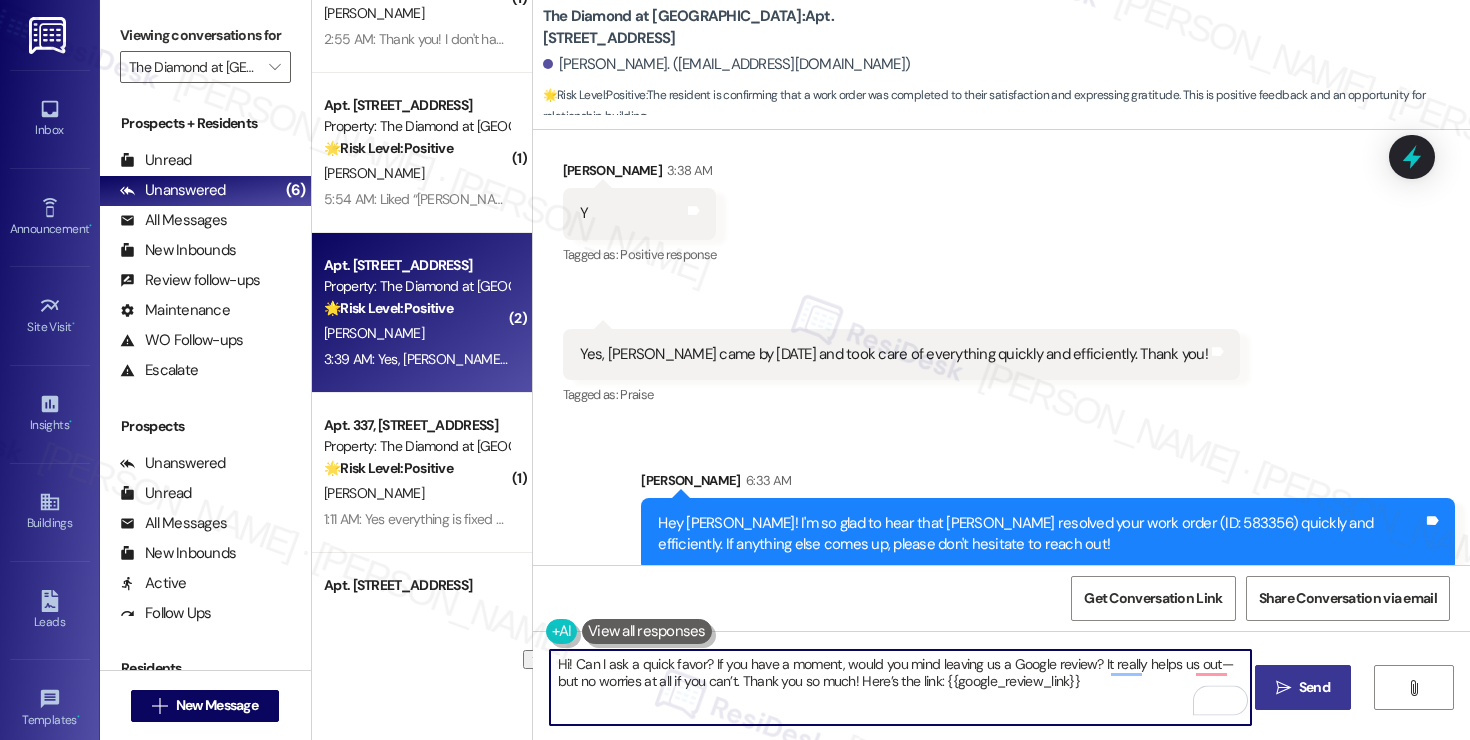 click on "Hi! Can I ask a quick favor? If you have a moment, would you mind leaving us a Google review? It really helps us out—but no worries at all if you can’t. Thank you so much! Here’s the link: {{google_review_link}}" at bounding box center [900, 687] 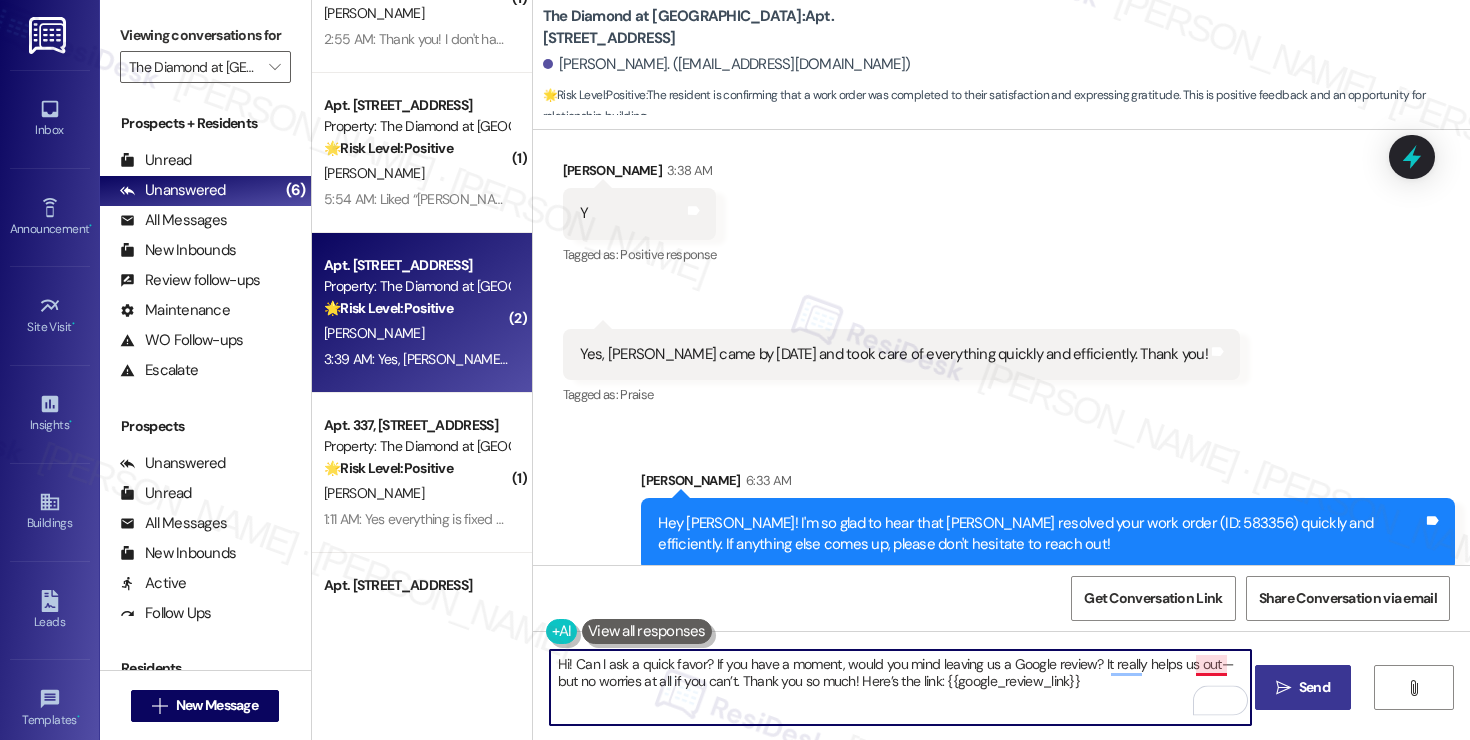 click on "Hi! Can I ask a quick favor? If you have a moment, would you mind leaving us a Google review? It really helps us out—but no worries at all if you can’t. Thank you so much! Here’s the link: {{google_review_link}}" at bounding box center [900, 687] 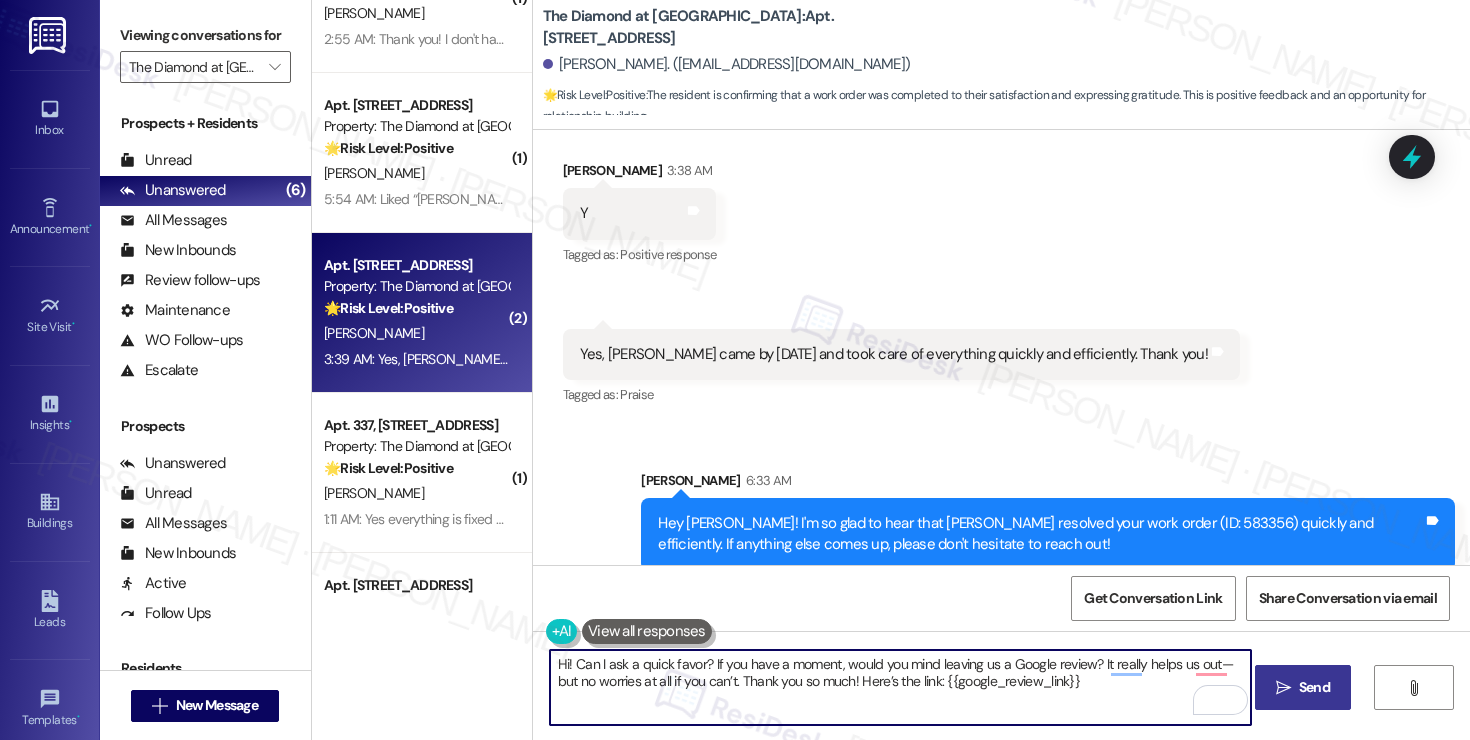 click on "Hi! Can I ask a quick favor? If you have a moment, would you mind leaving us a Google review? It really helps us out—but no worries at all if you can’t. Thank you so much! Here’s the link: {{google_review_link}}" at bounding box center [900, 687] 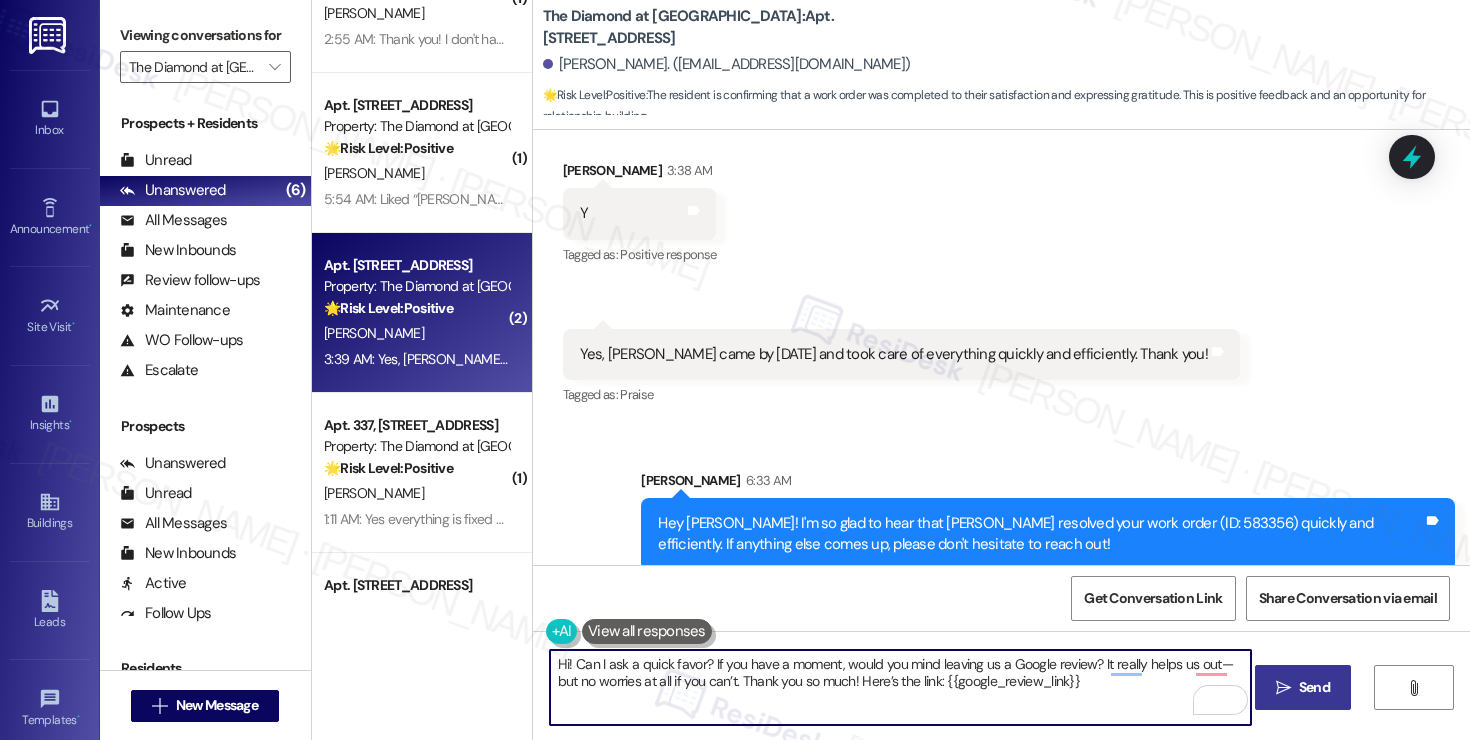 type on "Hi! Can I ask a quick favor? If you have a moment, would you mind leaving us a Google review? It really helps us out—but no worries at all if you can’t. Thank you so much! Here’s the link: {{google_review_link}}" 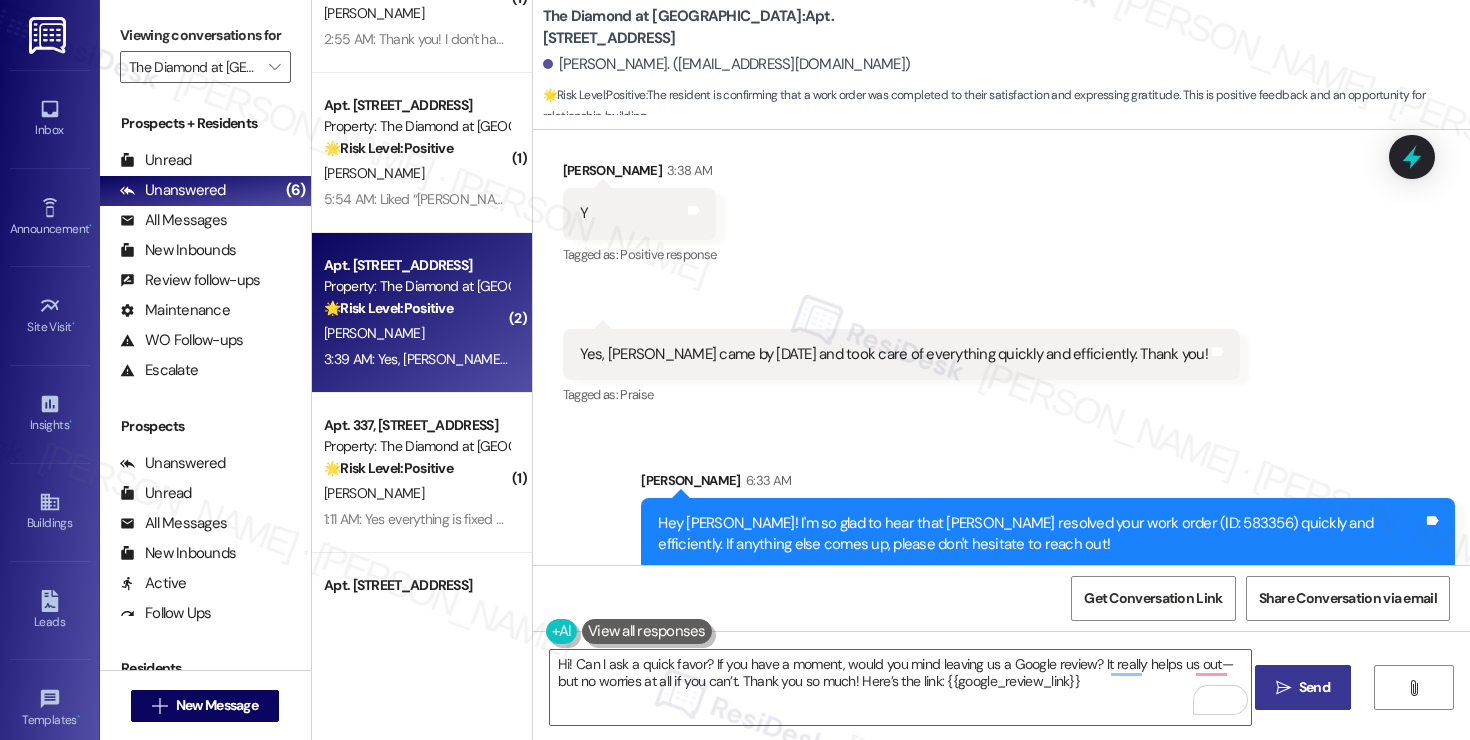 click on "Send" at bounding box center [1314, 687] 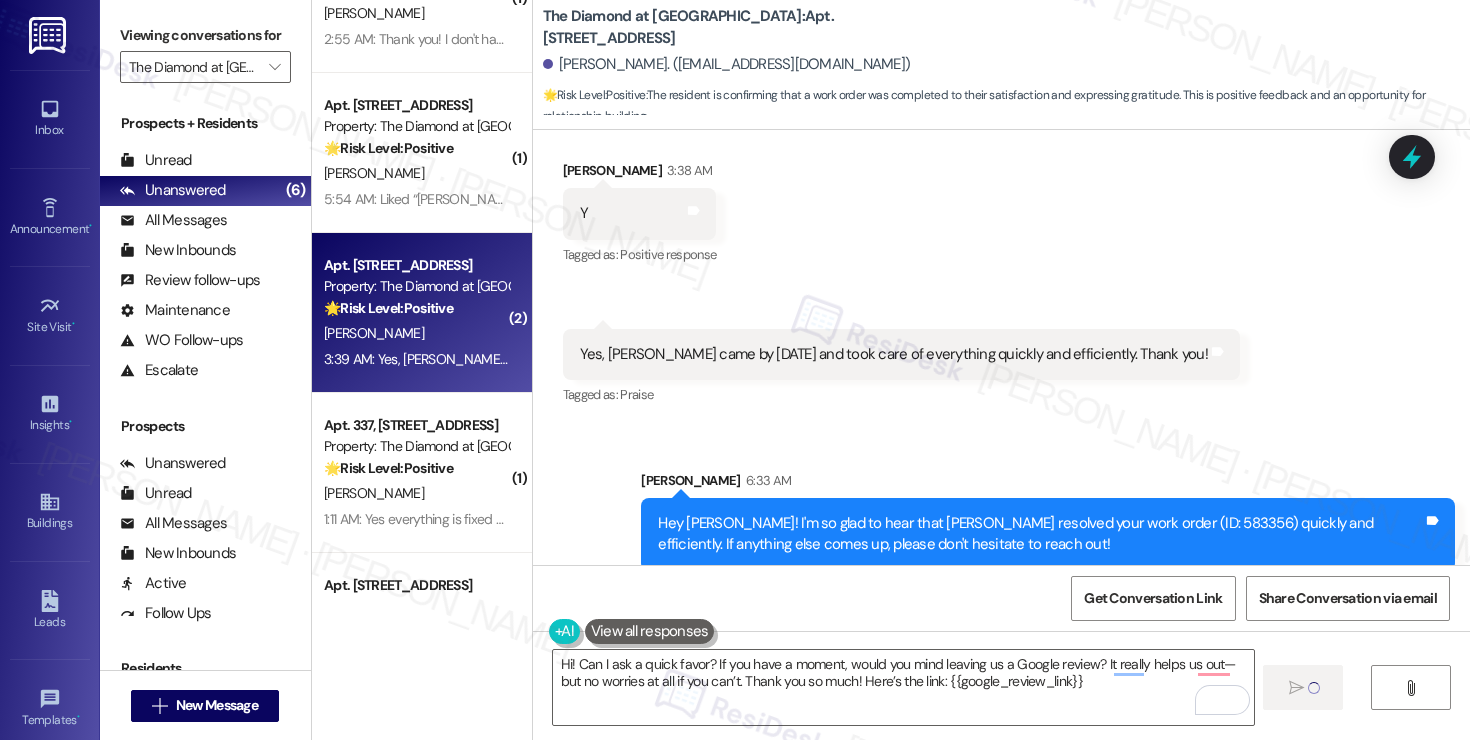type 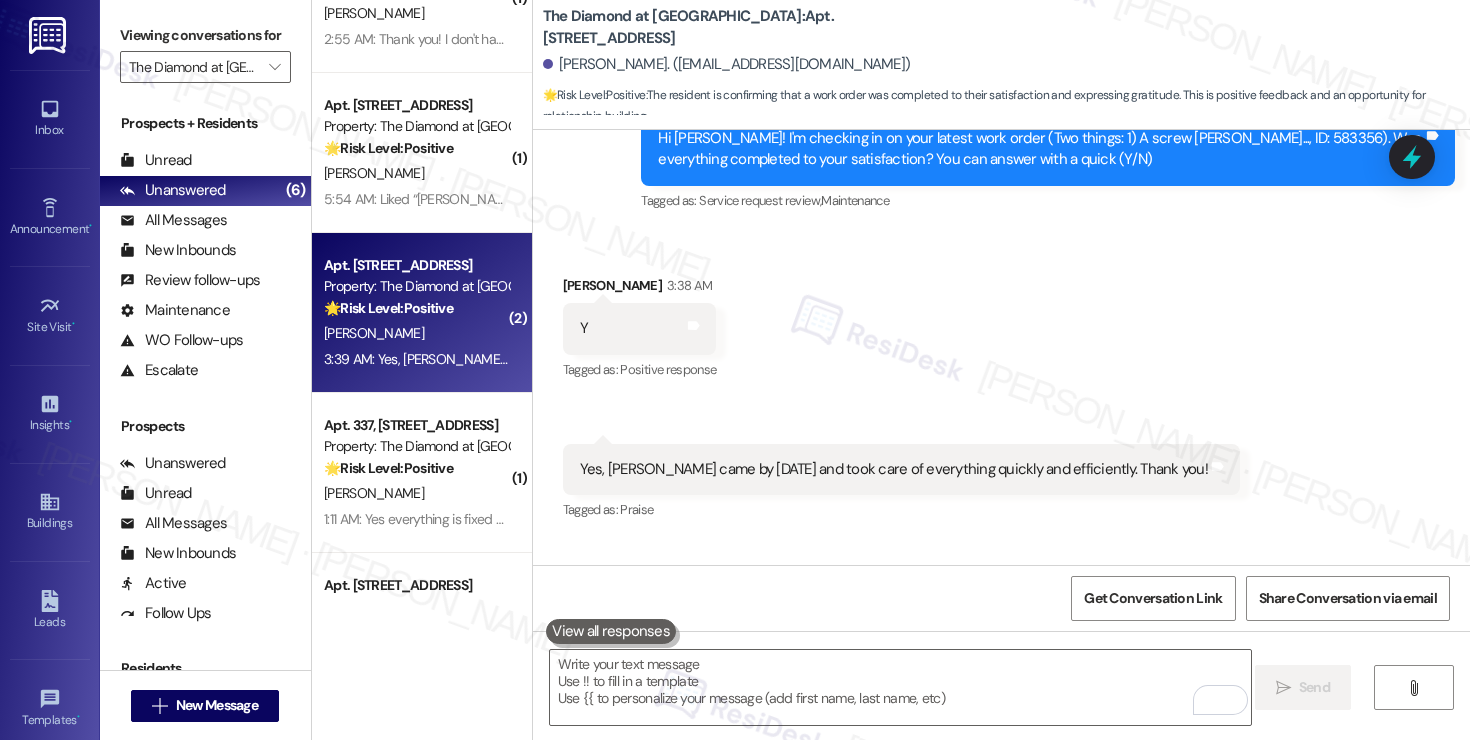 scroll, scrollTop: 2122, scrollLeft: 0, axis: vertical 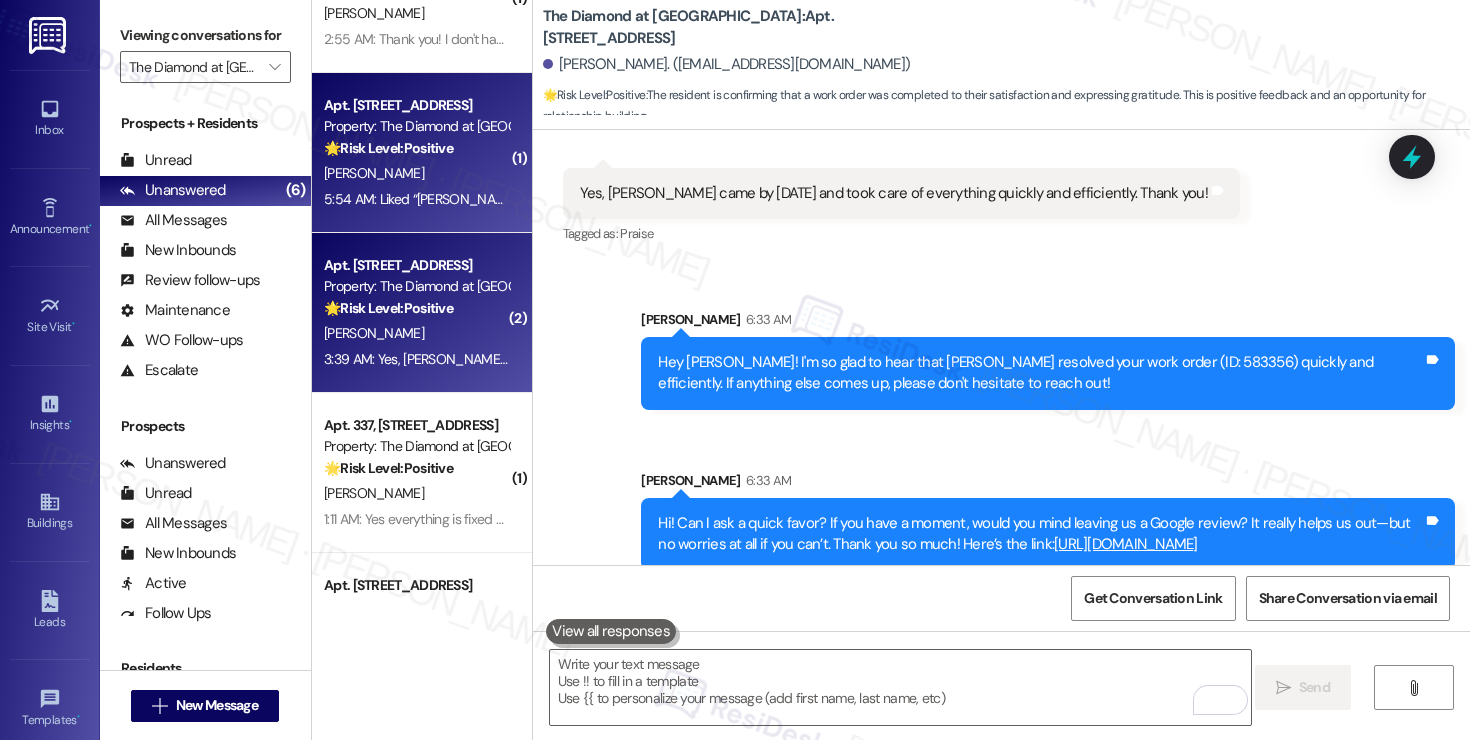 click on "B. Spiegel" at bounding box center (416, 173) 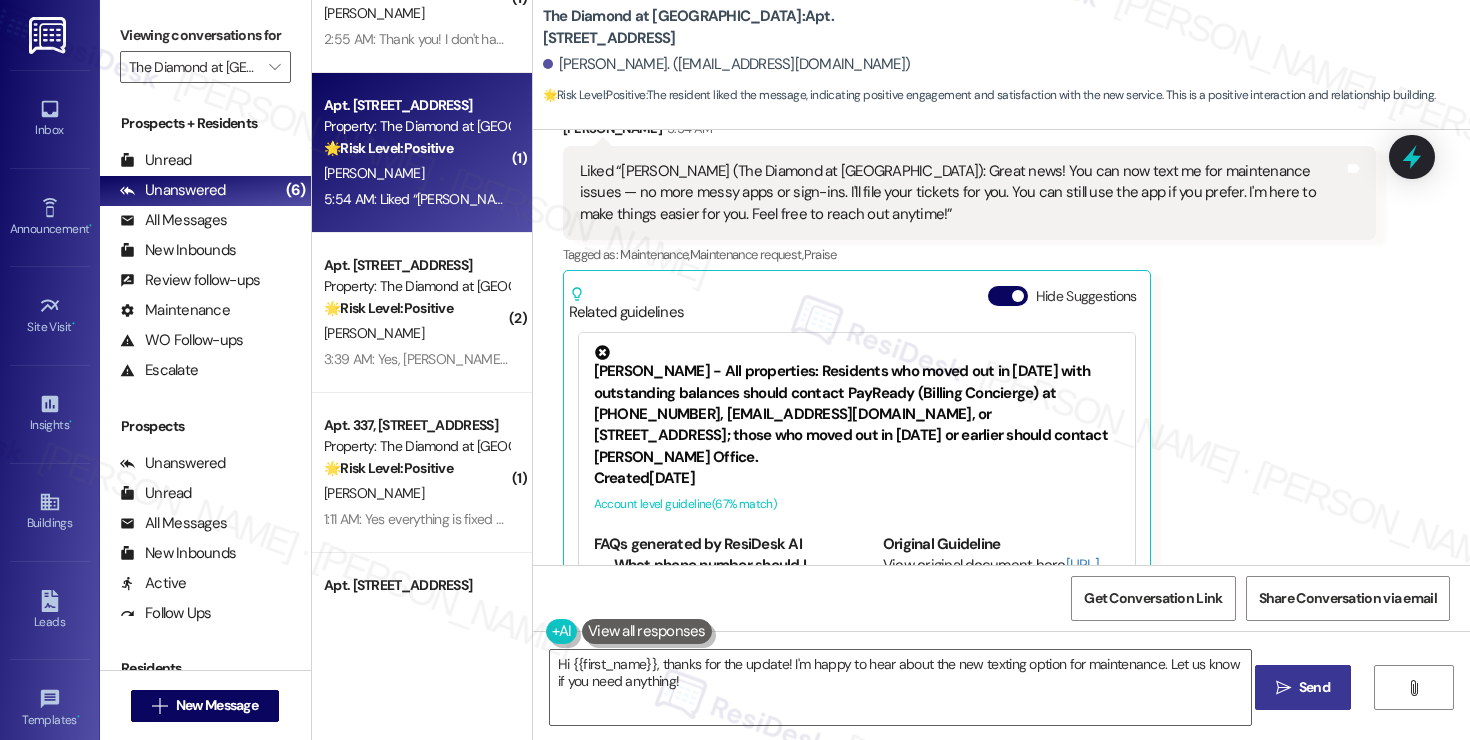 scroll, scrollTop: 1085, scrollLeft: 0, axis: vertical 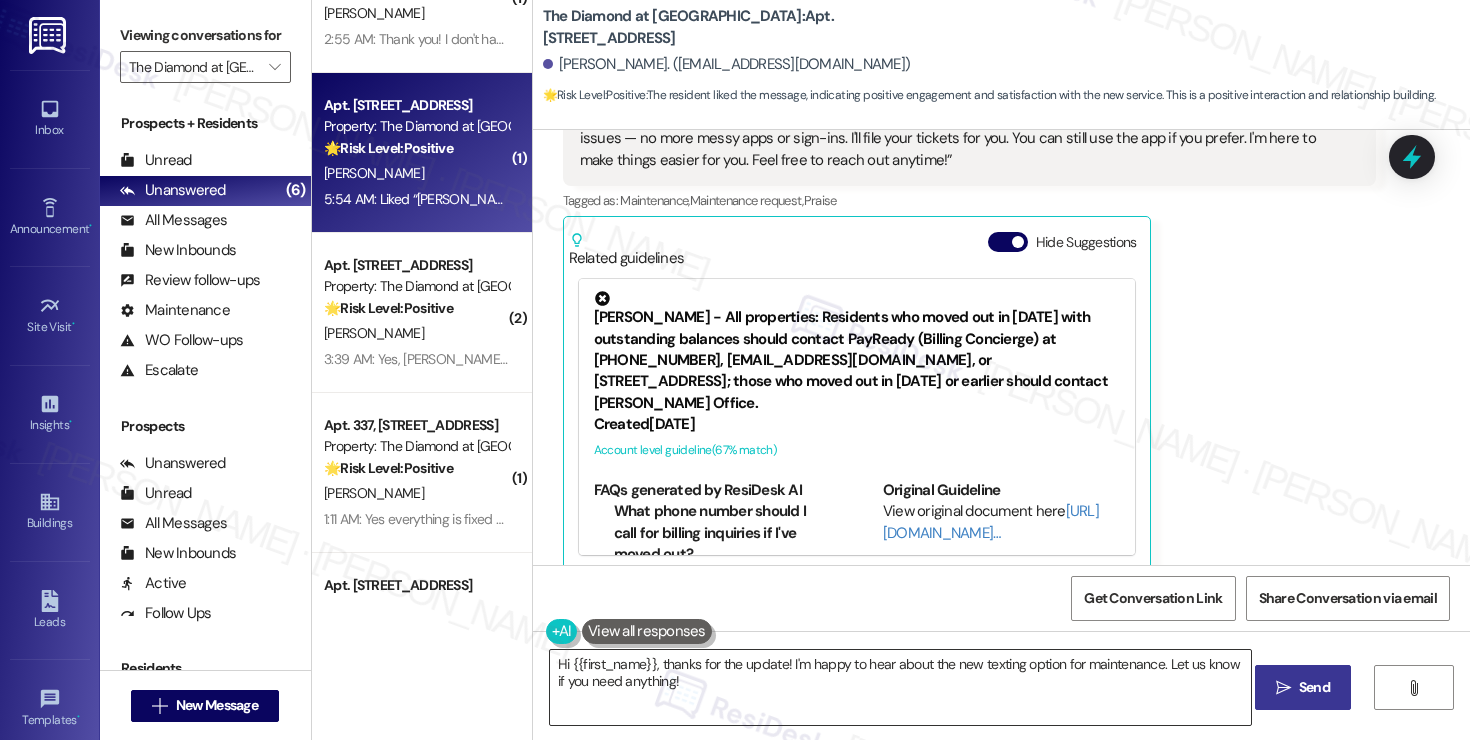 click on "Hi {{first_name}}, thanks for the update! I'm happy to hear about the new texting option for maintenance. Let us know if you need anything!" at bounding box center [900, 687] 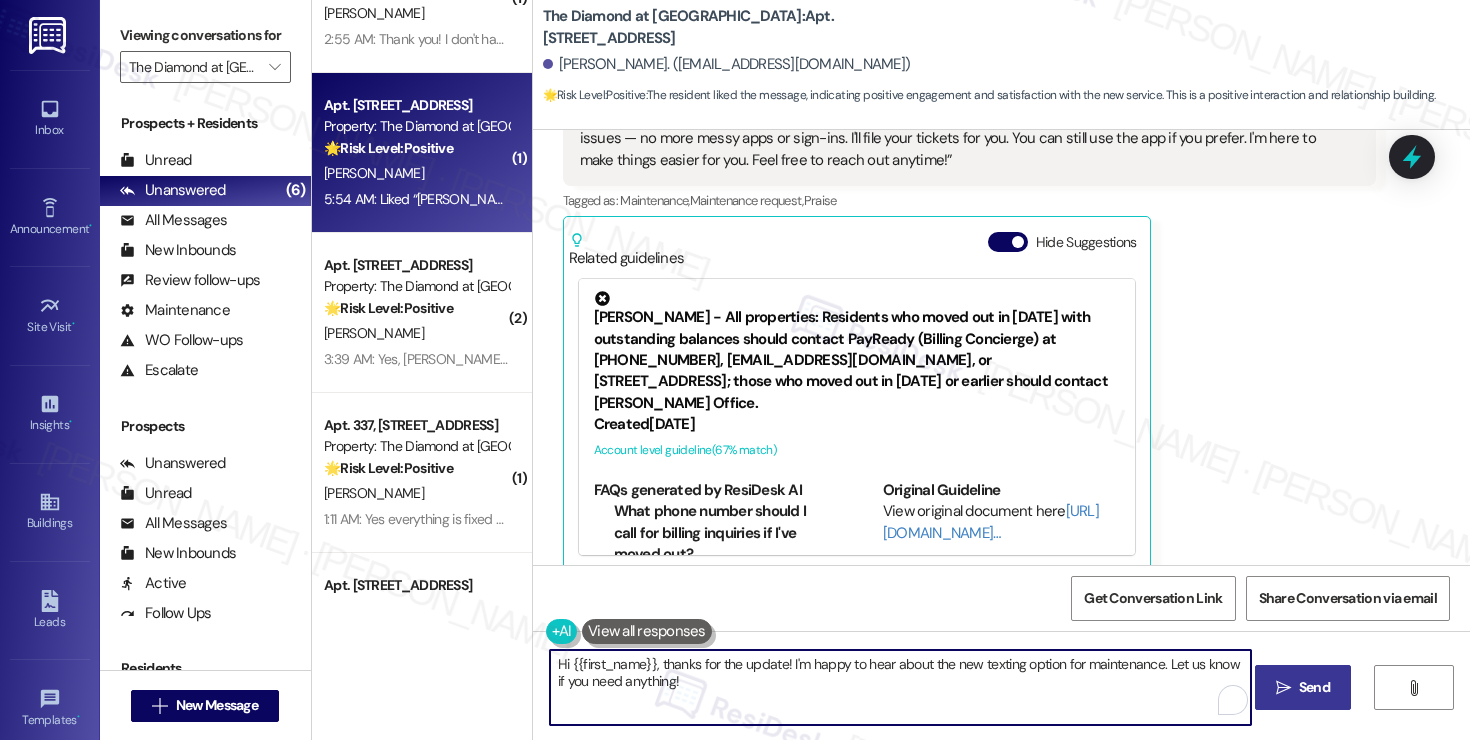 click on "Hi {{first_name}}, thanks for the update! I'm happy to hear about the new texting option for maintenance. Let us know if you need anything!" at bounding box center (900, 687) 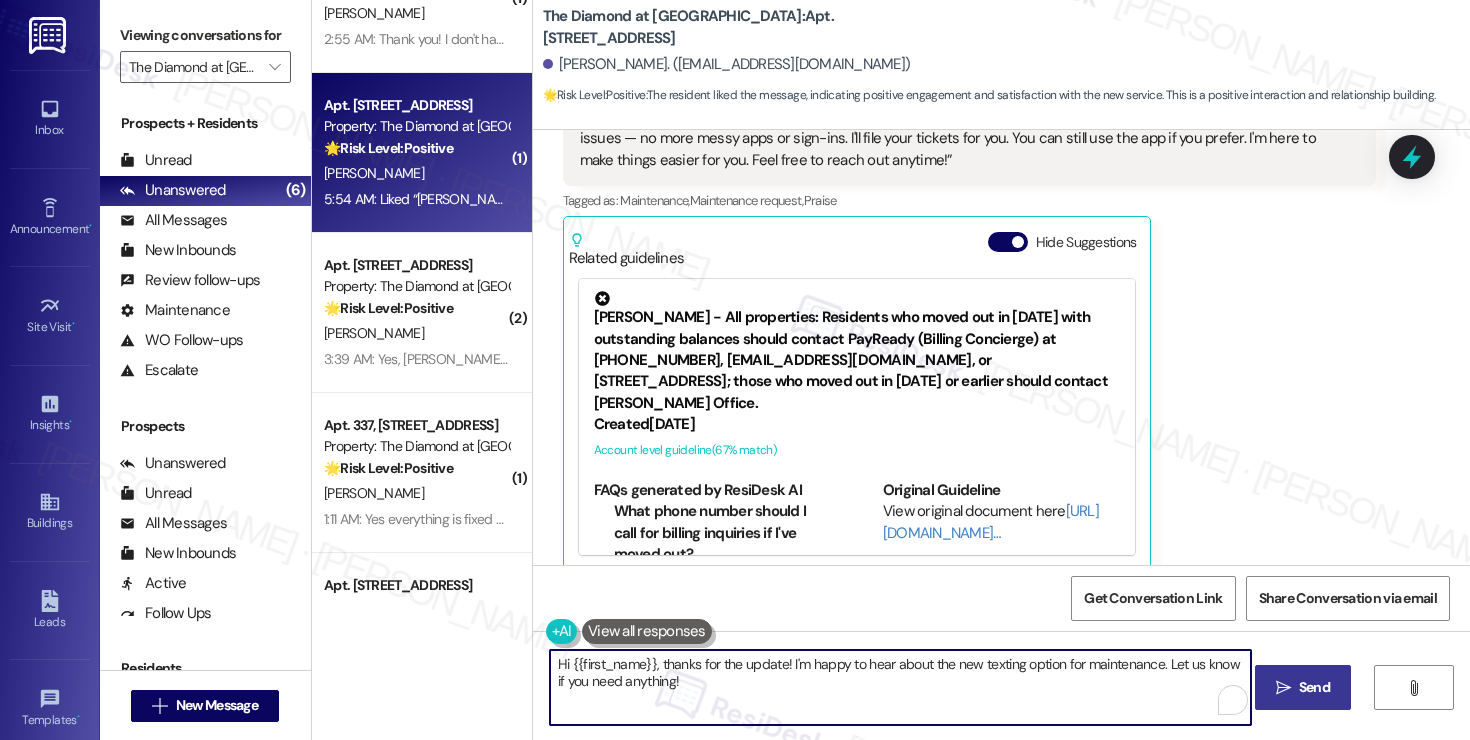 click on "Hi {{first_name}}, thanks for the update! I'm happy to hear about the new texting option for maintenance. Let us know if you need anything!" at bounding box center (900, 687) 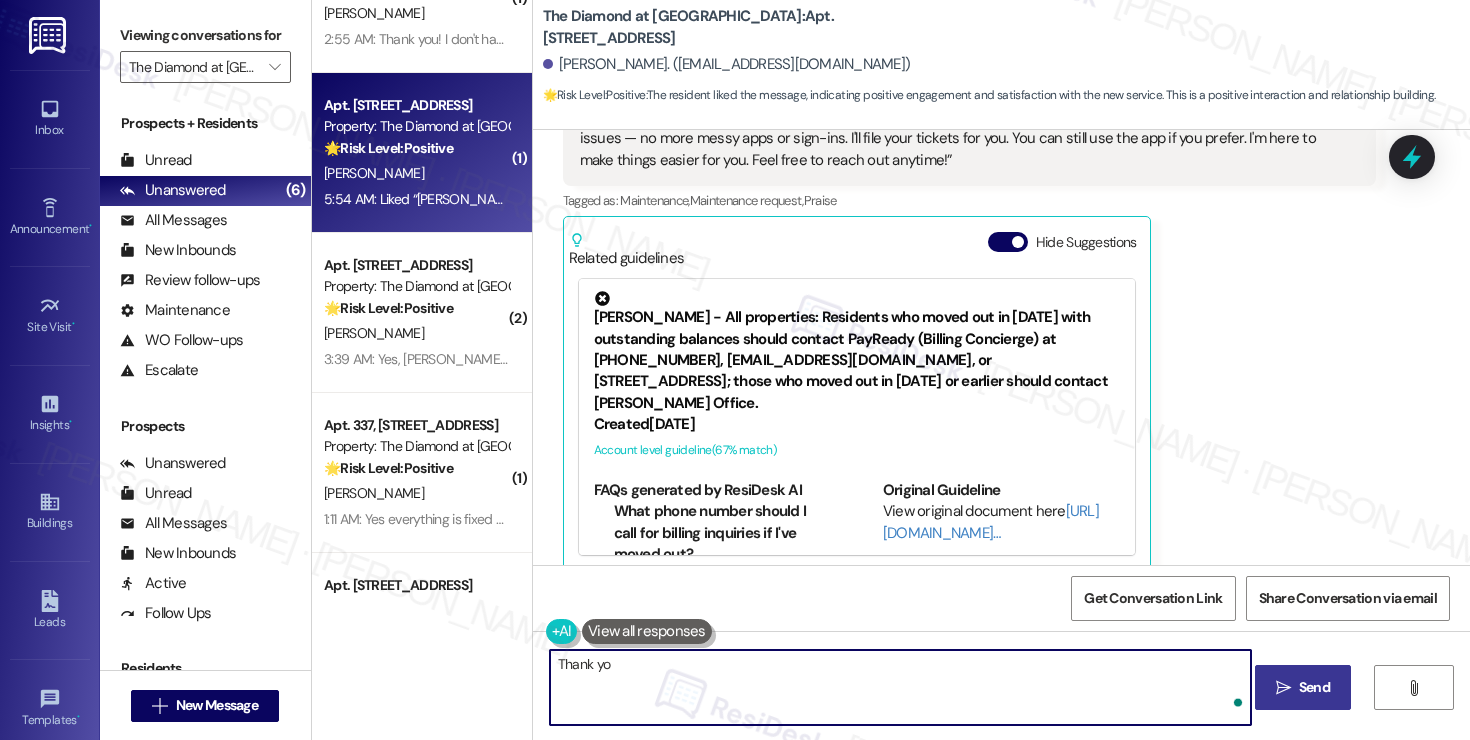 type on "Thank you" 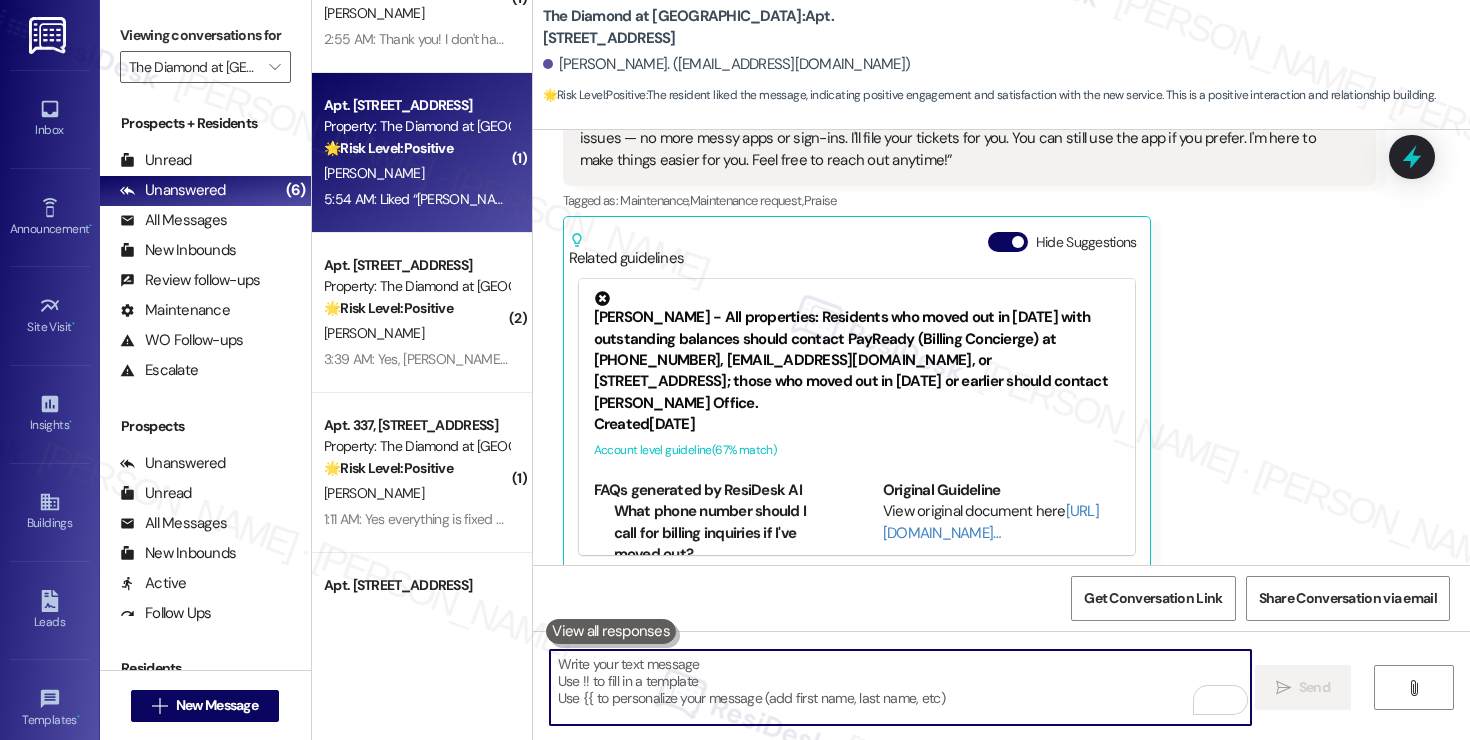 scroll, scrollTop: 1225, scrollLeft: 0, axis: vertical 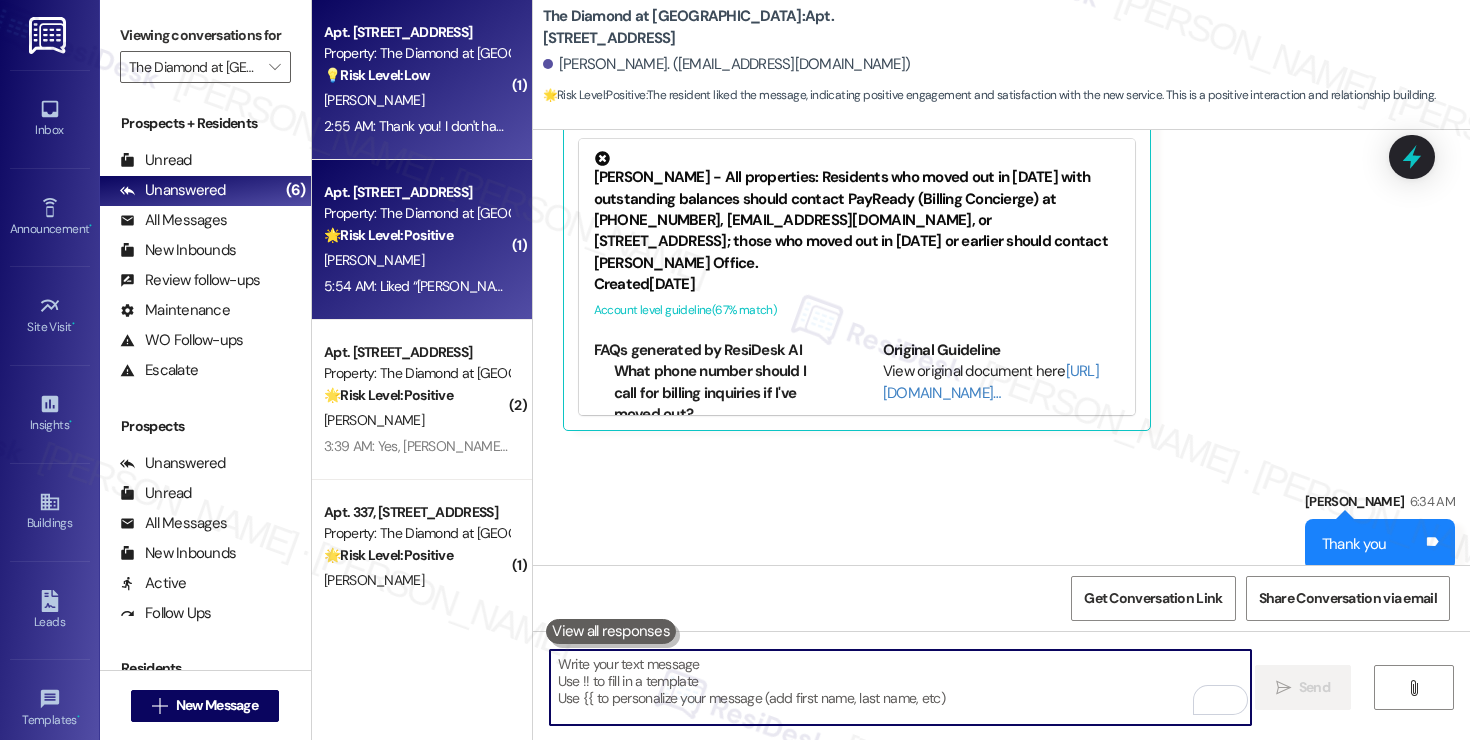 type 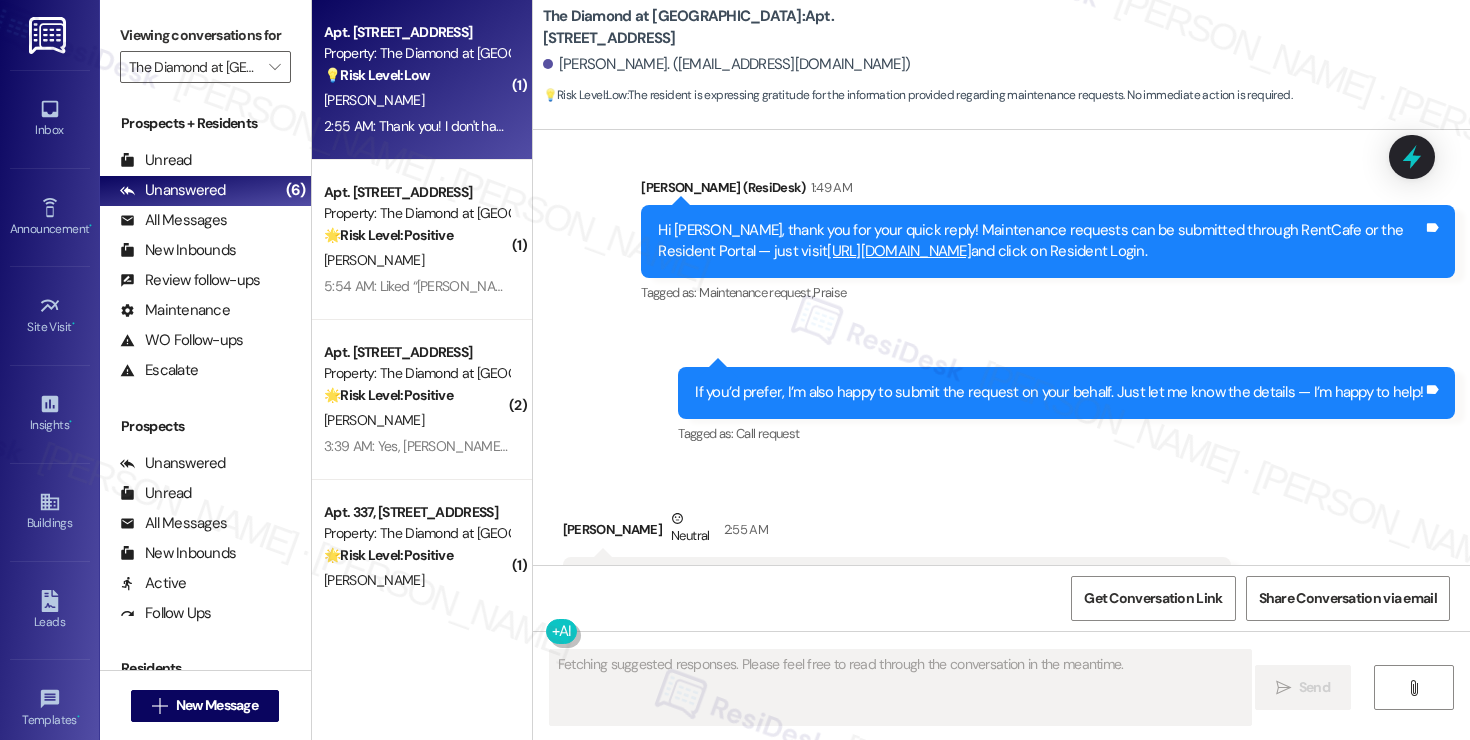 scroll, scrollTop: 1882, scrollLeft: 0, axis: vertical 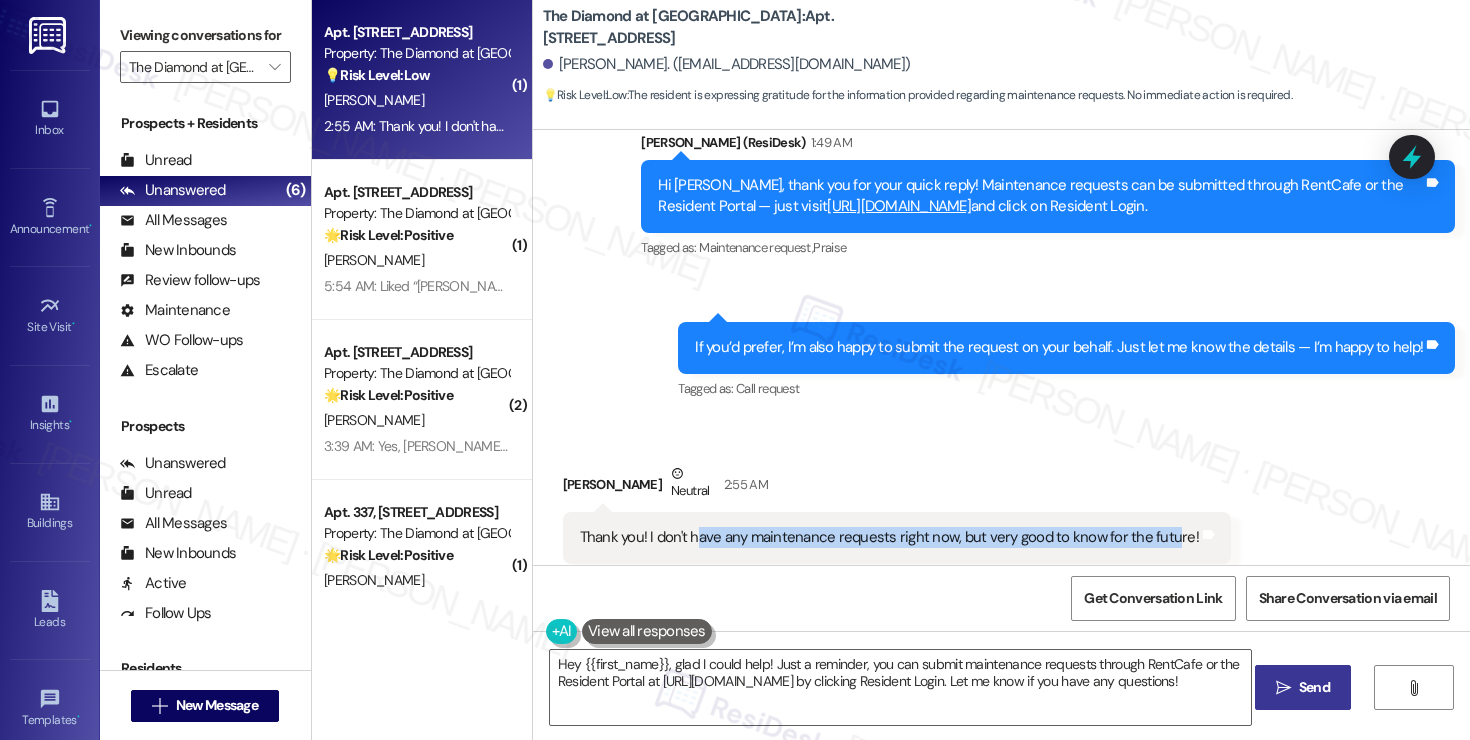 drag, startPoint x: 685, startPoint y: 489, endPoint x: 1153, endPoint y: 494, distance: 468.0267 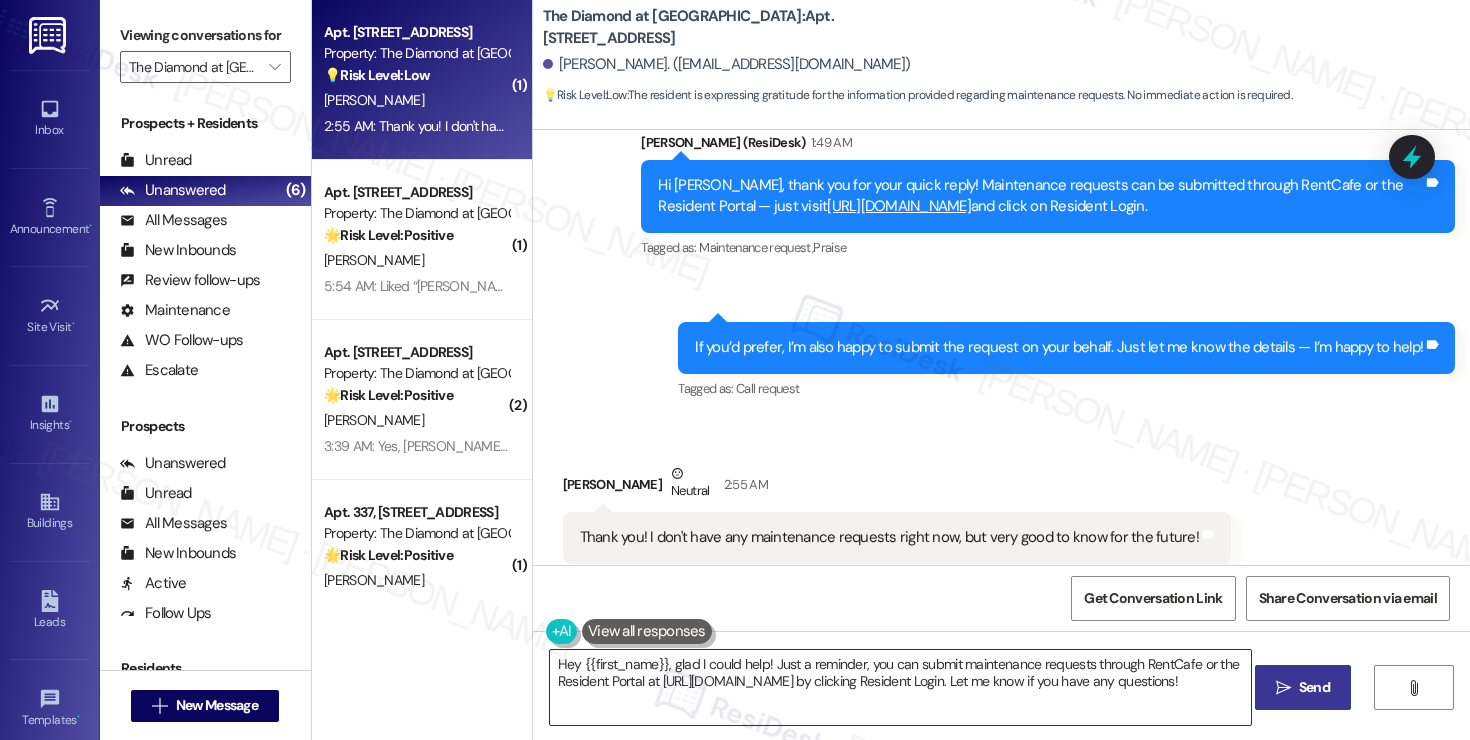 click on "Hey {{first_name}}, glad I could help! Just a reminder, you can submit maintenance requests through RentCafe or the Resident Portal at https://www.lindyproperty.com/ by clicking Resident Login. Let me know if you have any questions!" at bounding box center (900, 687) 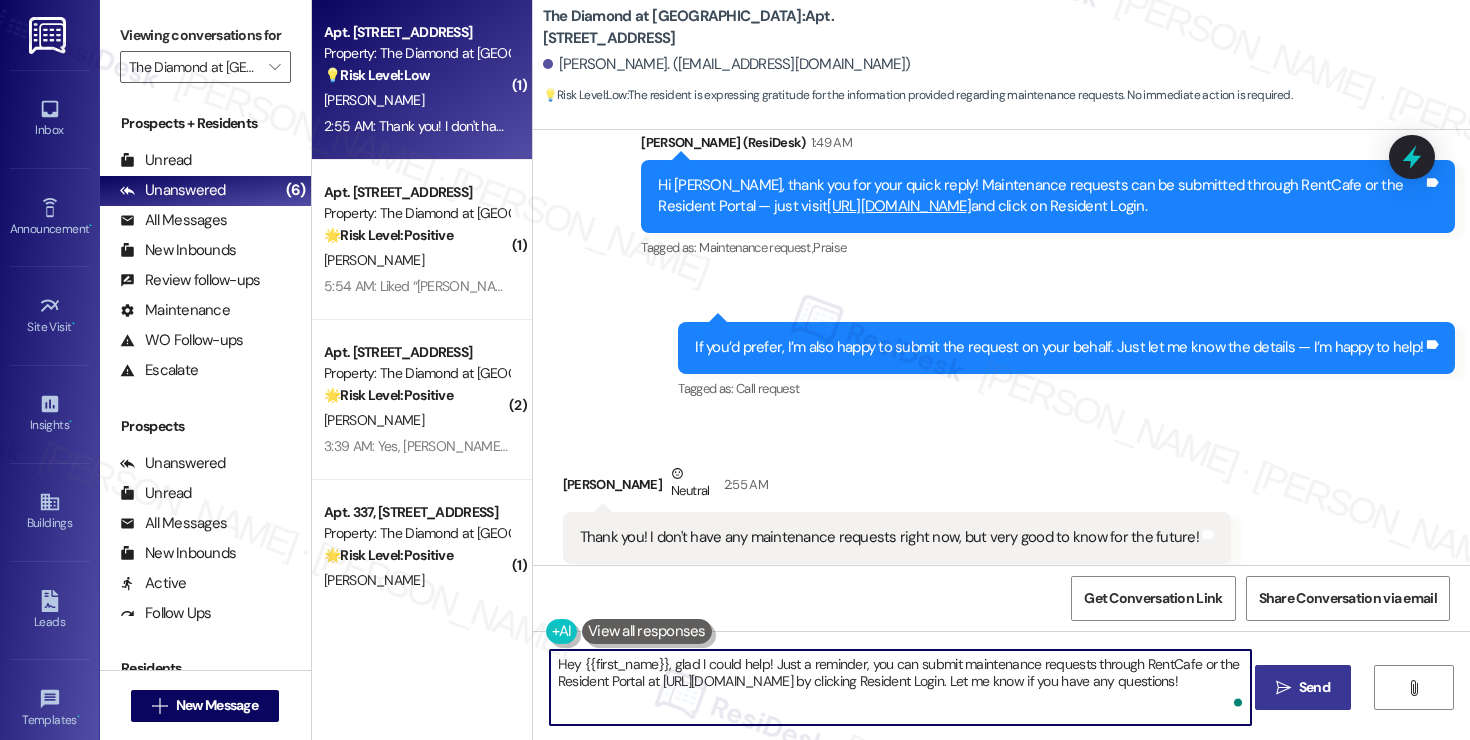 click on "Hey {{first_name}}, glad I could help! Just a reminder, you can submit maintenance requests through RentCafe or the Resident Portal at https://www.lindyproperty.com/ by clicking Resident Login. Let me know if you have any questions!" at bounding box center [900, 687] 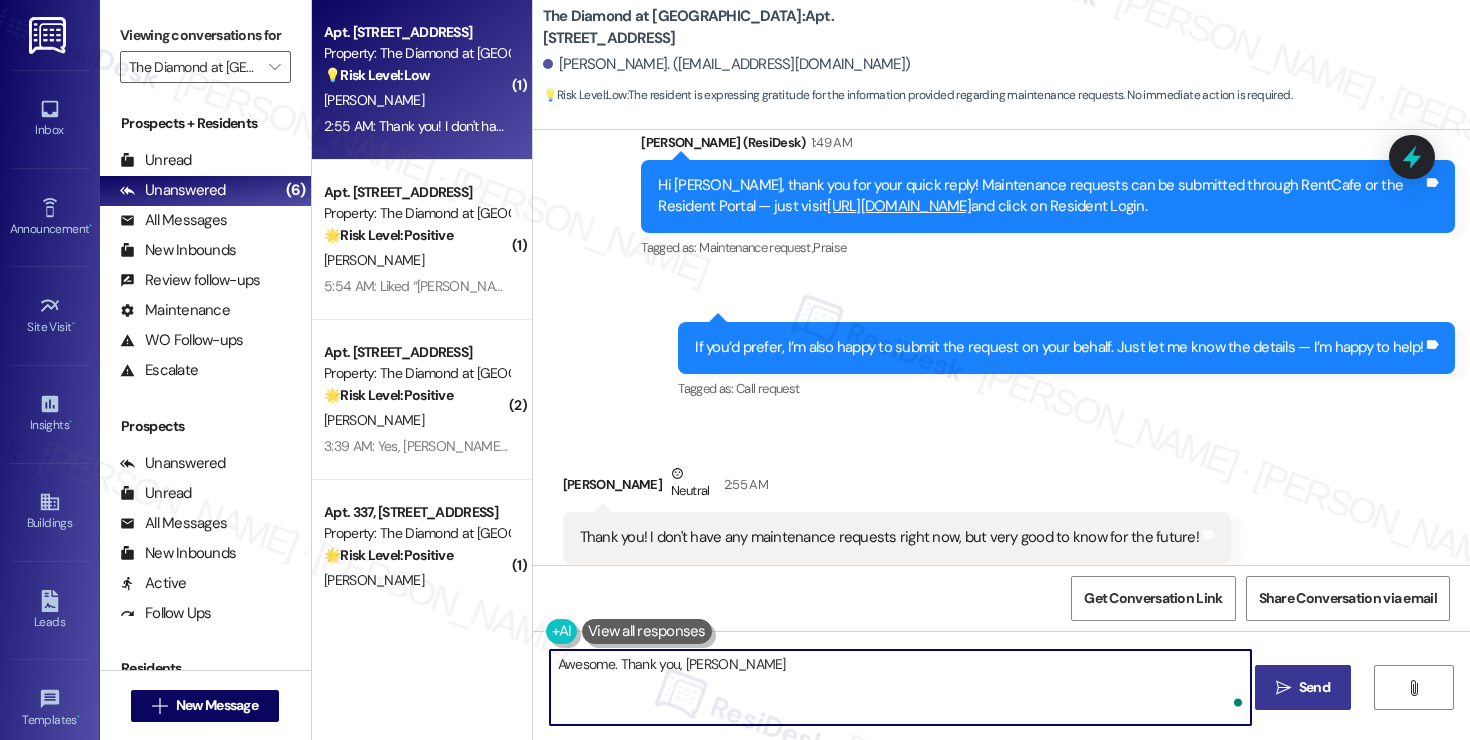 type on "Awesome. Thank you, Matthew!" 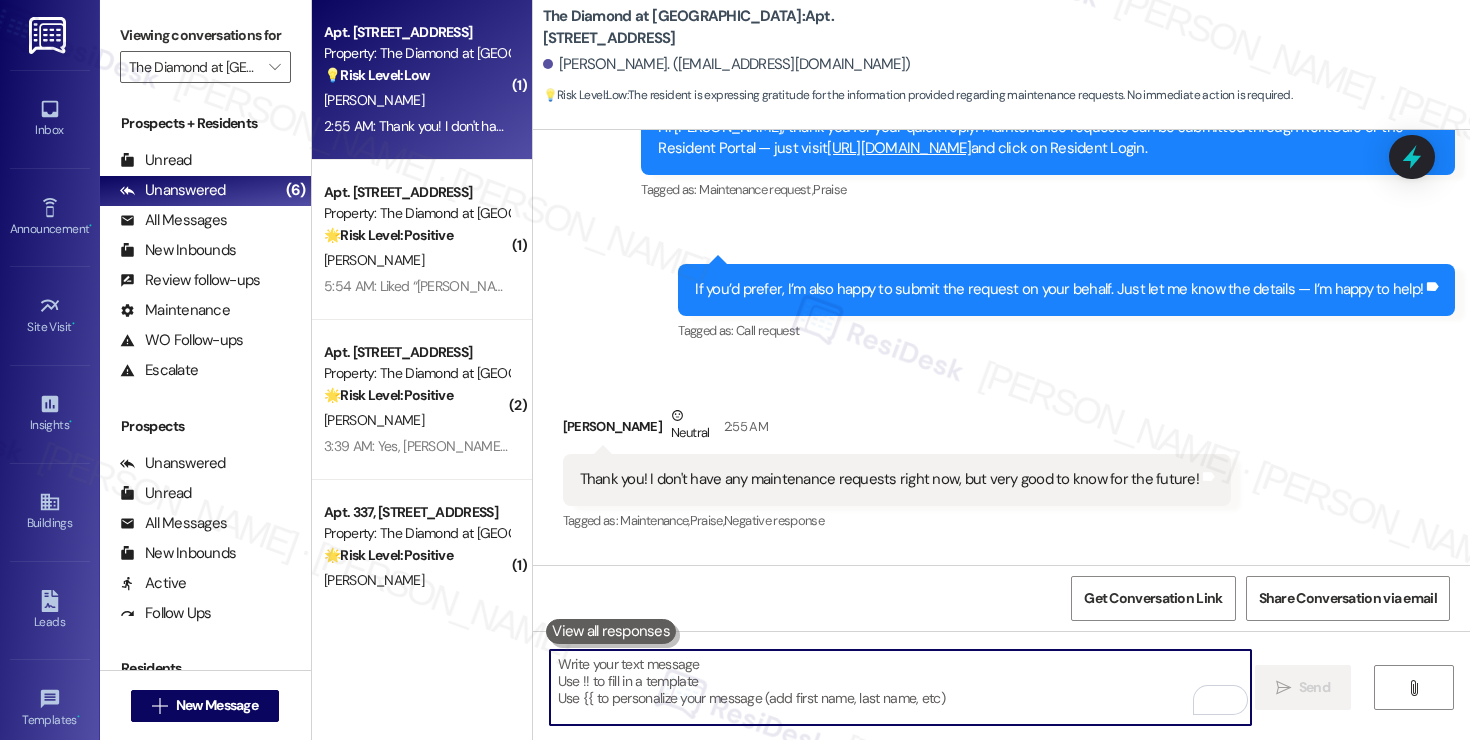 scroll, scrollTop: 2023, scrollLeft: 0, axis: vertical 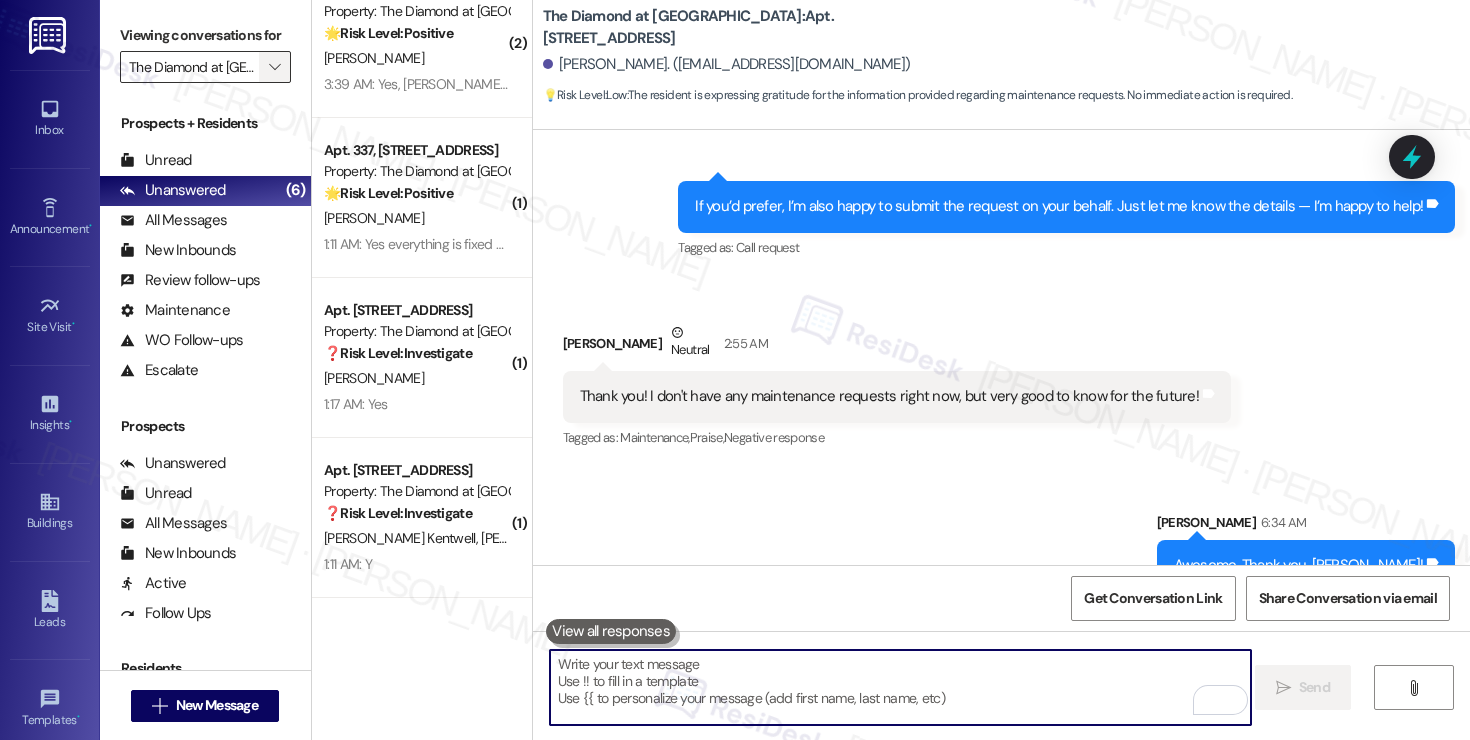 type 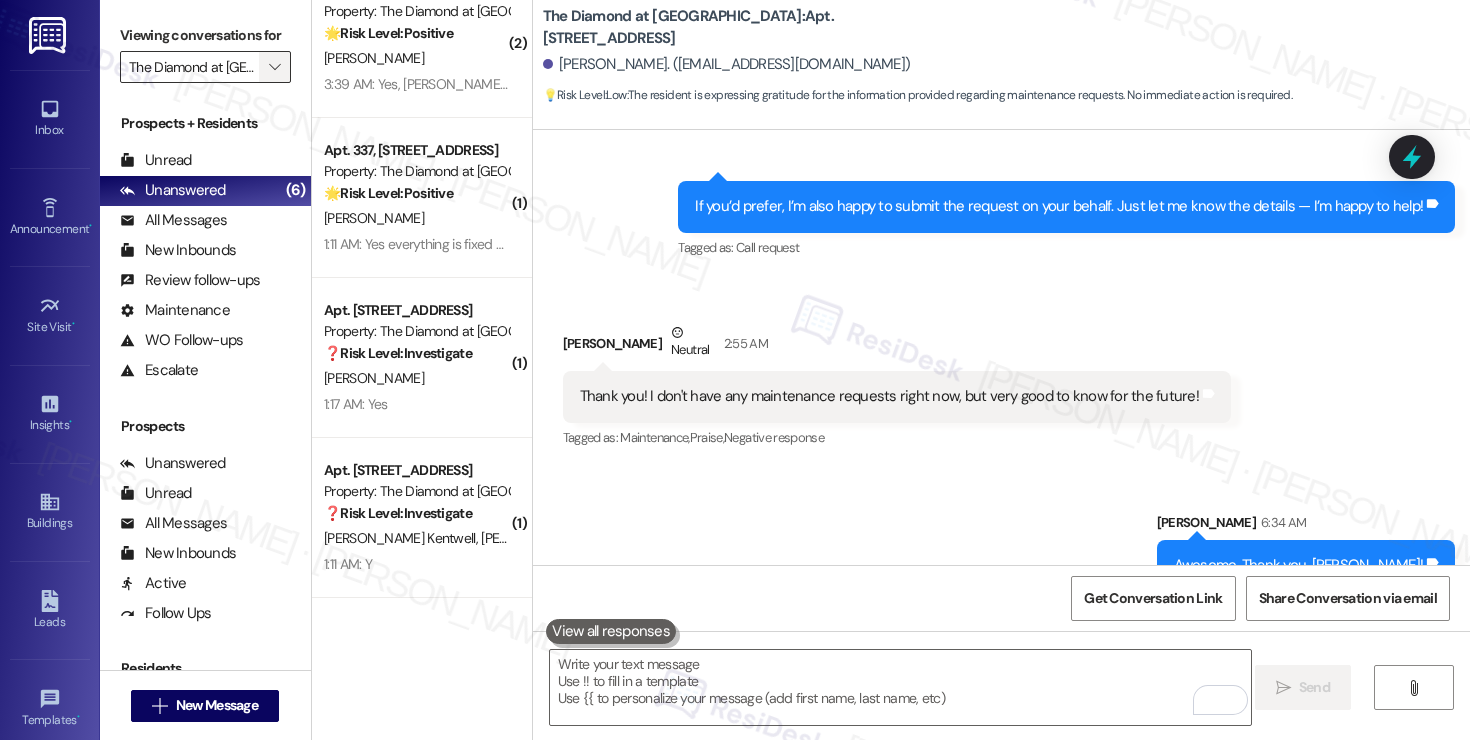 click on "" at bounding box center [274, 67] 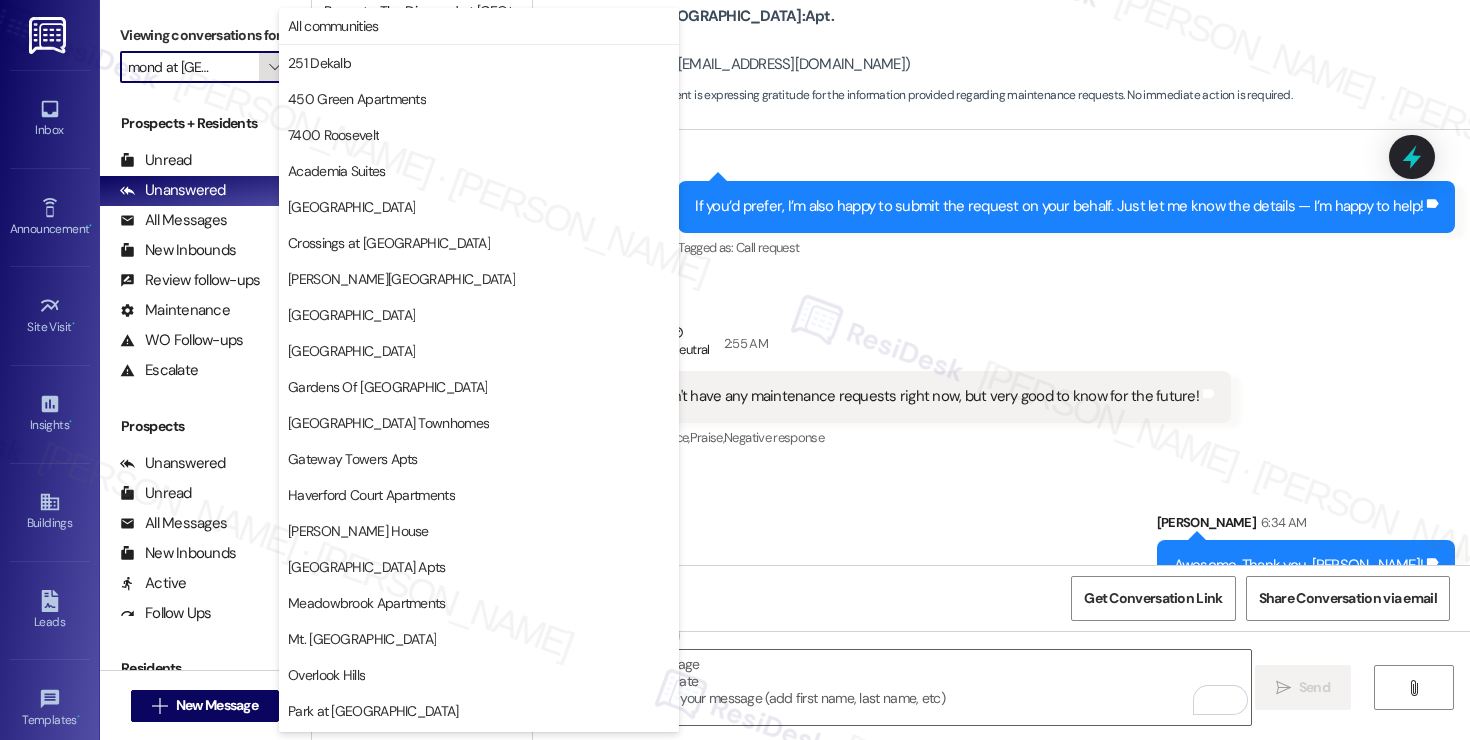 scroll, scrollTop: 429, scrollLeft: 0, axis: vertical 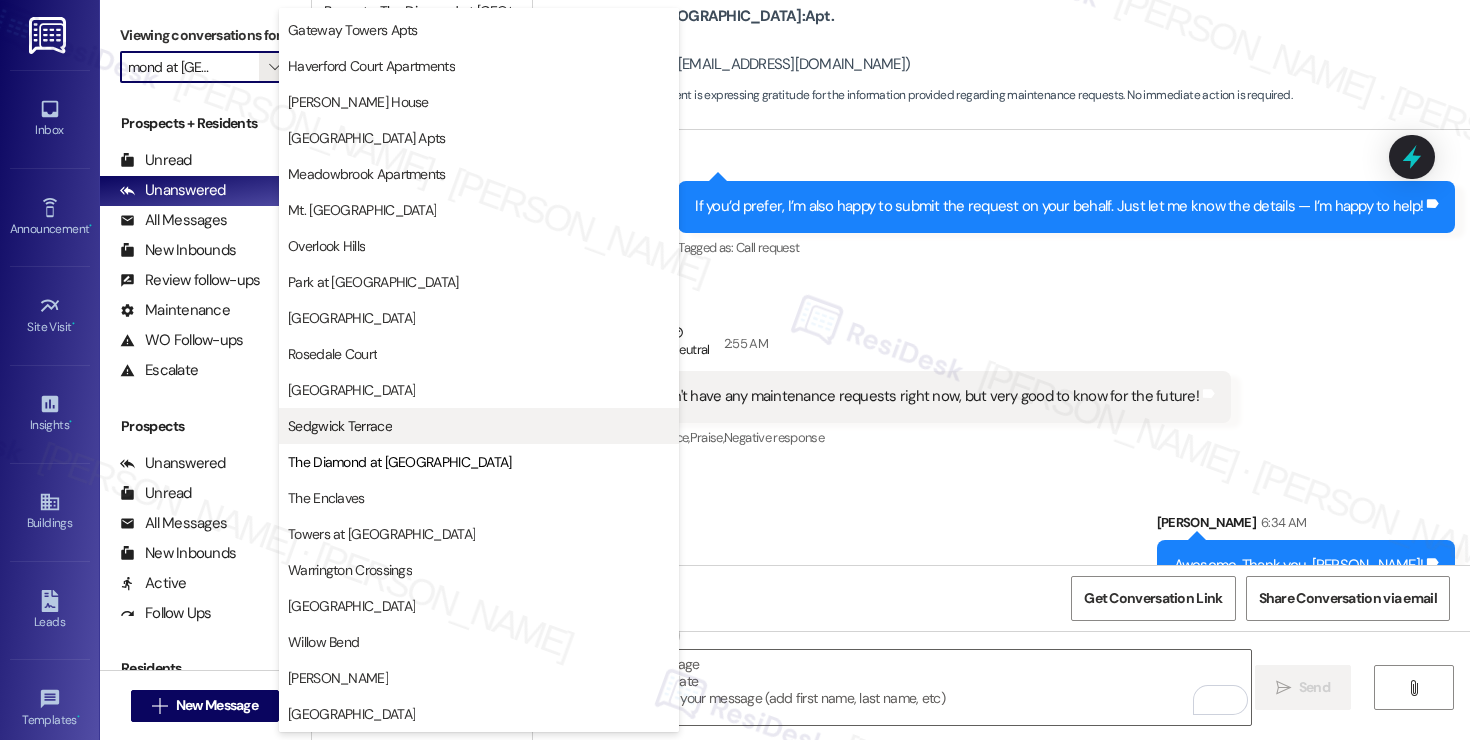 click on "Sedgwick Terrace" at bounding box center (340, 426) 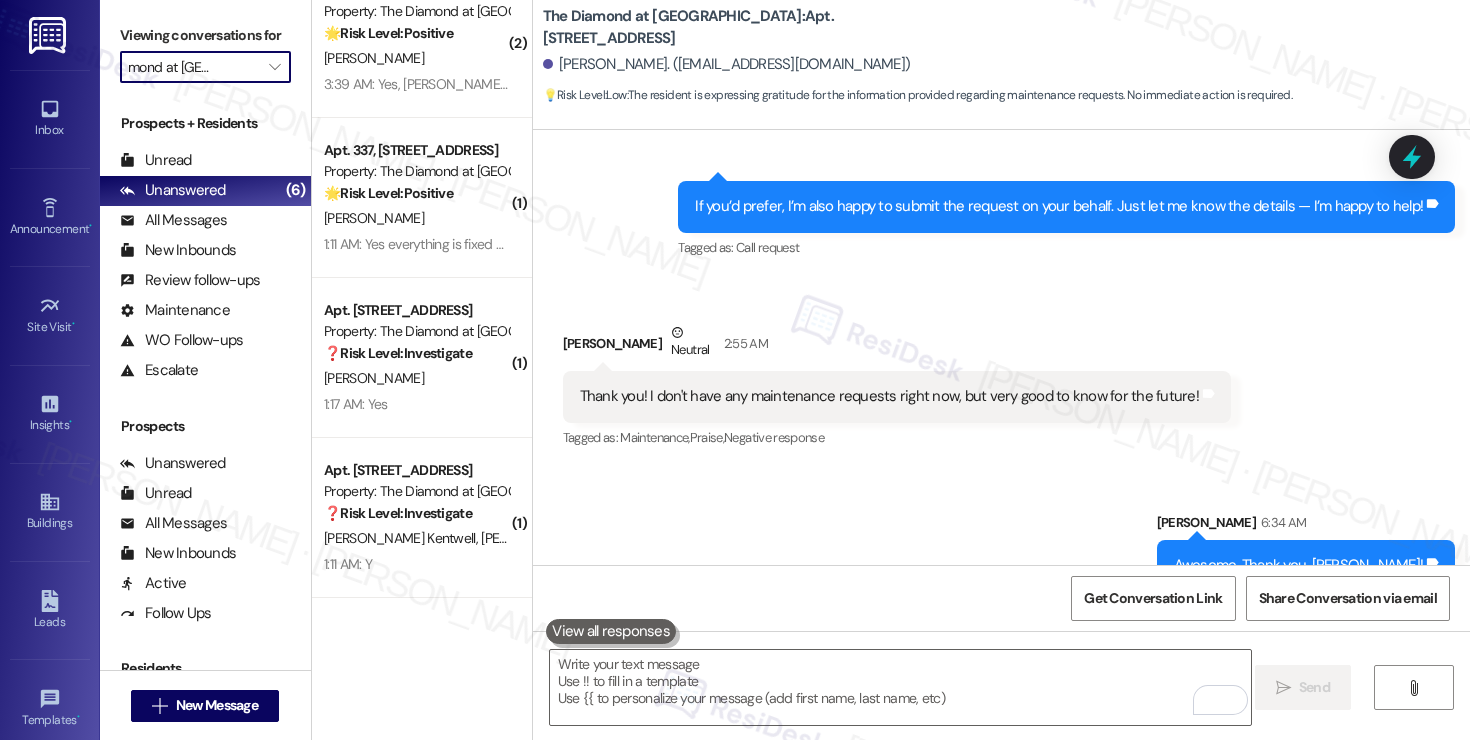 type on "Sedgwick Terrace" 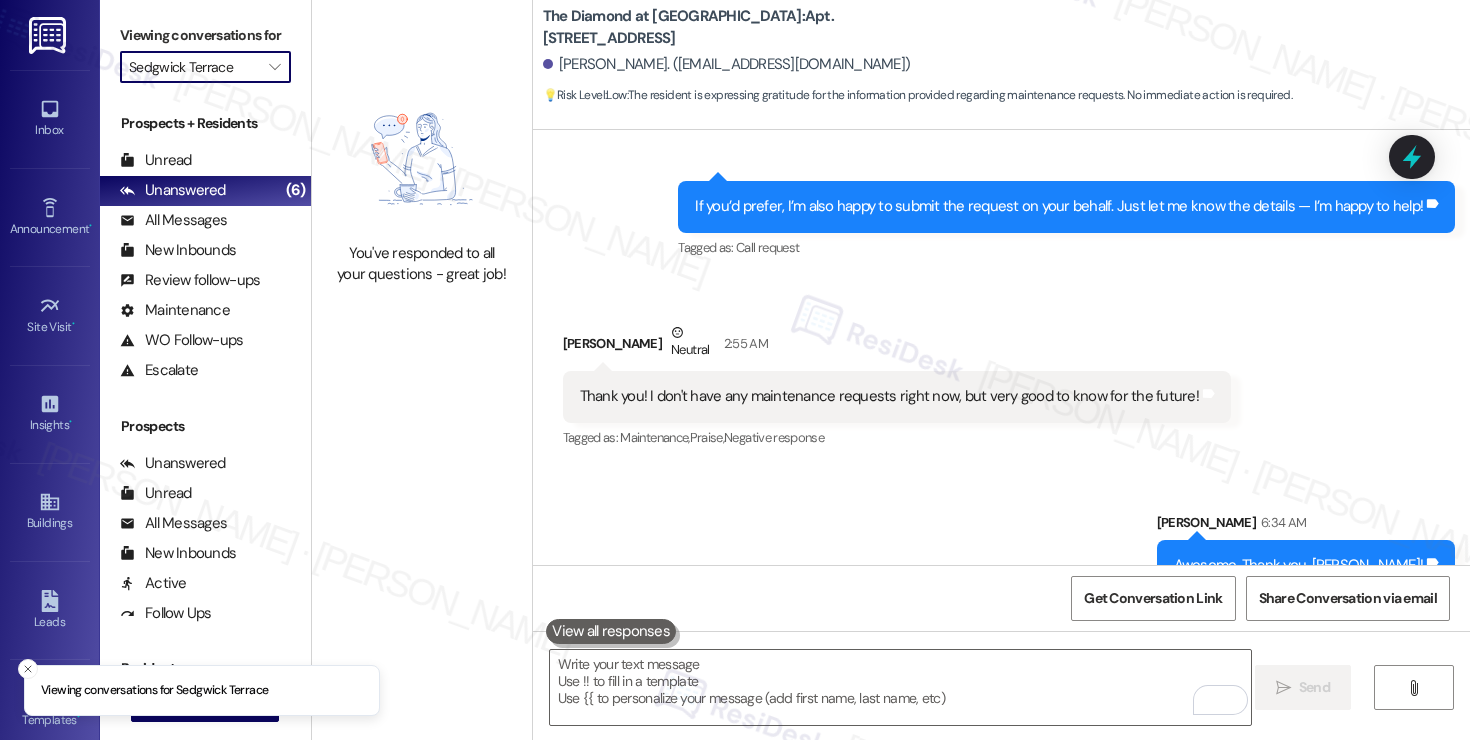 scroll, scrollTop: 0, scrollLeft: 0, axis: both 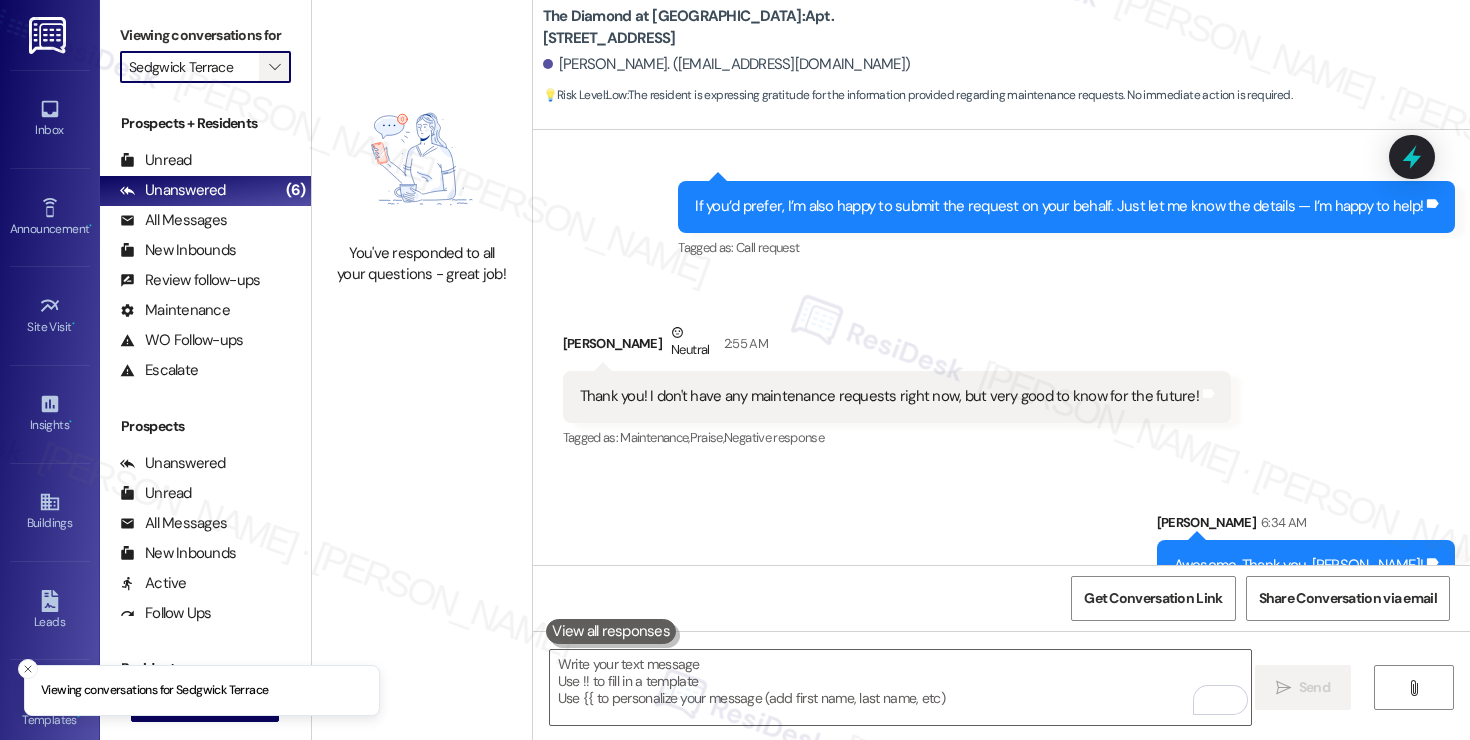 click on "" at bounding box center [274, 67] 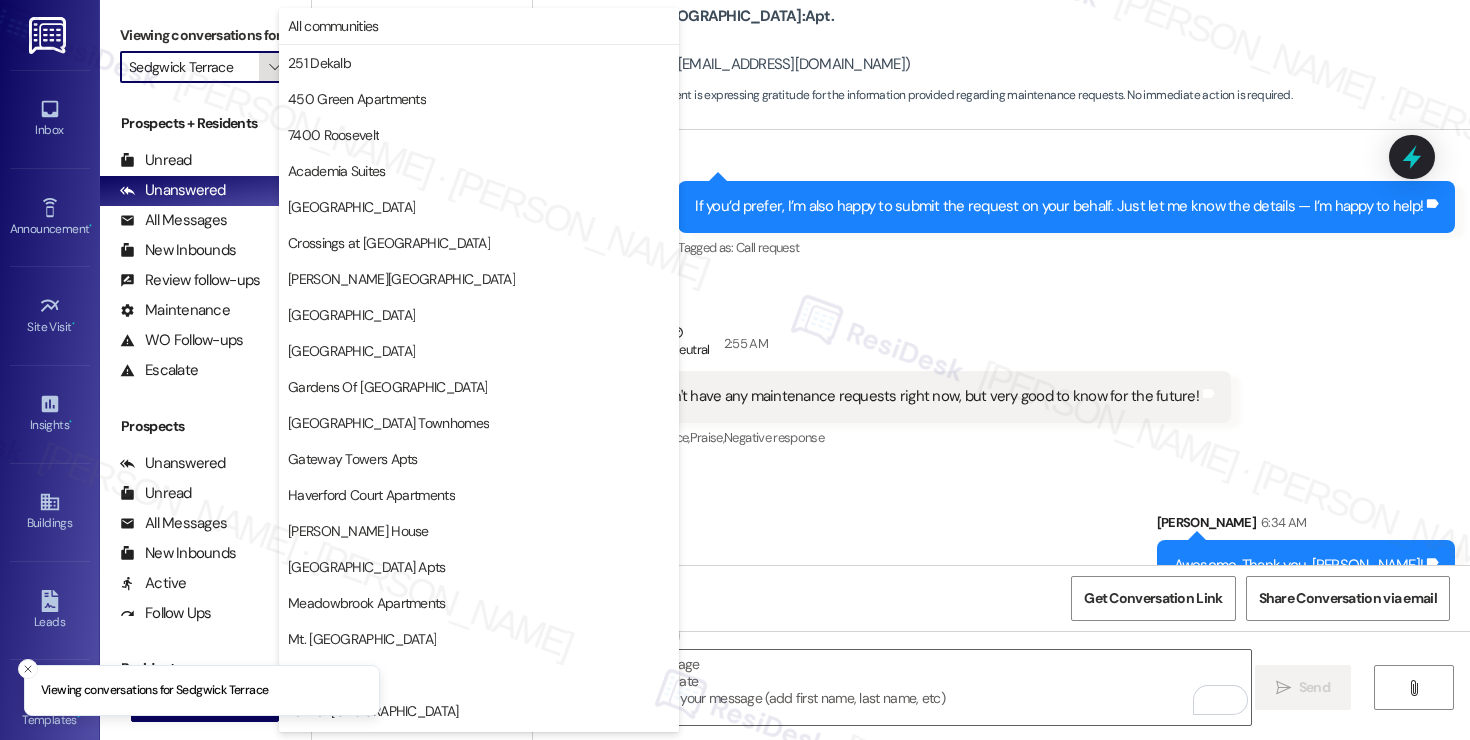 scroll, scrollTop: 429, scrollLeft: 0, axis: vertical 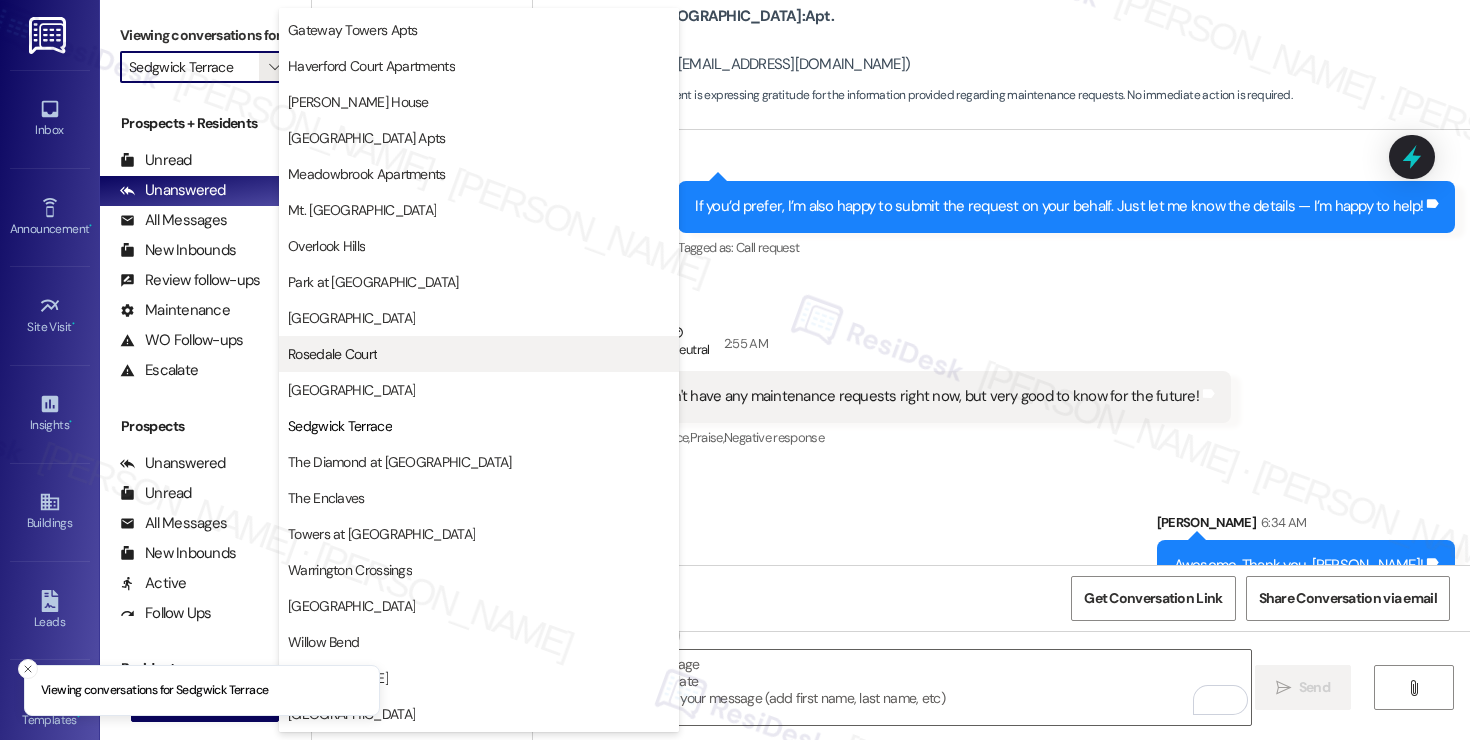 click on "Rosedale Court" at bounding box center (479, 354) 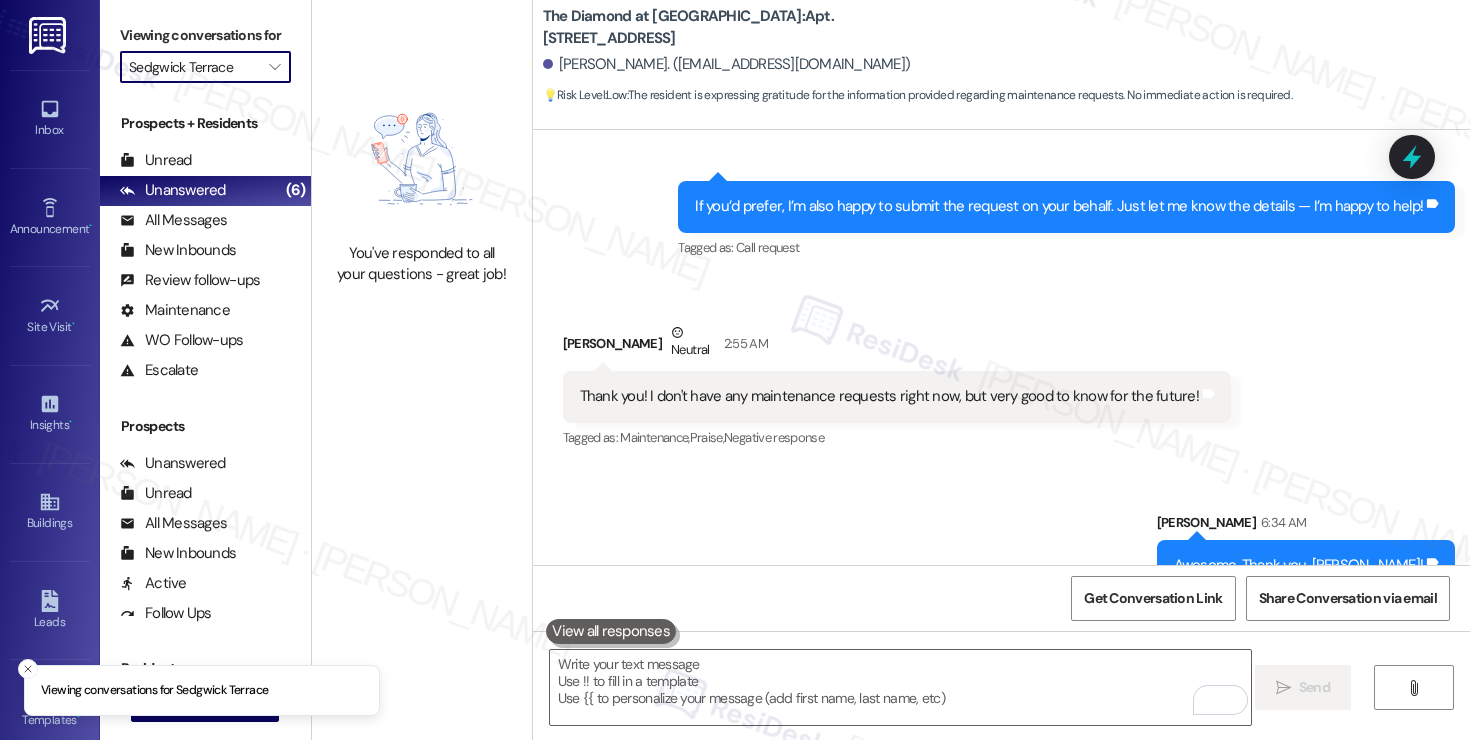 type on "Rosedale Court" 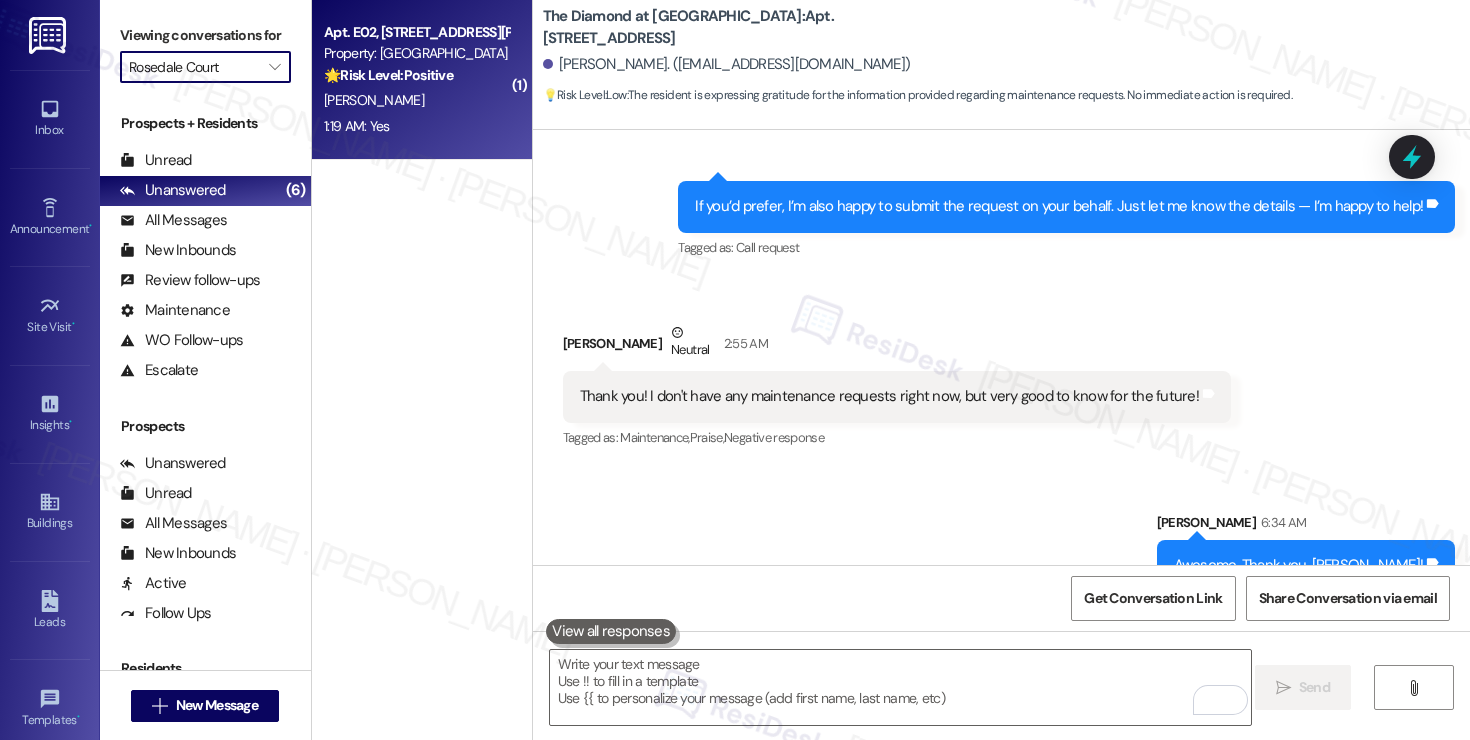click on "Apt. E02, 2223 Florey Lane Property: Rosedale Court 🌟  Risk Level:  Positive The message is a follow-up on a completed work order and the resident confirmed satisfaction. This is a positive engagement and customer satisfaction check-in. R. Milbourne 1:19 AM: Yes 1:19 AM: Yes" at bounding box center (422, 80) 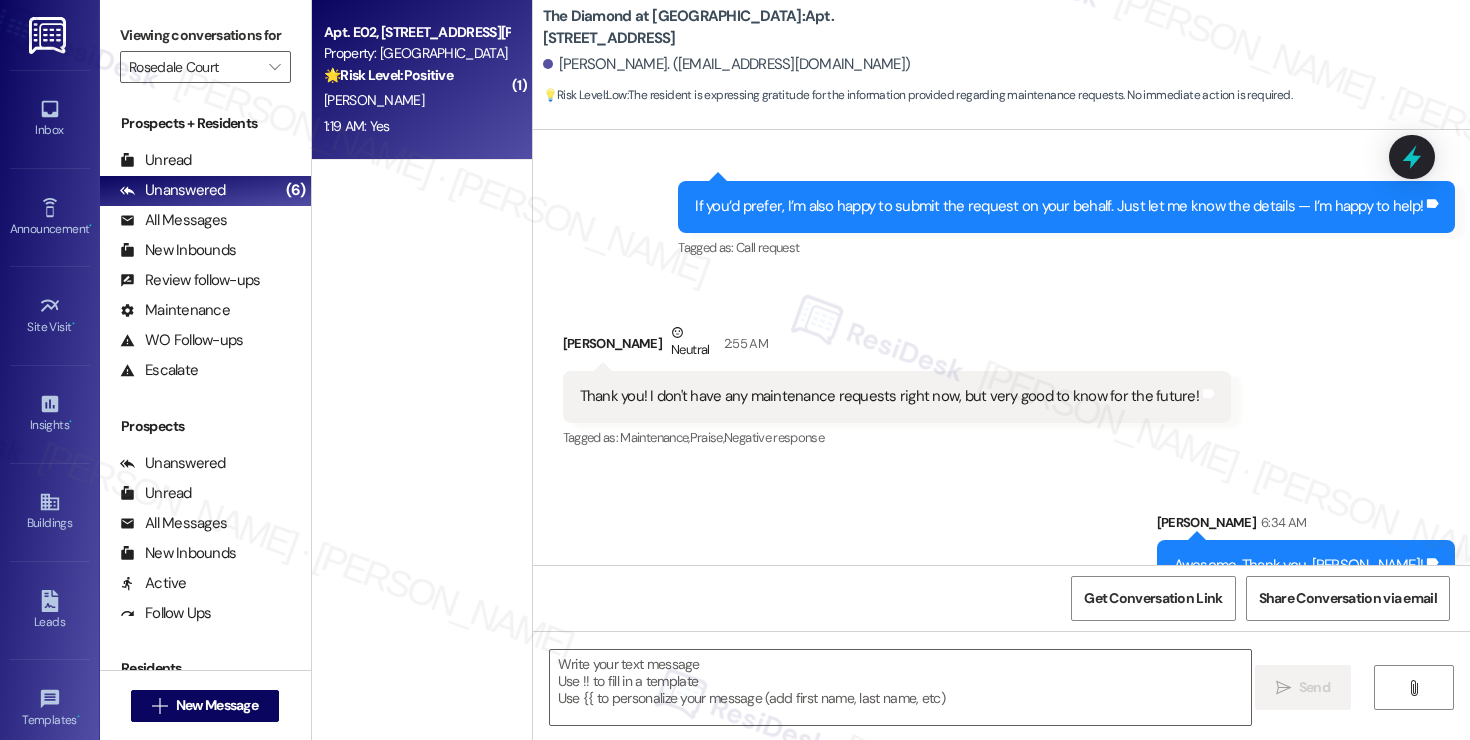 type on "Fetching suggested responses. Please feel free to read through the conversation in the meantime." 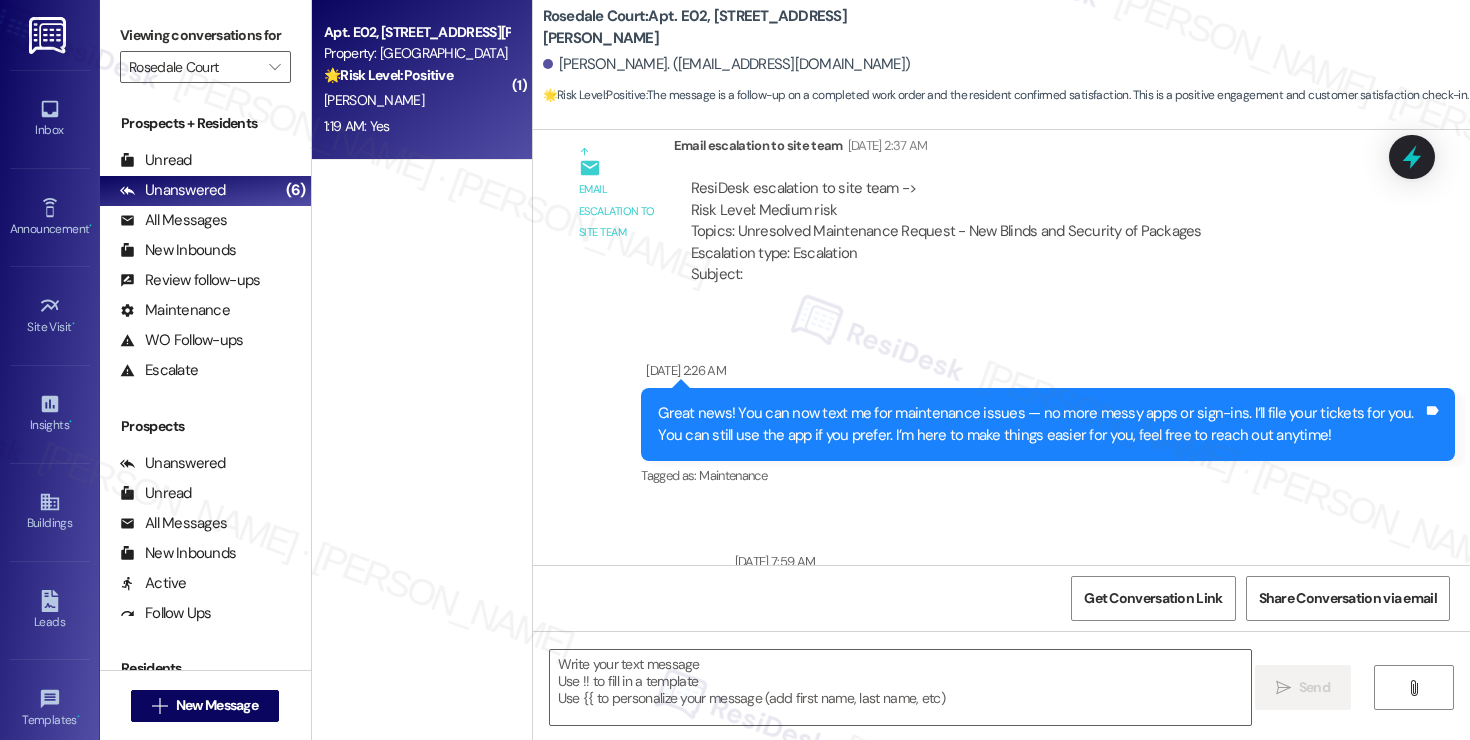 scroll, scrollTop: 16872, scrollLeft: 0, axis: vertical 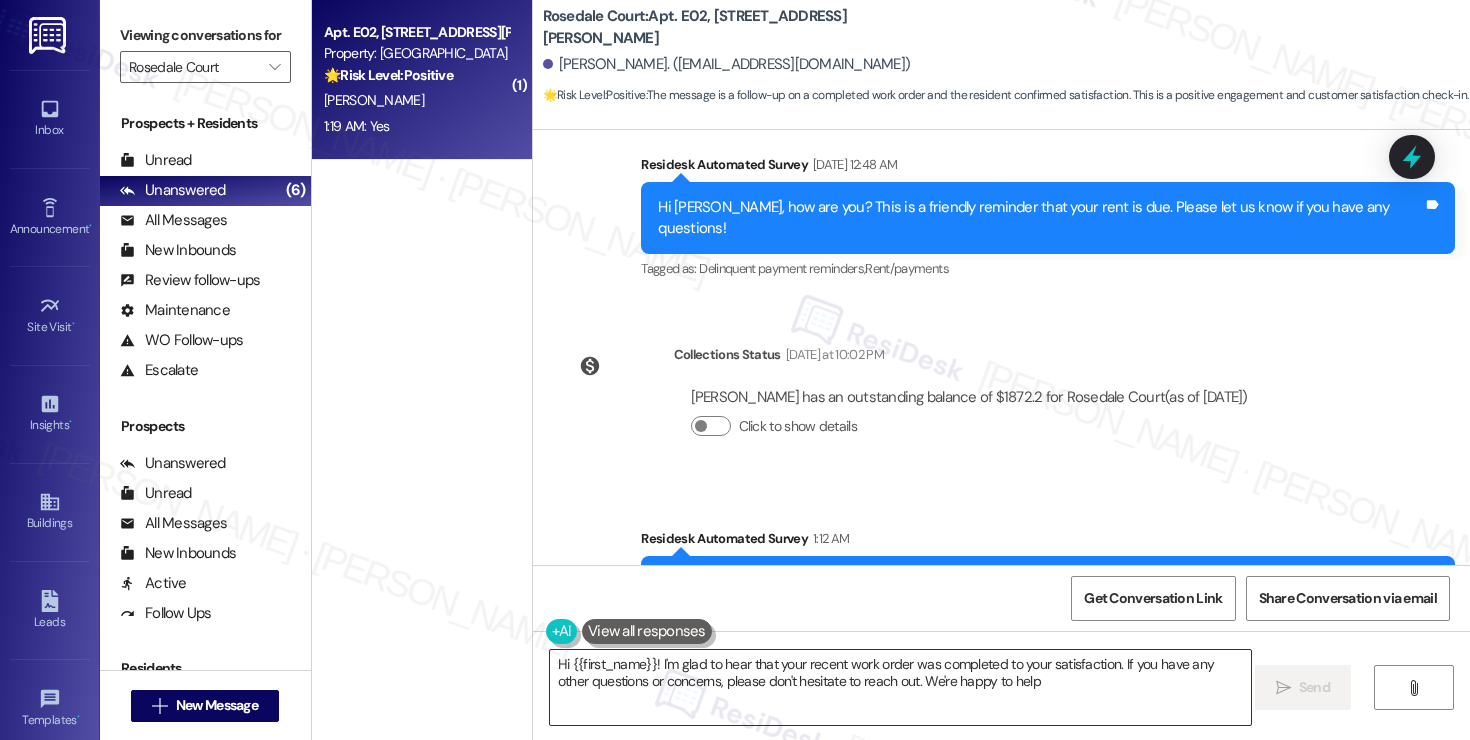 type on "Hi {{first_name}}! I'm glad to hear that your recent work order was completed to your satisfaction. If you have any other questions or concerns, please don't hesitate to reach out. We're happy to help!" 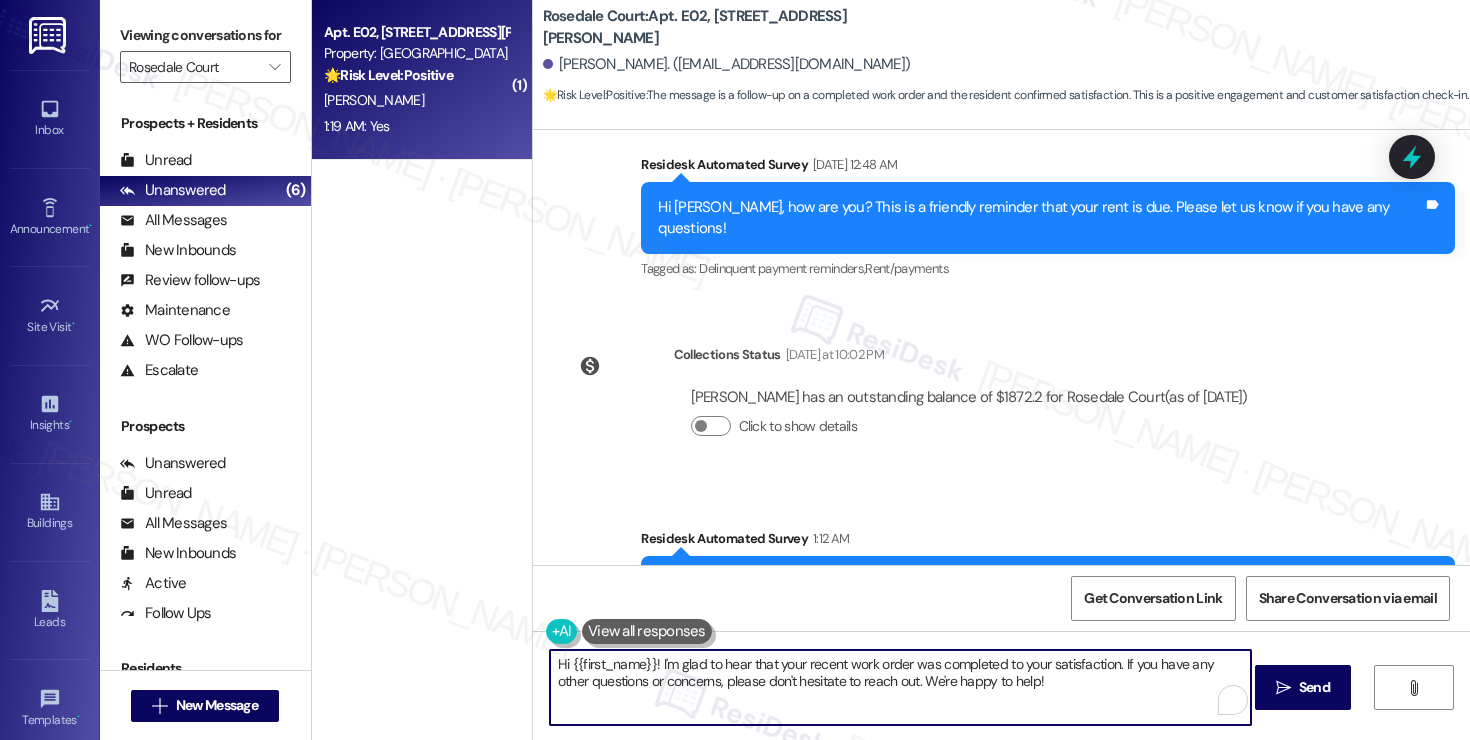 click on "Hi {{first_name}}! I'm glad to hear that your recent work order was completed to your satisfaction. If you have any other questions or concerns, please don't hesitate to reach out. We're happy to help!" at bounding box center (900, 687) 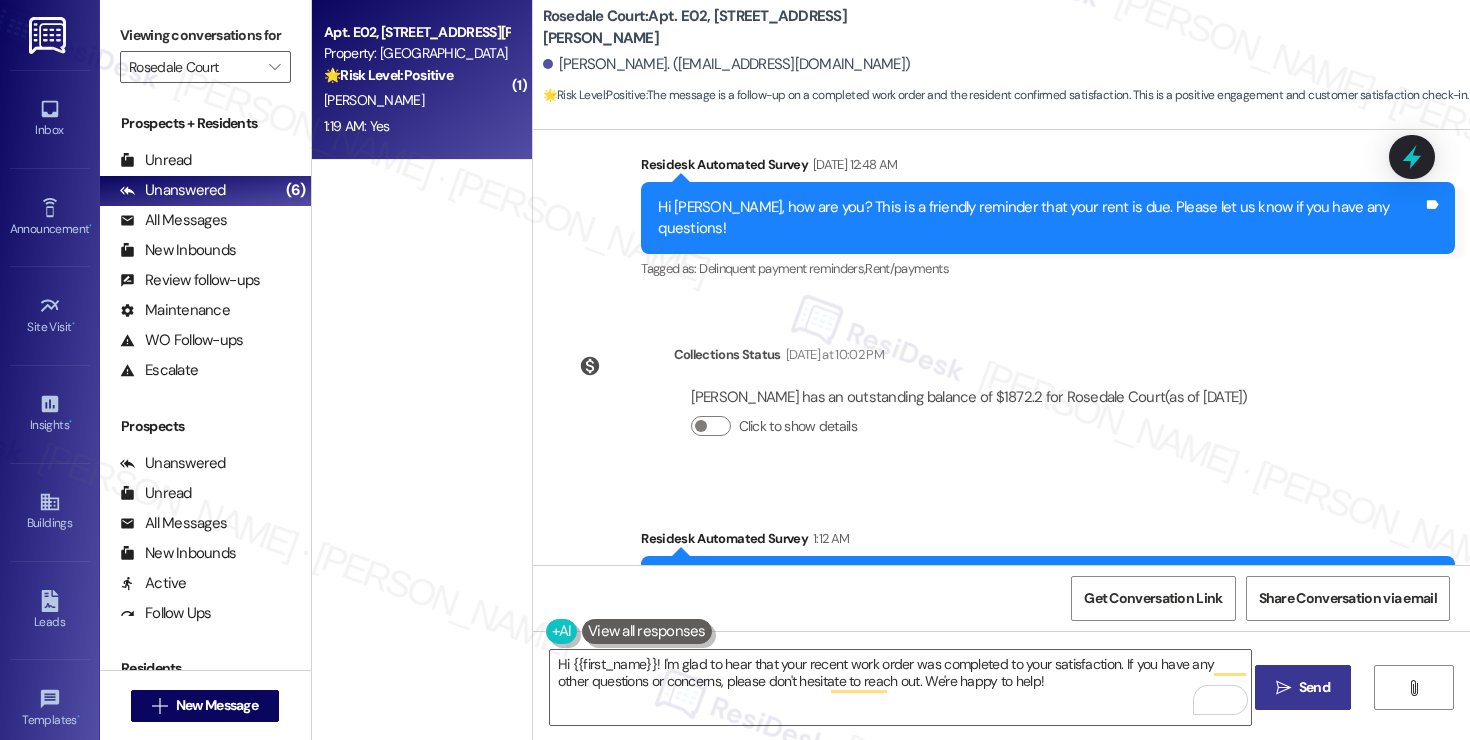 click on "Send" at bounding box center [1314, 687] 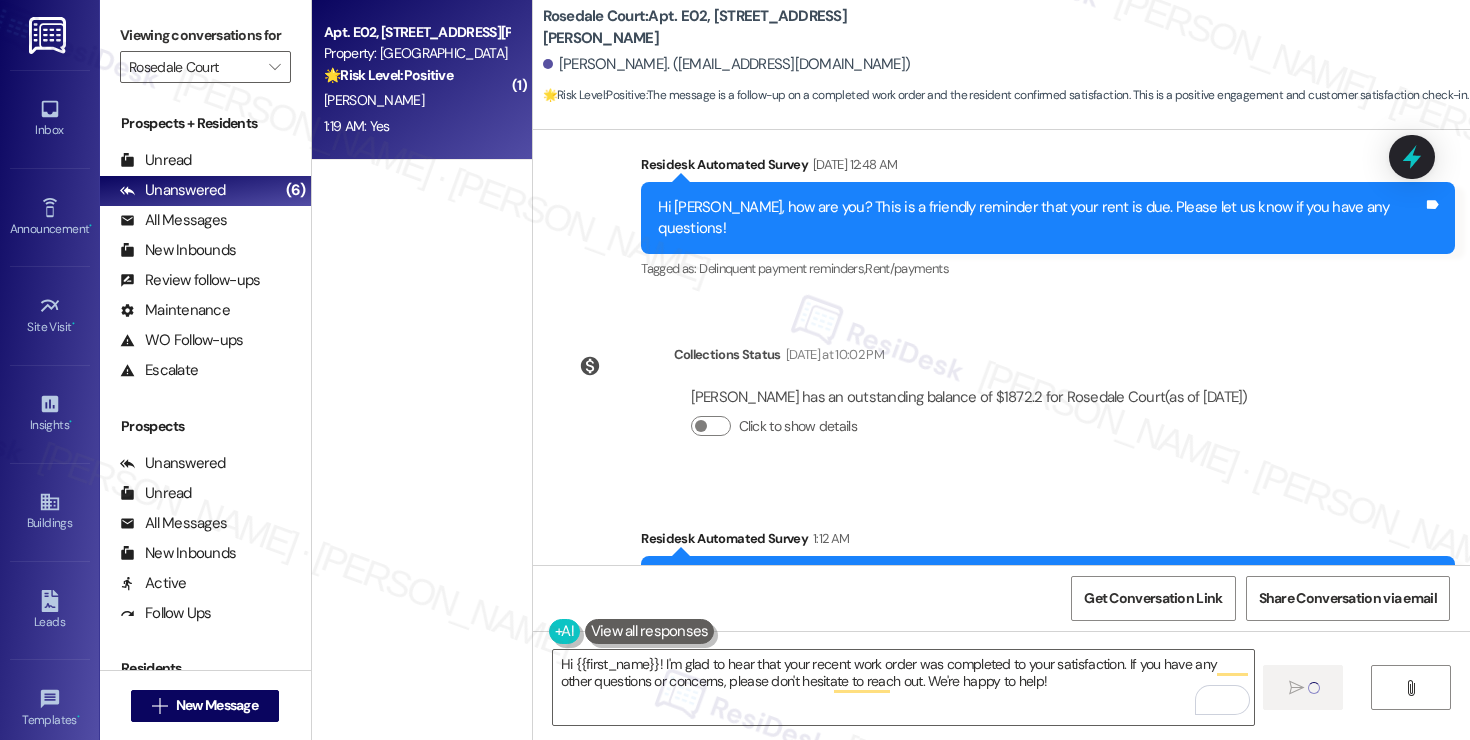 type 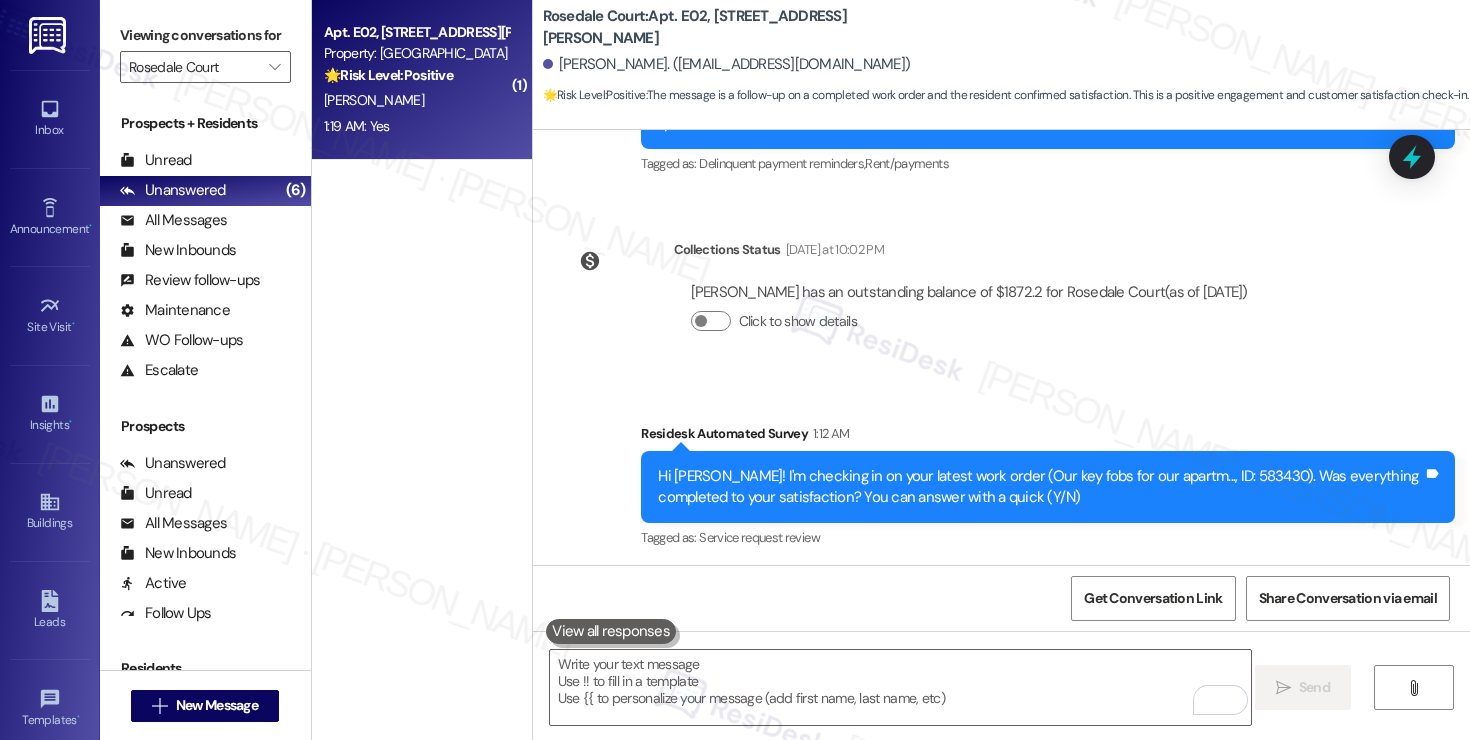 scroll, scrollTop: 17033, scrollLeft: 0, axis: vertical 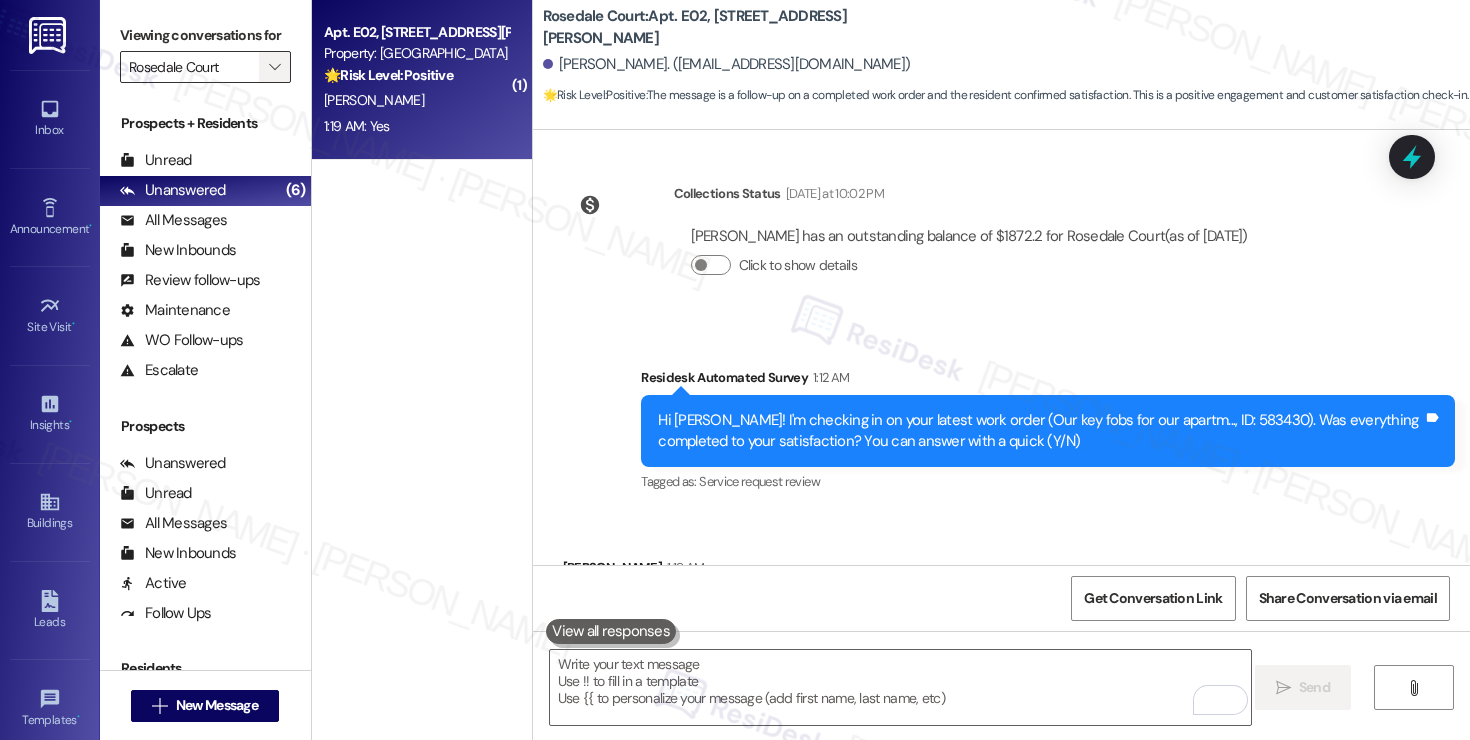 click on "" at bounding box center [274, 67] 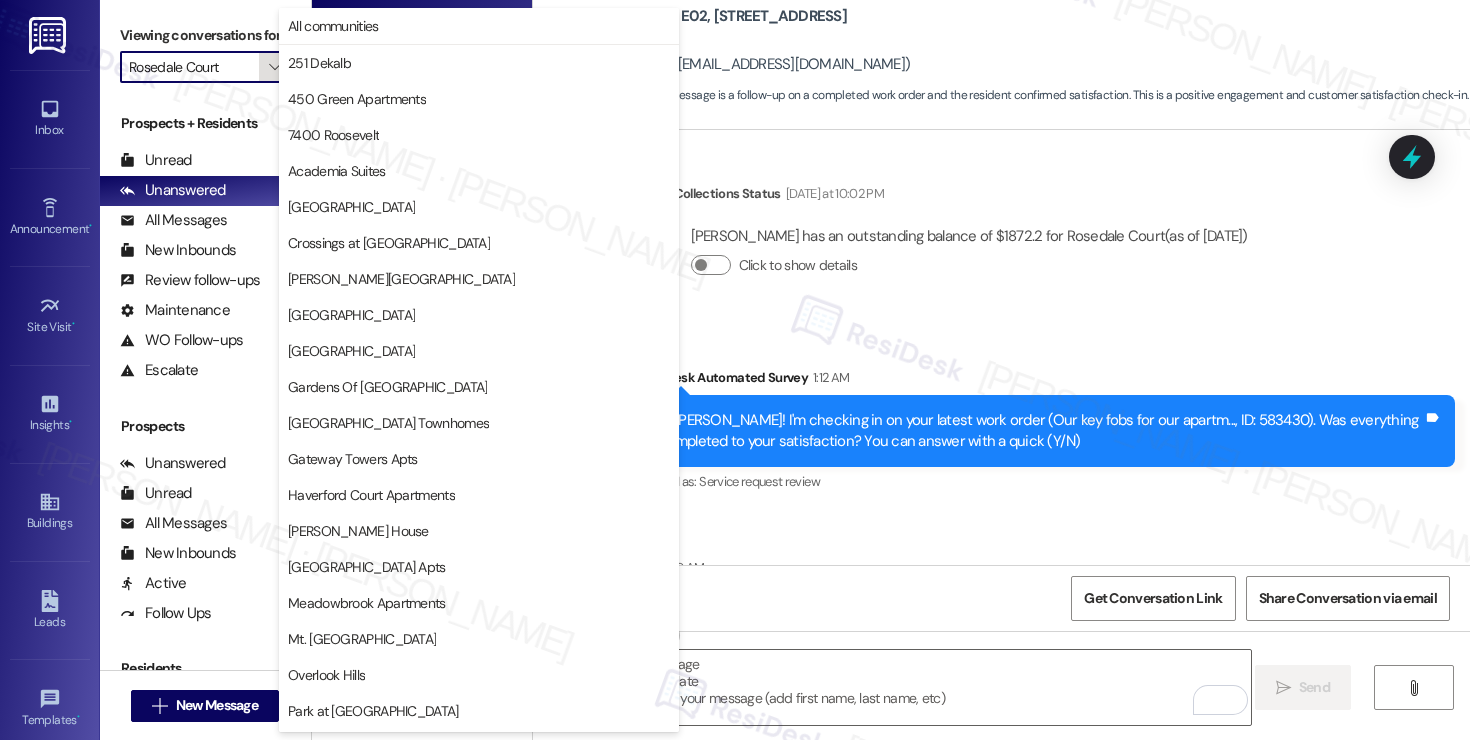 scroll, scrollTop: 429, scrollLeft: 0, axis: vertical 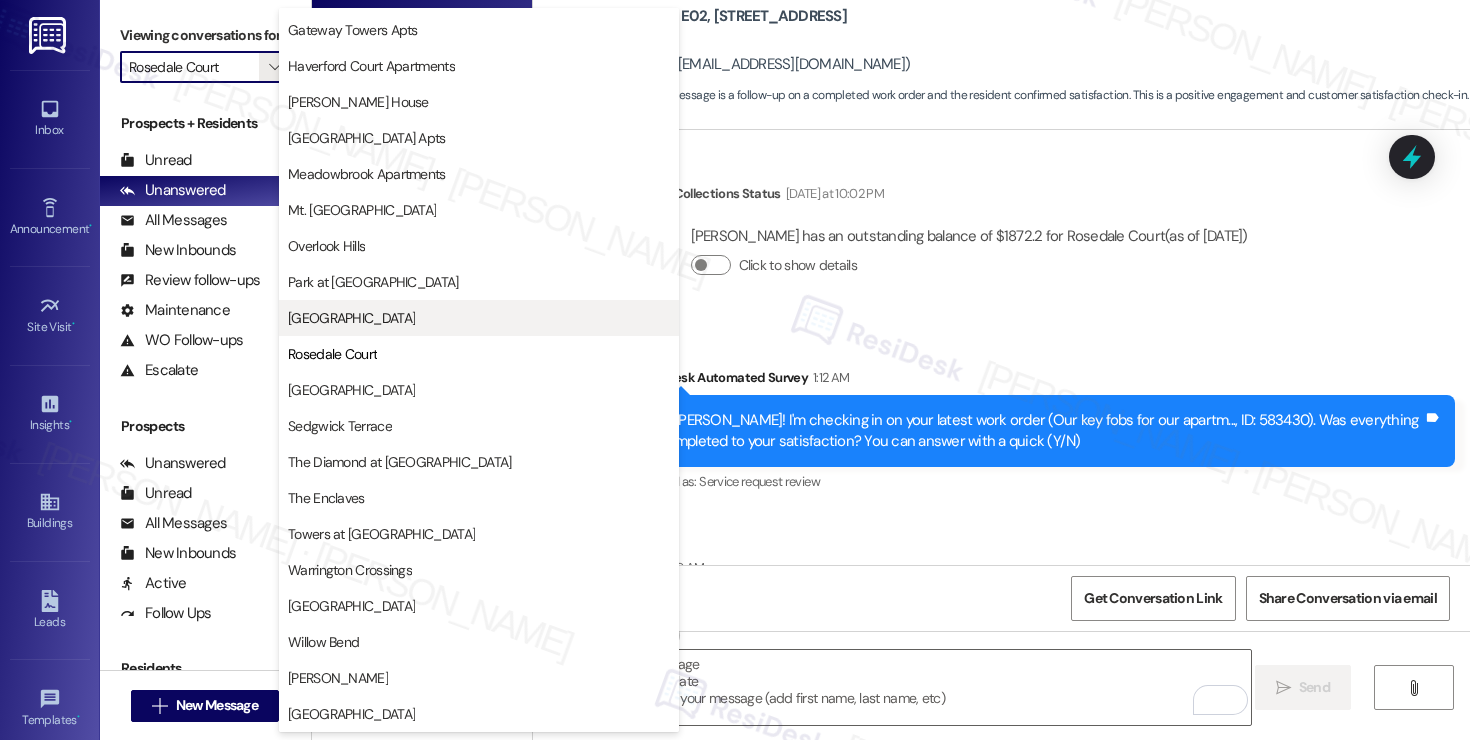 click on "[GEOGRAPHIC_DATA]" at bounding box center [351, 318] 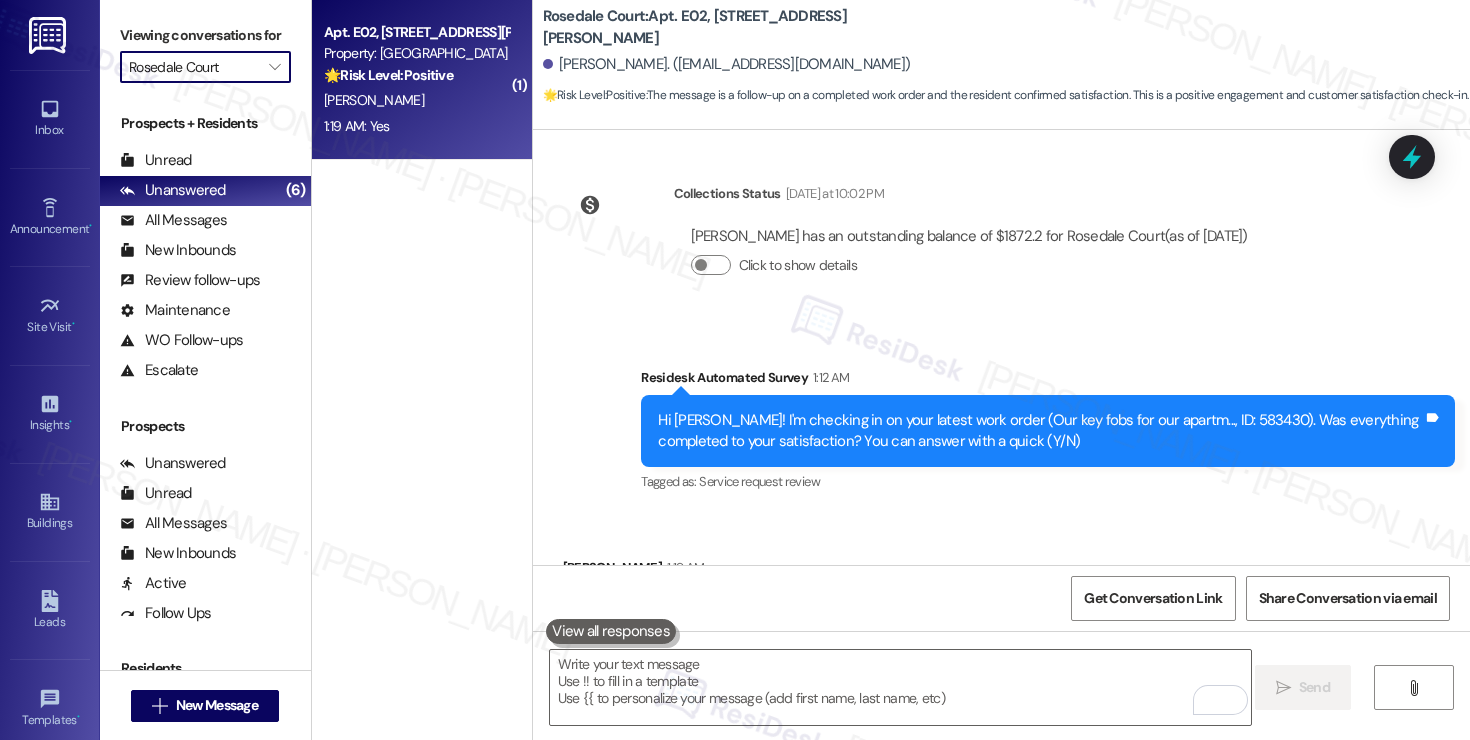 type on "[GEOGRAPHIC_DATA]" 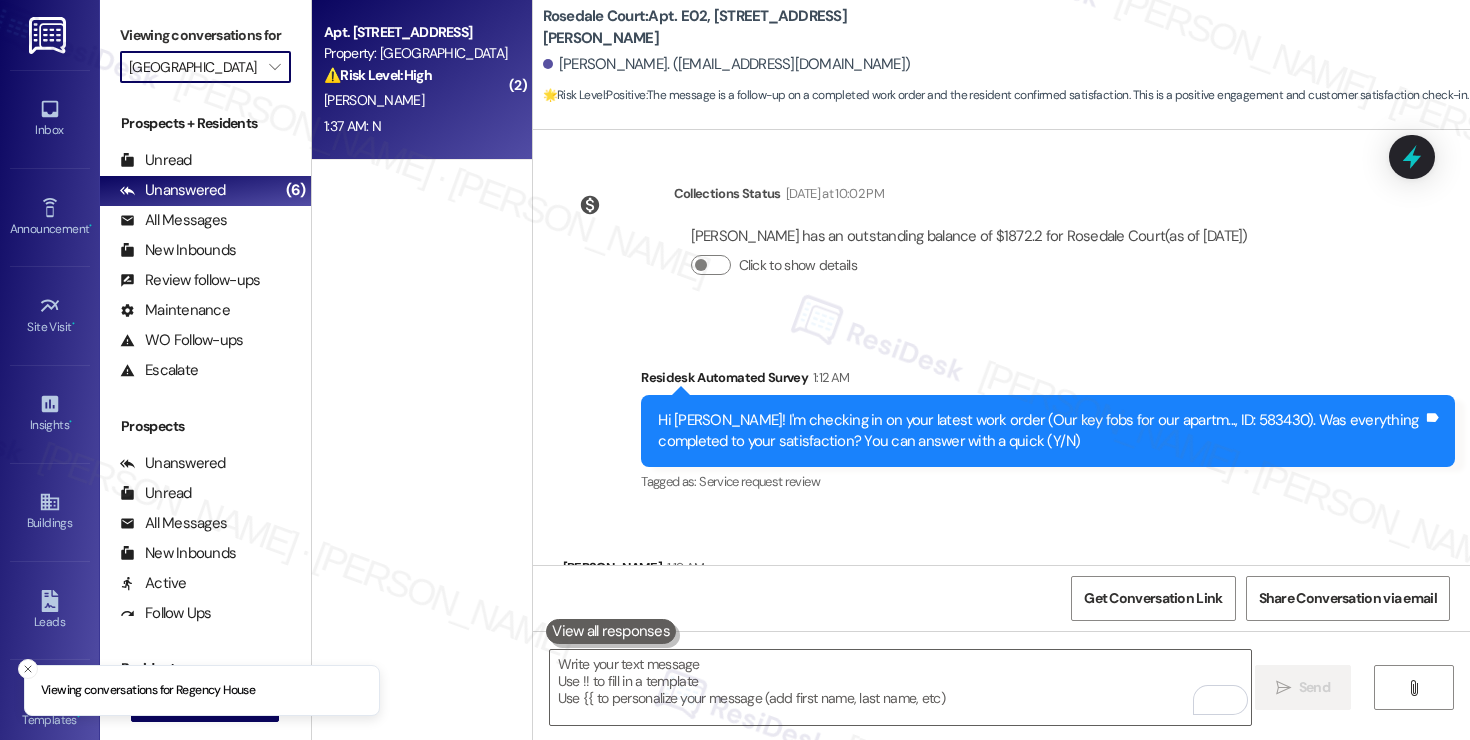 click on "[PERSON_NAME]" at bounding box center (416, 100) 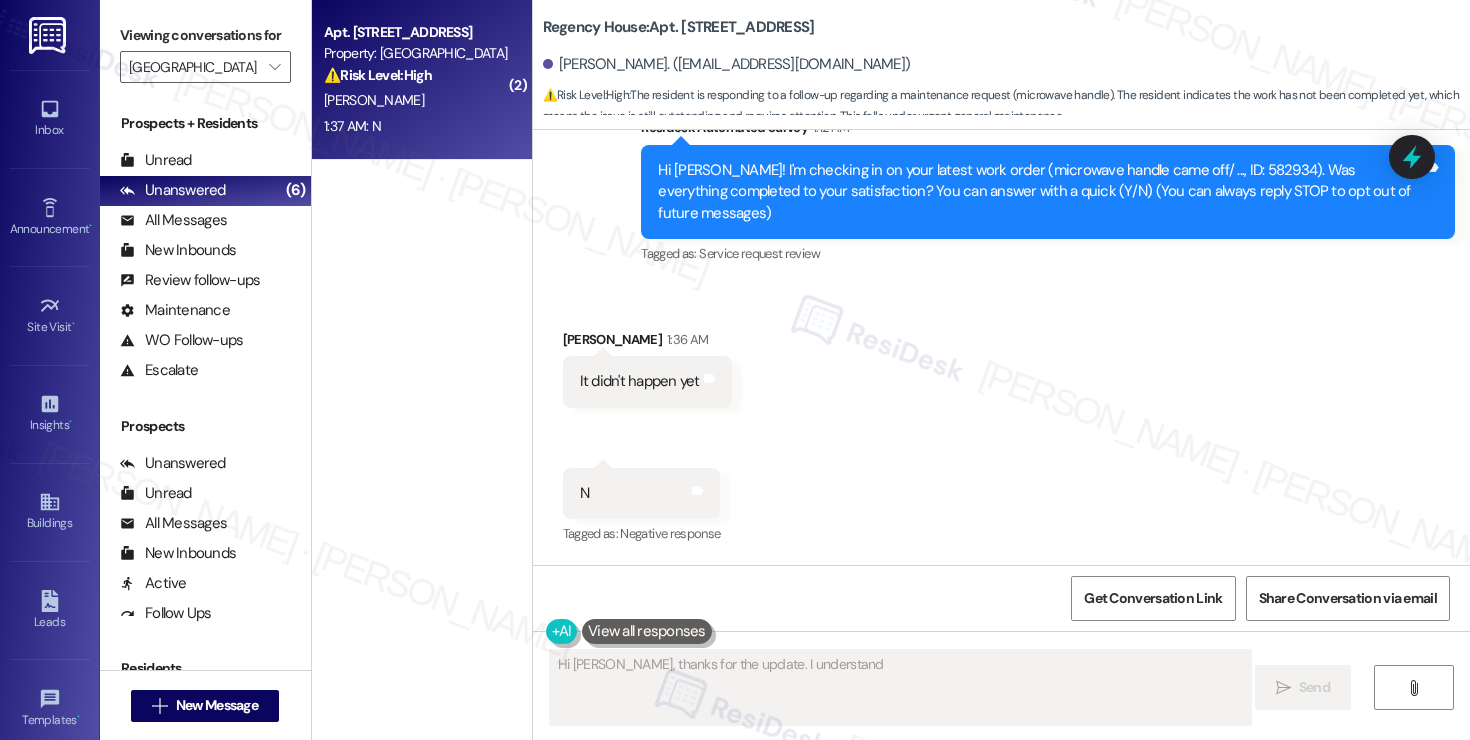 scroll, scrollTop: 170, scrollLeft: 0, axis: vertical 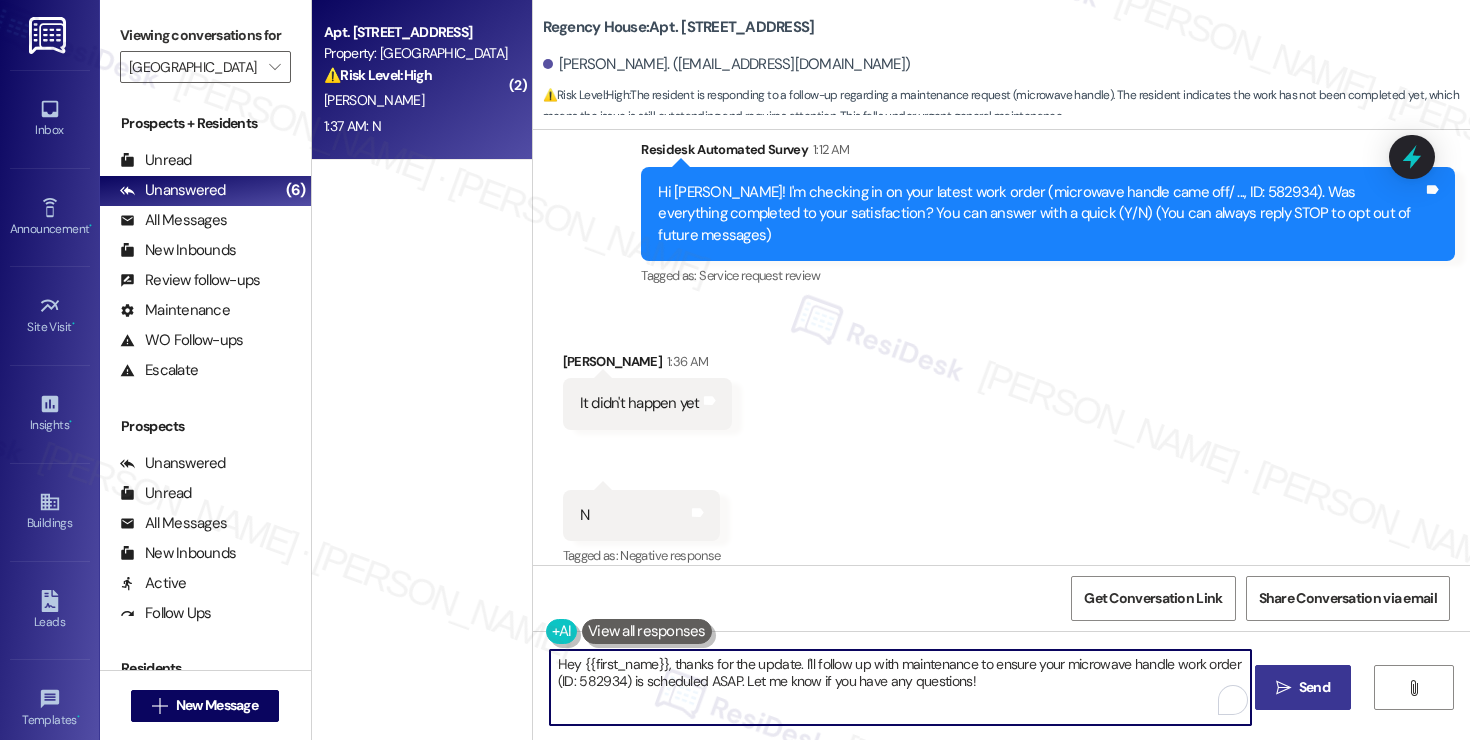 click on "Hey {{first_name}}, thanks for the update. I'll follow up with maintenance to ensure your microwave handle work order (ID: 582934) is scheduled ASAP. Let me know if you have any questions!" at bounding box center (900, 687) 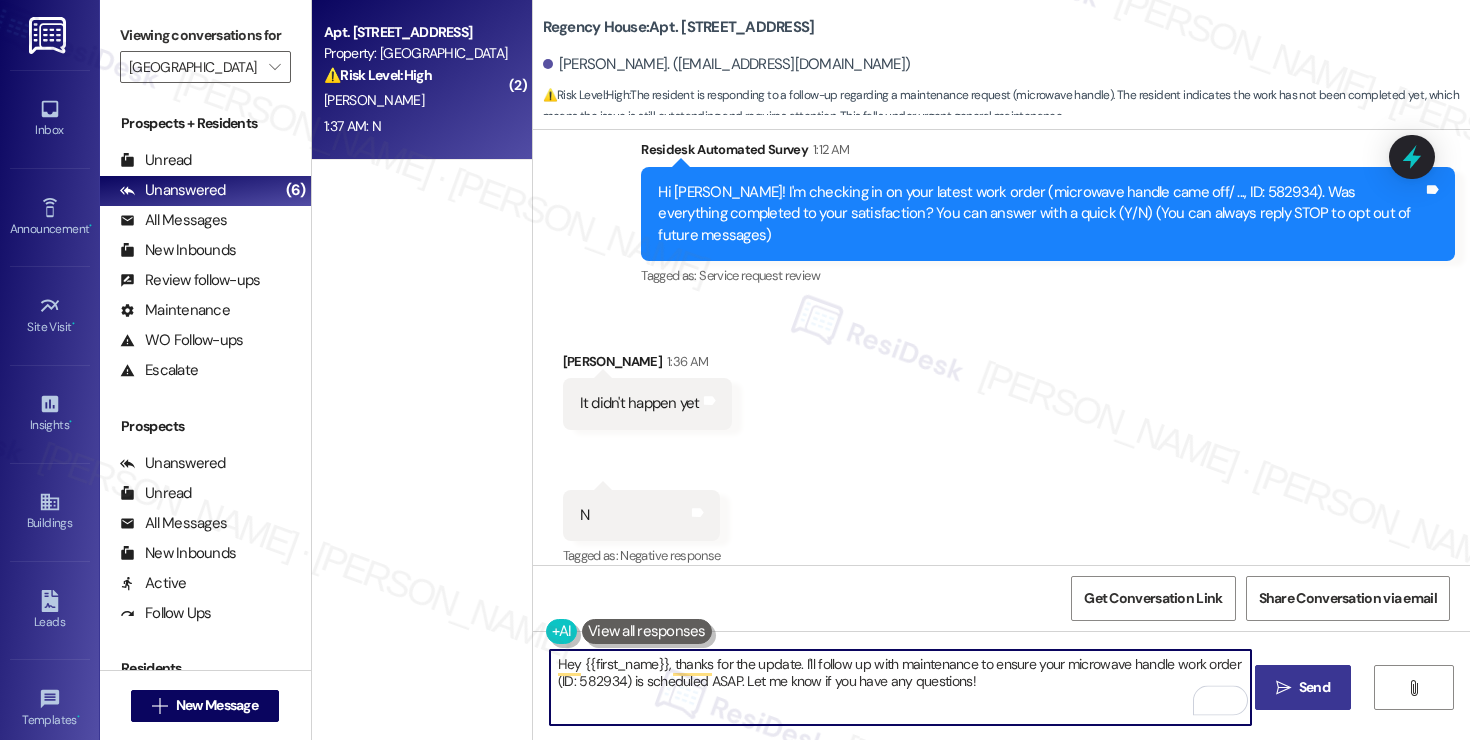 paste on "i {{first_name}}! I'm sorry to hear that the request hasn't been resolved yet. Has the maintenance team been to your home at all?" 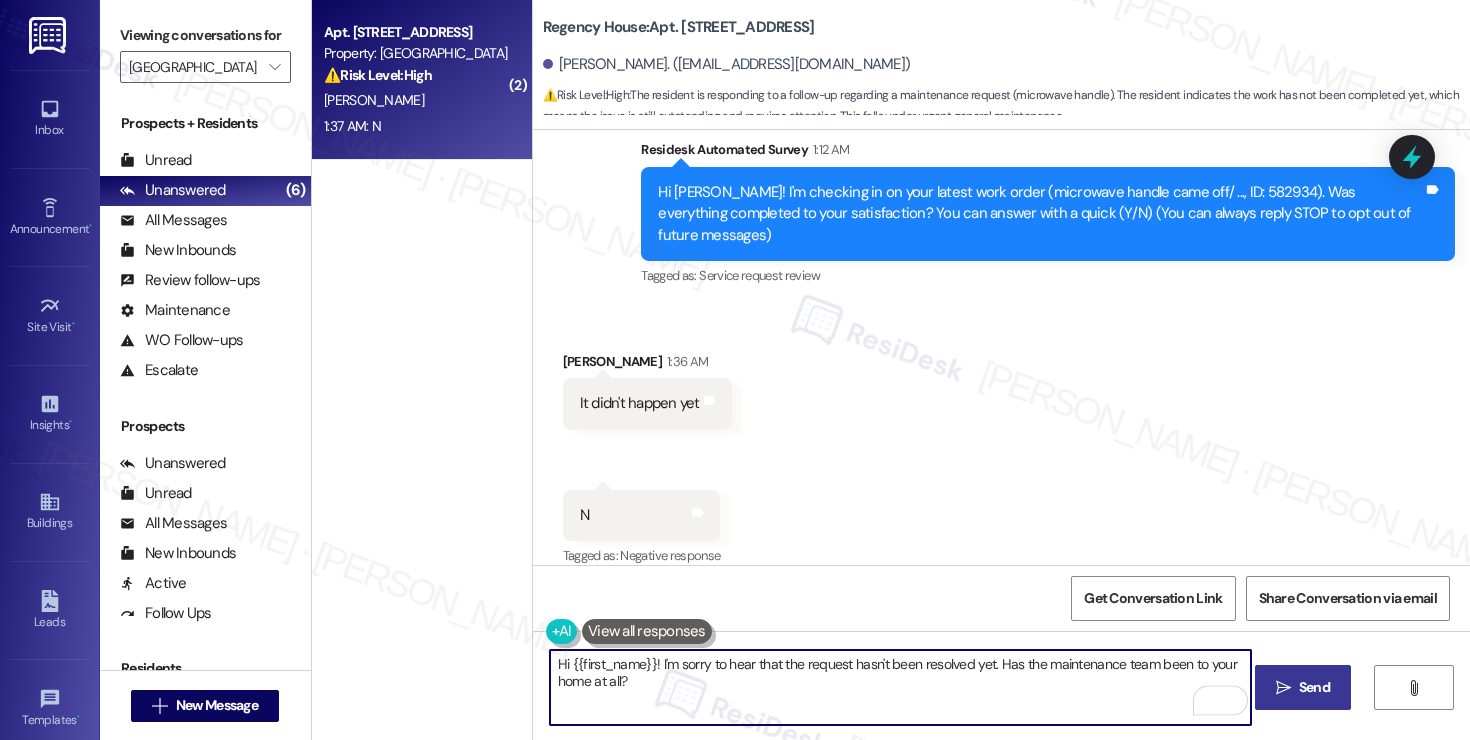 type on "Hi {{first_name}}! I'm sorry to hear that the request hasn't been resolved yet. Has the maintenance team been to your home at all?" 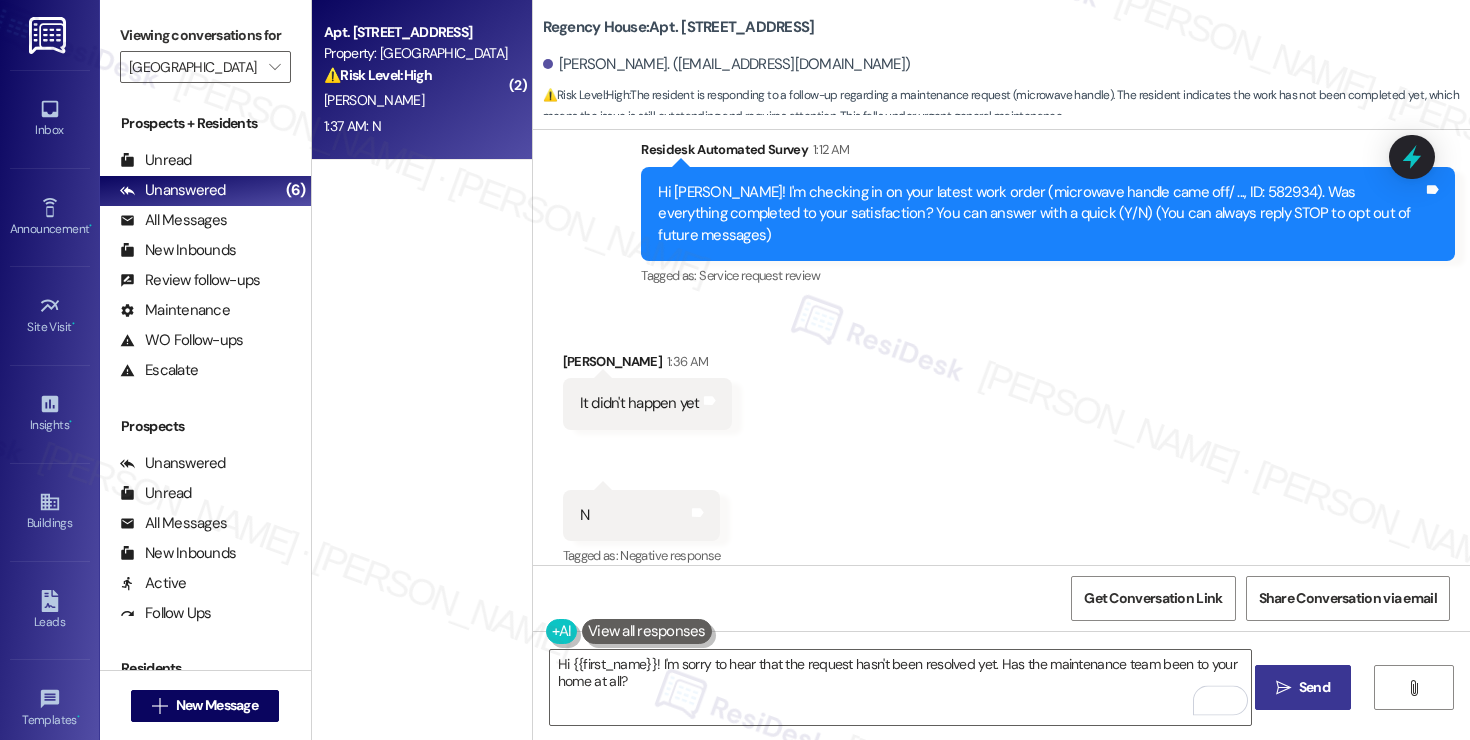 click on "" at bounding box center [1283, 688] 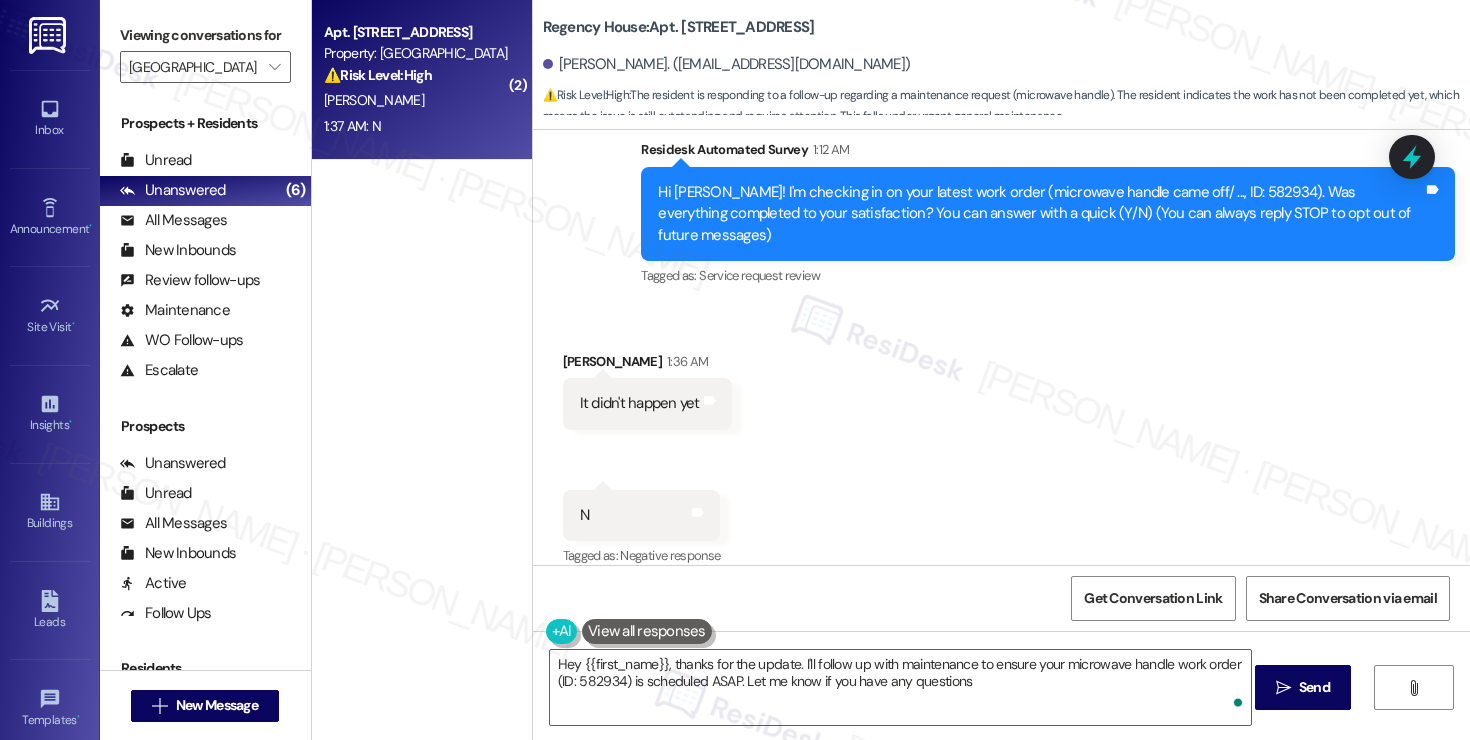 type on "Hey {{first_name}}, thanks for the update. I'll follow up with maintenance to ensure your microwave handle work order (ID: 582934) is scheduled ASAP. Let me know if you have any questions!" 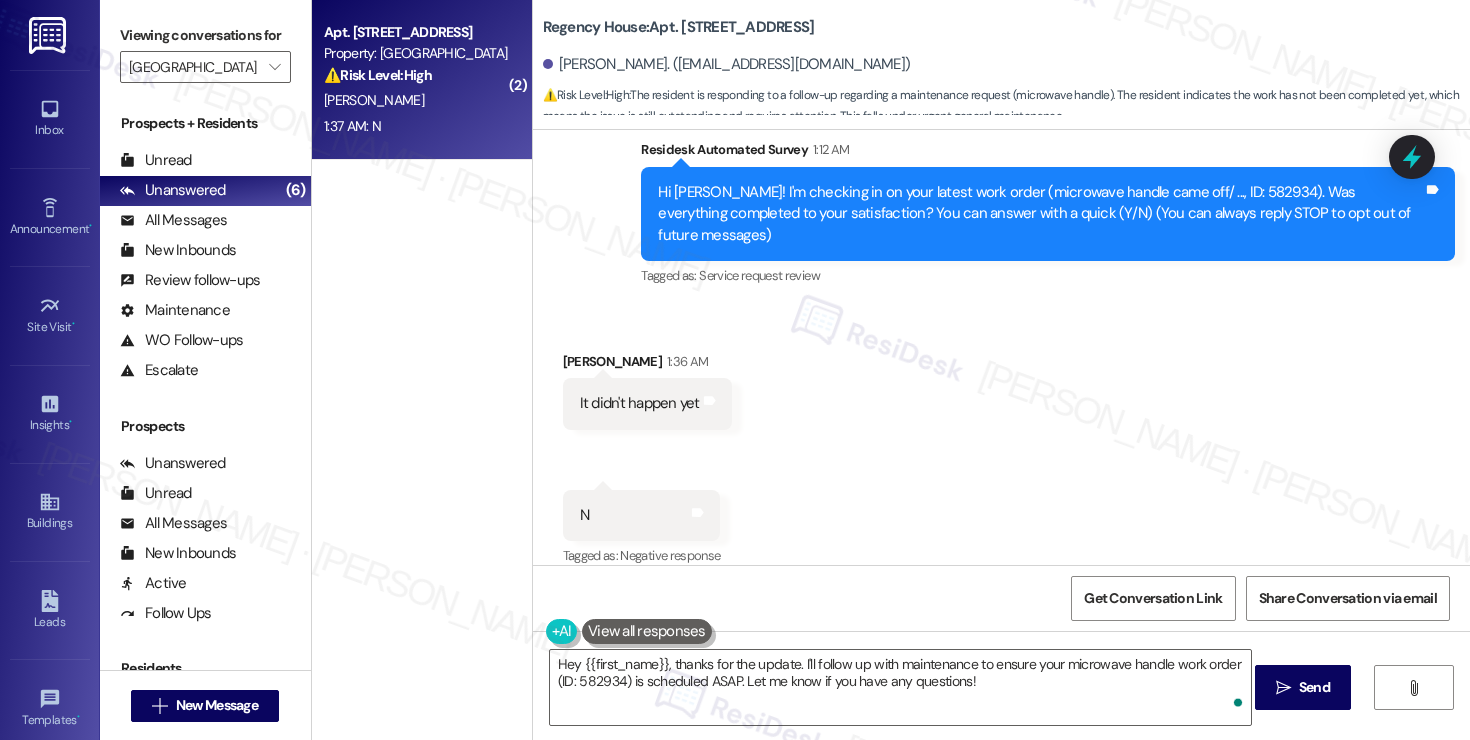 scroll, scrollTop: 309, scrollLeft: 0, axis: vertical 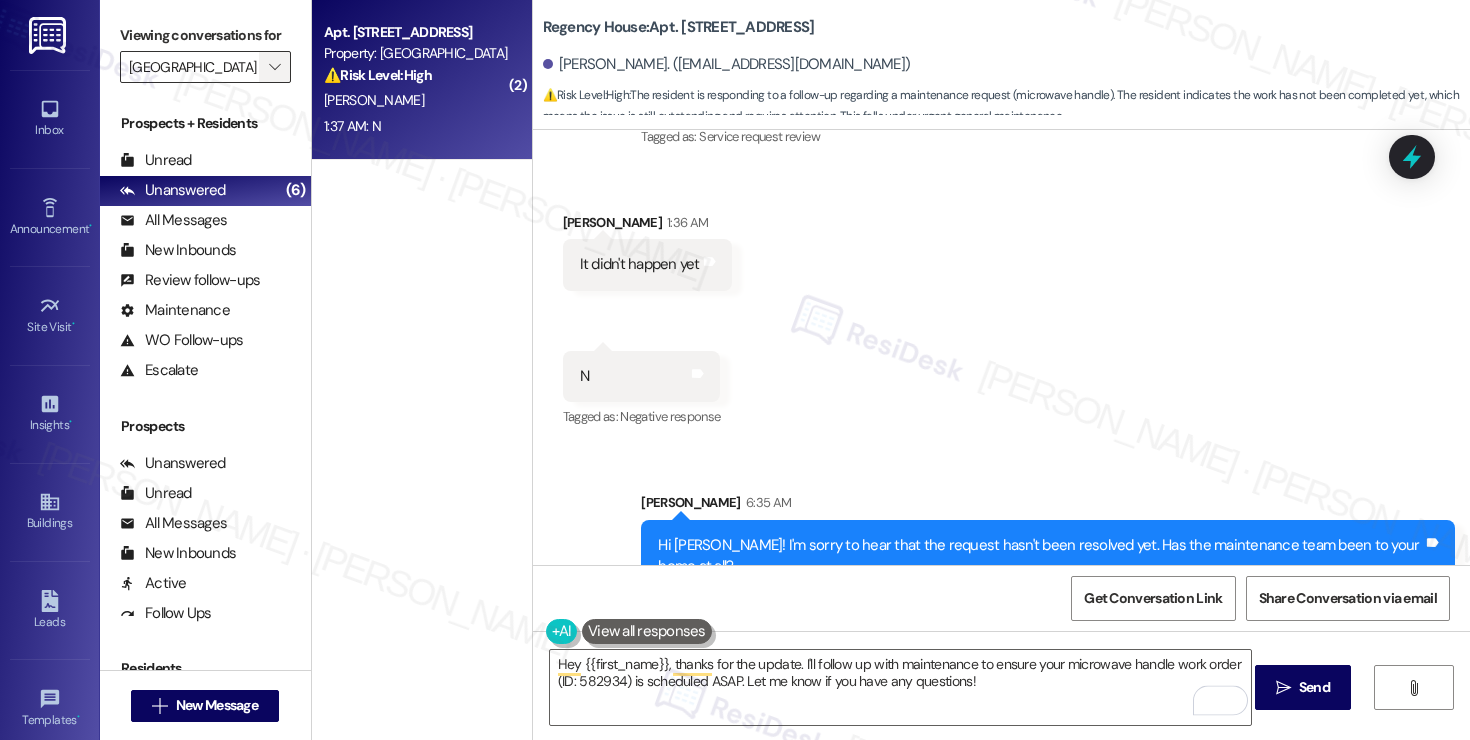 click on "" at bounding box center (275, 67) 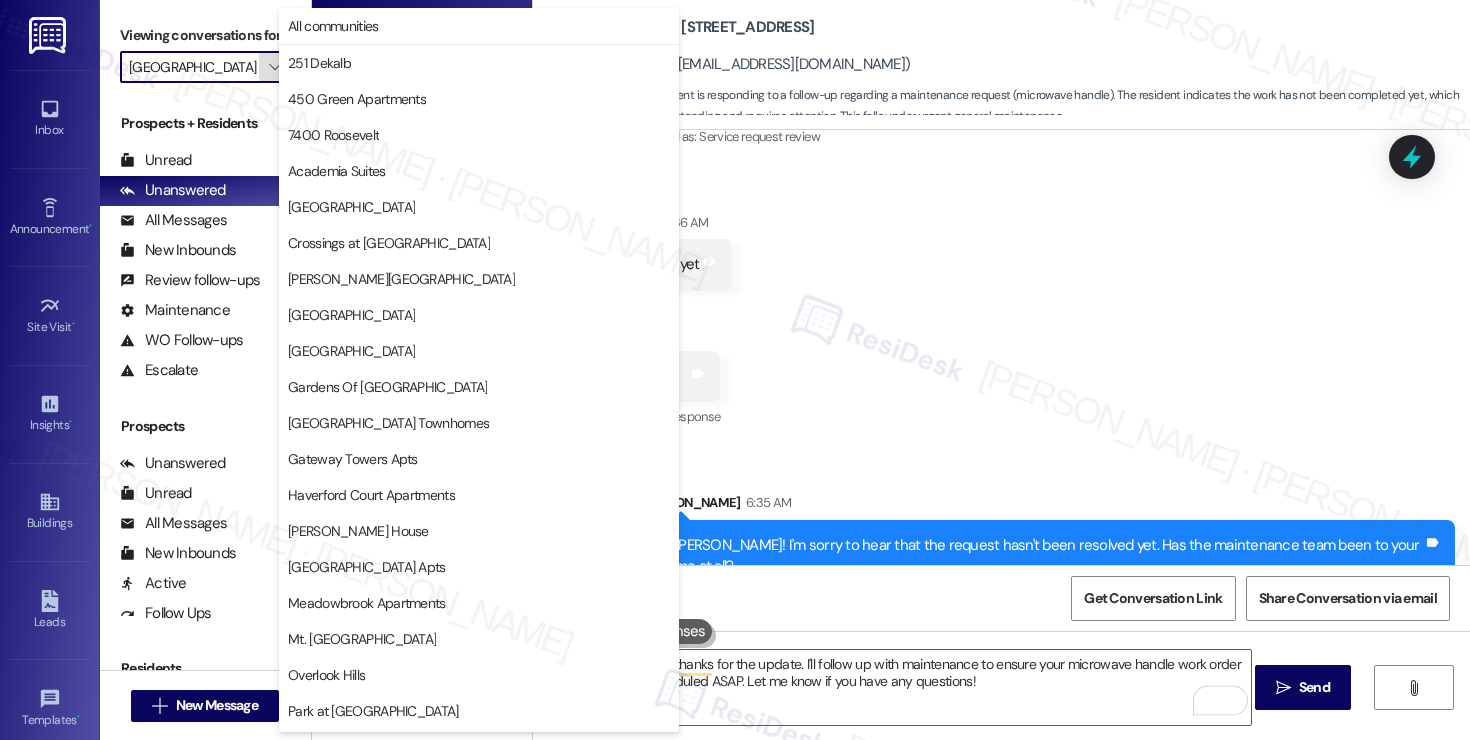 scroll, scrollTop: 429, scrollLeft: 0, axis: vertical 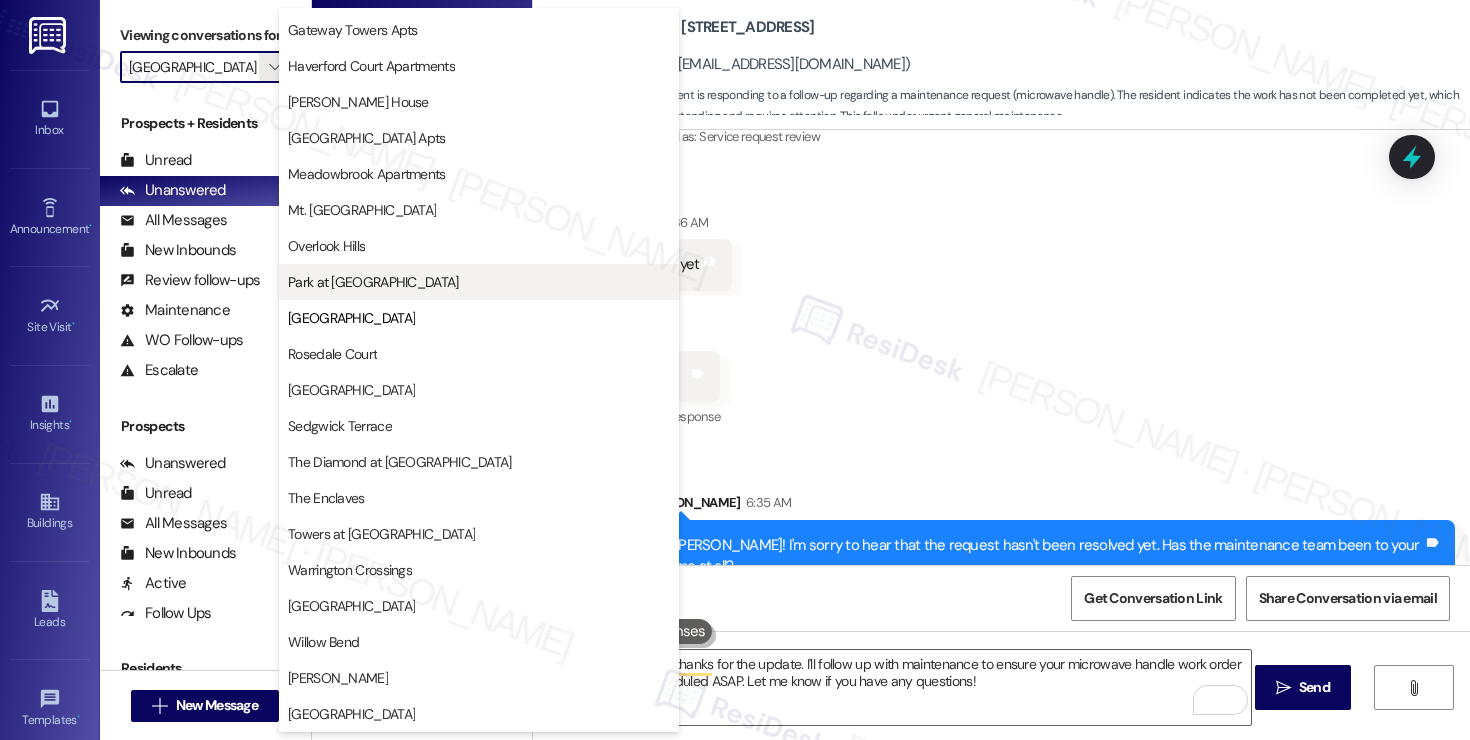 click on "Park at Westminster" at bounding box center [373, 282] 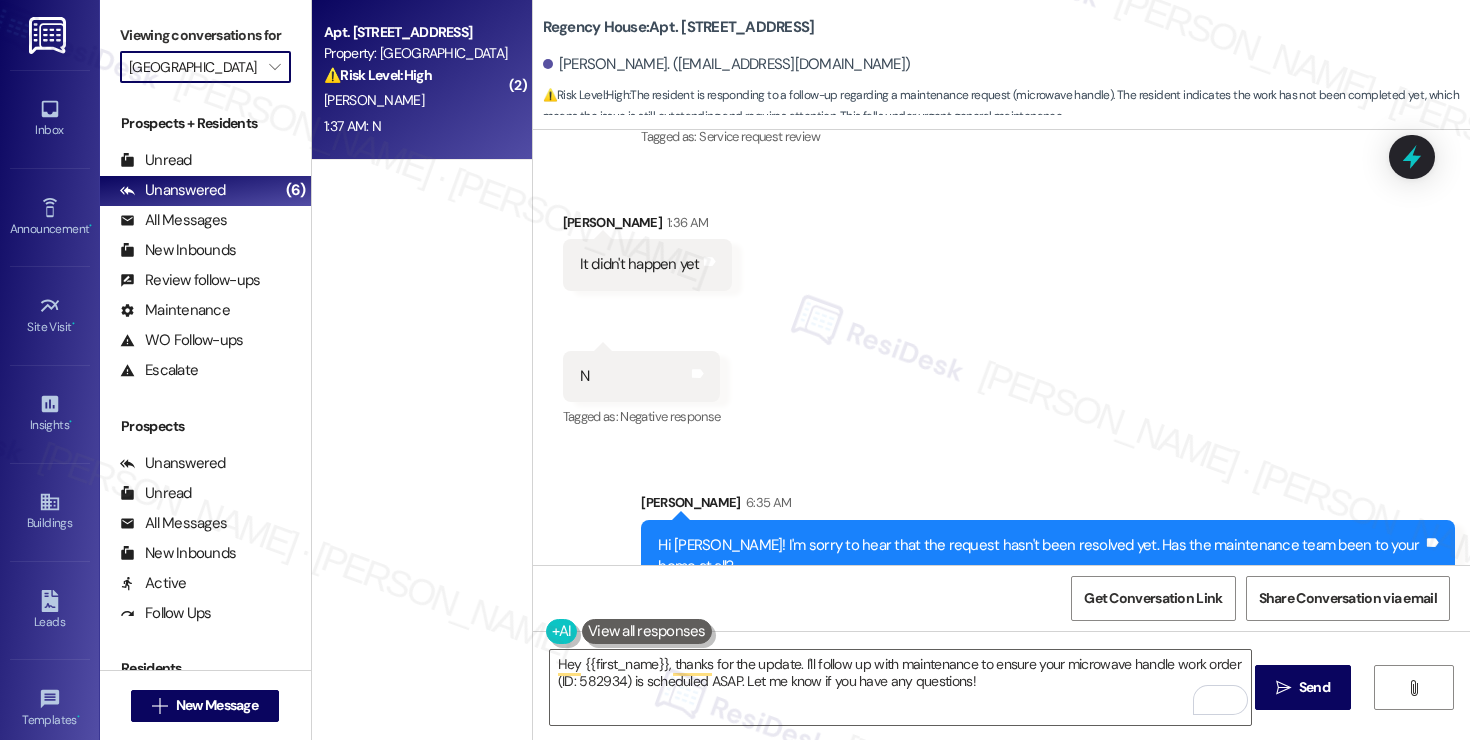 type on "Park at Westminster" 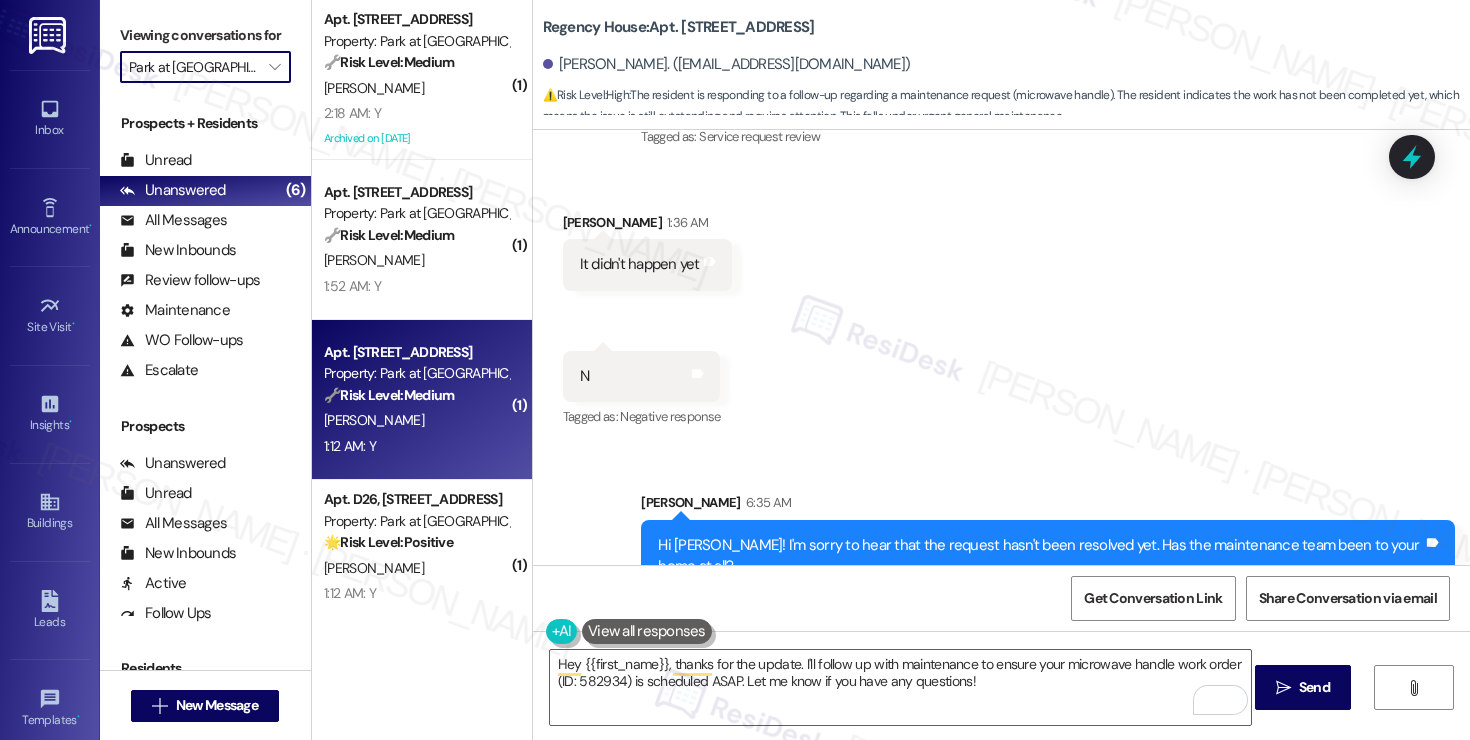 scroll, scrollTop: 42, scrollLeft: 0, axis: vertical 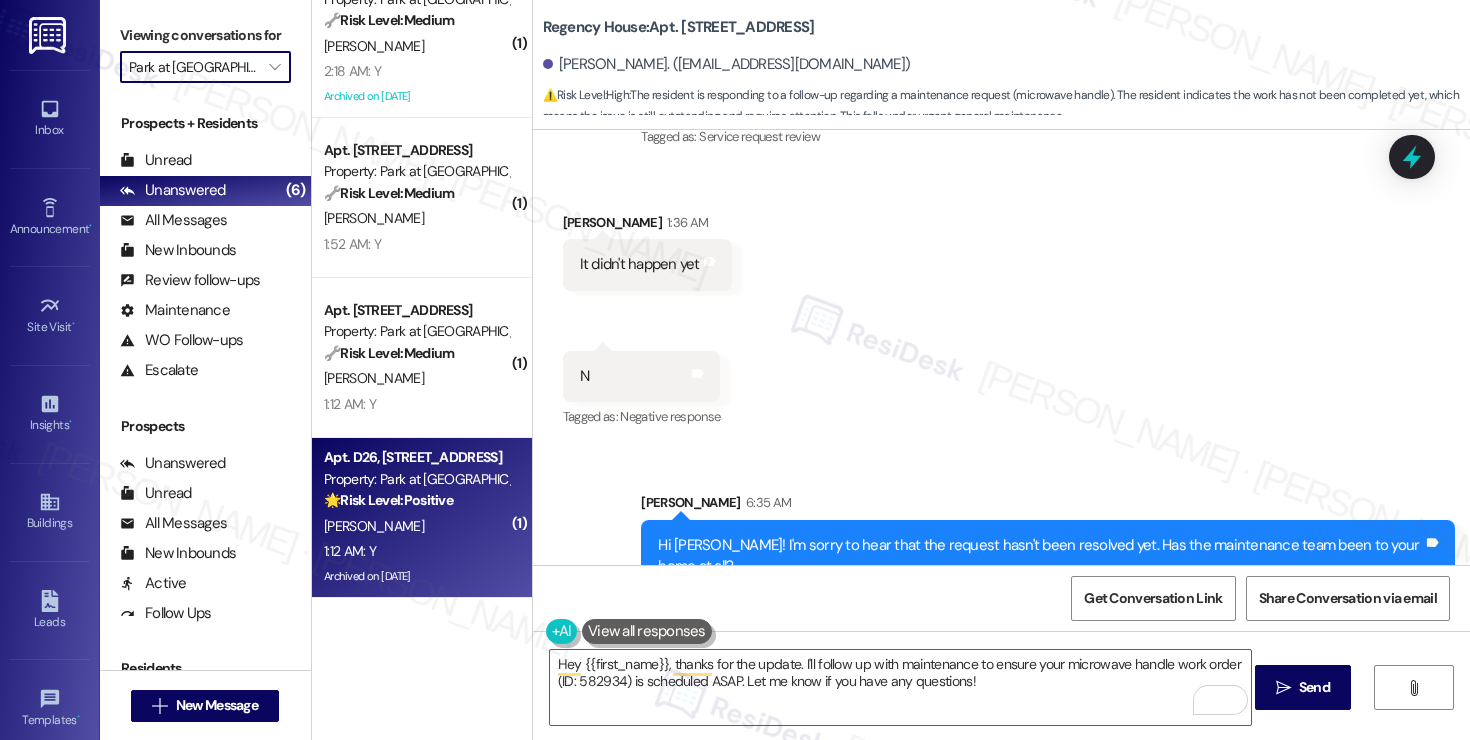 click on "G. Noble" at bounding box center [416, 526] 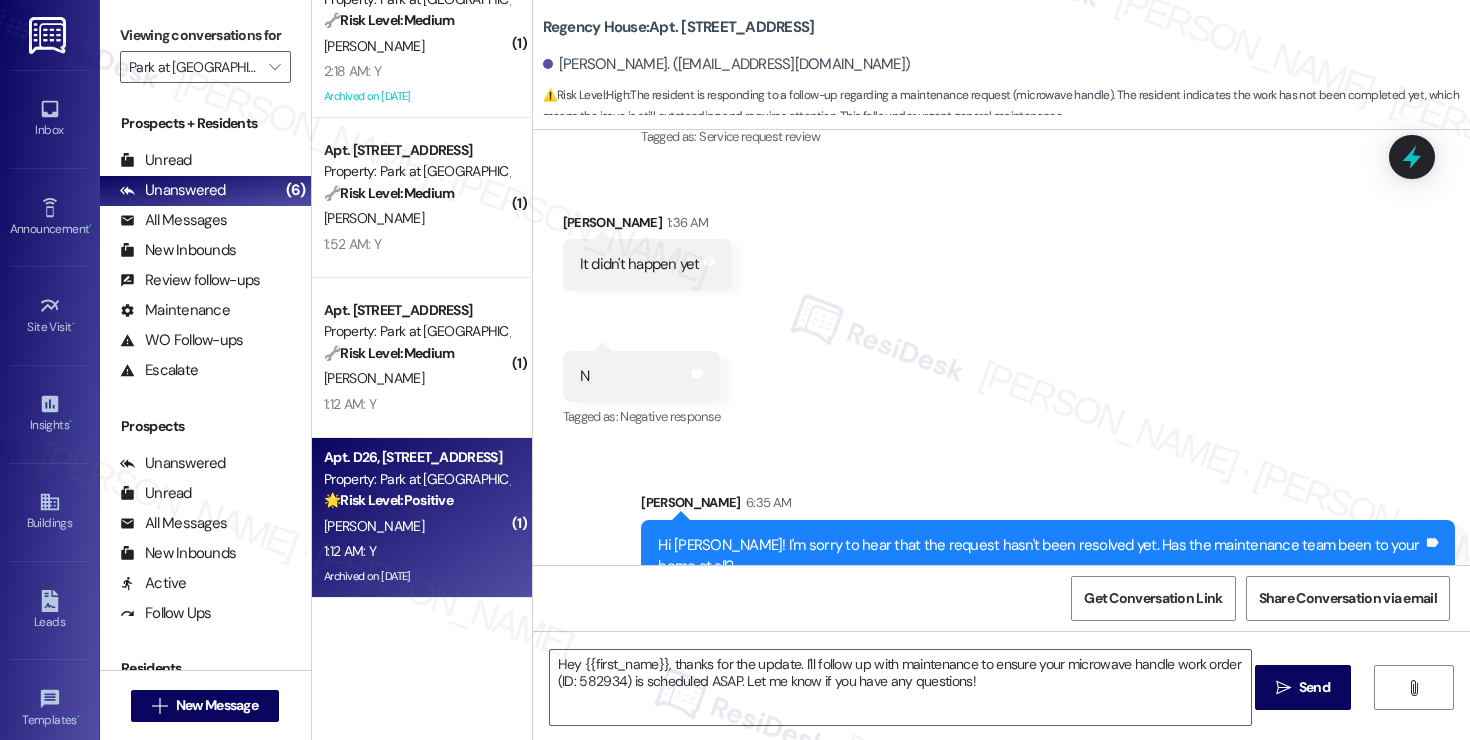 type on "Fetching suggested responses. Please feel free to read through the conversation in the meantime." 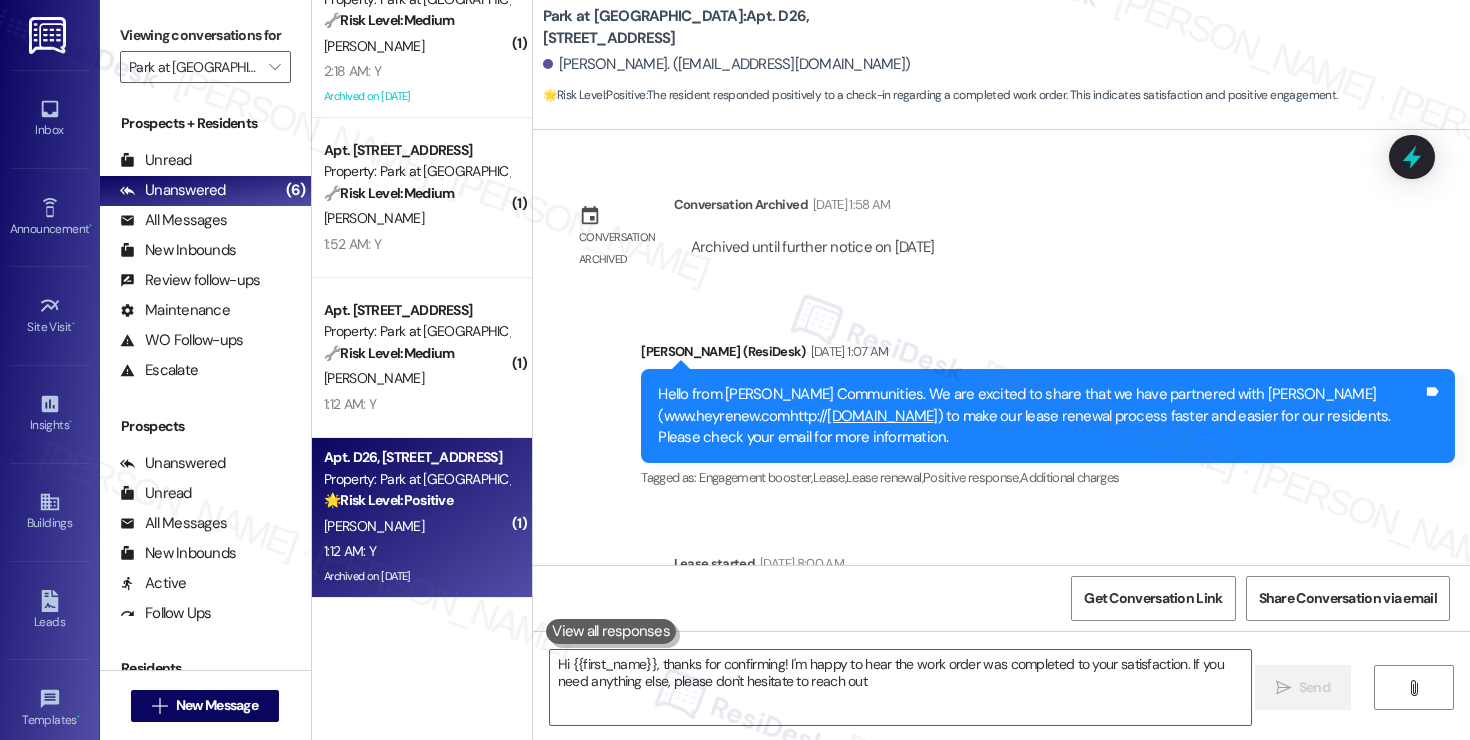 type on "Hi {{first_name}}, thanks for confirming! I'm happy to hear the work order was completed to your satisfaction. If you need anything else, please don't hesitate to reach out!" 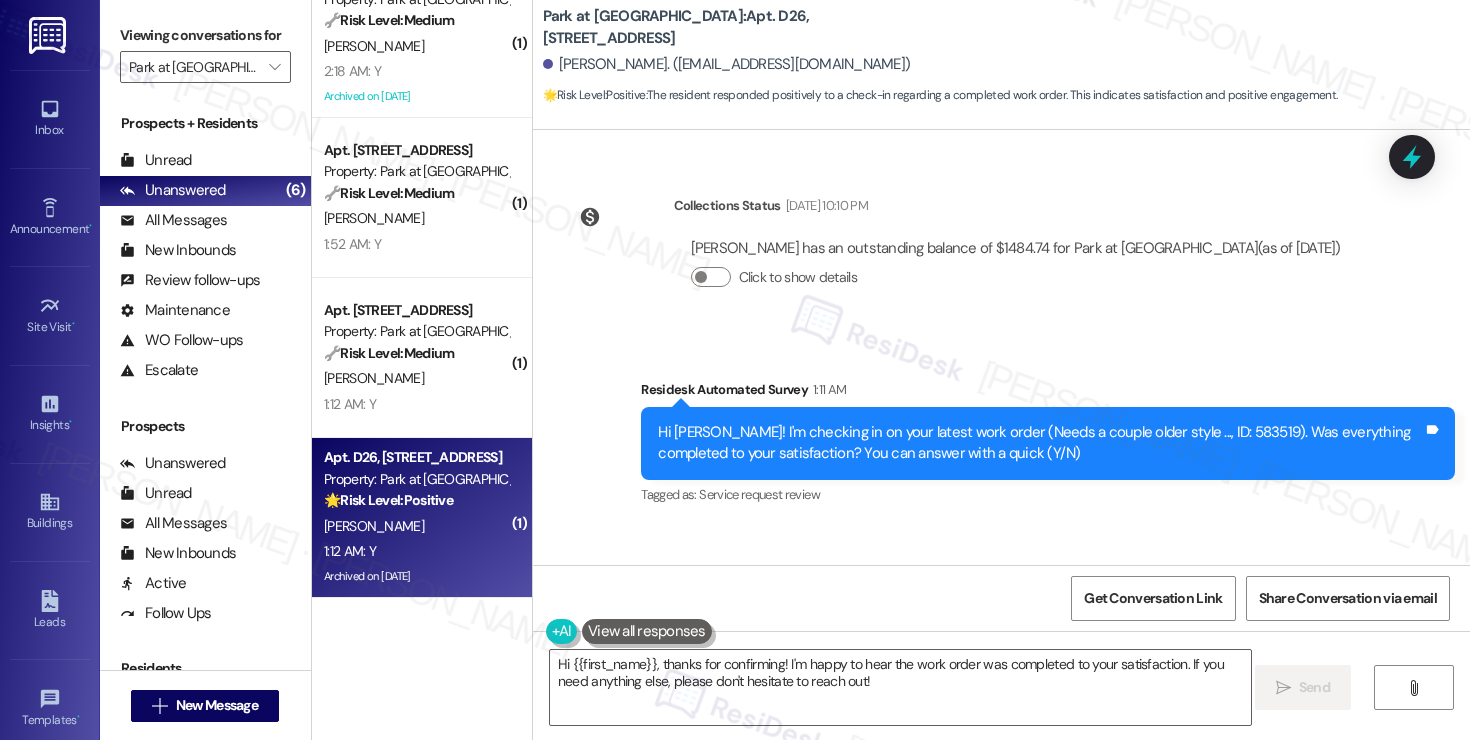 scroll, scrollTop: 7280, scrollLeft: 0, axis: vertical 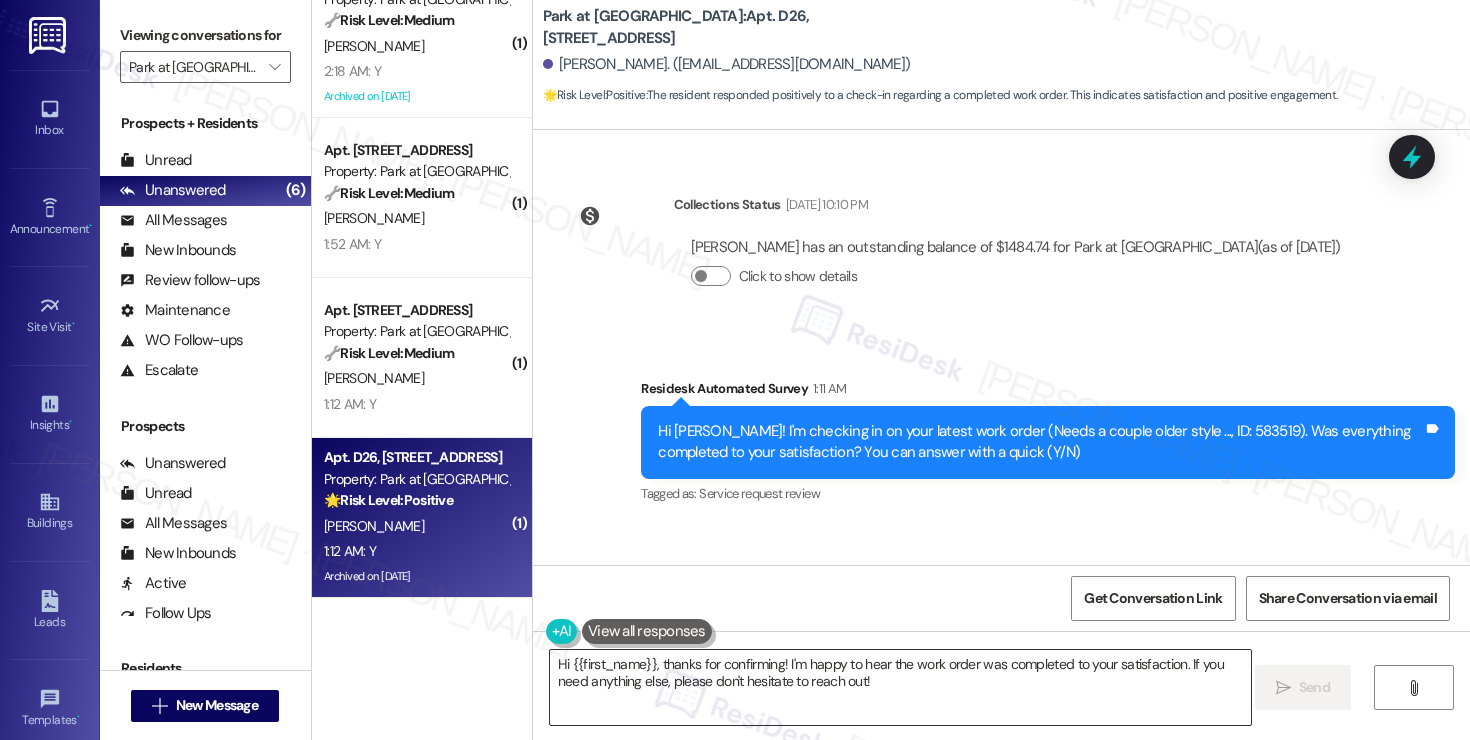 click on "Hi {{first_name}}, thanks for confirming! I'm happy to hear the work order was completed to your satisfaction. If you need anything else, please don't hesitate to reach out!" at bounding box center (900, 687) 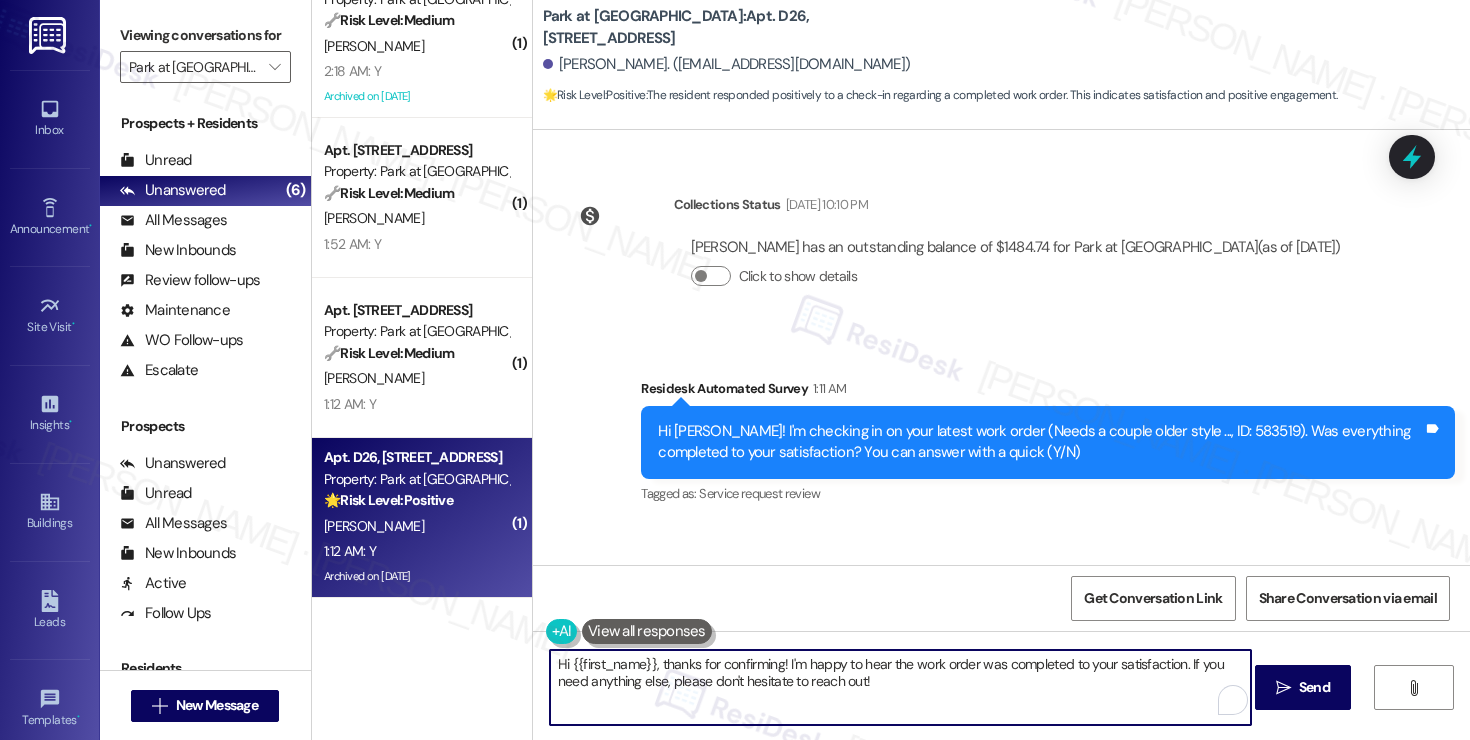 click on "Hi {{first_name}}, thanks for confirming! I'm happy to hear the work order was completed to your satisfaction. If you need anything else, please don't hesitate to reach out!" at bounding box center (900, 687) 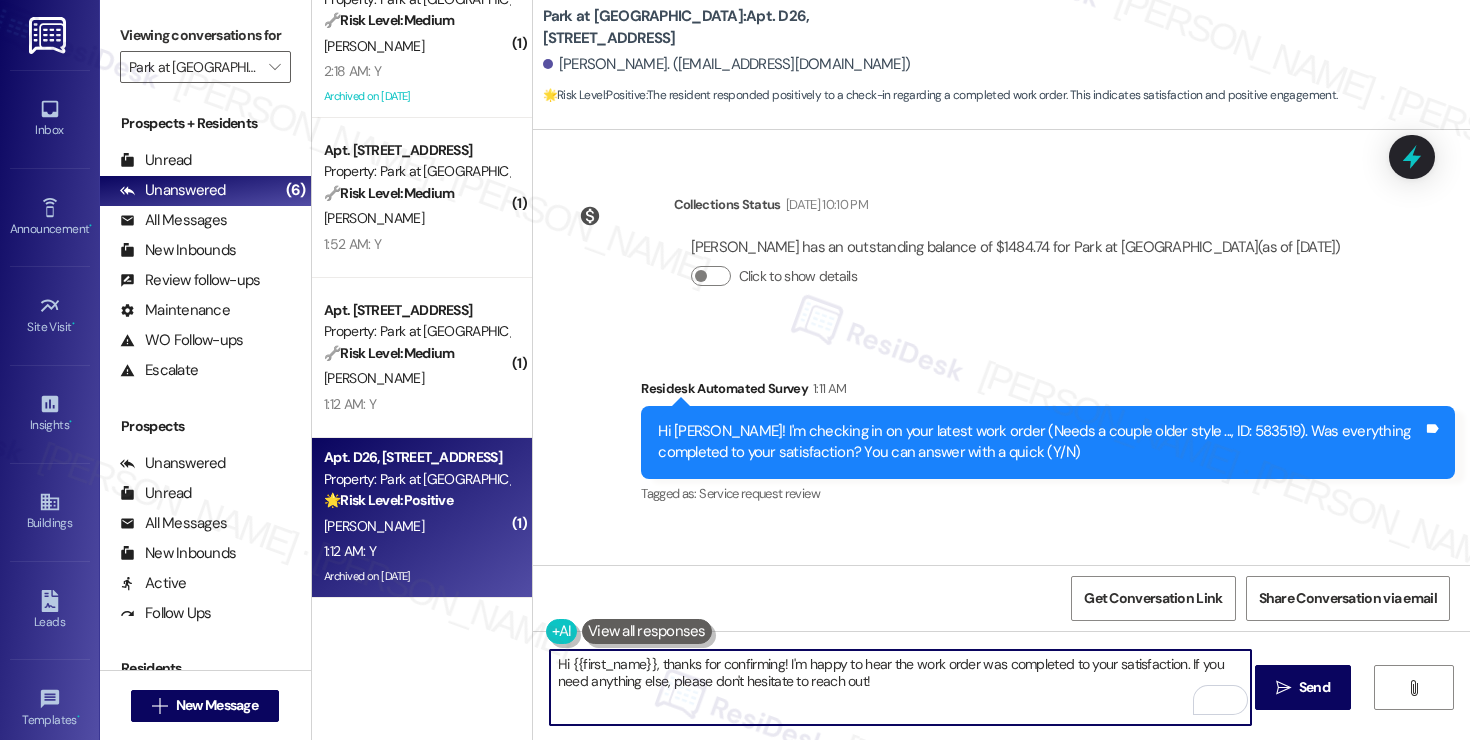 click on "Hi {{first_name}}, thanks for confirming! I'm happy to hear the work order was completed to your satisfaction. If you need anything else, please don't hesitate to reach out!" at bounding box center (900, 687) 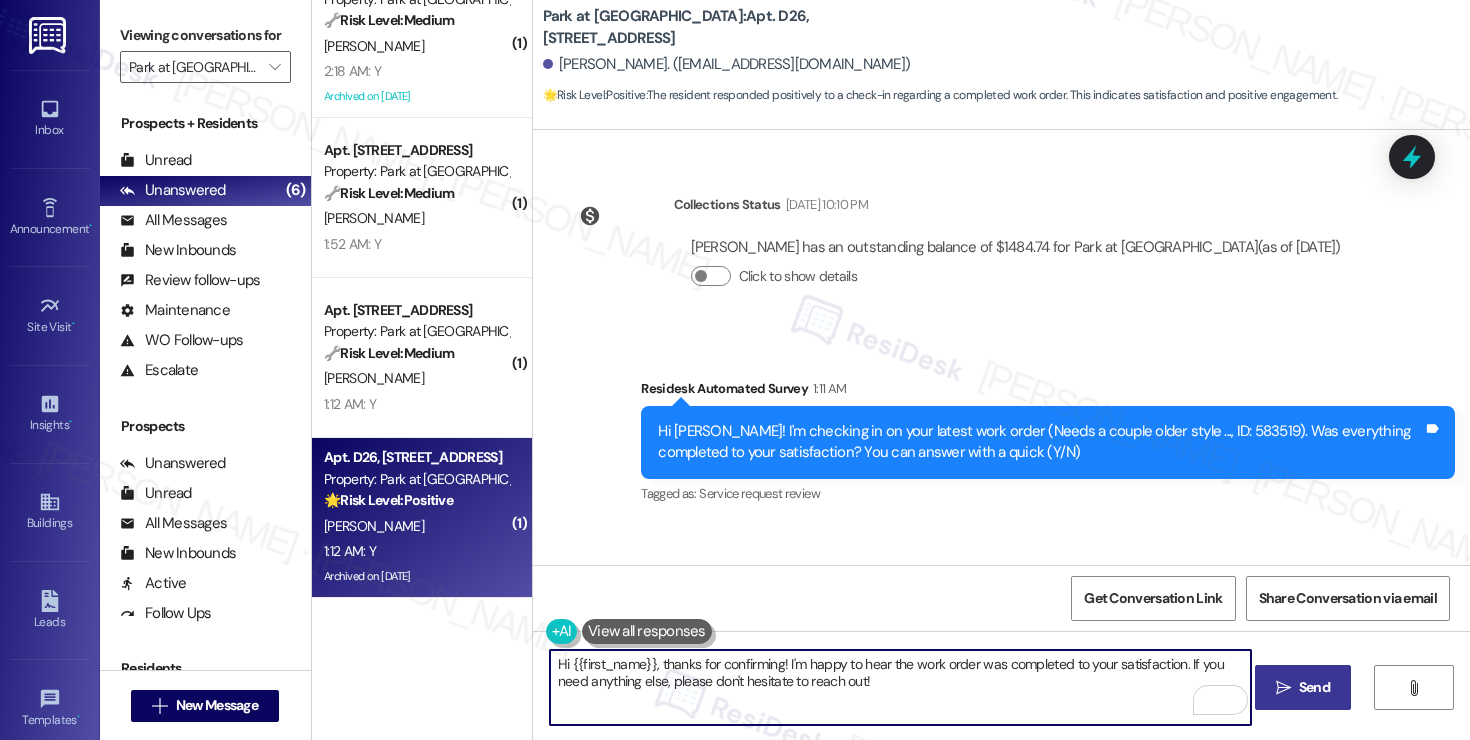 click on " Send" at bounding box center [1303, 687] 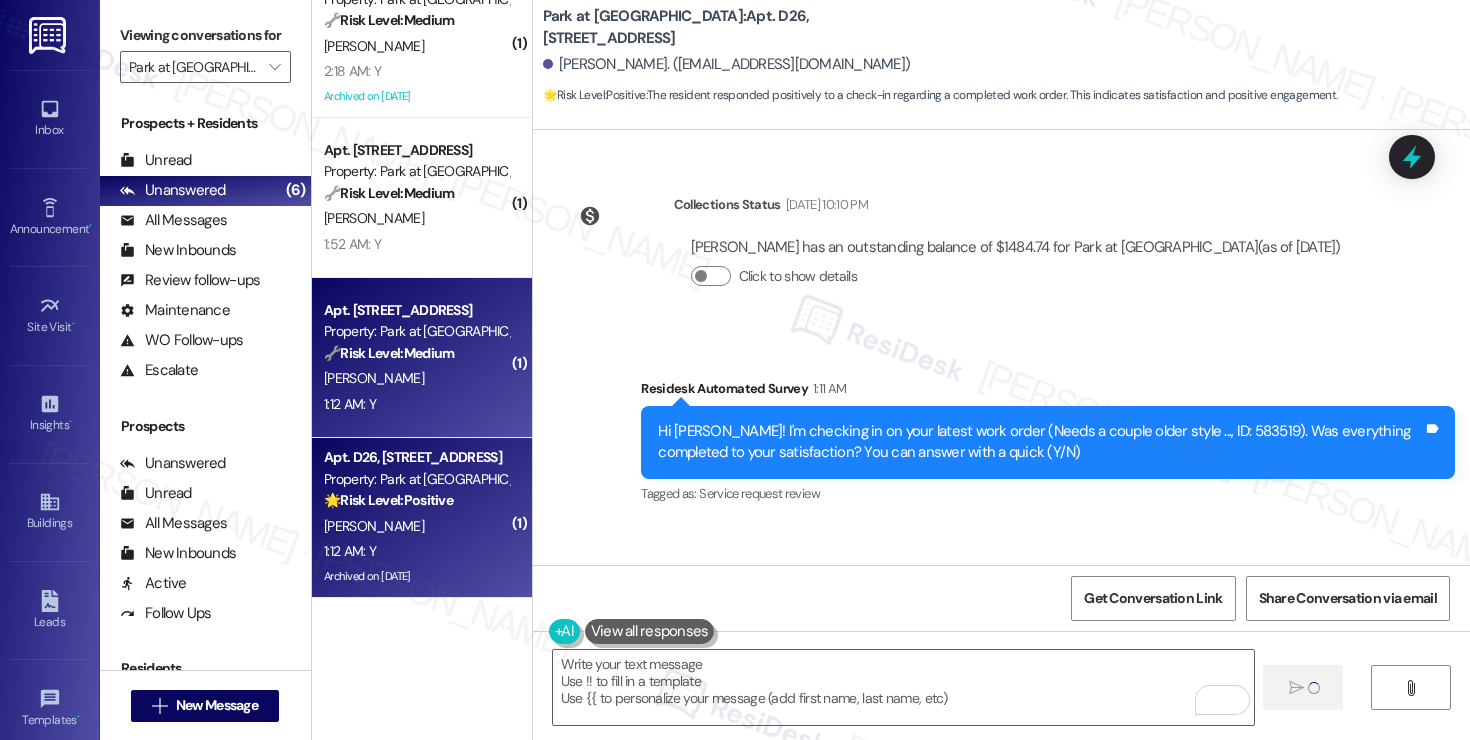 type on "Fetching suggested responses. Please feel free to read through the conversation in the meantime." 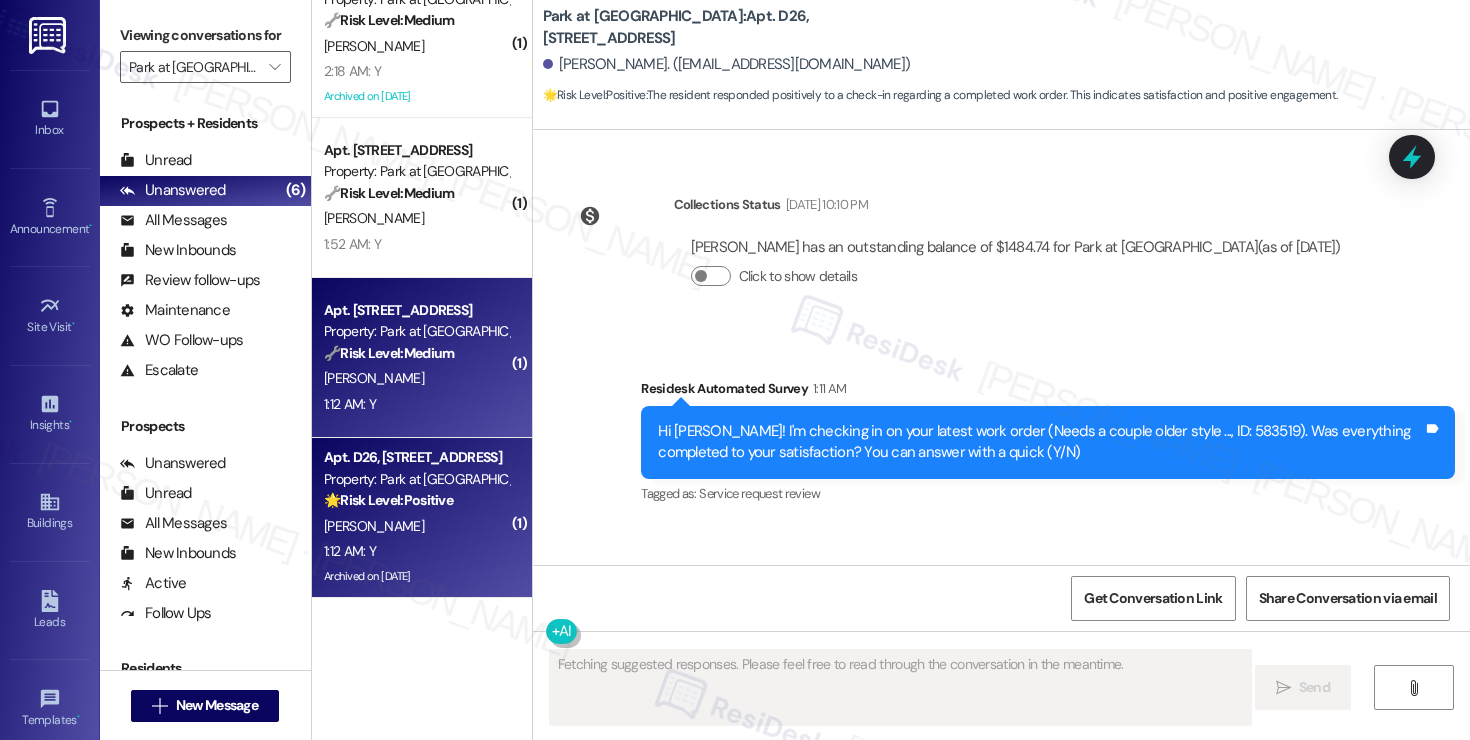 scroll, scrollTop: 7279, scrollLeft: 0, axis: vertical 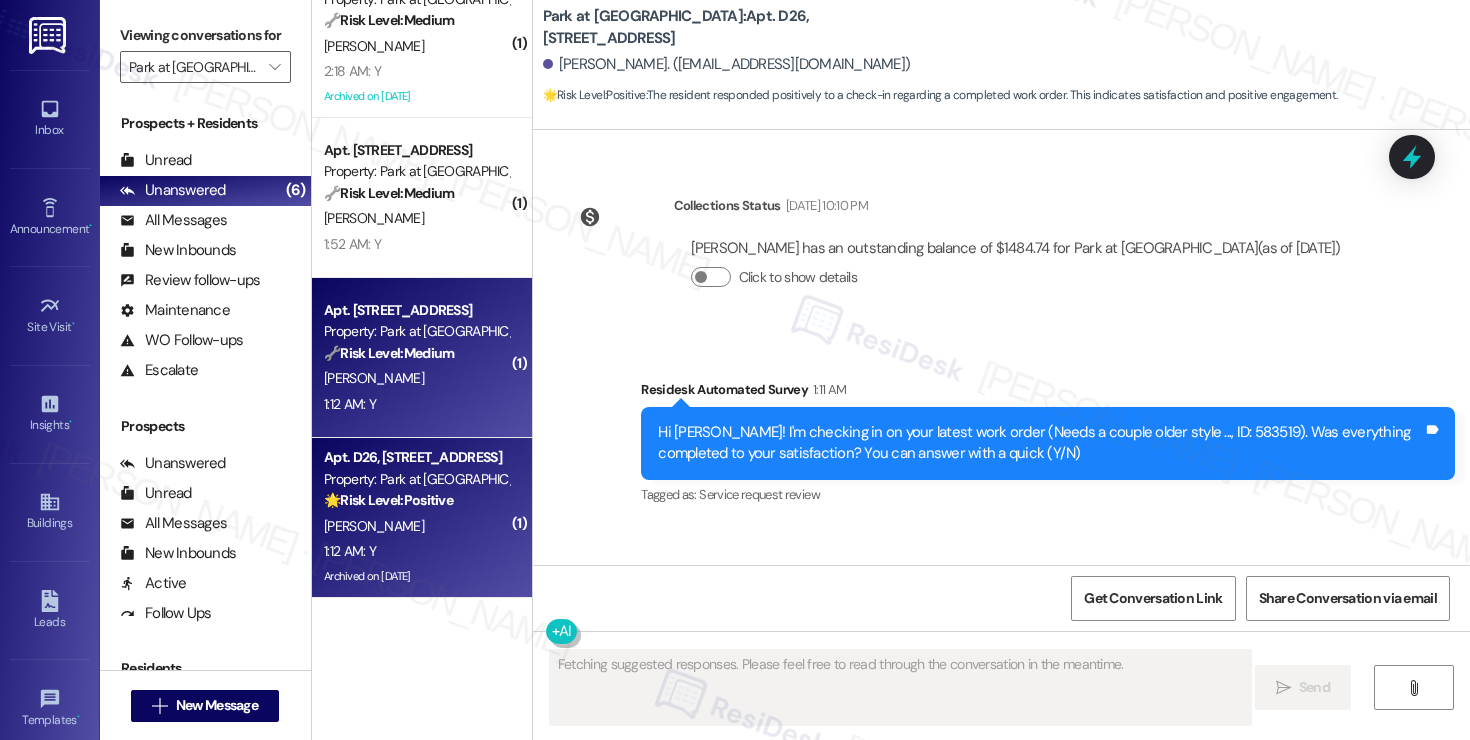 click on "A. Gregory" at bounding box center [416, 378] 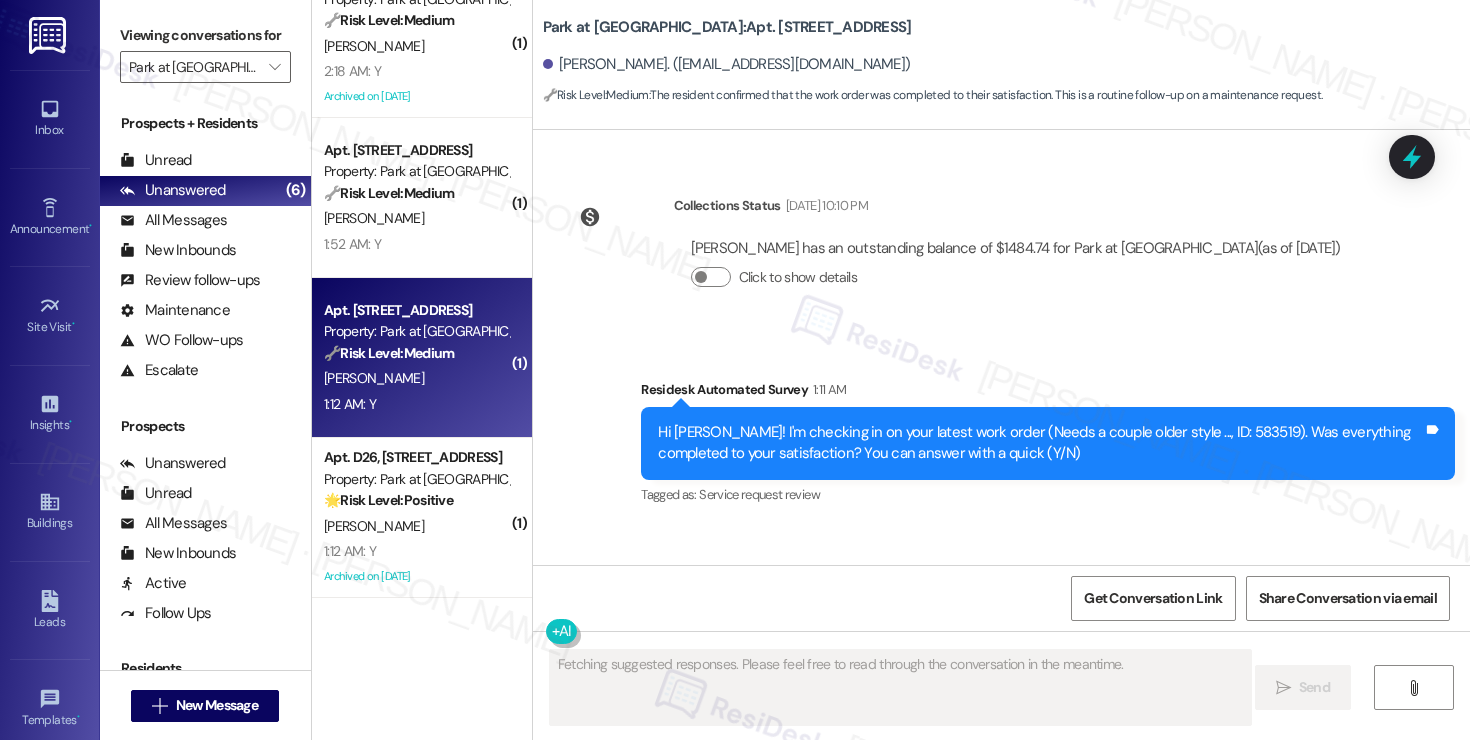 scroll, scrollTop: 4458, scrollLeft: 0, axis: vertical 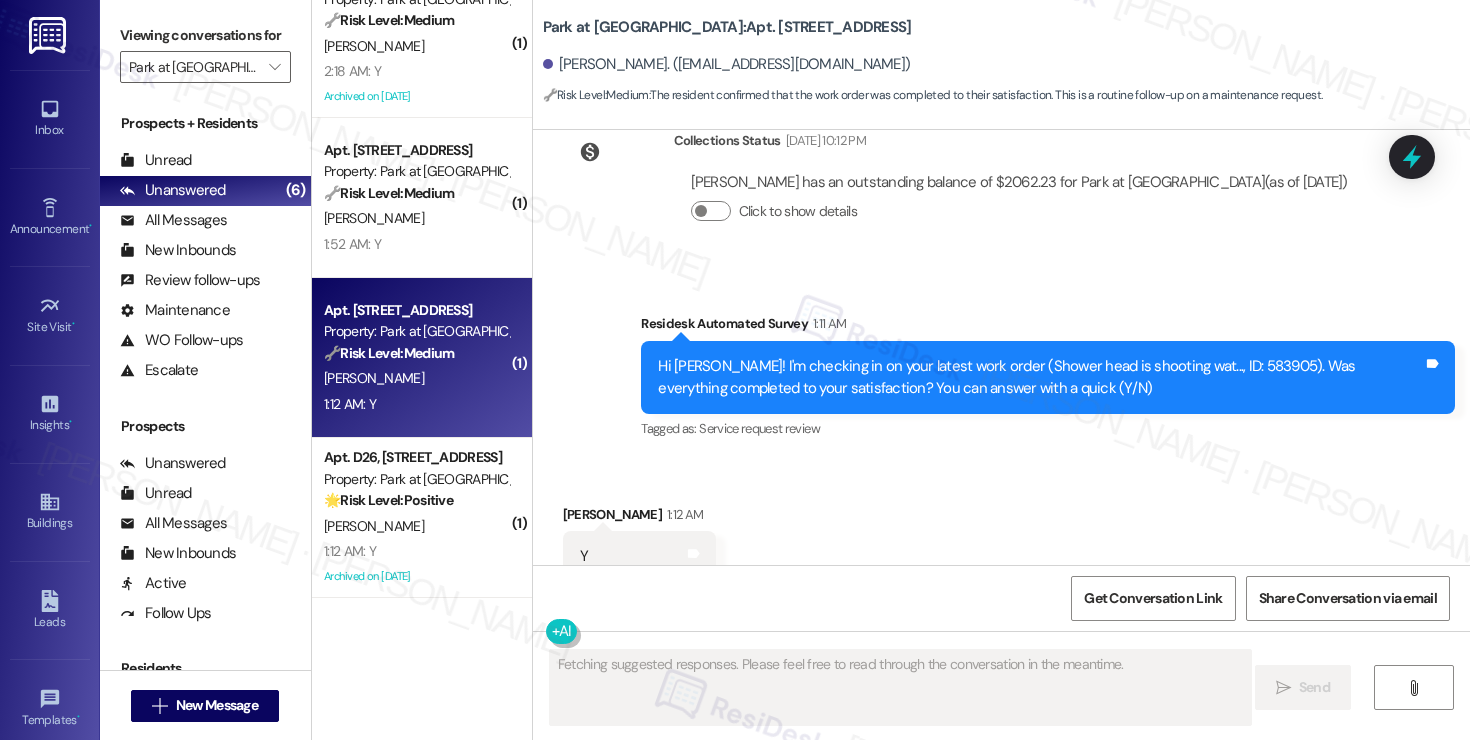 click on "A. Gregory" at bounding box center (416, 378) 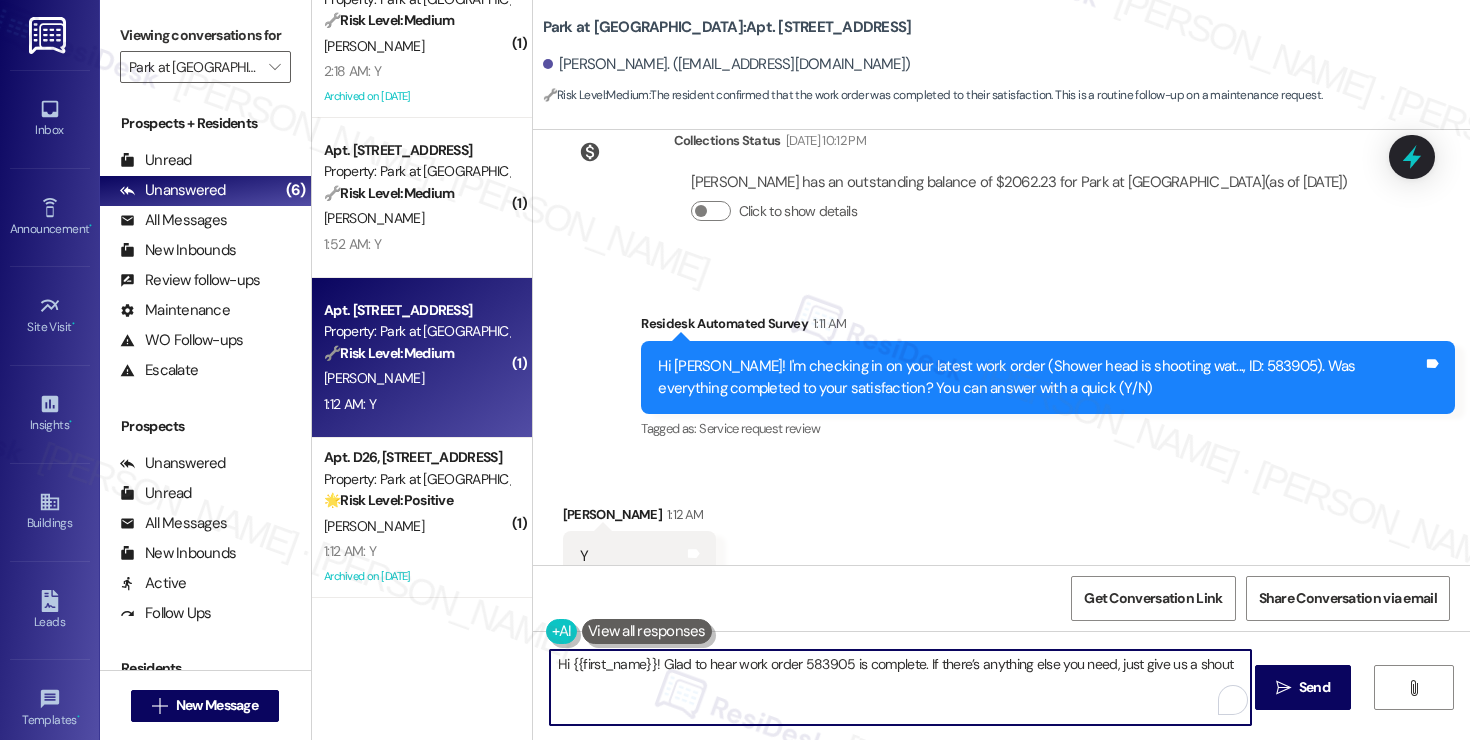 type on "Hi {{first_name}}! Glad to hear work order 583905 is complete. If there’s anything else you need, just give us a shout!" 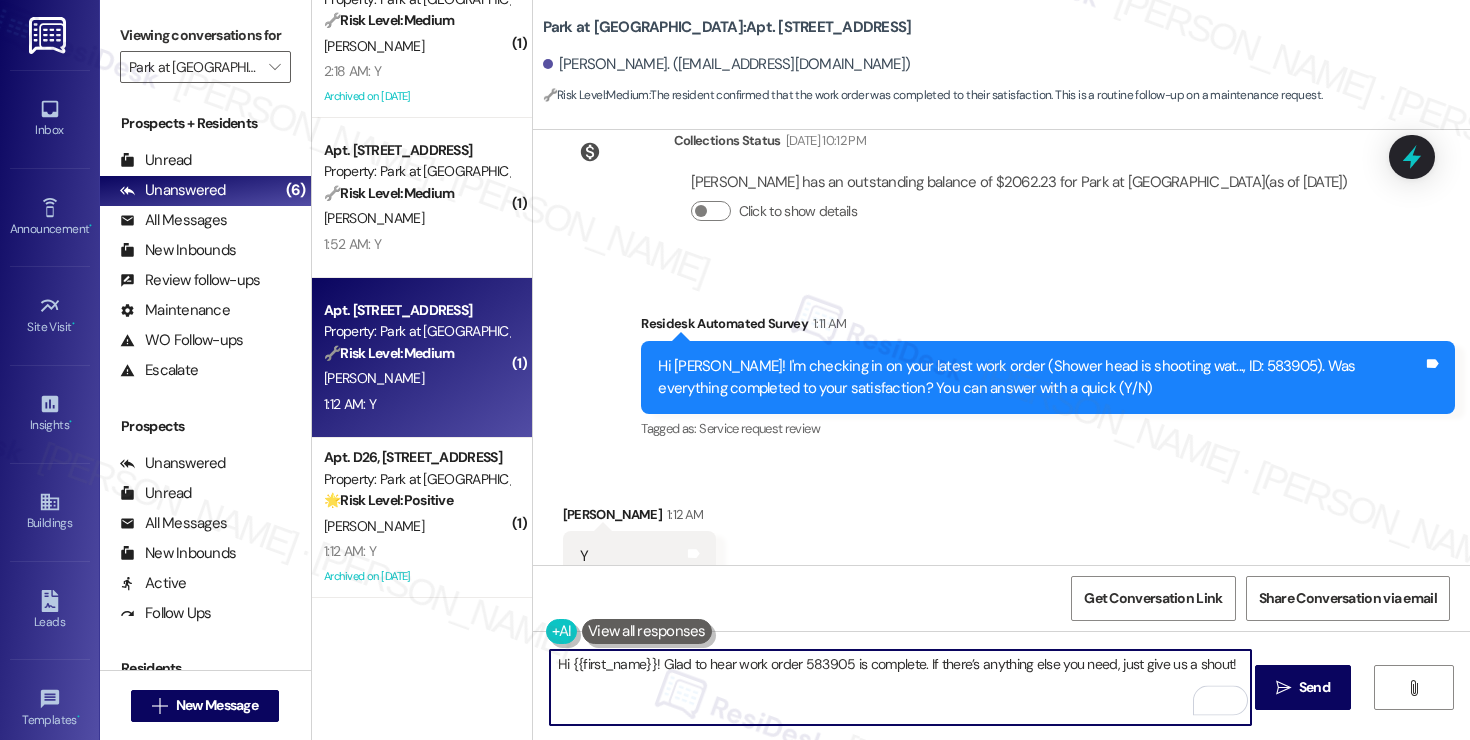 click on "Hi {{first_name}}! Glad to hear work order 583905 is complete. If there’s anything else you need, just give us a shout!" at bounding box center [900, 687] 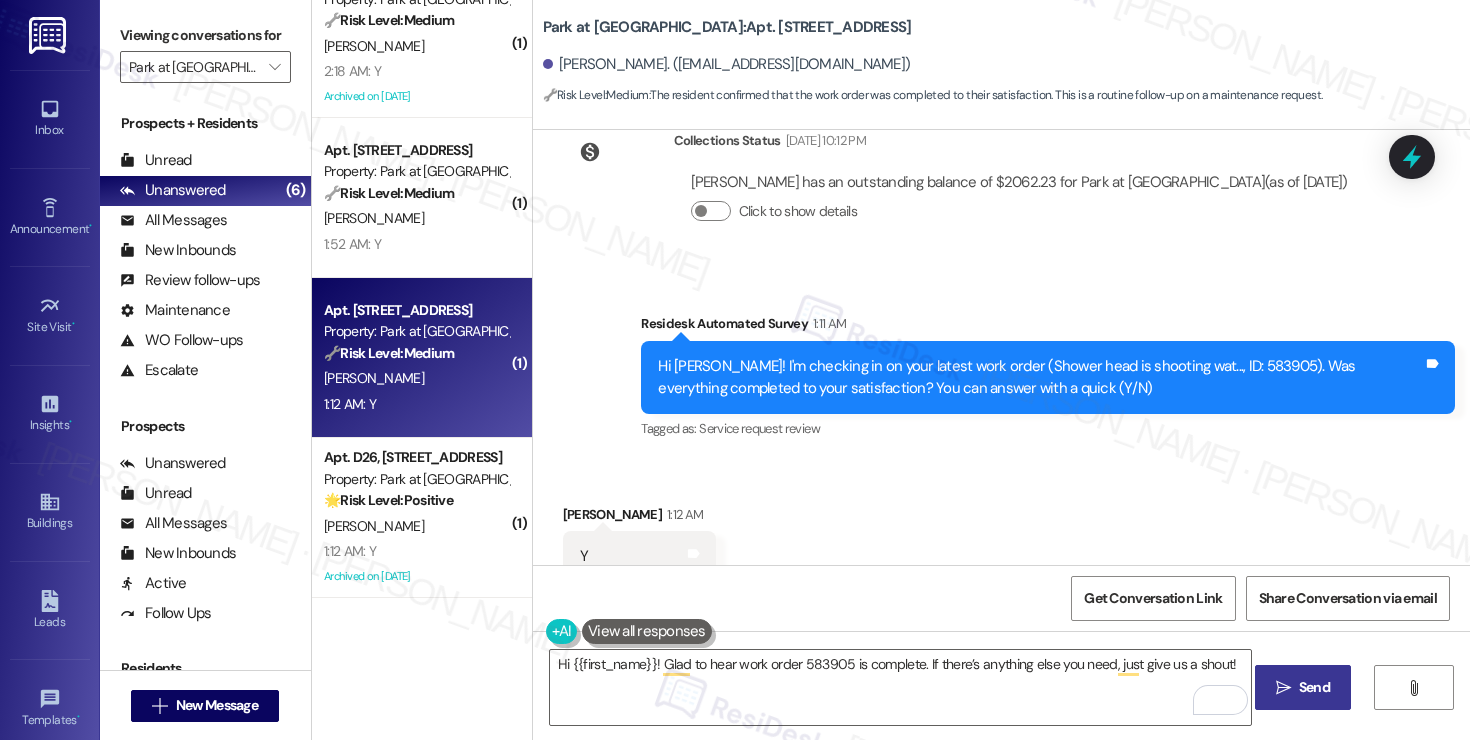 click on "Send" at bounding box center [1314, 687] 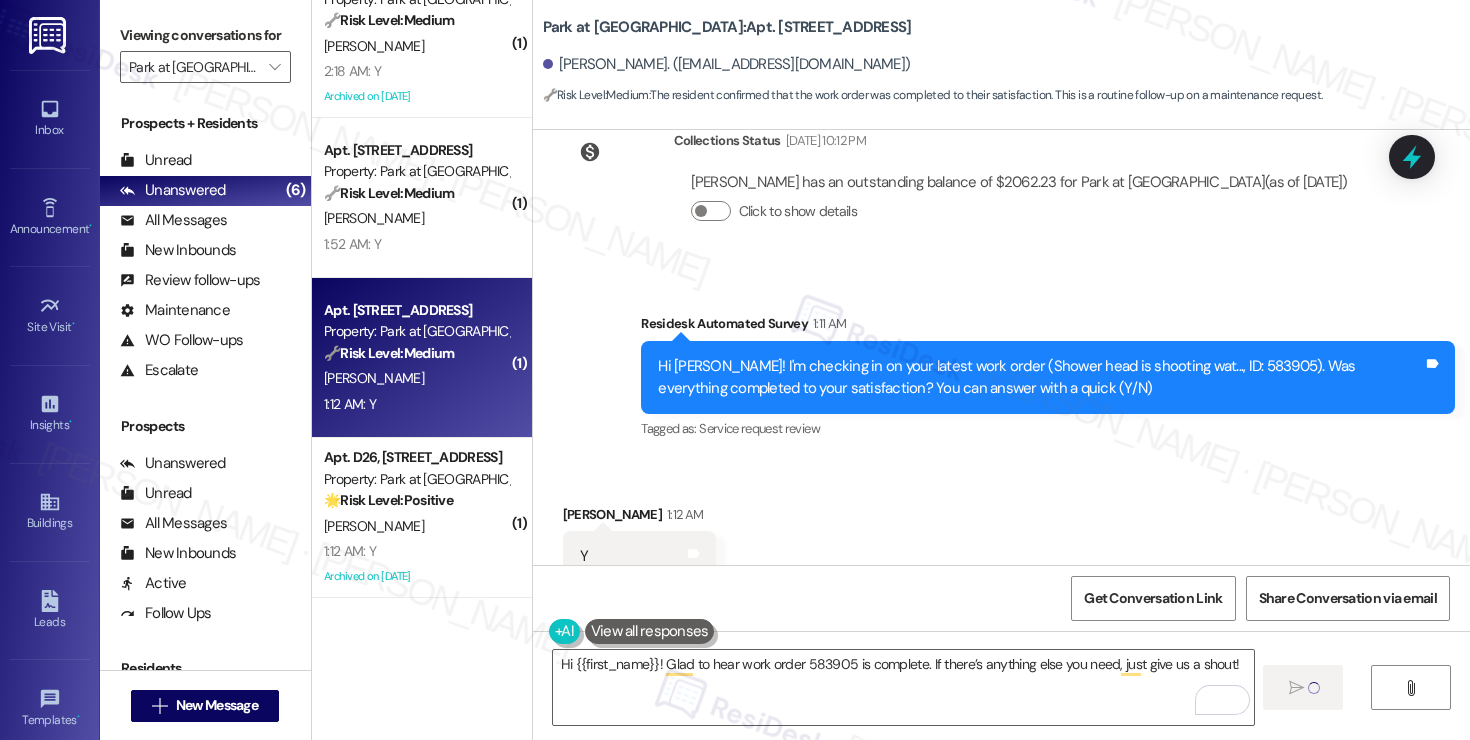 type 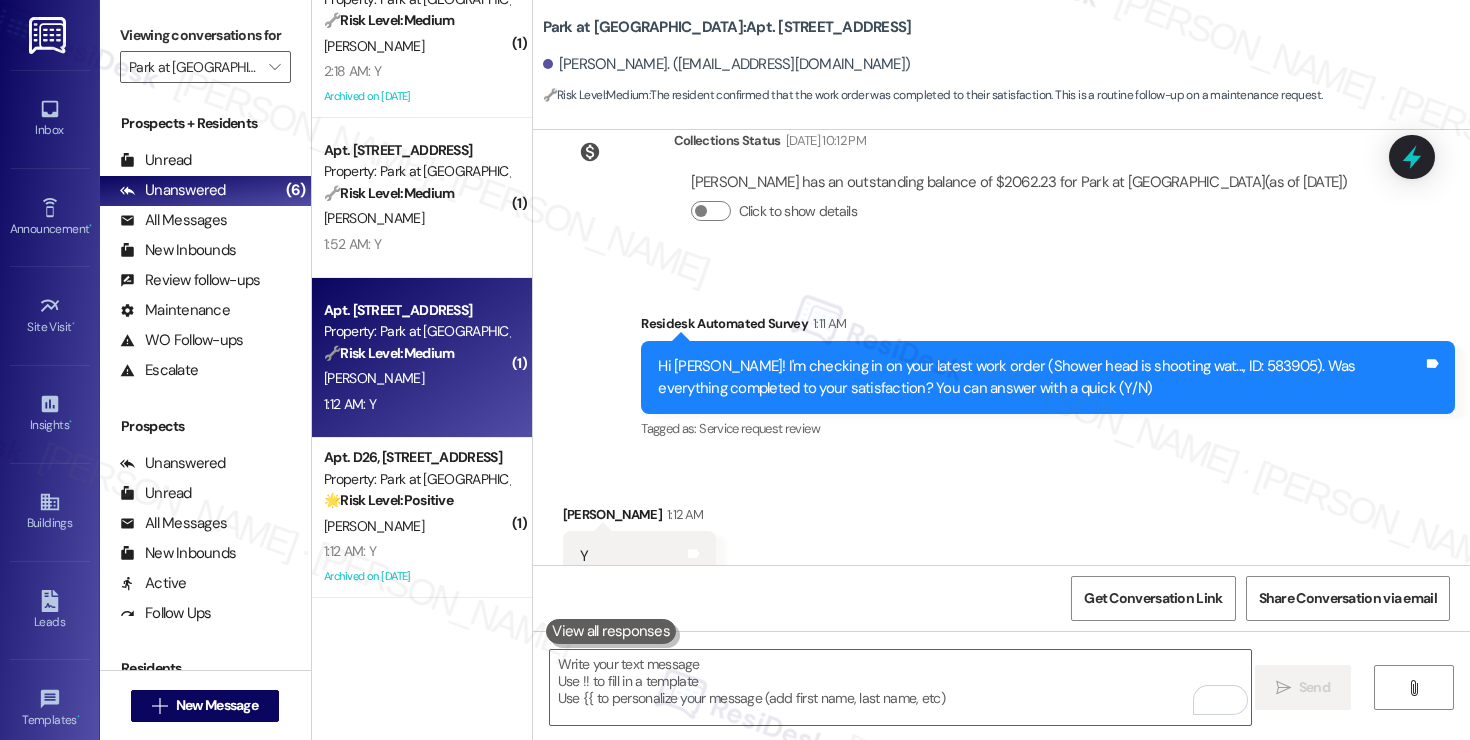 scroll, scrollTop: 4597, scrollLeft: 0, axis: vertical 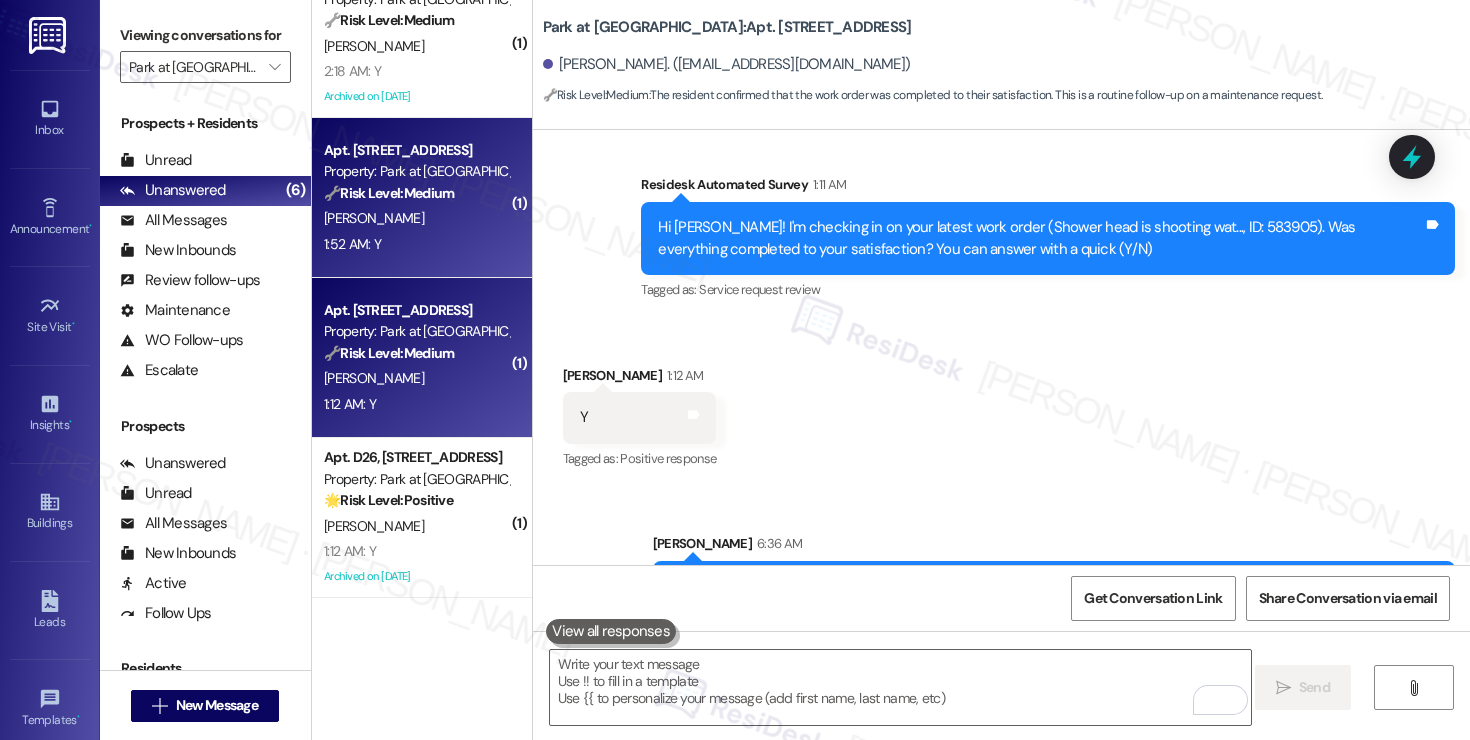 click on "1:52 AM: Y  1:52 AM: Y" at bounding box center [416, 244] 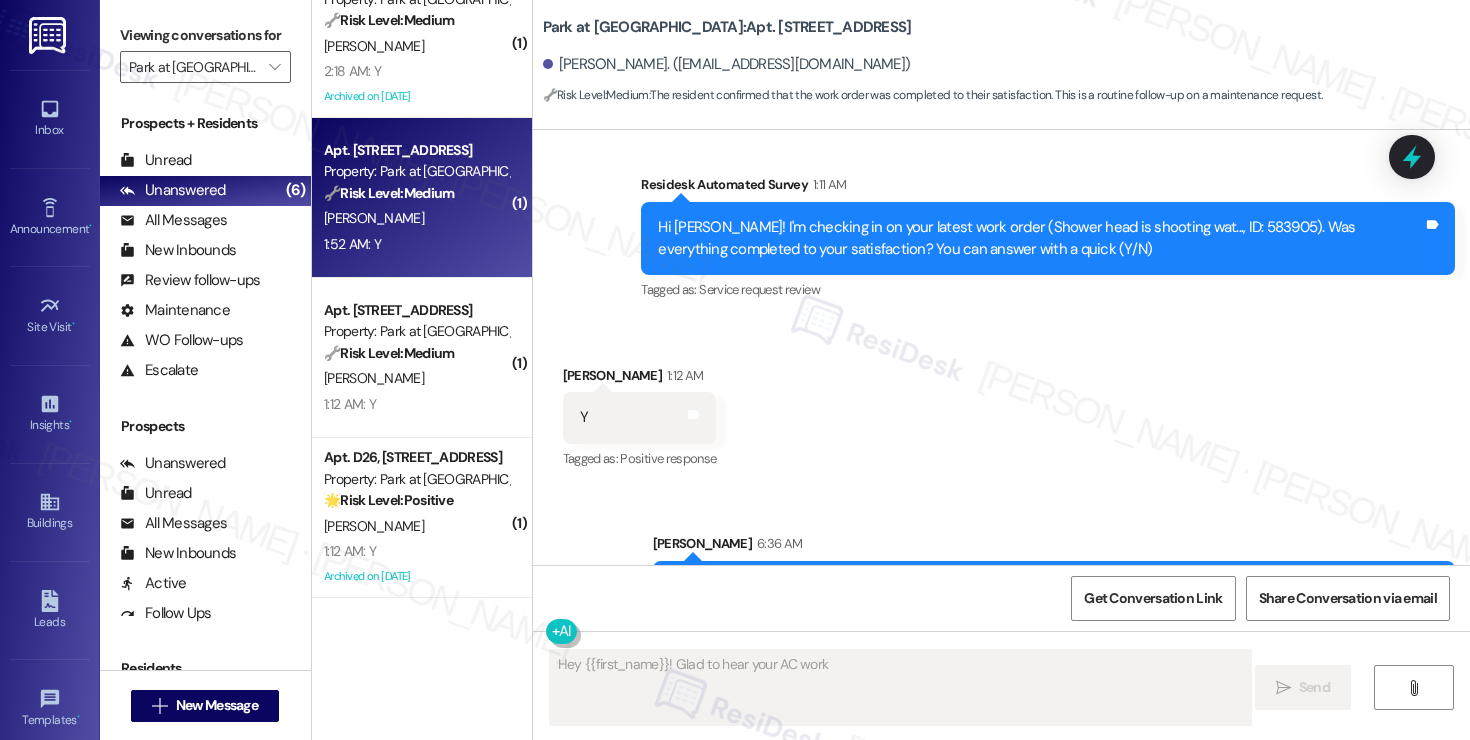 scroll, scrollTop: 433, scrollLeft: 0, axis: vertical 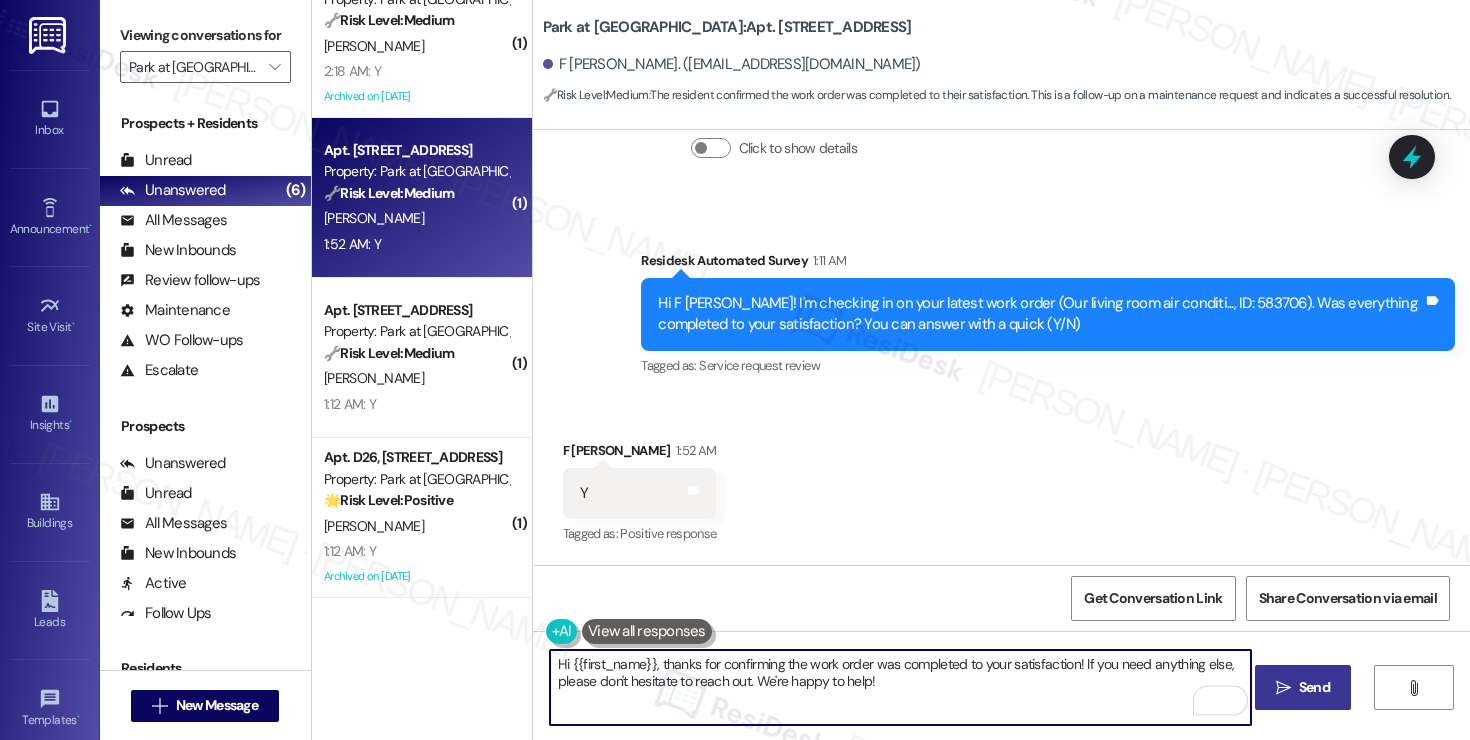 click on "Hi {{first_name}}, thanks for confirming the work order was completed to your satisfaction! If you need anything else, please don't hesitate to reach out. We're happy to help!" at bounding box center [900, 687] 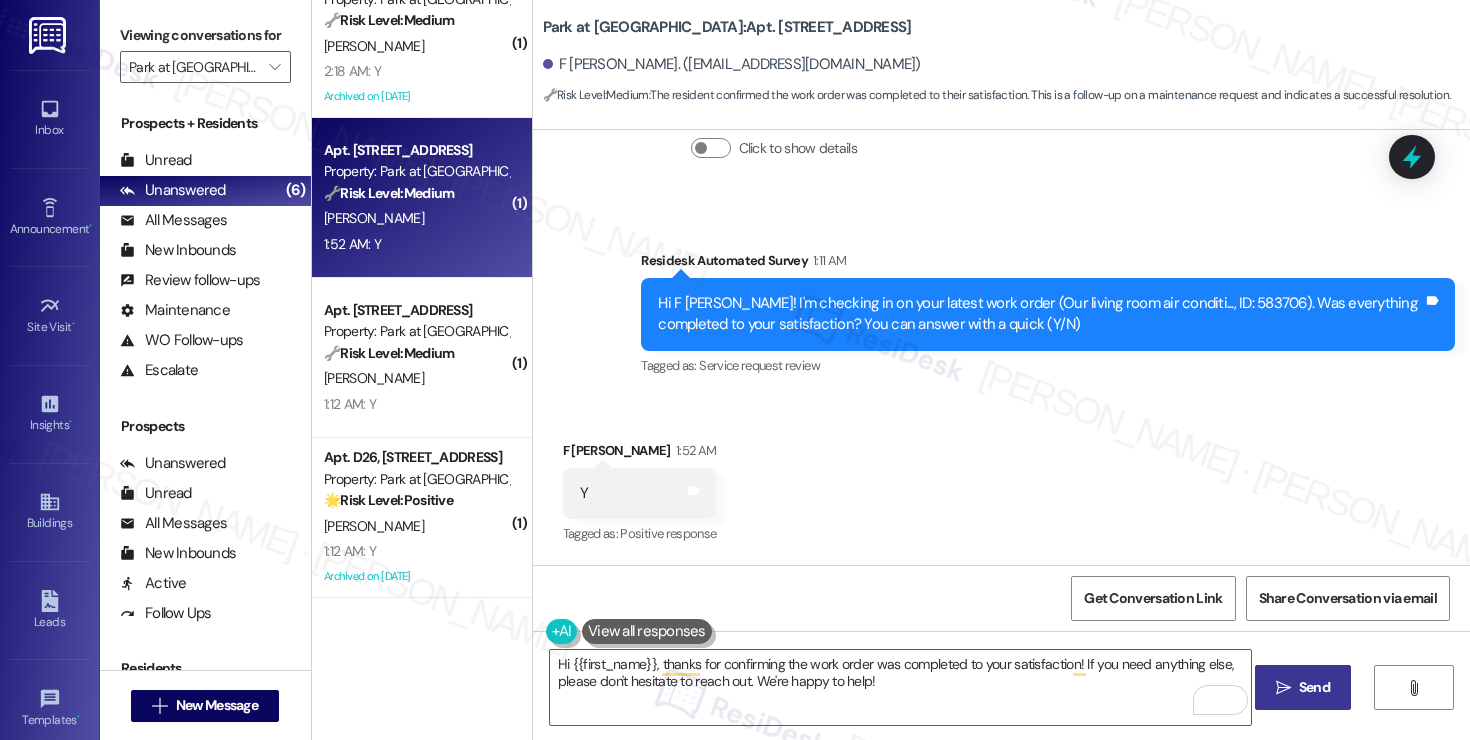 click on " Send" at bounding box center [1303, 687] 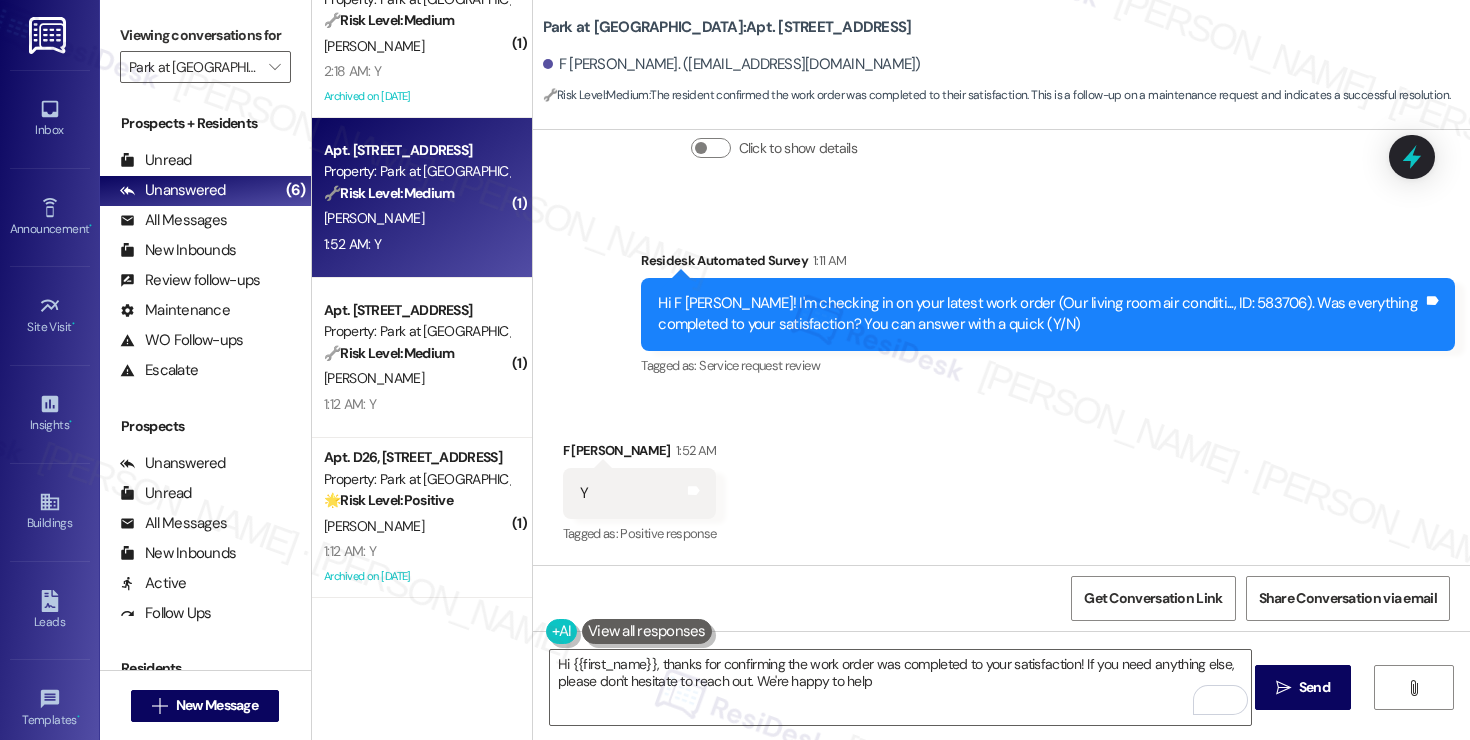 type on "Hi {{first_name}}, thanks for confirming the work order was completed to your satisfaction! If you need anything else, please don't hesitate to reach out. We're happy to help!" 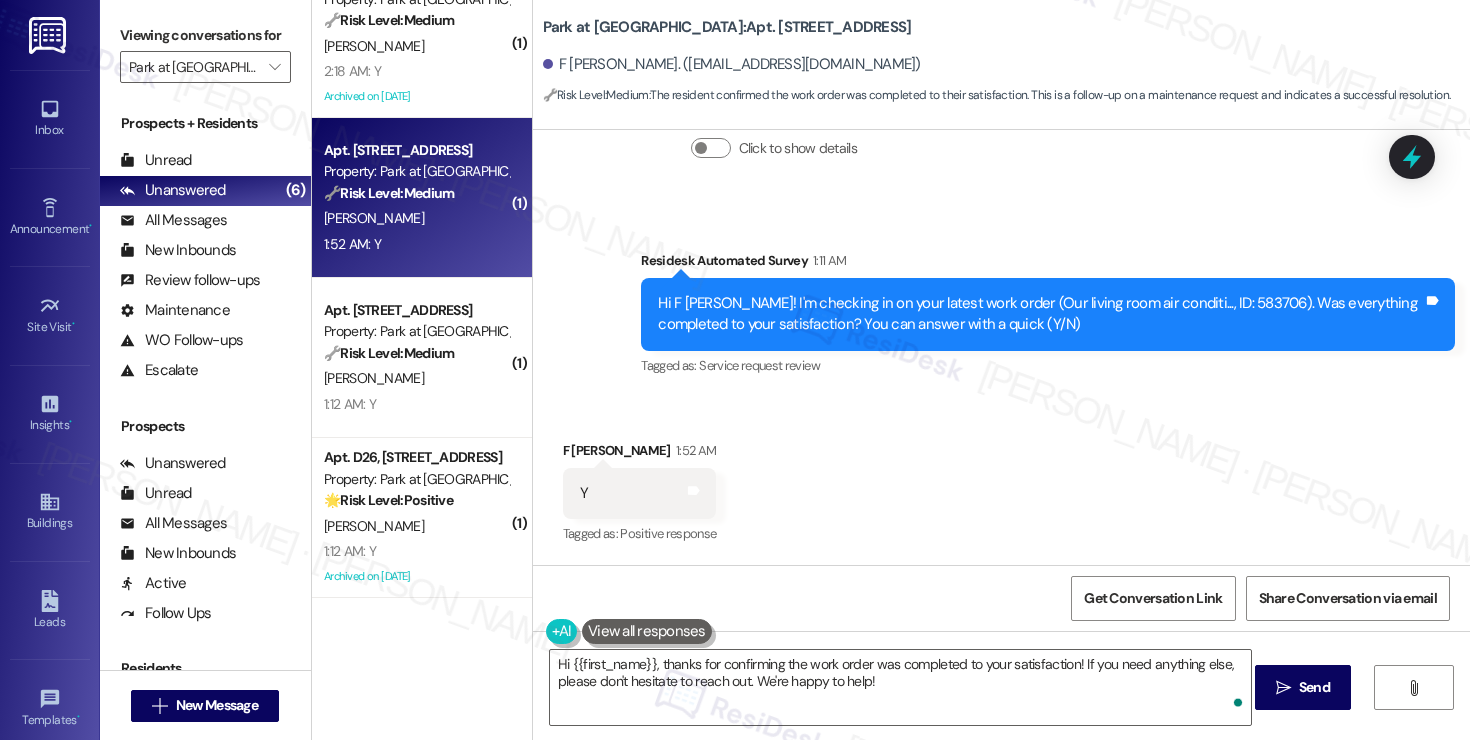 scroll, scrollTop: 593, scrollLeft: 0, axis: vertical 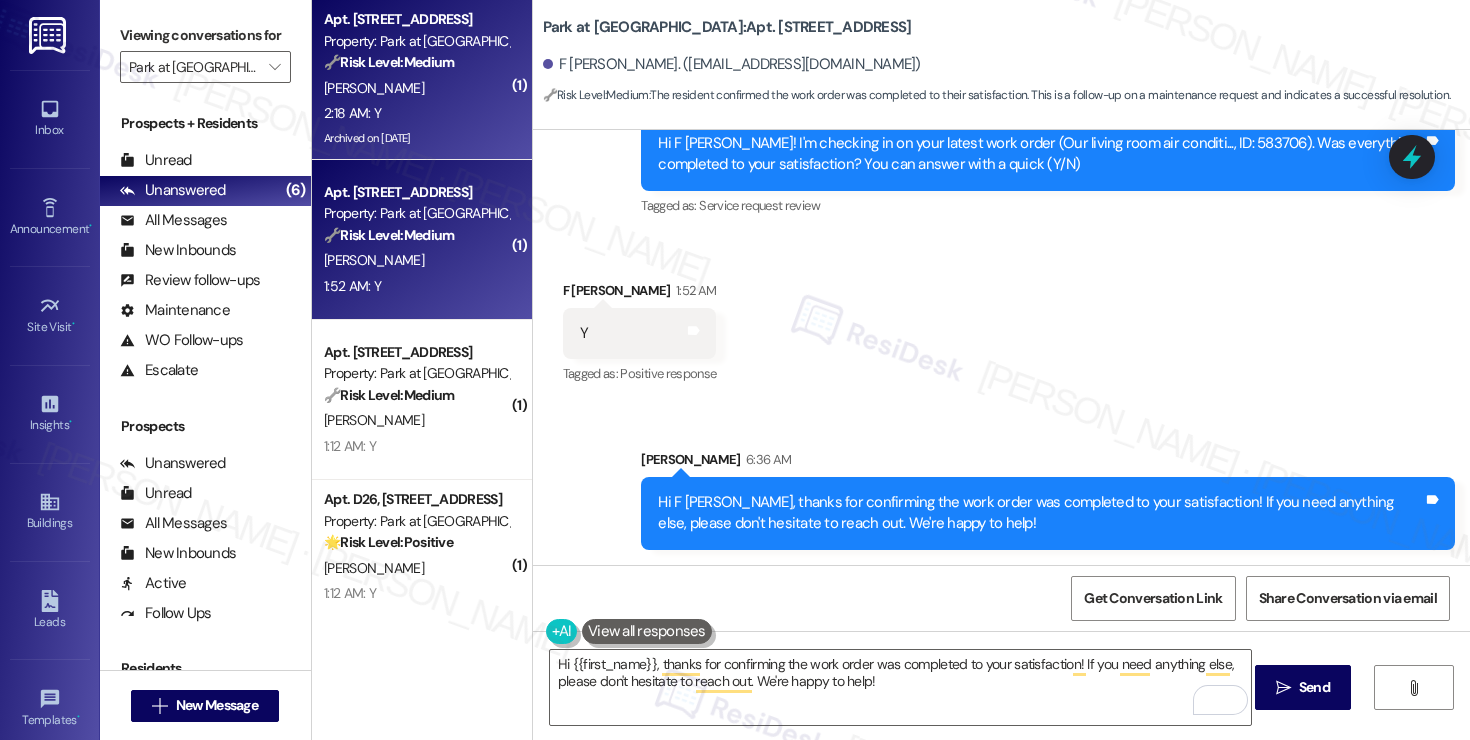 click on "R. Schumacher" at bounding box center (416, 88) 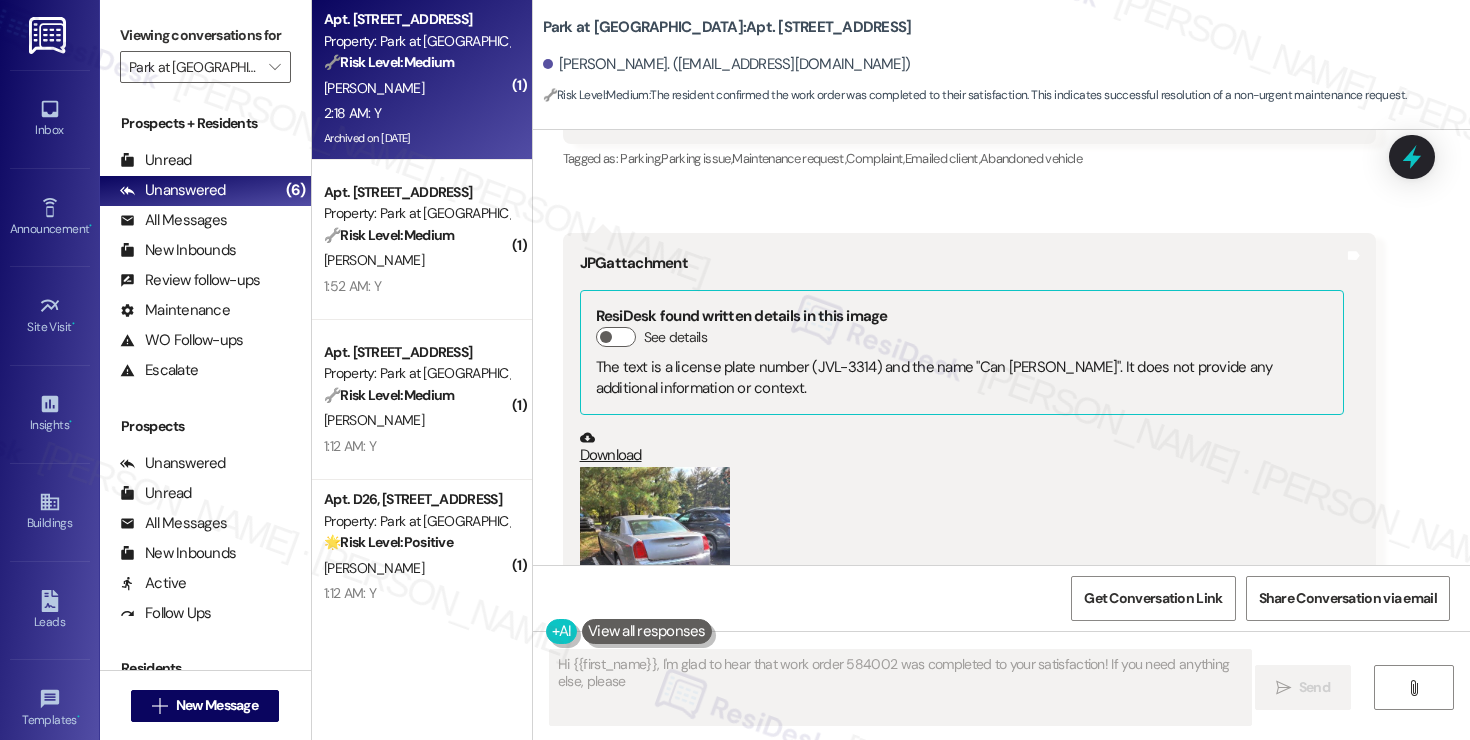 scroll, scrollTop: 5669, scrollLeft: 0, axis: vertical 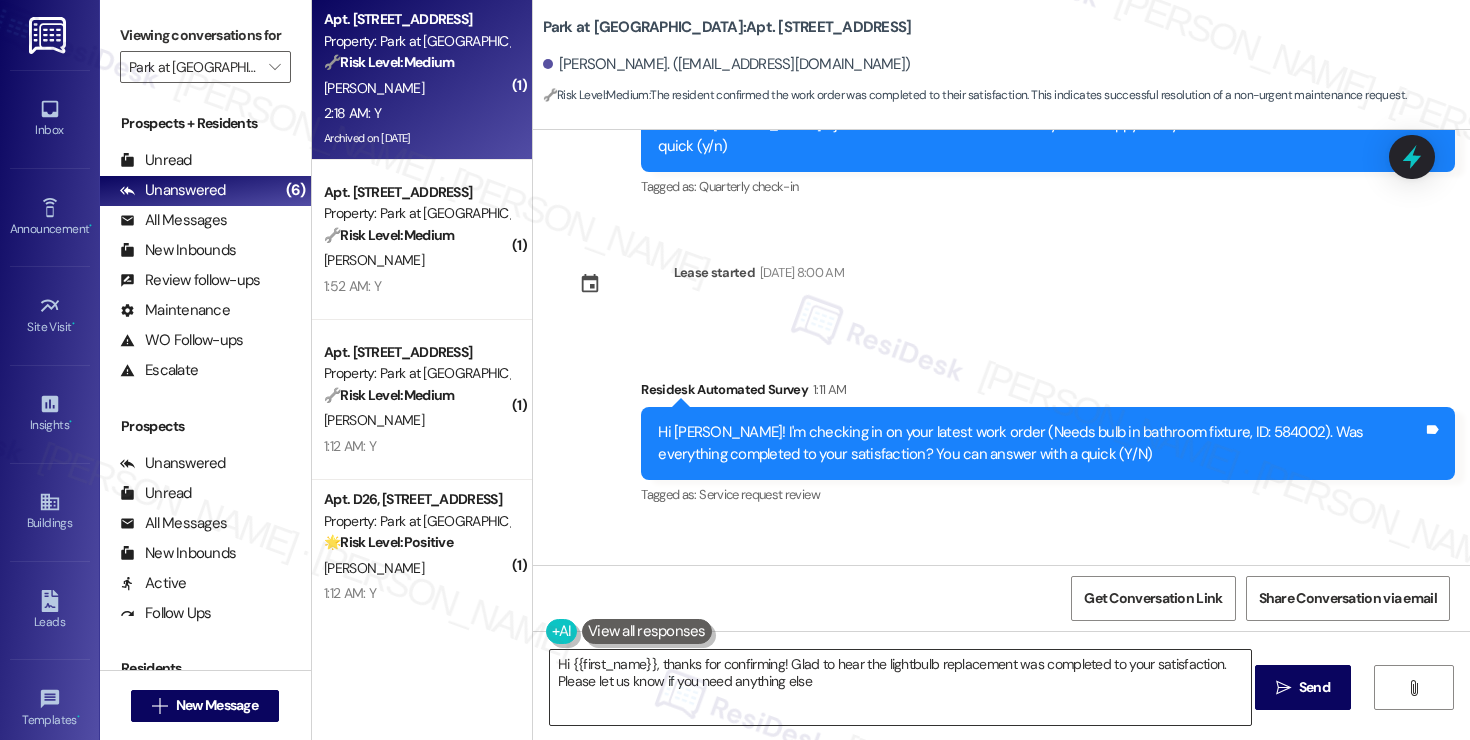 type on "Hi {{first_name}}, thanks for confirming! Glad to hear the lightbulb replacement was completed to your satisfaction. Please let us know if you need anything else!" 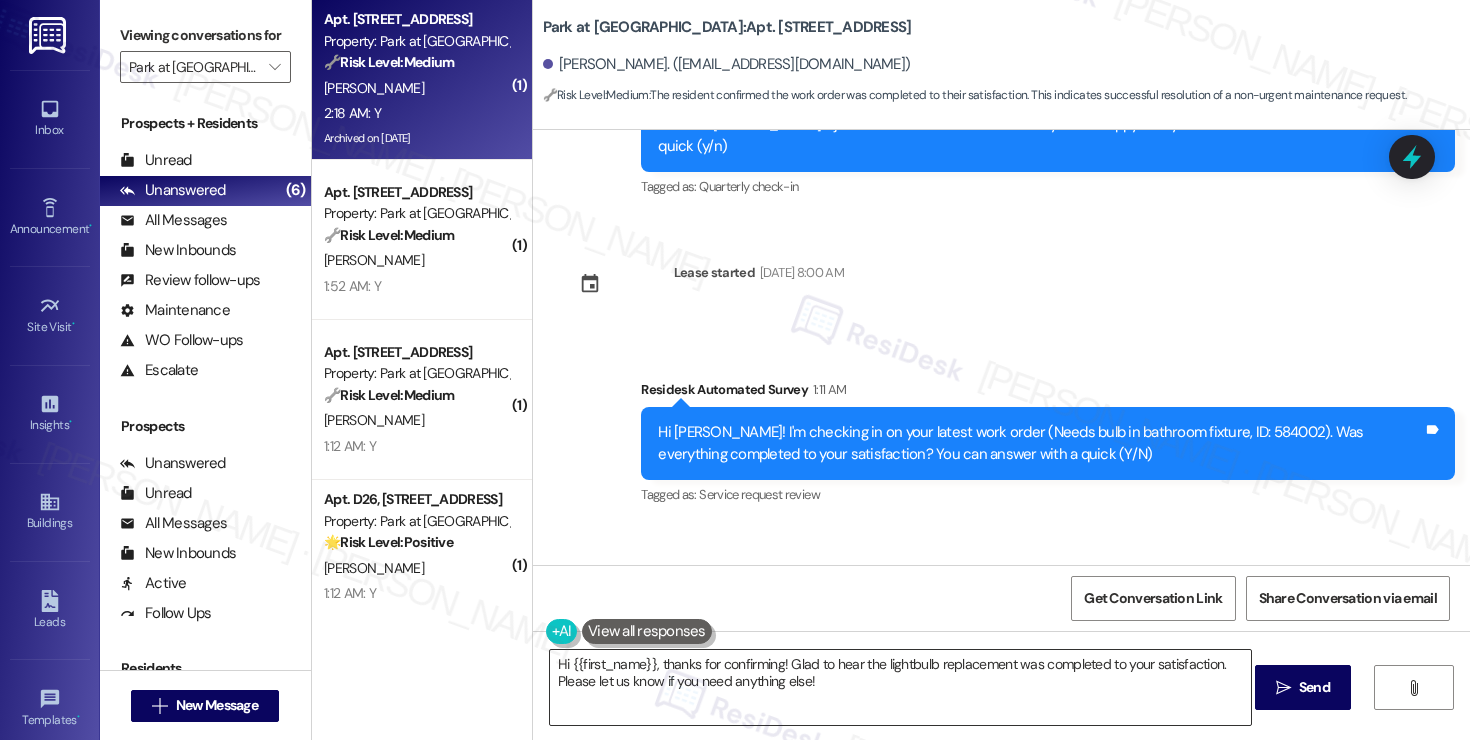 click on "Hi {{first_name}}, thanks for confirming! Glad to hear the lightbulb replacement was completed to your satisfaction. Please let us know if you need anything else!" at bounding box center (900, 687) 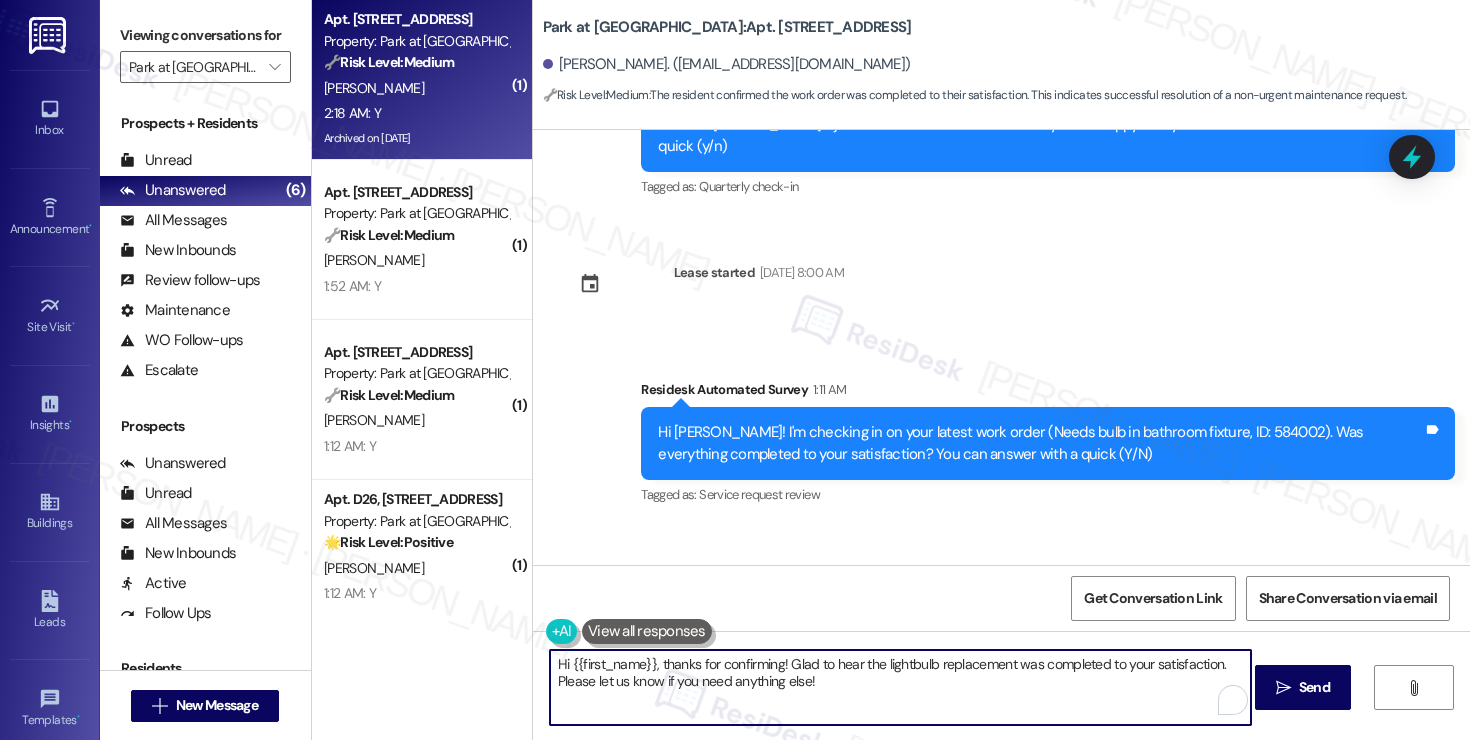 click on "Hi {{first_name}}, thanks for confirming! Glad to hear the lightbulb replacement was completed to your satisfaction. Please let us know if you need anything else!" at bounding box center (900, 687) 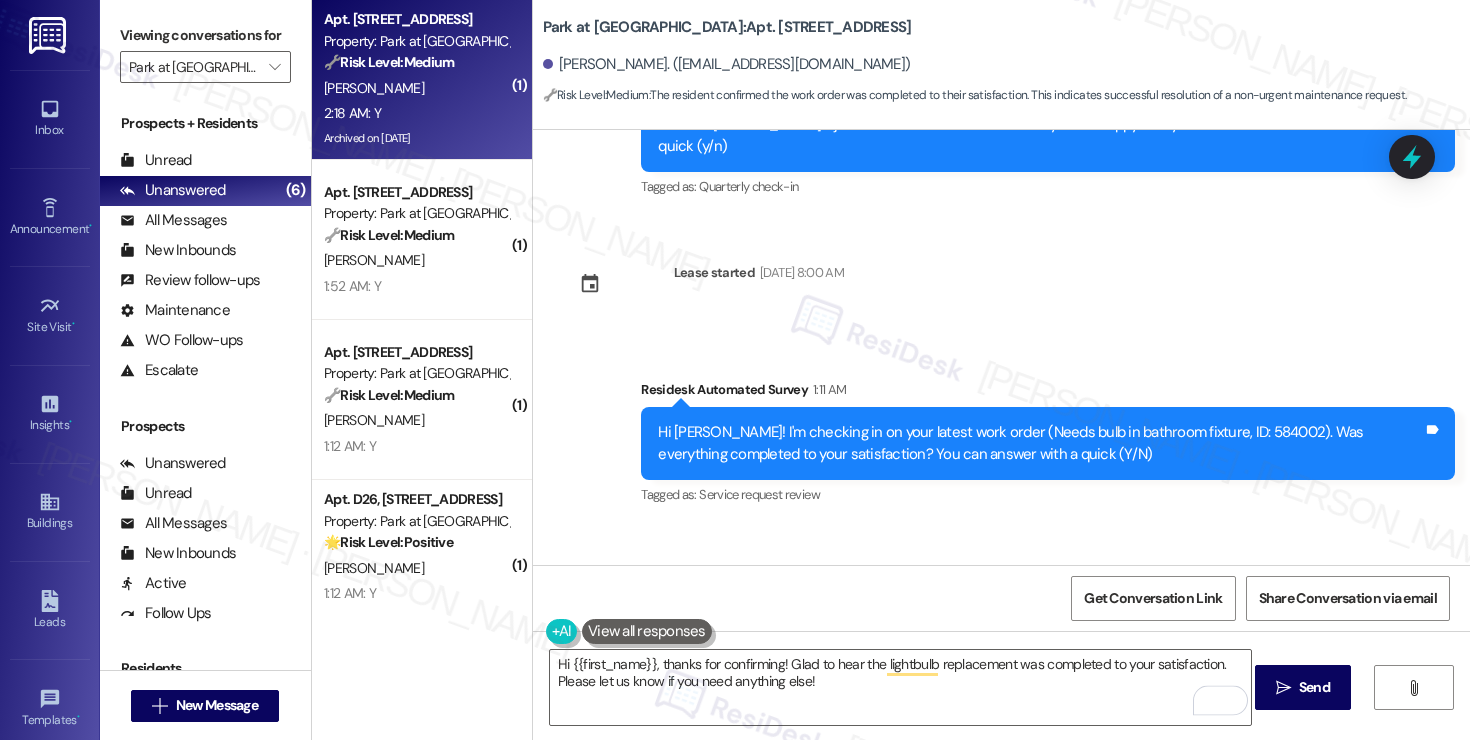 click on " Send" at bounding box center [1303, 687] 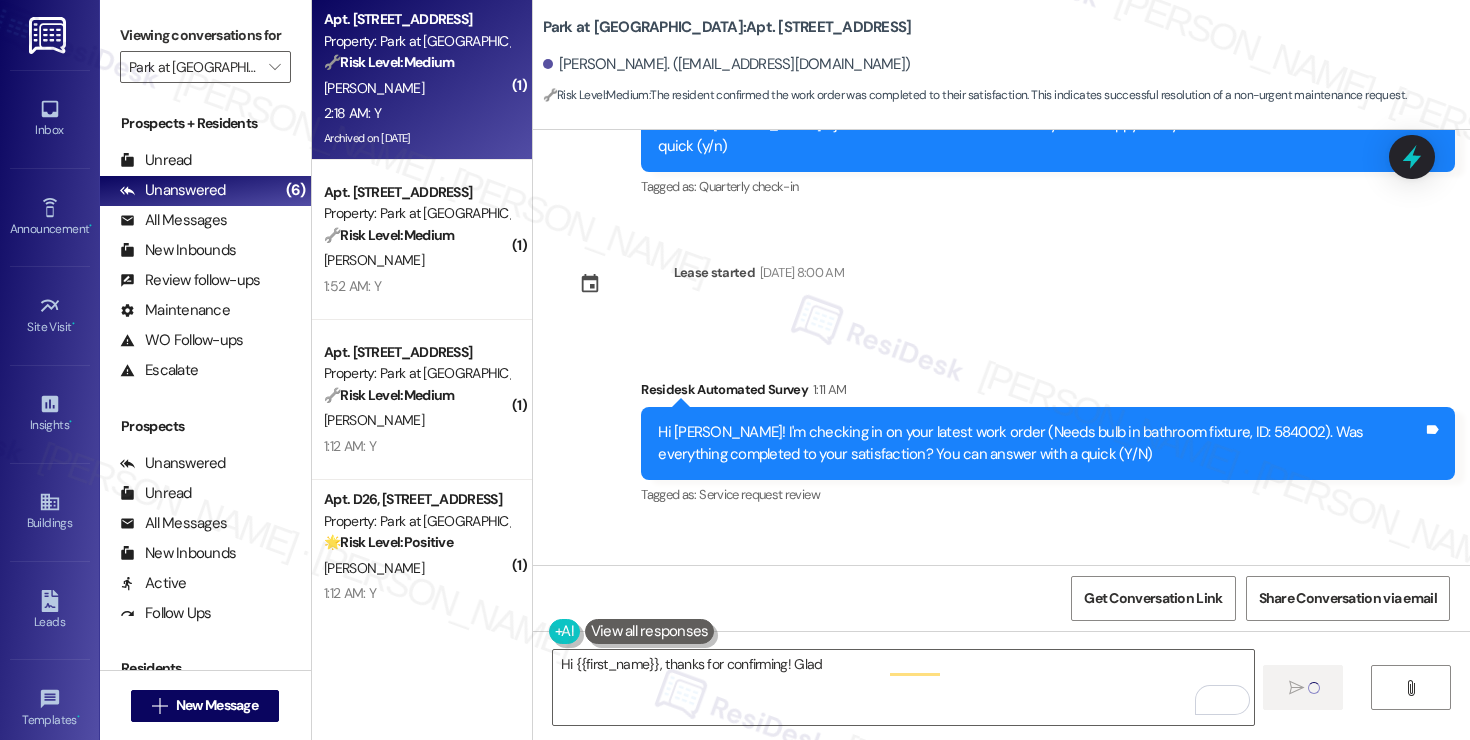 scroll, scrollTop: 5668, scrollLeft: 0, axis: vertical 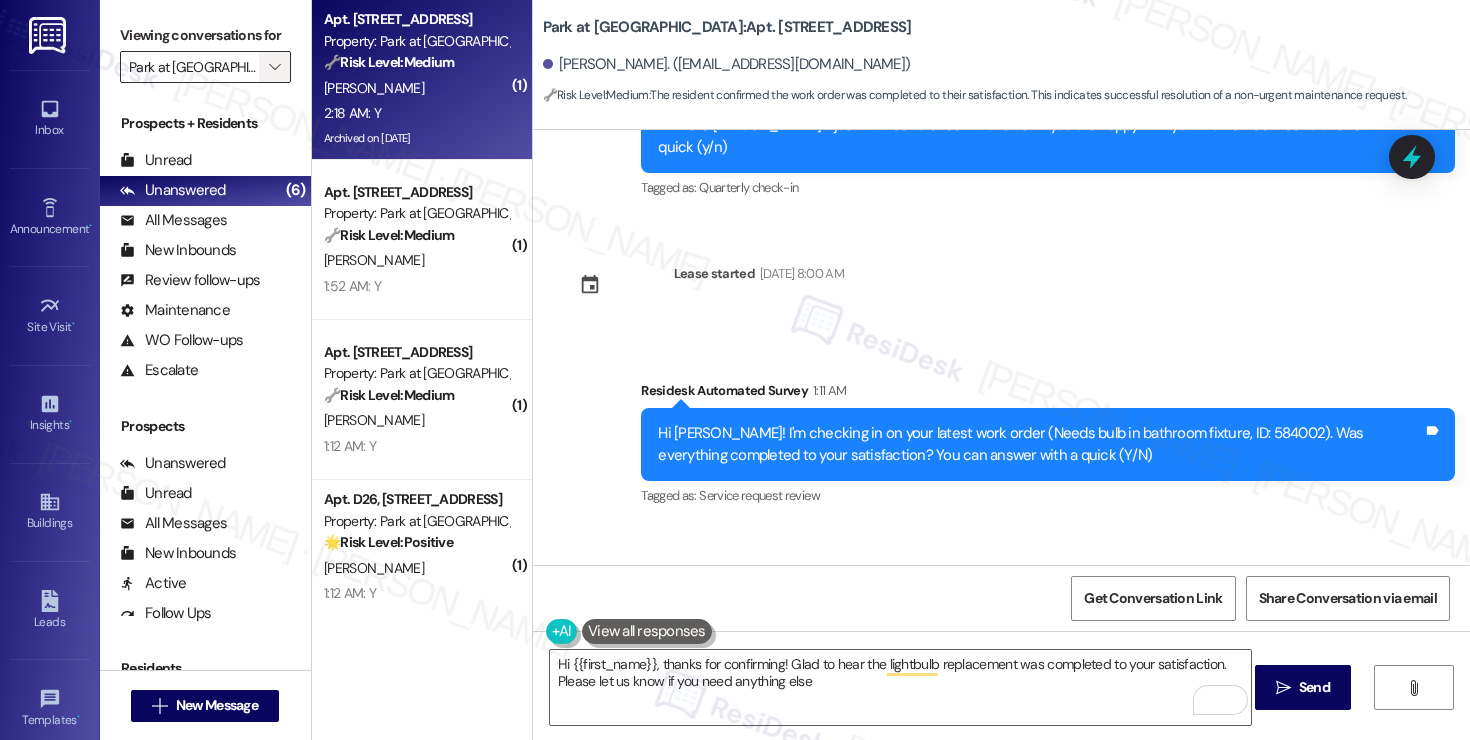 type on "Hi {{first_name}}, thanks for confirming! Glad to hear the lightbulb replacement was completed to your satisfaction. Please let us know if you need anything else!" 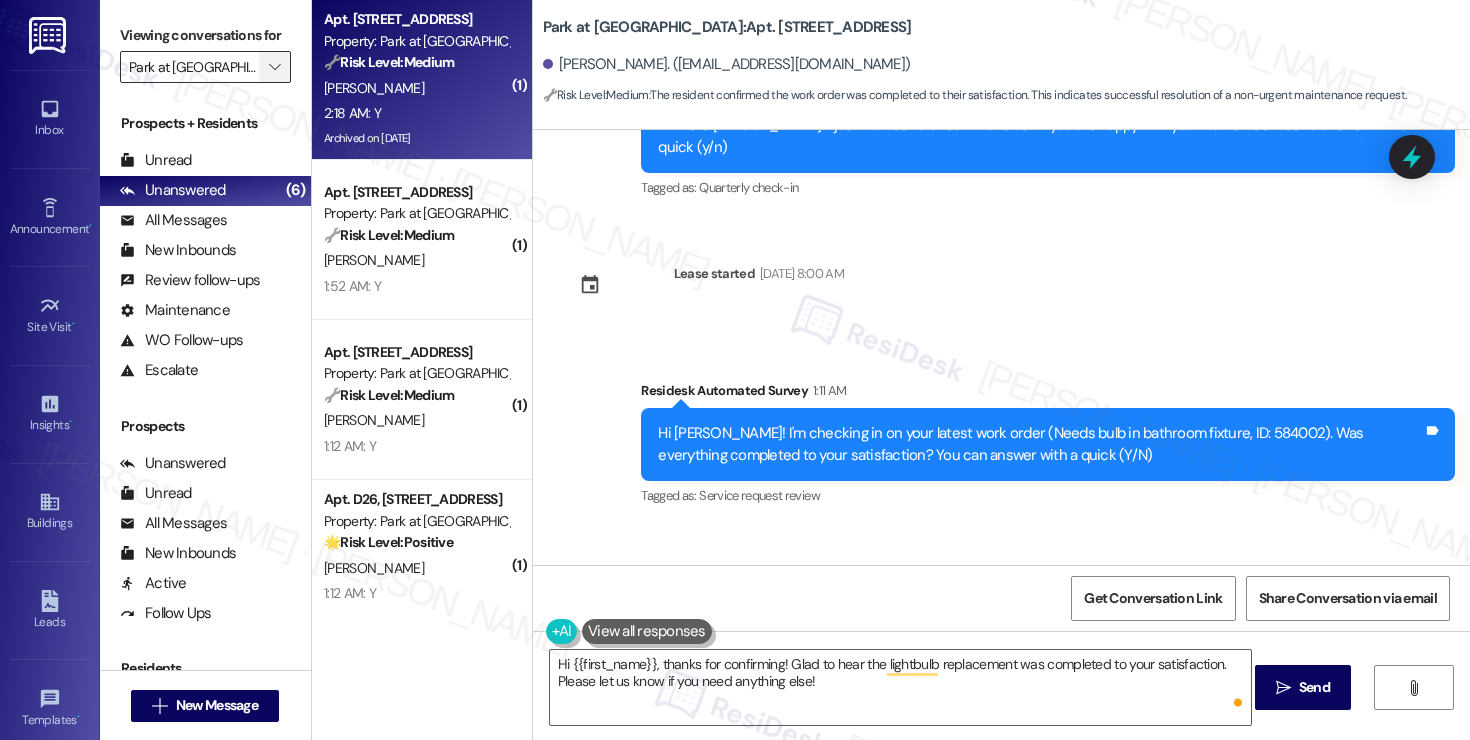 click on "" at bounding box center [274, 67] 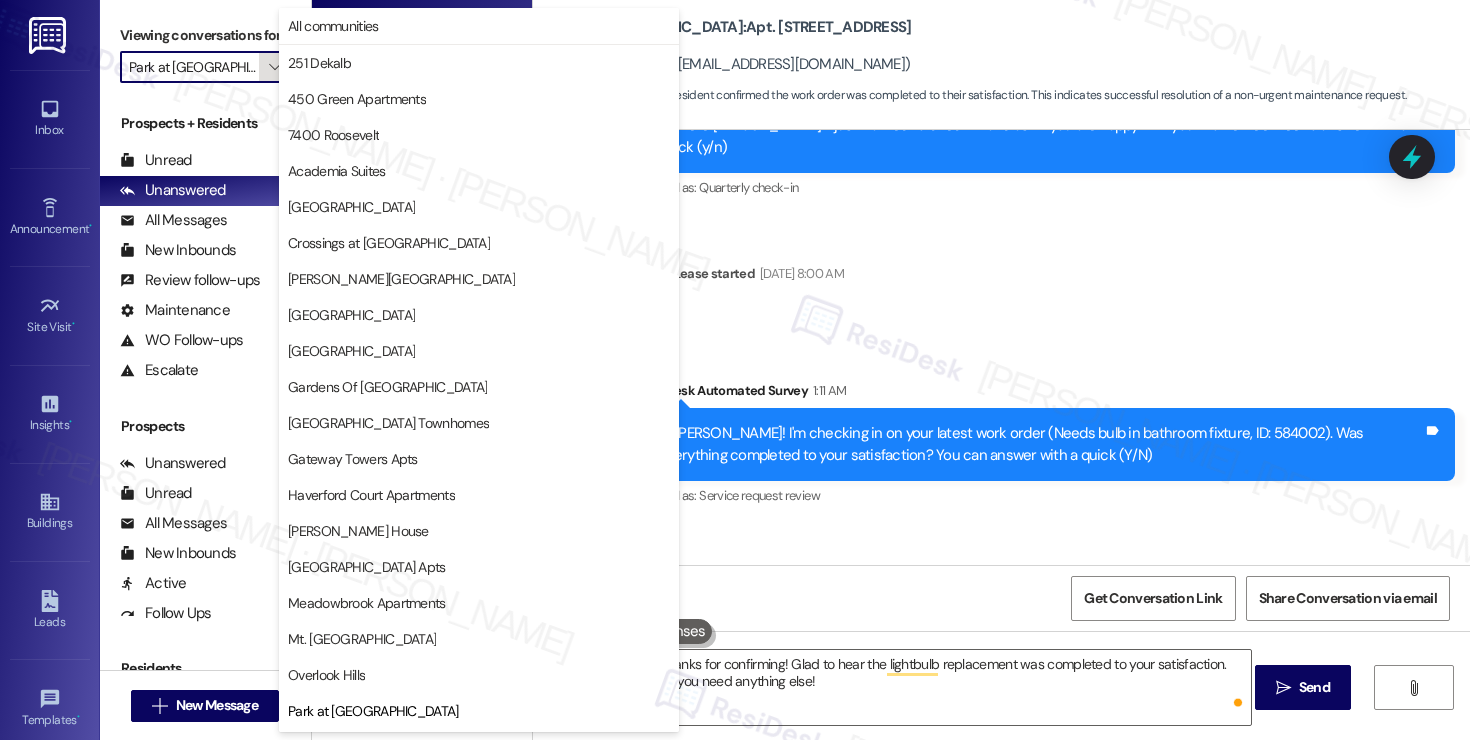scroll, scrollTop: 429, scrollLeft: 0, axis: vertical 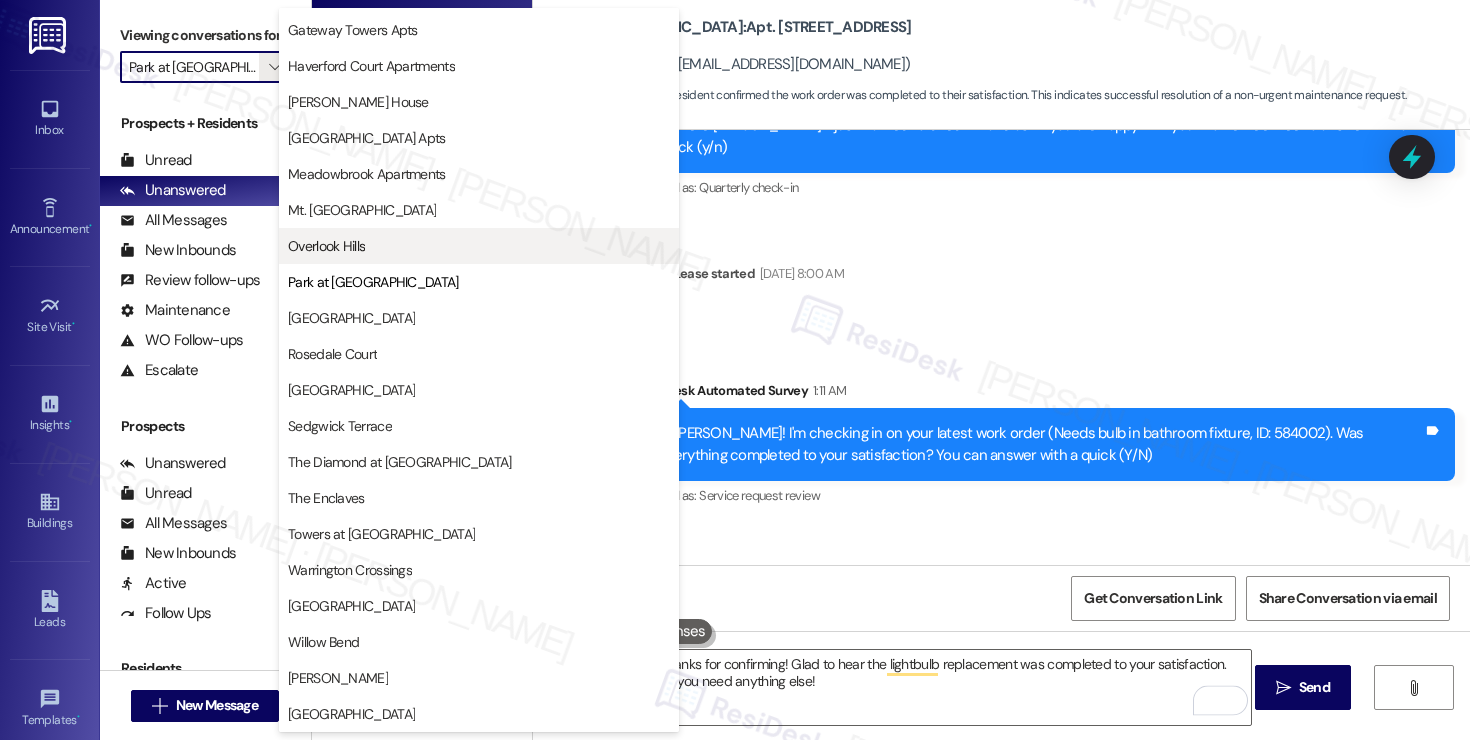 click on "Overlook Hills" at bounding box center [479, 246] 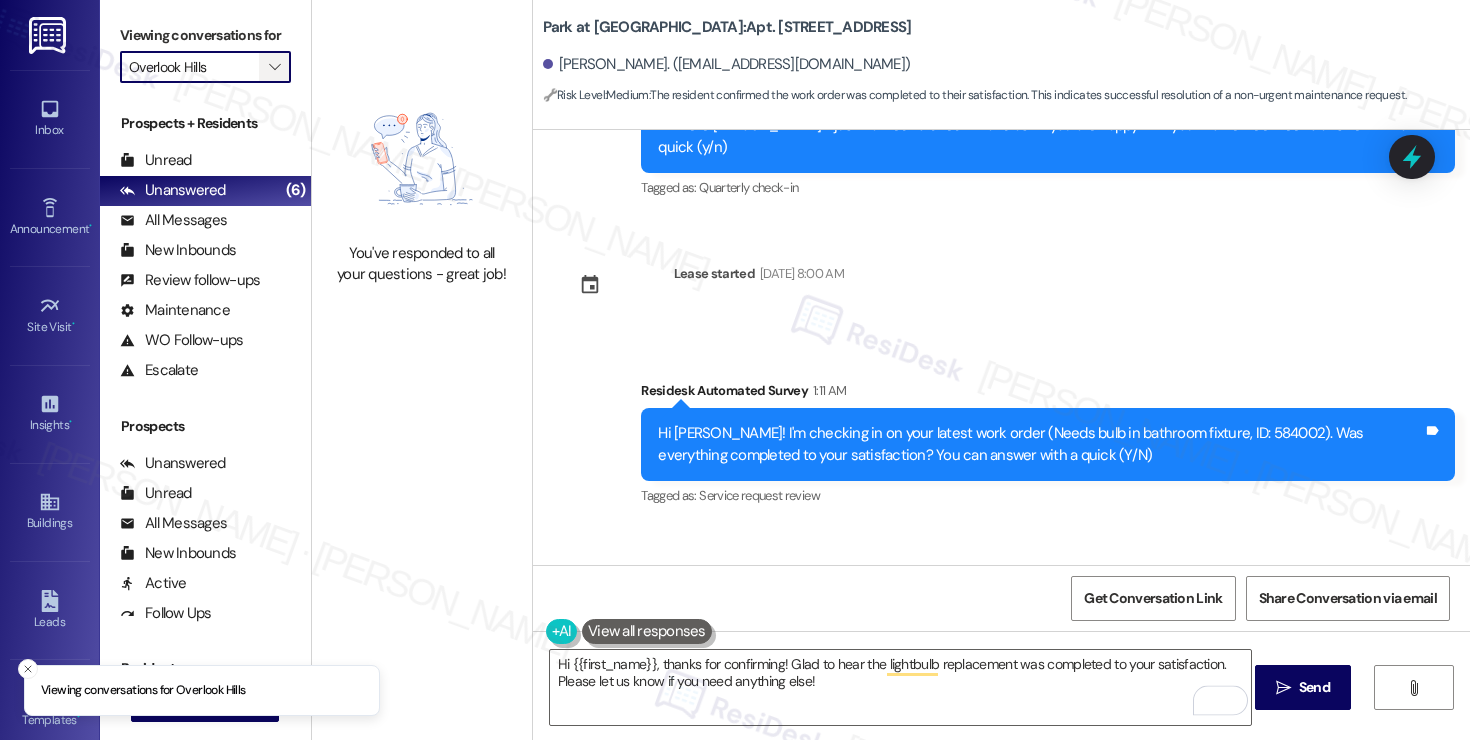 click on "" at bounding box center [274, 67] 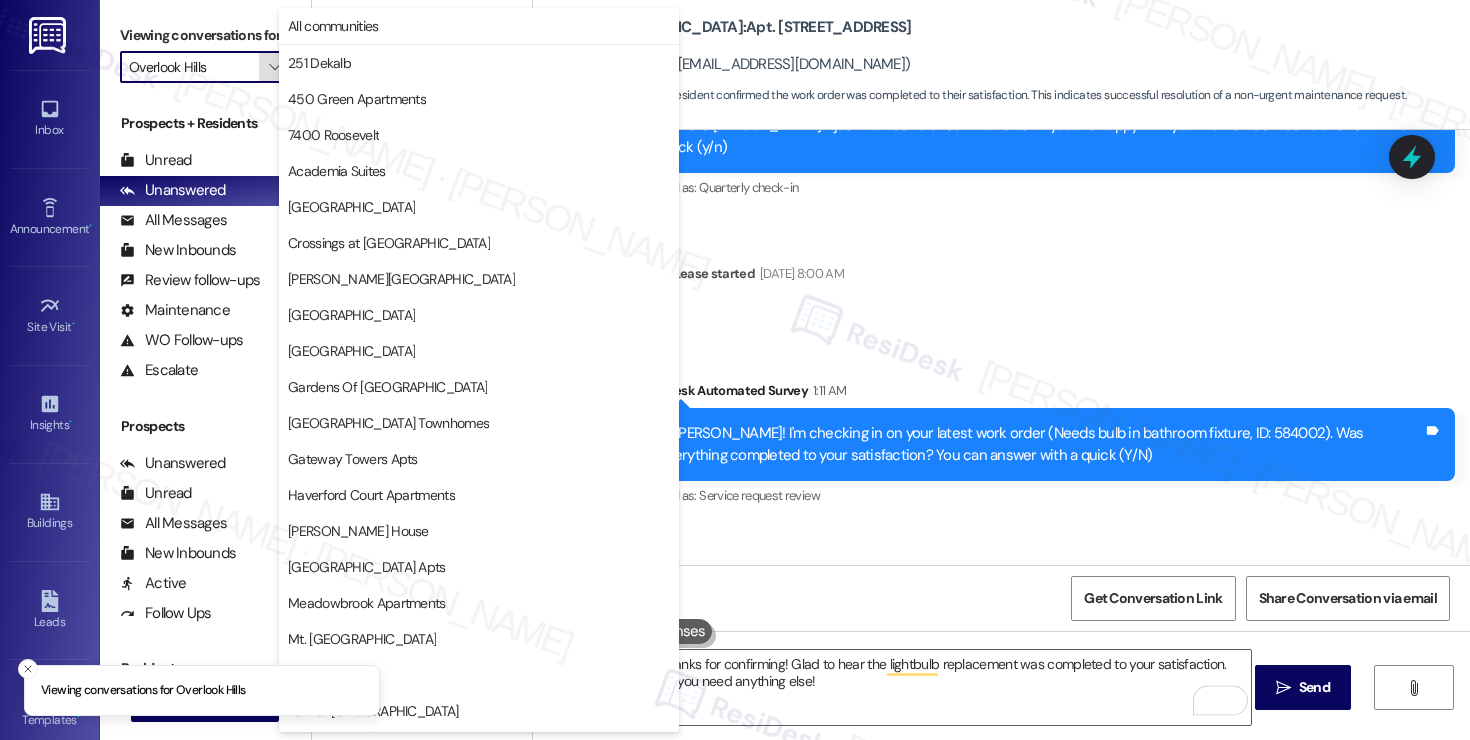scroll, scrollTop: 325, scrollLeft: 0, axis: vertical 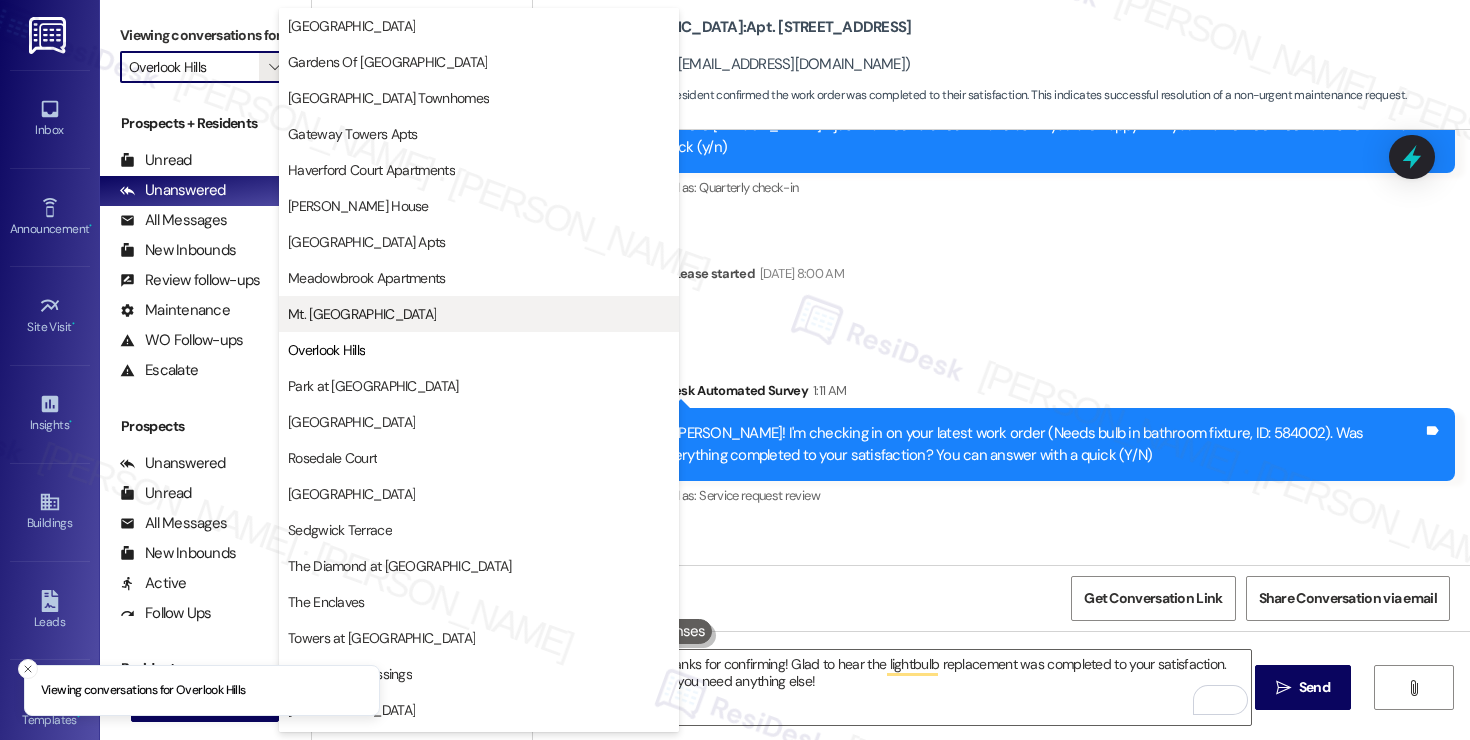 click on "Mt. Airy Place" at bounding box center (362, 314) 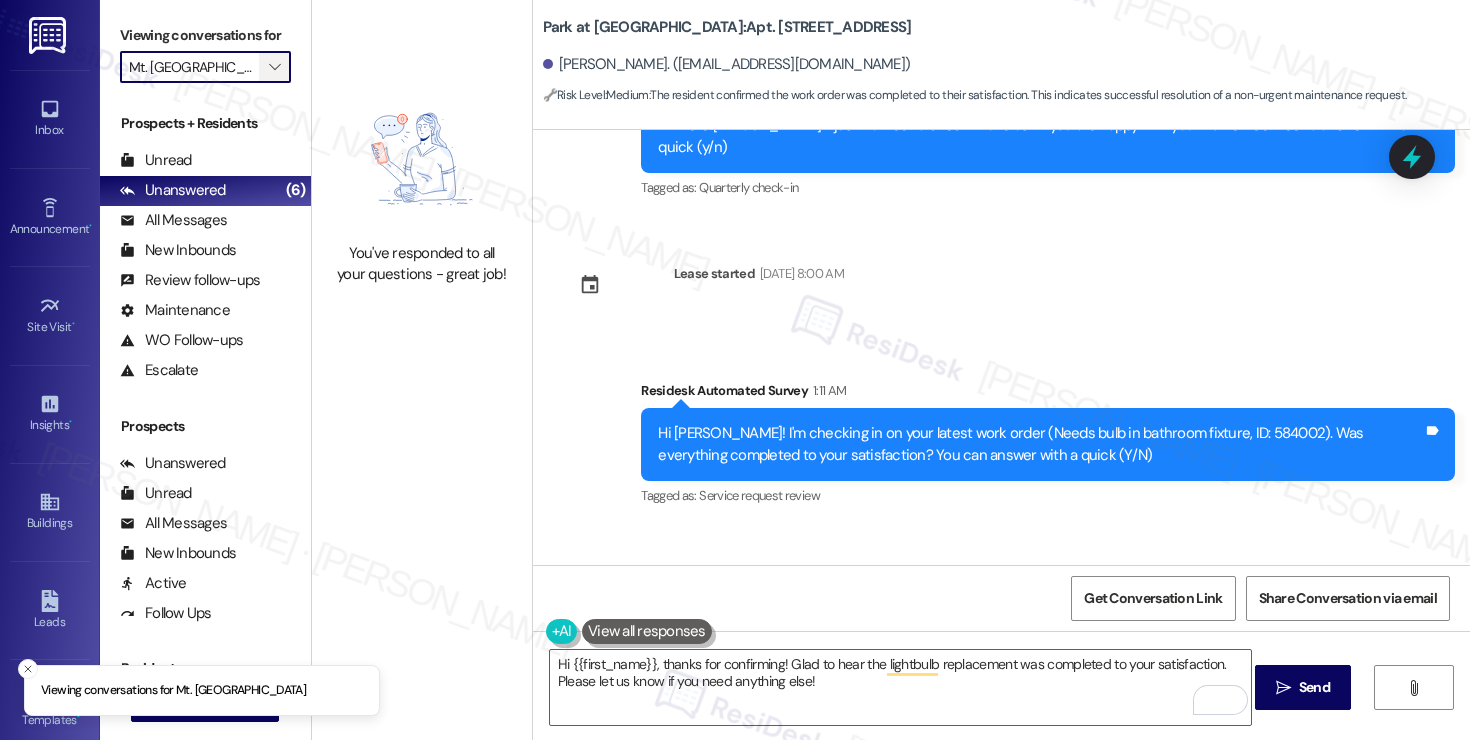 click on "" at bounding box center [274, 67] 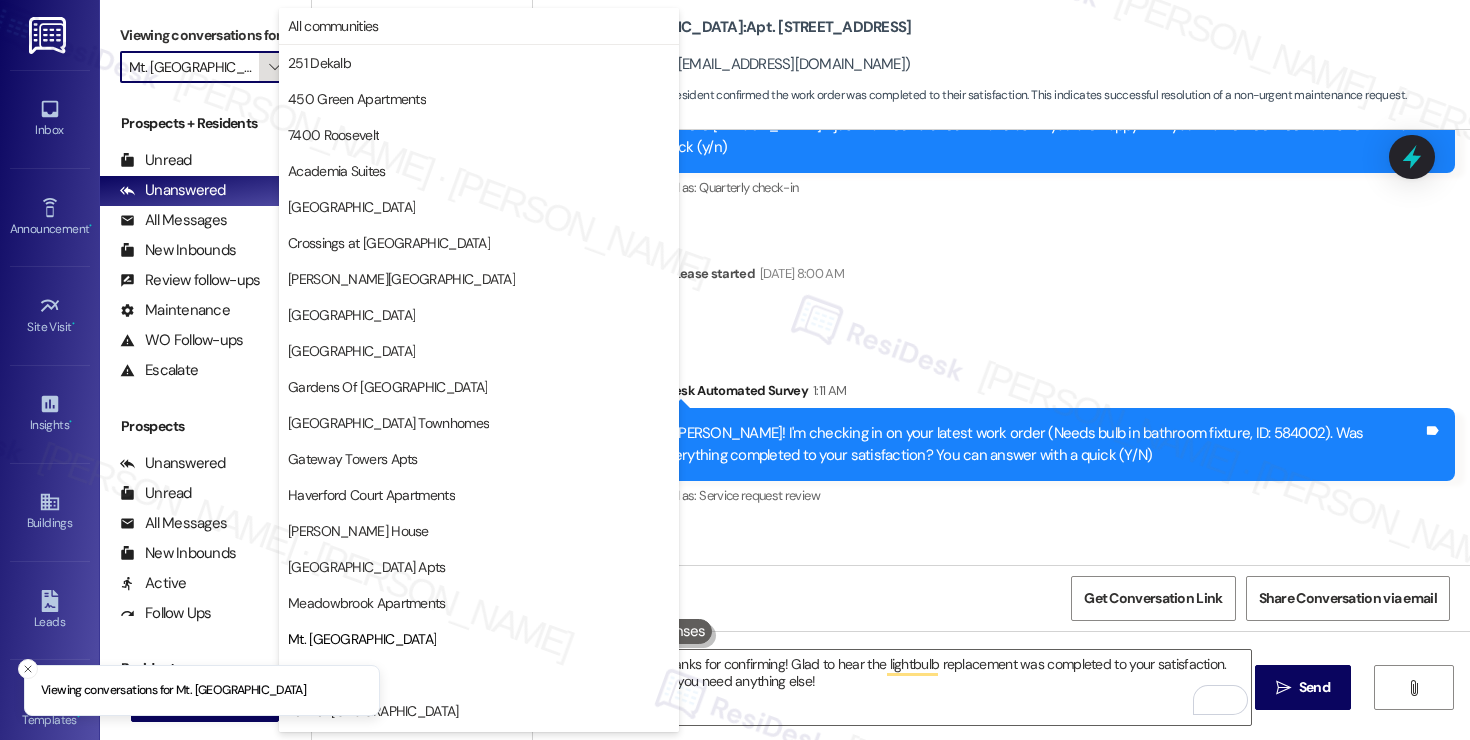 scroll, scrollTop: 325, scrollLeft: 0, axis: vertical 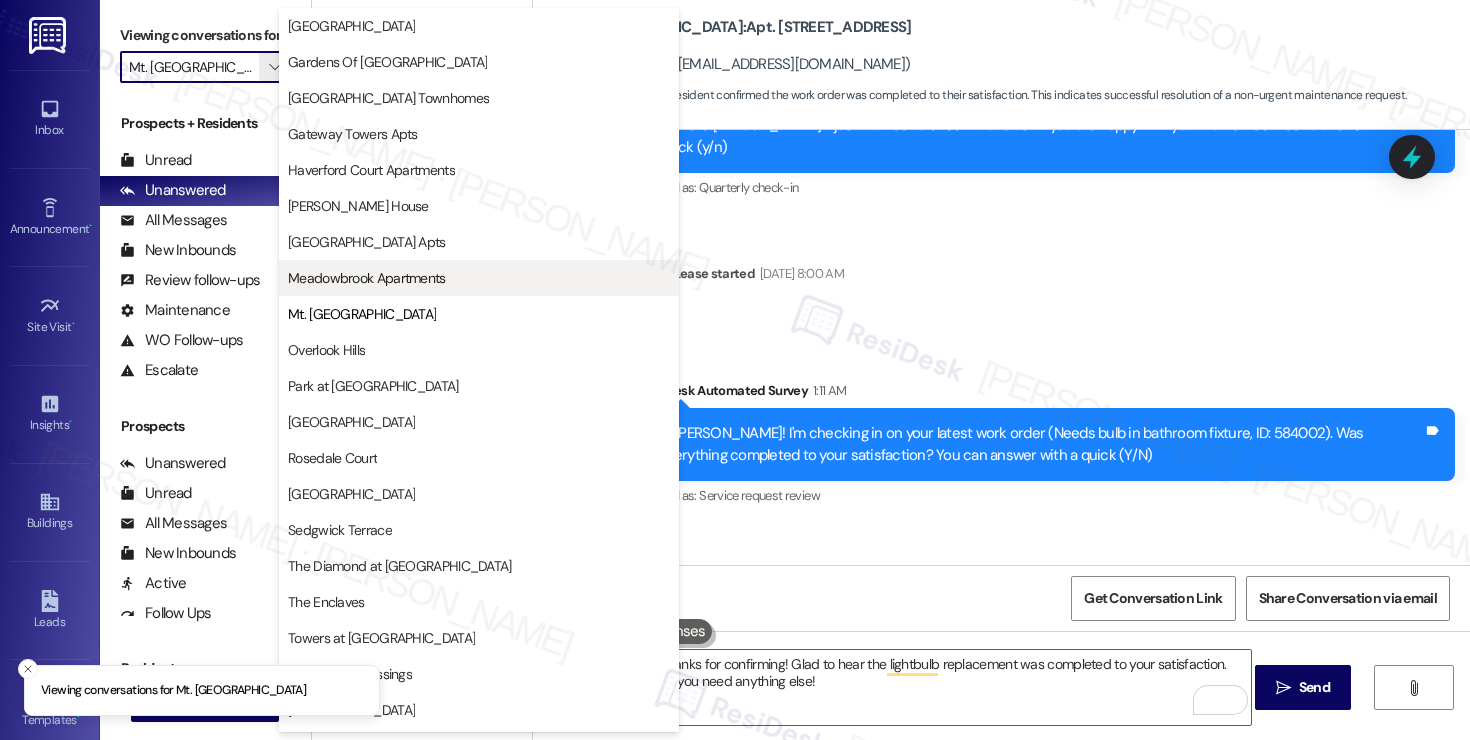 click on "Meadowbrook Apartments" at bounding box center [367, 278] 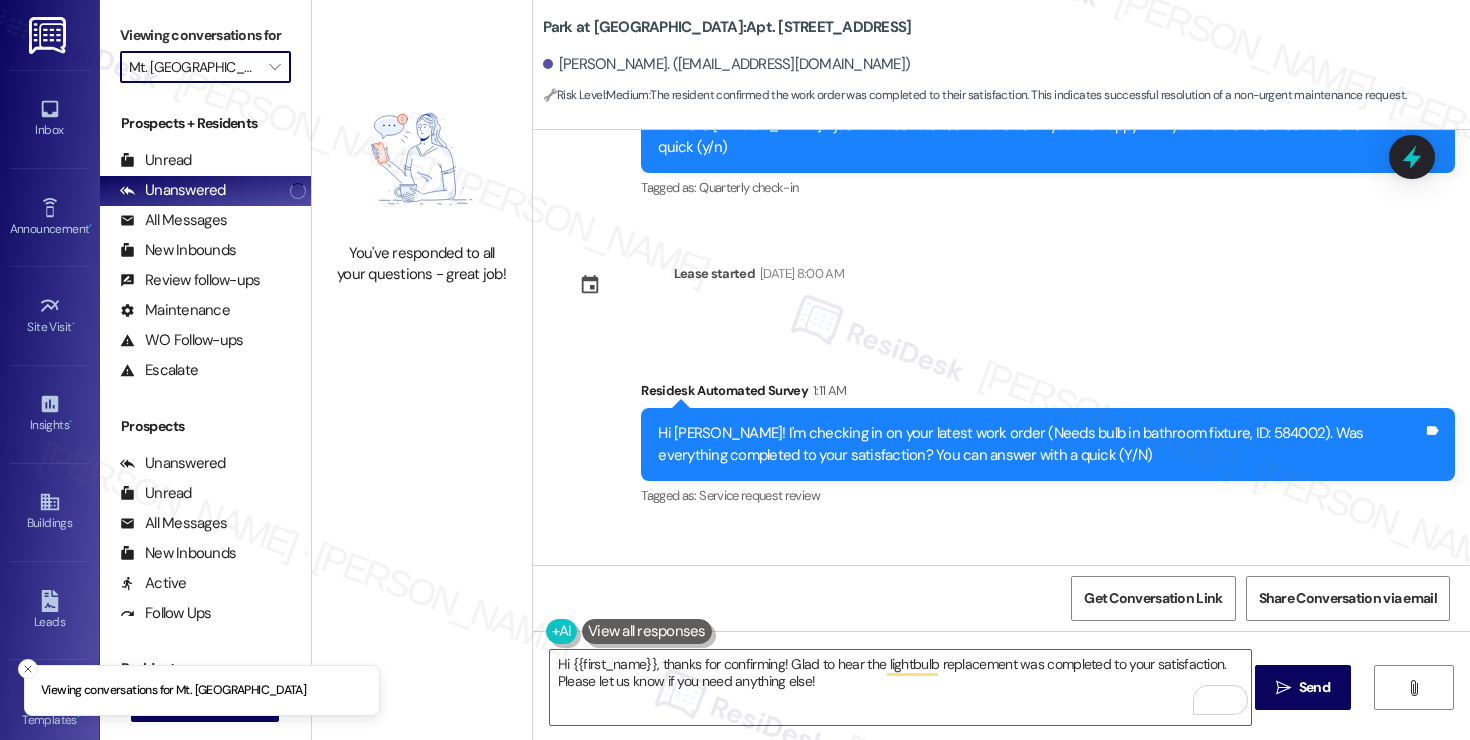 type on "Meadowbrook Apartments" 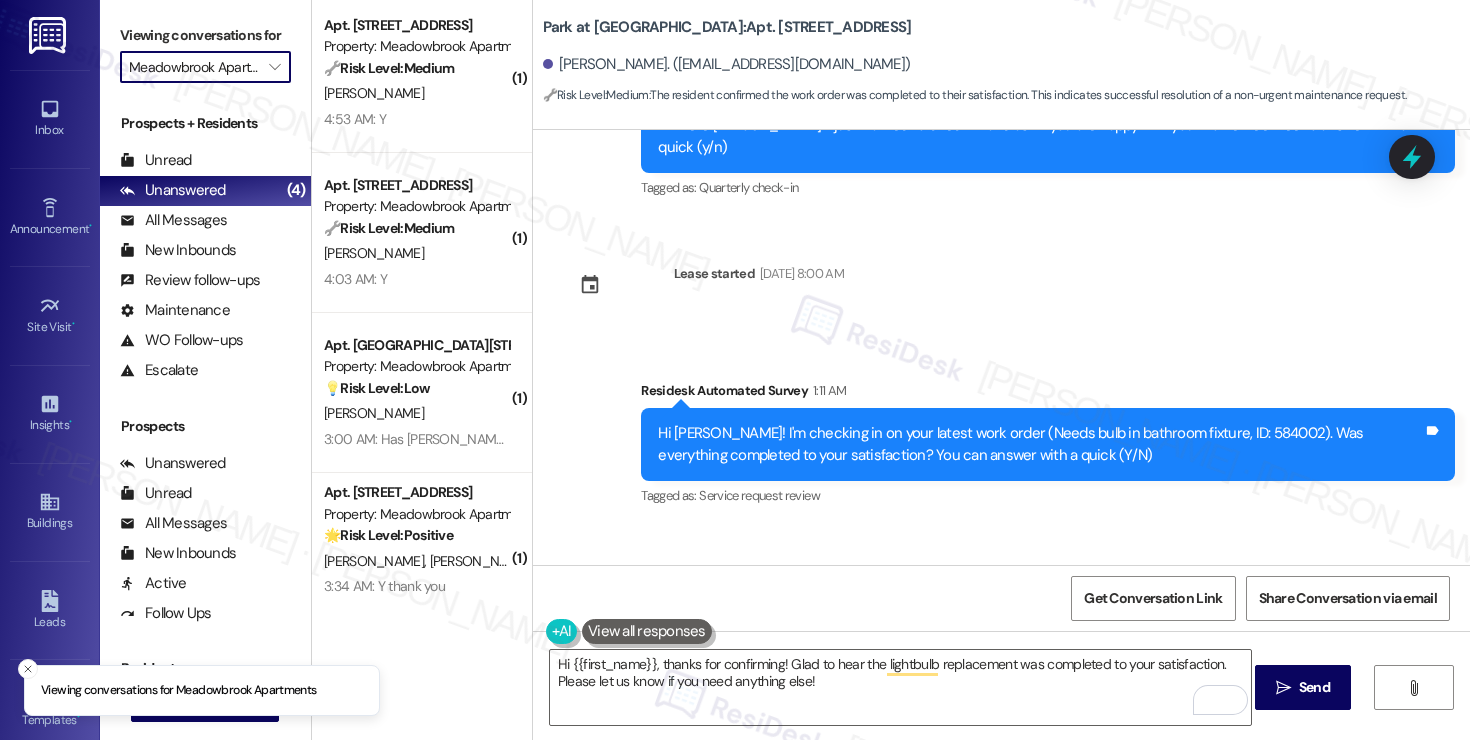 scroll, scrollTop: 202, scrollLeft: 0, axis: vertical 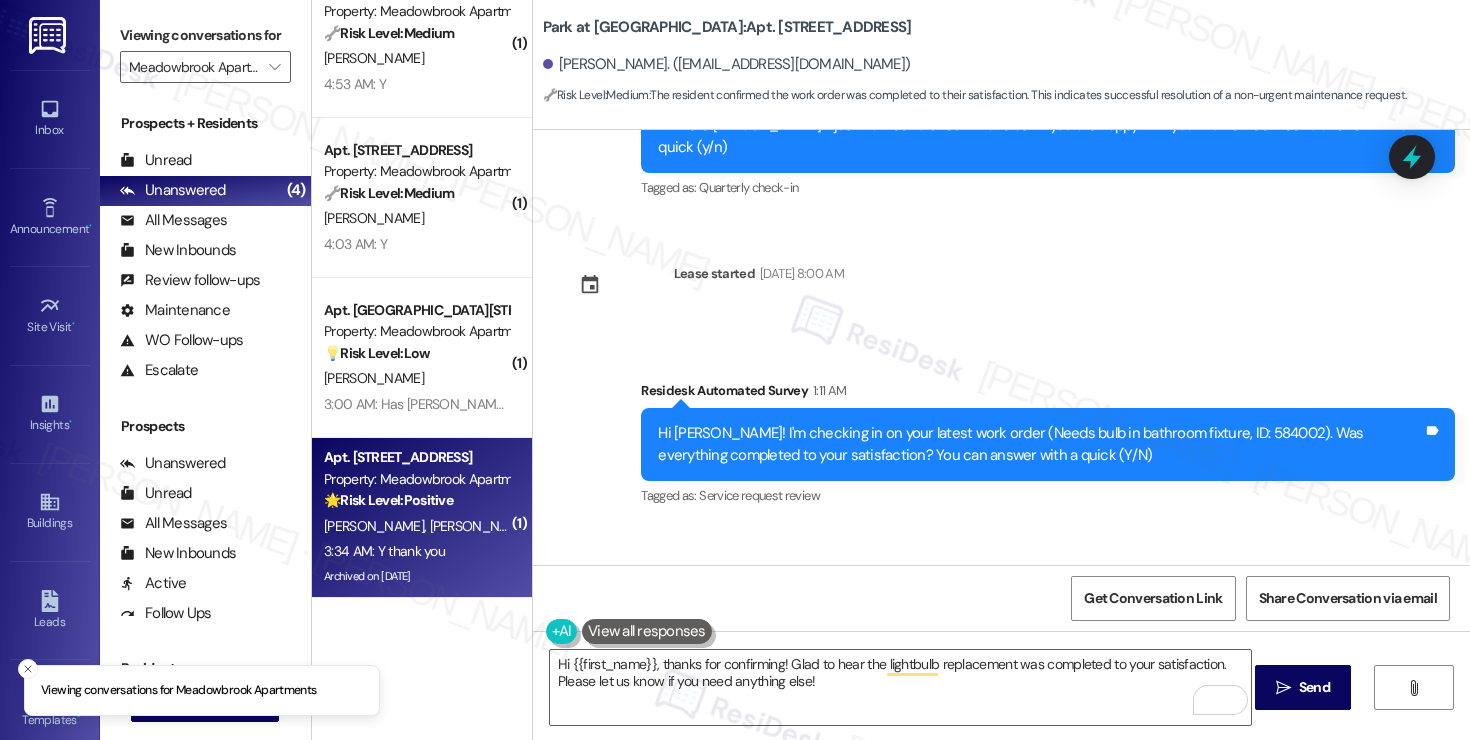 click on "3:34 AM: Y thank you  3:34 AM: Y thank you" at bounding box center [384, 551] 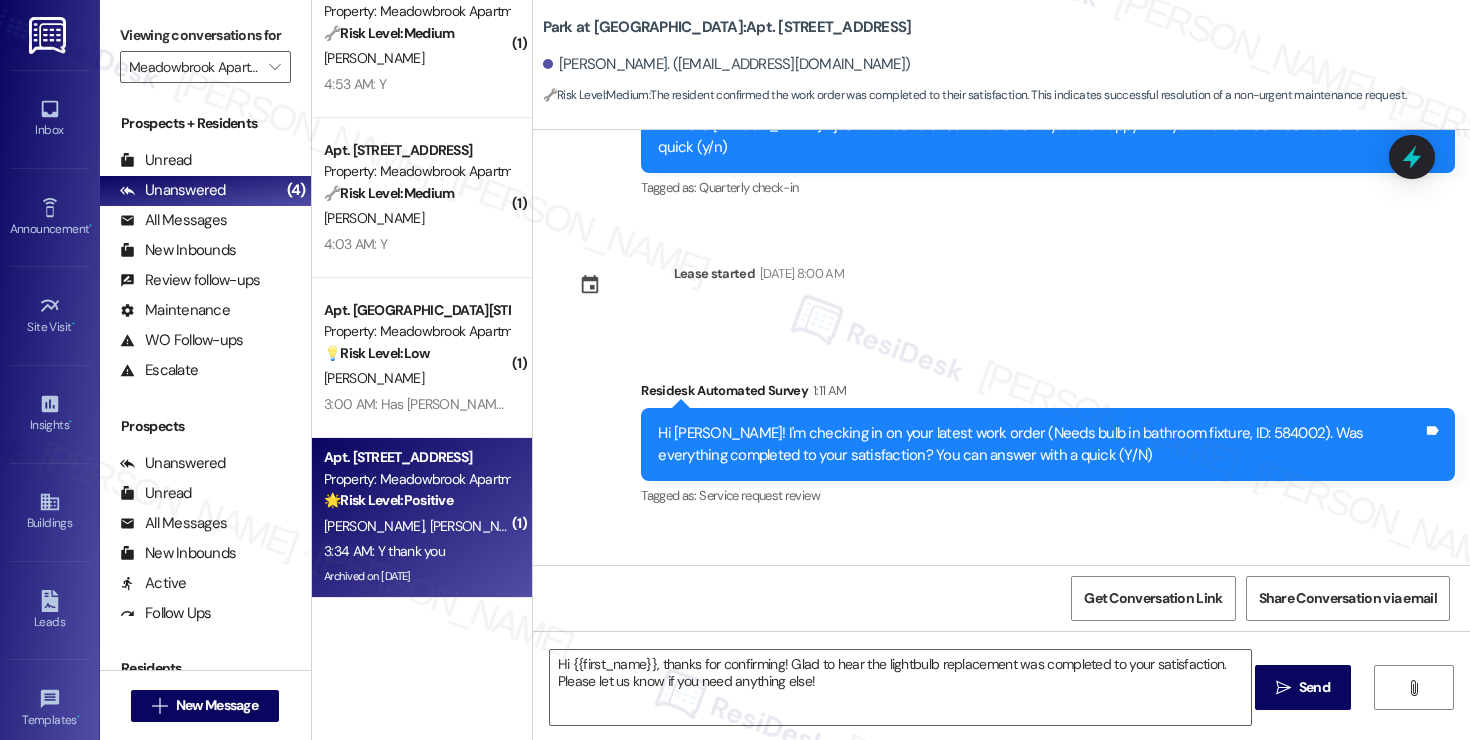 type on "Fetching suggested responses. Please feel free to read through the conversation in the meantime." 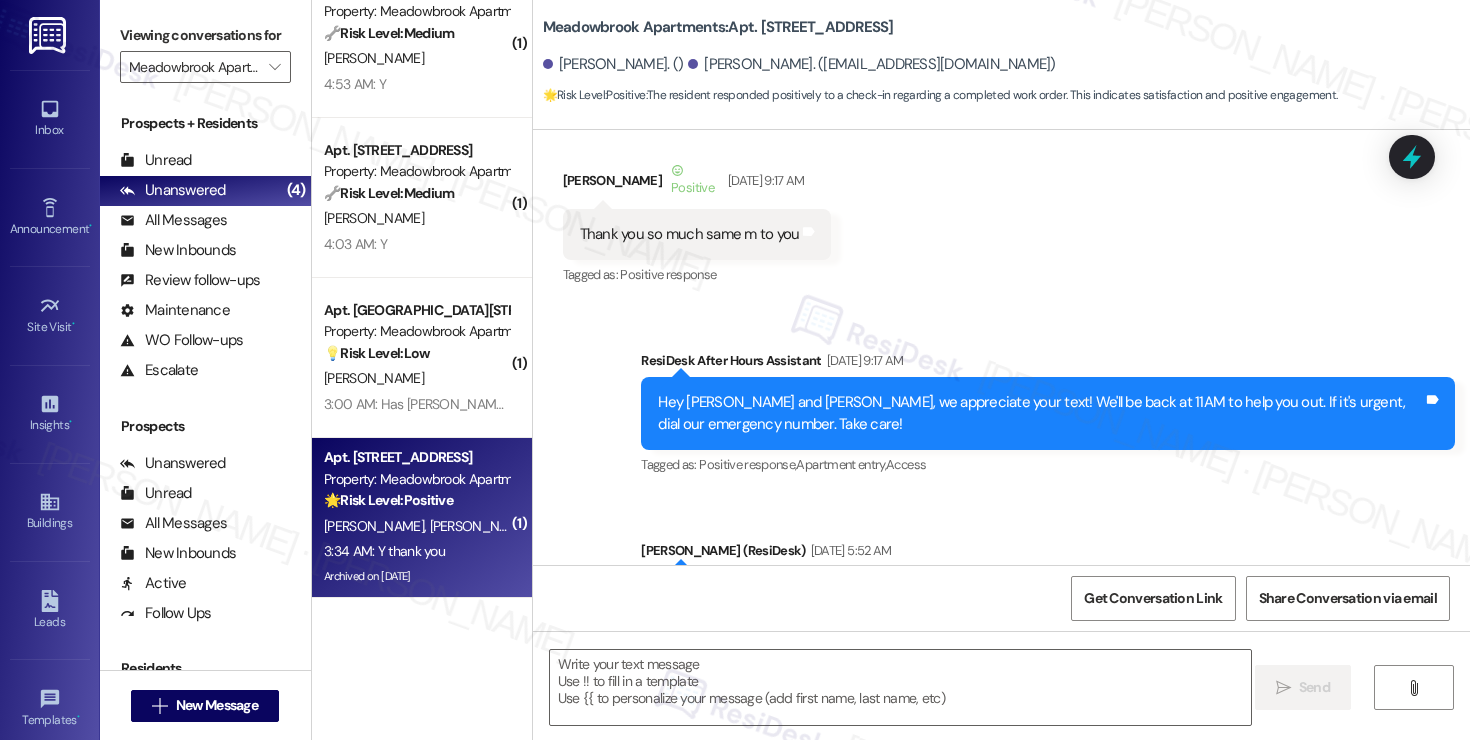 scroll, scrollTop: 31398, scrollLeft: 0, axis: vertical 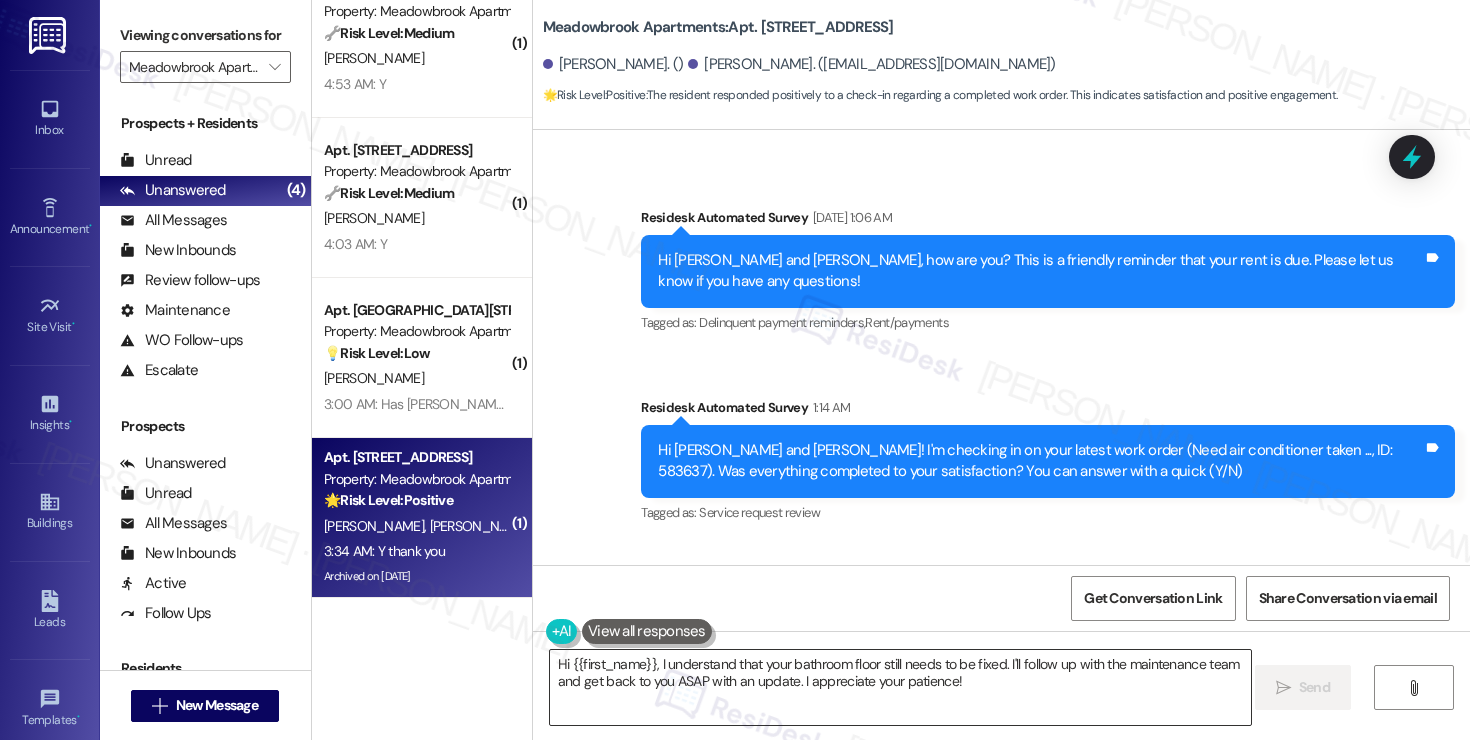 click on "Hi {{first_name}}, I understand that your bathroom floor still needs to be fixed. I'll follow up with the maintenance team and get back to you ASAP with an update. I appreciate your patience!" at bounding box center (900, 687) 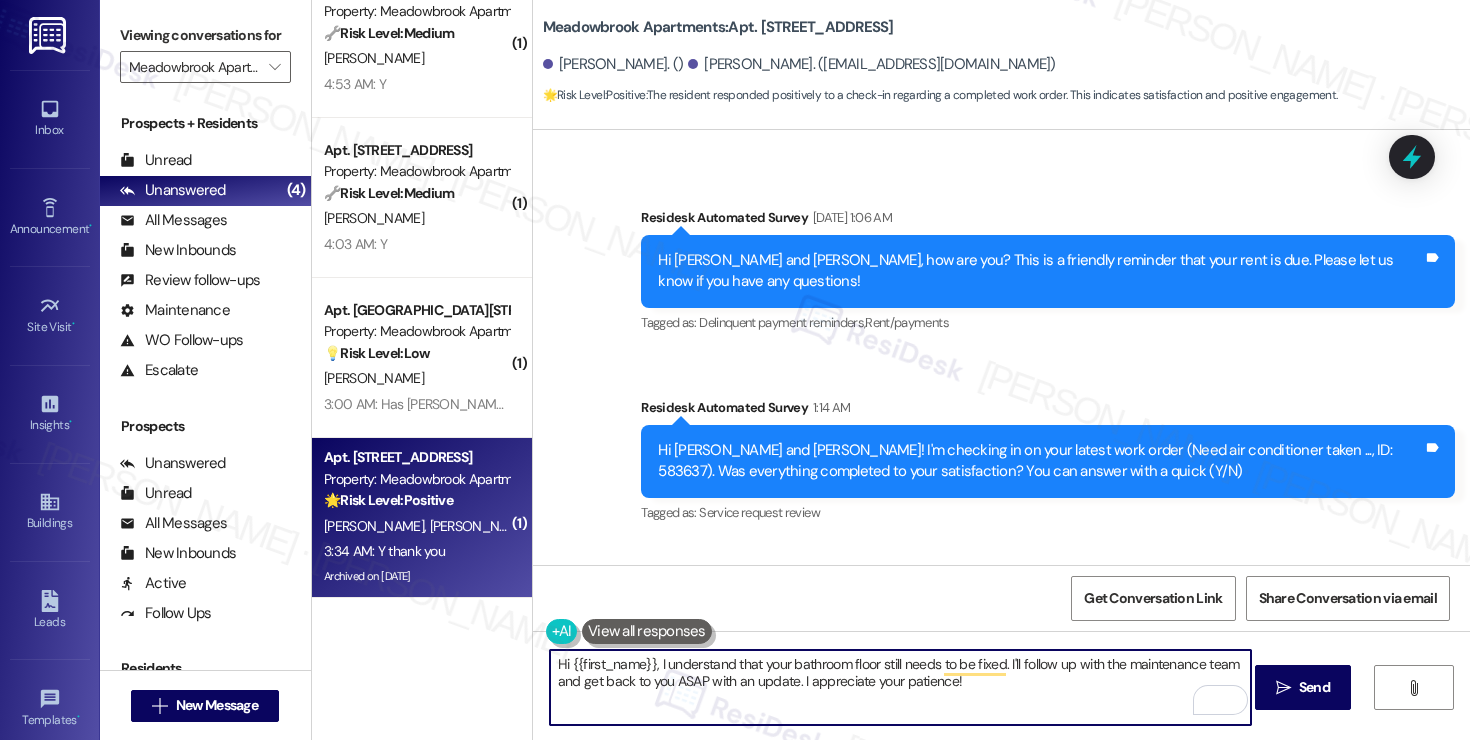click on "Hi {{first_name}}, I understand that your bathroom floor still needs to be fixed. I'll follow up with the maintenance team and get back to you ASAP with an update. I appreciate your patience!" at bounding box center (900, 687) 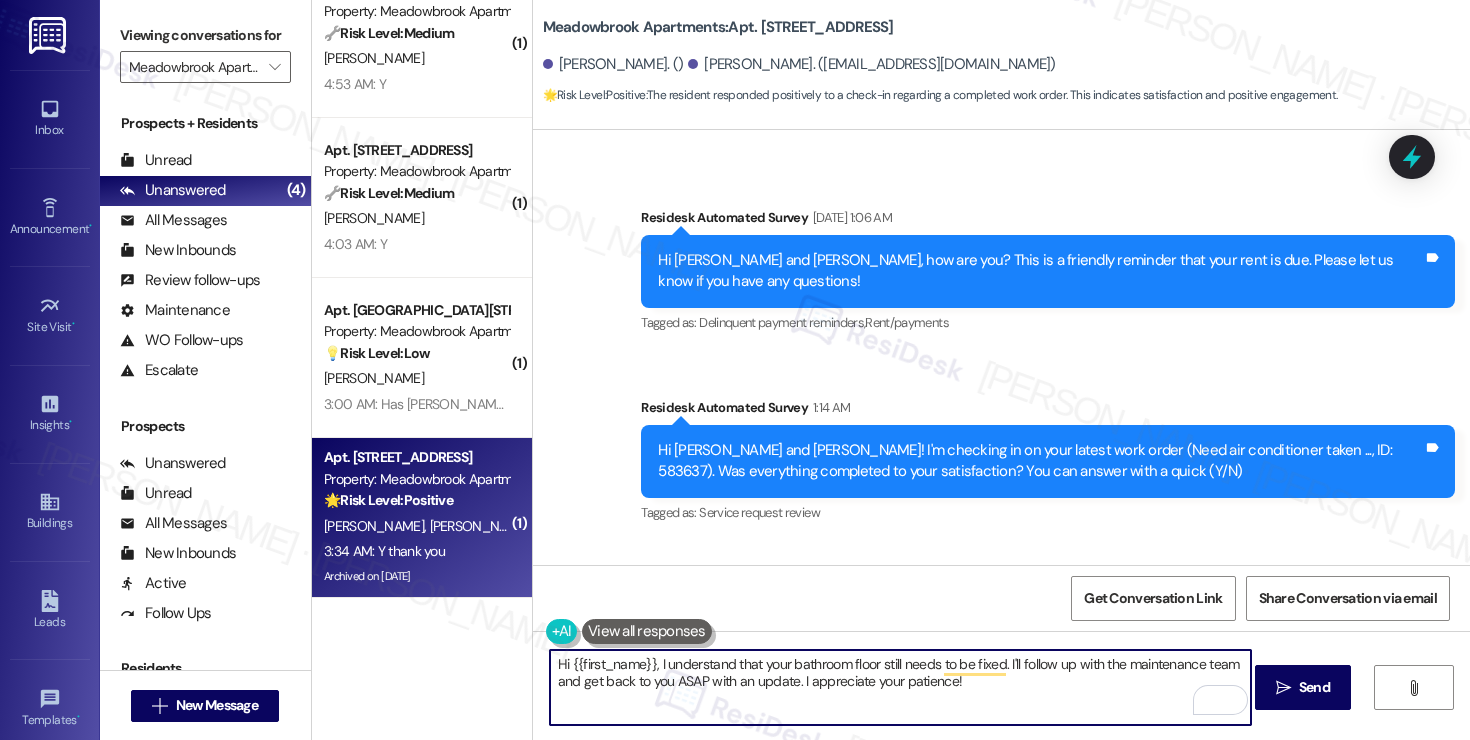 click on "Hi {{first_name}}, I understand that your bathroom floor still needs to be fixed. I'll follow up with the maintenance team and get back to you ASAP with an update. I appreciate your patience!" at bounding box center [900, 687] 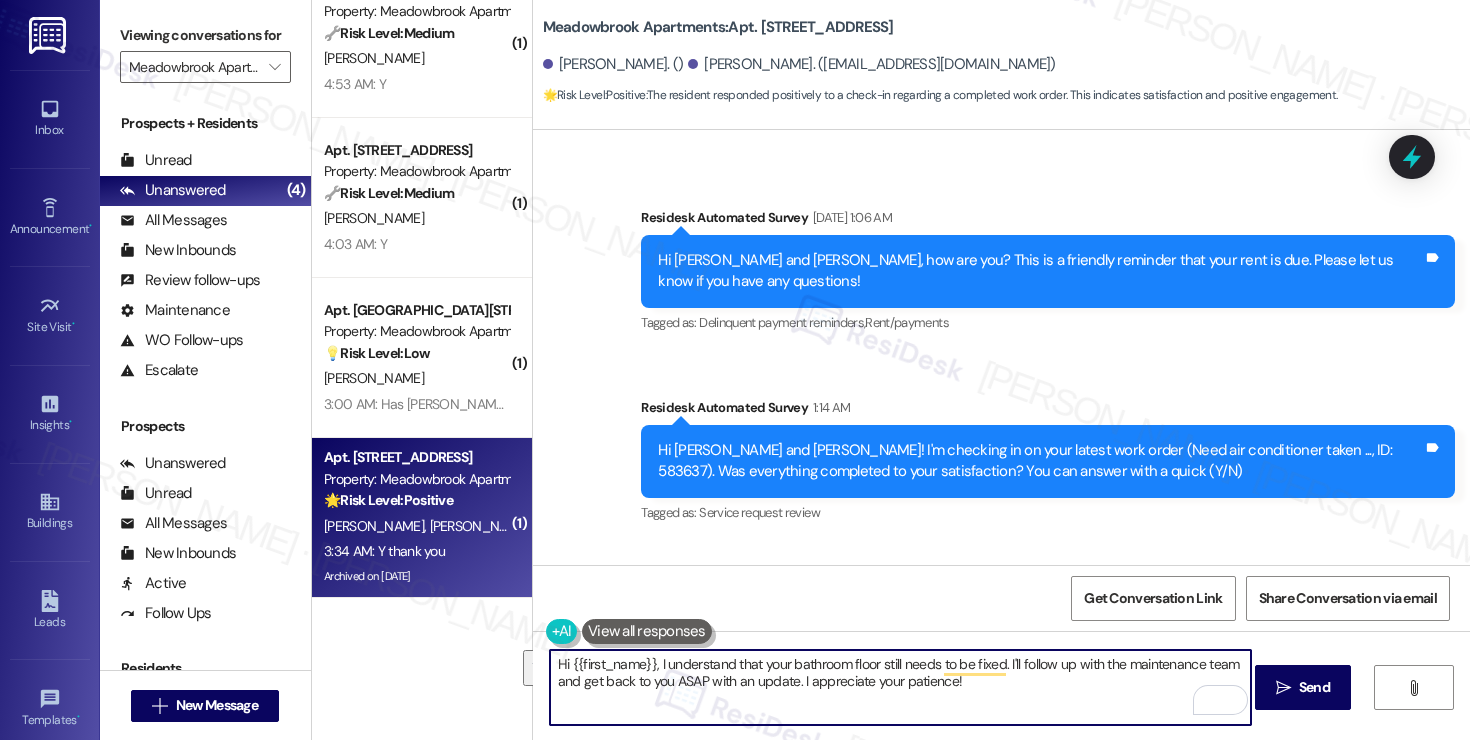 paste on "! I'm sorry to hear that the request hasn't been resolved yet. Has the maintenance team been to your home at all?" 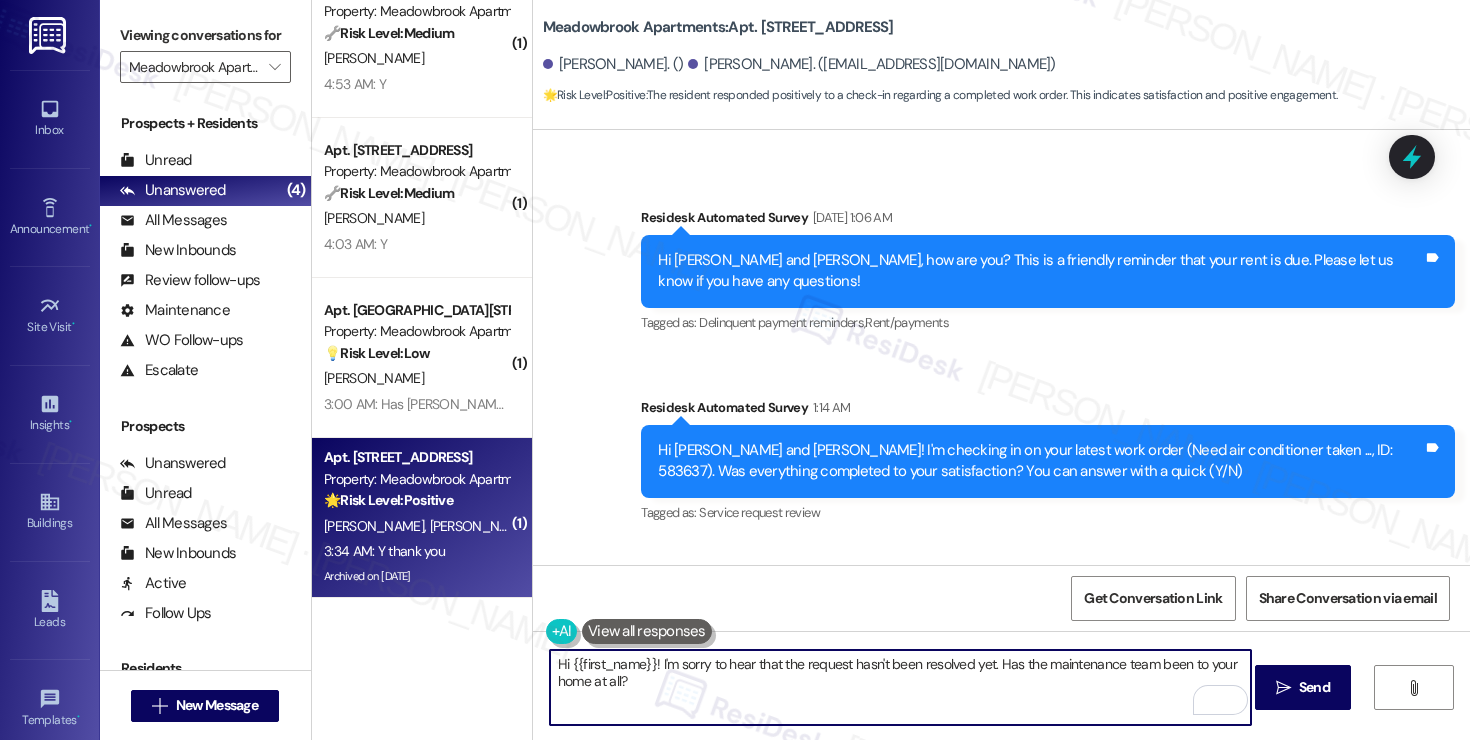 click on "Hi {{first_name}}! I'm sorry to hear that the request hasn't been resolved yet. Has the maintenance team been to your home at all?" at bounding box center [900, 687] 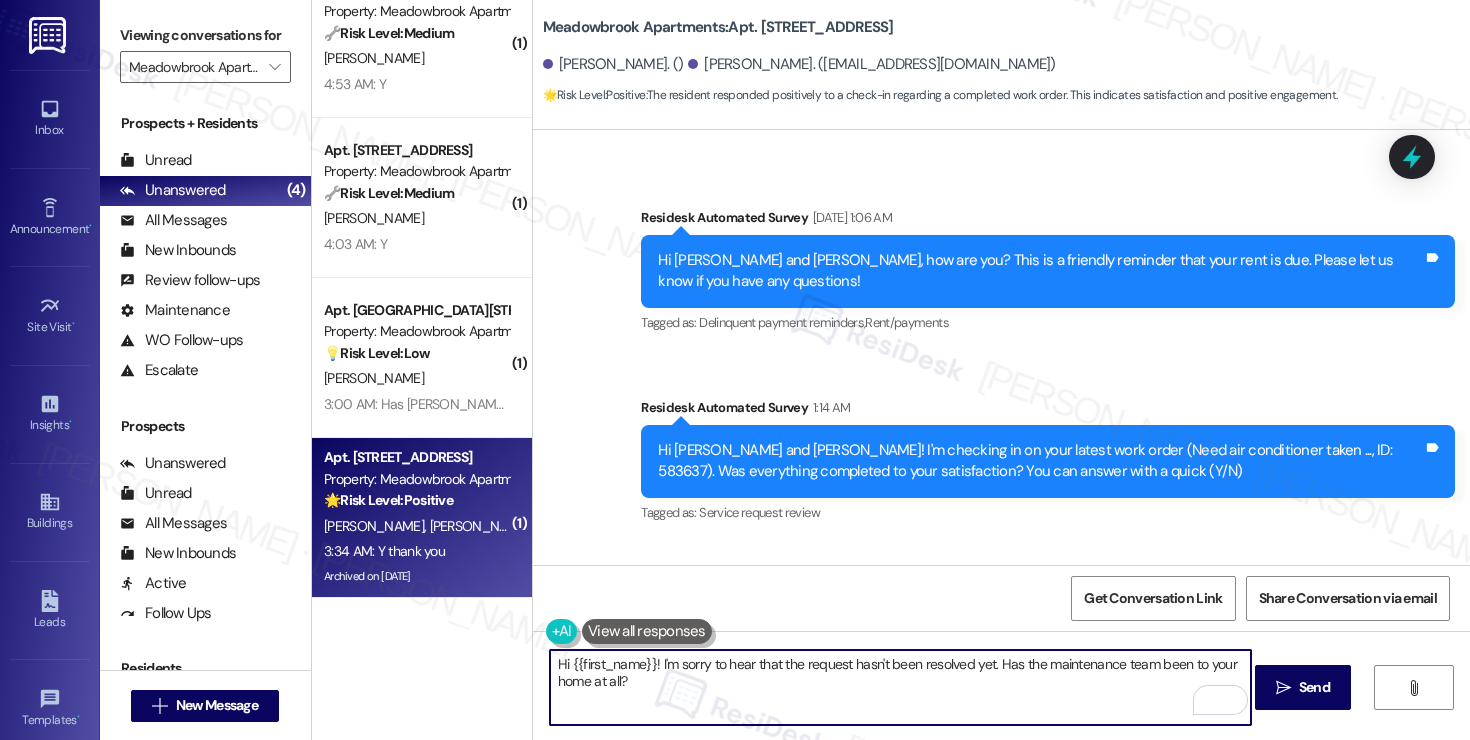 click on "Hi {{first_name}}! I'm sorry to hear that the request hasn't been resolved yet. Has the maintenance team been to your home at all?" at bounding box center (900, 687) 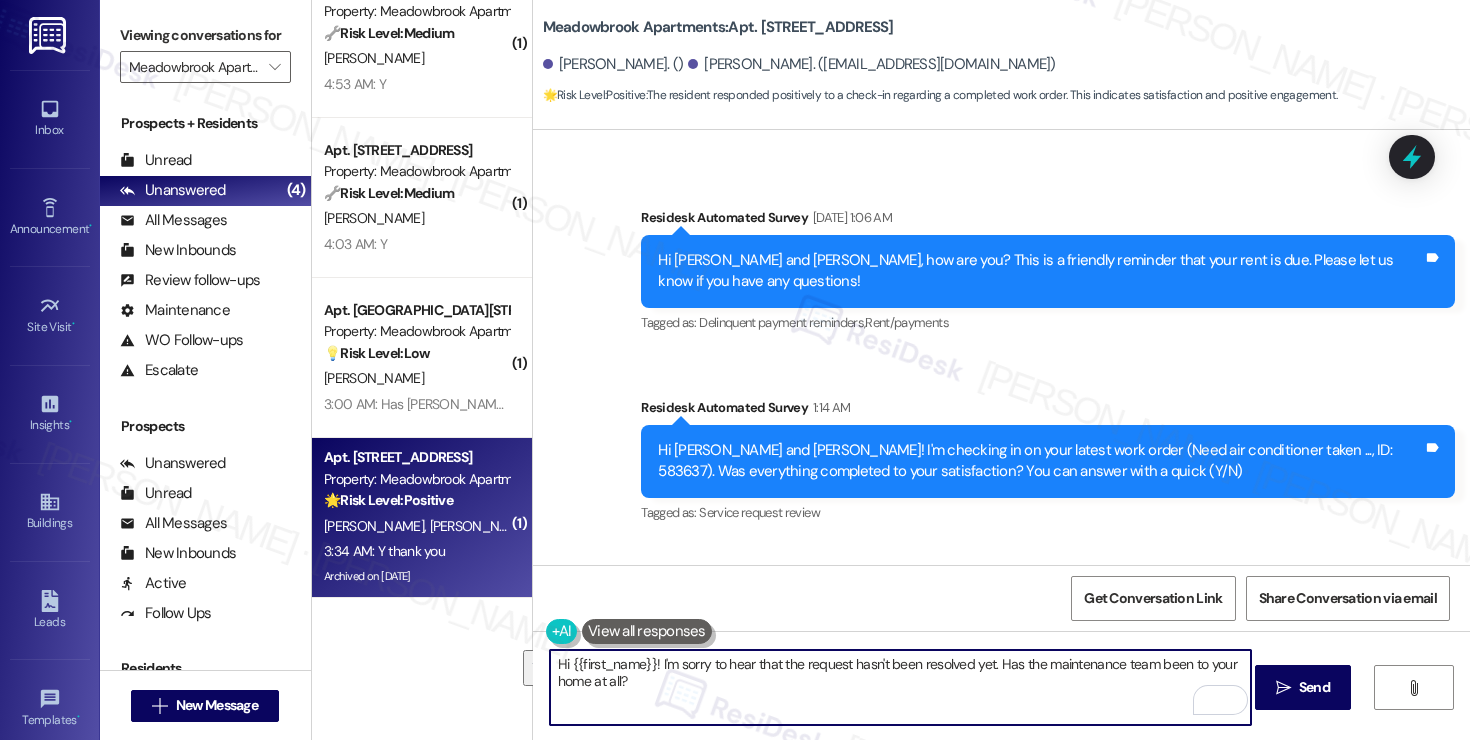 paste on ", I'm so glad to hear the work order was completed to your satisfaction. Please let me know if there's anything else I can assist you with - I'm here to help however I can. Have a wonderful day!" 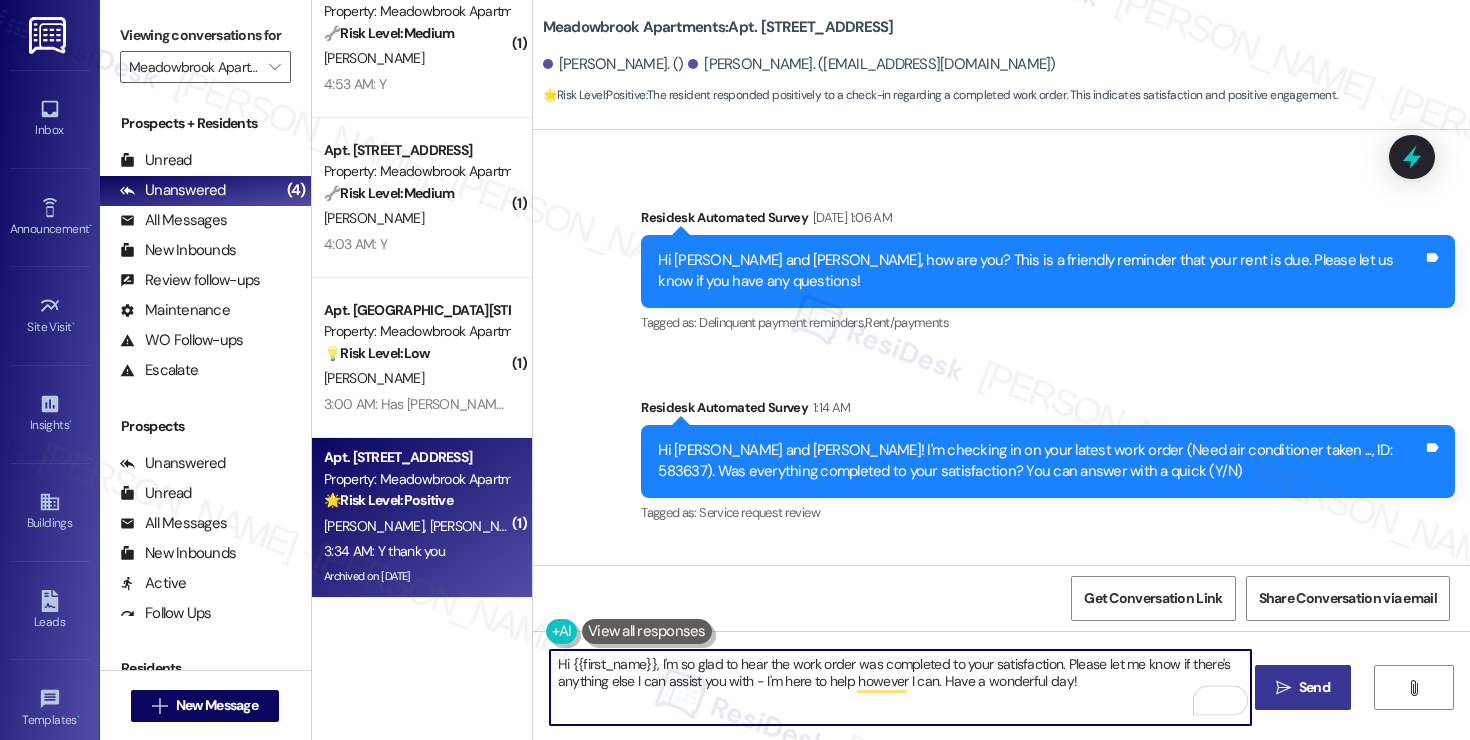 type on "Hi {{first_name}}, I'm so glad to hear the work order was completed to your satisfaction. Please let me know if there's anything else I can assist you with - I'm here to help however I can. Have a wonderful day!" 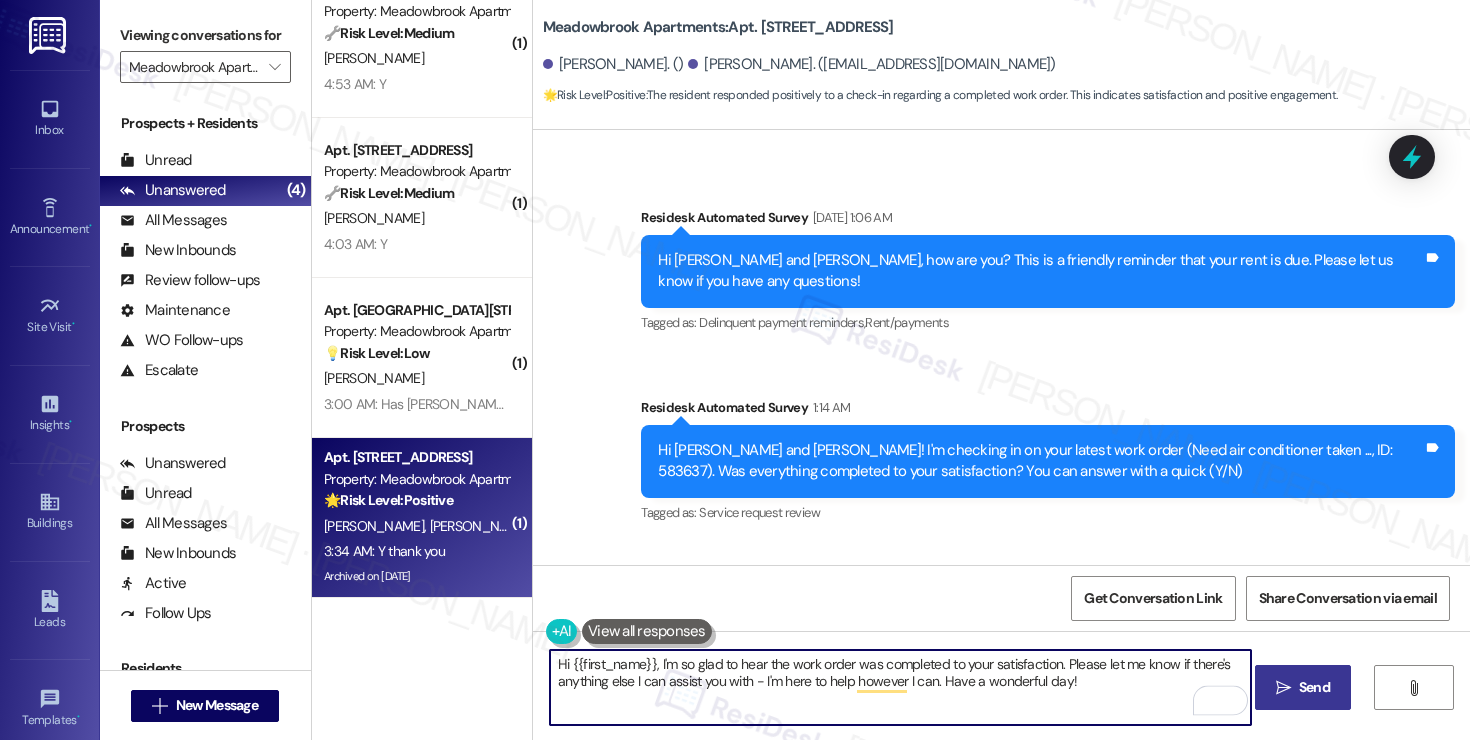 click on " Send" at bounding box center (1303, 687) 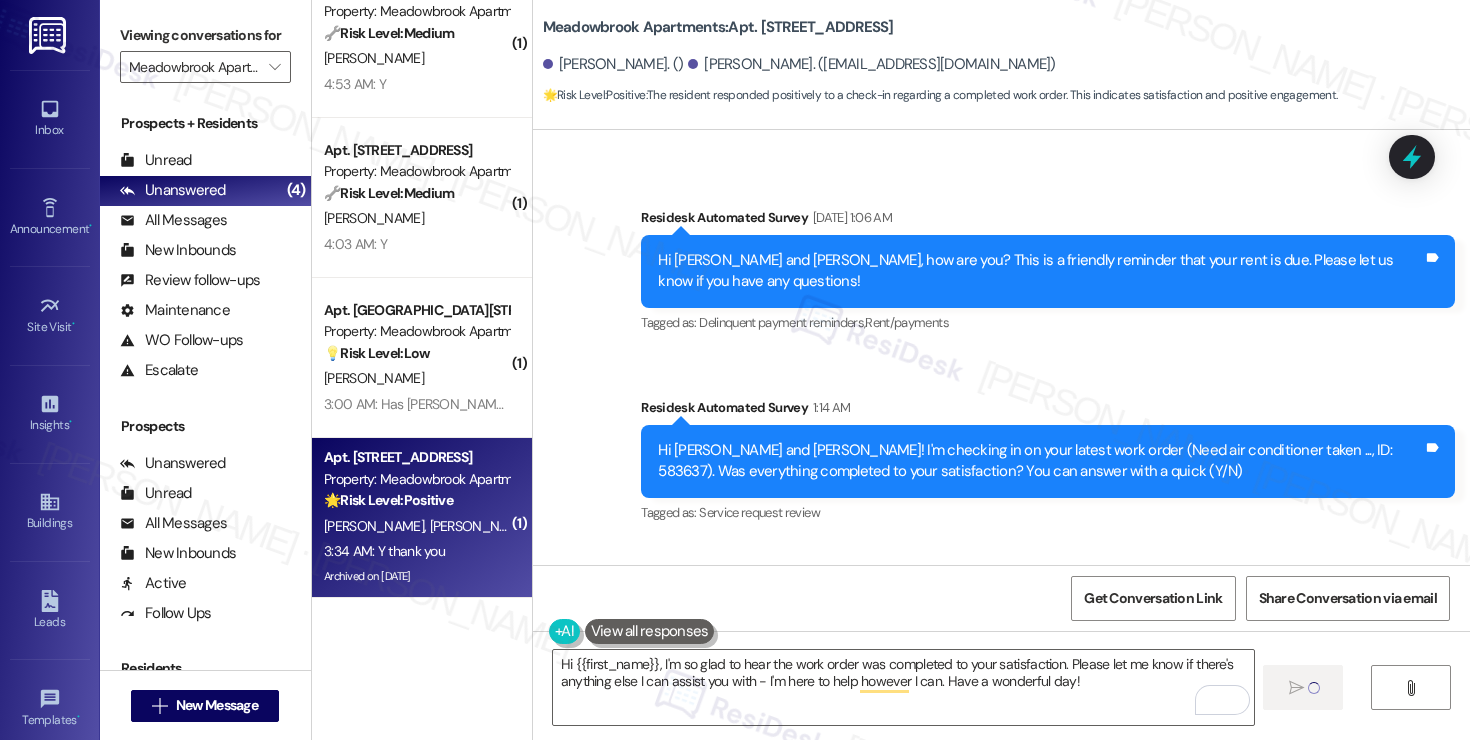 type 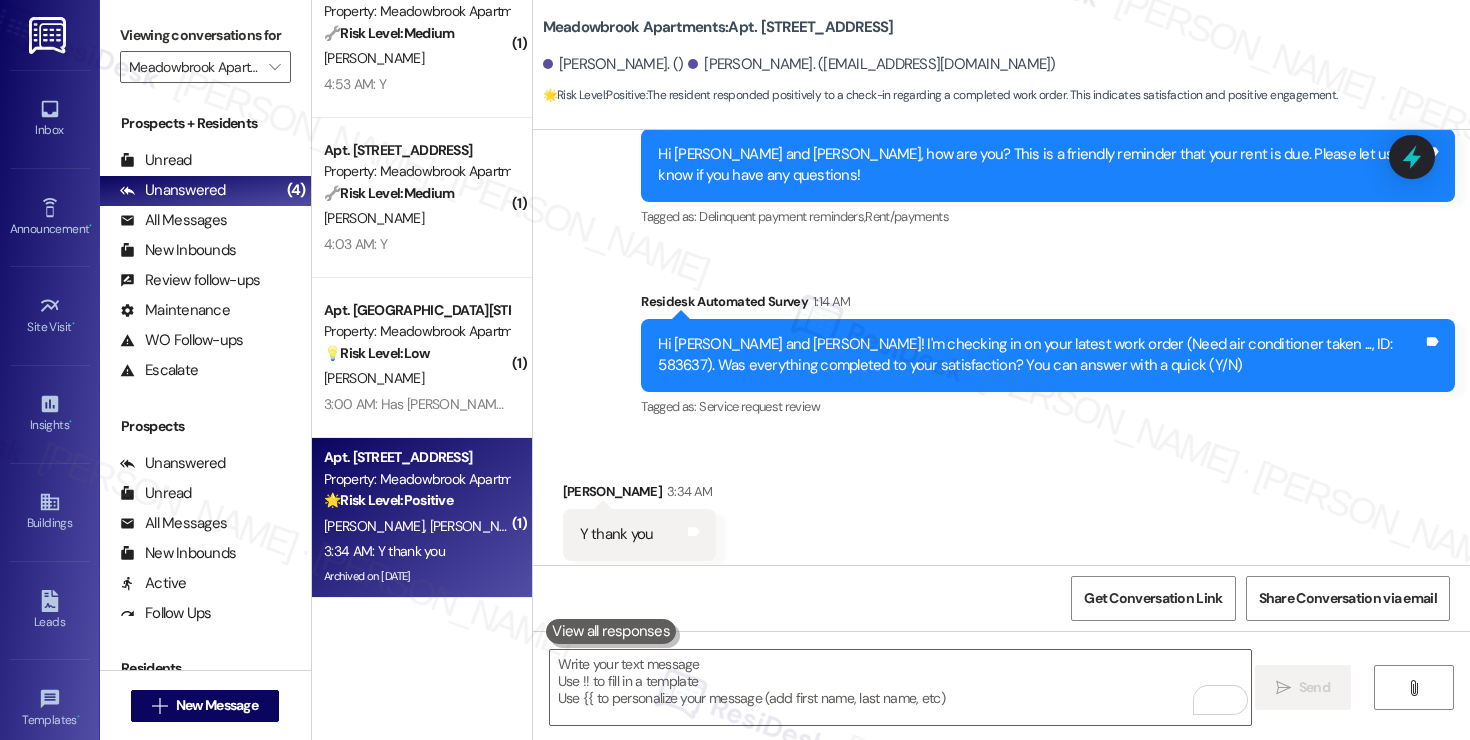 scroll, scrollTop: 31559, scrollLeft: 0, axis: vertical 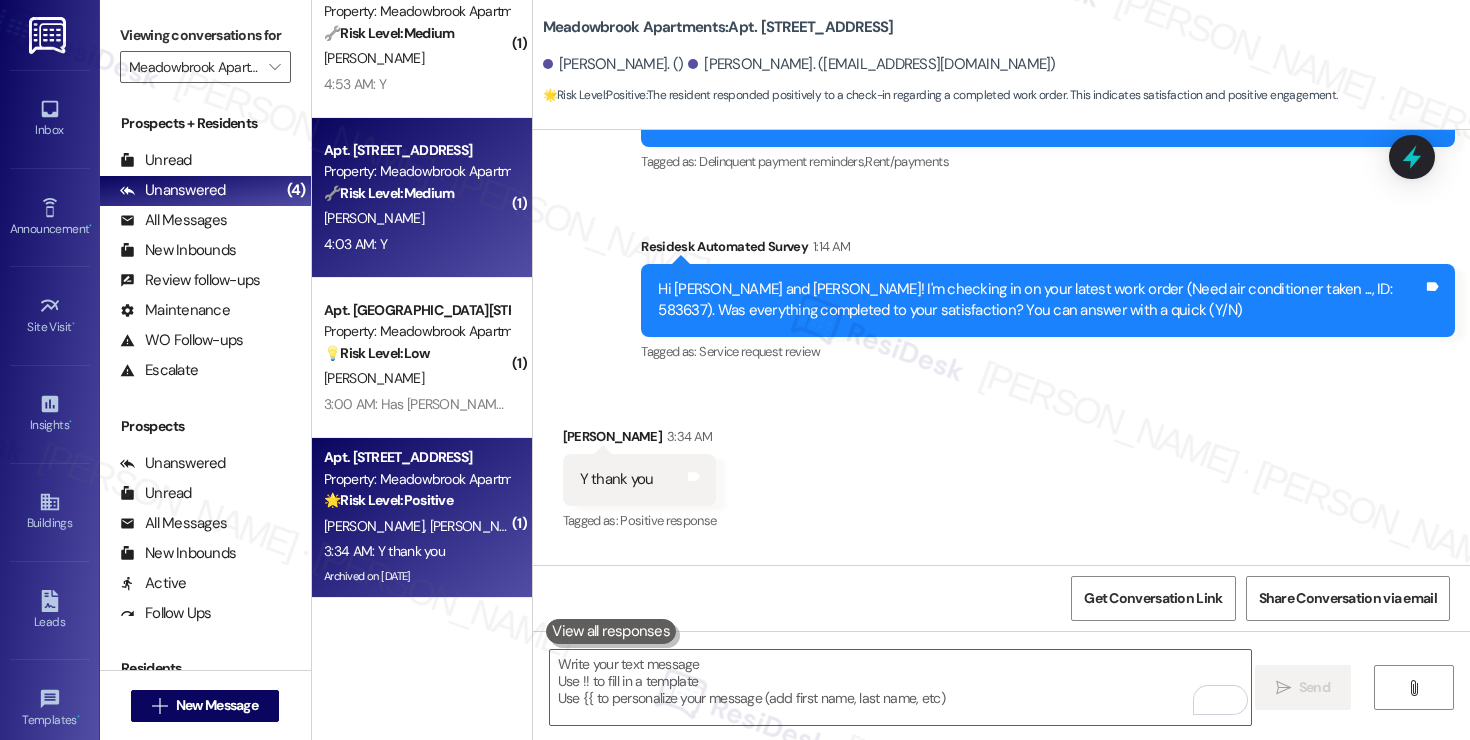 click on "M. Wilkes" at bounding box center (416, 218) 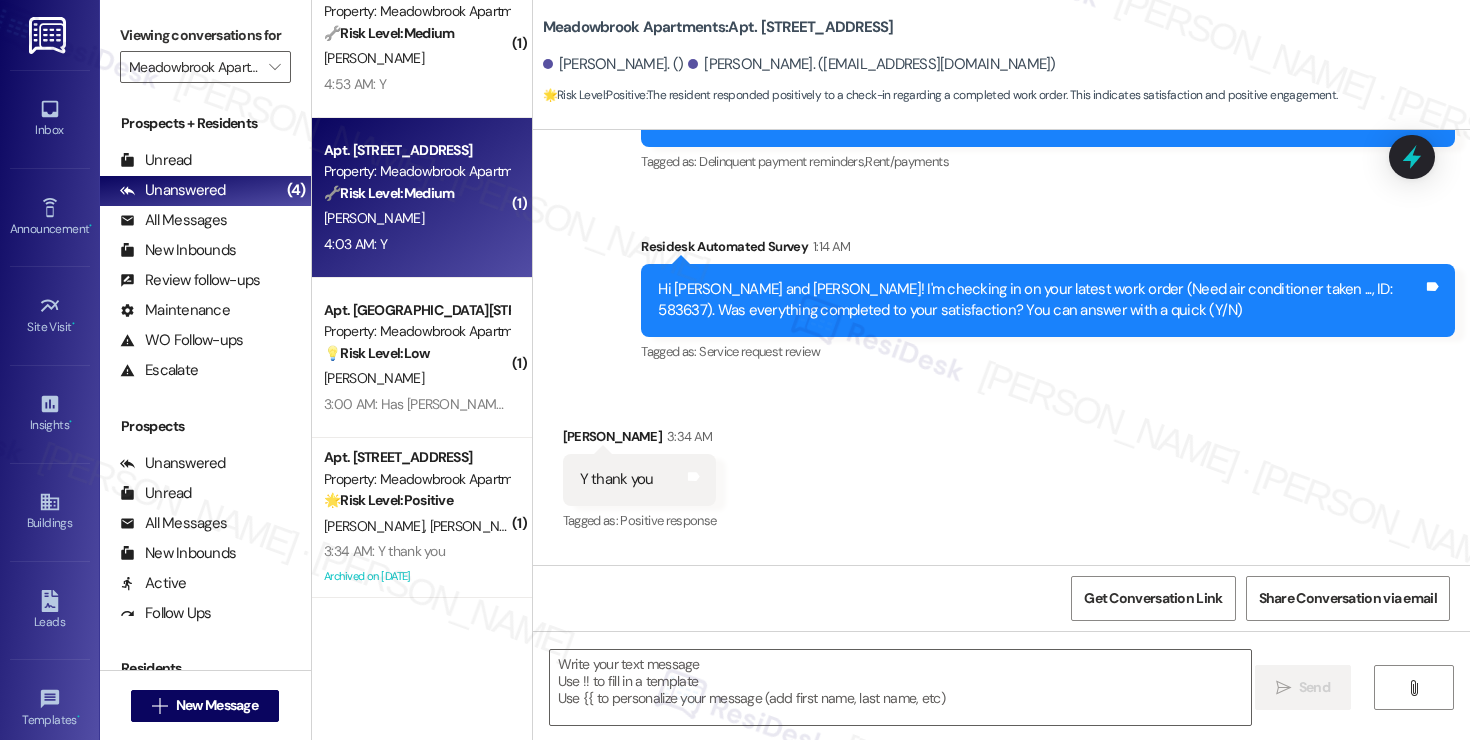 type on "Fetching suggested responses. Please feel free to read through the conversation in the meantime." 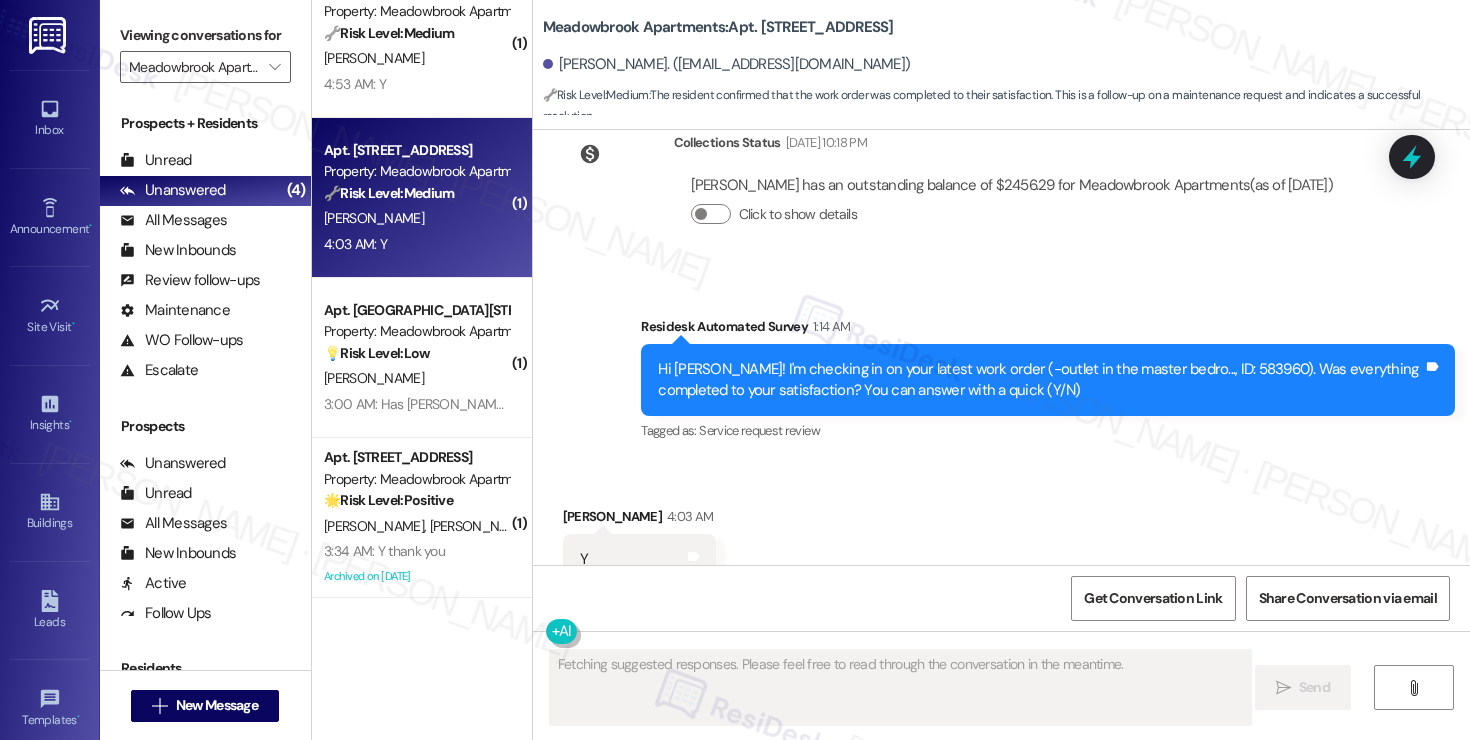 scroll, scrollTop: 1003, scrollLeft: 0, axis: vertical 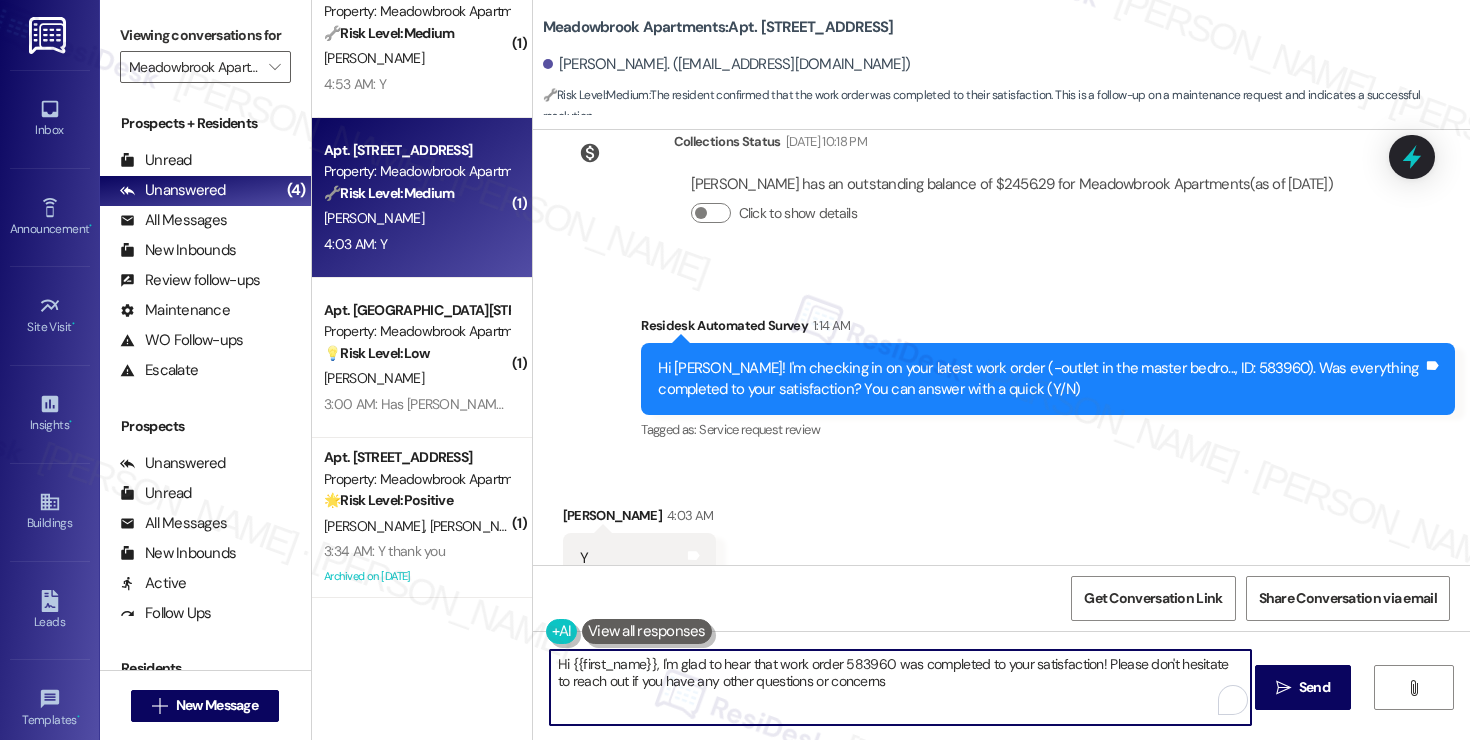 type on "Hi {{first_name}}, I'm glad to hear that work order 583960 was completed to your satisfaction! Please don't hesitate to reach out if you have any other questions or concerns." 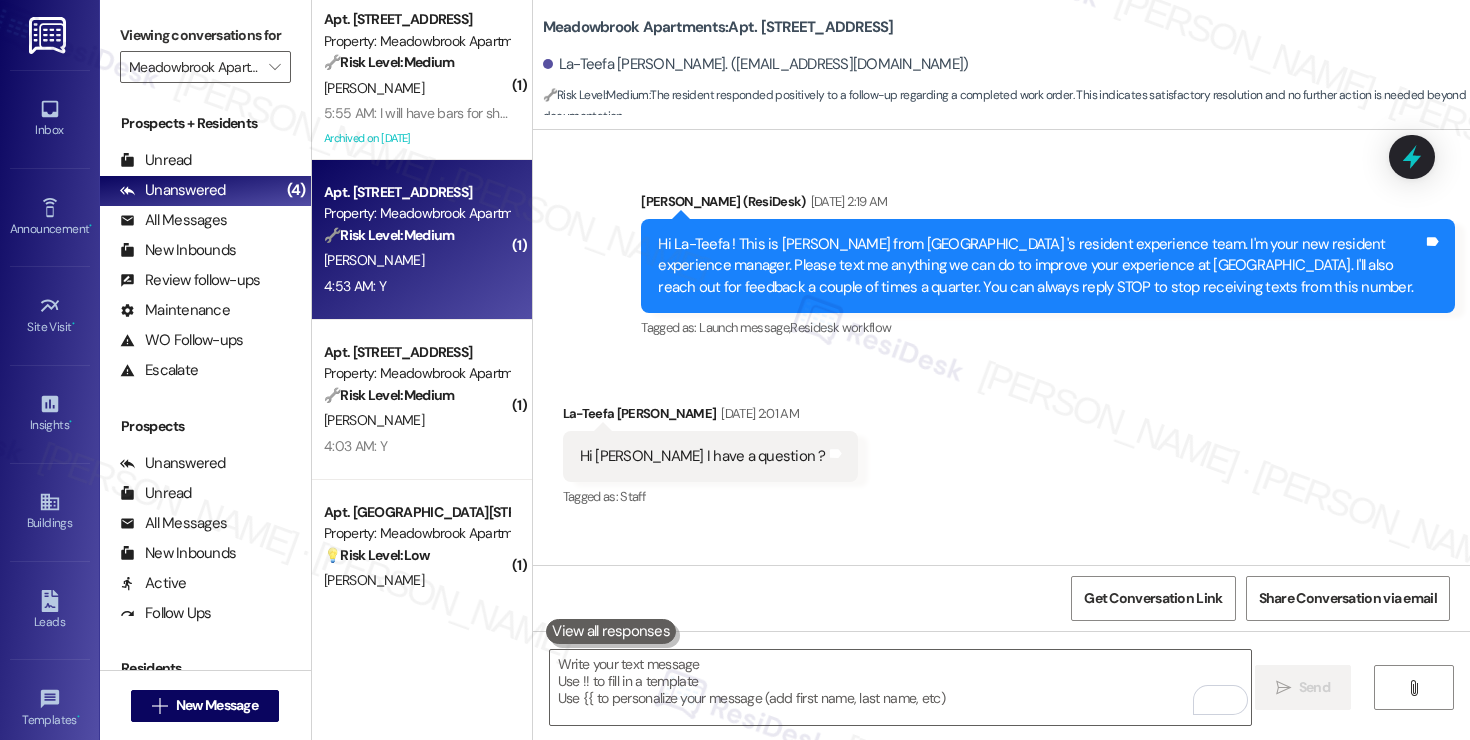 scroll, scrollTop: 0, scrollLeft: 0, axis: both 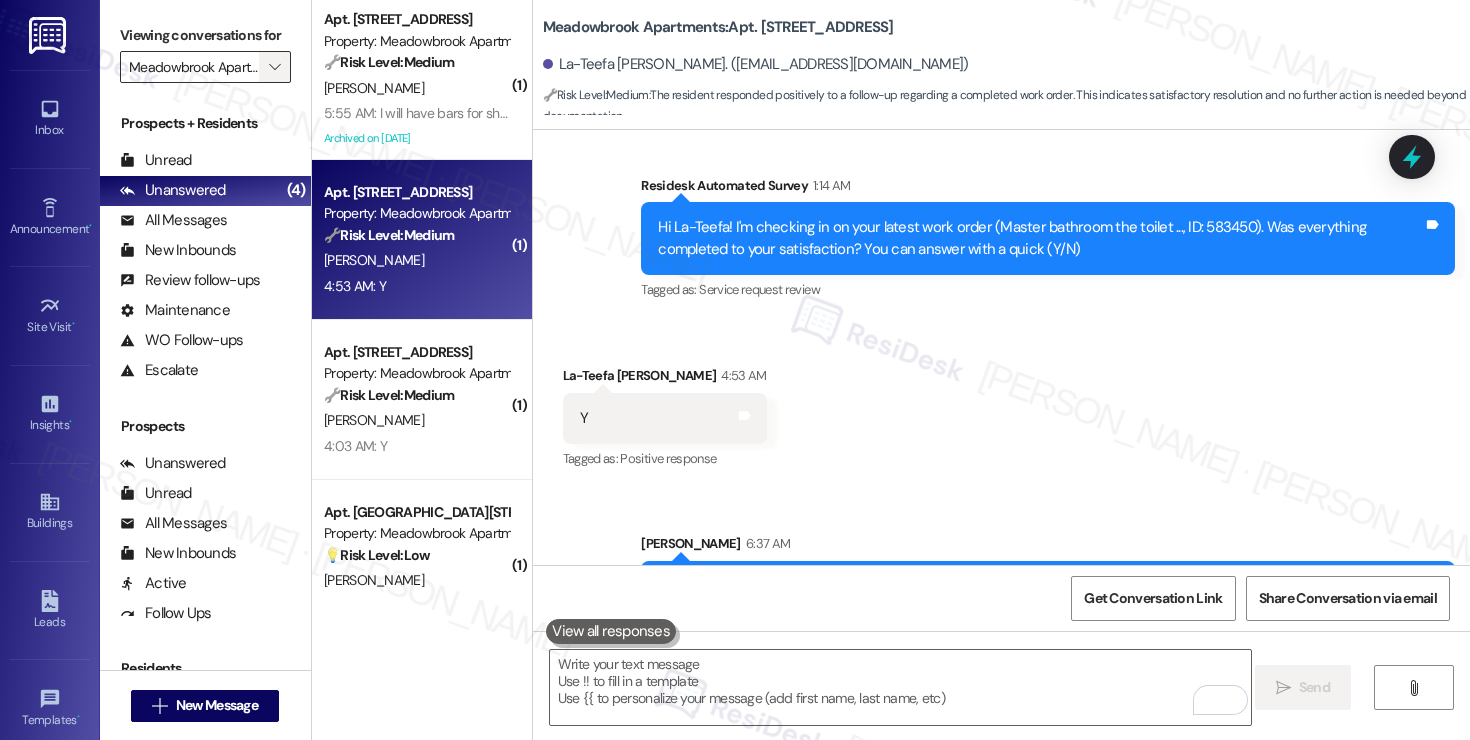click on "" at bounding box center [274, 67] 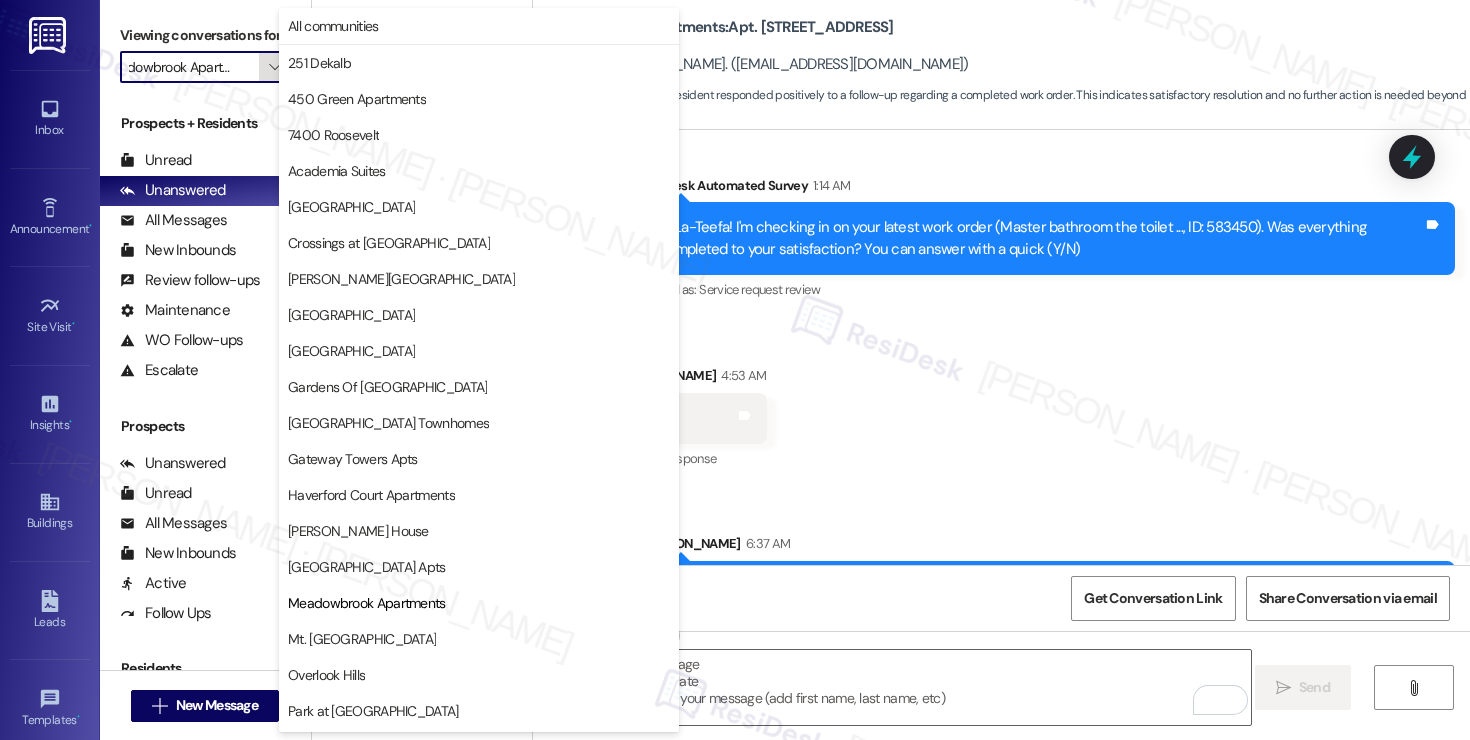 scroll, scrollTop: 325, scrollLeft: 0, axis: vertical 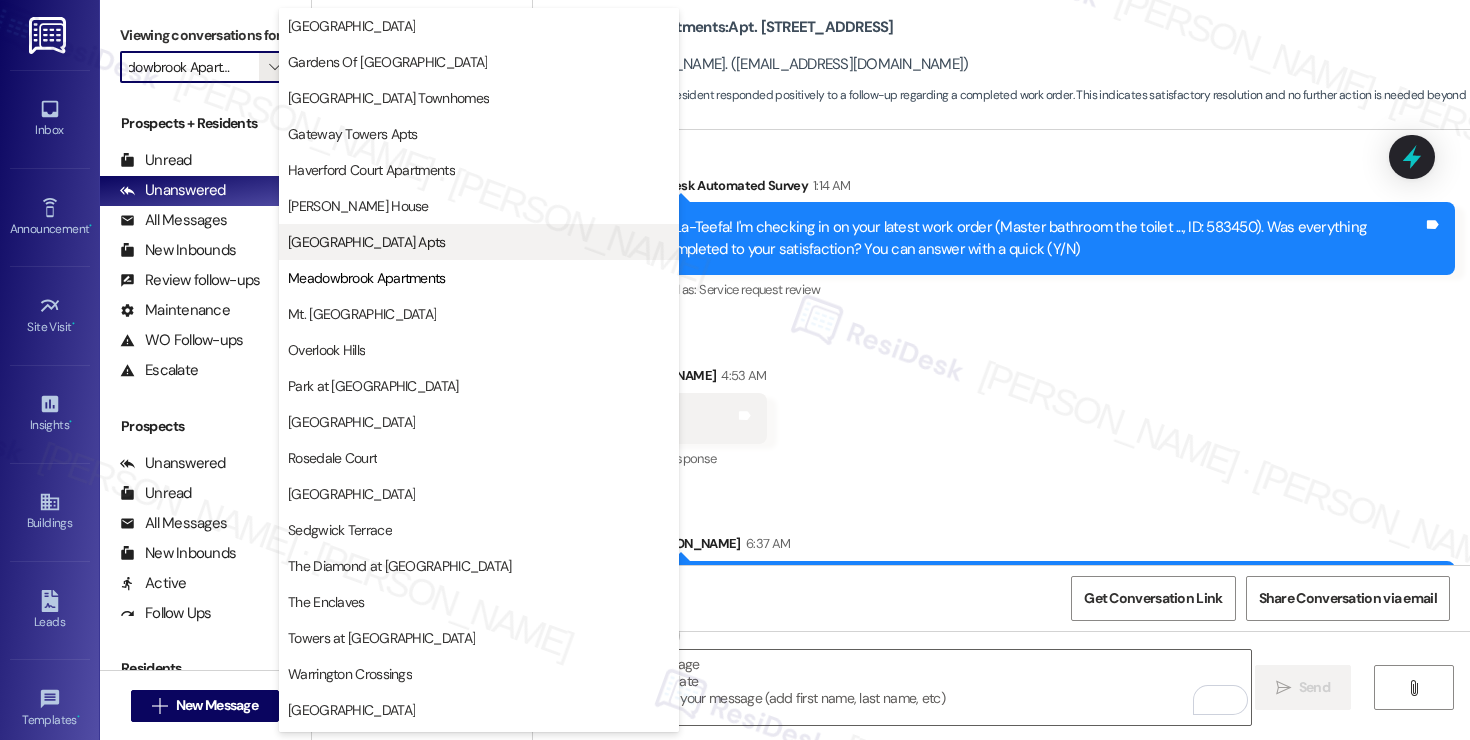 click on "[GEOGRAPHIC_DATA] Apts" at bounding box center [367, 242] 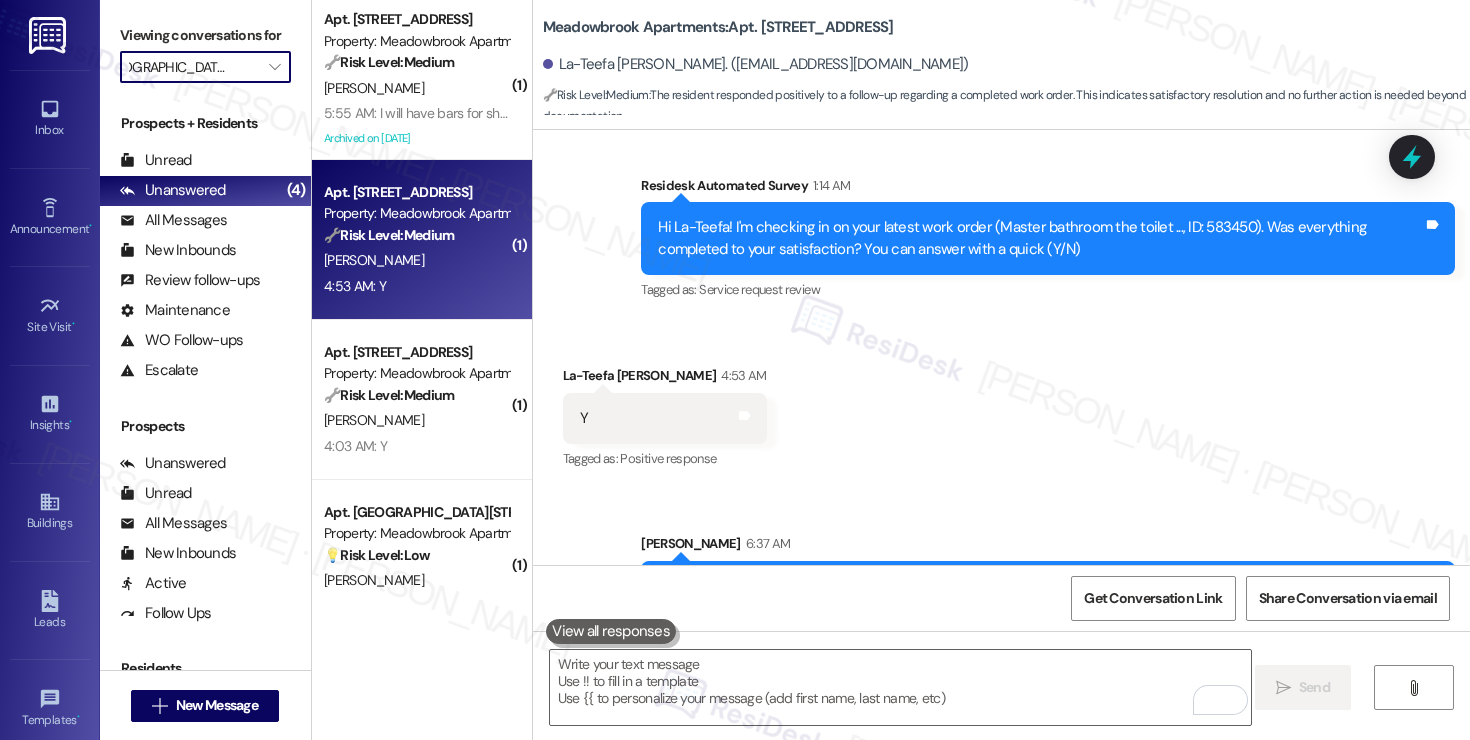 scroll, scrollTop: 0, scrollLeft: 14, axis: horizontal 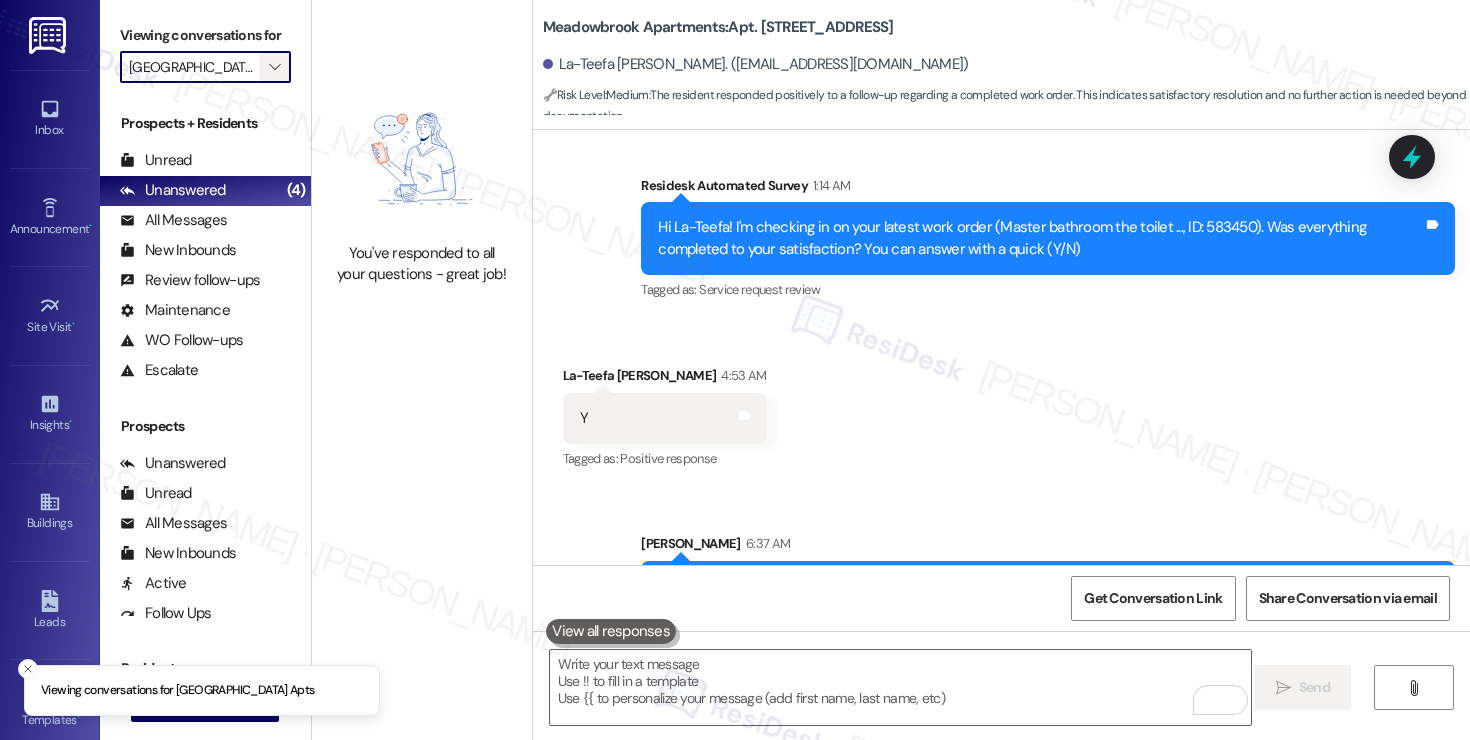 click on "" at bounding box center (275, 67) 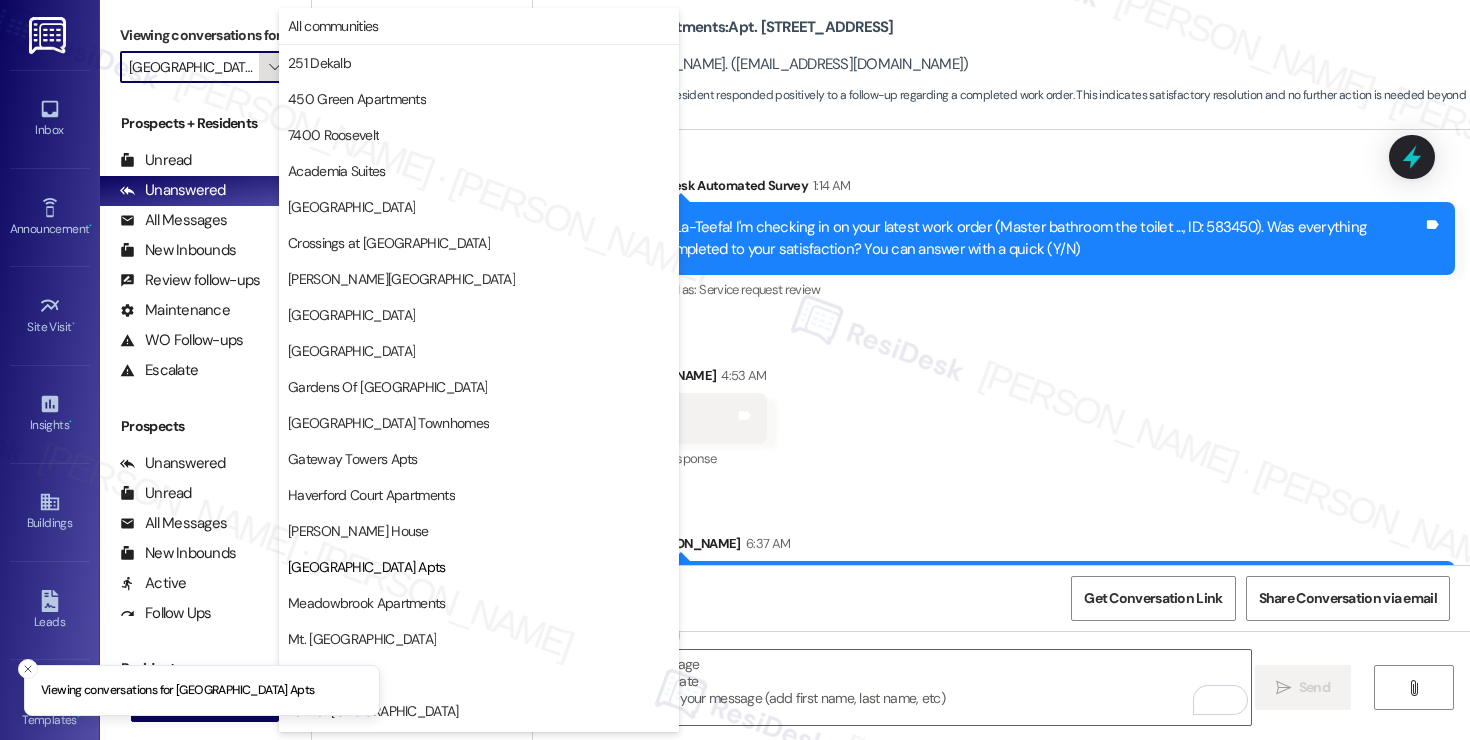 scroll, scrollTop: 0, scrollLeft: 14, axis: horizontal 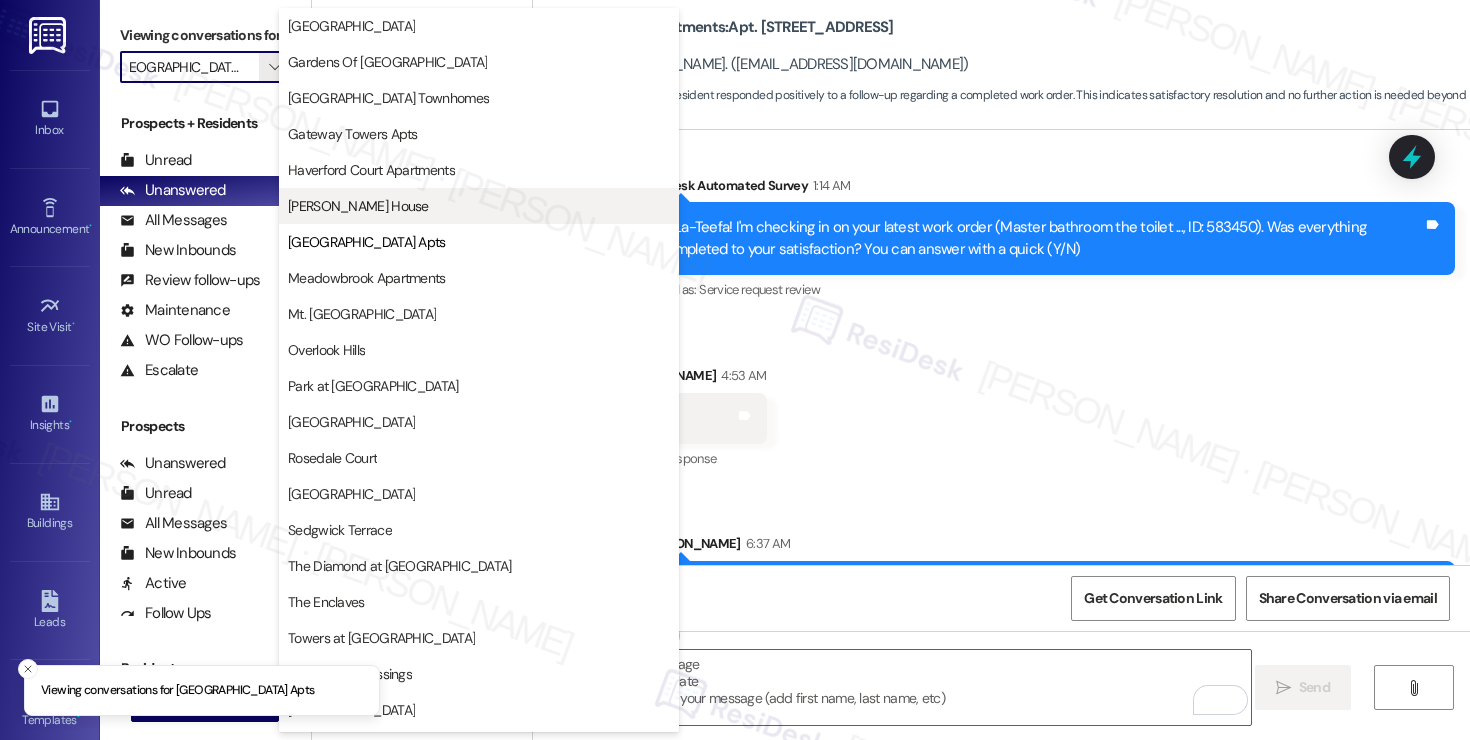 click on "Joshua House" at bounding box center [358, 206] 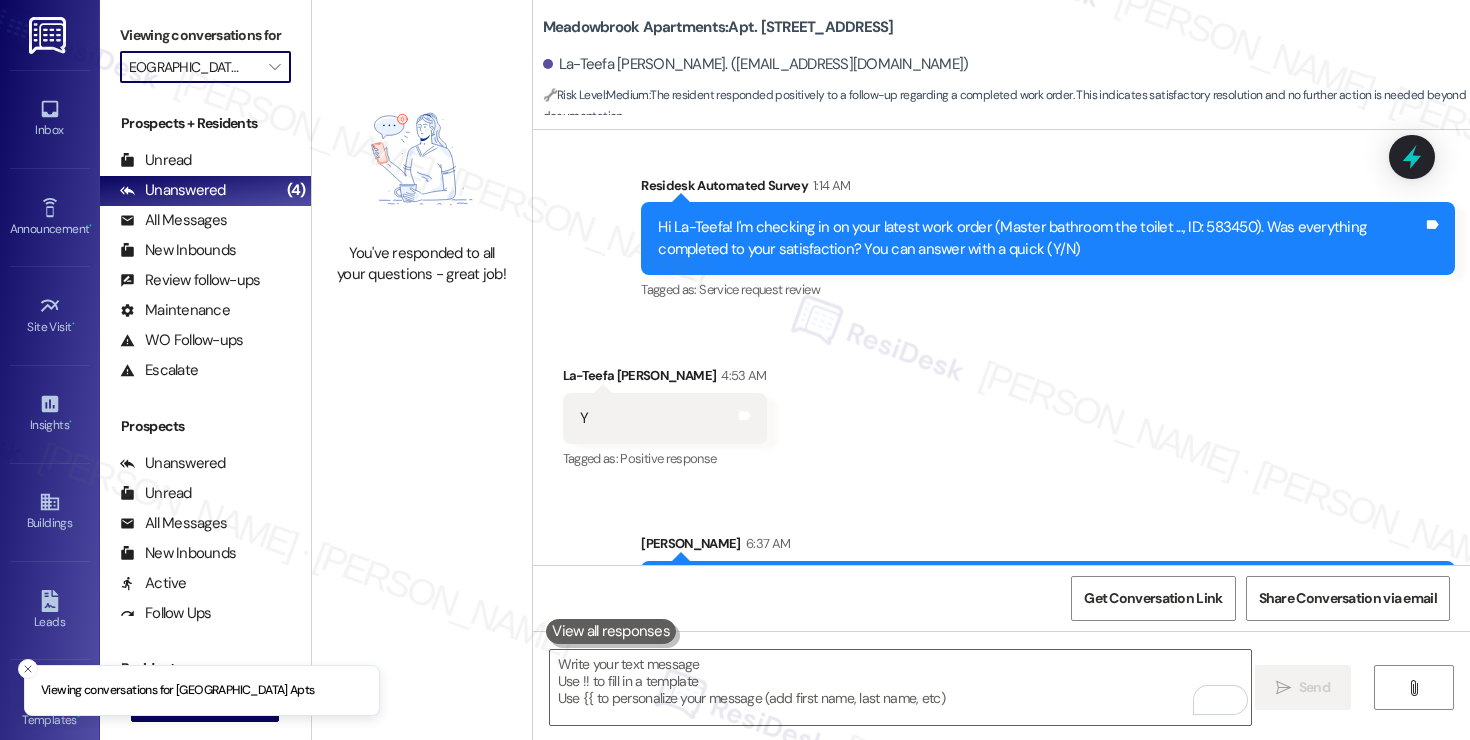 type on "Joshua House" 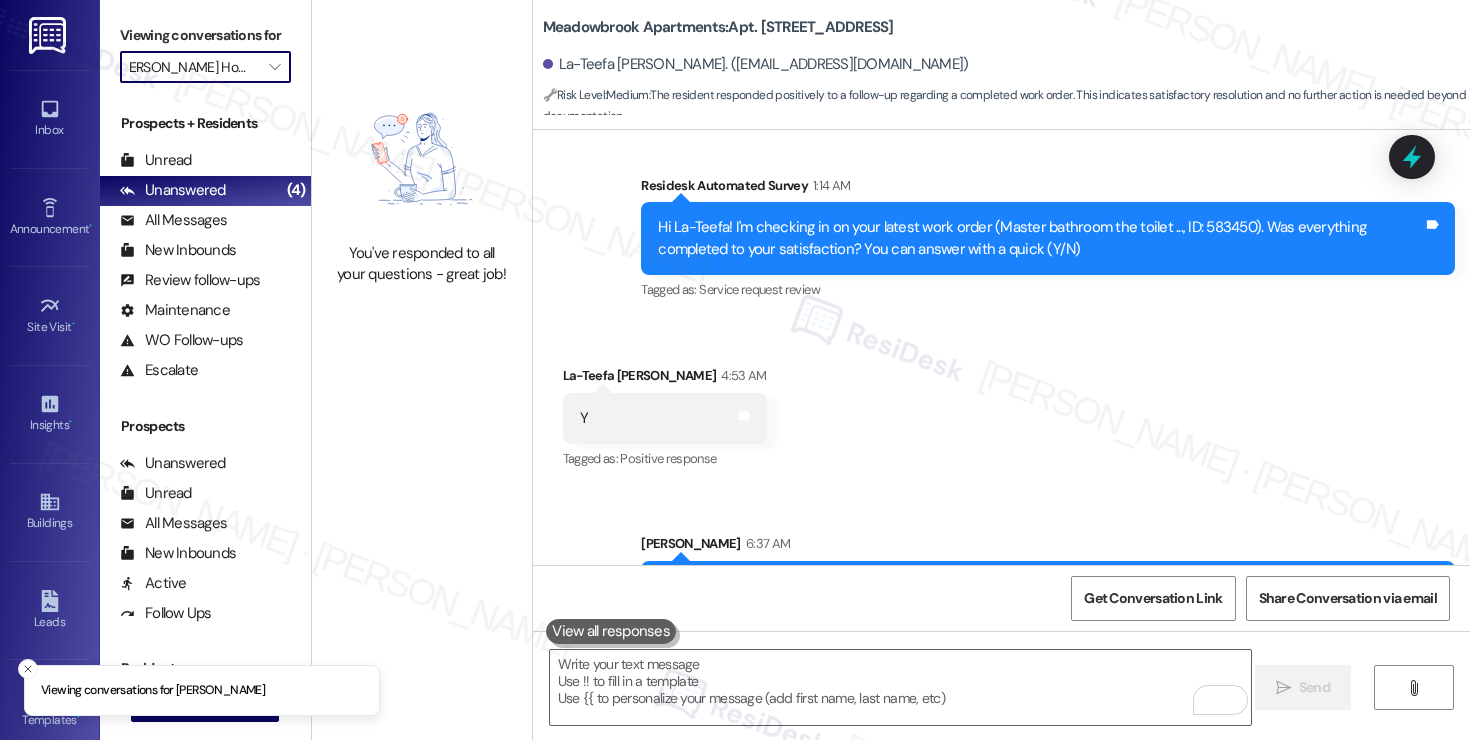 scroll, scrollTop: 0, scrollLeft: 0, axis: both 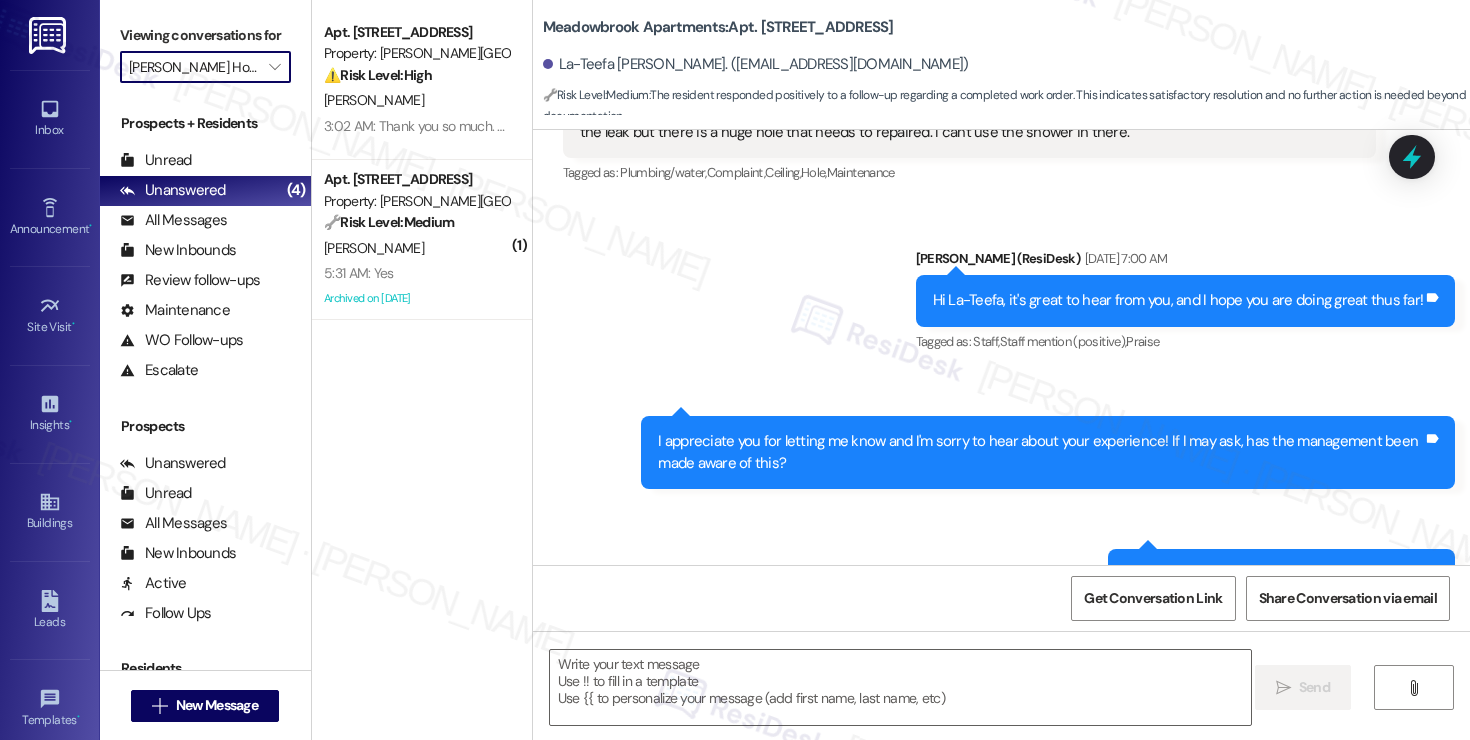 type on "Fetching suggested responses. Please feel free to read through the conversation in the meantime." 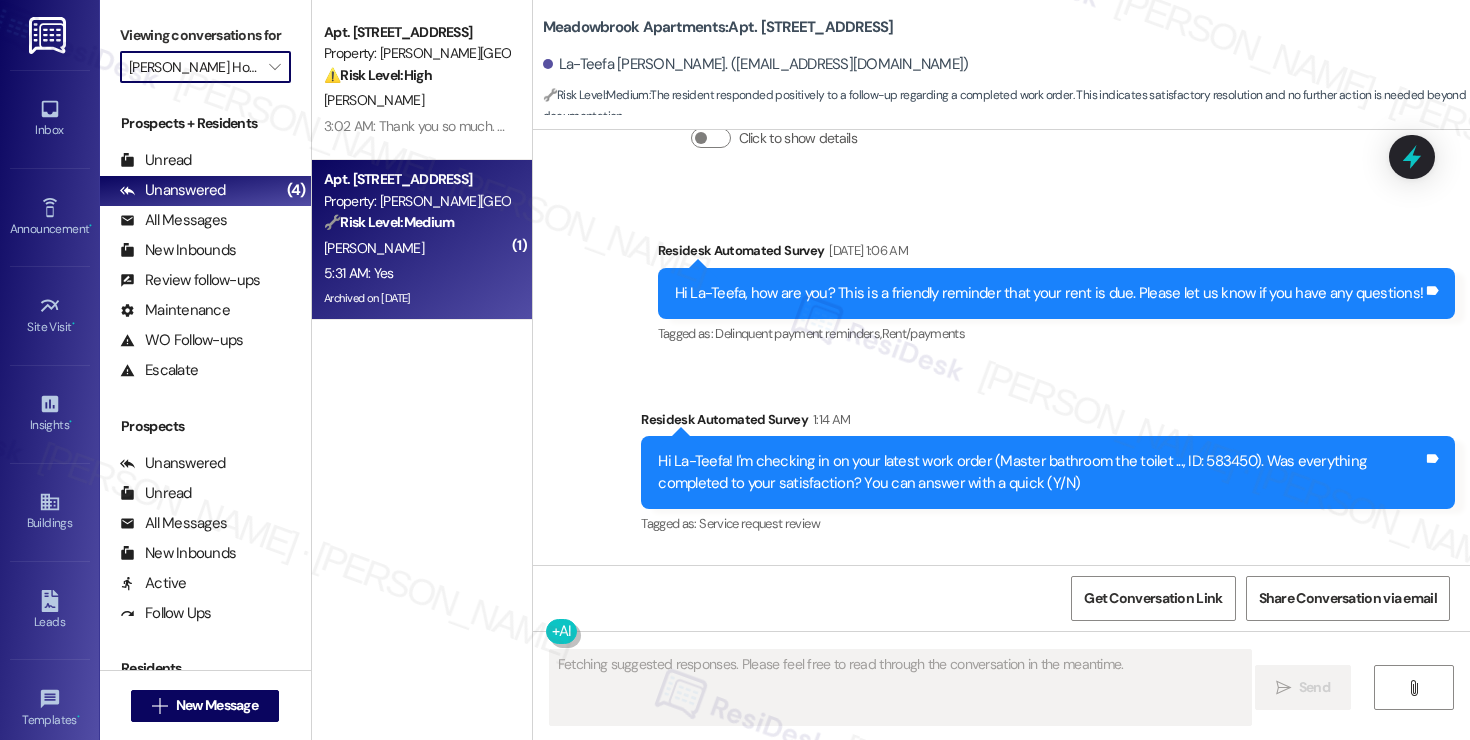 scroll, scrollTop: 7321, scrollLeft: 0, axis: vertical 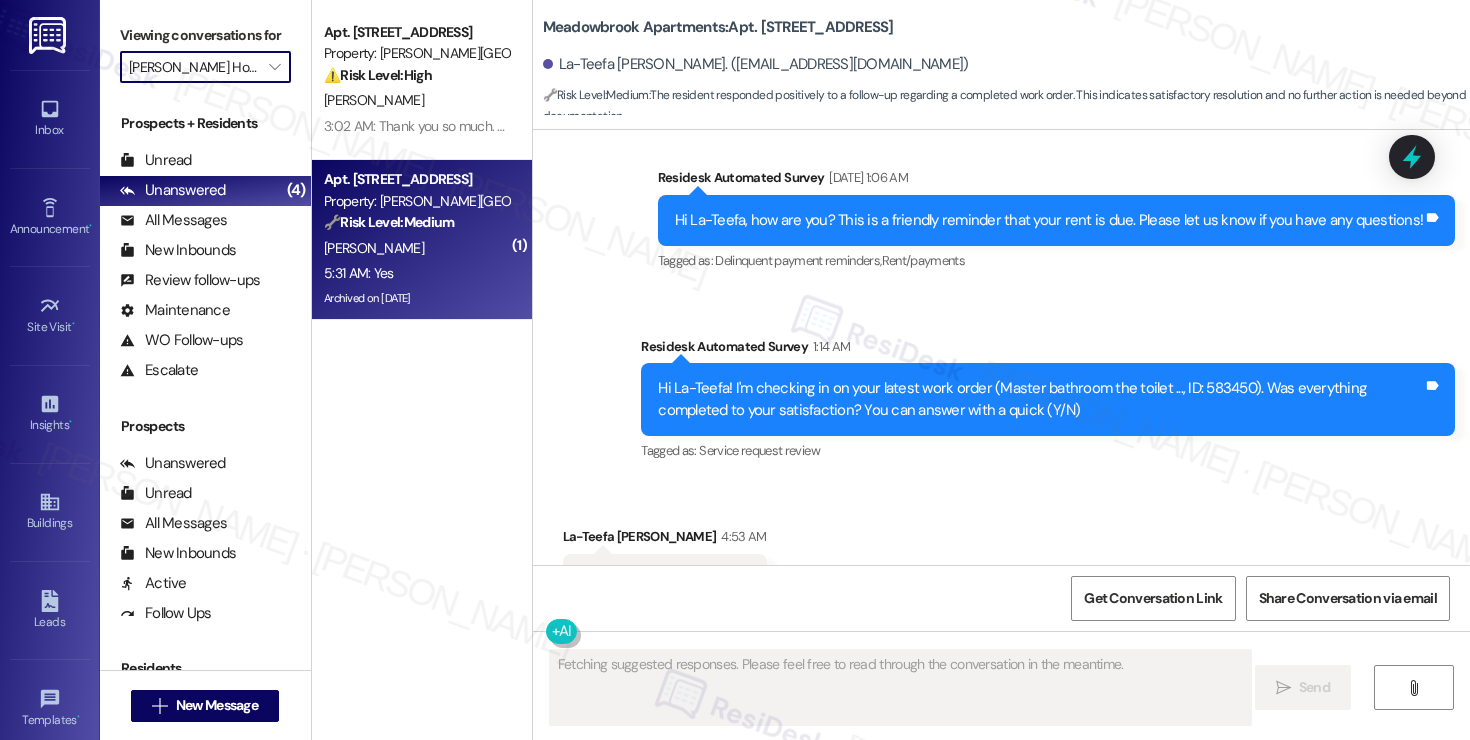 click on "M. Jackson" at bounding box center (416, 248) 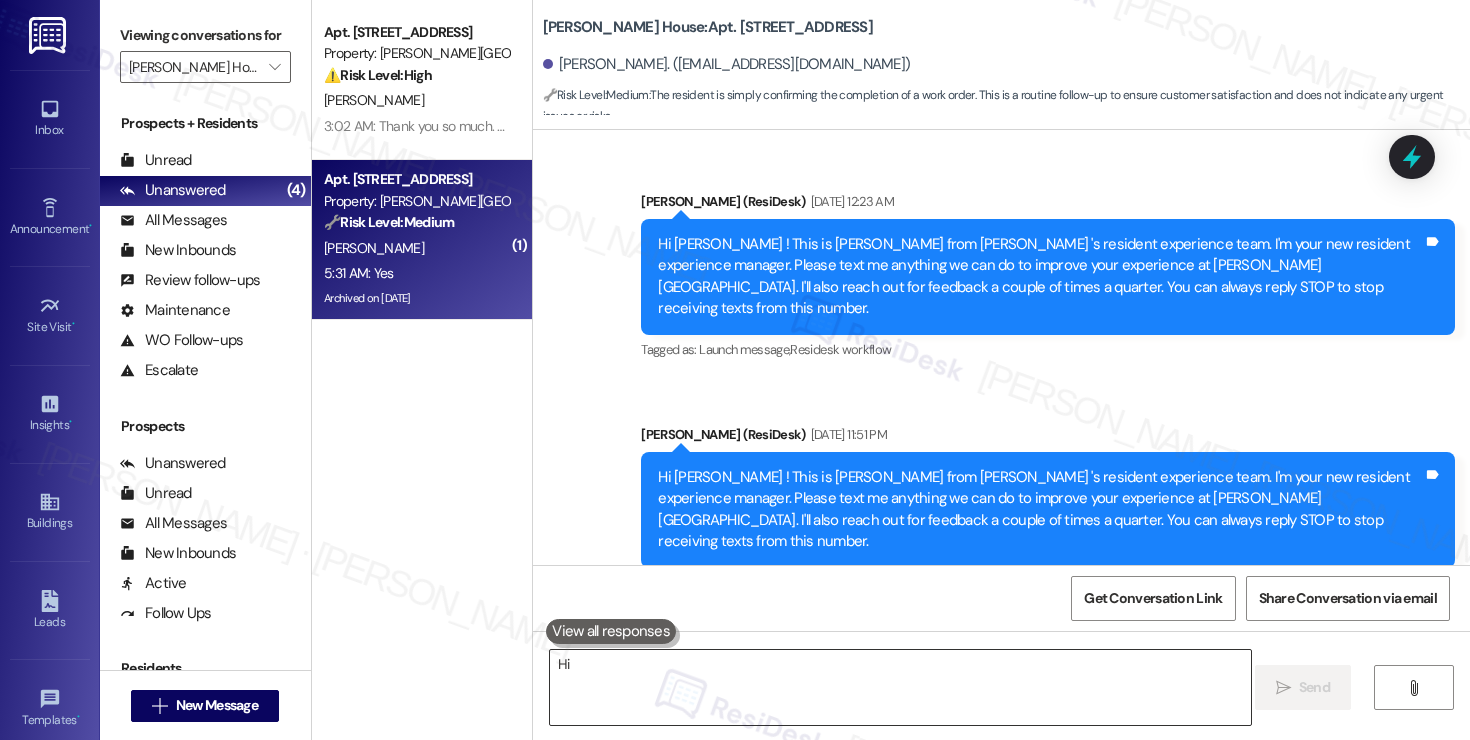 click on "Hi" at bounding box center (900, 687) 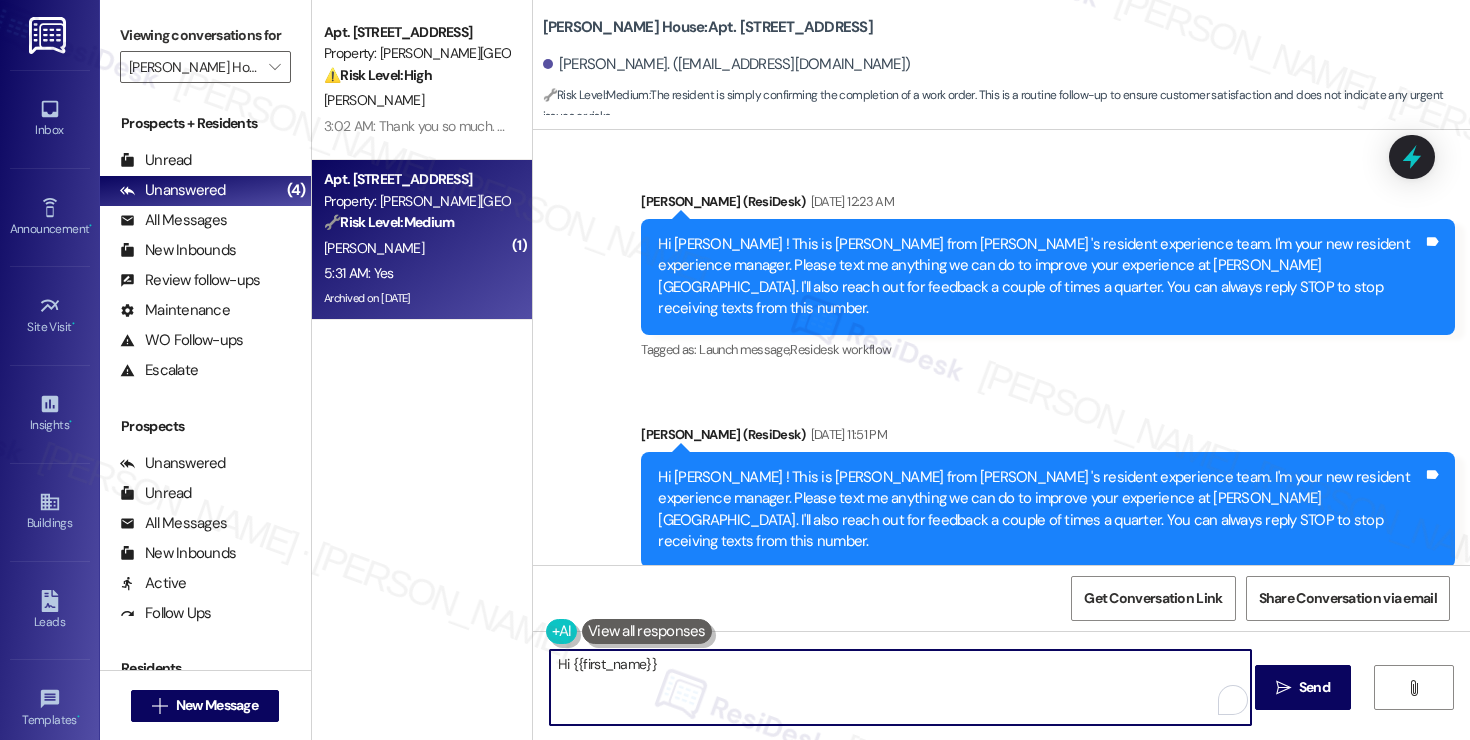 scroll, scrollTop: 71276, scrollLeft: 0, axis: vertical 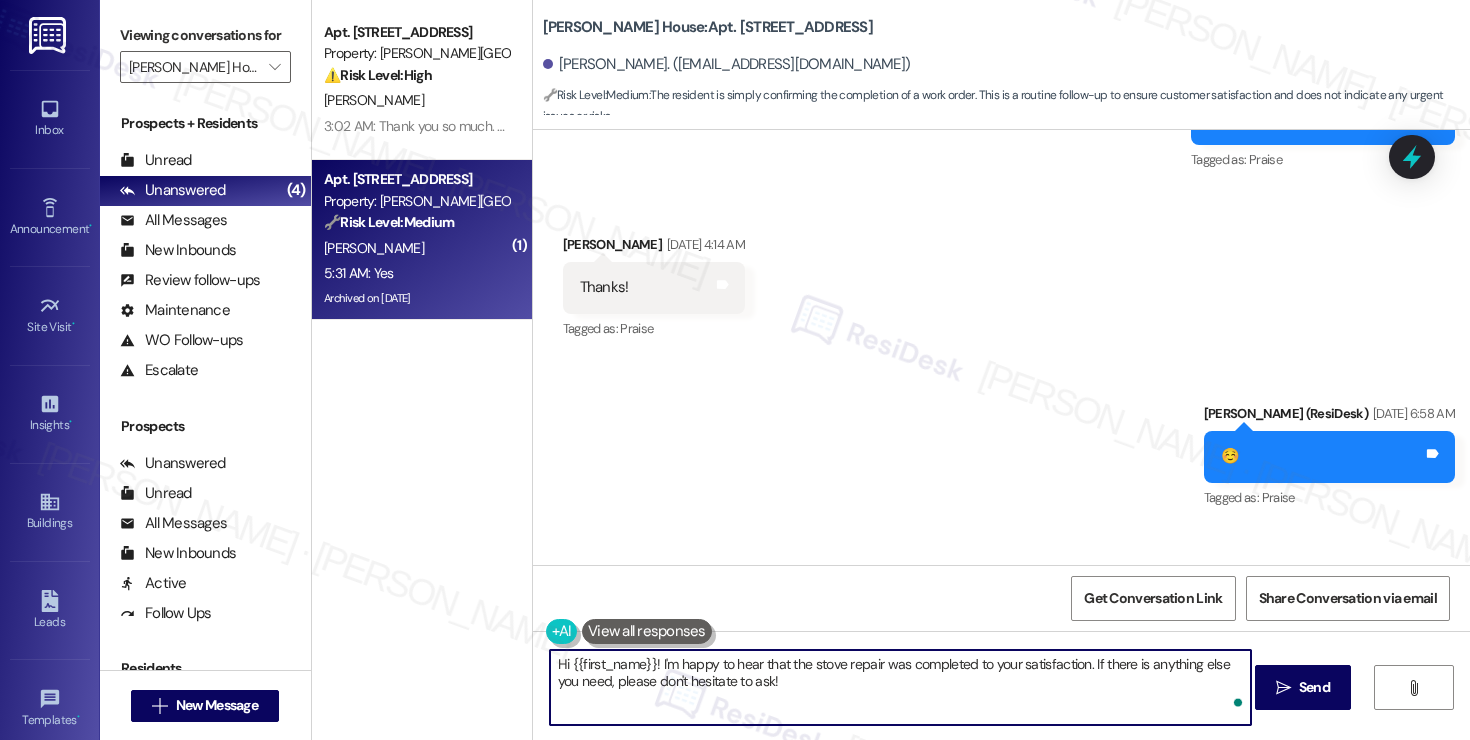 click on "Hi {{first_name}}! I'm happy to hear that the stove repair was completed to your satisfaction. If there is anything else you need, please don't hesitate to ask!" at bounding box center (900, 687) 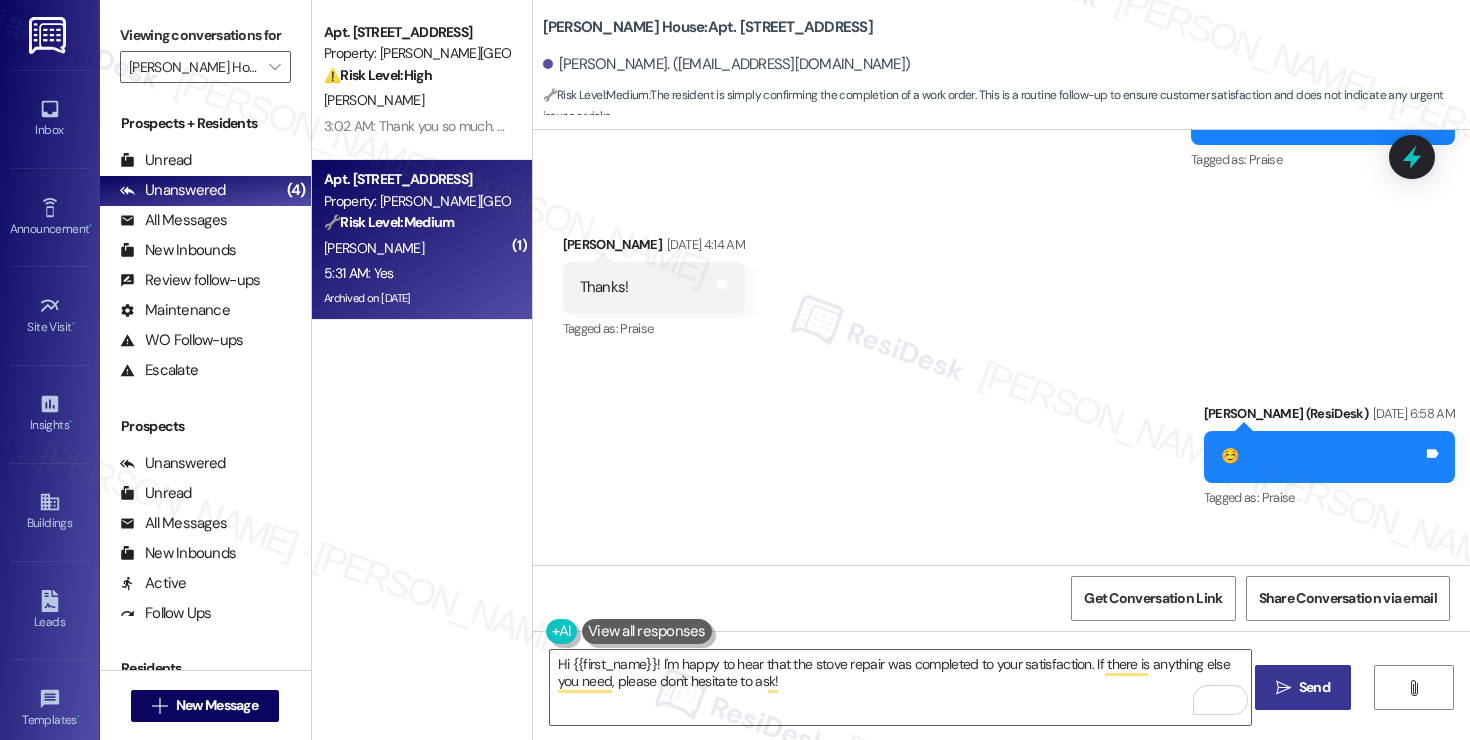 click on " Send" at bounding box center (1303, 687) 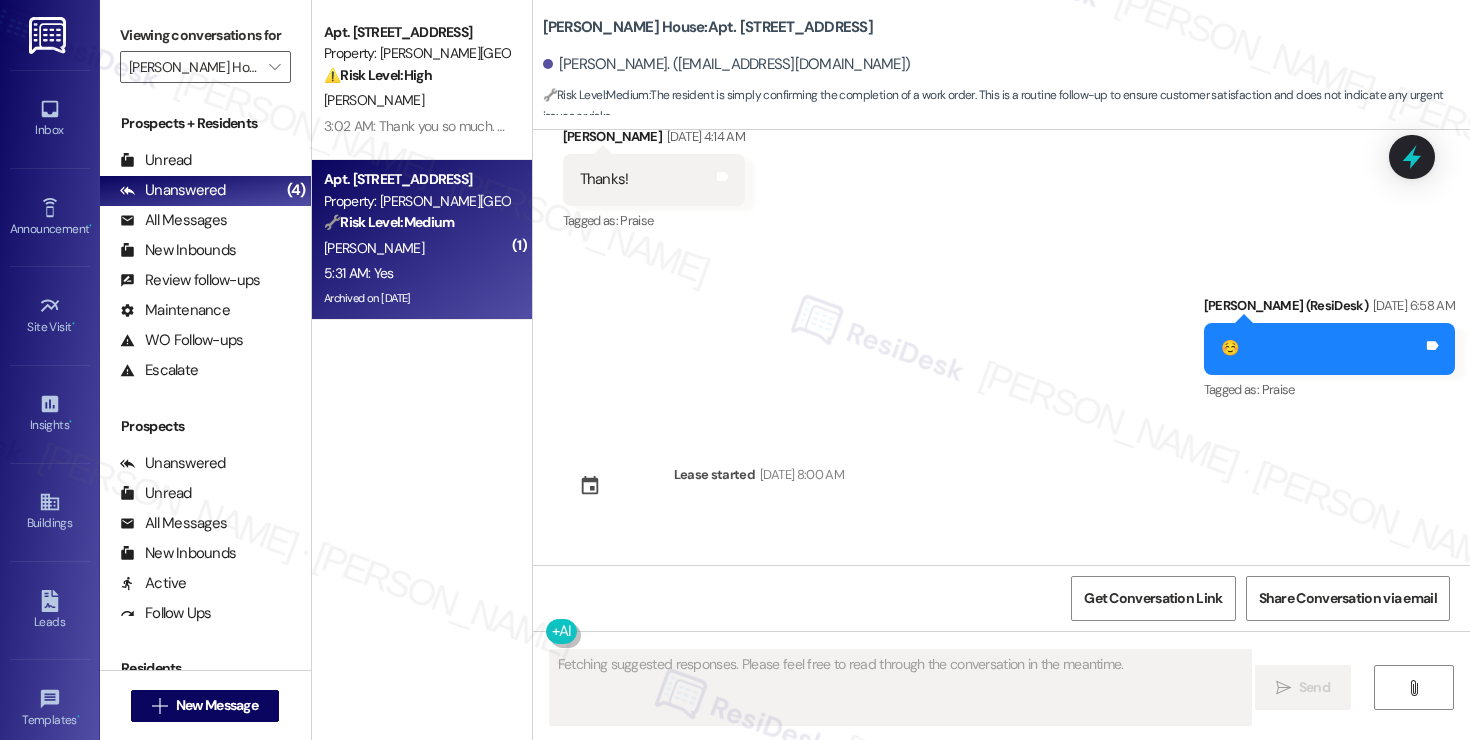 scroll, scrollTop: 71437, scrollLeft: 0, axis: vertical 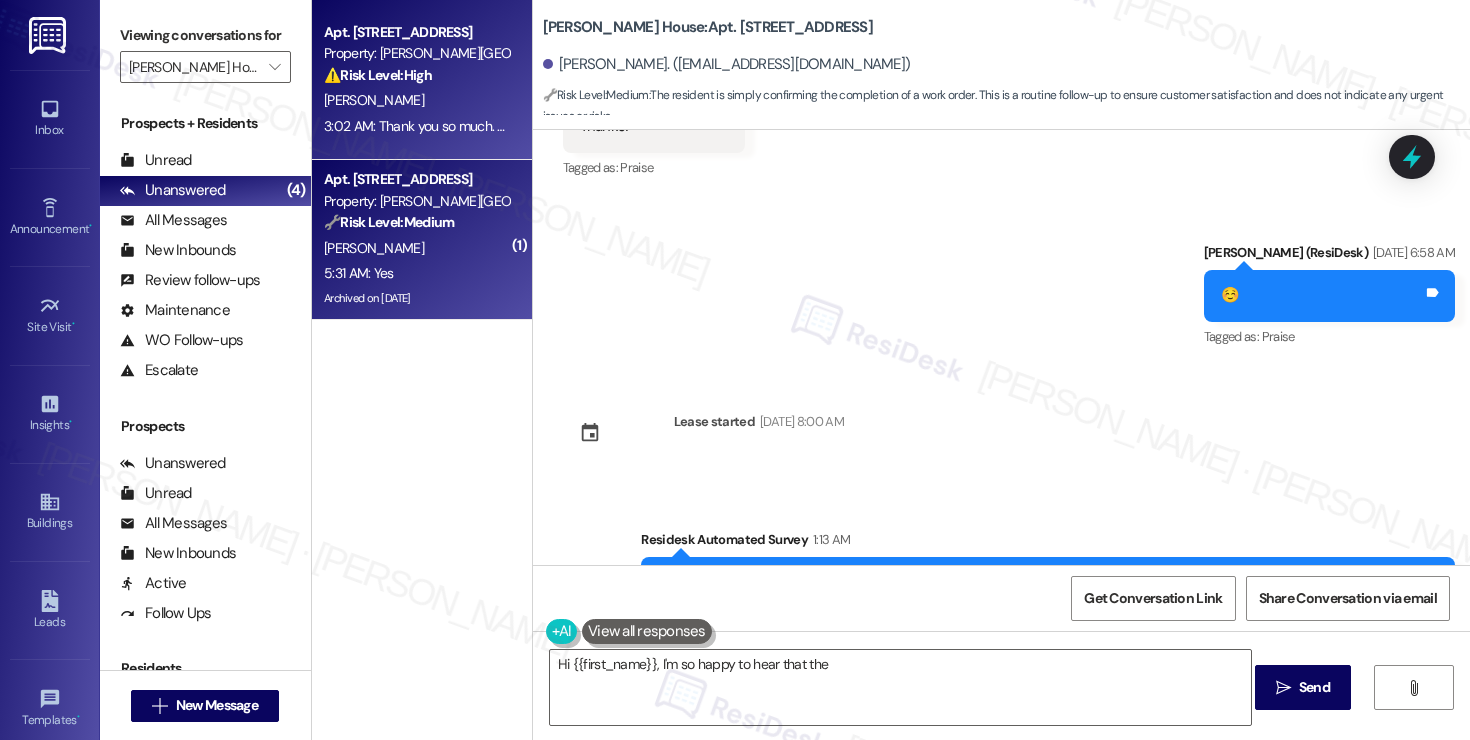 type on "Hi {{first_name}}, I'm so happy to hear that the stove" 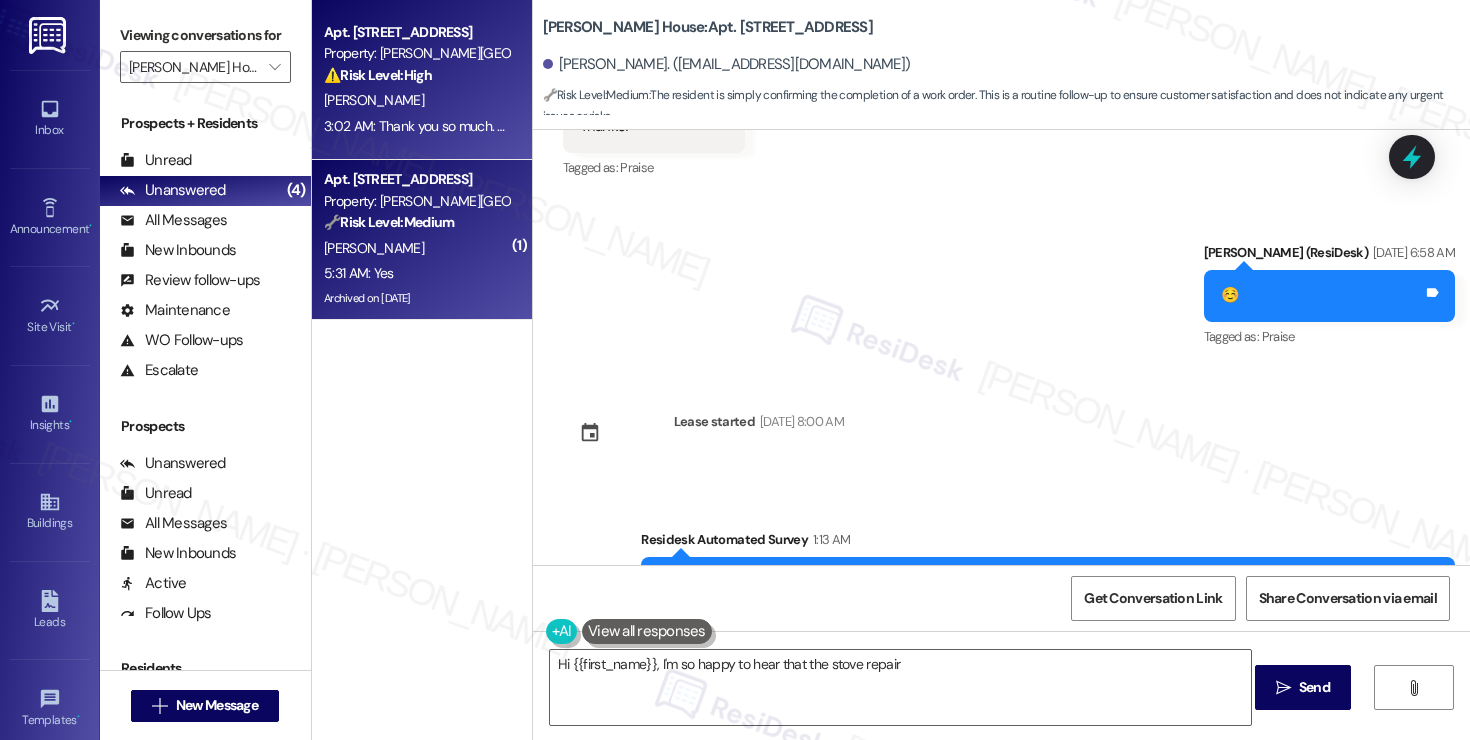 click on "3:02 AM: Thank you so much. Can you send me the link ? For some reason I can't find it . I'm sorry  3:02 AM: Thank you so much. Can you send me the link ? For some reason I can't find it . I'm sorry" at bounding box center [602, 126] 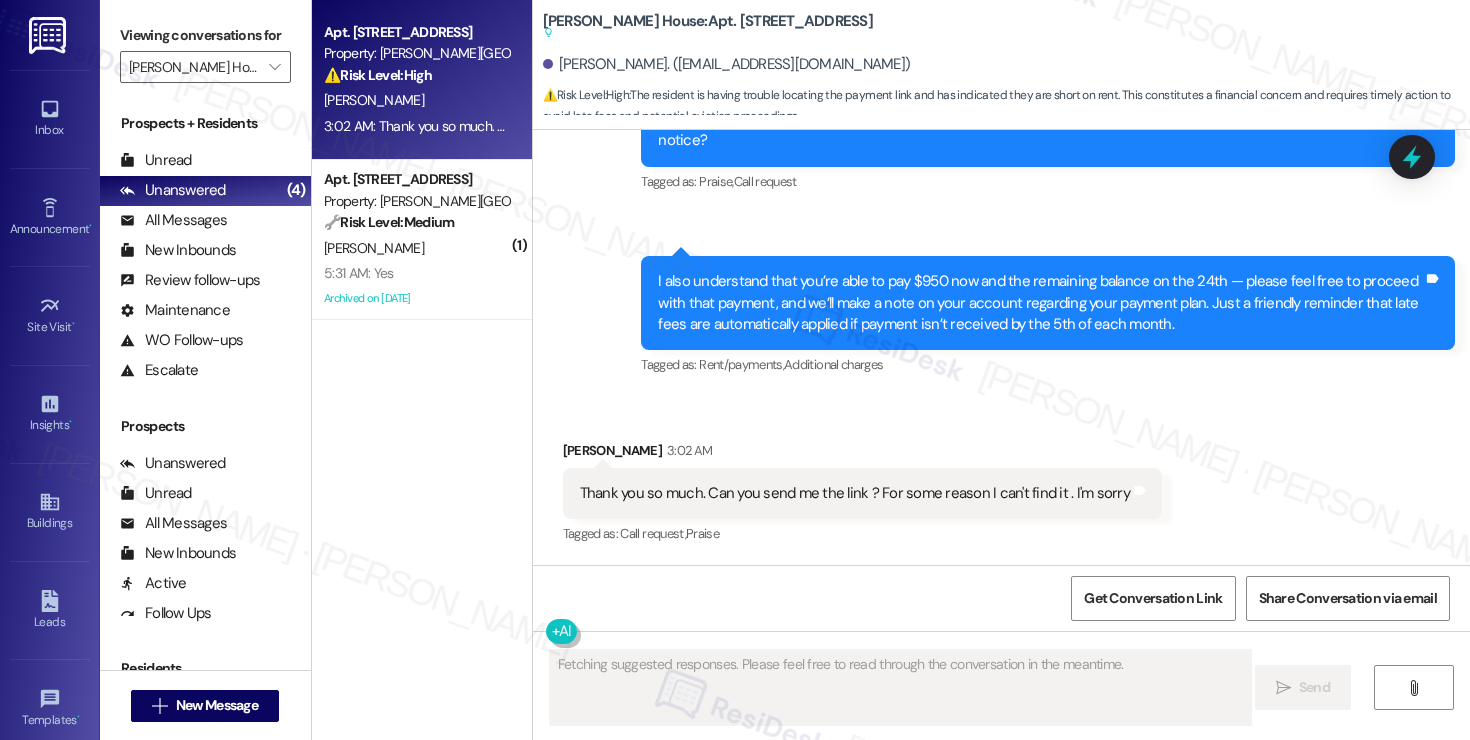 scroll, scrollTop: 3158, scrollLeft: 0, axis: vertical 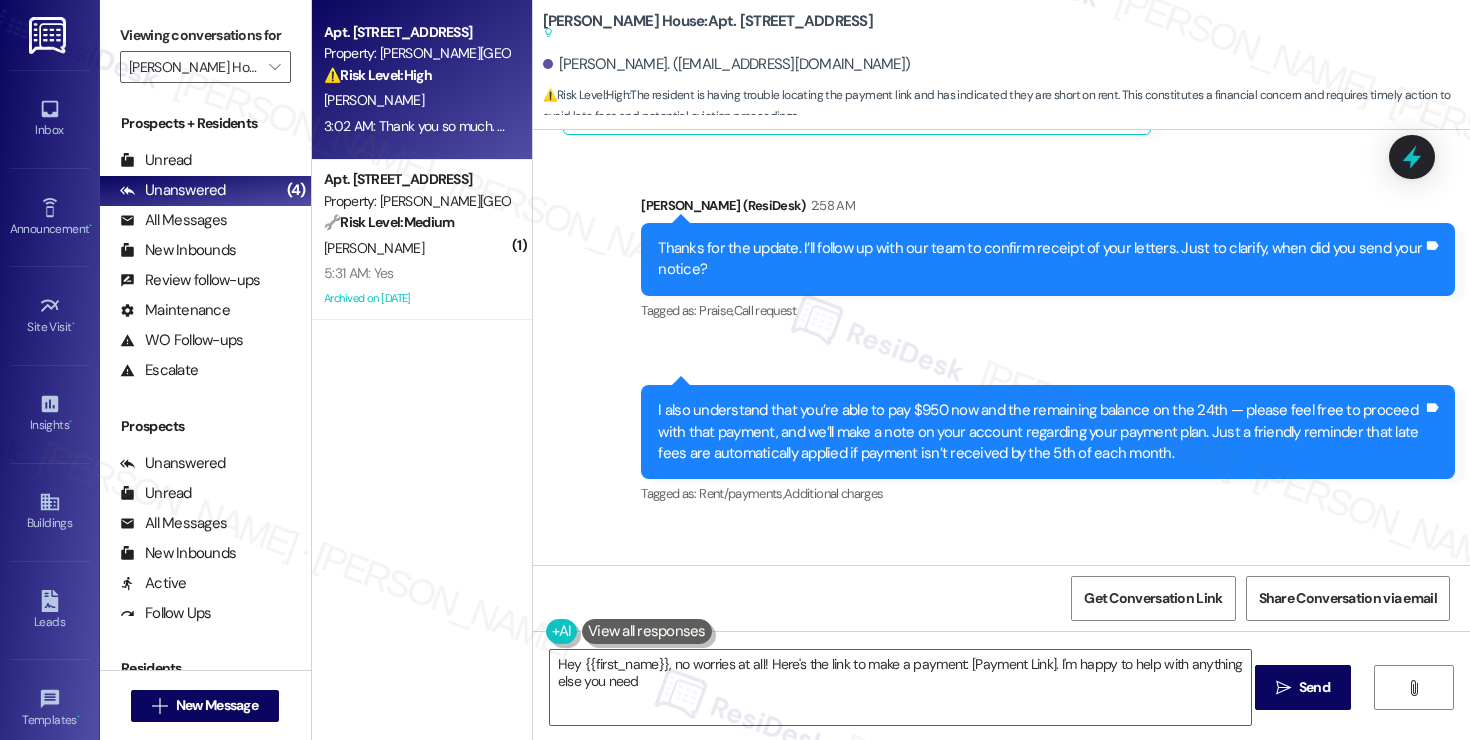 type on "Hey {{first_name}}, no worries at all! Here's the link to make a payment: [Payment Link]. I'm happy to help with anything else you need!" 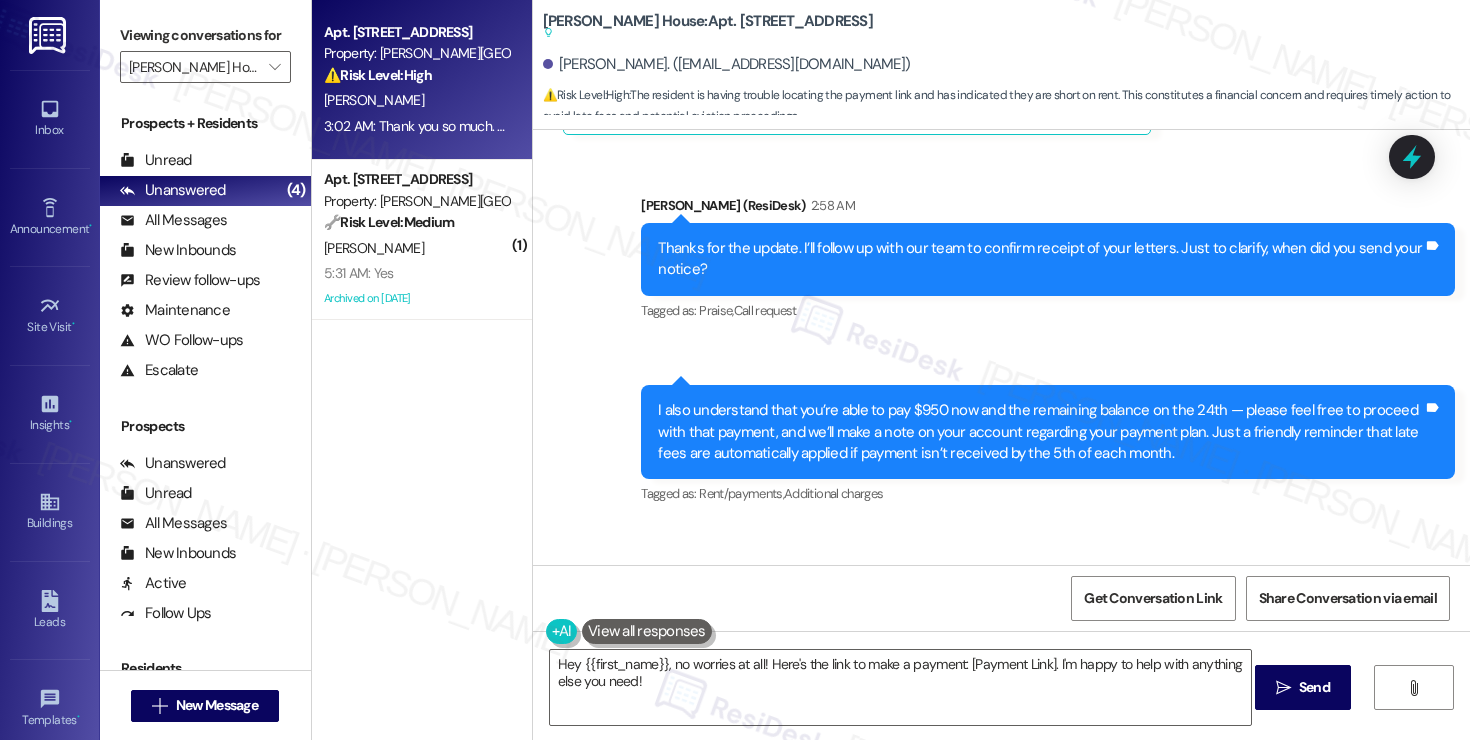 drag, startPoint x: 824, startPoint y: 498, endPoint x: 1038, endPoint y: 496, distance: 214.00934 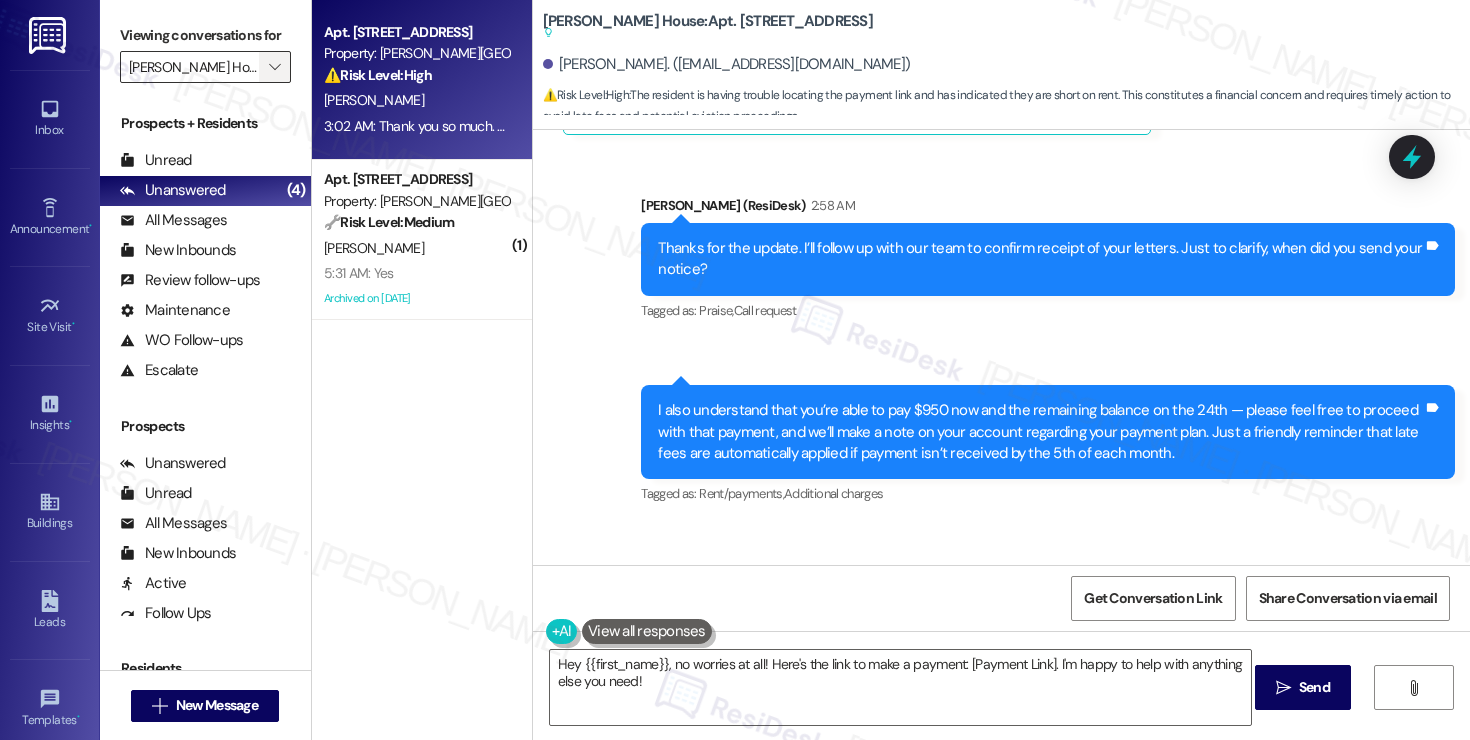 click on "" at bounding box center (274, 67) 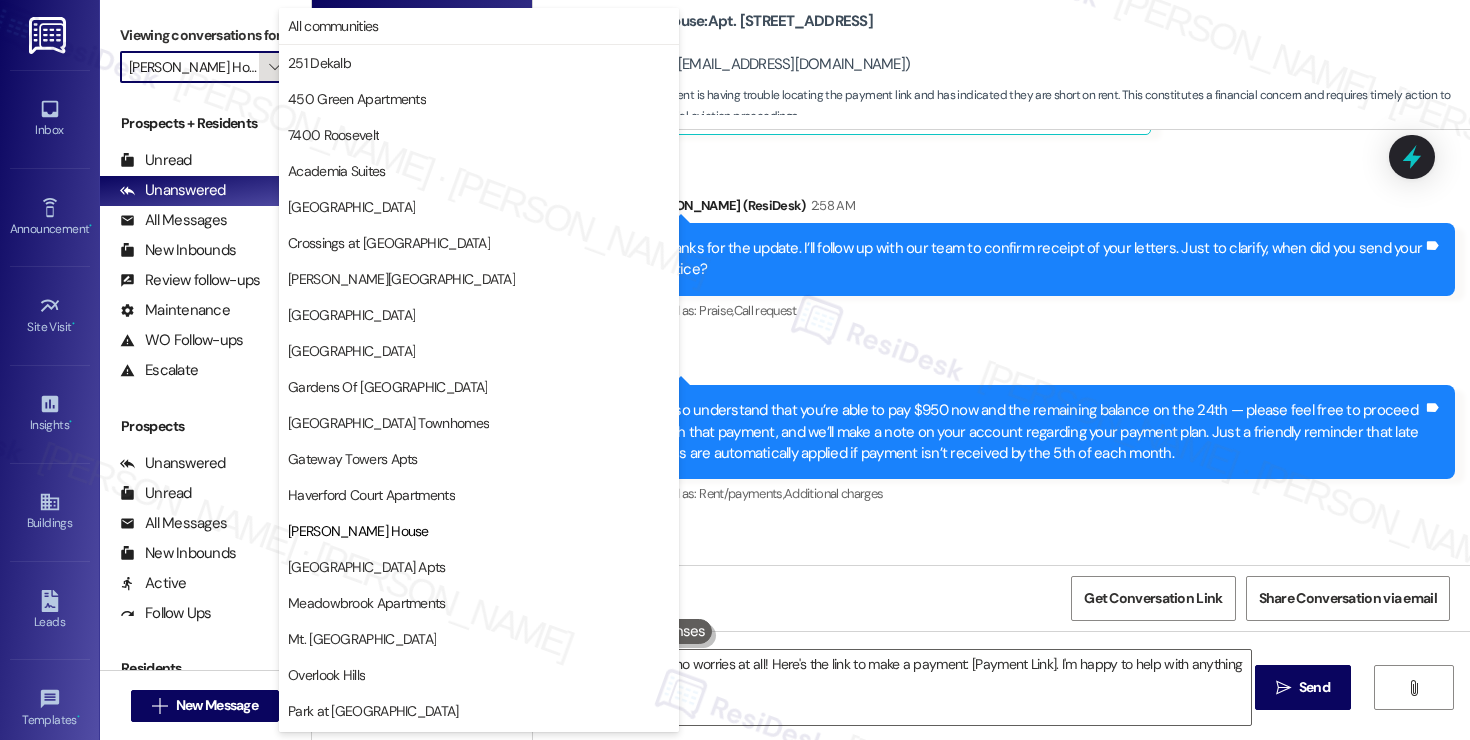 scroll, scrollTop: 325, scrollLeft: 0, axis: vertical 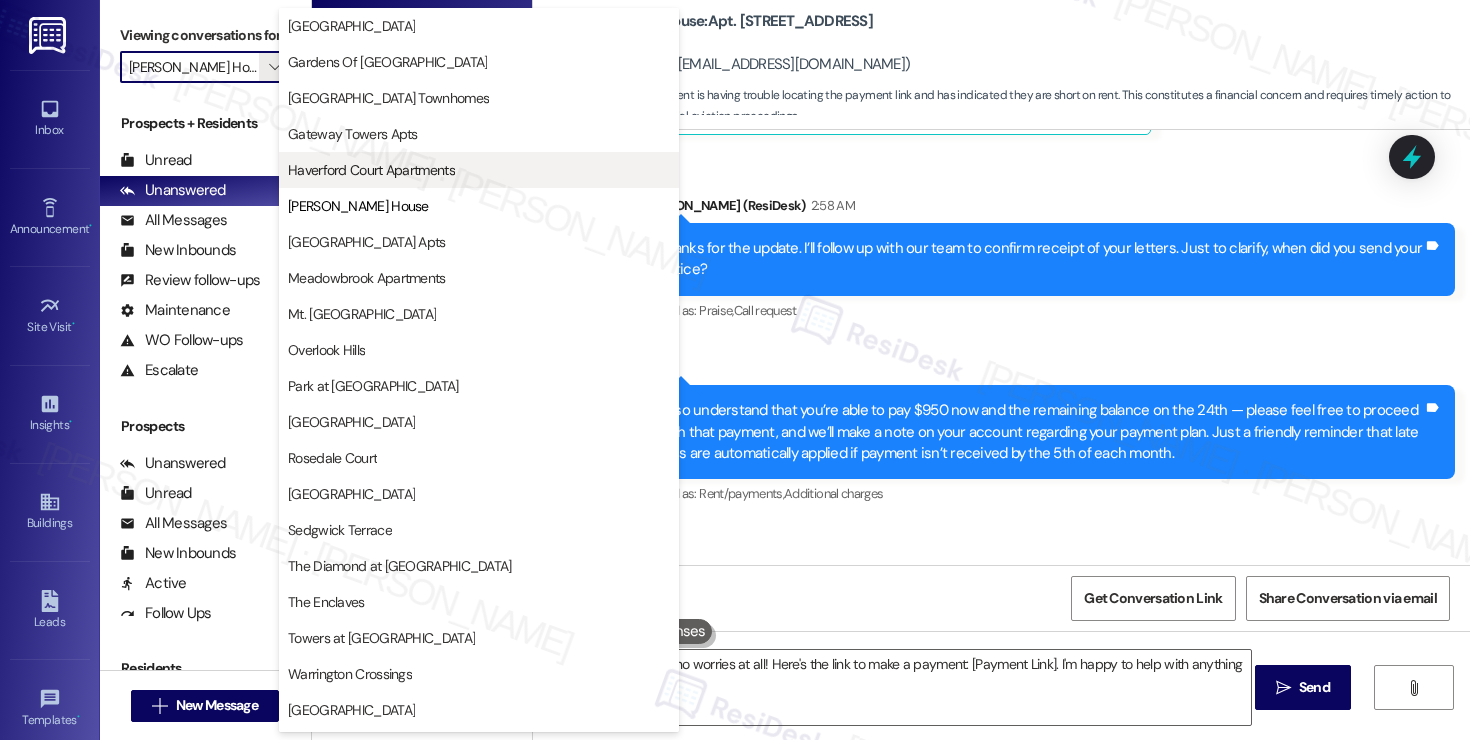 click on "Haverford Court Apartments" at bounding box center [371, 170] 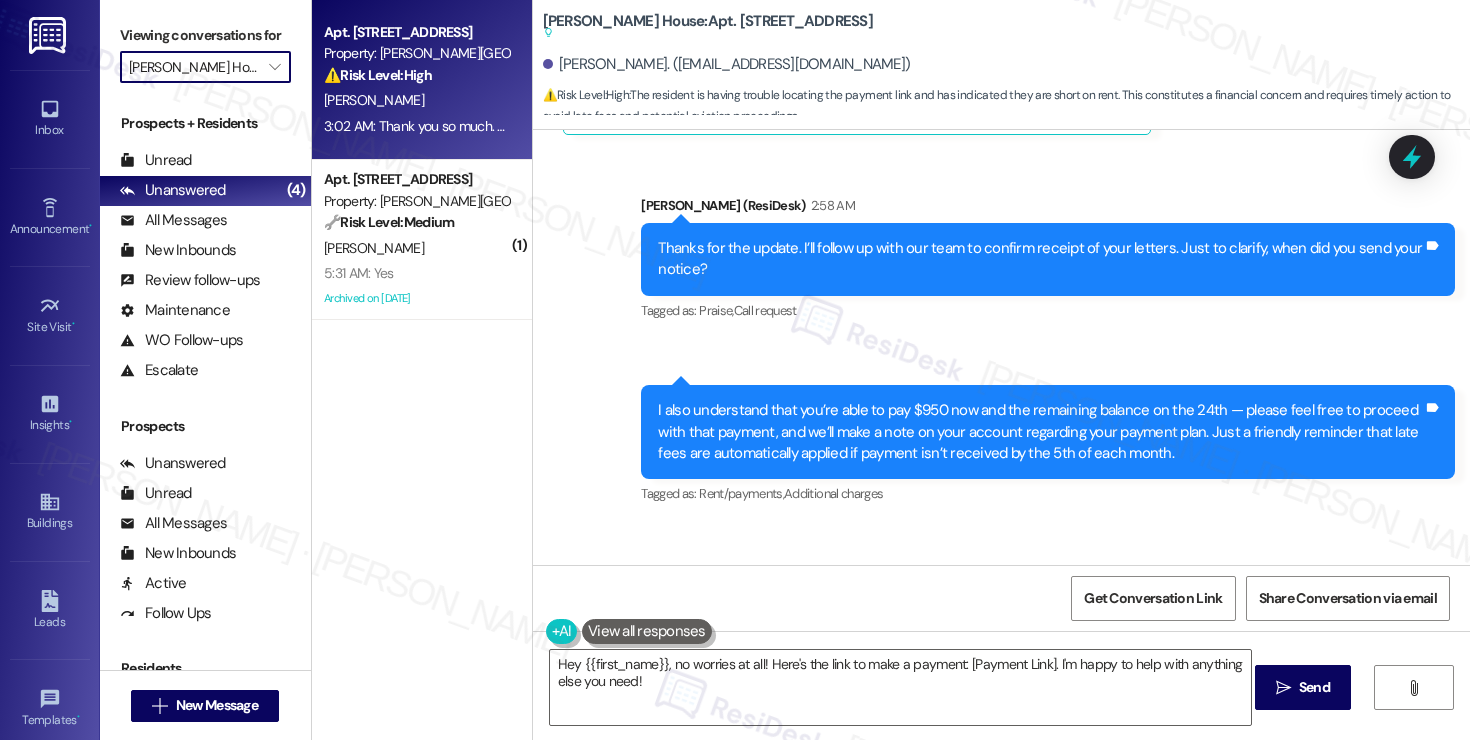 type on "Haverford Court Apartments" 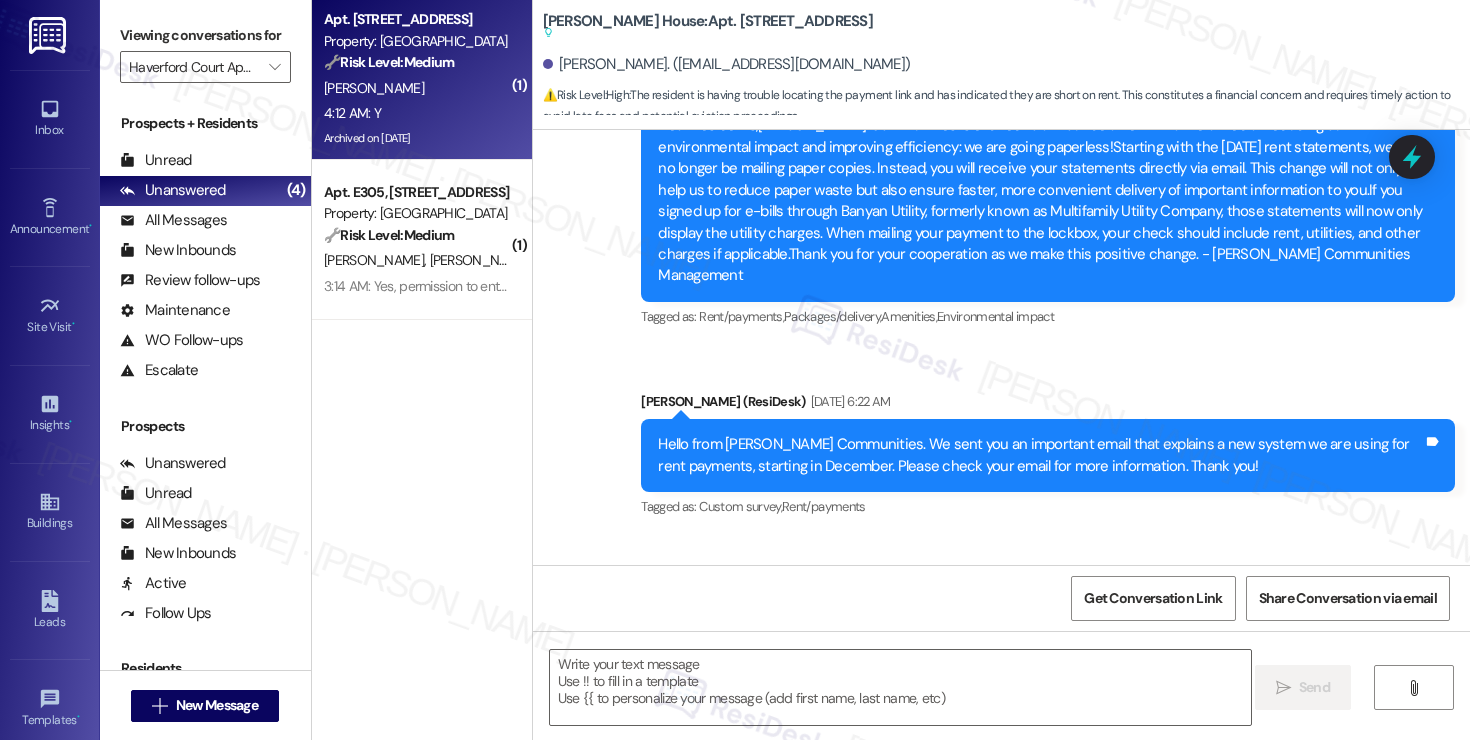 click on "4:12 AM: Y 4:12 AM: Y" at bounding box center [416, 113] 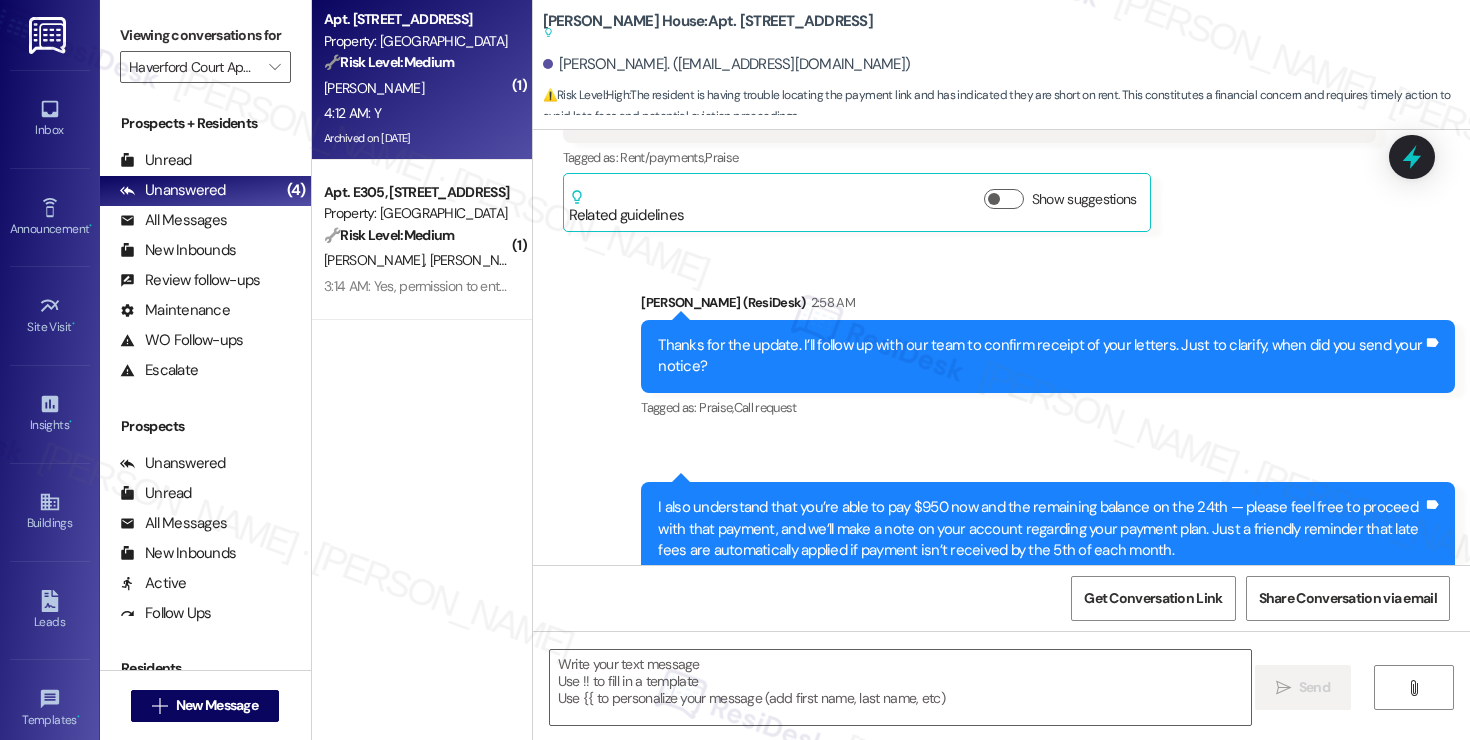 type on "Fetching suggested responses. Please feel free to read through the conversation in the meantime." 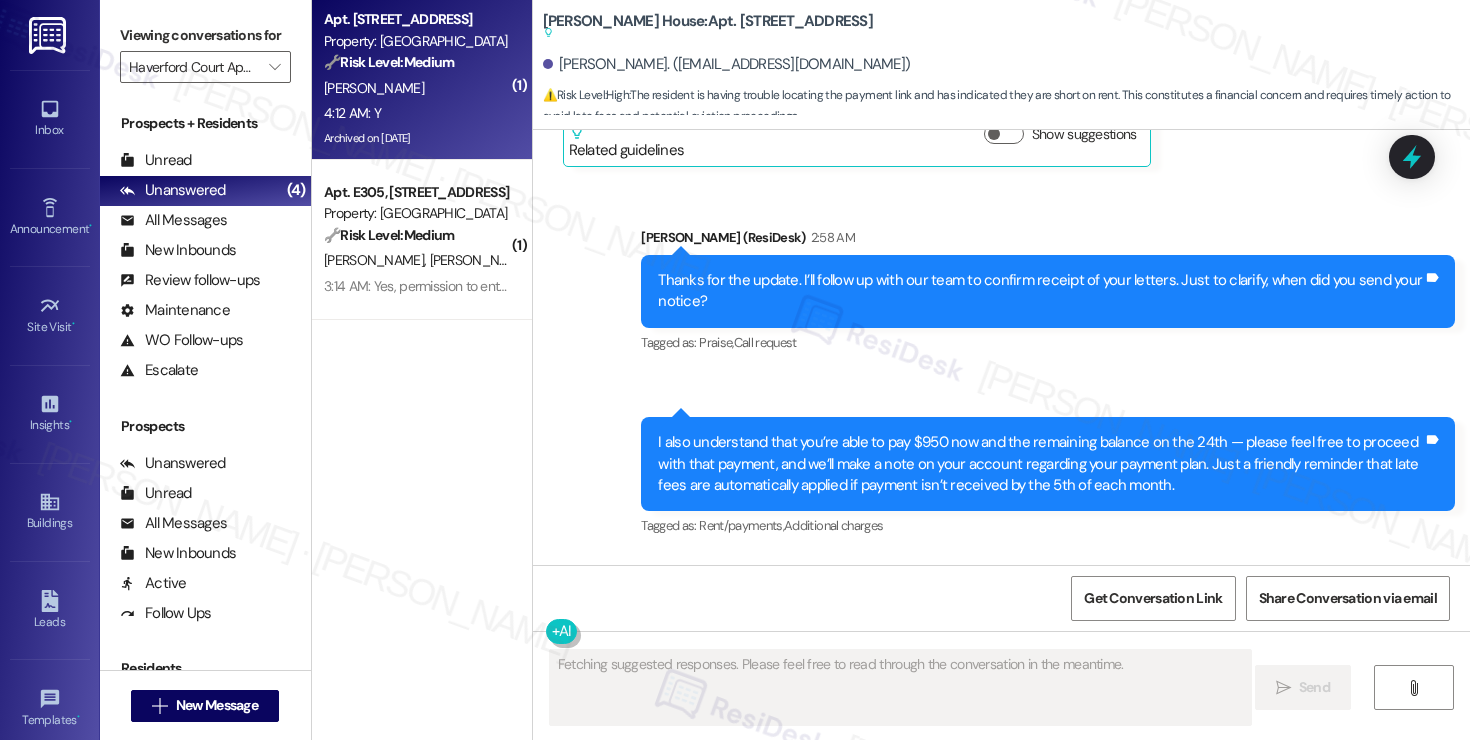 scroll, scrollTop: 3157, scrollLeft: 0, axis: vertical 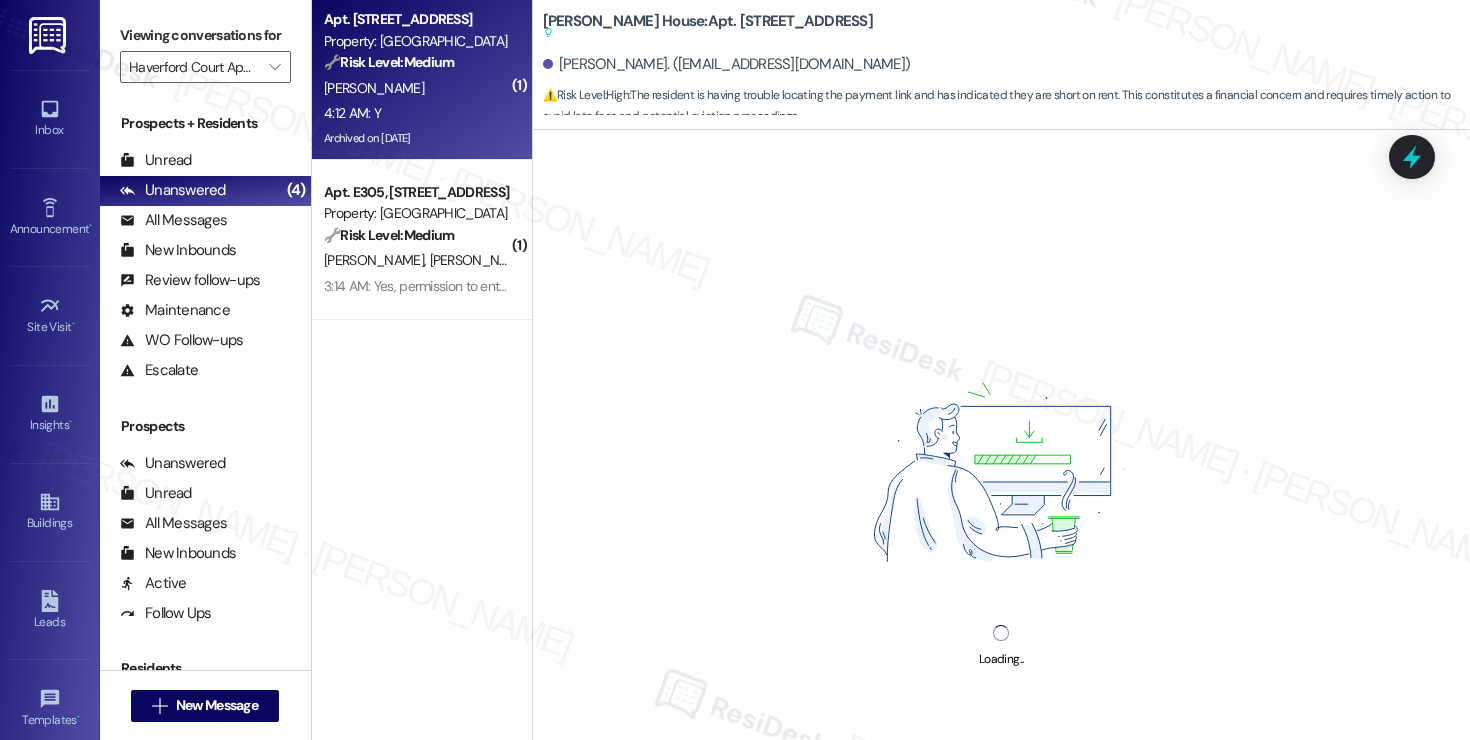 click on "4:12 AM: Y 4:12 AM: Y" at bounding box center [416, 113] 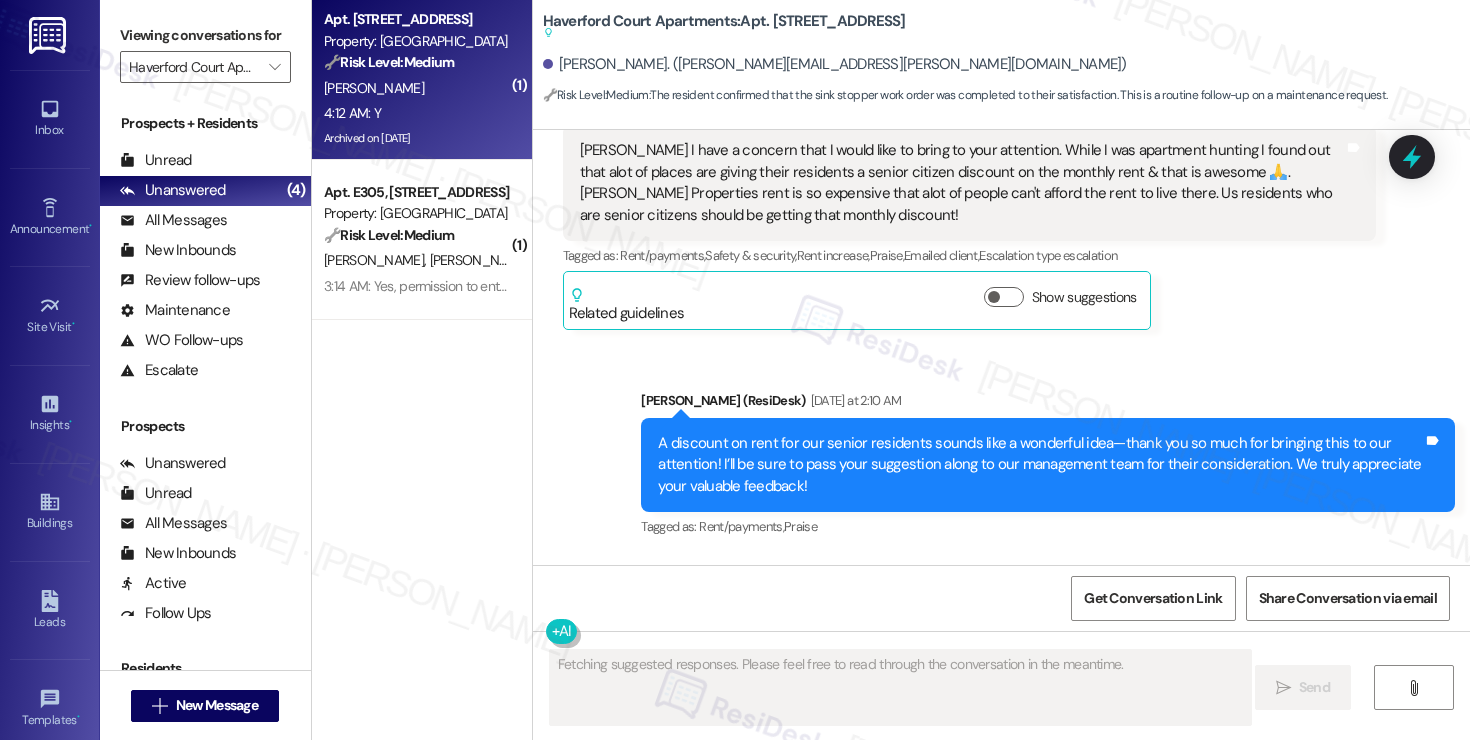 scroll, scrollTop: 30653, scrollLeft: 0, axis: vertical 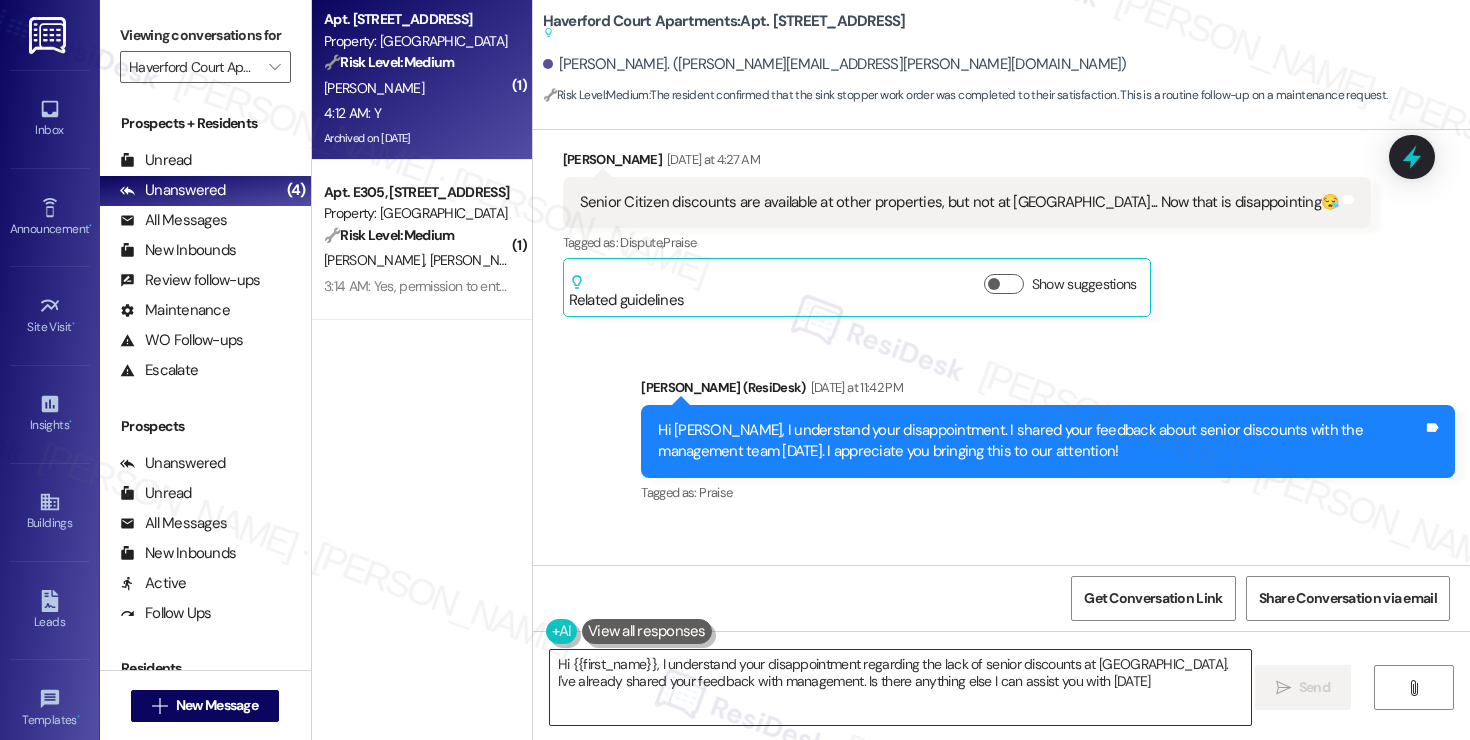 type on "Hi {{first_name}}, I understand your disappointment regarding the lack of senior discounts at Lindy. I've already shared your feedback with management. Is there anything else I can assist you with today?" 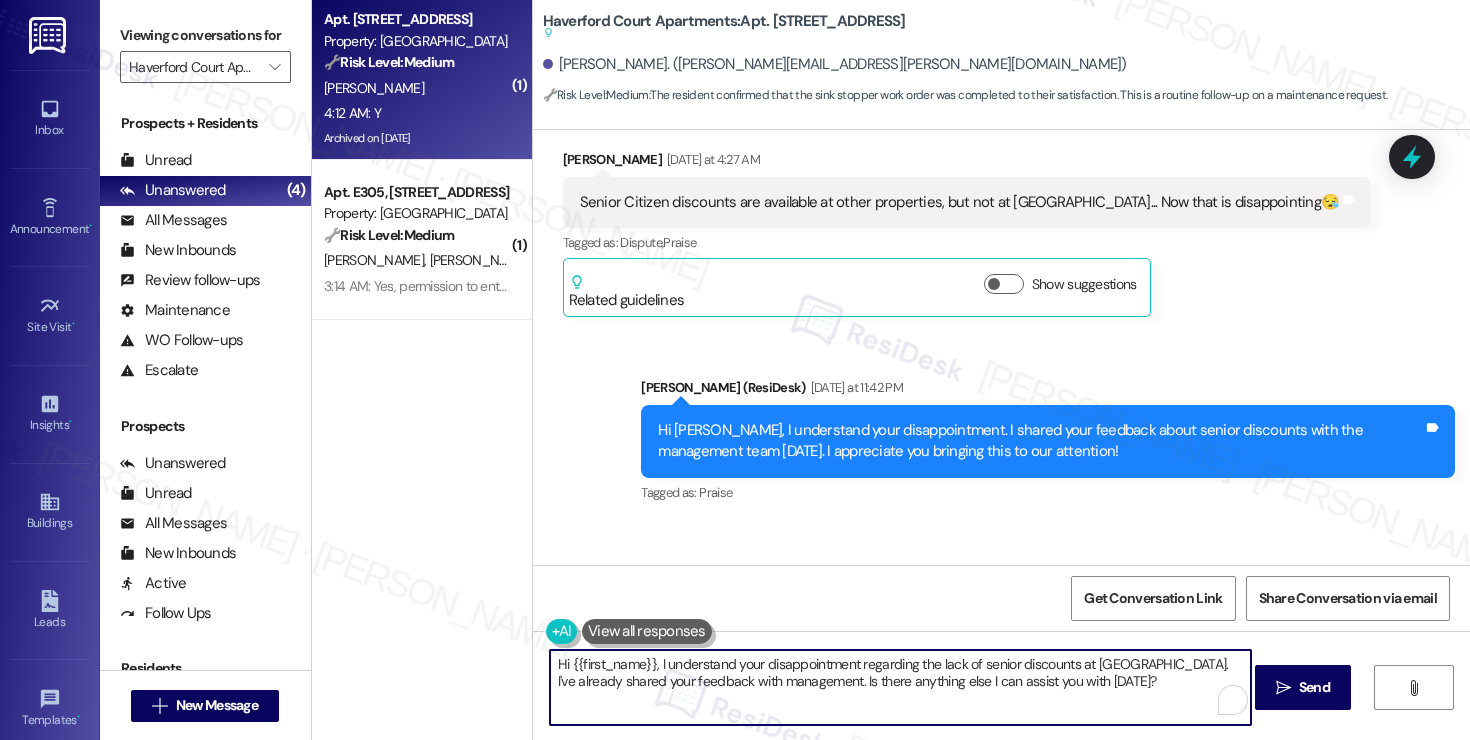 click on "Hi {{first_name}}, I understand your disappointment regarding the lack of senior discounts at Lindy. I've already shared your feedback with management. Is there anything else I can assist you with today?" at bounding box center (900, 687) 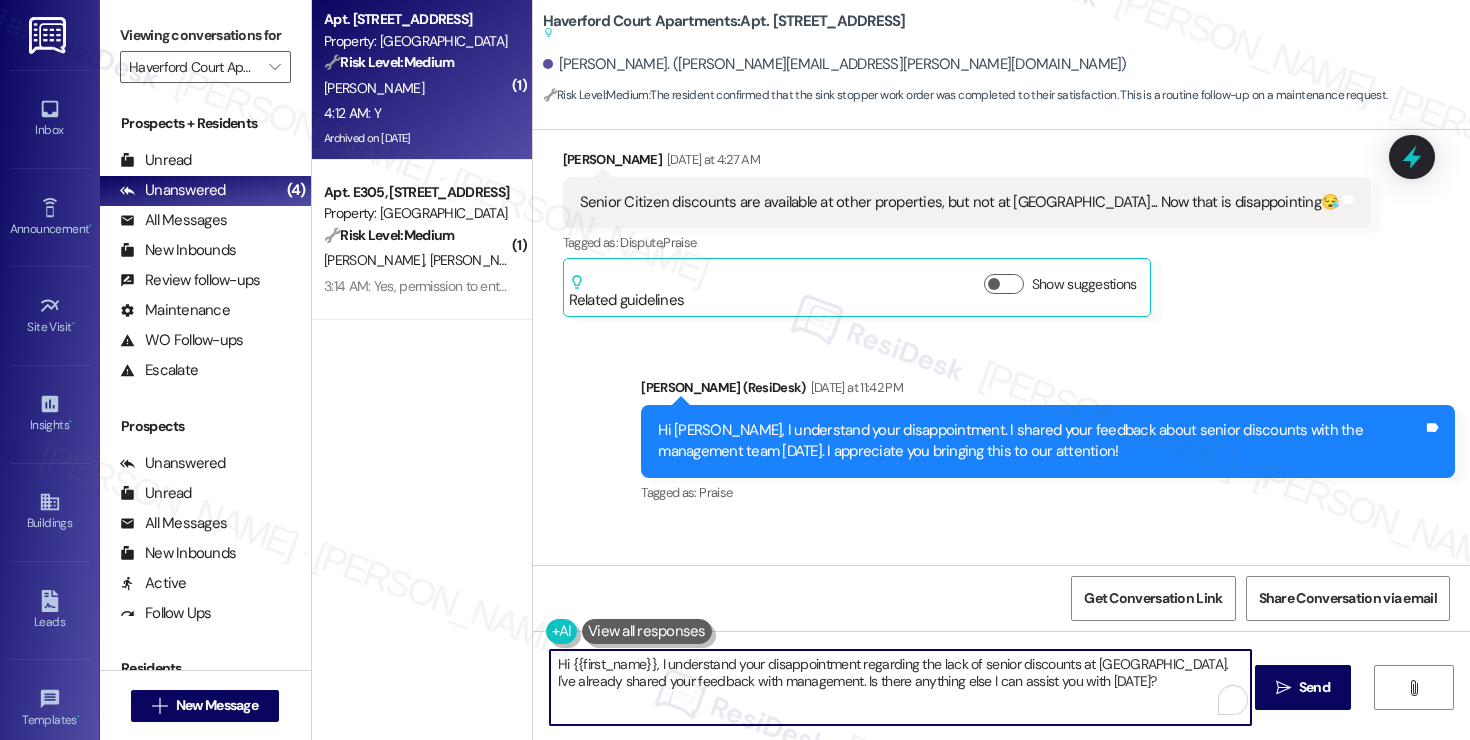 click on "Hi {{first_name}}, I understand your disappointment regarding the lack of senior discounts at Lindy. I've already shared your feedback with management. Is there anything else I can assist you with today?" at bounding box center [900, 687] 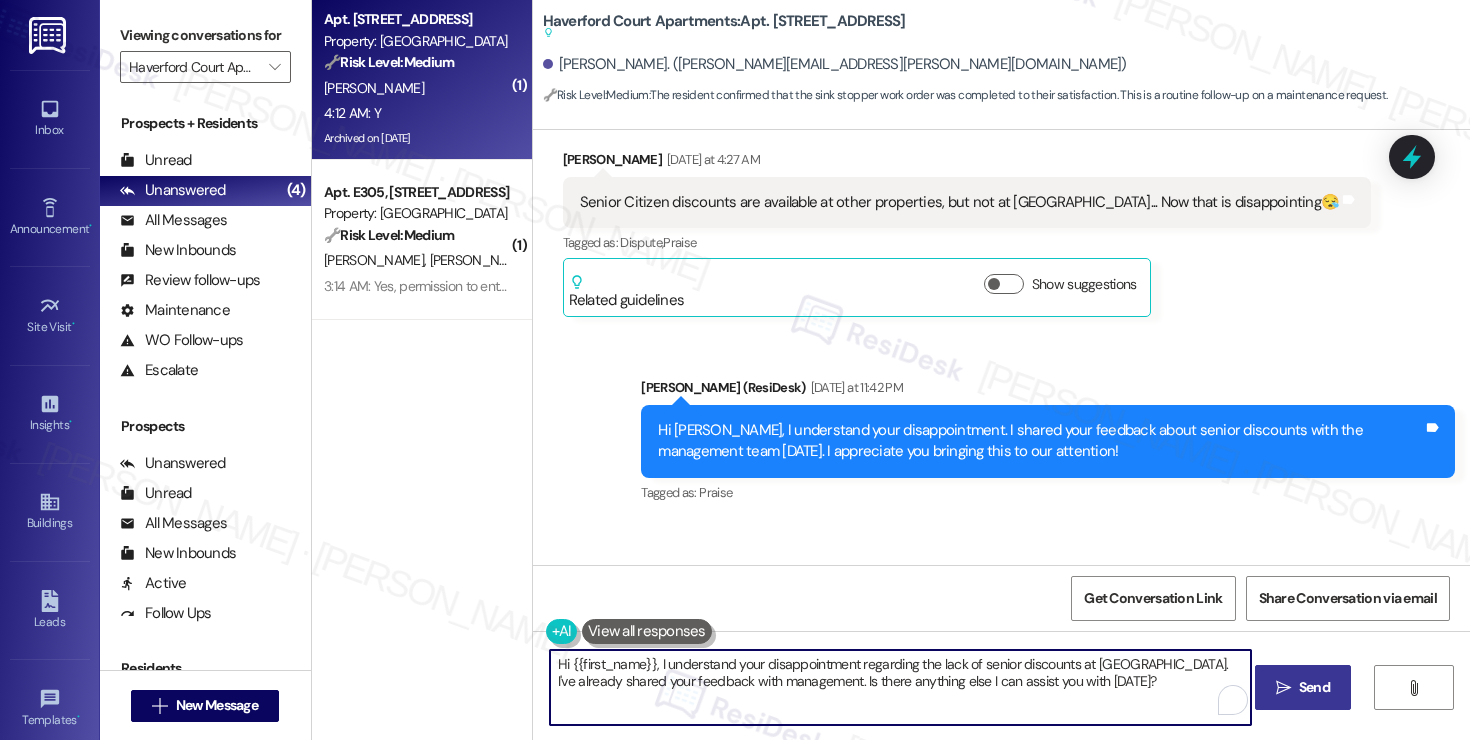 click on "Send" at bounding box center [1314, 687] 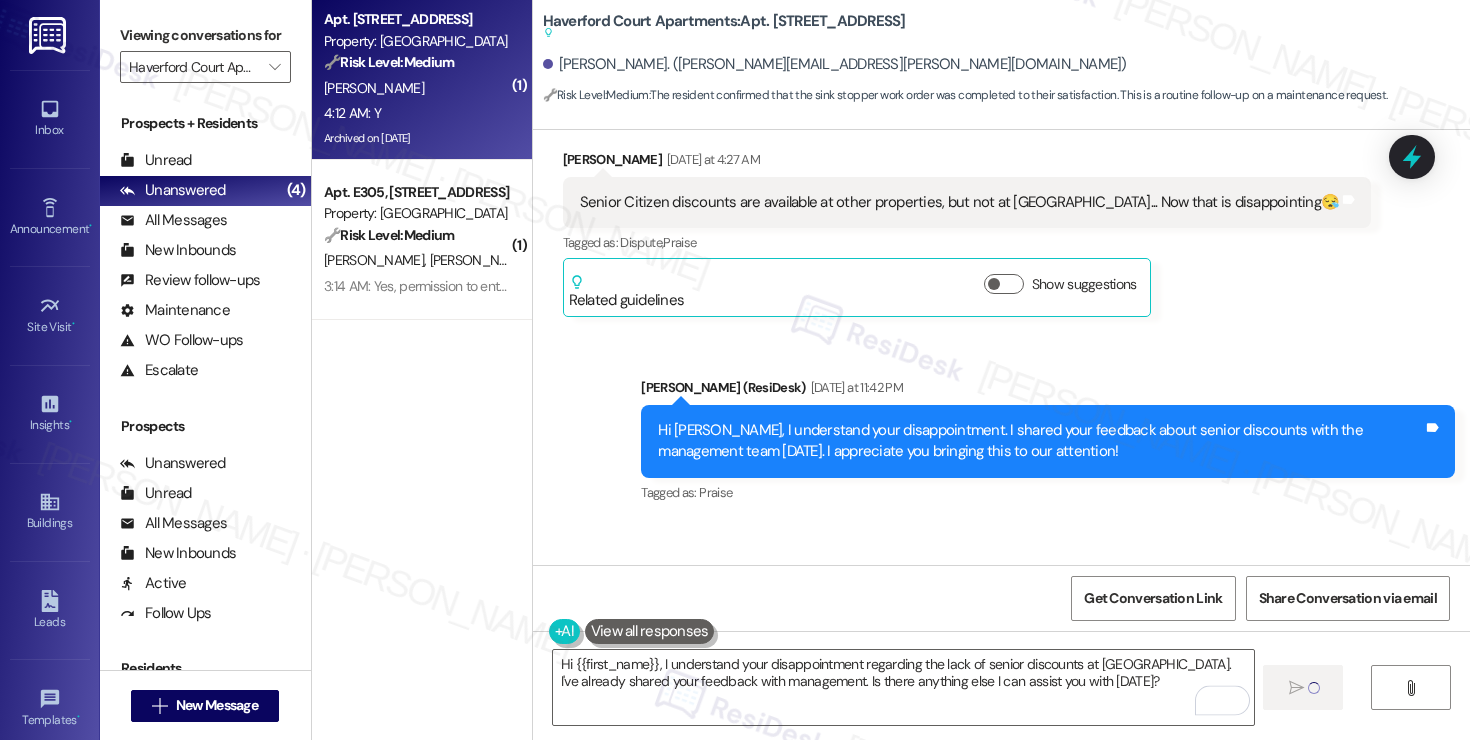 type 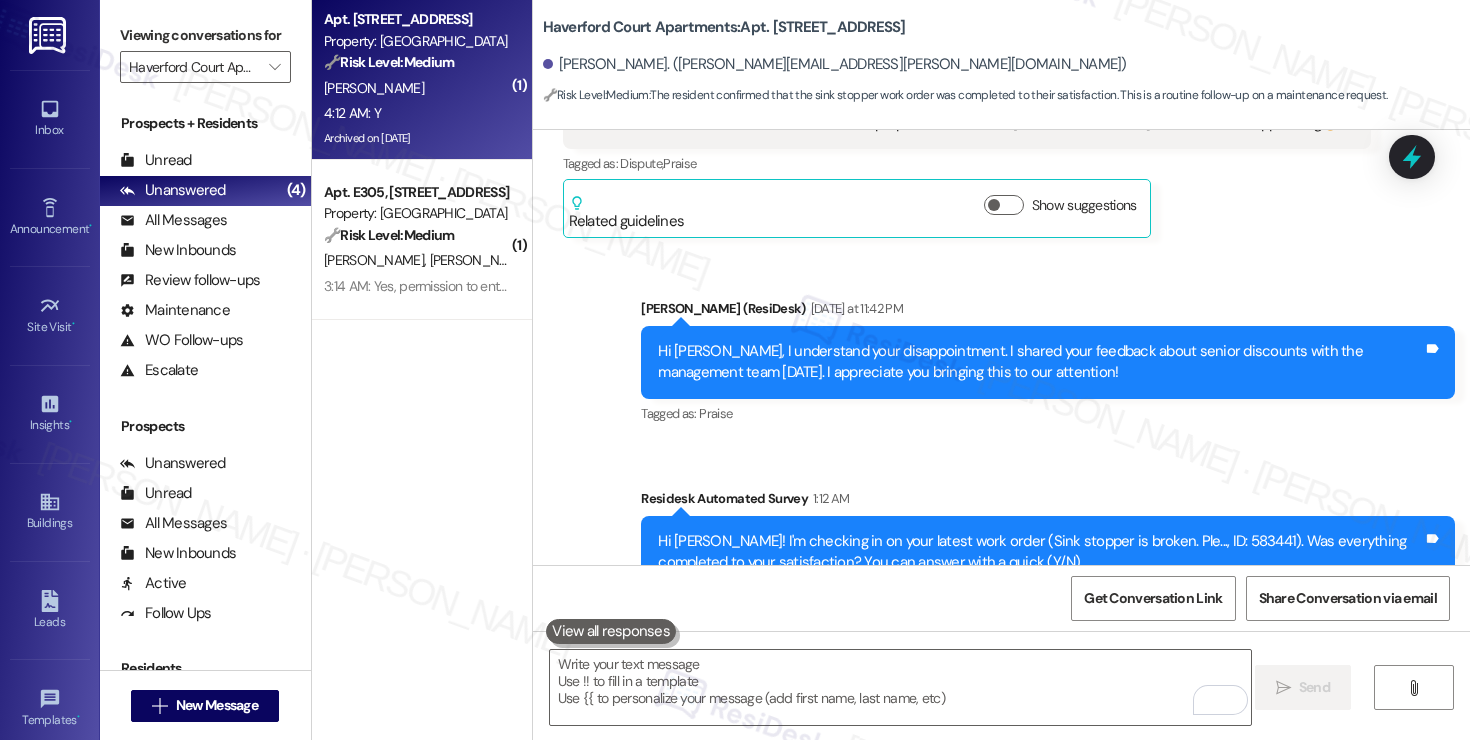 scroll, scrollTop: 30815, scrollLeft: 0, axis: vertical 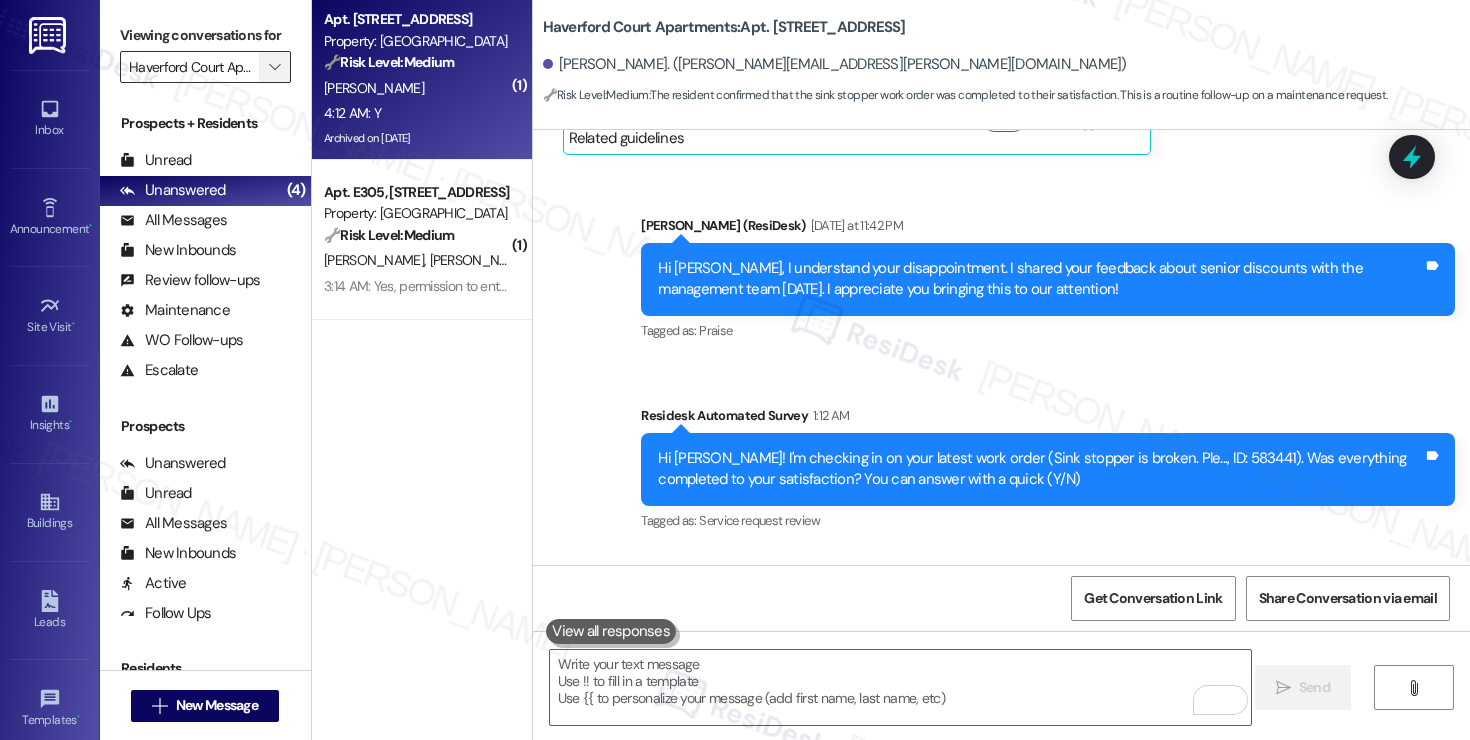 click on "" at bounding box center [275, 67] 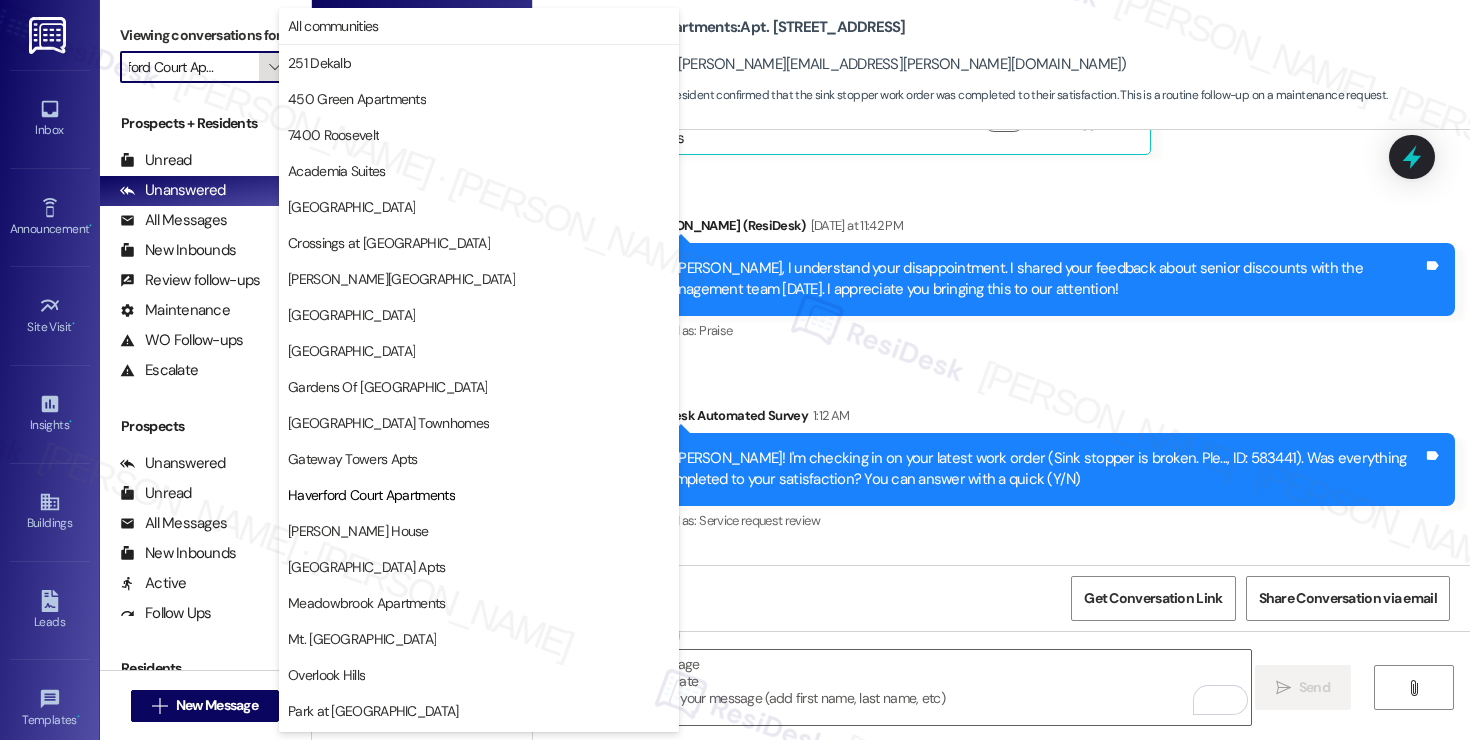 scroll, scrollTop: 325, scrollLeft: 0, axis: vertical 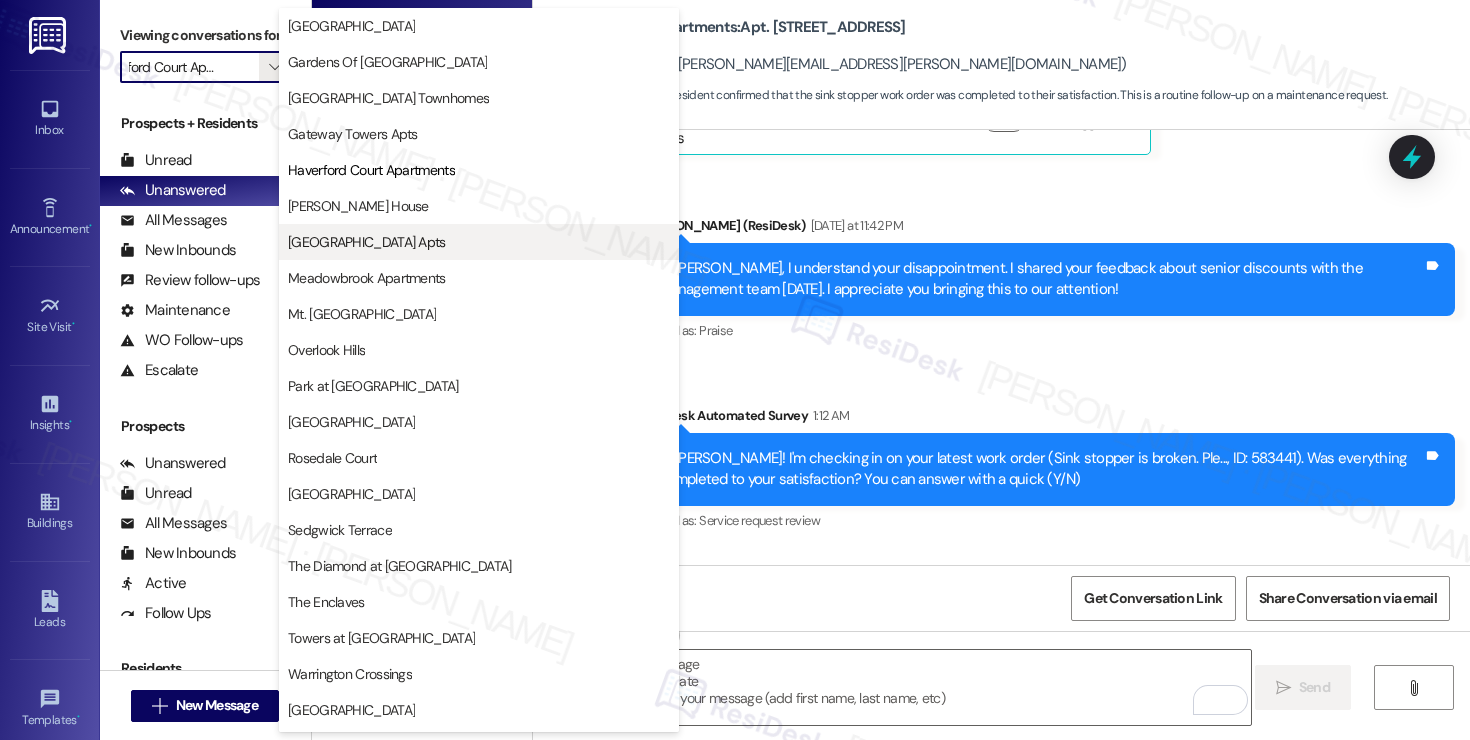 click on "Longwood Manor Apts" at bounding box center (367, 242) 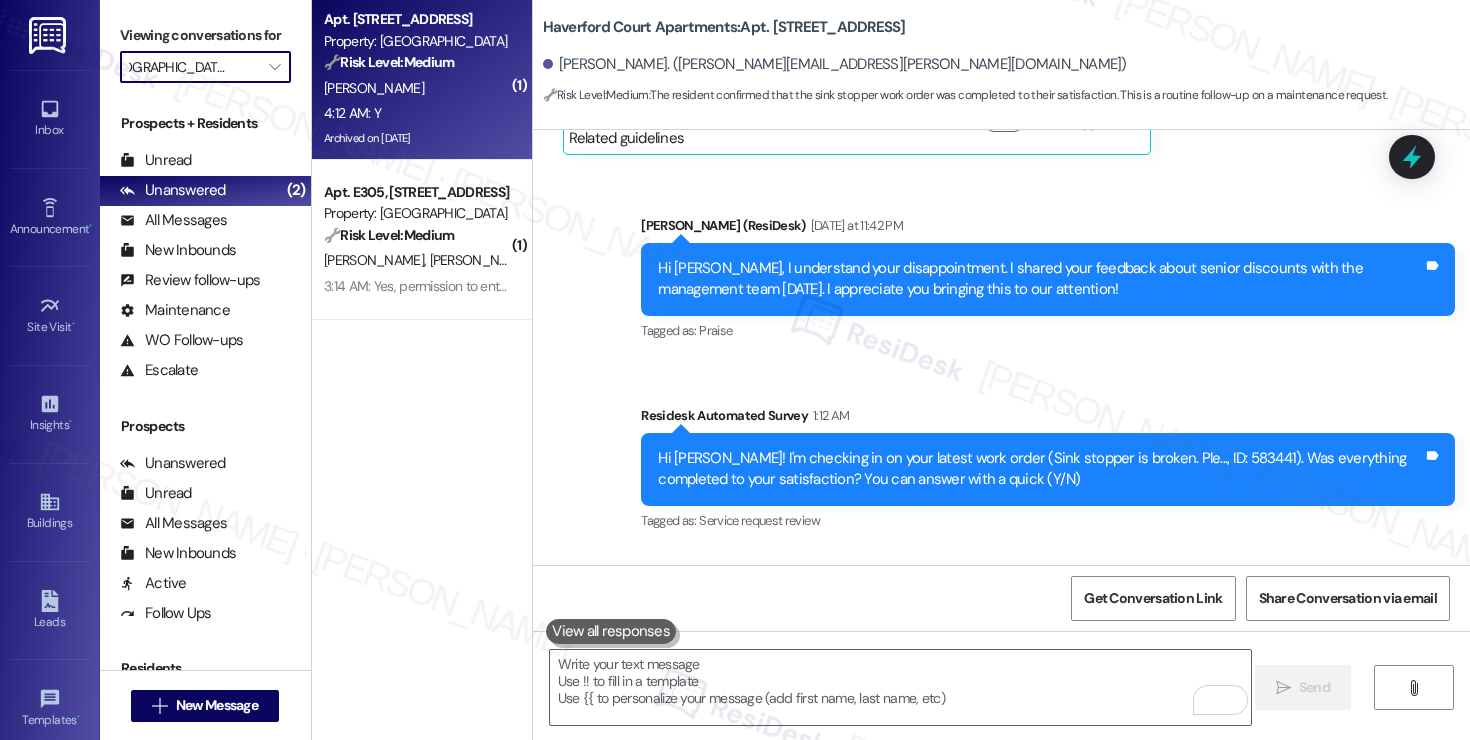 scroll, scrollTop: 0, scrollLeft: 14, axis: horizontal 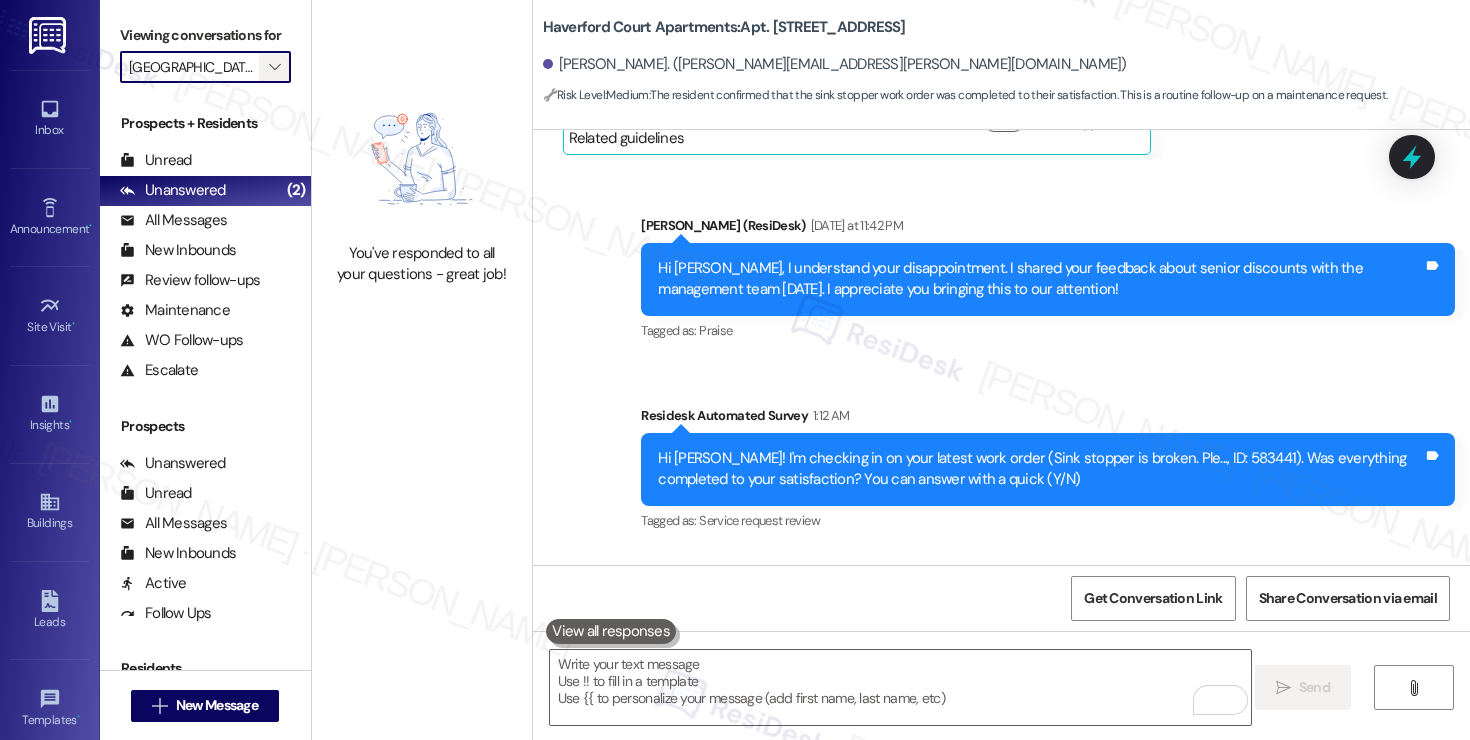 click on "" at bounding box center (274, 67) 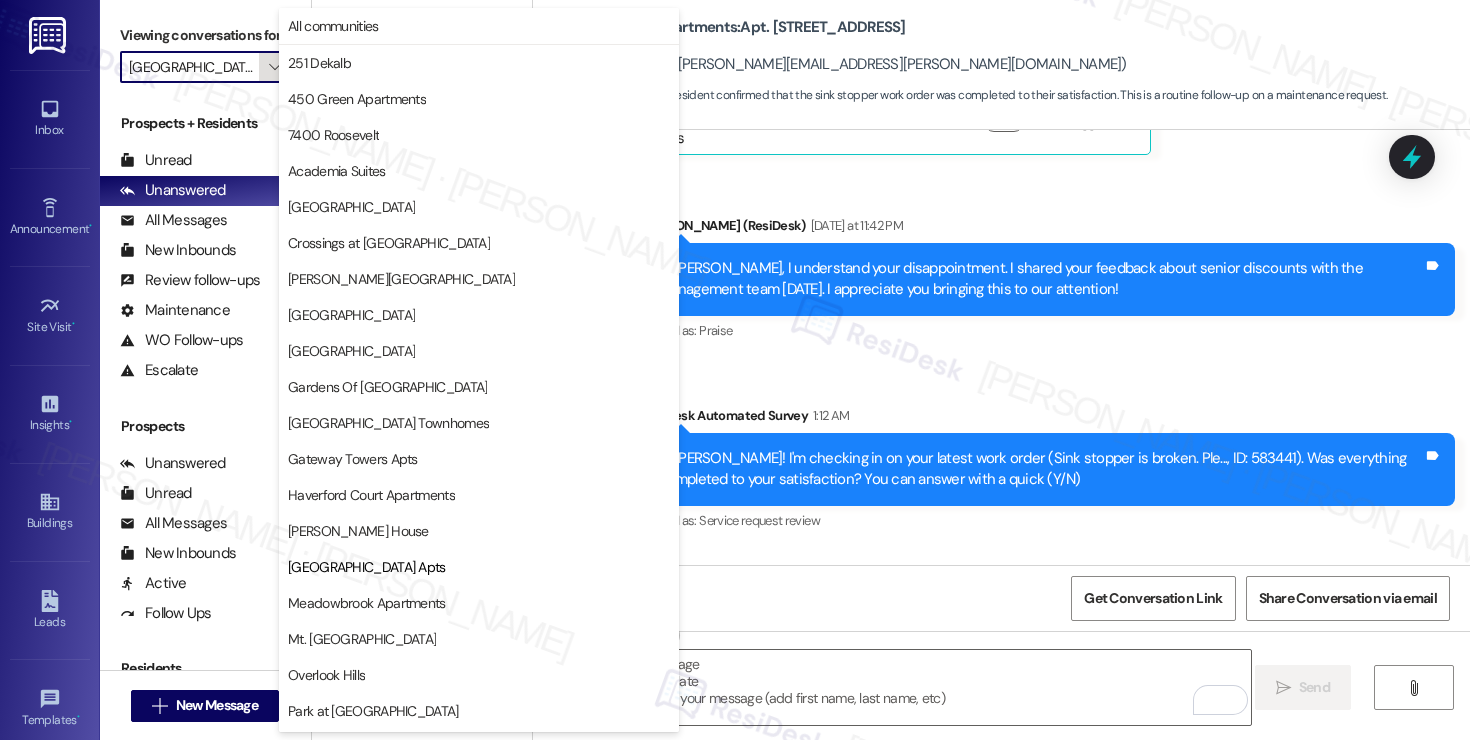 scroll, scrollTop: 0, scrollLeft: 14, axis: horizontal 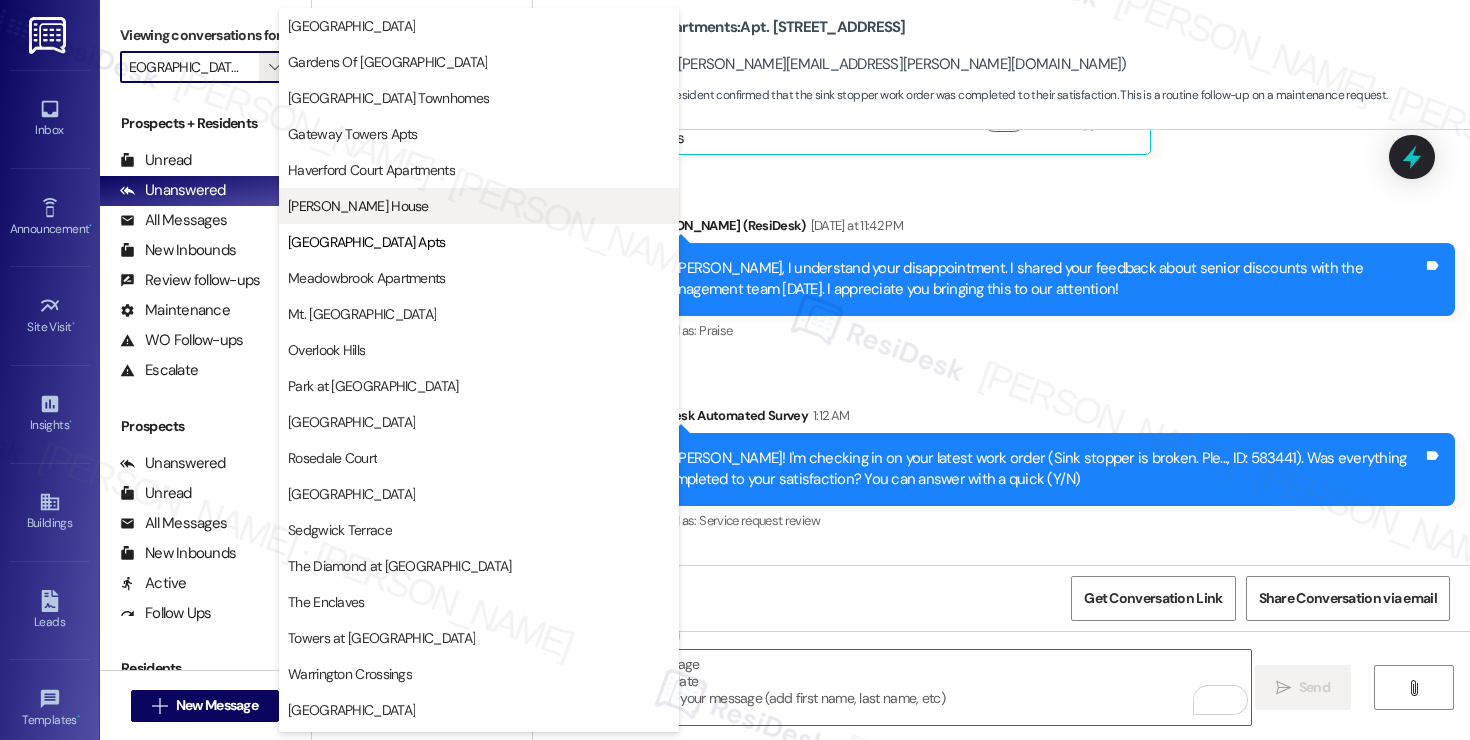 click on "Joshua House" at bounding box center (479, 206) 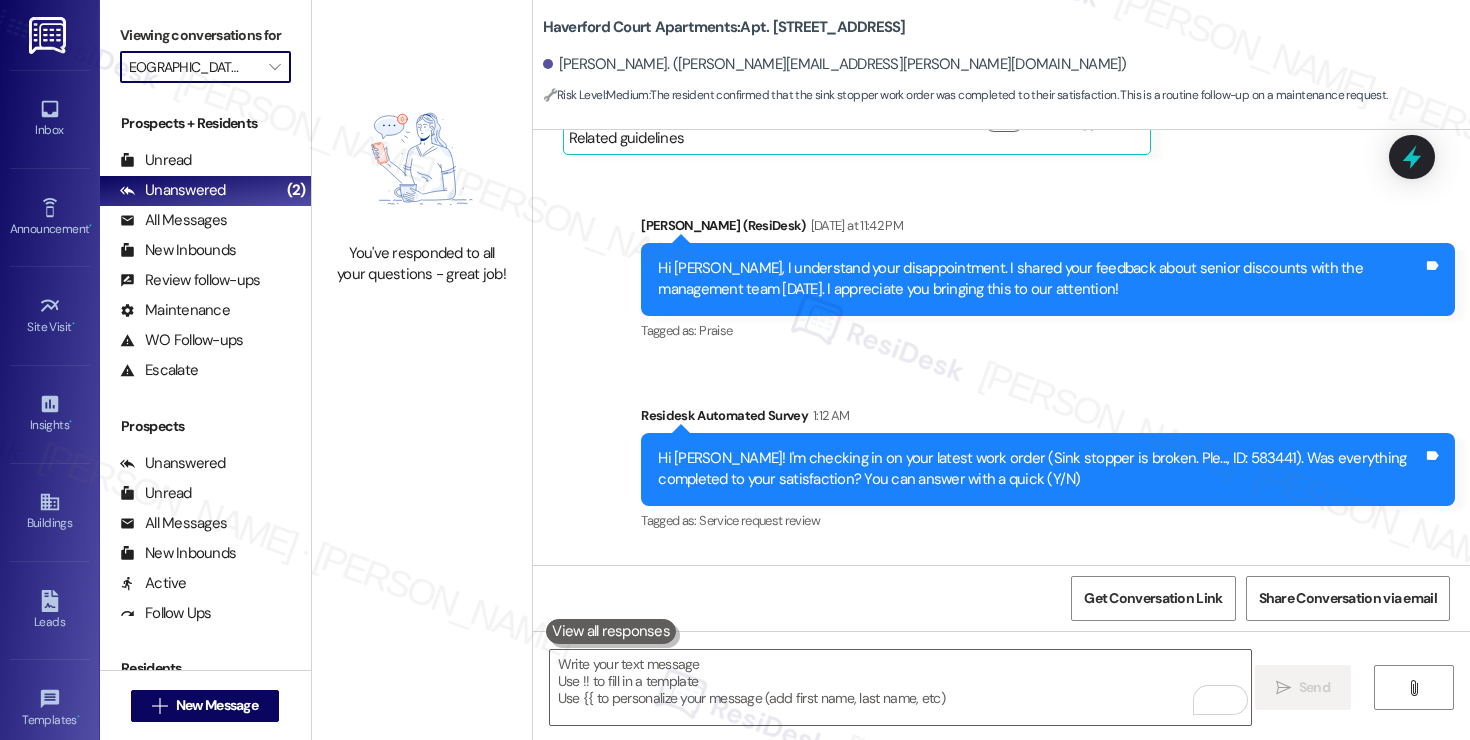type on "Joshua House" 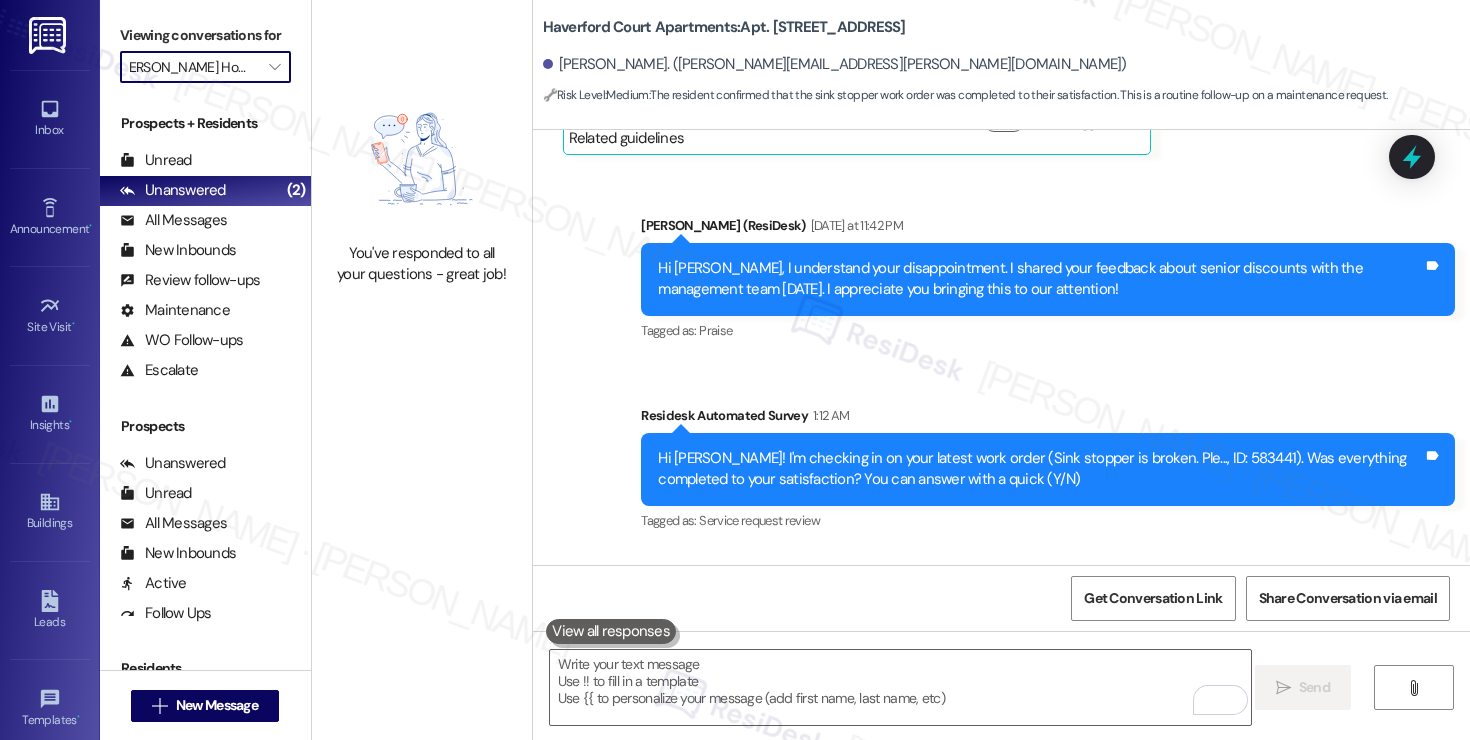 scroll, scrollTop: 0, scrollLeft: 0, axis: both 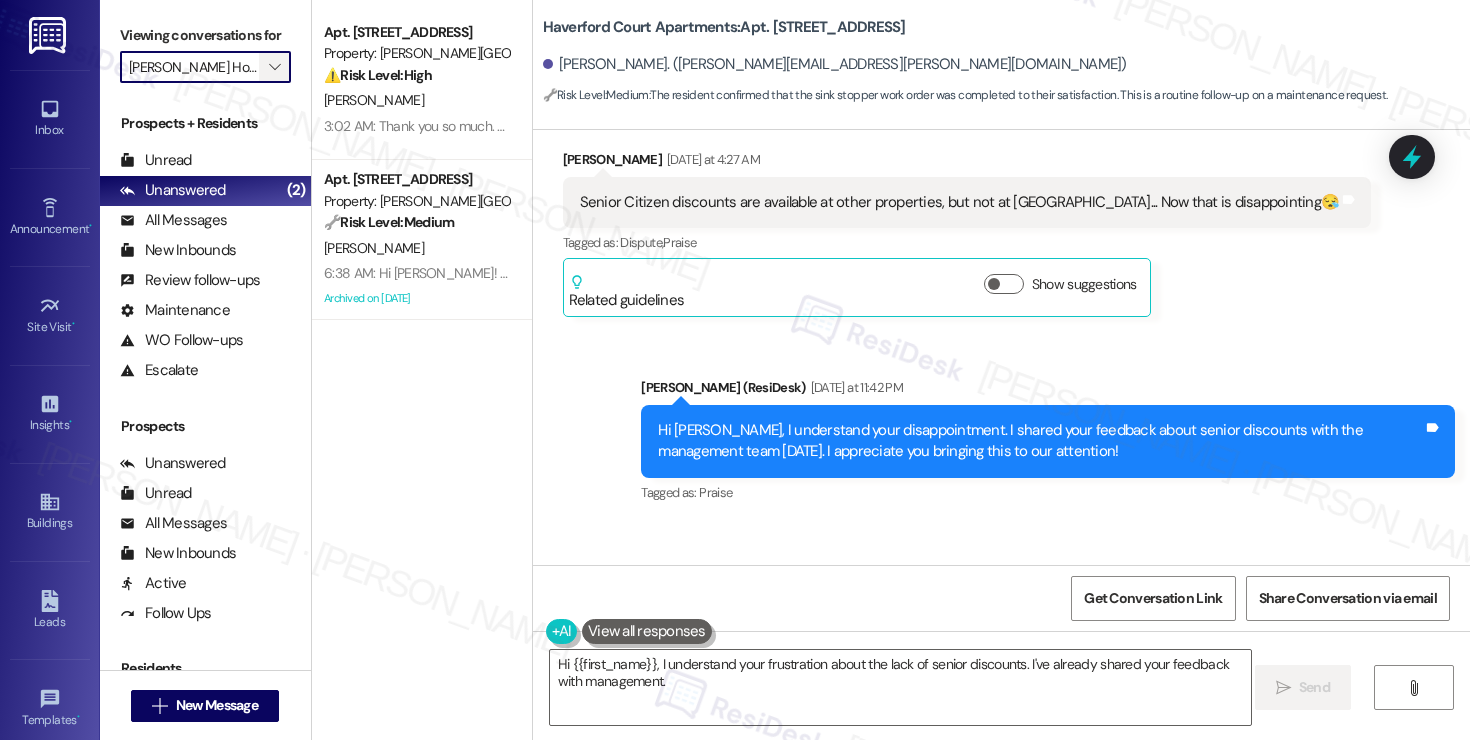 click on "" at bounding box center [275, 67] 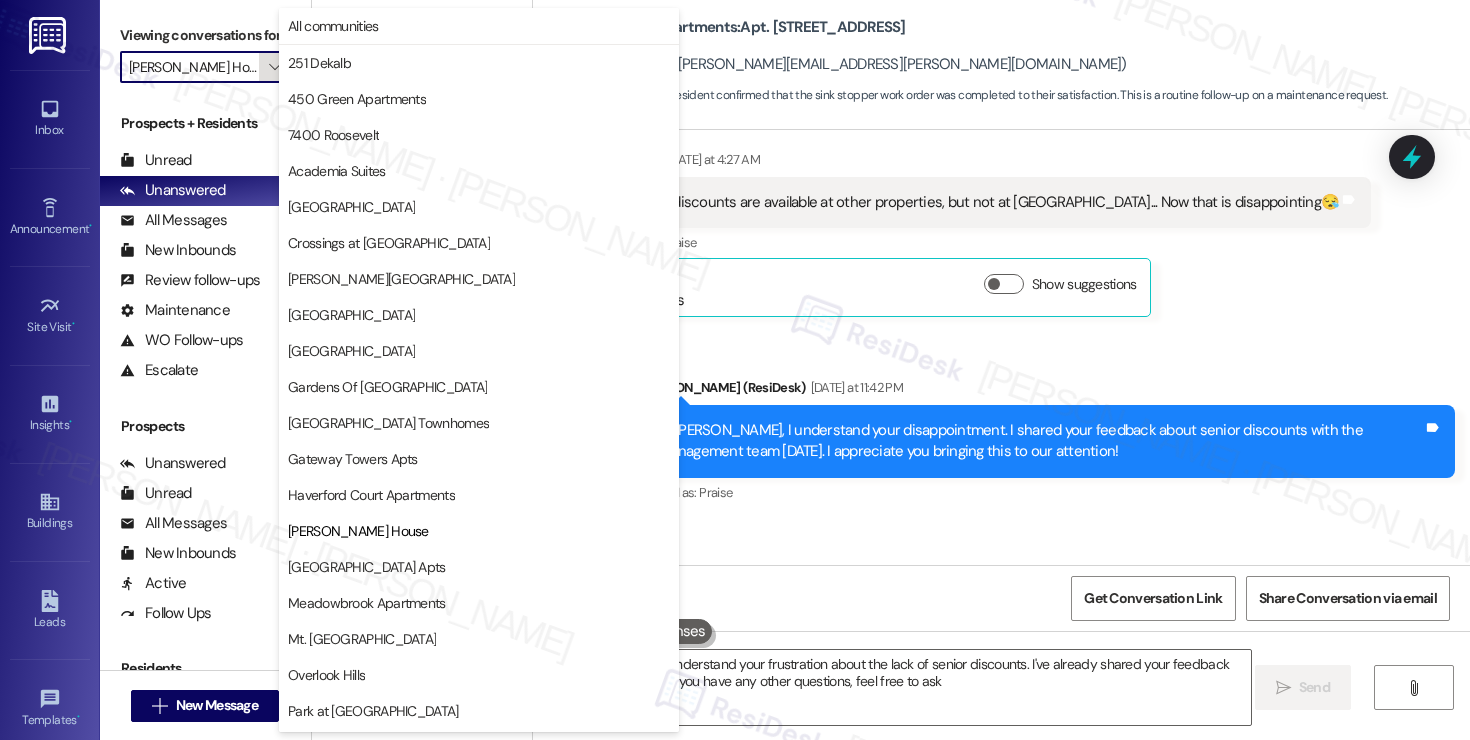 type on "Hi {{first_name}}, I understand your frustration about the lack of senior discounts. I've already shared your feedback with management. If you have any other questions, feel free to ask!" 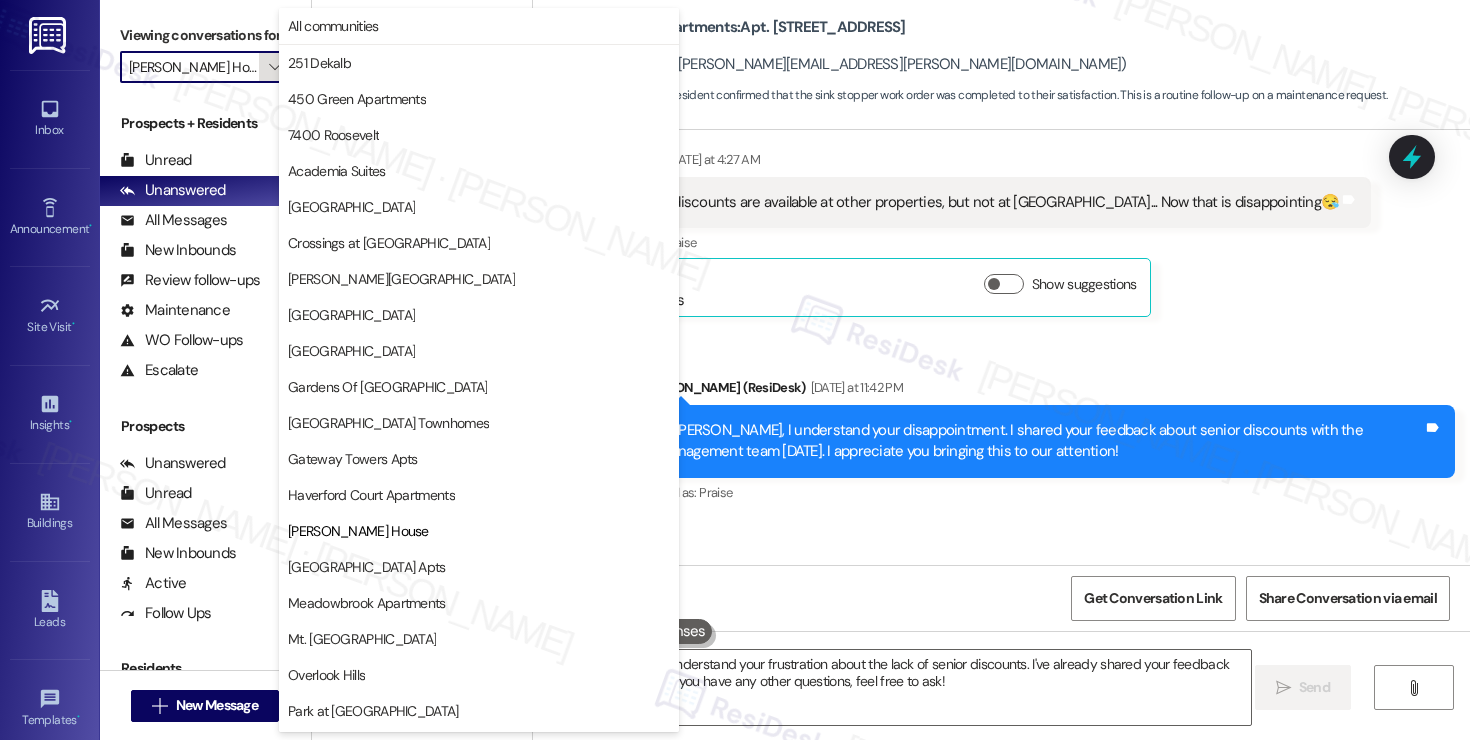 scroll, scrollTop: 325, scrollLeft: 0, axis: vertical 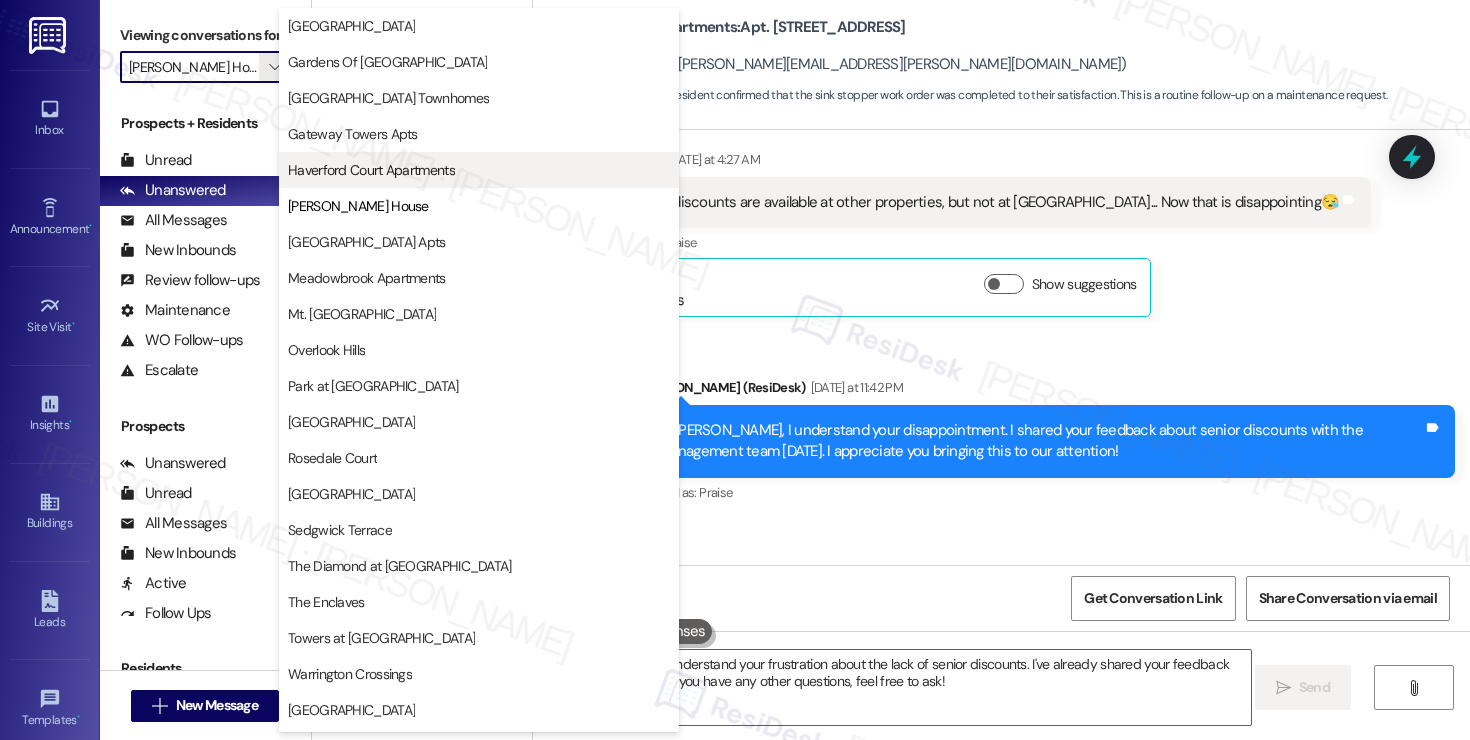 click on "Haverford Court Apartments" at bounding box center (371, 170) 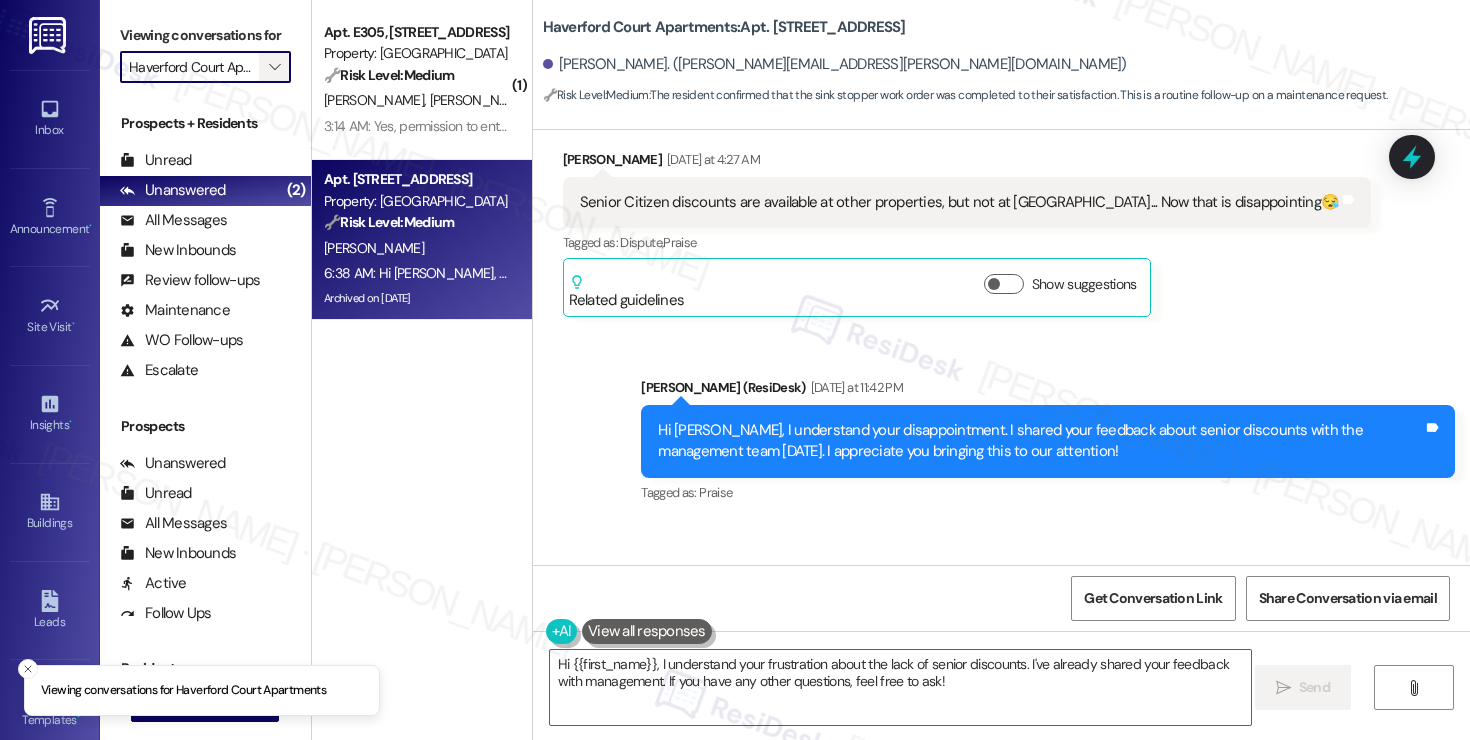 click on "" at bounding box center (274, 67) 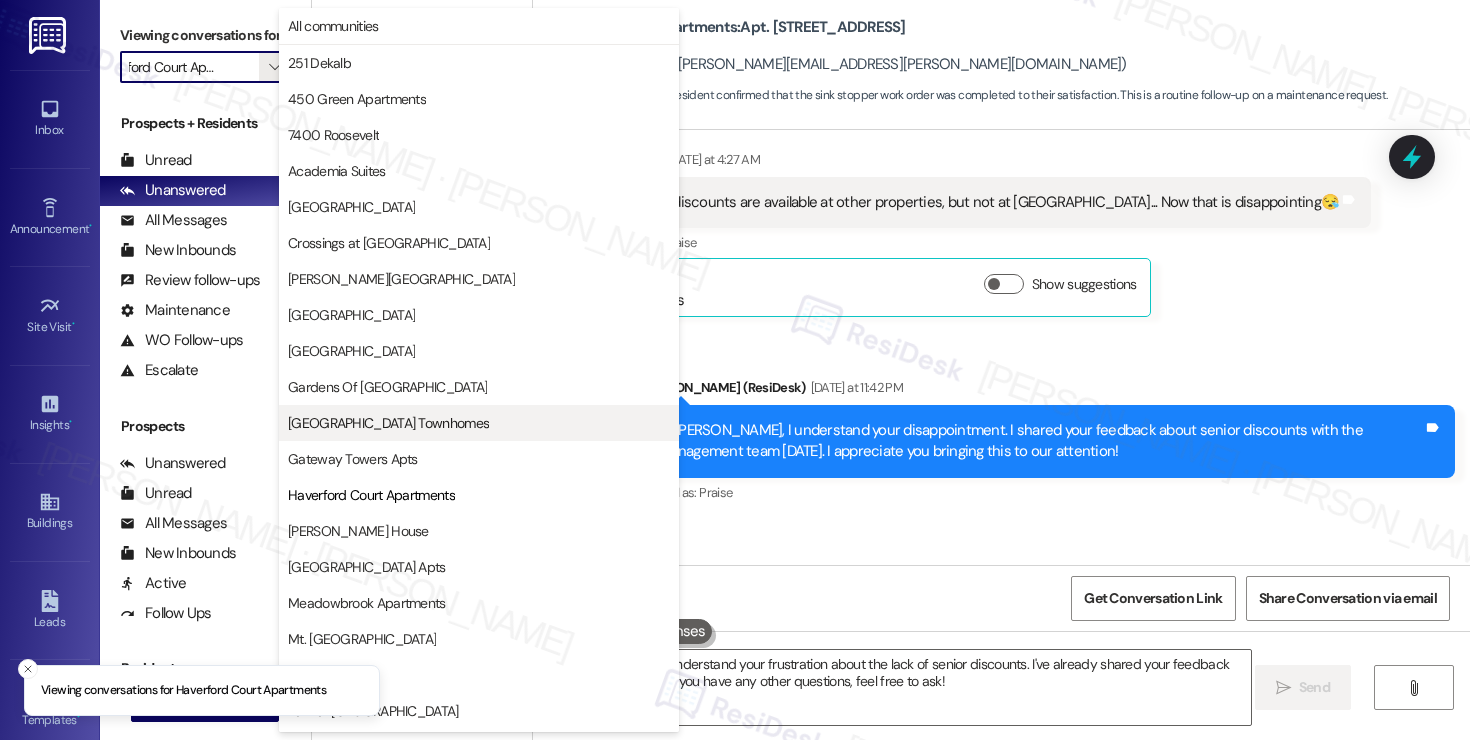 scroll, scrollTop: 325, scrollLeft: 0, axis: vertical 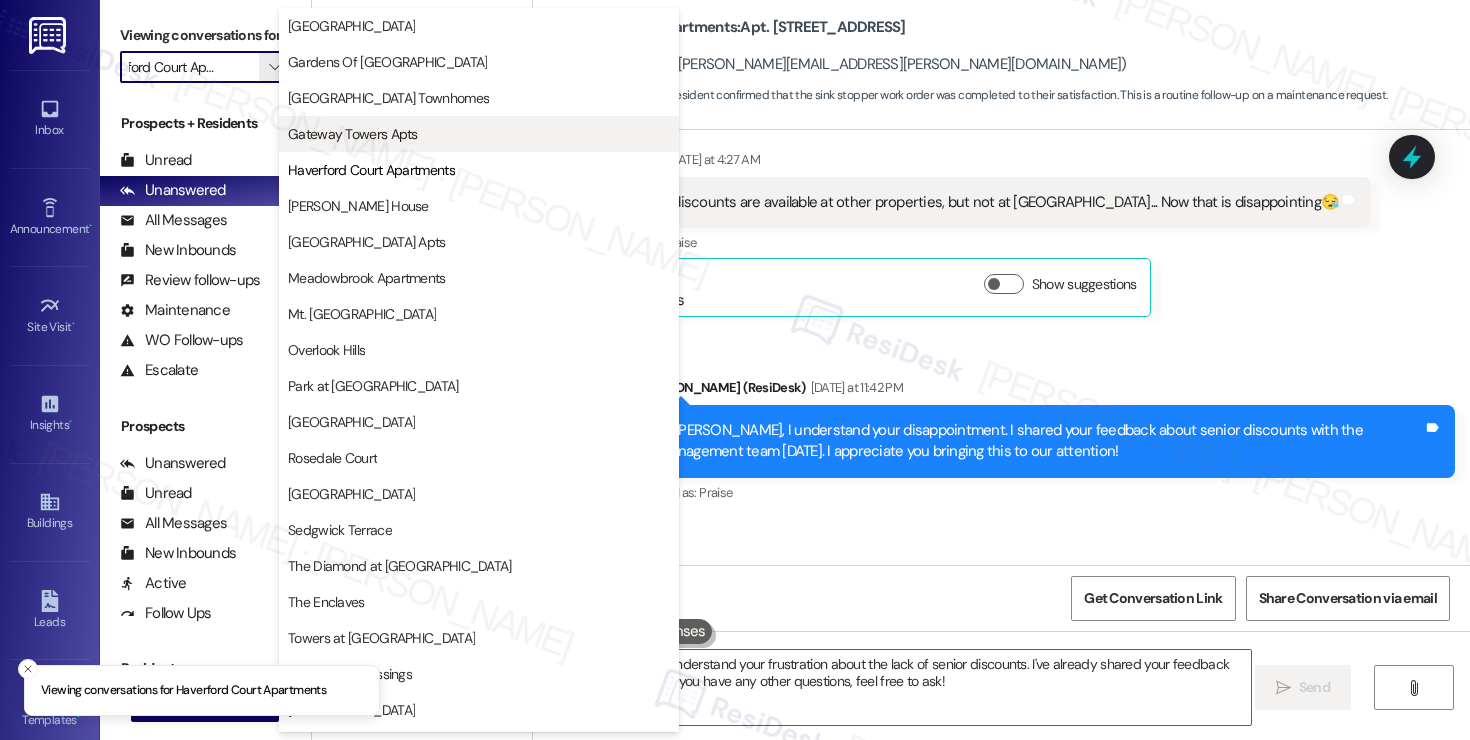 click on "Gateway Towers Apts" at bounding box center [353, 134] 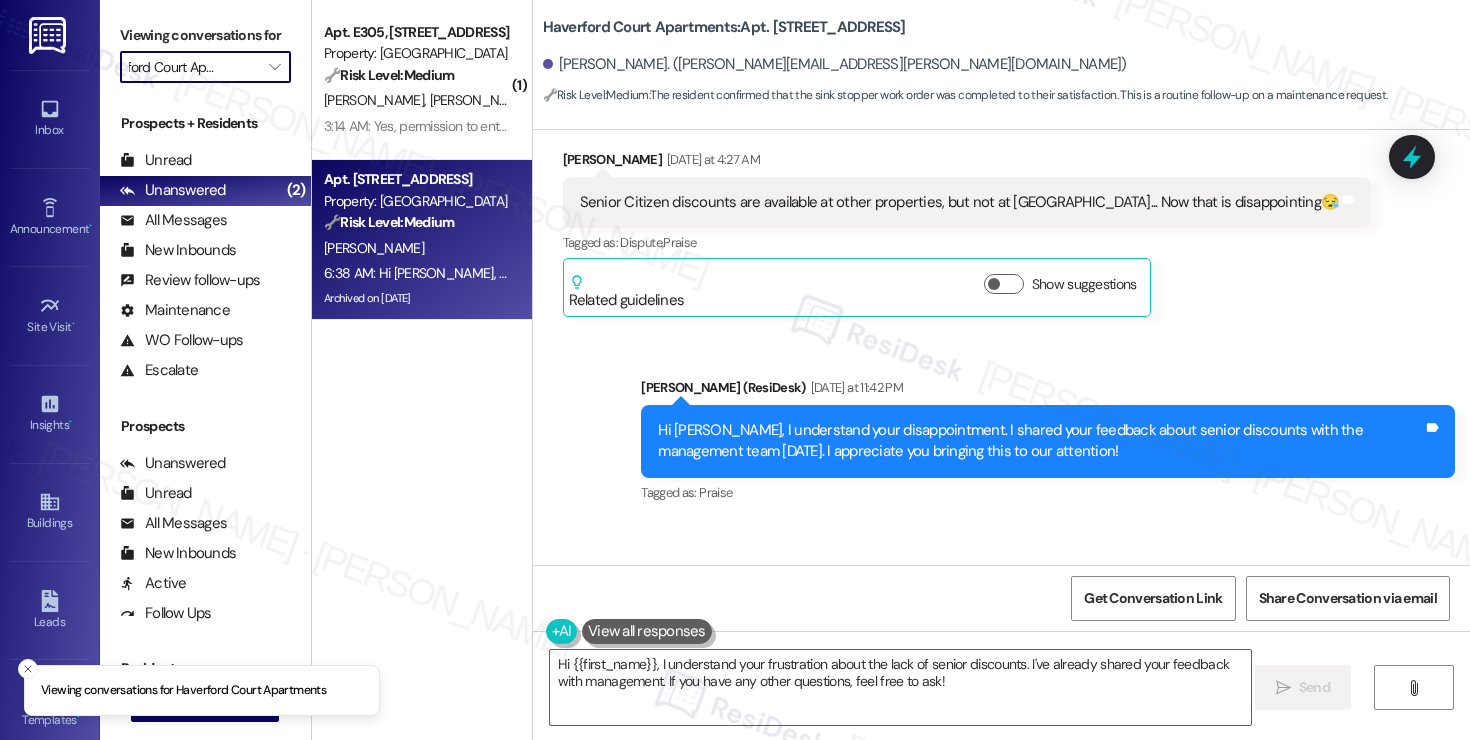 type on "Gateway Towers Apts" 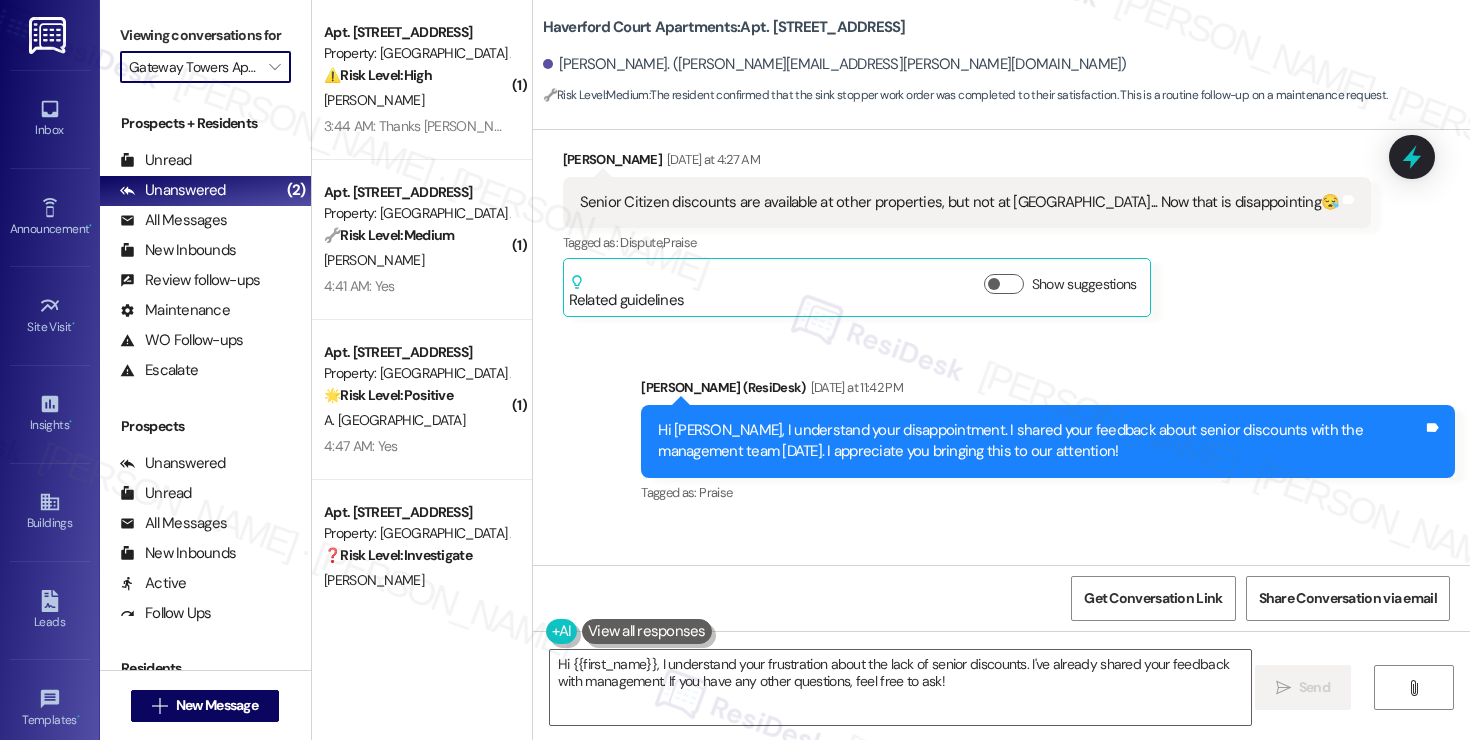 scroll, scrollTop: 0, scrollLeft: 8, axis: horizontal 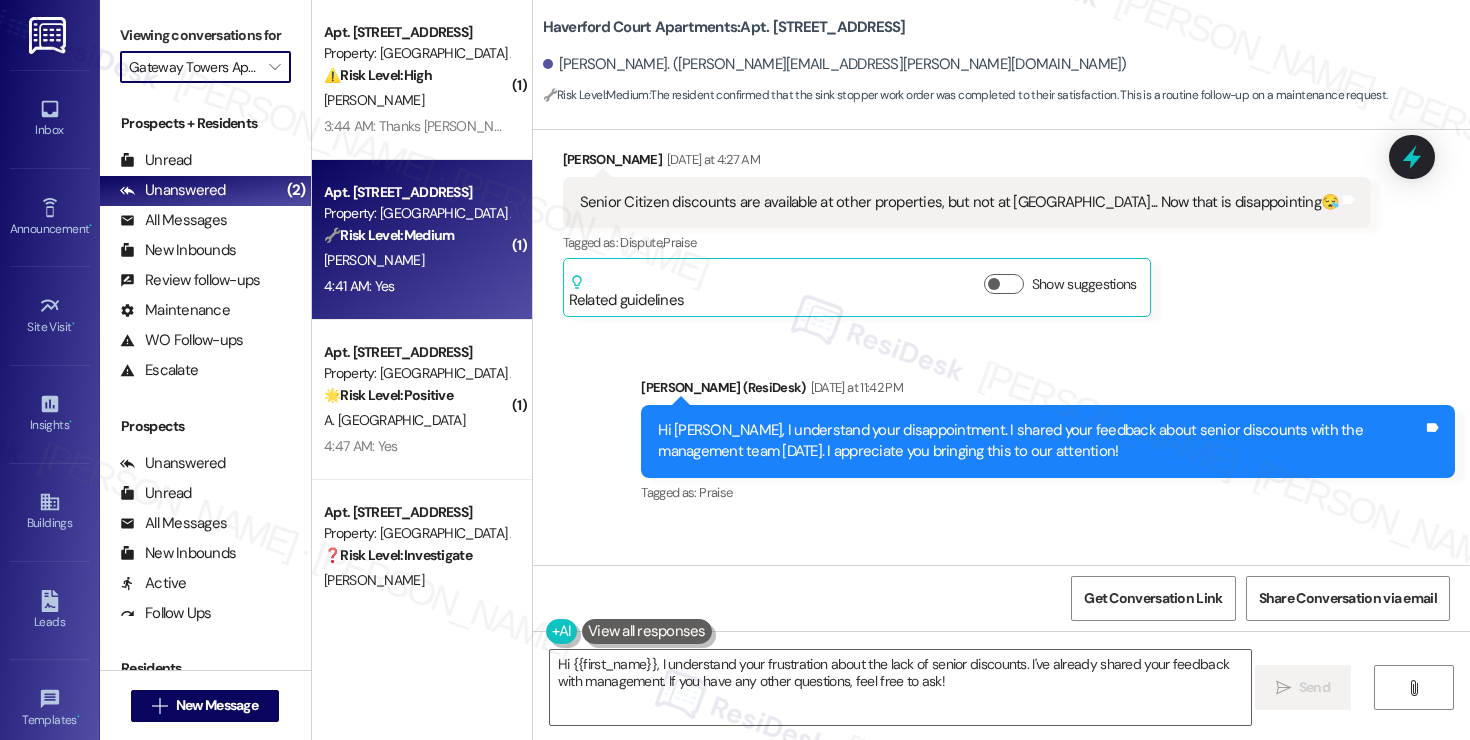 click on "M. Isaac" at bounding box center [416, 260] 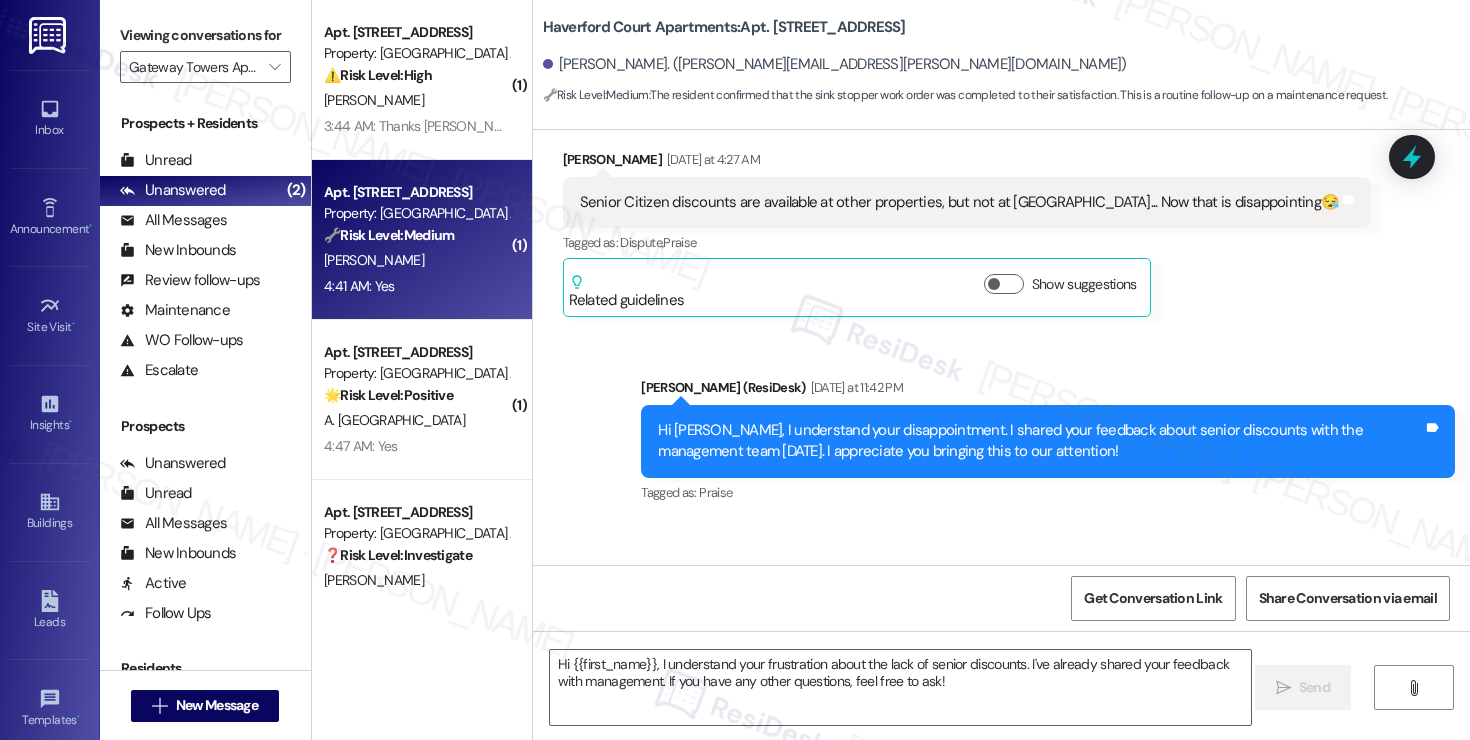 type on "Fetching suggested responses. Please feel free to read through the conversation in the meantime." 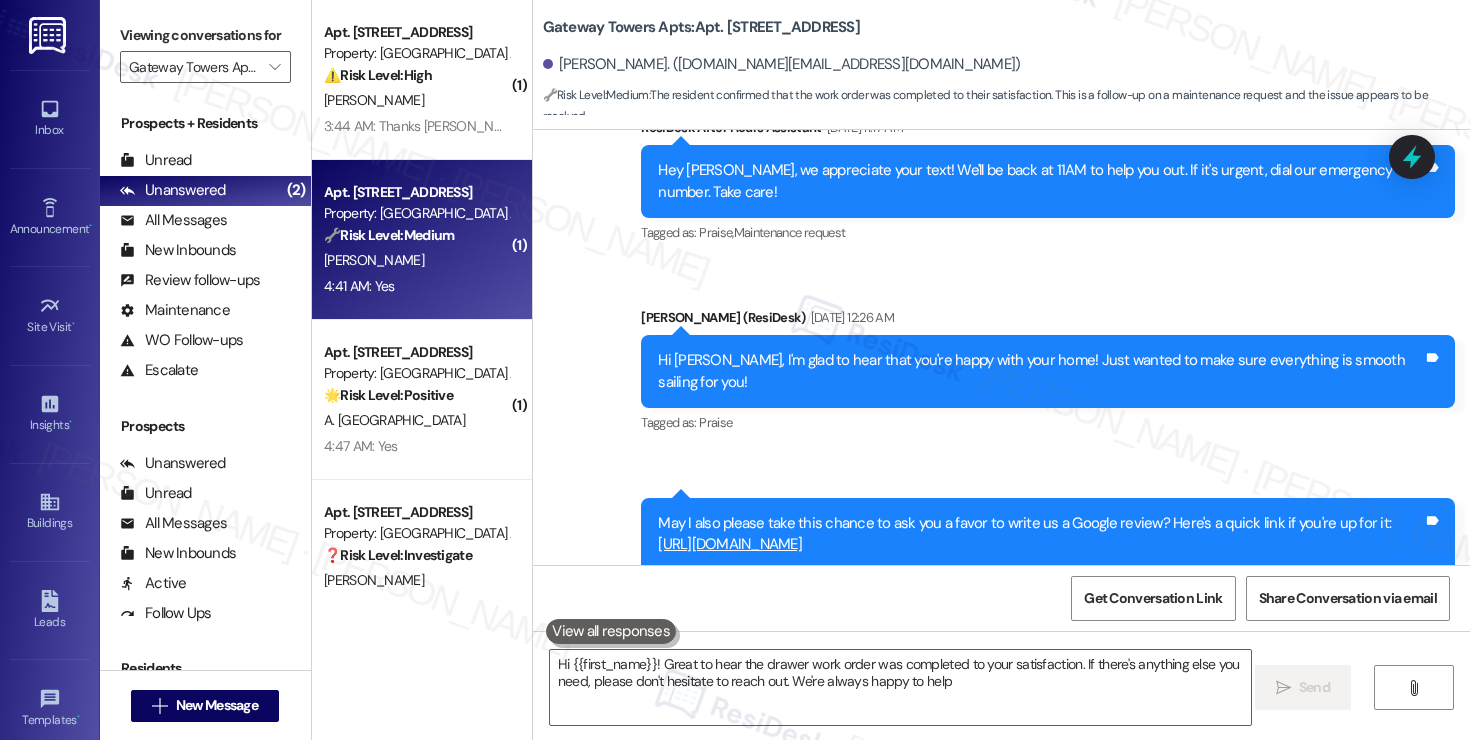 type on "Hi {{first_name}}! Great to hear the drawer work order was completed to your satisfaction. If there's anything else you need, please don't hesitate to reach out. We're always happy to help!" 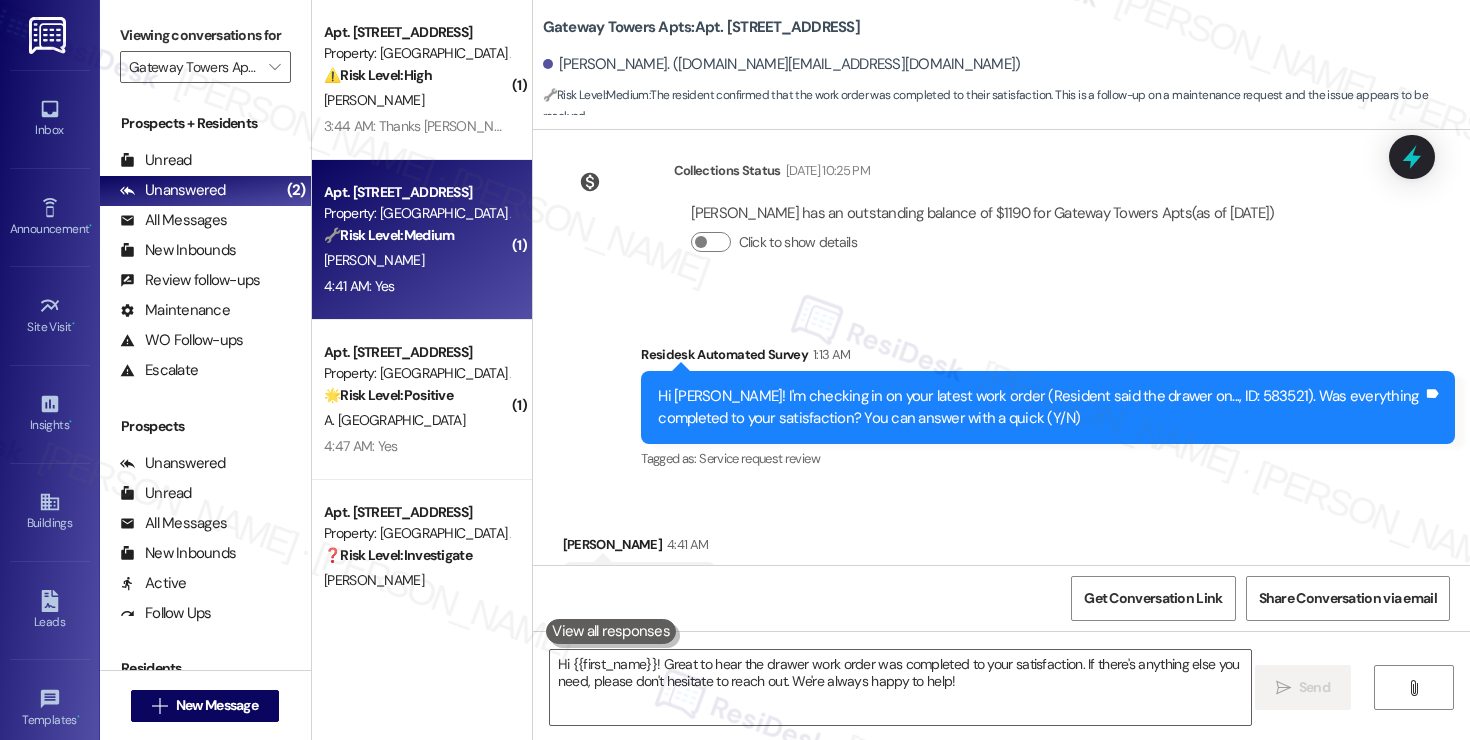 scroll, scrollTop: 1757, scrollLeft: 0, axis: vertical 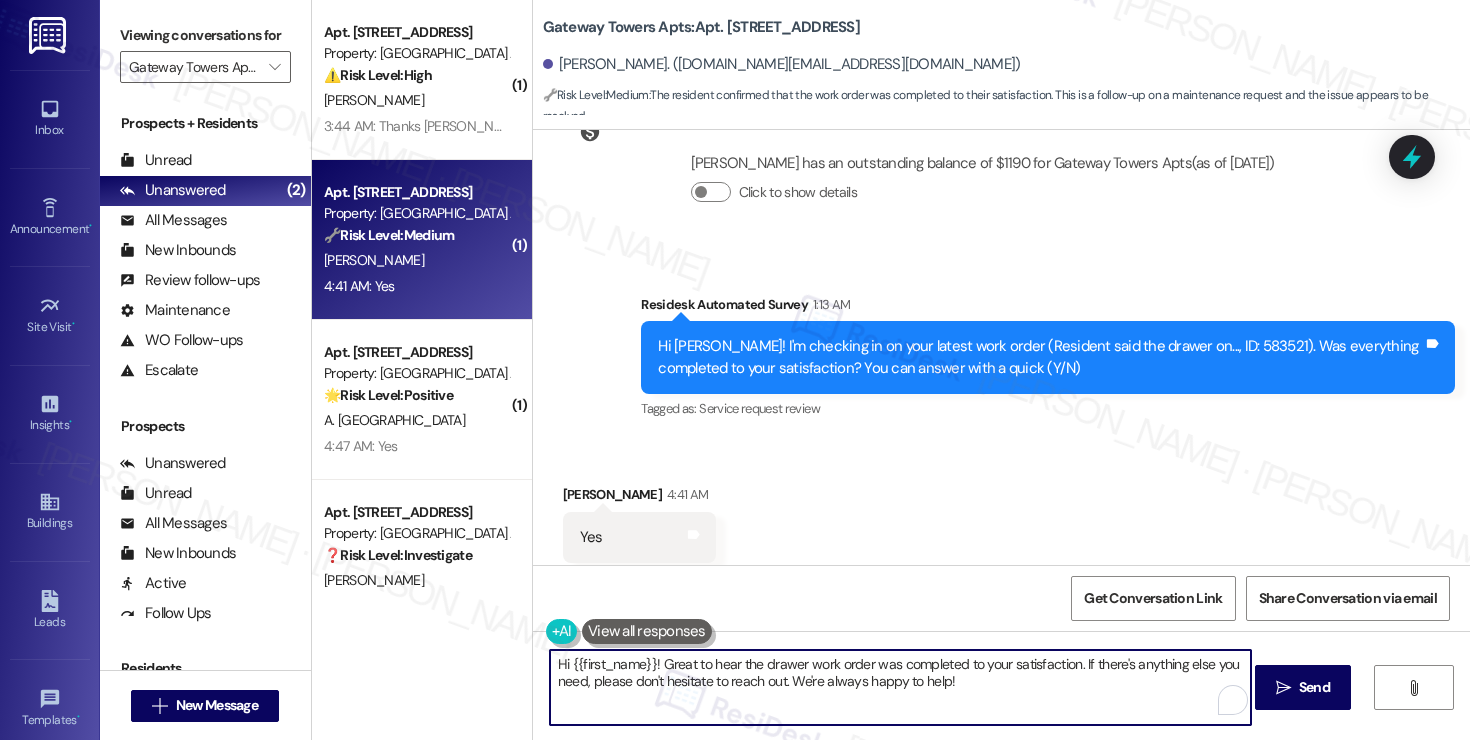 click on "Hi {{first_name}}! Great to hear the drawer work order was completed to your satisfaction. If there's anything else you need, please don't hesitate to reach out. We're always happy to help!" at bounding box center [900, 687] 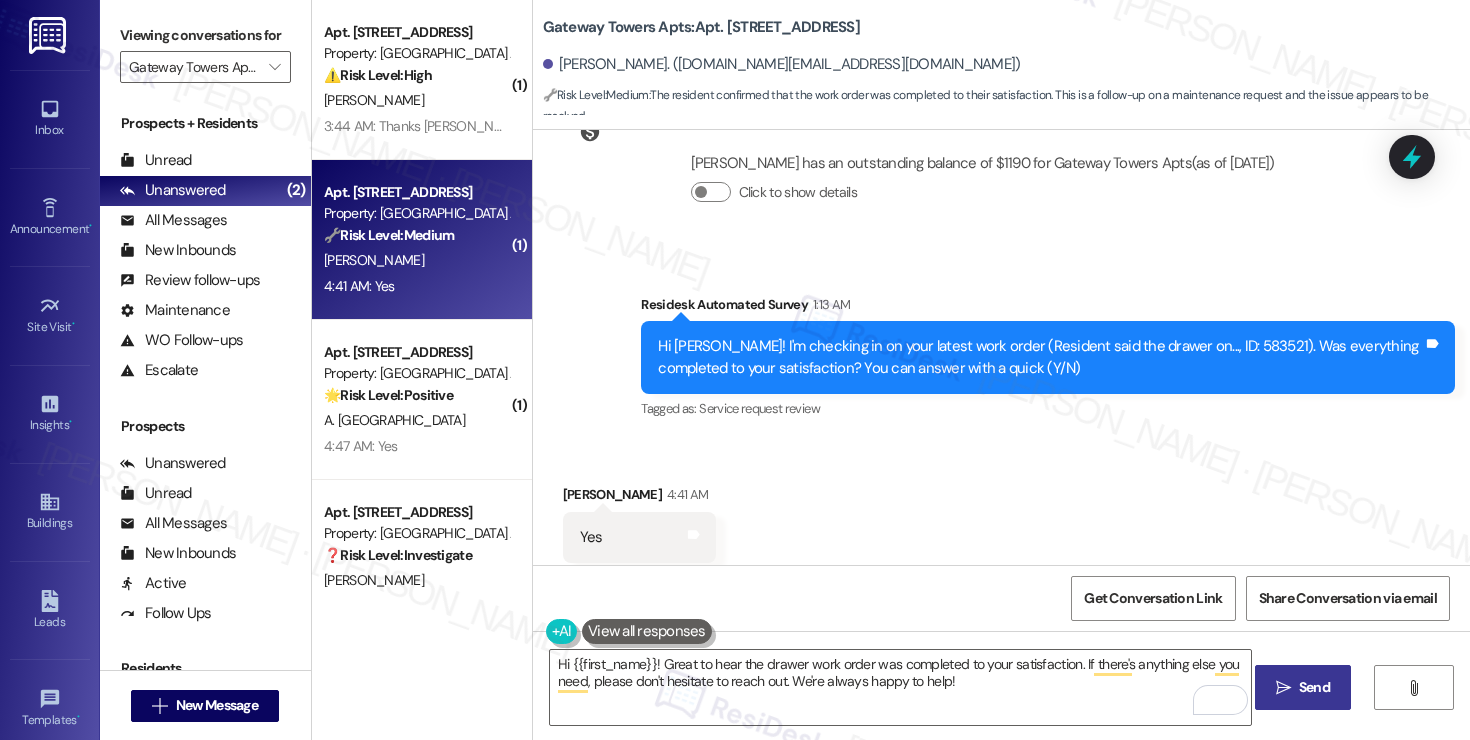 click on "Send" at bounding box center (1314, 687) 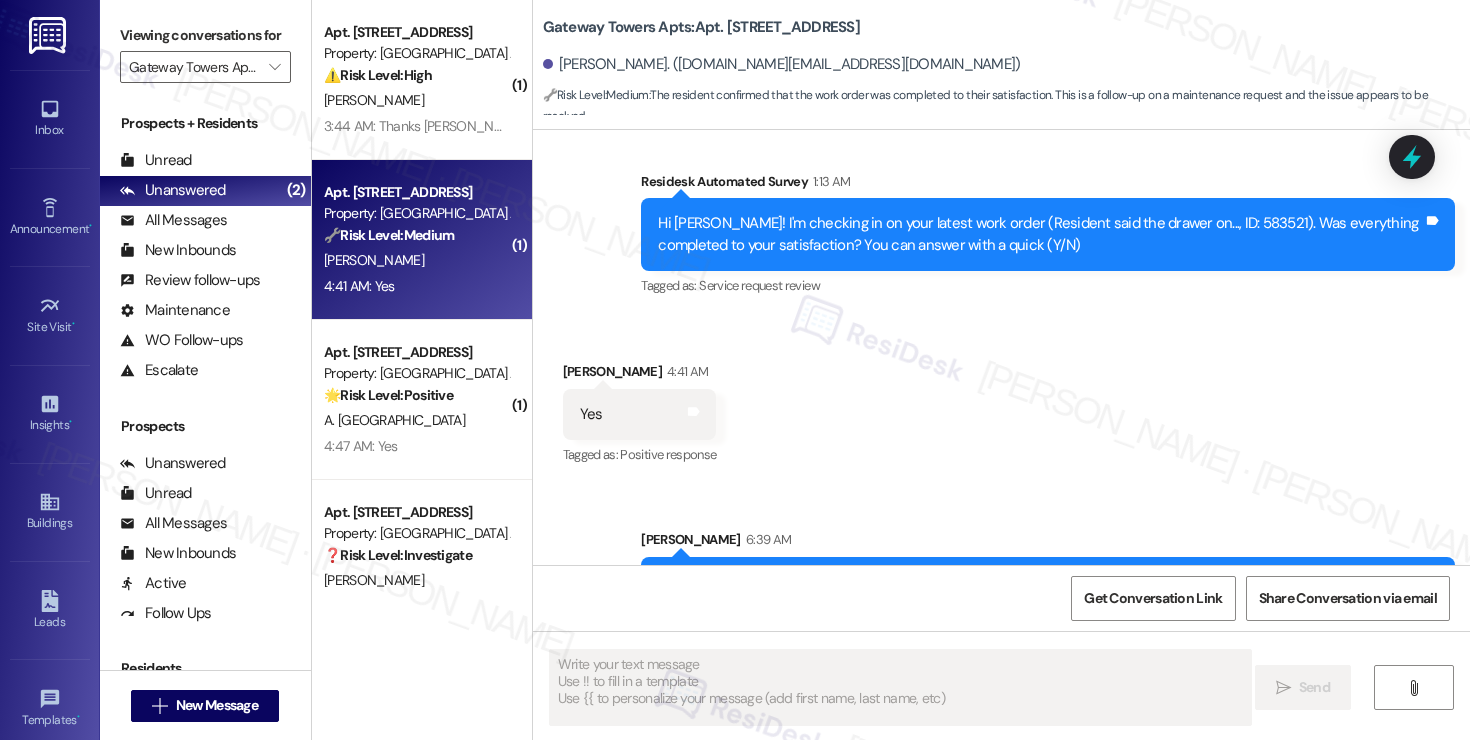 scroll, scrollTop: 1919, scrollLeft: 0, axis: vertical 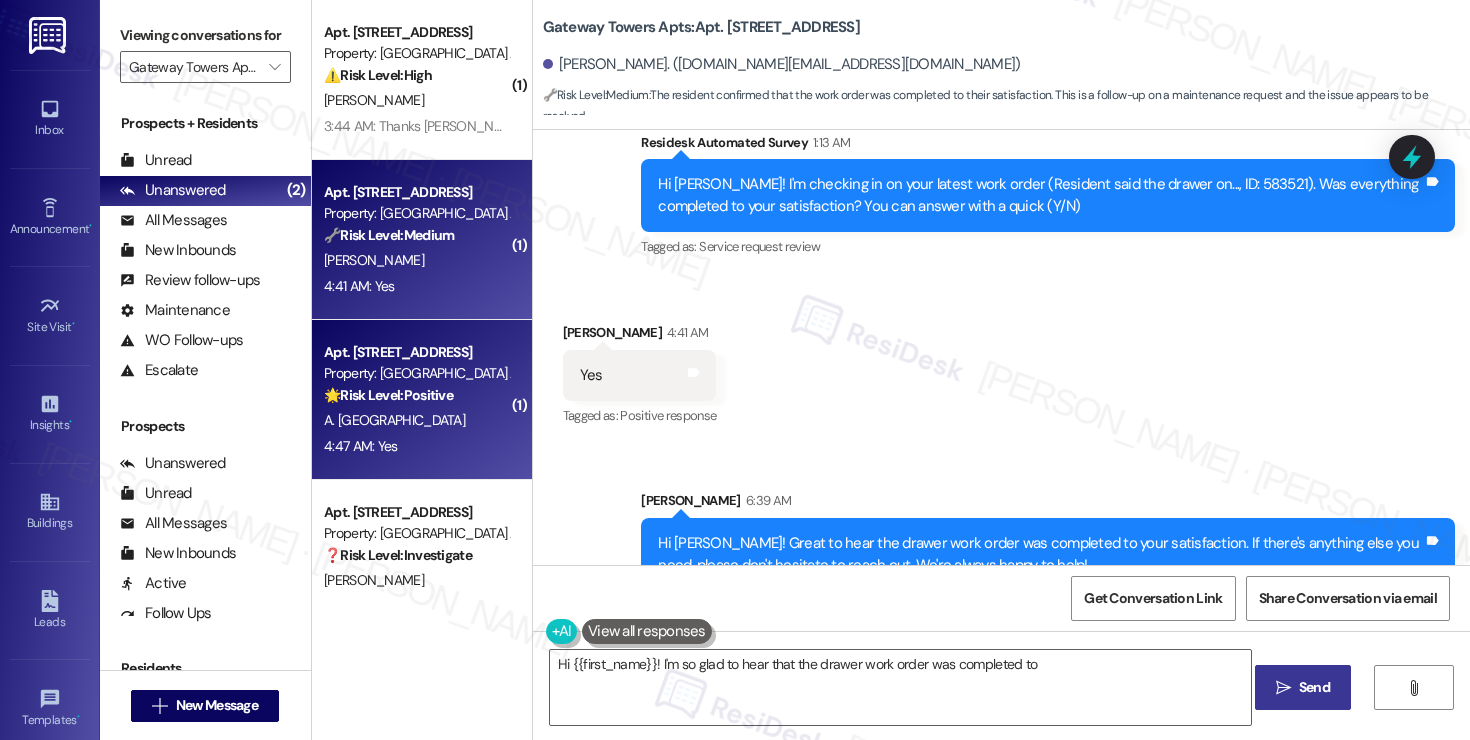 type on "Hi {{first_name}}! I'm so glad to hear that the drawer work order was completed to your" 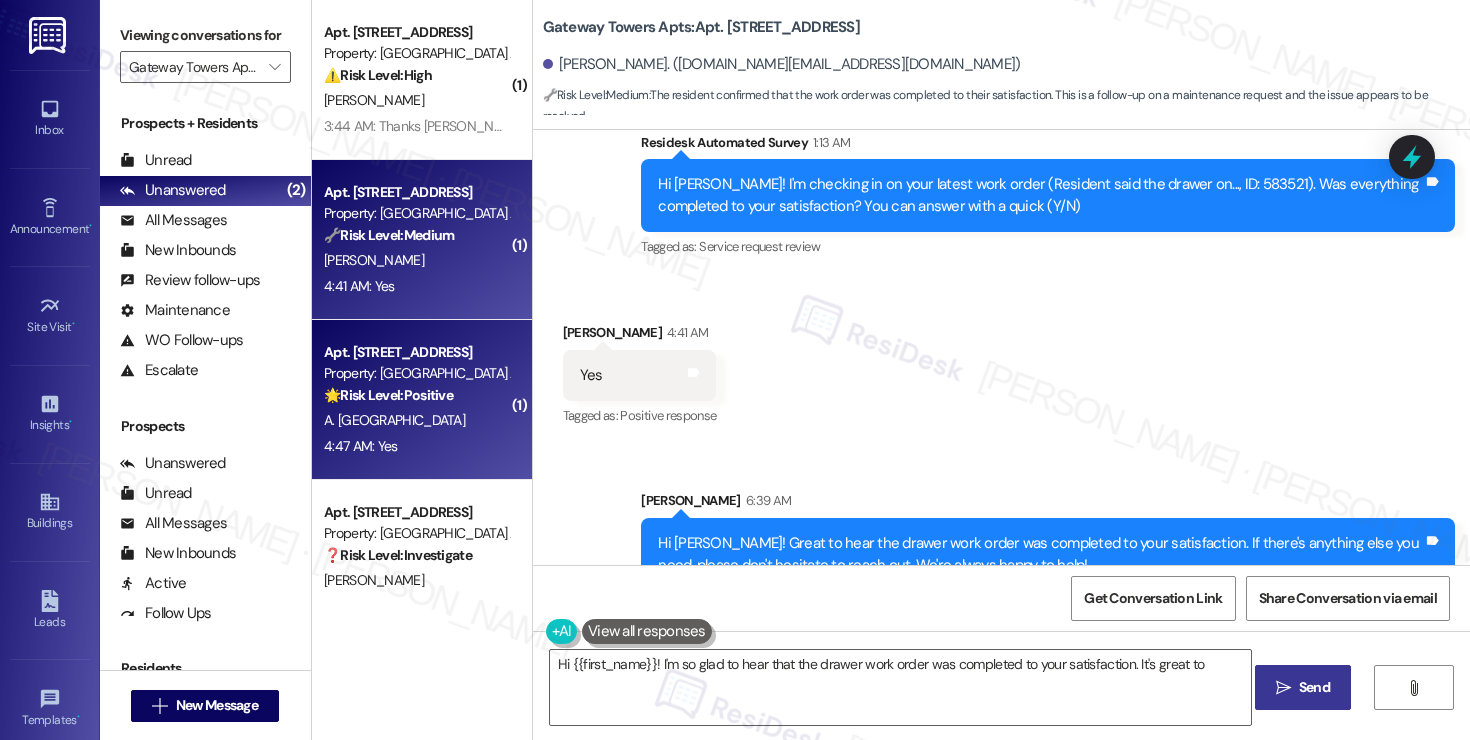 click on "Property: [GEOGRAPHIC_DATA] Apts" at bounding box center [416, 373] 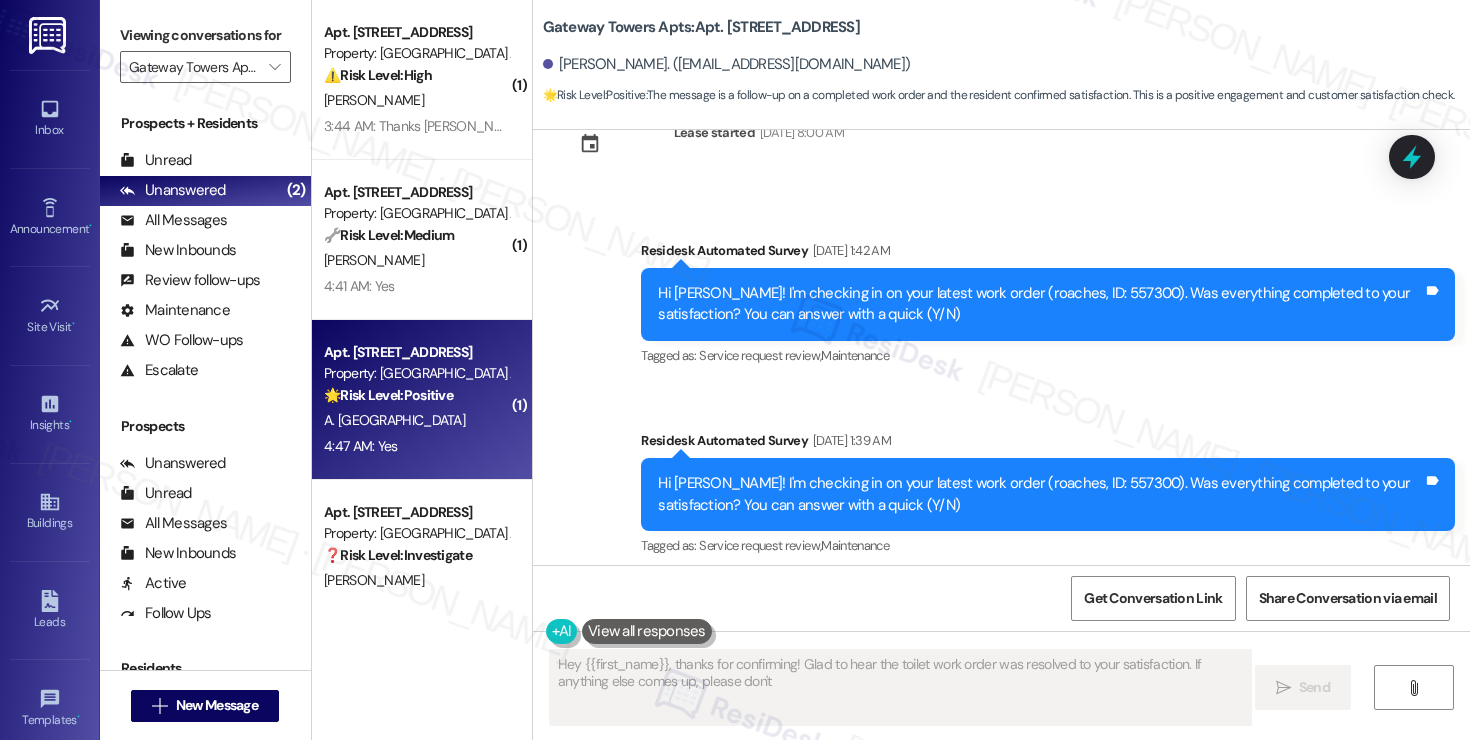 scroll, scrollTop: 1757, scrollLeft: 0, axis: vertical 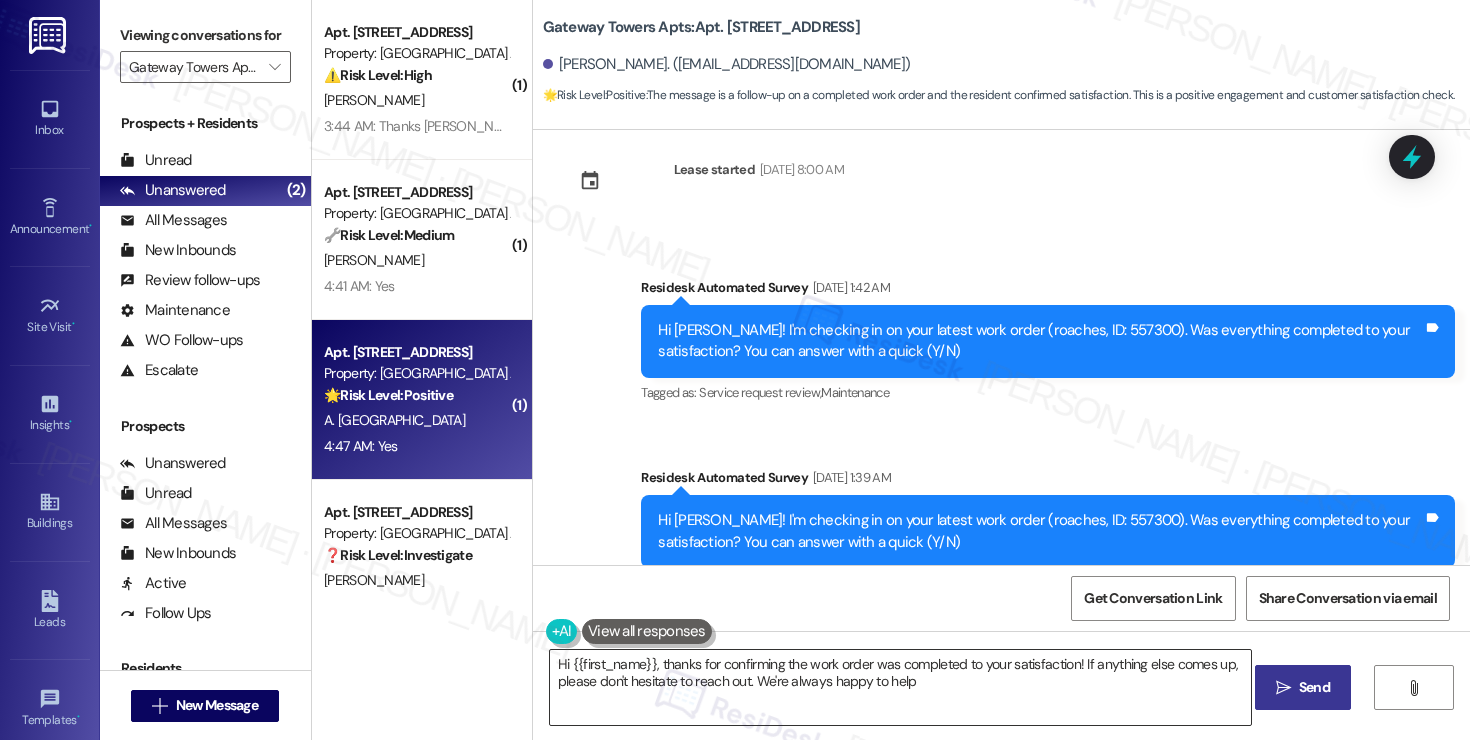 type on "Hi {{first_name}}, thanks for confirming the work order was completed to your satisfaction! If anything else comes up, please don't hesitate to reach out. We're always happy to help!" 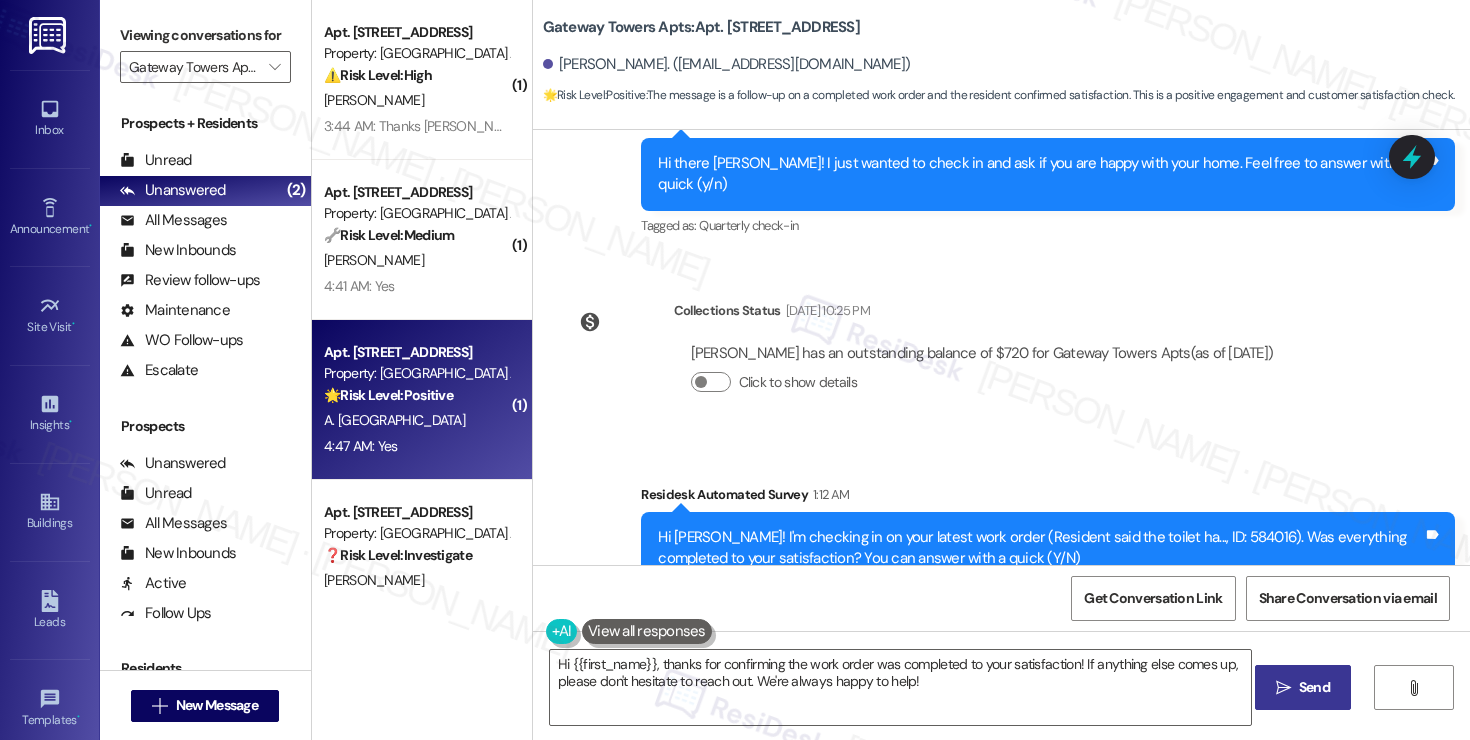 scroll, scrollTop: 2898, scrollLeft: 0, axis: vertical 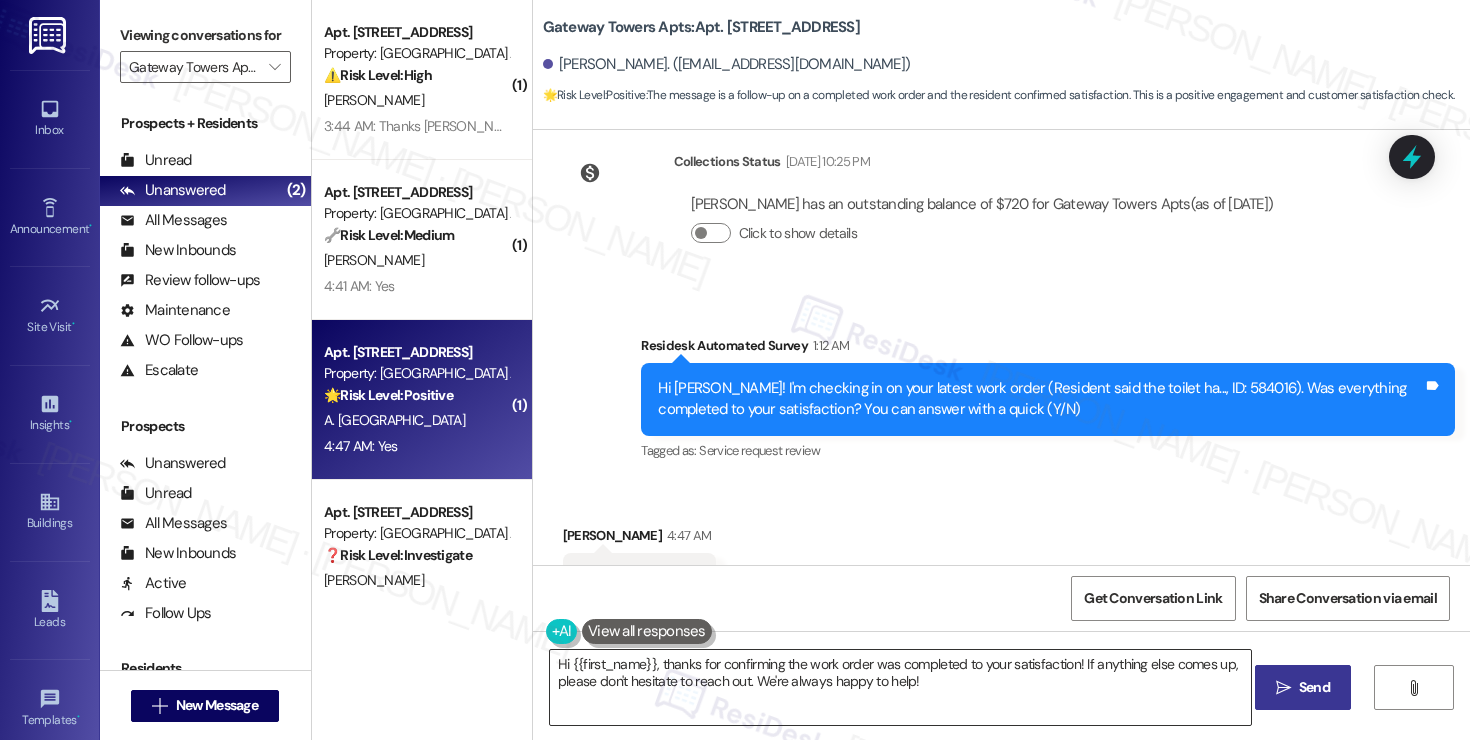 click on "Hi {{first_name}}, thanks for confirming the work order was completed to your satisfaction! If anything else comes up, please don't hesitate to reach out. We're always happy to help!" at bounding box center [900, 687] 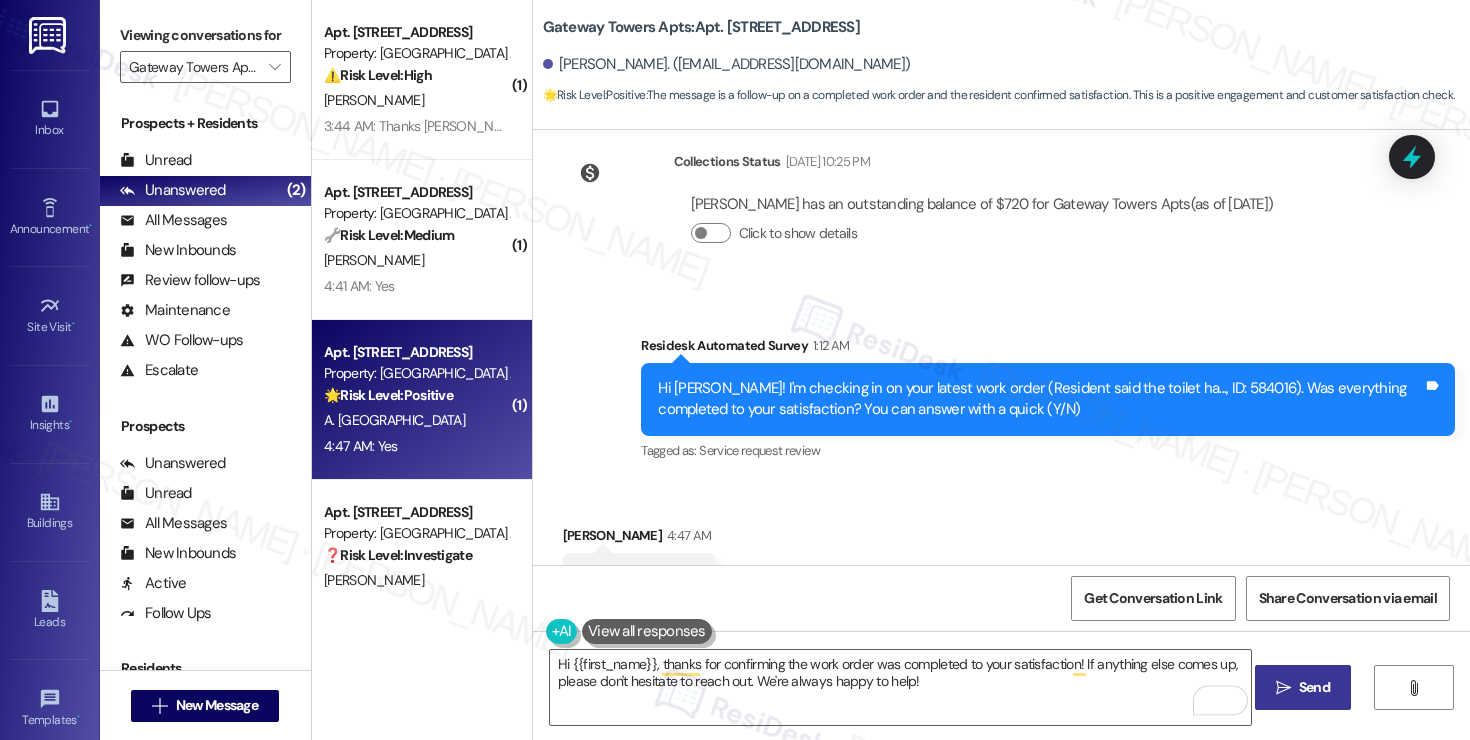 click on "Send" at bounding box center (1314, 687) 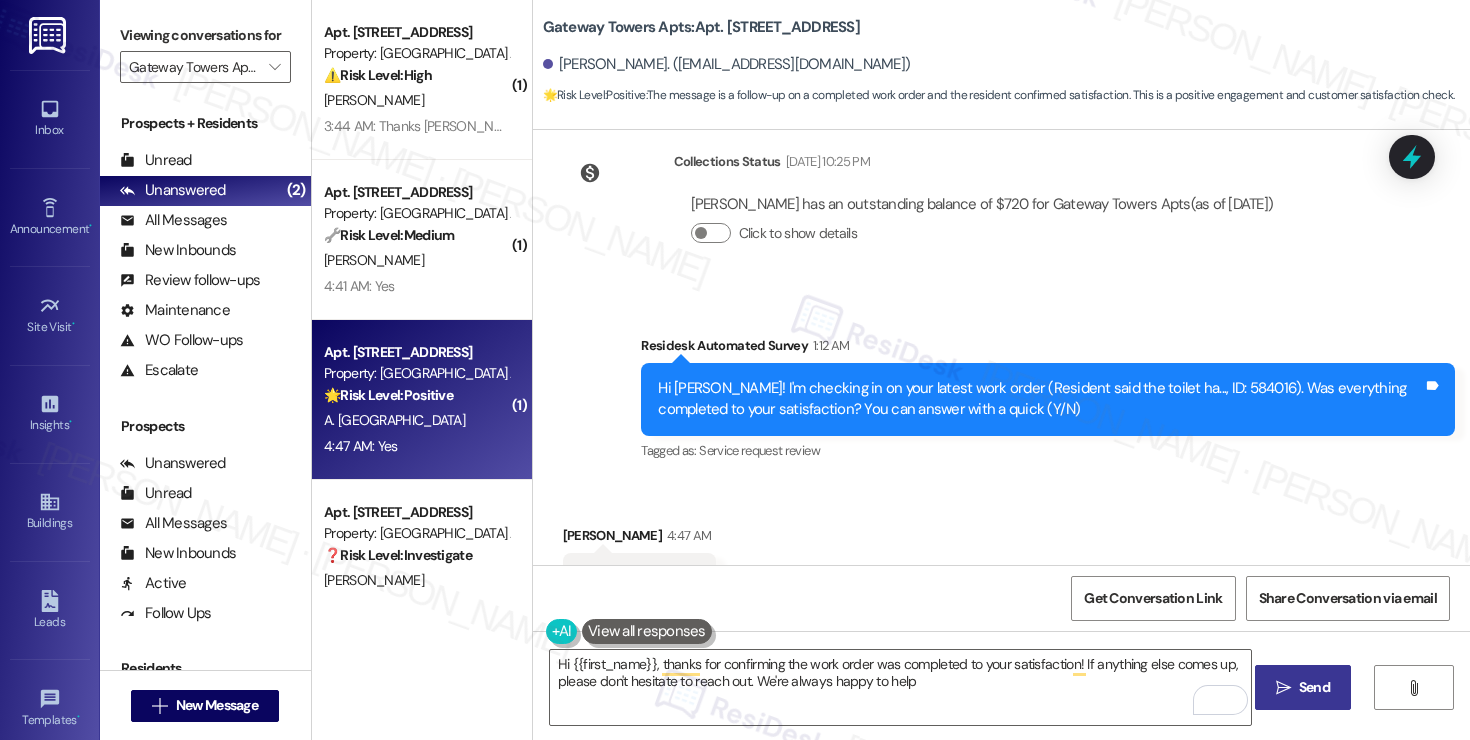 type on "Hi {{first_name}}, thanks for confirming the work order was completed to your satisfaction! If anything else comes up, please don't hesitate to reach out. We're always happy to help!" 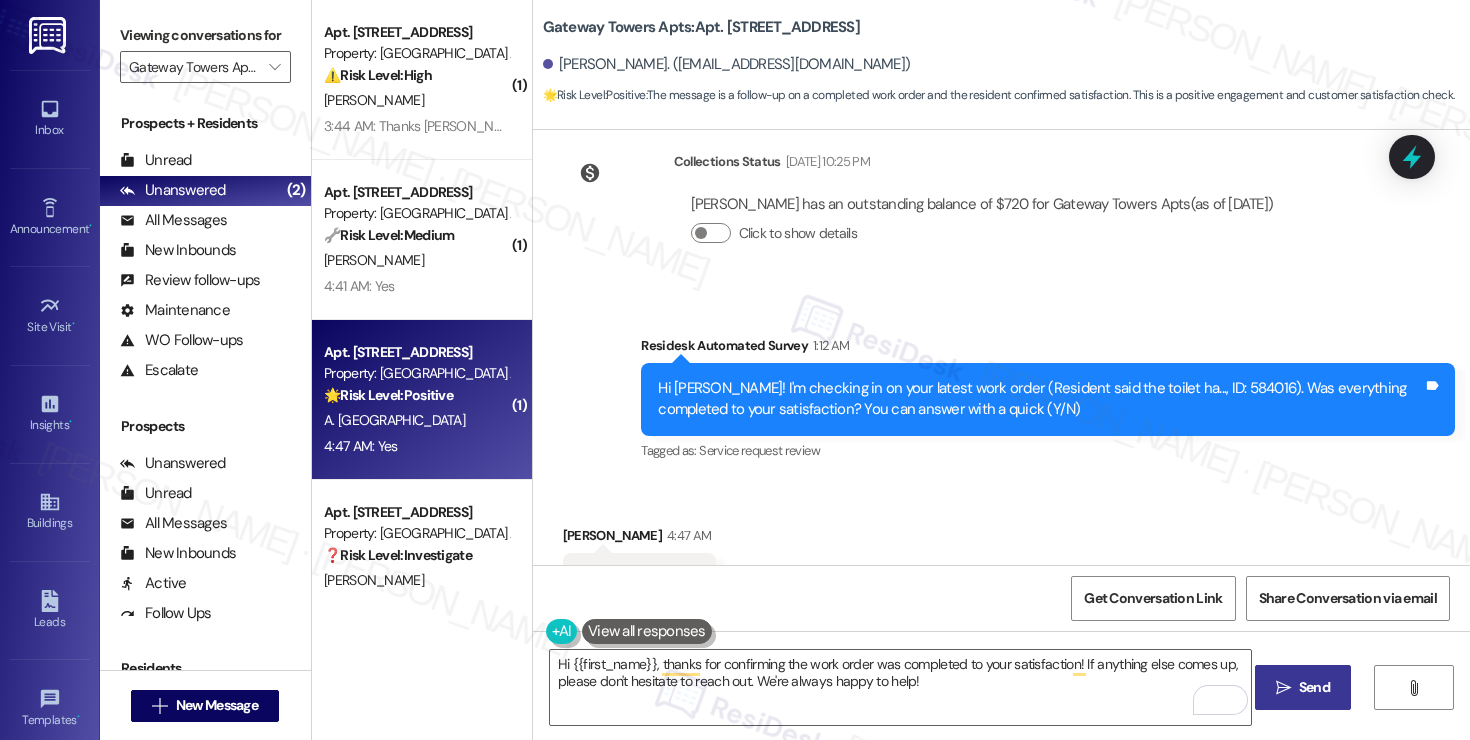 scroll, scrollTop: 3058, scrollLeft: 0, axis: vertical 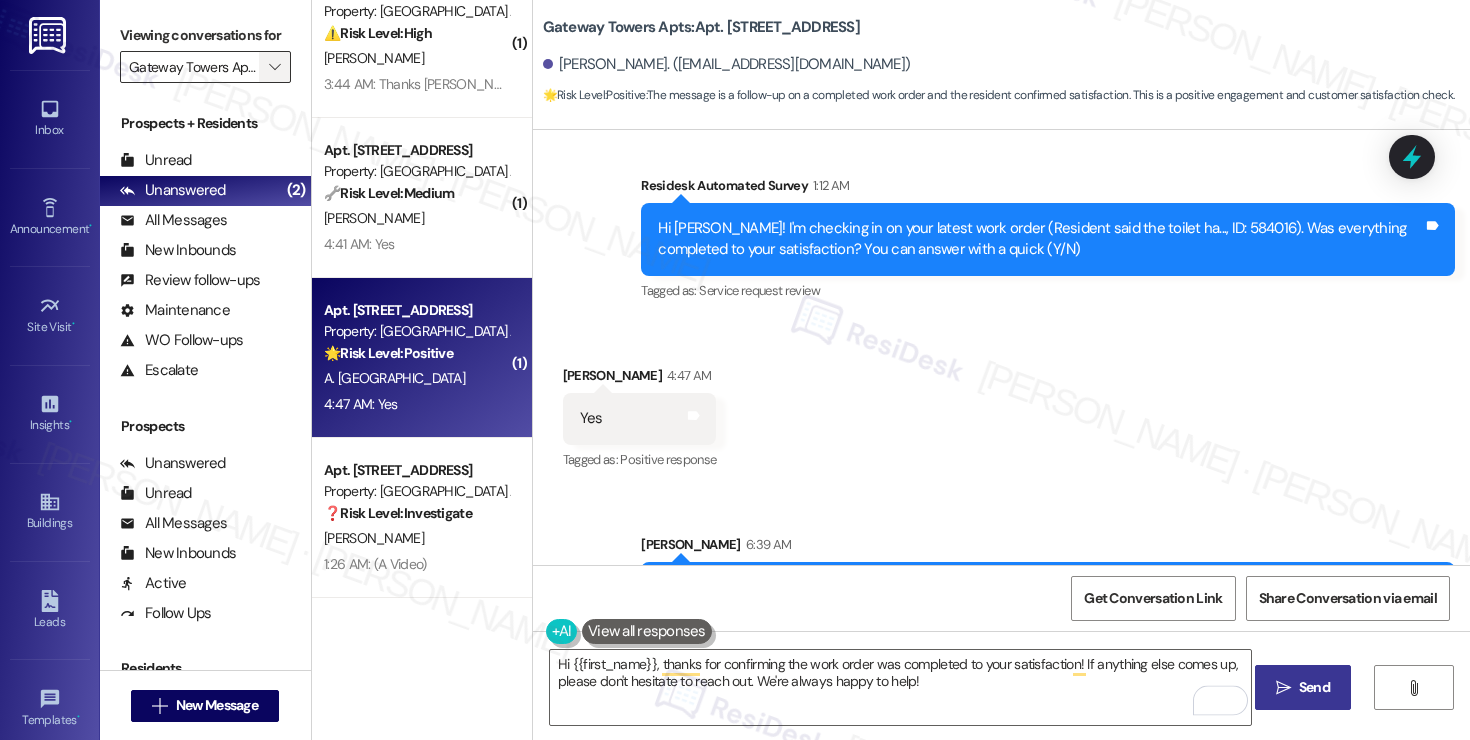 click on "" at bounding box center [275, 67] 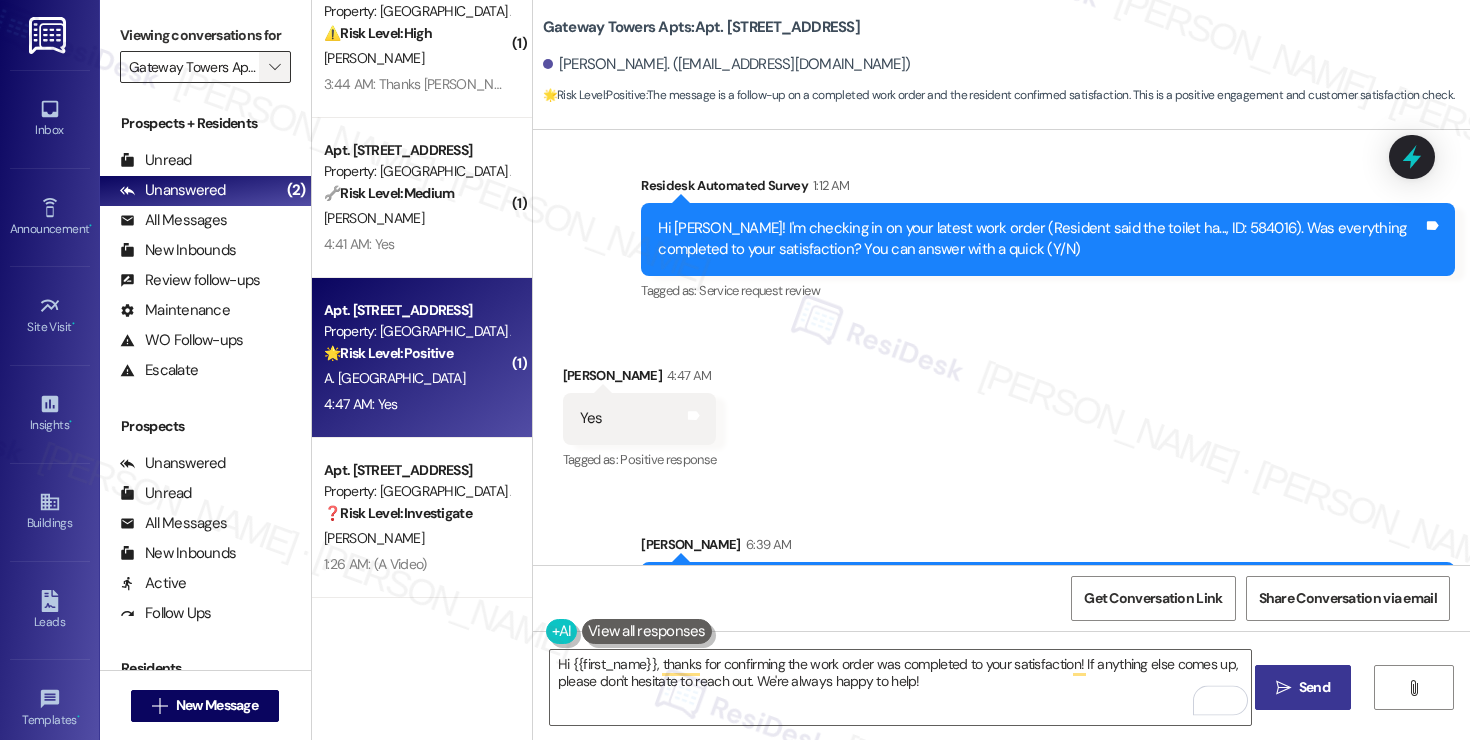 scroll, scrollTop: 0, scrollLeft: 8, axis: horizontal 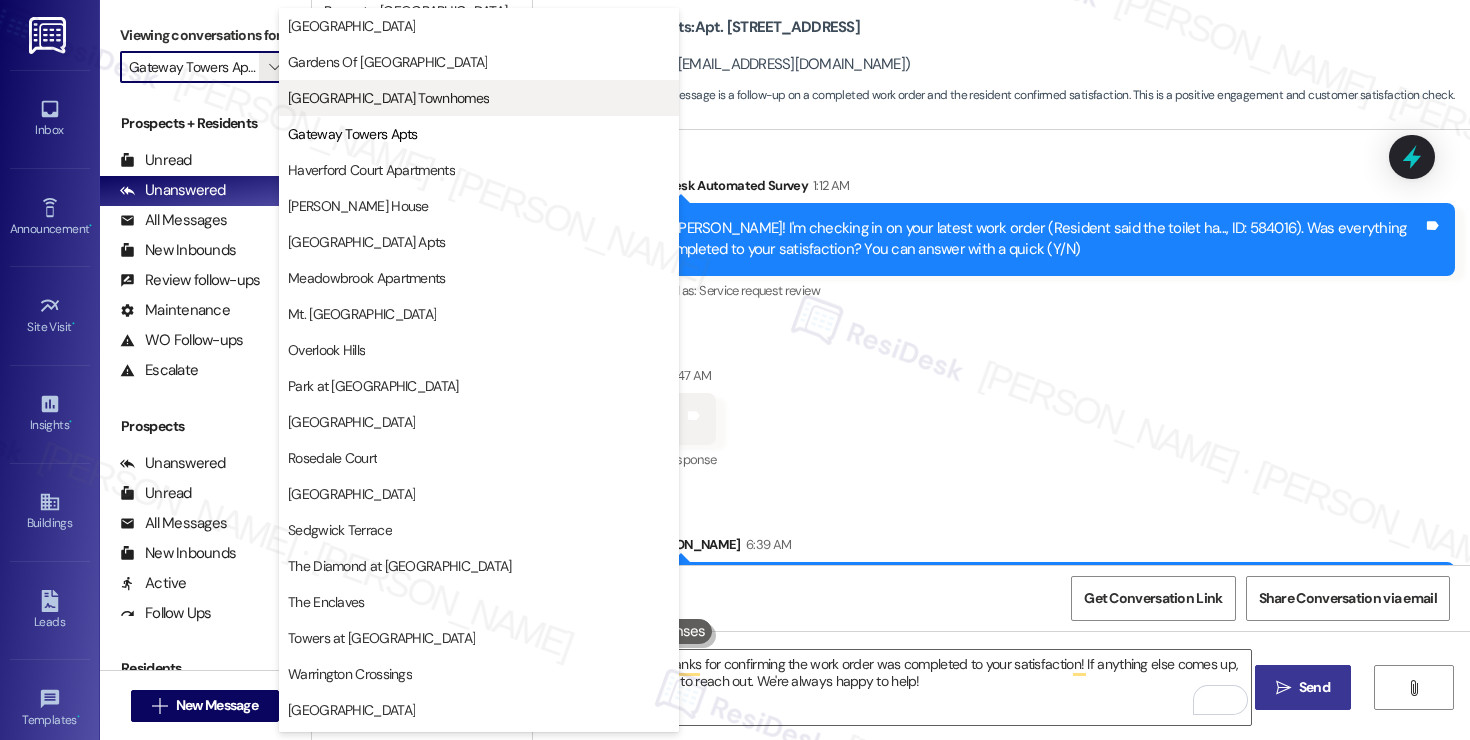 click on "Gateway Airport Townhomes" at bounding box center [388, 98] 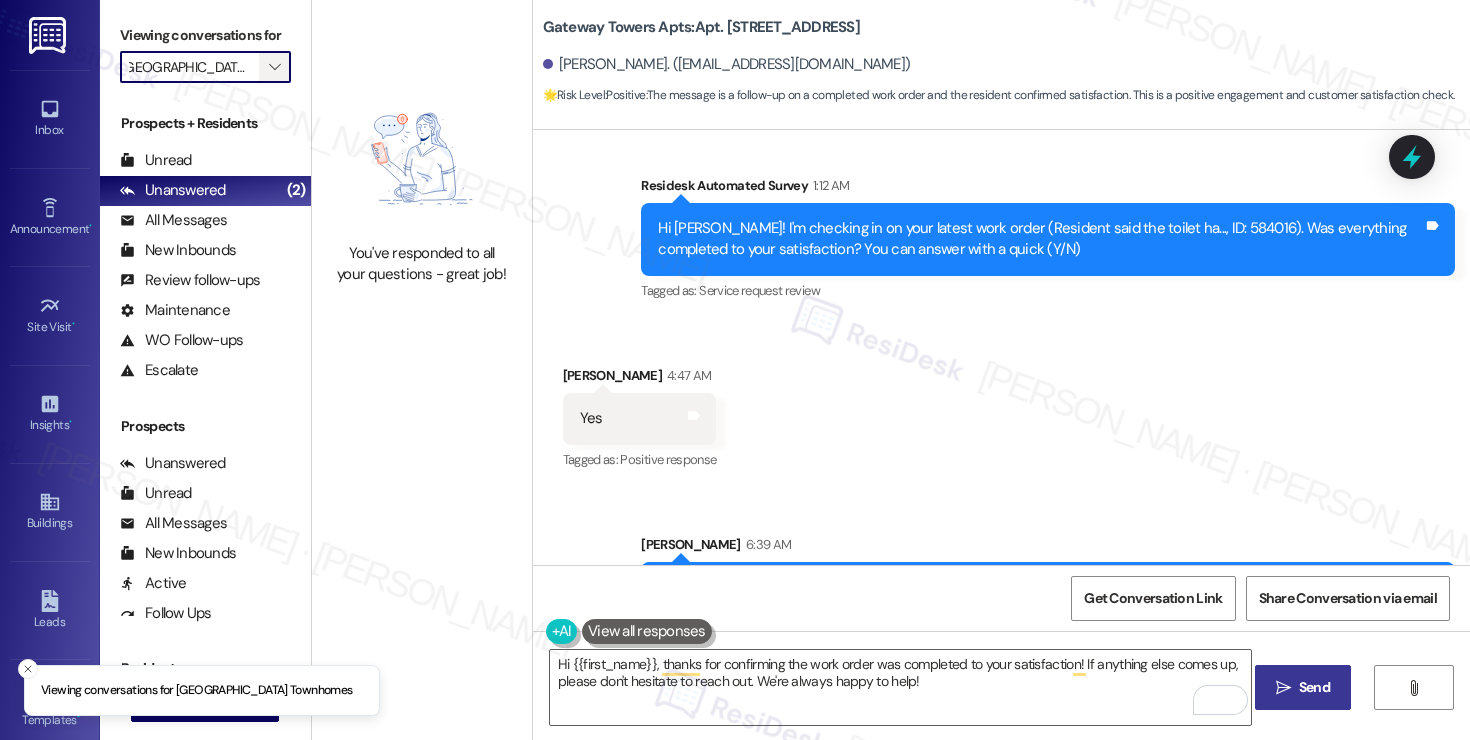 scroll, scrollTop: 0, scrollLeft: 0, axis: both 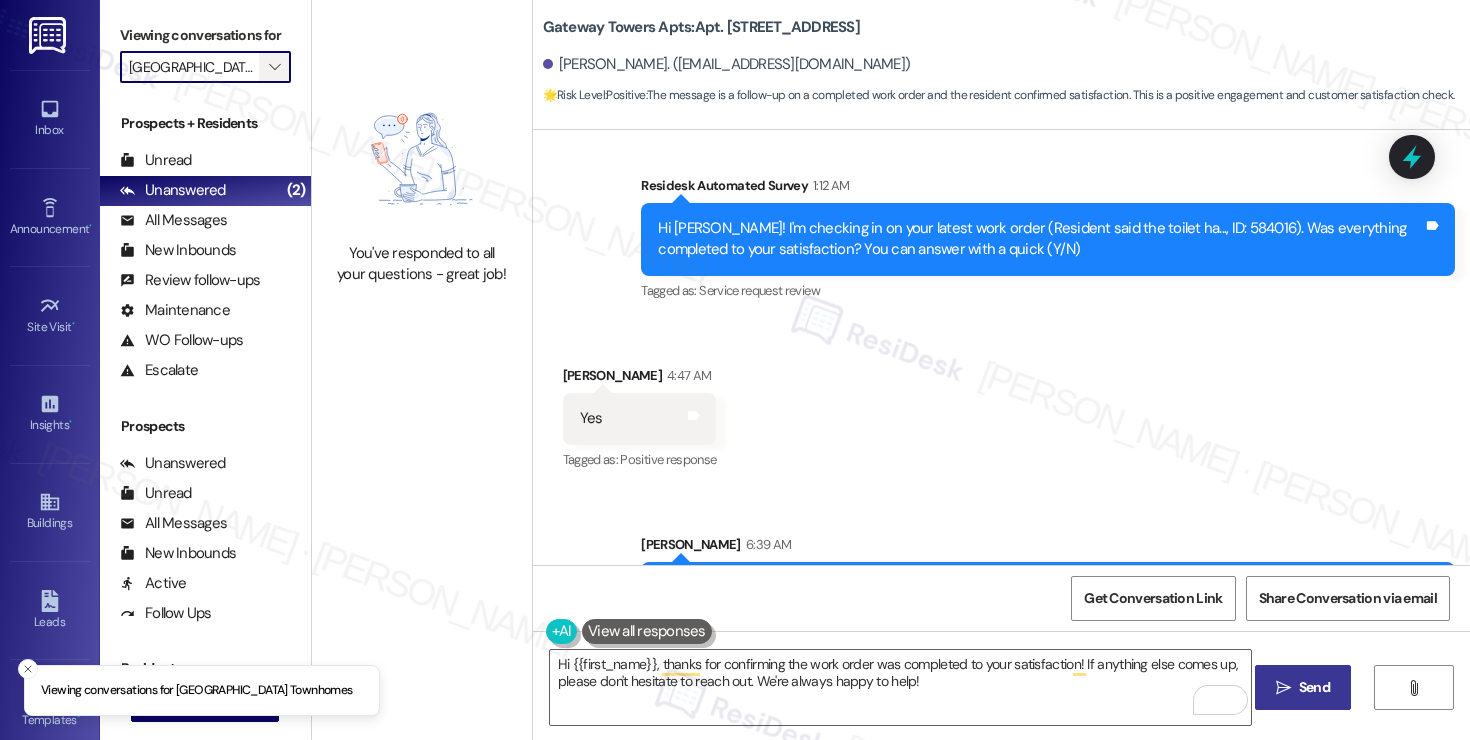 click on "" at bounding box center [274, 67] 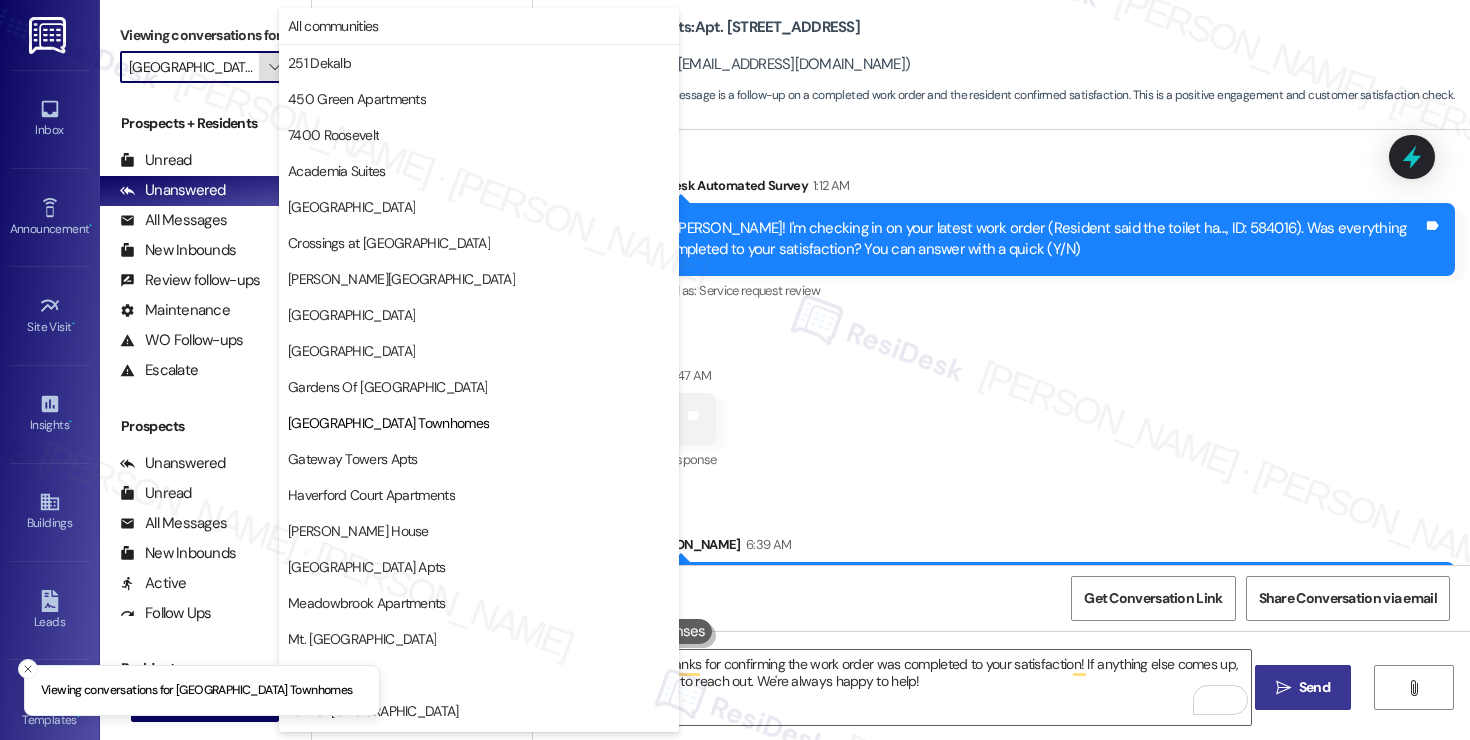 scroll, scrollTop: 0, scrollLeft: 51, axis: horizontal 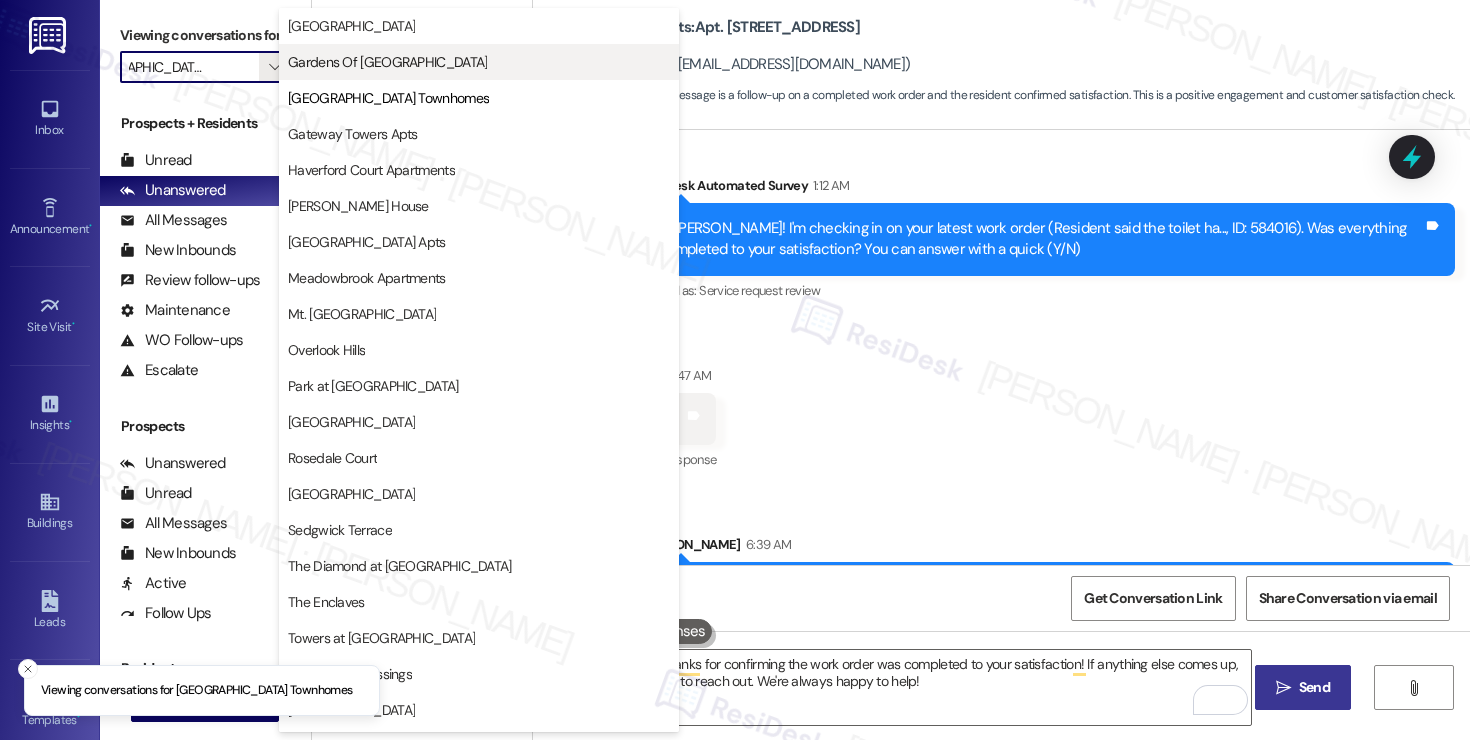 click on "Gardens Of Mt Airy" at bounding box center [479, 62] 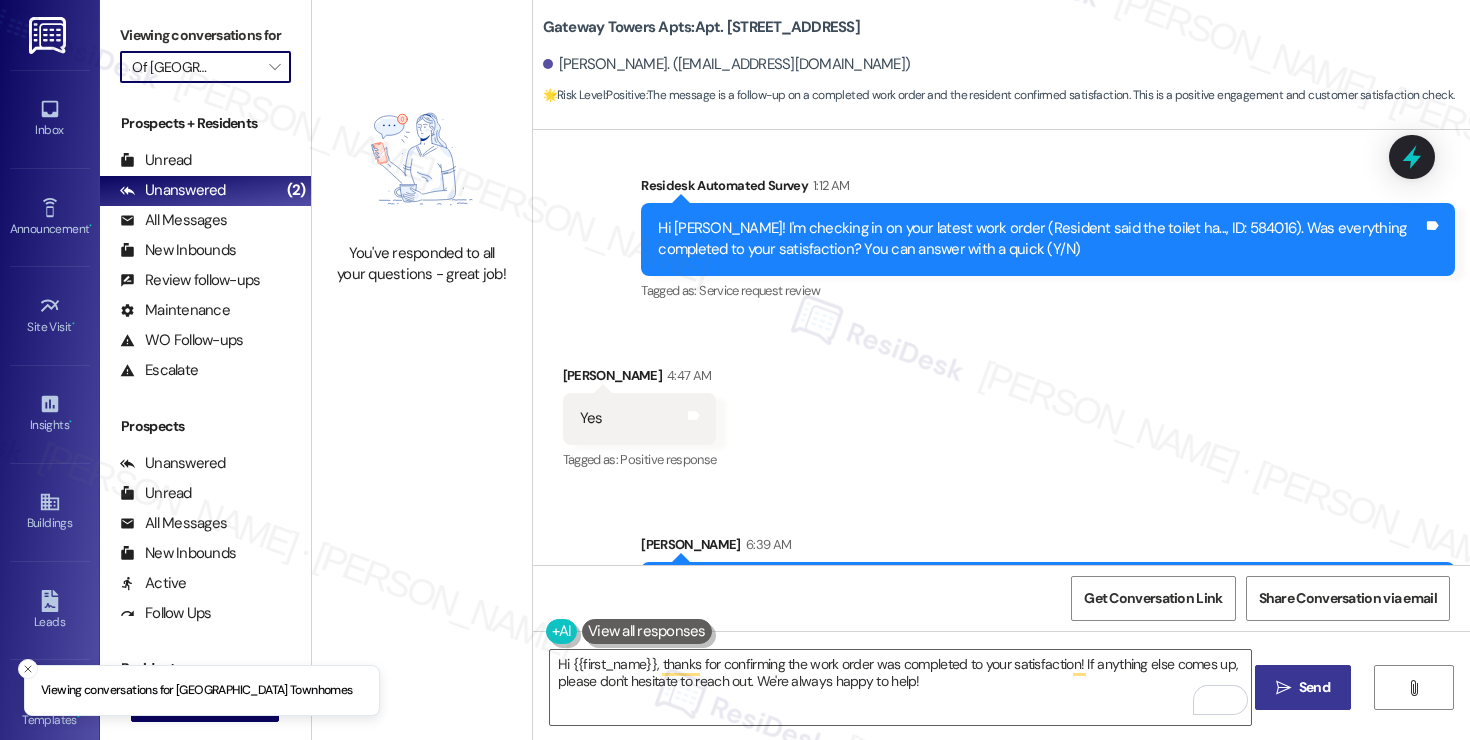 scroll, scrollTop: 0, scrollLeft: 0, axis: both 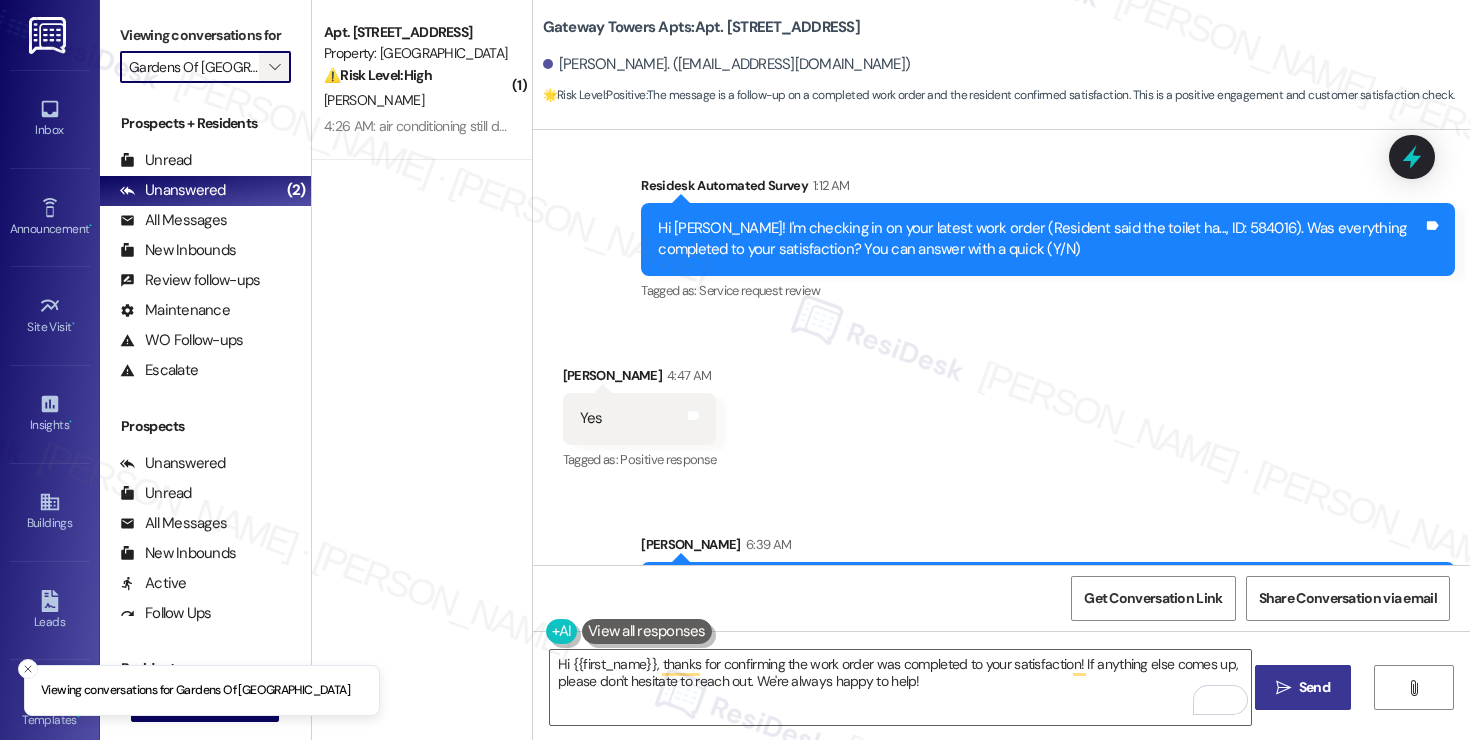 click on "" at bounding box center (274, 67) 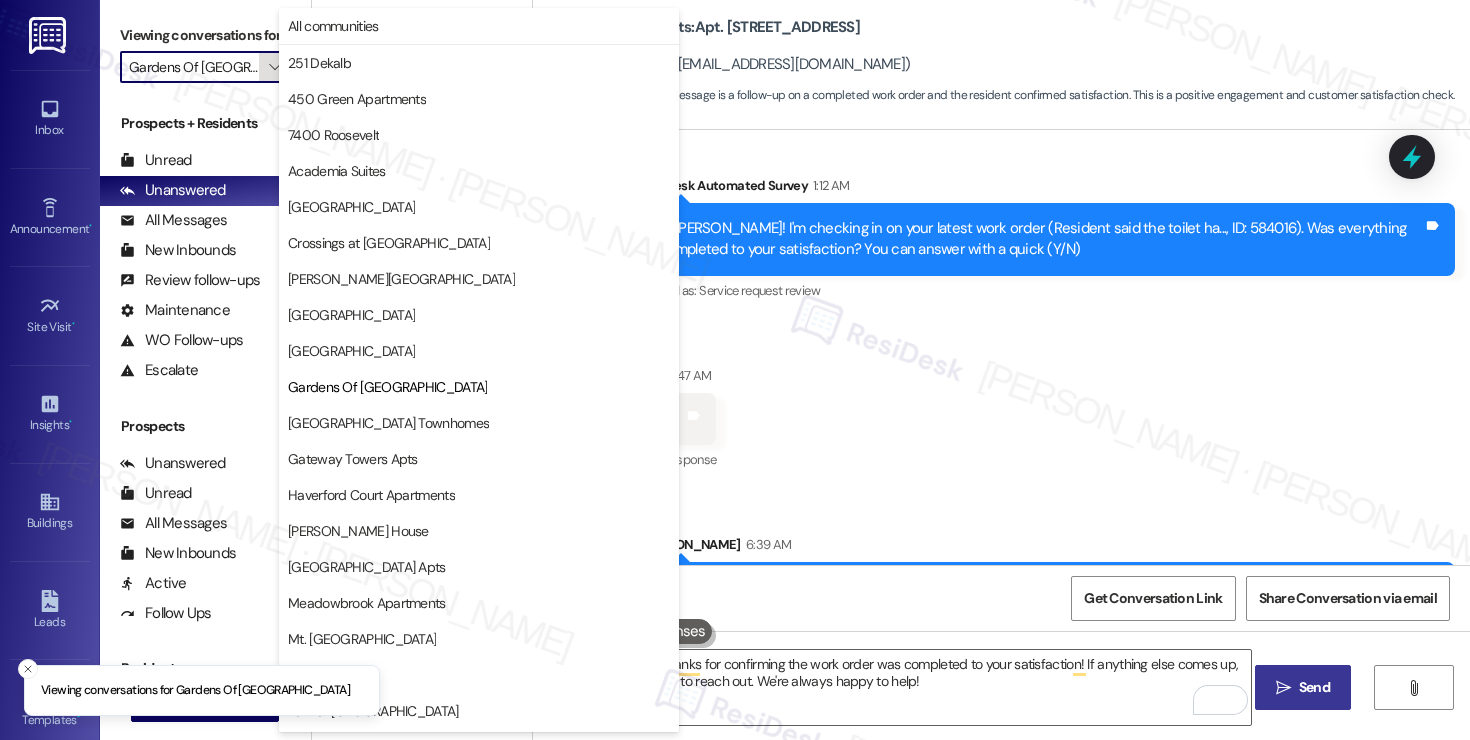 scroll, scrollTop: 325, scrollLeft: 0, axis: vertical 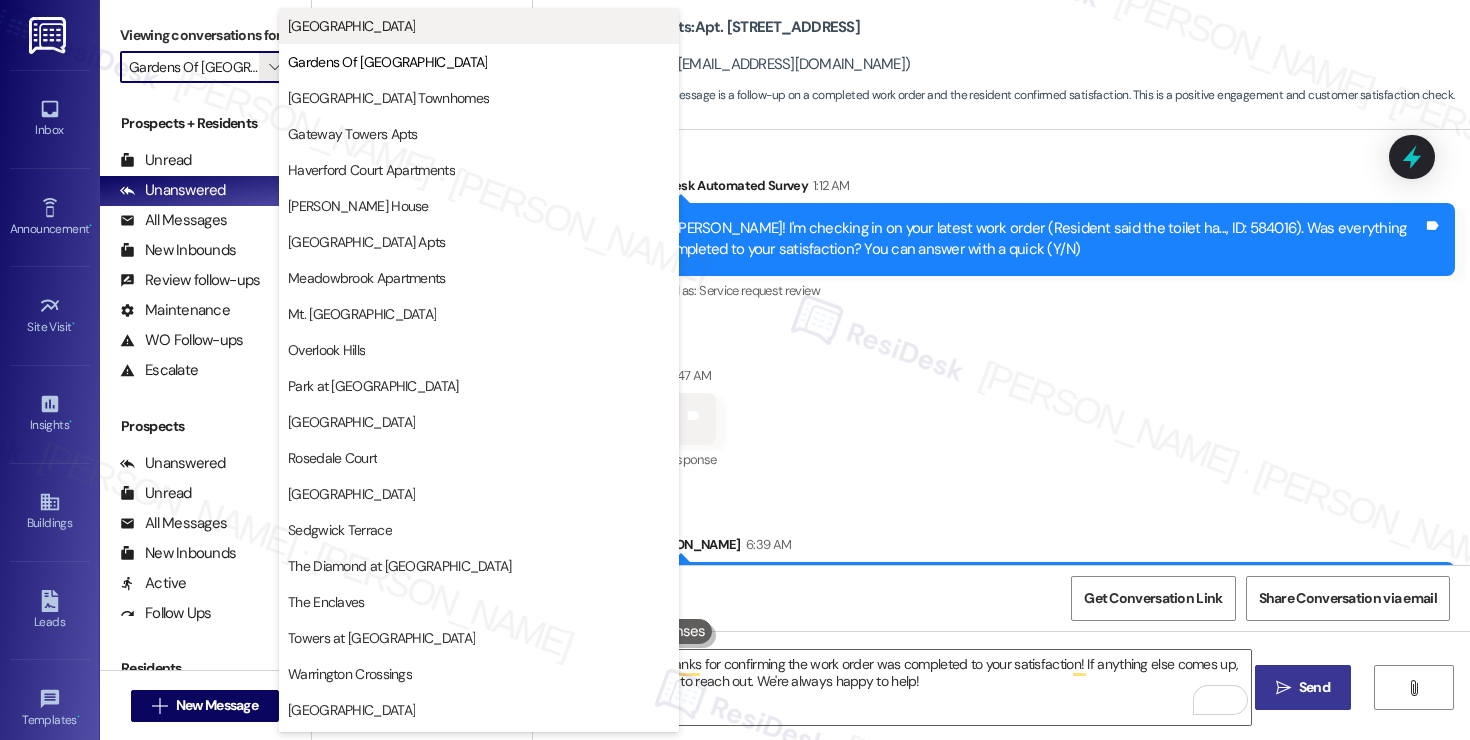 click on "Fountain Gardens" at bounding box center (479, 26) 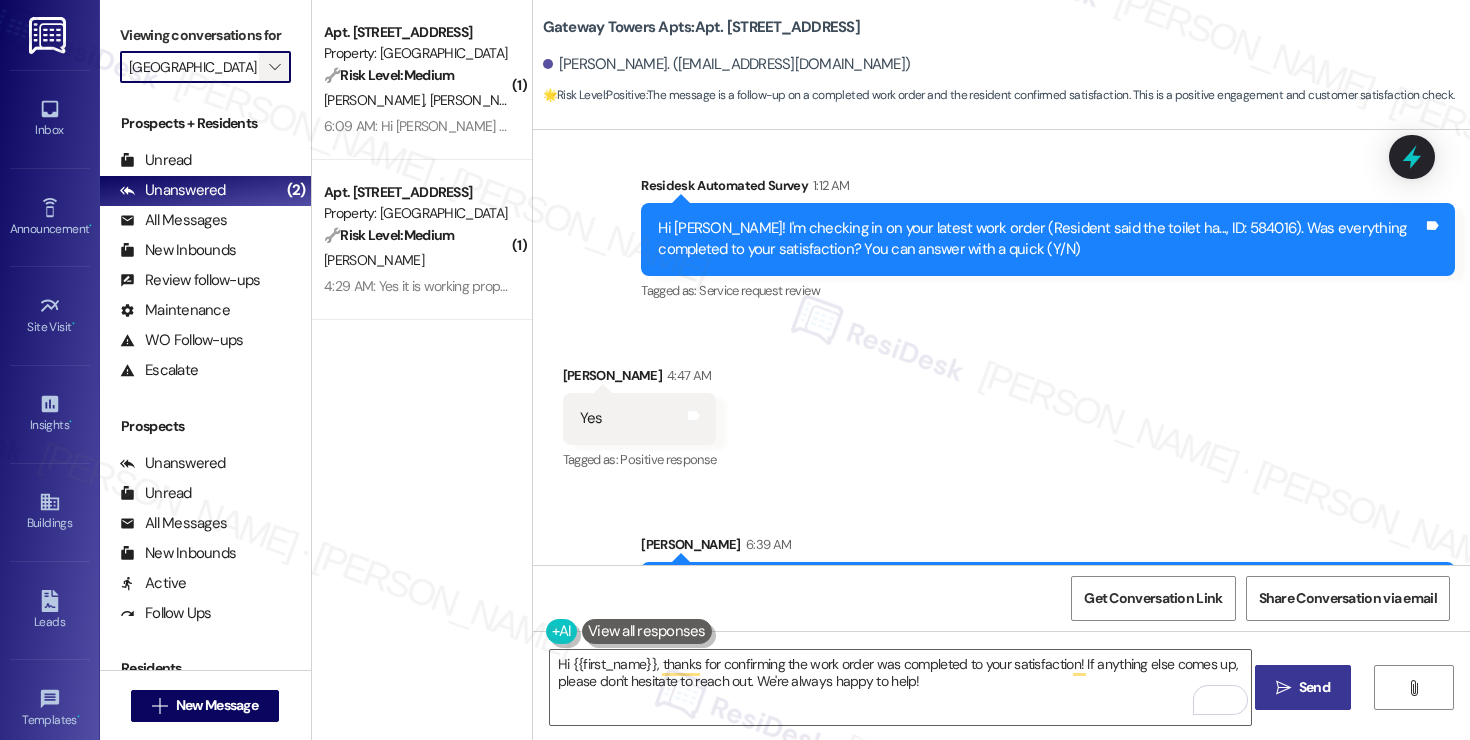 click on "" at bounding box center (274, 67) 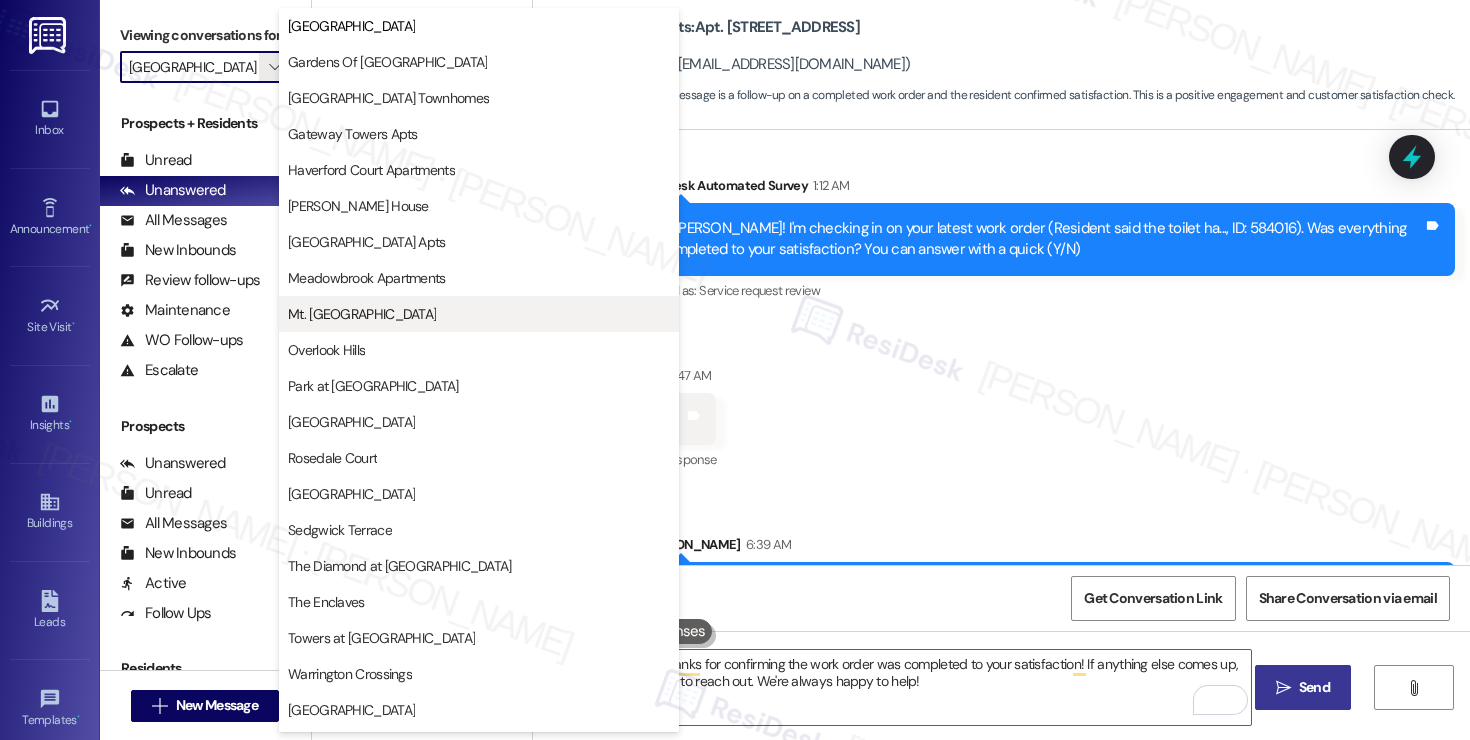 scroll, scrollTop: 0, scrollLeft: 0, axis: both 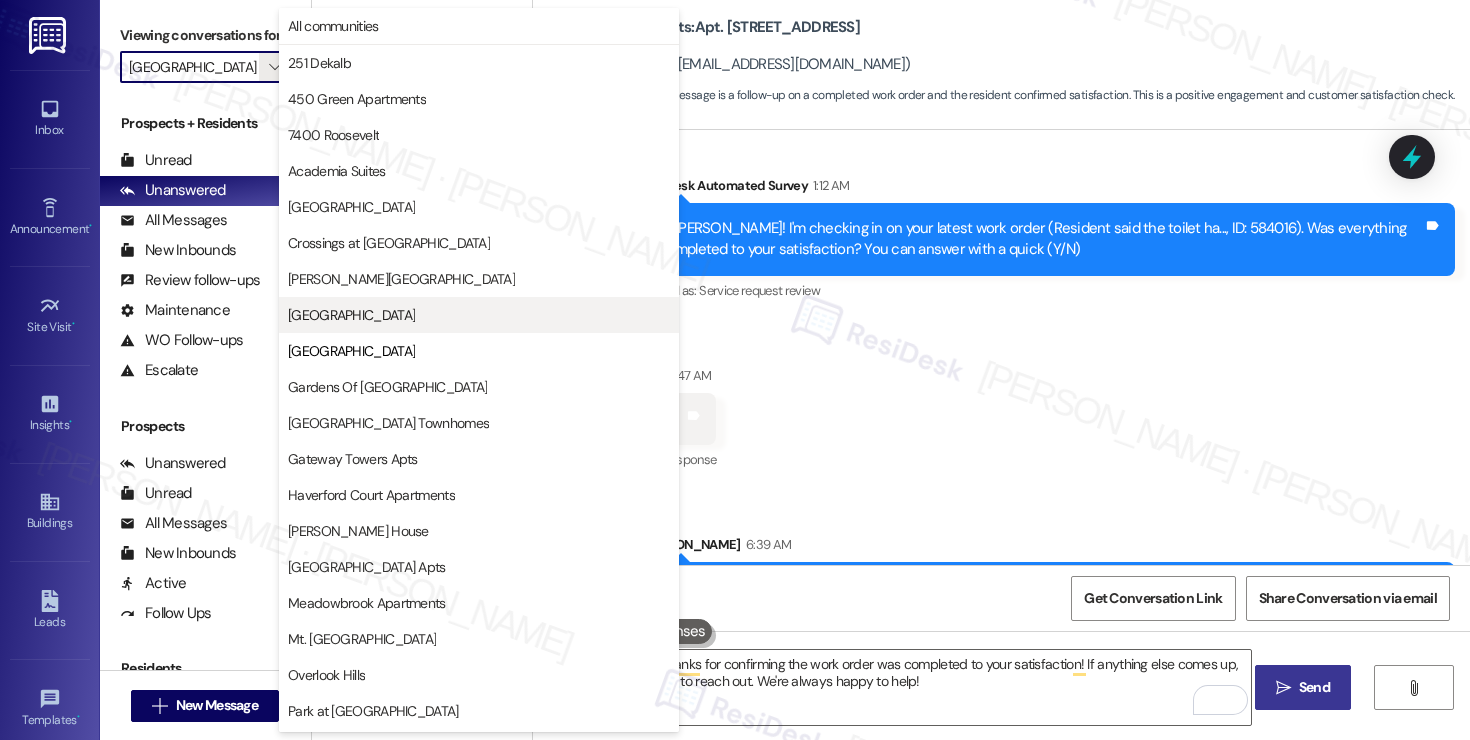 click on "Eola Park" at bounding box center (479, 315) 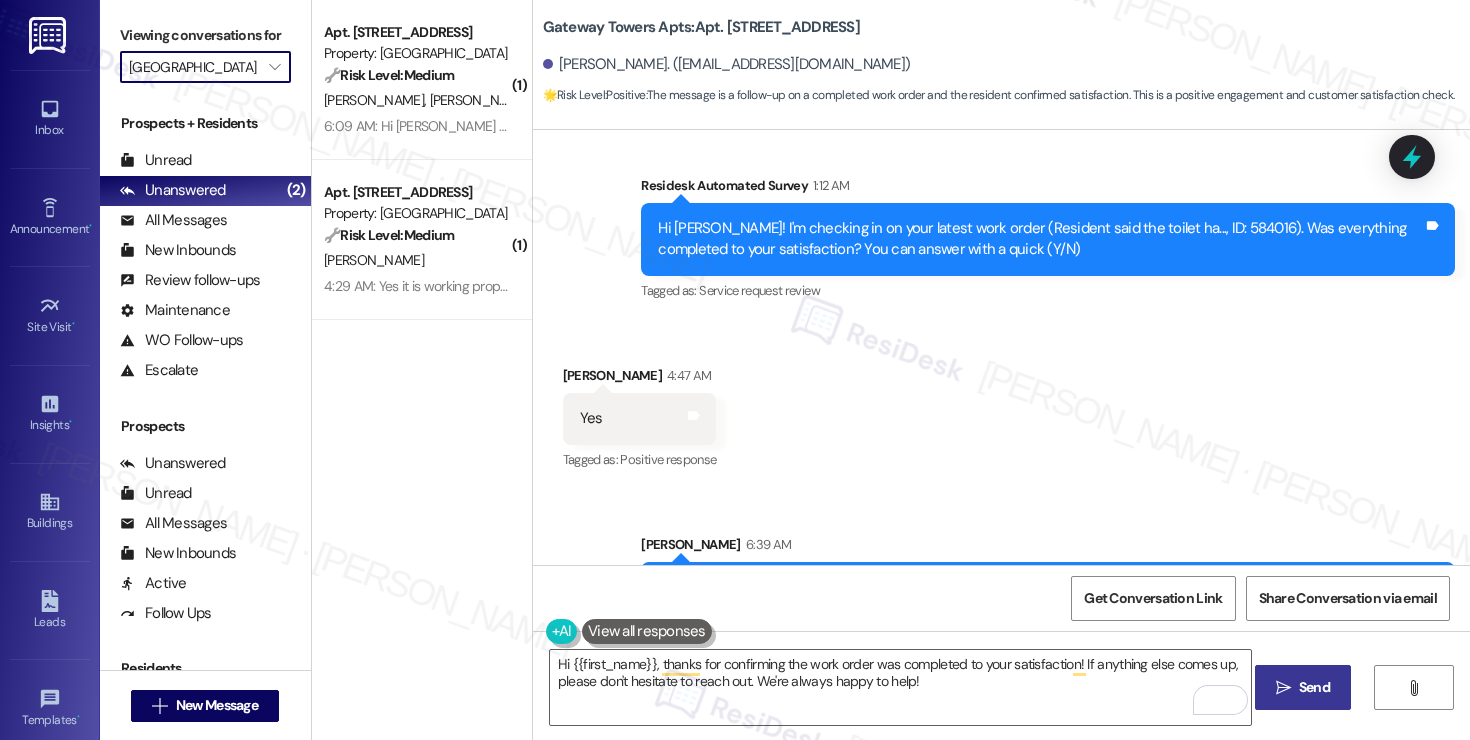type on "Eola Park" 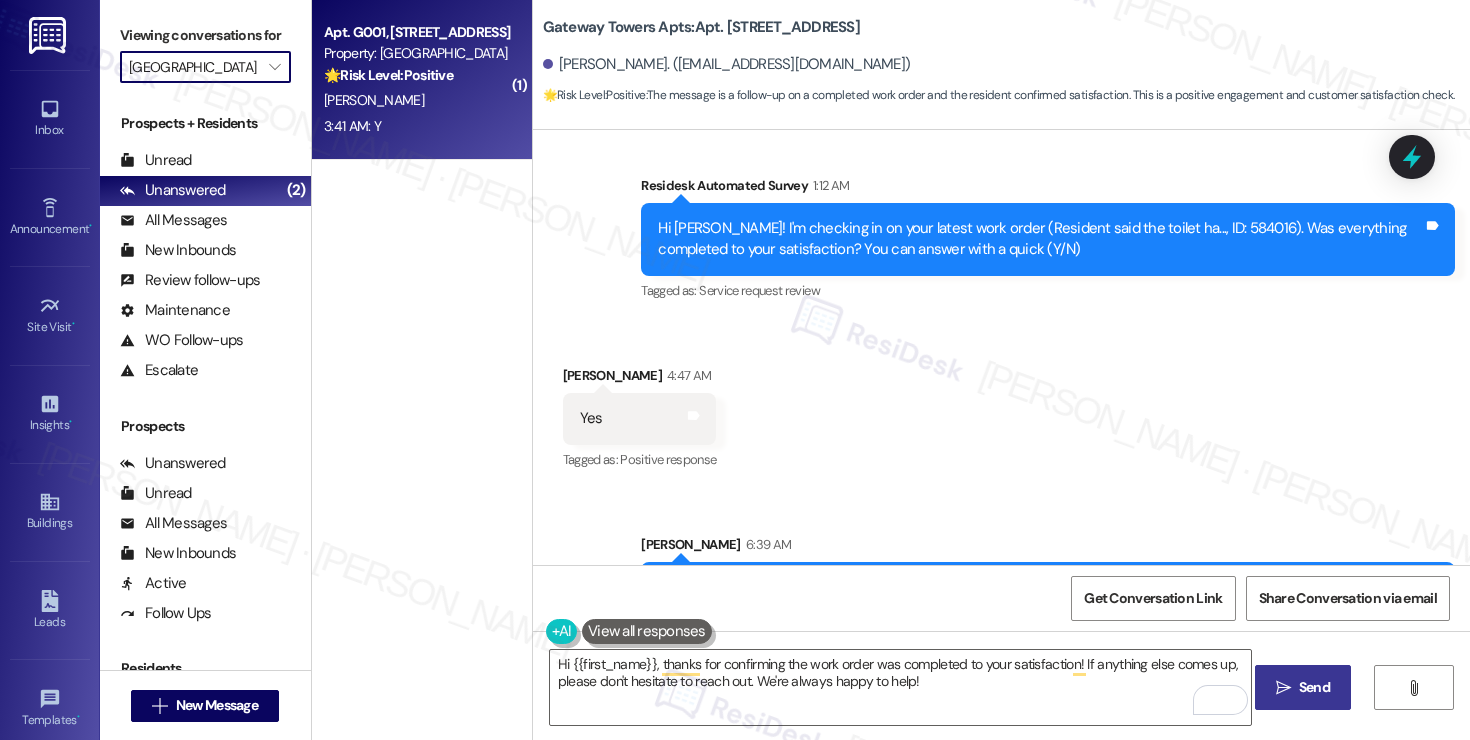 click on "D. Ellison" at bounding box center (416, 100) 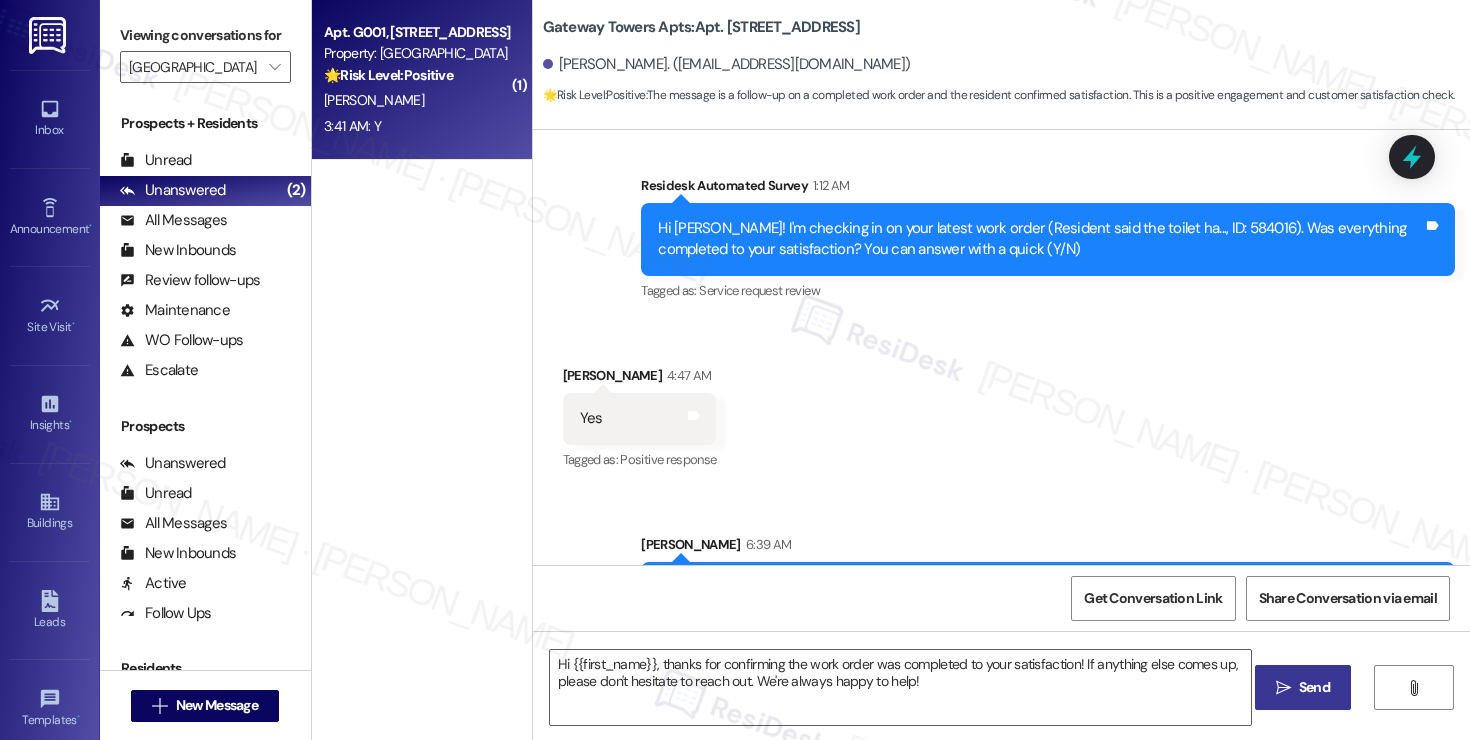type on "Fetching suggested responses. Please feel free to read through the conversation in the meantime." 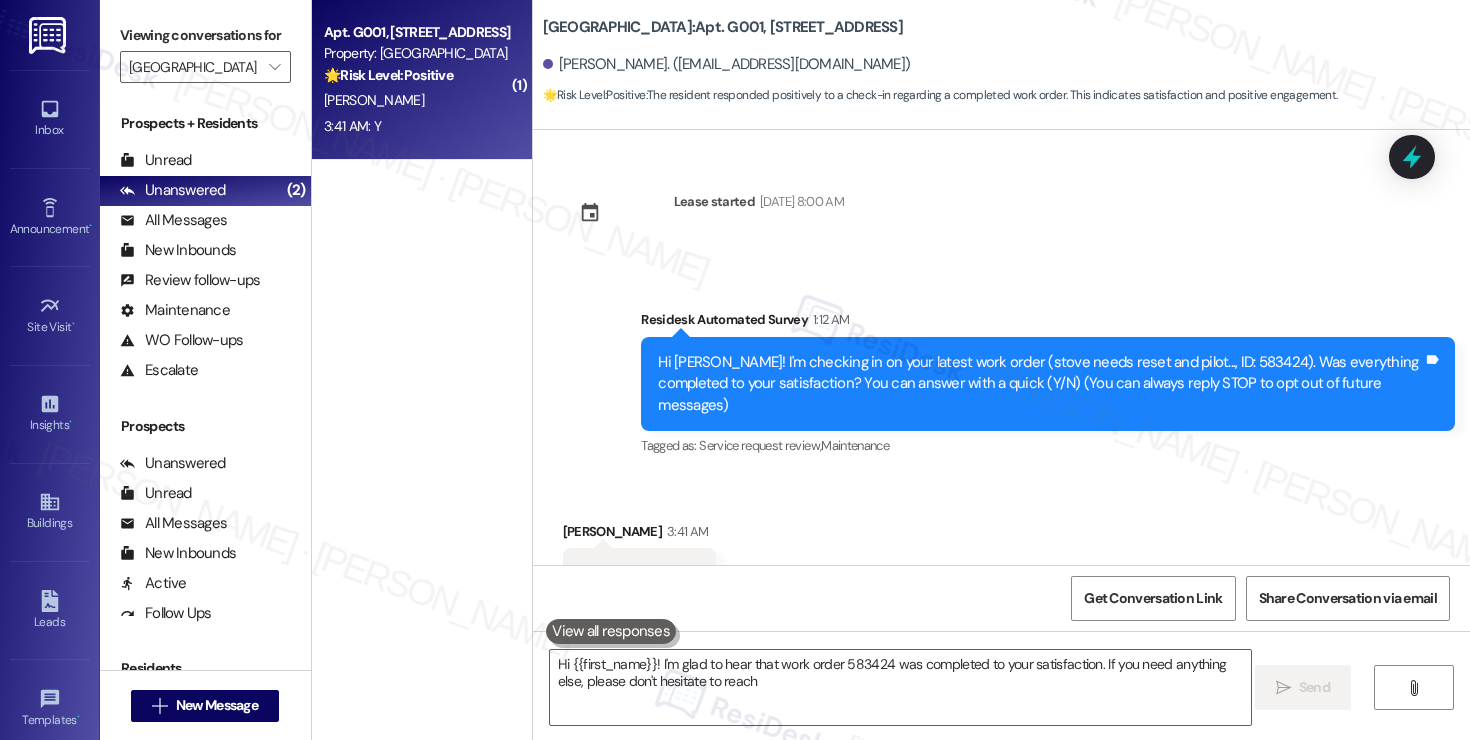 scroll, scrollTop: 58, scrollLeft: 0, axis: vertical 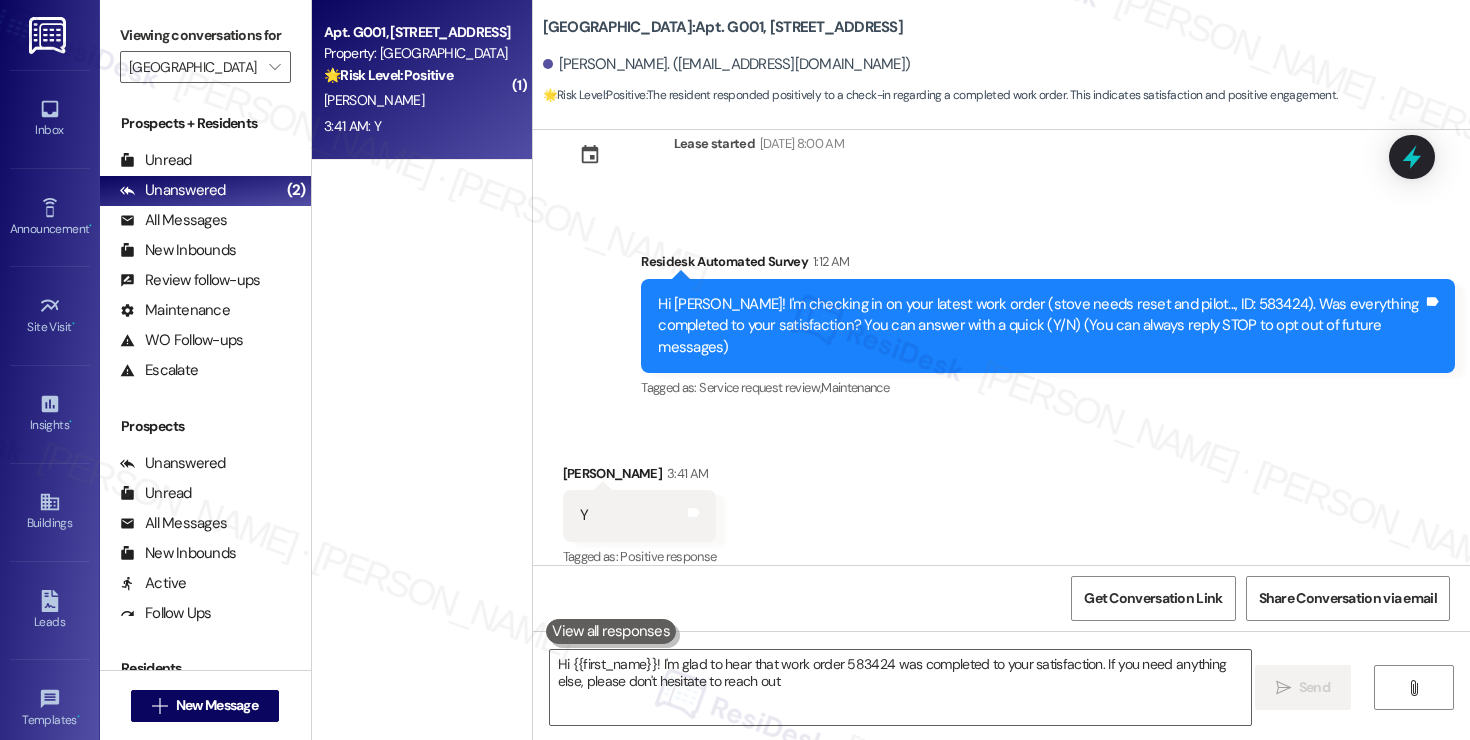 type on "Hi {{first_name}}! I'm glad to hear that work order 583424 was completed to your satisfaction. If you need anything else, please don't hesitate to reach out!" 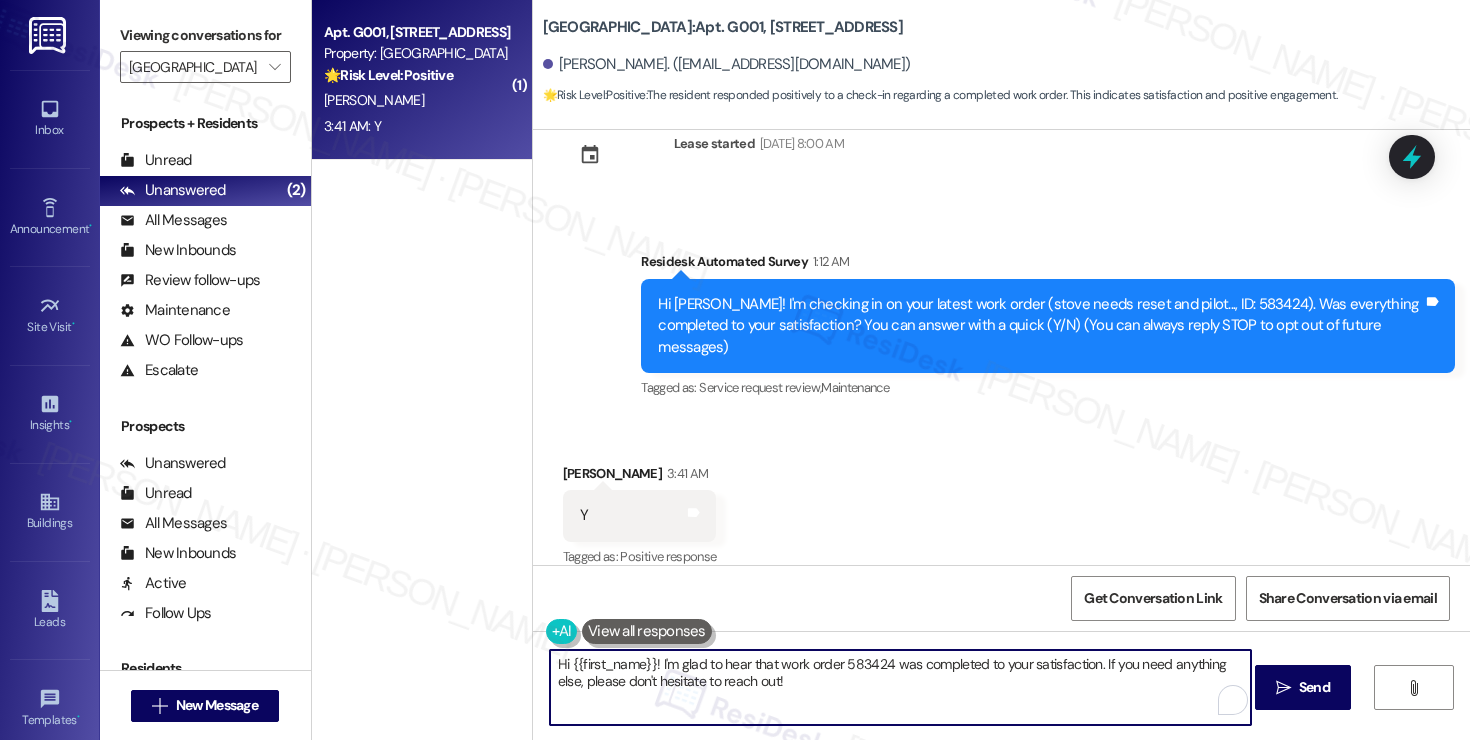 click on "Hi {{first_name}}! I'm glad to hear that work order 583424 was completed to your satisfaction. If you need anything else, please don't hesitate to reach out!" at bounding box center (900, 687) 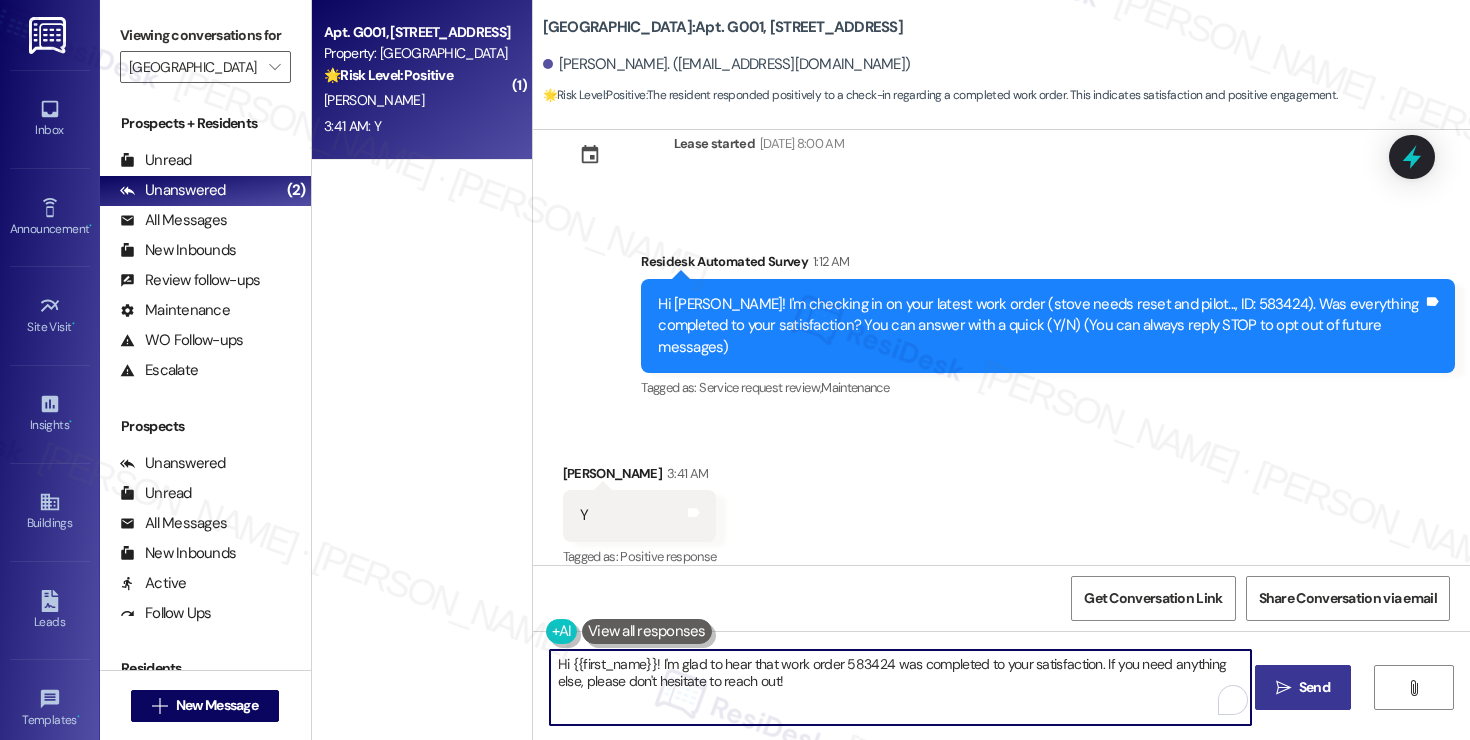click on "" at bounding box center [1283, 688] 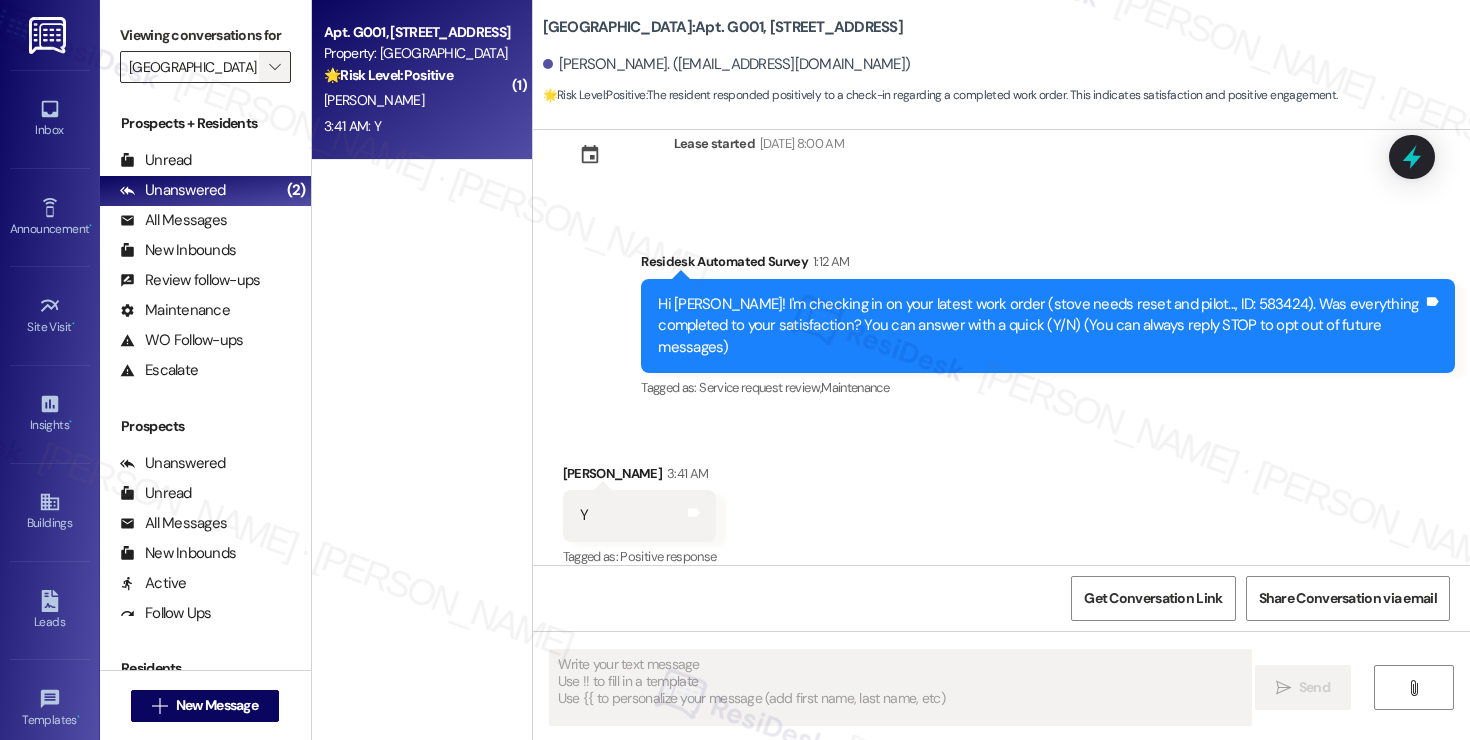click on "" at bounding box center [274, 67] 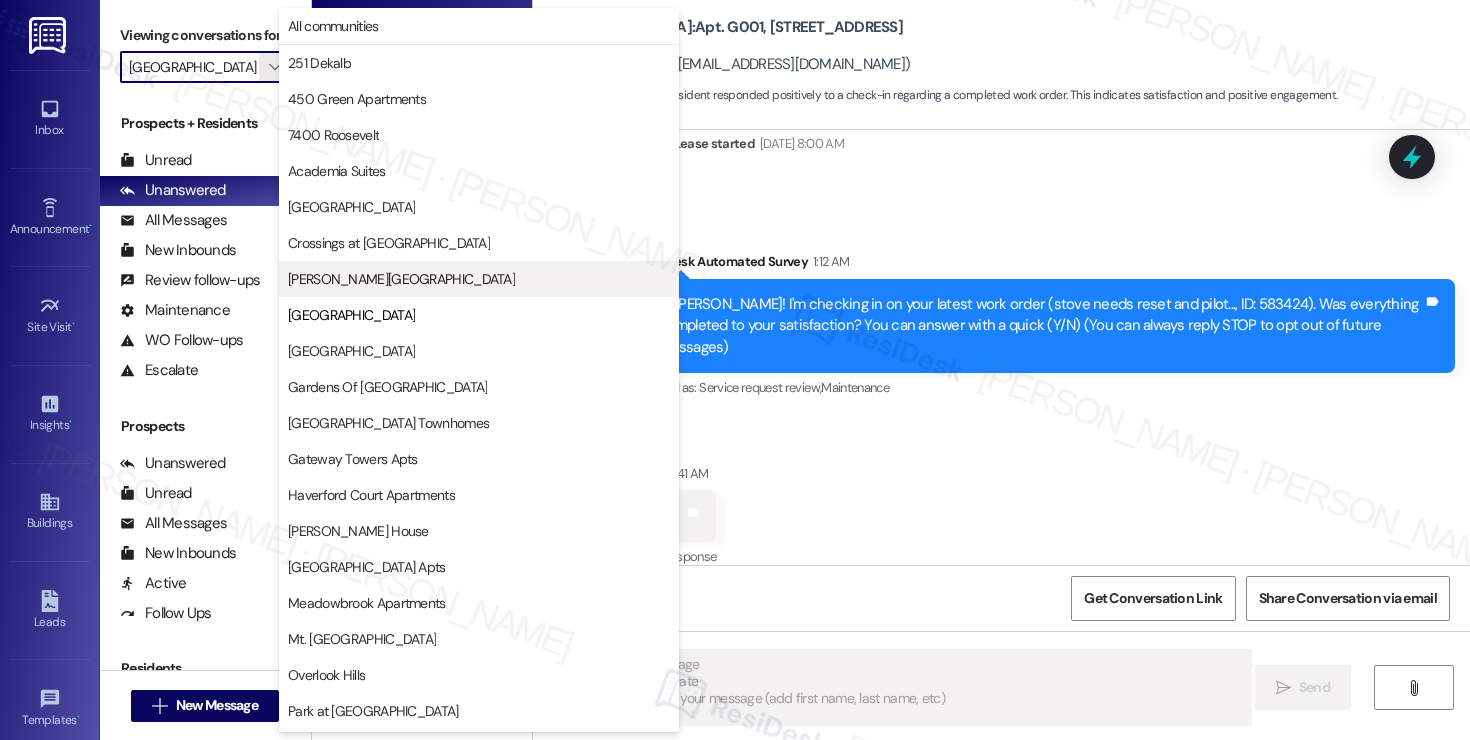 click on "Elkins Park Terrace" at bounding box center [479, 279] 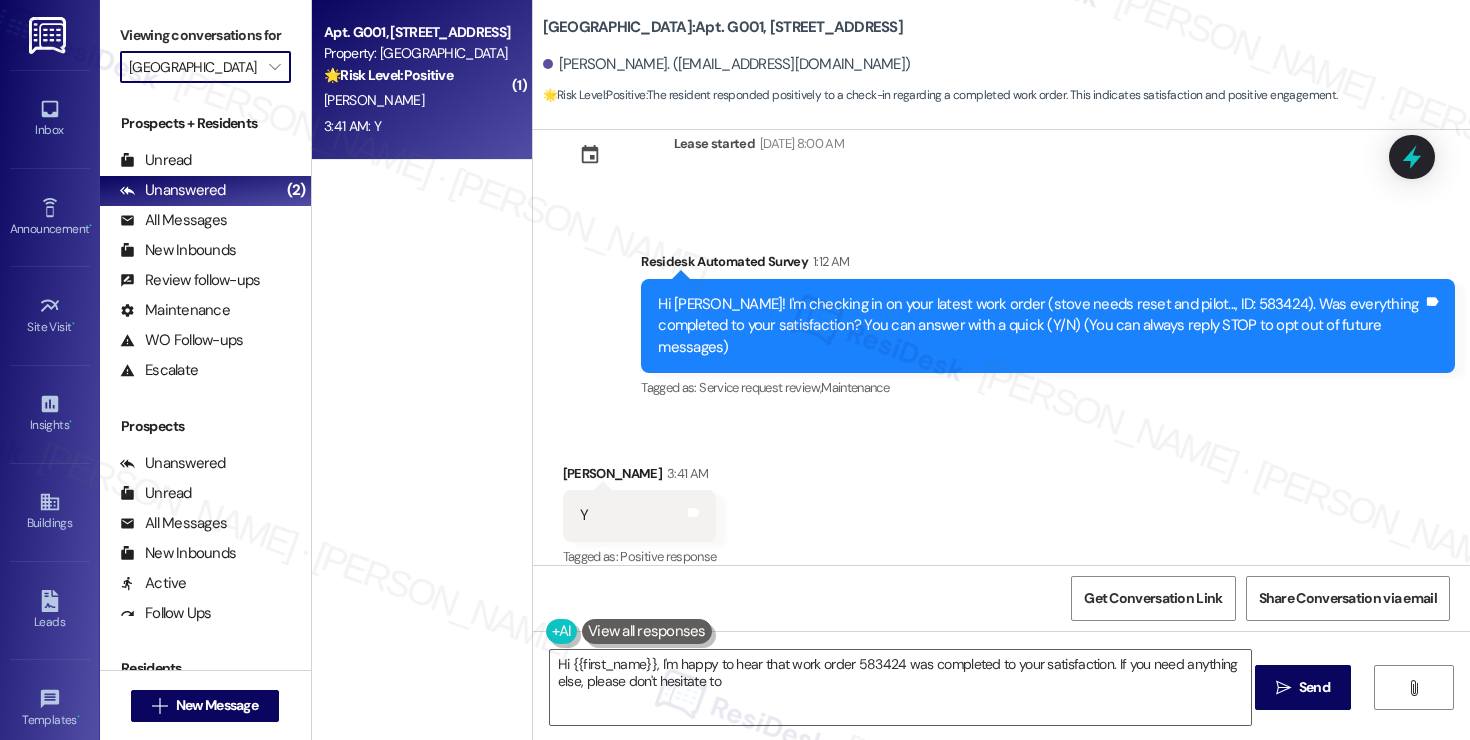 type on "Hi {{first_name}}, I'm happy to hear that work order 583424 was completed to your satisfaction. If you need anything else, please don't hesitate to reach" 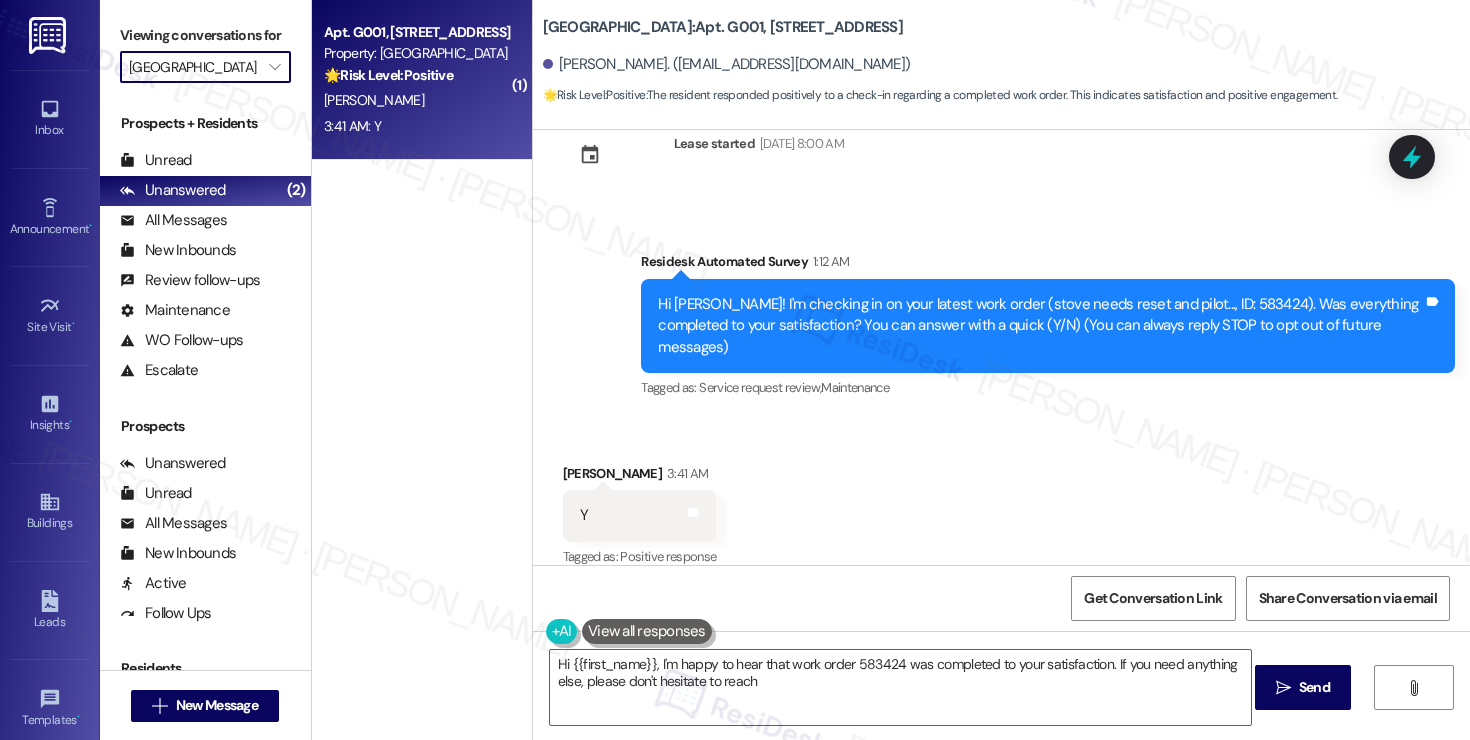 type on "Elkins Park Terrace" 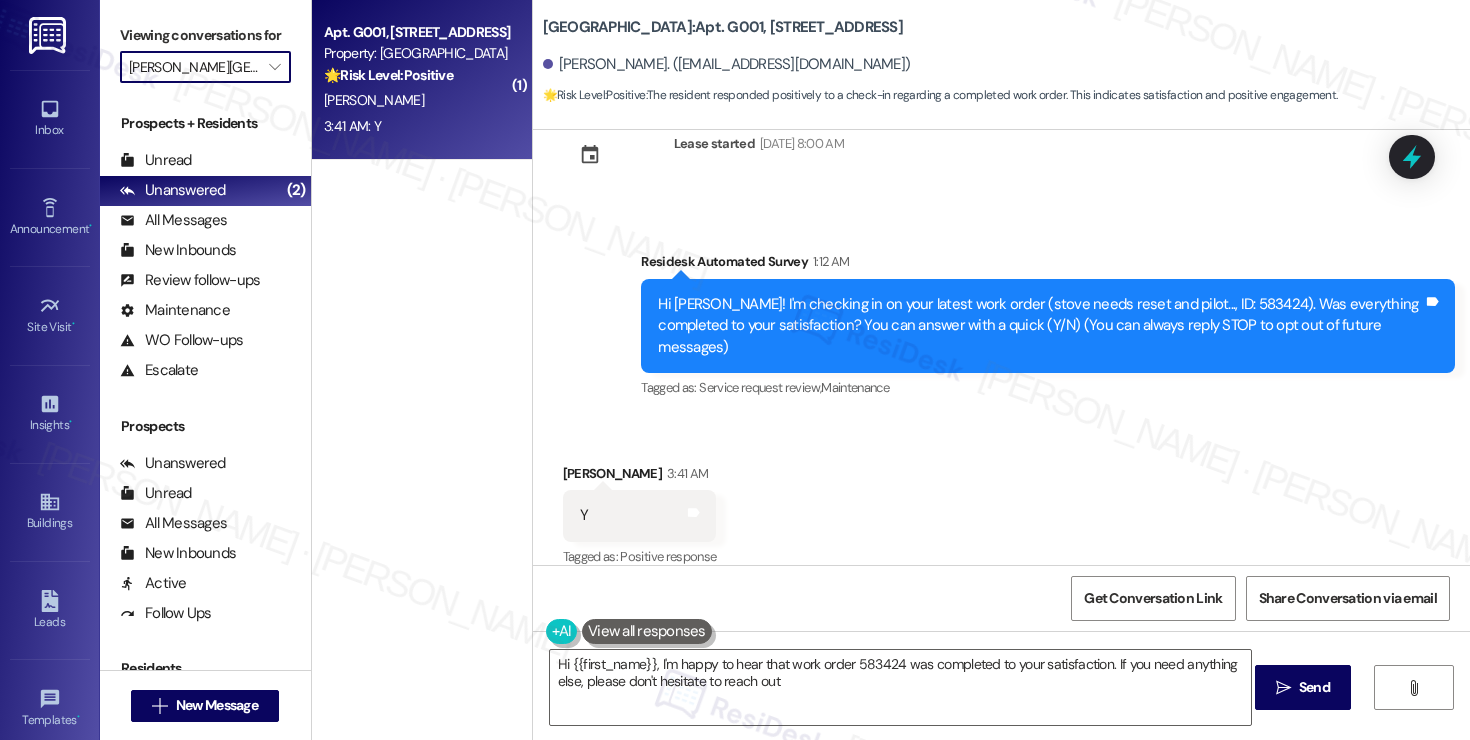 type on "Hi {{first_name}}, I'm happy to hear that work order 583424 was completed to your satisfaction. If you need anything else, please don't hesitate to reach out!" 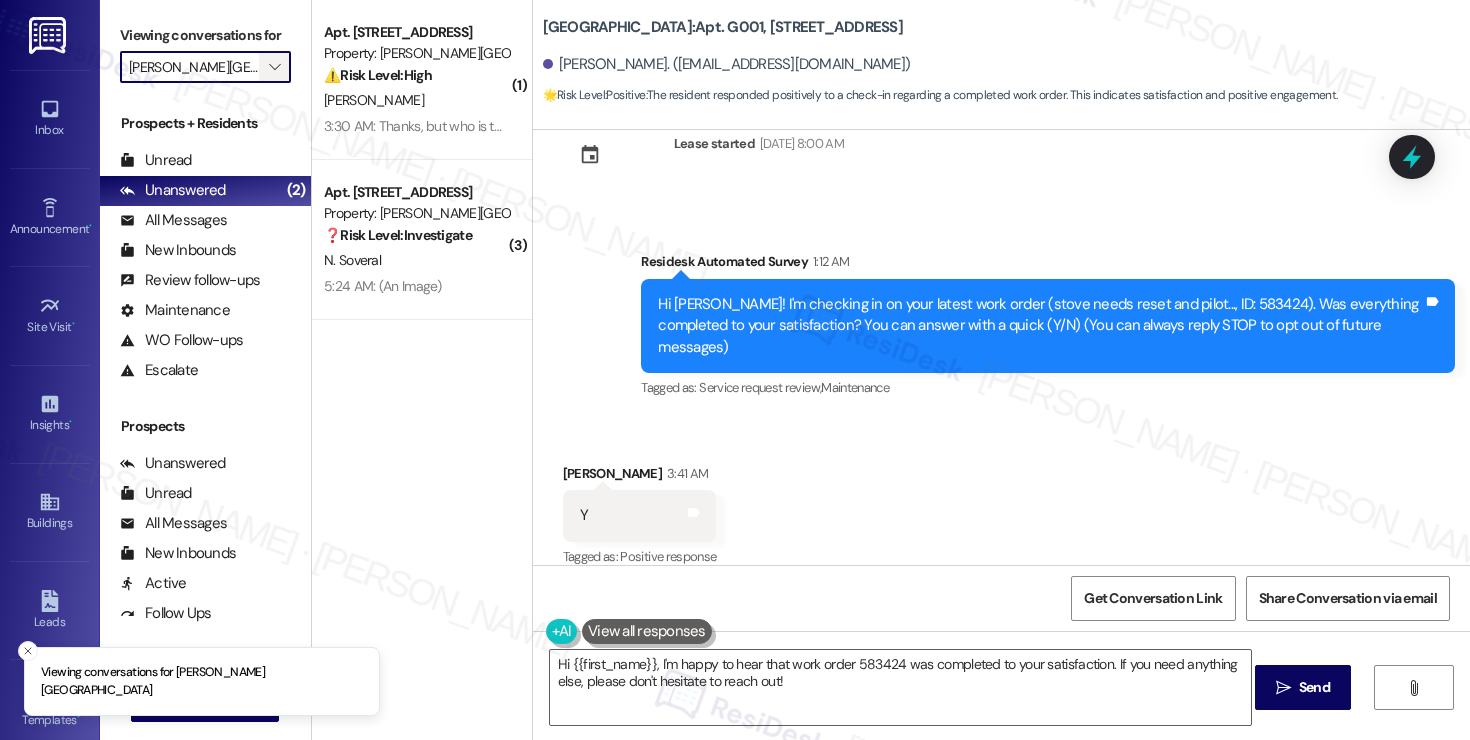 click on "" at bounding box center (275, 67) 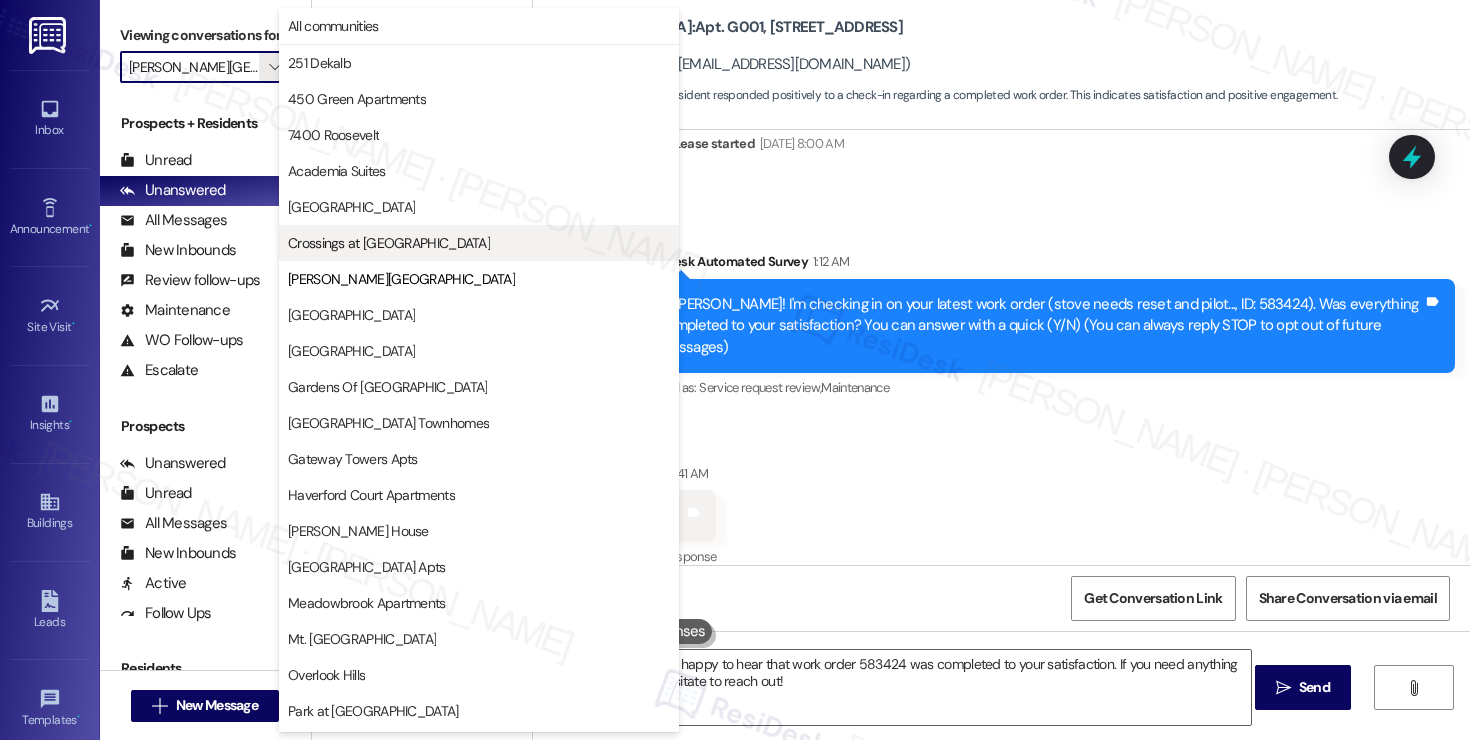click on "Crossings at Stanbridge" at bounding box center (389, 243) 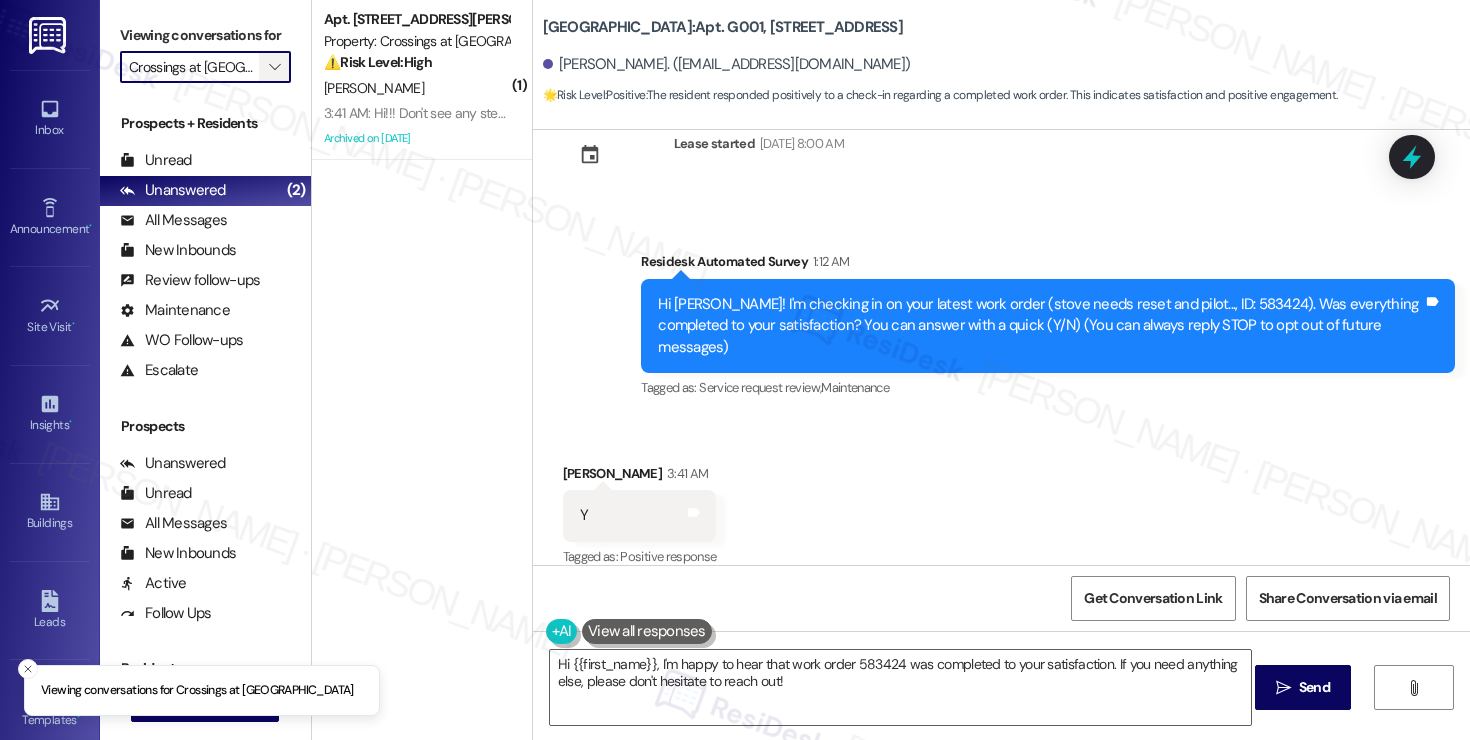 click on "" at bounding box center [275, 67] 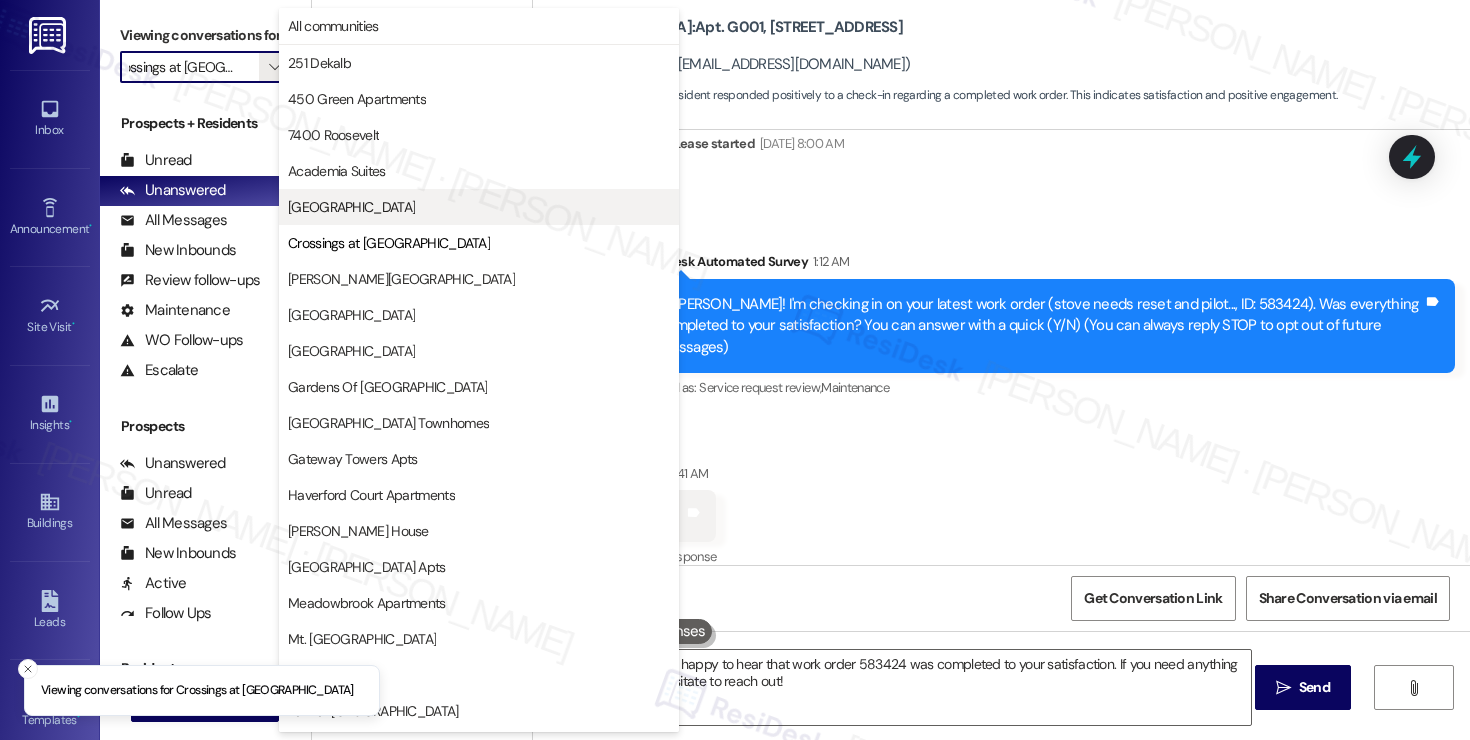 click on "Bromley House" at bounding box center (351, 207) 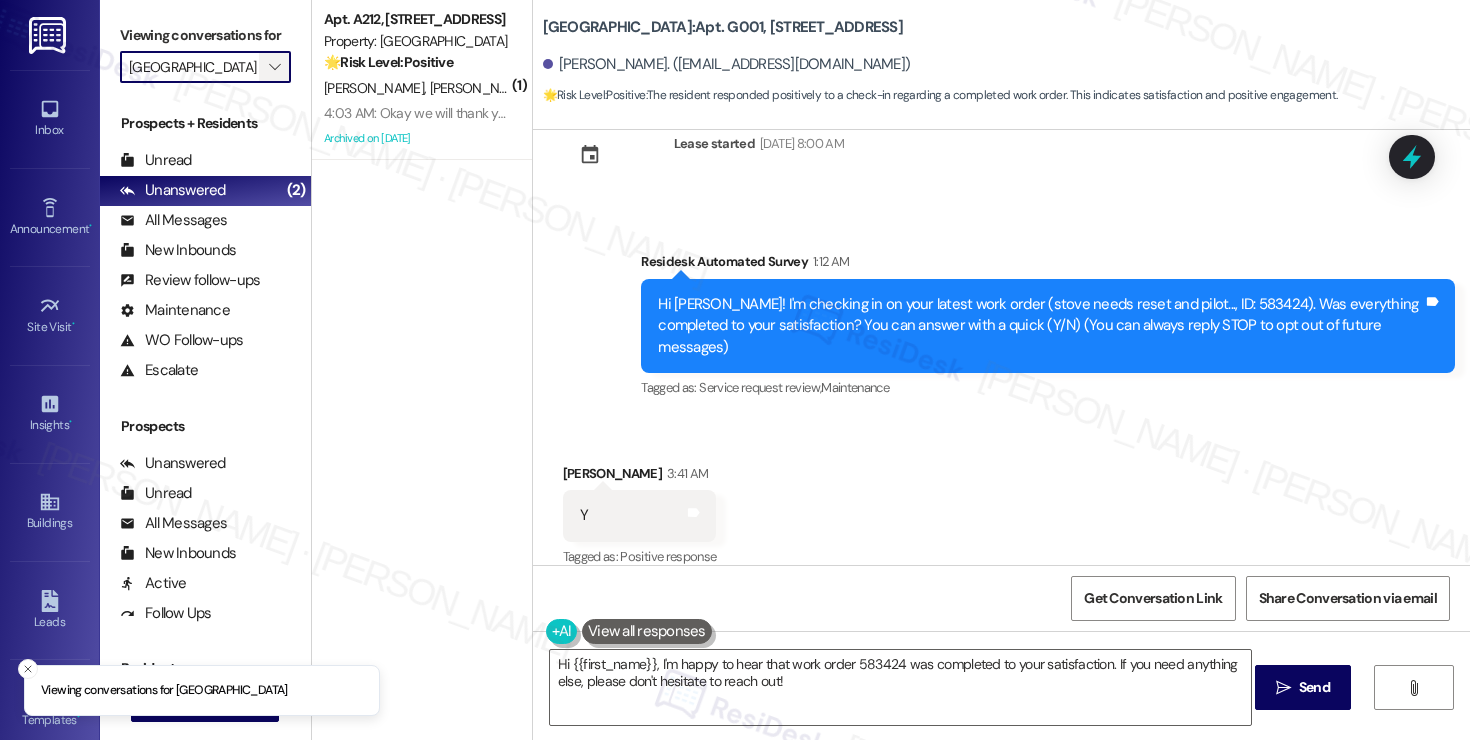 scroll, scrollTop: 0, scrollLeft: 0, axis: both 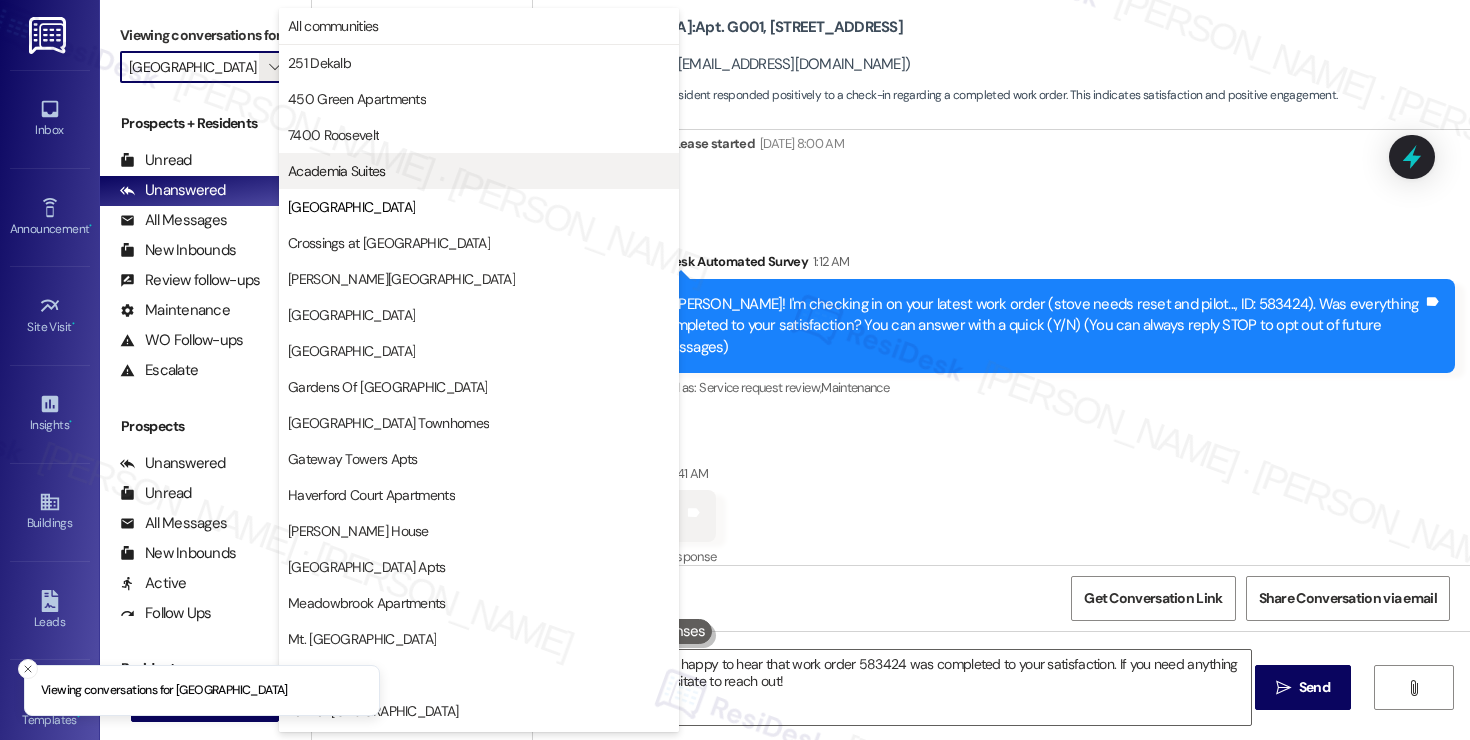 click on "Academia Suites" at bounding box center (337, 171) 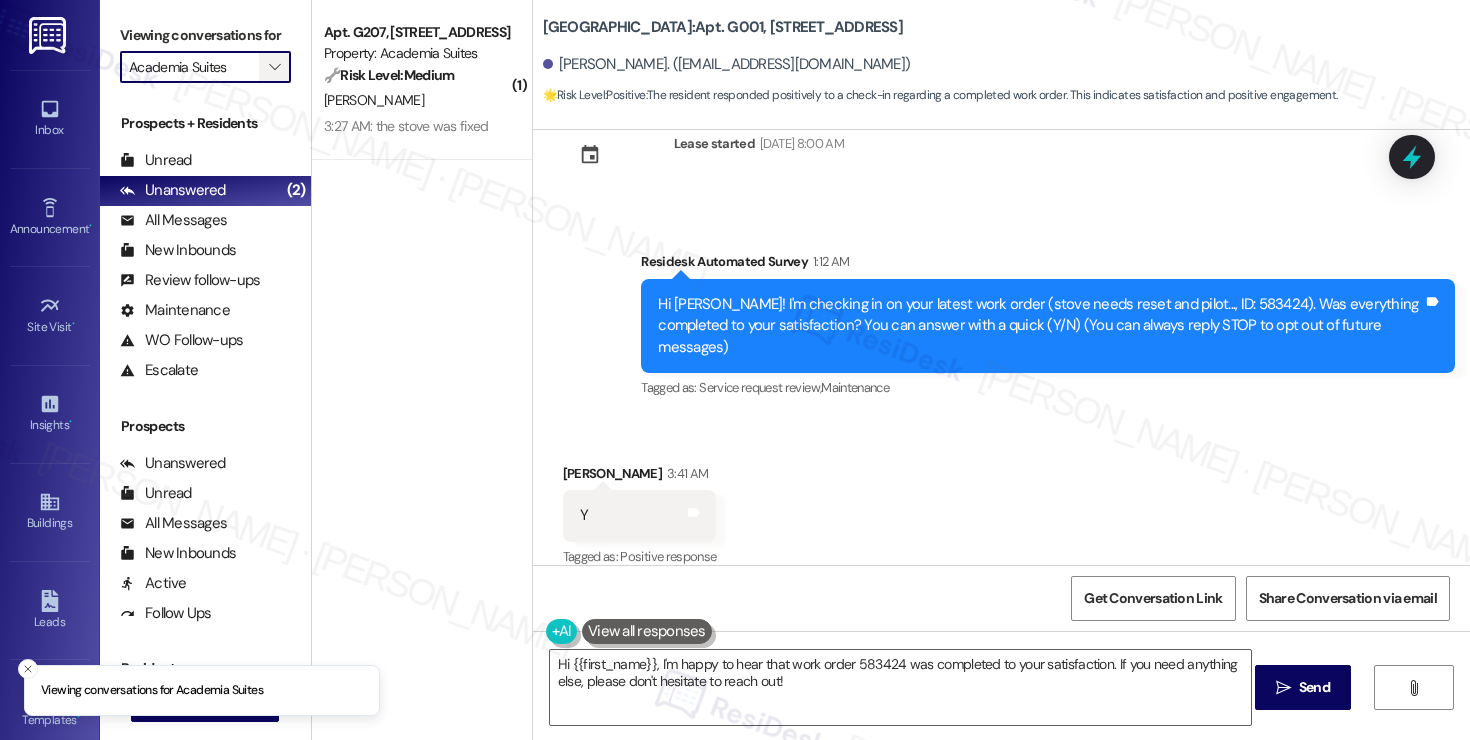 click on "" at bounding box center [275, 67] 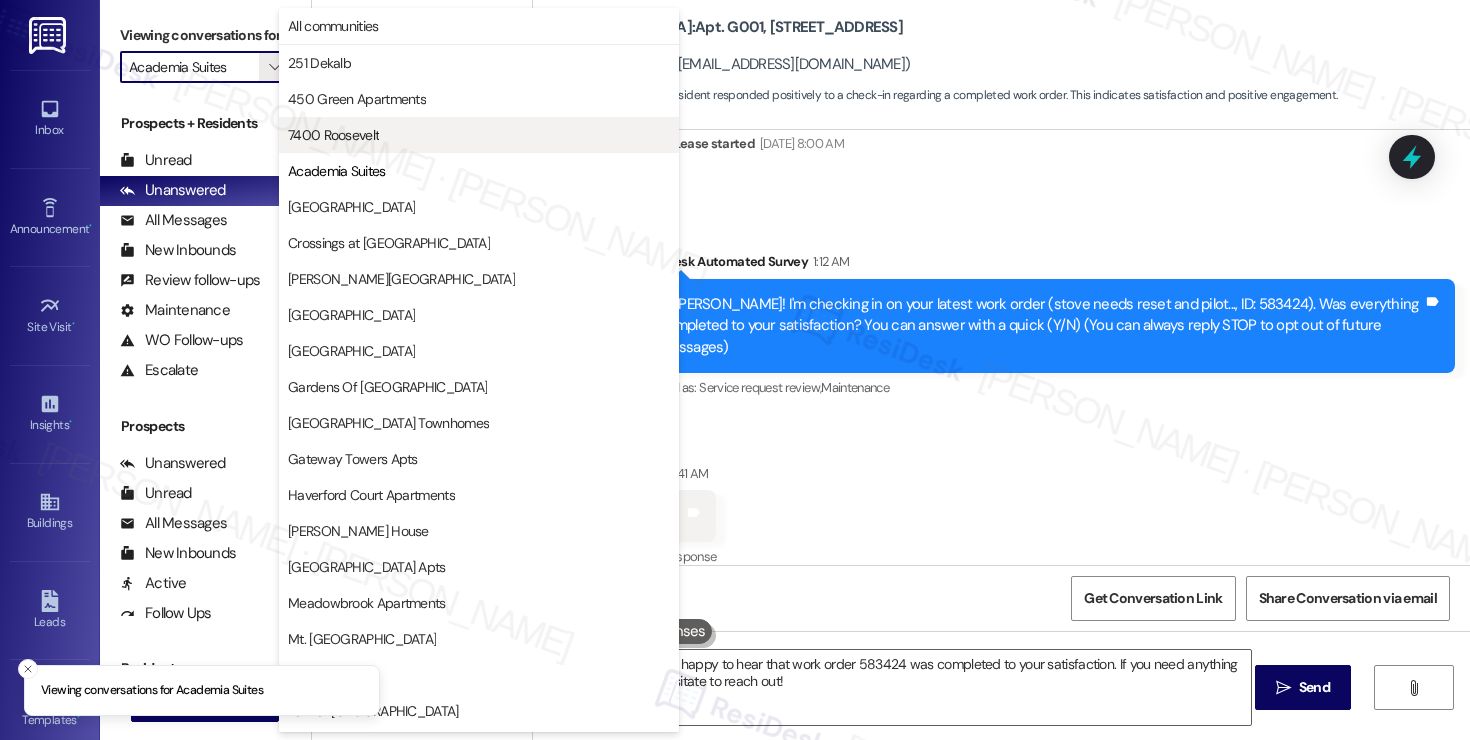 click on "7400 Roosevelt" at bounding box center (479, 135) 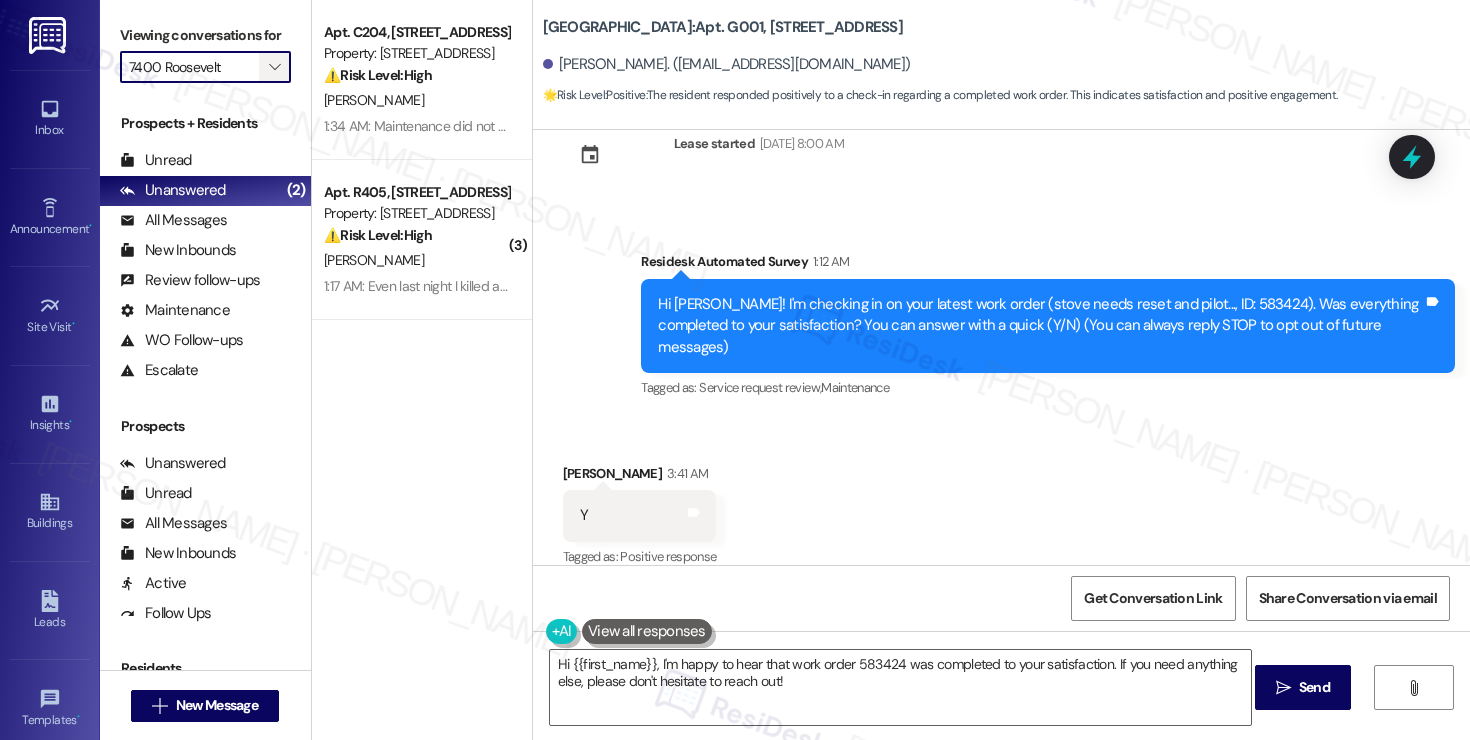 click on "" at bounding box center (274, 67) 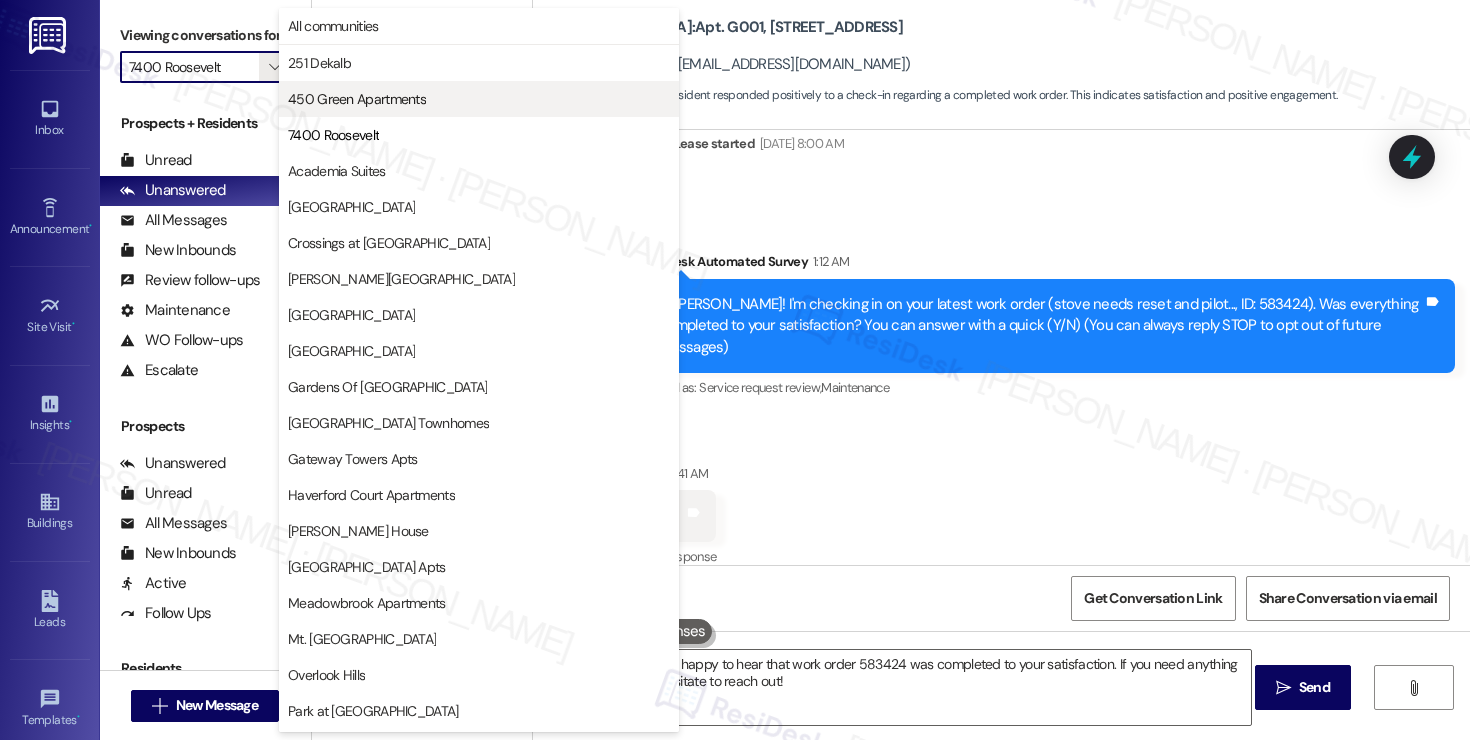 click on "450 Green Apartments" at bounding box center (357, 99) 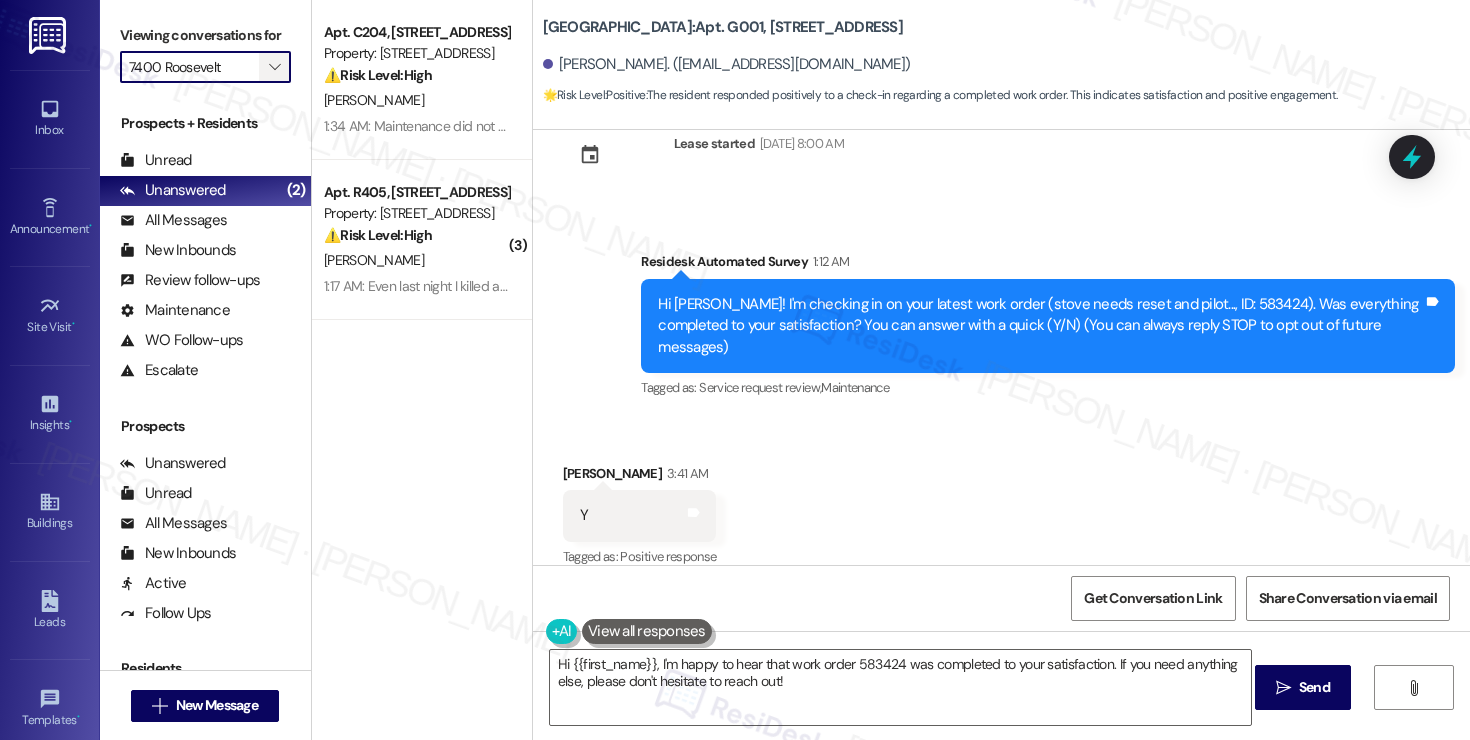 type on "450 Green Apartments" 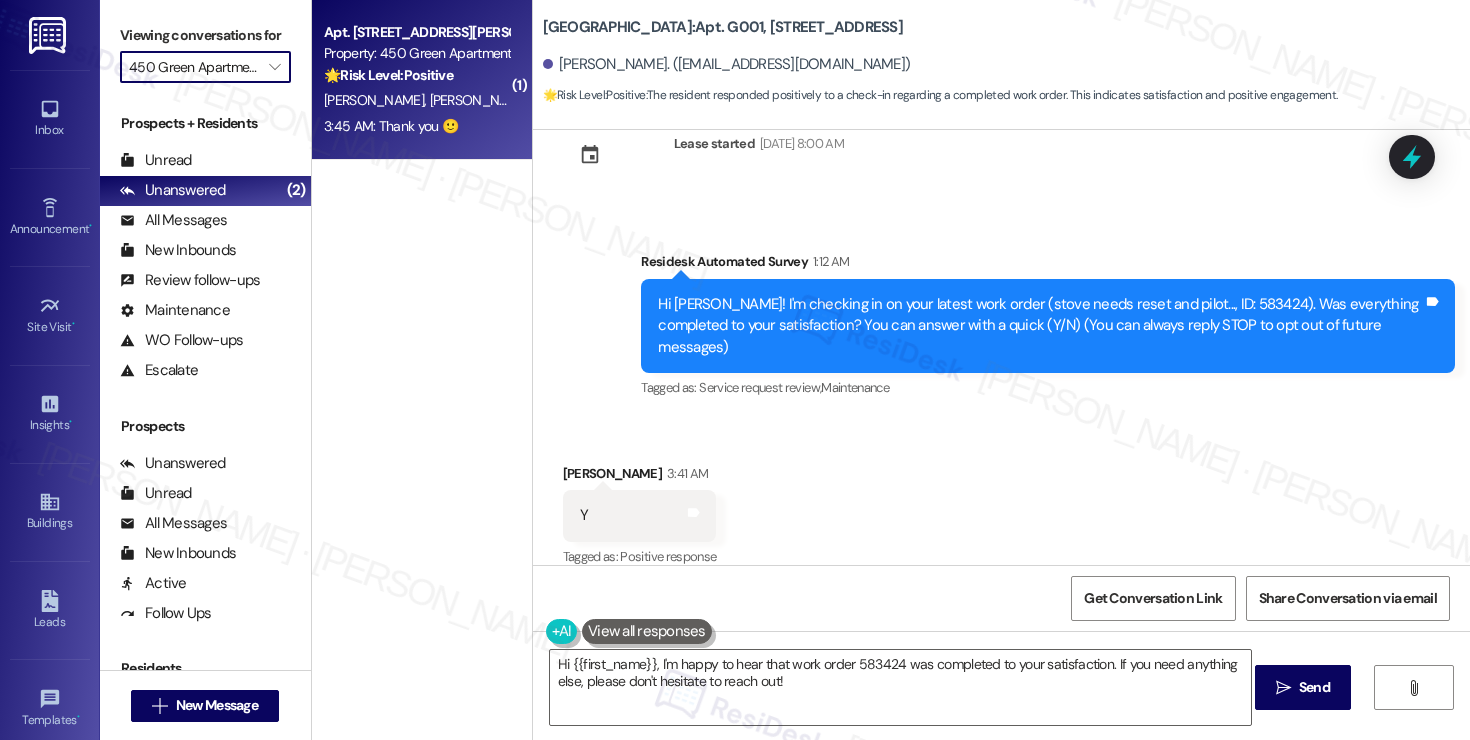 click on "M. Drake S. Stevens" at bounding box center (416, 100) 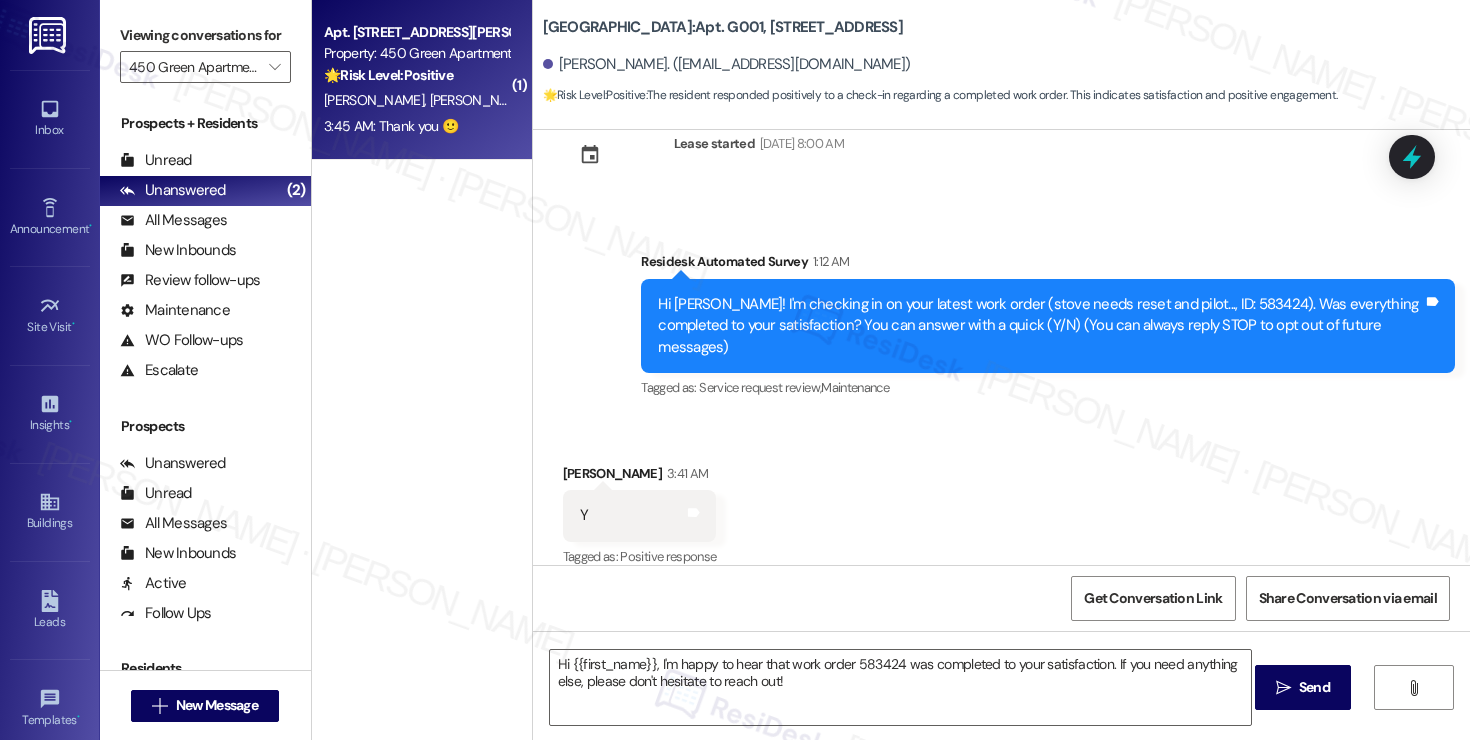 type on "Fetching suggested responses. Please feel free to read through the conversation in the meantime." 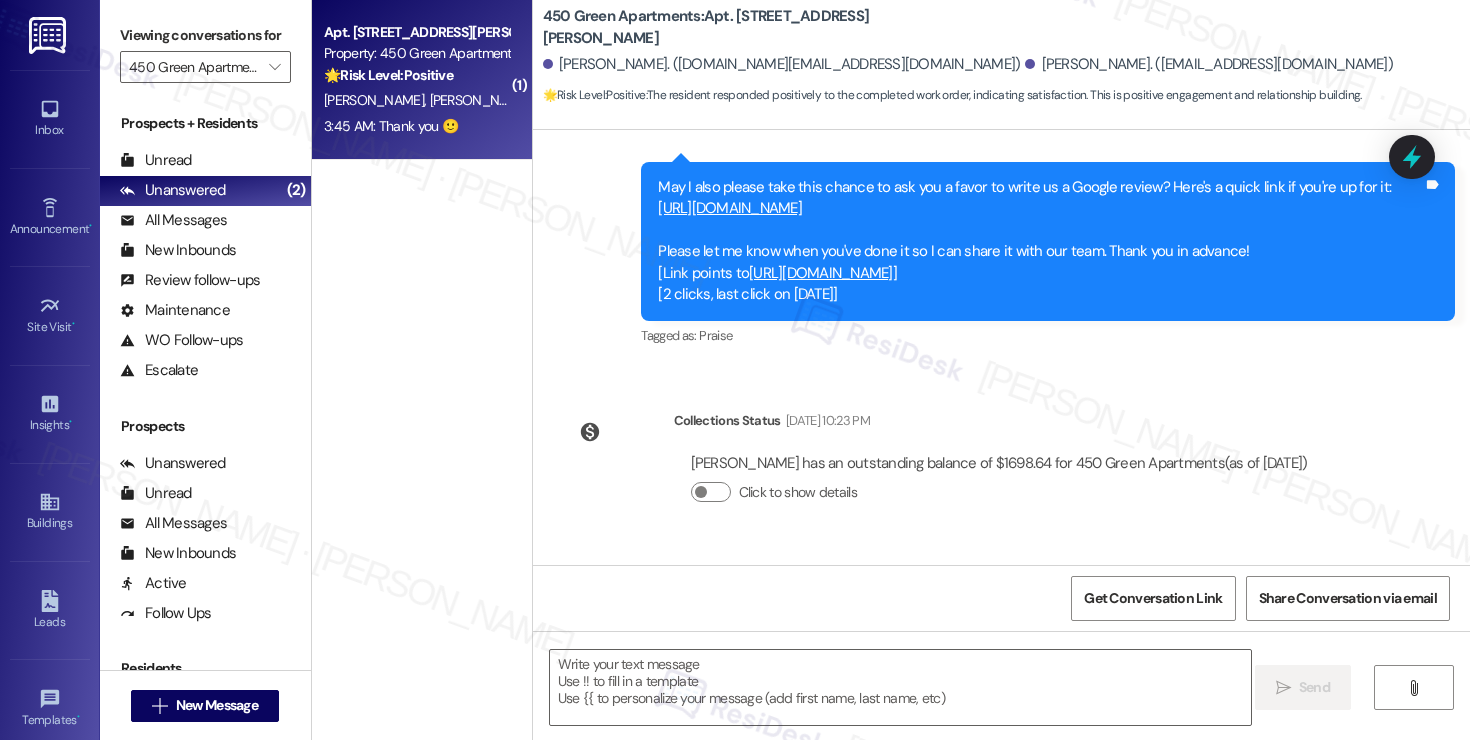 type on "Fetching suggested responses. Please feel free to read through the conversation in the meantime." 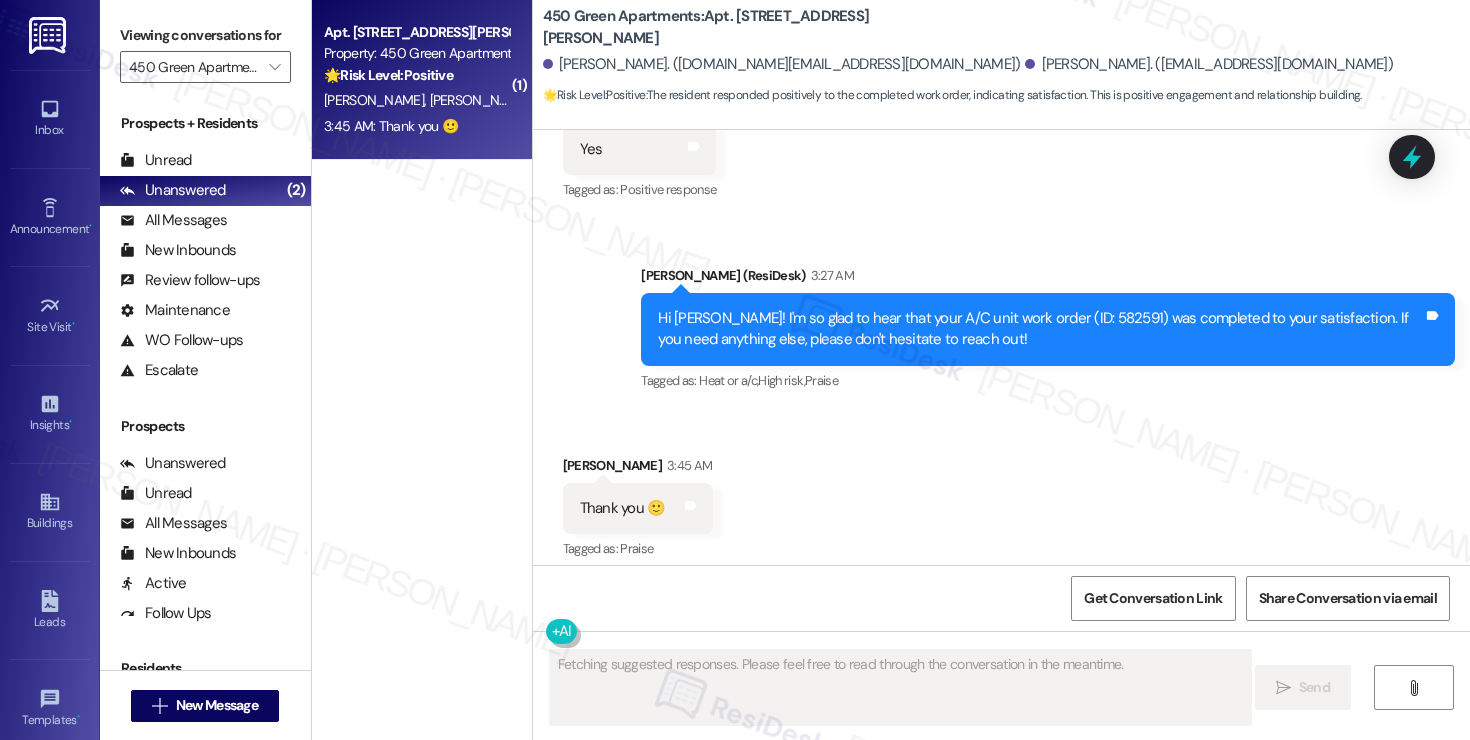 scroll, scrollTop: 1398, scrollLeft: 0, axis: vertical 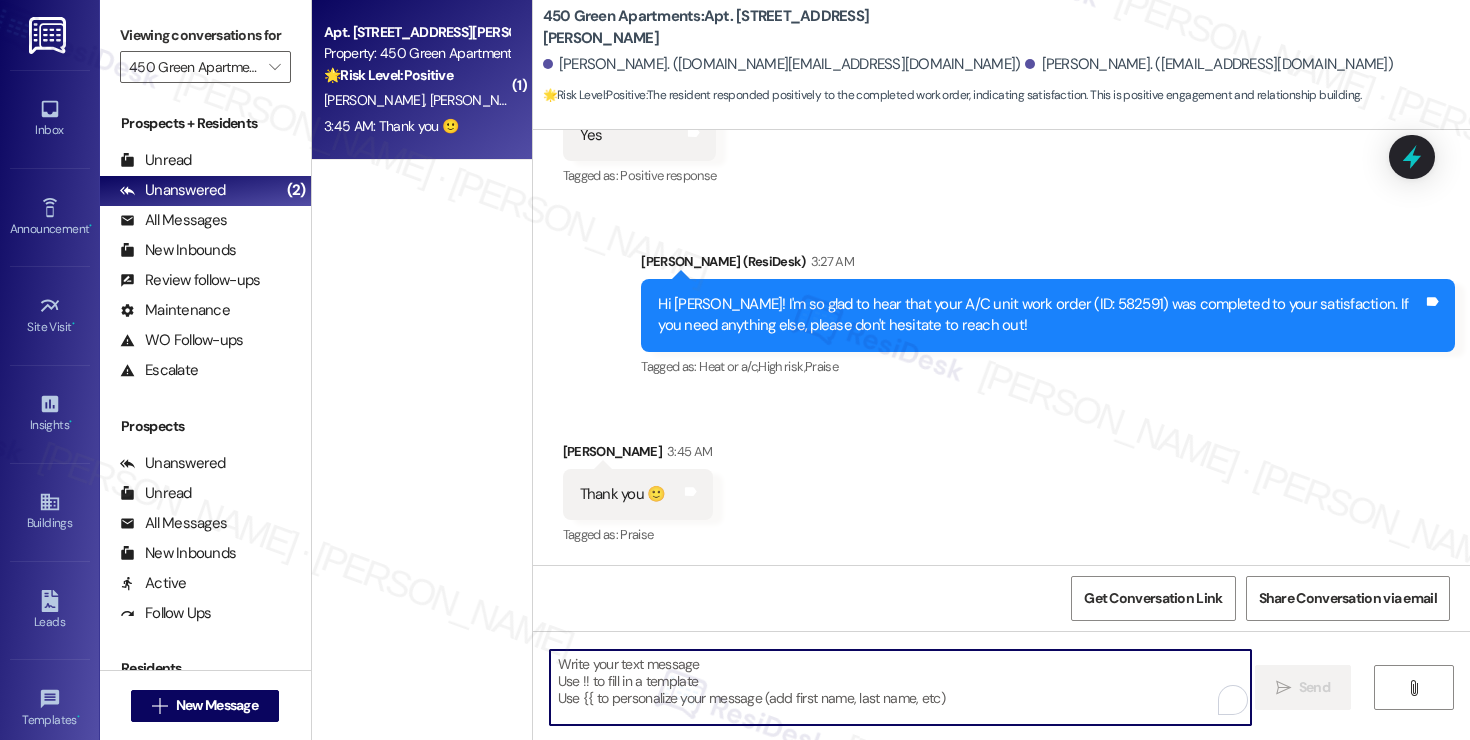 click at bounding box center (900, 687) 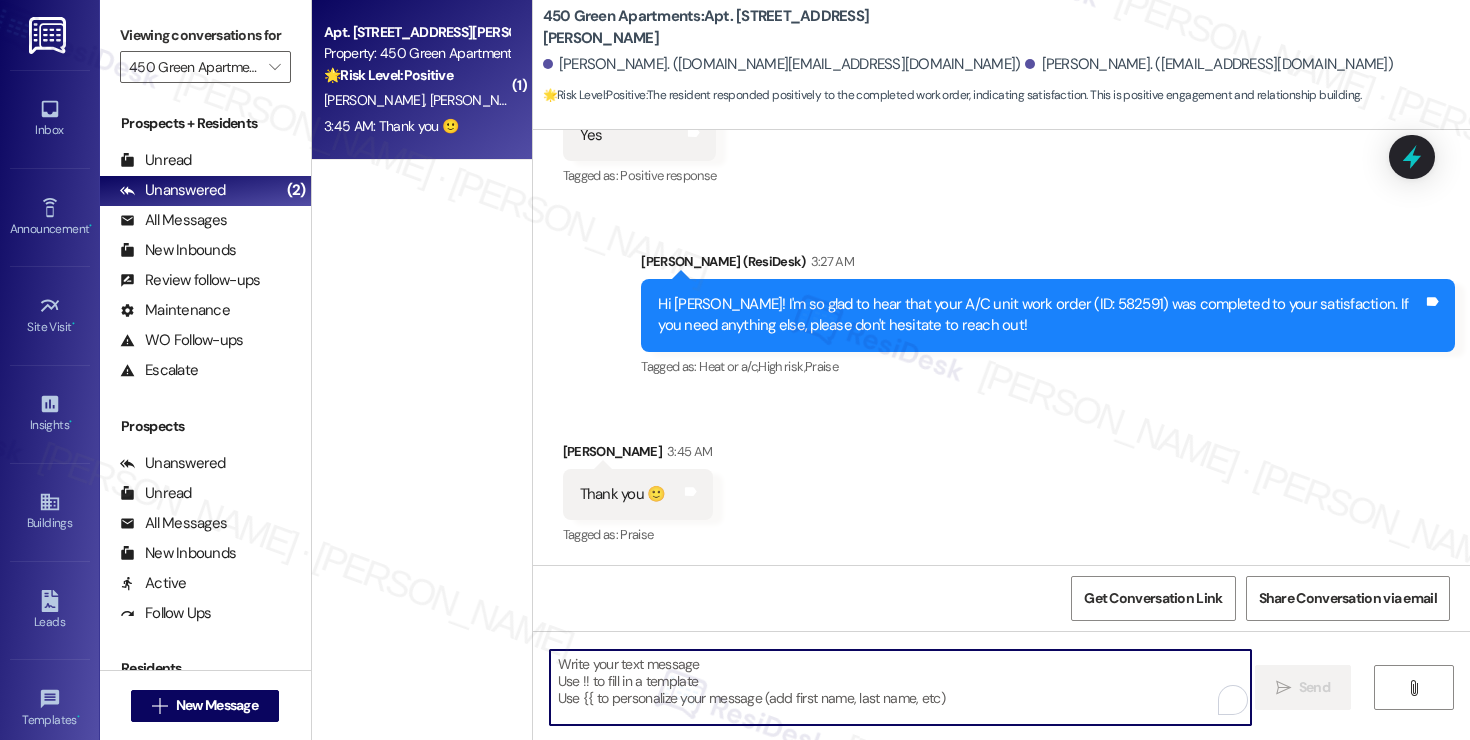click at bounding box center (900, 687) 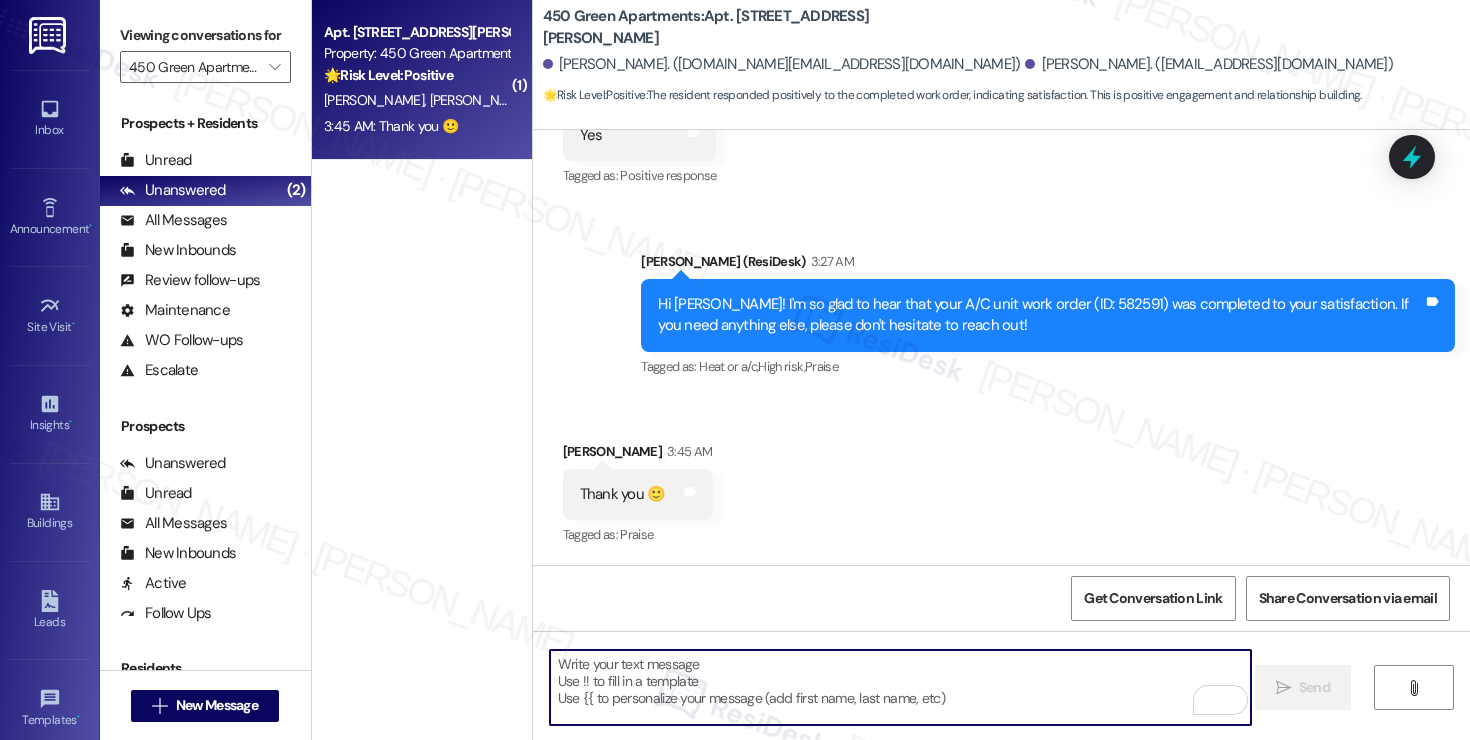 paste on "Hi {{first_name}}, I'm so glad to hear the work order was completed to your satisfaction. Please let me know if there's anything else I can assist you with - I'm here to help however I can. Have a wonderful day!" 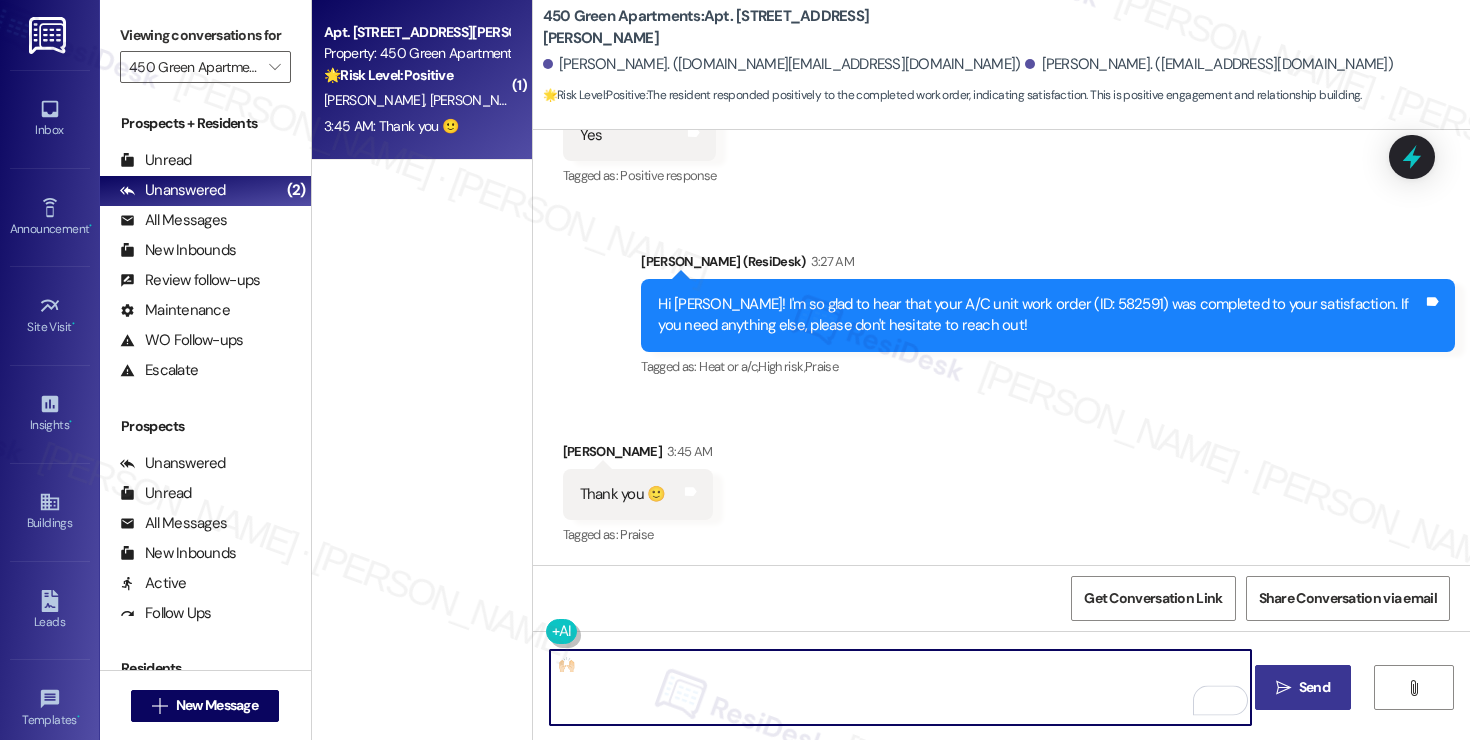 type on "🙌🏻" 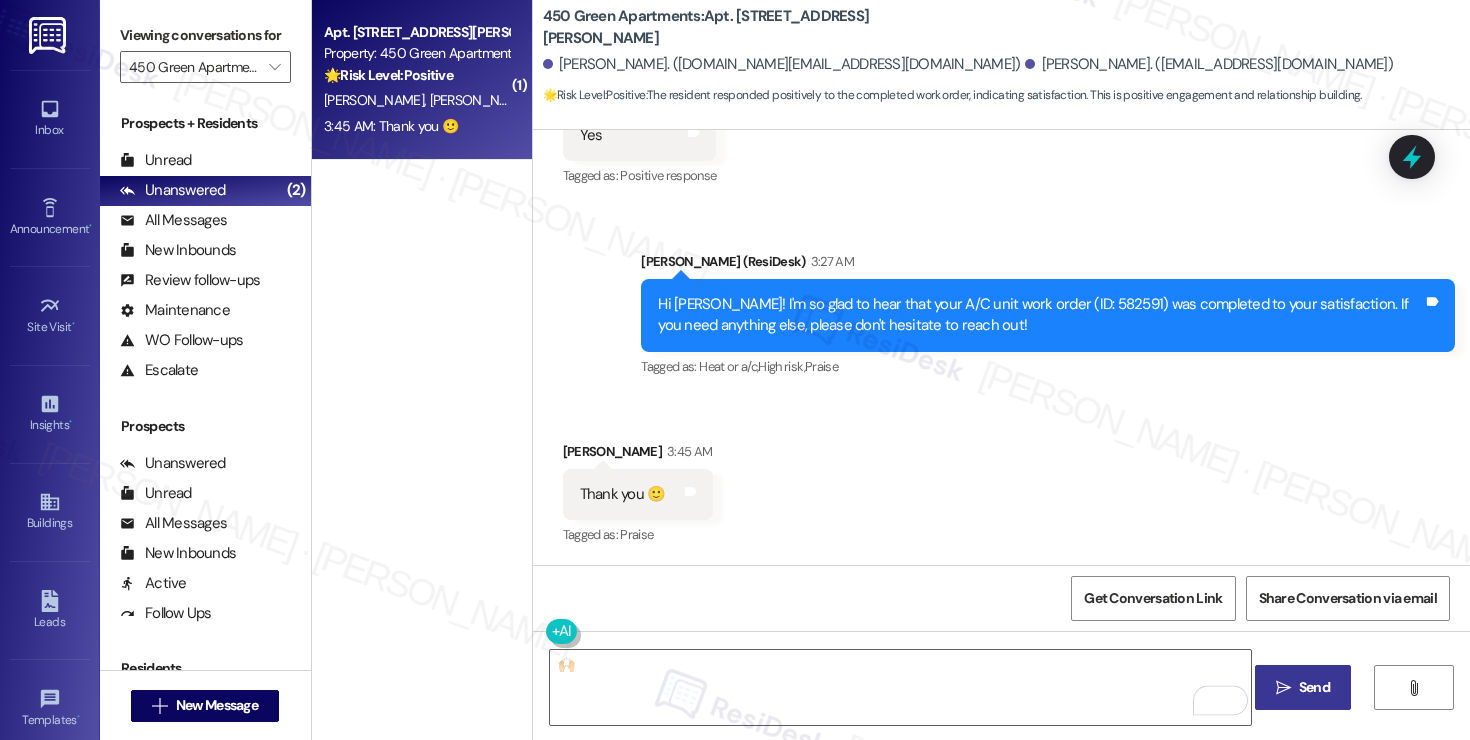 click on "Send" at bounding box center [1314, 687] 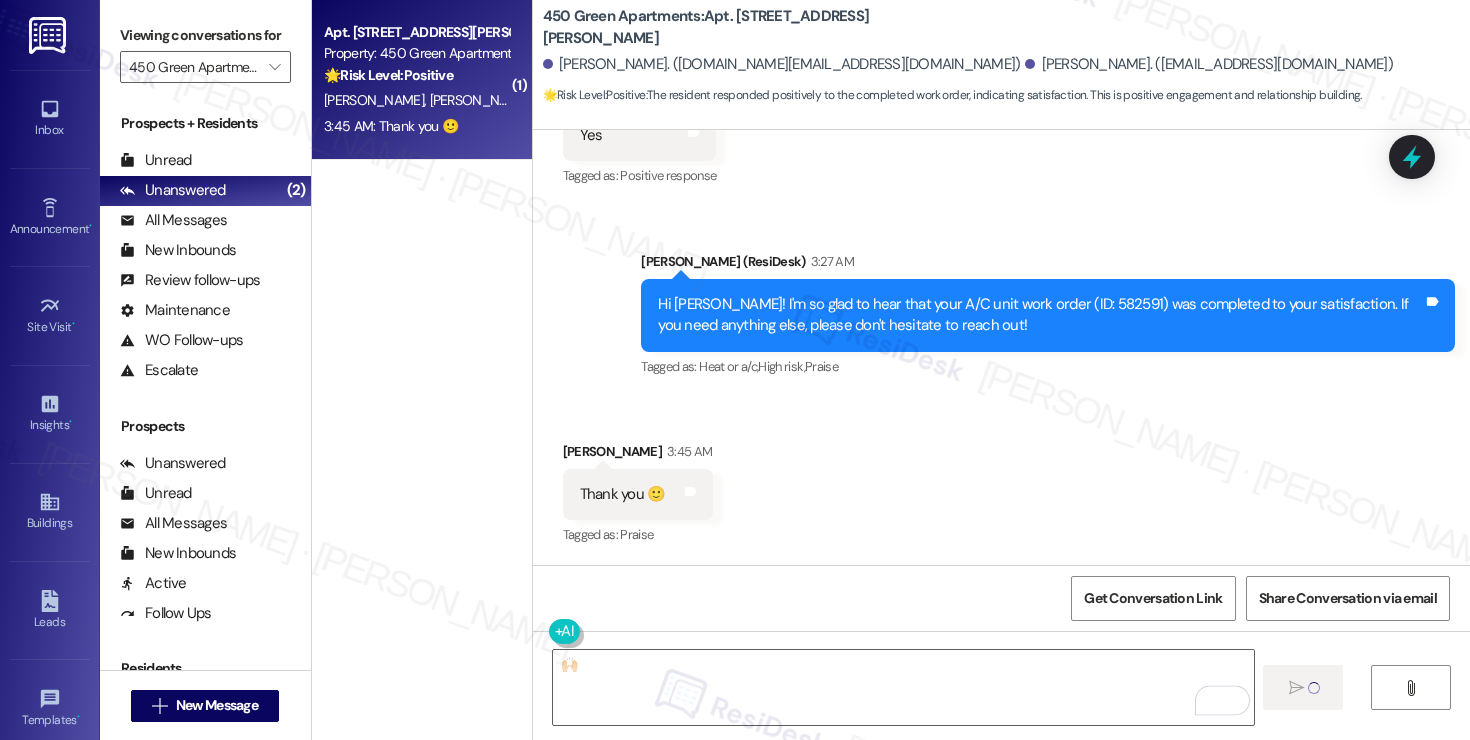 type 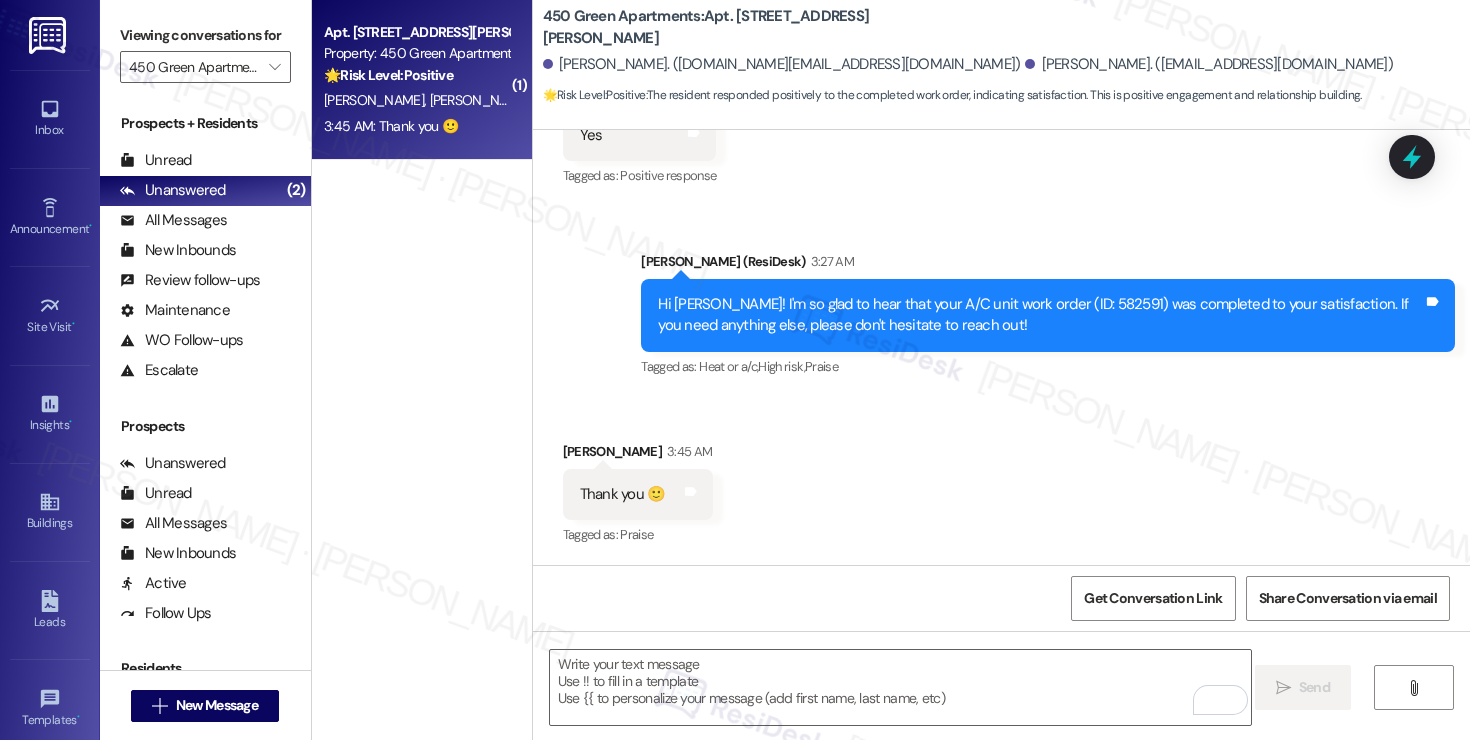 scroll, scrollTop: 1538, scrollLeft: 0, axis: vertical 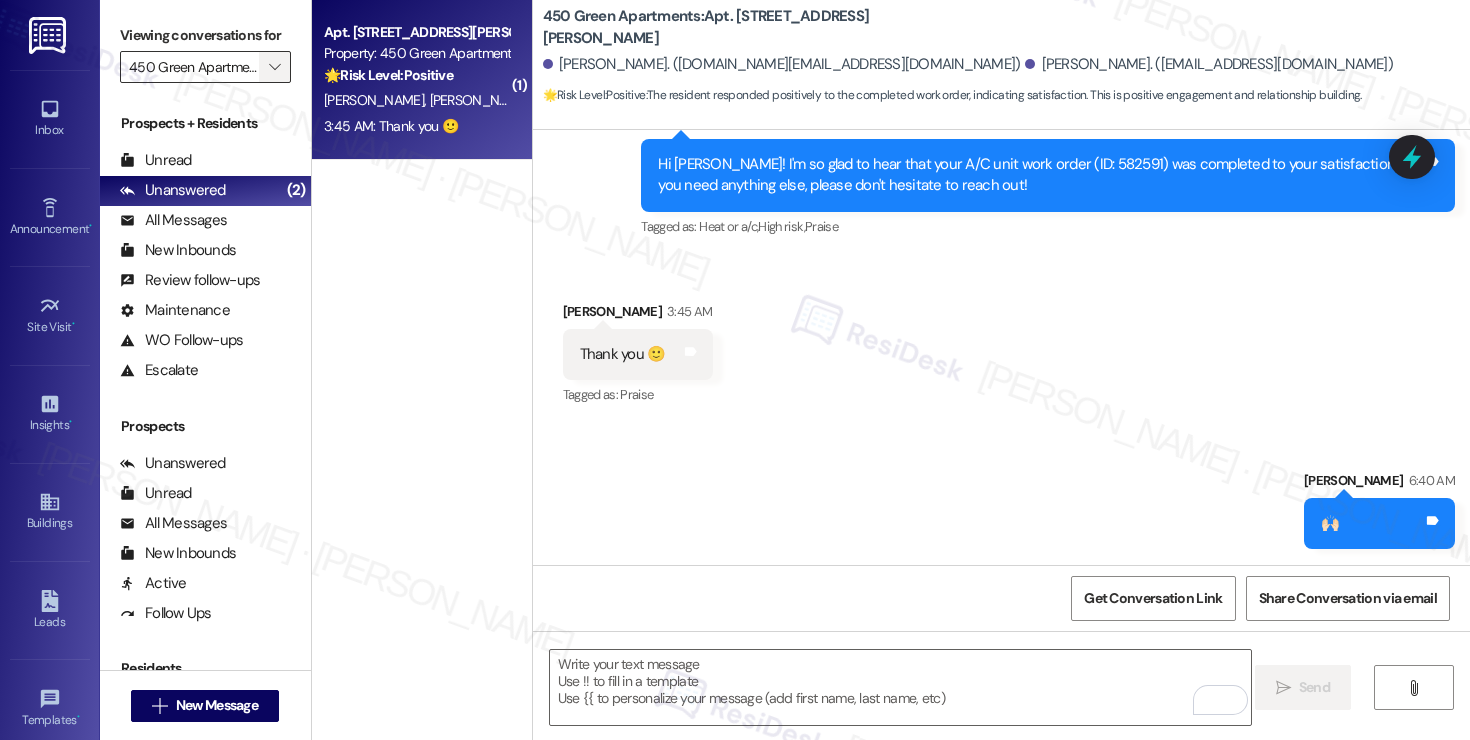 click on "" at bounding box center [275, 67] 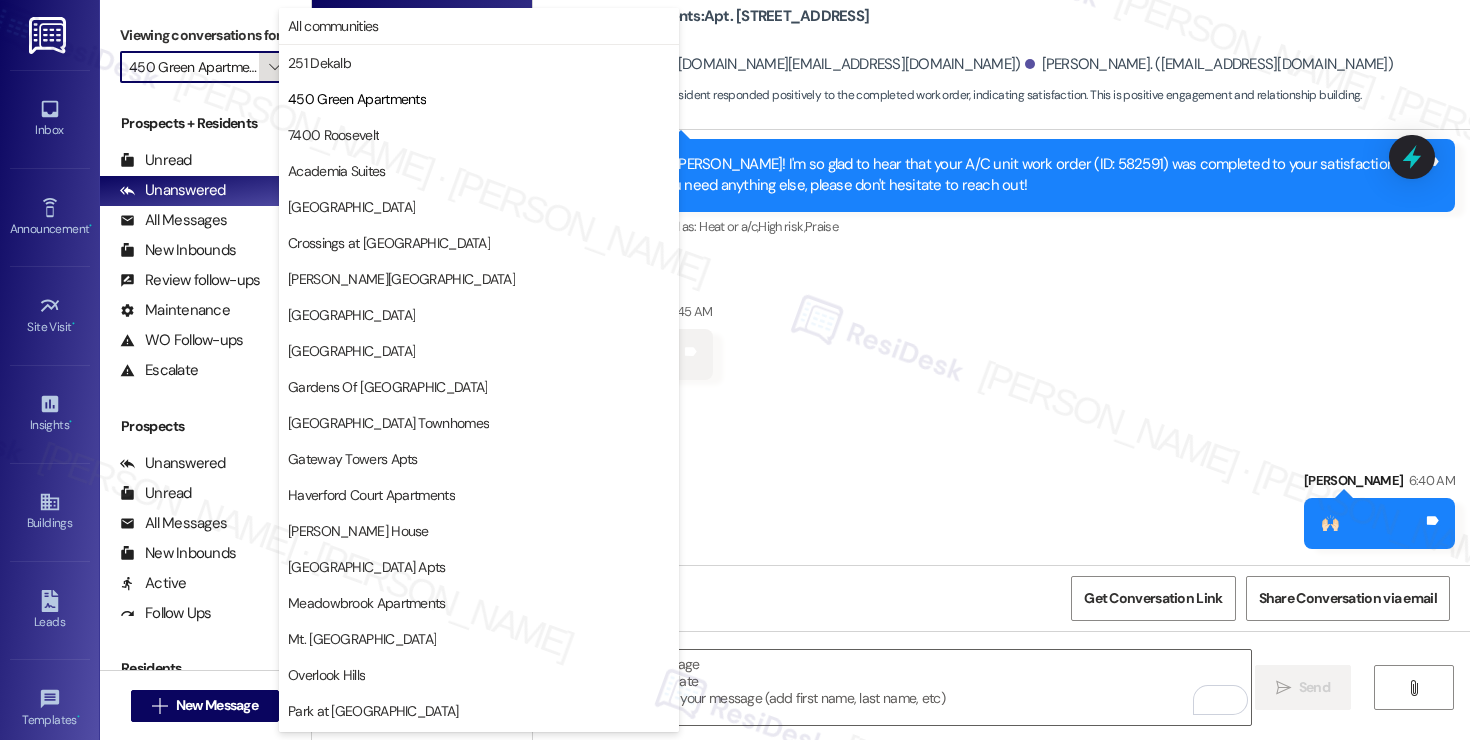 scroll, scrollTop: 0, scrollLeft: 19, axis: horizontal 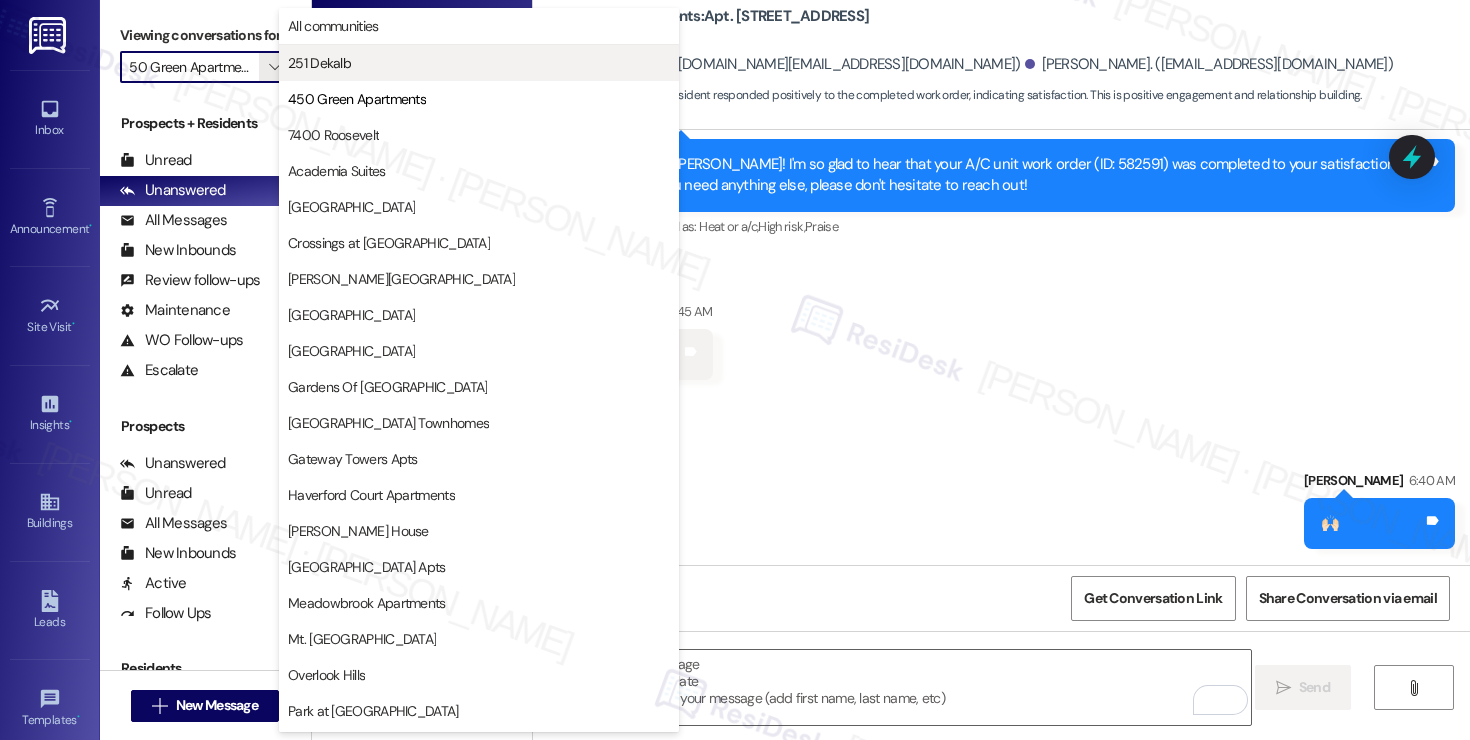 click on "251 Dekalb" at bounding box center [319, 63] 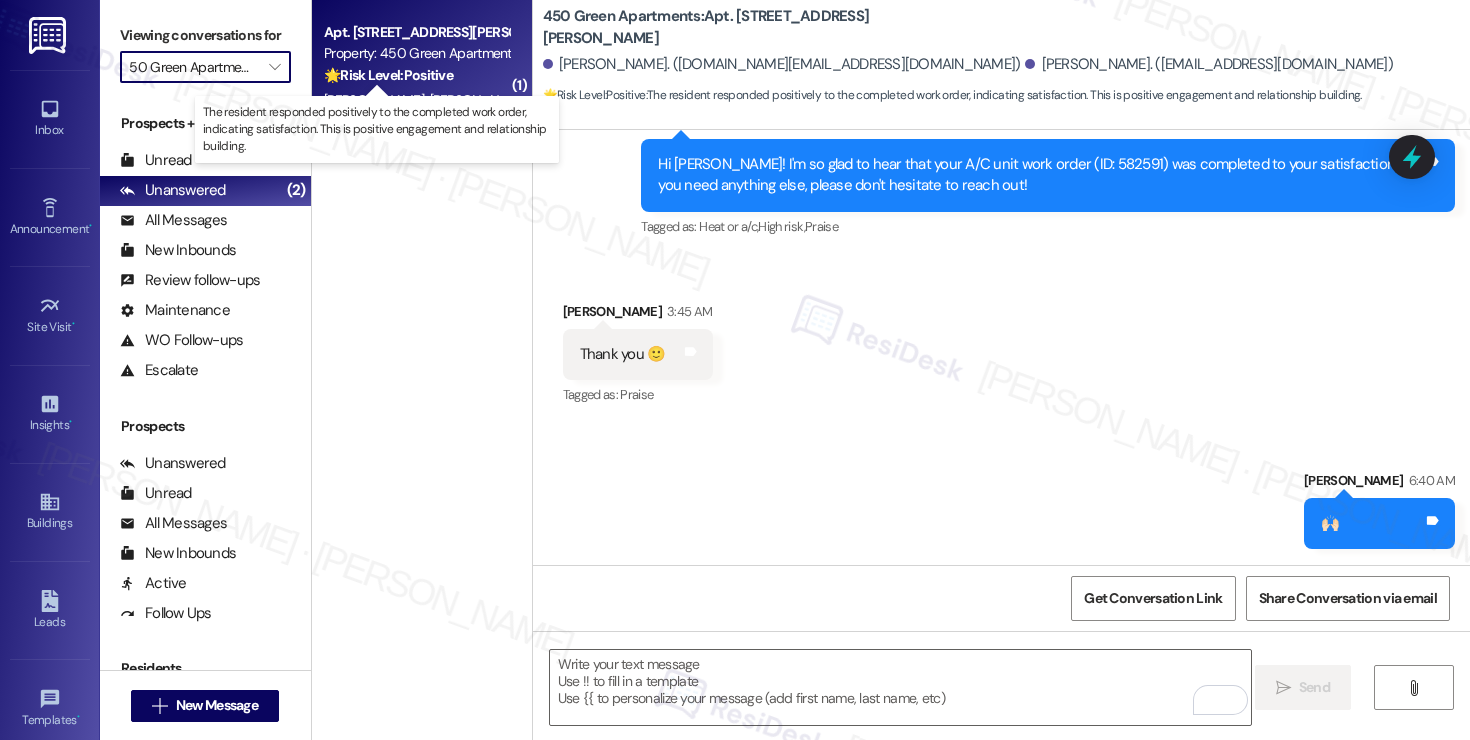 type on "251 Dekalb" 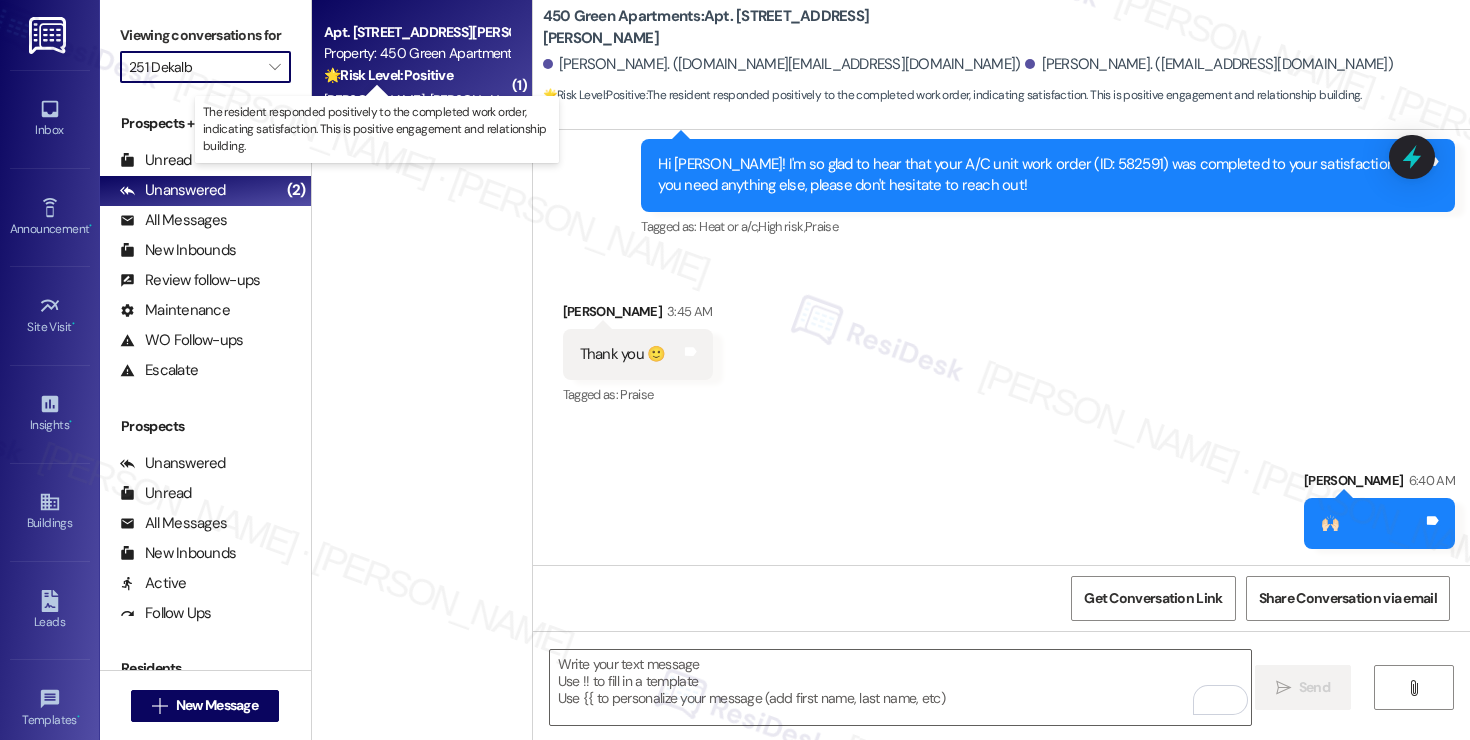 scroll, scrollTop: 0, scrollLeft: 0, axis: both 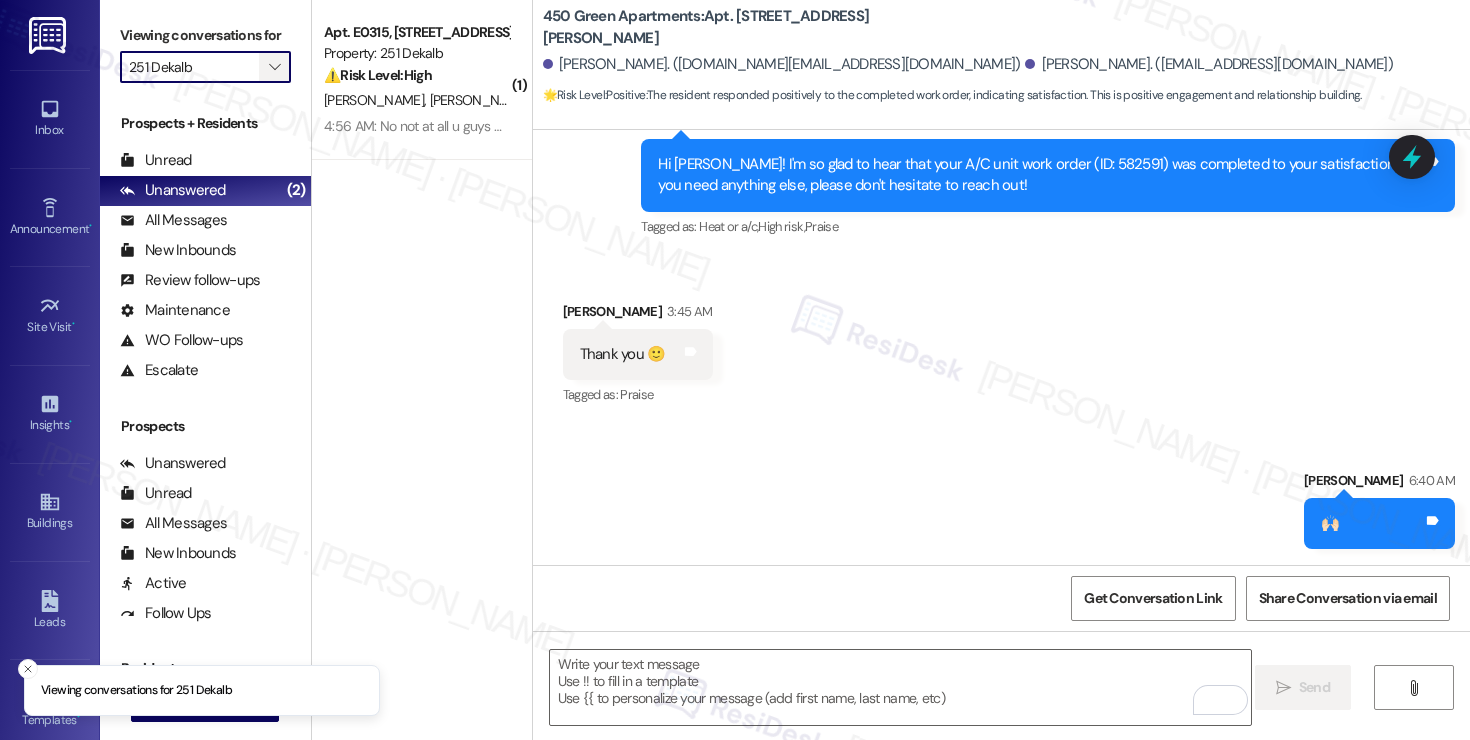 click on "" at bounding box center [274, 67] 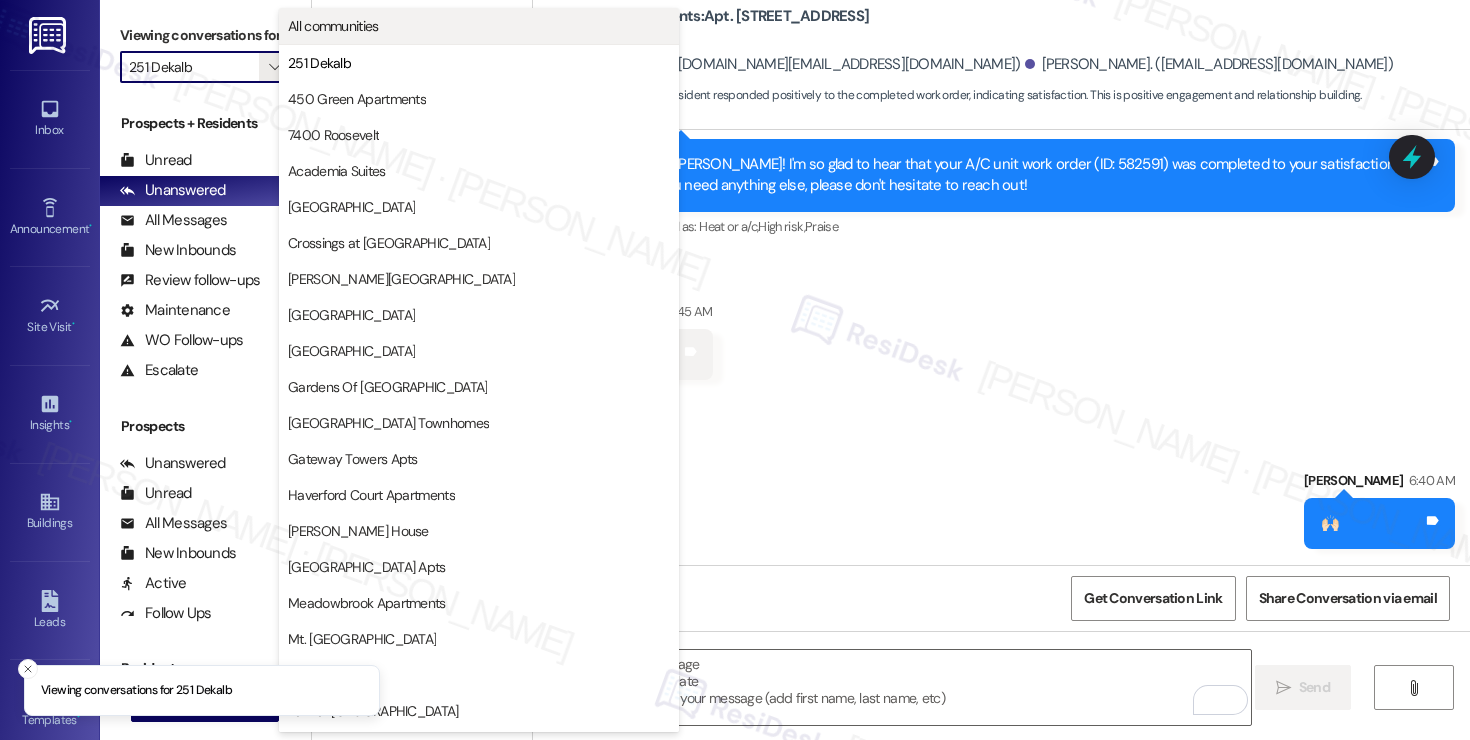 click on "All communities" at bounding box center (479, 26) 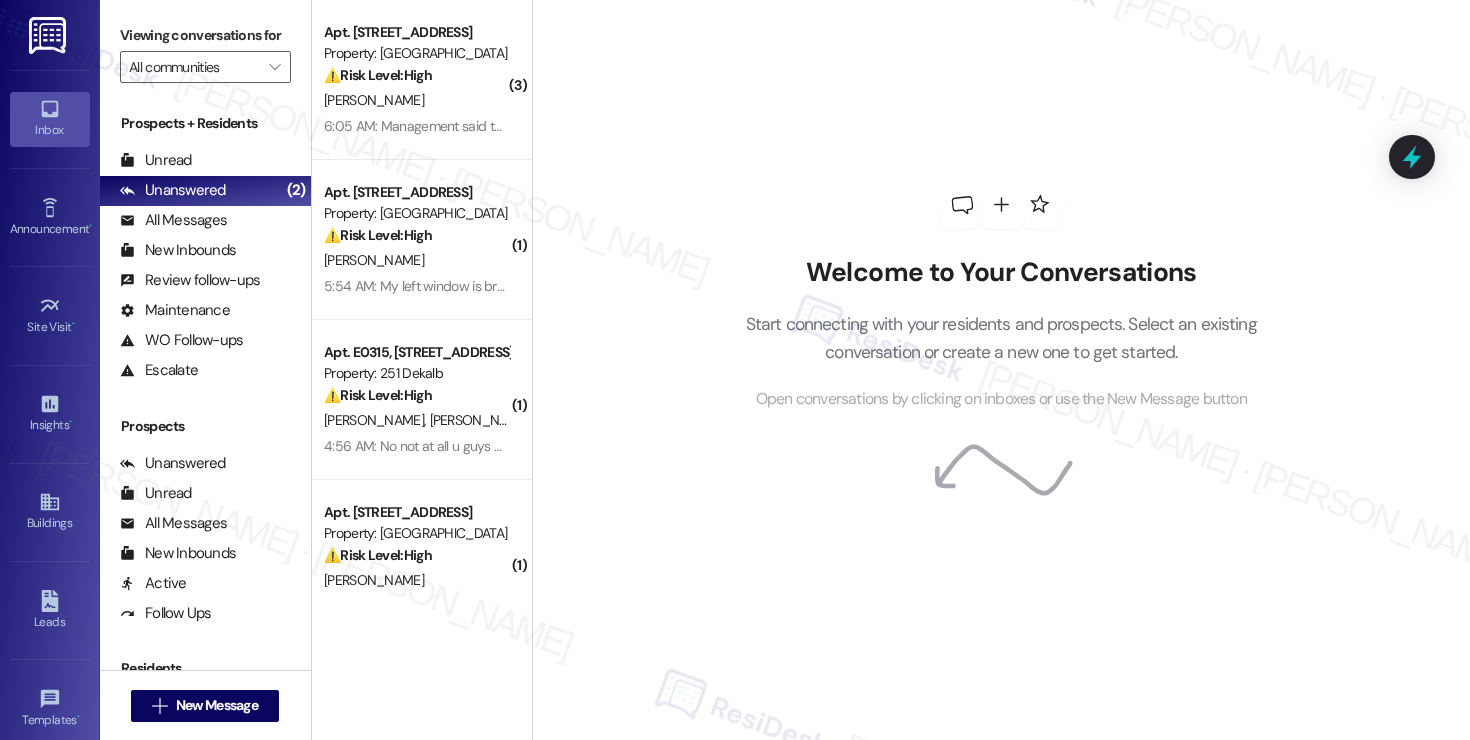scroll, scrollTop: 4, scrollLeft: 0, axis: vertical 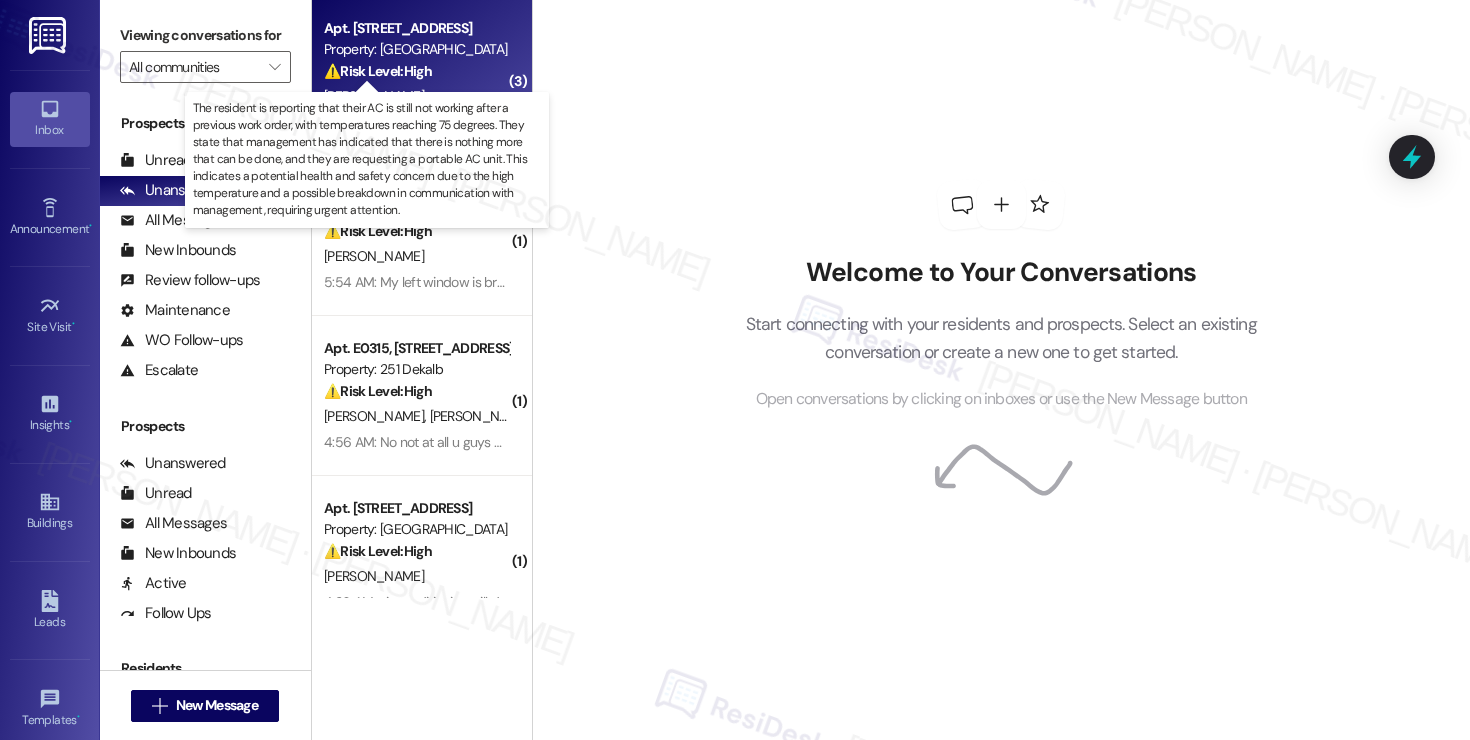 click on "⚠️  Risk Level:  High" at bounding box center (378, 71) 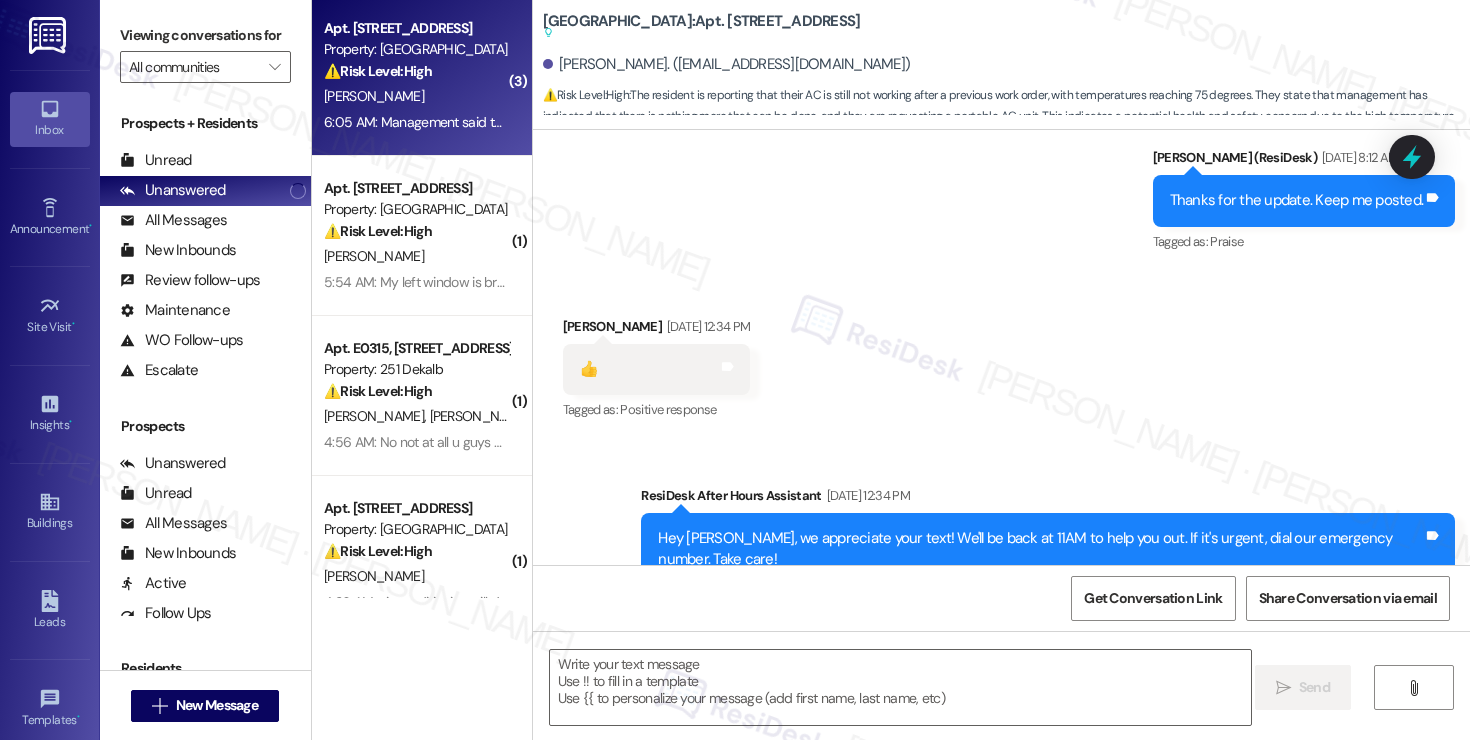 click on "⚠️  Risk Level:  High" at bounding box center (378, 71) 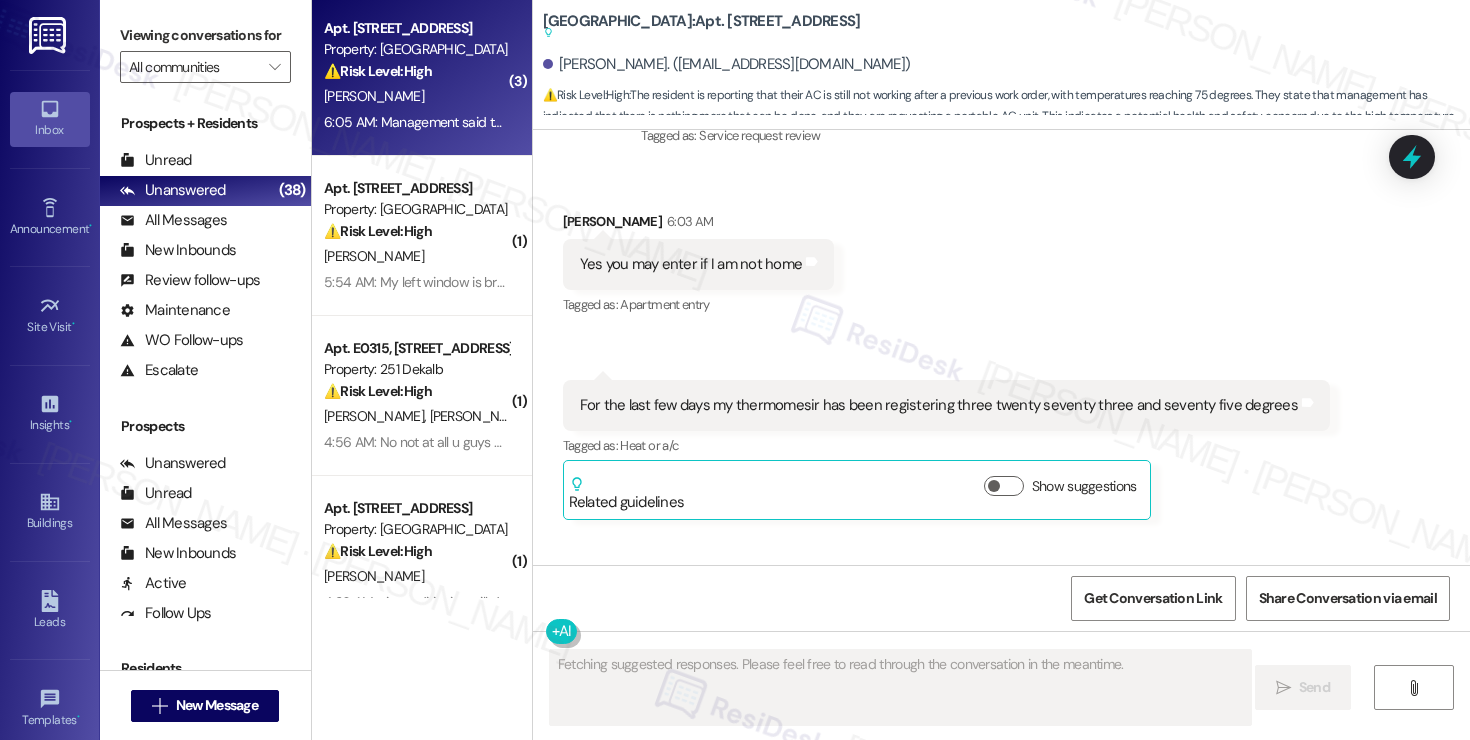 scroll, scrollTop: 5344, scrollLeft: 0, axis: vertical 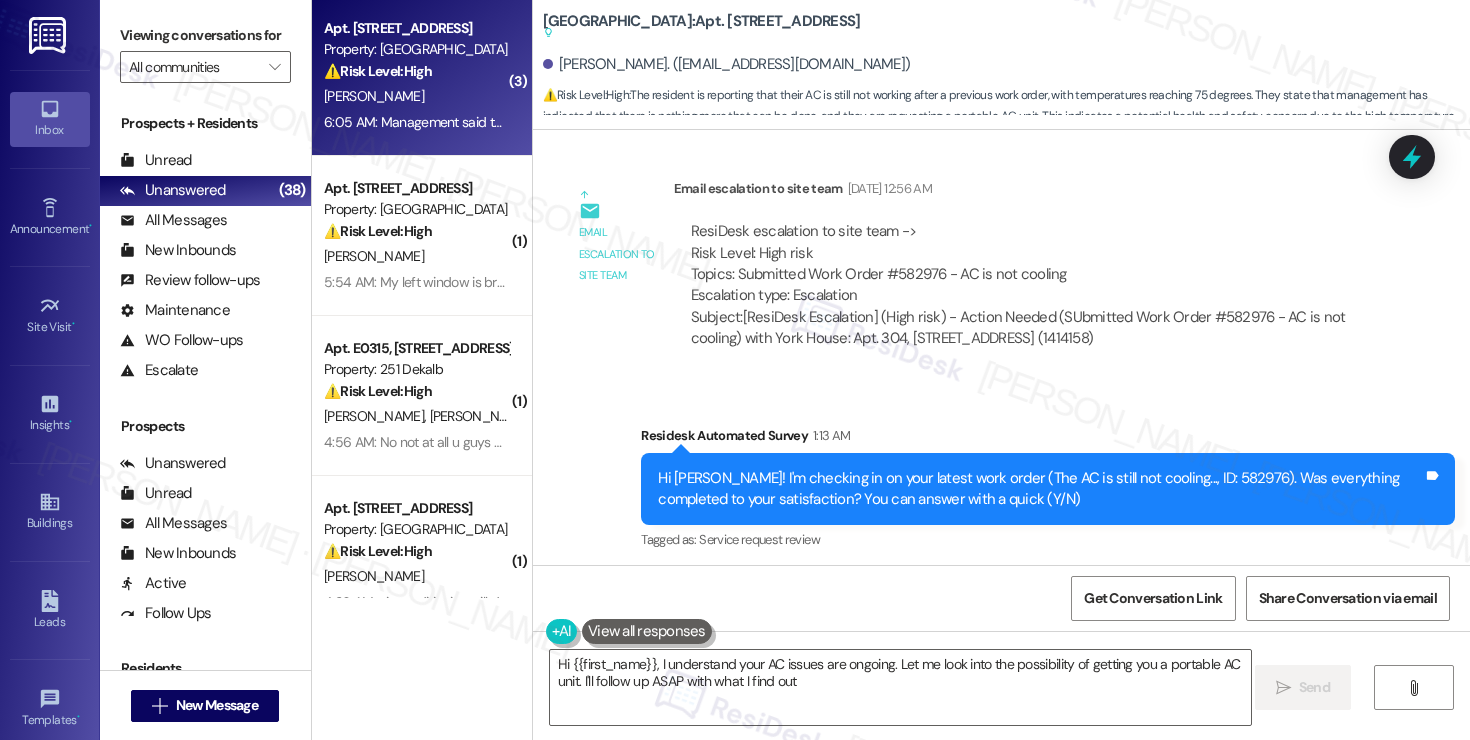 type on "Hi {{first_name}}, I understand your AC issues are ongoing. Let me look into the possibility of getting you a portable AC unit. I'll follow up ASAP with what I find out!" 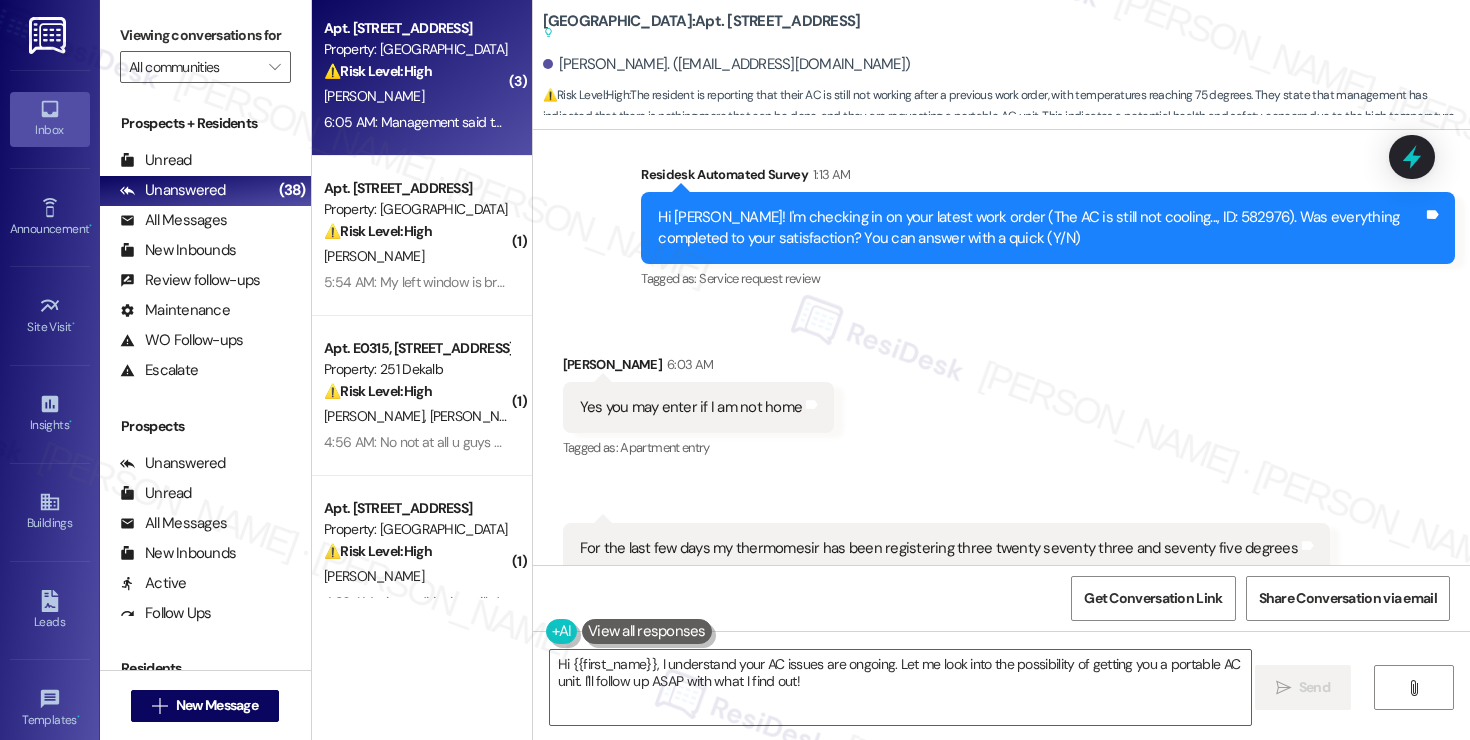 scroll, scrollTop: 5748, scrollLeft: 0, axis: vertical 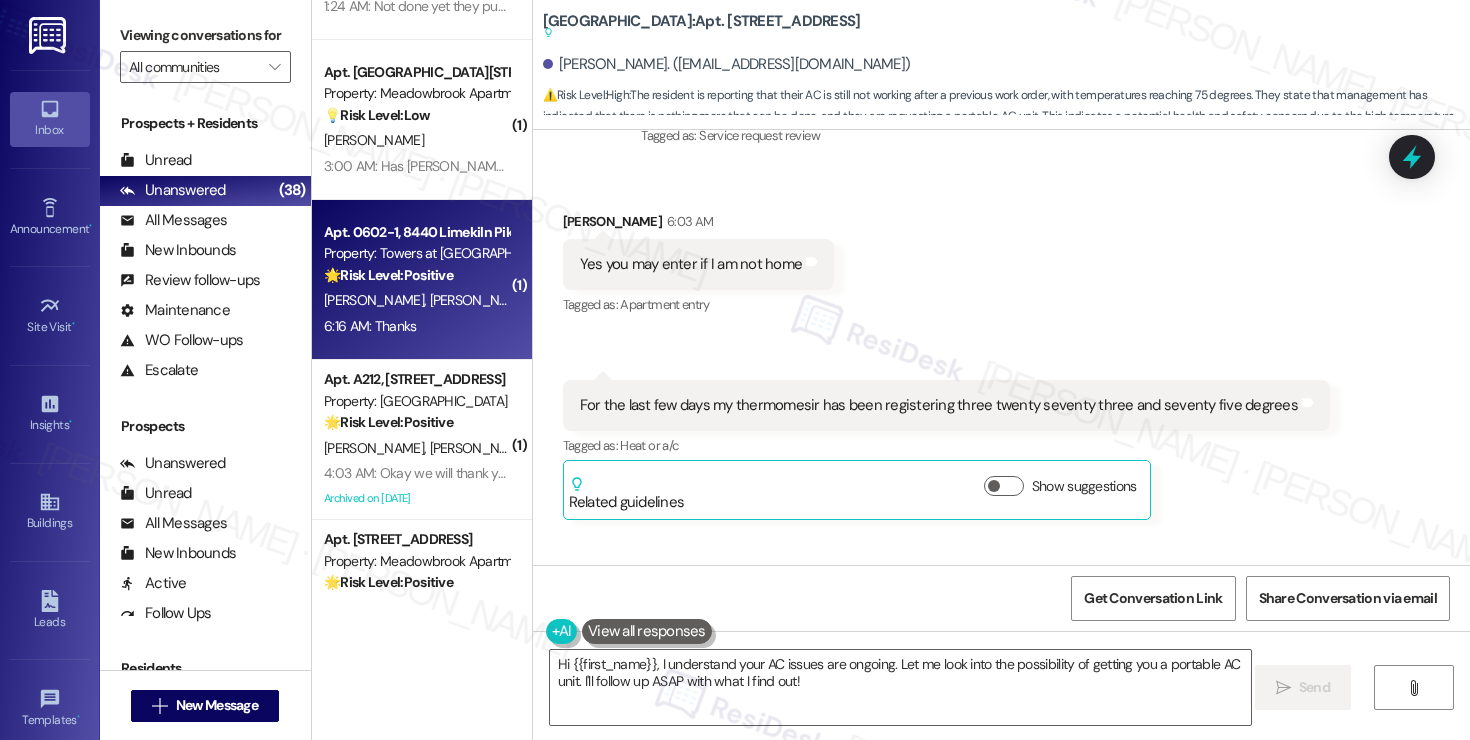 click on "K. Wadhwania R. Wadhwania" at bounding box center (416, 300) 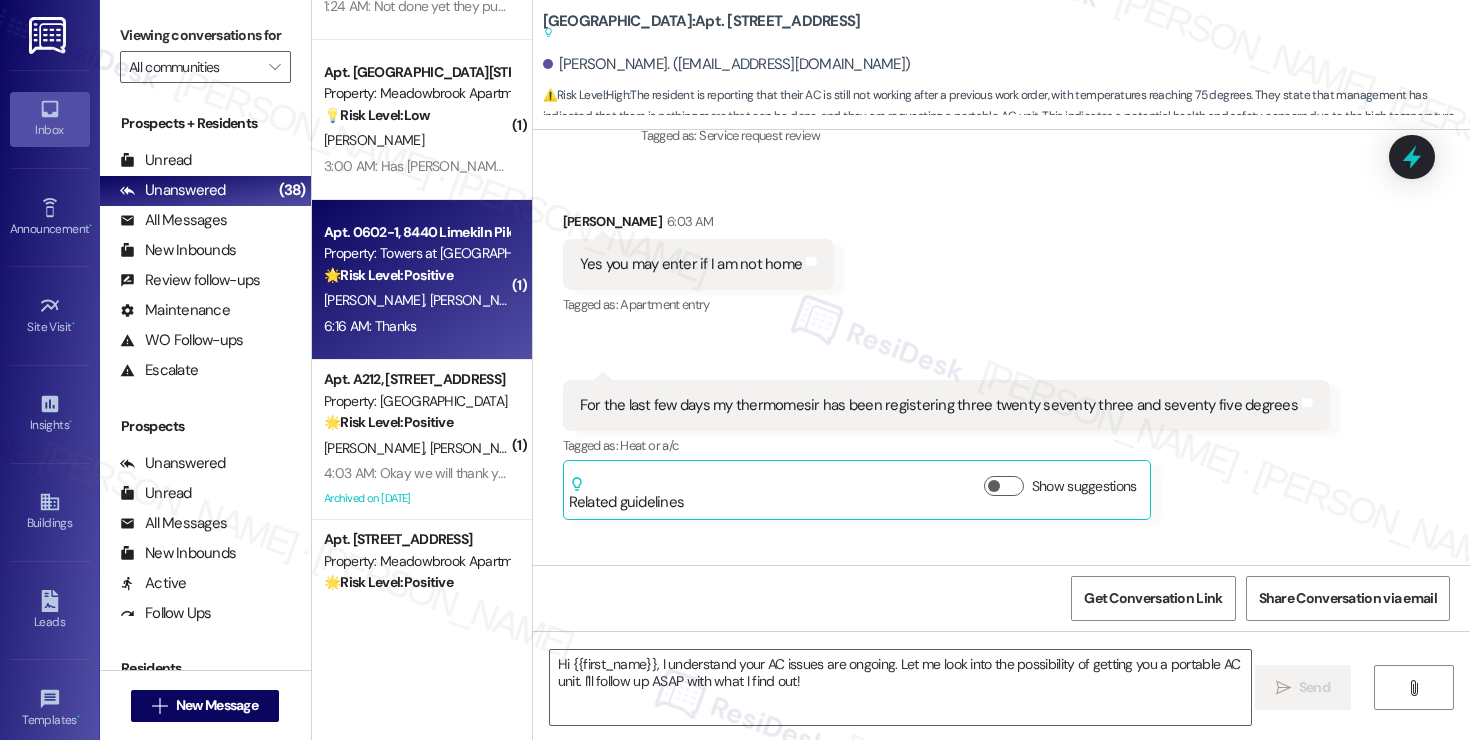 type on "Fetching suggested responses. Please feel free to read through the conversation in the meantime." 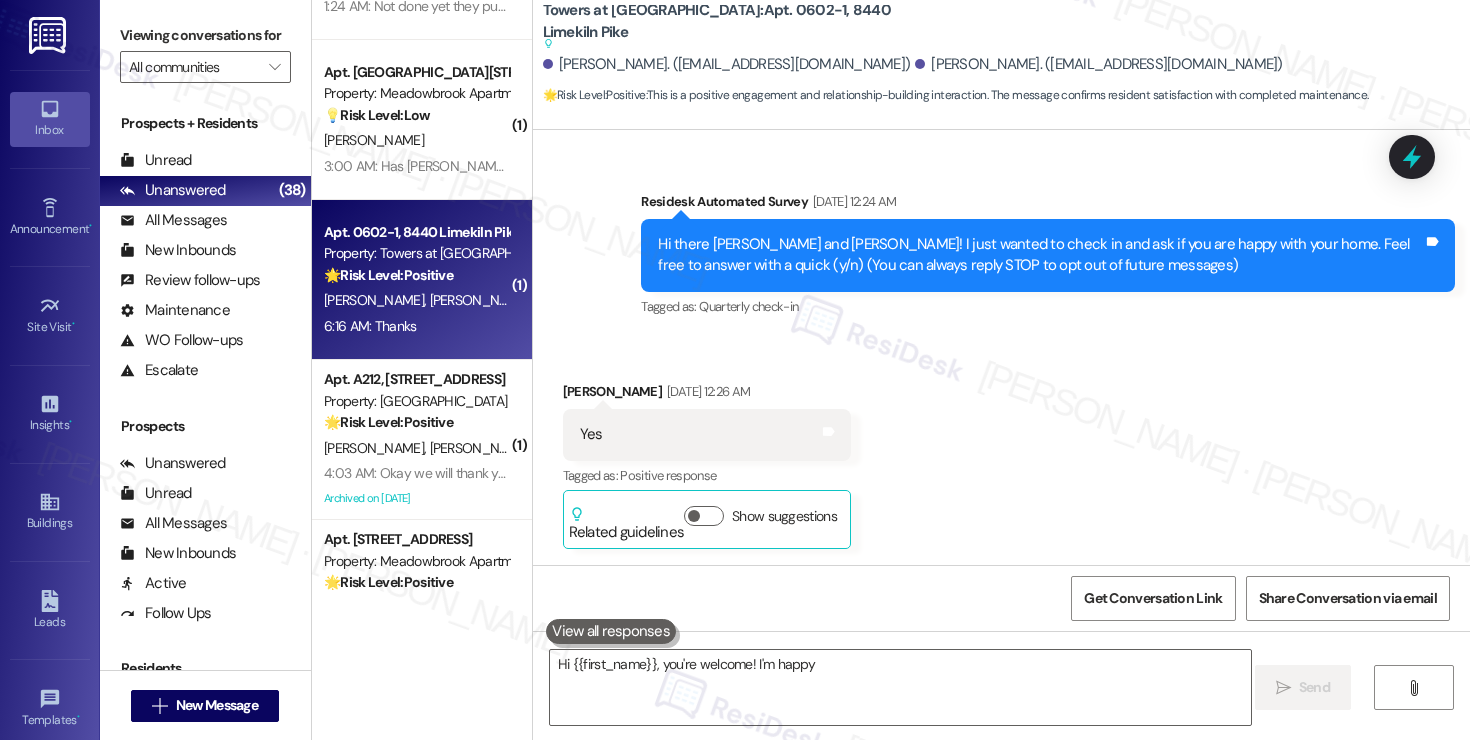 scroll, scrollTop: 13895, scrollLeft: 0, axis: vertical 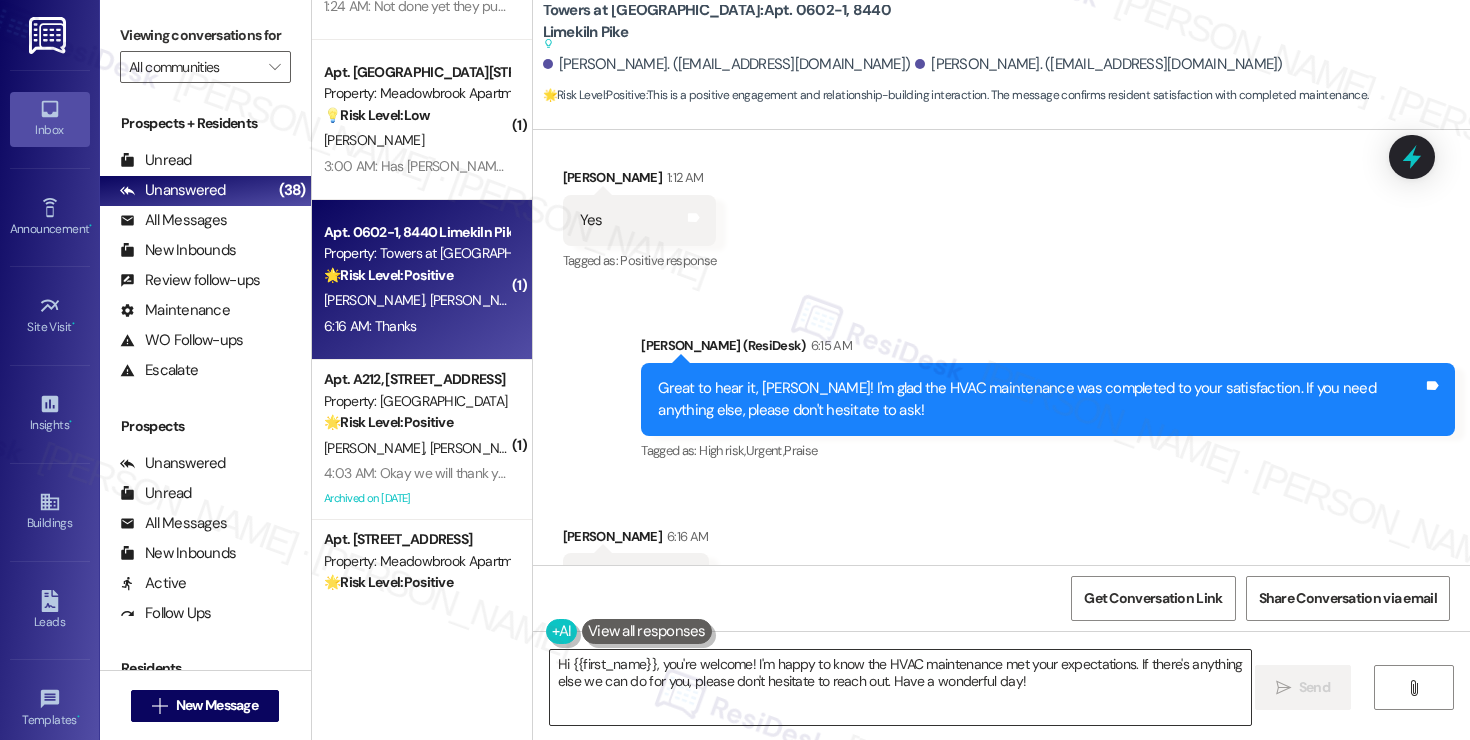 click on "Hi {{first_name}}, you're welcome! I'm happy to know the HVAC maintenance met your expectations. If there's anything else we can do for you, please don't hesitate to reach out. Have a wonderful day!" at bounding box center [900, 687] 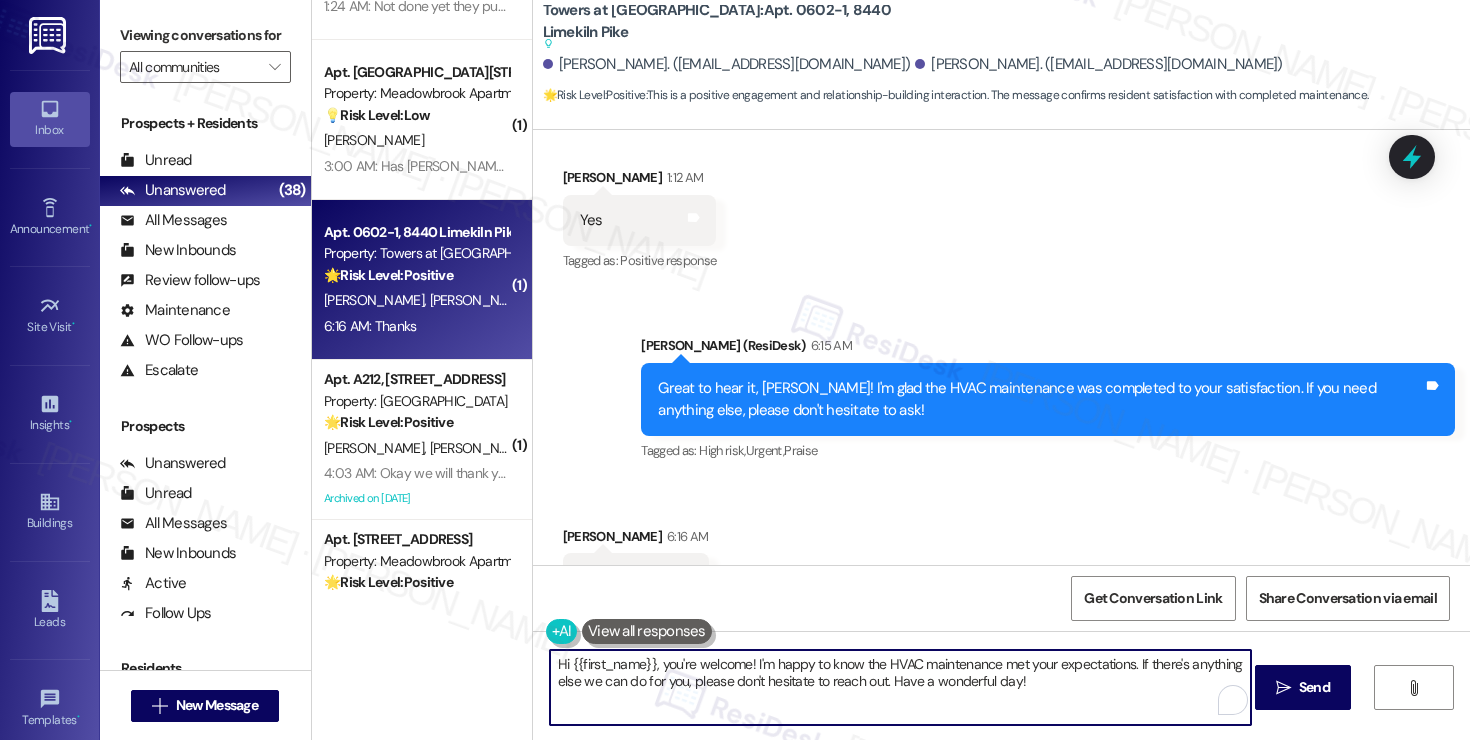 click on "Hi {{first_name}}, you're welcome! I'm happy to know the HVAC maintenance met your expectations. If there's anything else we can do for you, please don't hesitate to reach out. Have a wonderful day!" at bounding box center [900, 687] 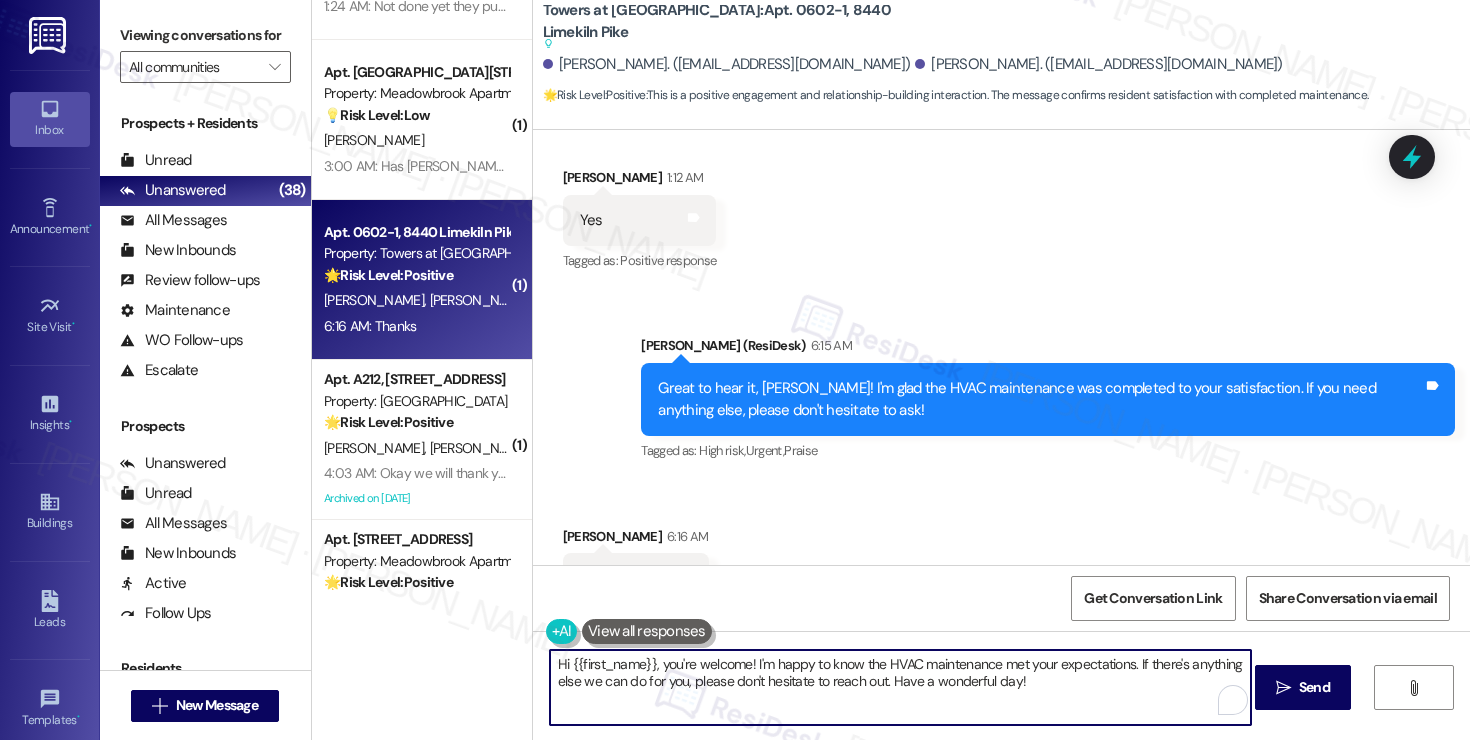 click on "Hi {{first_name}}, you're welcome! I'm happy to know the HVAC maintenance met your expectations. If there's anything else we can do for you, please don't hesitate to reach out. Have a wonderful day!" at bounding box center (900, 687) 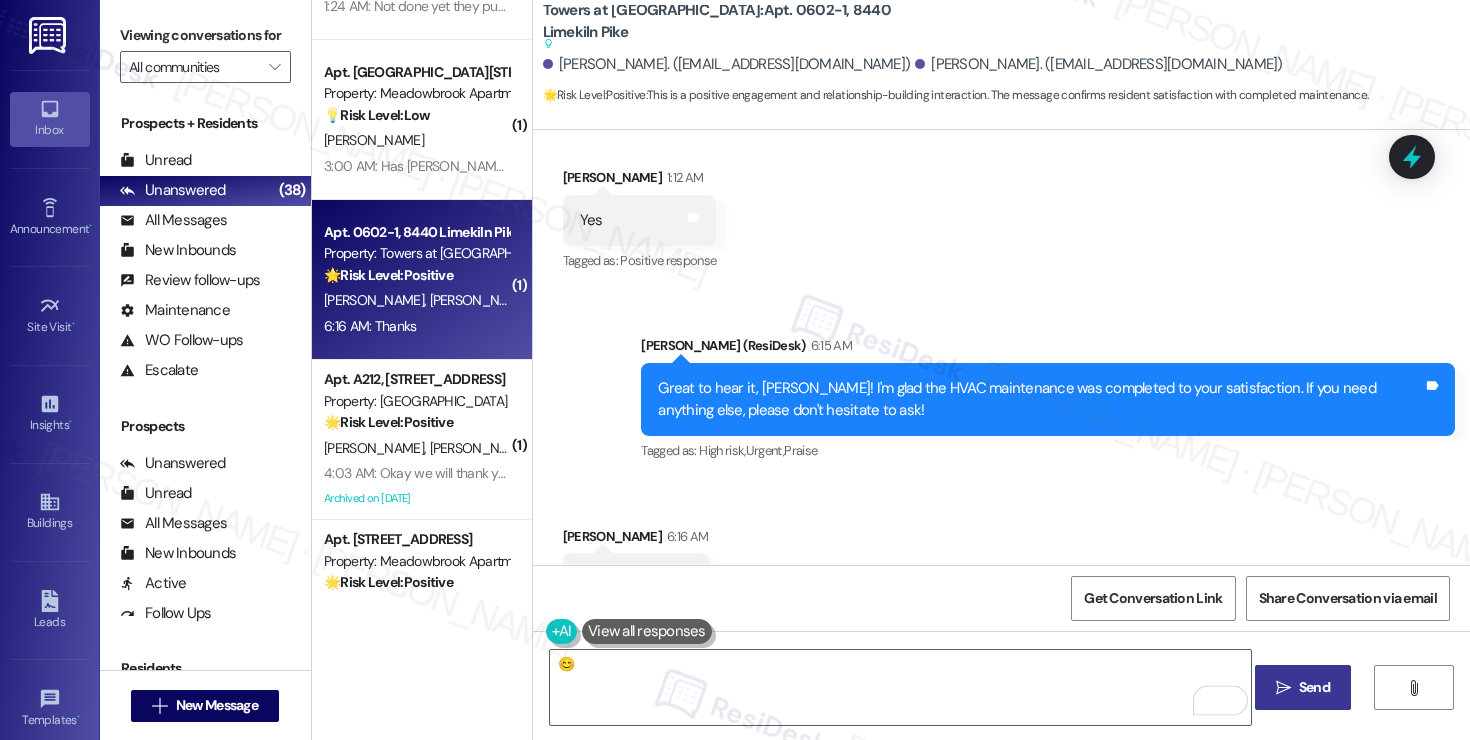 click on "" at bounding box center (1283, 688) 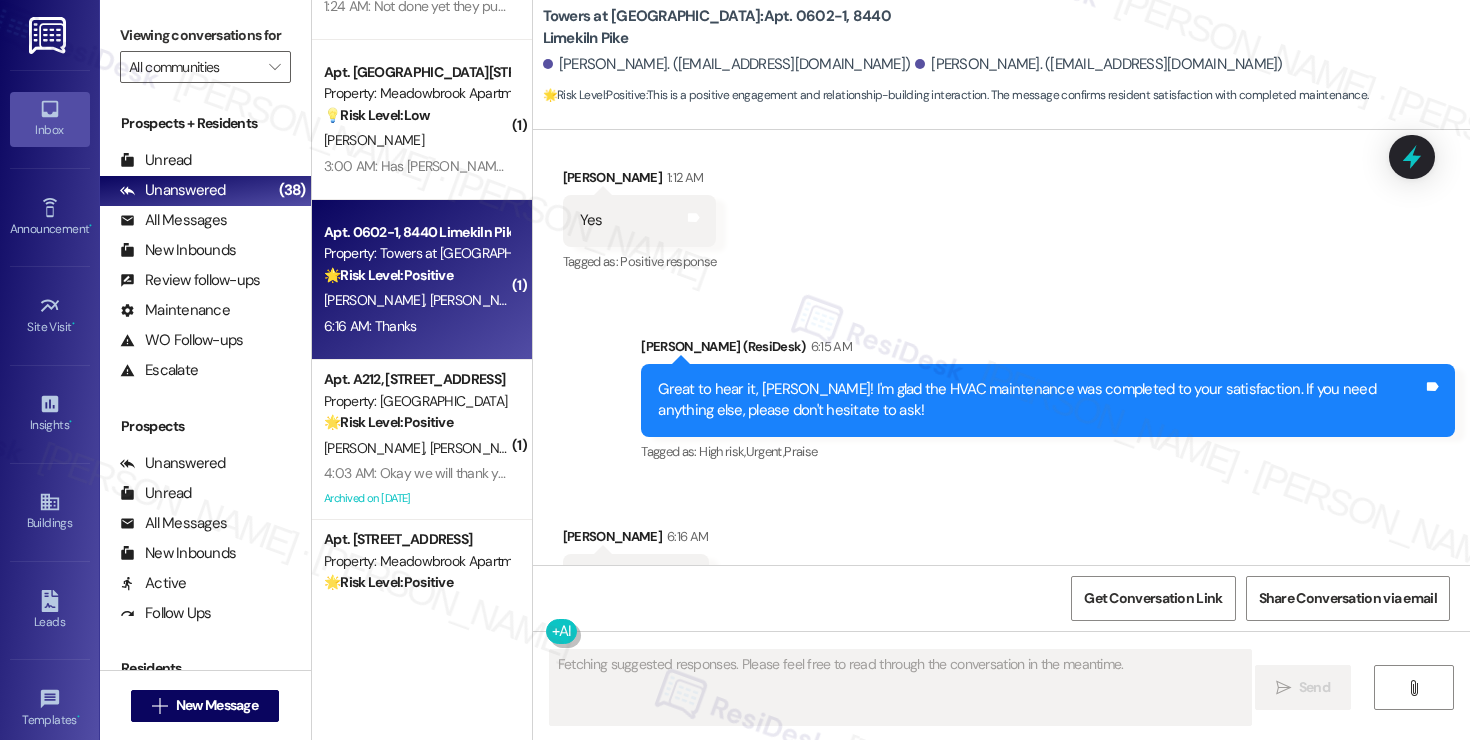 scroll, scrollTop: 13976, scrollLeft: 0, axis: vertical 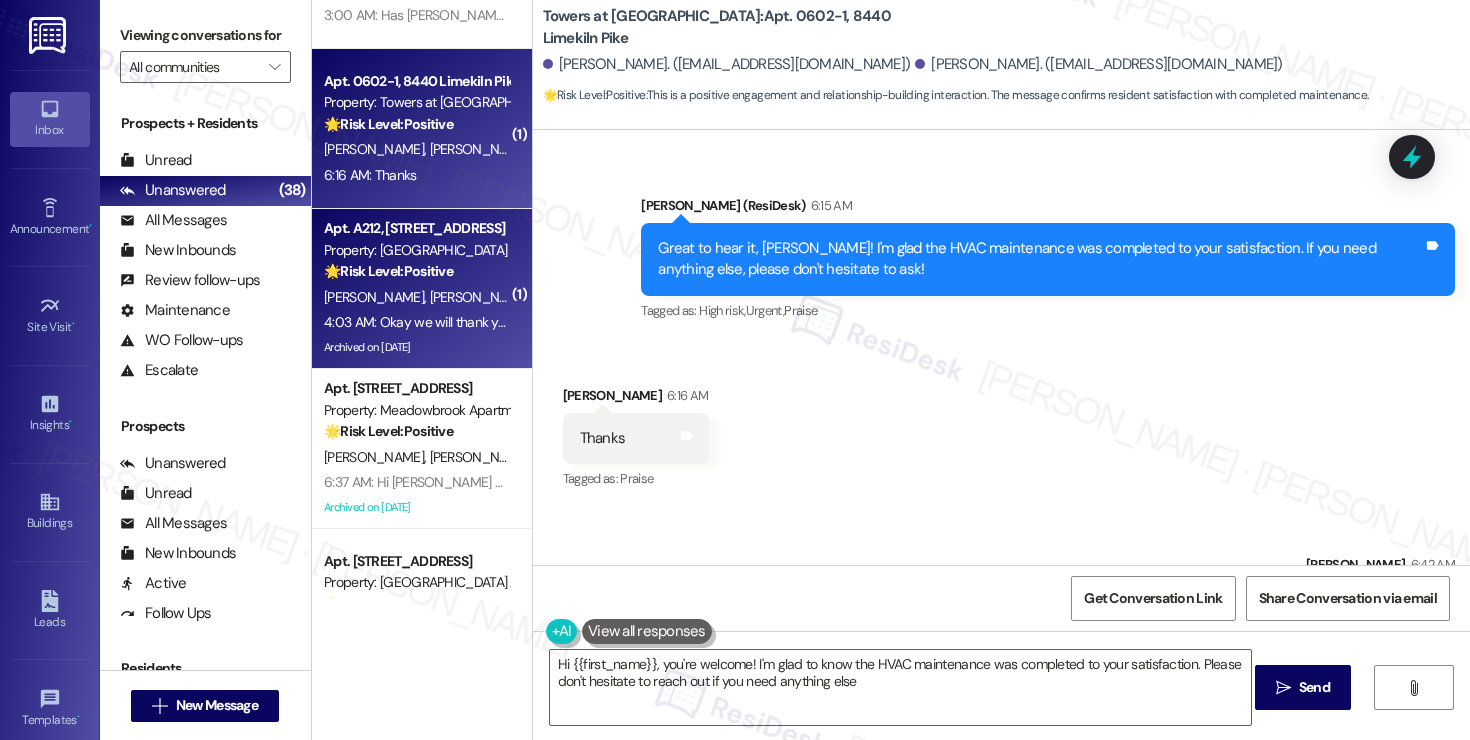type on "Hi {{first_name}}, you're welcome! I'm glad to know the HVAC maintenance was completed to your satisfaction. Please don't hesitate to reach out if you need anything else!" 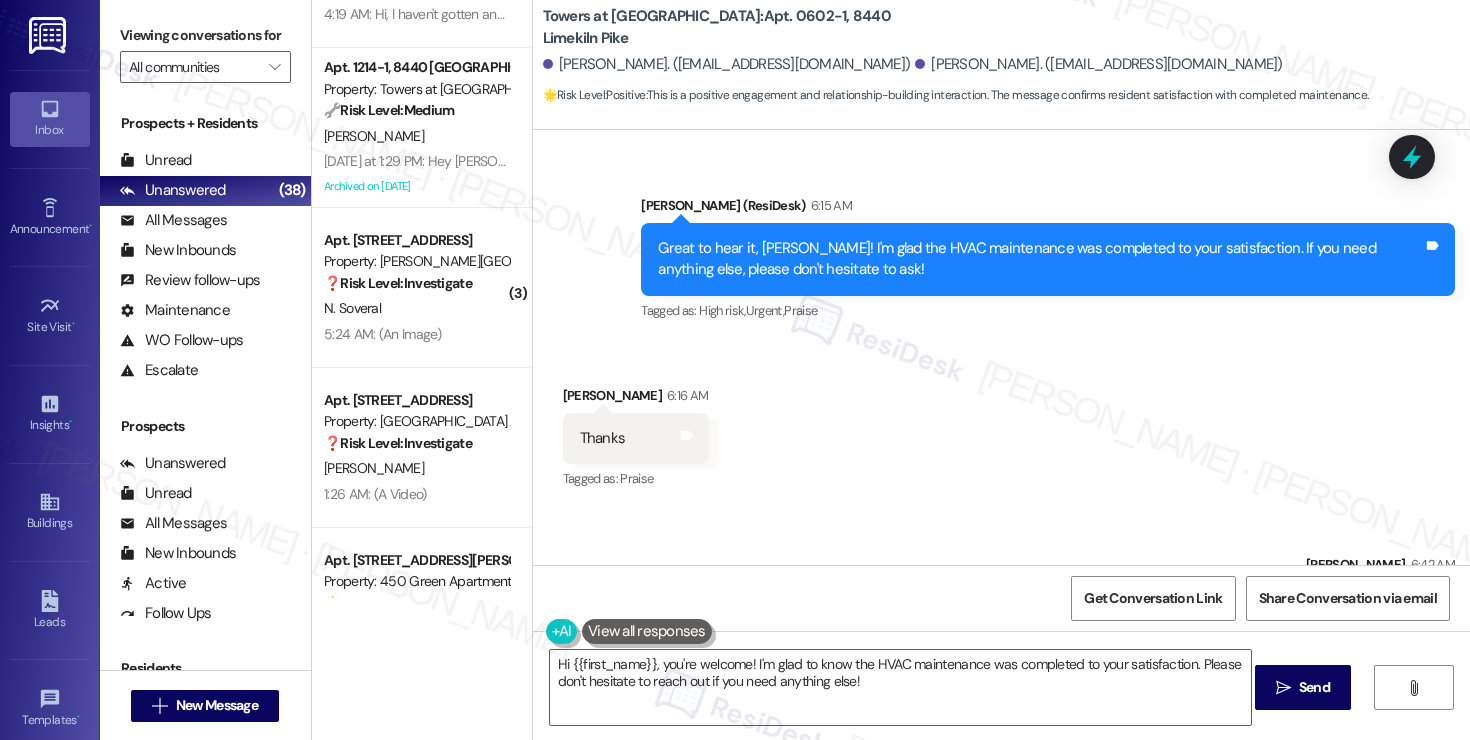 scroll, scrollTop: 5642, scrollLeft: 0, axis: vertical 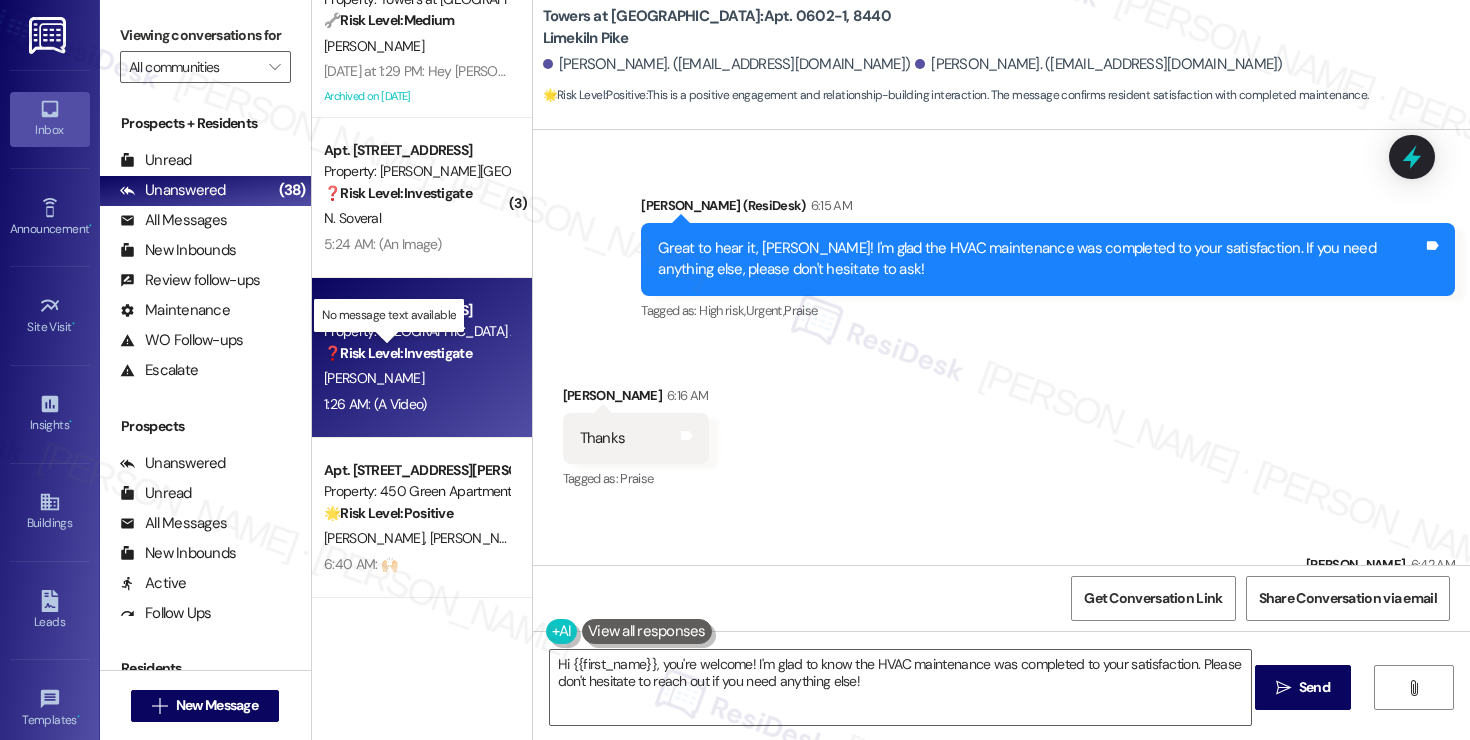 click on "❓  Risk Level:  Investigate" at bounding box center (398, 353) 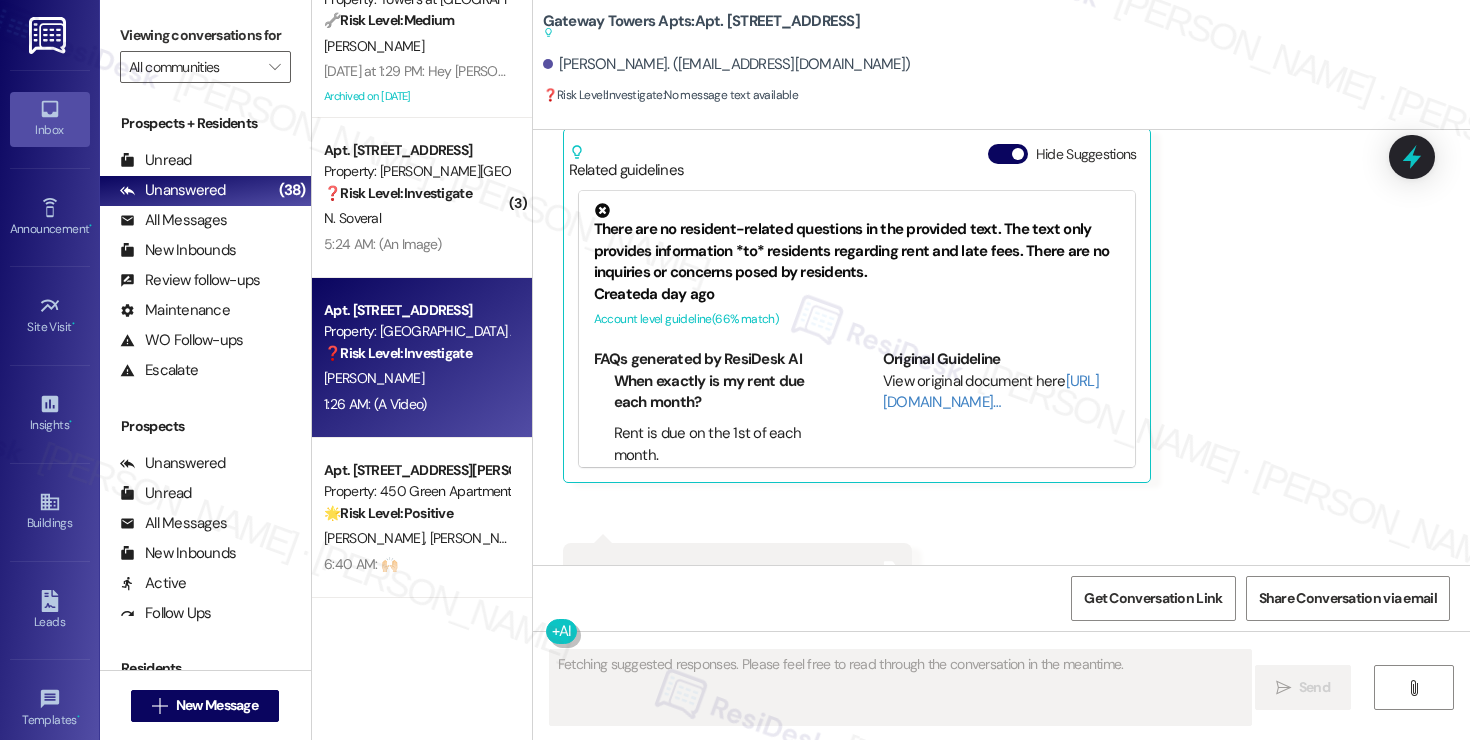scroll, scrollTop: 8907, scrollLeft: 0, axis: vertical 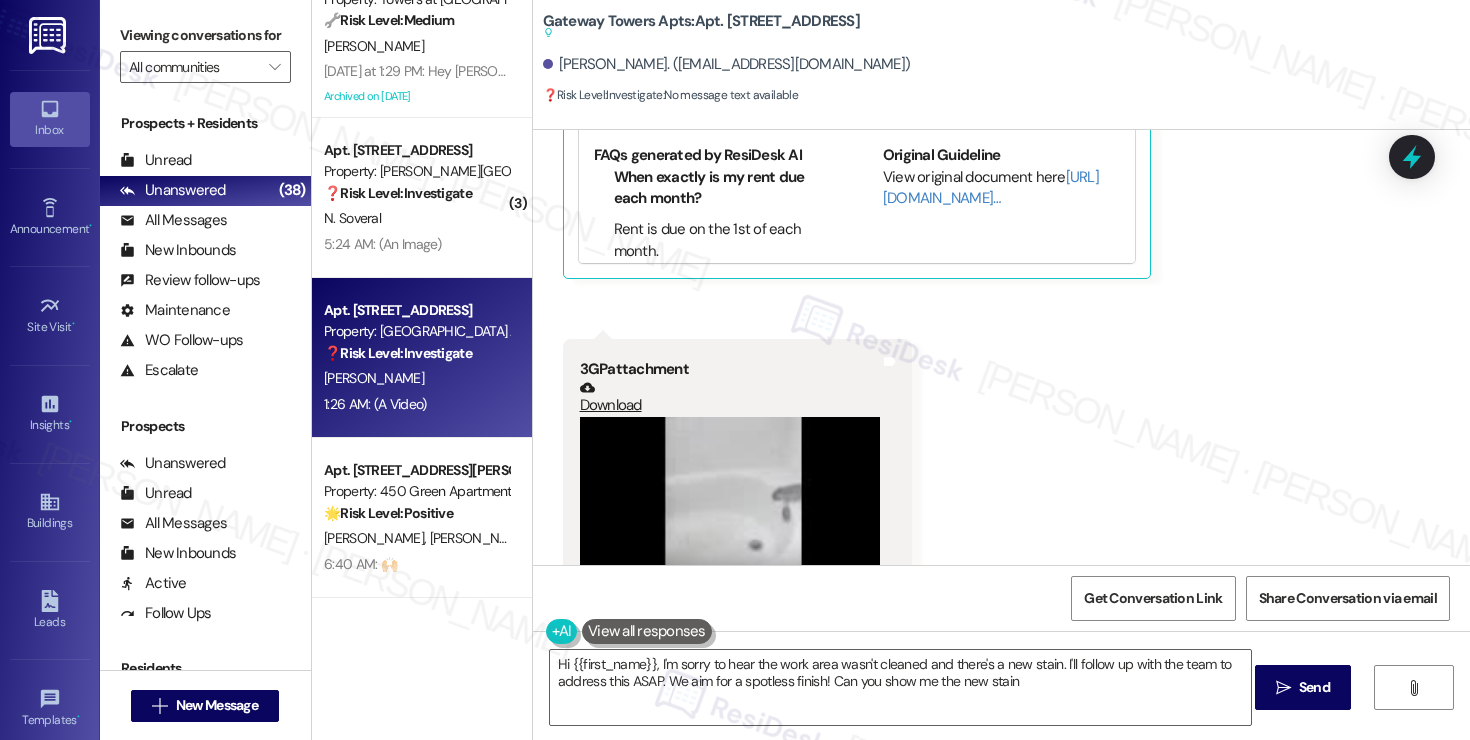 type on "Hi {{first_name}}, I'm sorry to hear the work area wasn't cleaned and there's a new stain. I'll follow up with the team to address this ASAP. We aim for a spotless finish! Can you show me the new stain?" 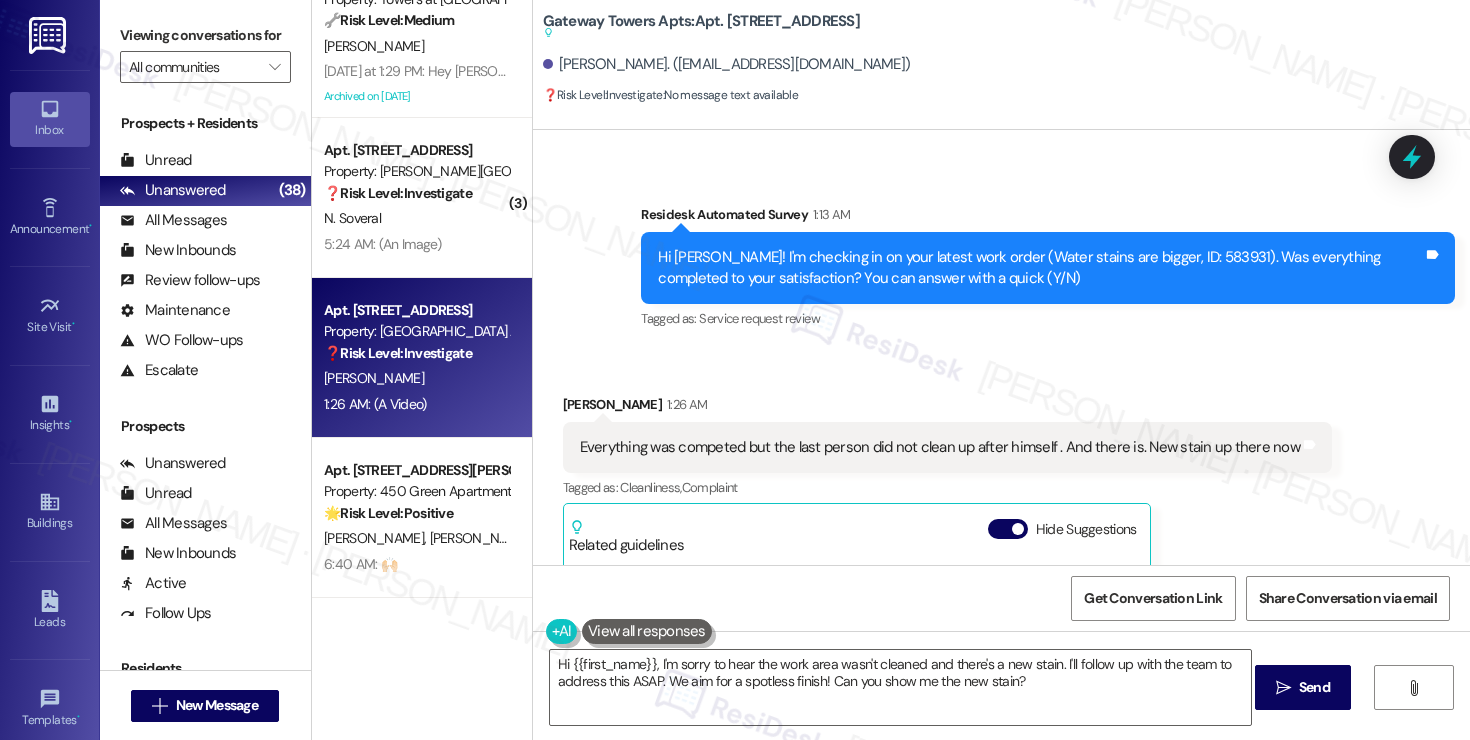 scroll, scrollTop: 8313, scrollLeft: 0, axis: vertical 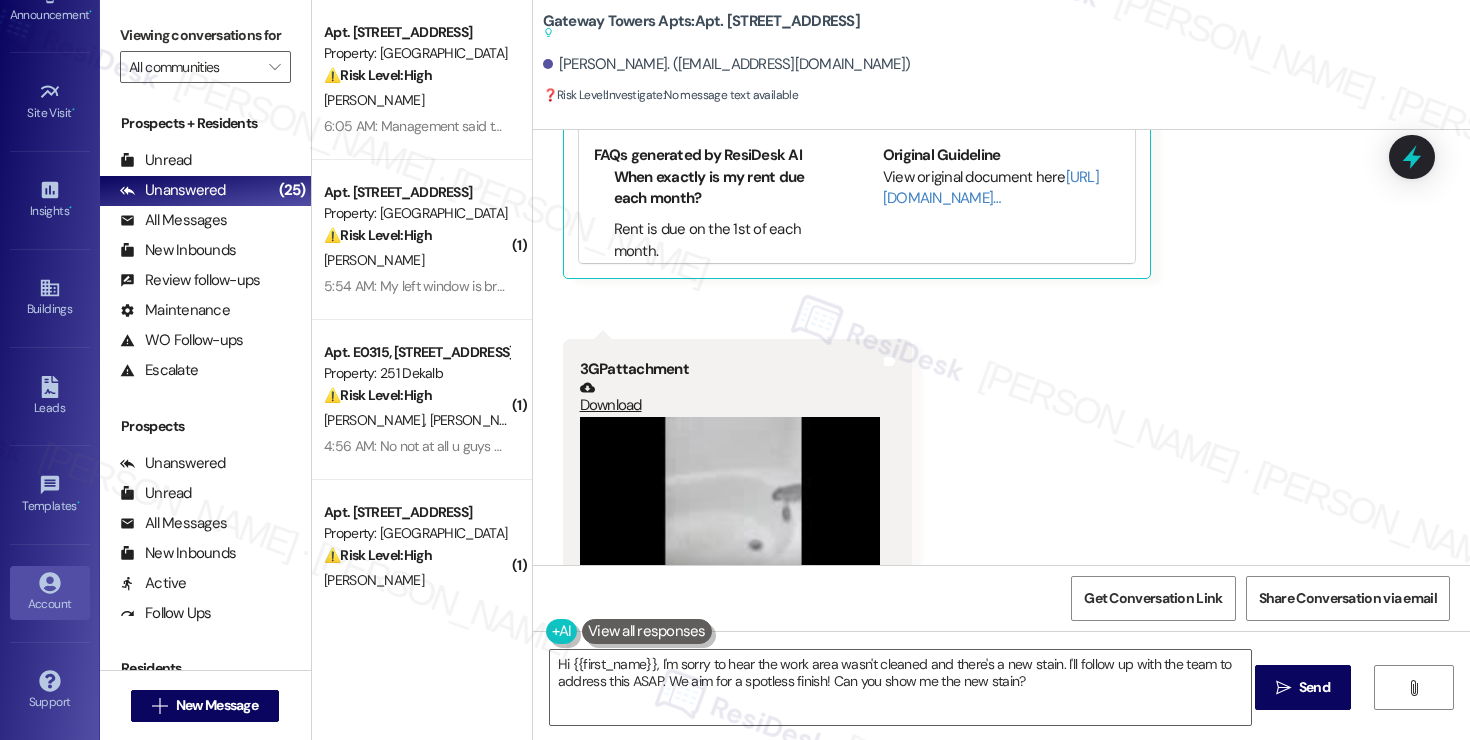 click 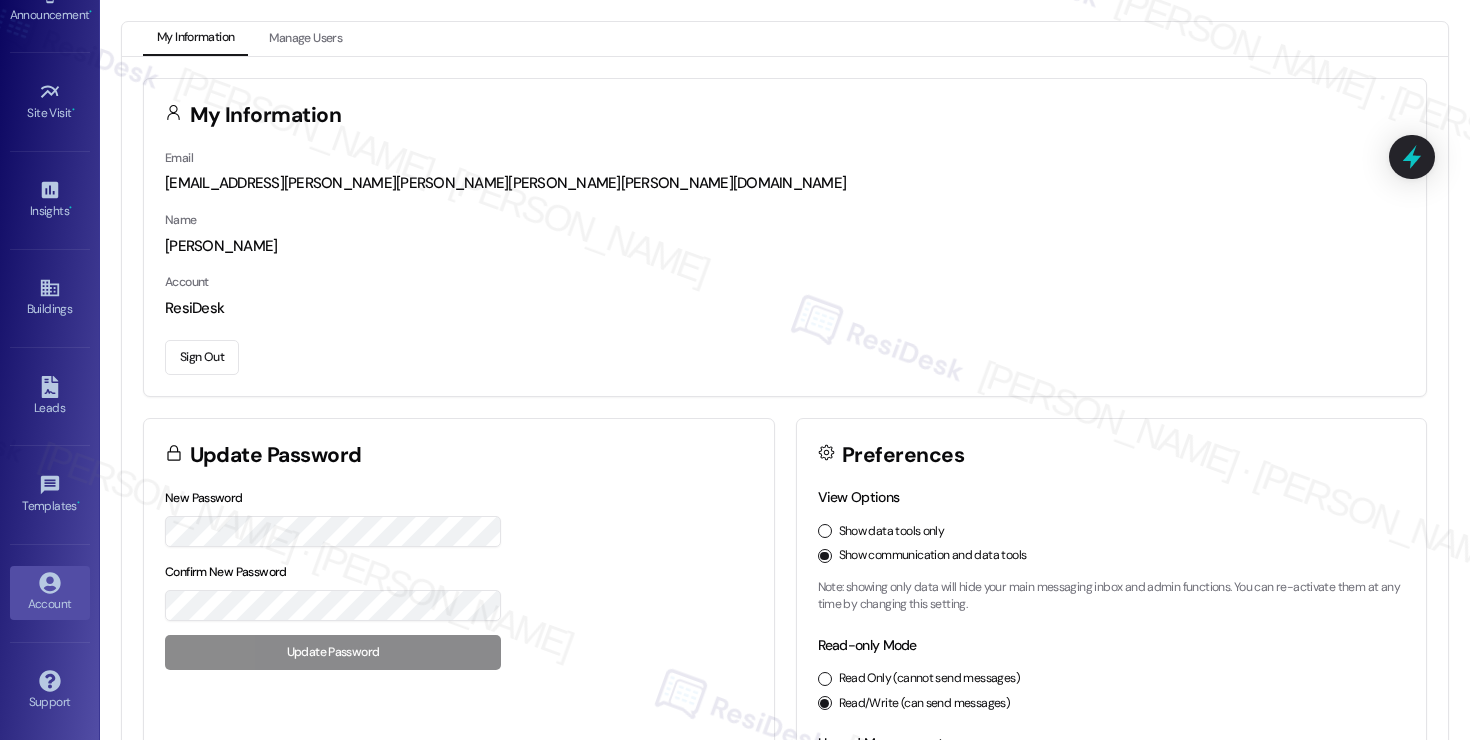 click on "Sign Out" at bounding box center (202, 357) 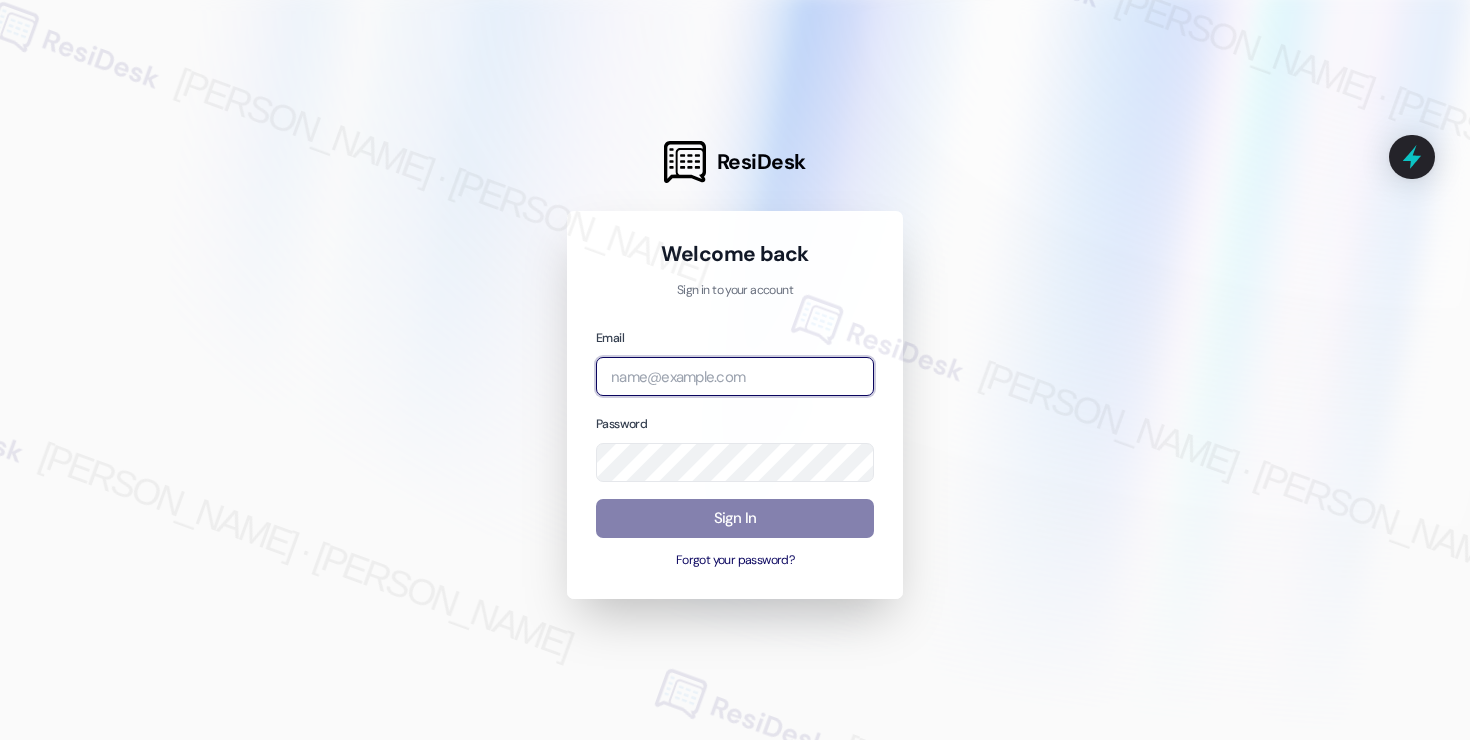 click at bounding box center [735, 376] 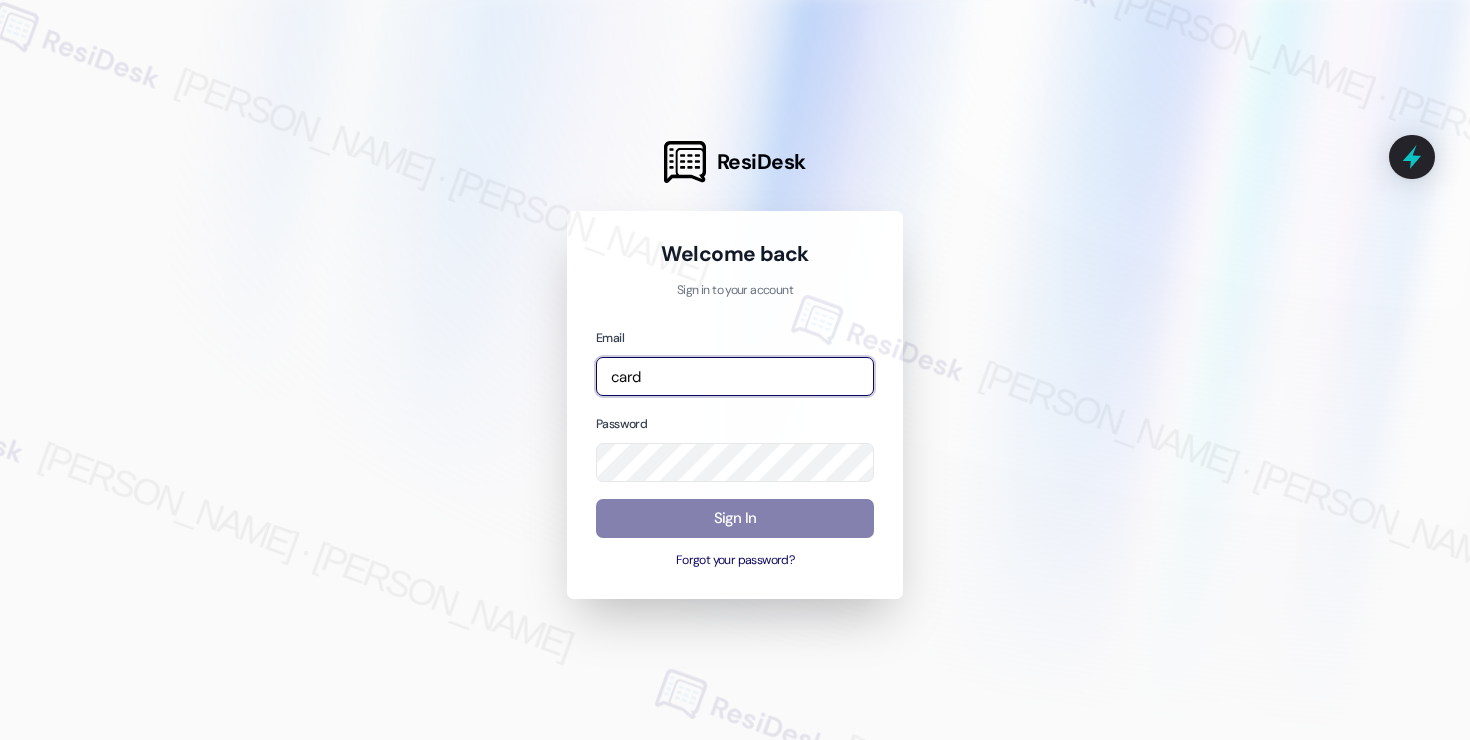 type on "[EMAIL_ADDRESS][PERSON_NAME][PERSON_NAME][PERSON_NAME][DOMAIN_NAME]" 